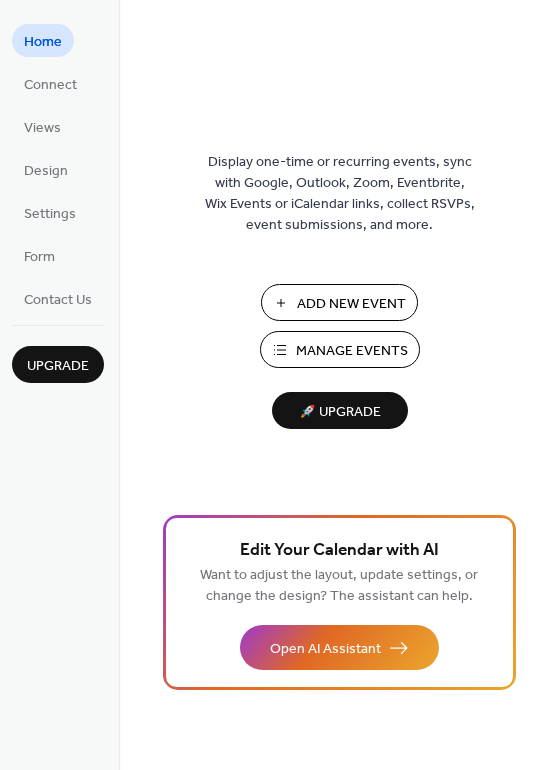 scroll, scrollTop: 0, scrollLeft: 0, axis: both 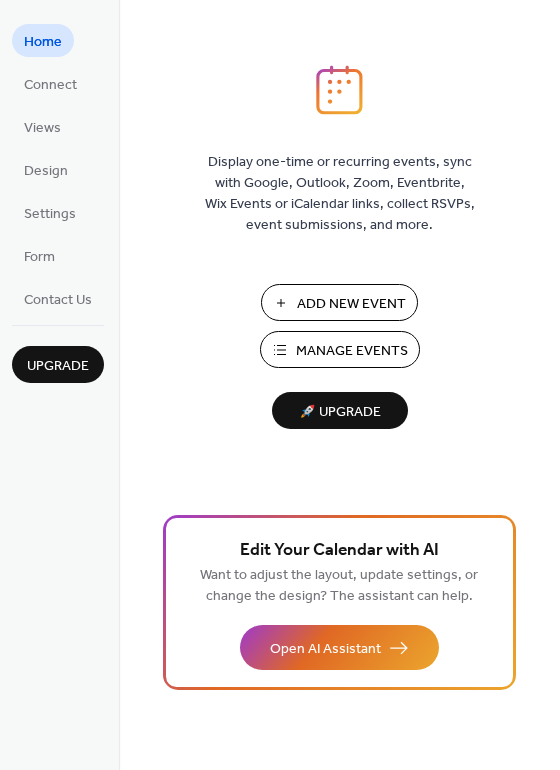 click on "Add New Event" at bounding box center [351, 304] 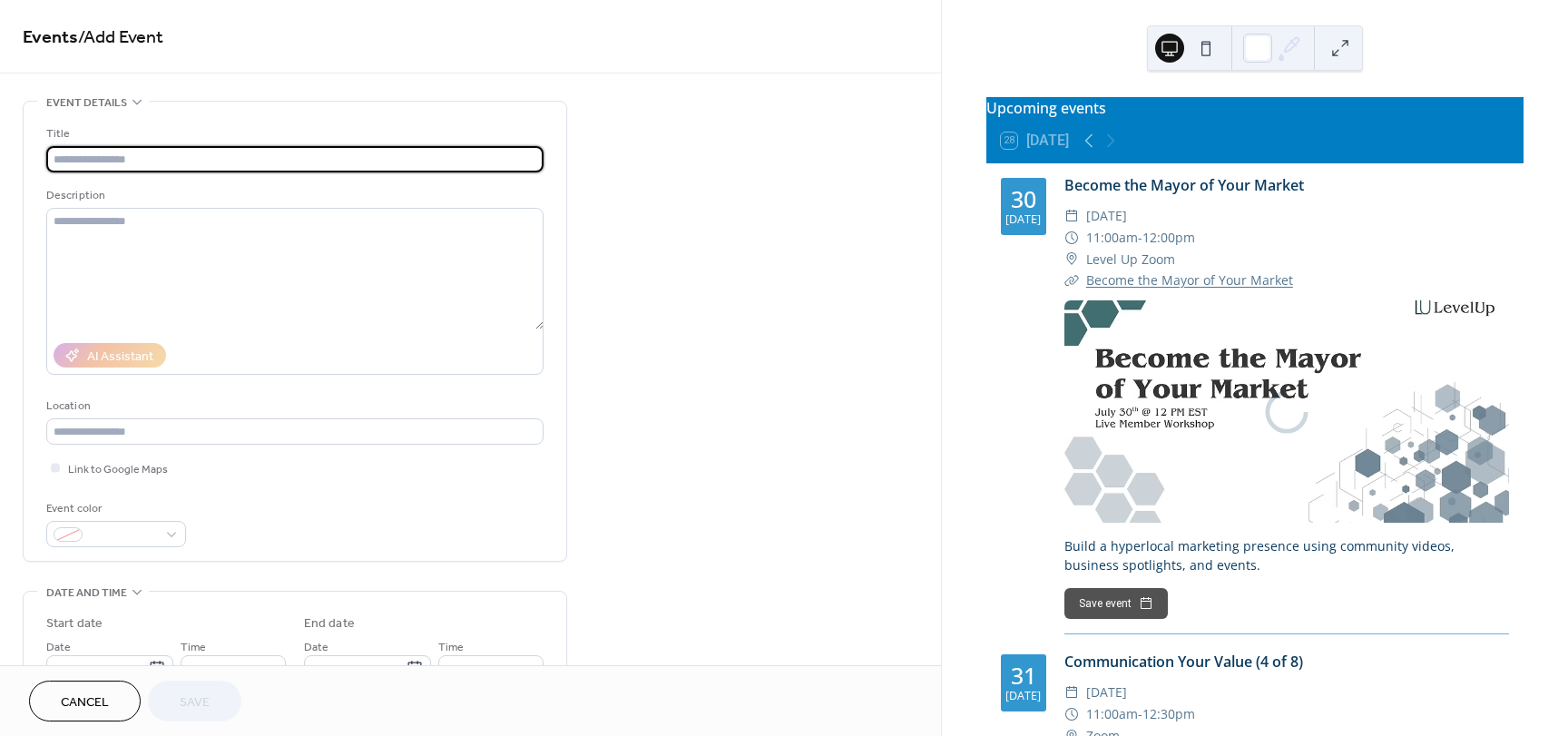 scroll, scrollTop: 0, scrollLeft: 0, axis: both 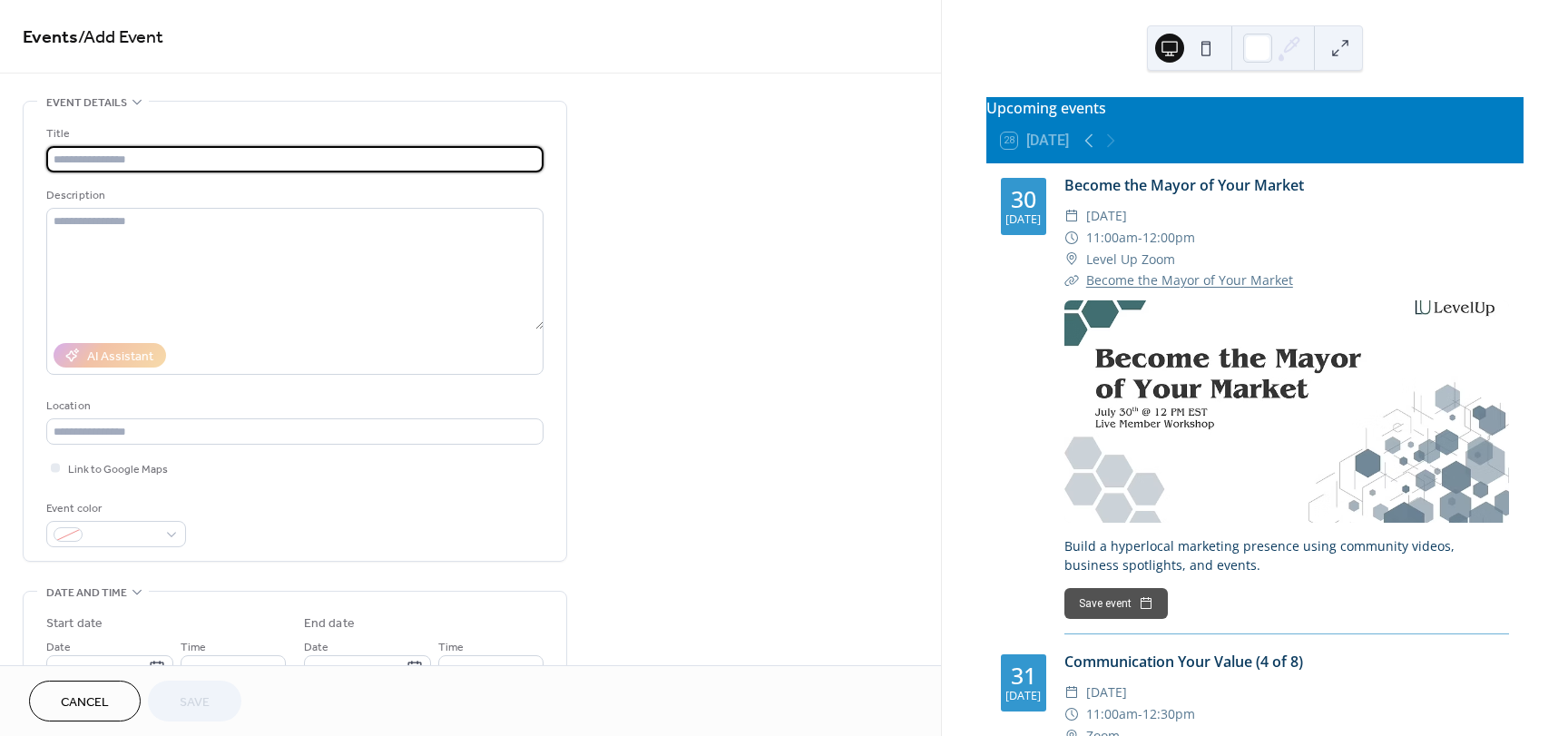 click at bounding box center (295, 159) 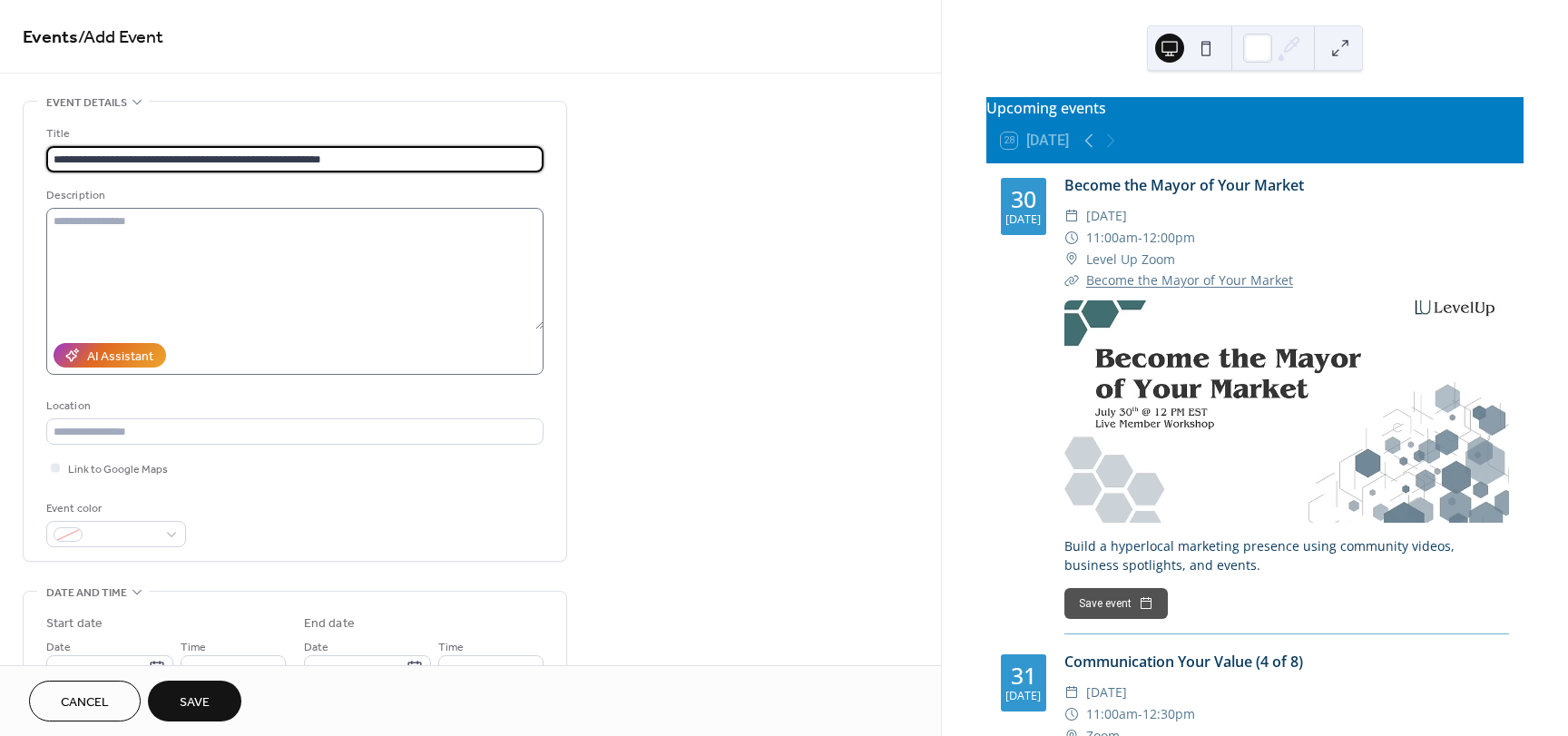 type on "**********" 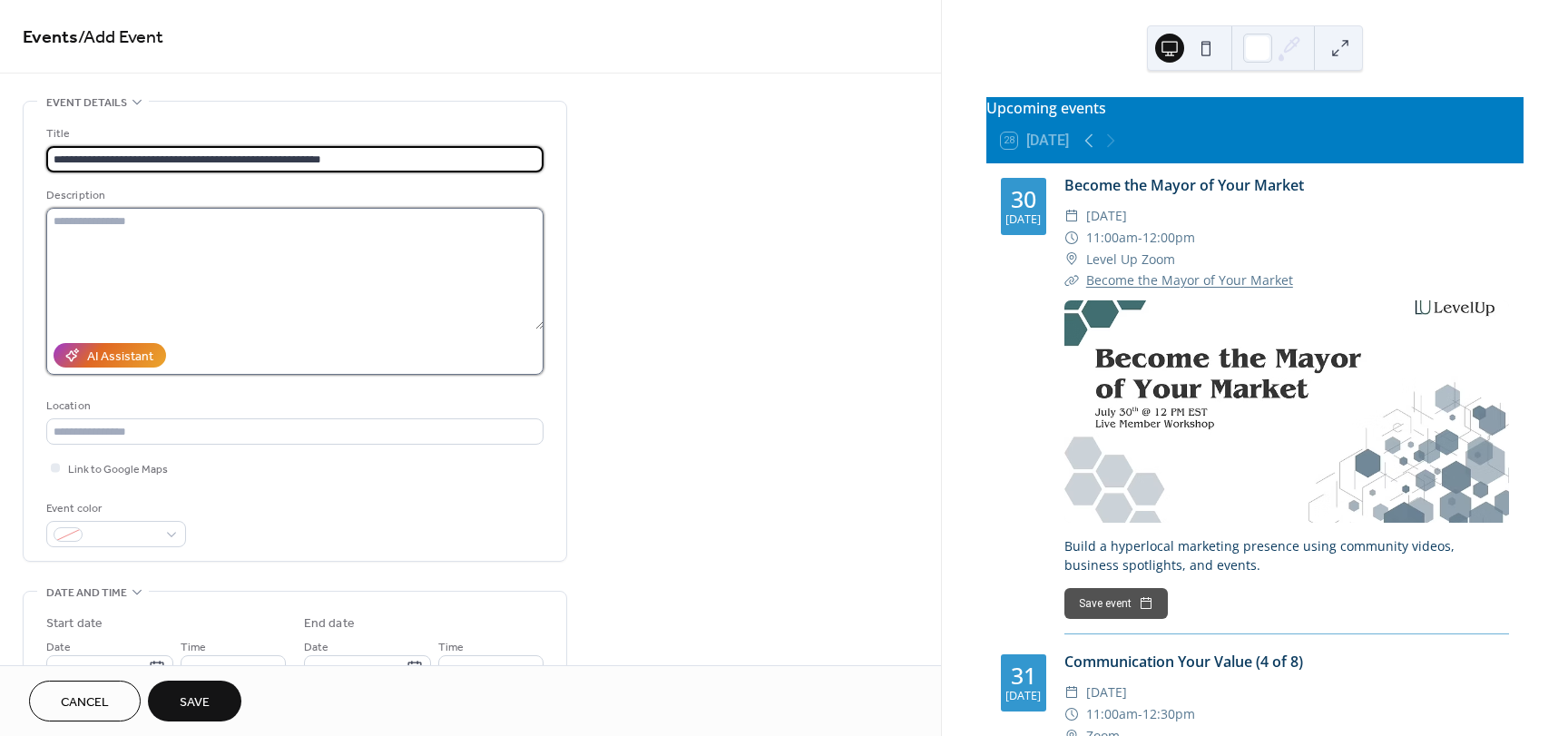 click at bounding box center (295, 269) 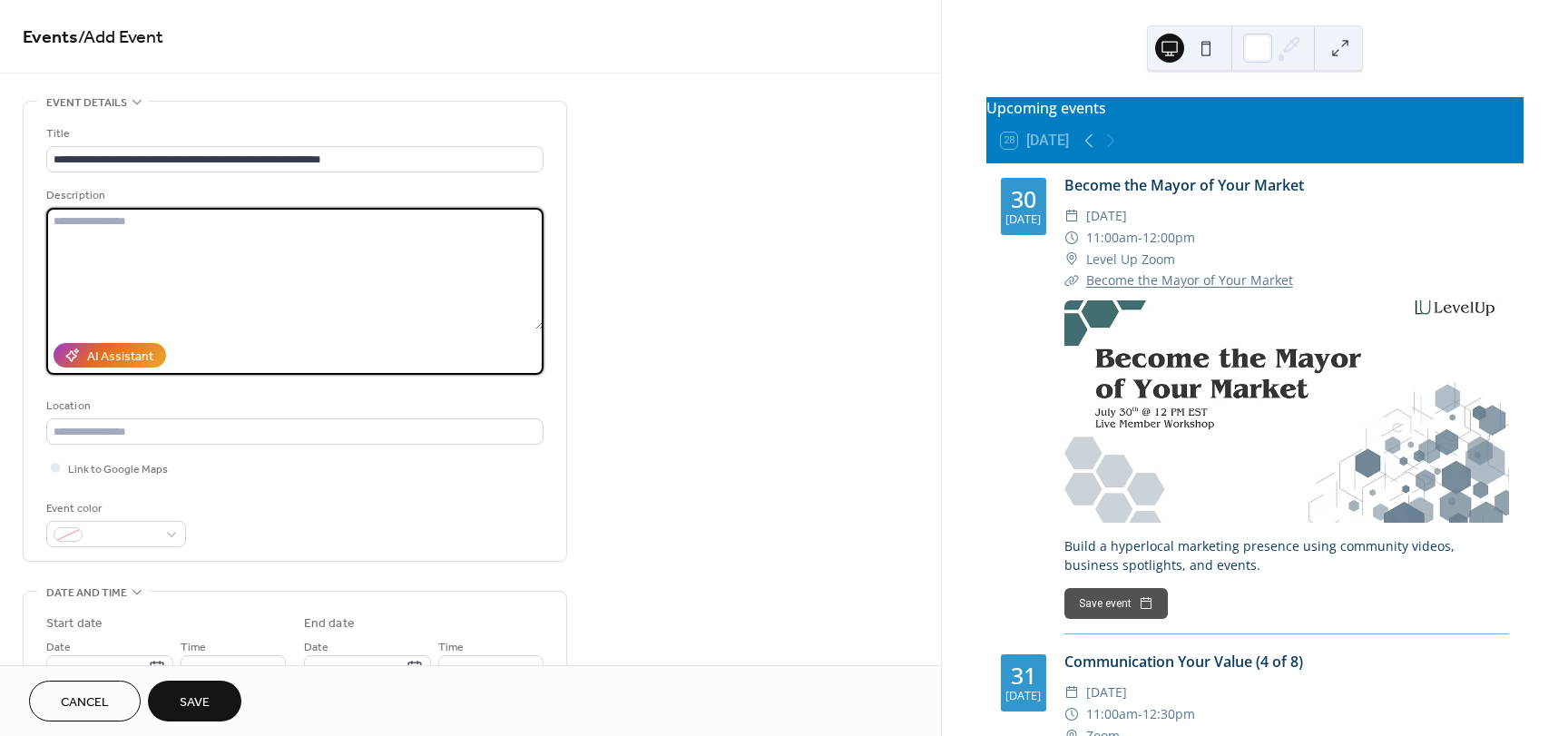 paste on "**********" 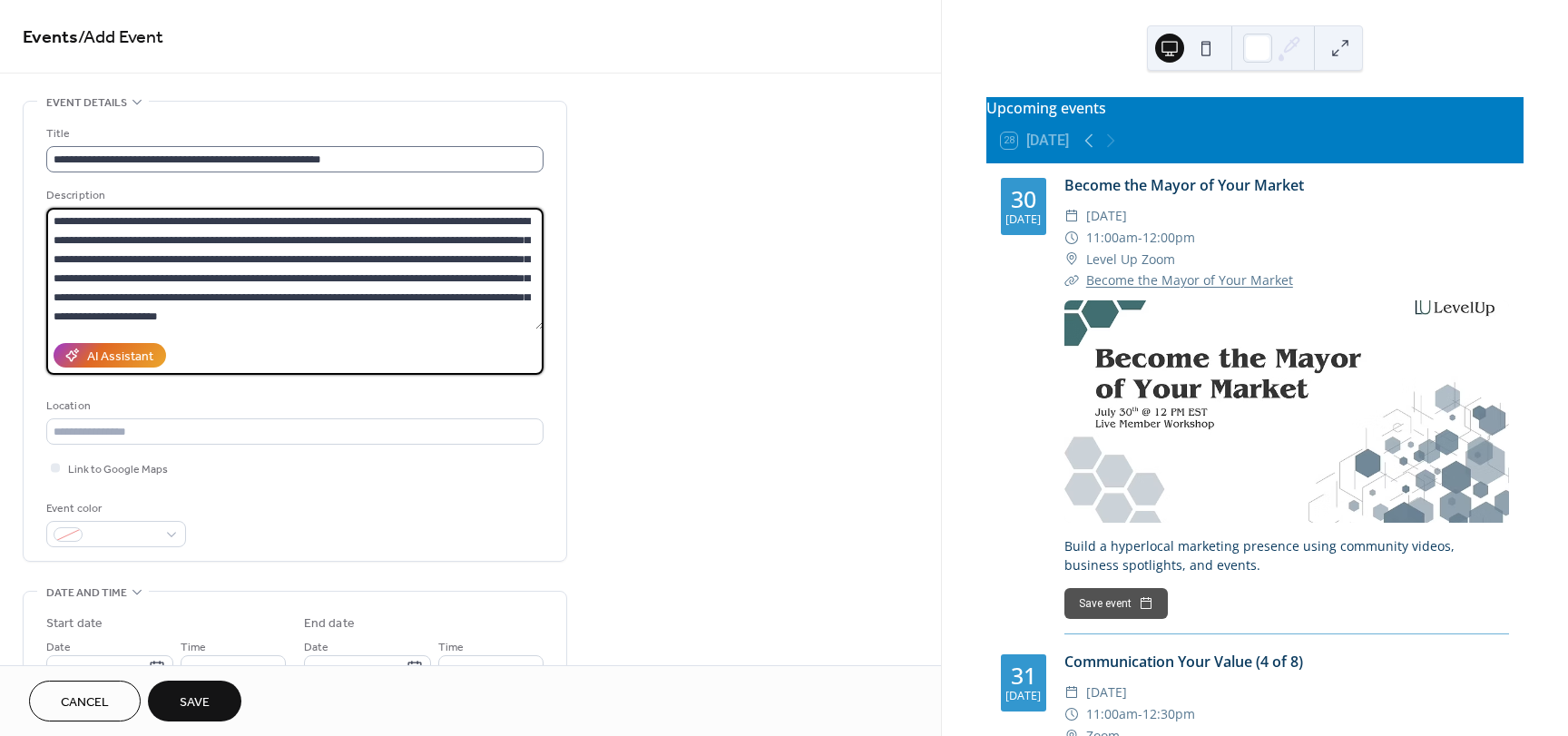 type on "**********" 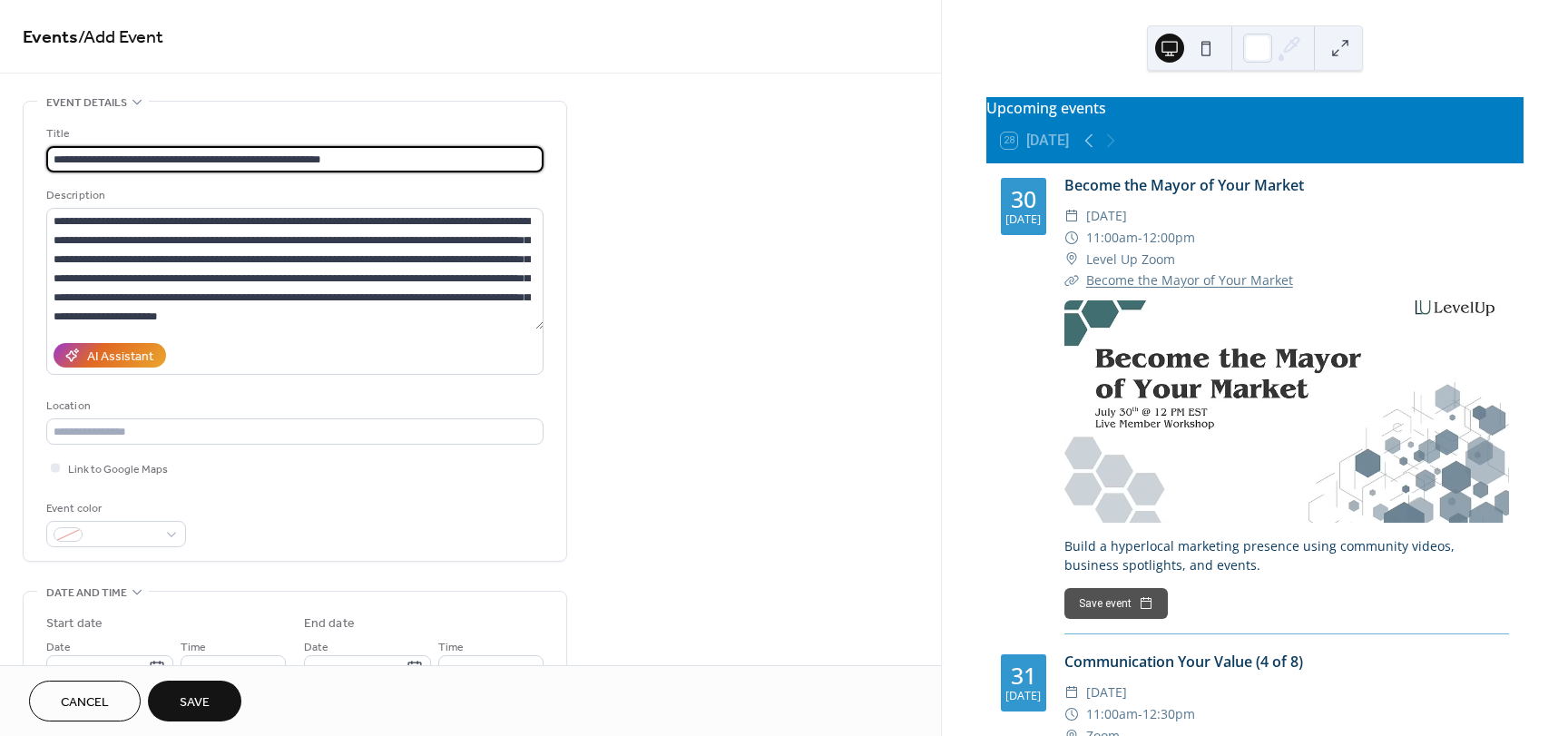 click on "**********" at bounding box center [295, 159] 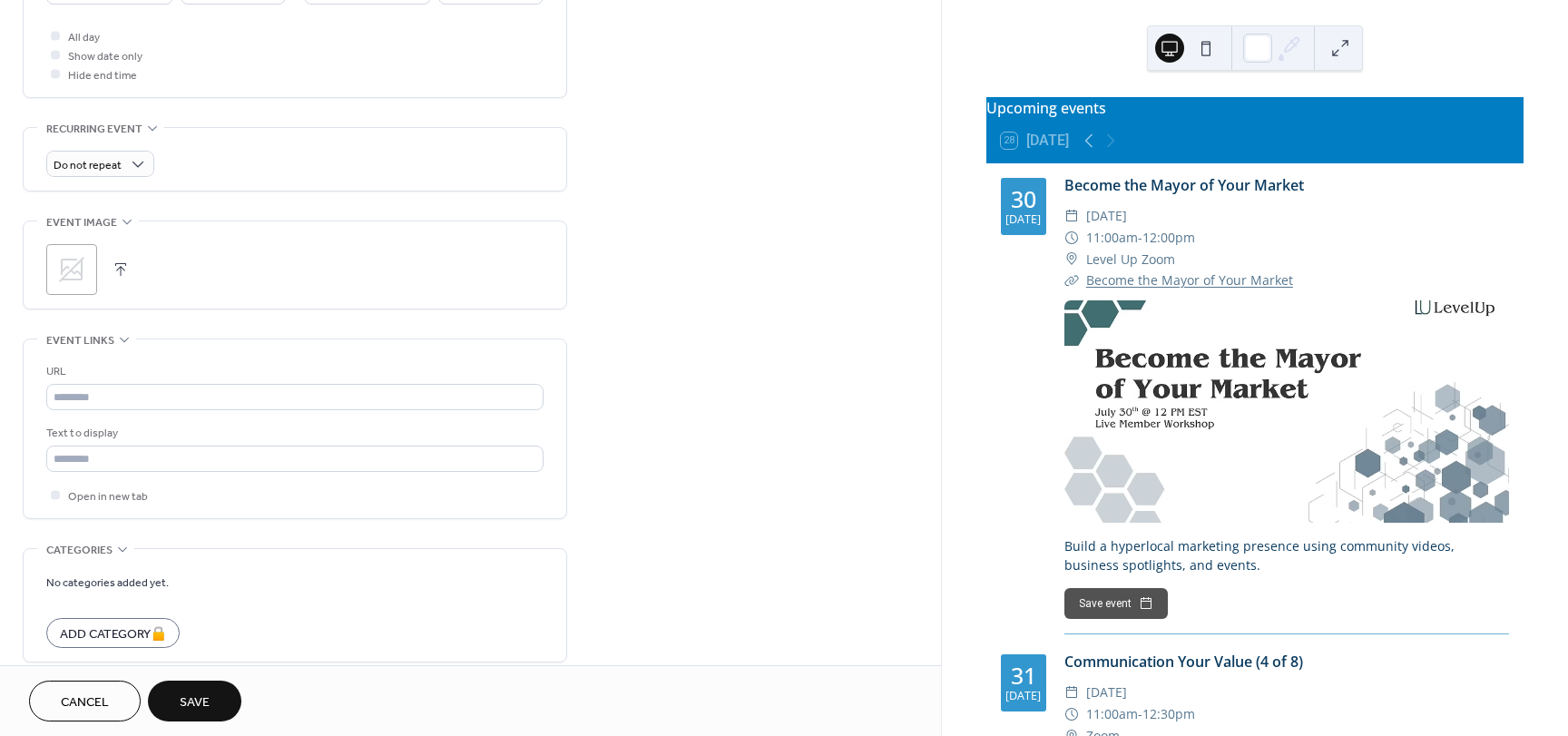 scroll, scrollTop: 760, scrollLeft: 0, axis: vertical 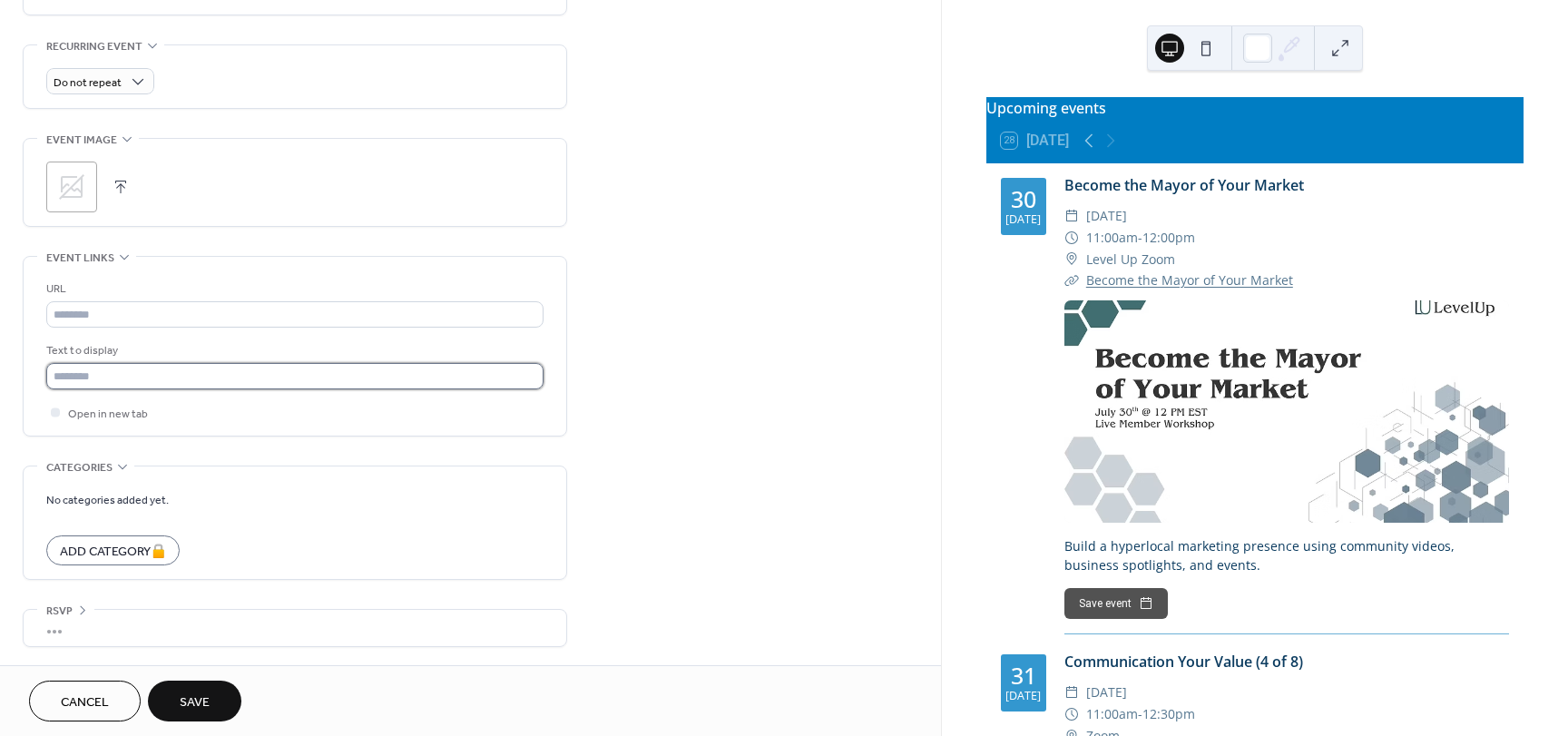 click at bounding box center [295, 376] 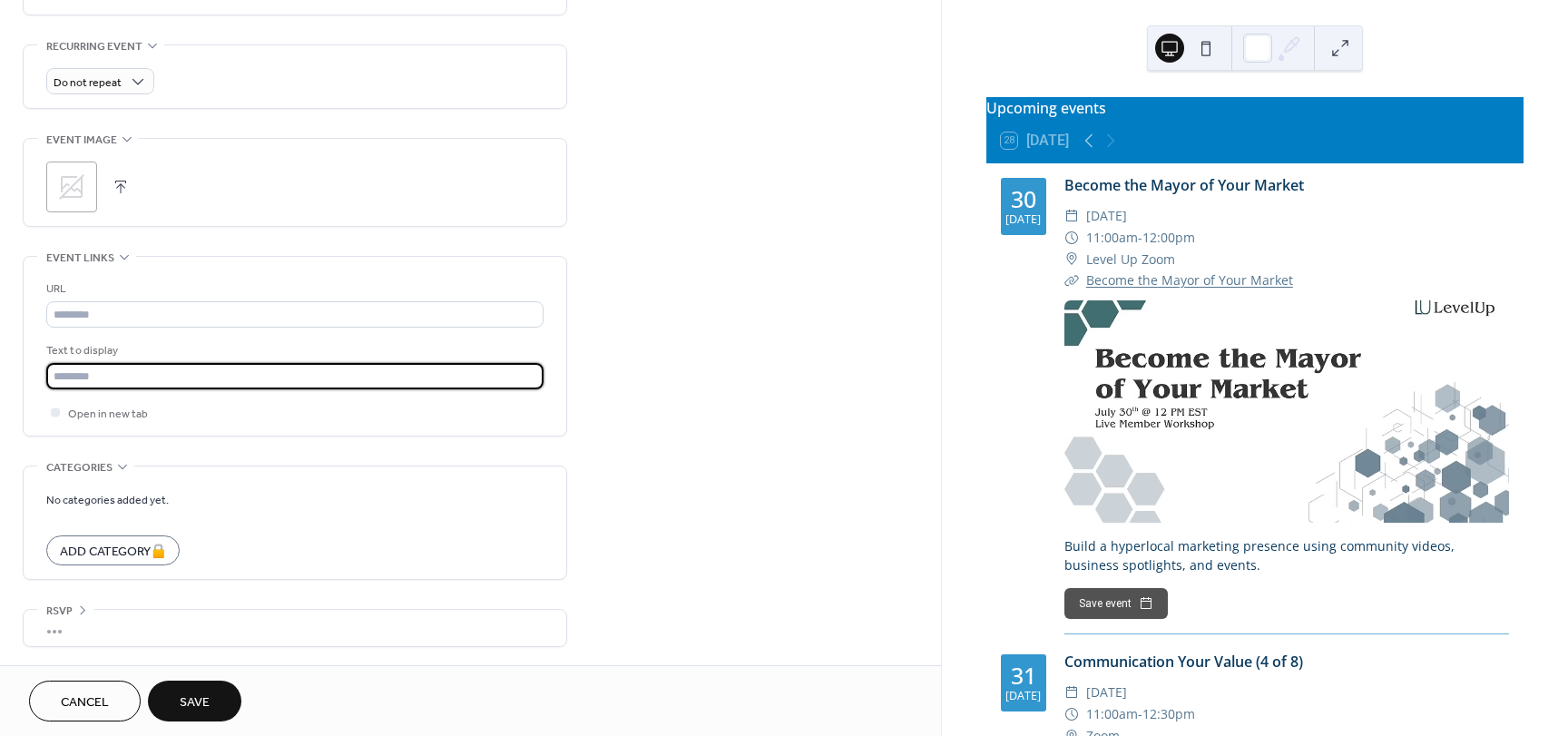 paste on "**********" 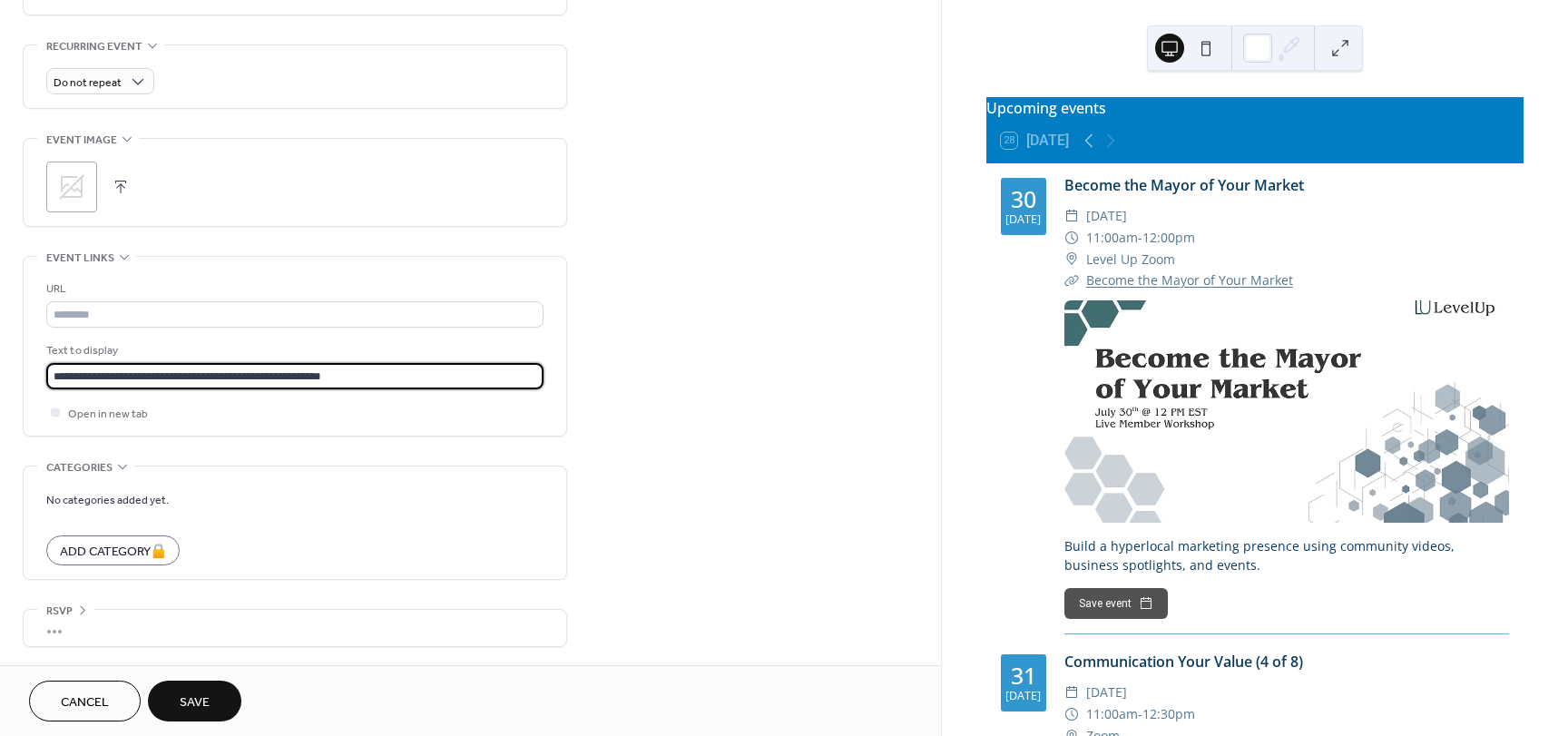 type on "**********" 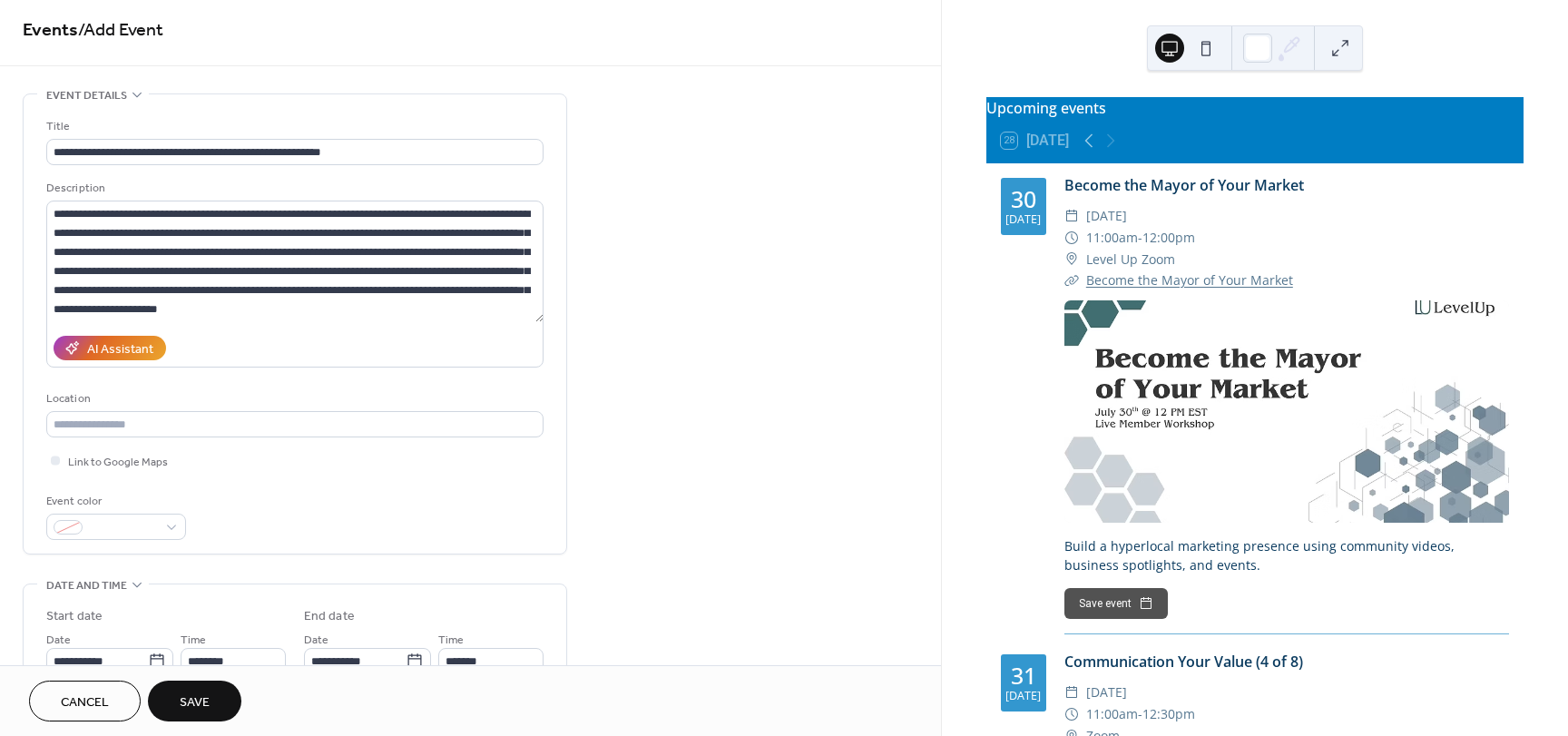 scroll, scrollTop: 0, scrollLeft: 0, axis: both 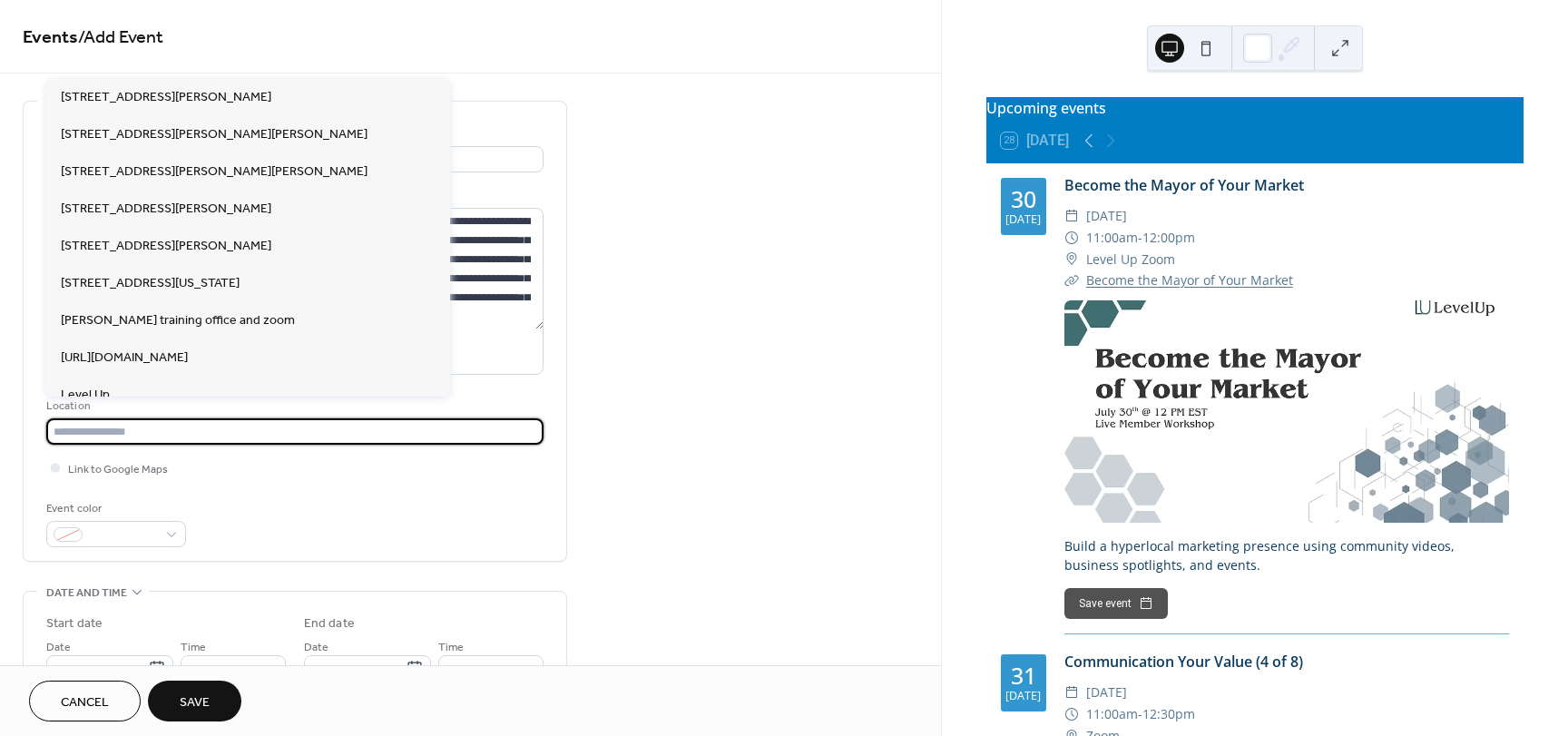 click at bounding box center (295, 431) 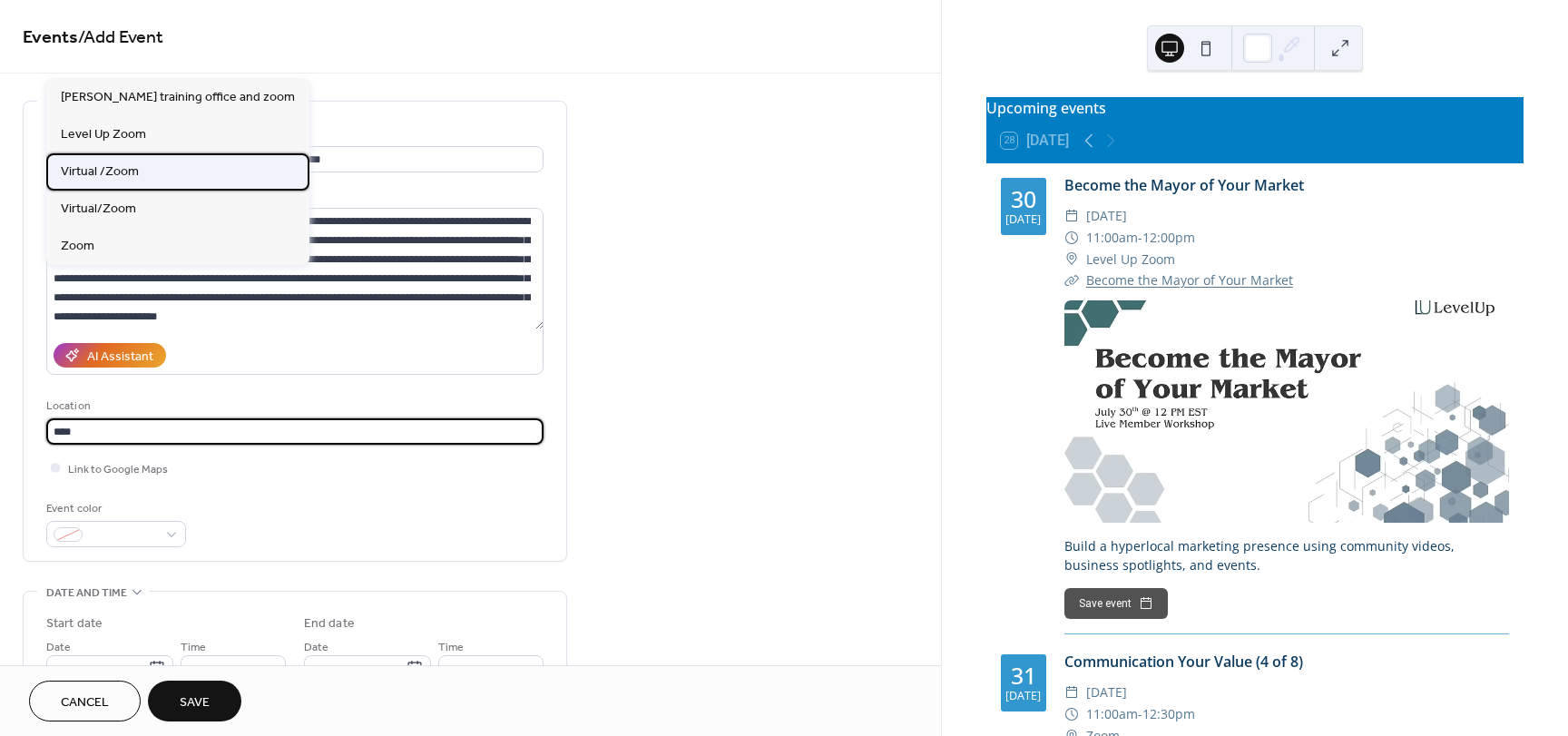 click on "Virtual /Zoom" at bounding box center [178, 172] 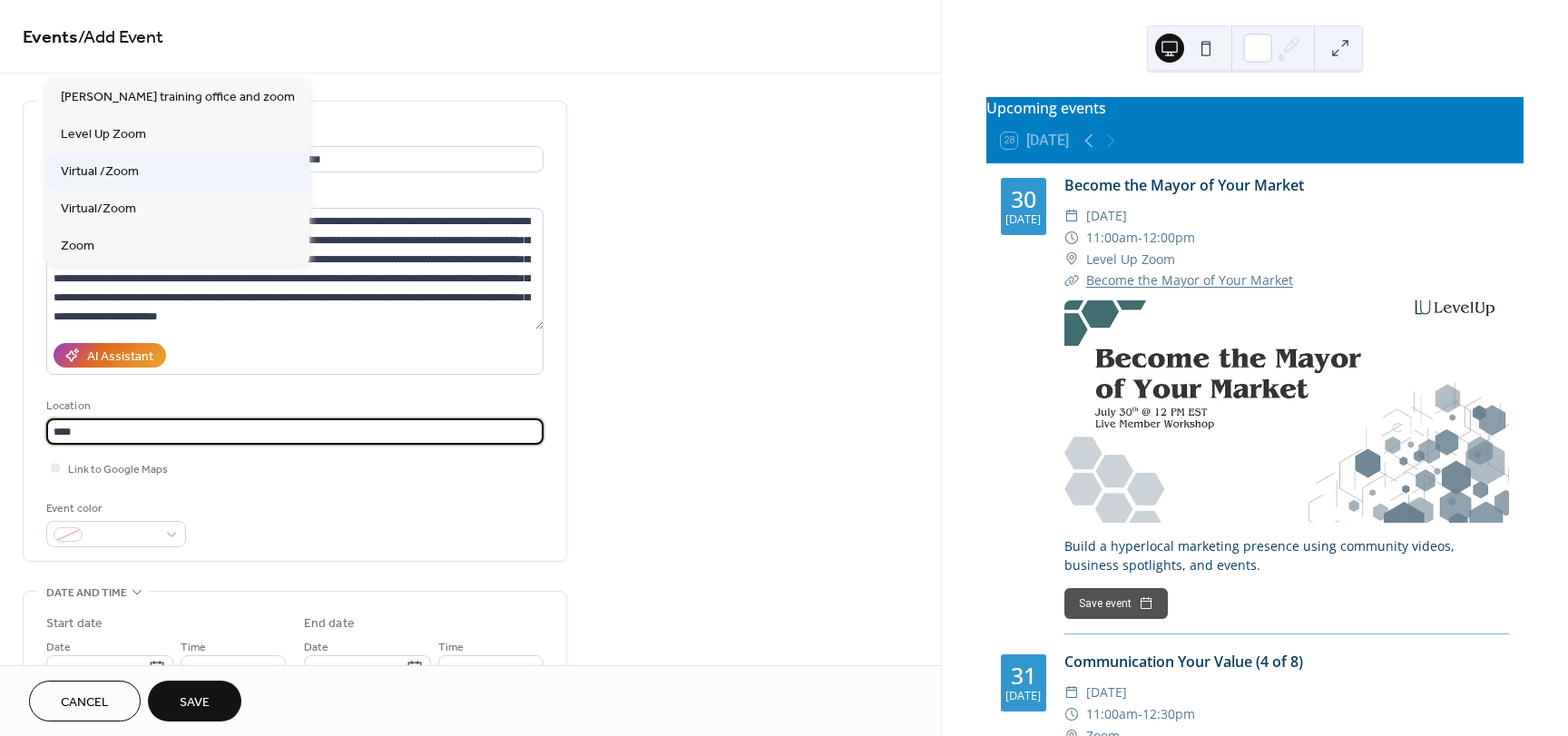 type on "**********" 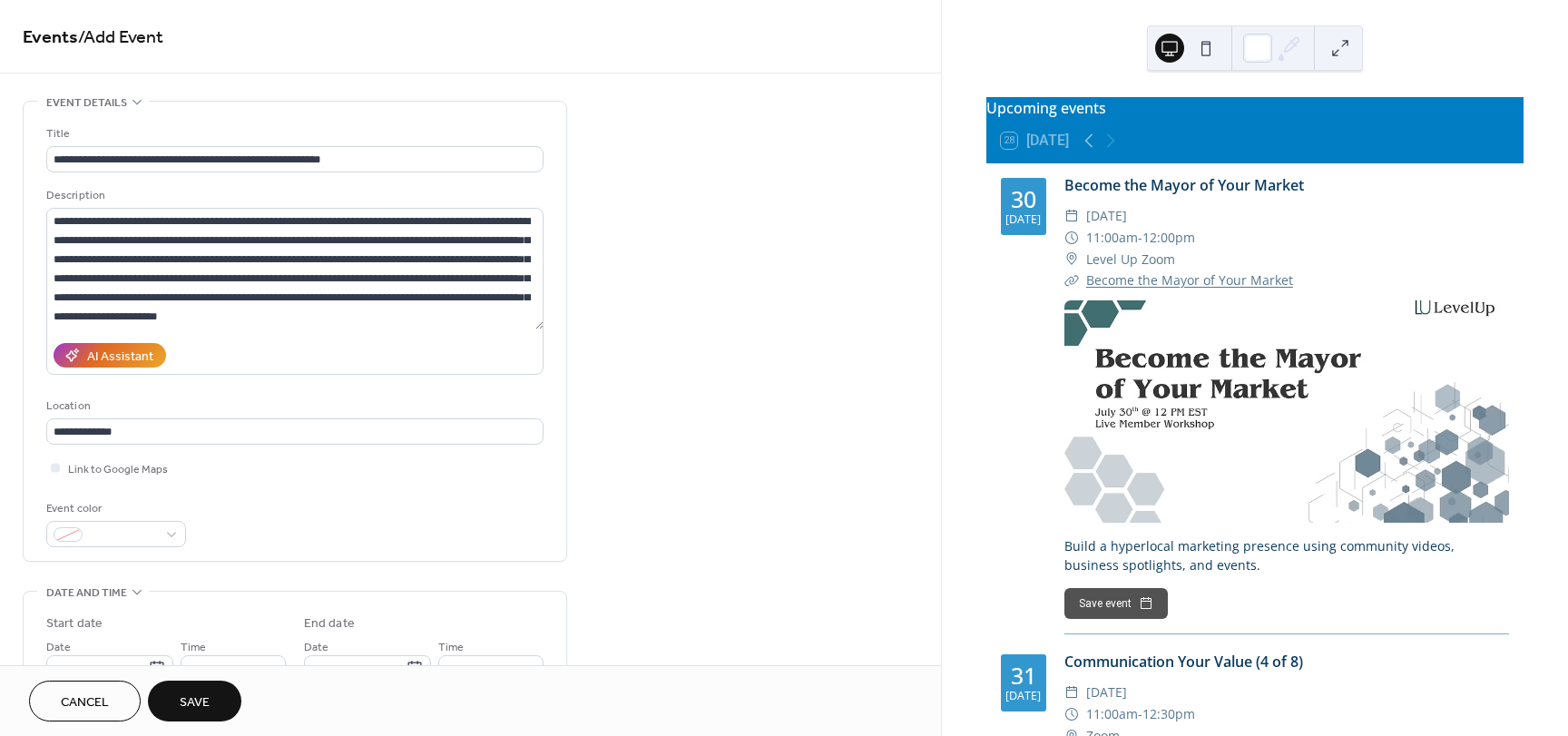 click on "**********" at bounding box center (470, 762) 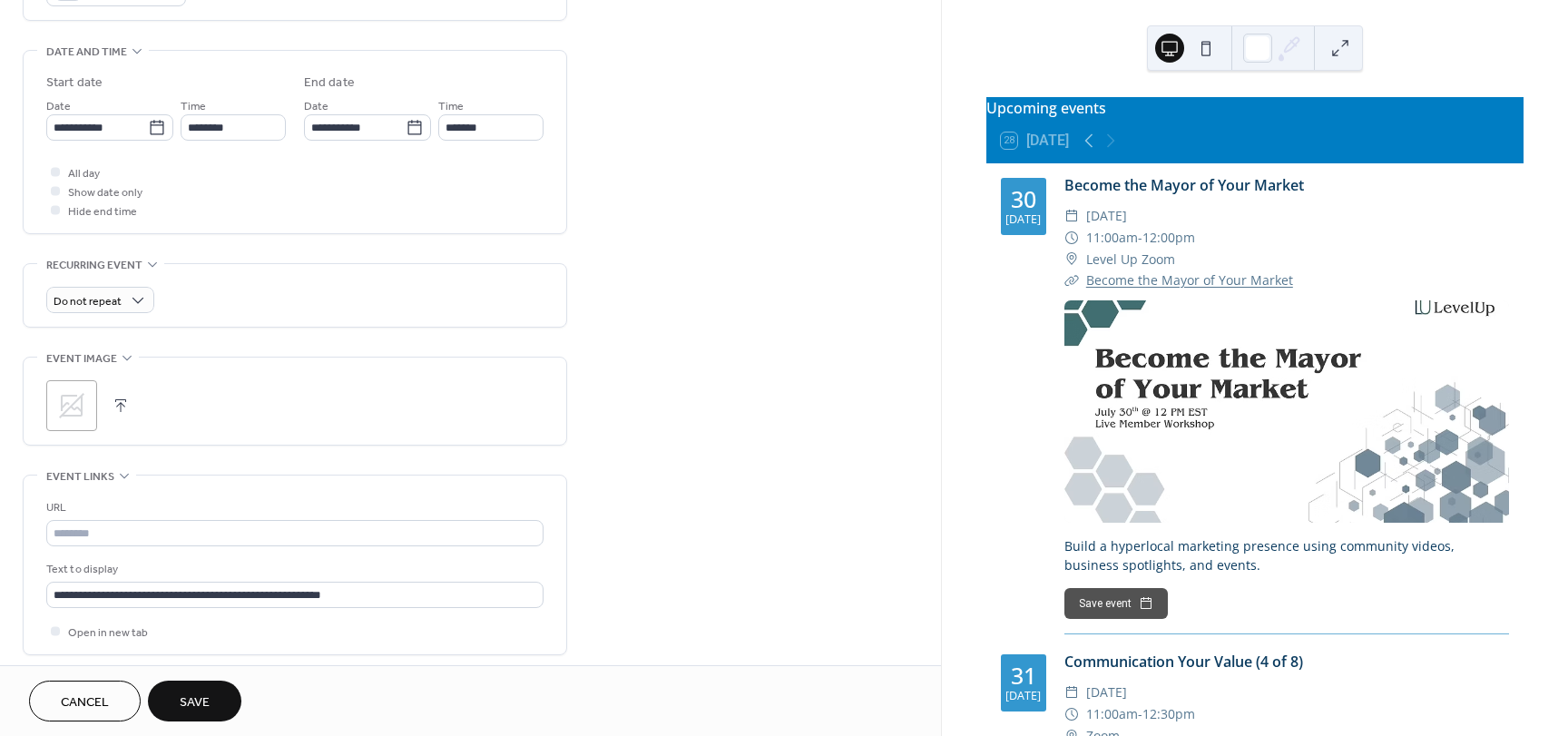 scroll, scrollTop: 542, scrollLeft: 0, axis: vertical 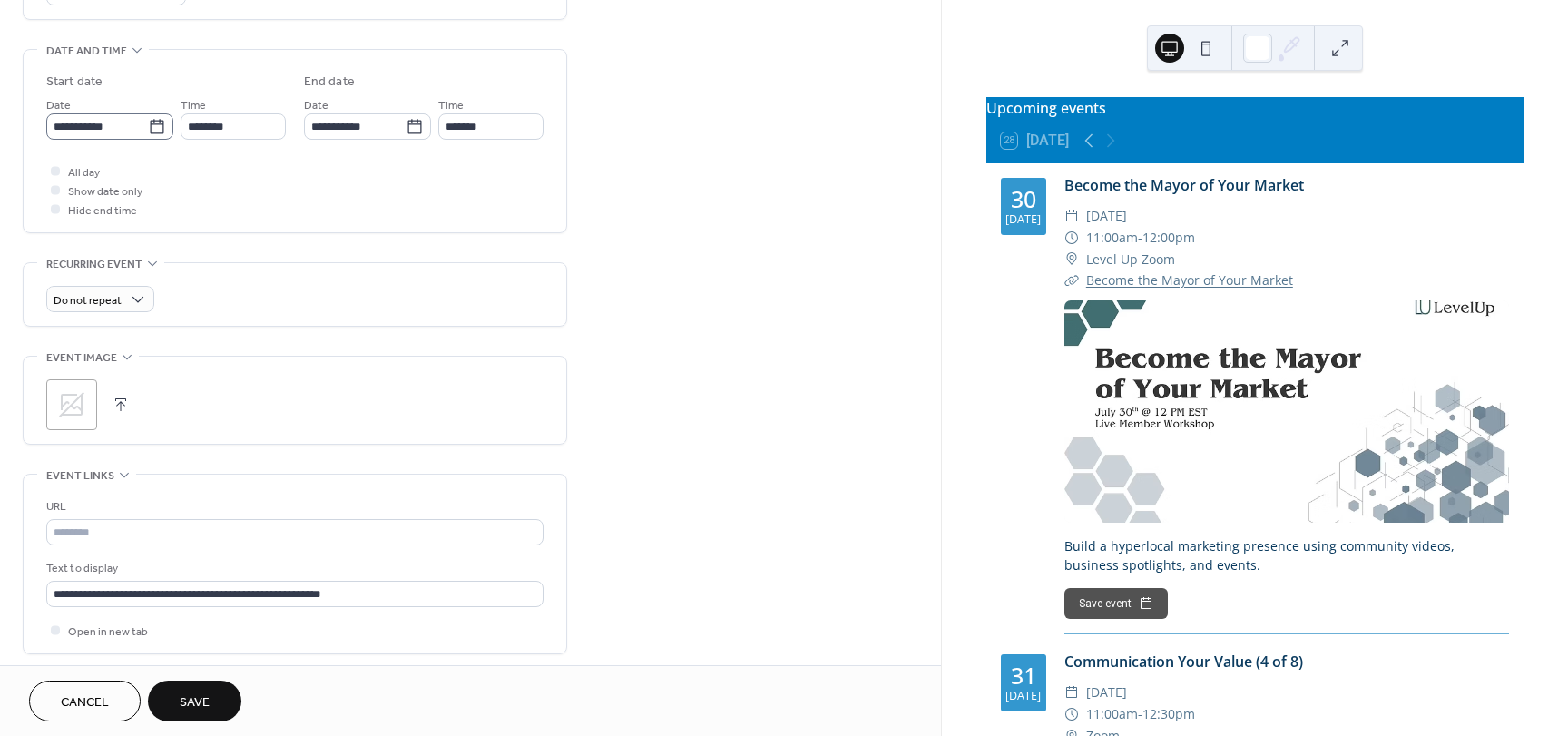 click 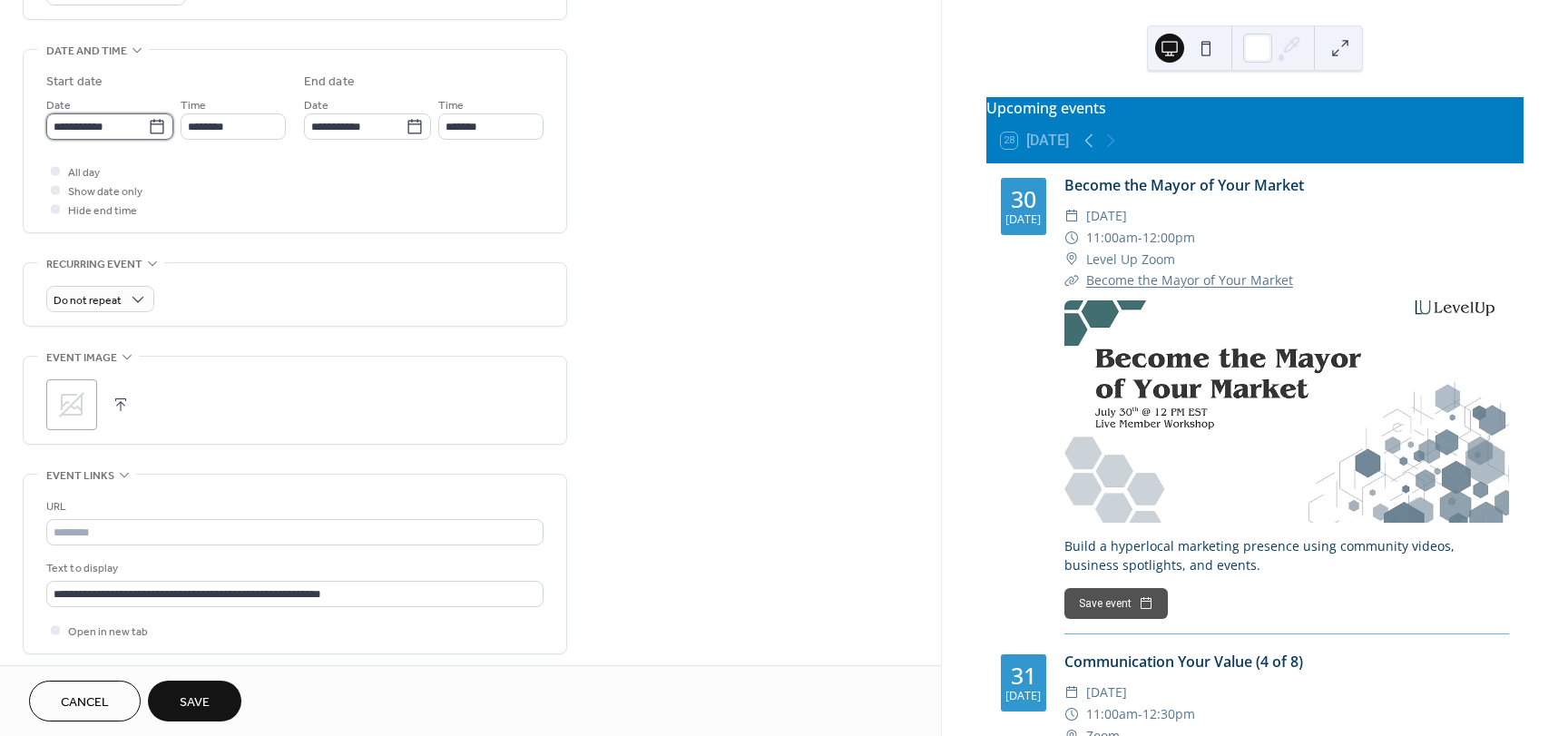 click on "**********" at bounding box center (97, 126) 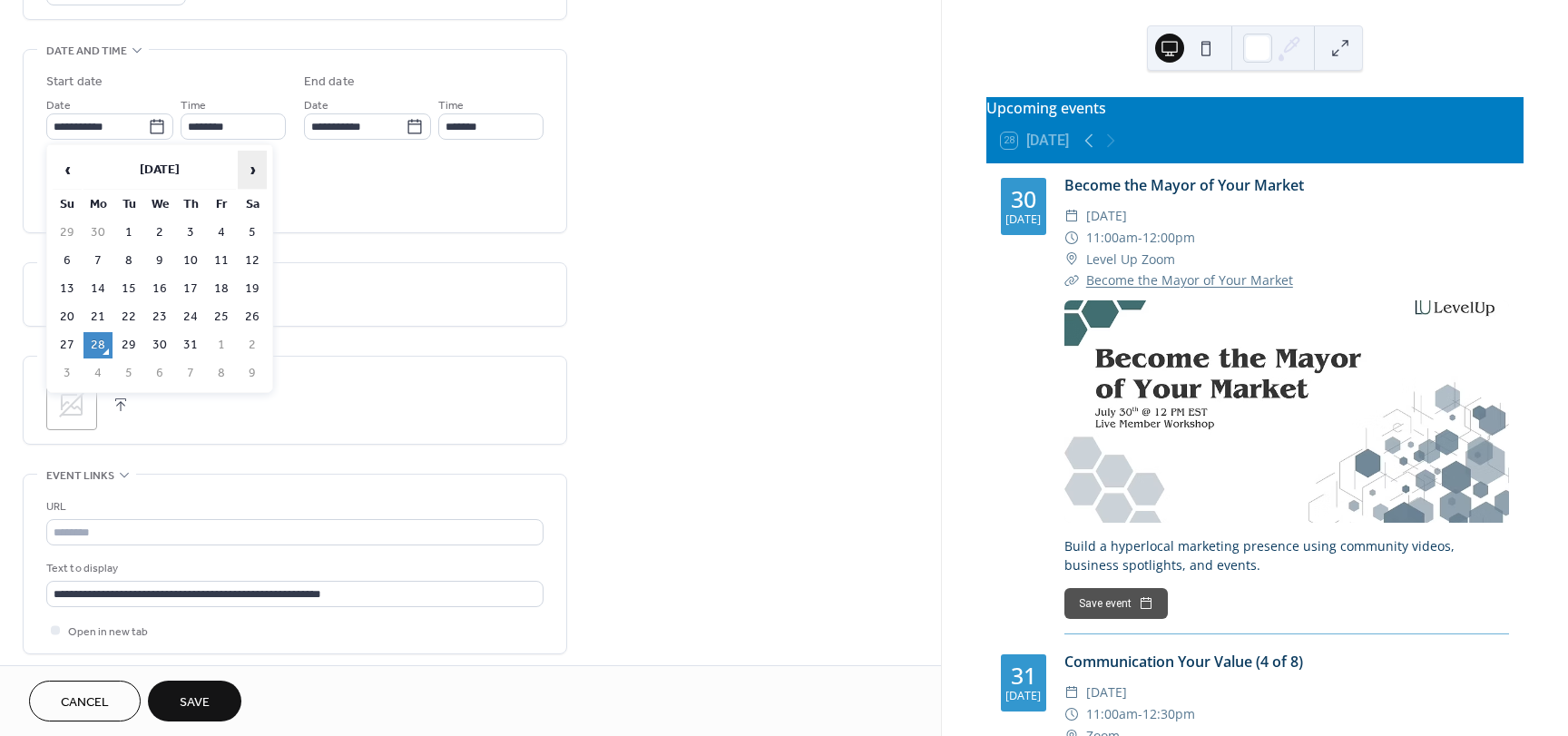 click on "›" at bounding box center [252, 170] 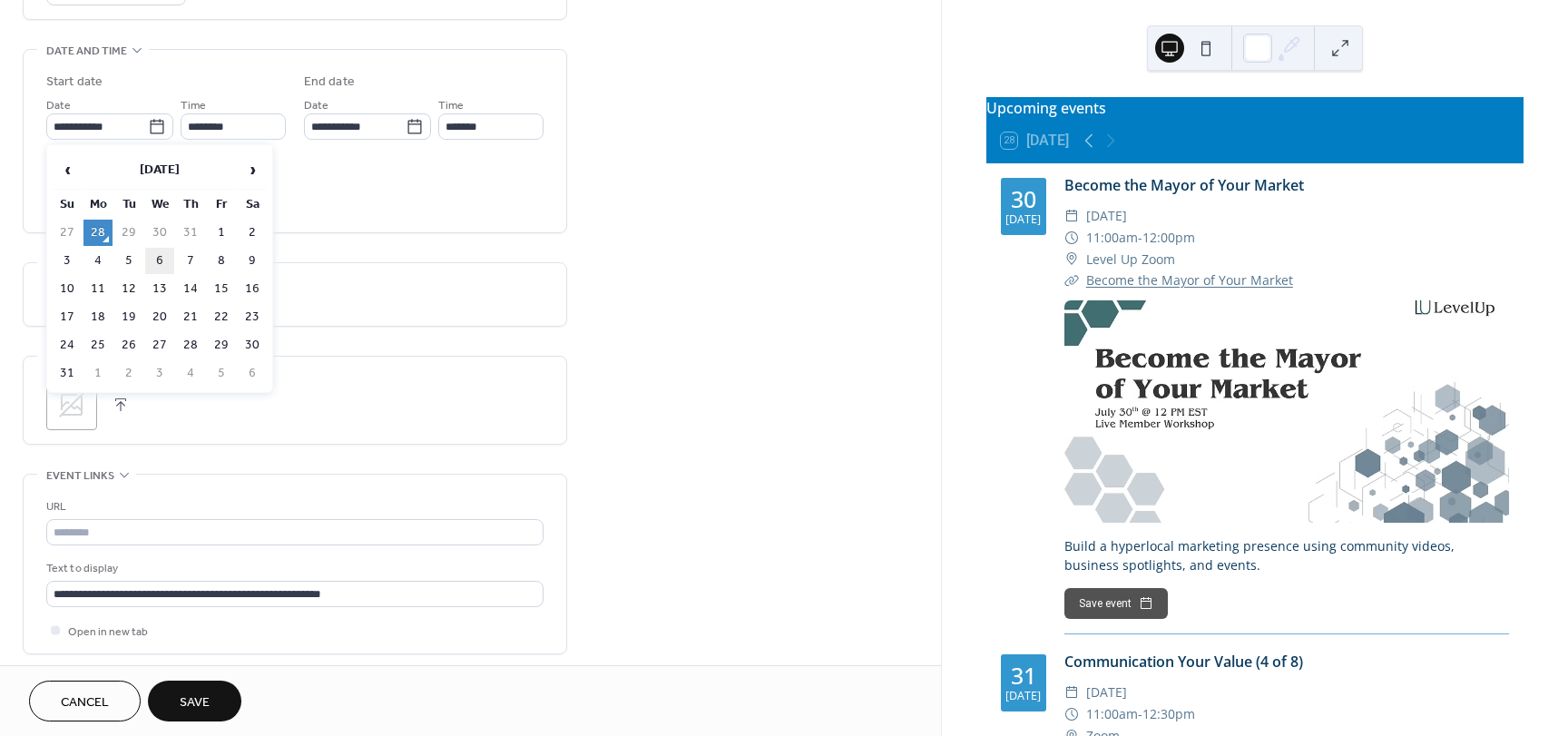 click on "6" at bounding box center (160, 260) 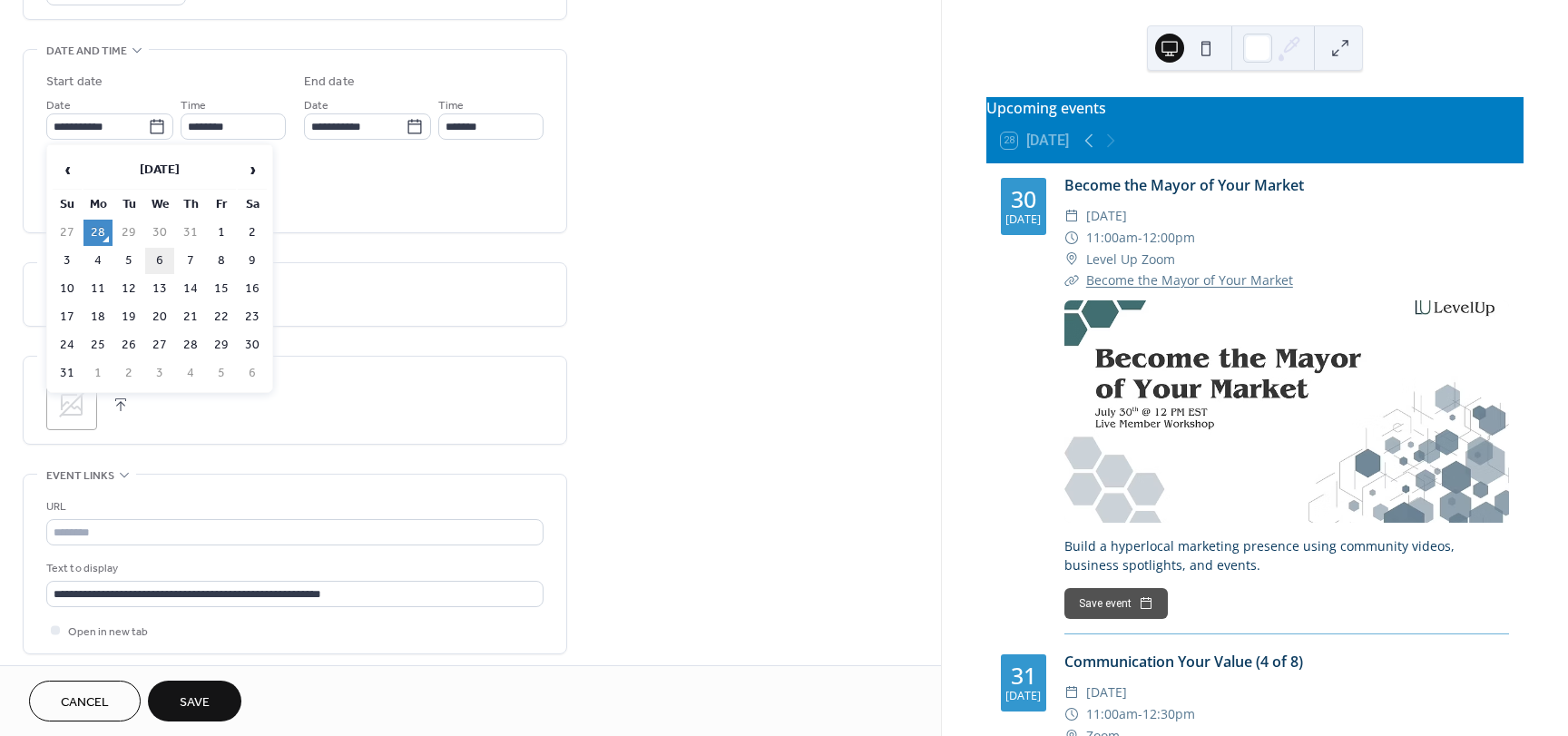 type on "**********" 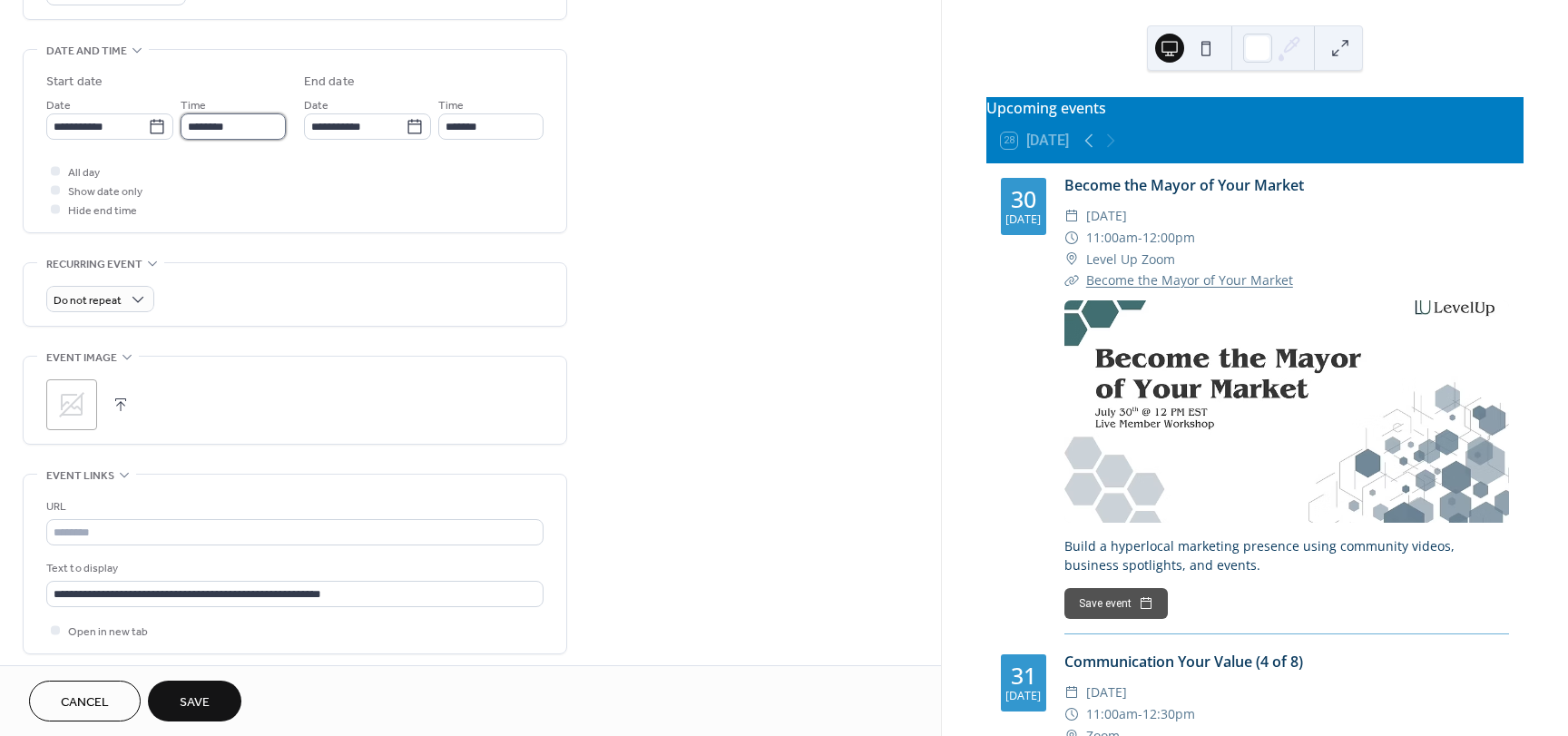 click on "********" at bounding box center [233, 126] 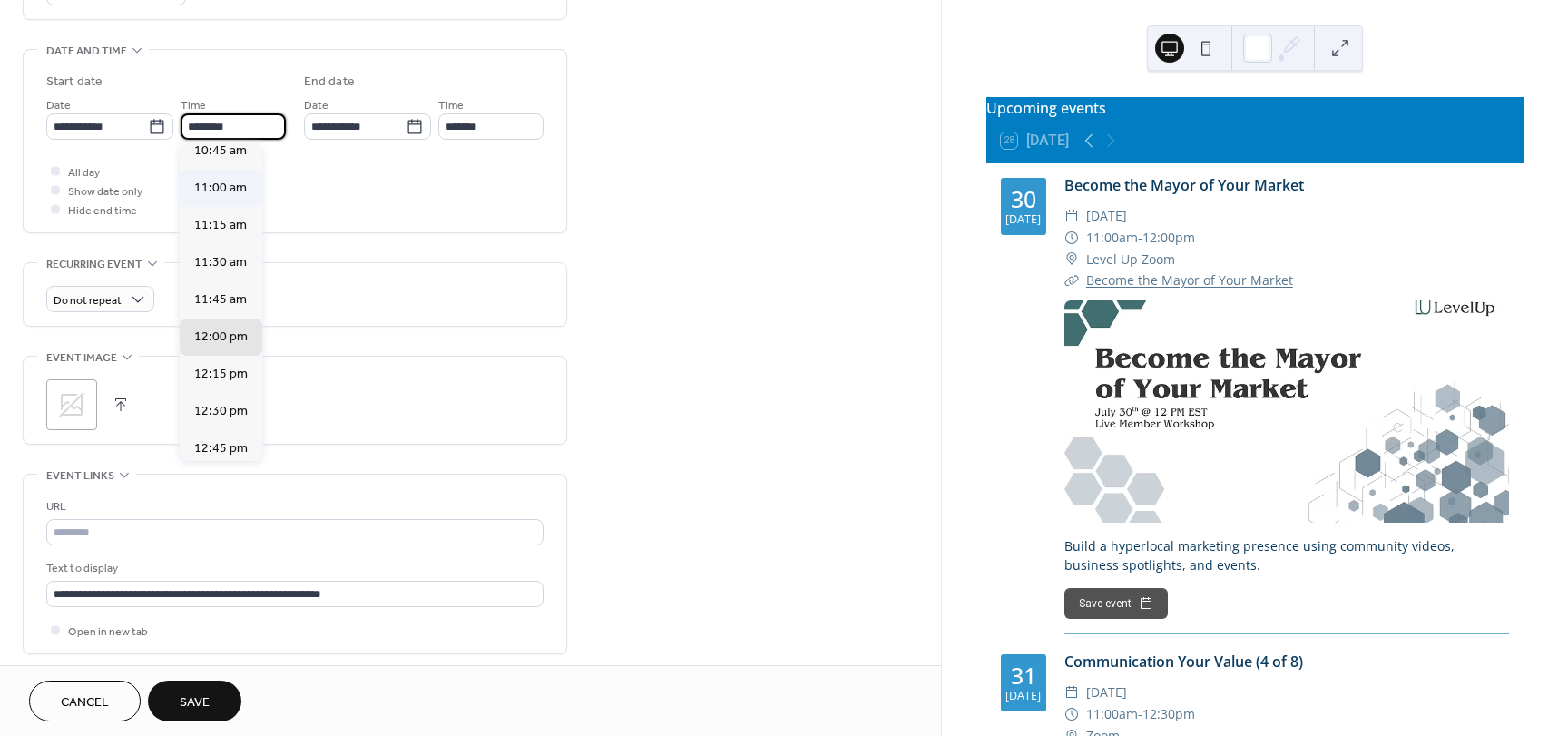 scroll, scrollTop: 1608, scrollLeft: 0, axis: vertical 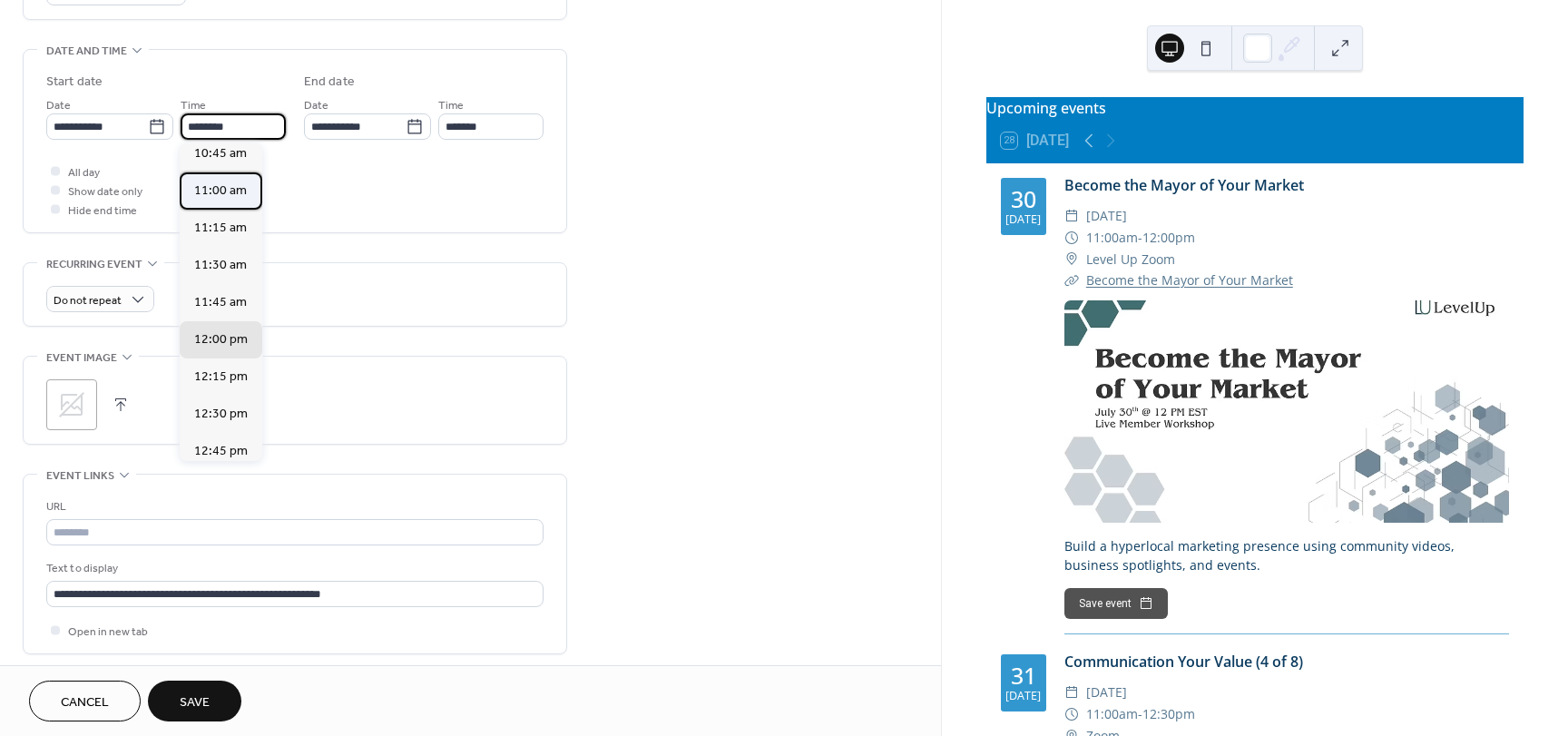 click on "11:00 am" at bounding box center [220, 191] 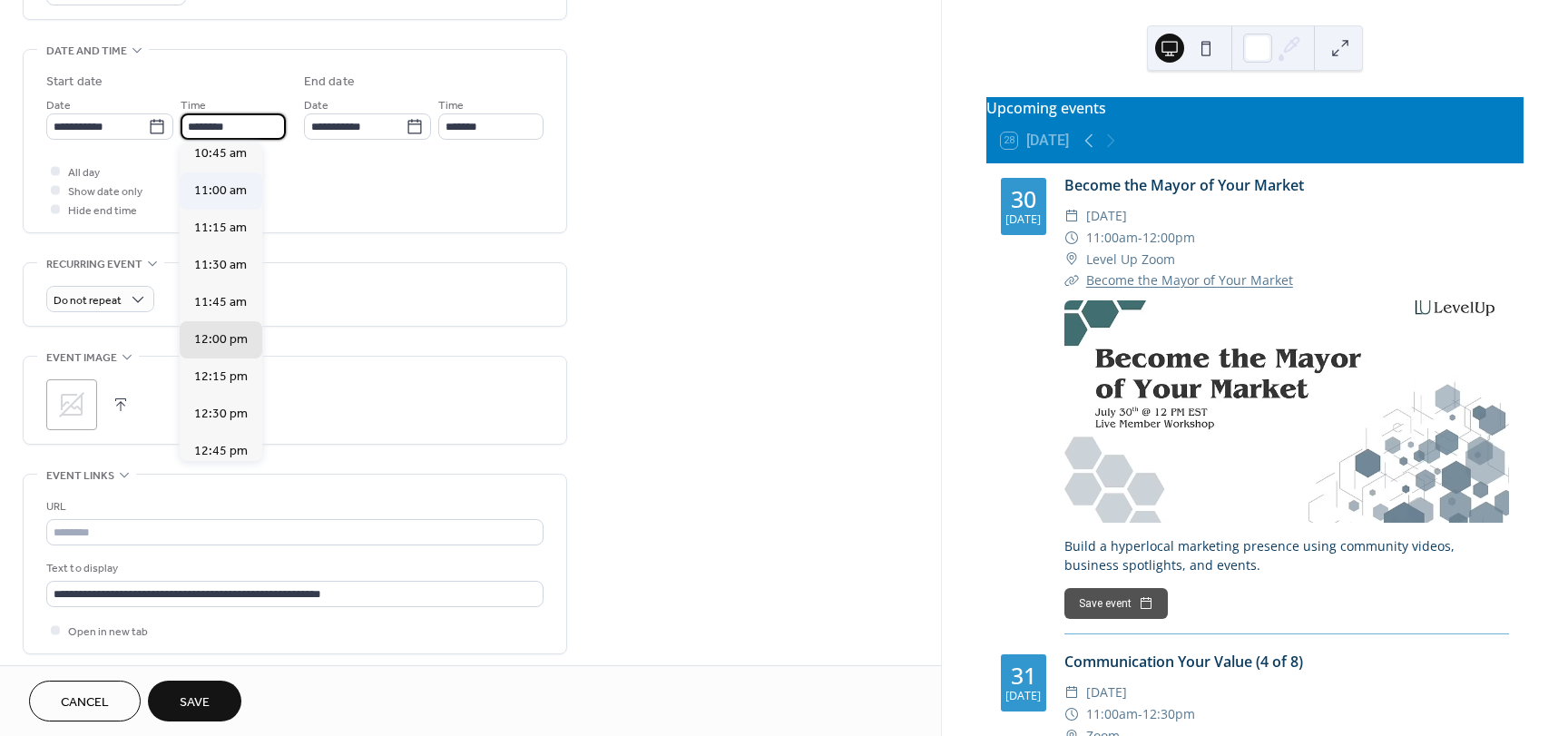 type on "********" 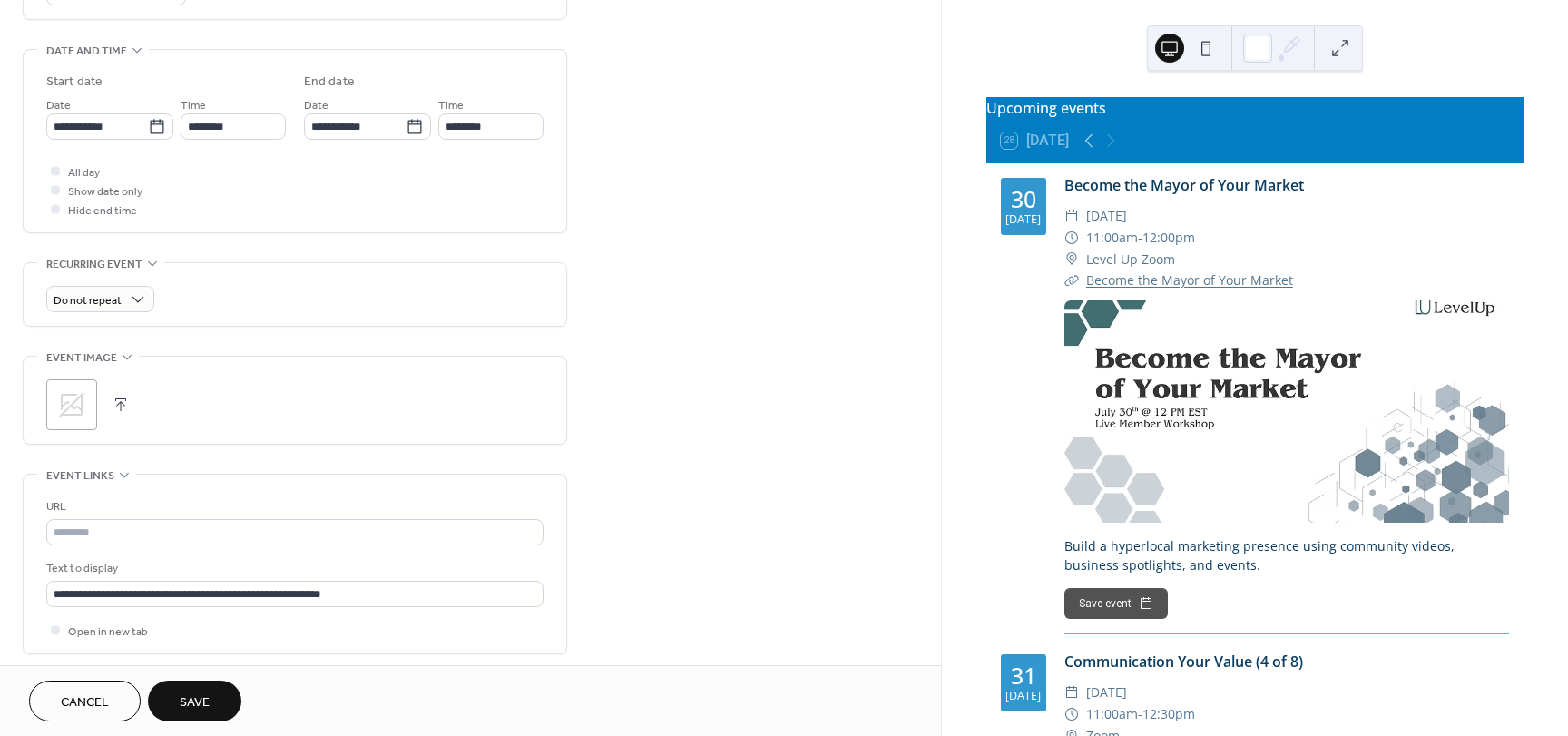 scroll, scrollTop: 541, scrollLeft: 0, axis: vertical 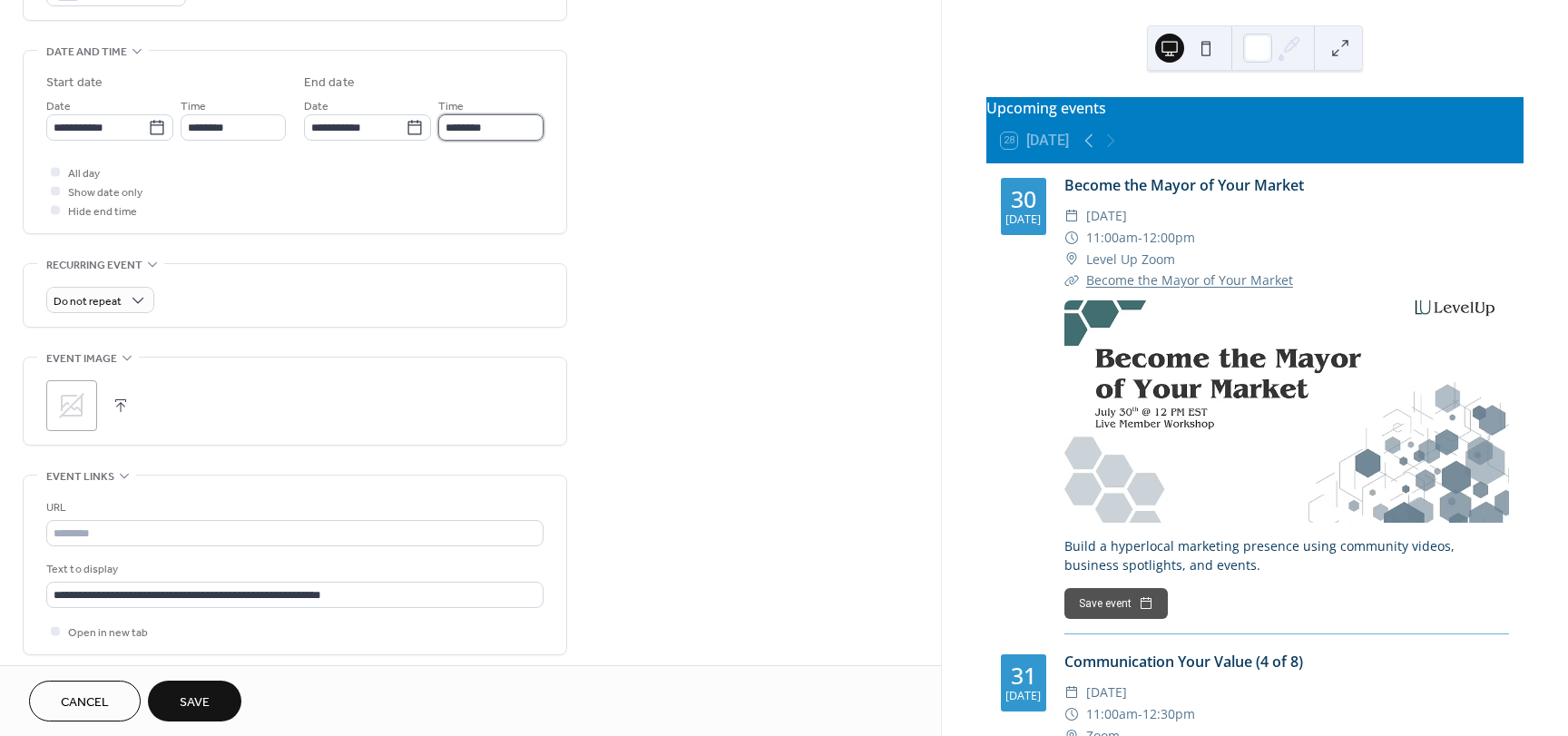 click on "********" at bounding box center (491, 127) 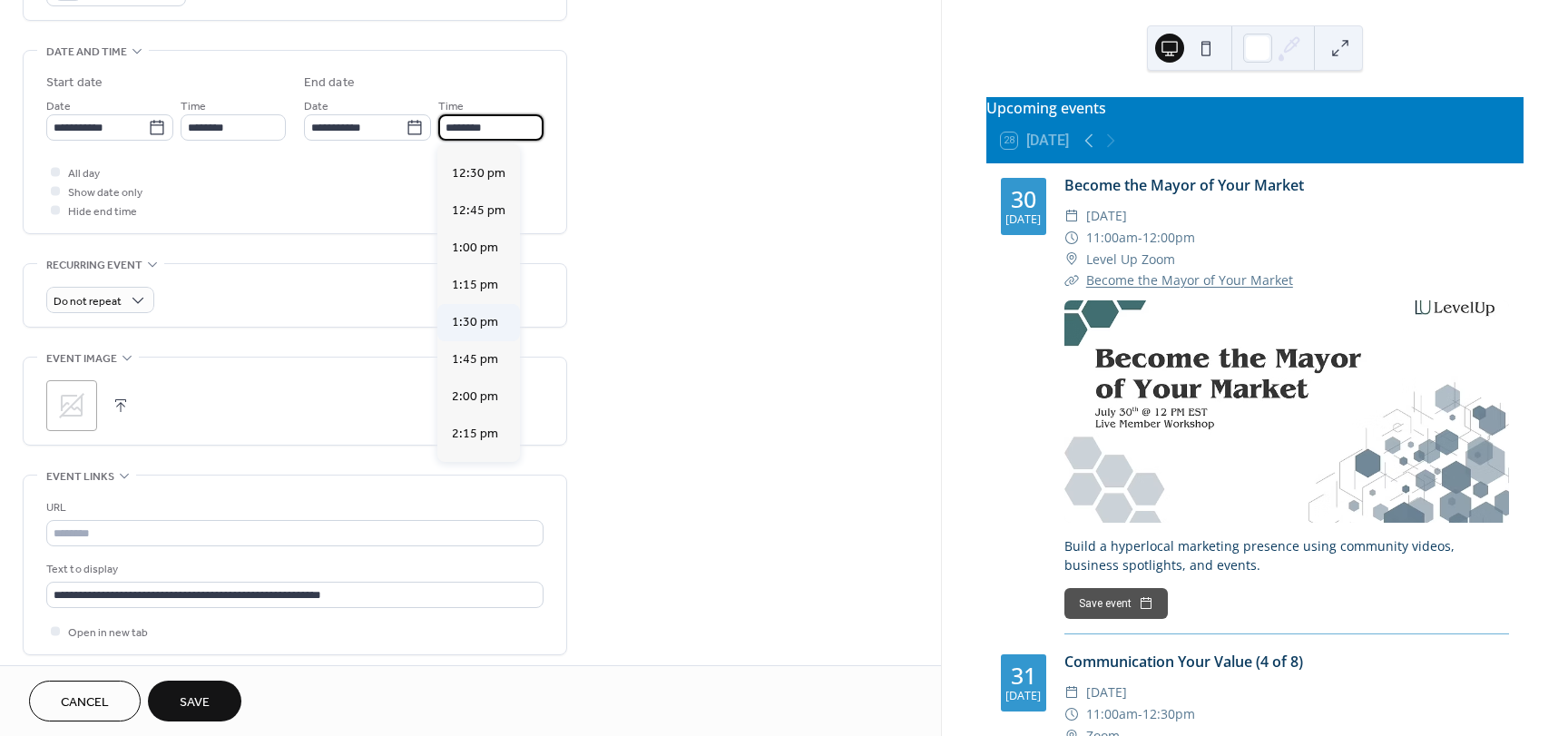scroll, scrollTop: 177, scrollLeft: 0, axis: vertical 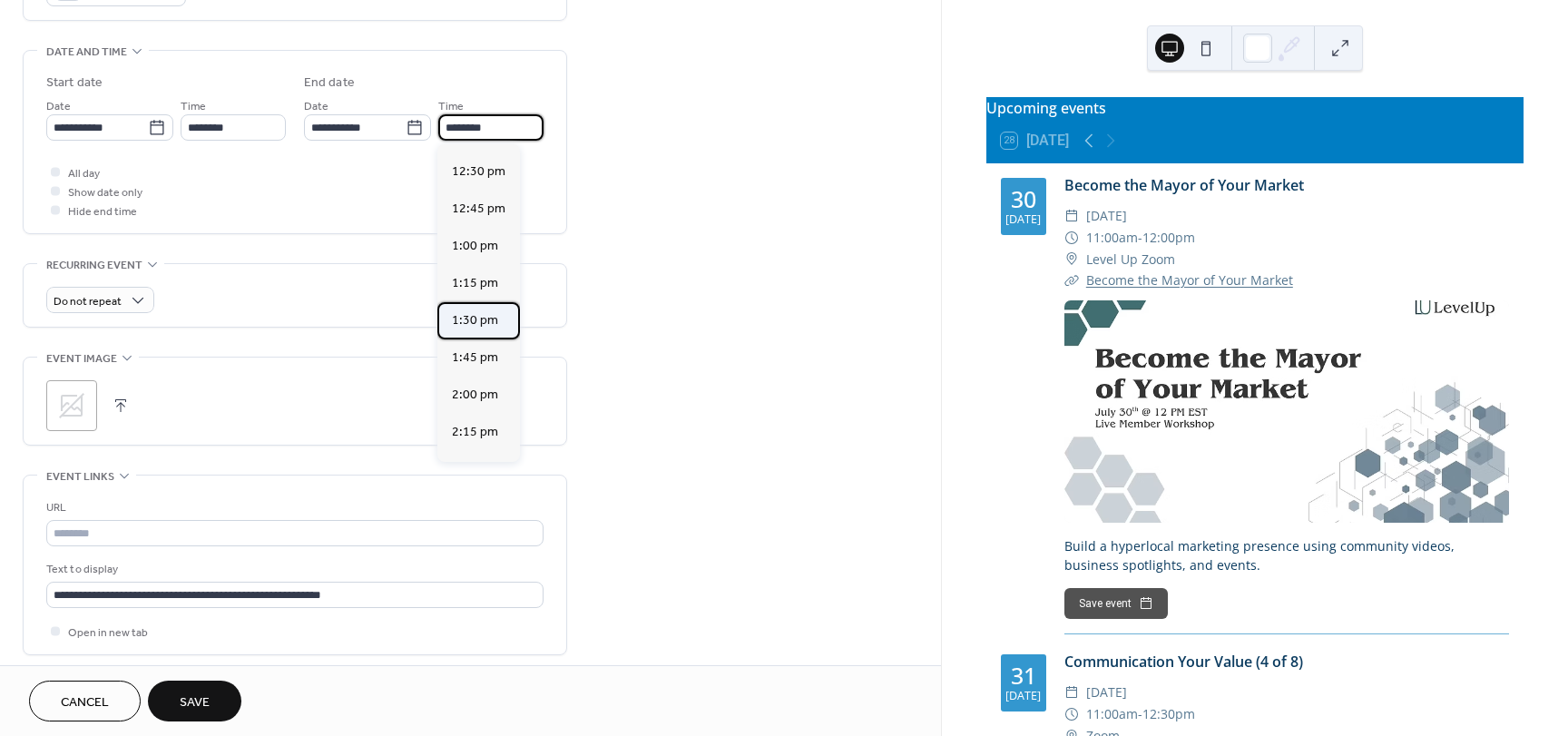 click on "1:30 pm" at bounding box center [475, 320] 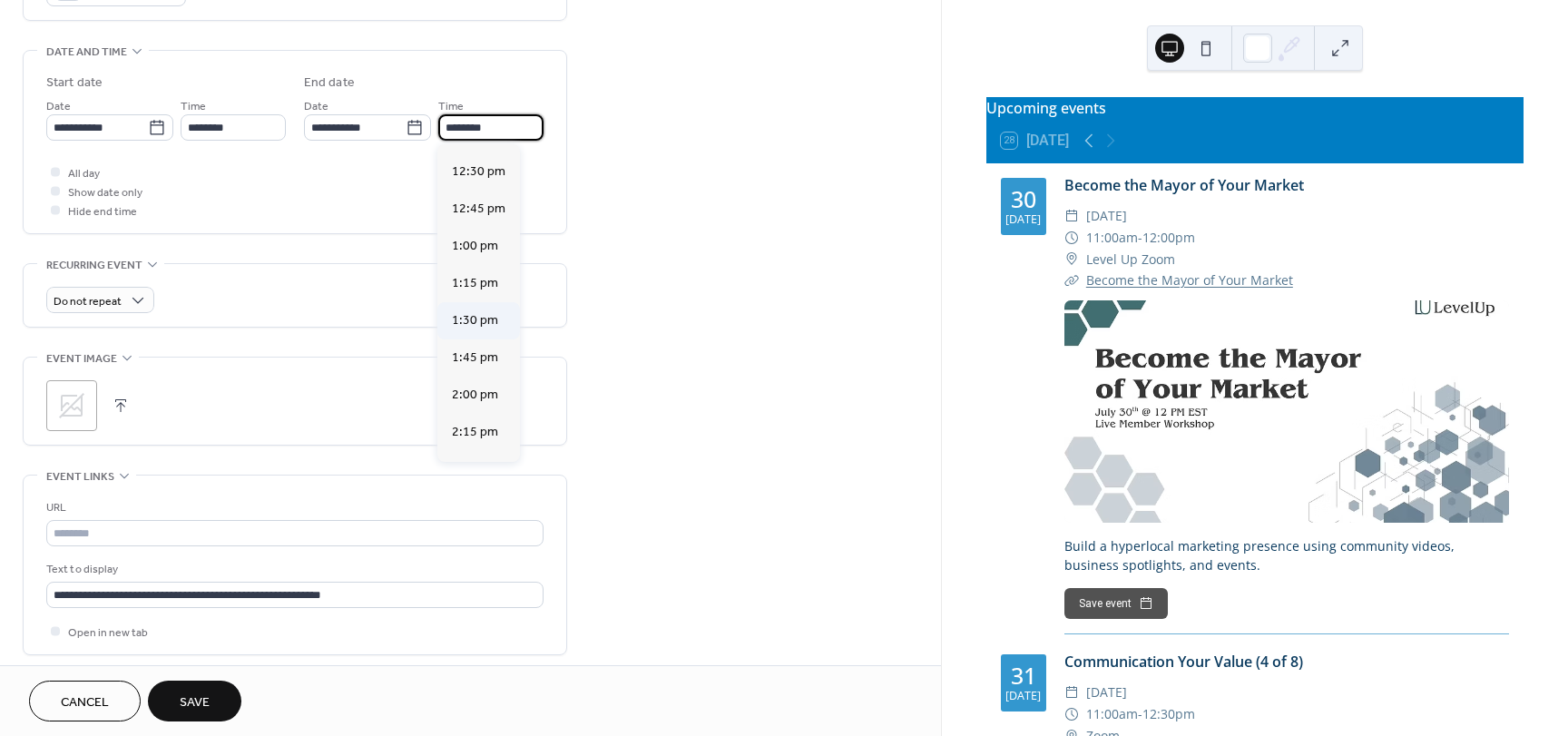 scroll, scrollTop: 0, scrollLeft: 0, axis: both 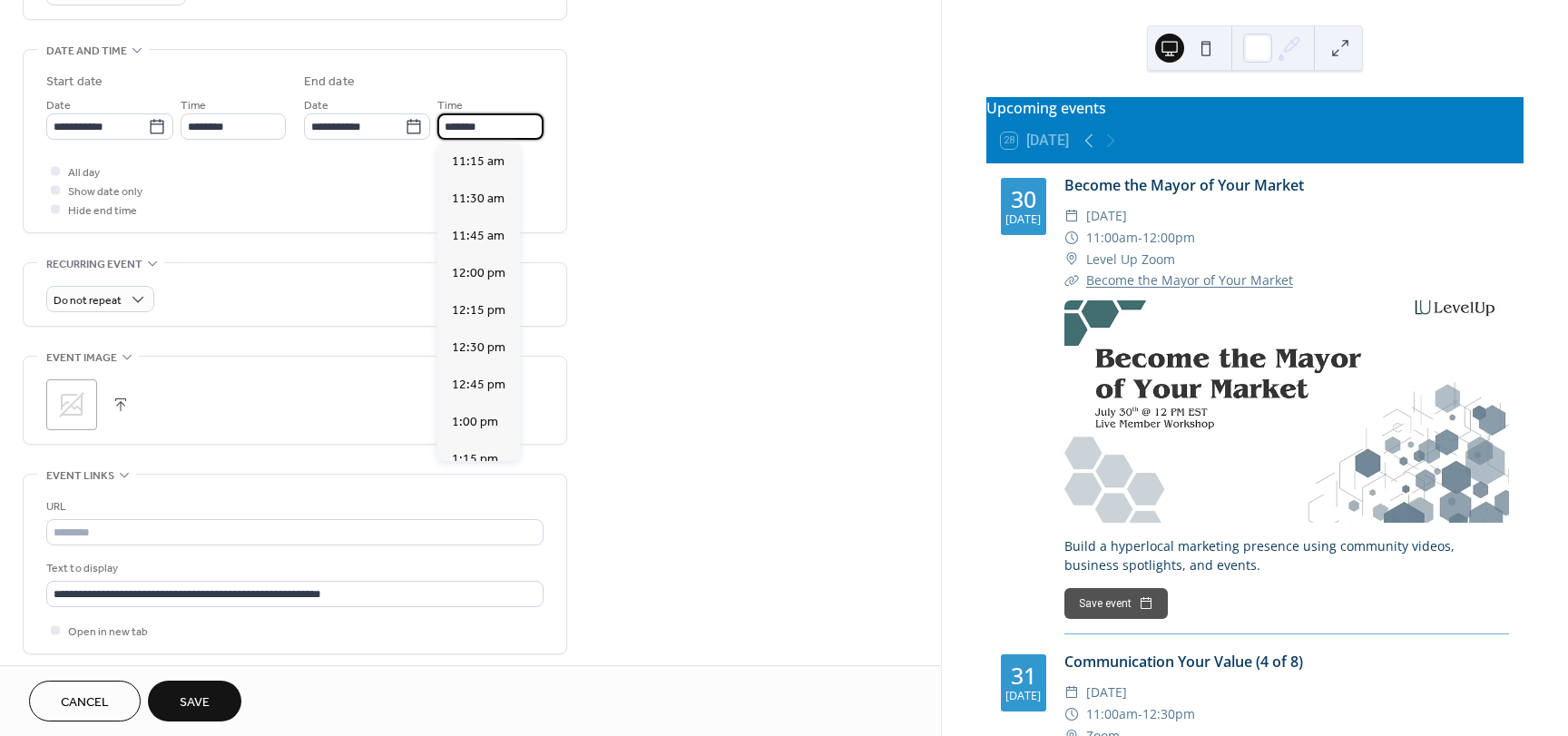 click on "*******" at bounding box center (490, 126) 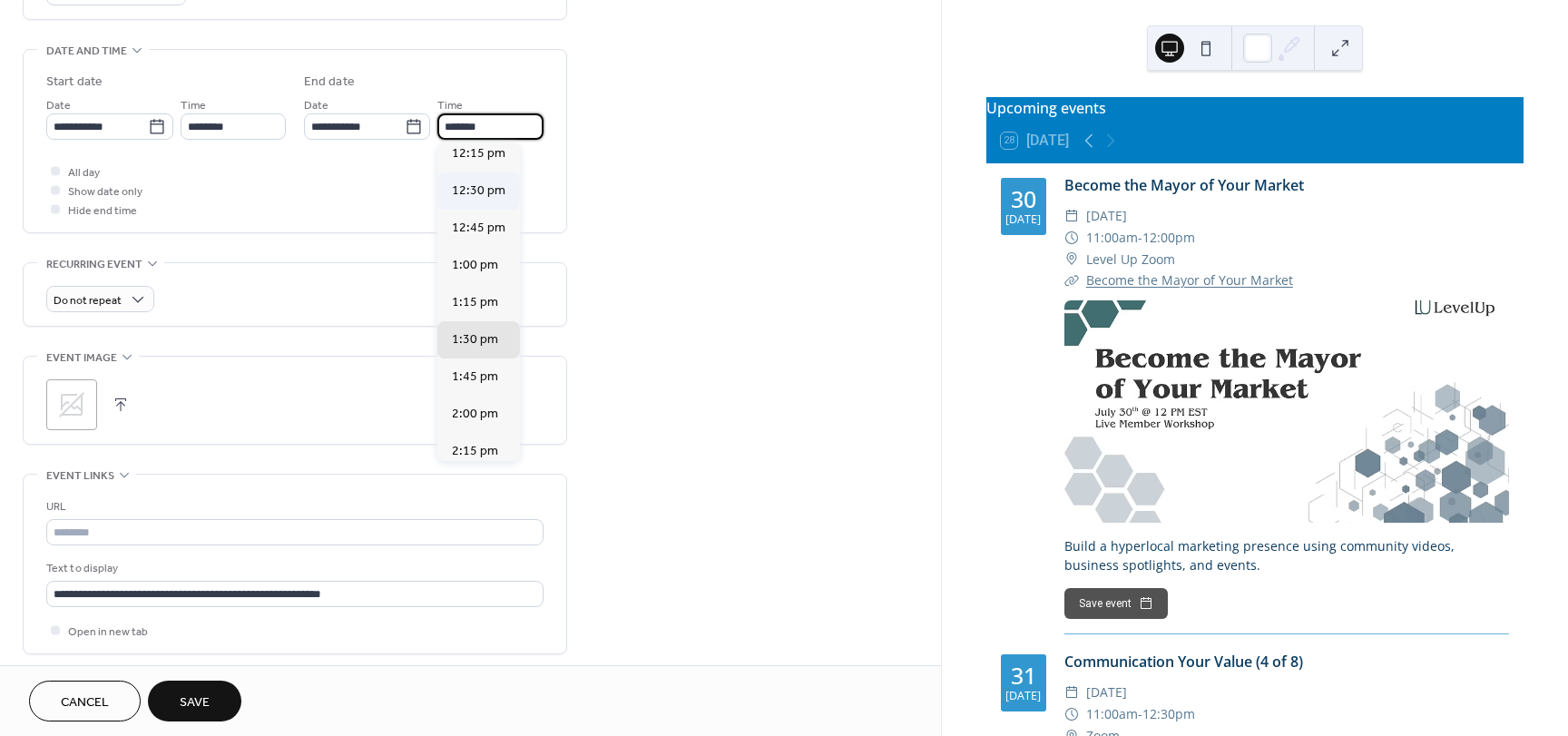 scroll, scrollTop: 156, scrollLeft: 0, axis: vertical 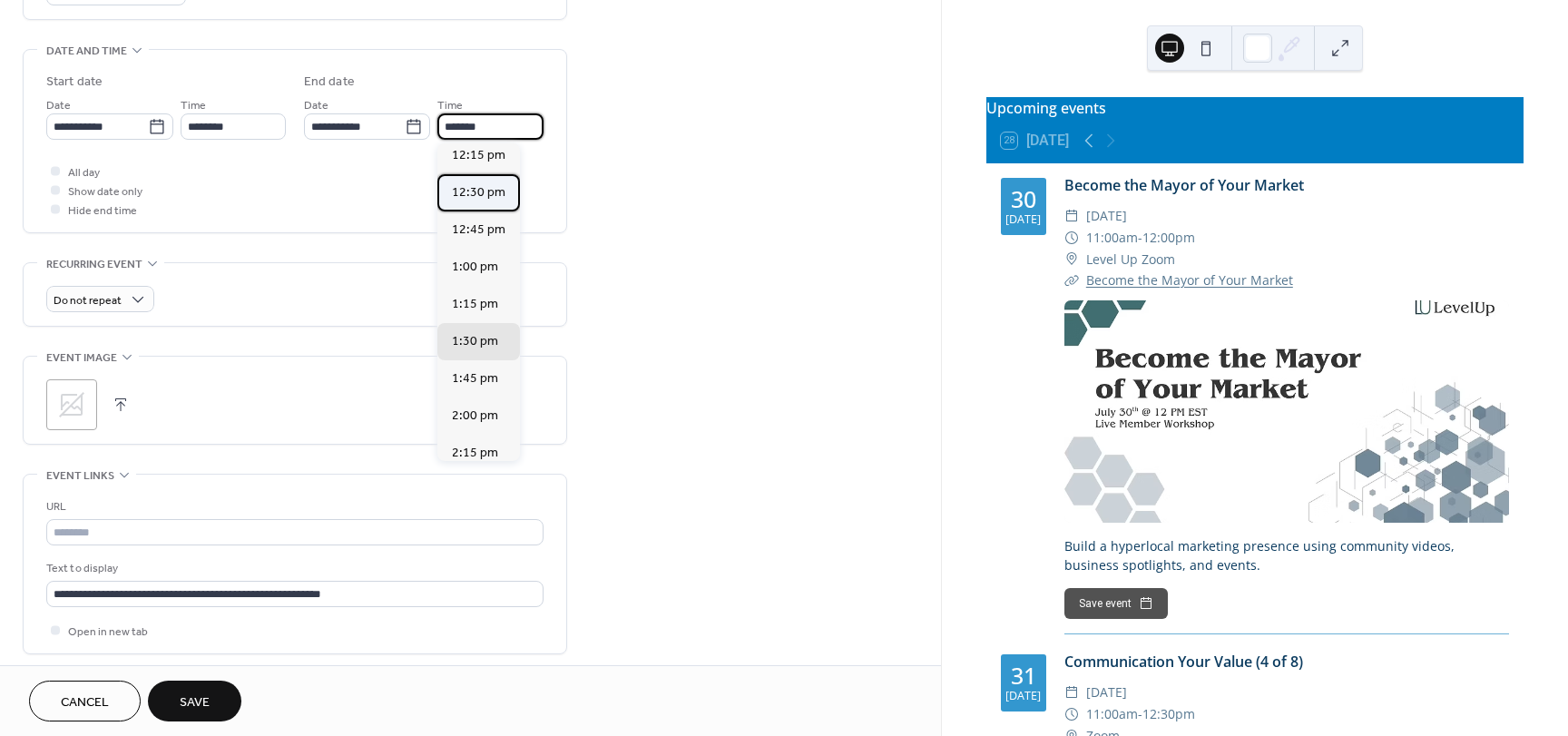 click on "12:30 pm" at bounding box center [478, 192] 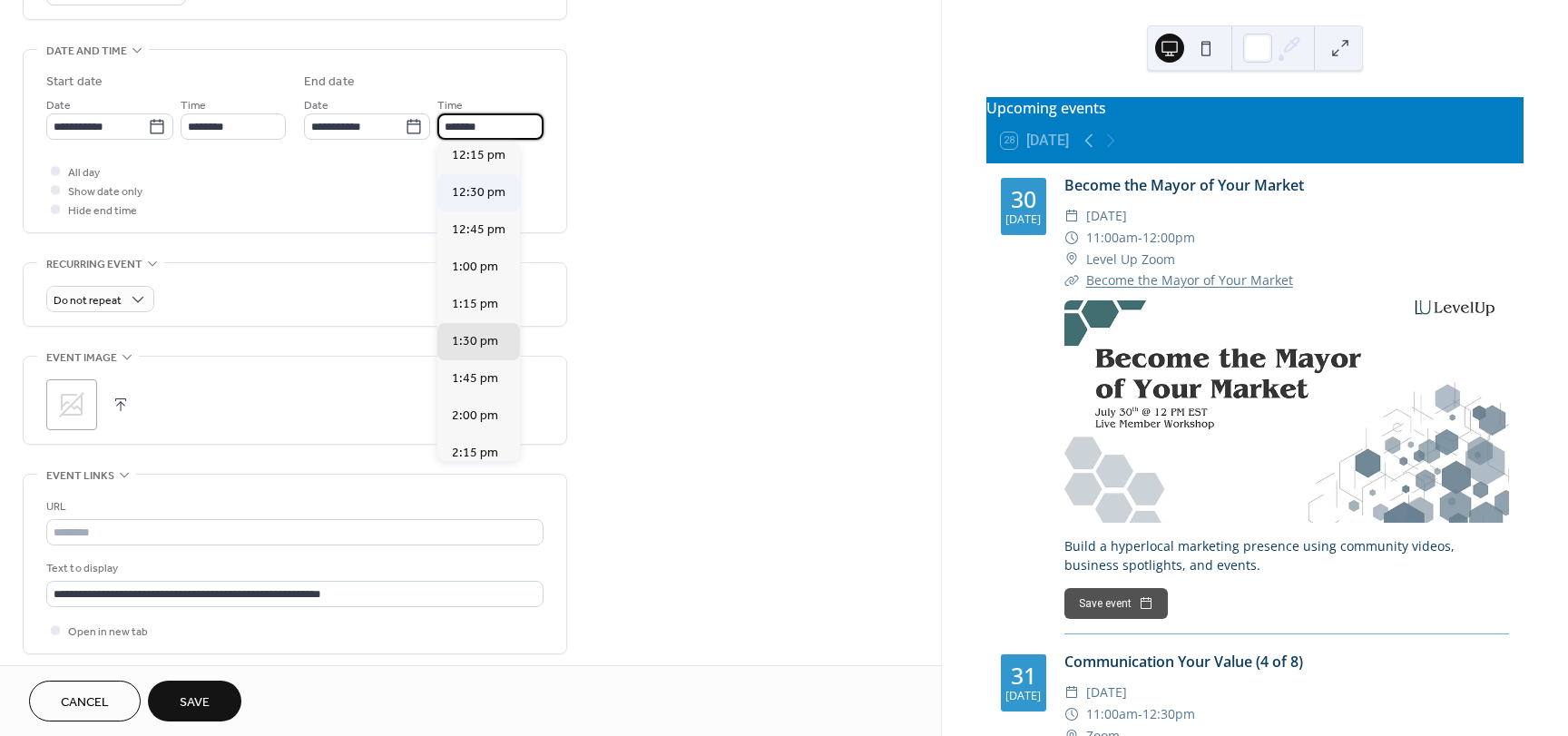 type on "********" 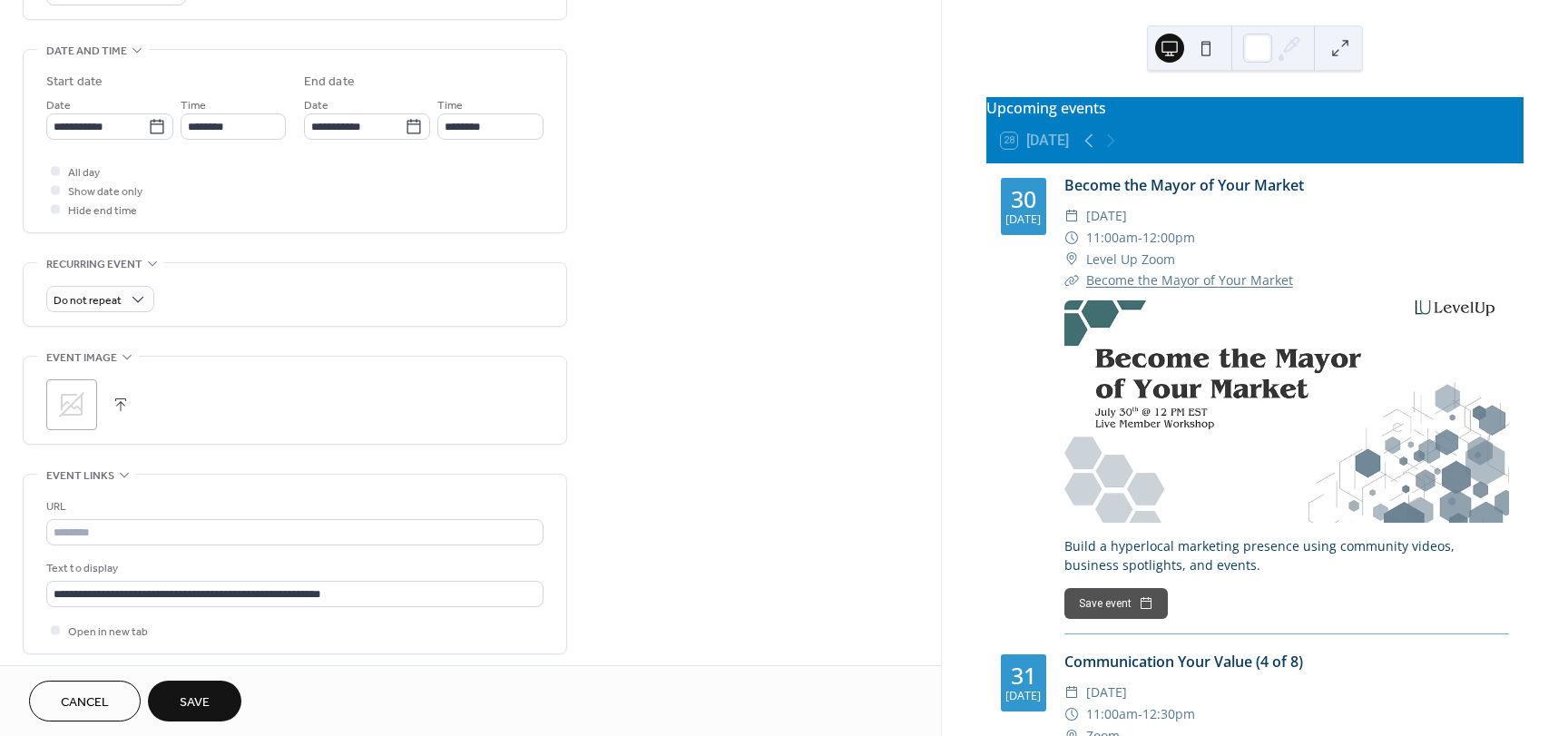click on "**********" at bounding box center (470, 221) 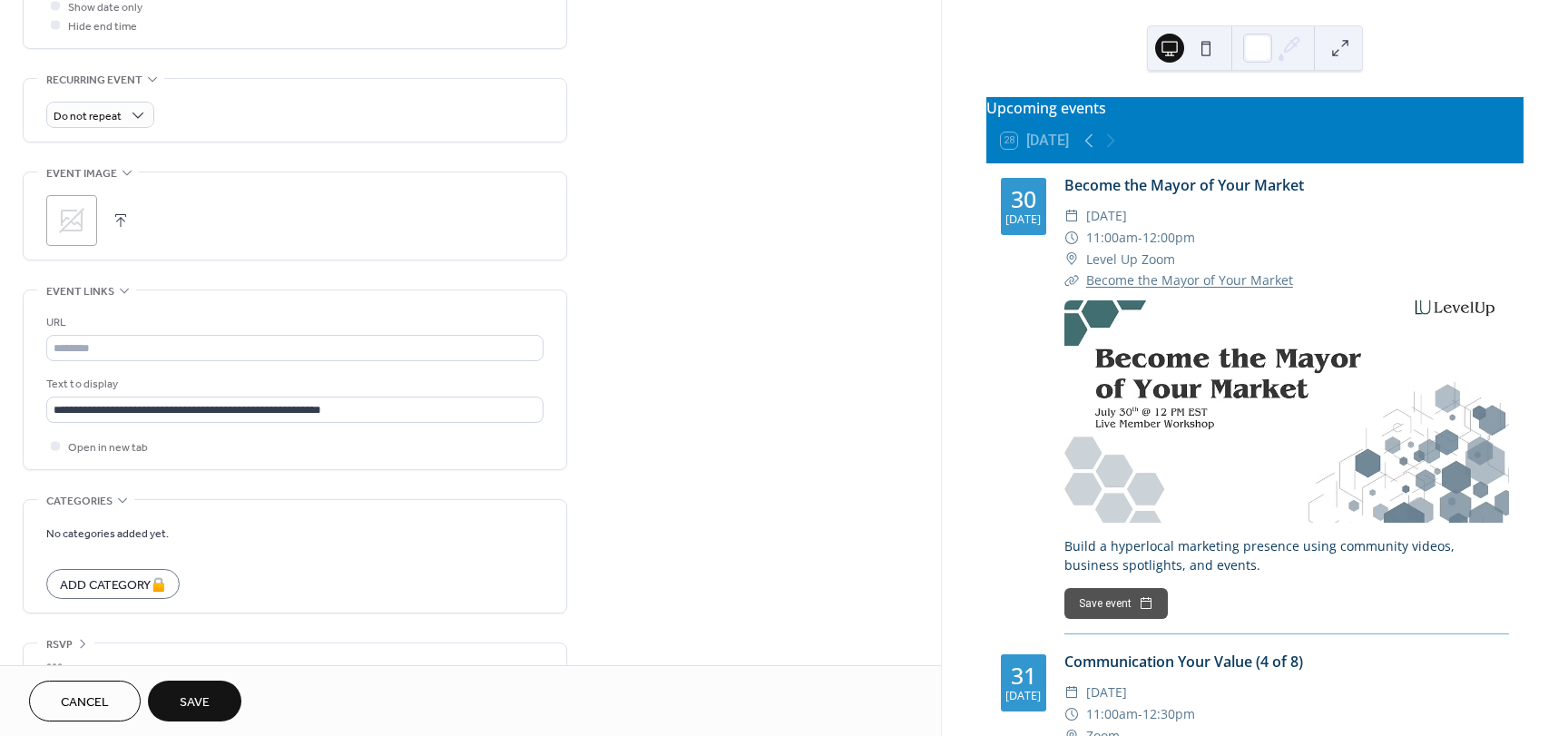 scroll, scrollTop: 760, scrollLeft: 0, axis: vertical 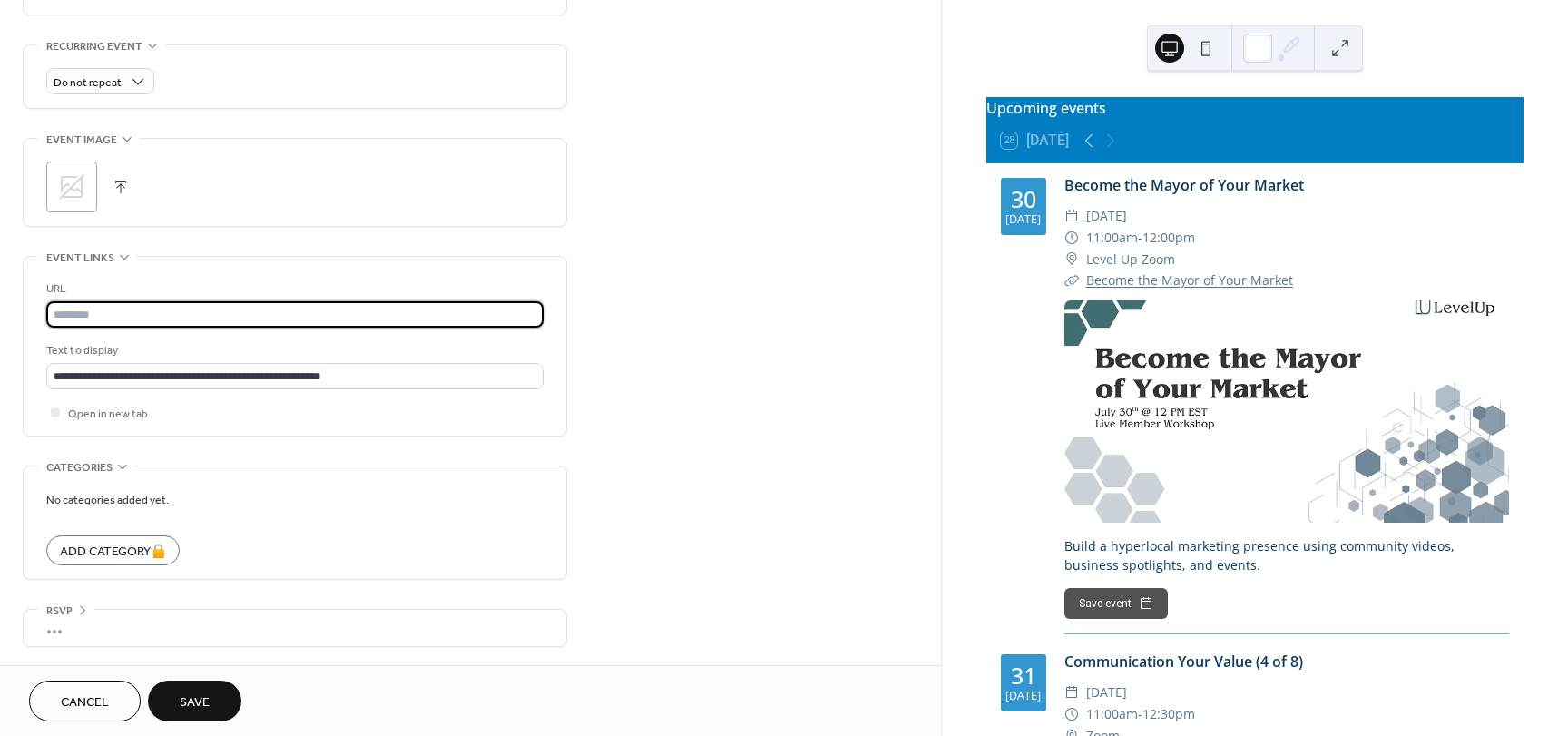 click at bounding box center [295, 314] 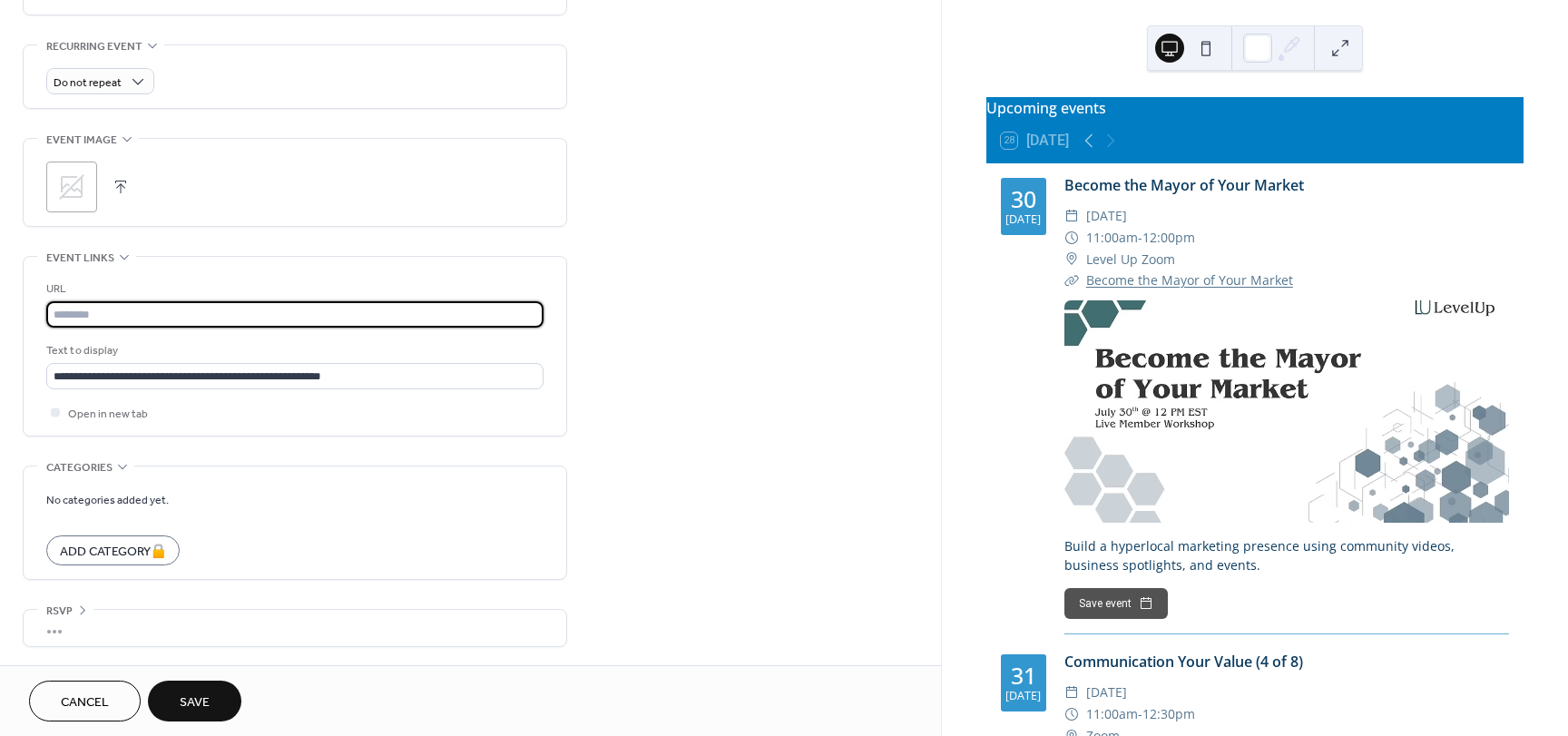 paste on "**********" 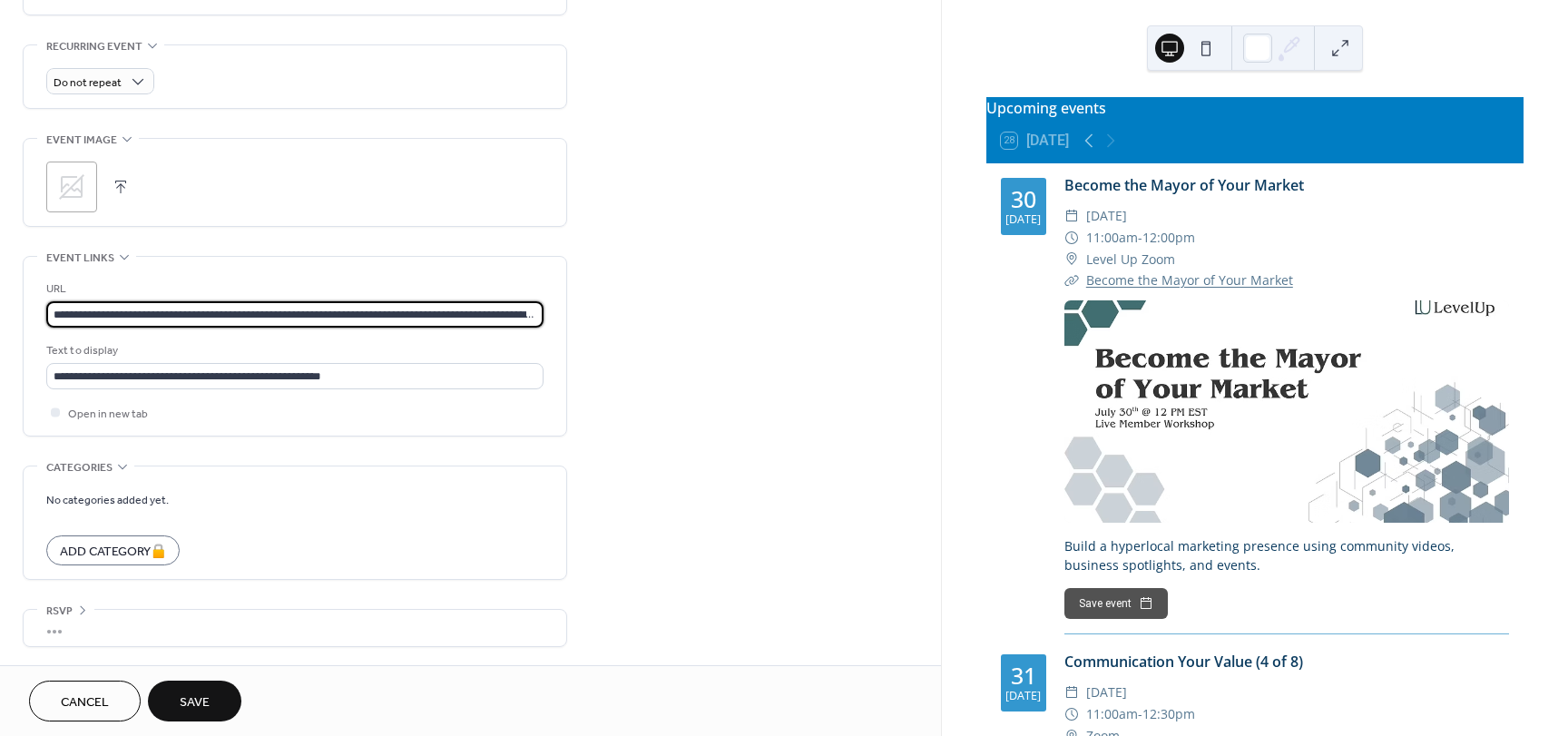 scroll, scrollTop: 0, scrollLeft: 152, axis: horizontal 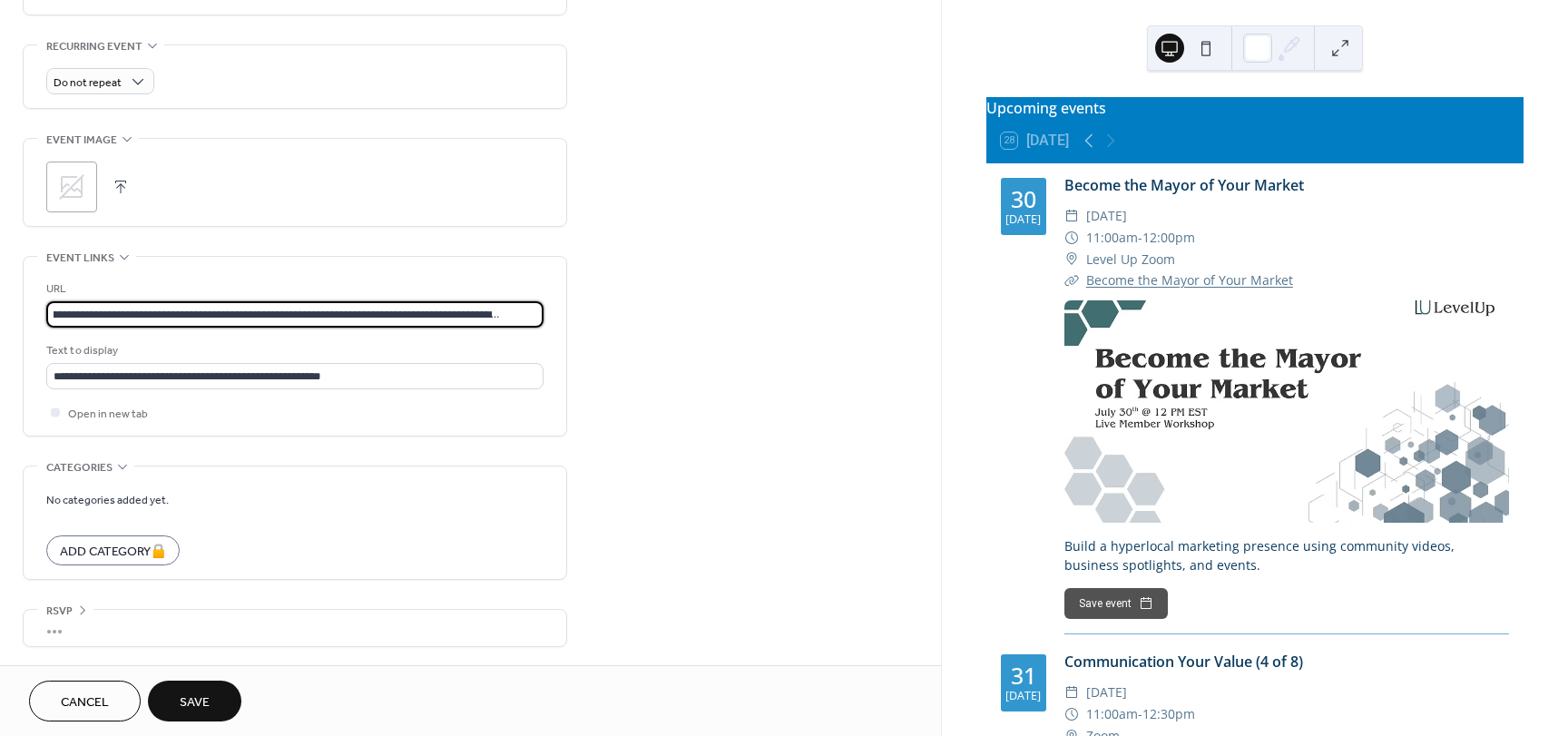 type on "**********" 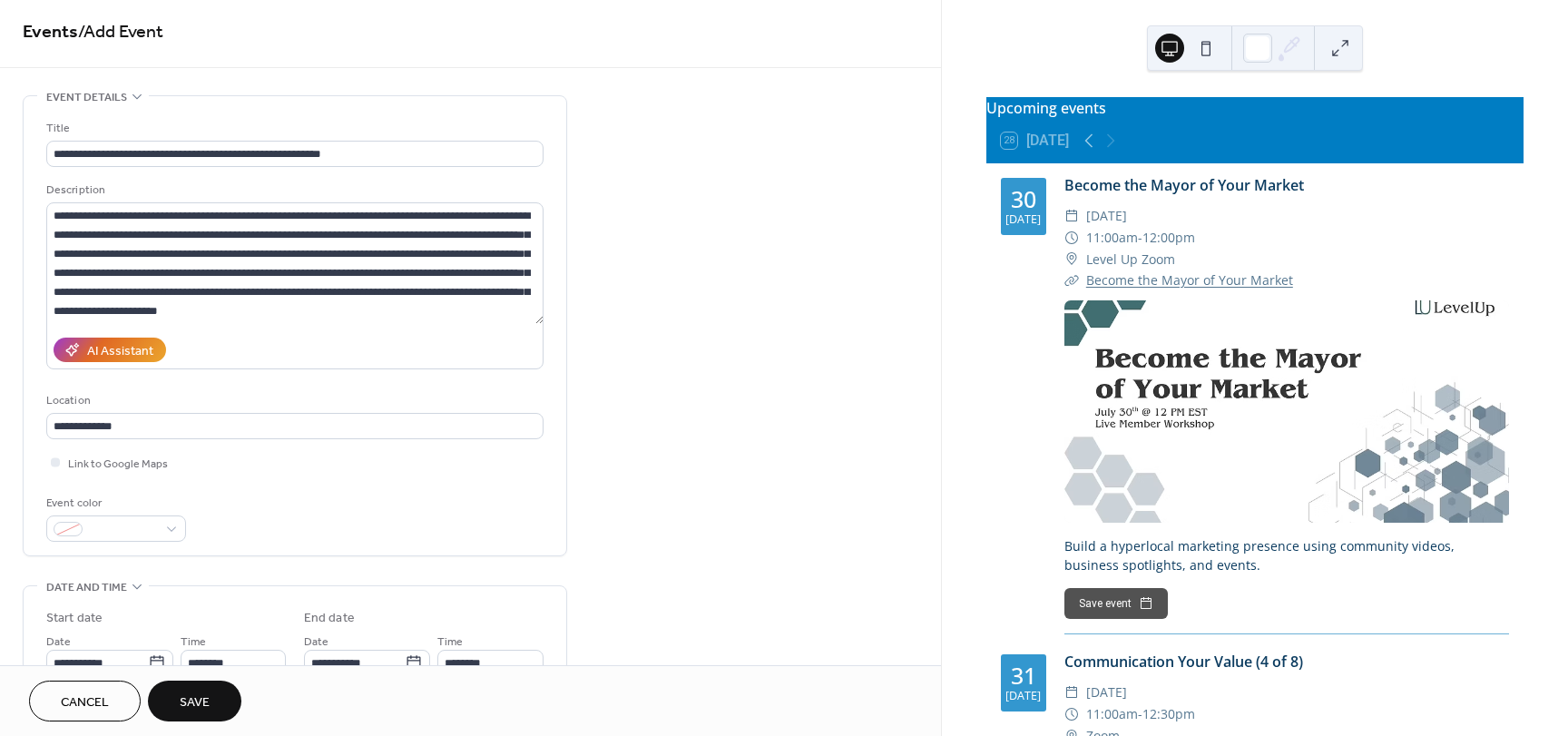 scroll, scrollTop: 0, scrollLeft: 0, axis: both 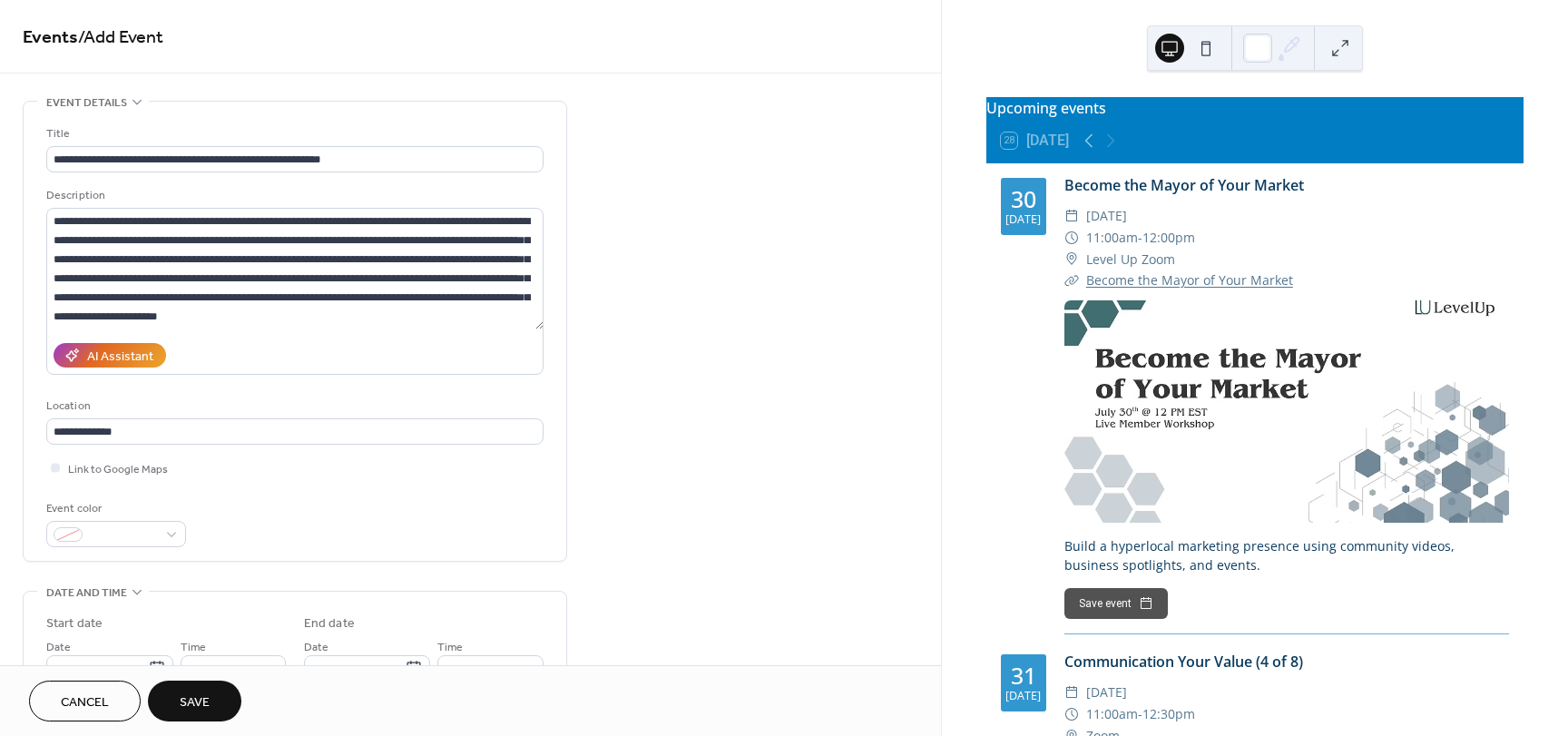 click on "Save" at bounding box center (194, 701) 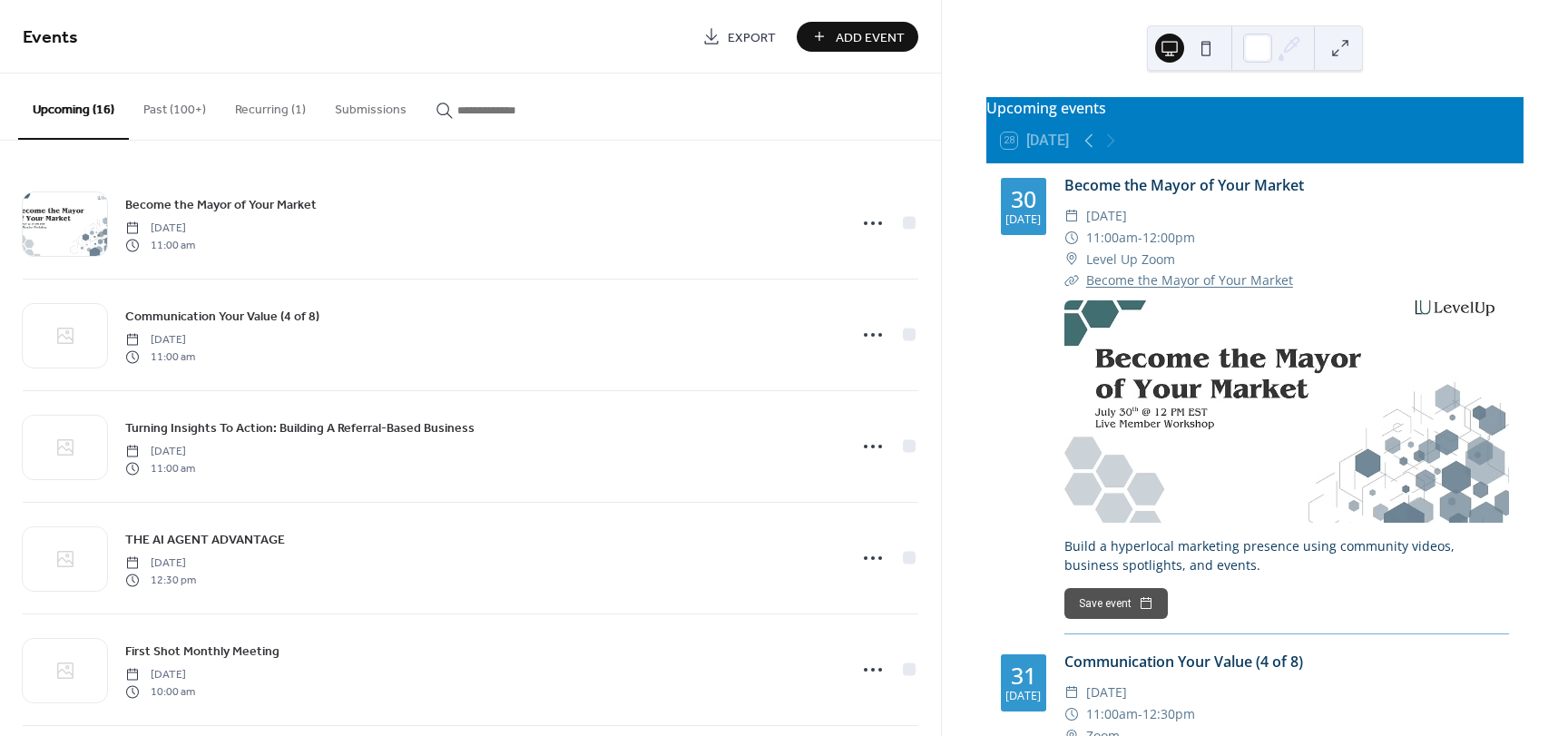 click on "Add Event" at bounding box center [870, 37] 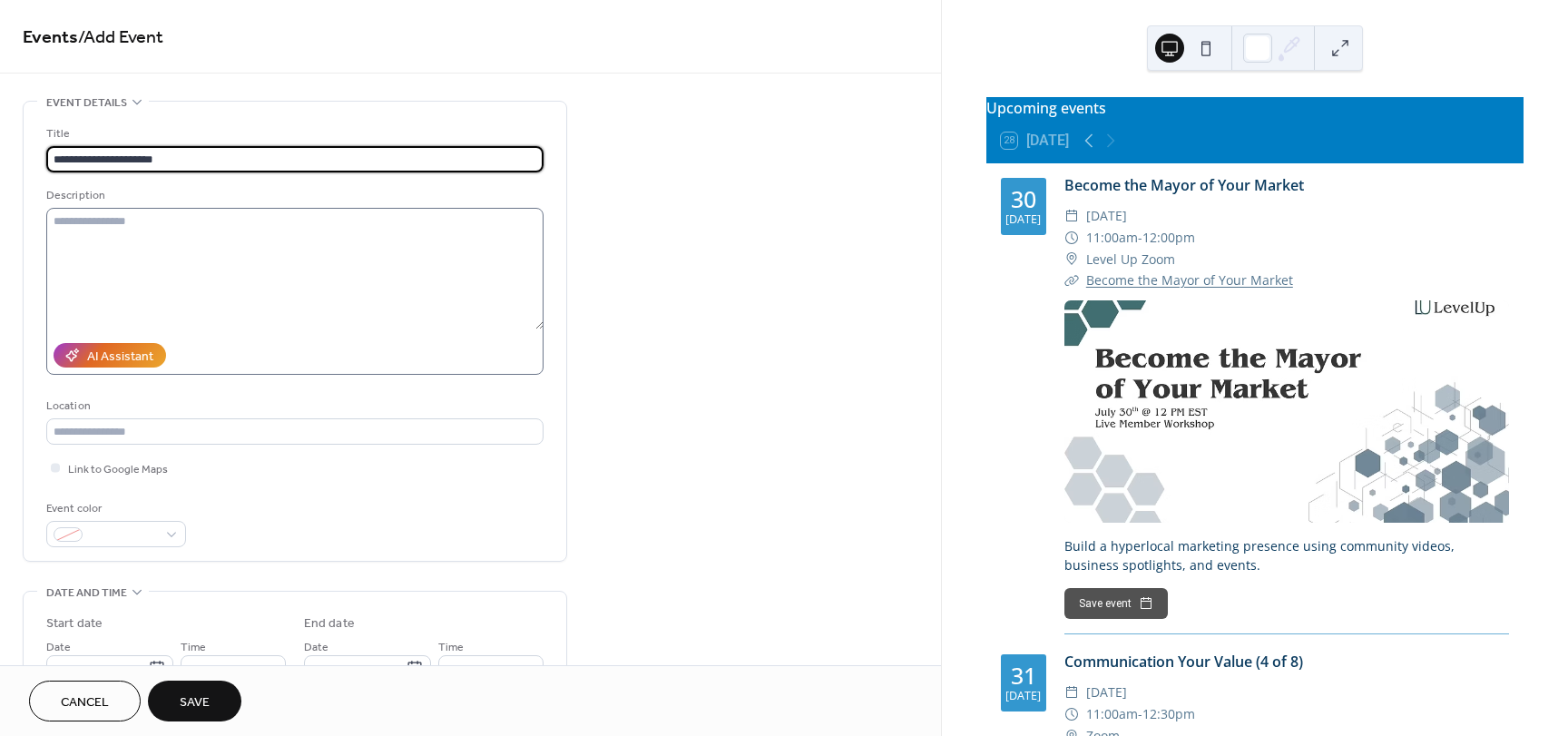 type on "**********" 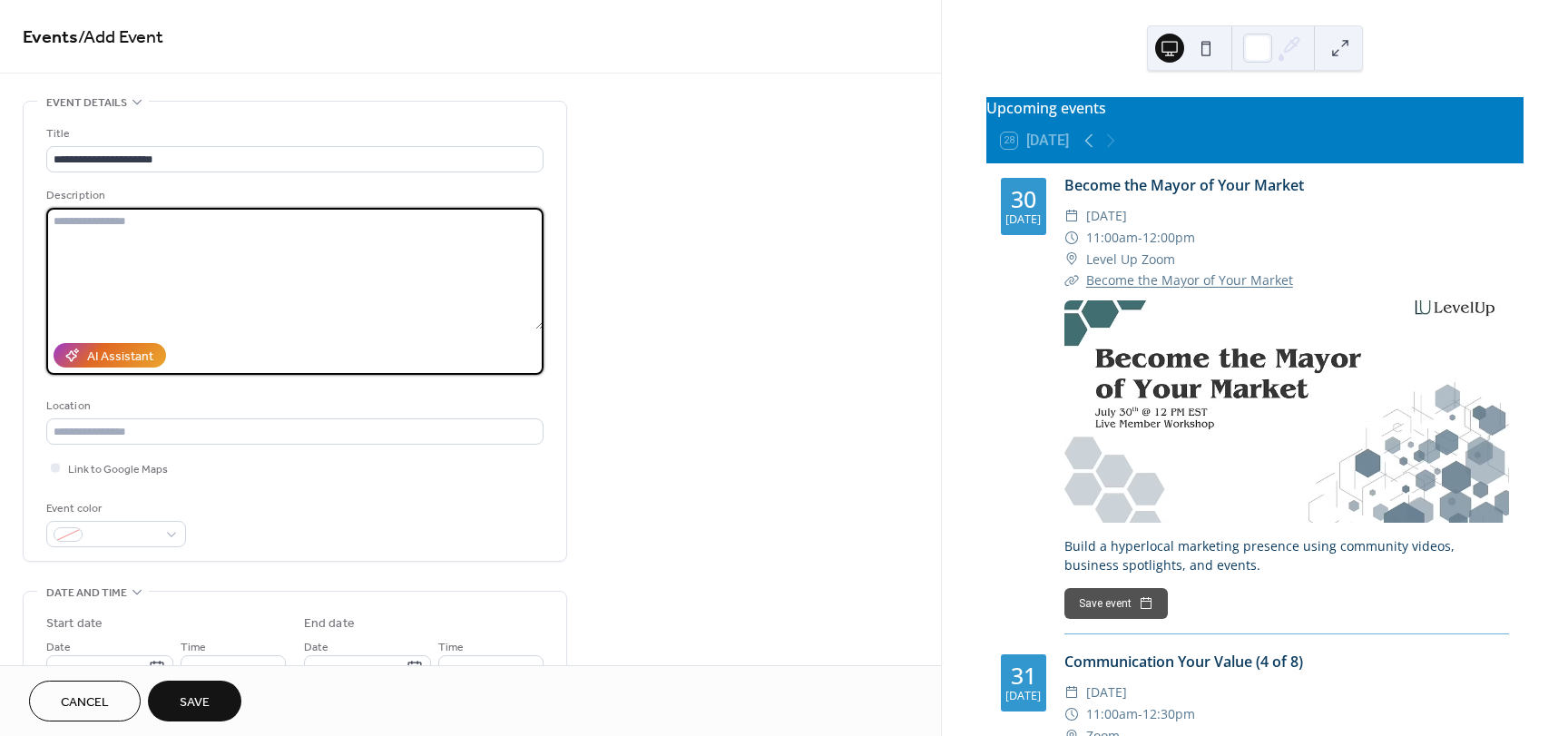 click at bounding box center (295, 269) 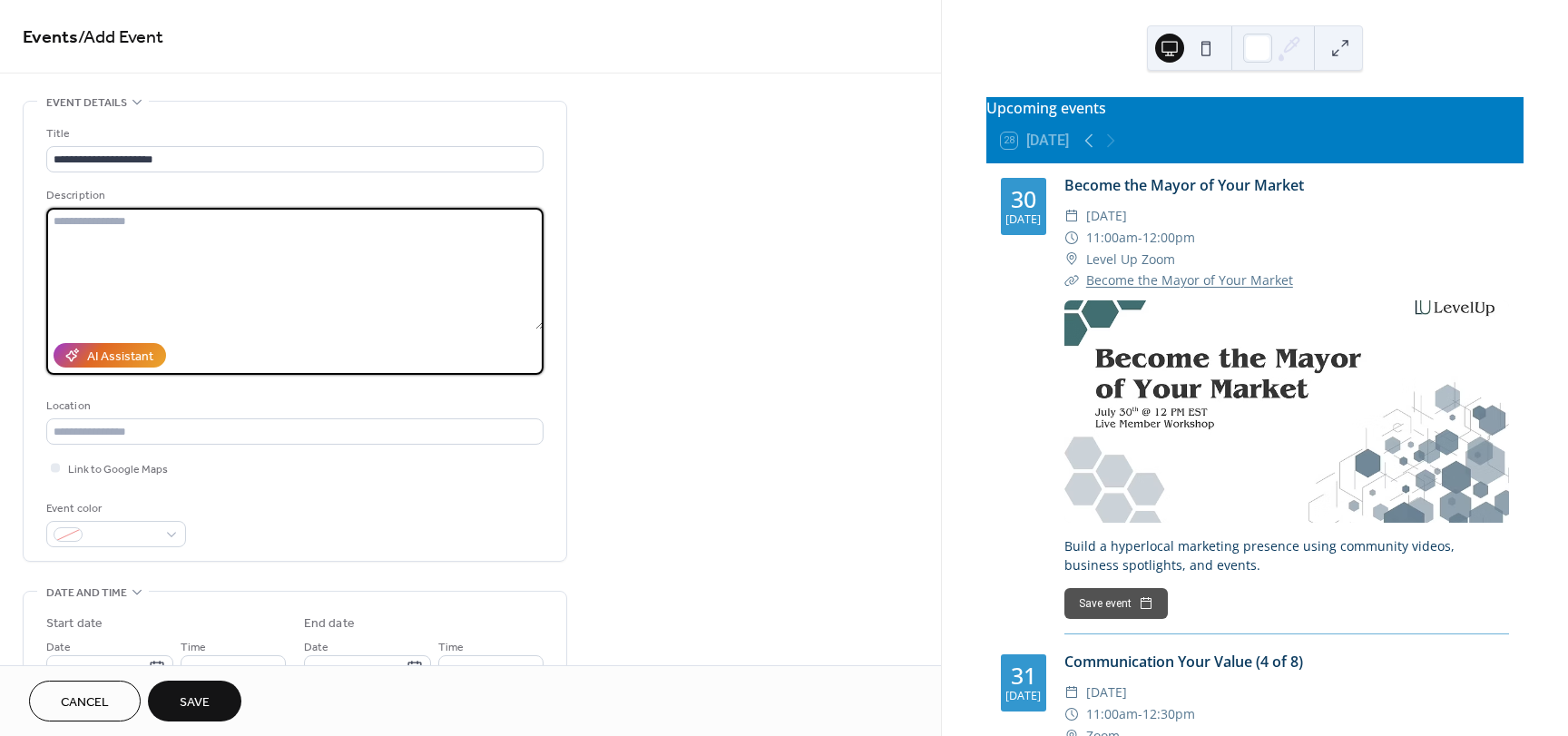 paste on "**********" 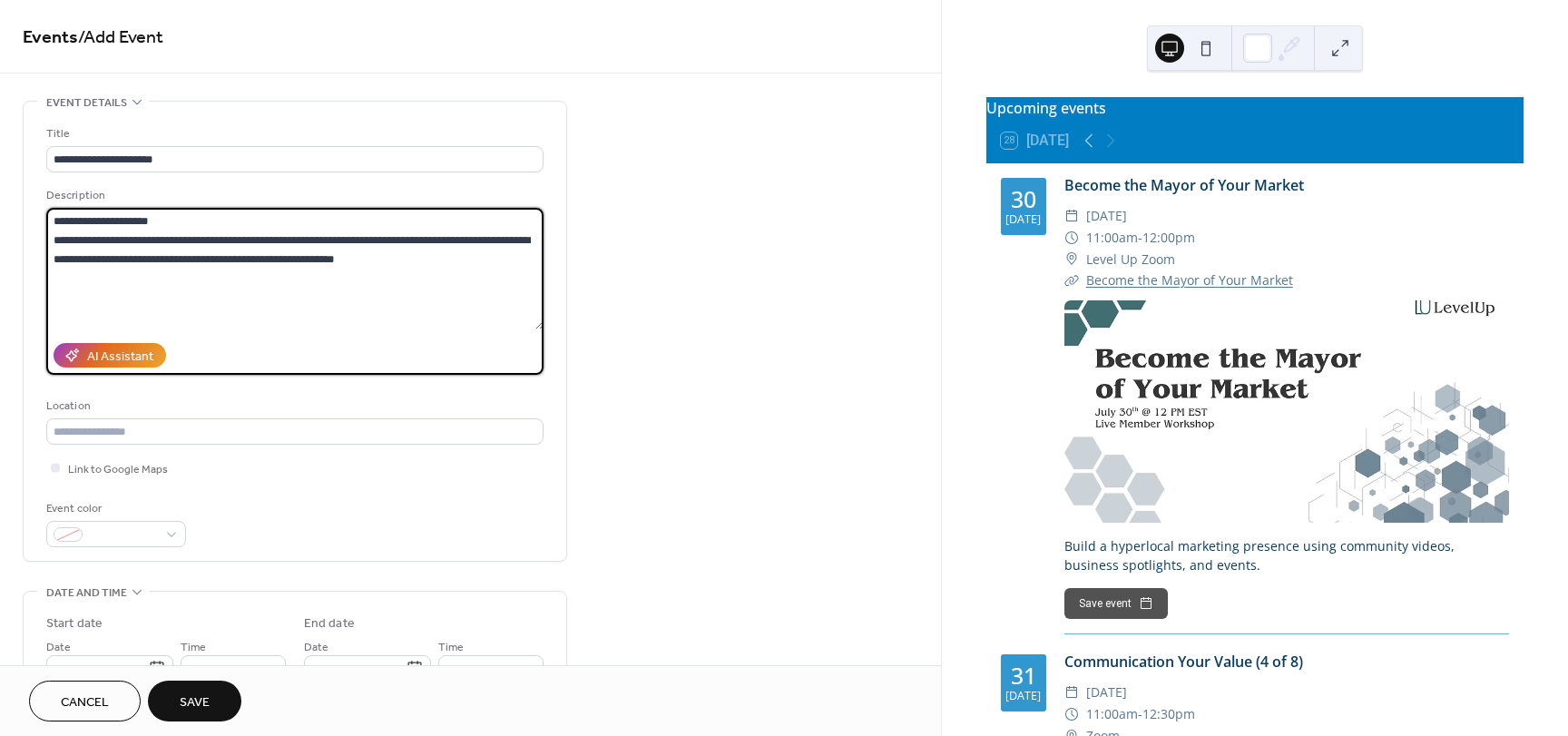 click on "**********" at bounding box center (295, 269) 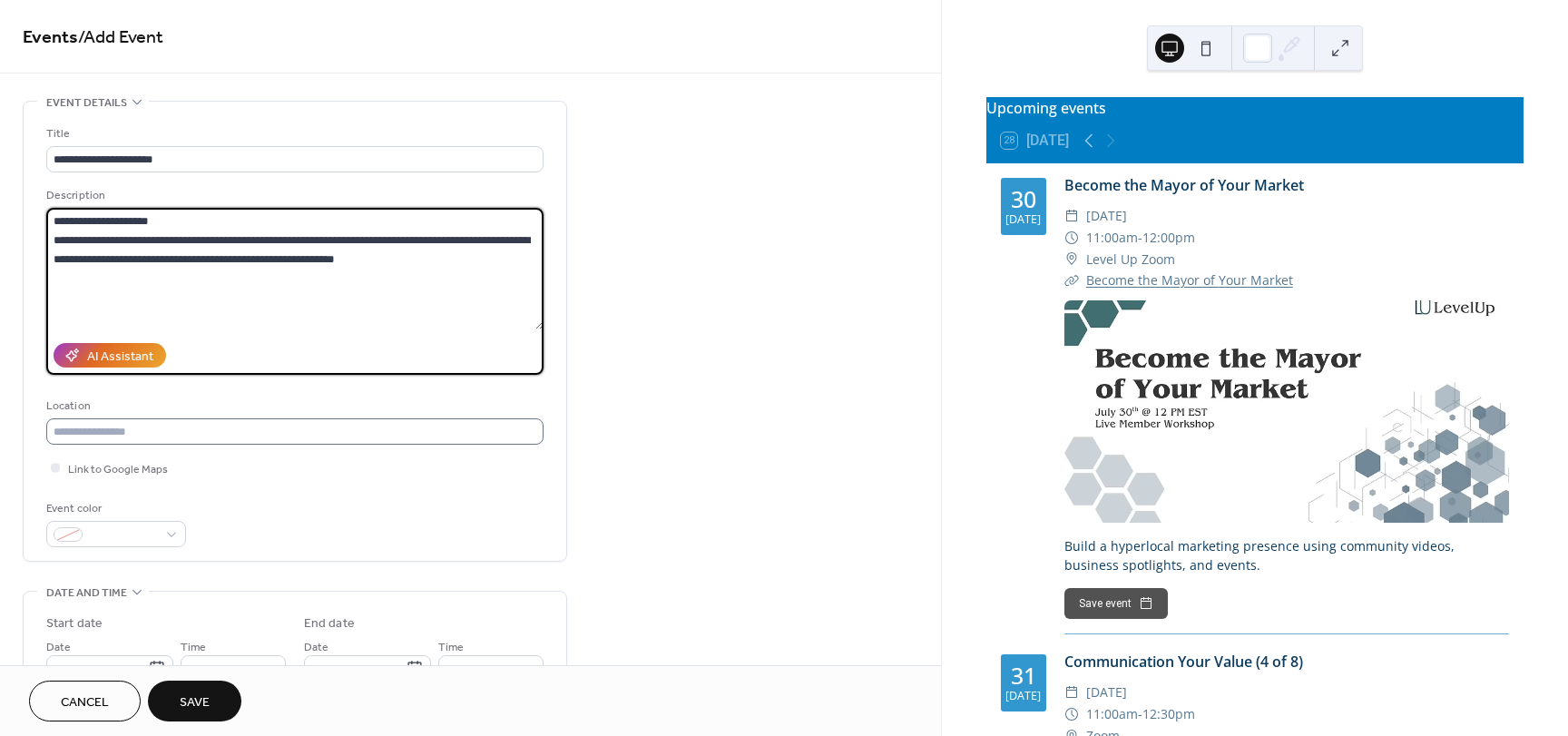 type on "**********" 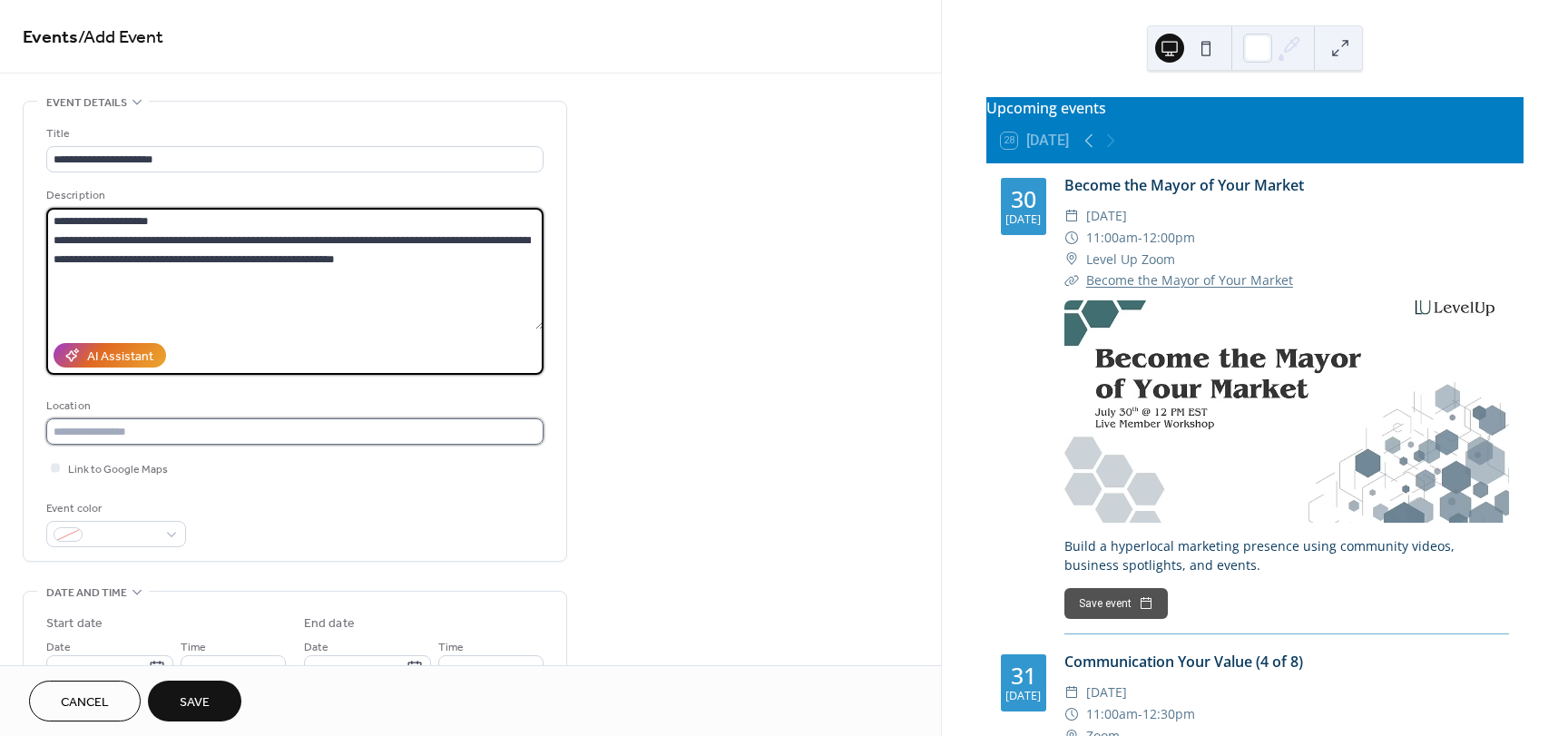 click at bounding box center (295, 431) 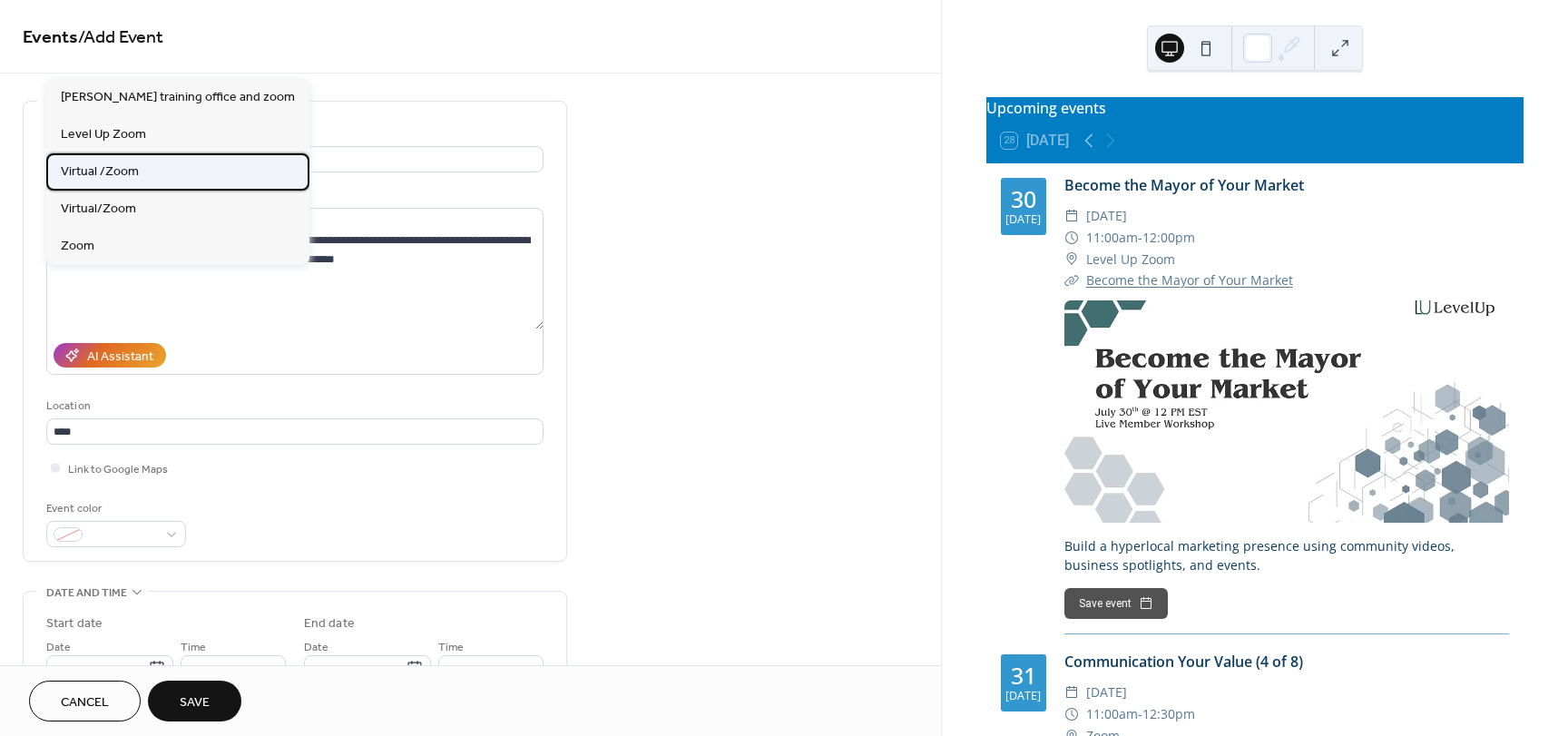 click on "Virtual /Zoom" at bounding box center [100, 172] 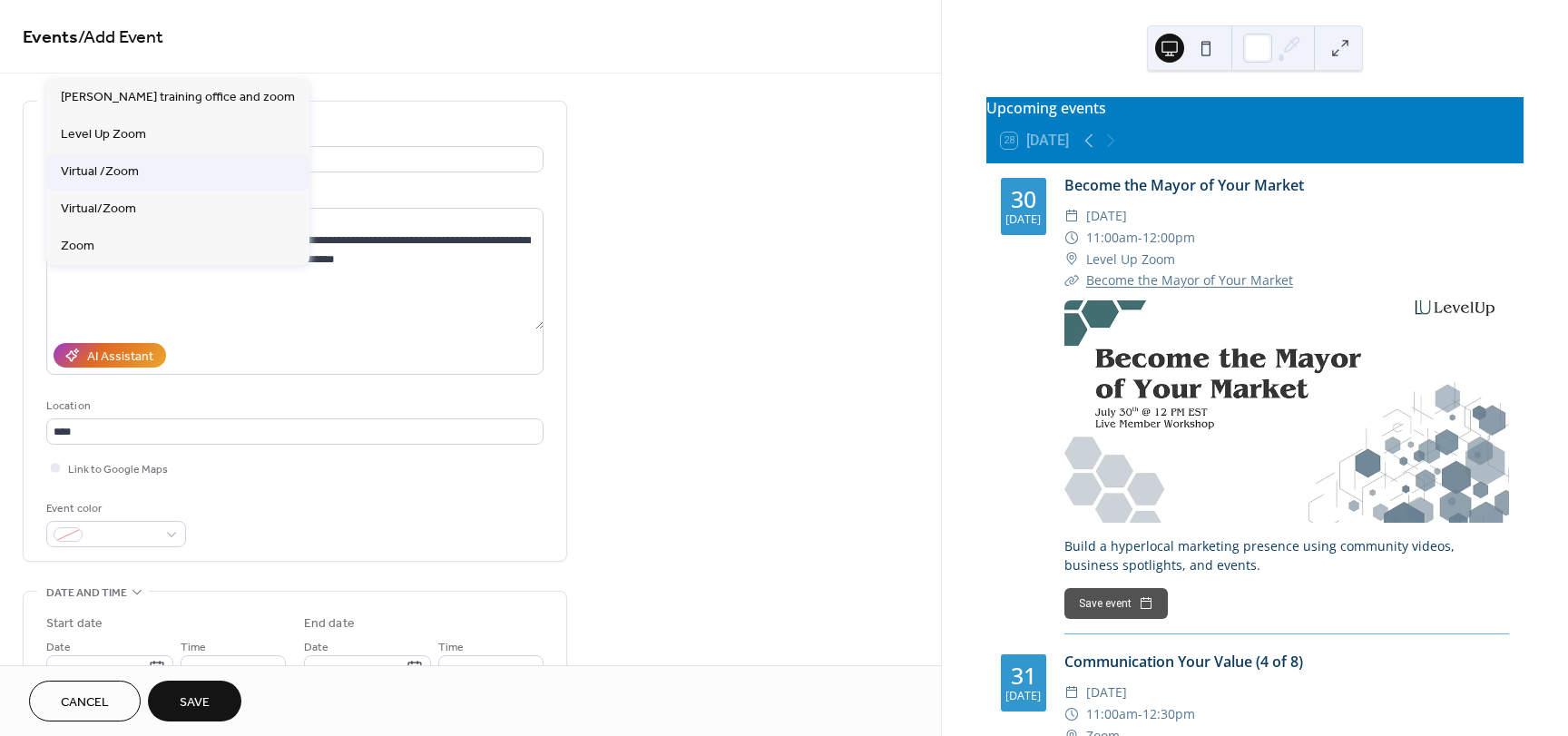 type on "**********" 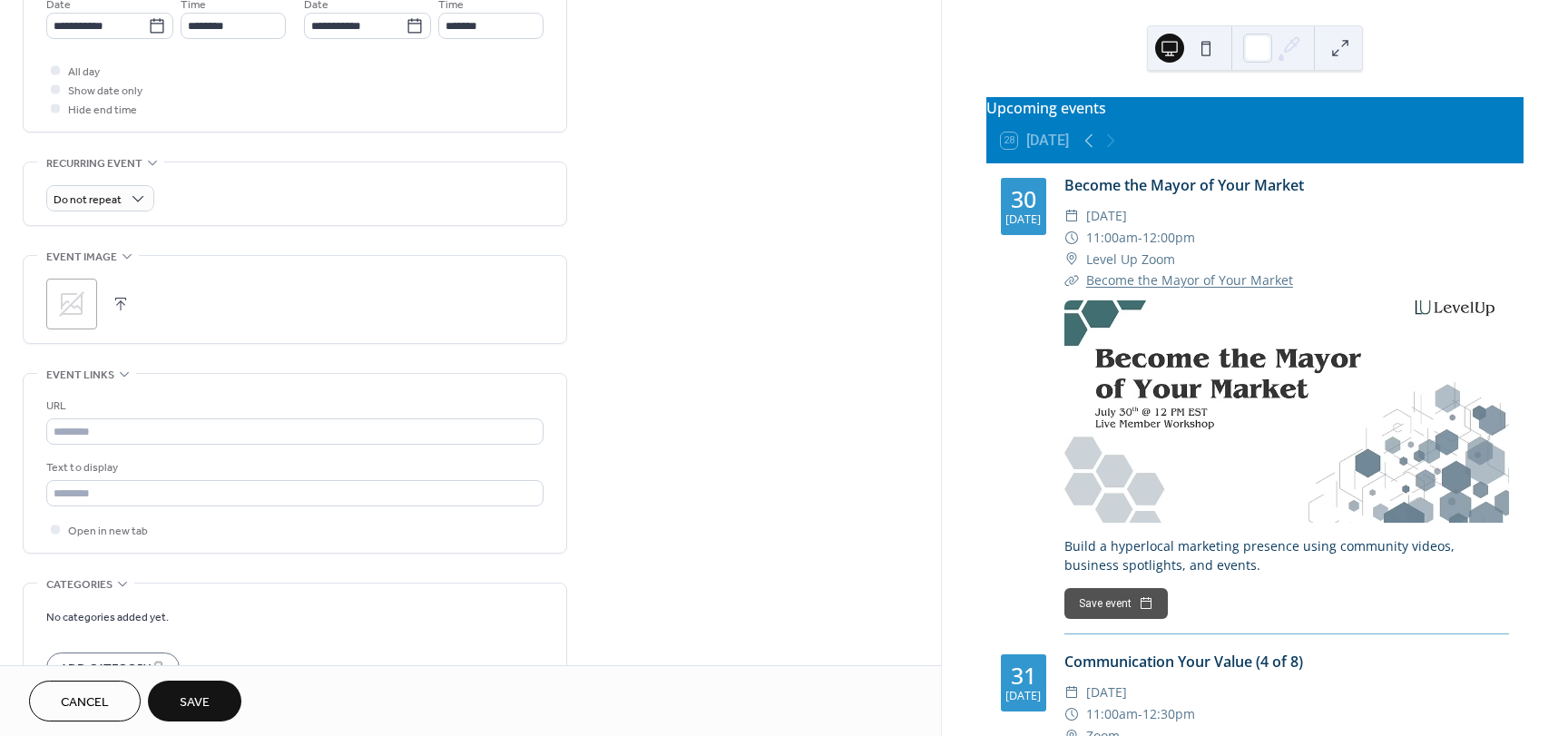 click on "URL Text to display Open in new tab" at bounding box center (295, 467) 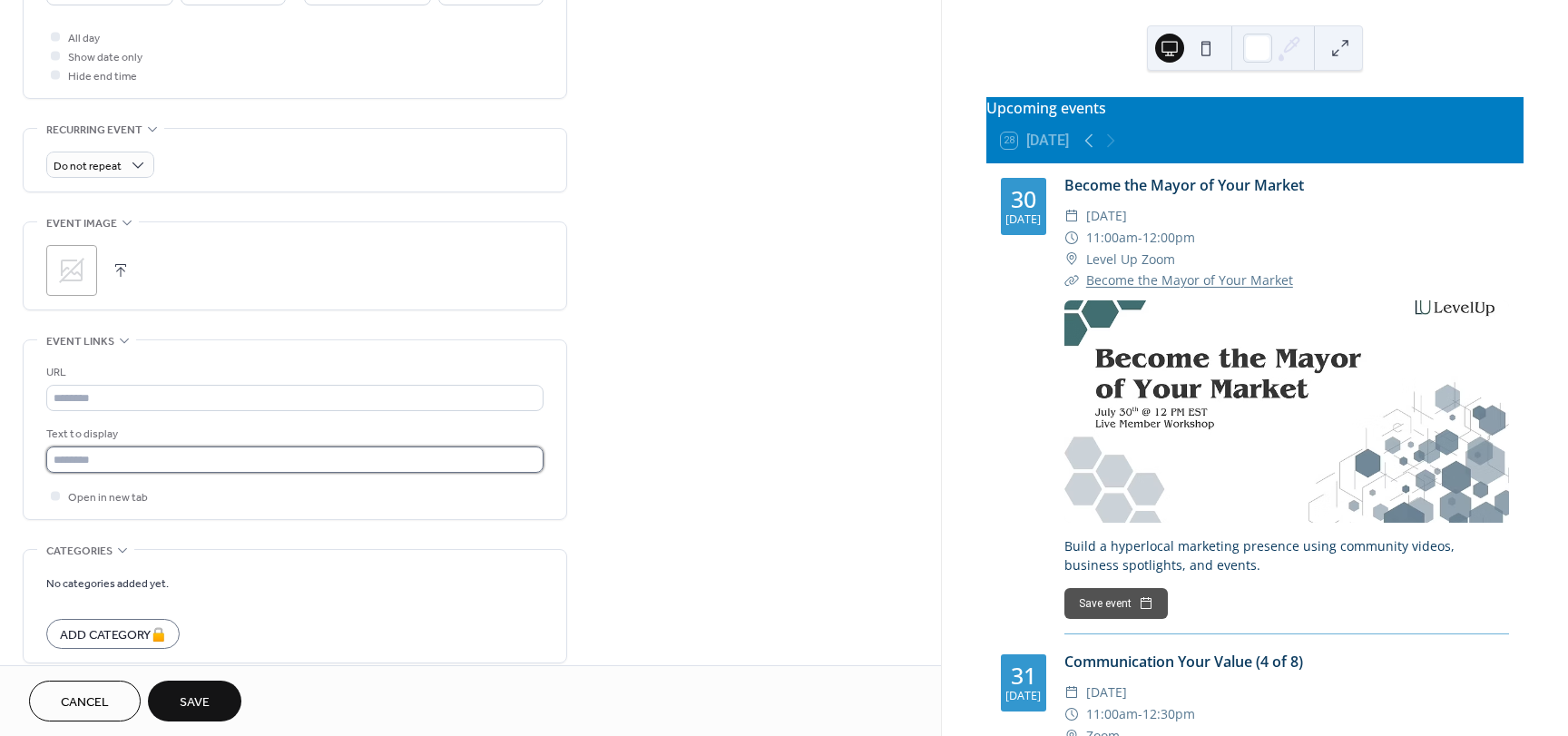 click at bounding box center (295, 459) 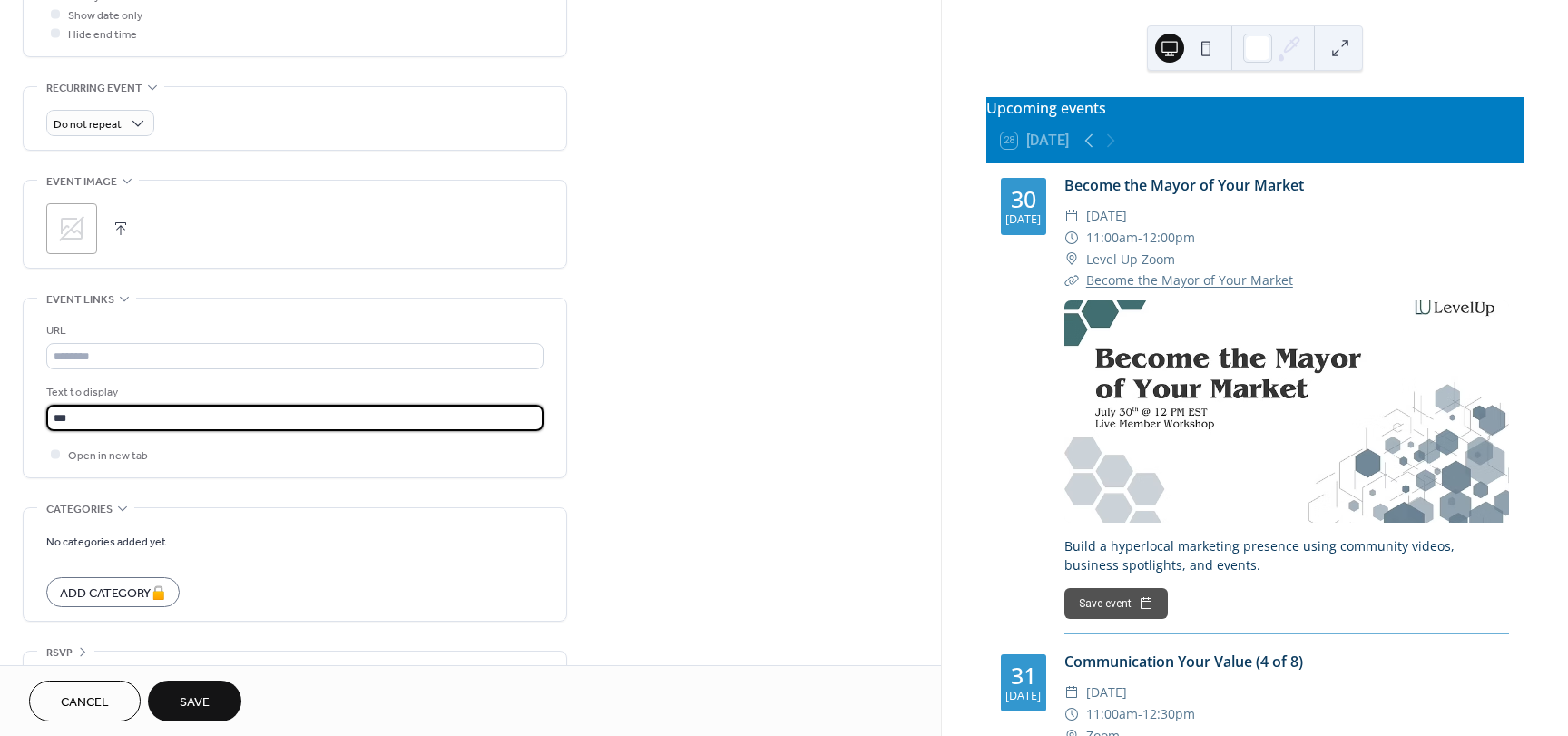 scroll, scrollTop: 719, scrollLeft: 0, axis: vertical 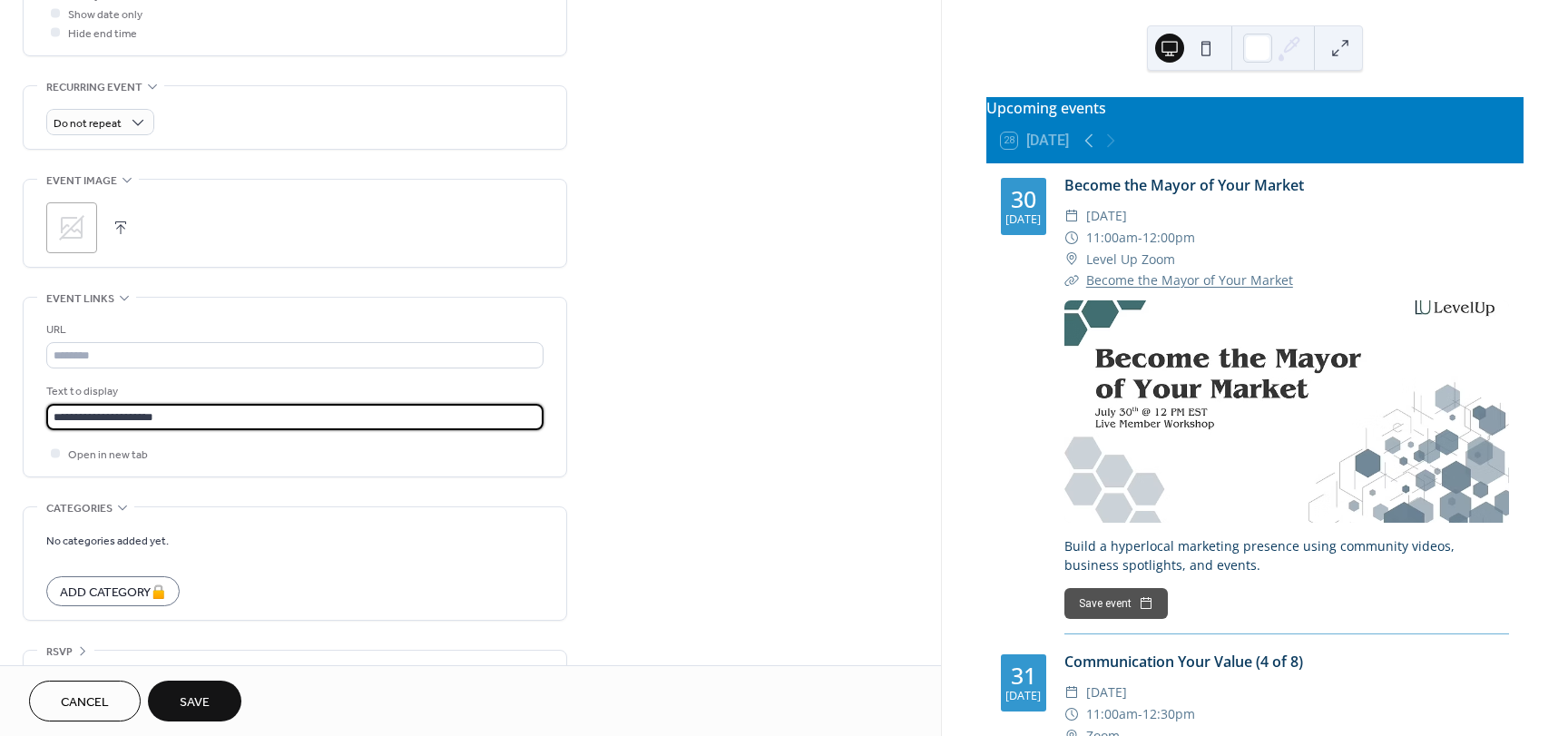 type on "**********" 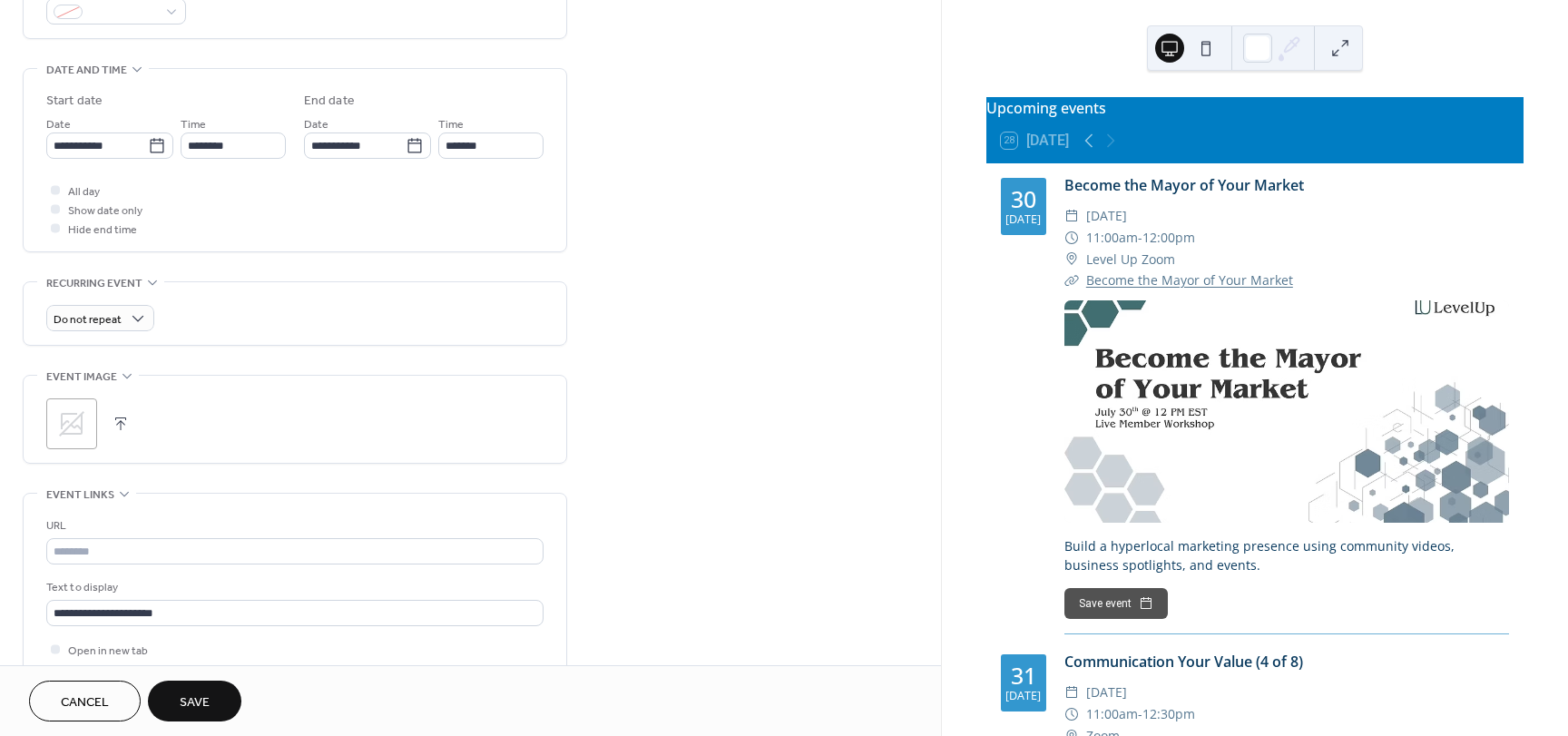 scroll, scrollTop: 525, scrollLeft: 0, axis: vertical 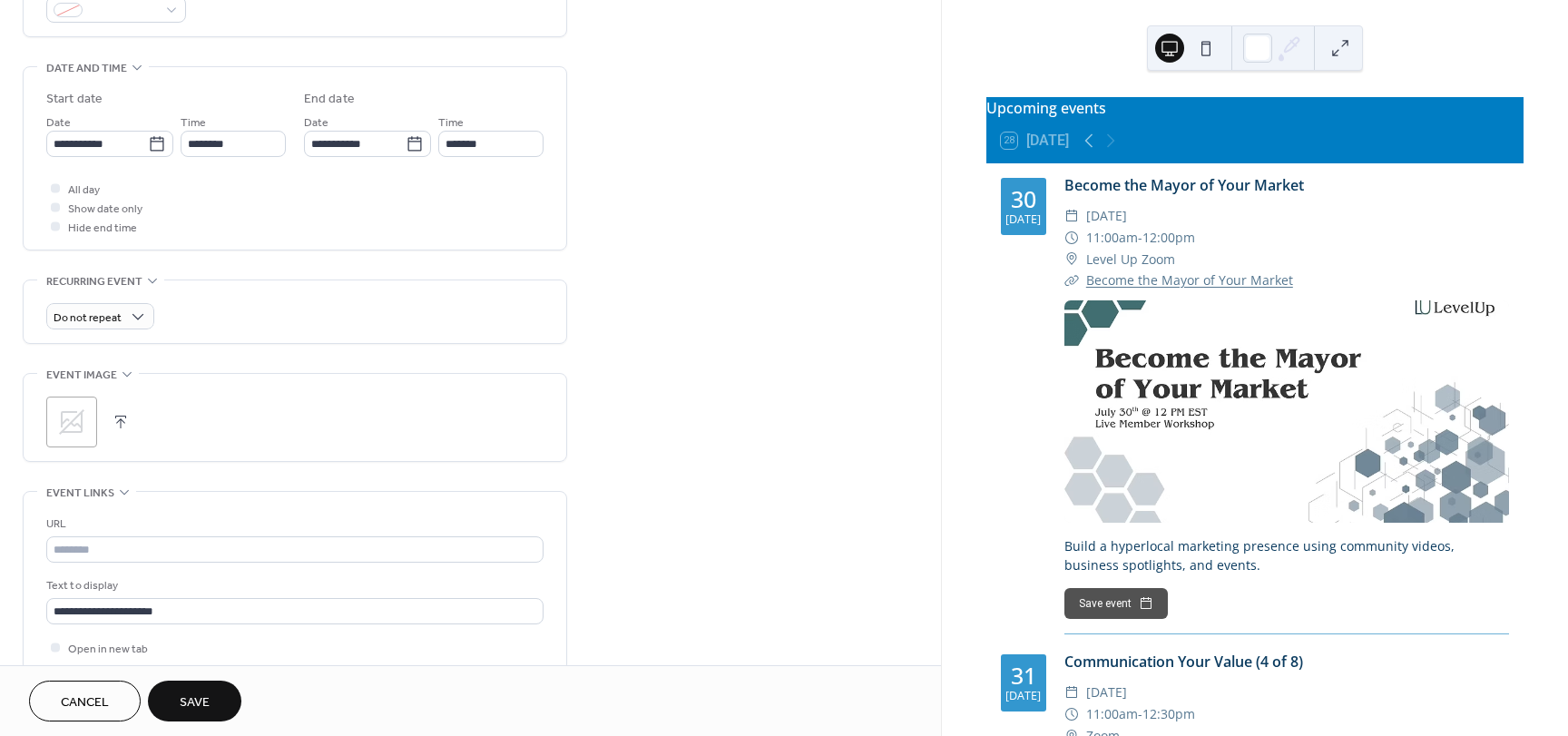 click on "Cancel" at bounding box center [84, 701] 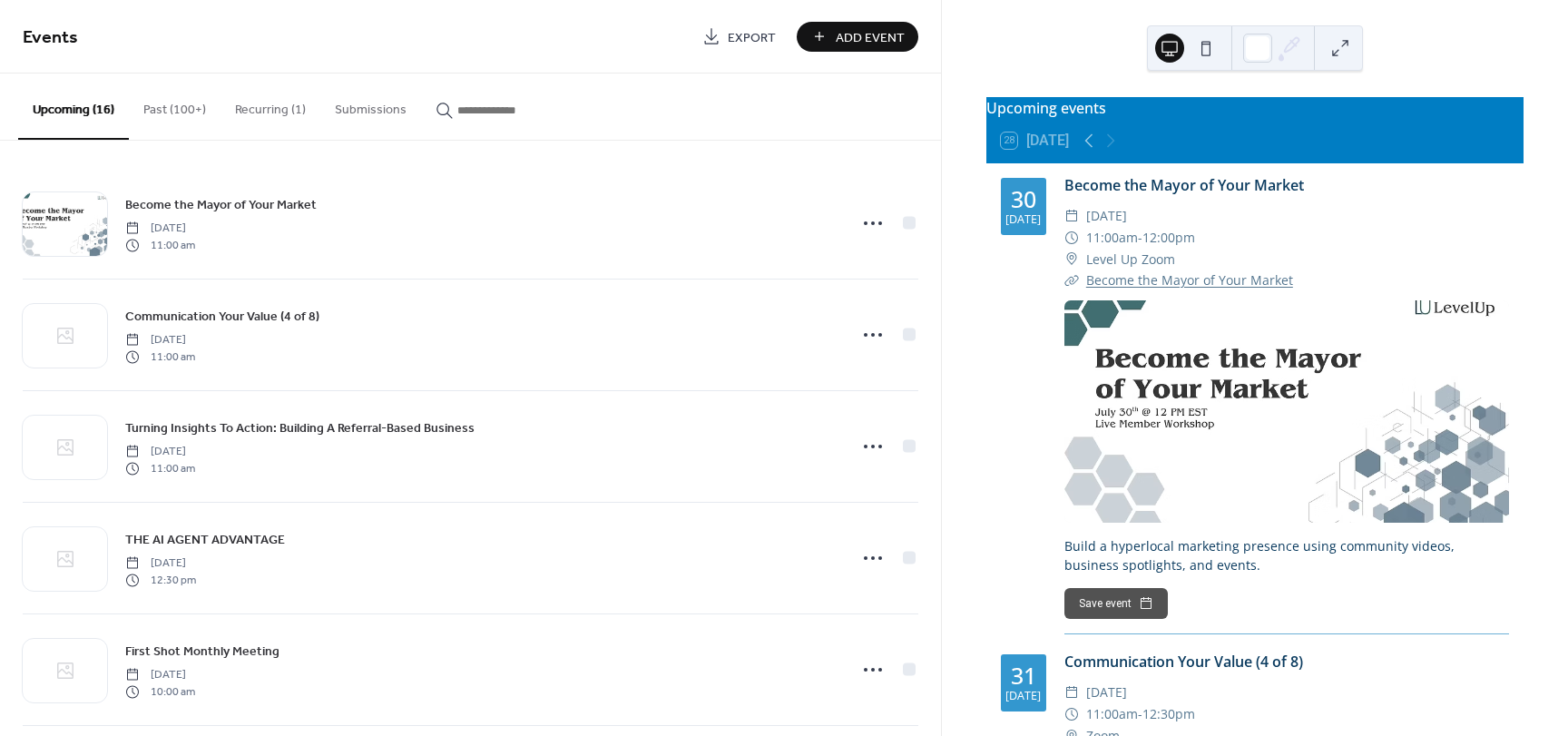 click on "Add Event" at bounding box center (870, 37) 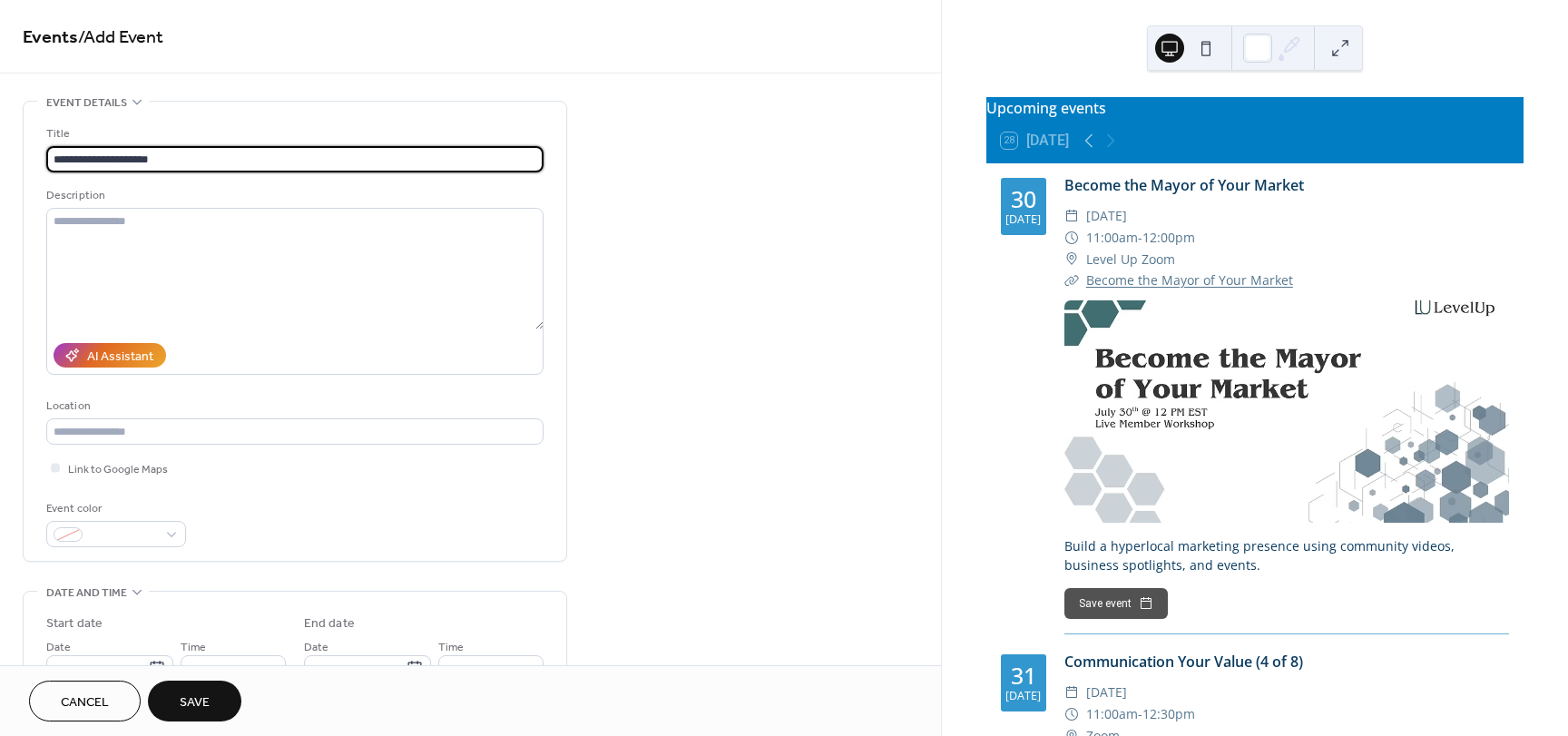 type on "**********" 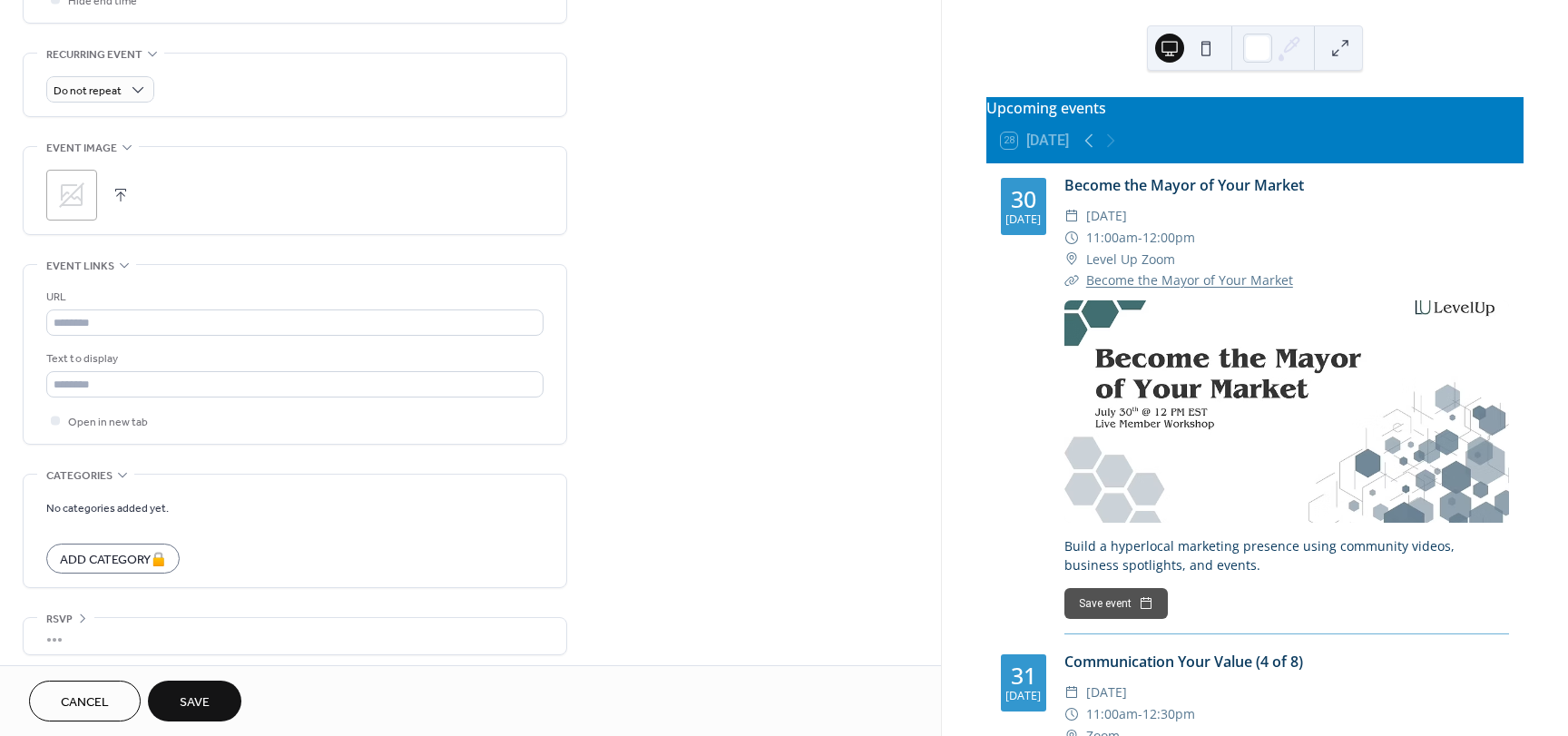scroll, scrollTop: 760, scrollLeft: 0, axis: vertical 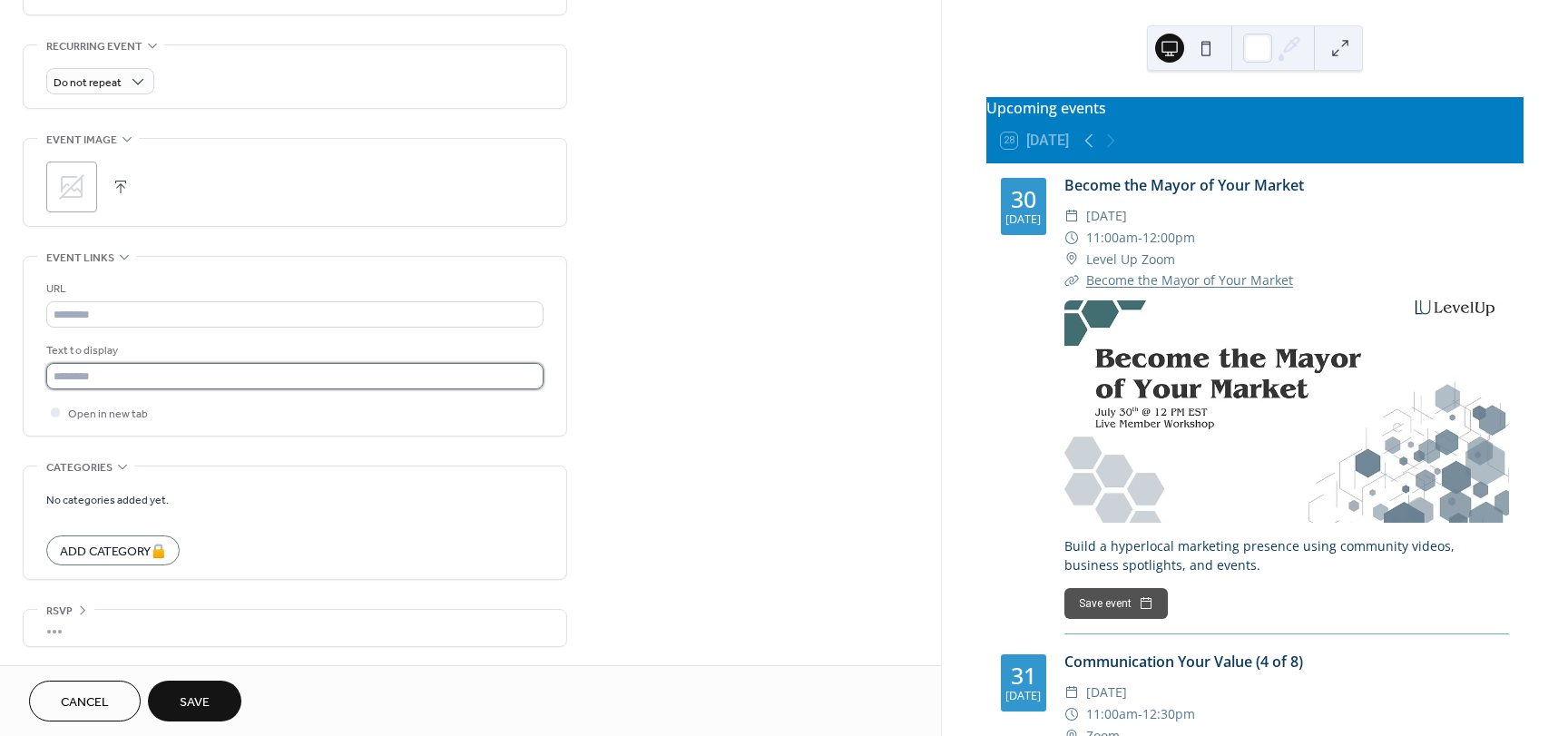 click at bounding box center [295, 376] 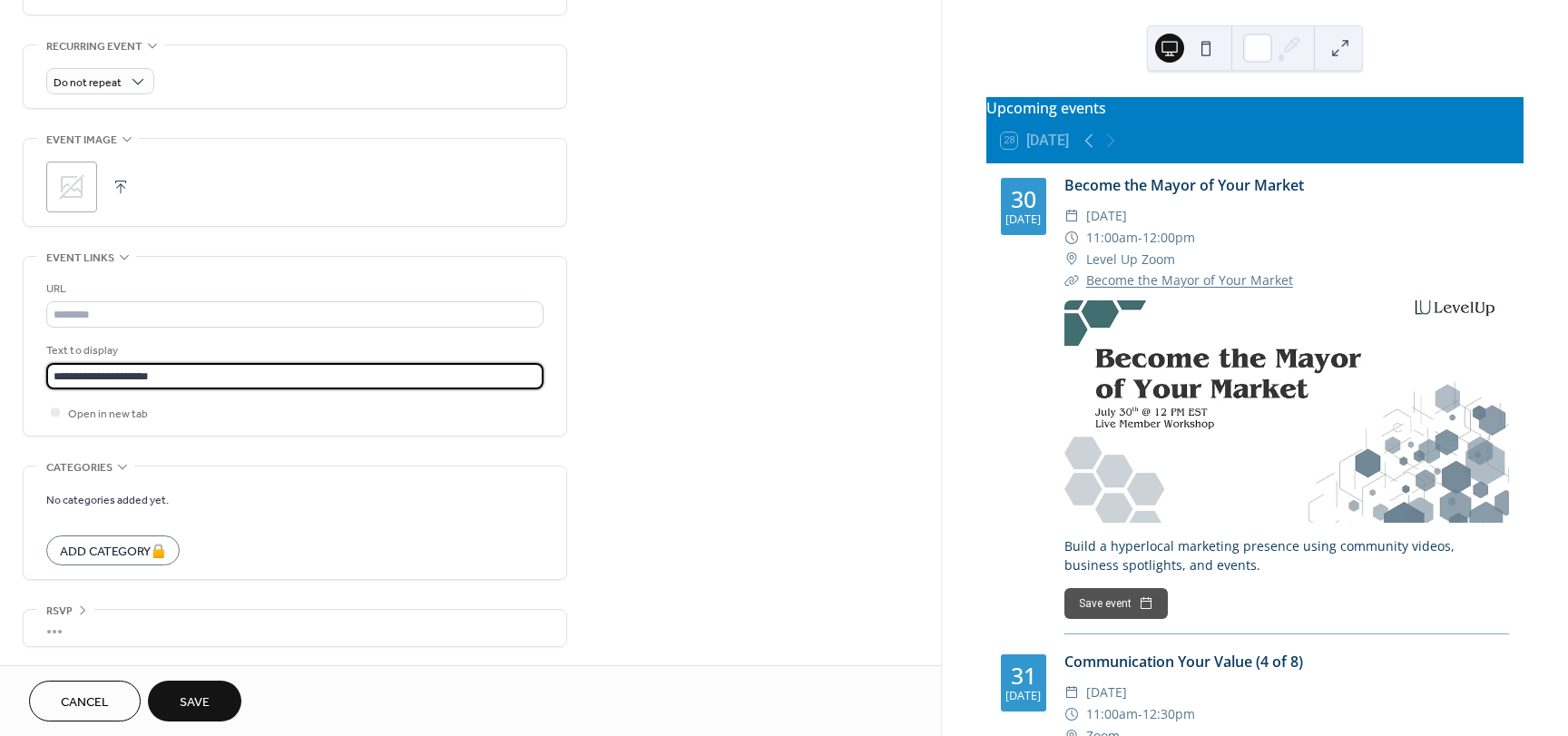 type on "**********" 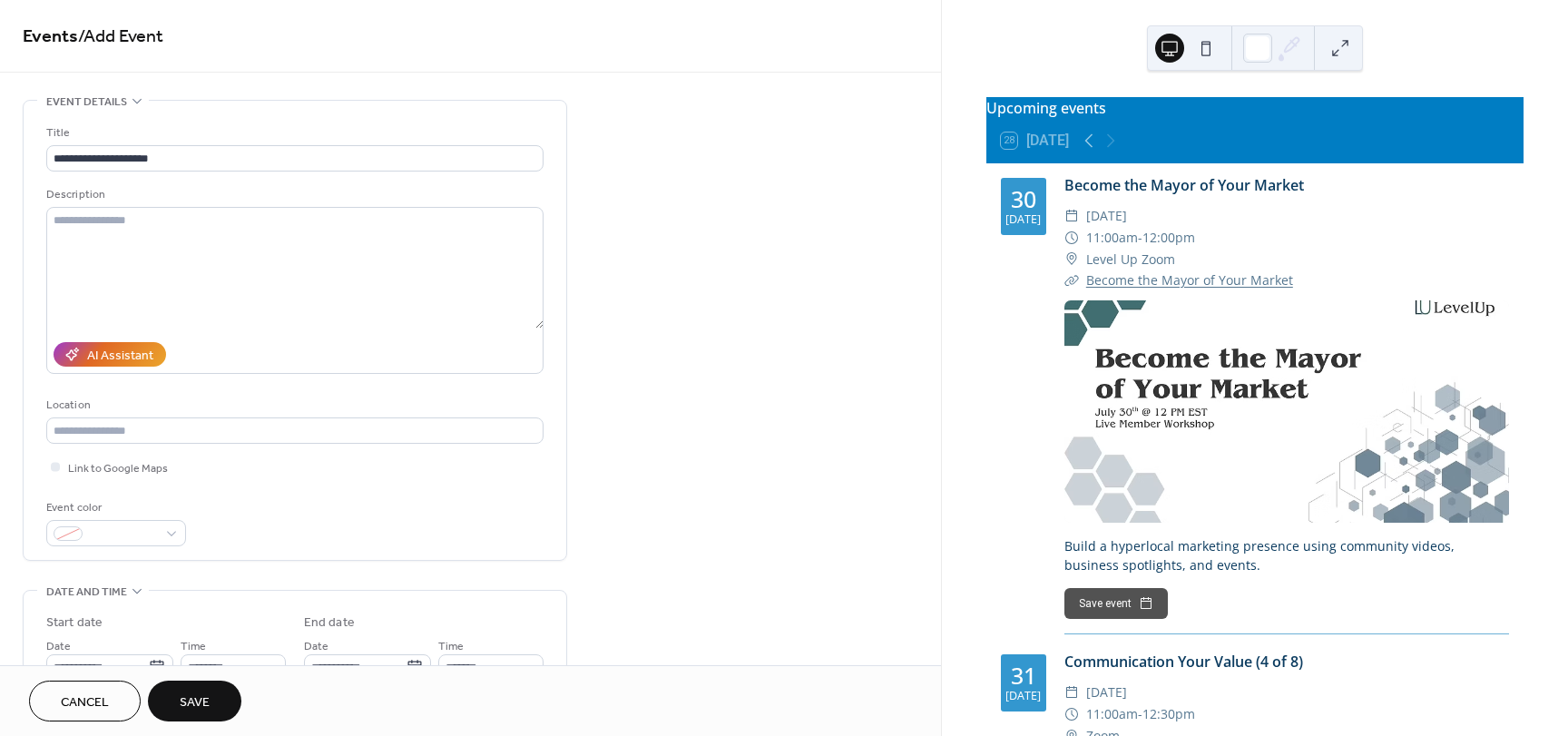 scroll, scrollTop: 0, scrollLeft: 0, axis: both 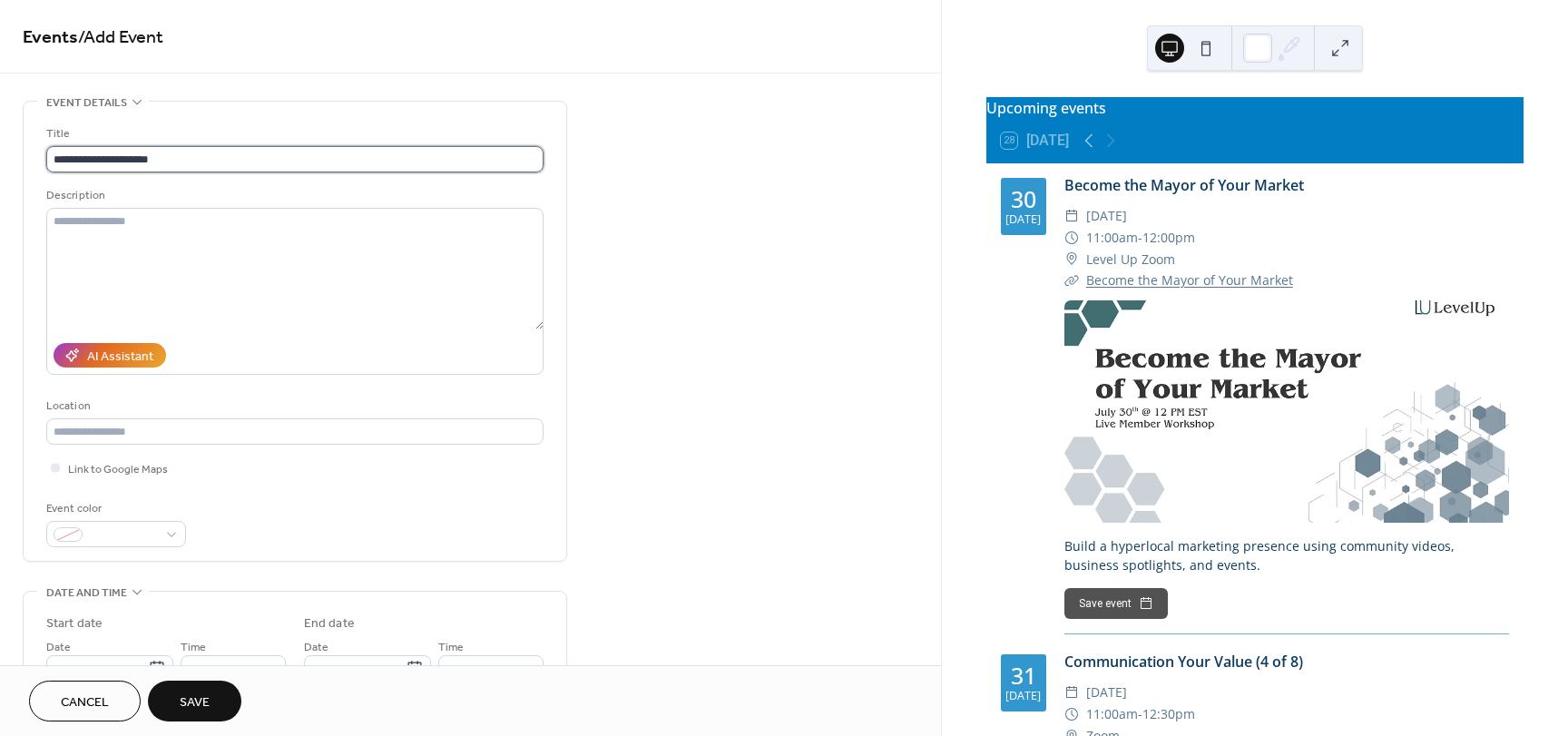click on "**********" at bounding box center (295, 159) 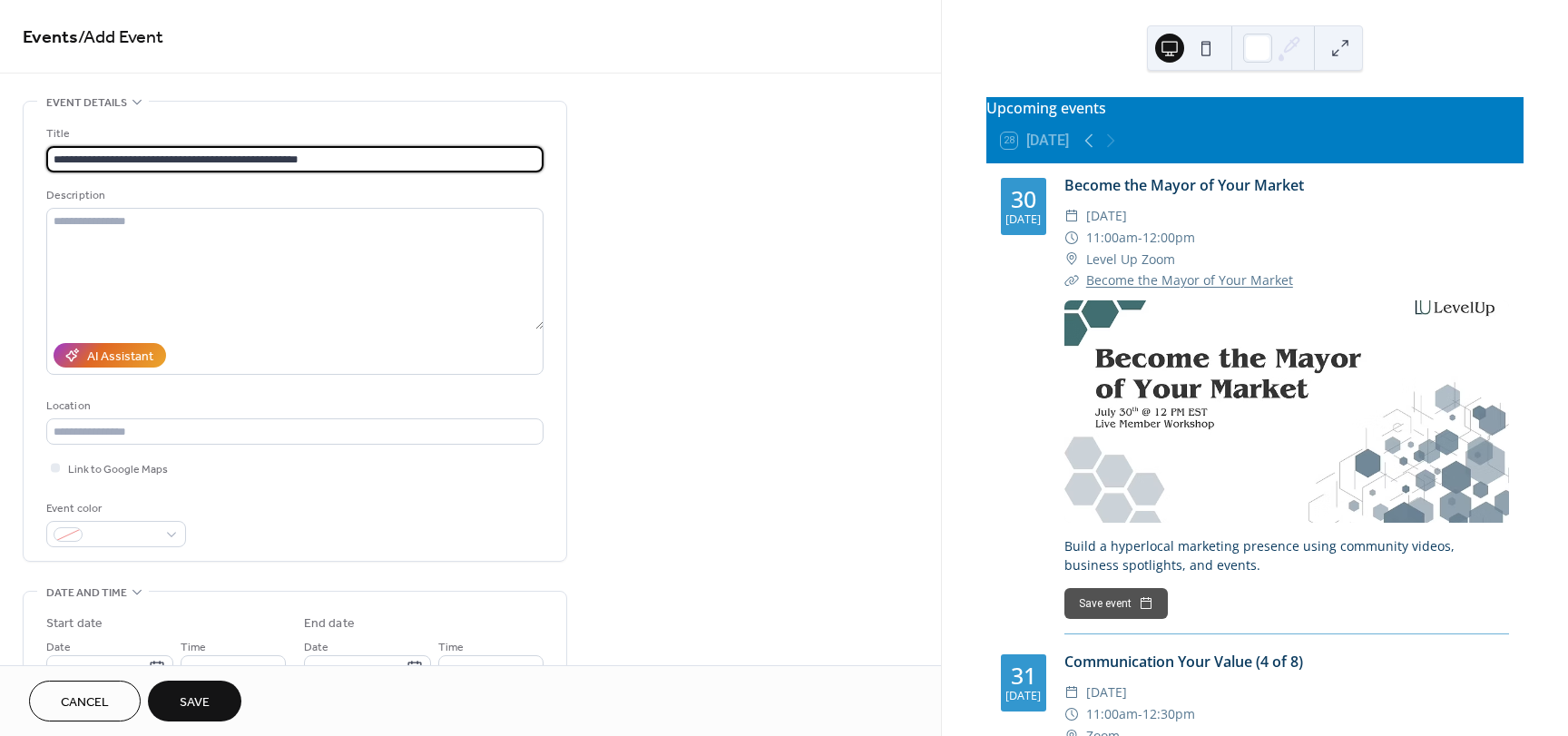 type on "**********" 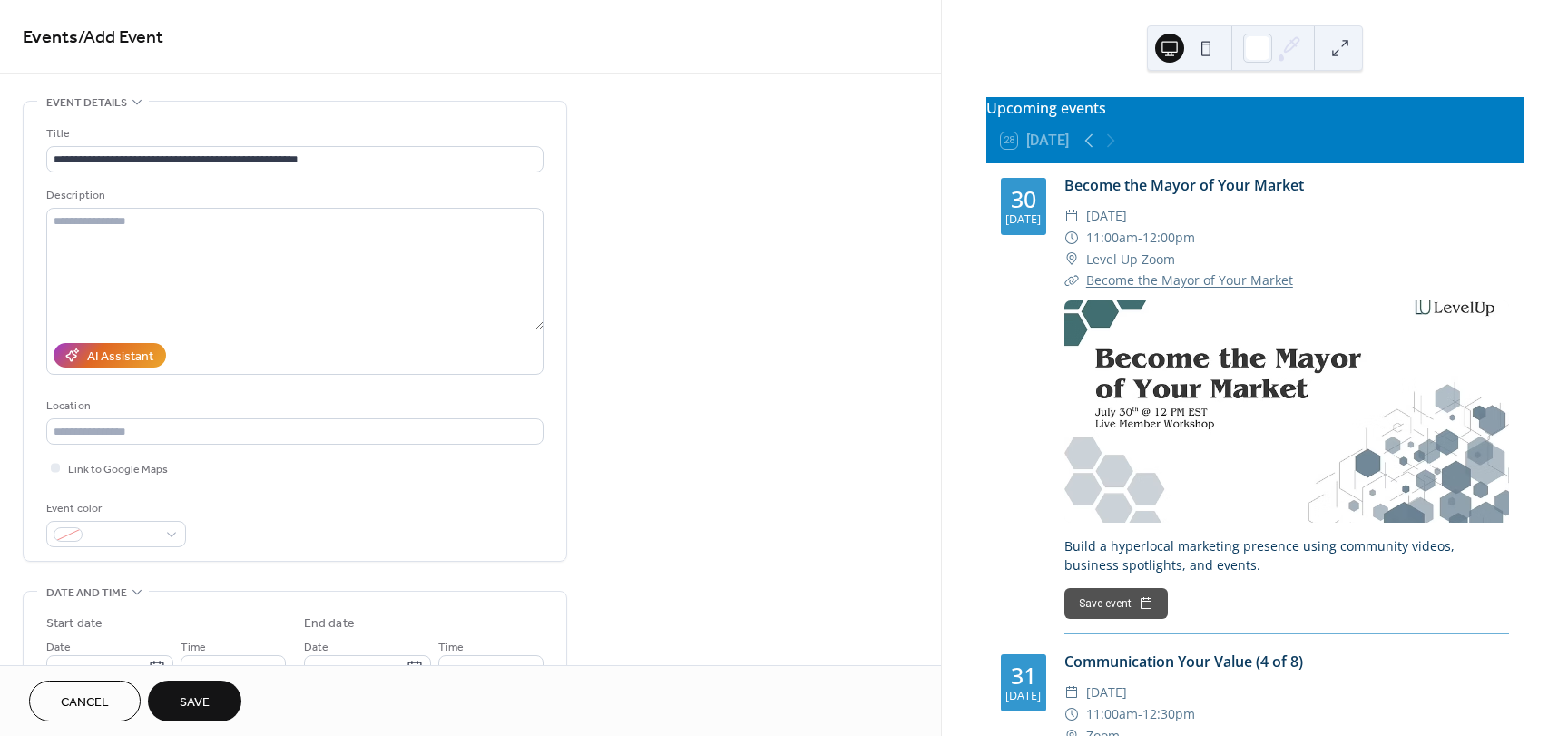 click on "**********" at bounding box center [470, 762] 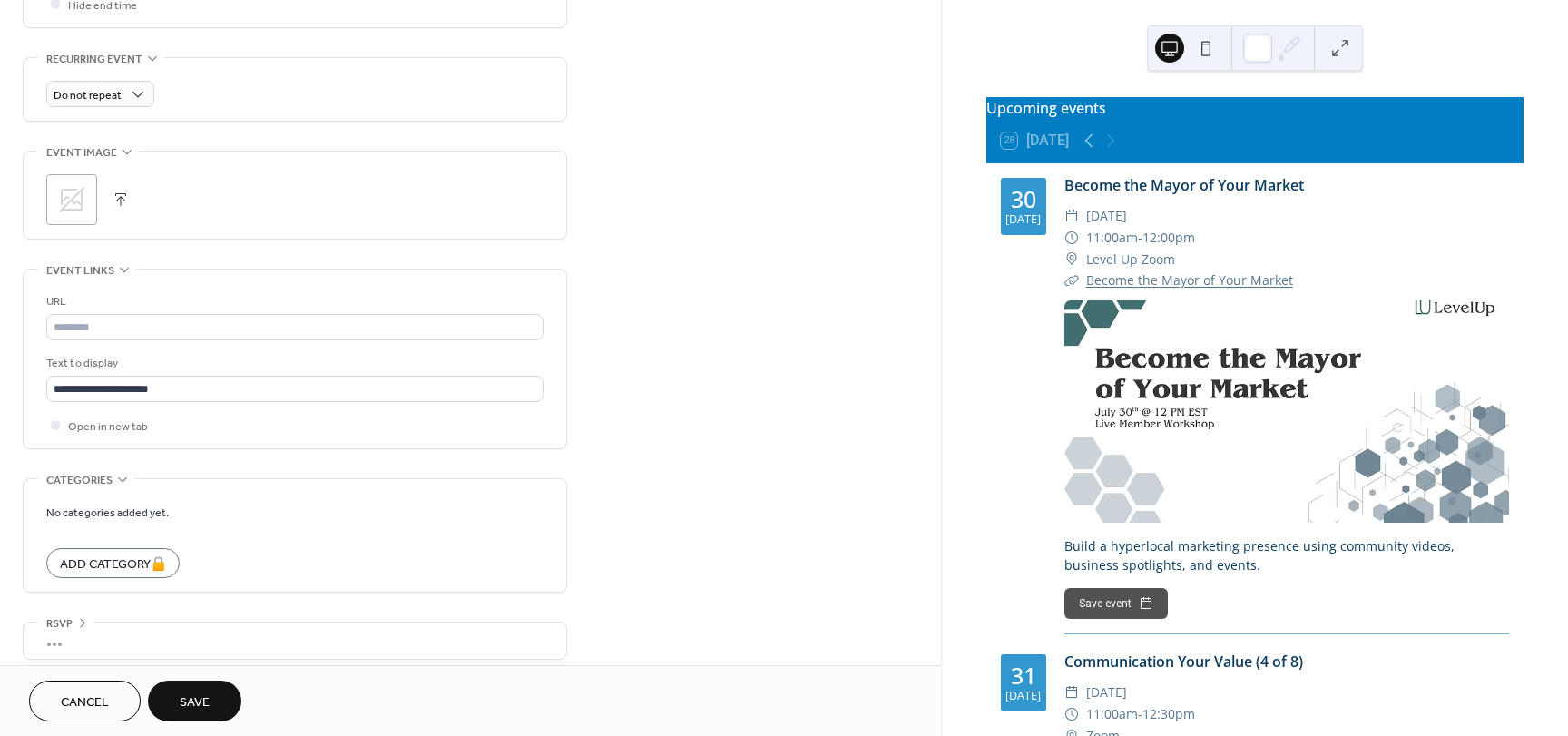 scroll, scrollTop: 760, scrollLeft: 0, axis: vertical 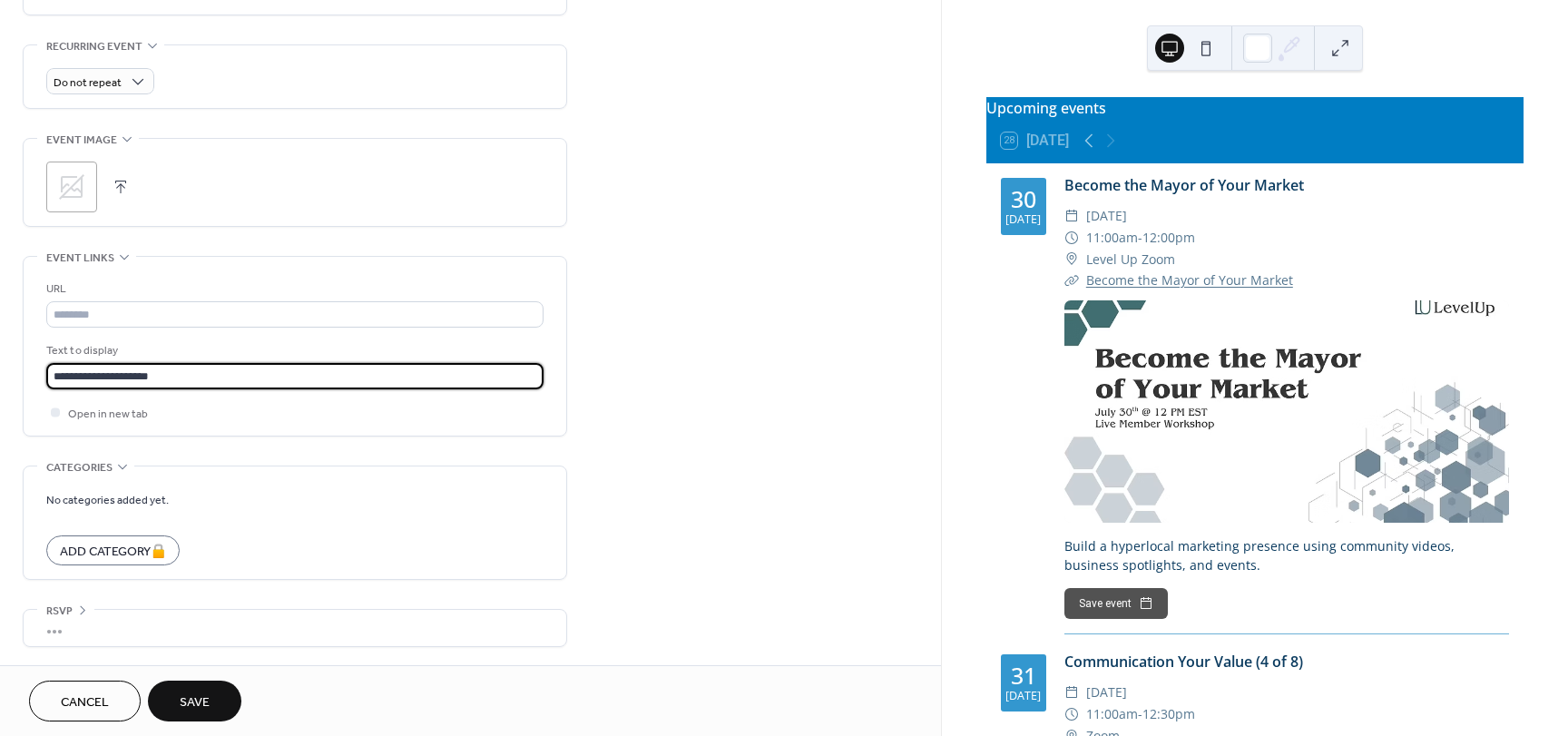 click on "**********" at bounding box center (295, 376) 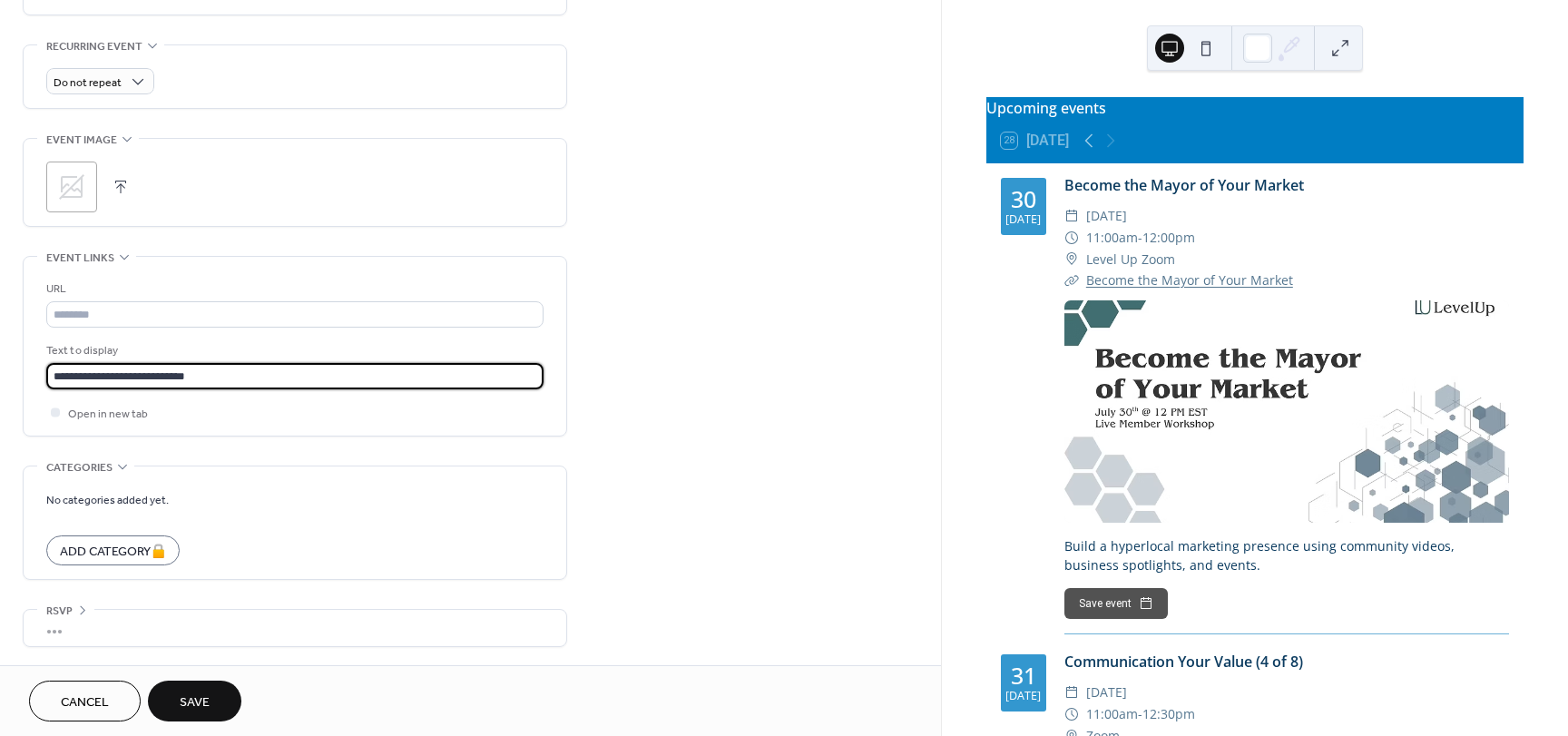 type on "**********" 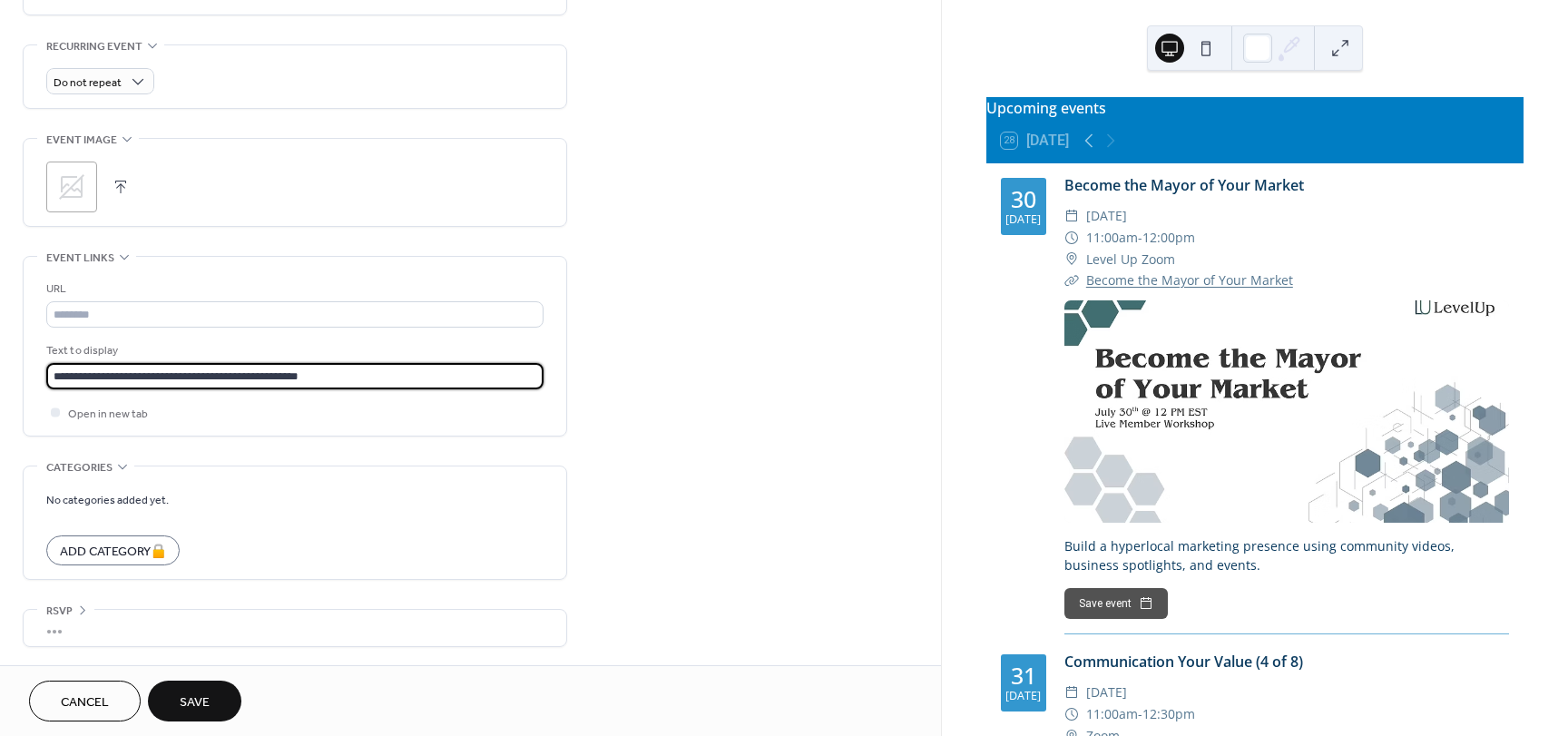 scroll, scrollTop: 0, scrollLeft: 0, axis: both 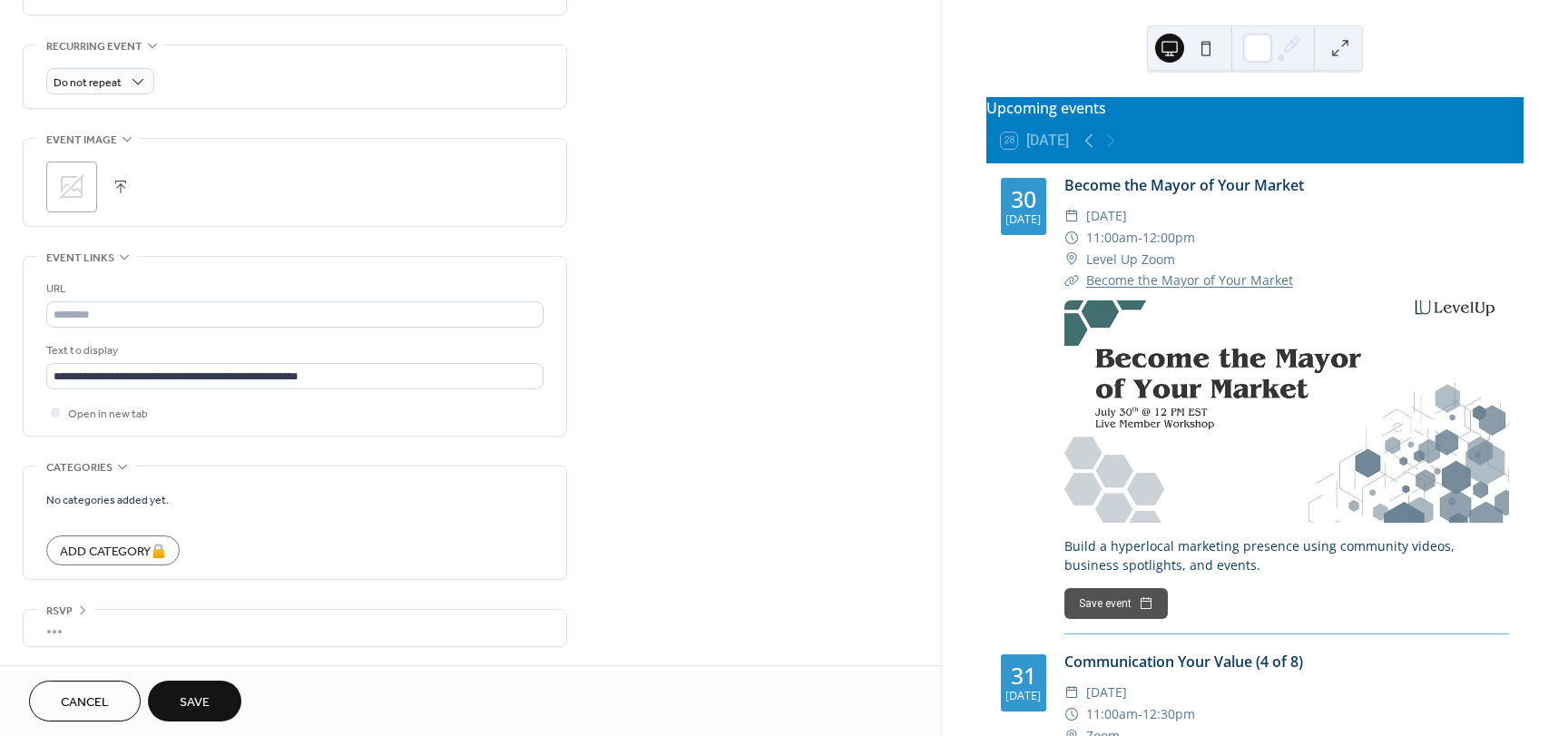 click on "**********" at bounding box center (470, 3) 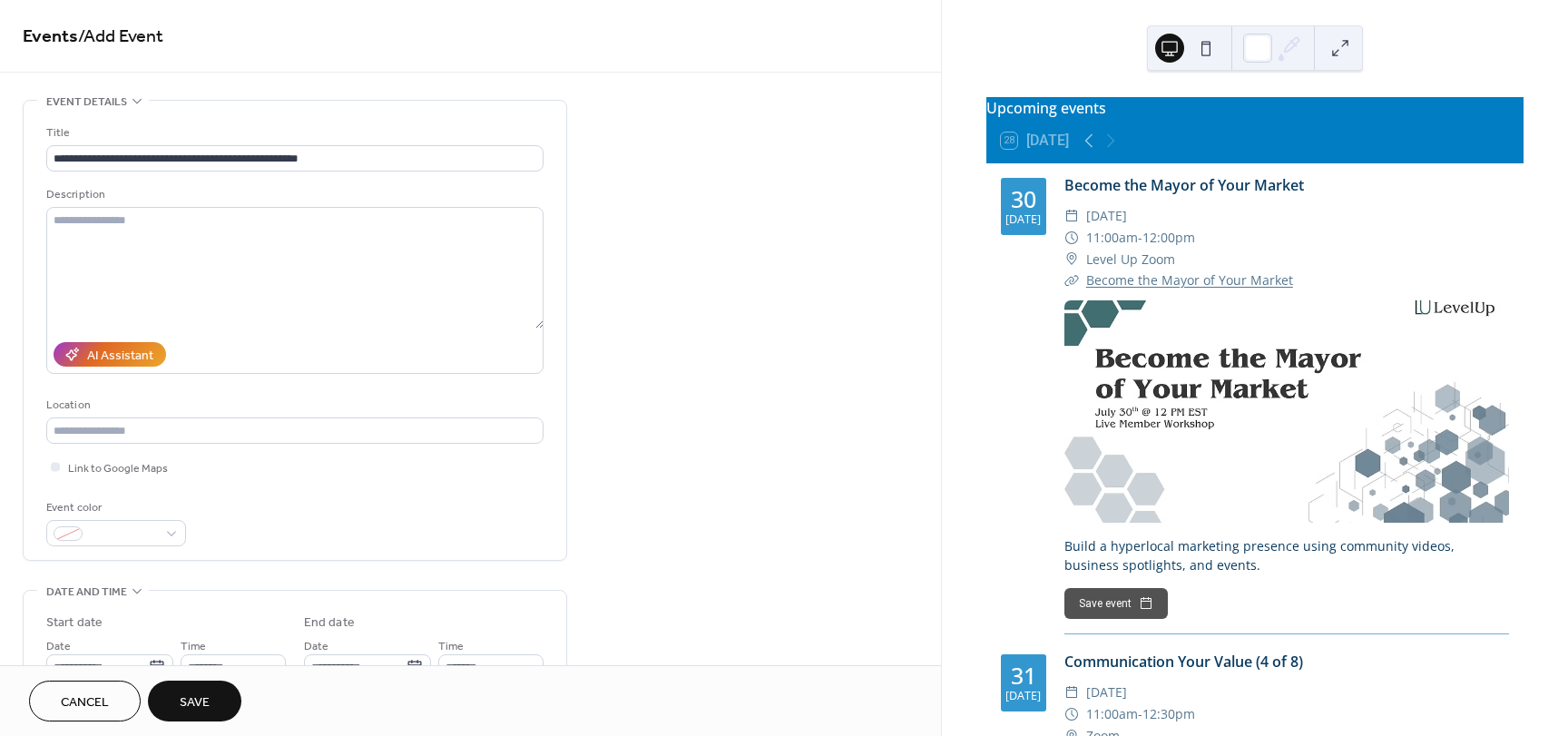 scroll, scrollTop: 0, scrollLeft: 0, axis: both 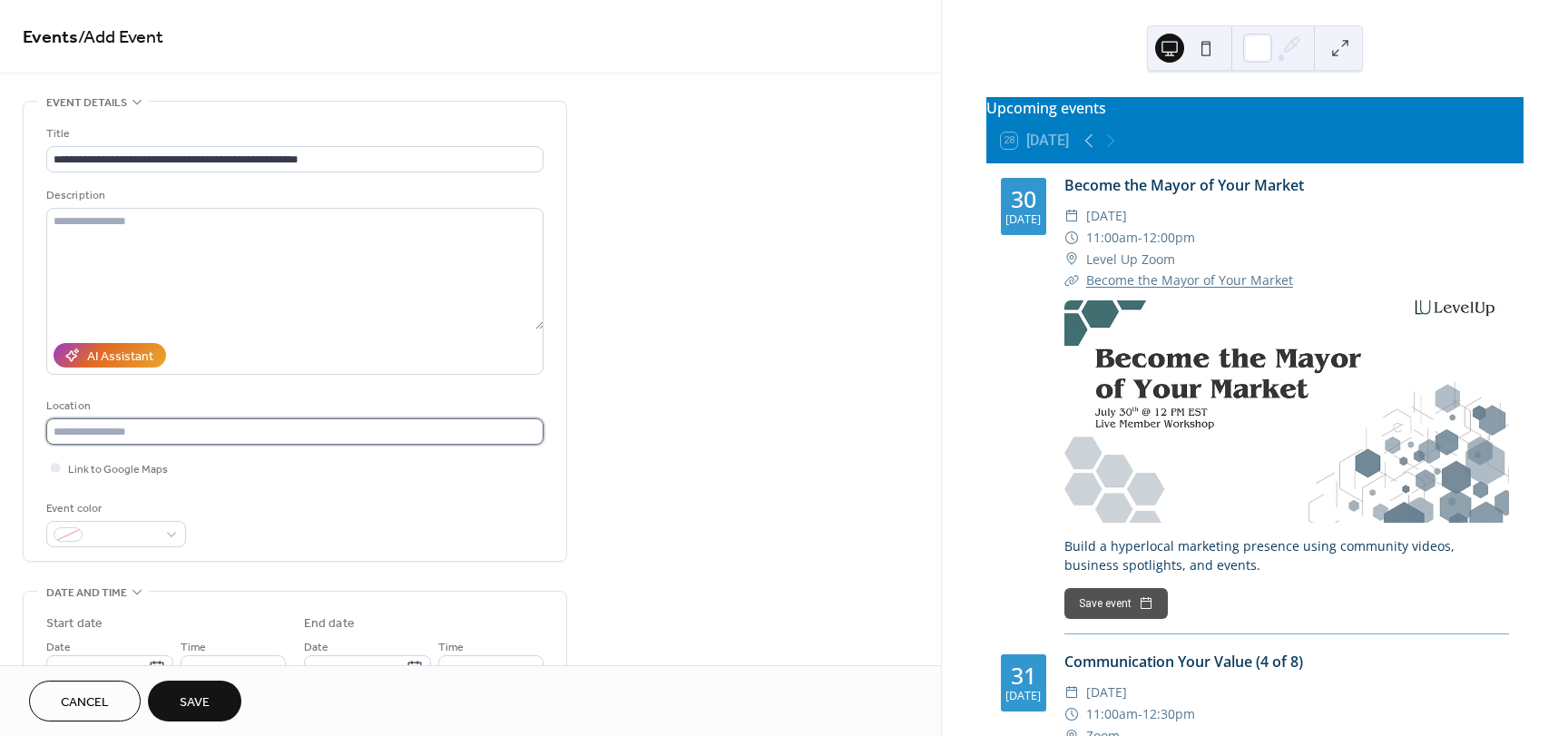 click at bounding box center (295, 431) 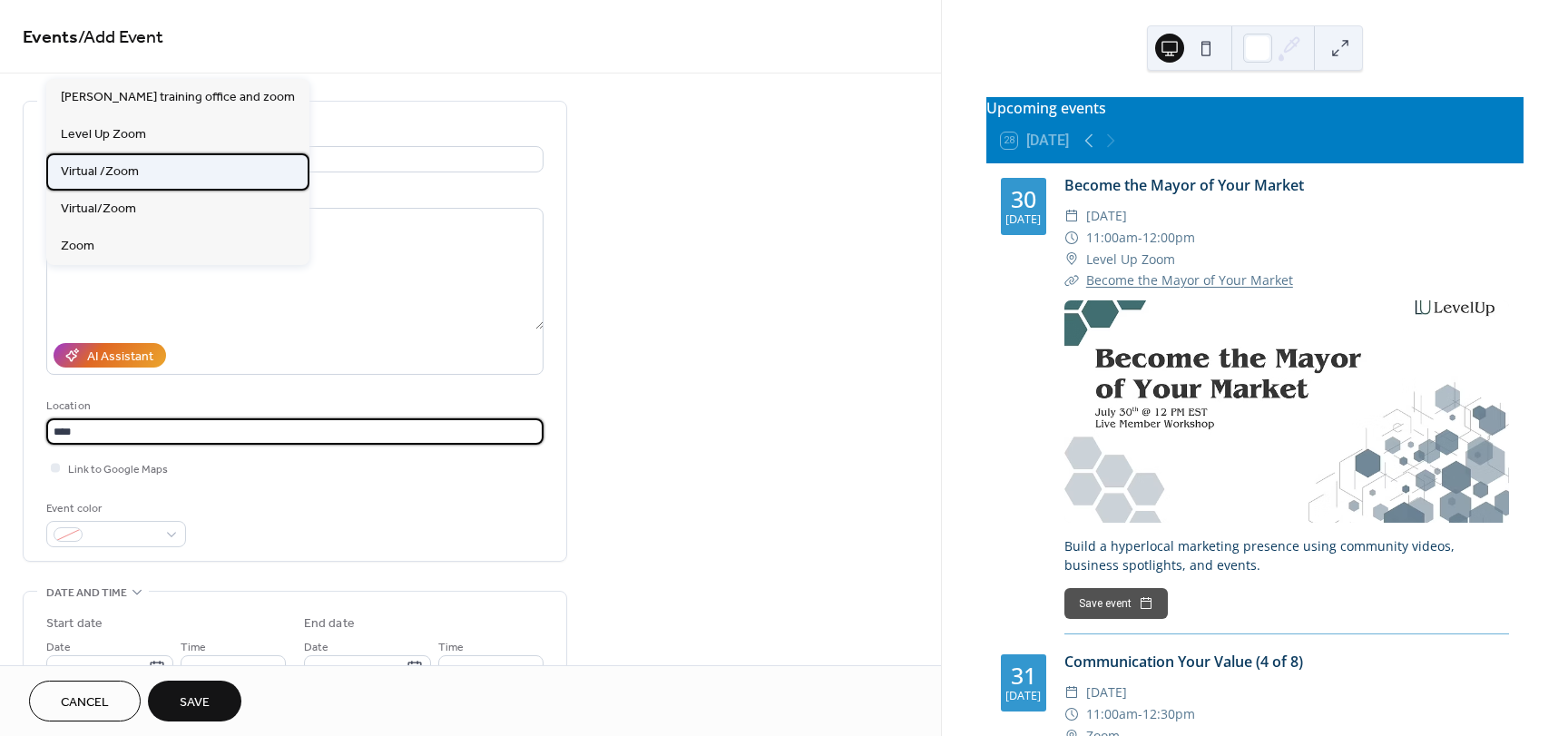 click on "Virtual /Zoom" at bounding box center [100, 172] 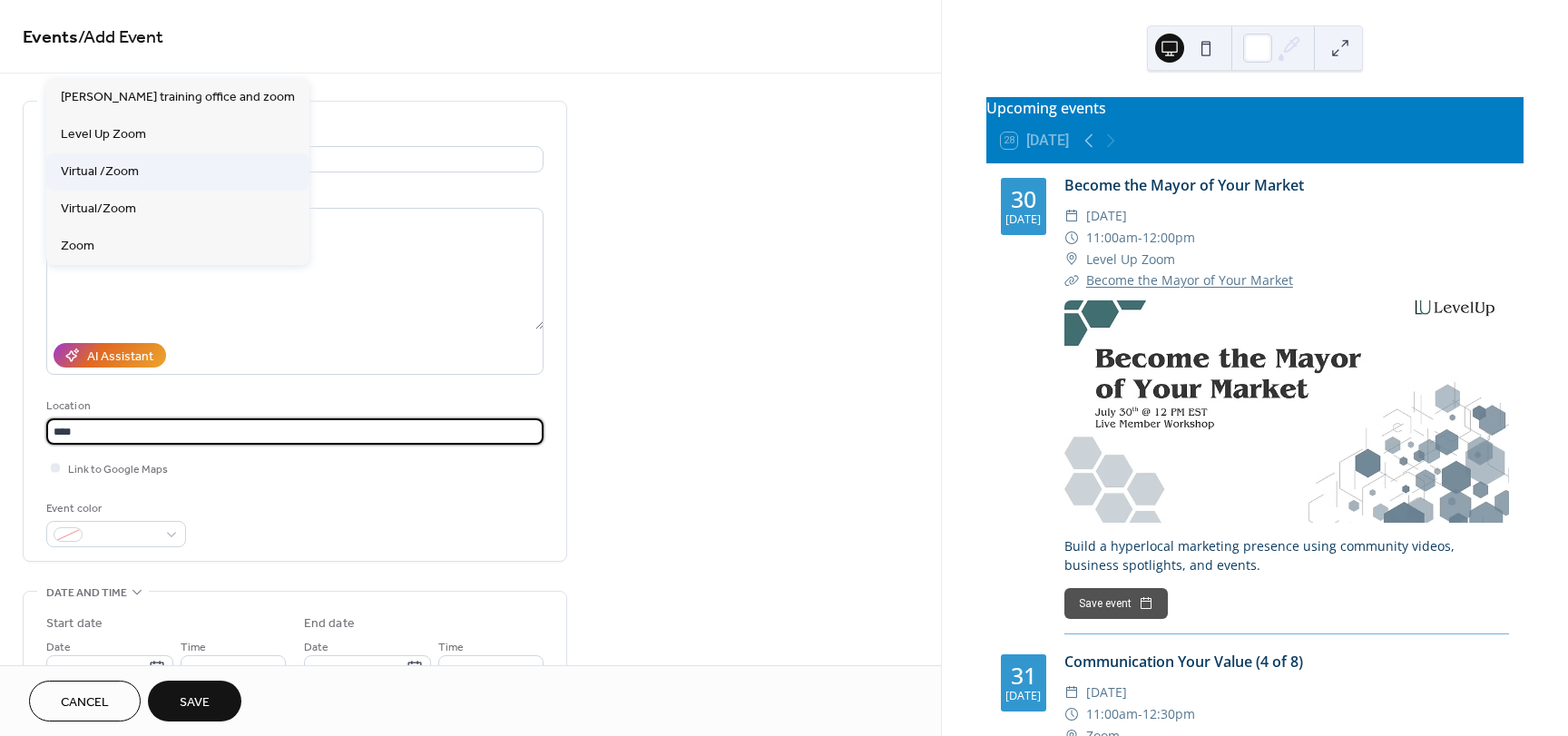 type on "**********" 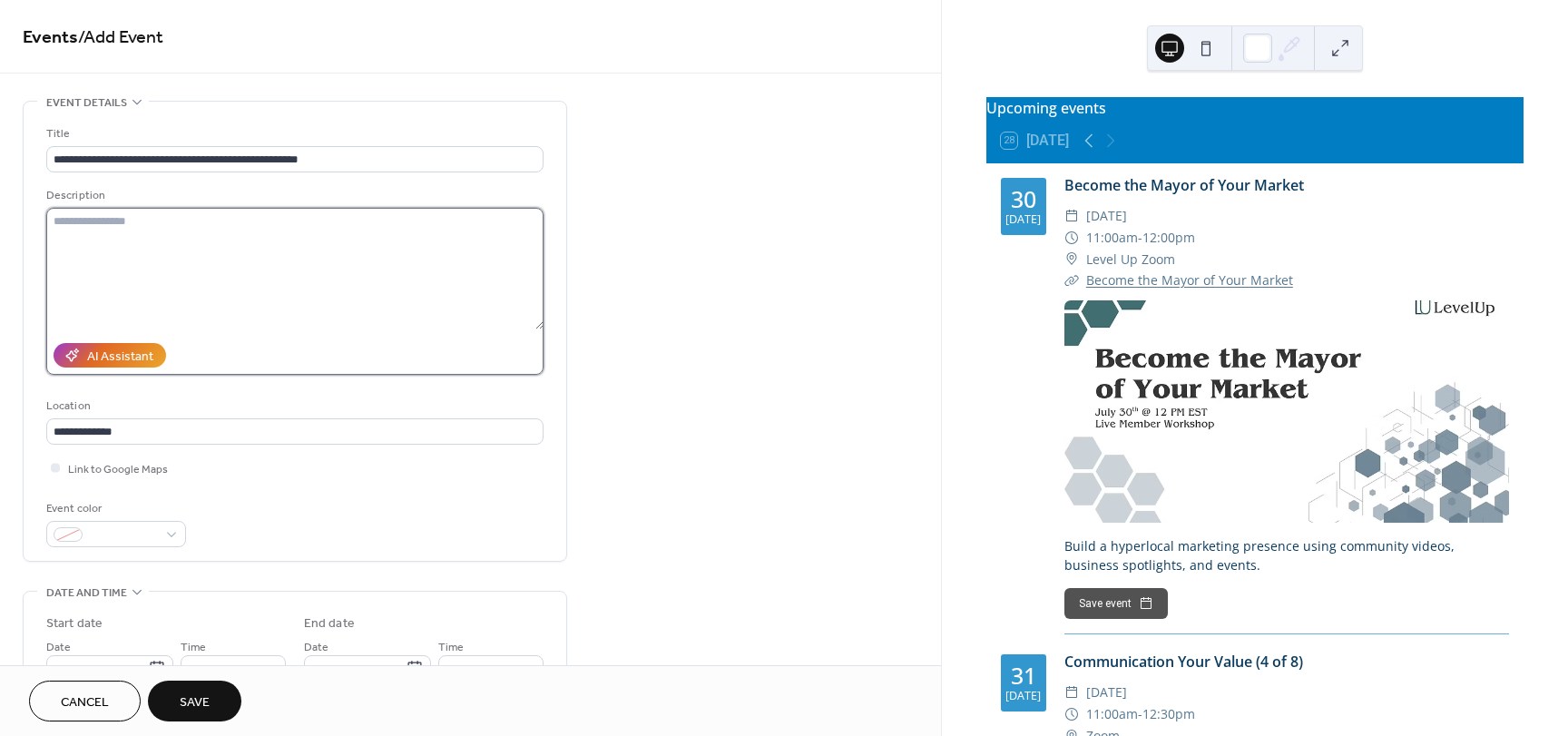 click at bounding box center (295, 269) 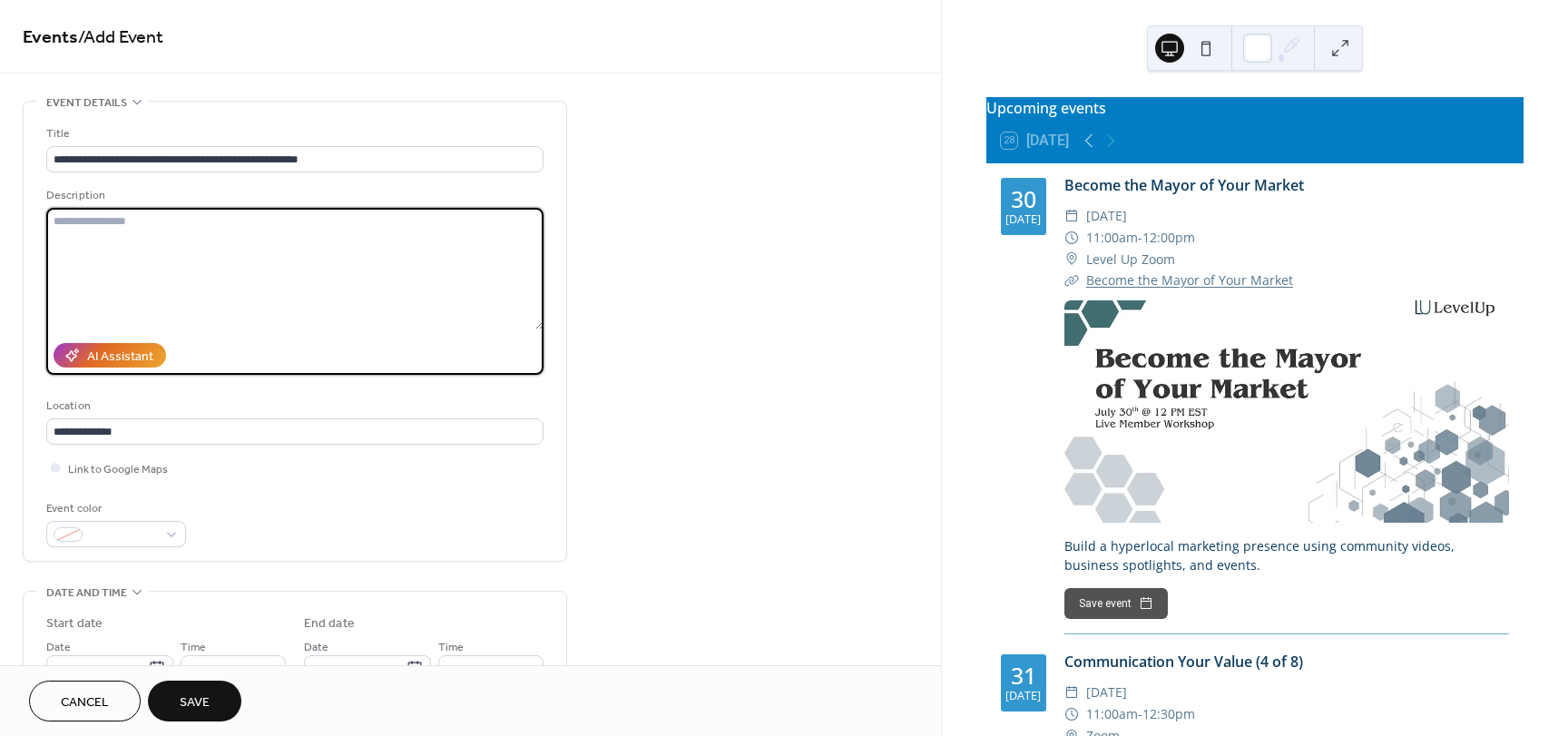 paste on "**********" 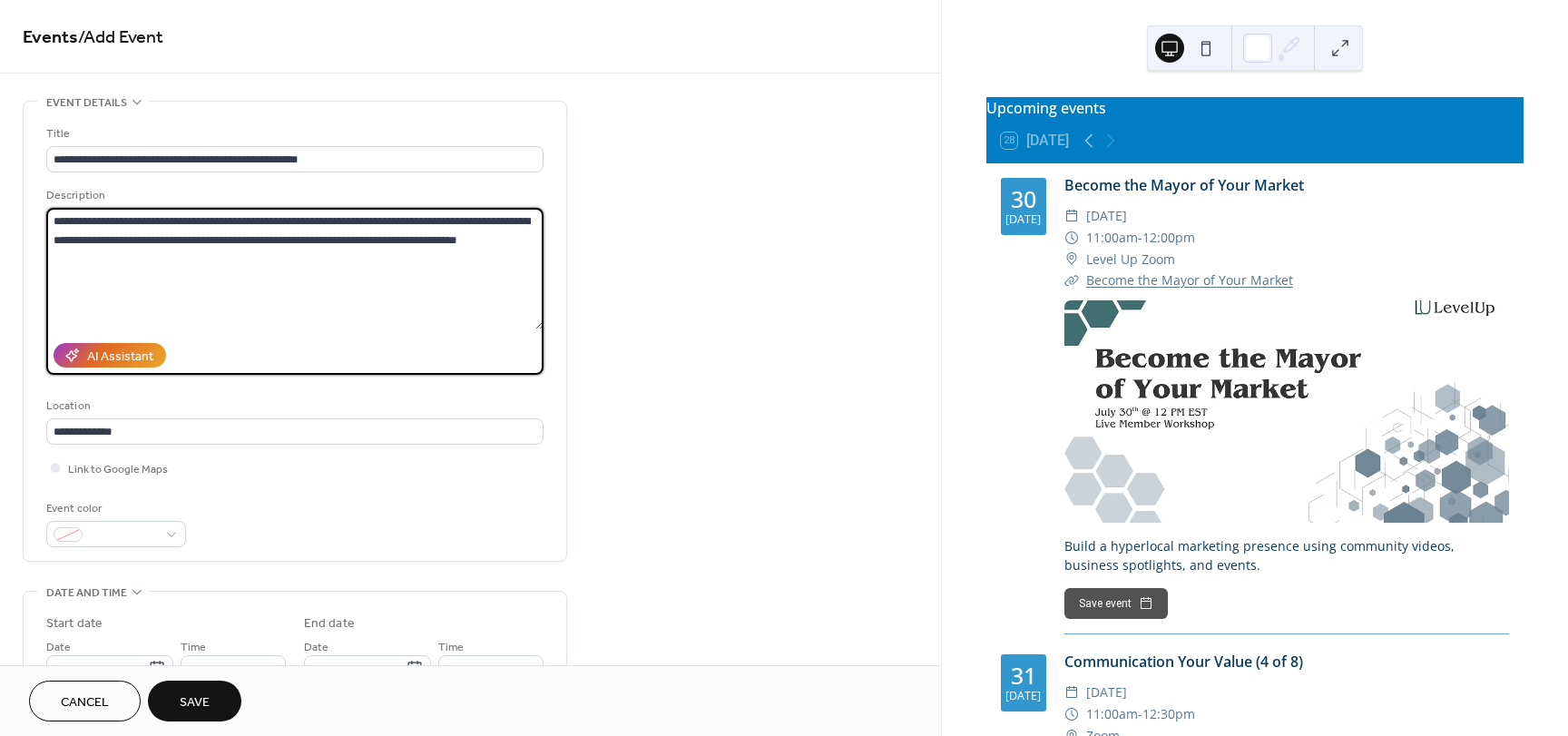 click on "**********" at bounding box center (295, 269) 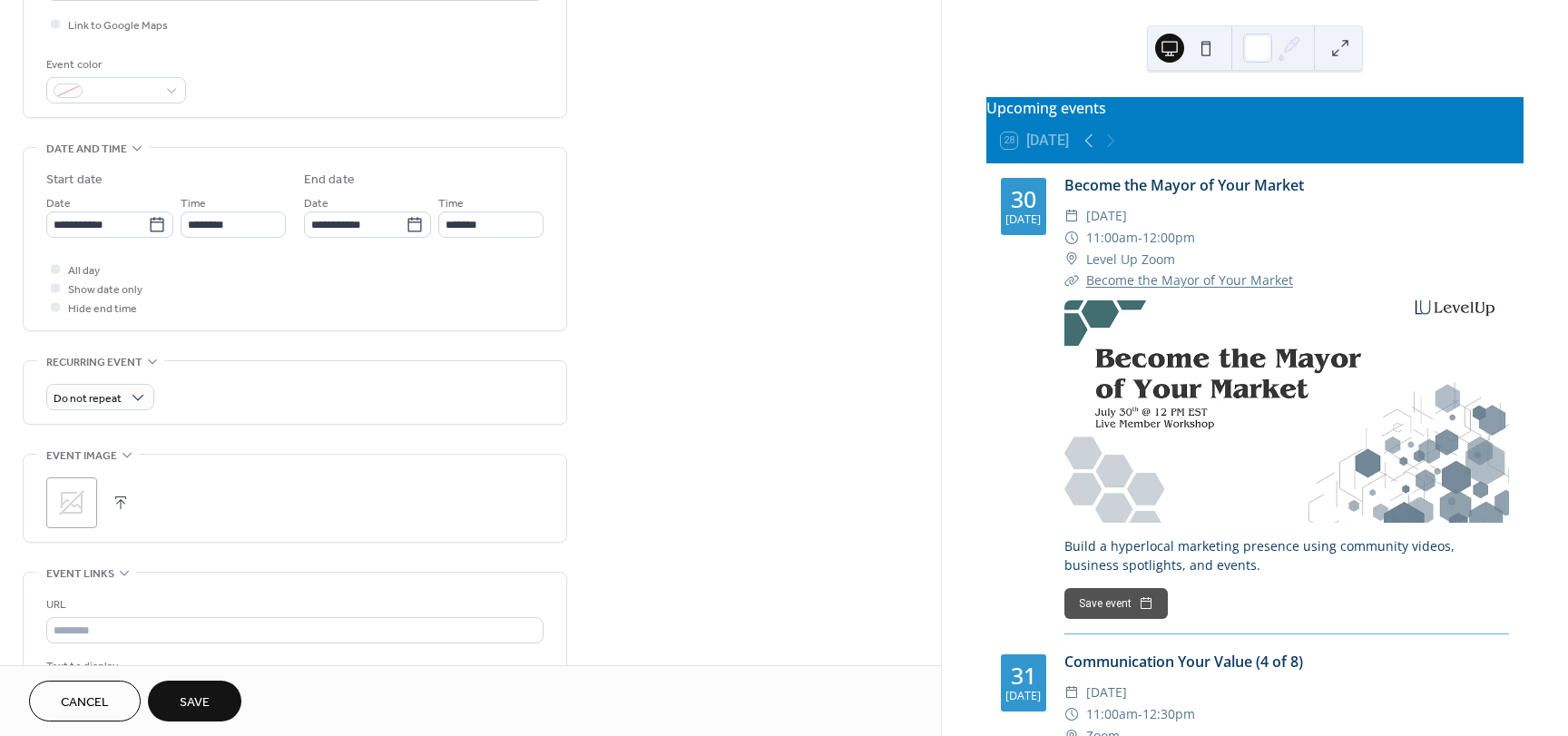 scroll, scrollTop: 445, scrollLeft: 0, axis: vertical 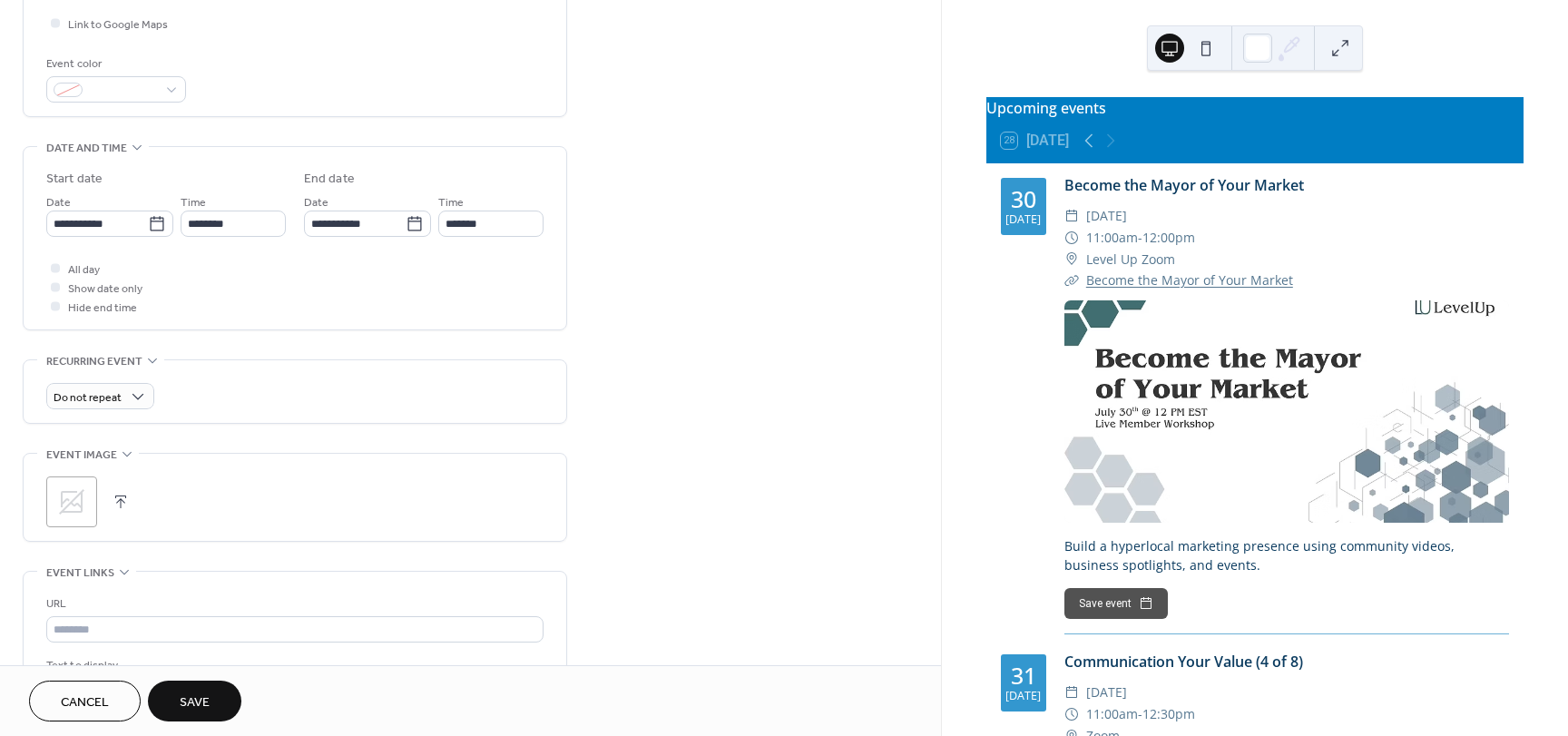 type on "**********" 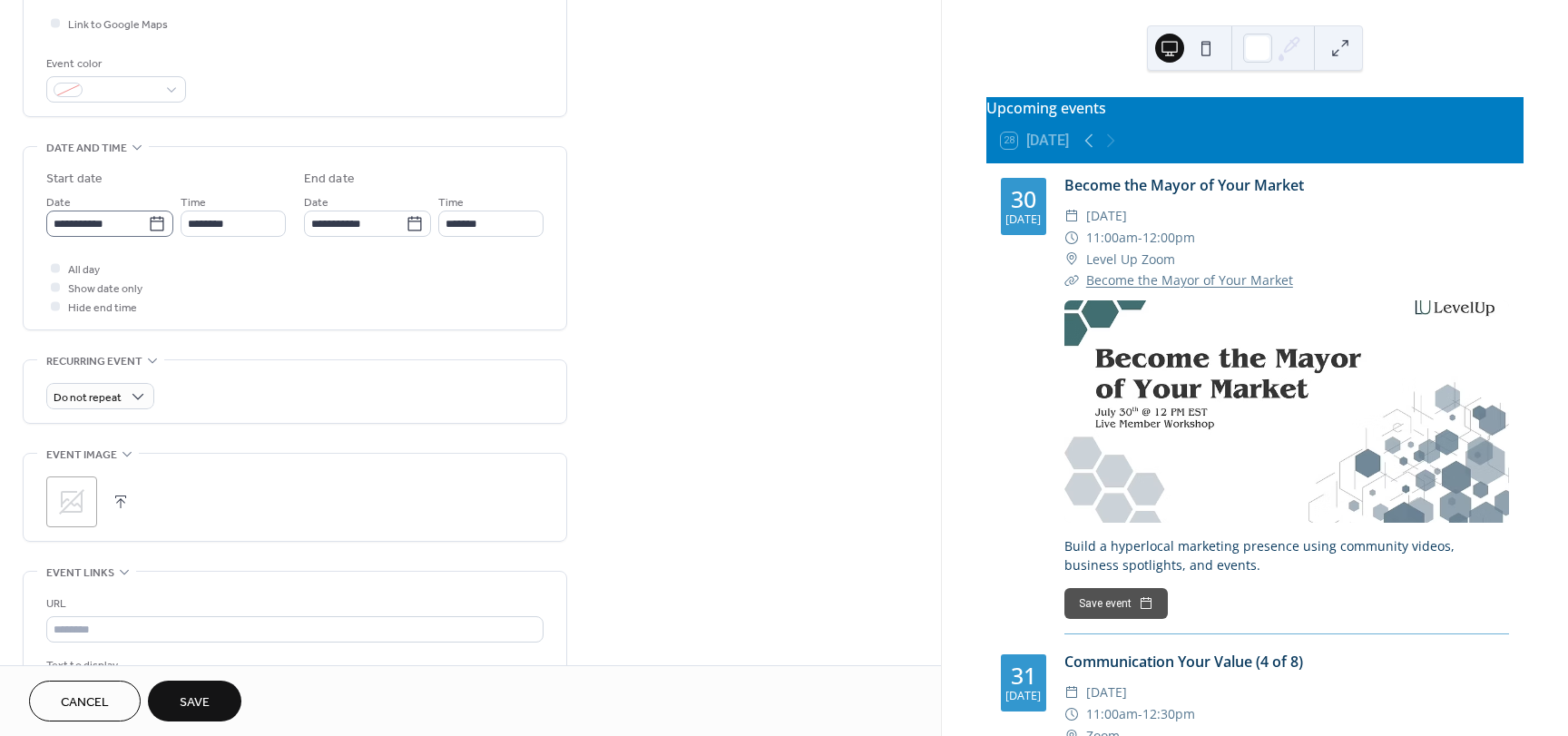 click 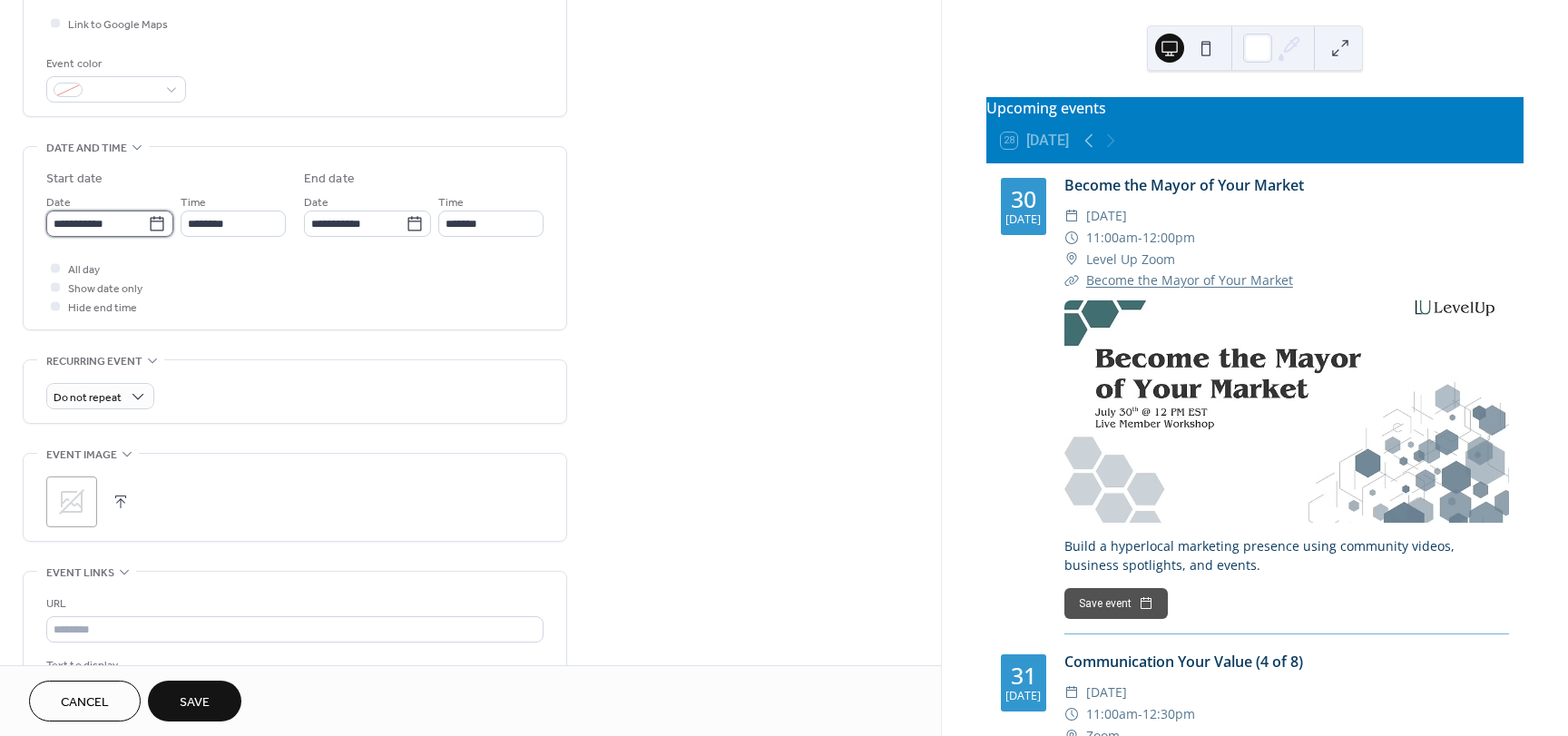 click on "**********" at bounding box center [97, 223] 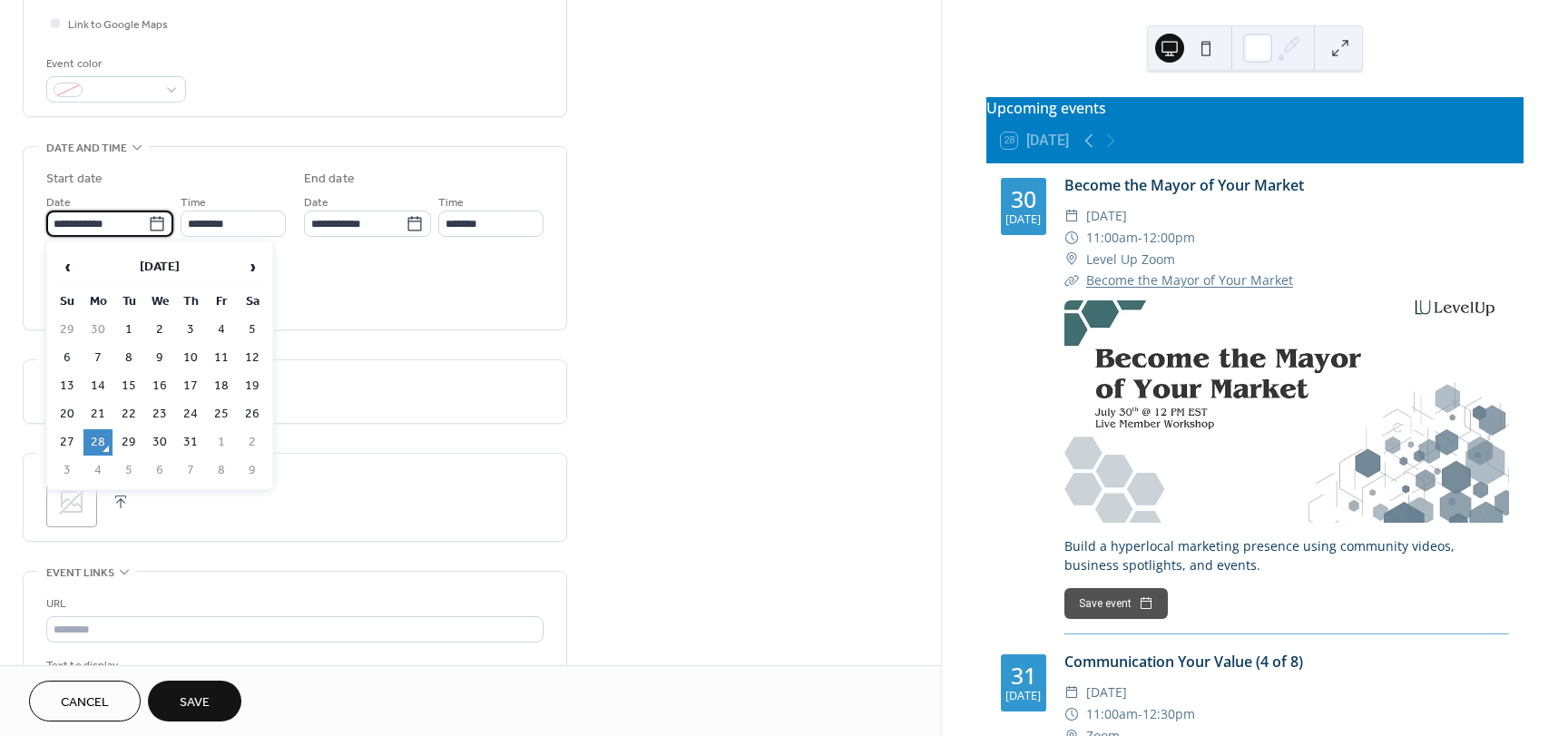 click 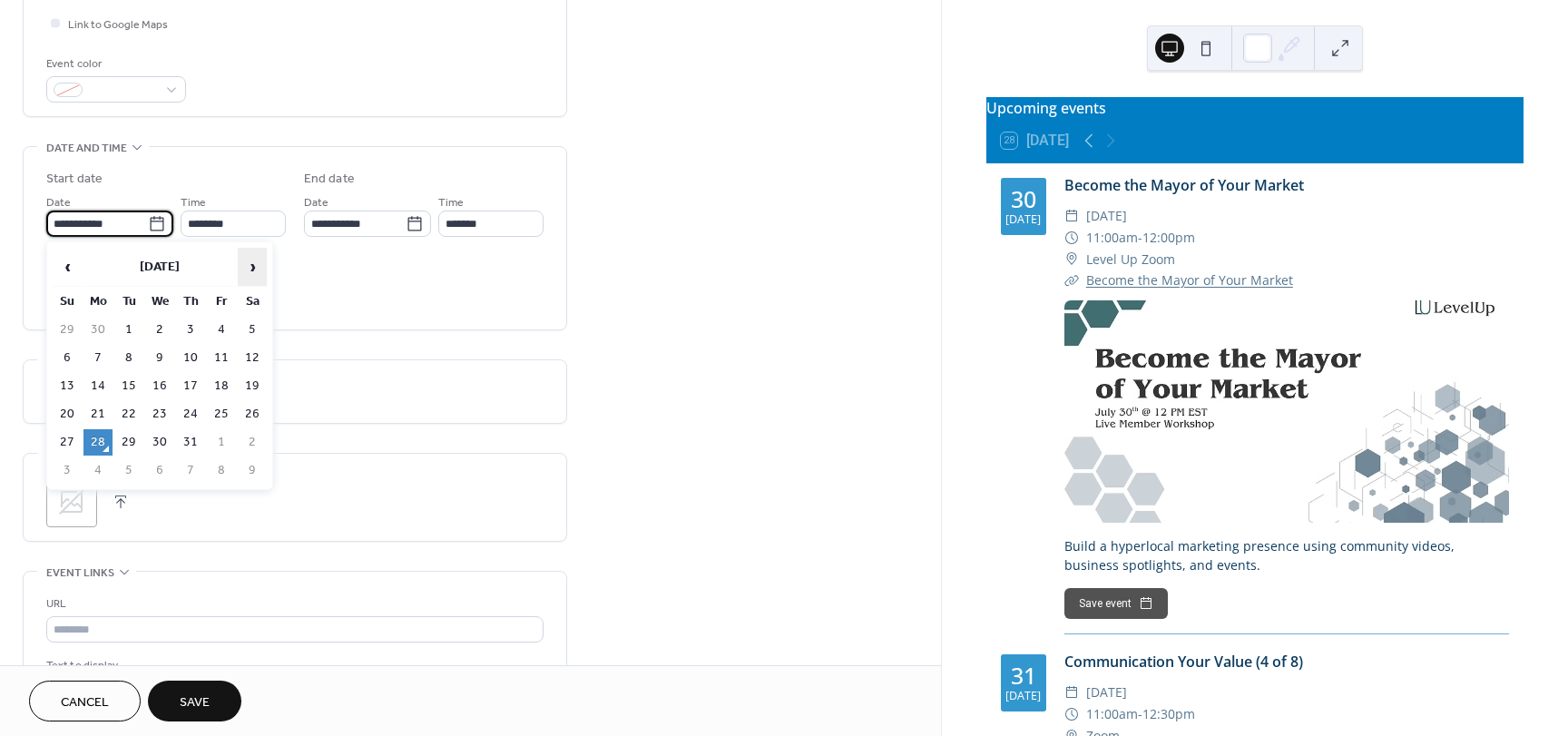 click on "›" at bounding box center [252, 267] 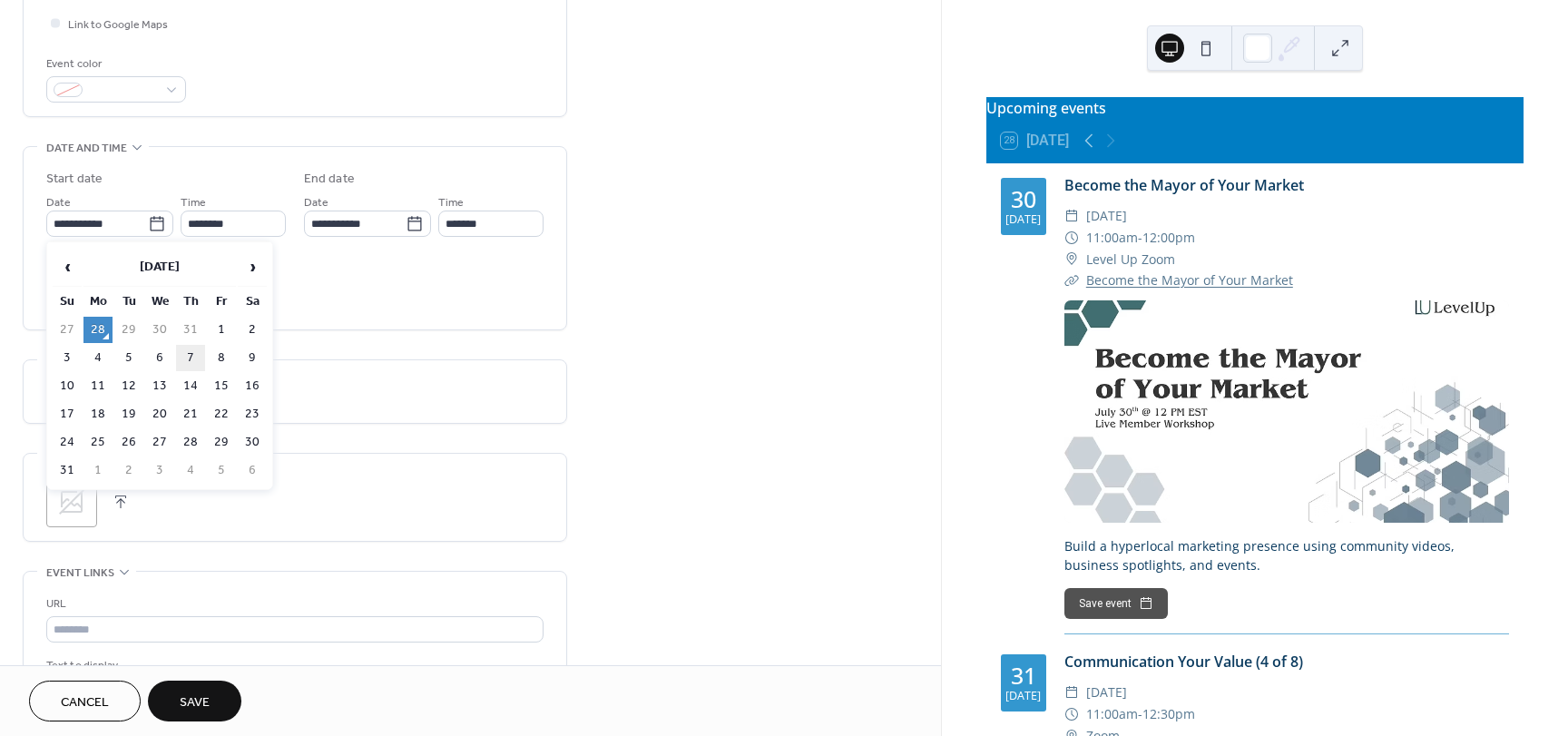 click on "7" at bounding box center (191, 358) 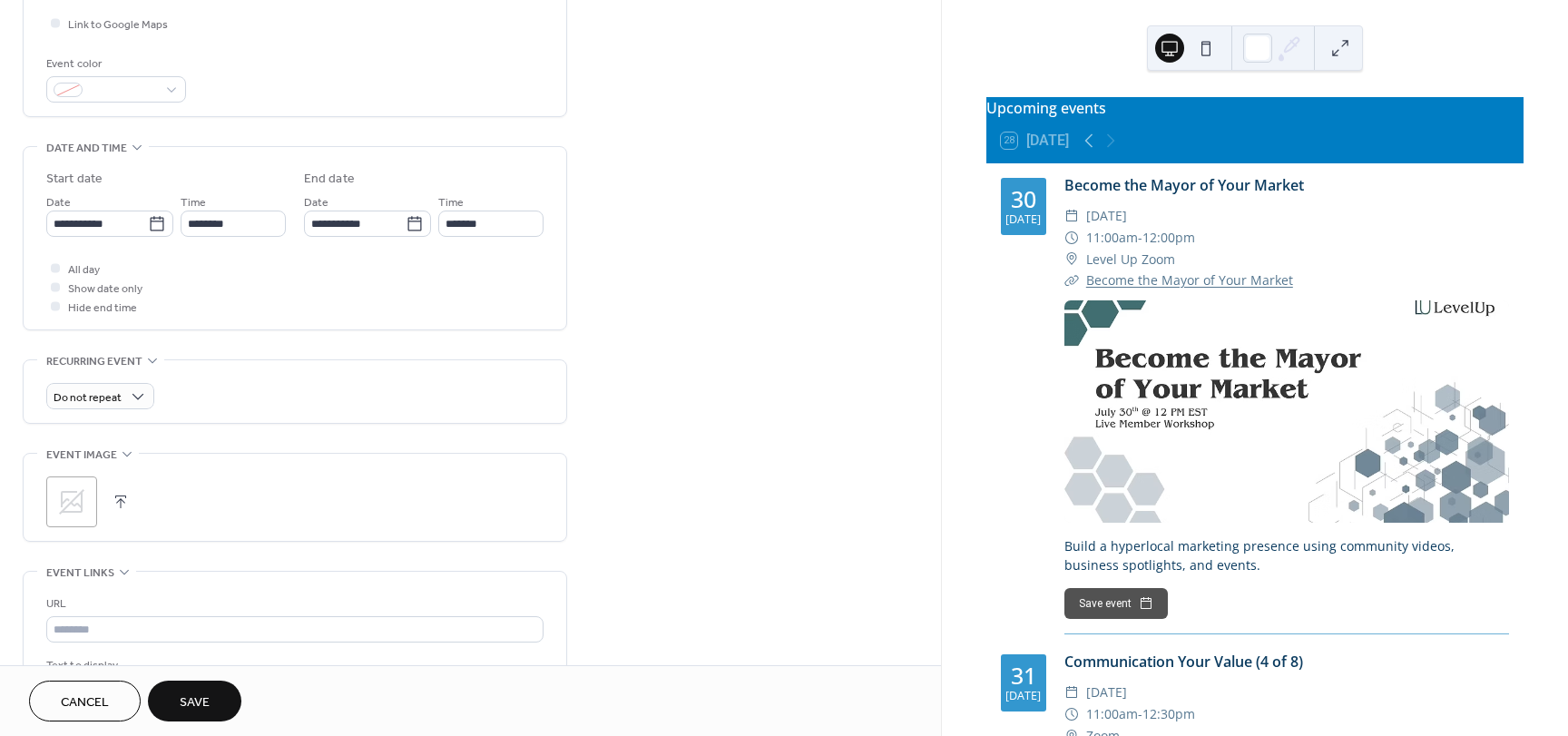 click on "**********" at bounding box center (470, 318) 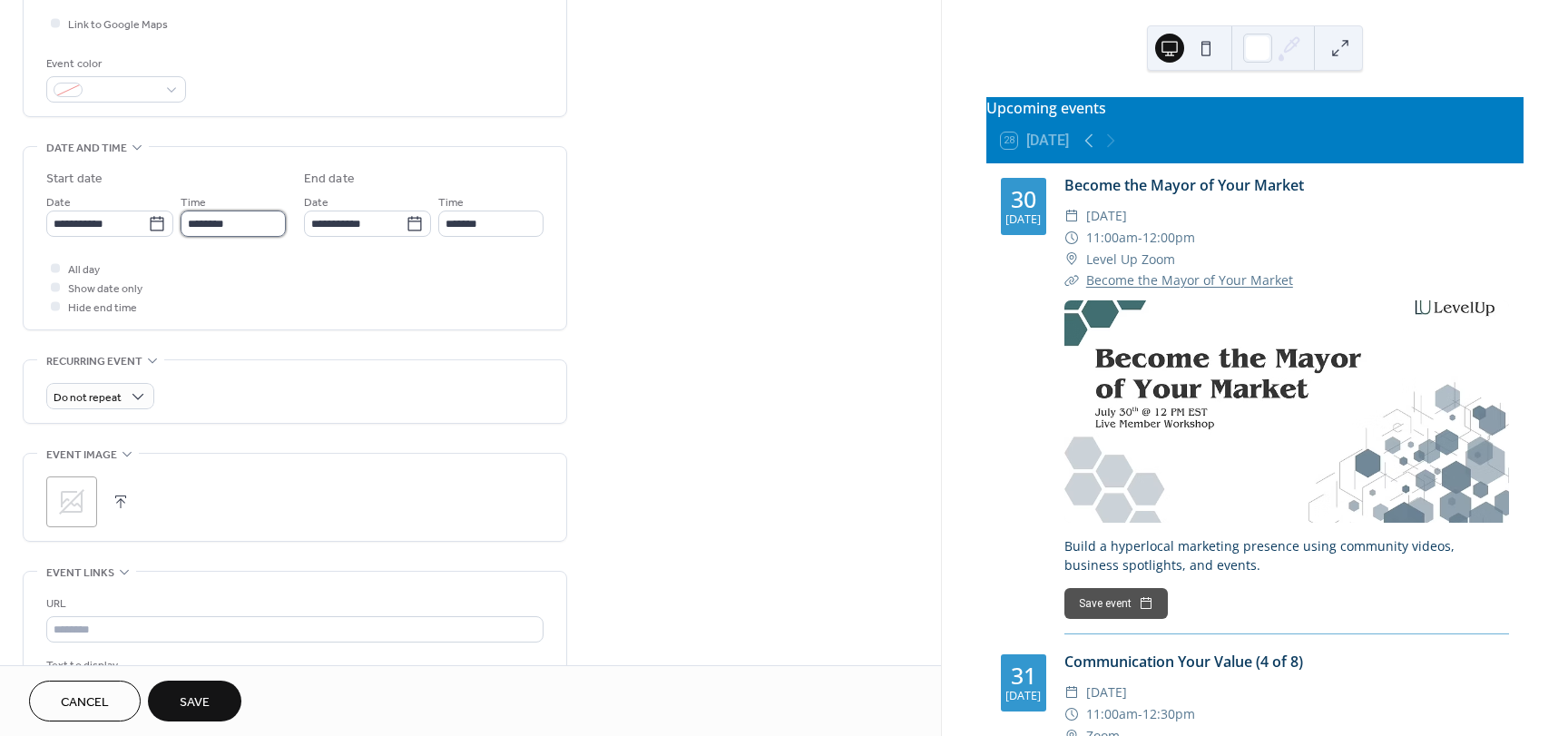 click on "********" at bounding box center [233, 223] 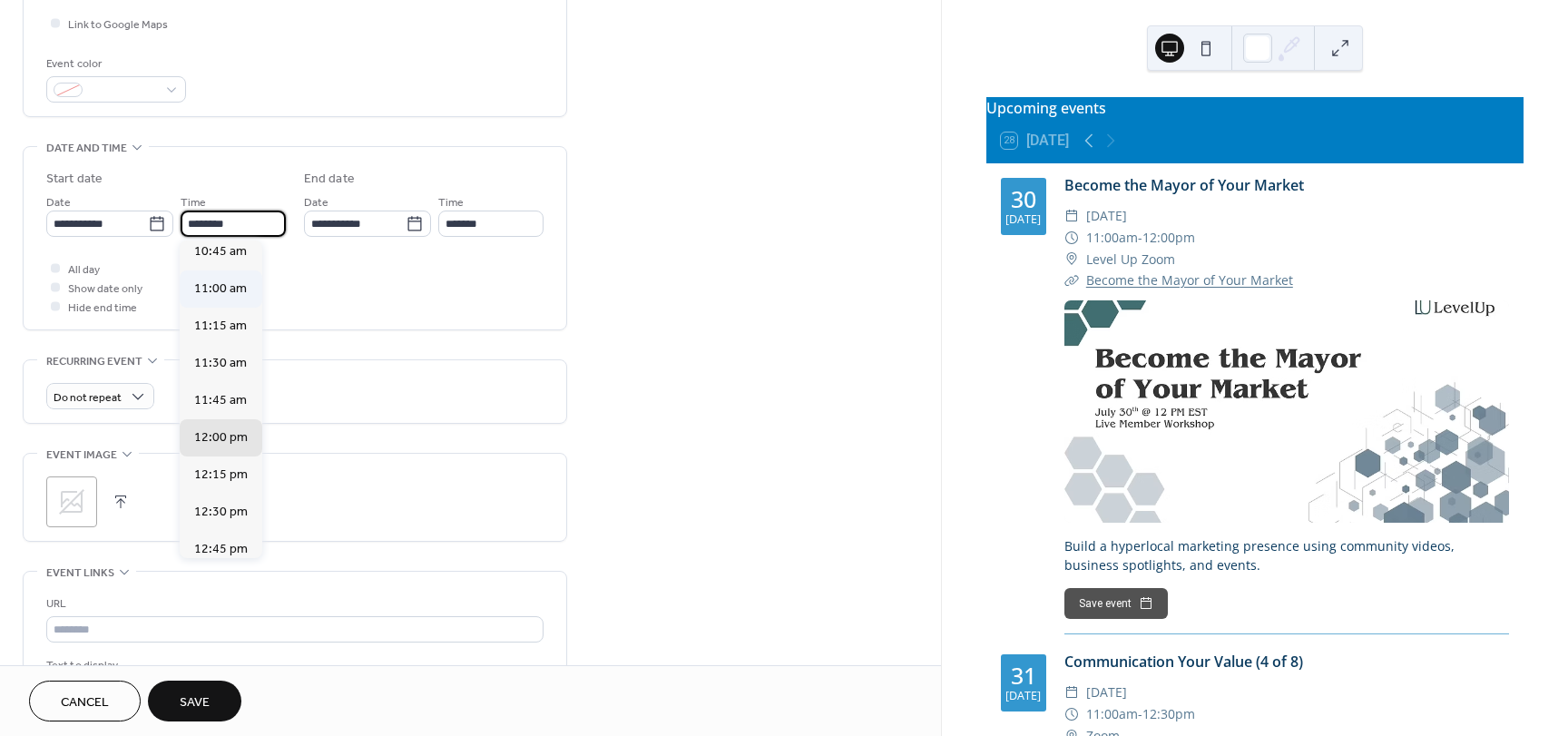 scroll, scrollTop: 1606, scrollLeft: 0, axis: vertical 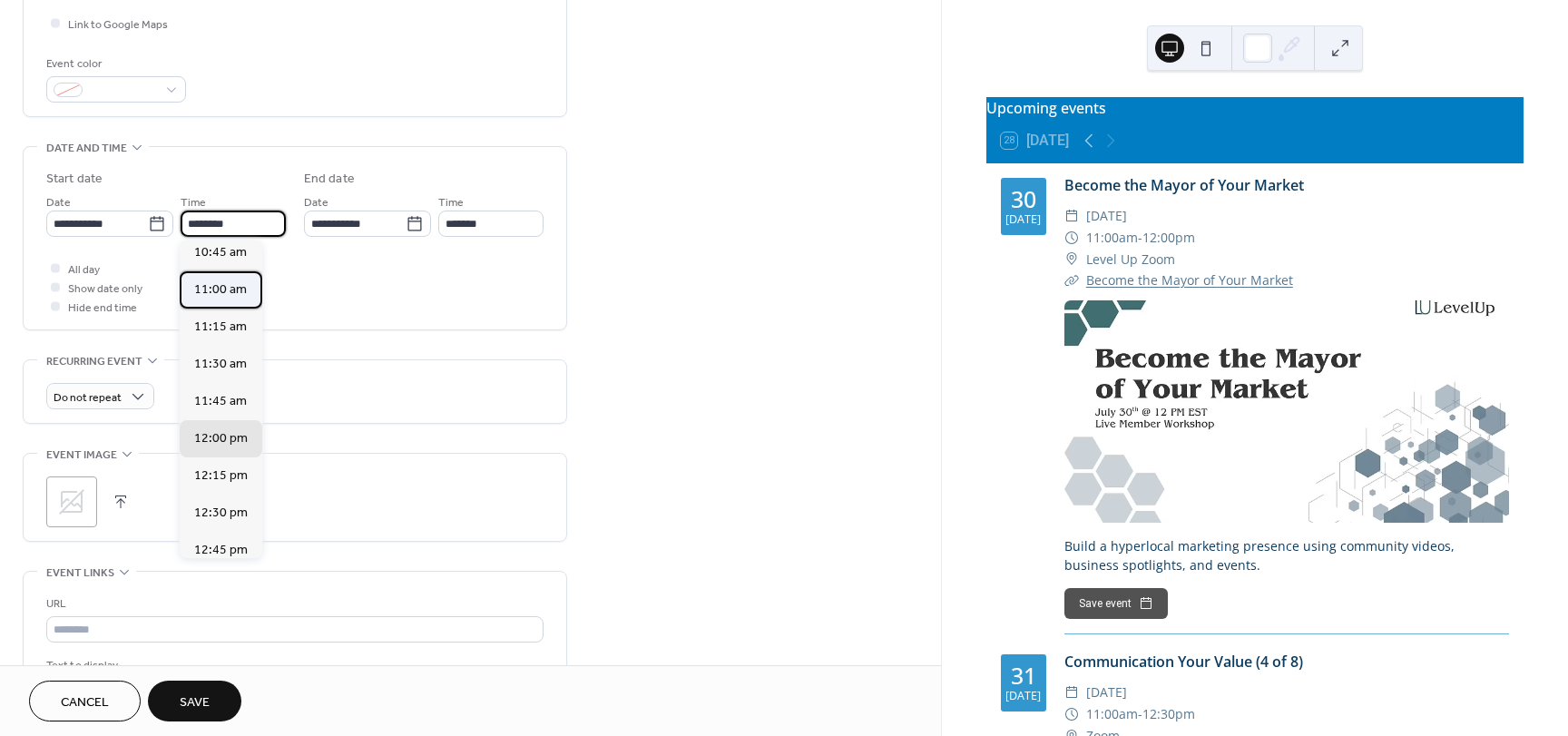 click on "11:00 am" at bounding box center (220, 289) 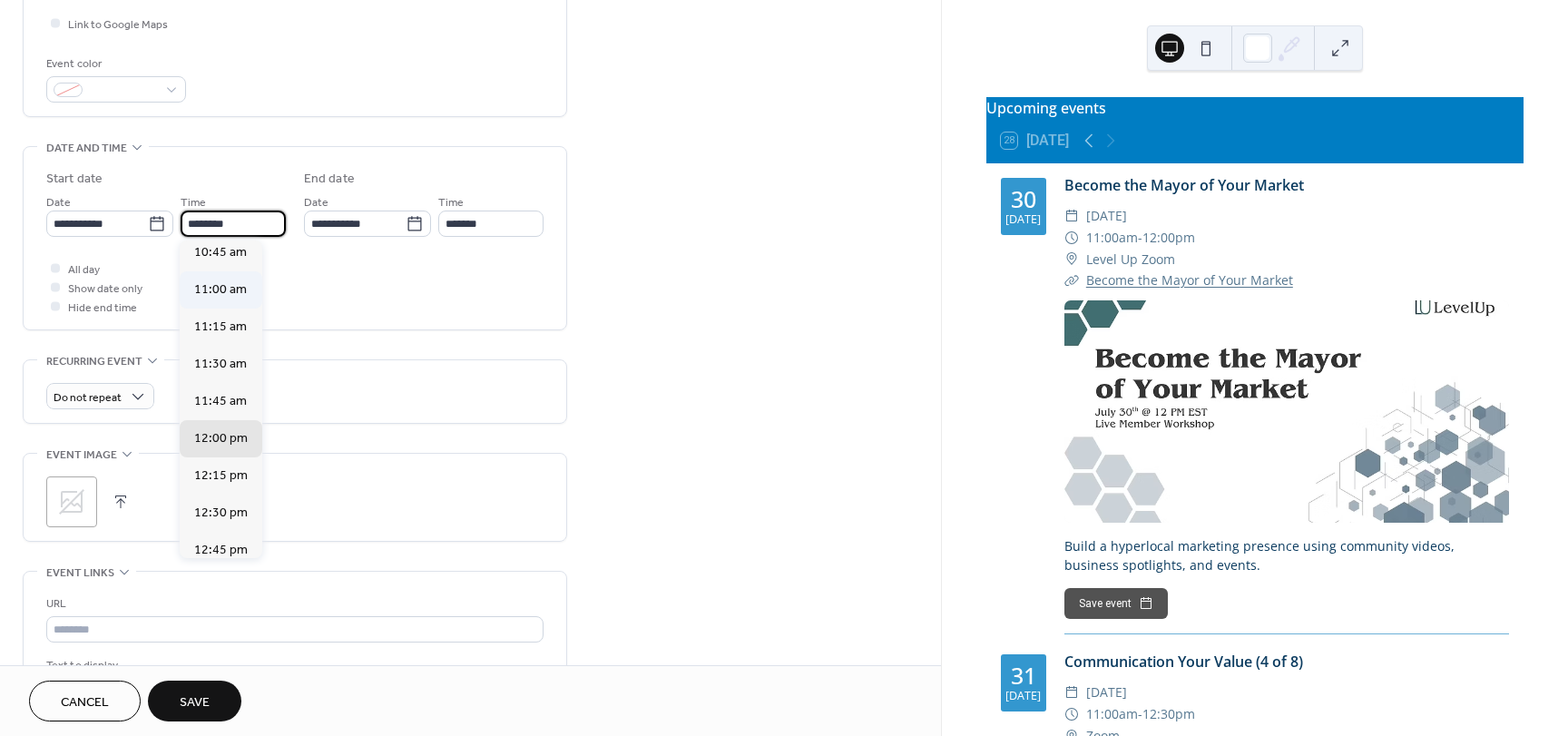 type on "********" 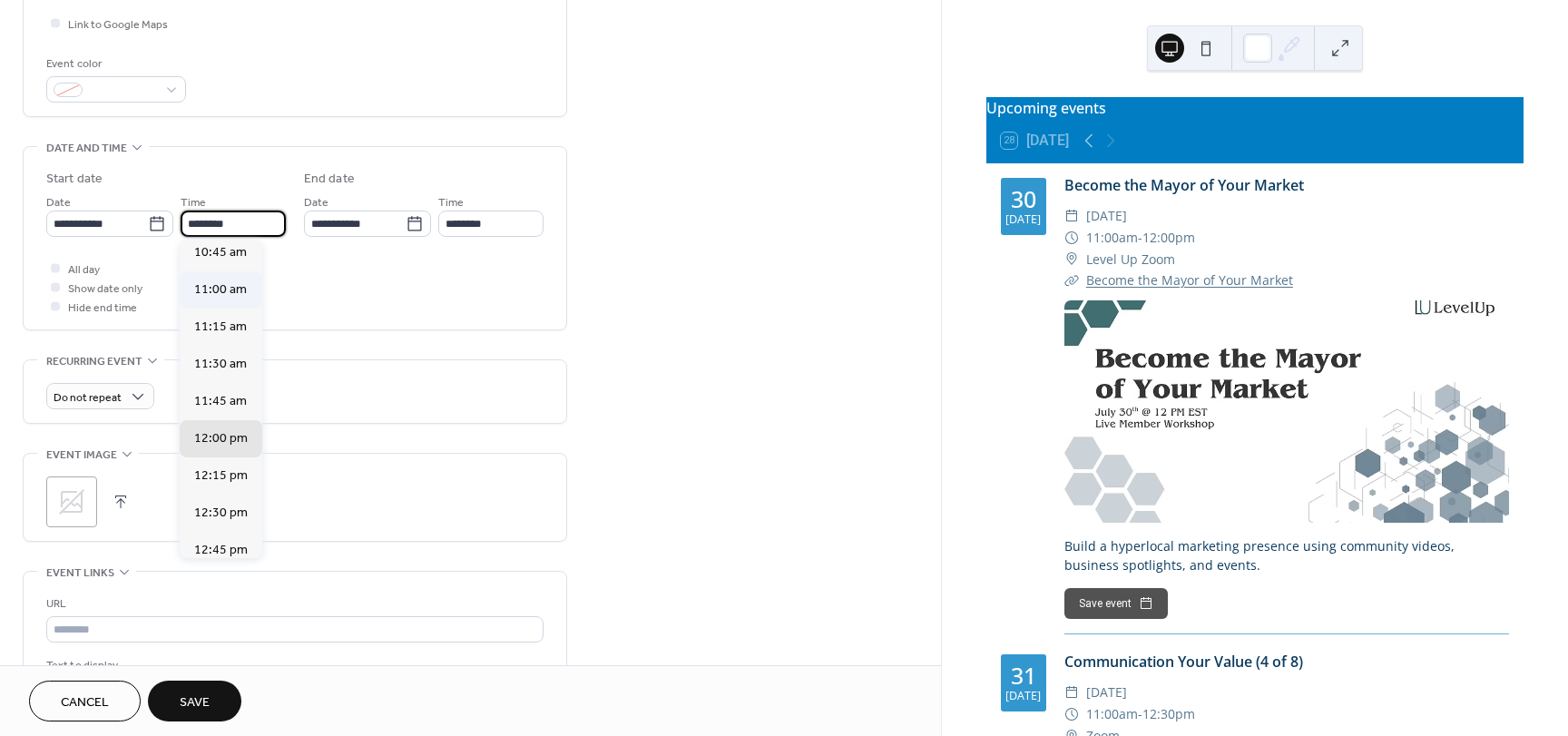 scroll, scrollTop: 0, scrollLeft: 0, axis: both 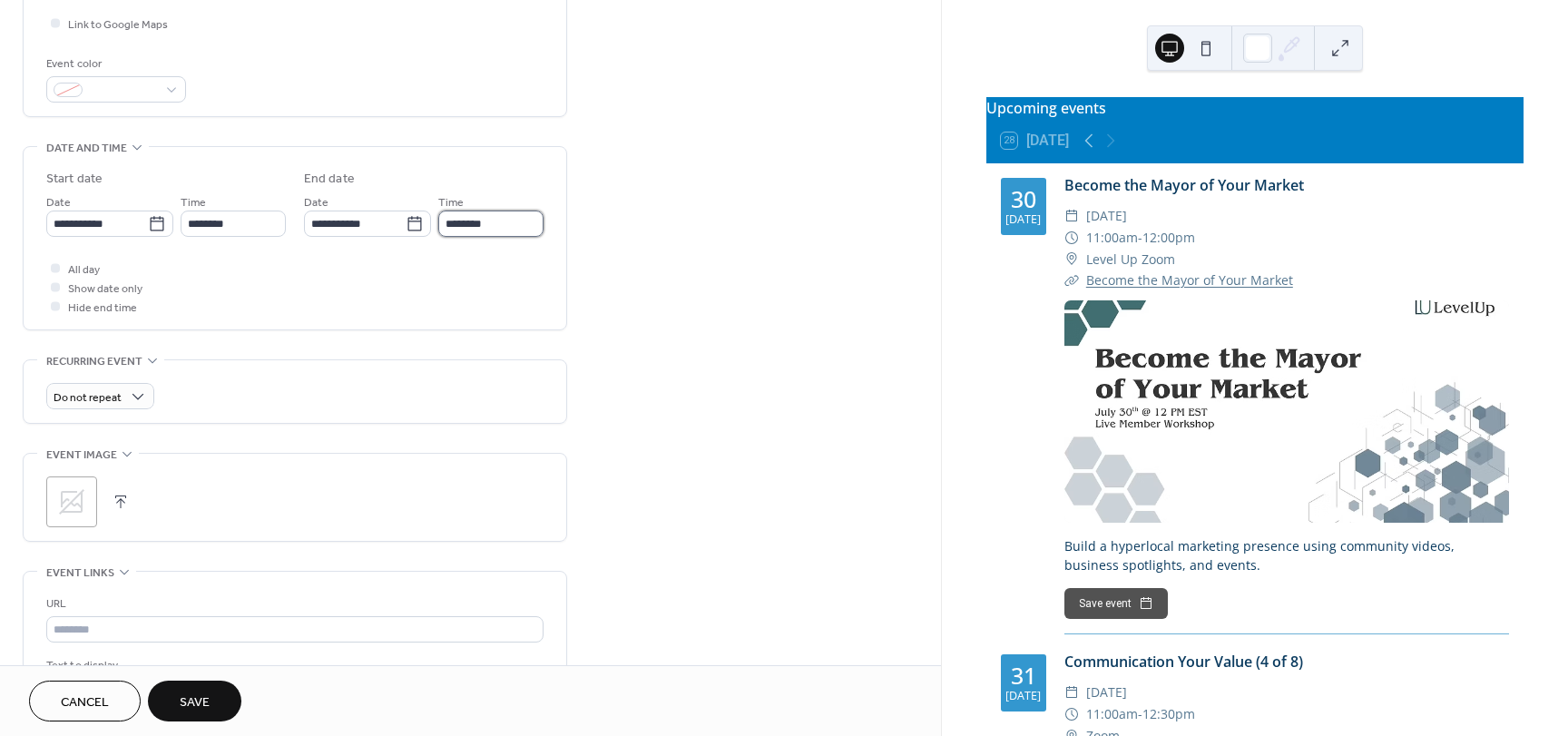 click on "********" at bounding box center (491, 223) 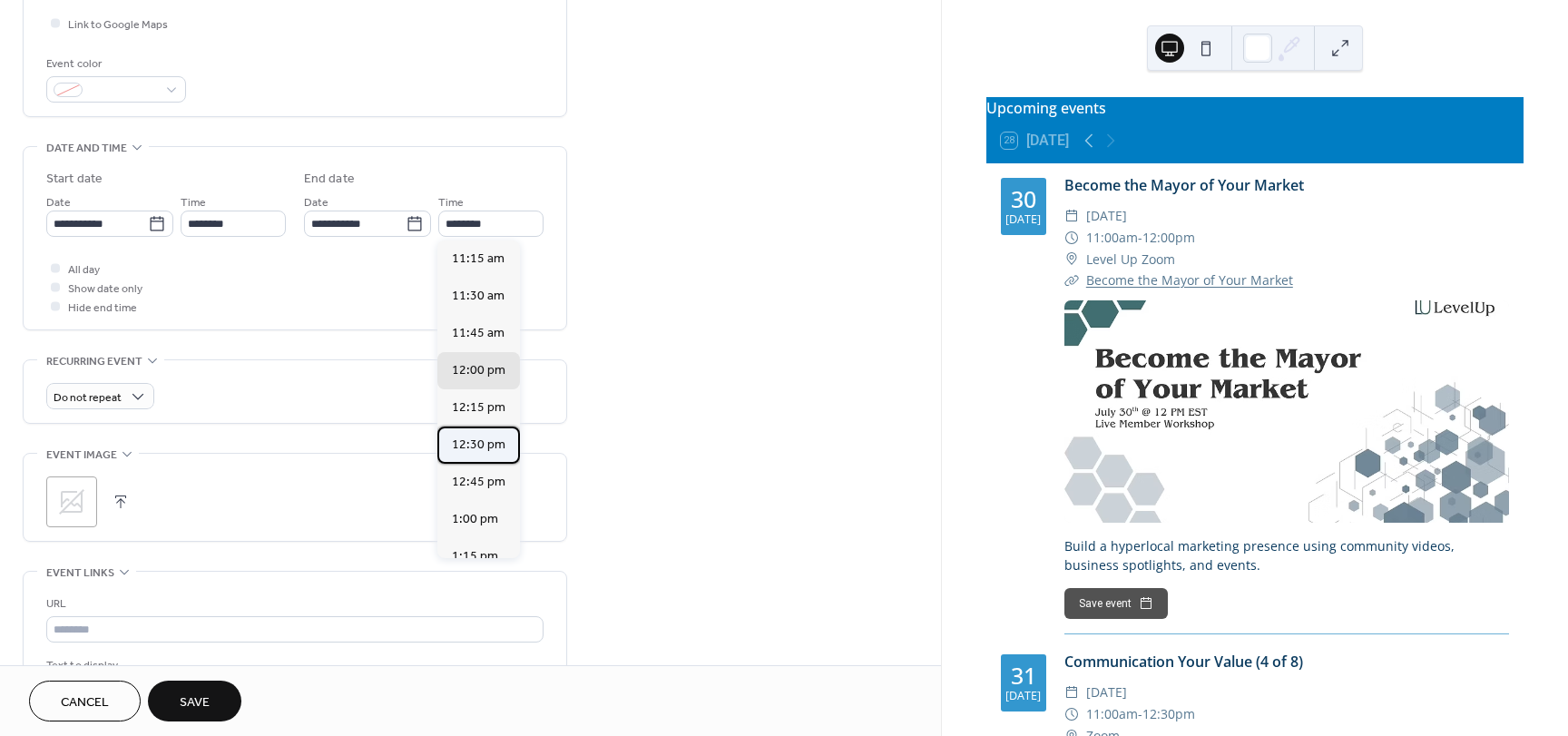 click on "12:30 pm" at bounding box center [478, 445] 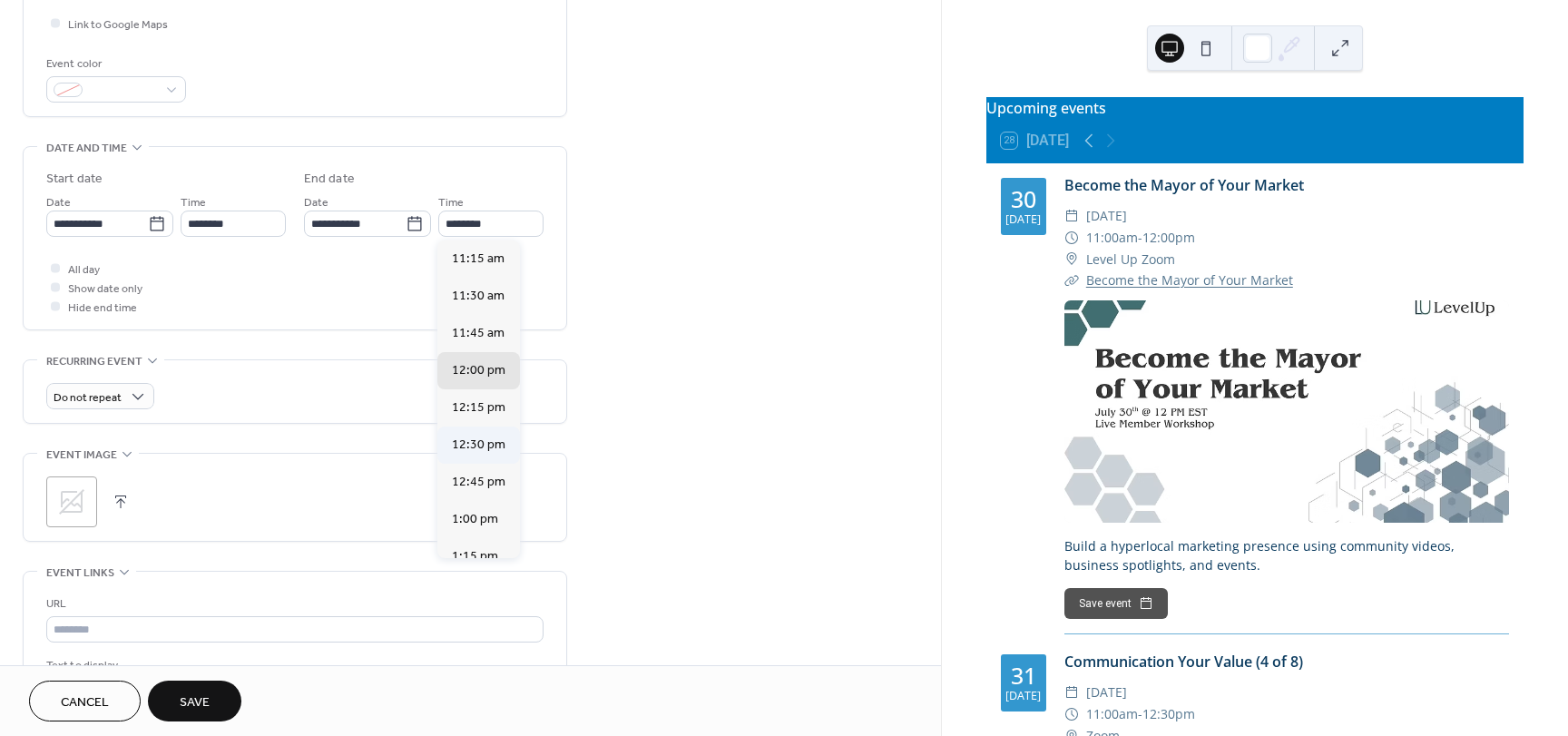 type on "********" 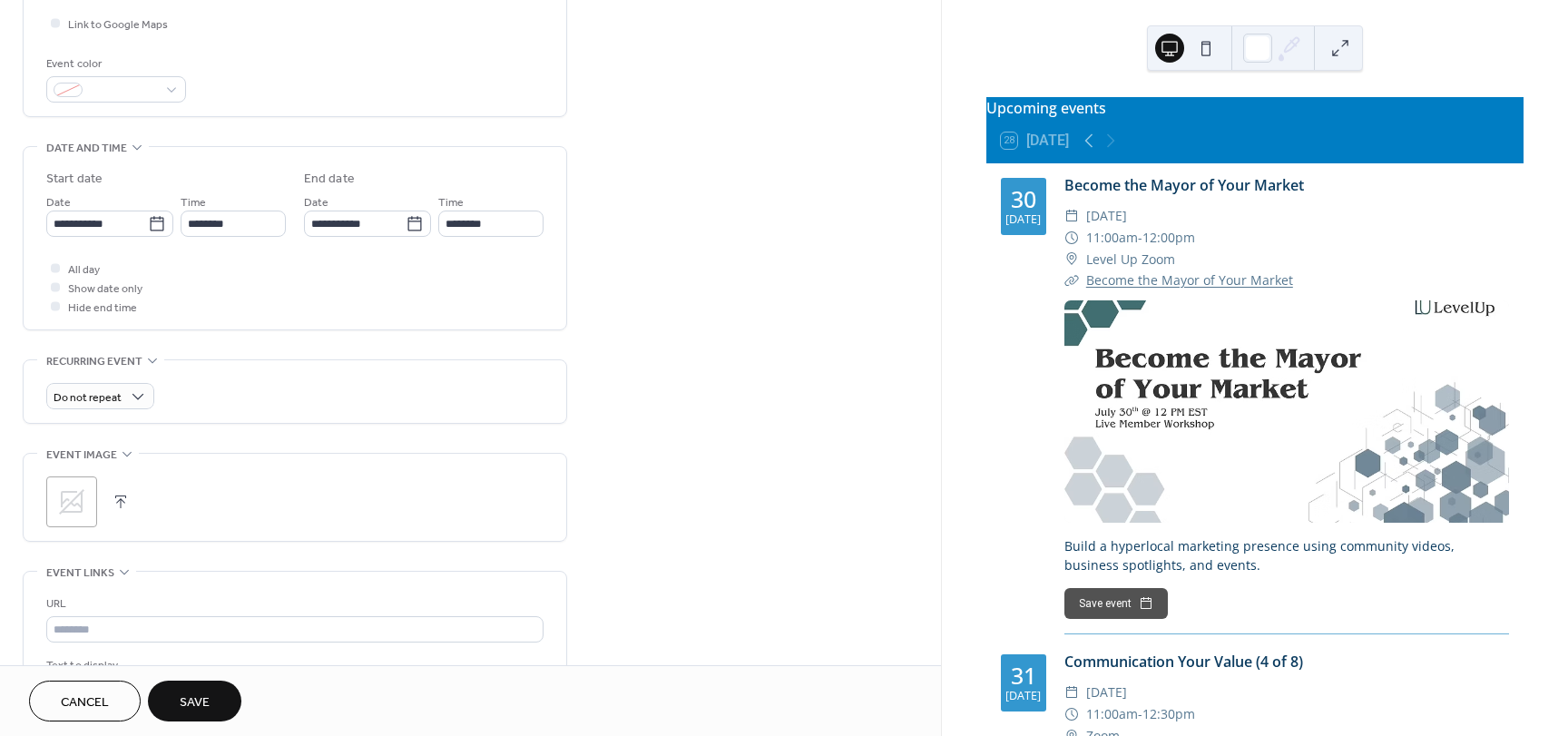 click on "**********" at bounding box center (470, 318) 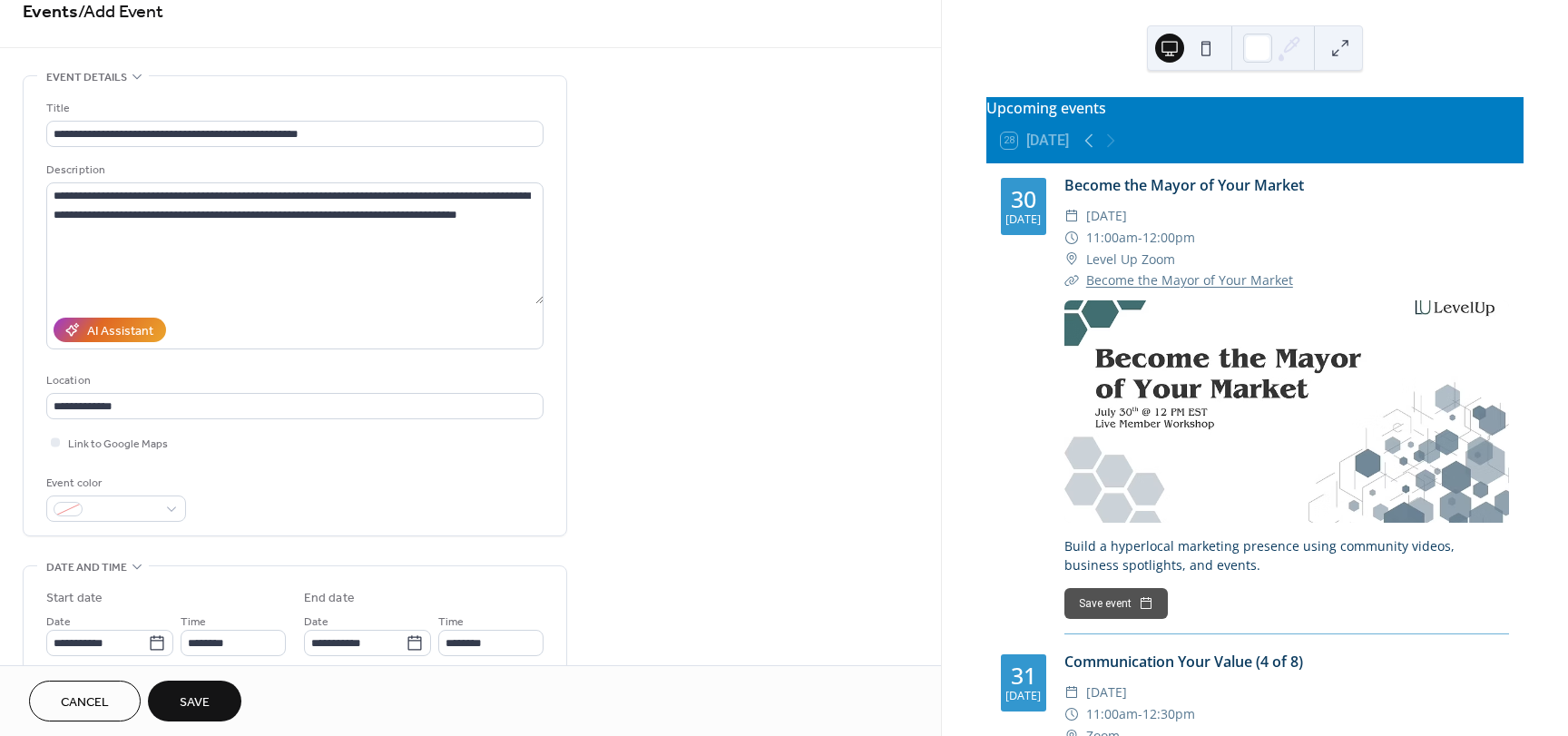 scroll, scrollTop: 0, scrollLeft: 0, axis: both 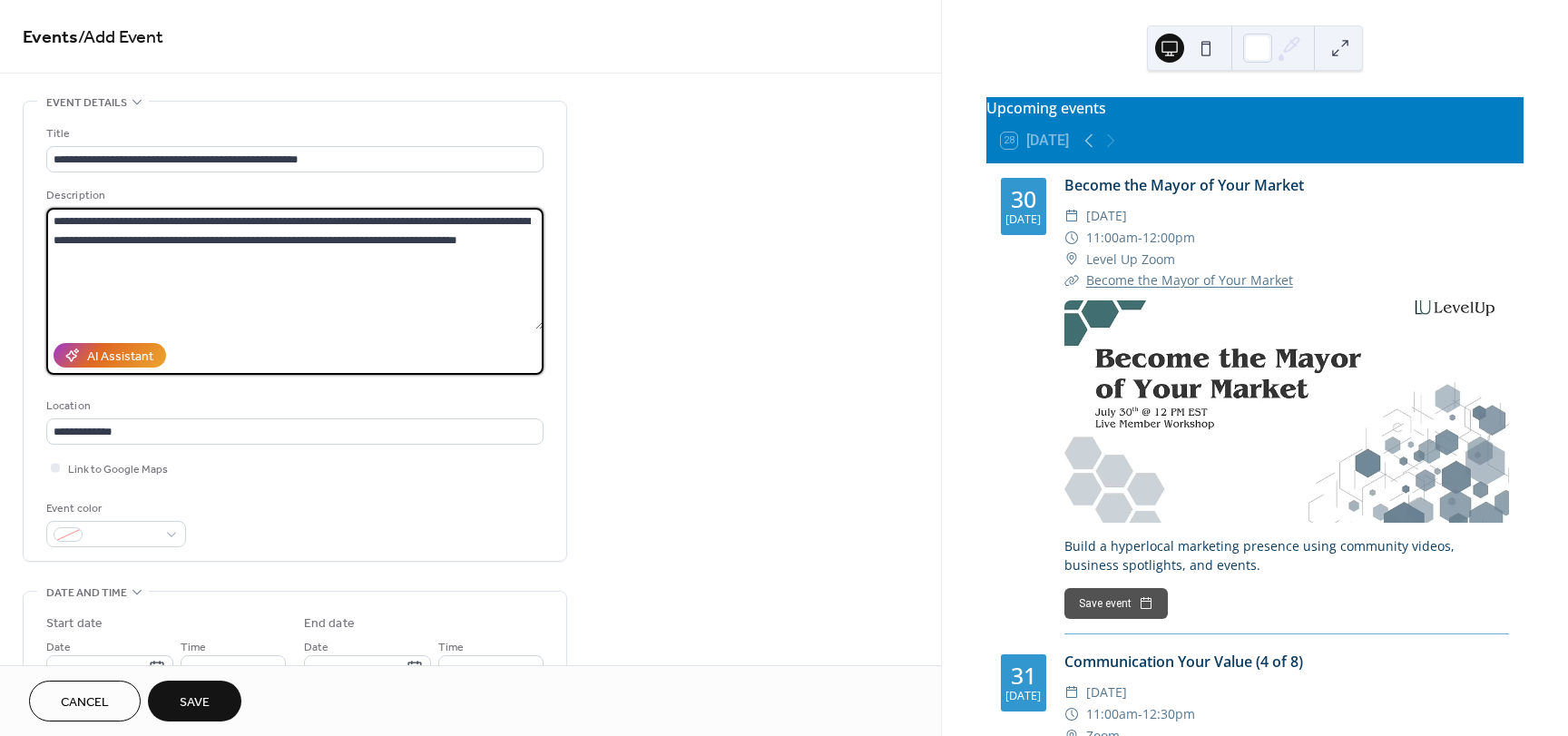 click on "**********" at bounding box center [295, 269] 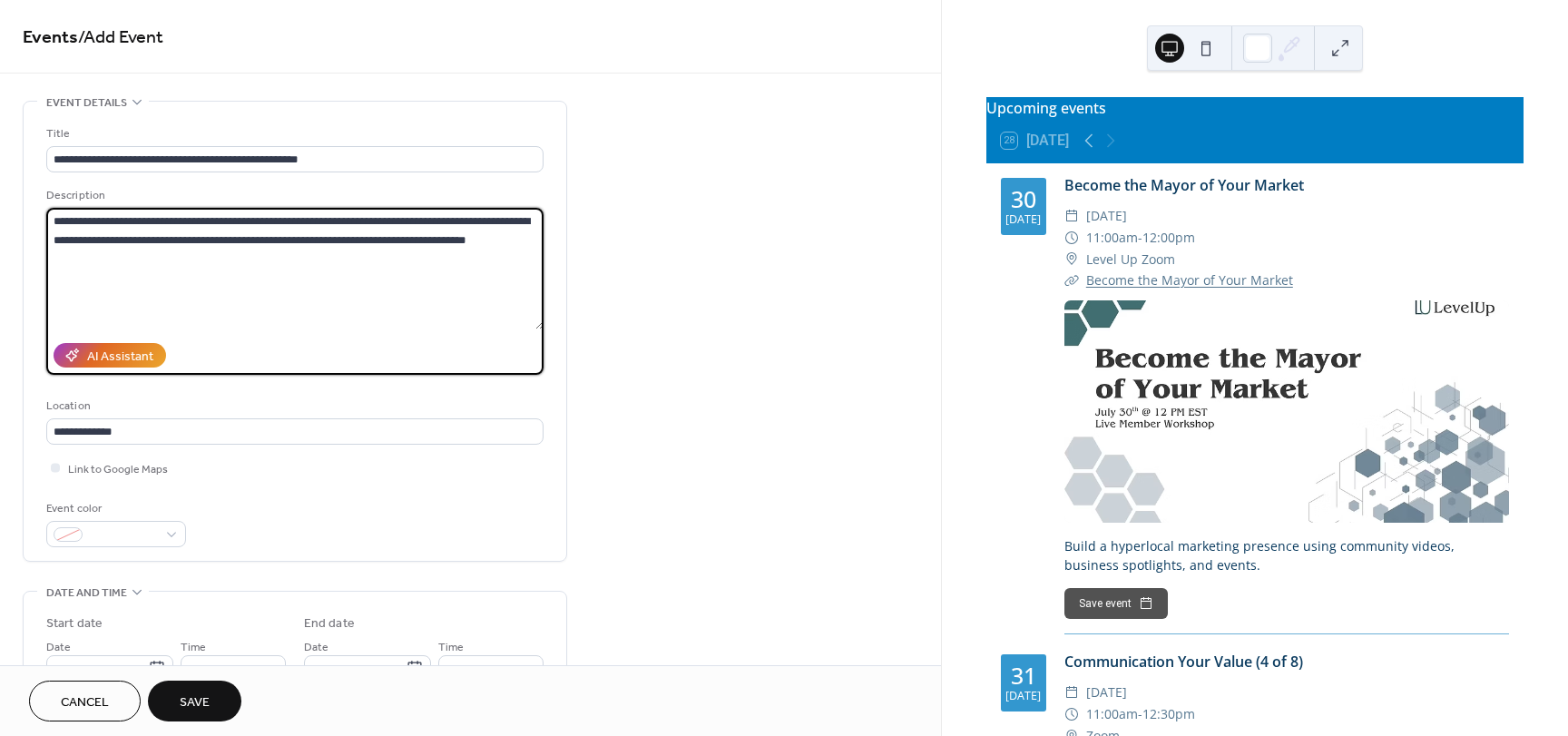 paste on "**********" 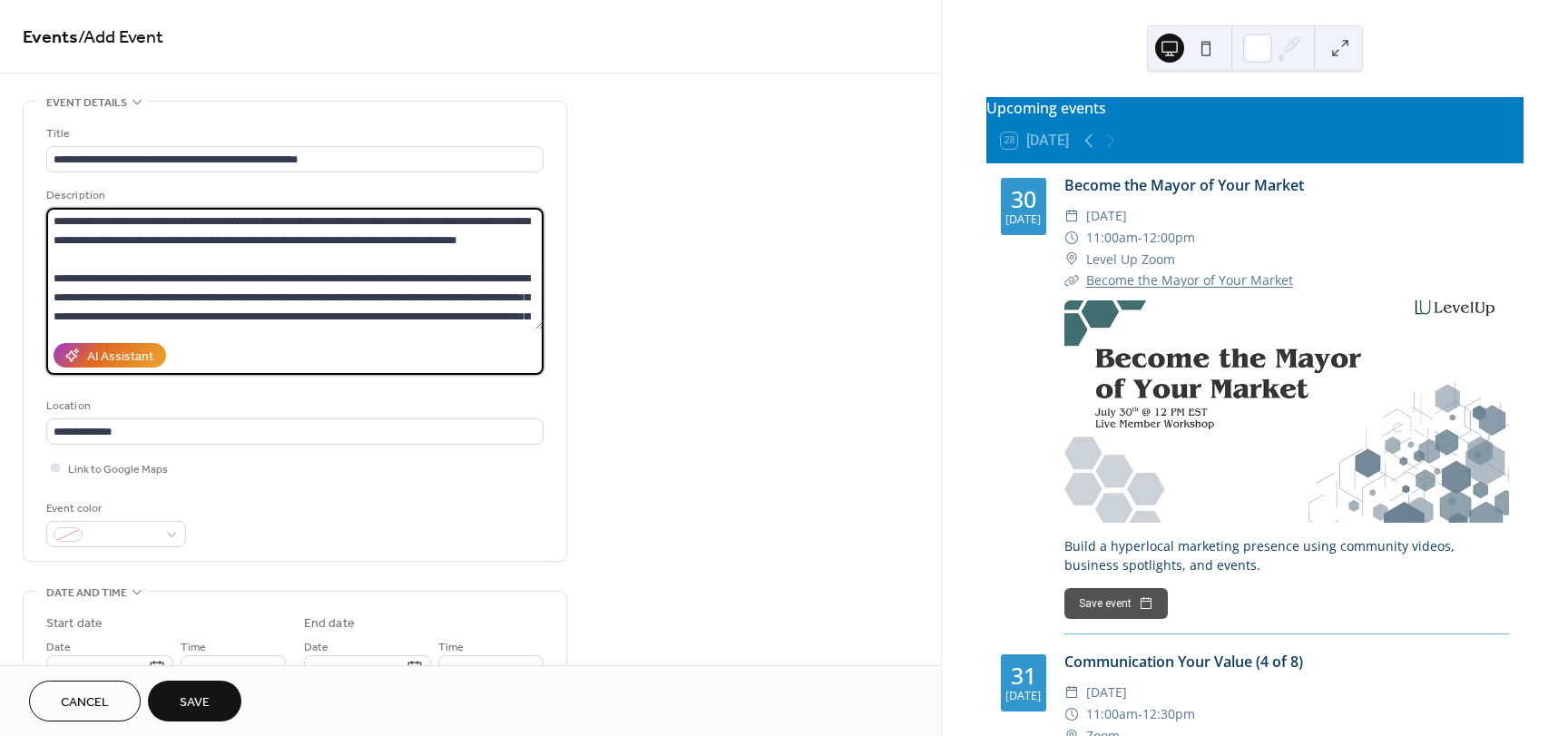 scroll, scrollTop: 35, scrollLeft: 0, axis: vertical 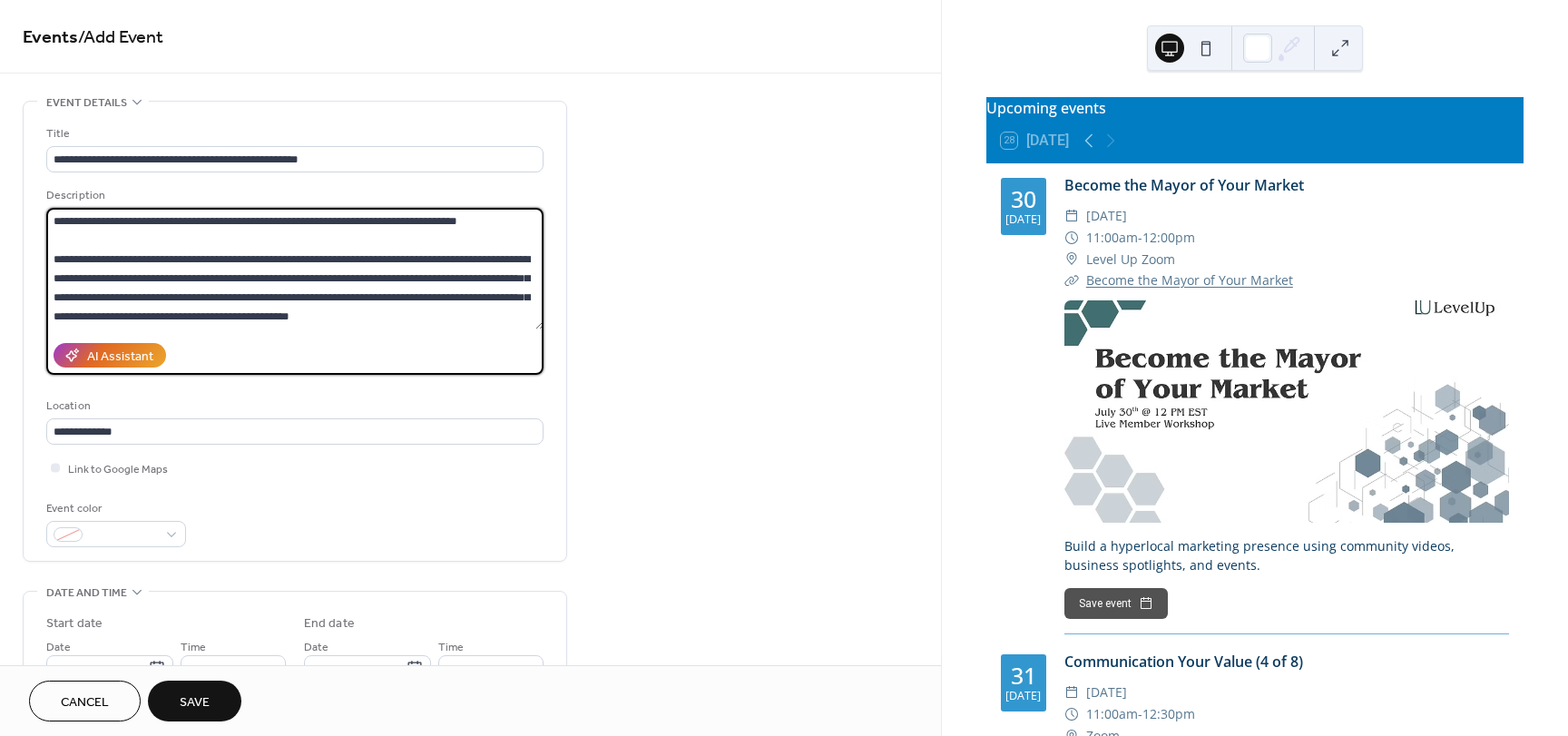 type on "**********" 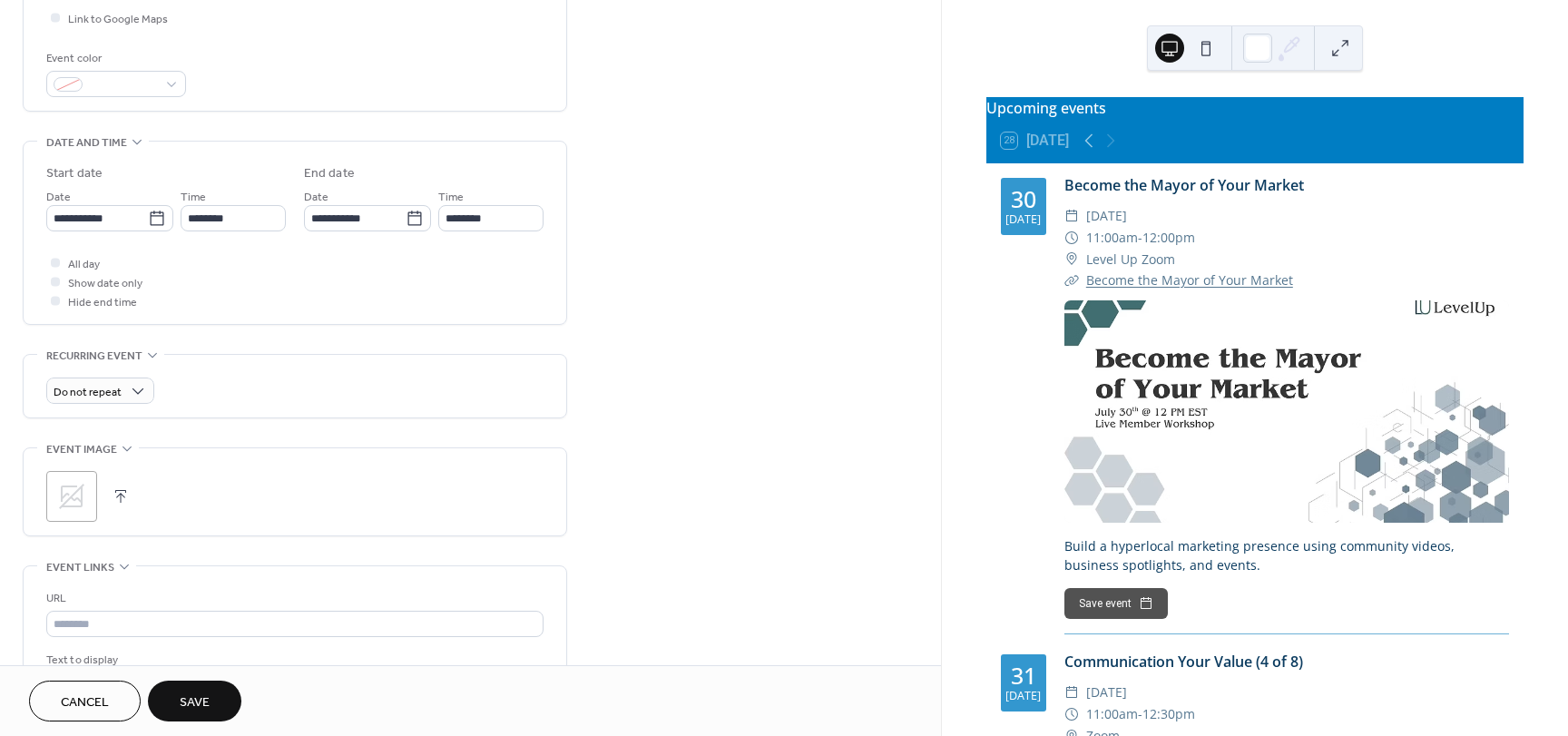 scroll, scrollTop: 452, scrollLeft: 0, axis: vertical 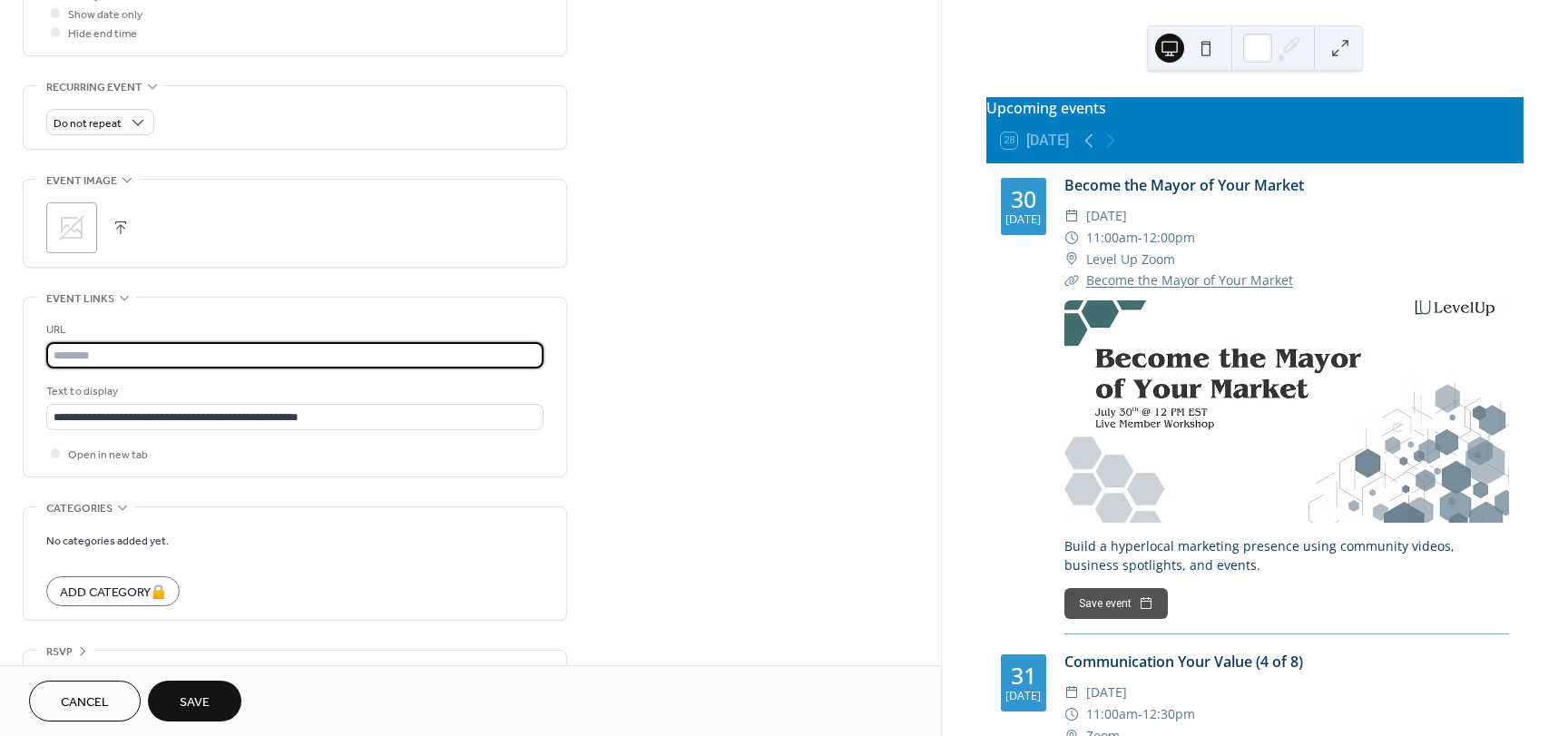 click at bounding box center (295, 355) 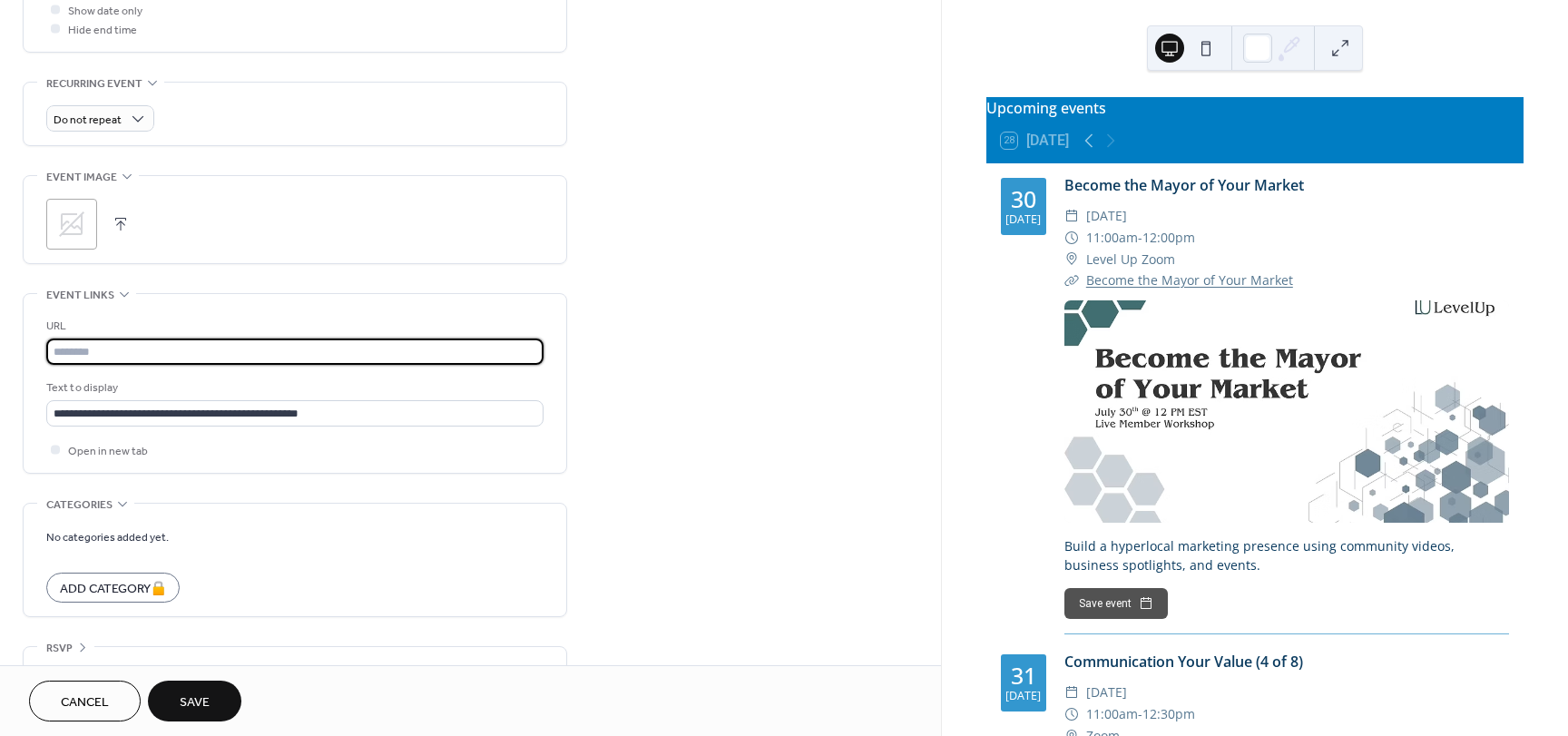 scroll, scrollTop: 723, scrollLeft: 0, axis: vertical 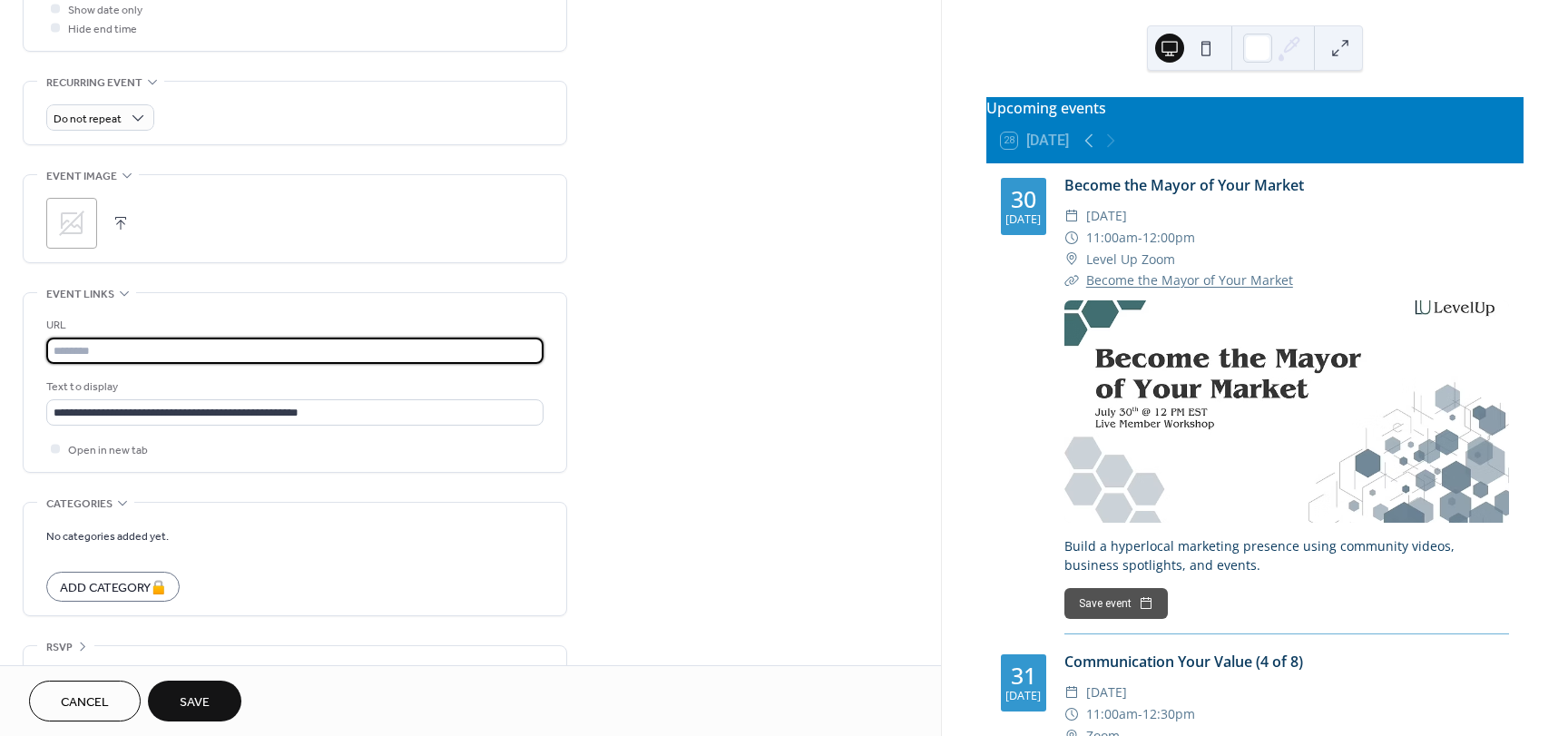 paste on "**********" 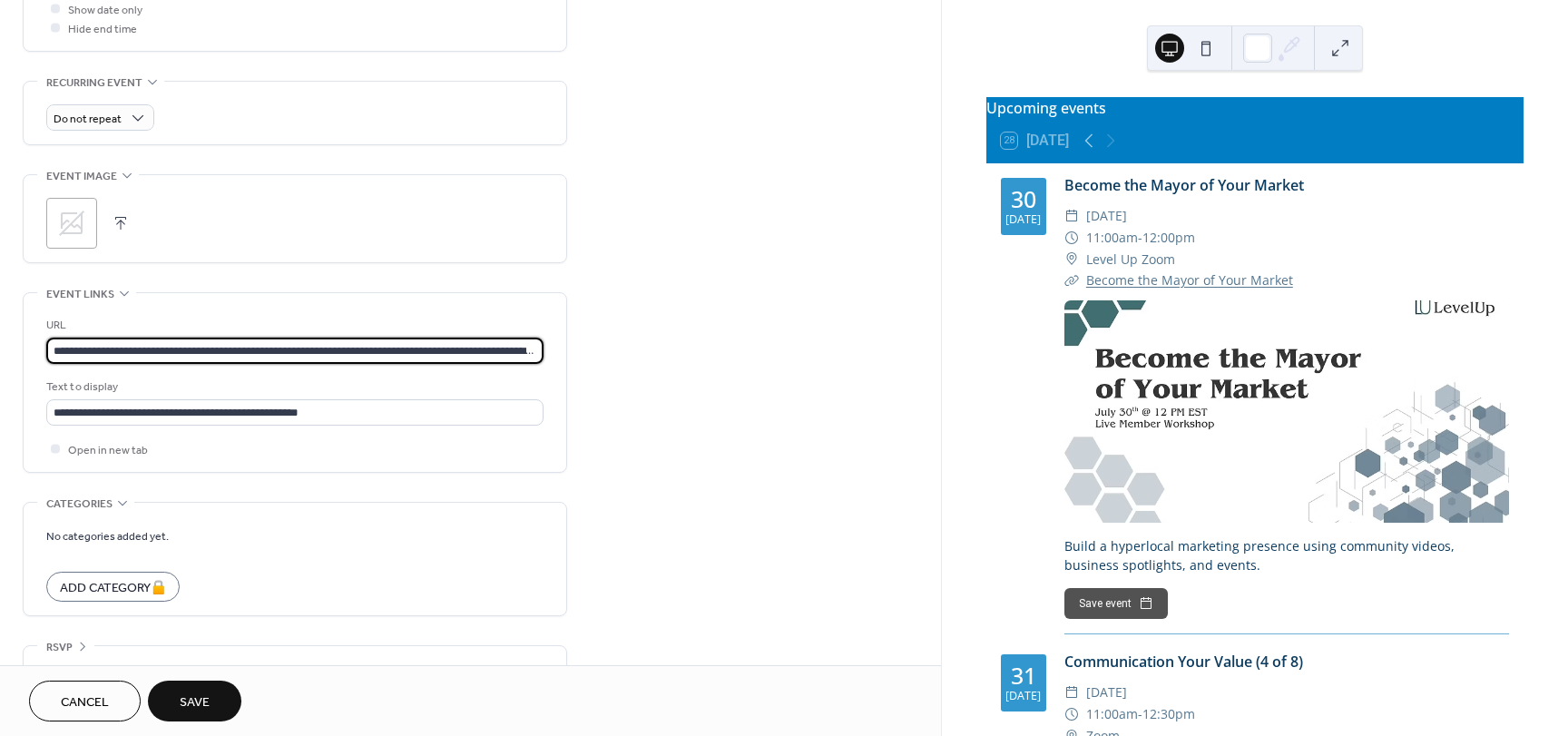 scroll, scrollTop: 0, scrollLeft: 147, axis: horizontal 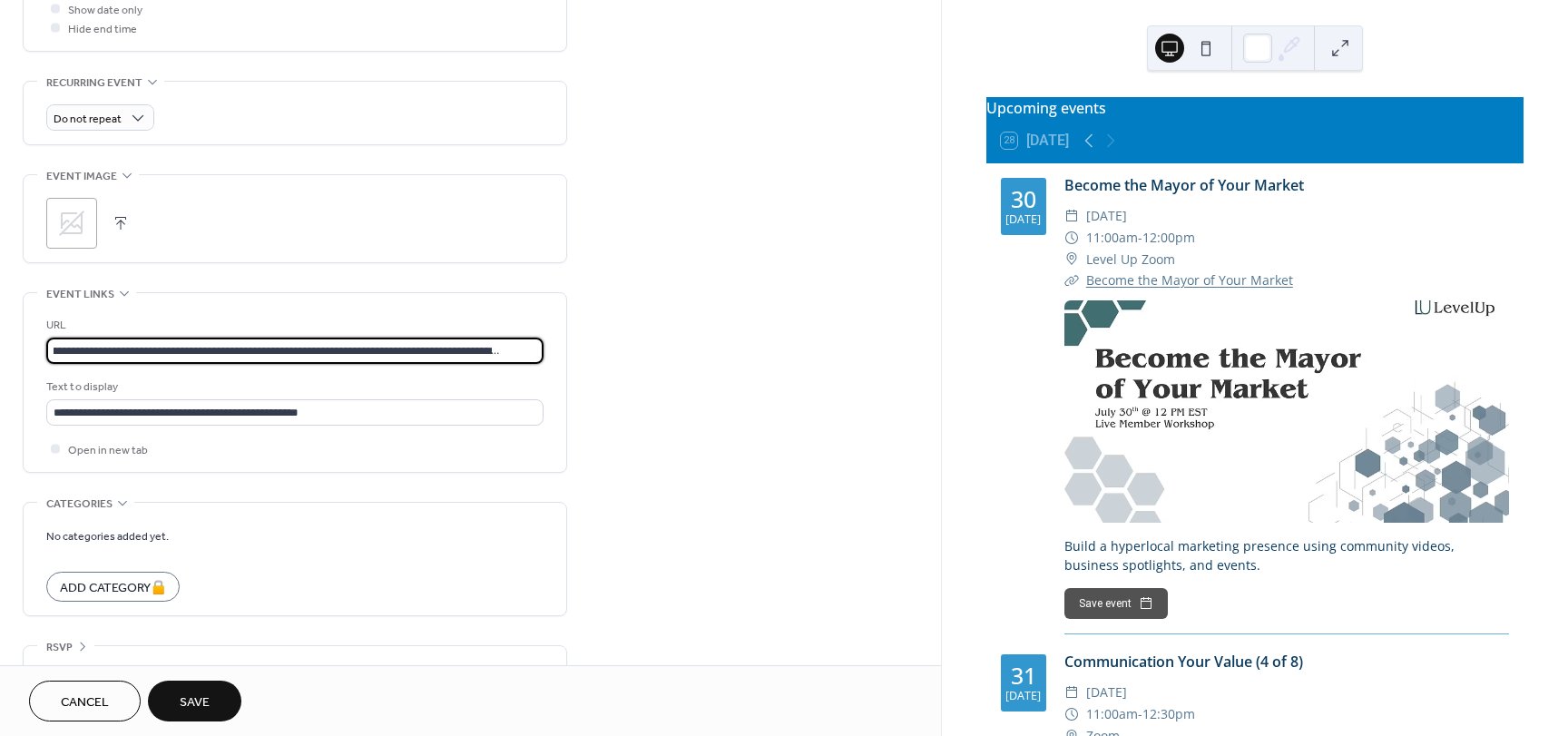 type on "**********" 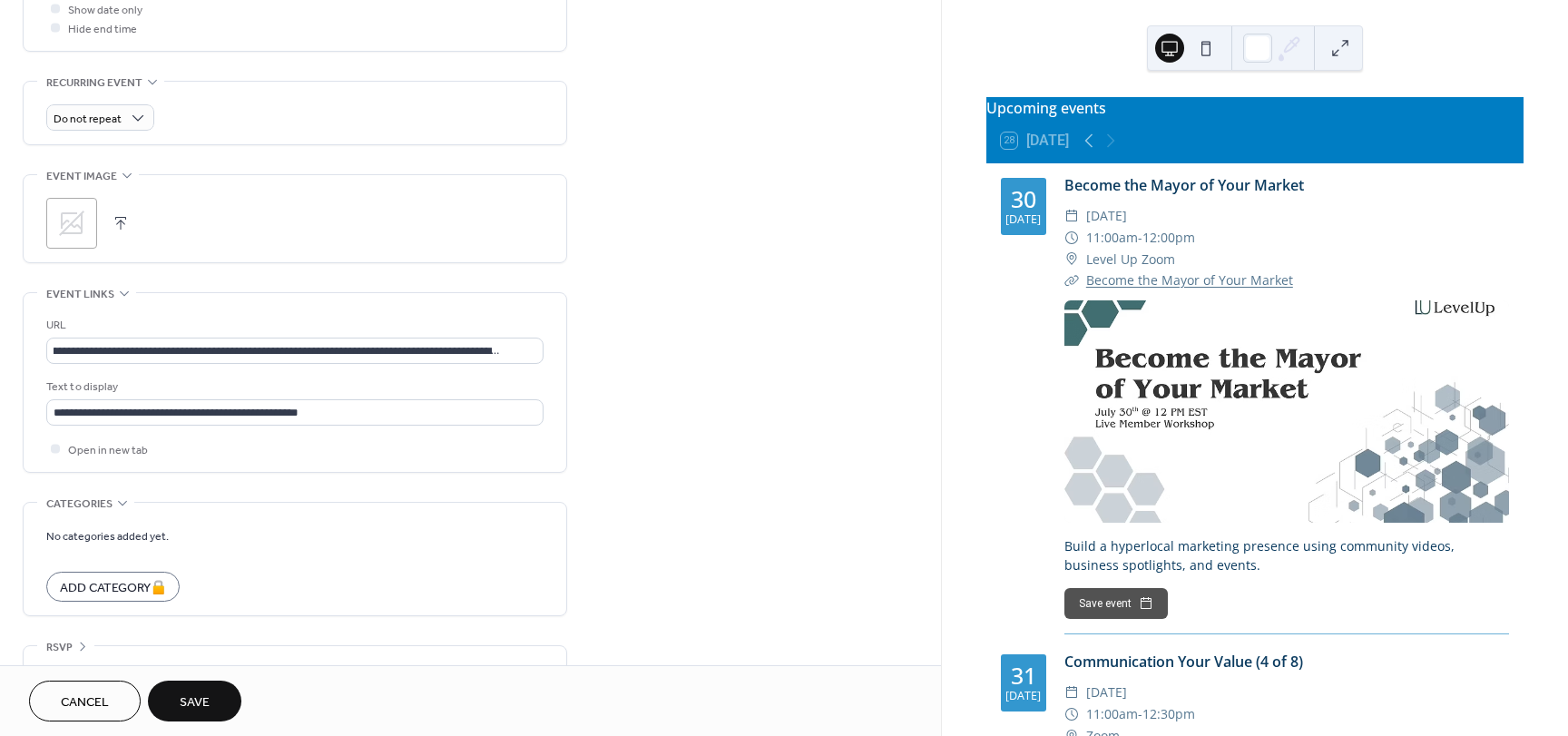 scroll, scrollTop: 0, scrollLeft: 0, axis: both 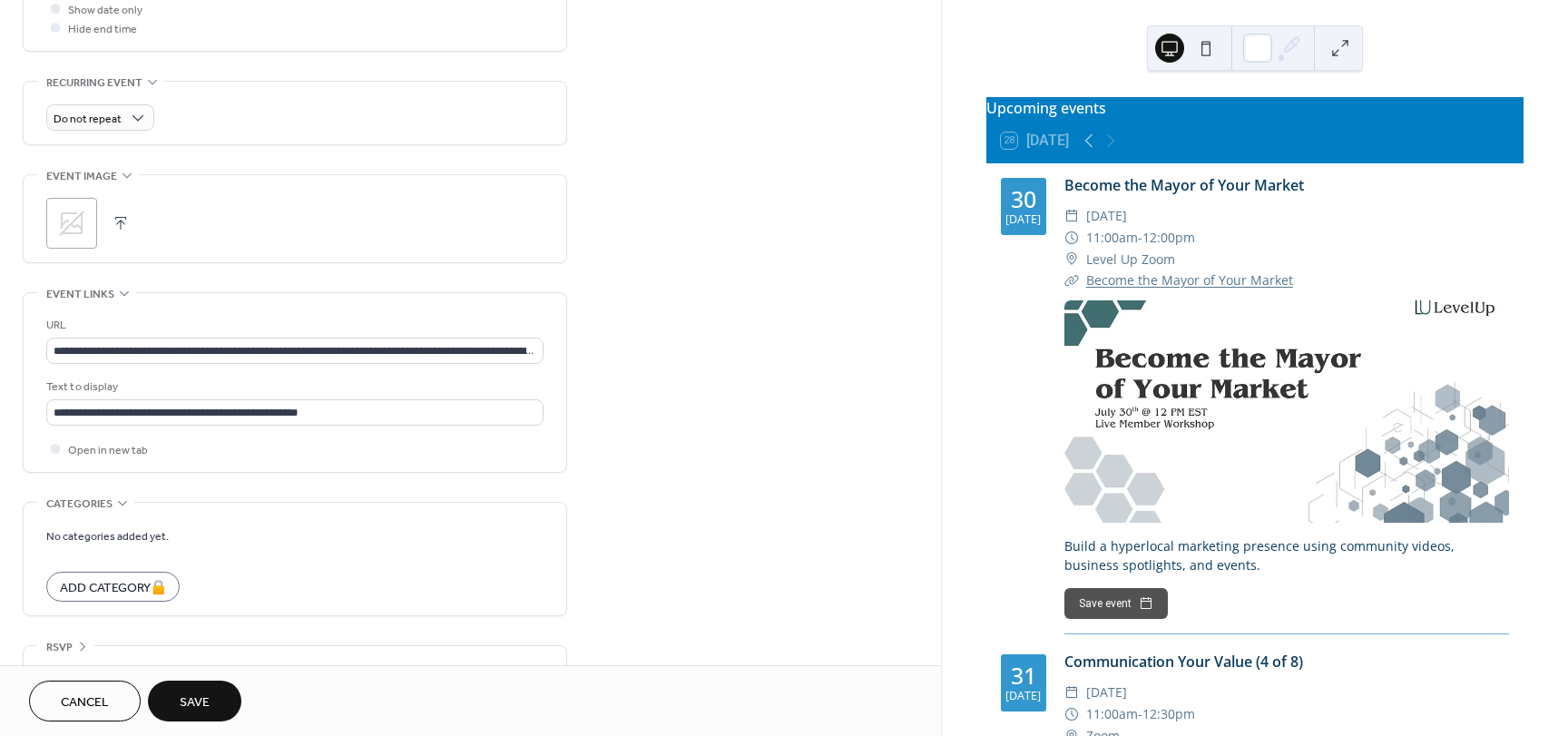click on "**********" at bounding box center [470, 39] 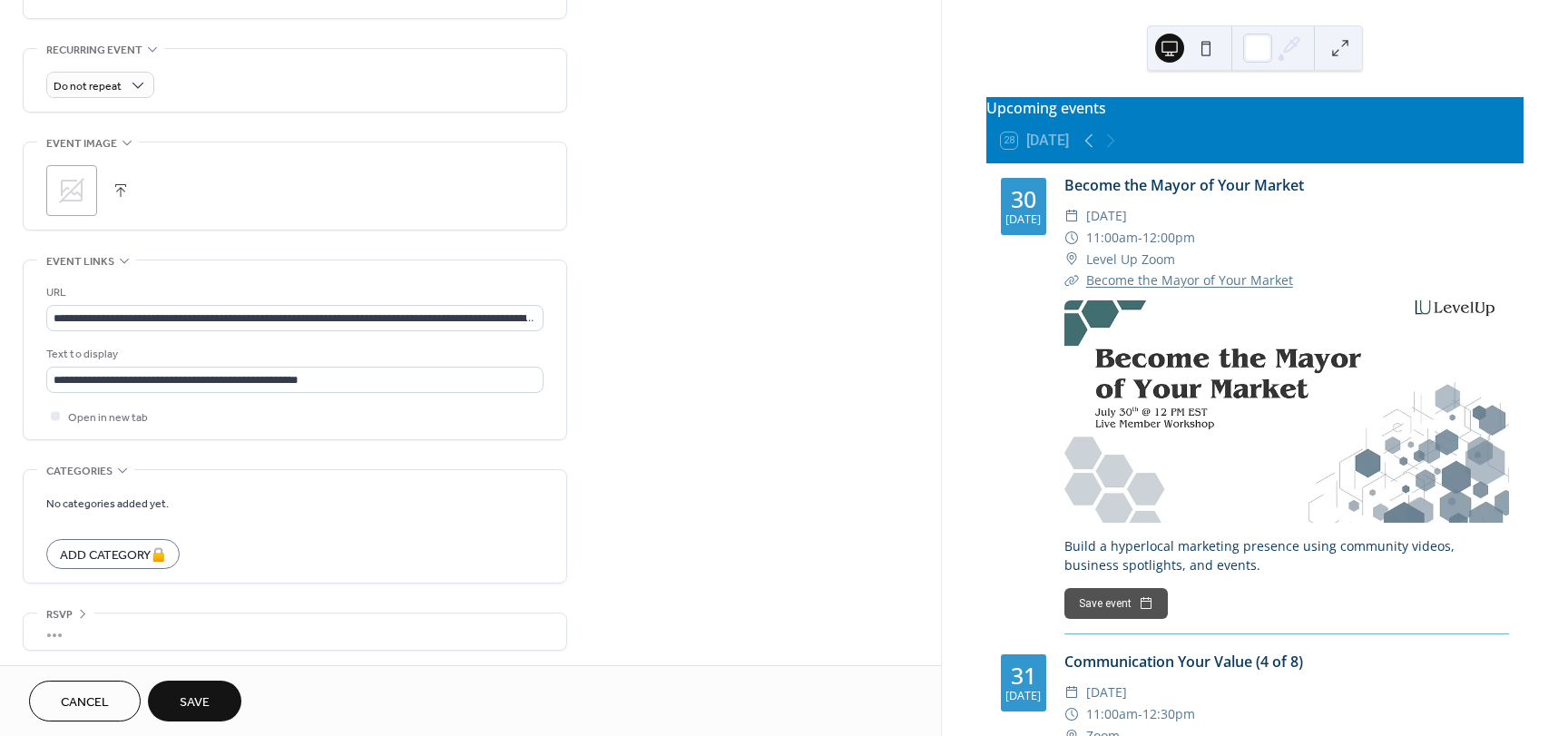 scroll, scrollTop: 760, scrollLeft: 0, axis: vertical 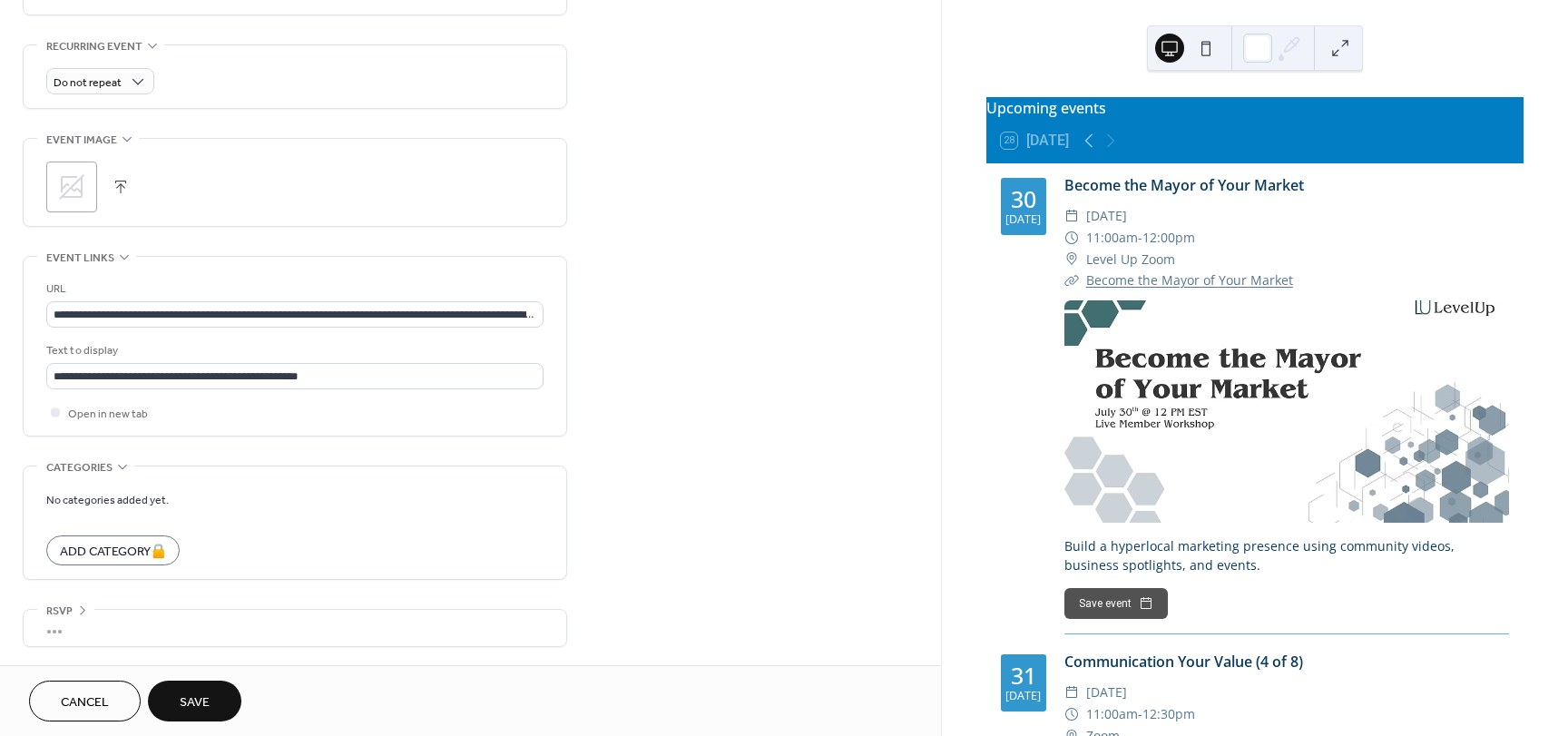 click on "Save" at bounding box center [194, 702] 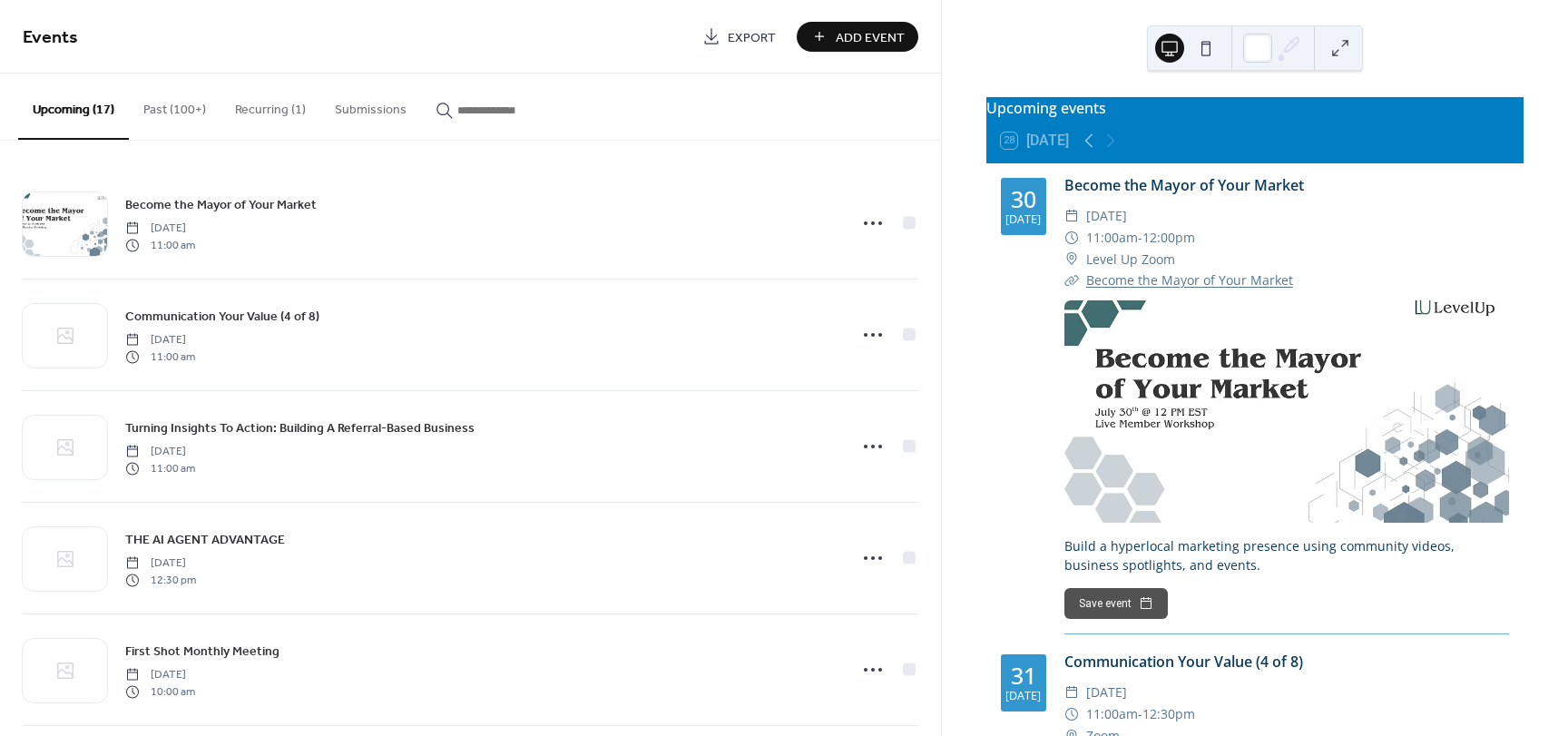 click on "Add Event" at bounding box center (870, 37) 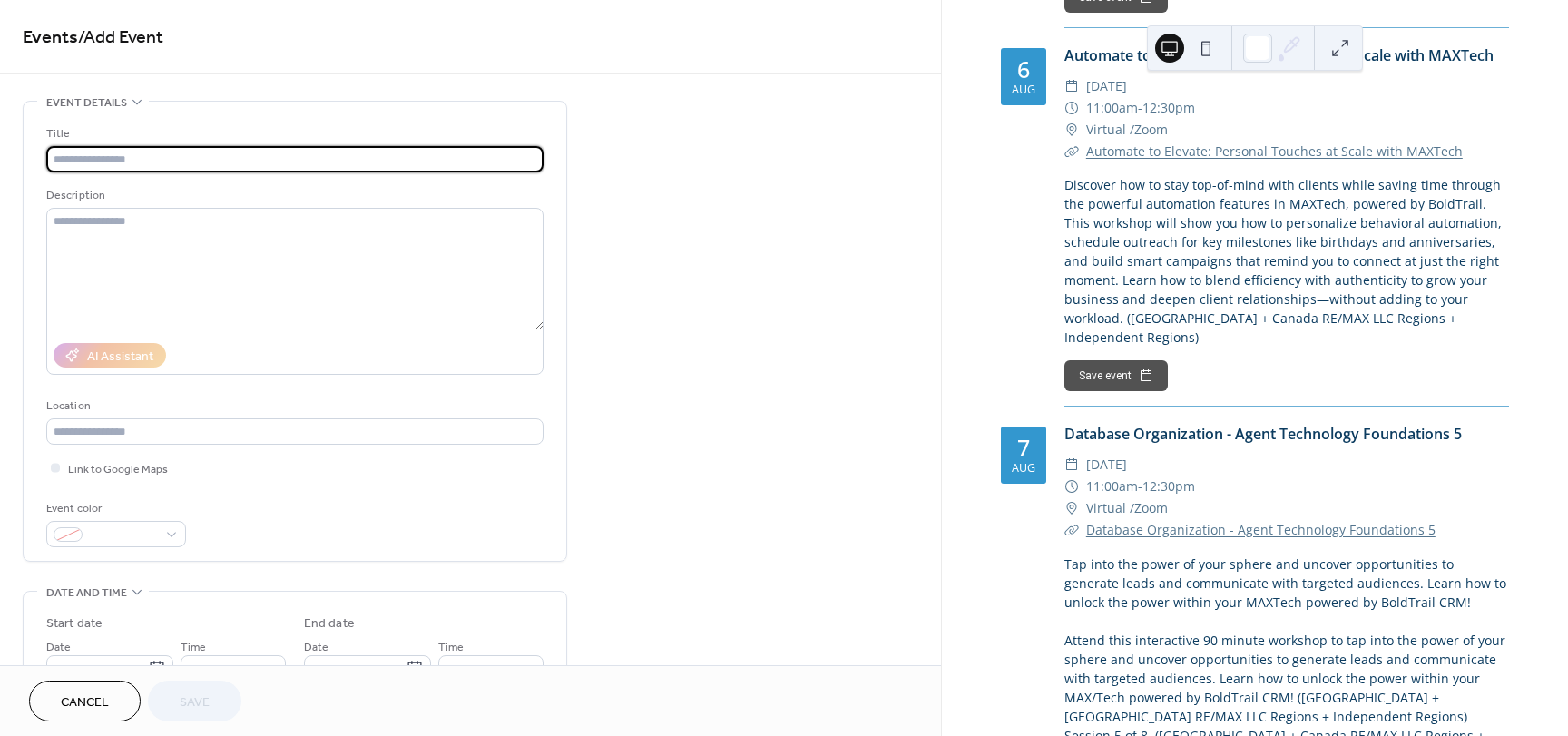 scroll, scrollTop: 1908, scrollLeft: 0, axis: vertical 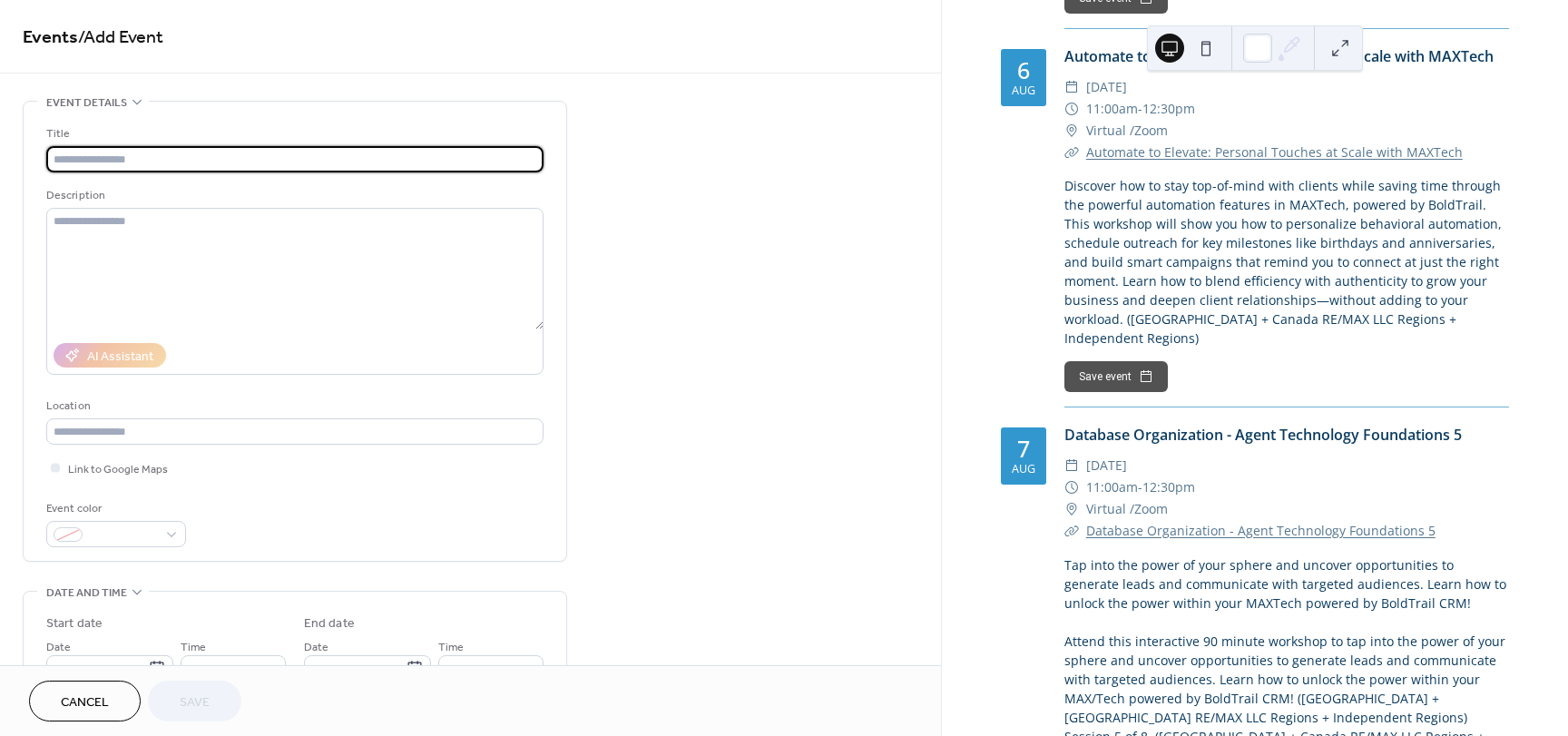 paste on "**********" 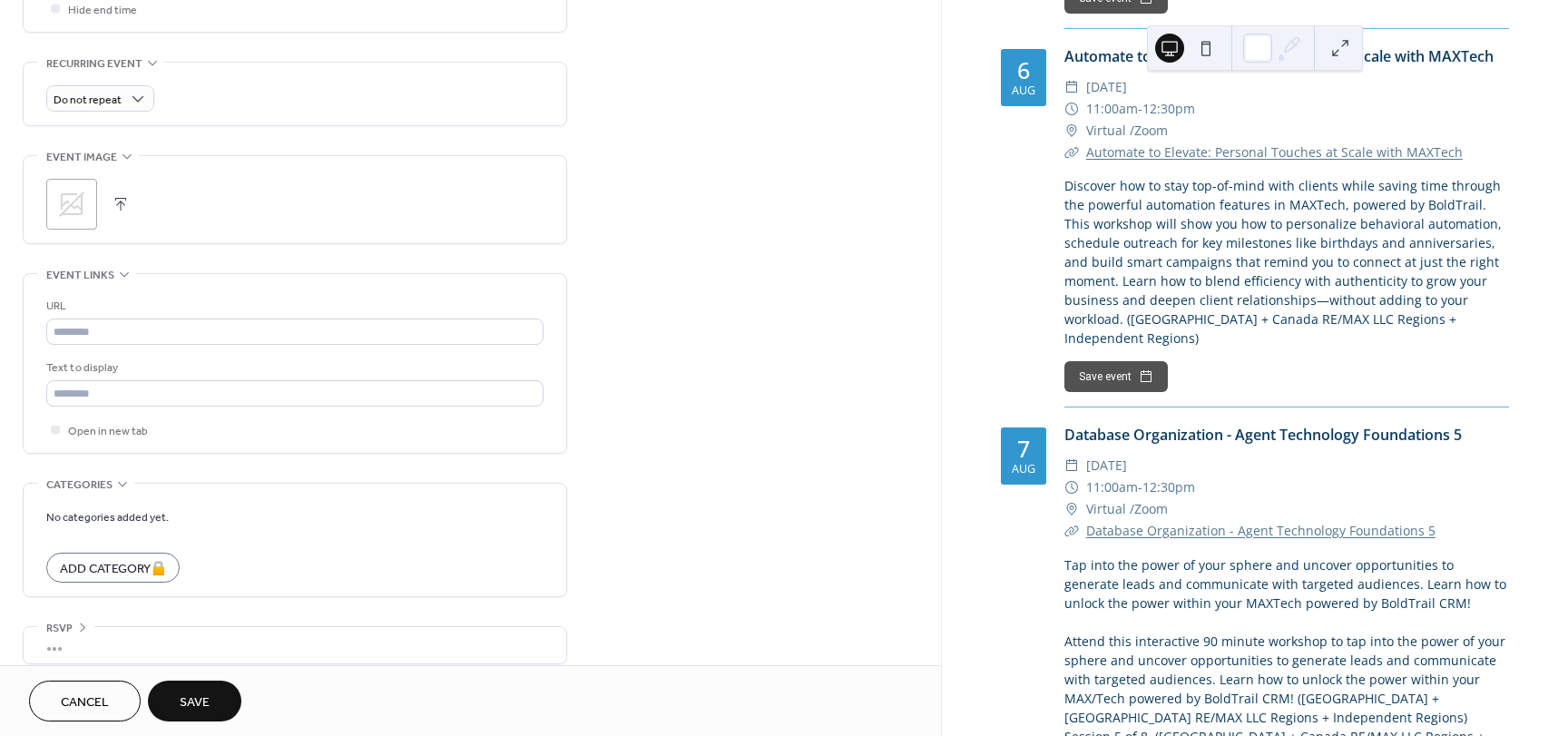 scroll, scrollTop: 760, scrollLeft: 0, axis: vertical 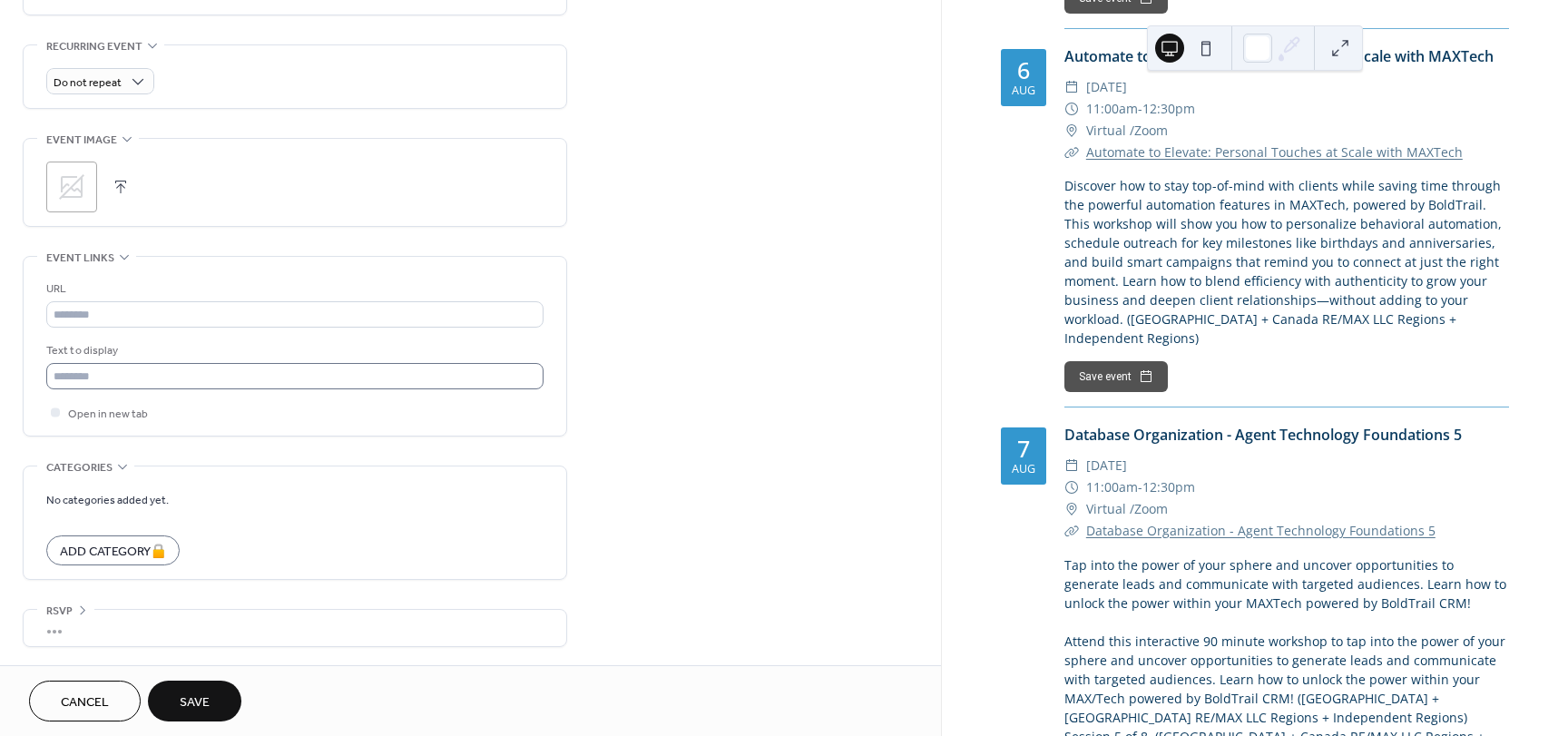 type on "**********" 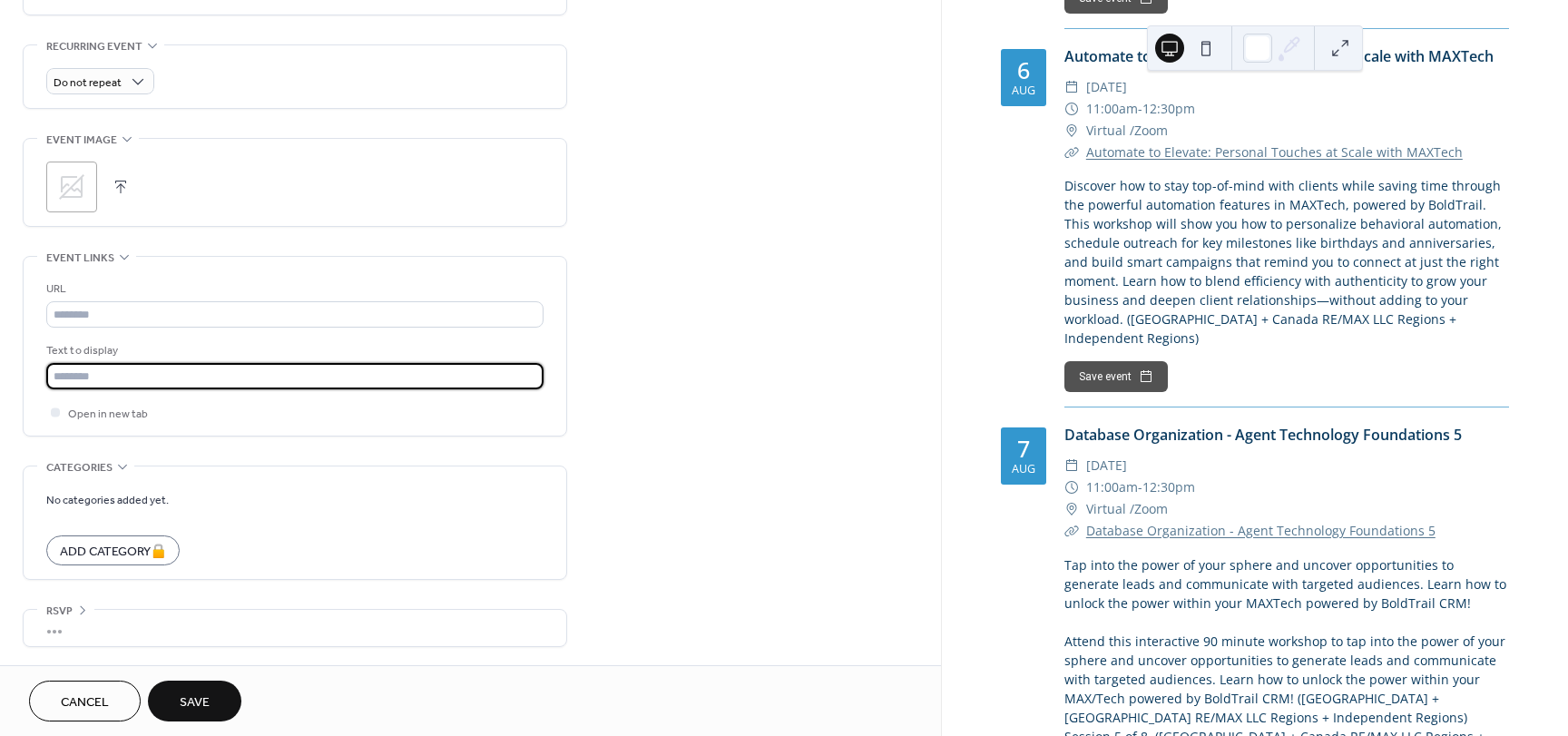 click at bounding box center (295, 376) 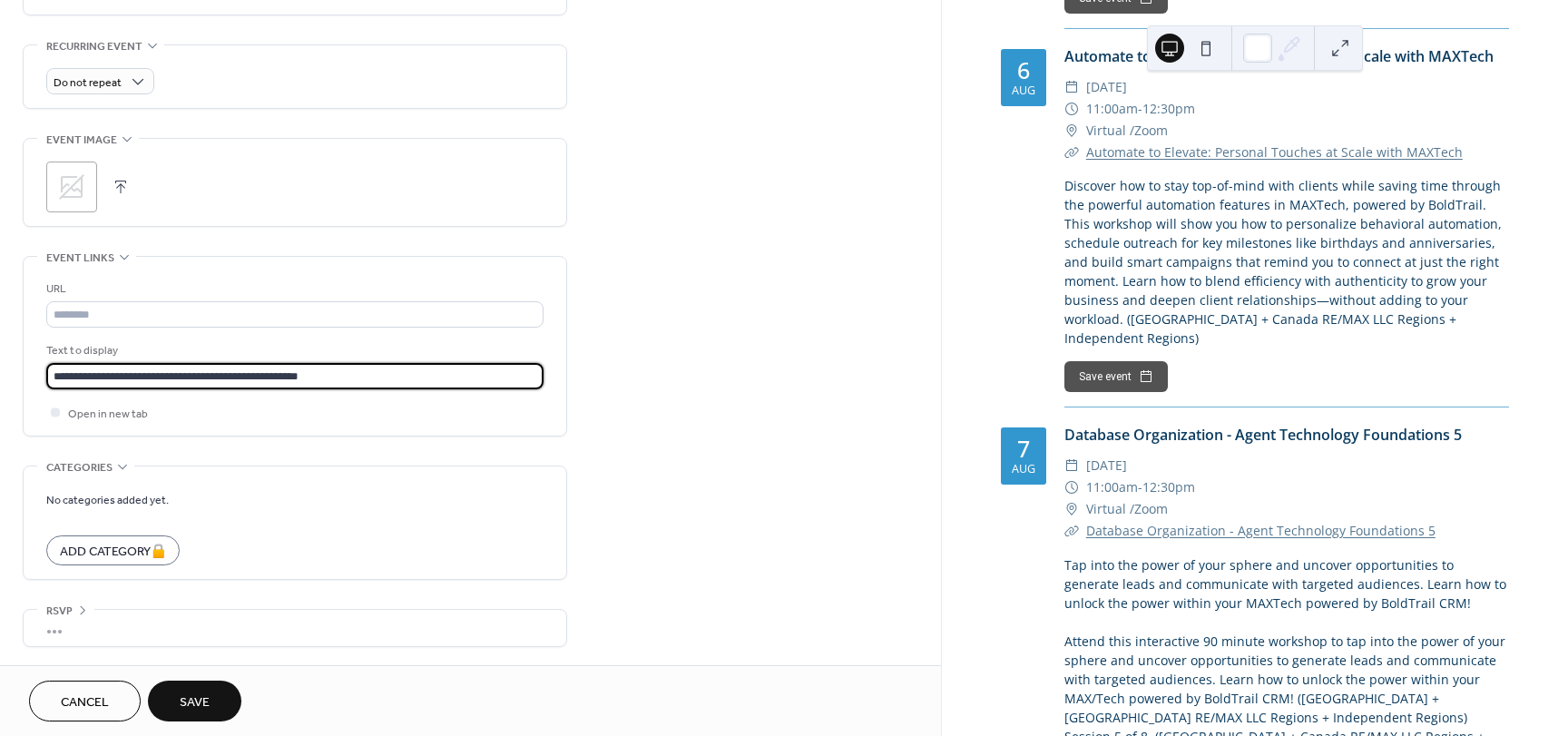 type on "**********" 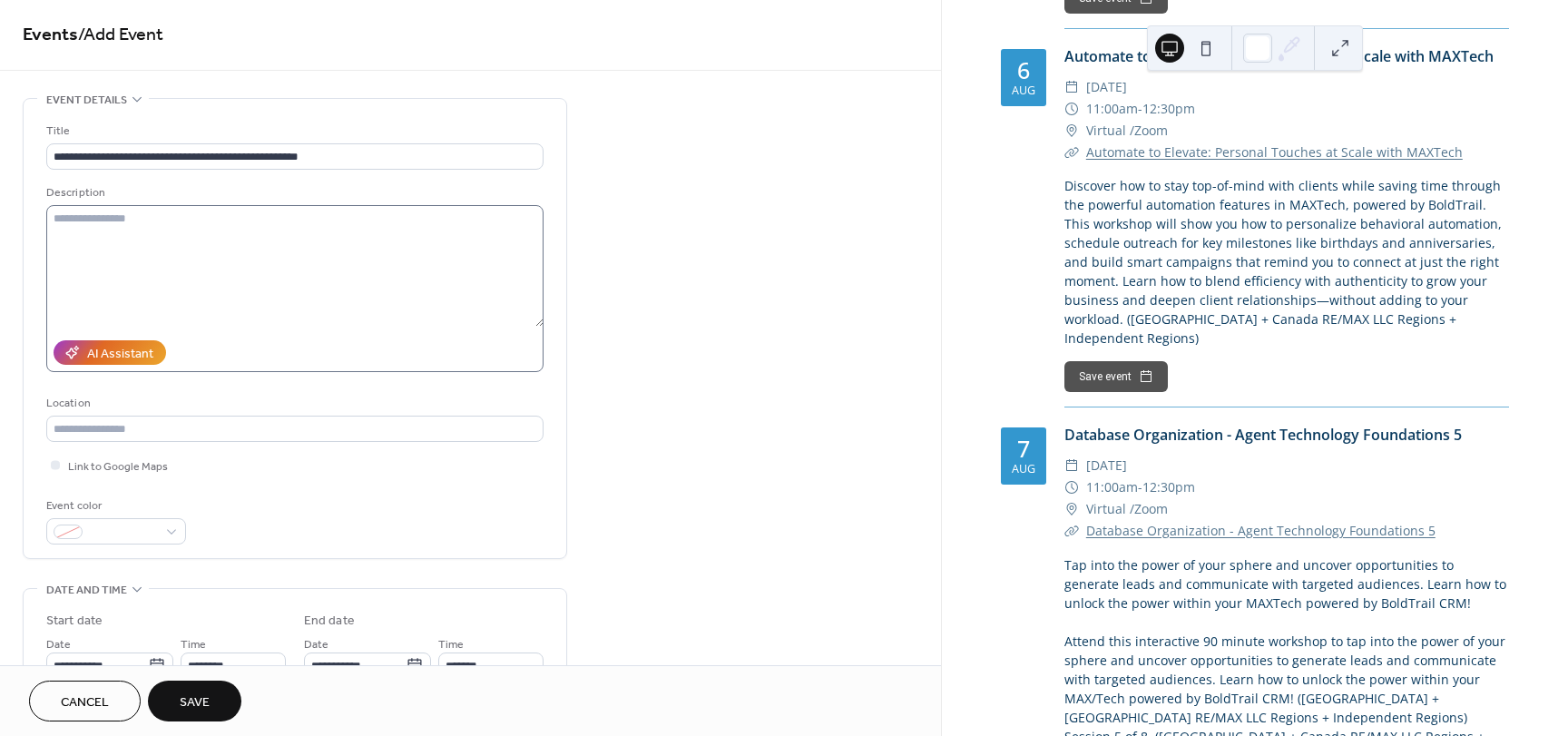 scroll, scrollTop: 0, scrollLeft: 0, axis: both 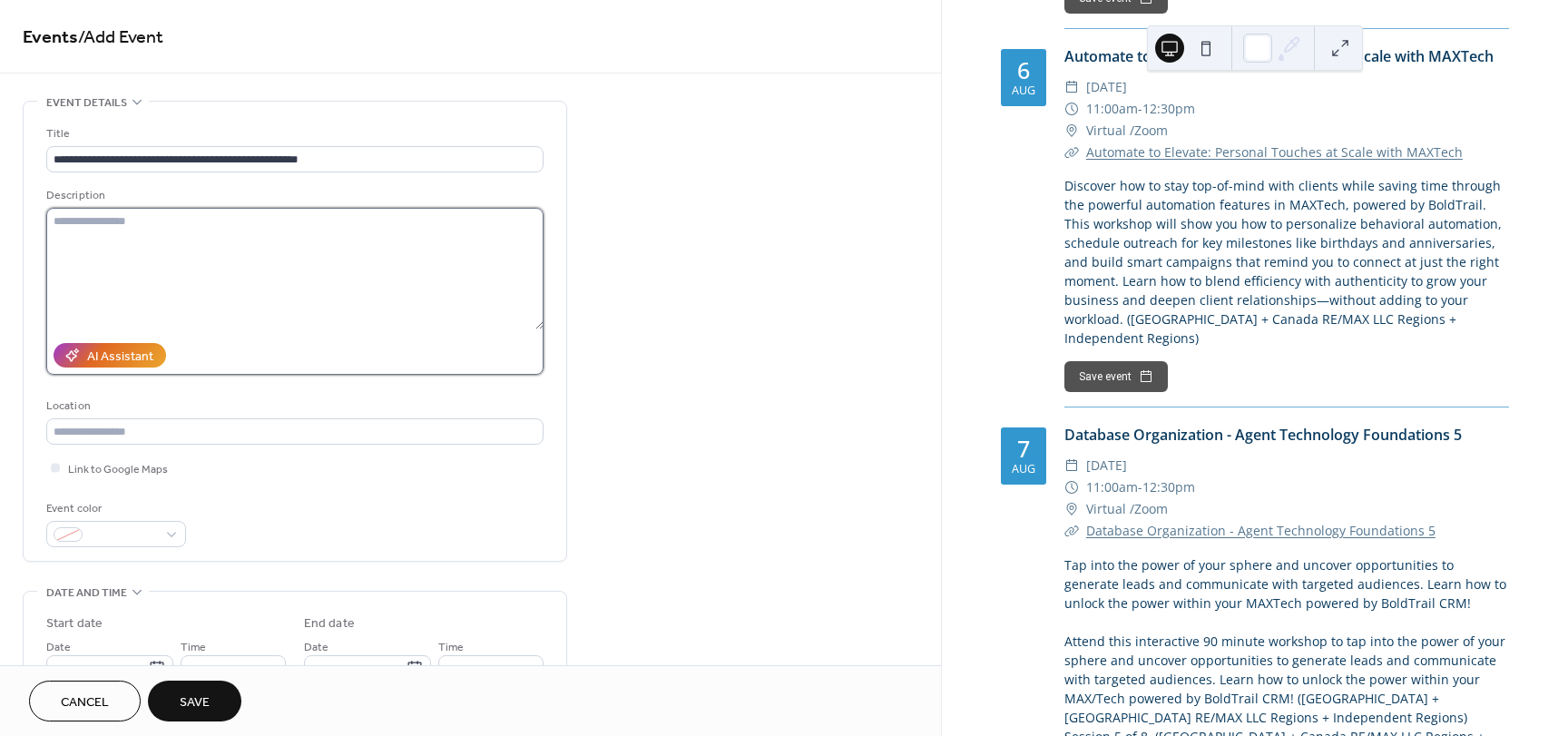 click at bounding box center (295, 269) 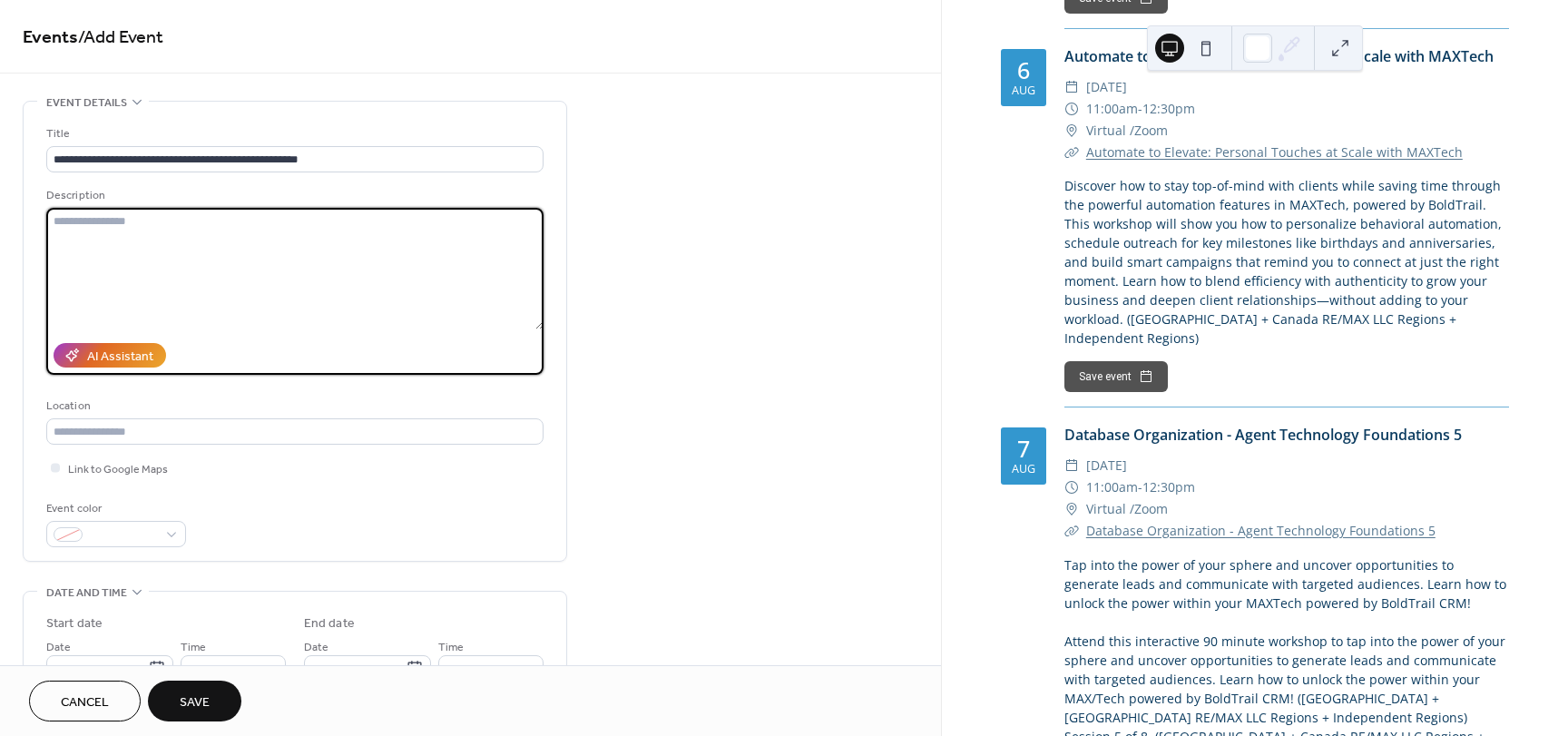 paste on "**********" 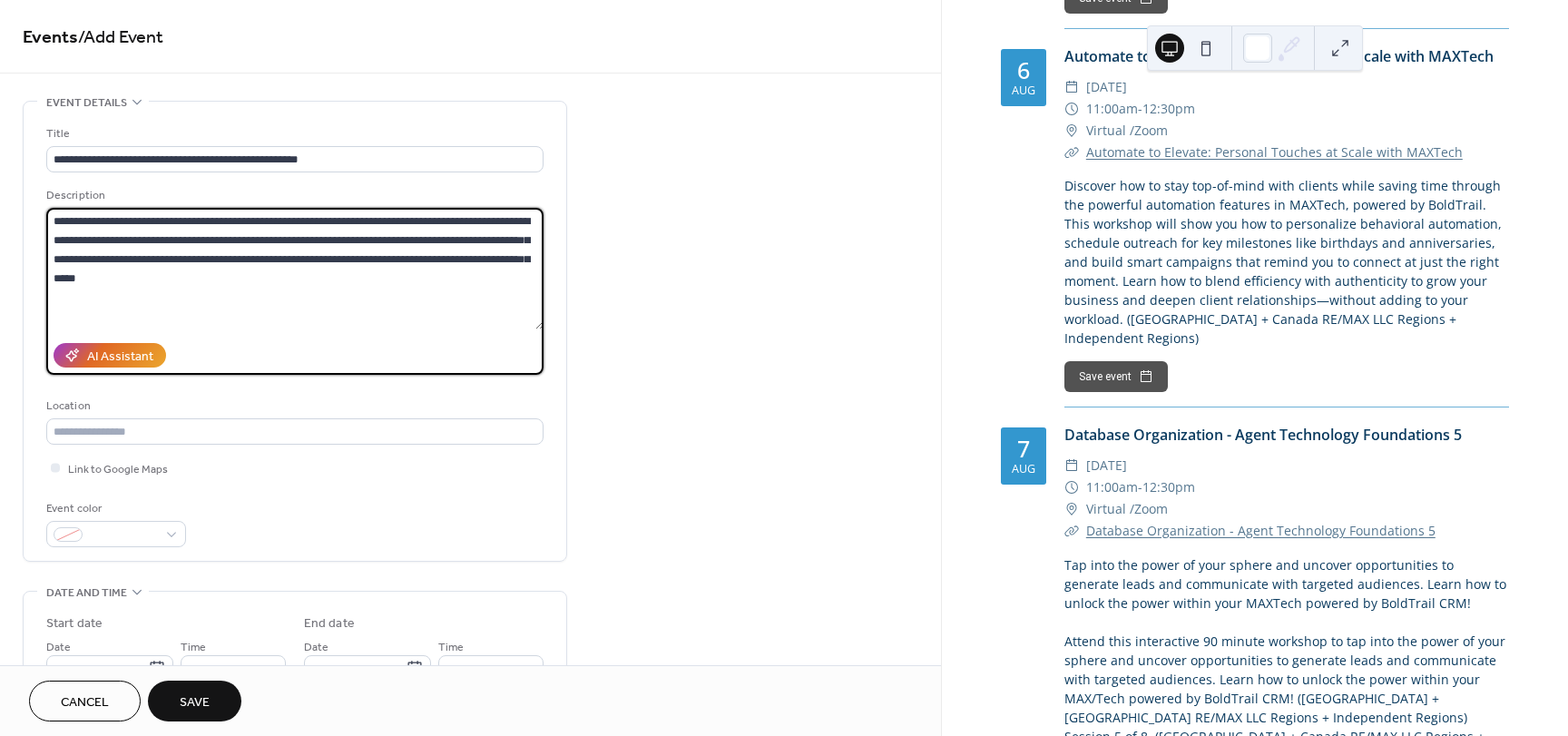 type on "**********" 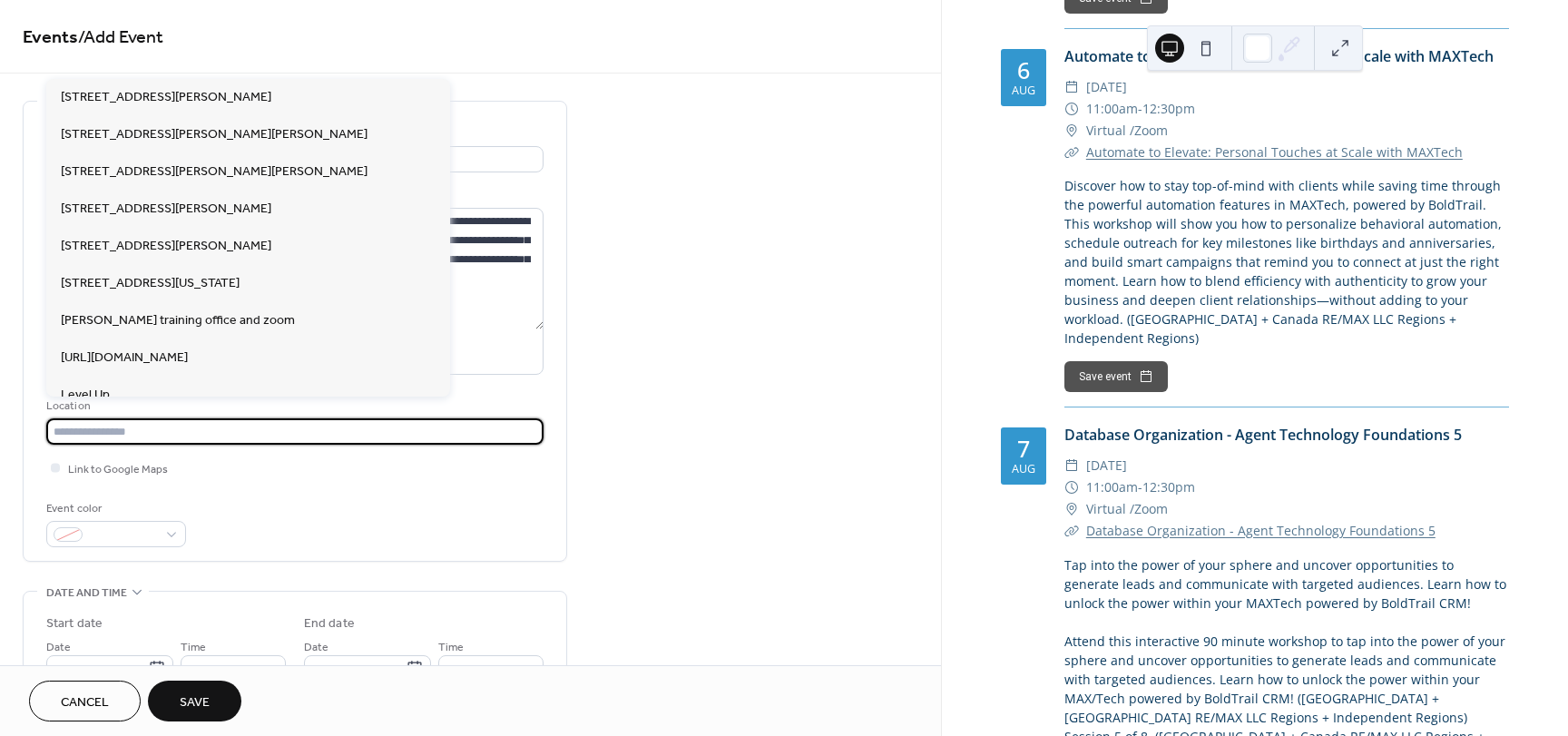 click at bounding box center [295, 431] 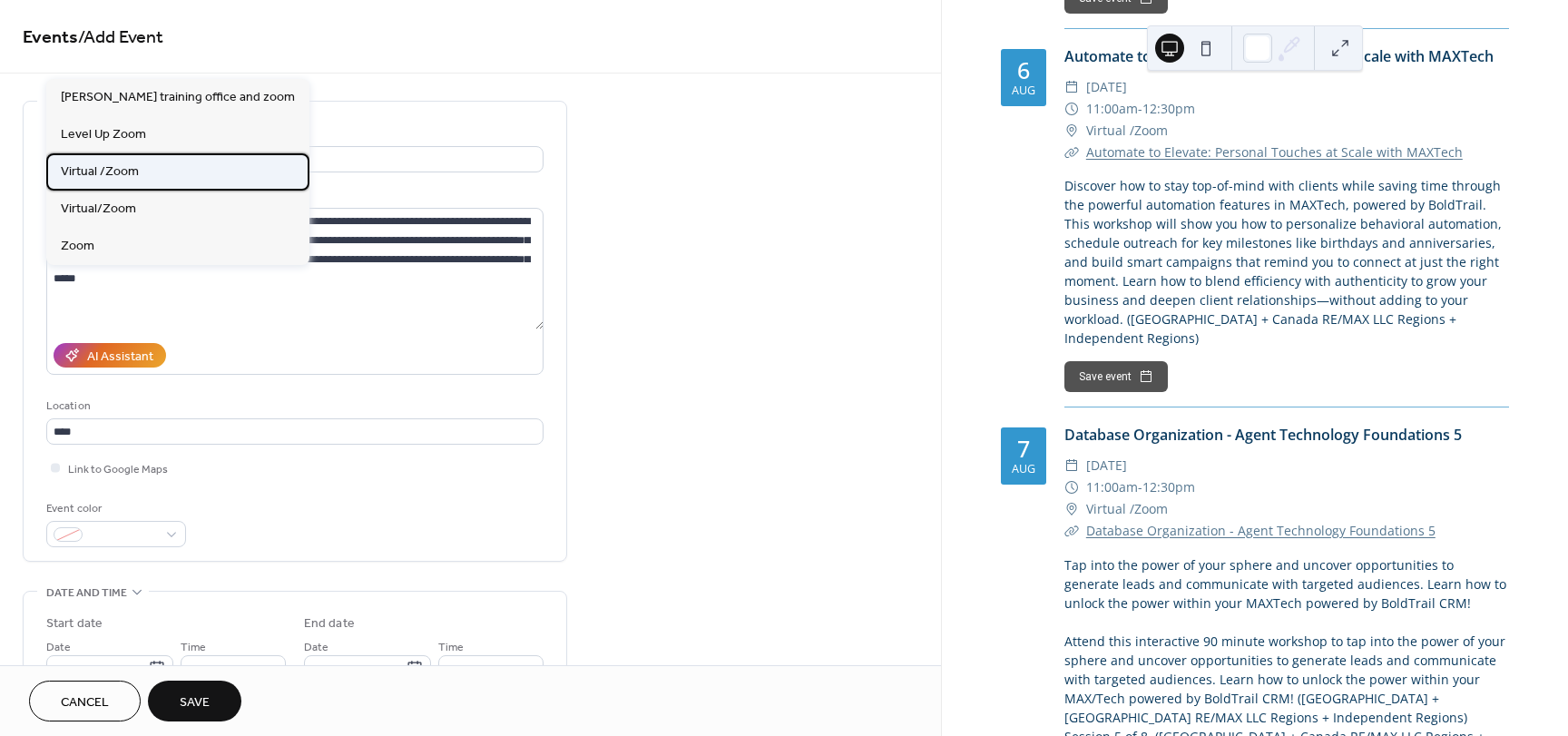 click on "Virtual /Zoom" at bounding box center [178, 172] 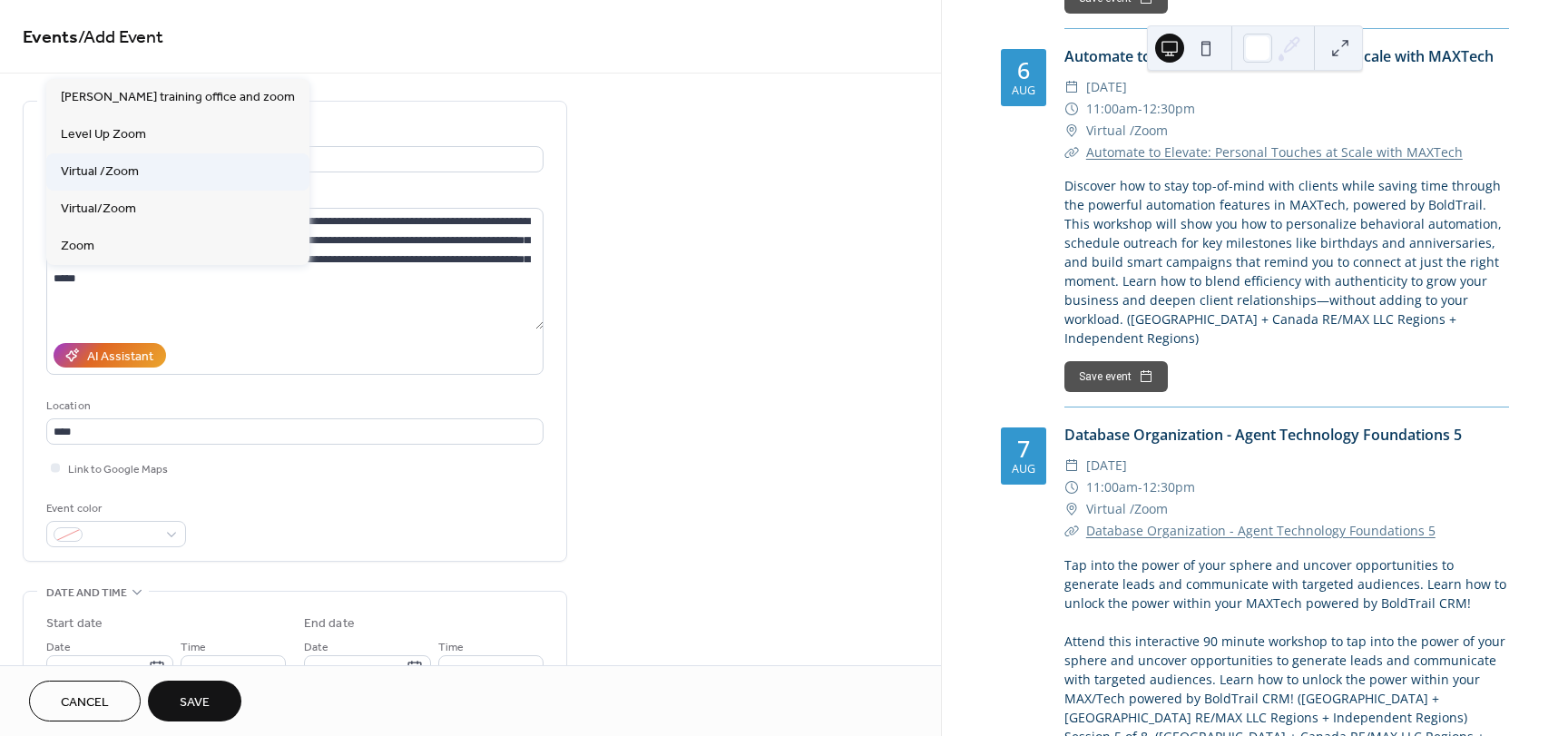 type on "**********" 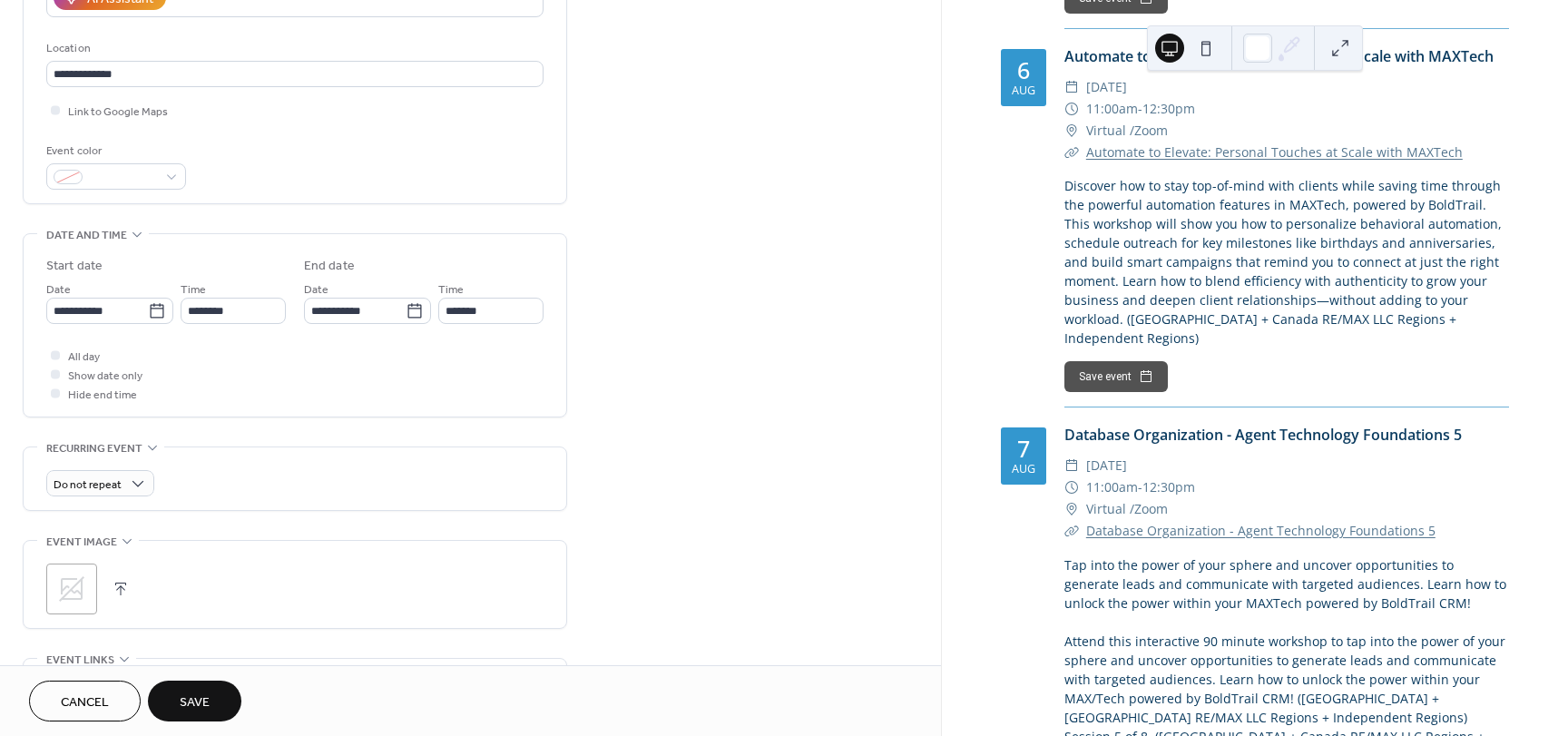 scroll, scrollTop: 358, scrollLeft: 0, axis: vertical 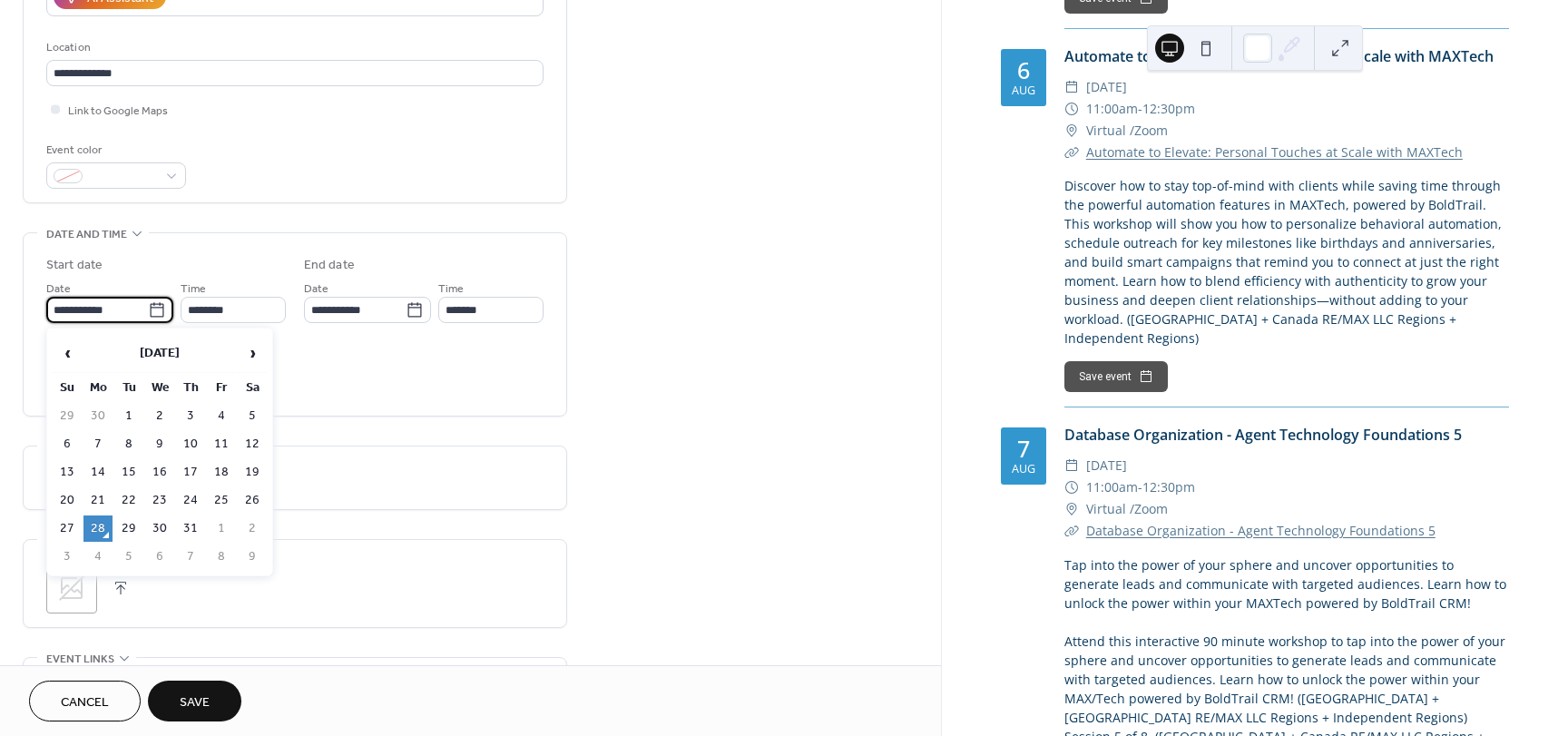 click on "**********" at bounding box center (97, 309) 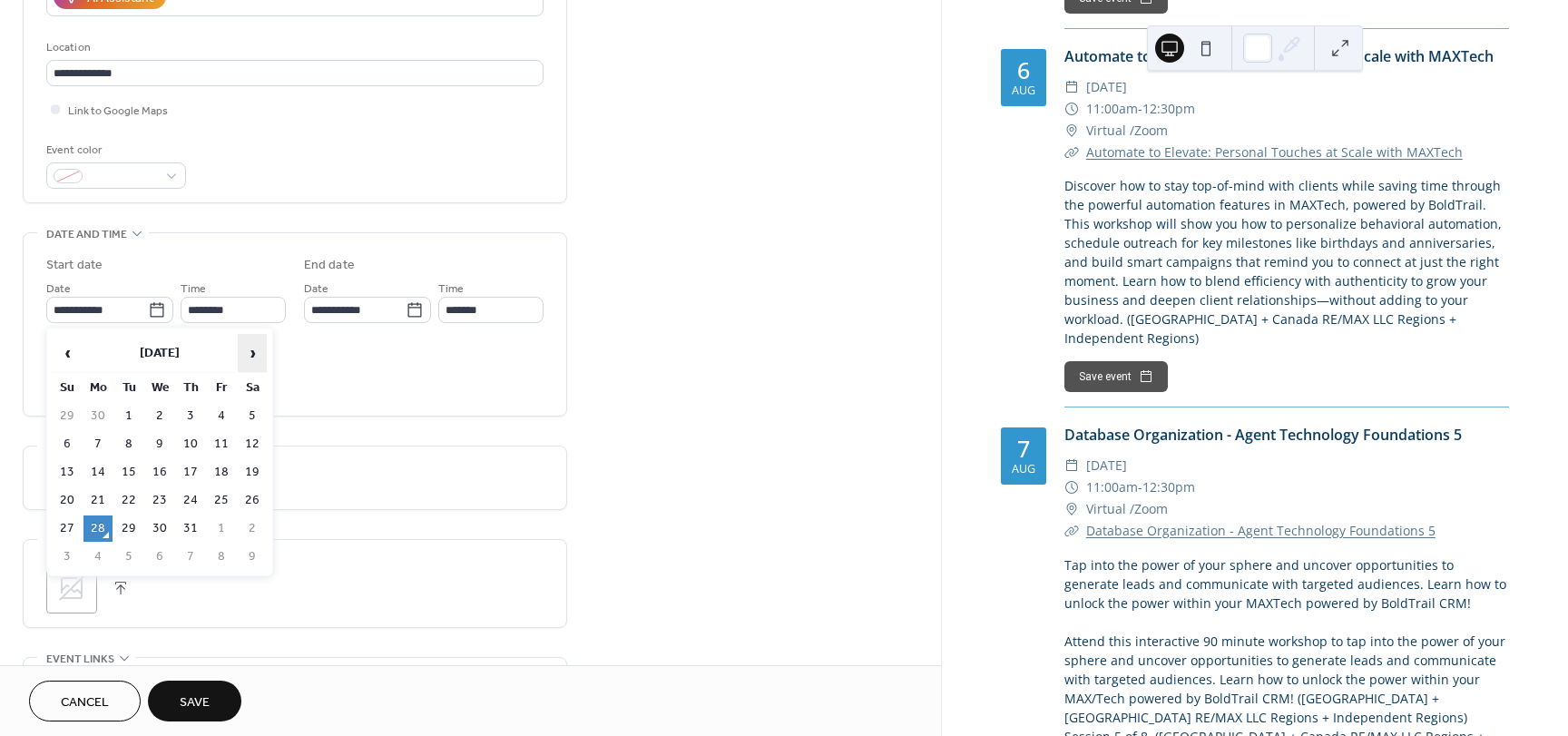 click on "›" at bounding box center (252, 353) 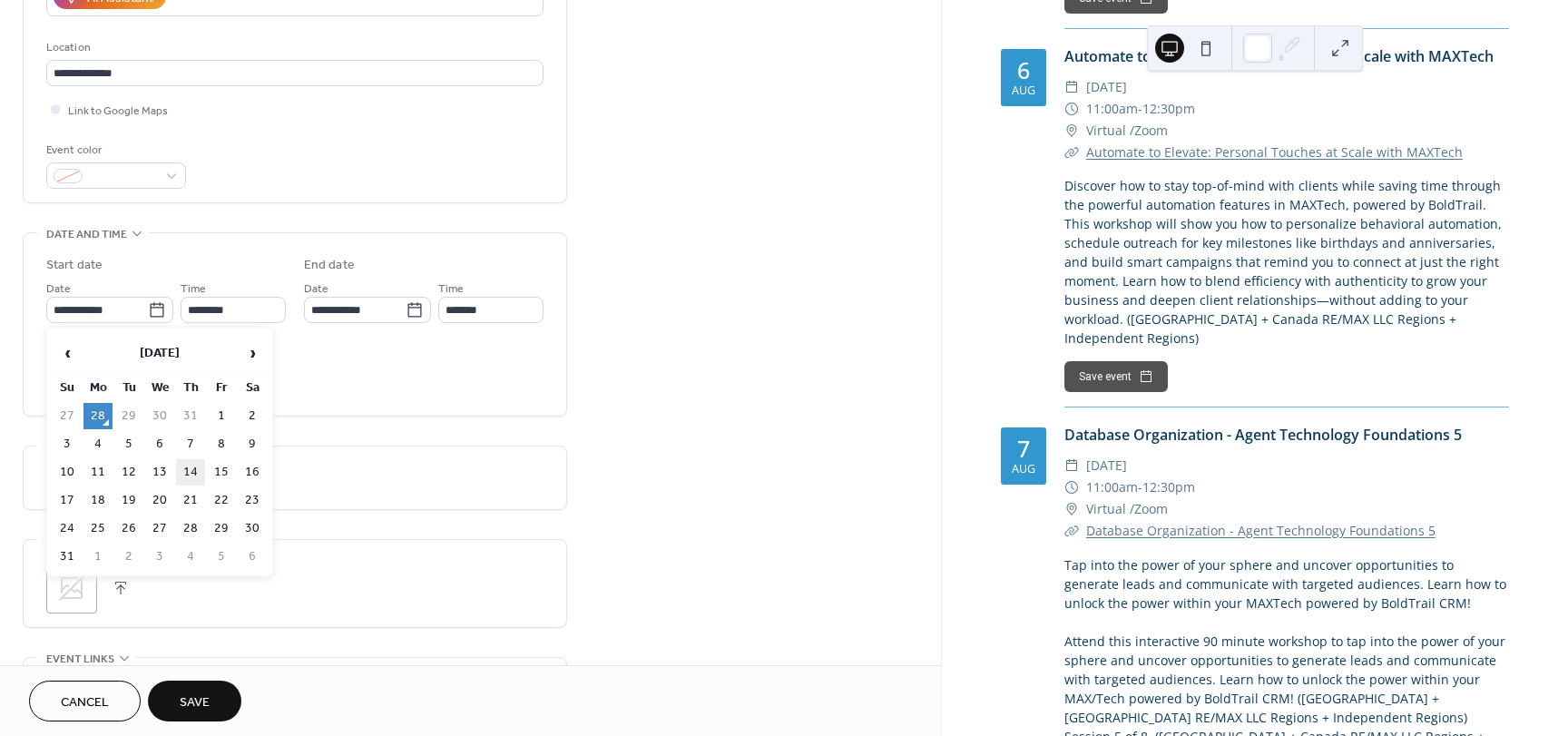 click on "14" at bounding box center [191, 472] 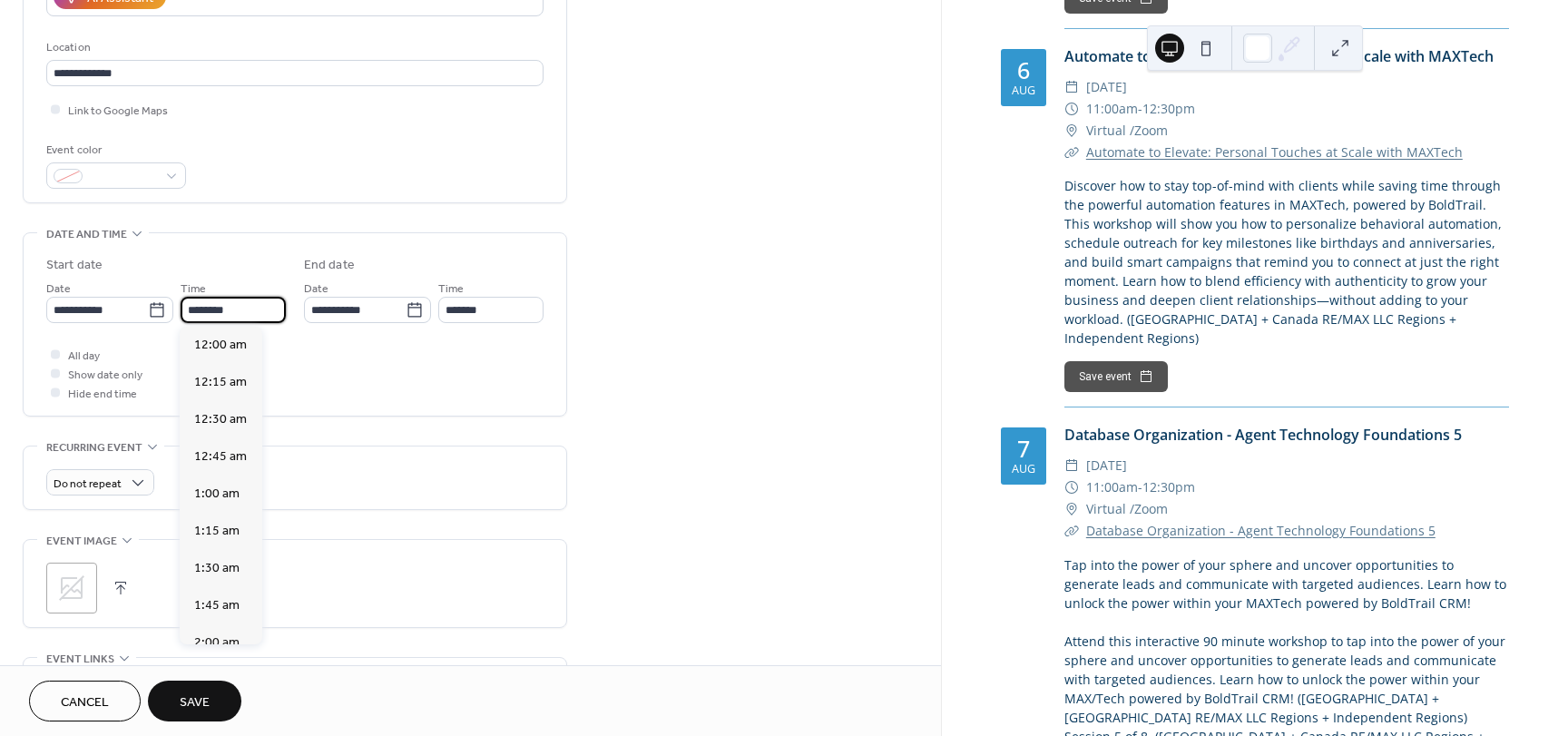 click on "********" at bounding box center [233, 309] 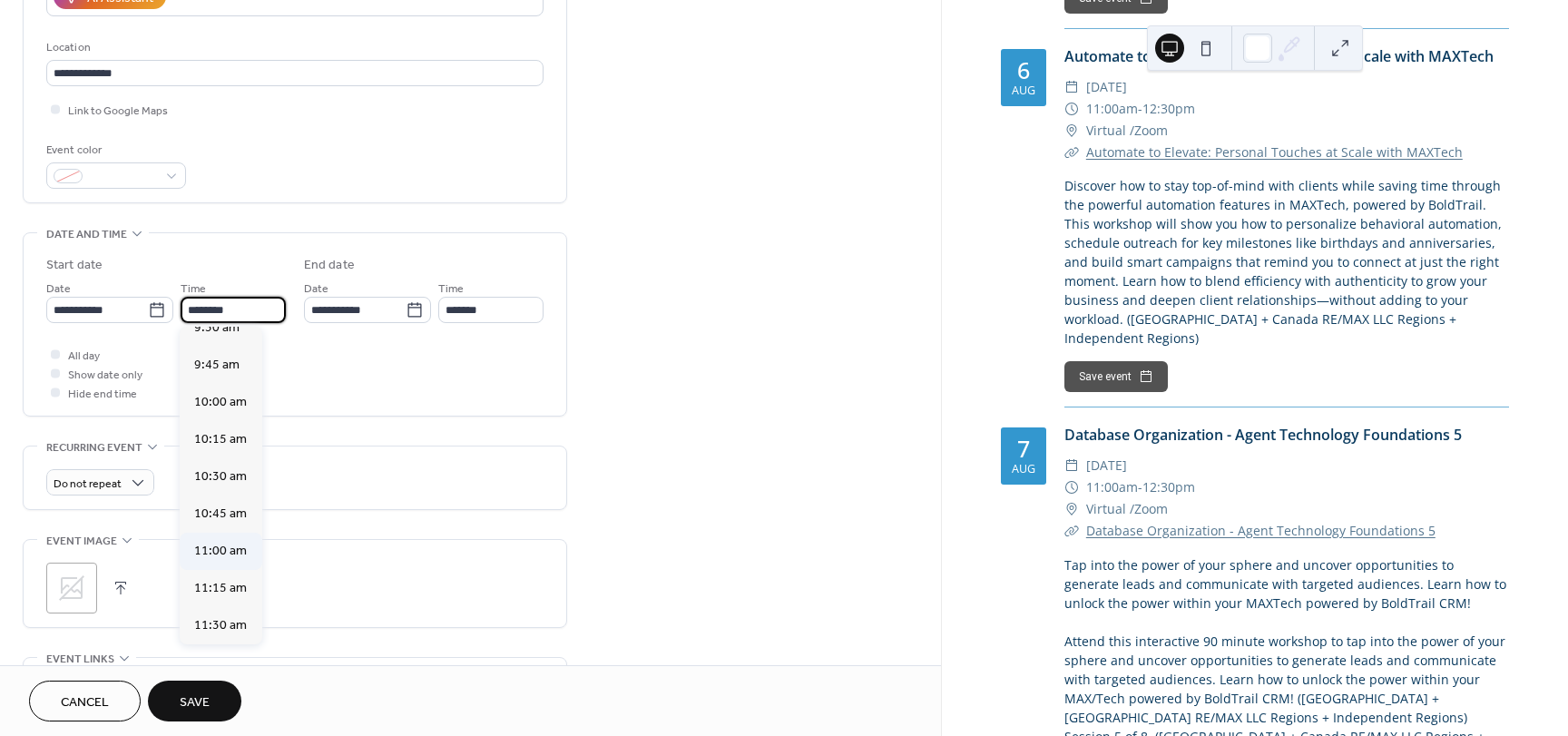 scroll, scrollTop: 1428, scrollLeft: 0, axis: vertical 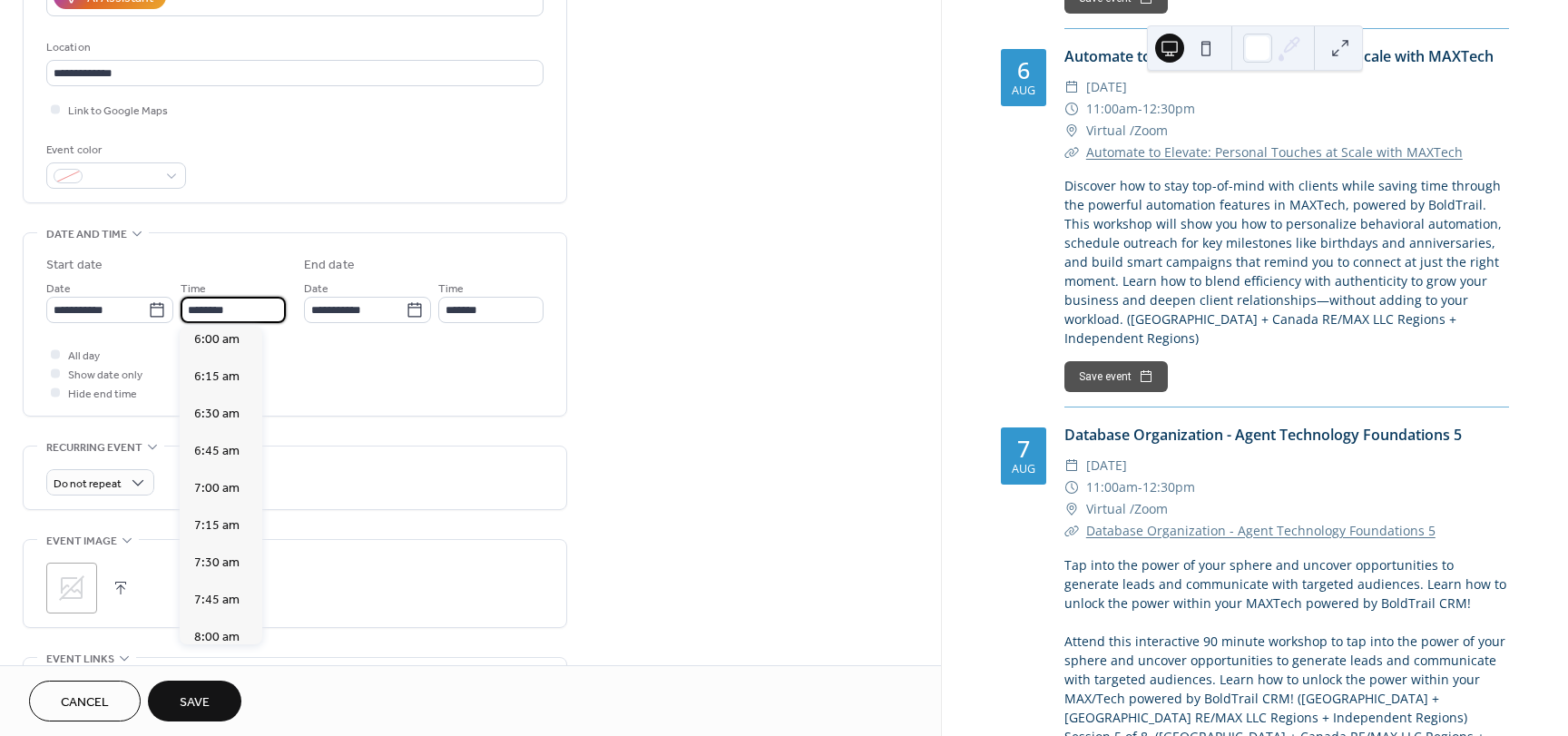 click on "11:00 am" at bounding box center [220, 1084] 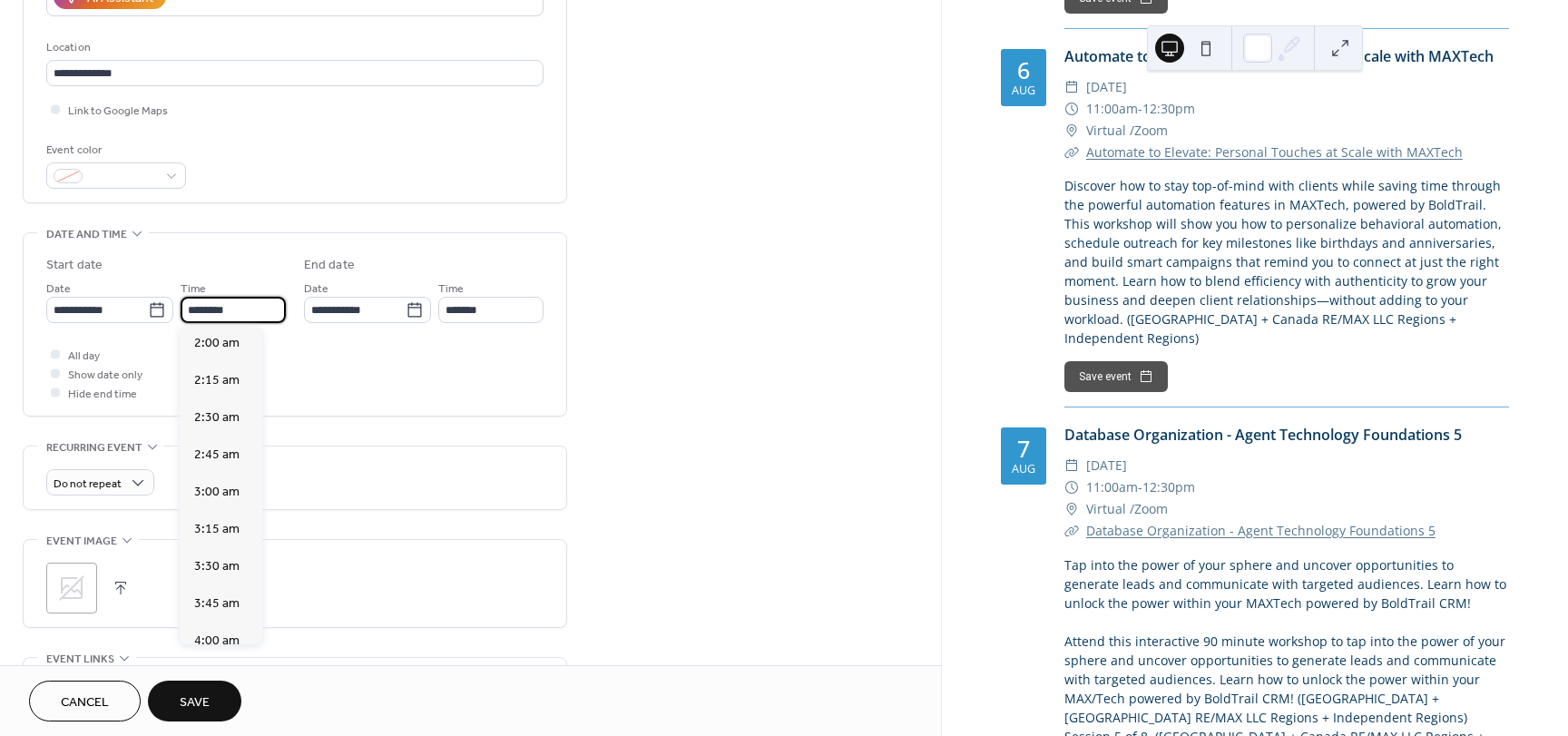 type on "********" 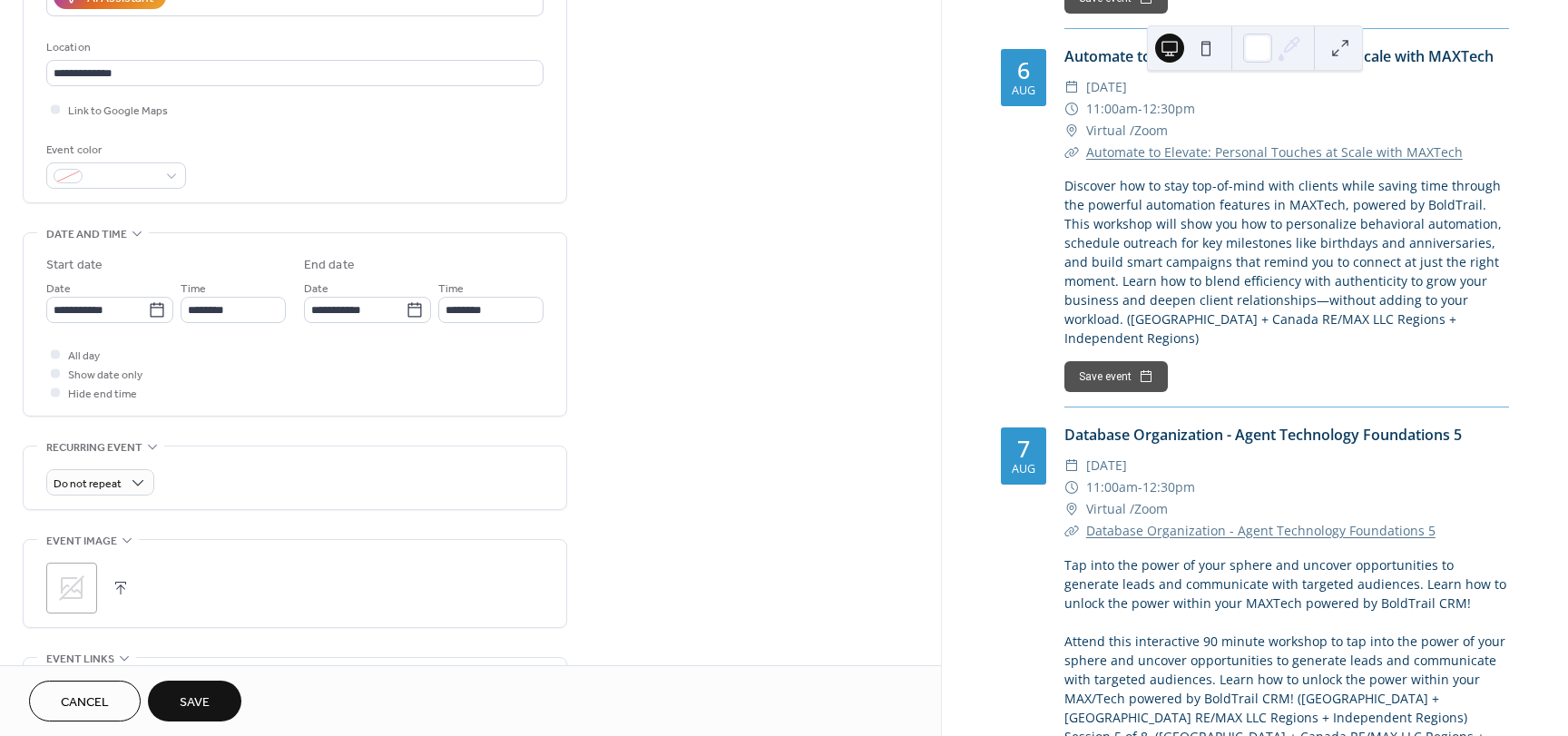 scroll, scrollTop: 358, scrollLeft: 0, axis: vertical 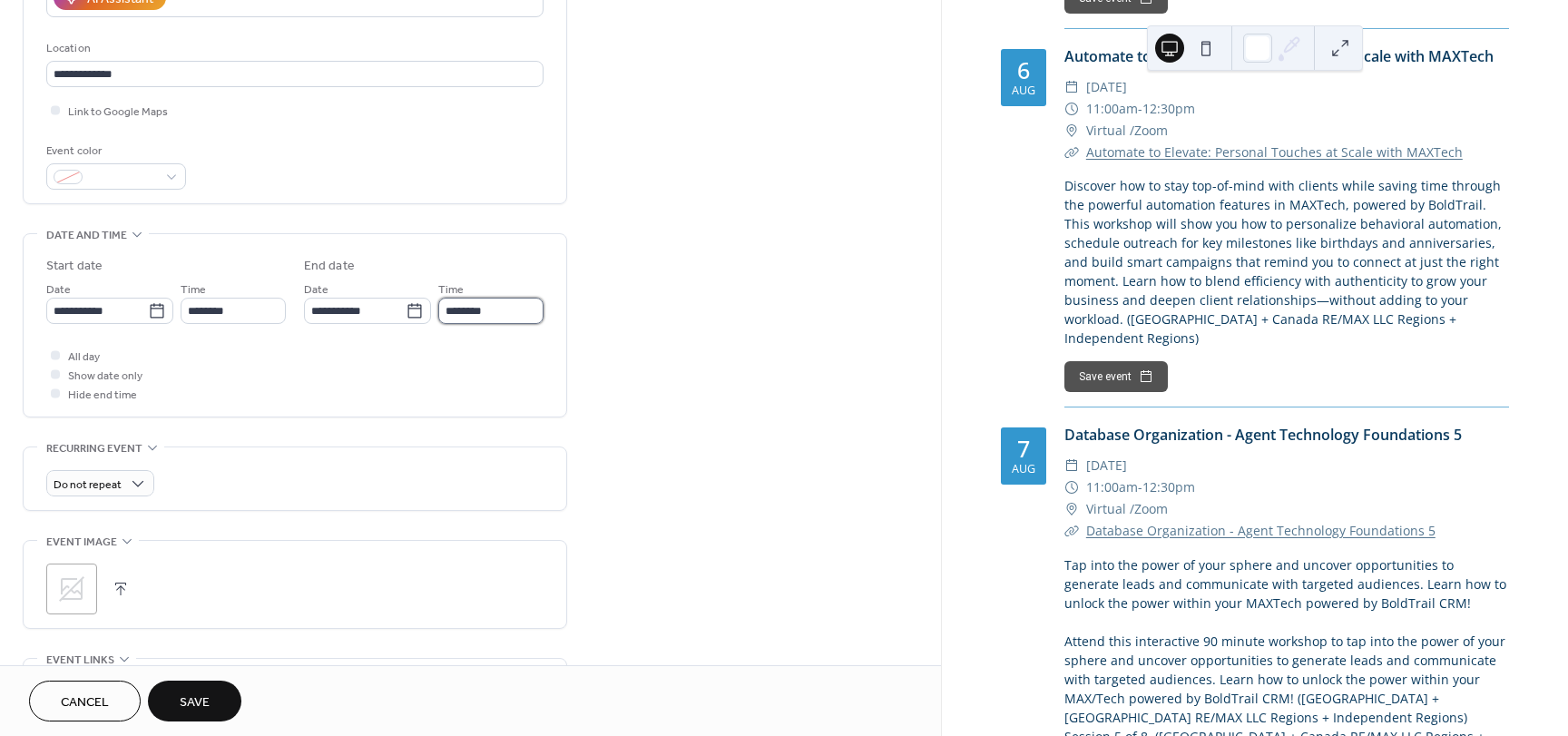 click on "********" at bounding box center (491, 310) 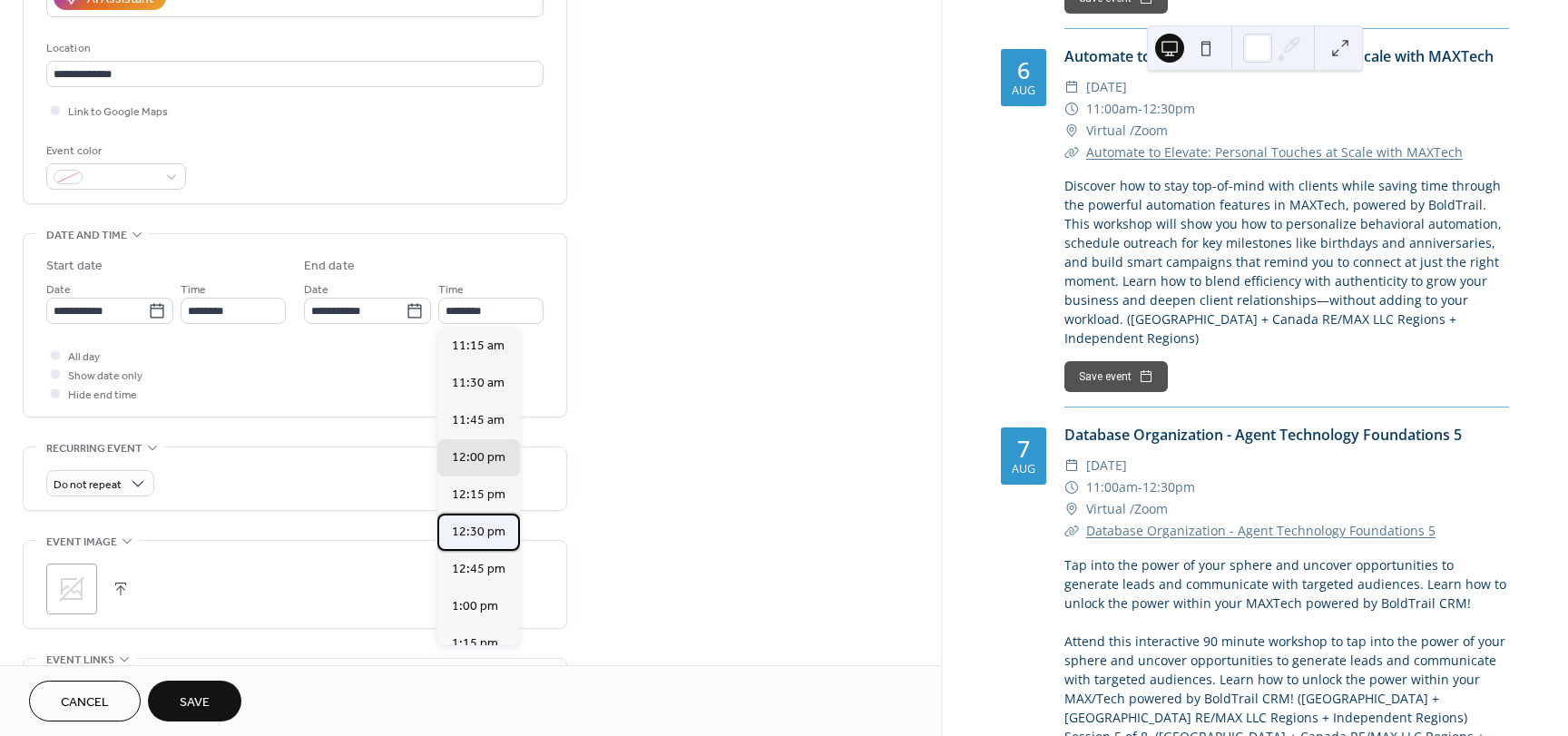 click on "12:30 pm" at bounding box center (478, 532) 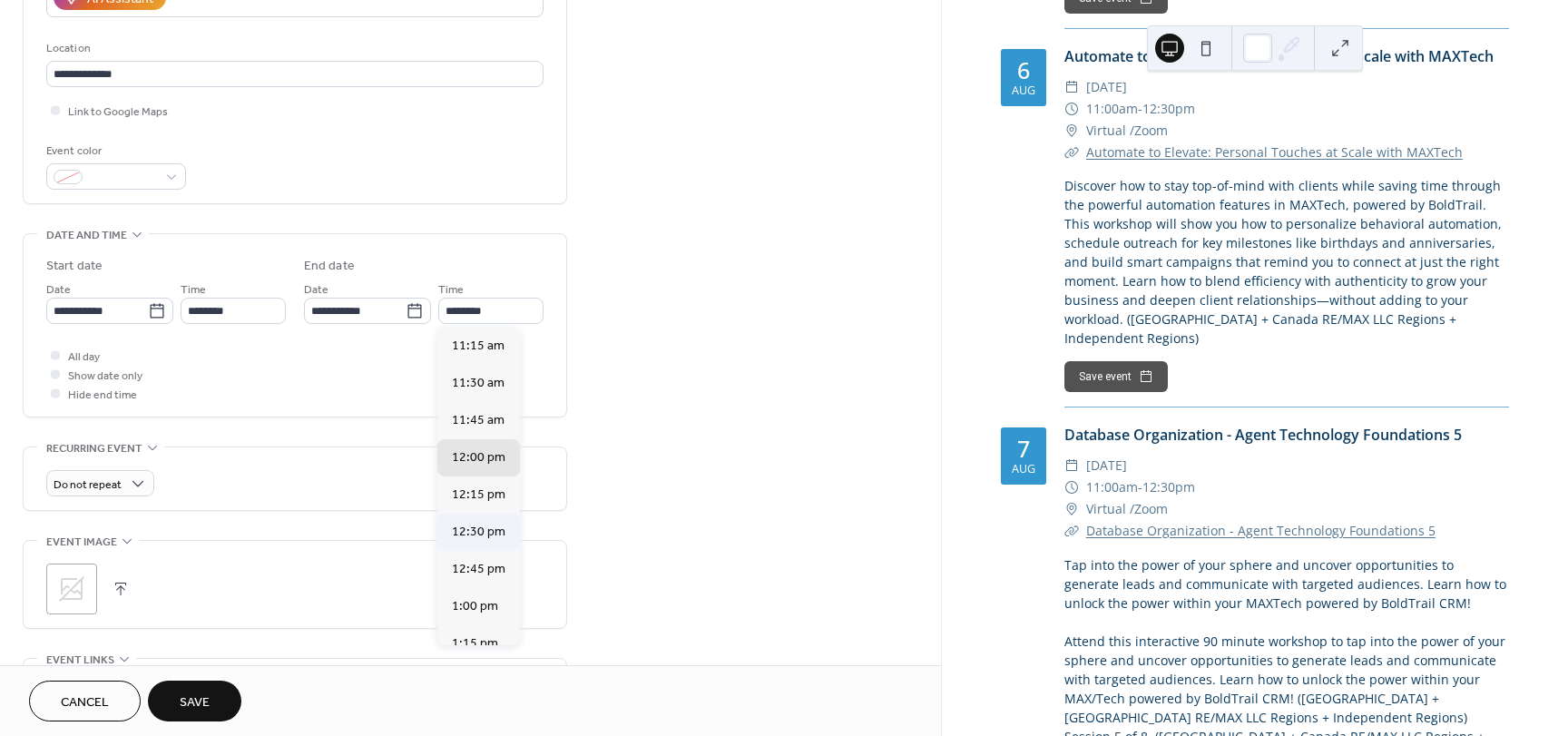 type on "********" 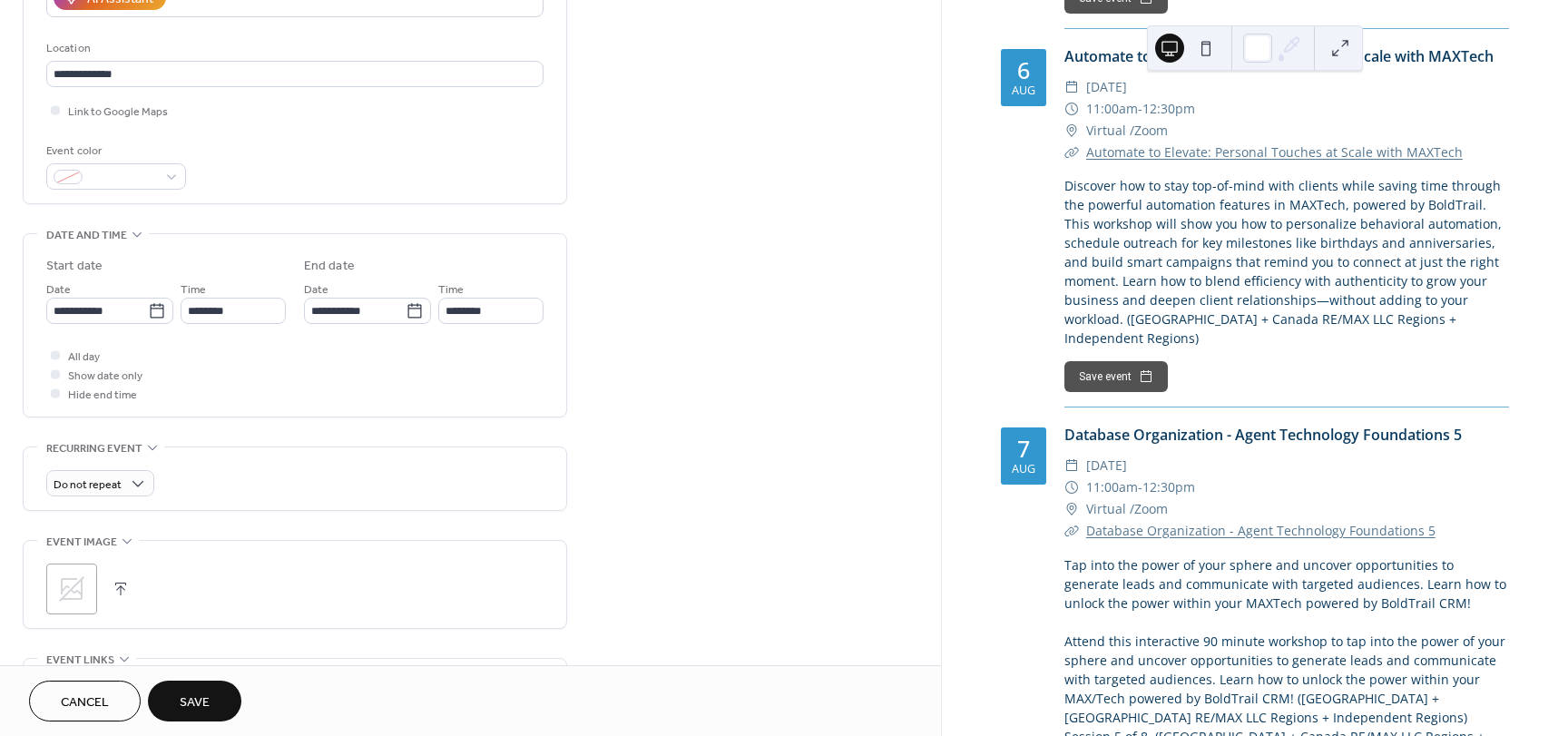 click on "**********" at bounding box center [470, 405] 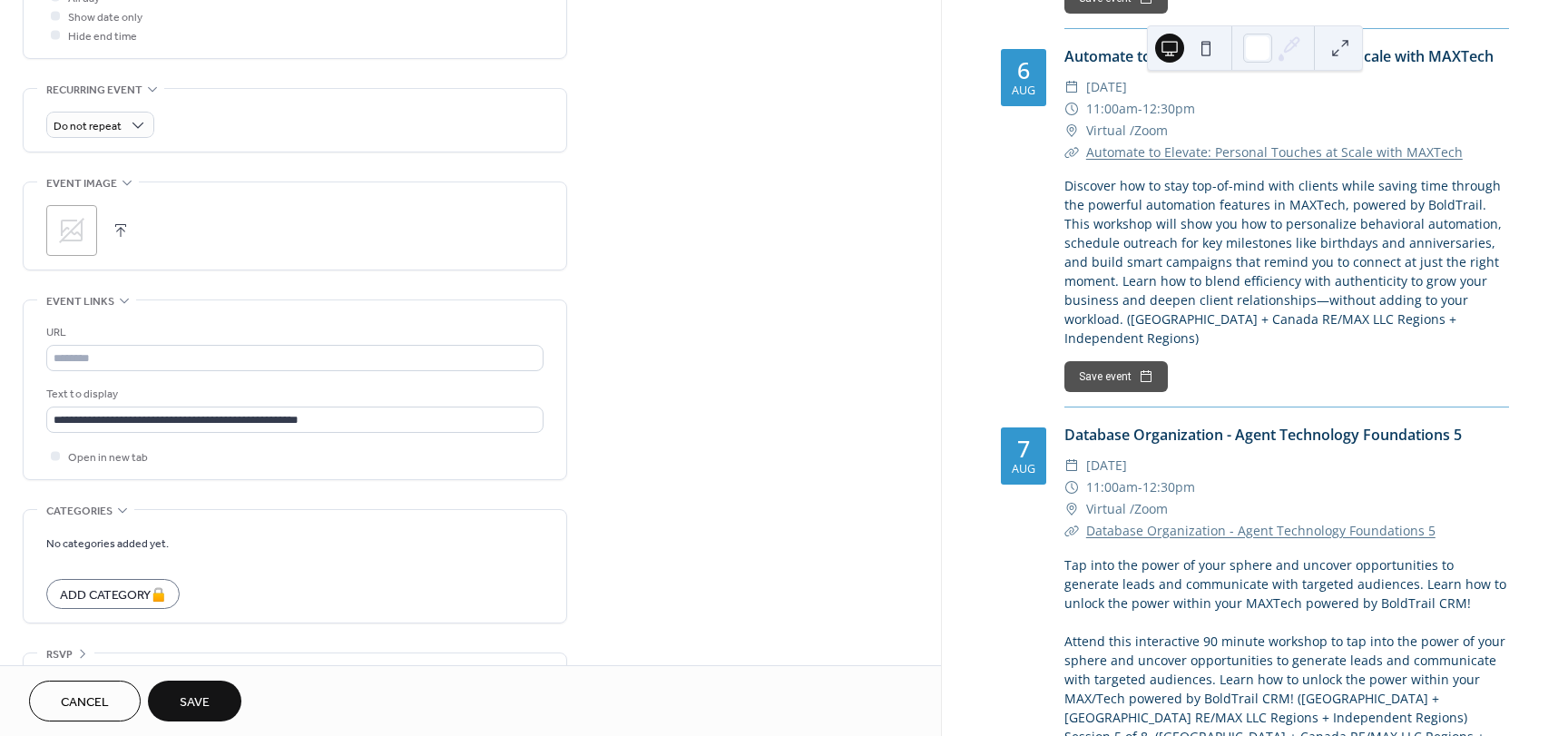 scroll, scrollTop: 718, scrollLeft: 0, axis: vertical 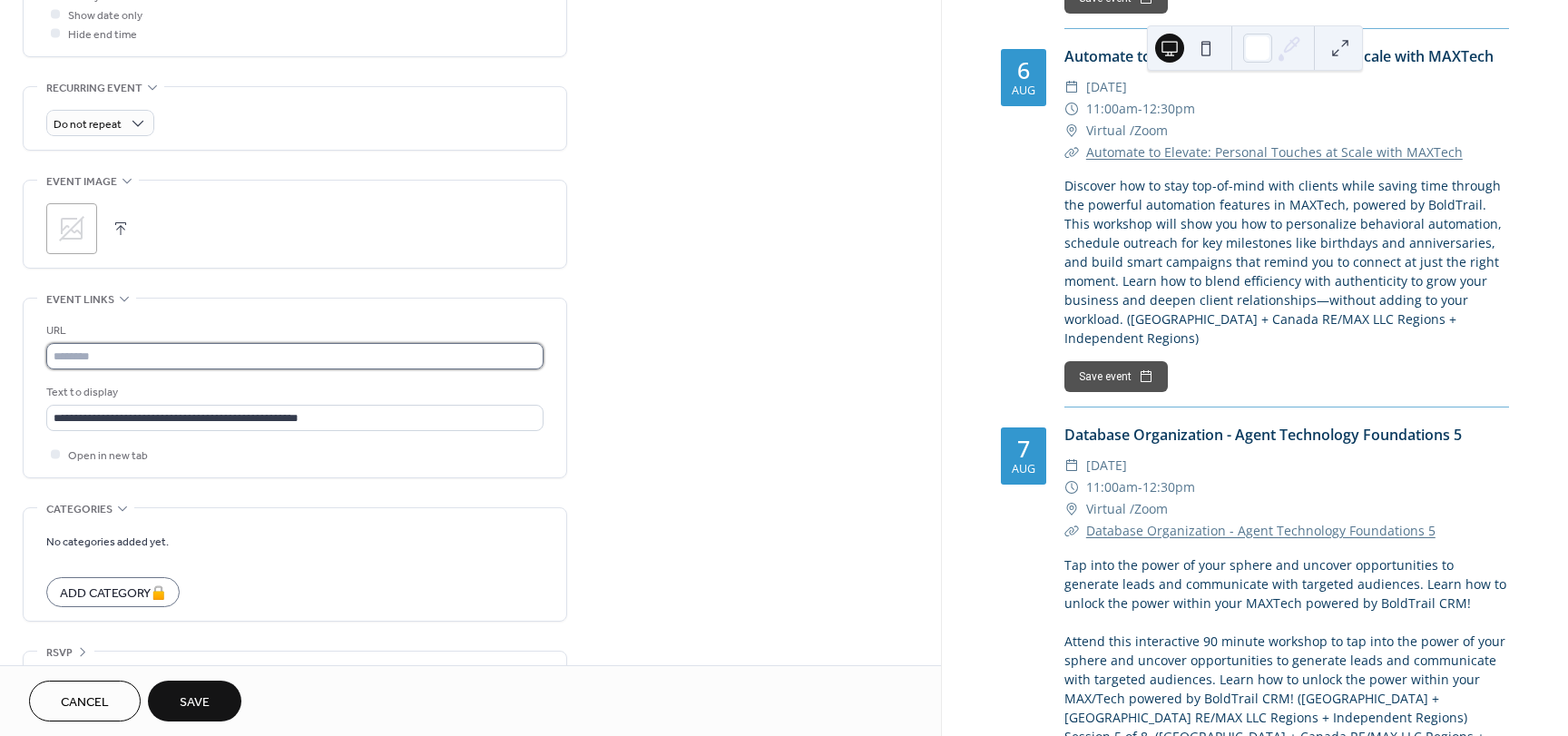 click at bounding box center (295, 356) 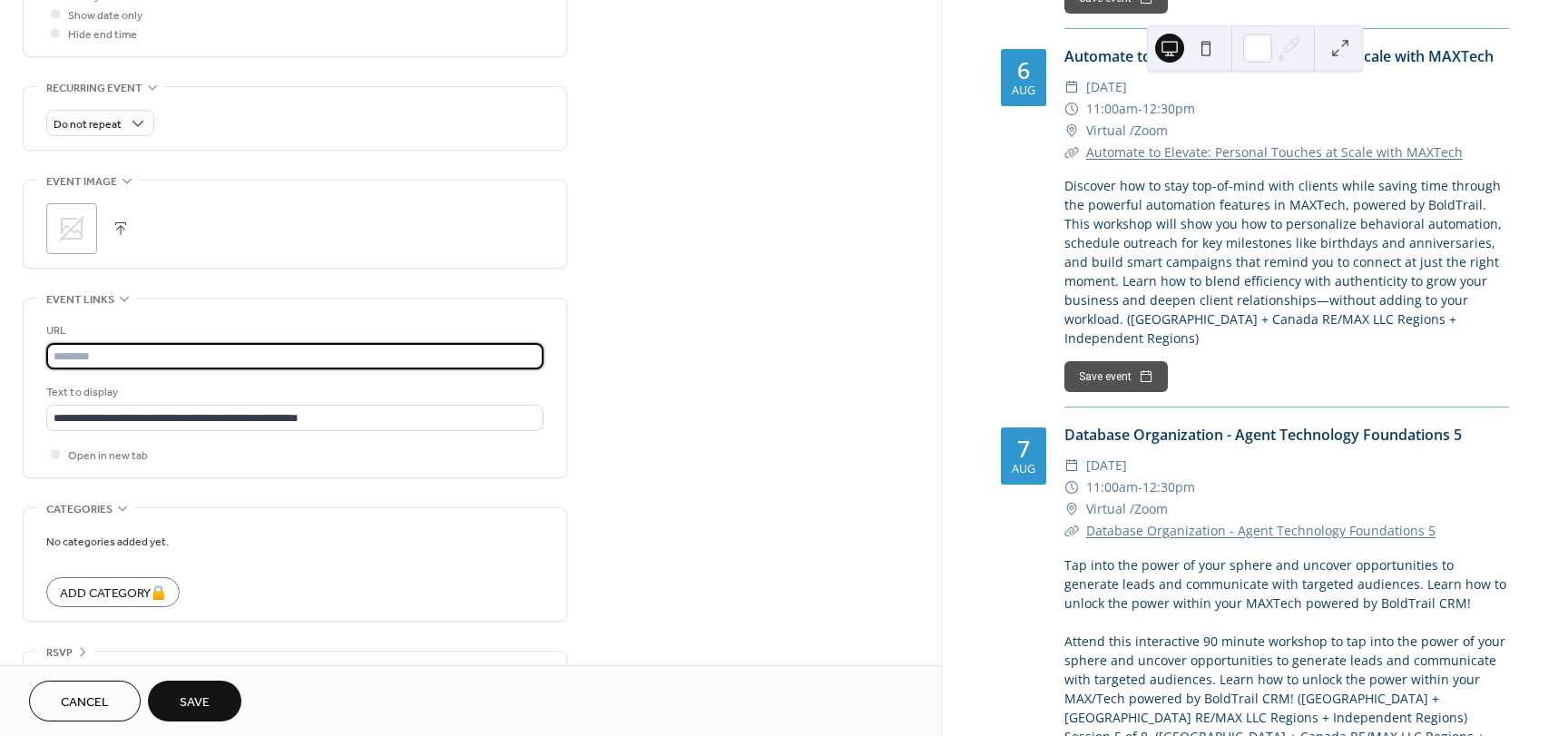 paste on "**********" 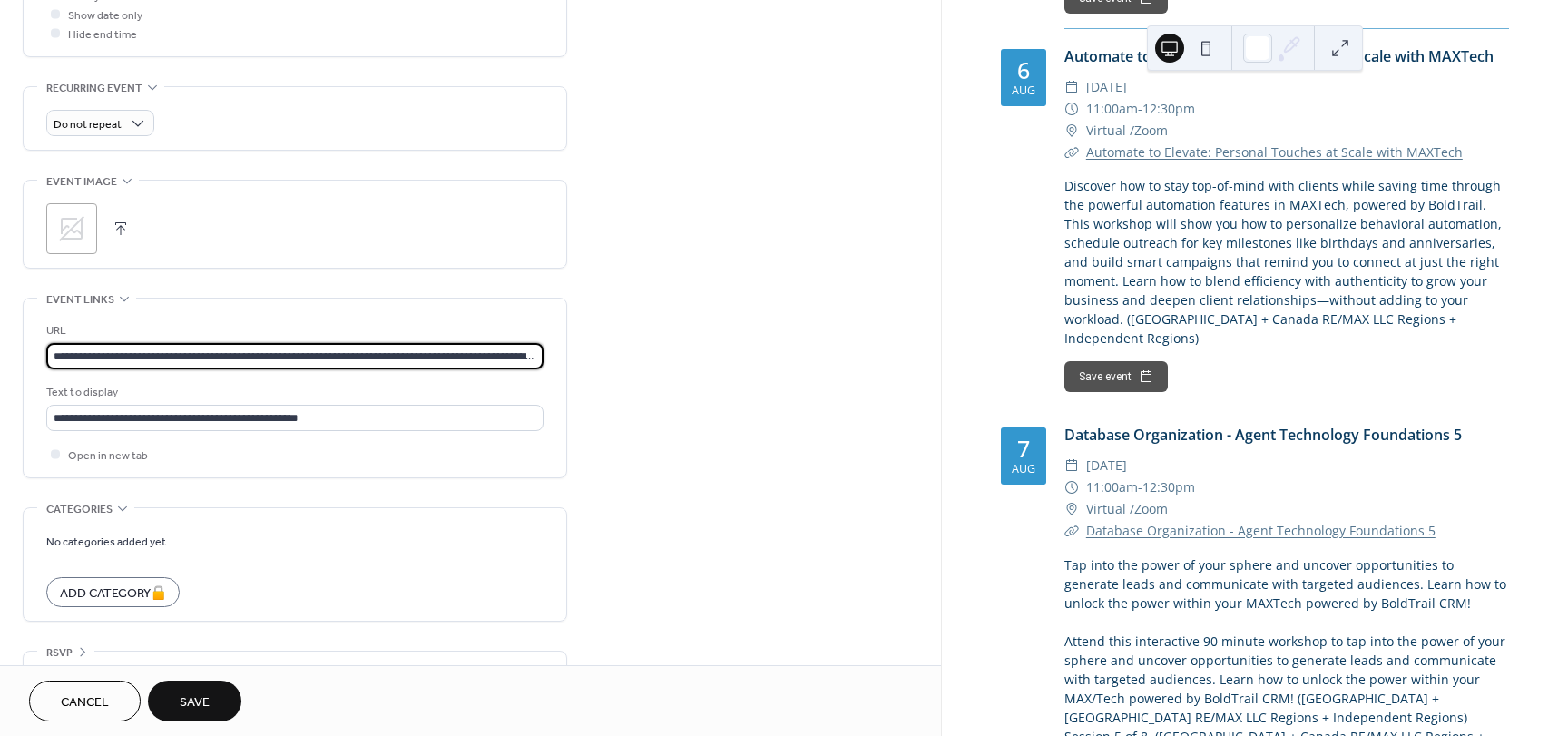 scroll, scrollTop: 0, scrollLeft: 153, axis: horizontal 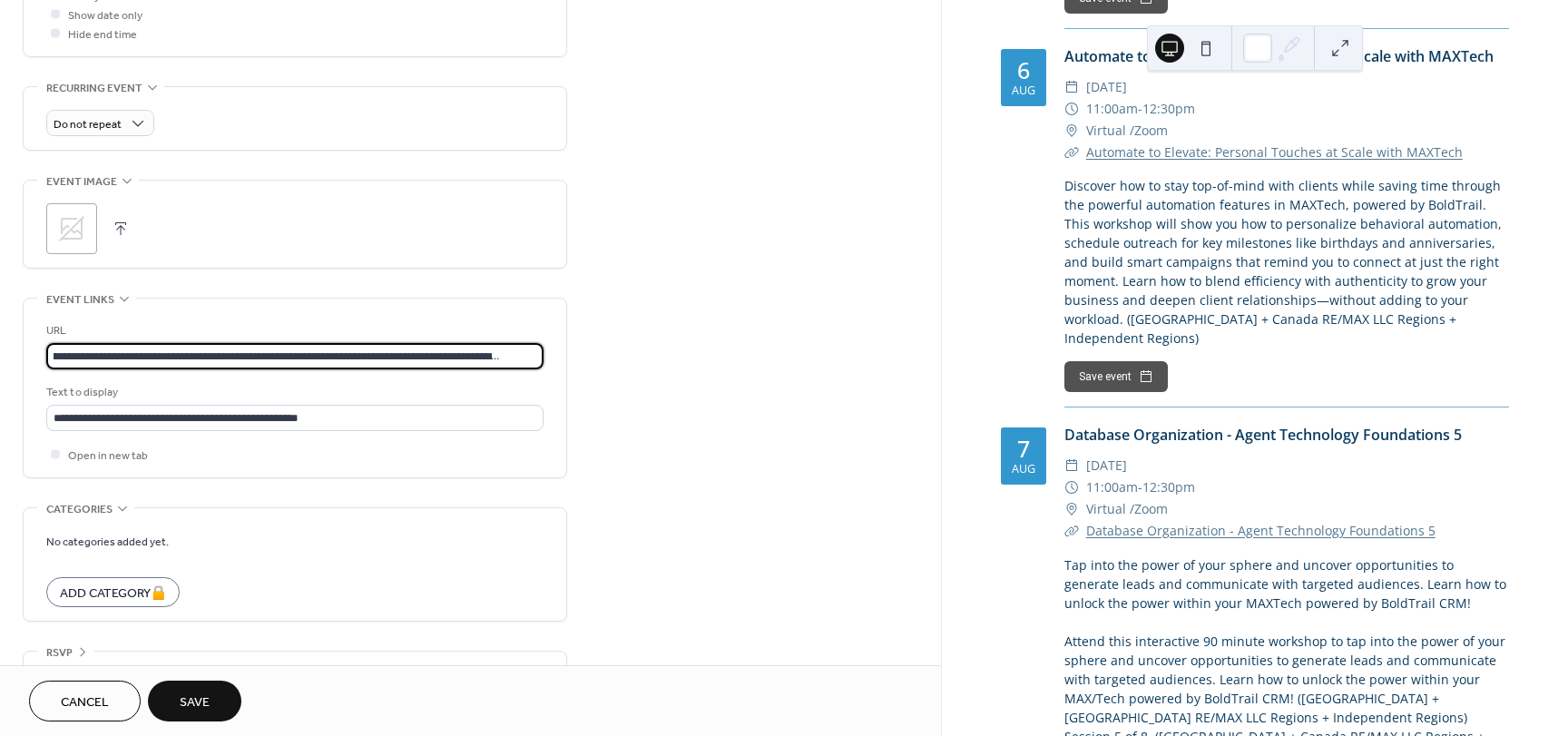 type on "**********" 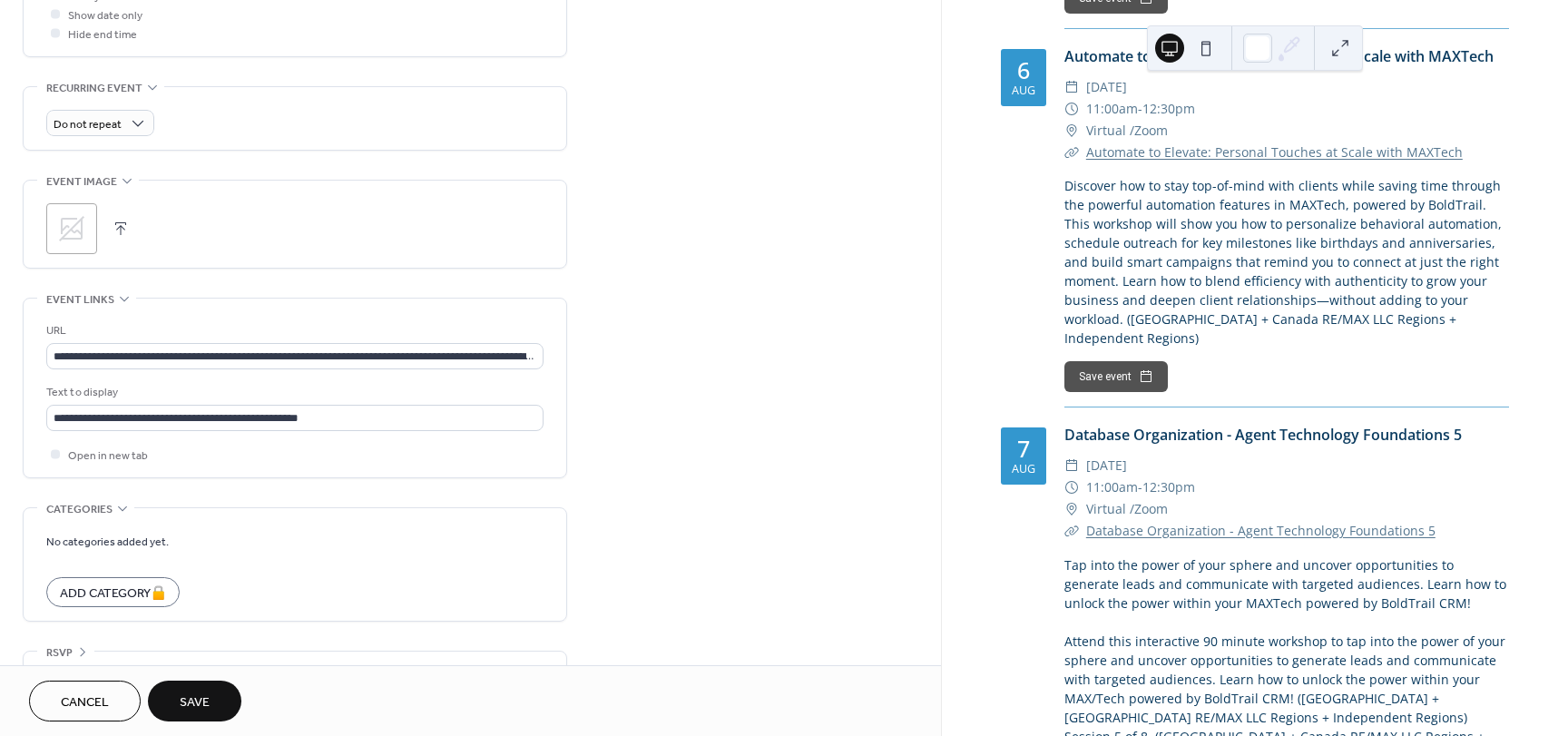 click on "Save" at bounding box center (194, 701) 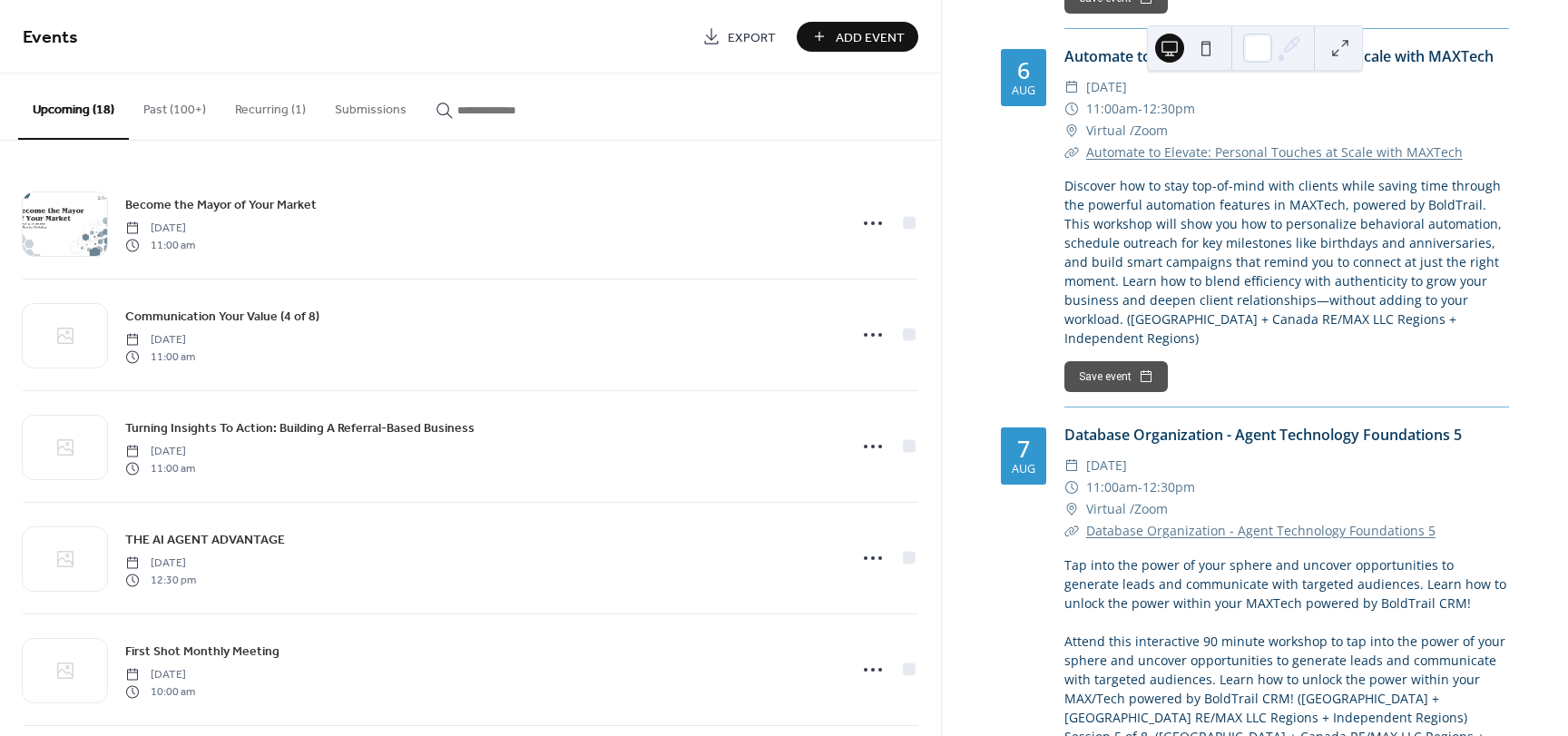 click on "Add Event" at bounding box center [870, 37] 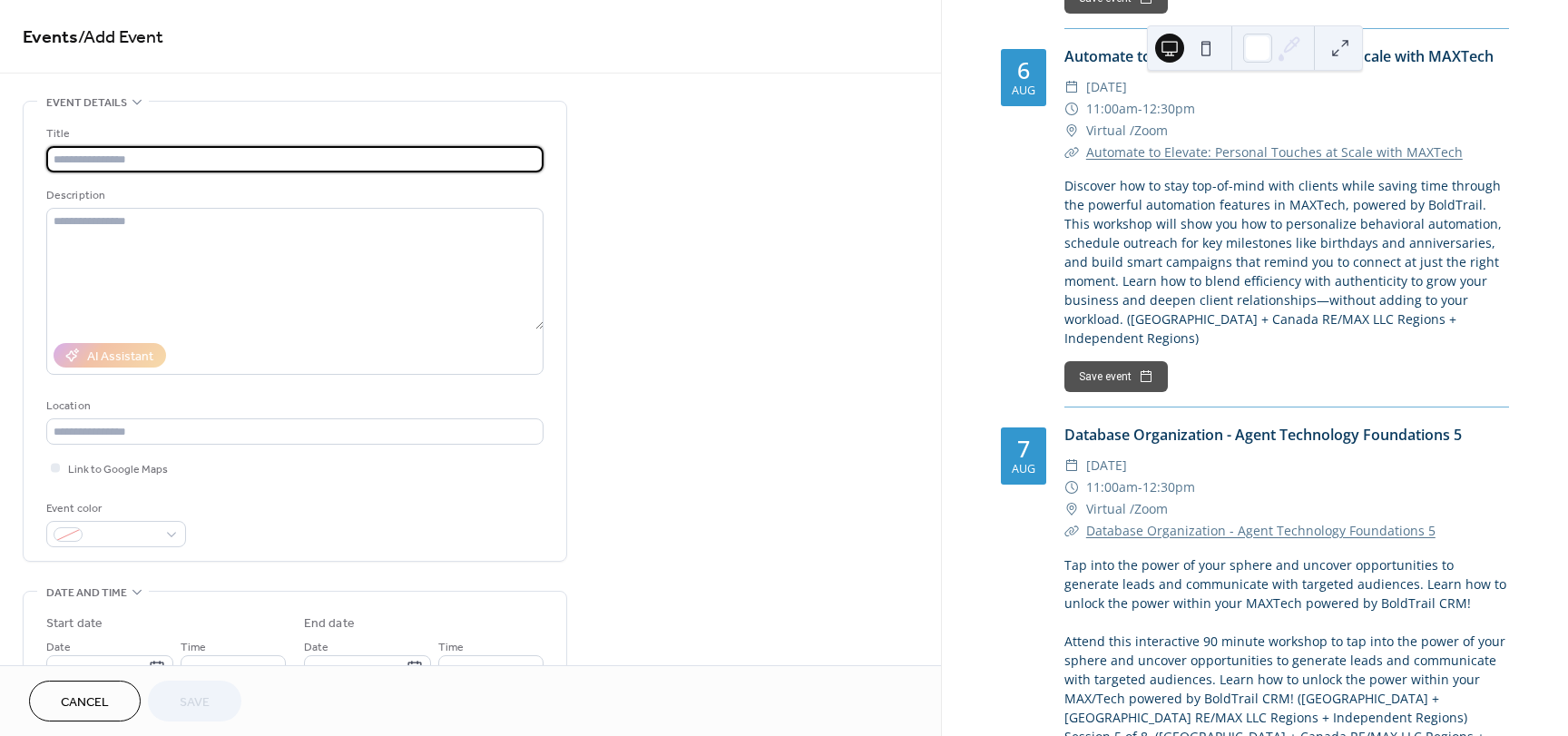 paste on "**********" 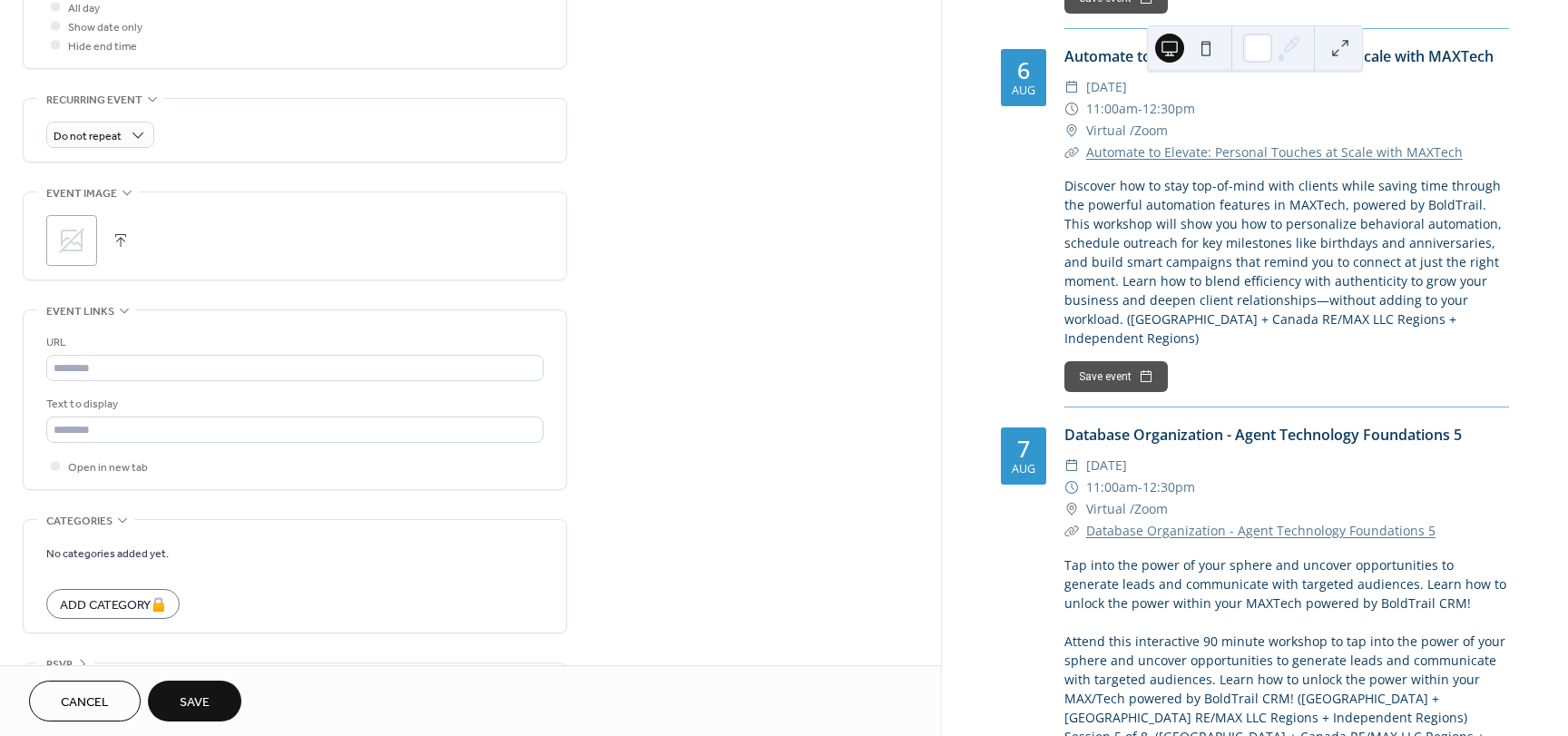 scroll, scrollTop: 760, scrollLeft: 0, axis: vertical 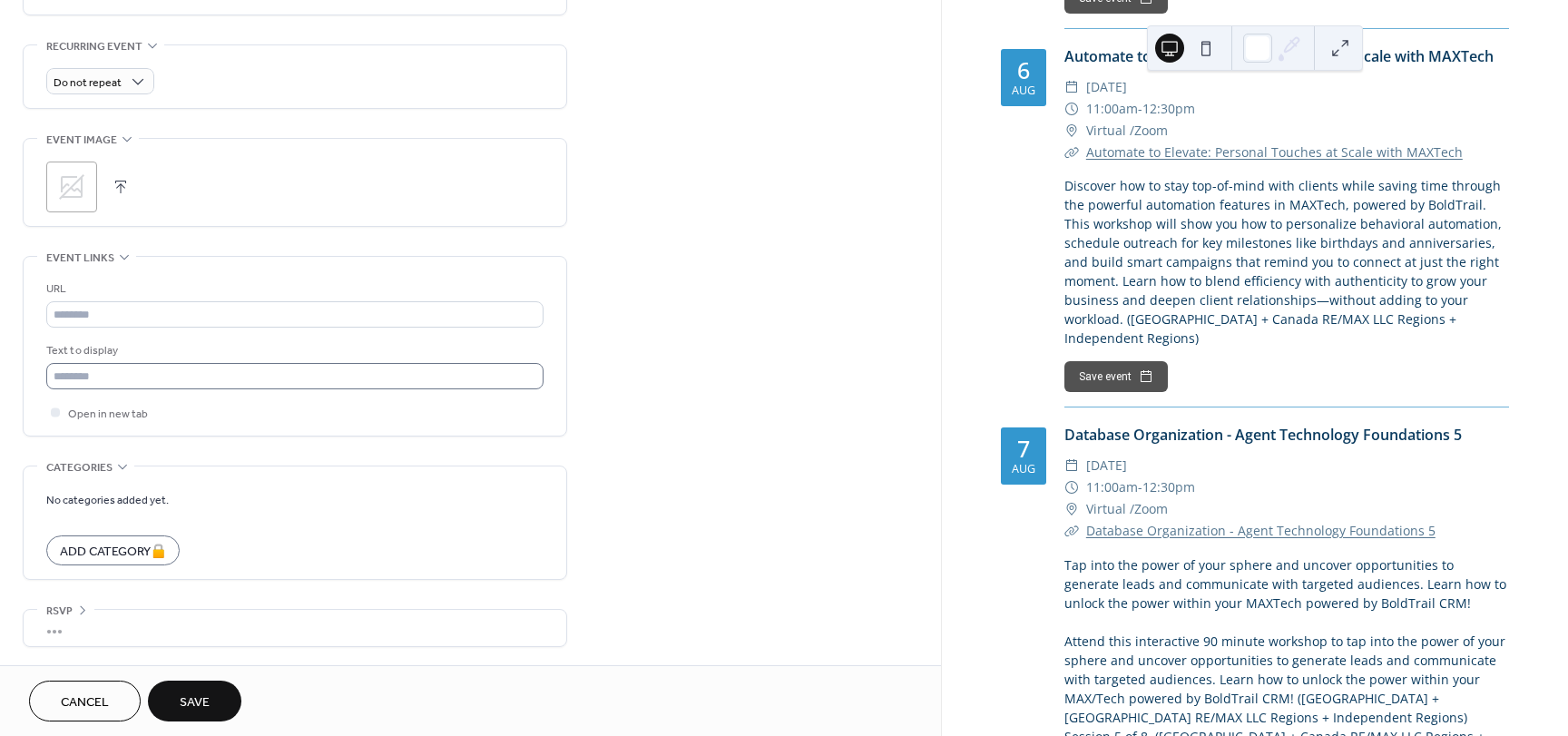 type on "**********" 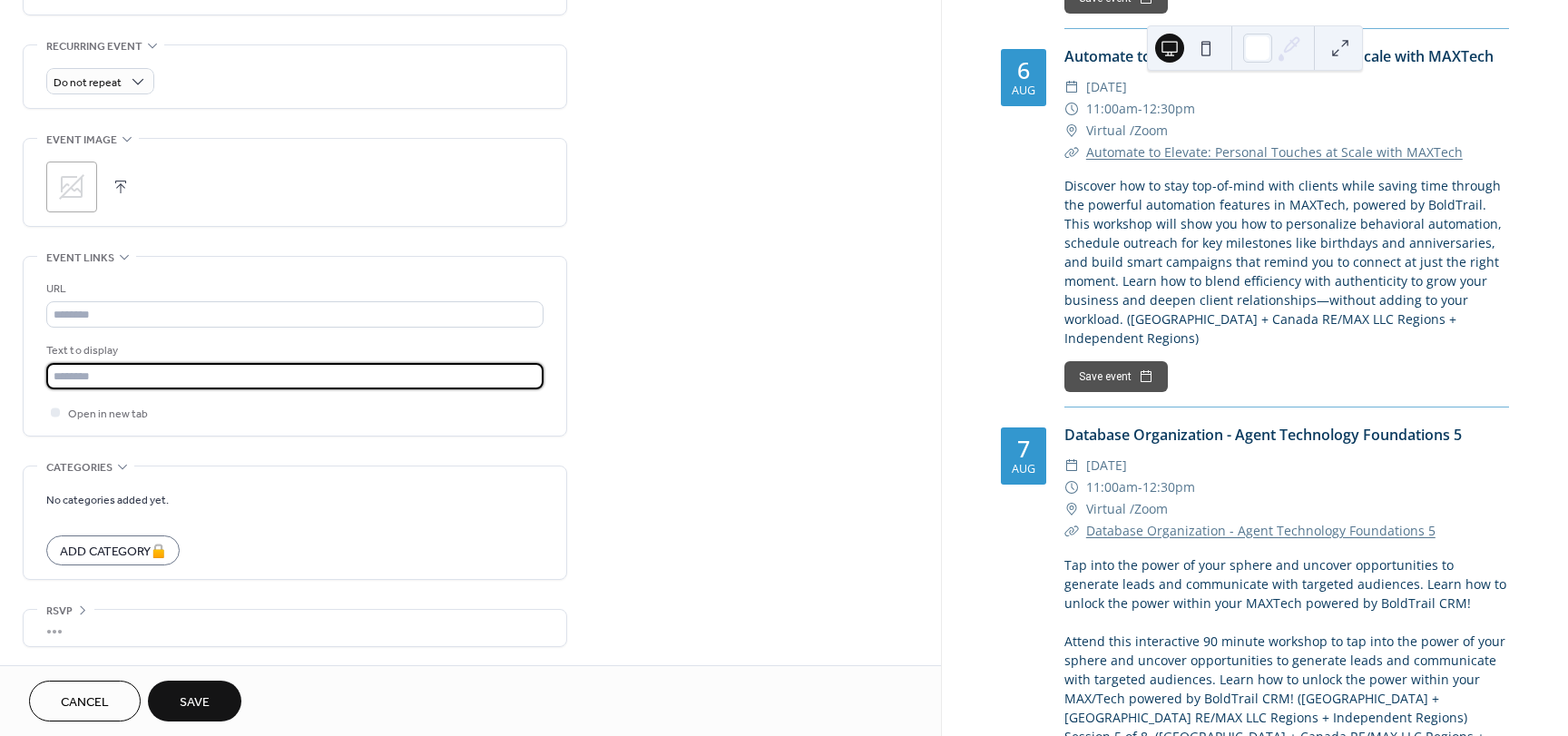 click at bounding box center [295, 376] 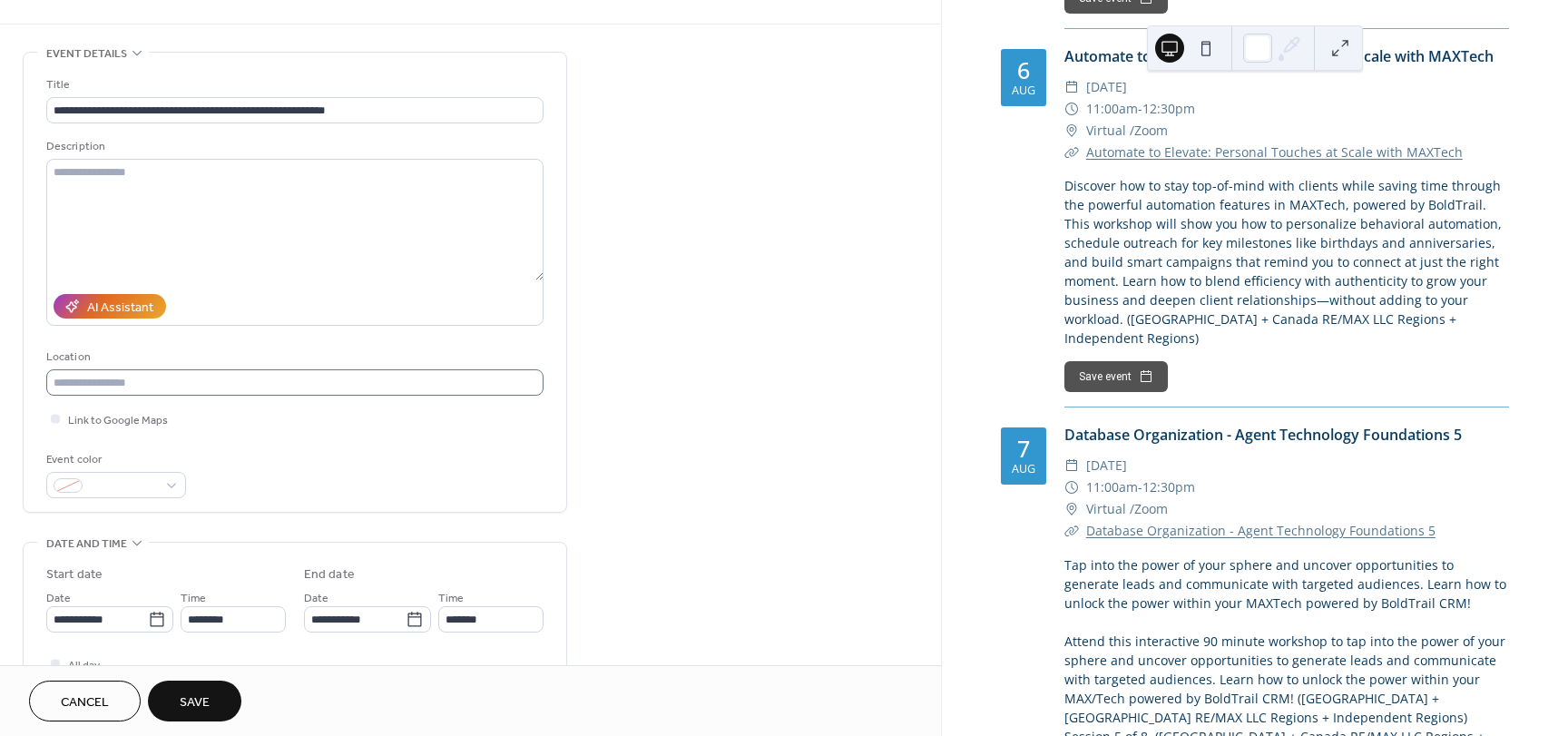 type on "**********" 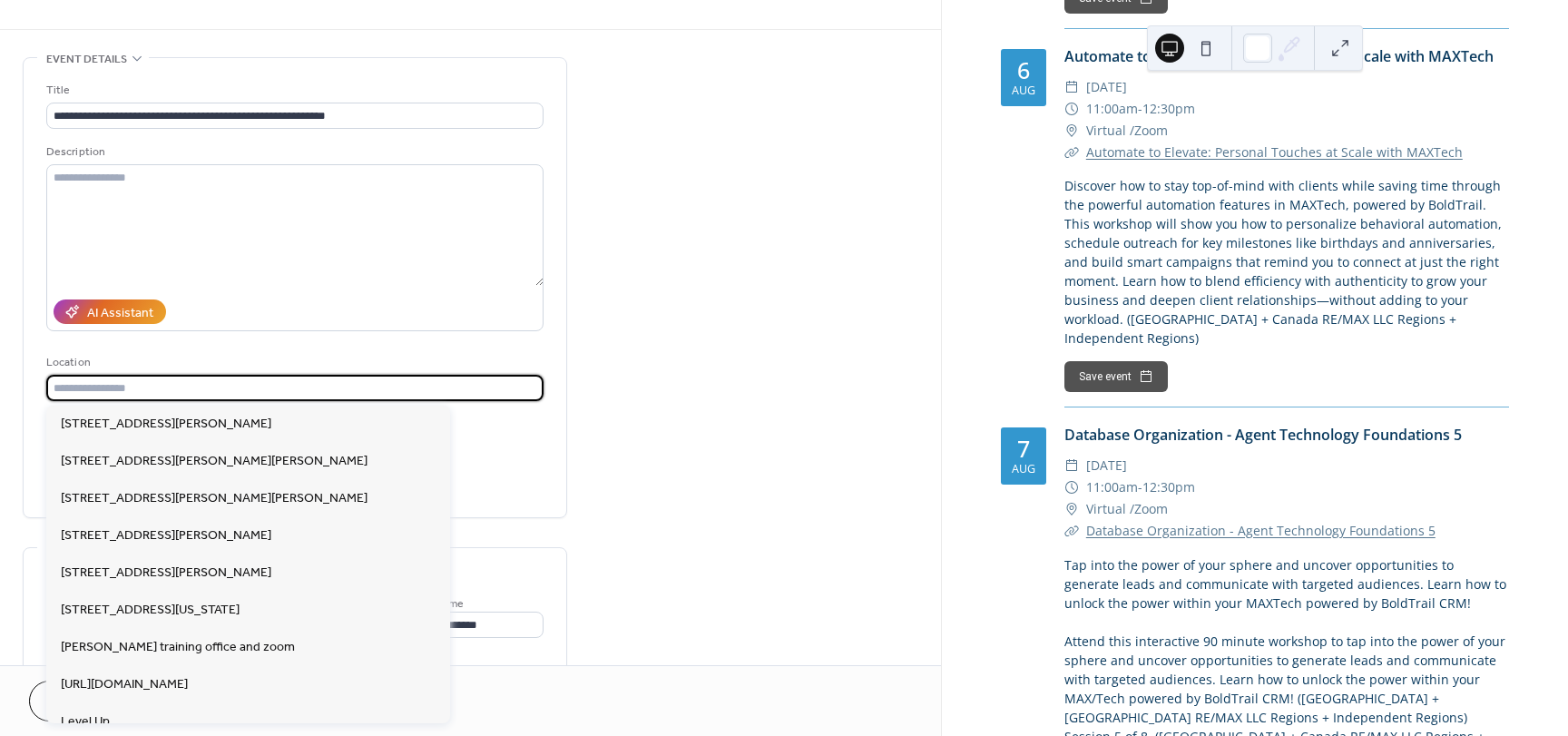 click at bounding box center [295, 388] 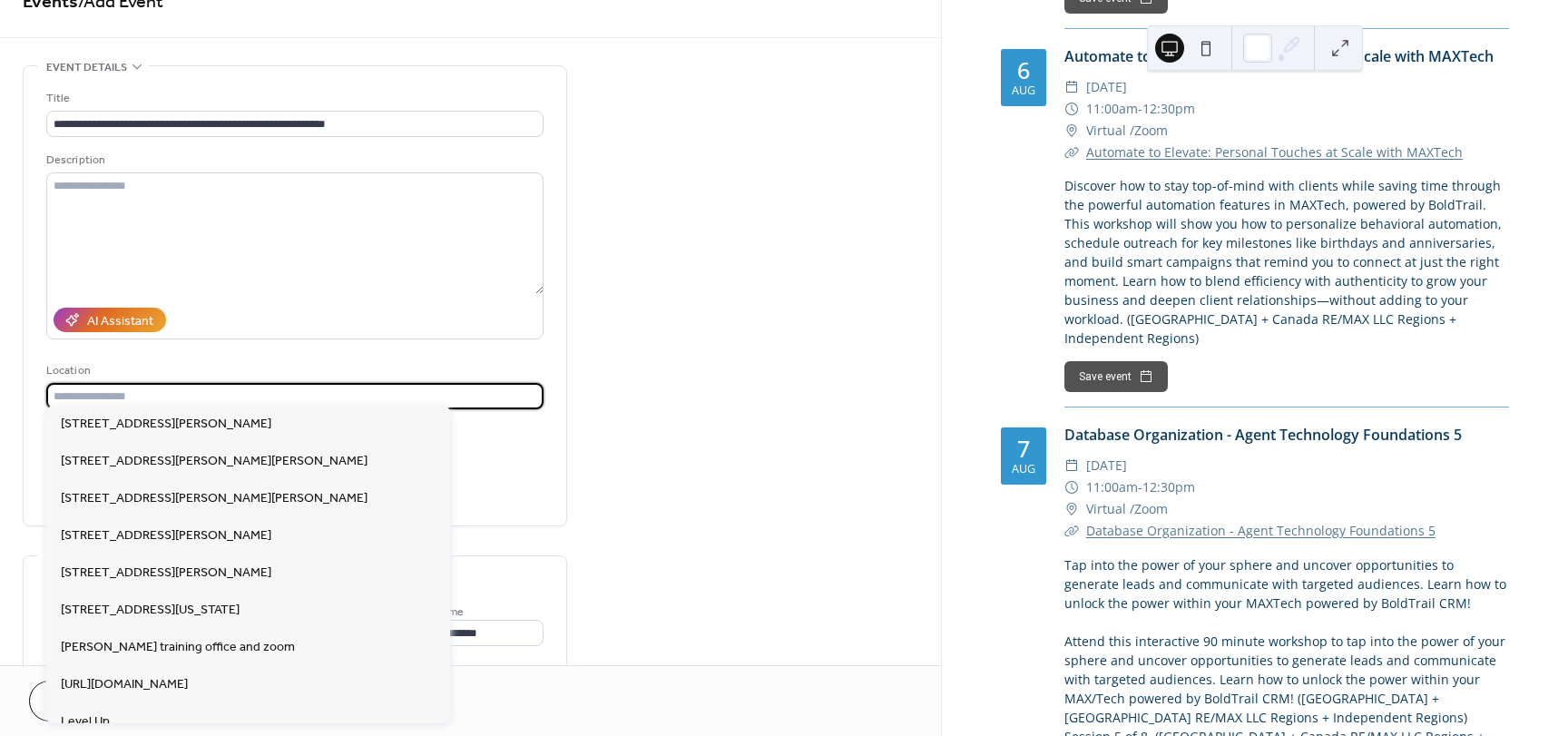 scroll, scrollTop: 34, scrollLeft: 0, axis: vertical 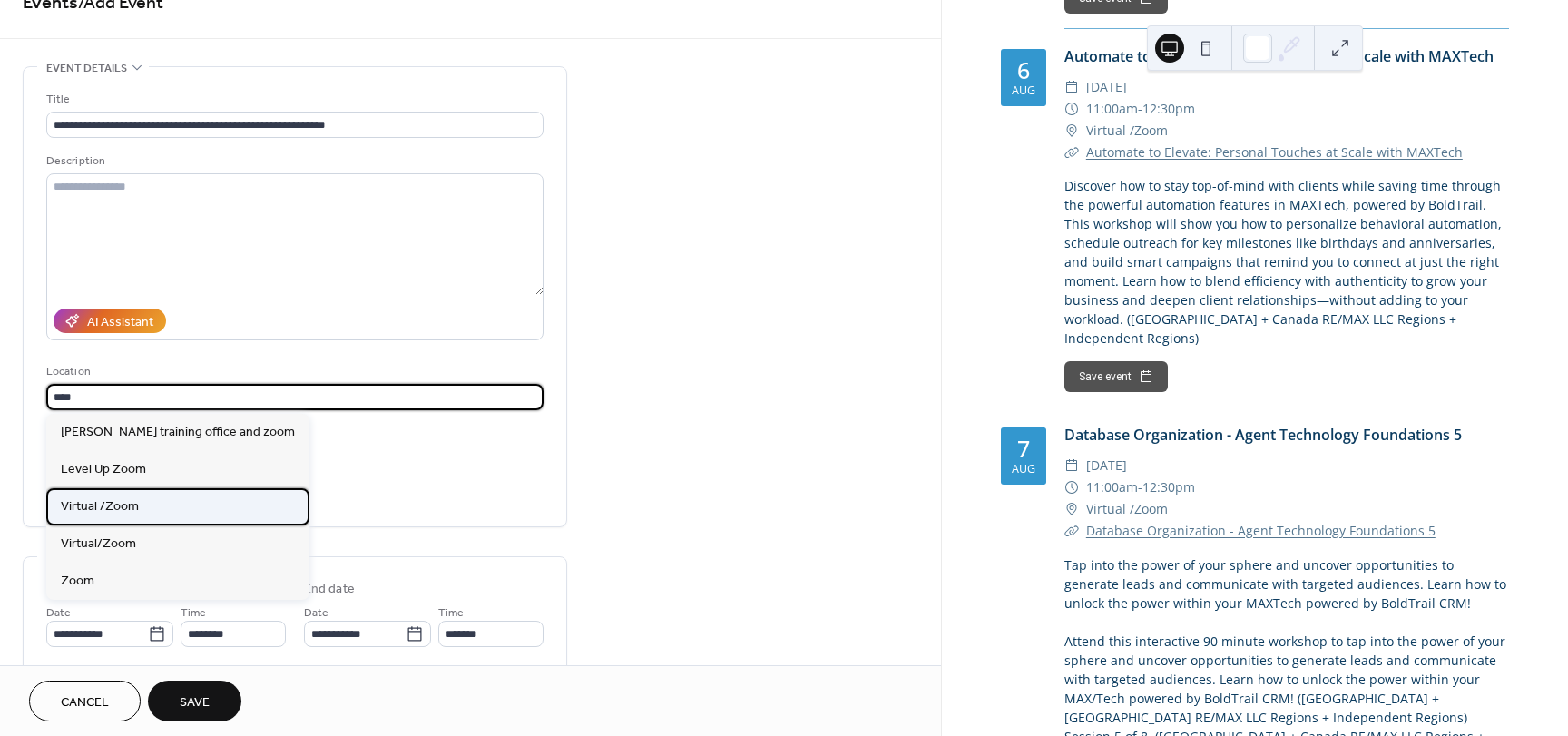 click on "Virtual /Zoom" at bounding box center [178, 506] 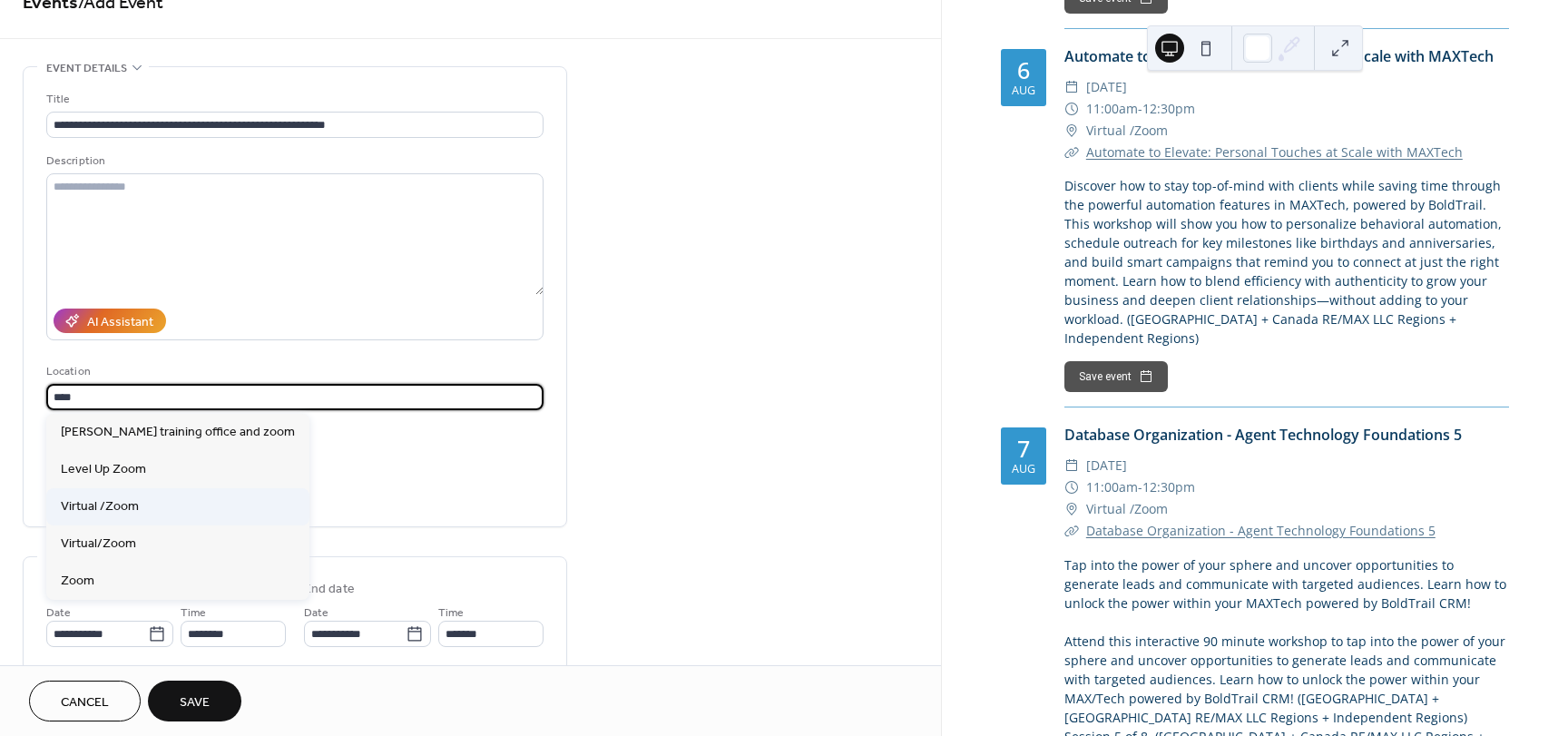 type on "**********" 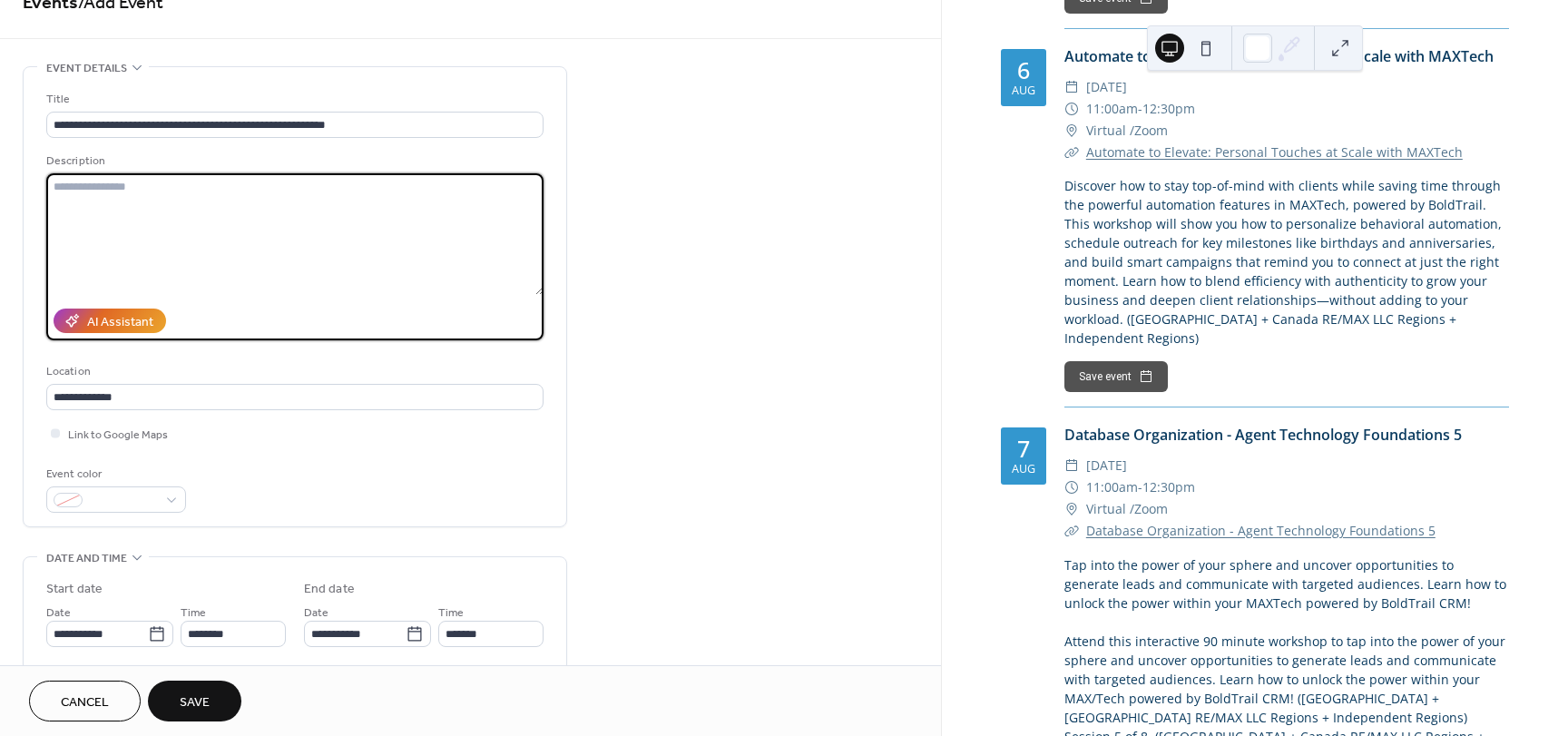 click at bounding box center [295, 234] 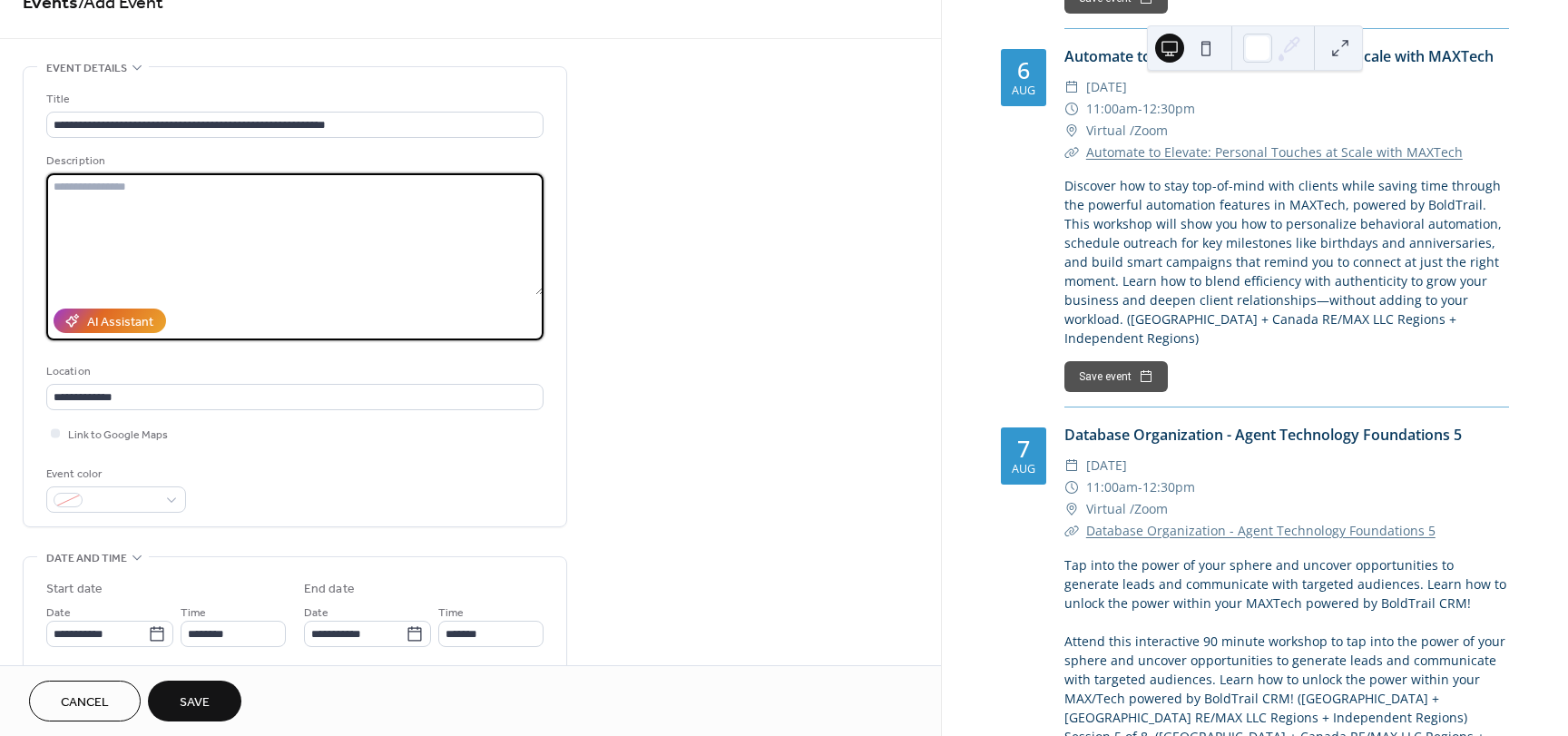 paste on "**********" 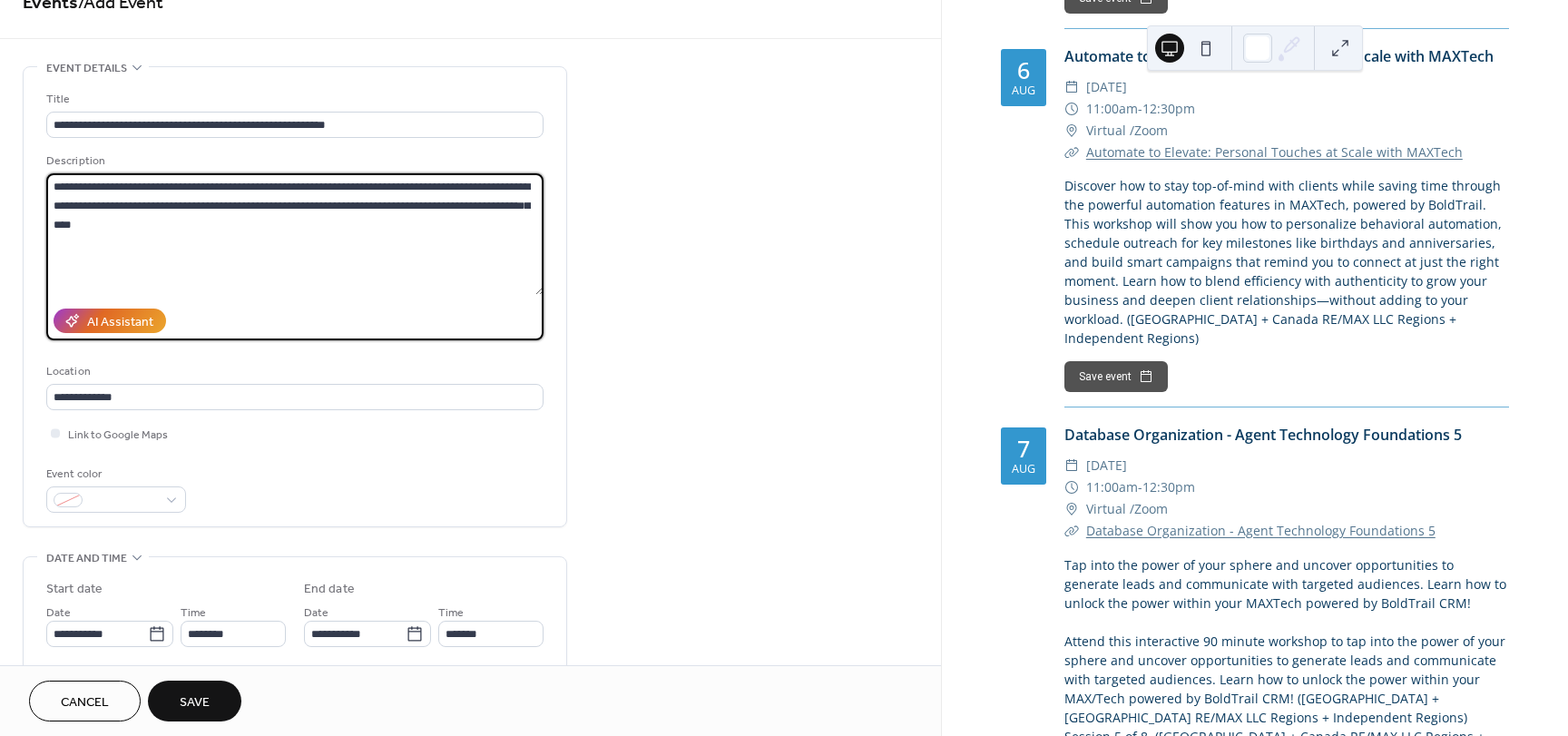 type on "**********" 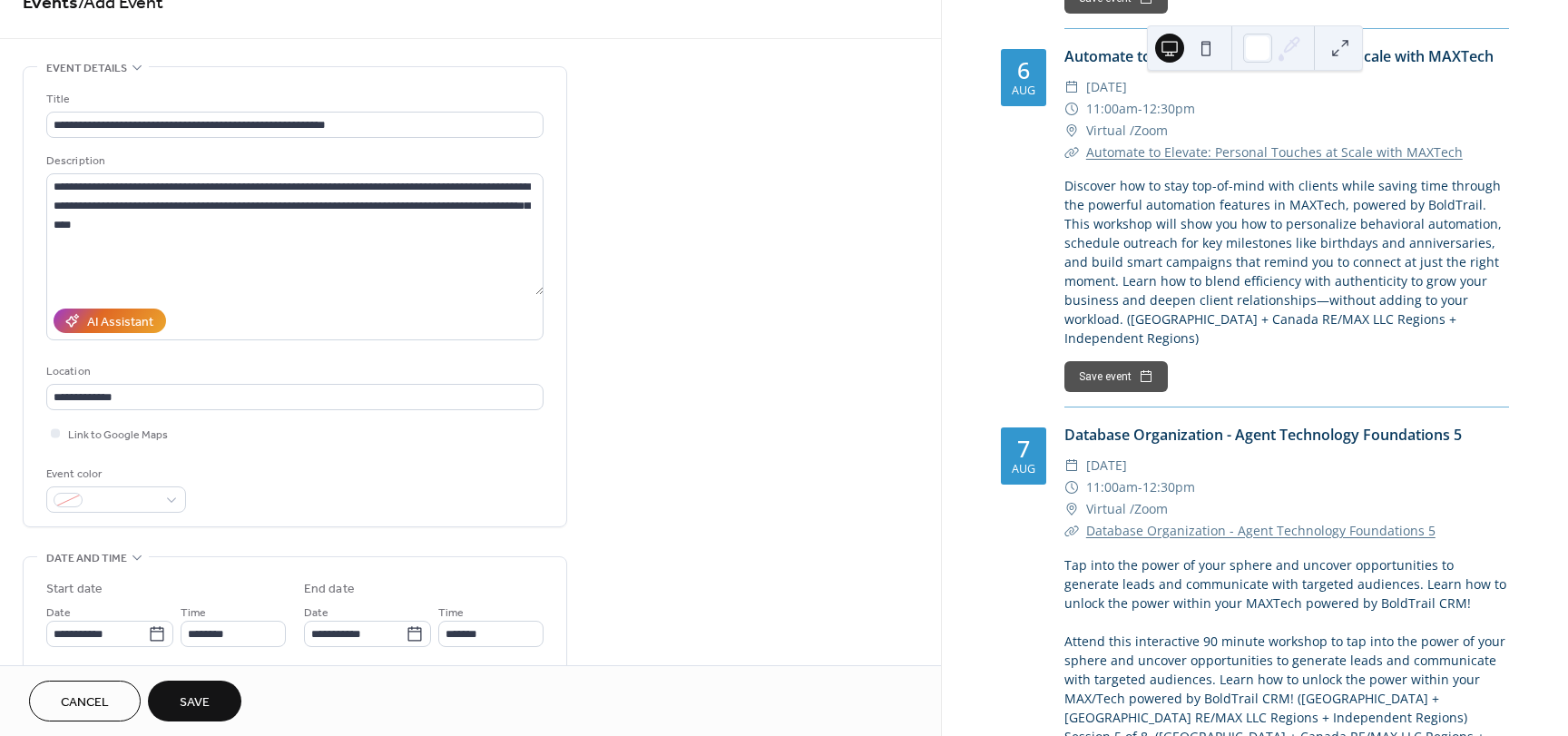 click on "**********" at bounding box center (470, 728) 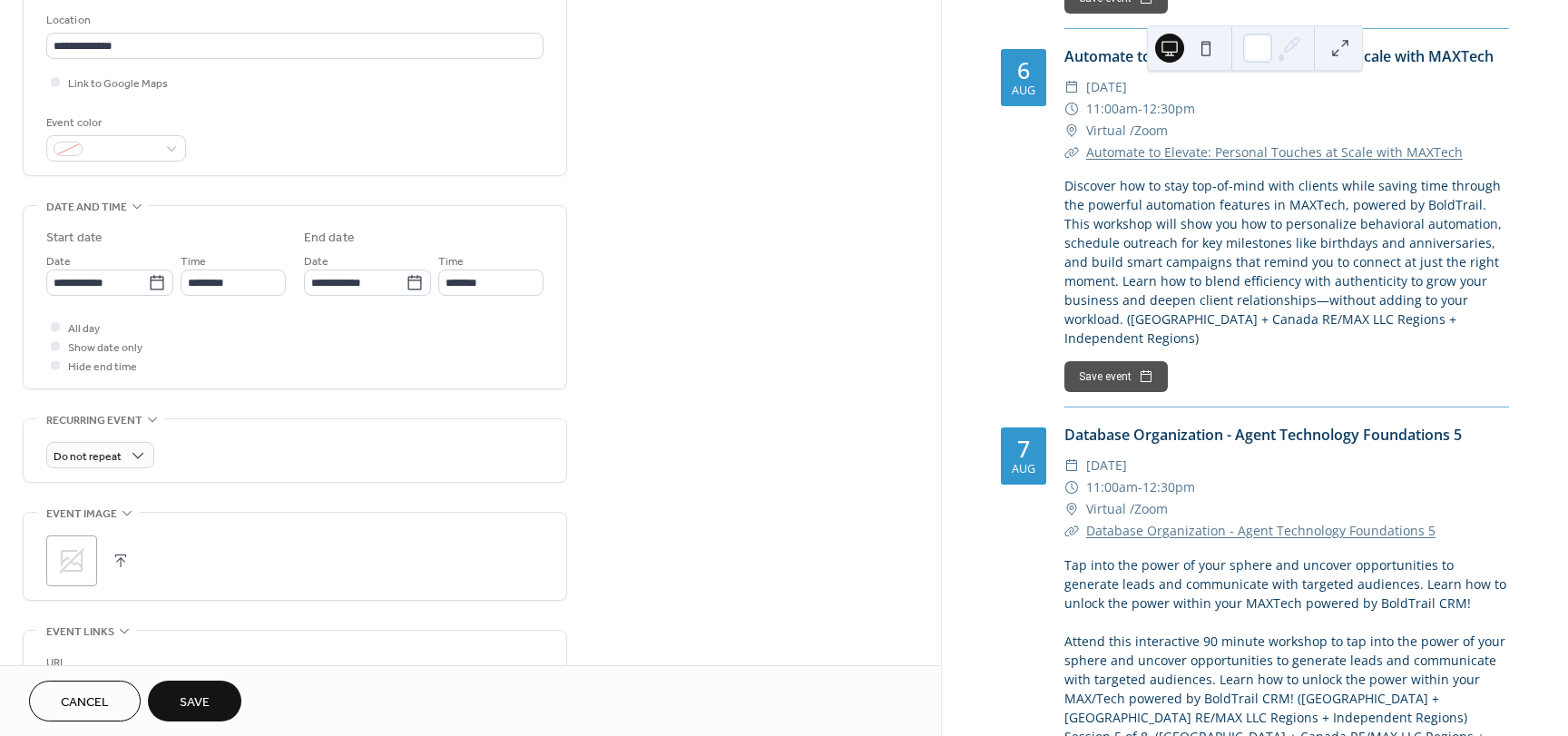 scroll, scrollTop: 388, scrollLeft: 0, axis: vertical 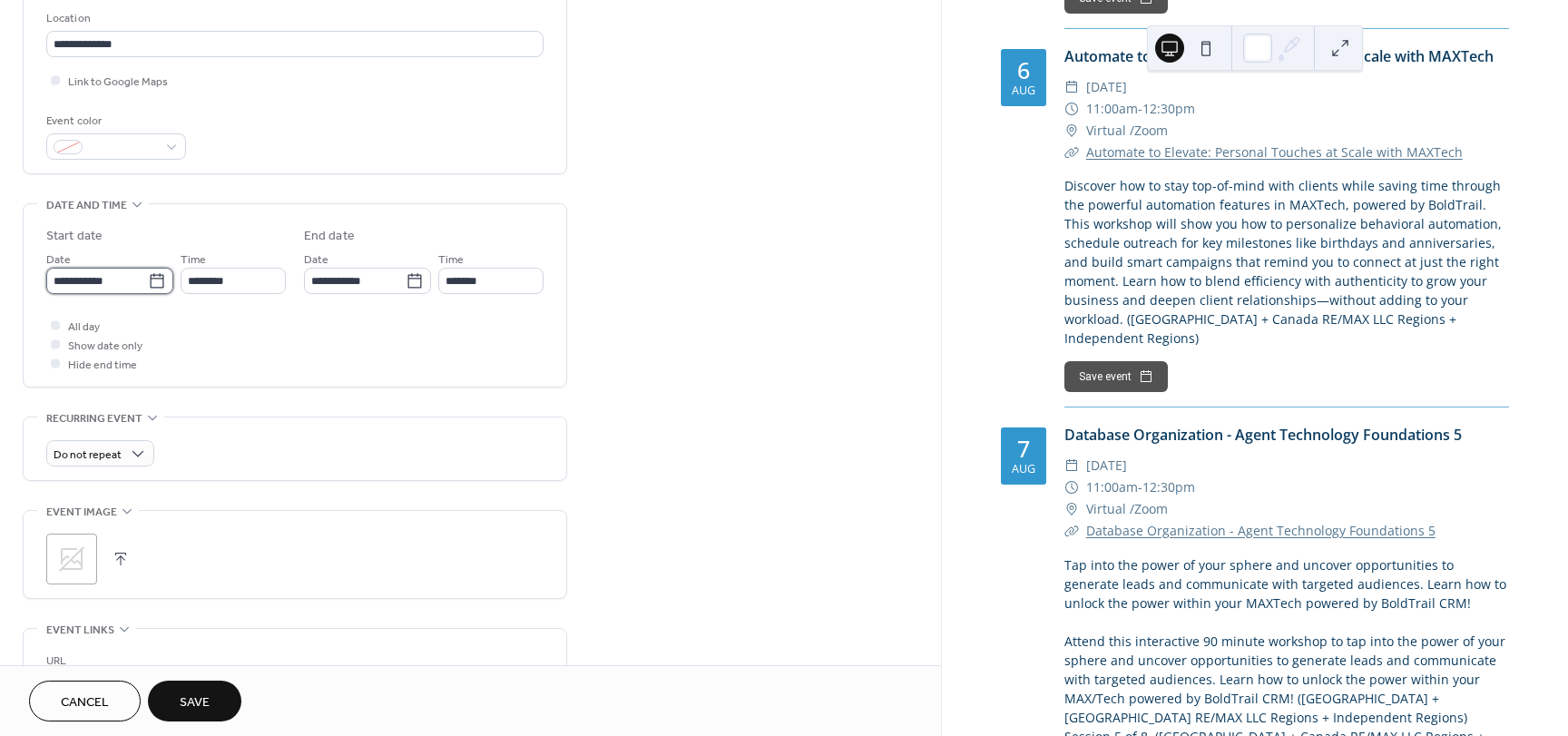 click on "**********" at bounding box center (97, 280) 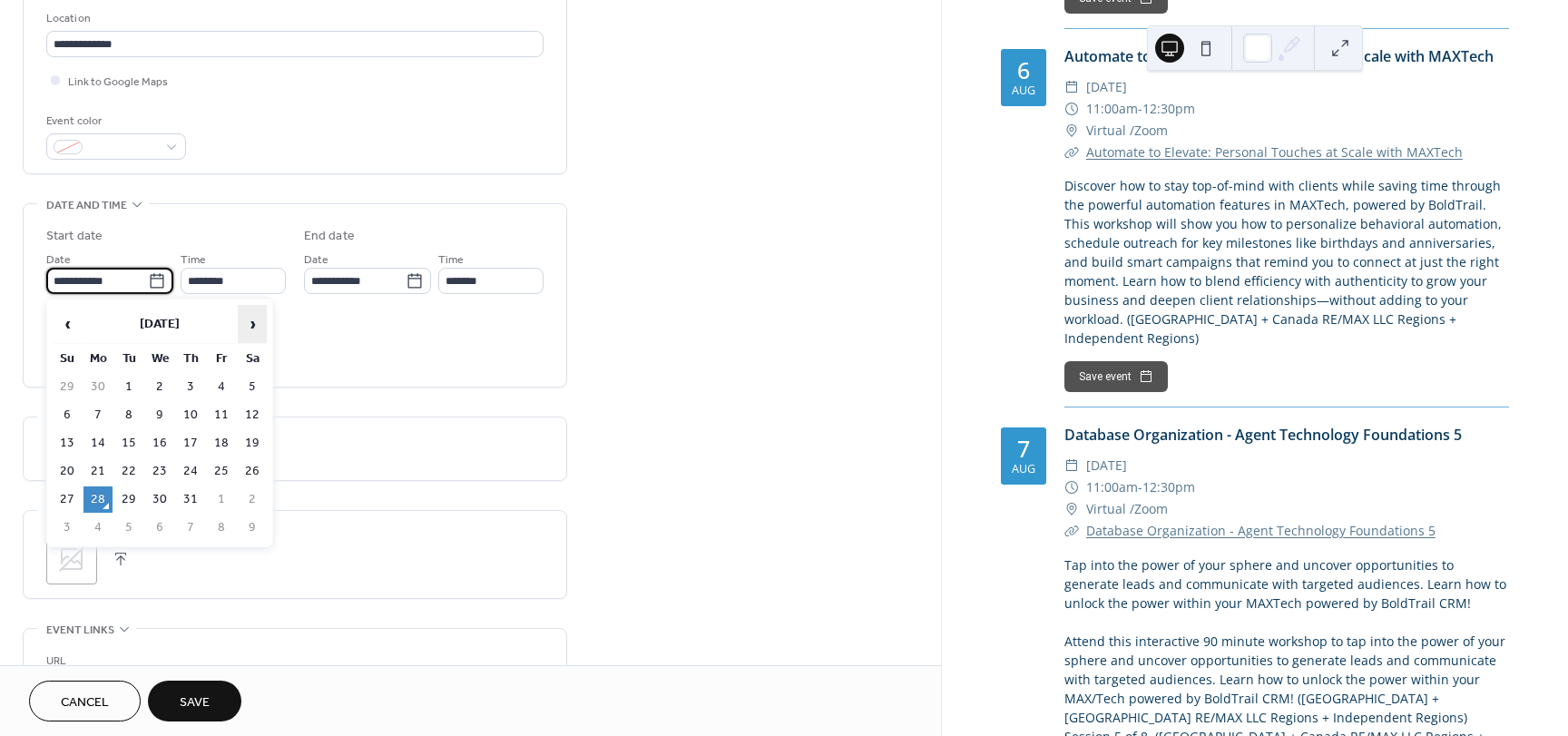 click on "›" at bounding box center [252, 324] 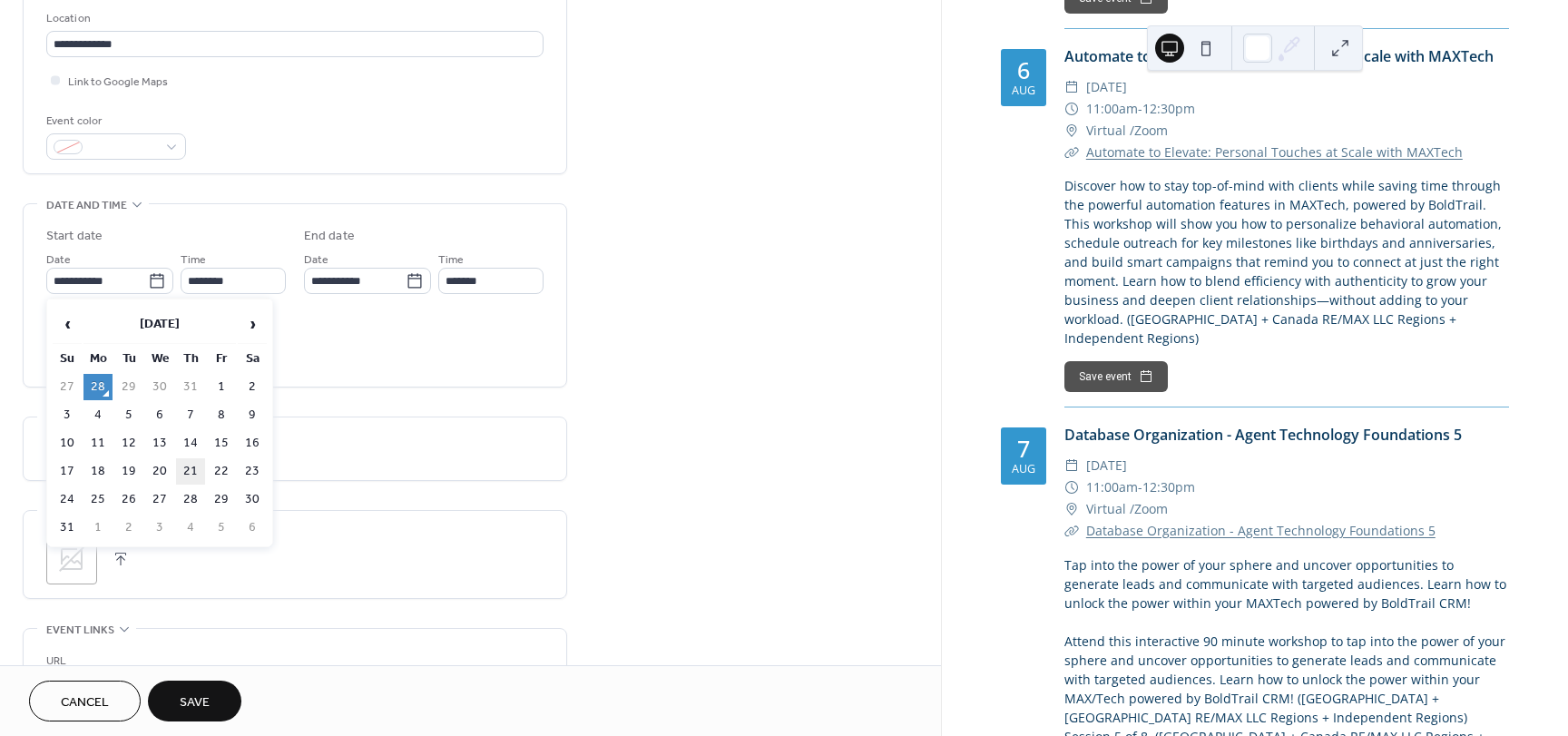 click on "21" at bounding box center [191, 471] 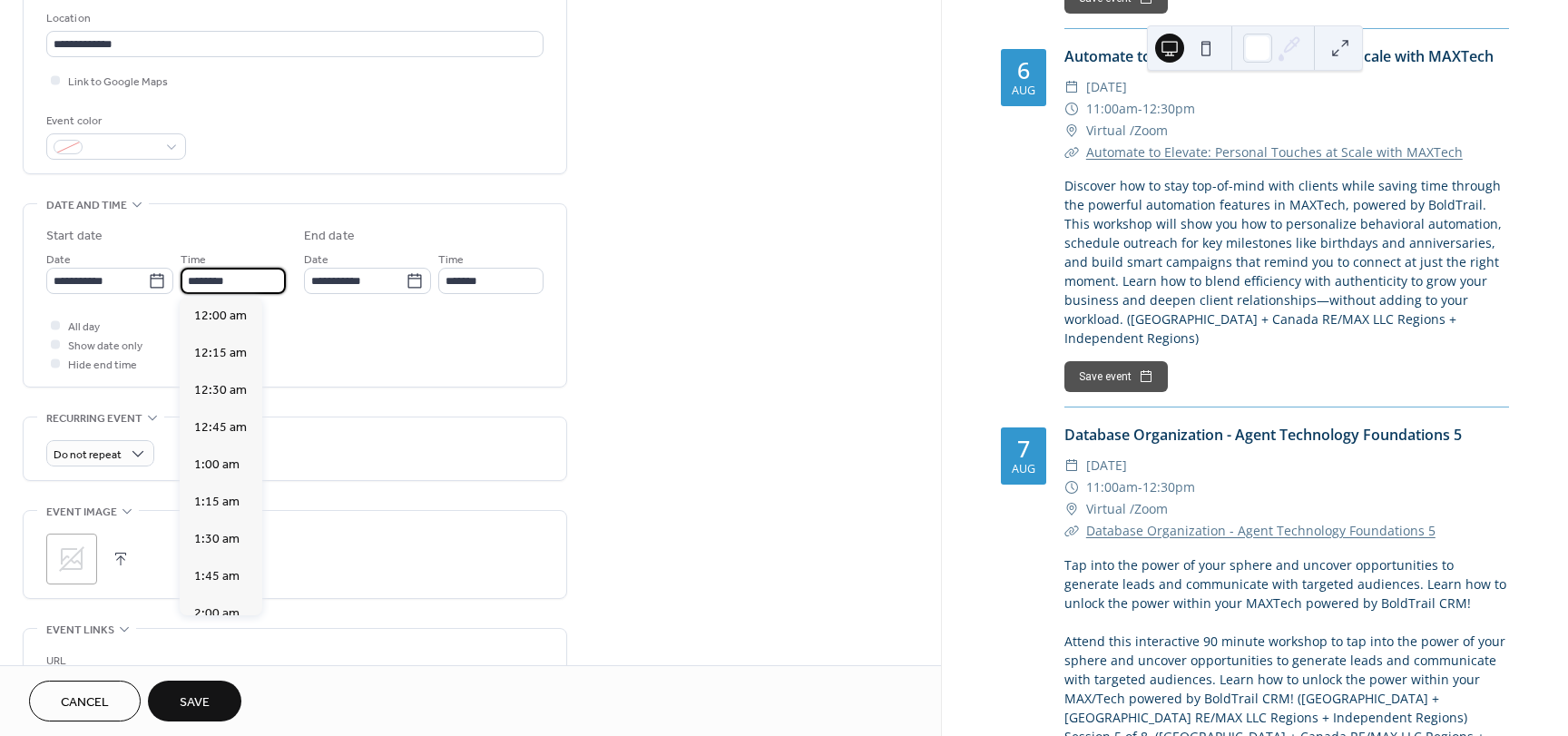 click on "********" at bounding box center (233, 280) 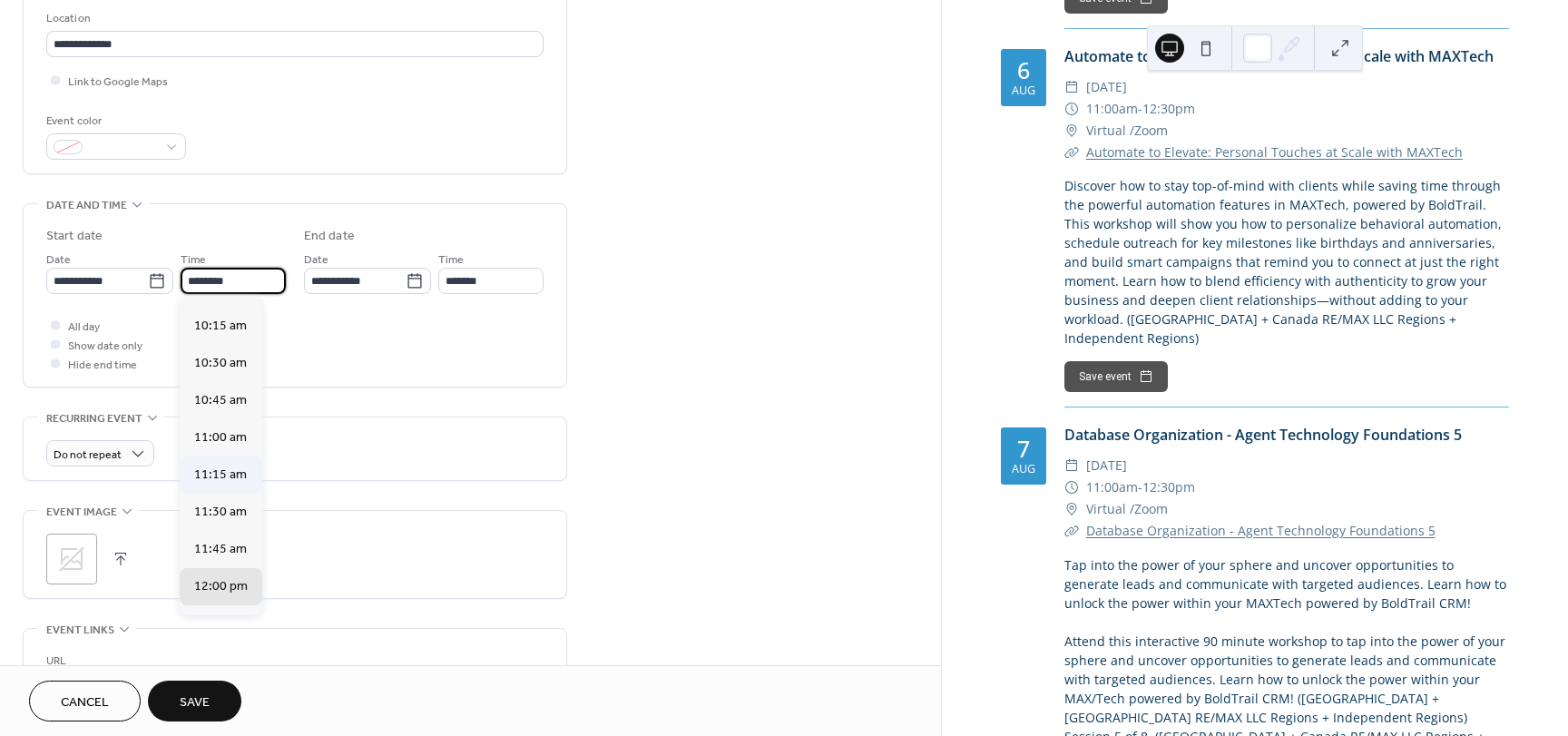 scroll, scrollTop: 1515, scrollLeft: 0, axis: vertical 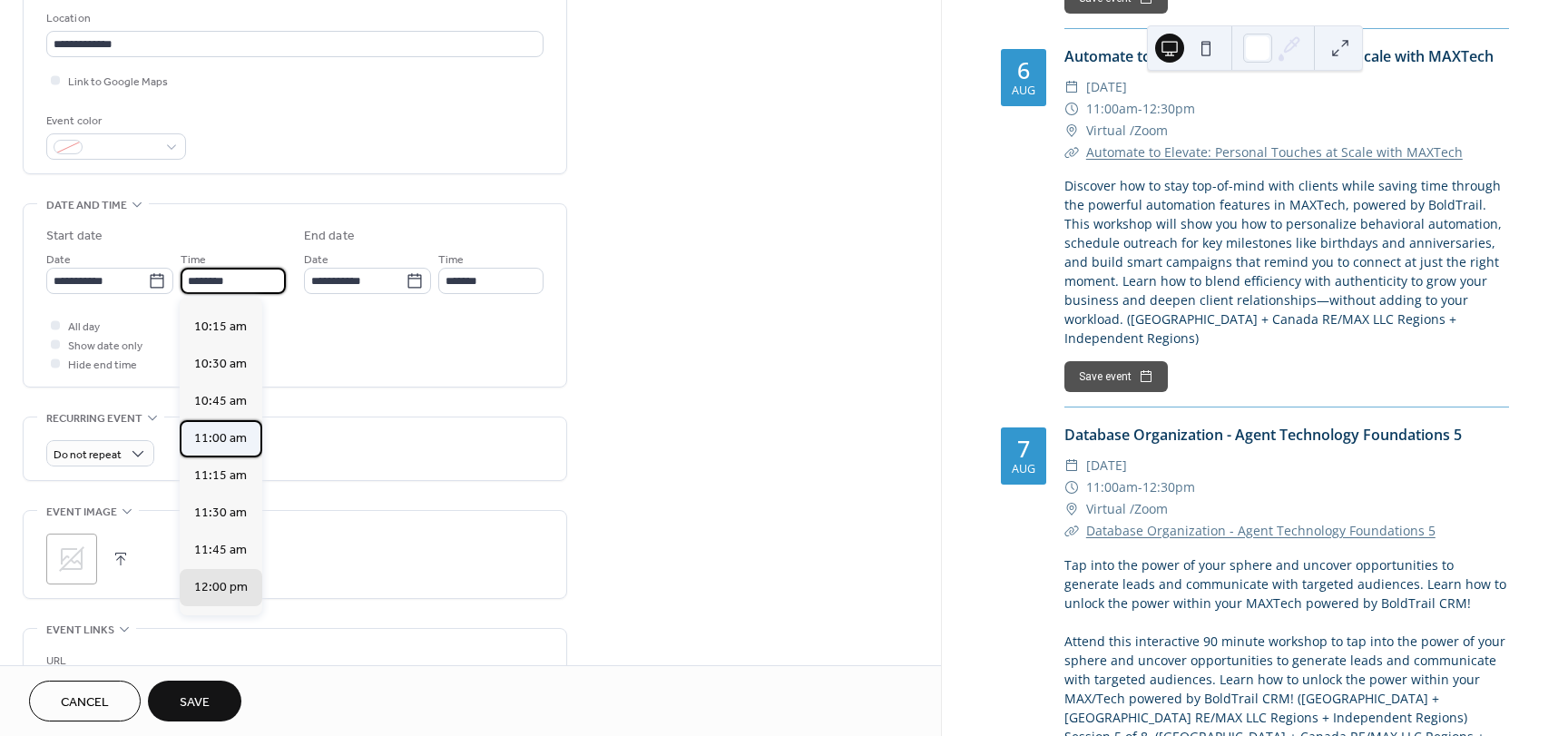 click on "11:00 am" at bounding box center (220, 438) 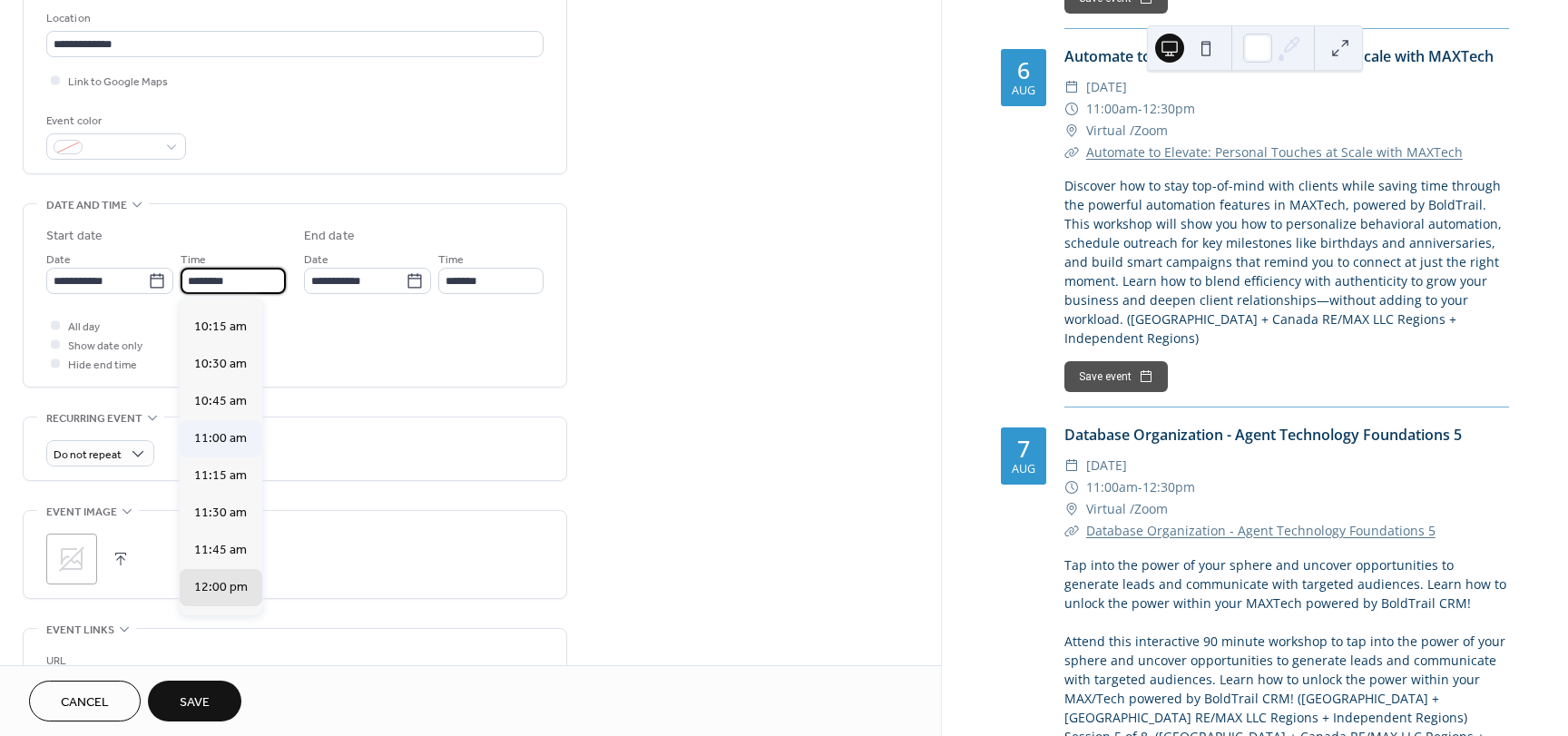 type on "********" 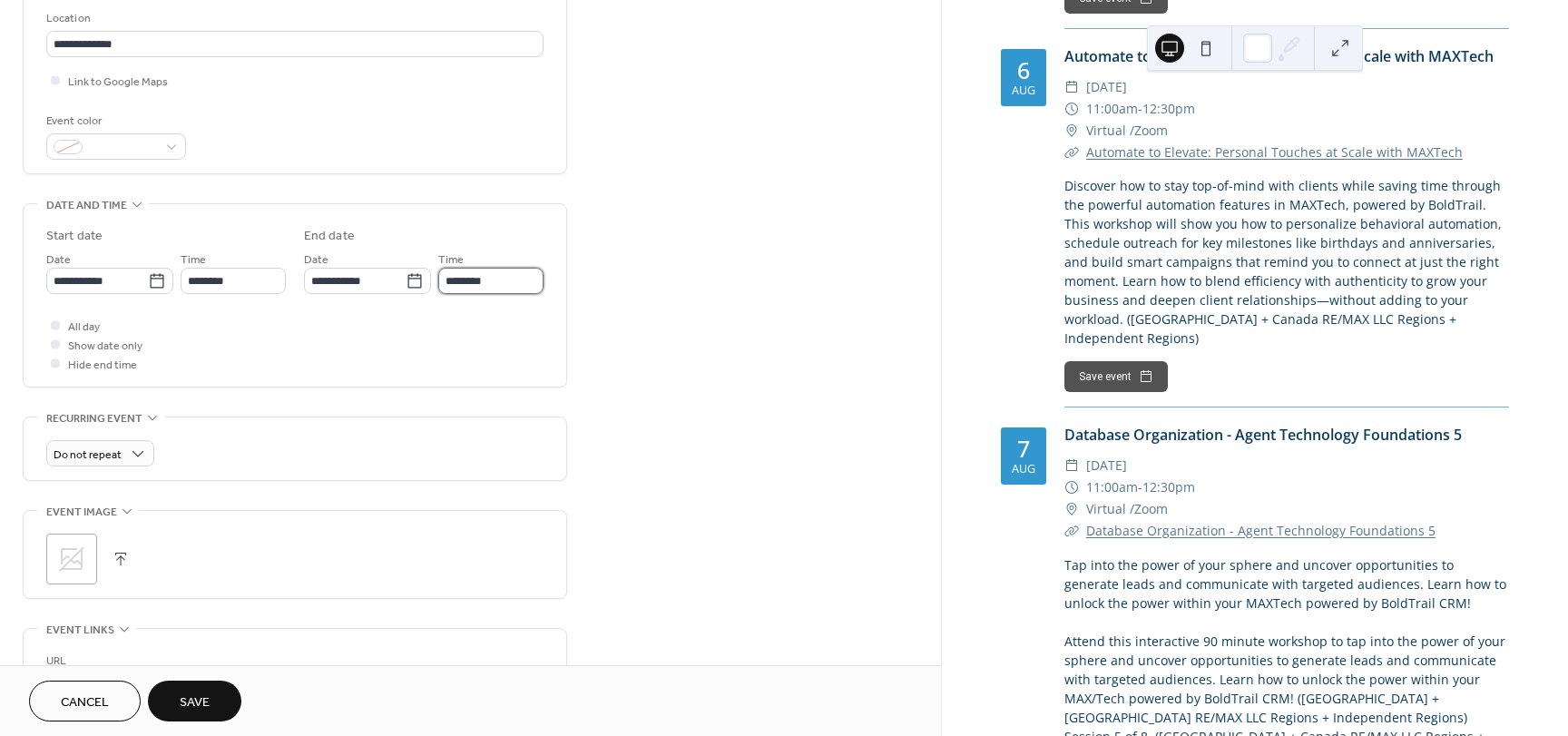 click on "********" at bounding box center (491, 280) 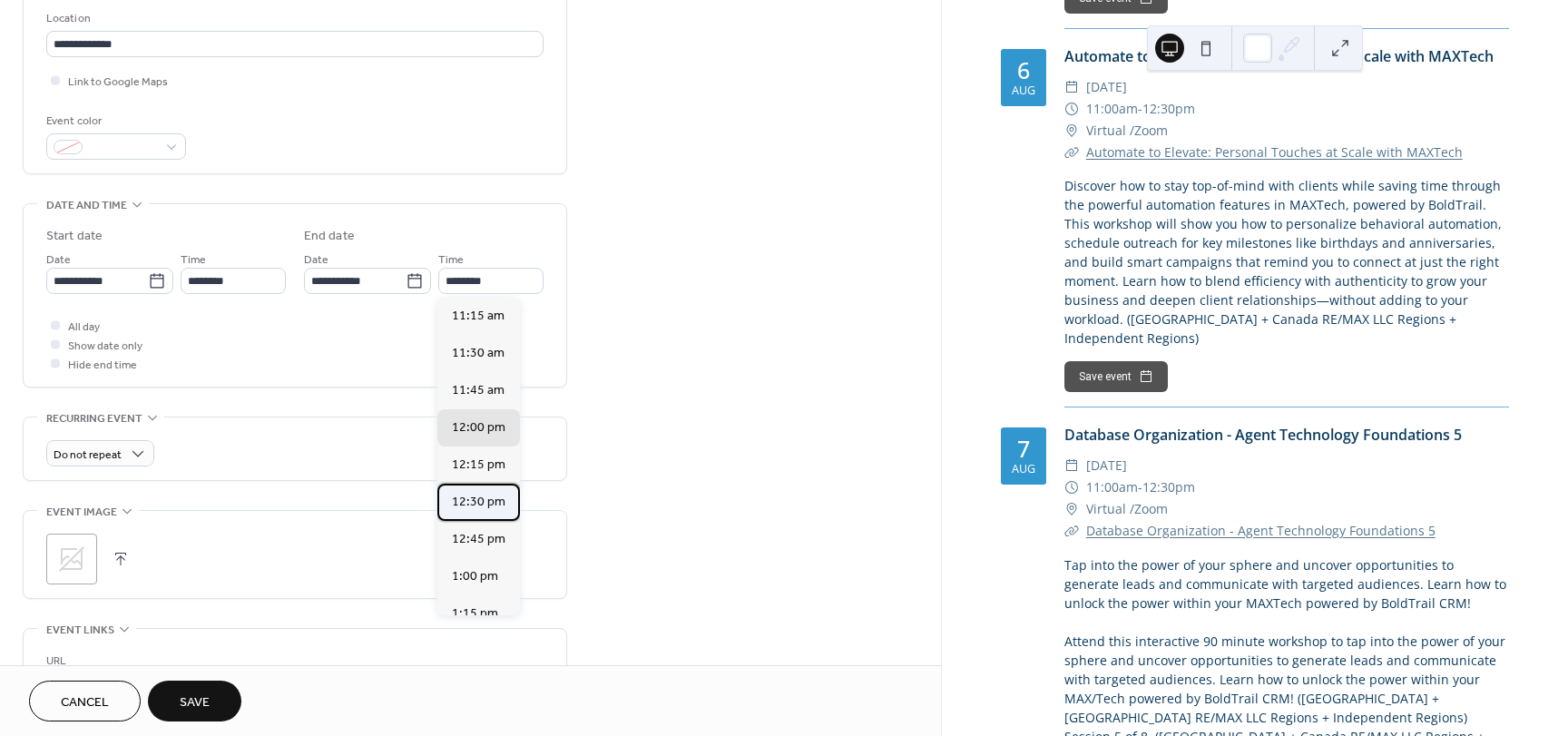 click on "12:30 pm" at bounding box center [478, 502] 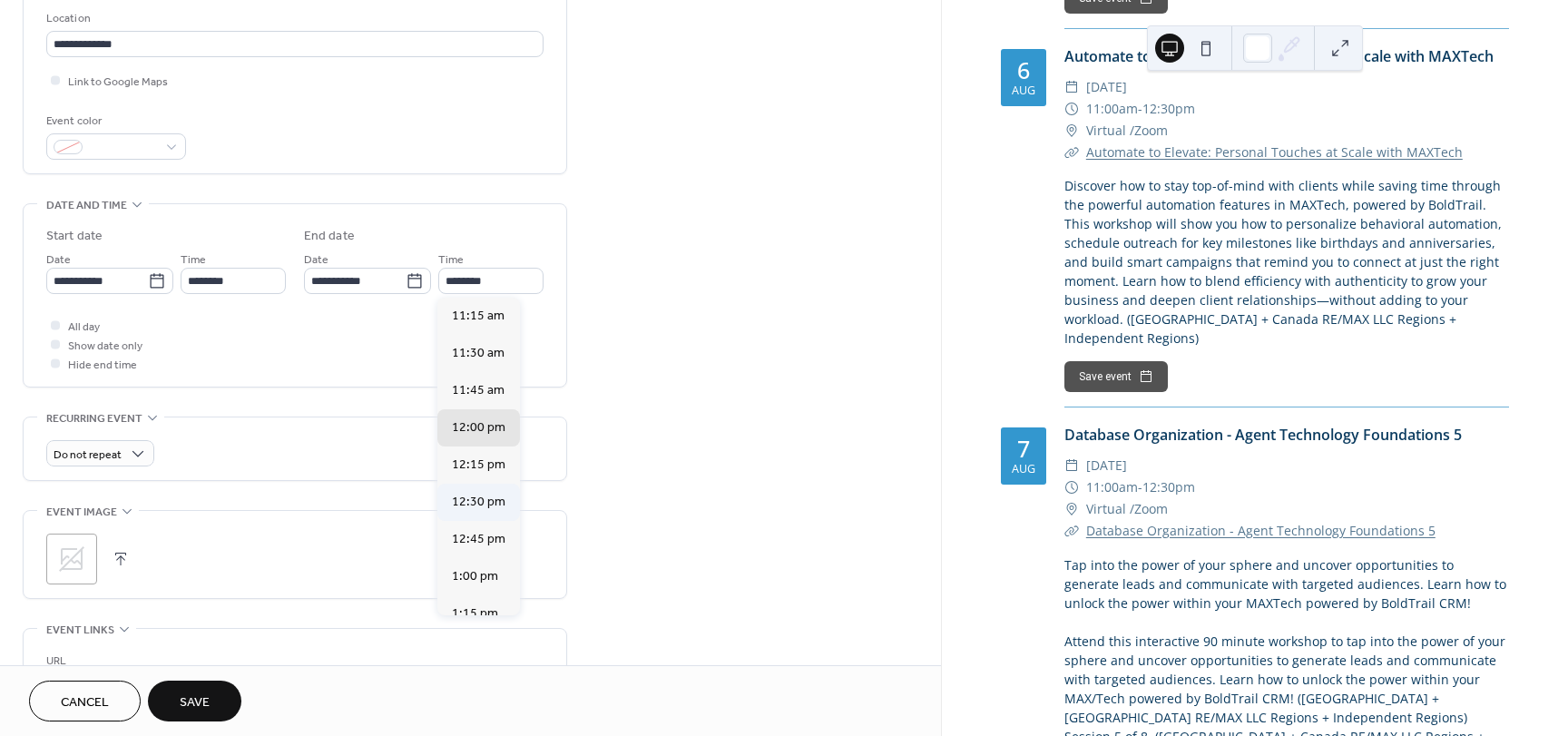 type on "********" 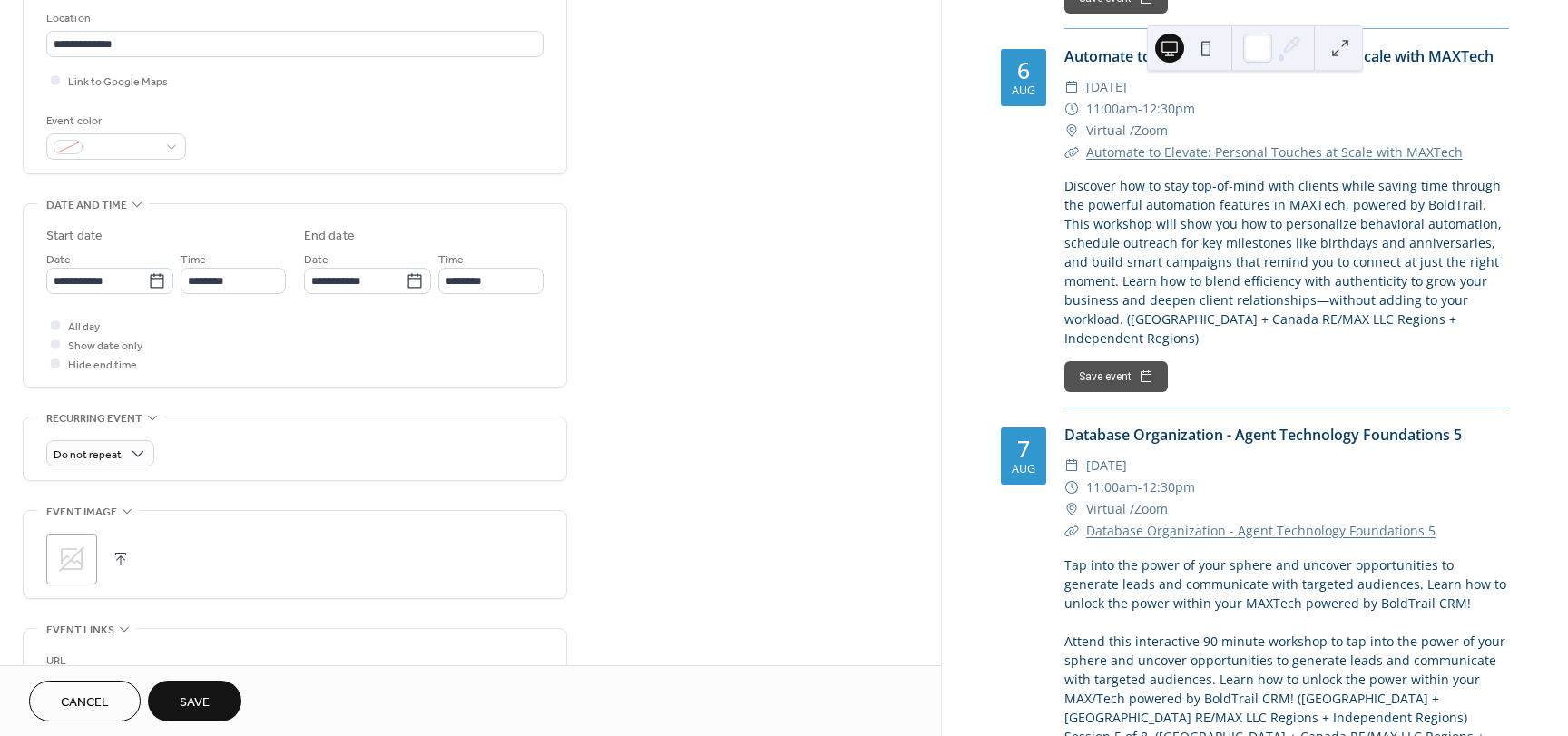 click on "**********" at bounding box center (470, 375) 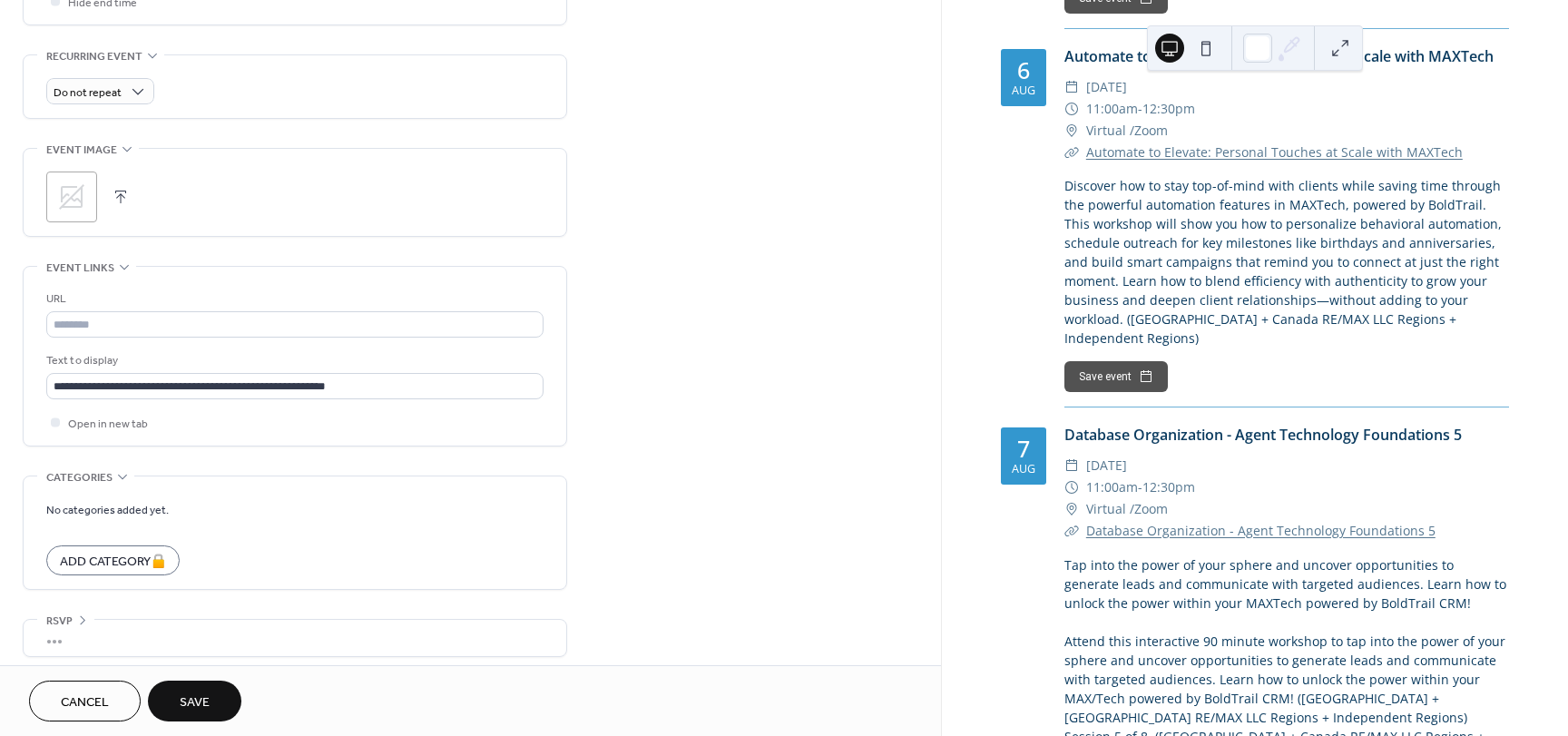 scroll, scrollTop: 760, scrollLeft: 0, axis: vertical 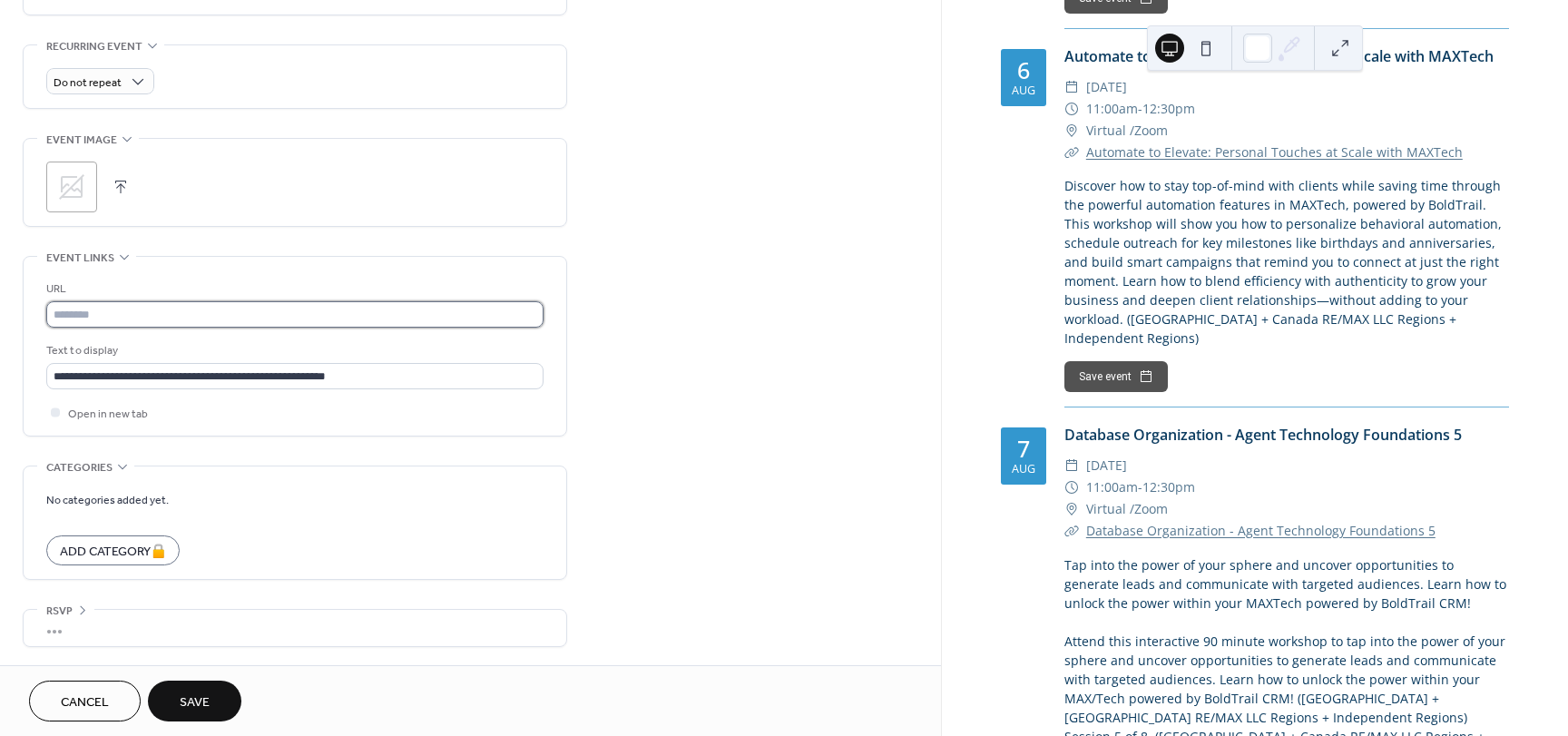 click at bounding box center (295, 314) 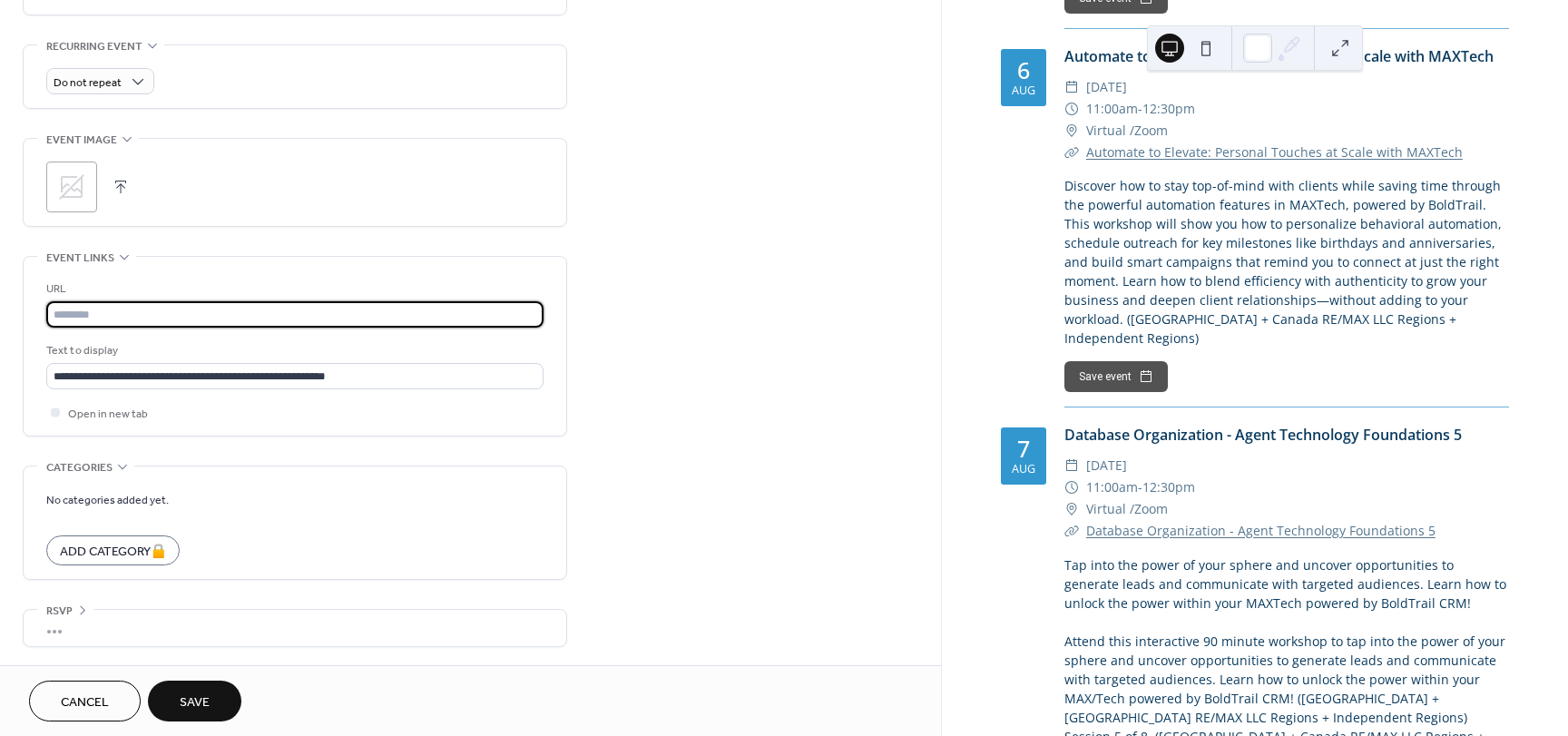 paste on "**********" 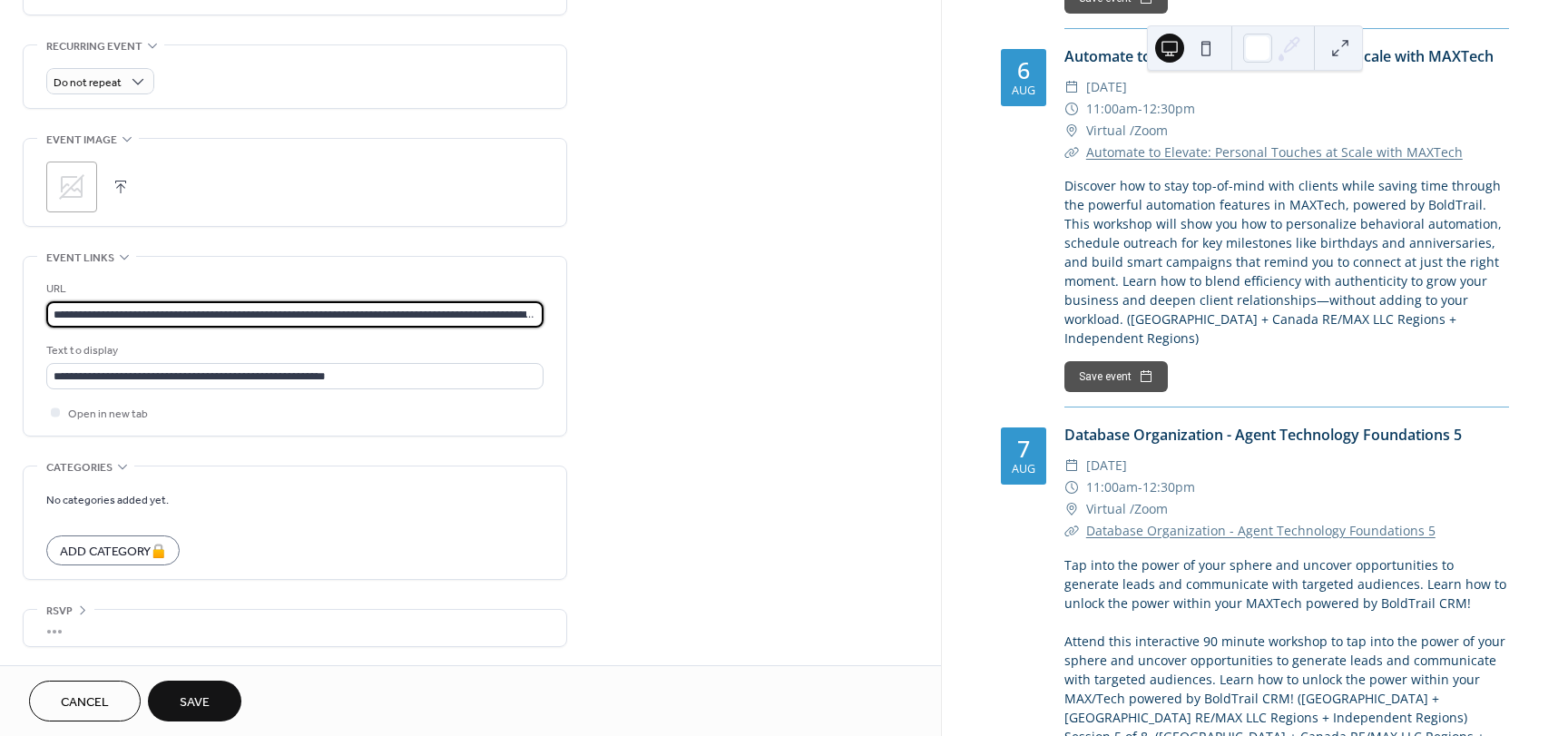 scroll, scrollTop: 0, scrollLeft: 146, axis: horizontal 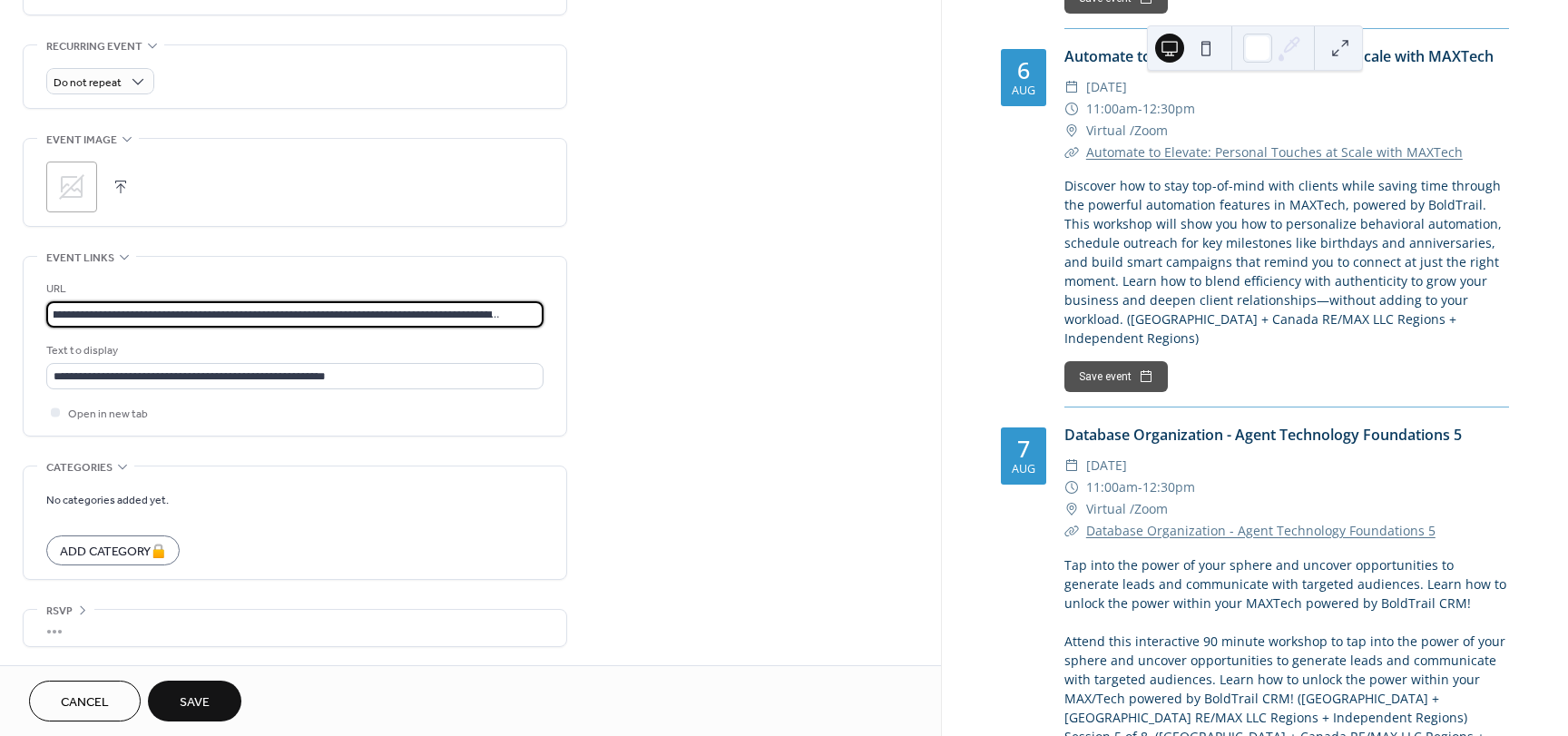 type on "**********" 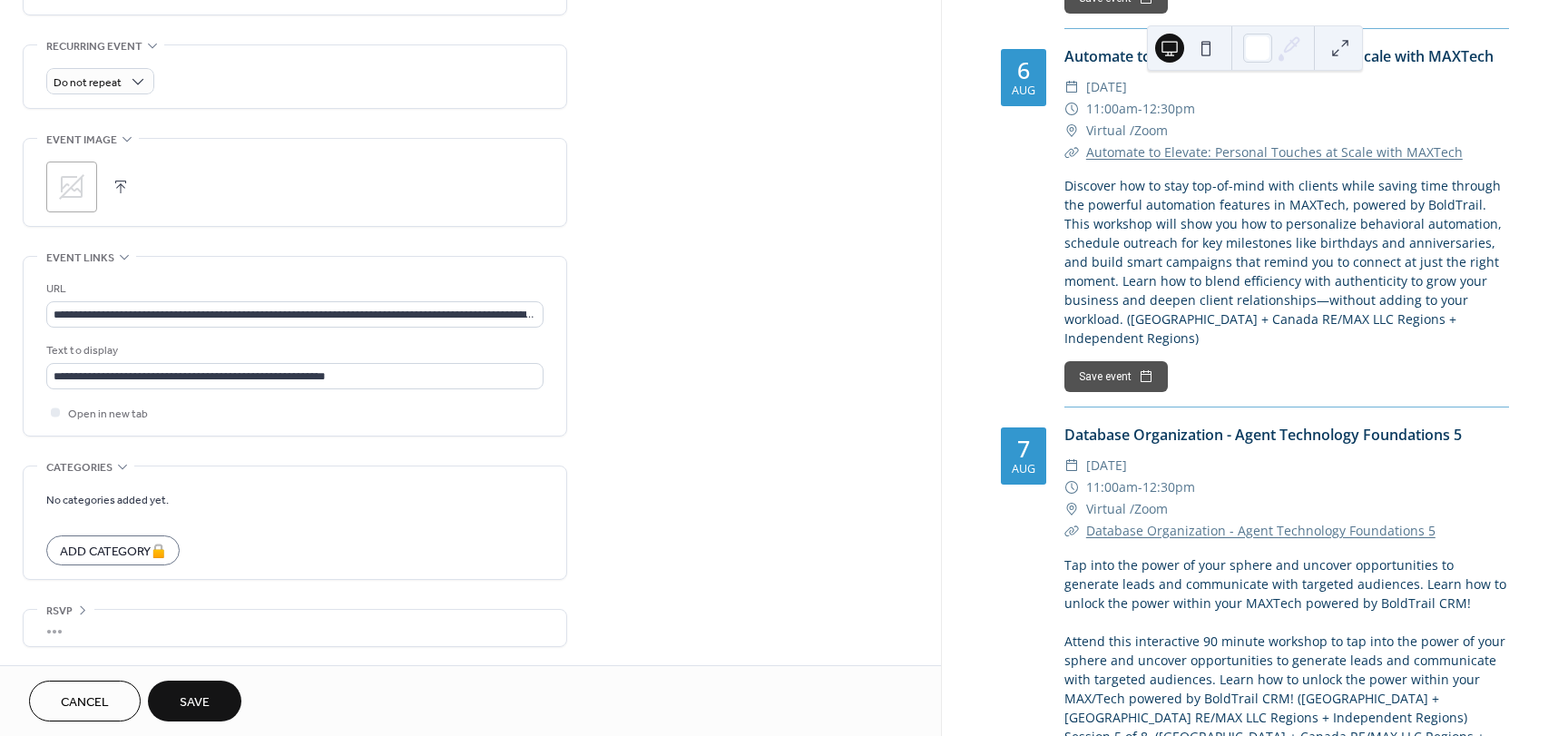 click on "**********" at bounding box center [470, 3] 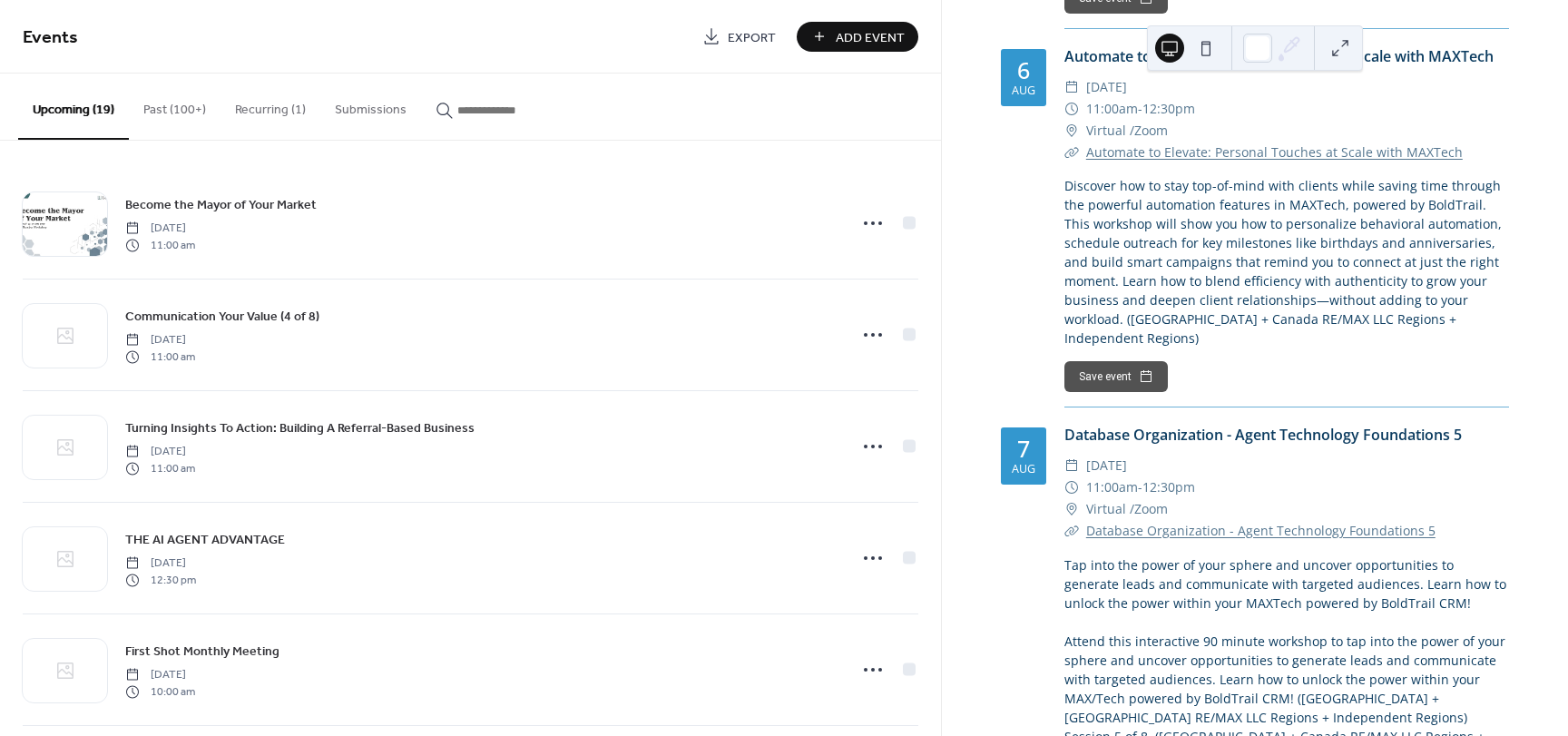 click on "Add Event" at bounding box center [870, 37] 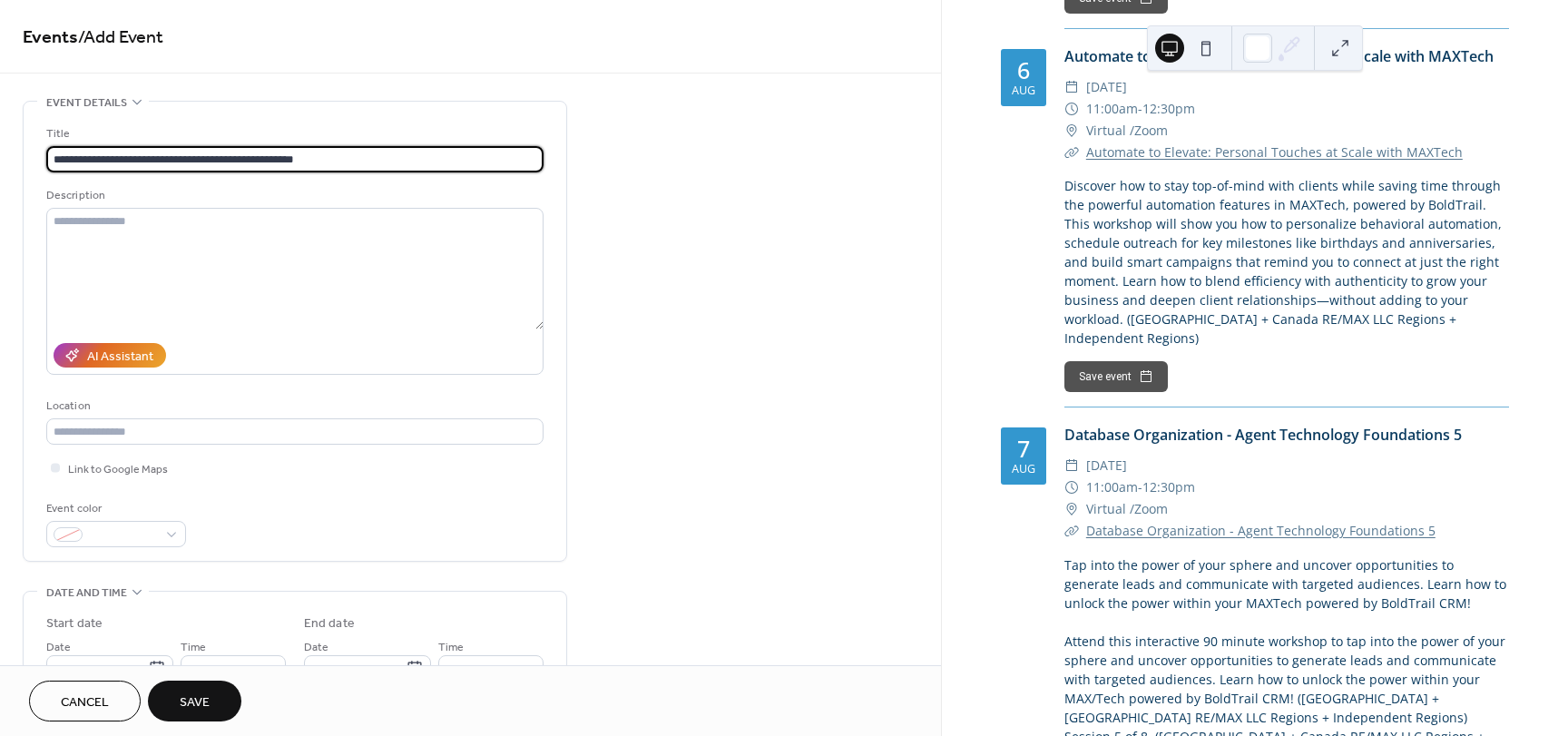 type on "**********" 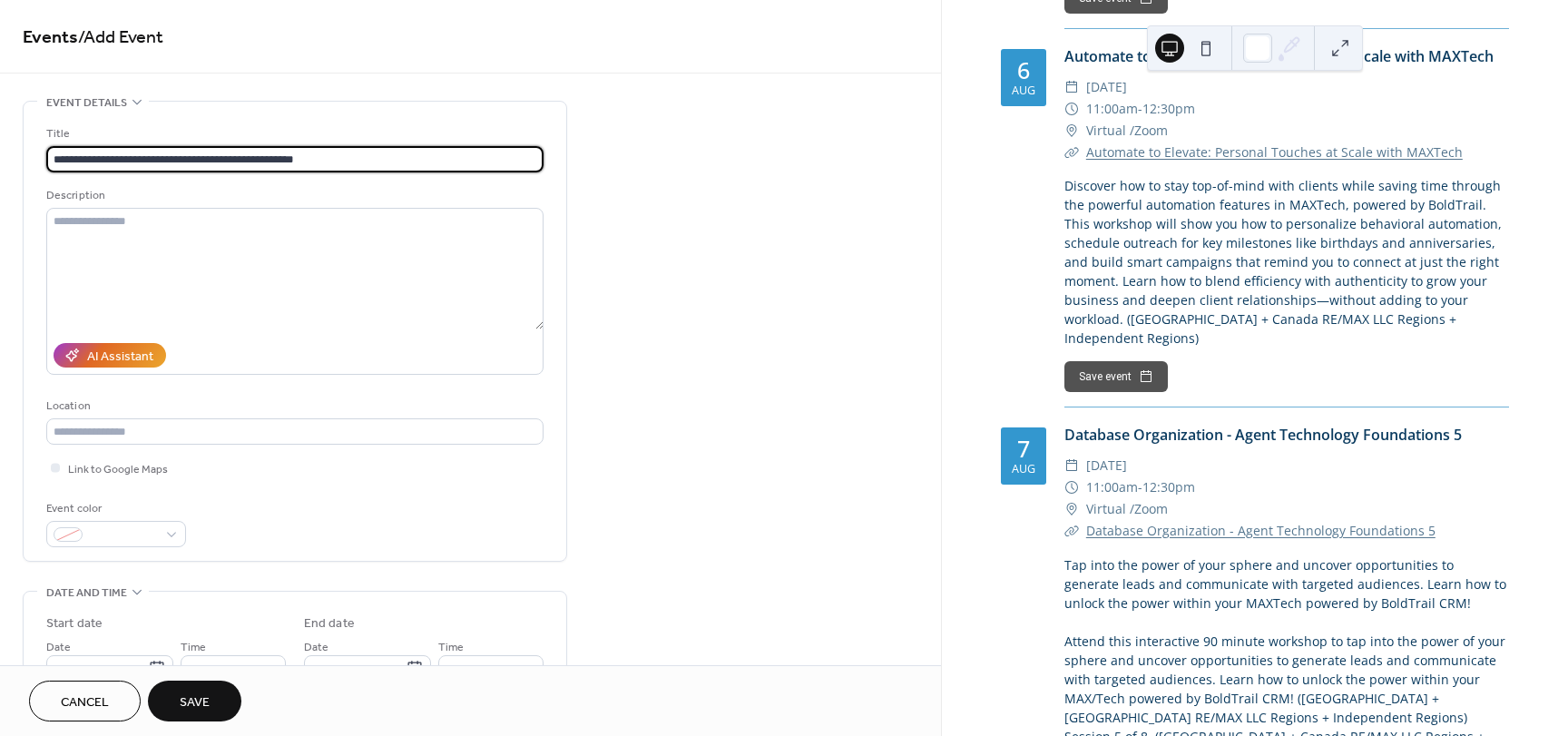click on "**********" at bounding box center [470, 762] 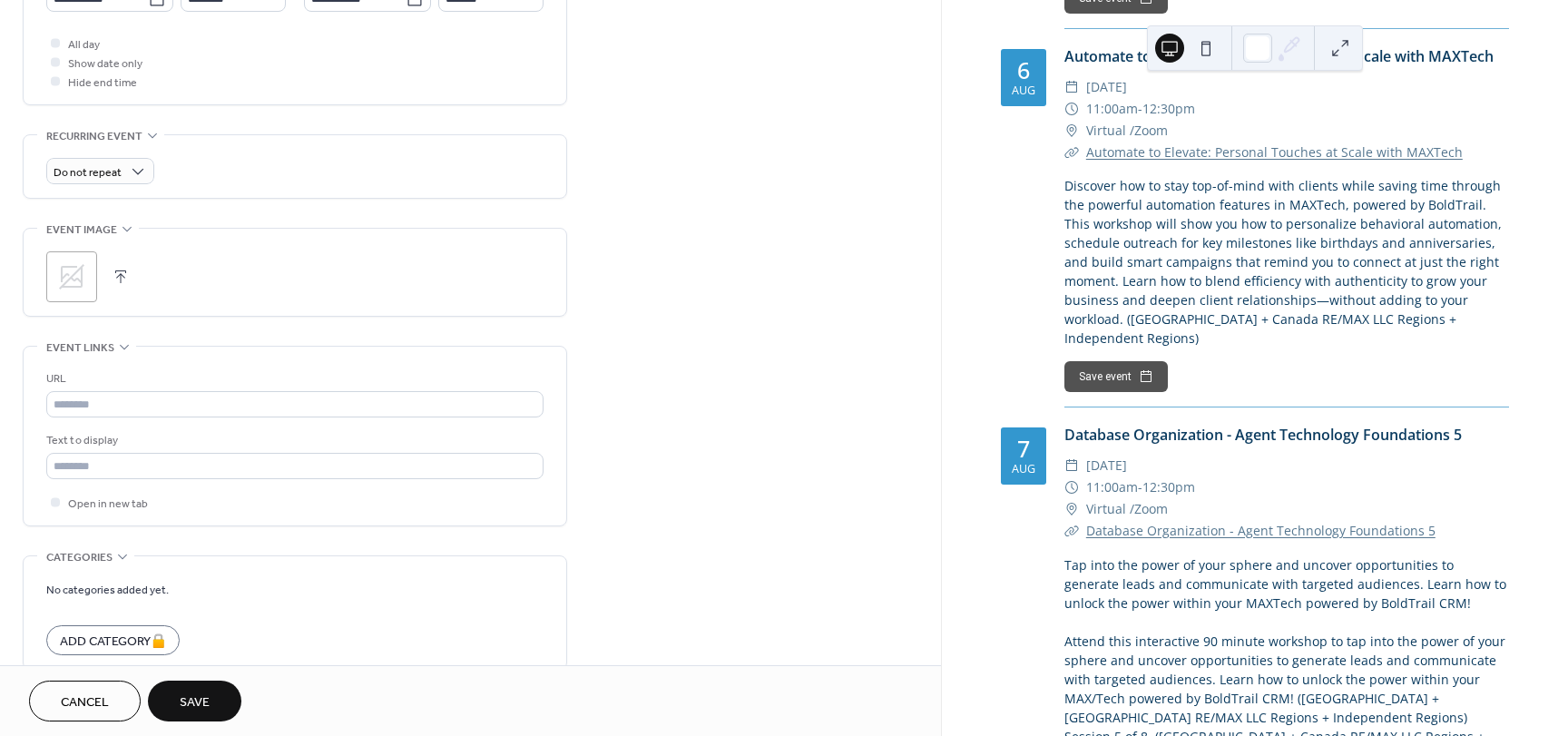 scroll, scrollTop: 760, scrollLeft: 0, axis: vertical 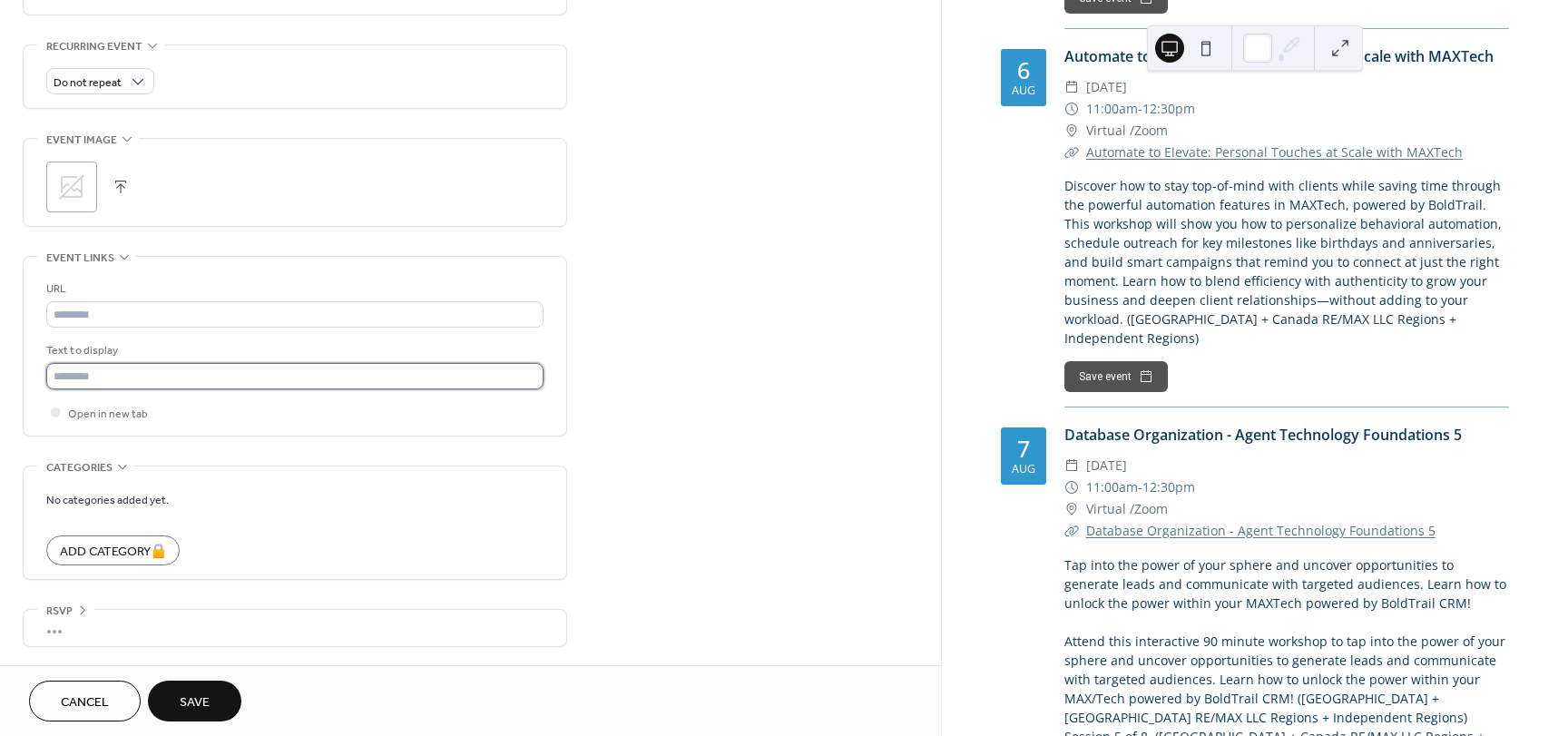 click at bounding box center (295, 376) 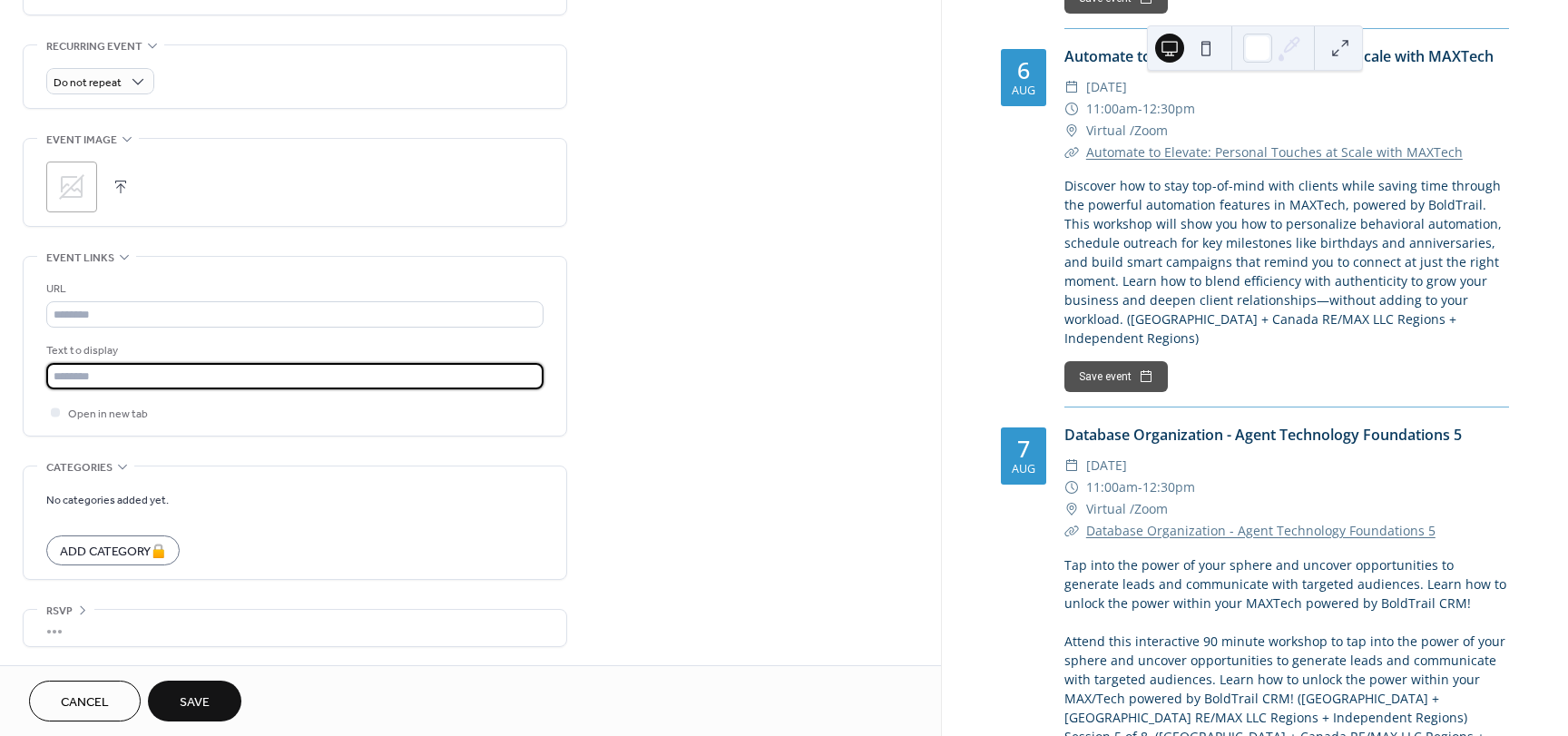 paste on "**********" 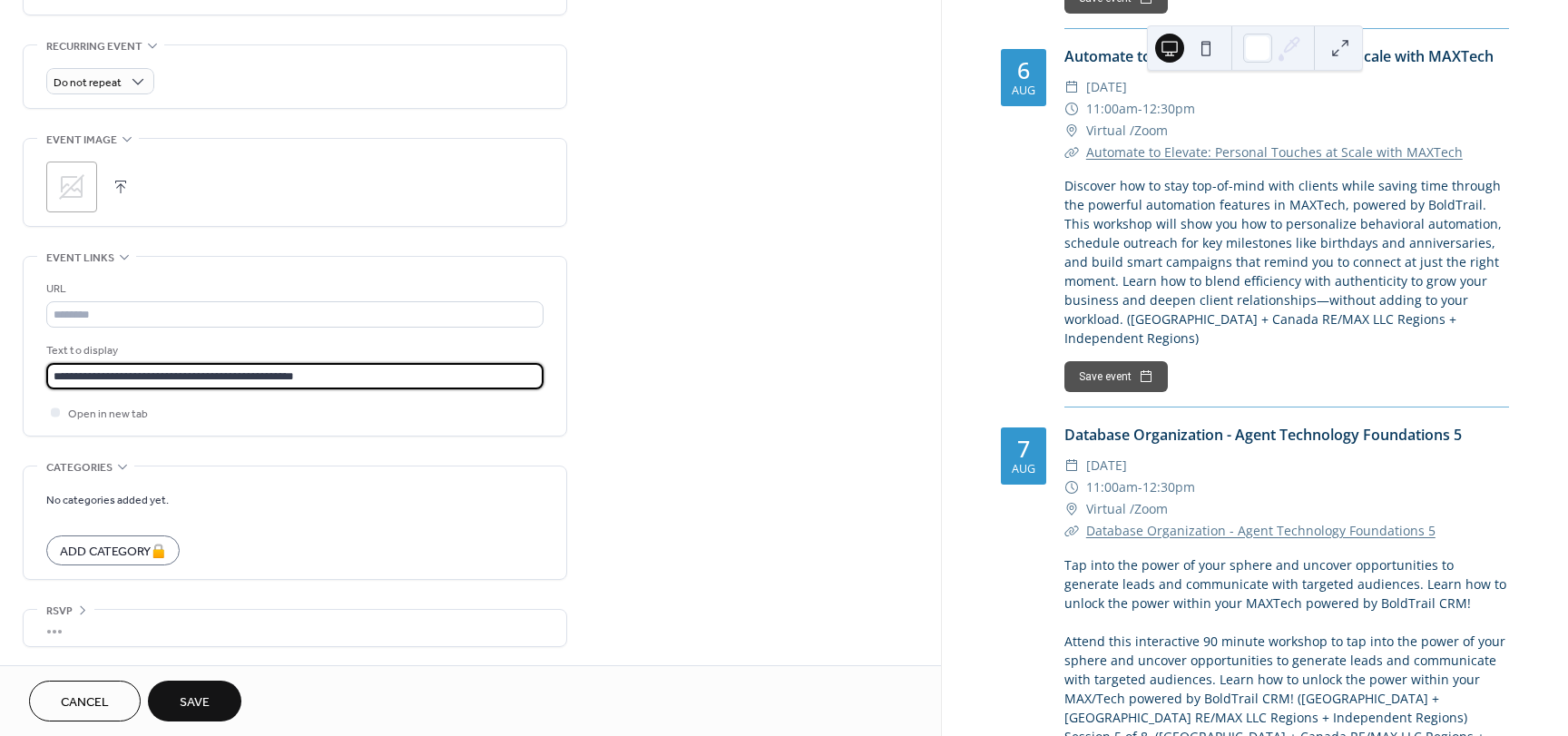 type on "**********" 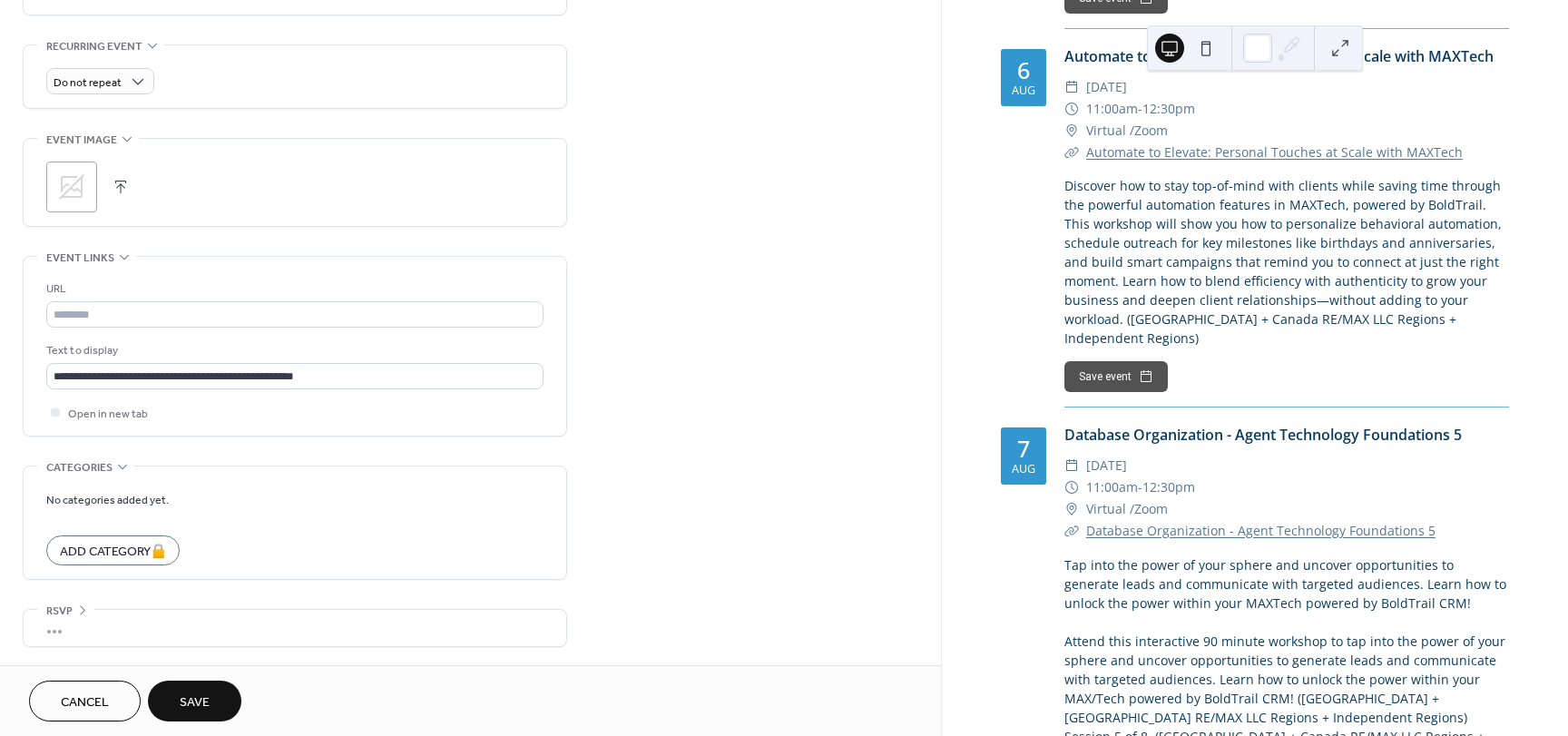 click on "**********" at bounding box center (470, 3) 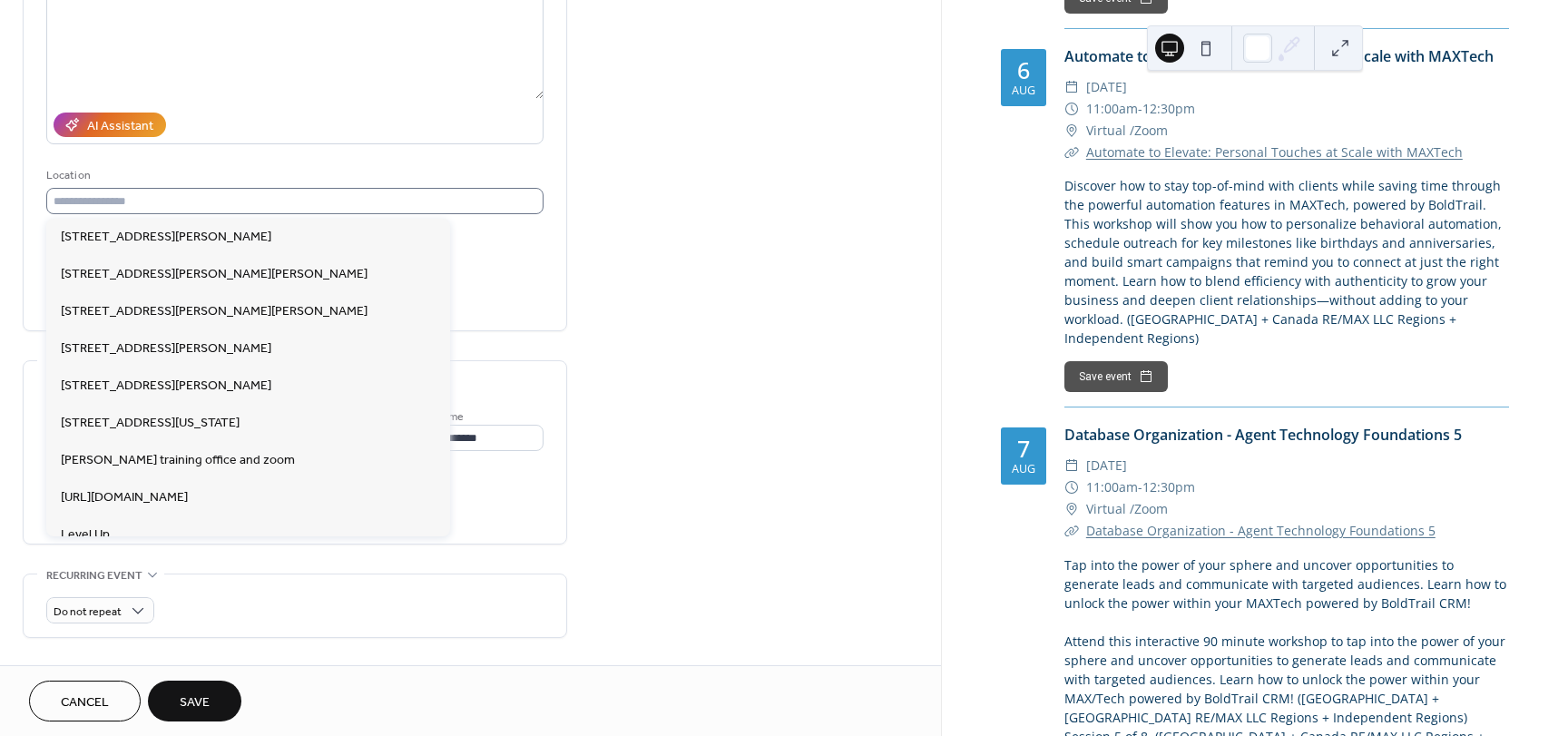 click on "Location" at bounding box center (293, 175) 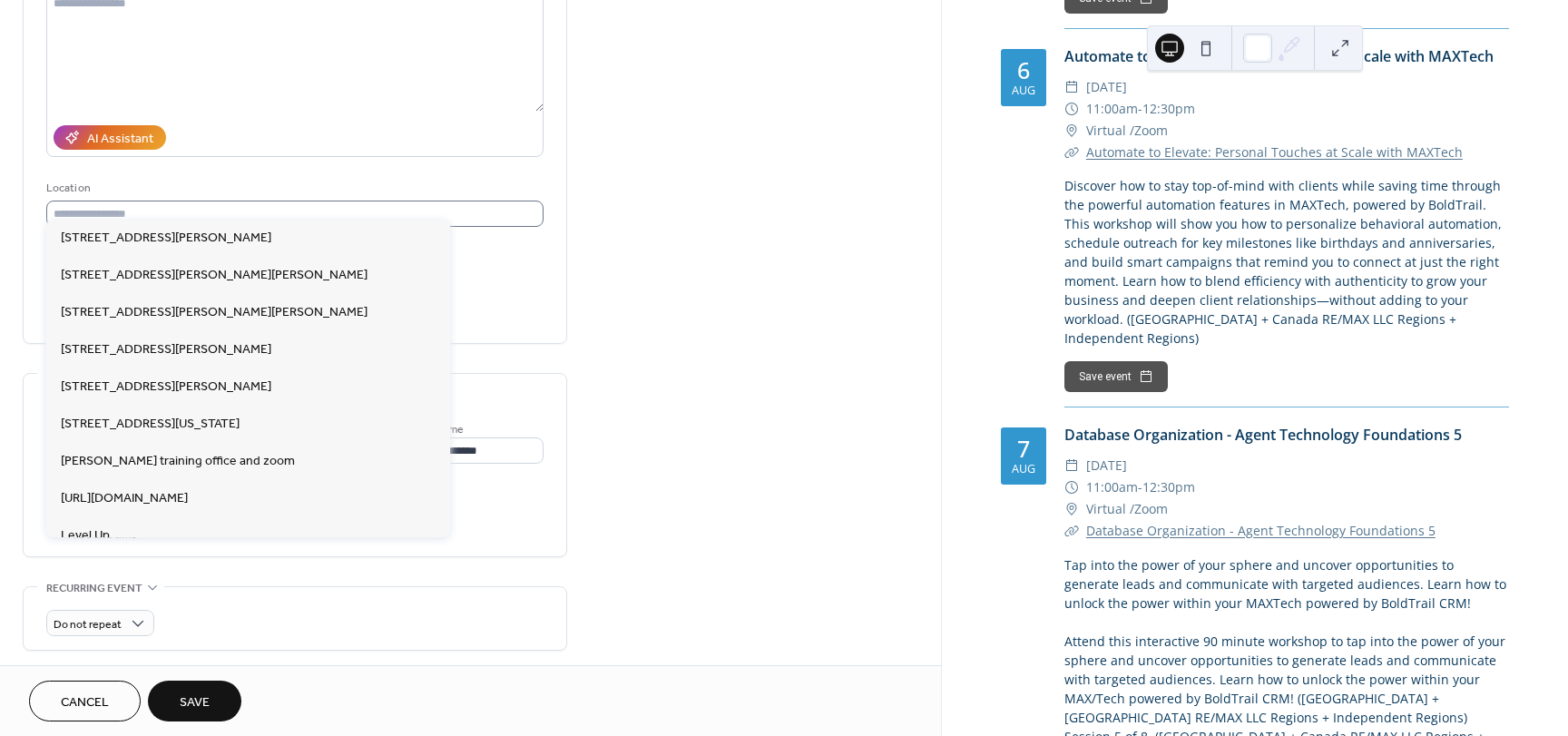 scroll, scrollTop: 217, scrollLeft: 0, axis: vertical 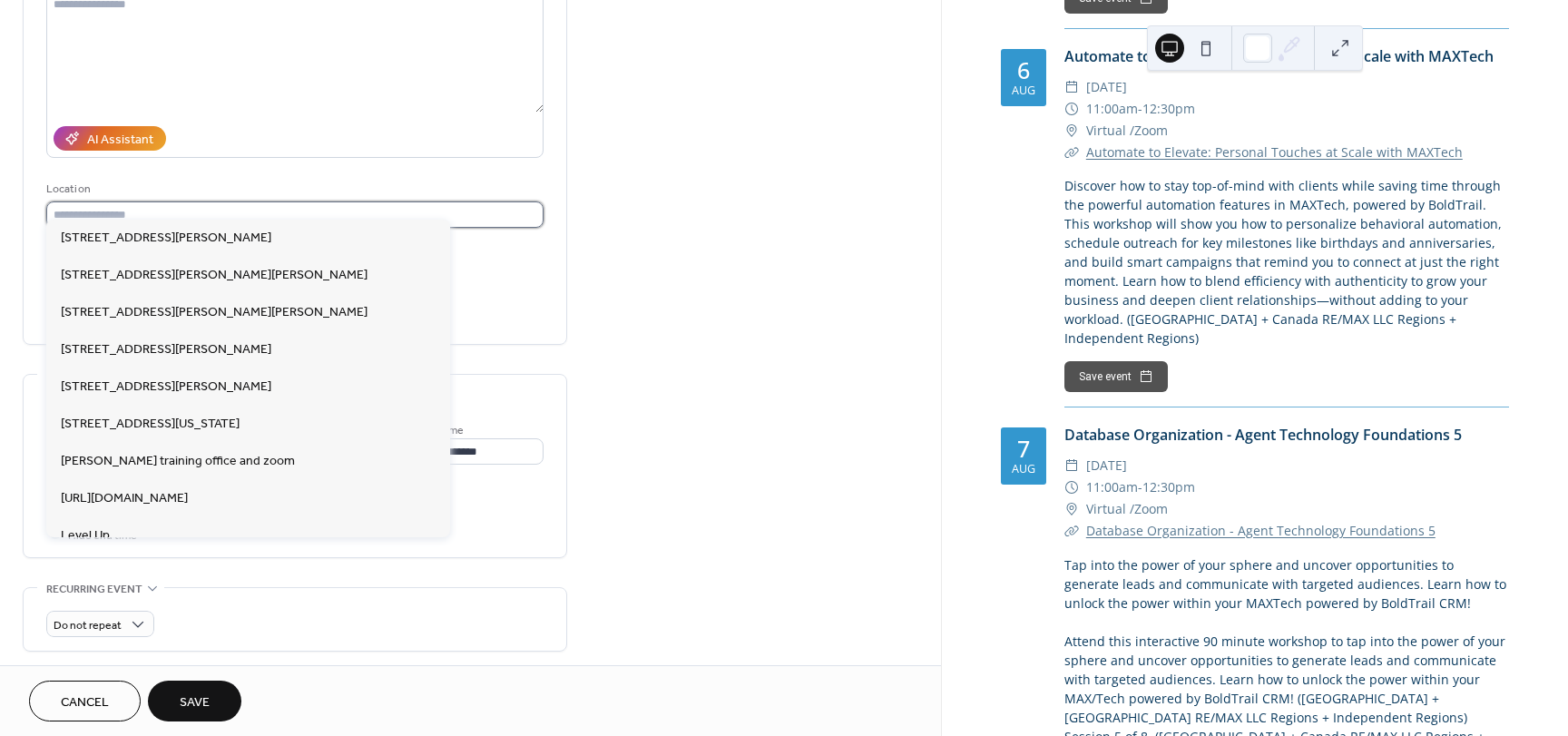 click at bounding box center (295, 214) 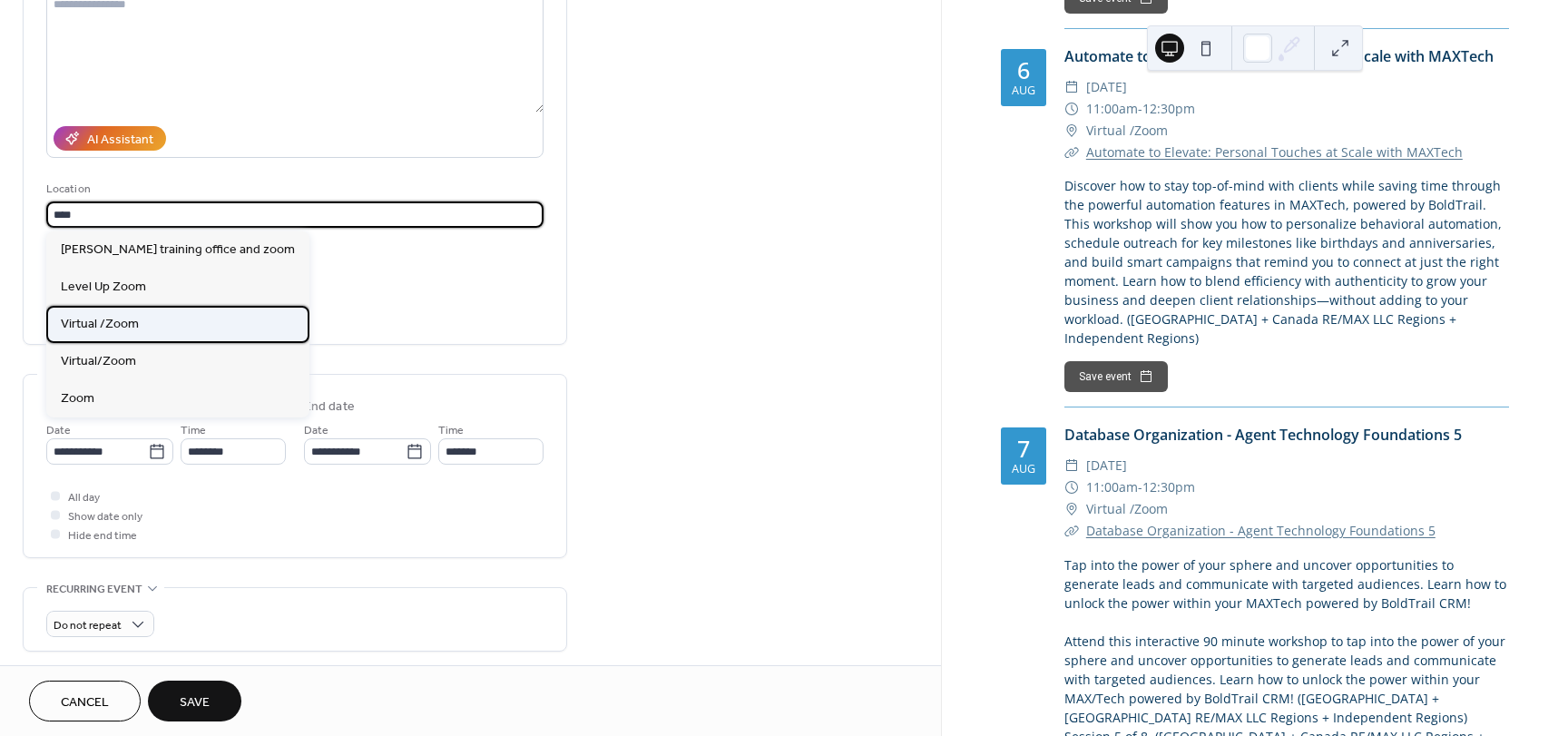click on "Virtual /Zoom" at bounding box center (178, 324) 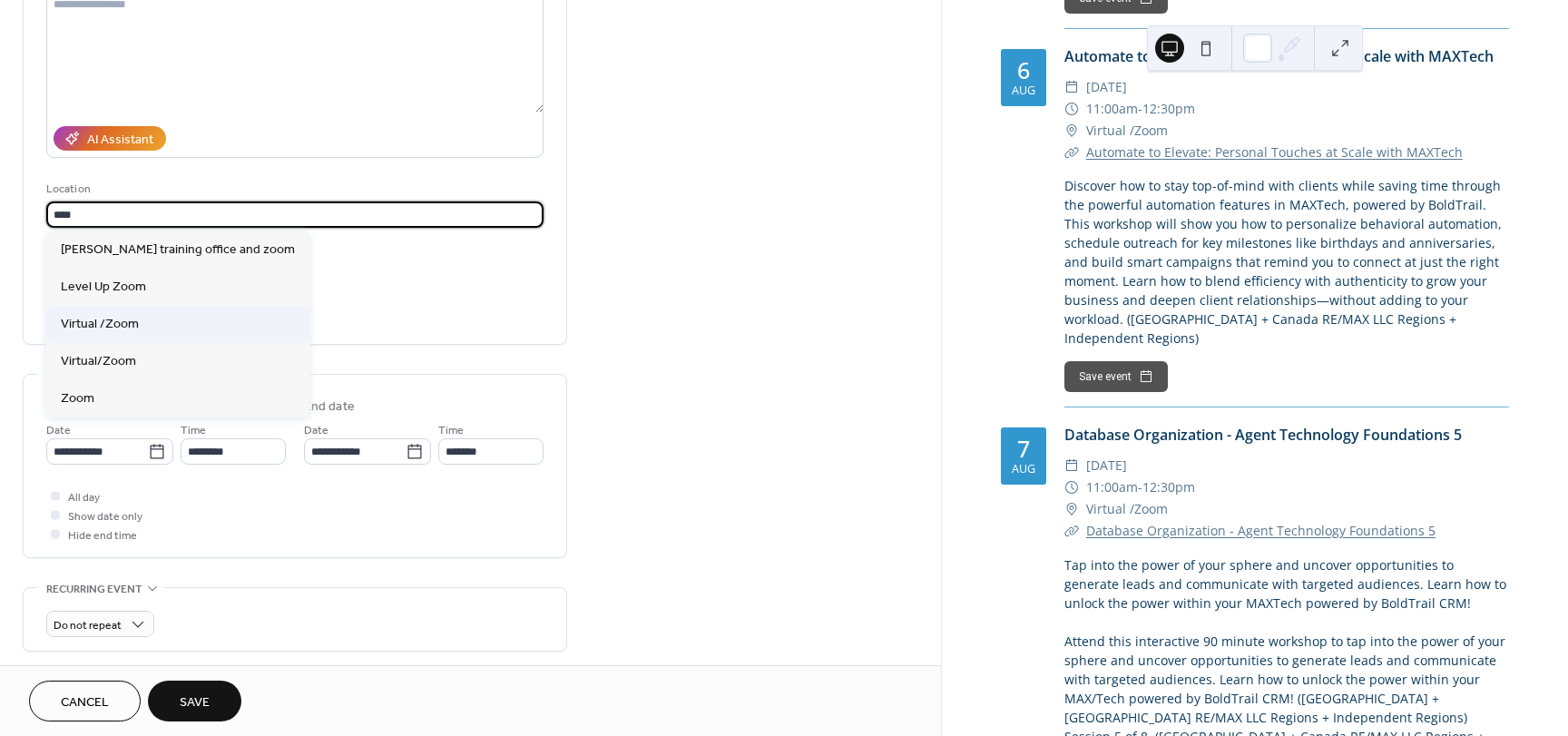 type on "**********" 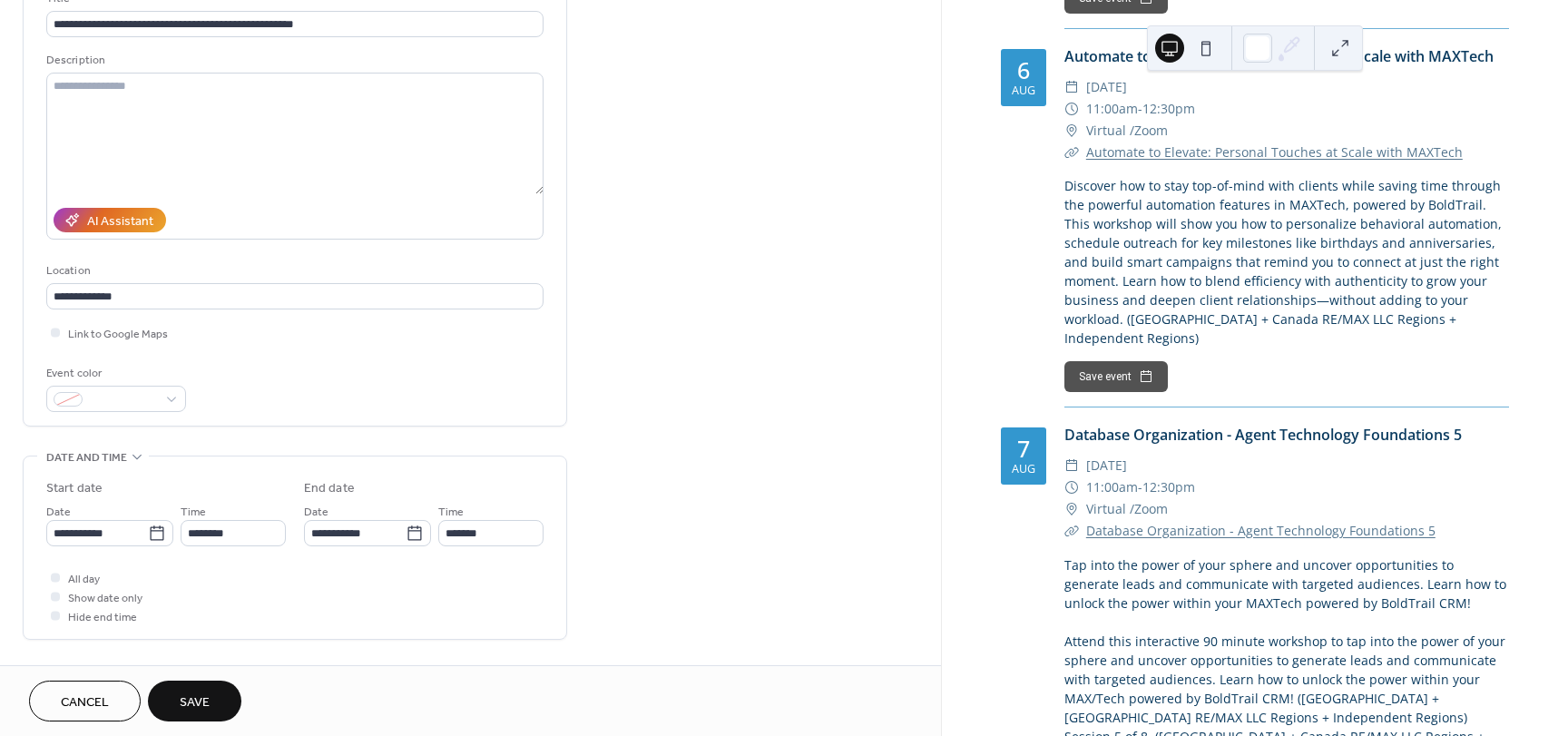 scroll, scrollTop: 0, scrollLeft: 0, axis: both 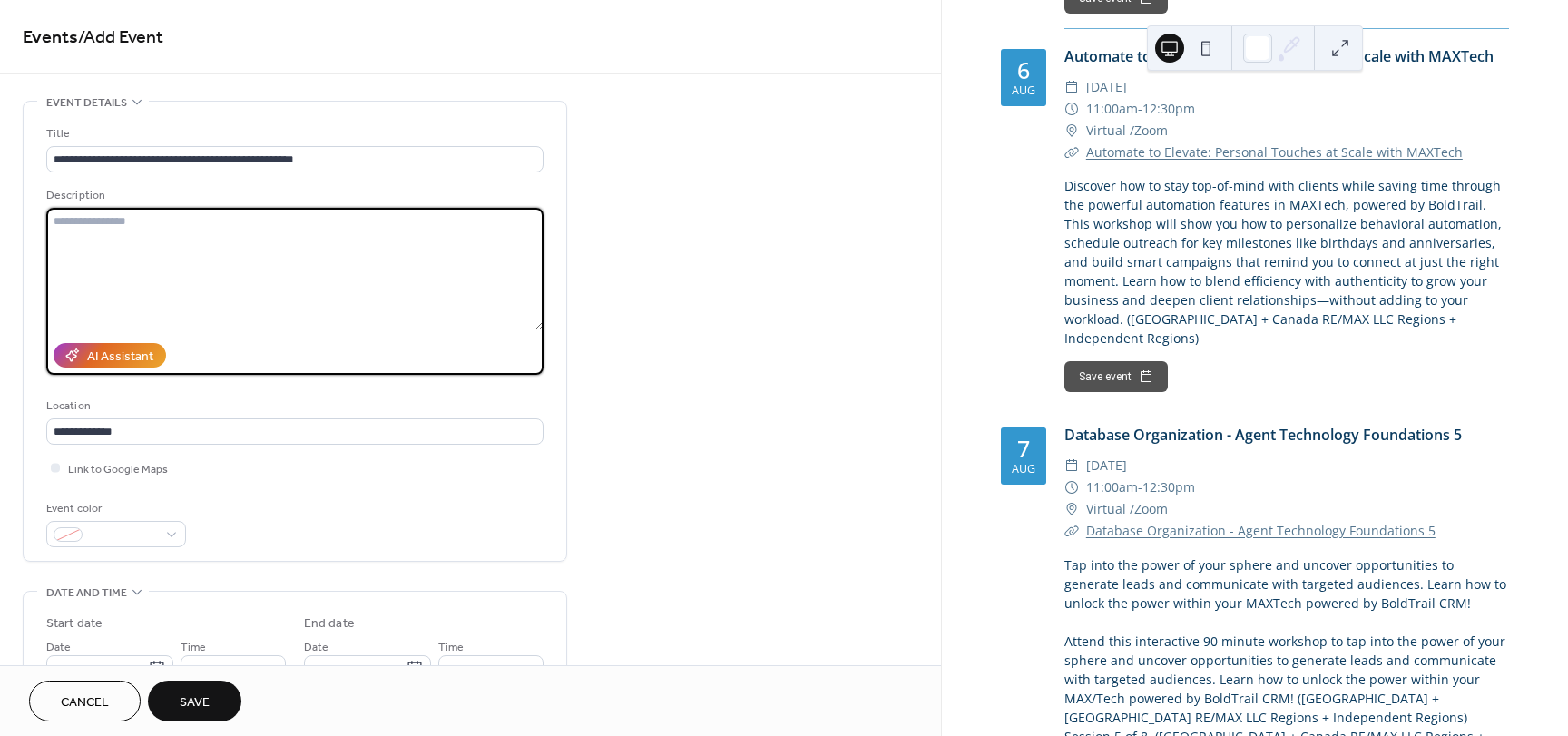 click at bounding box center [295, 269] 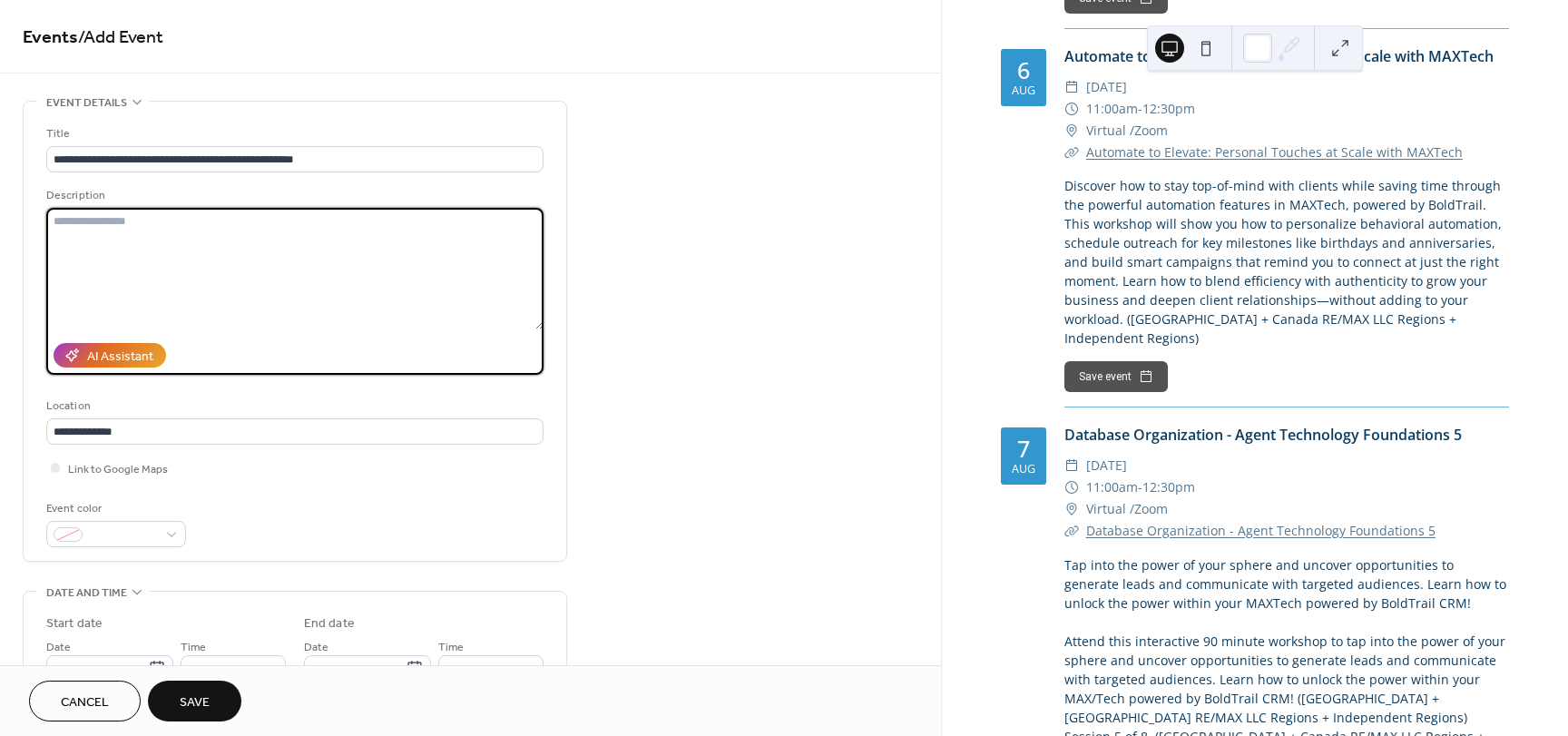 paste on "**********" 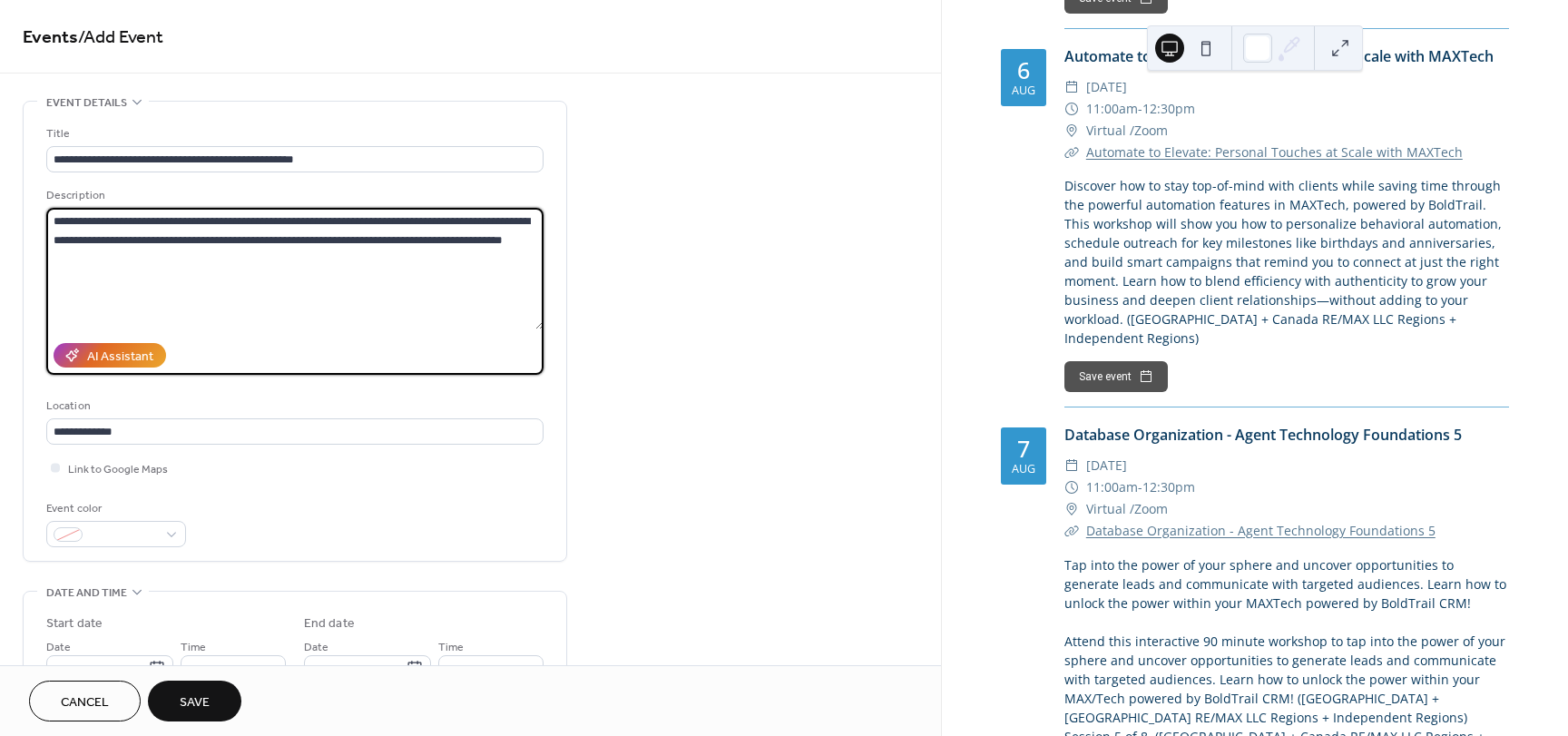 type on "**********" 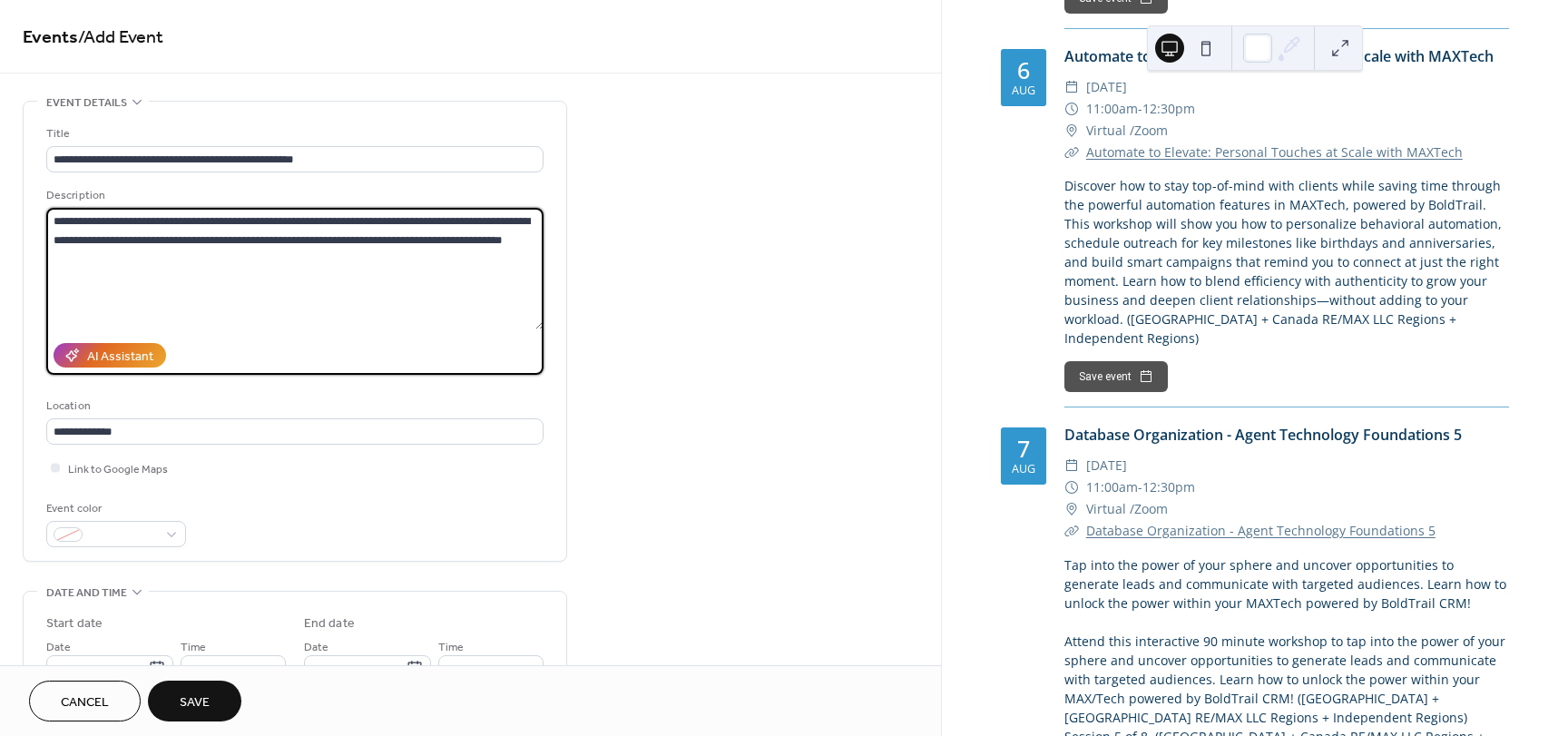 click on "**********" at bounding box center (470, 762) 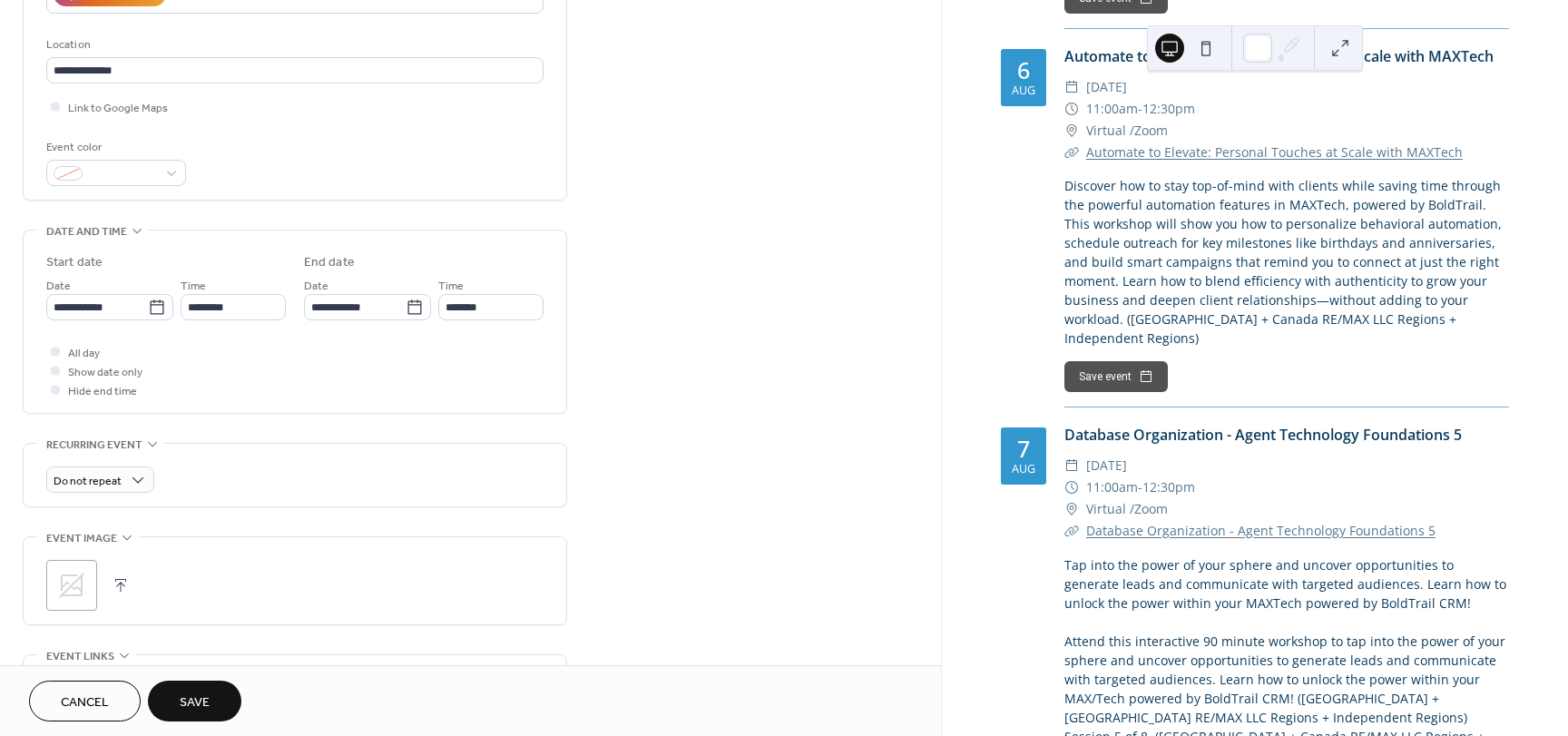 scroll, scrollTop: 362, scrollLeft: 0, axis: vertical 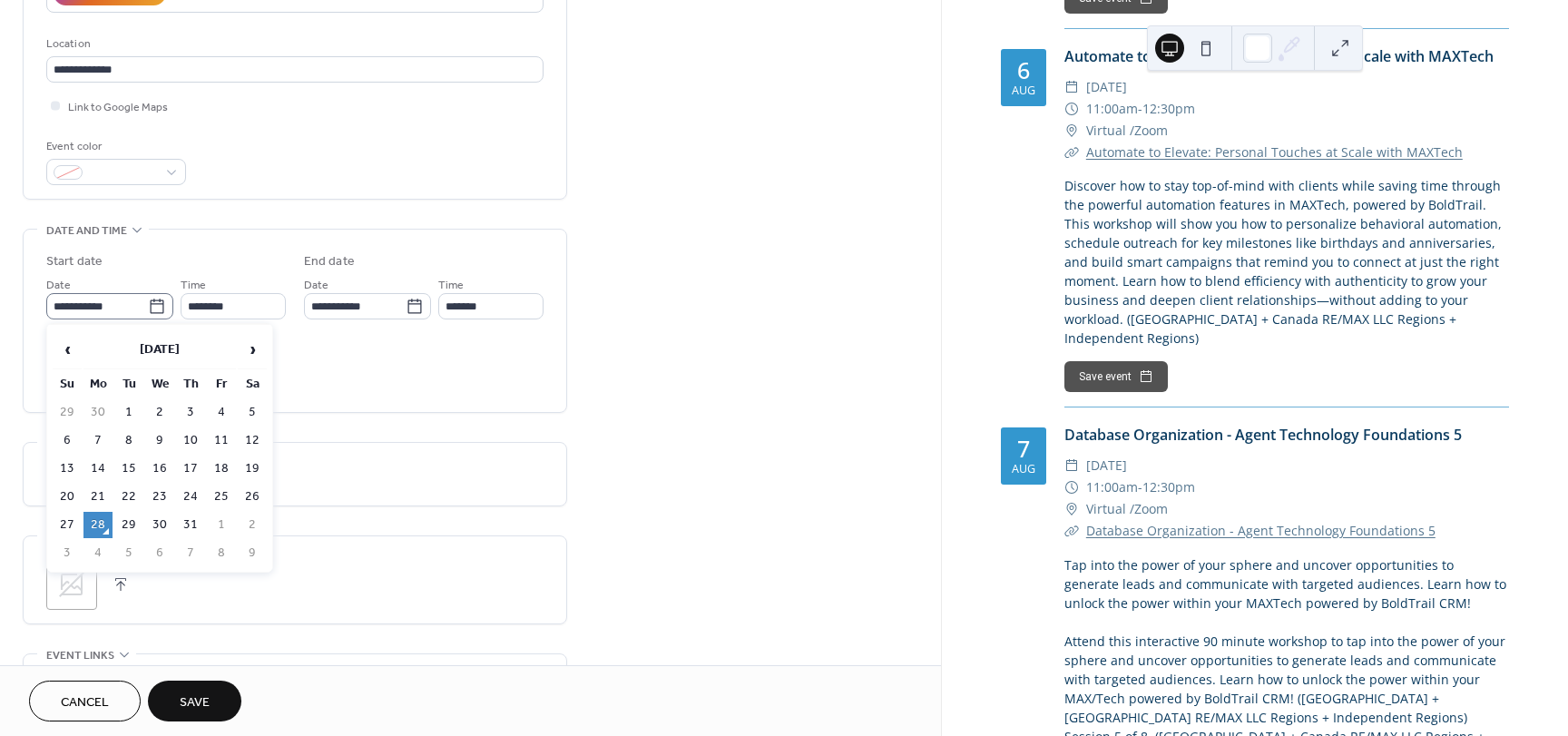 click 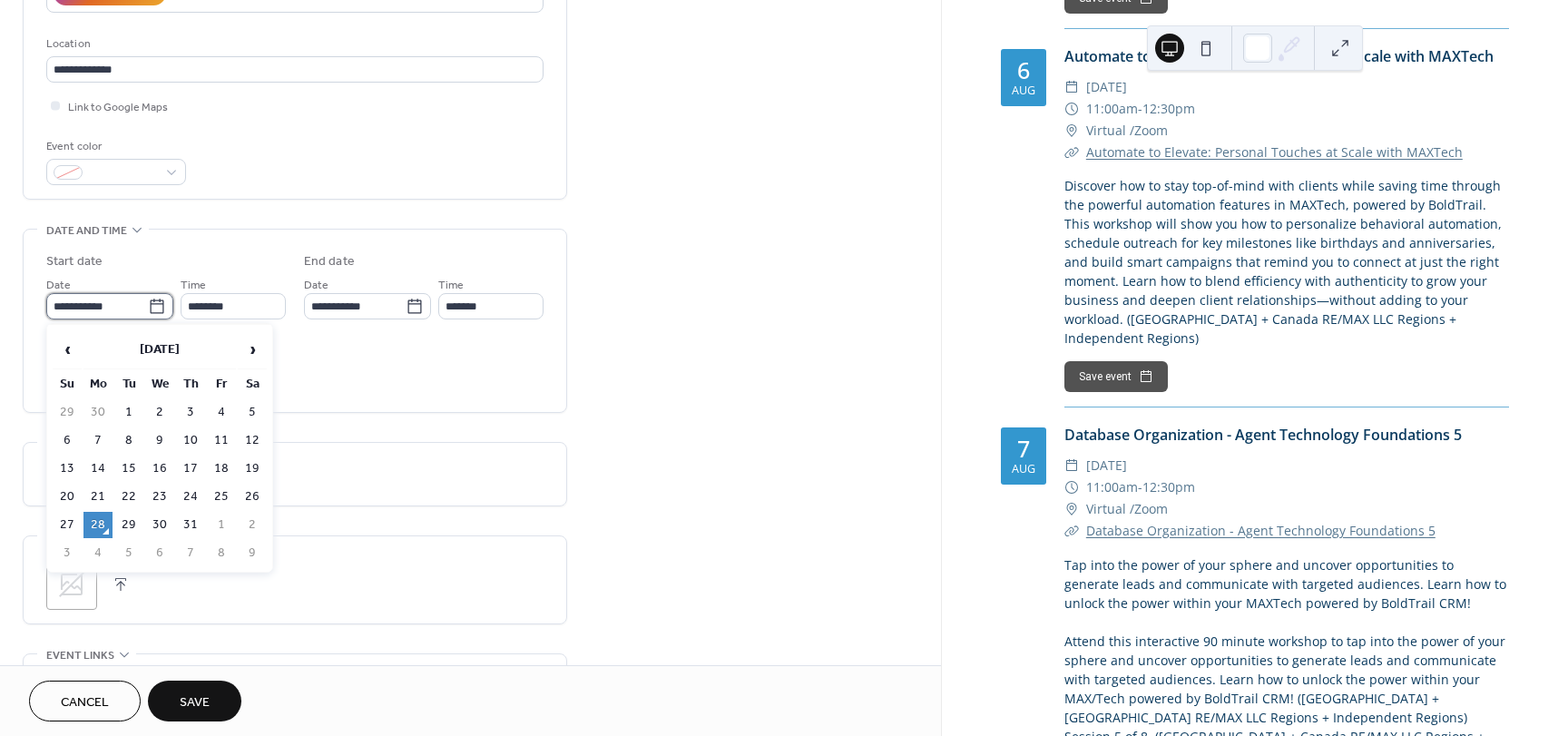 click on "**********" at bounding box center [97, 306] 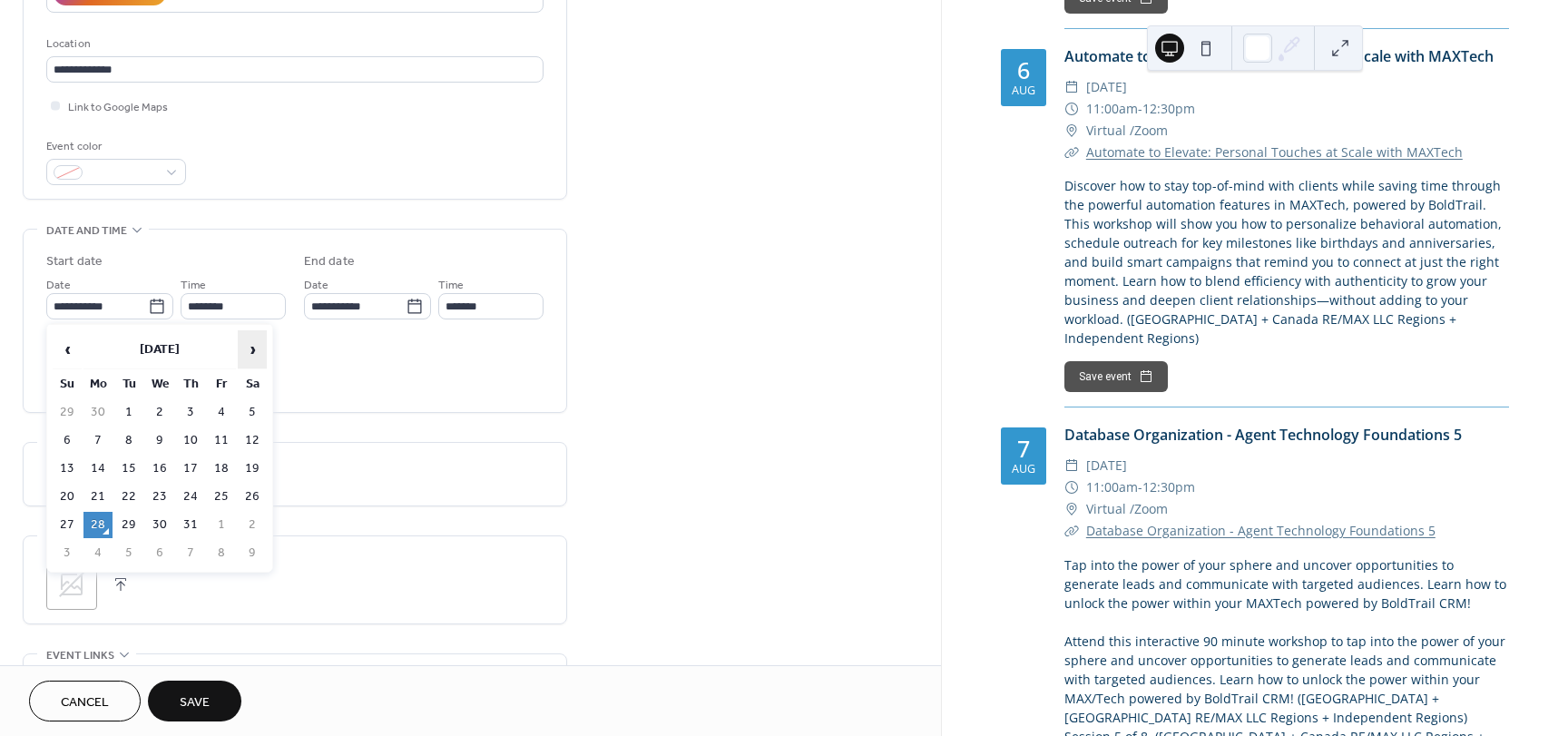 click on "›" at bounding box center [252, 349] 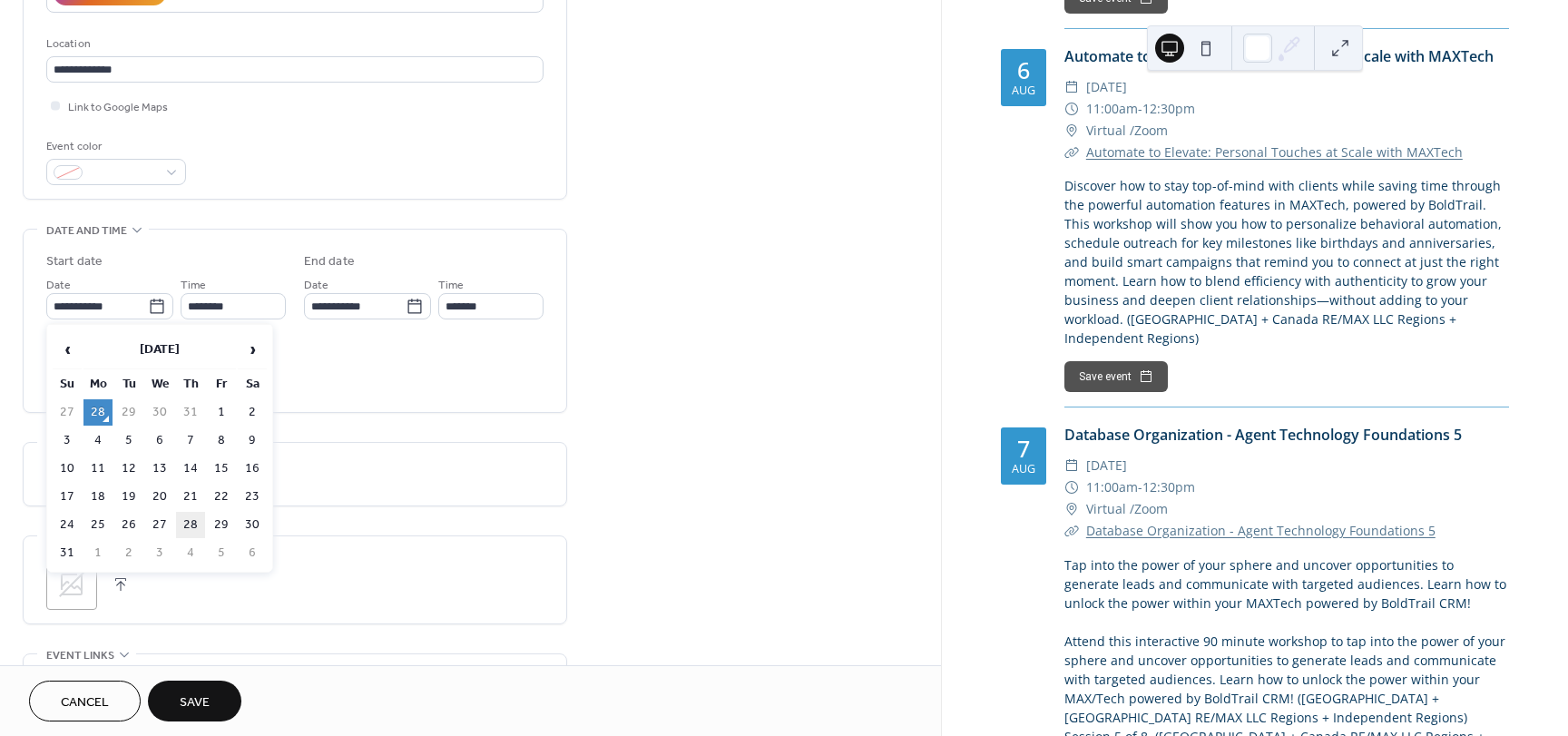 click on "28" at bounding box center [191, 525] 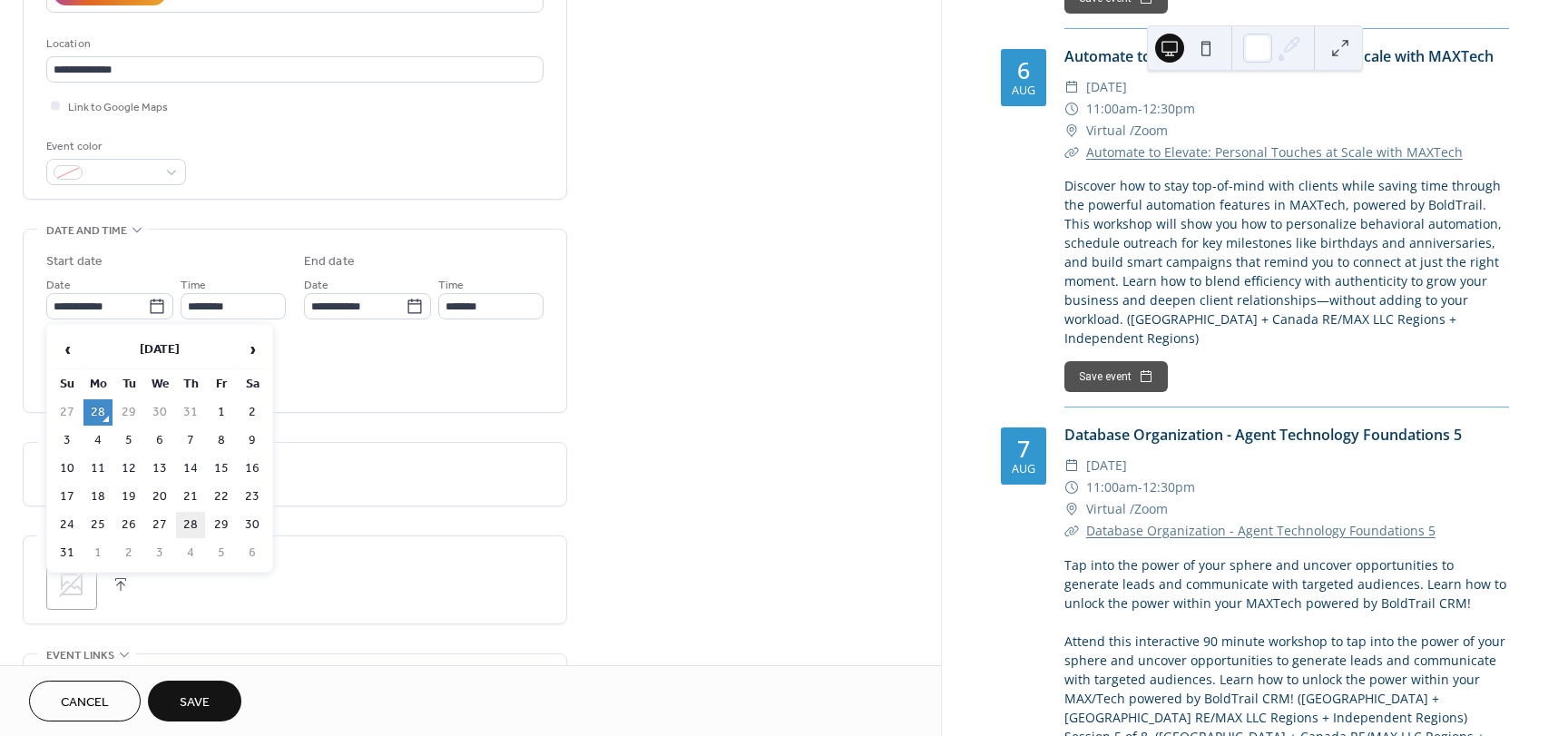 type on "**********" 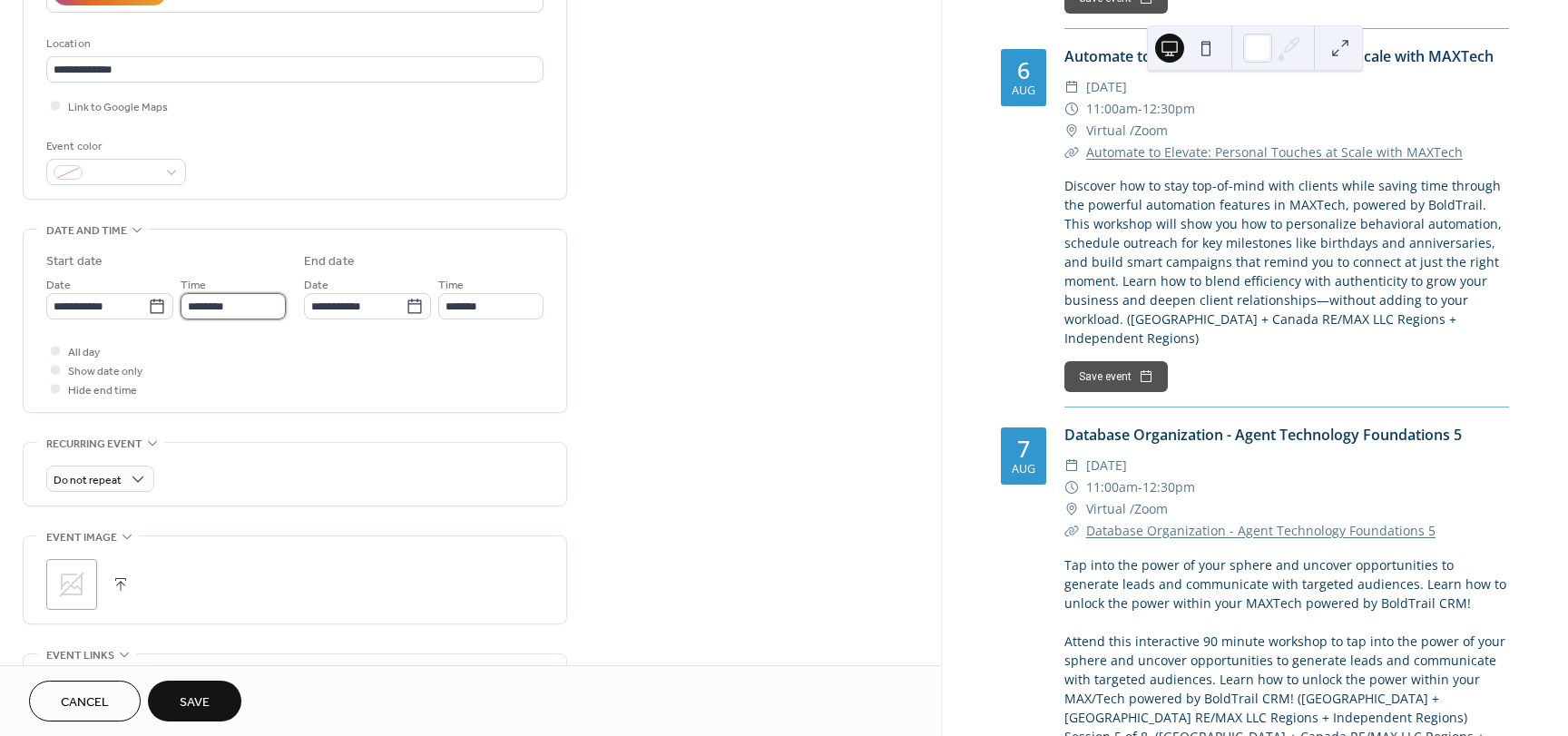 click on "********" at bounding box center [233, 306] 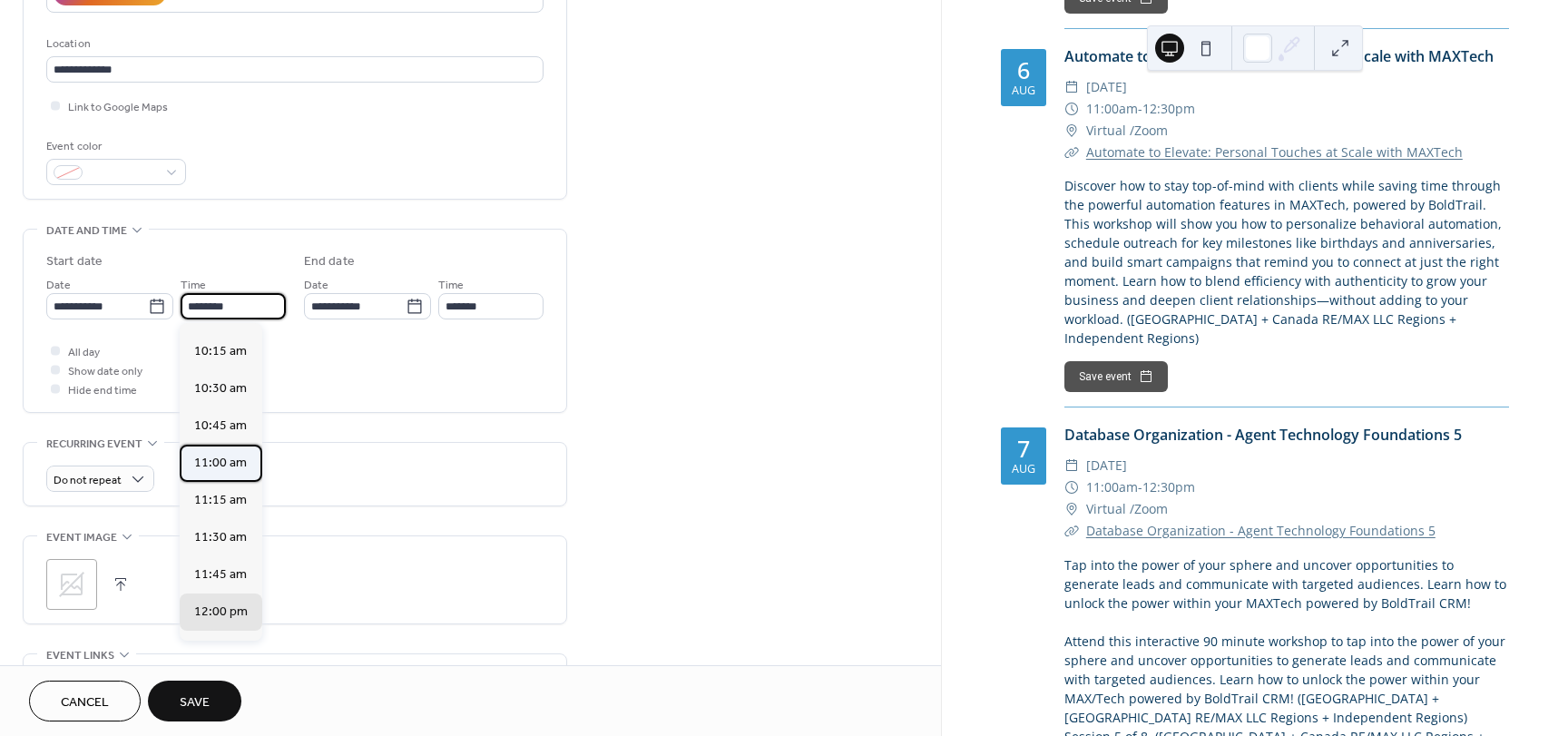 scroll, scrollTop: 1515, scrollLeft: 0, axis: vertical 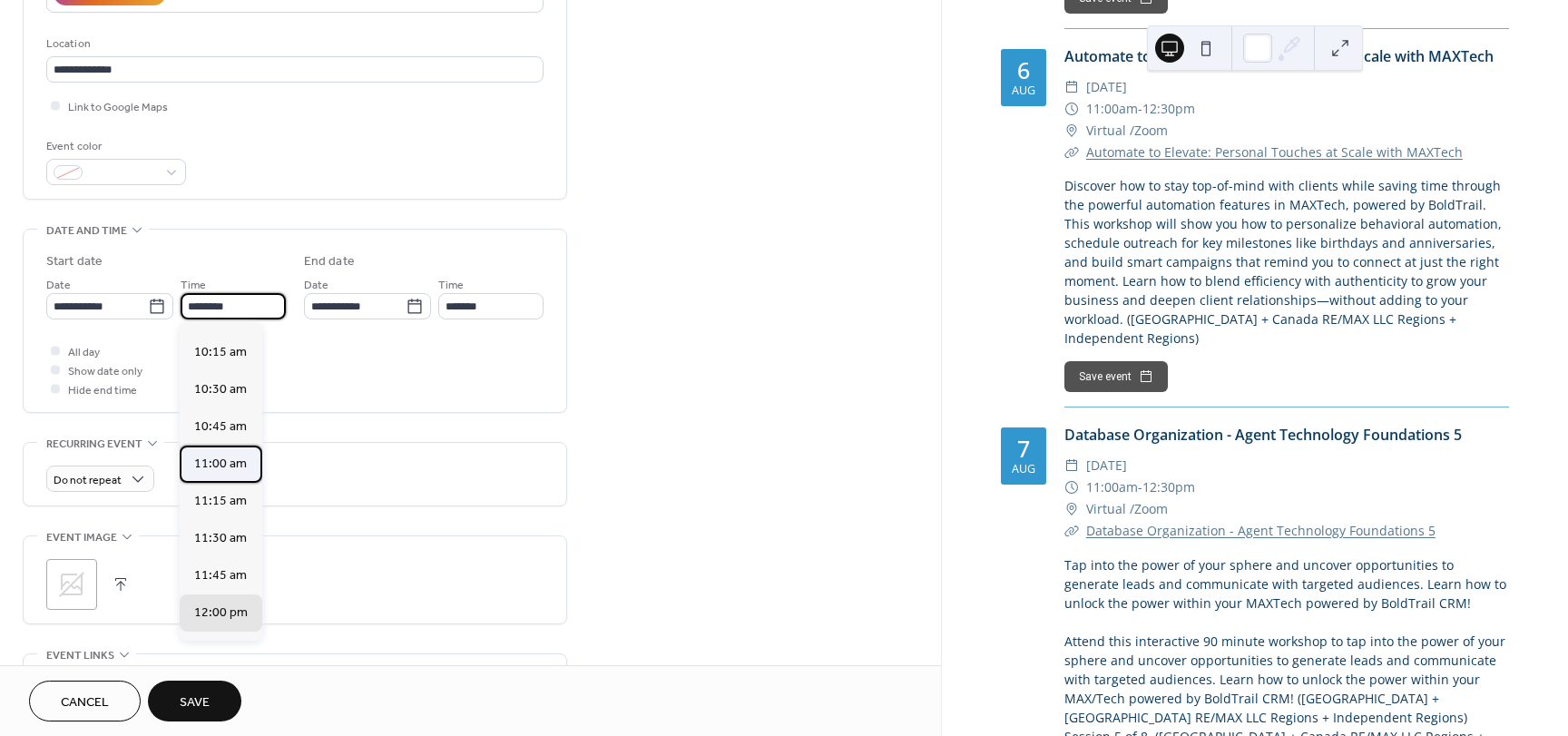 click on "11:00 am" at bounding box center (220, 464) 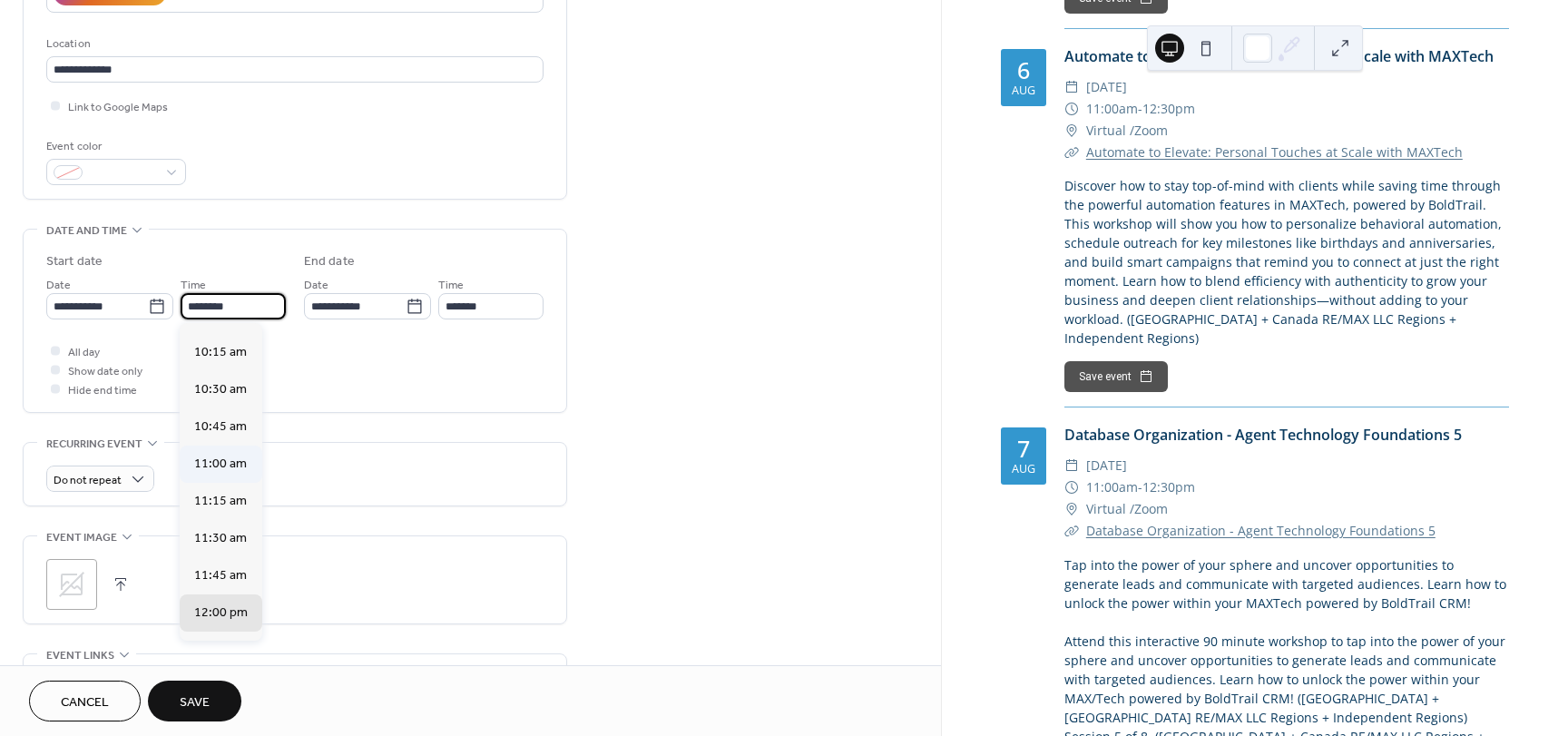 type on "********" 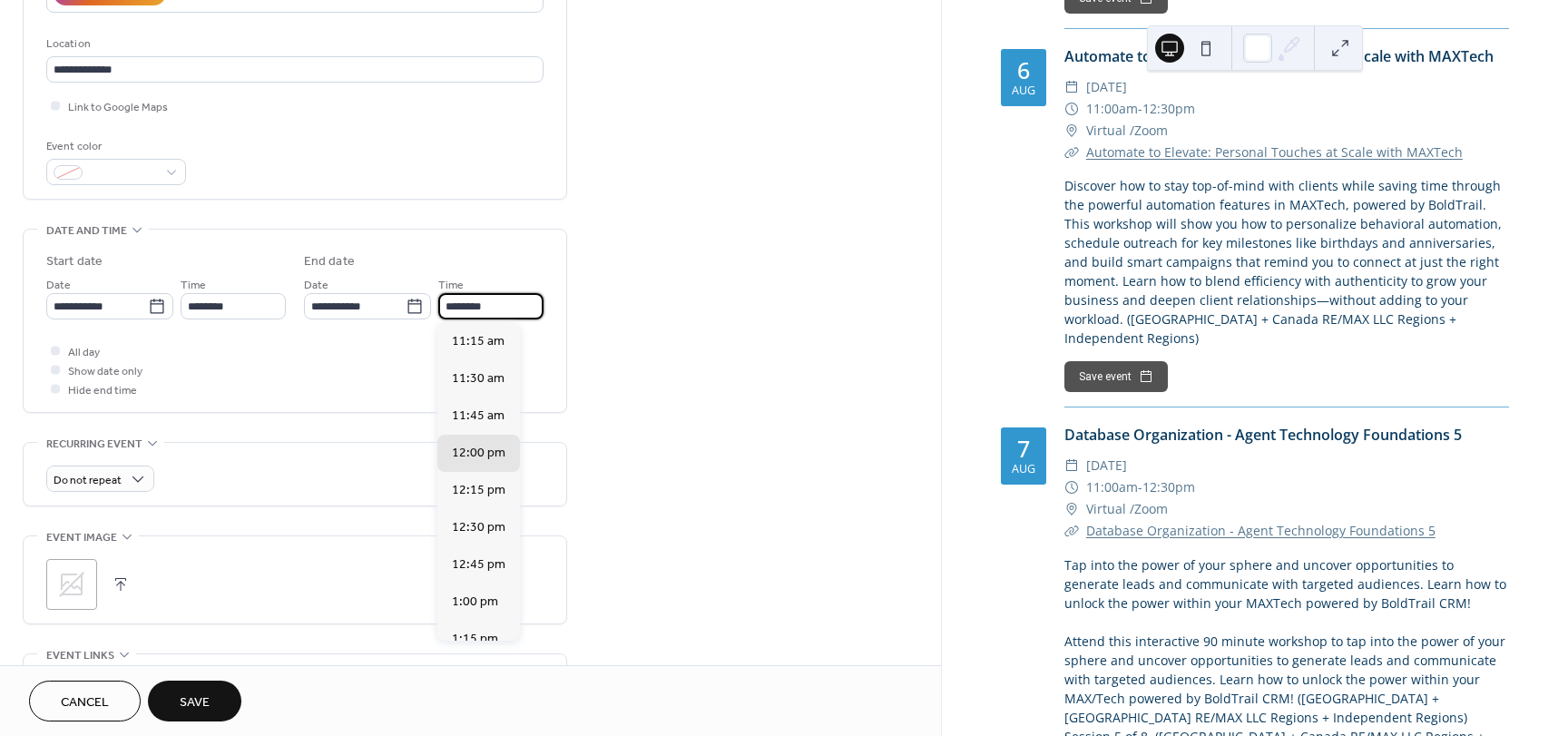 click on "********" at bounding box center (491, 306) 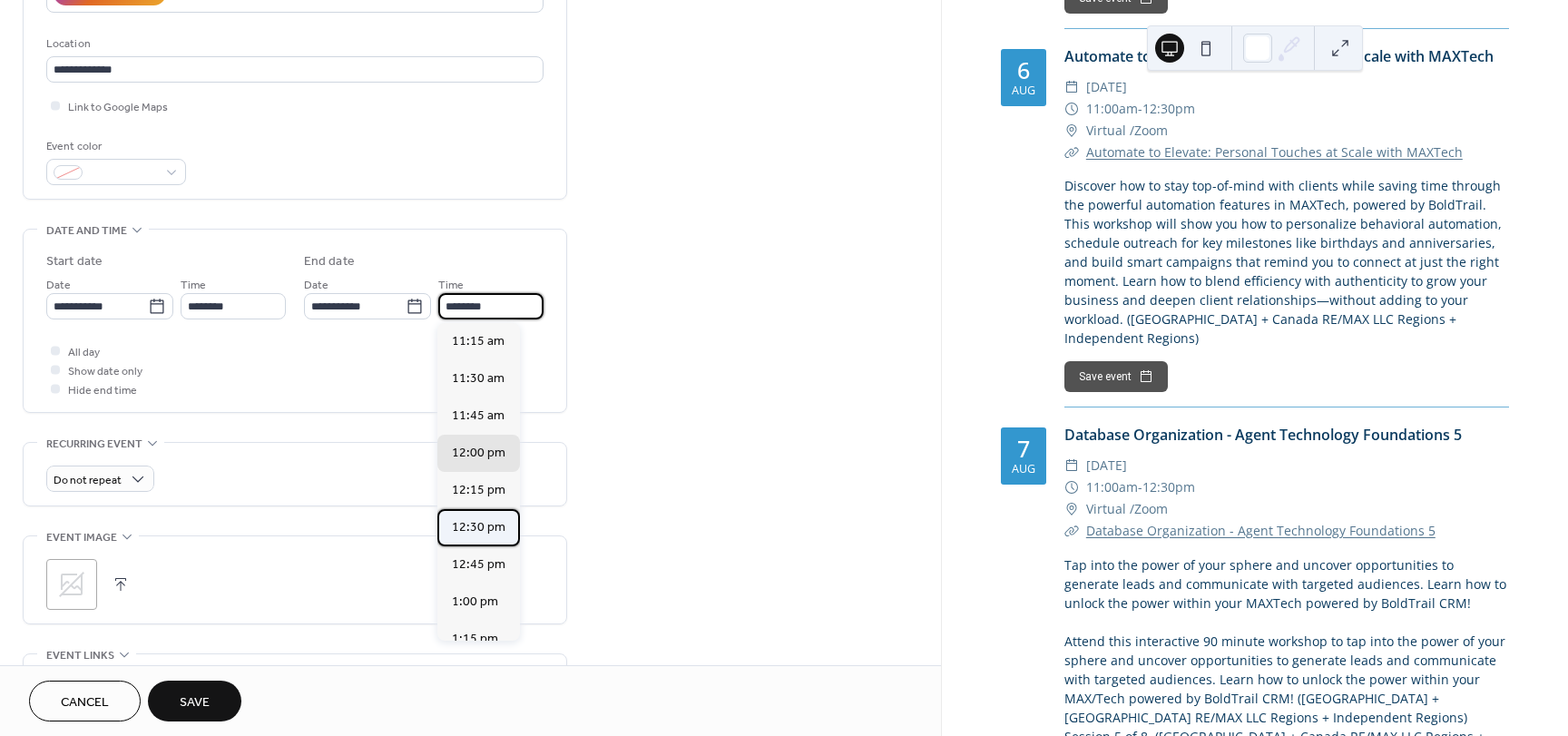click on "12:30 pm" at bounding box center (478, 527) 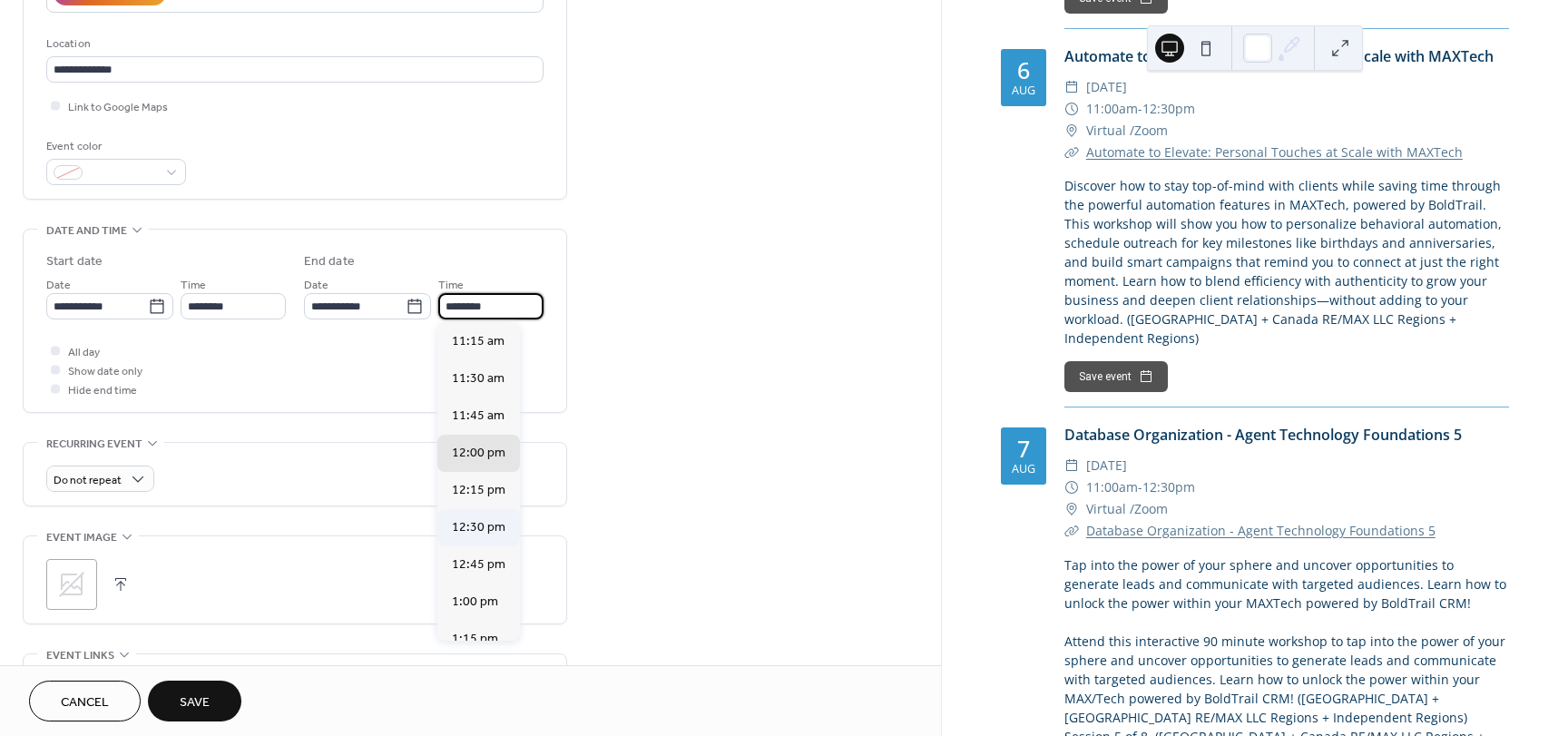 type on "********" 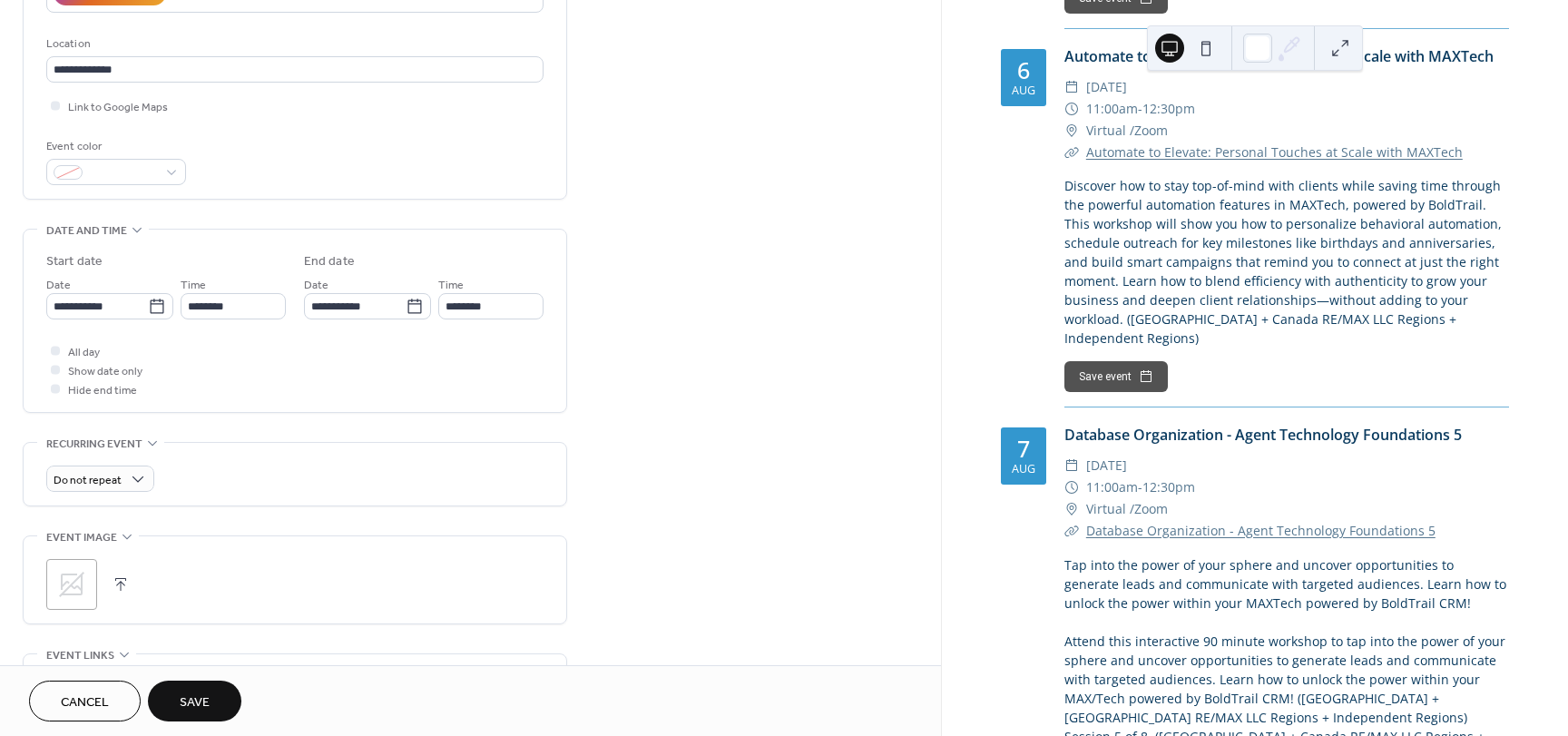 click on "**********" at bounding box center [470, 400] 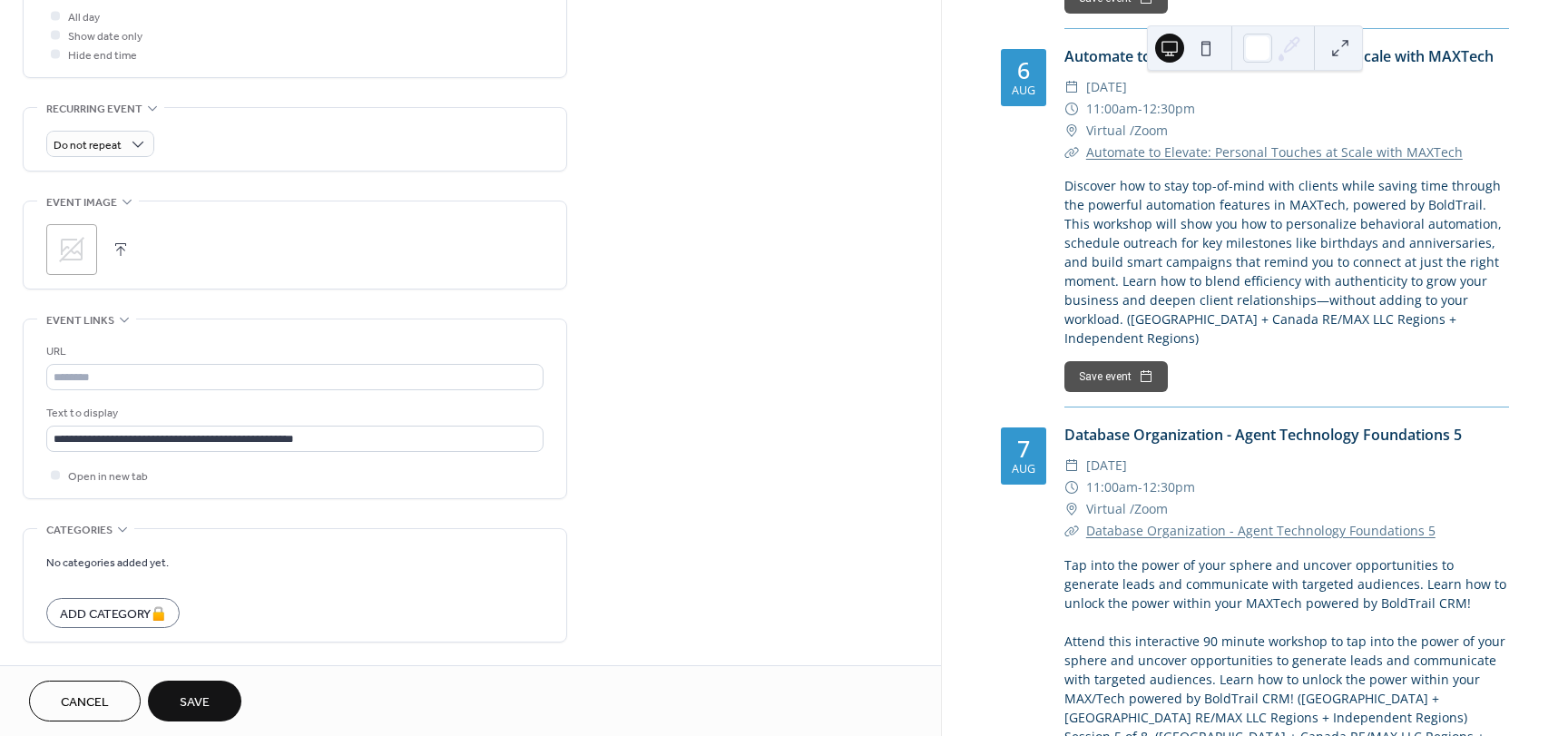 scroll, scrollTop: 760, scrollLeft: 0, axis: vertical 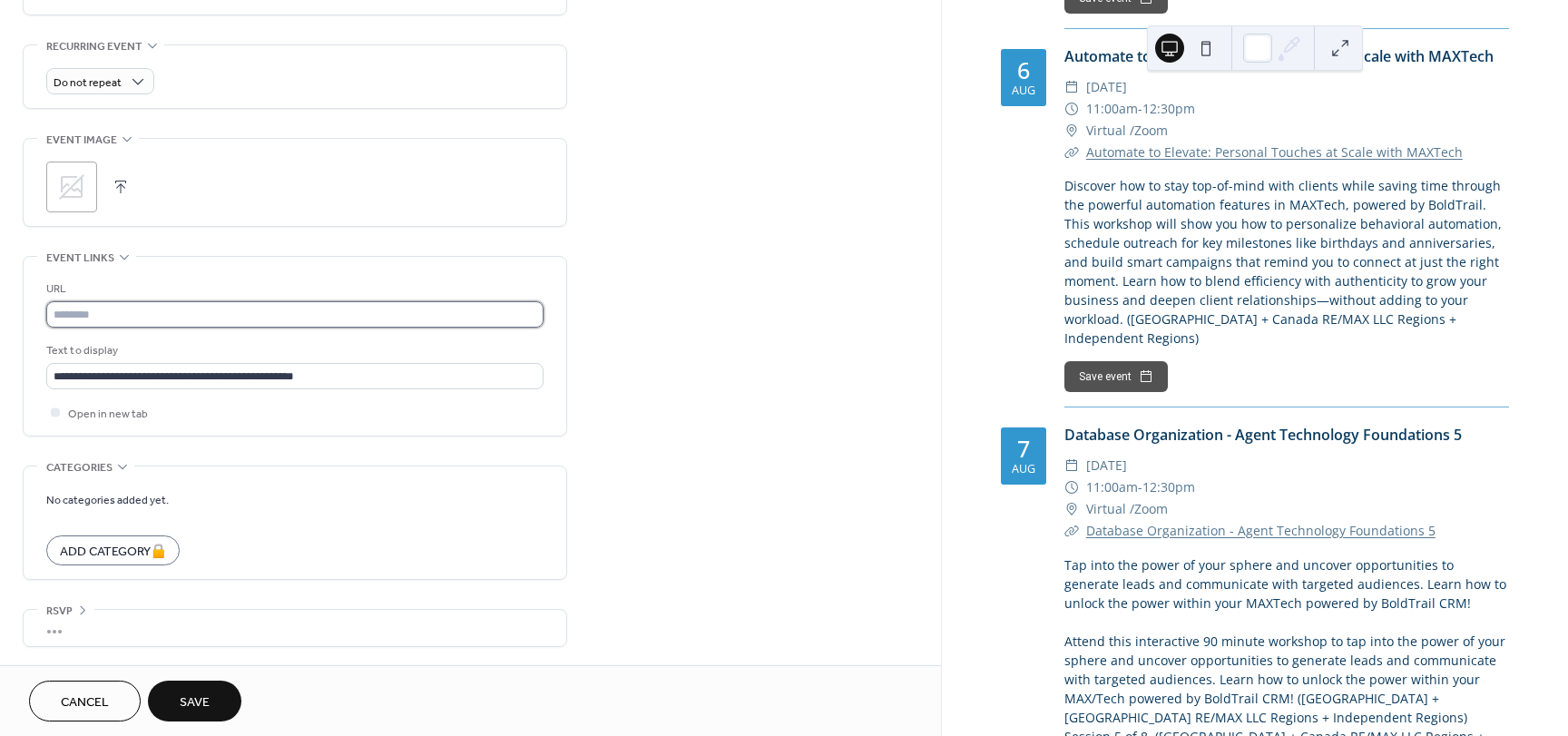 click at bounding box center [295, 314] 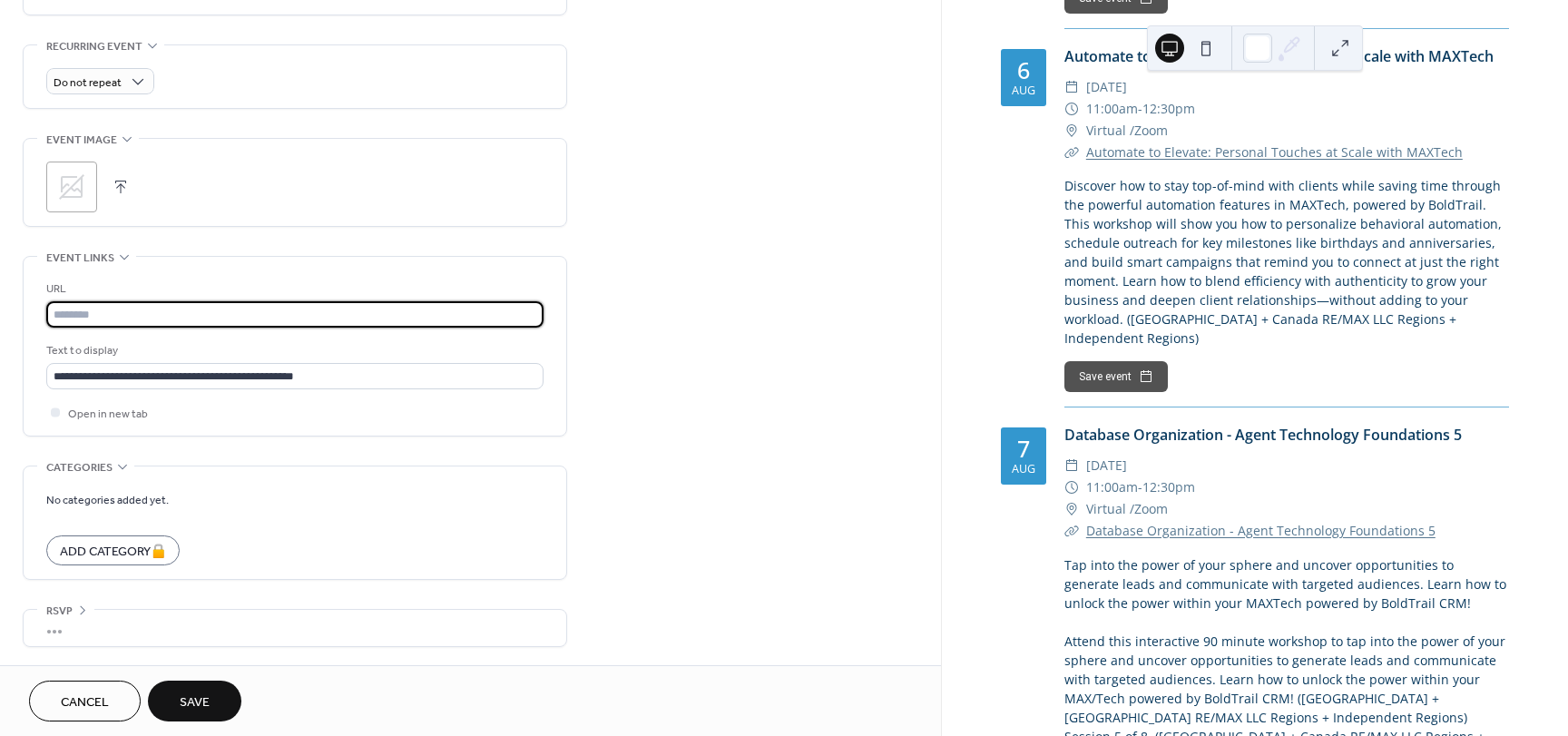 paste on "**********" 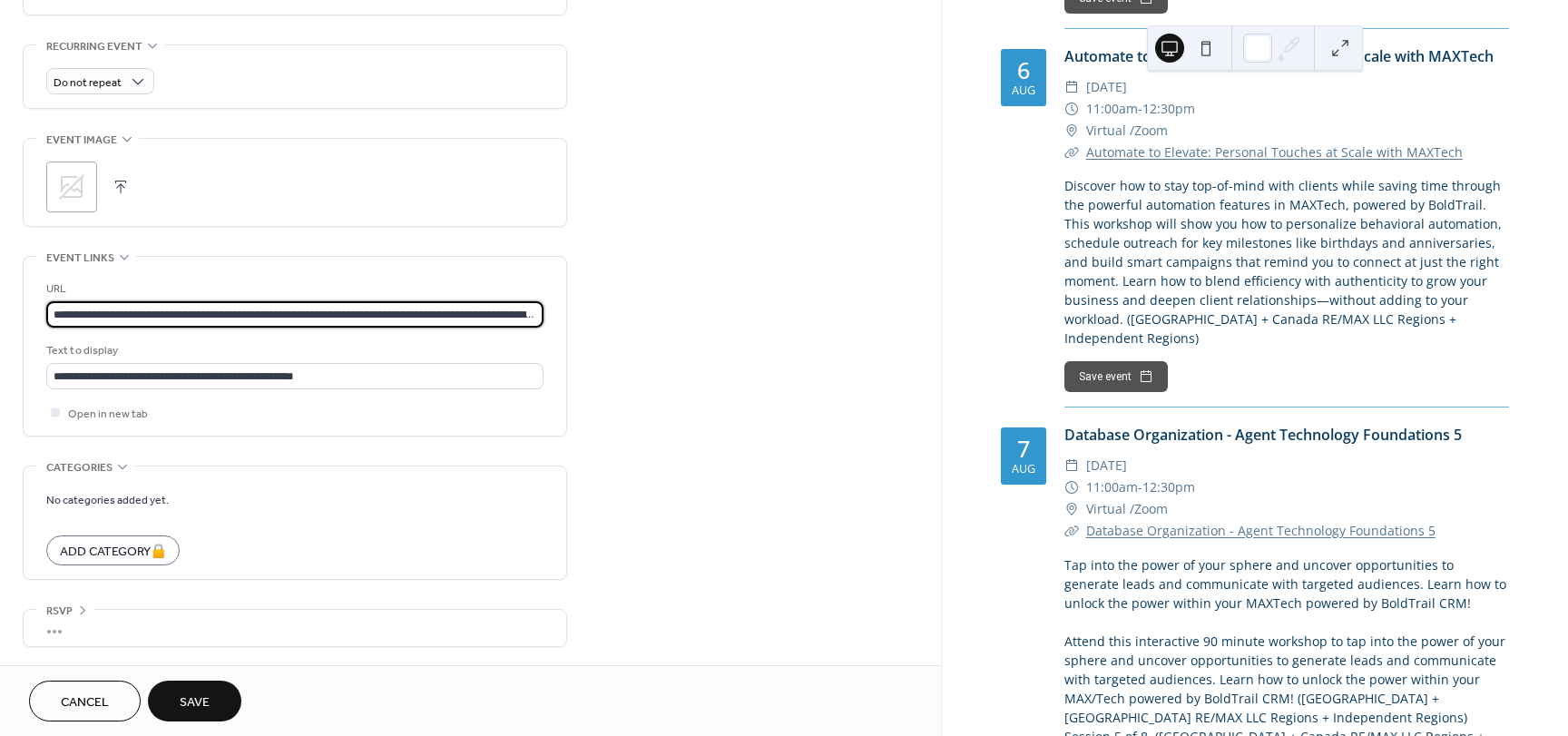 scroll, scrollTop: 0, scrollLeft: 151, axis: horizontal 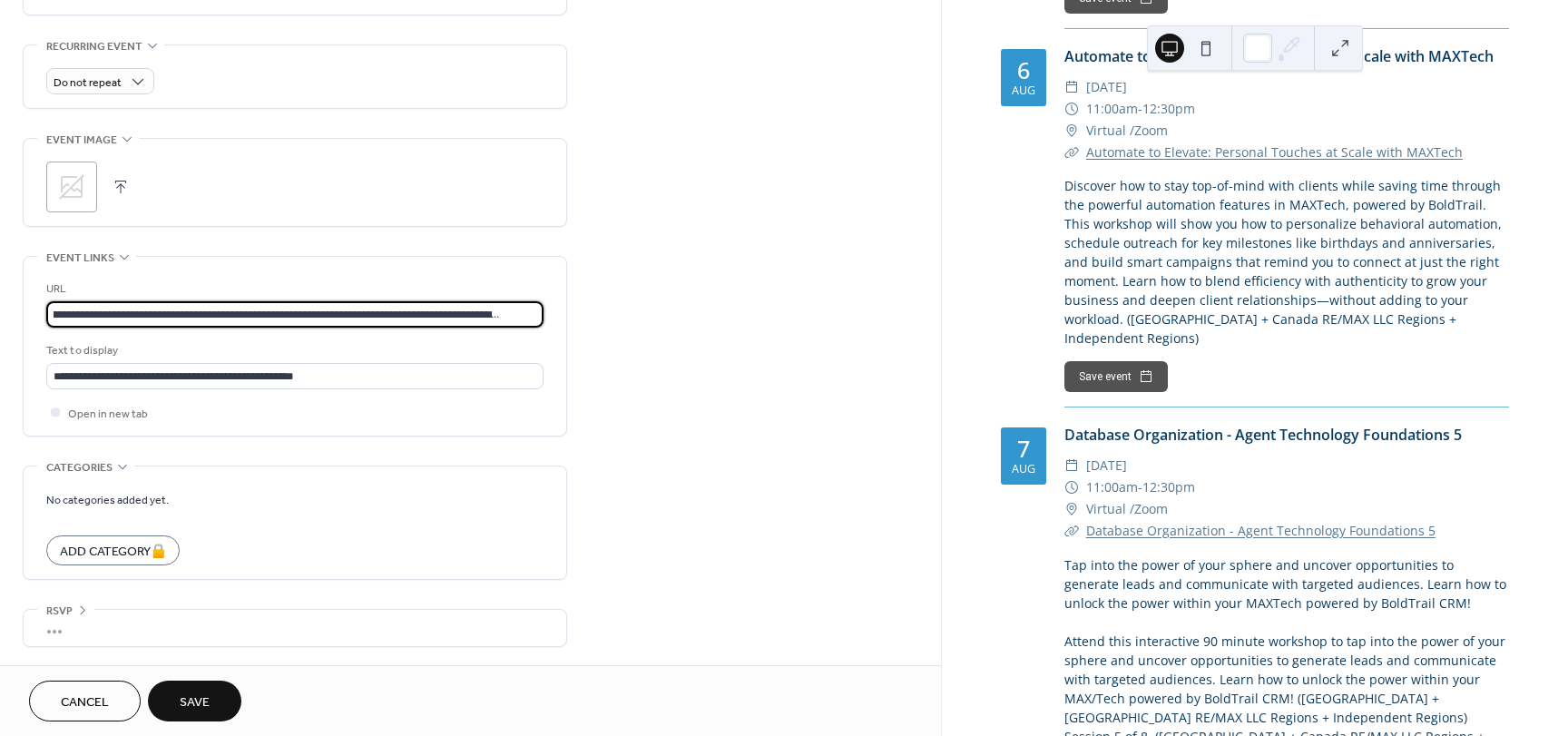 type on "**********" 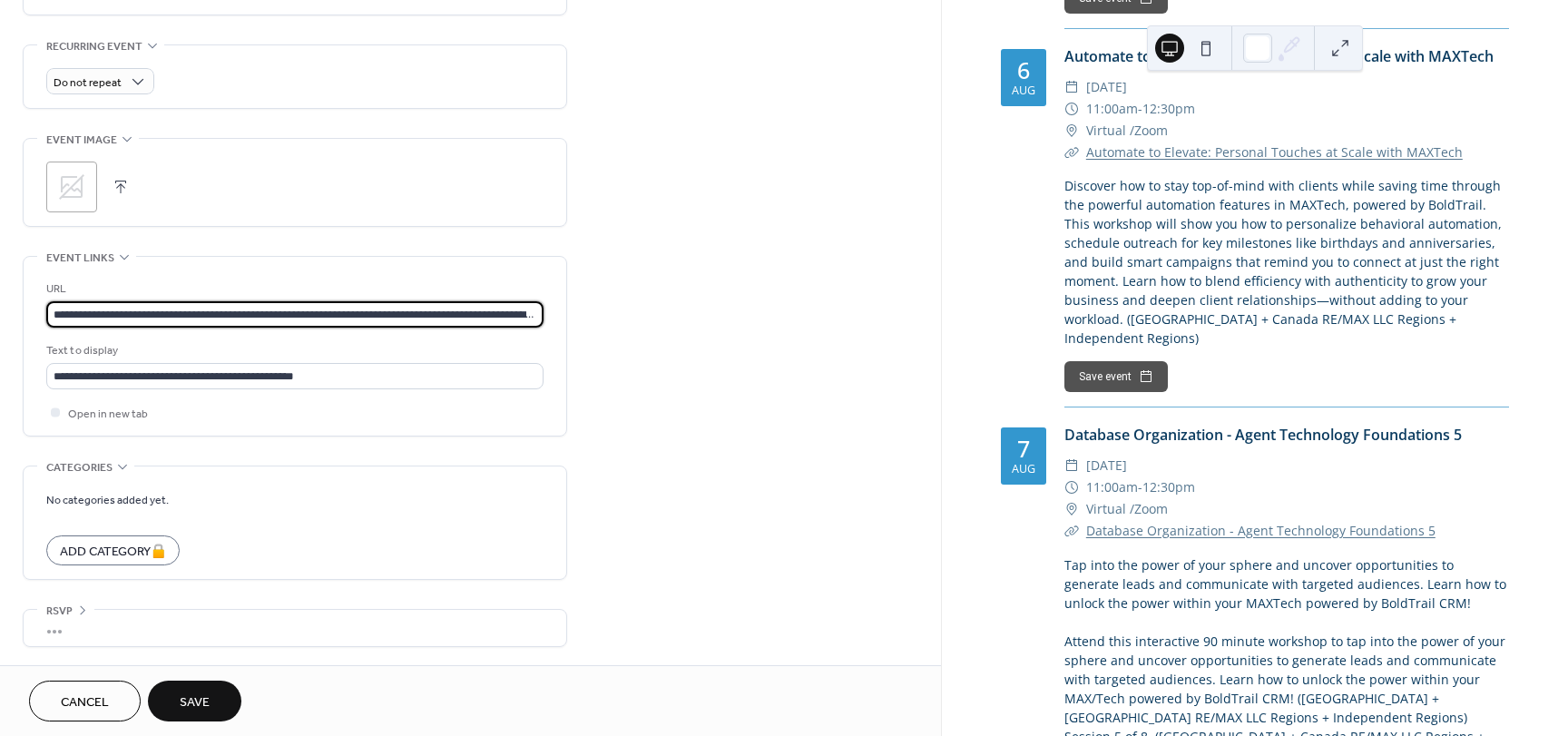 click on "**********" at bounding box center (470, 3) 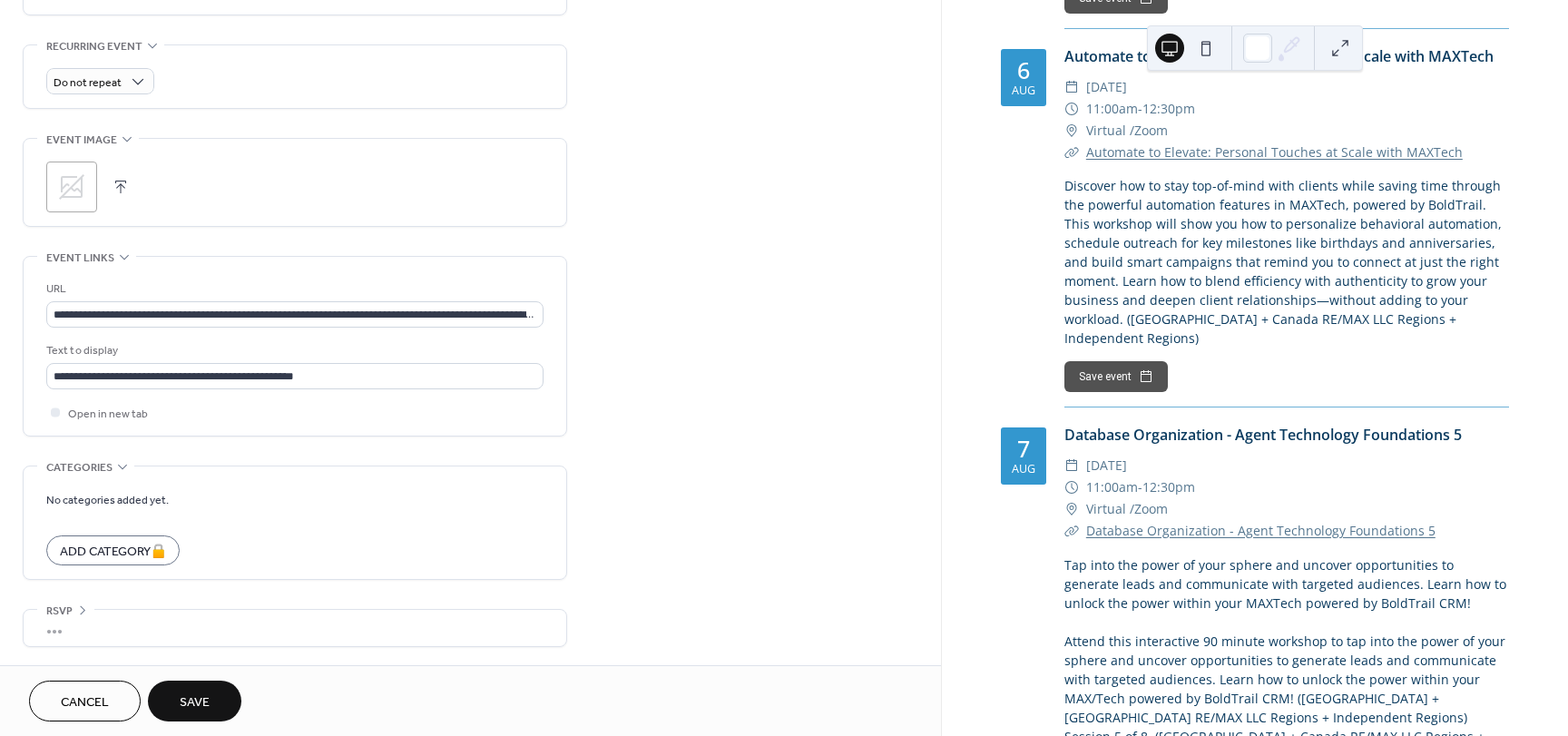 click on "Save" at bounding box center (194, 701) 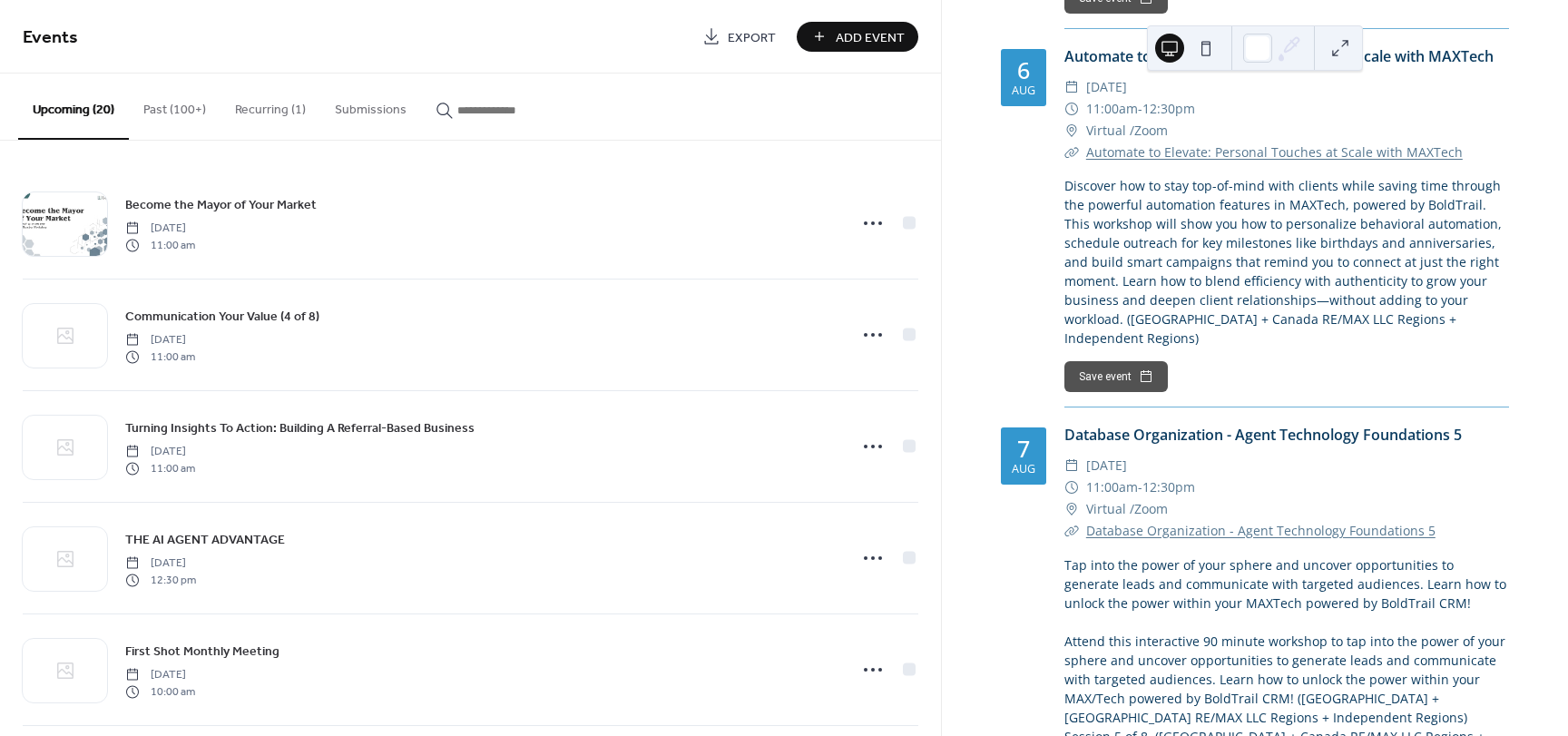 click on "Add Event" at bounding box center [870, 37] 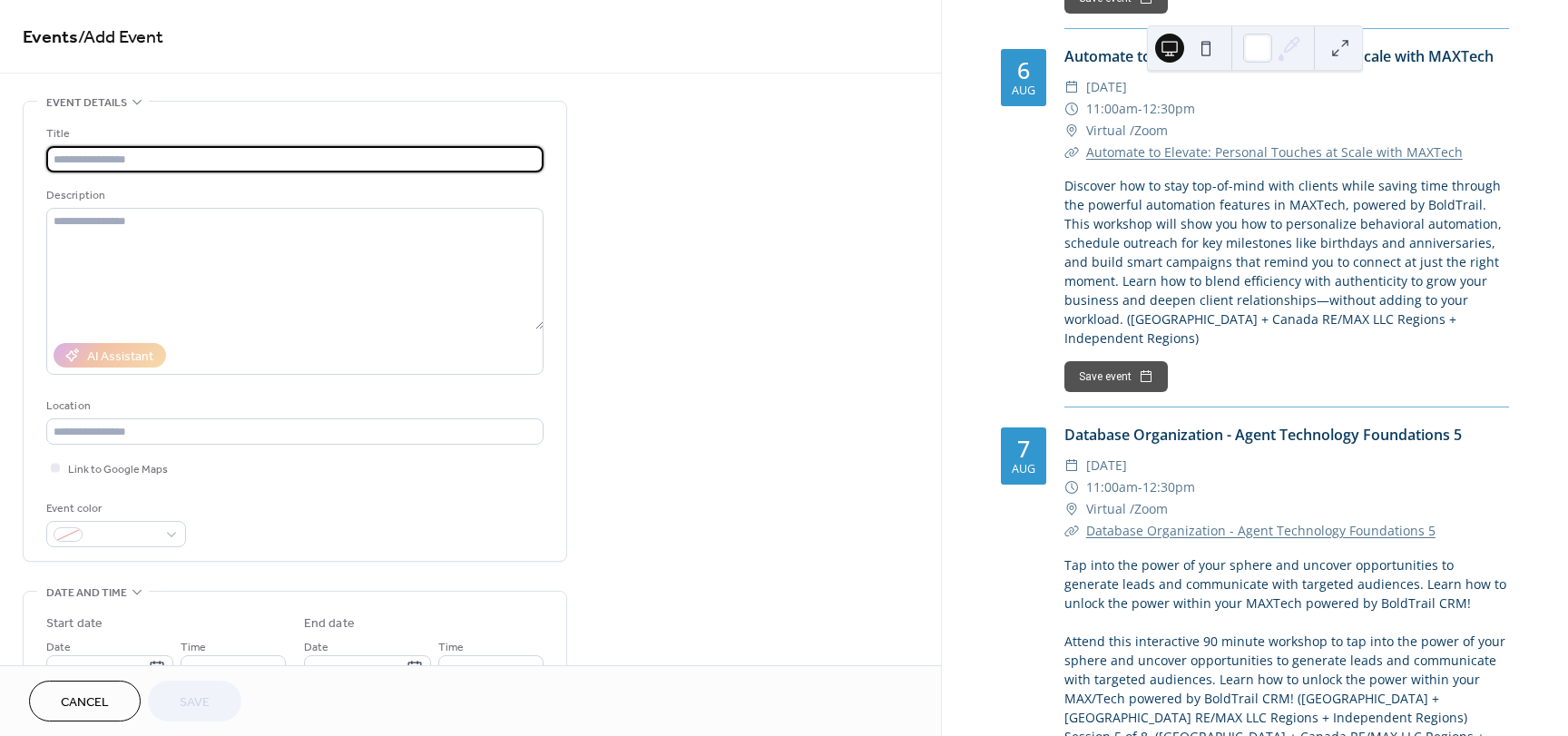 paste on "**********" 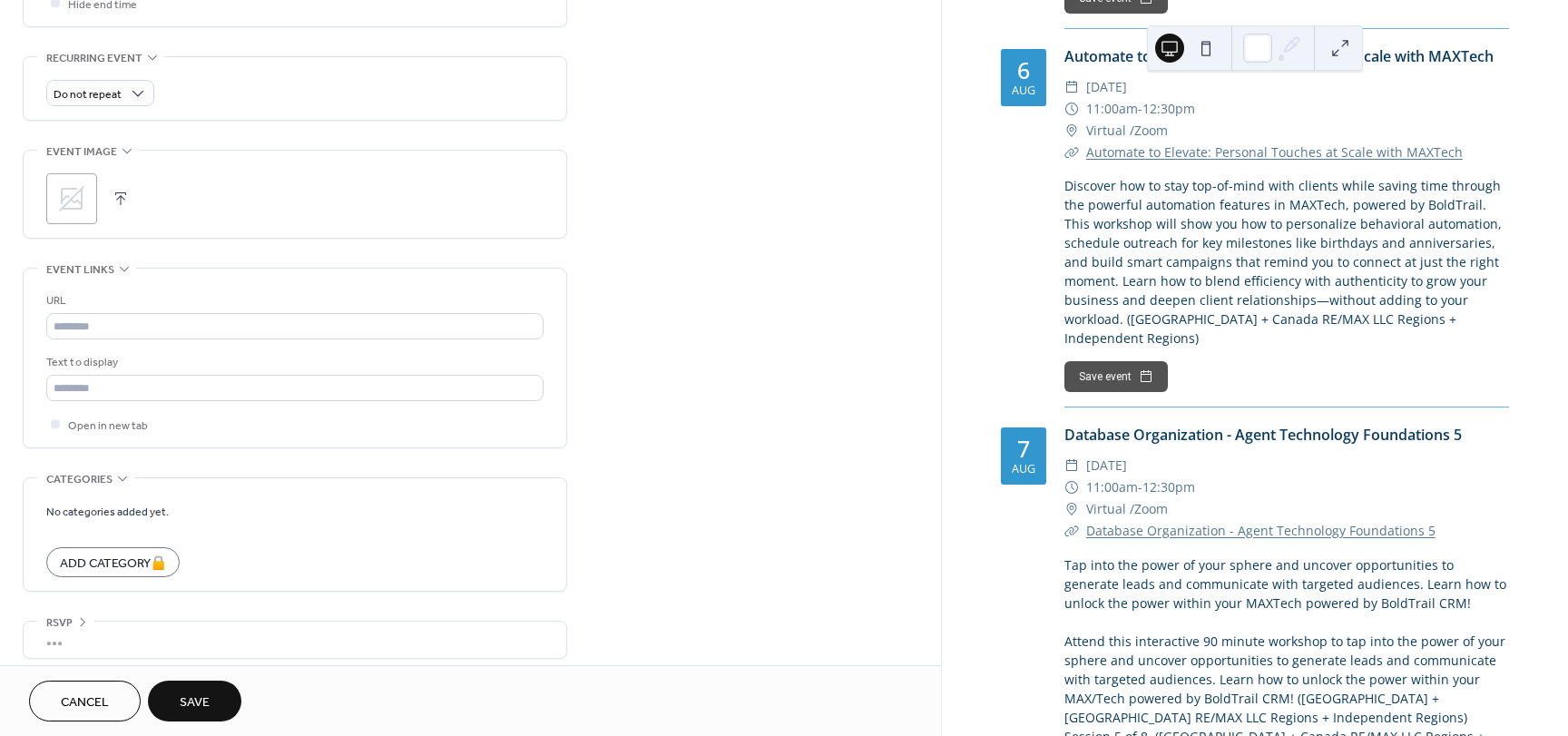scroll, scrollTop: 760, scrollLeft: 0, axis: vertical 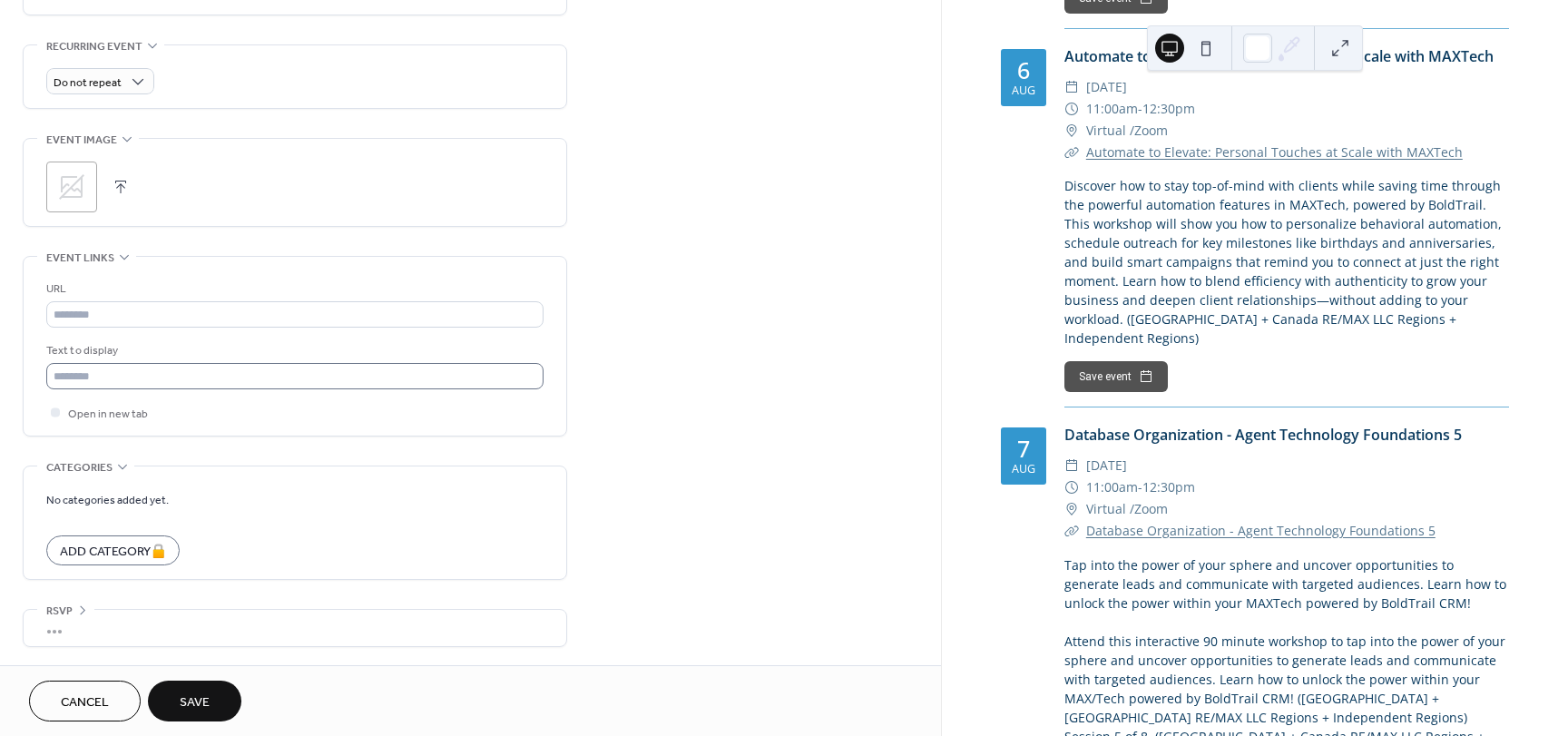 type on "**********" 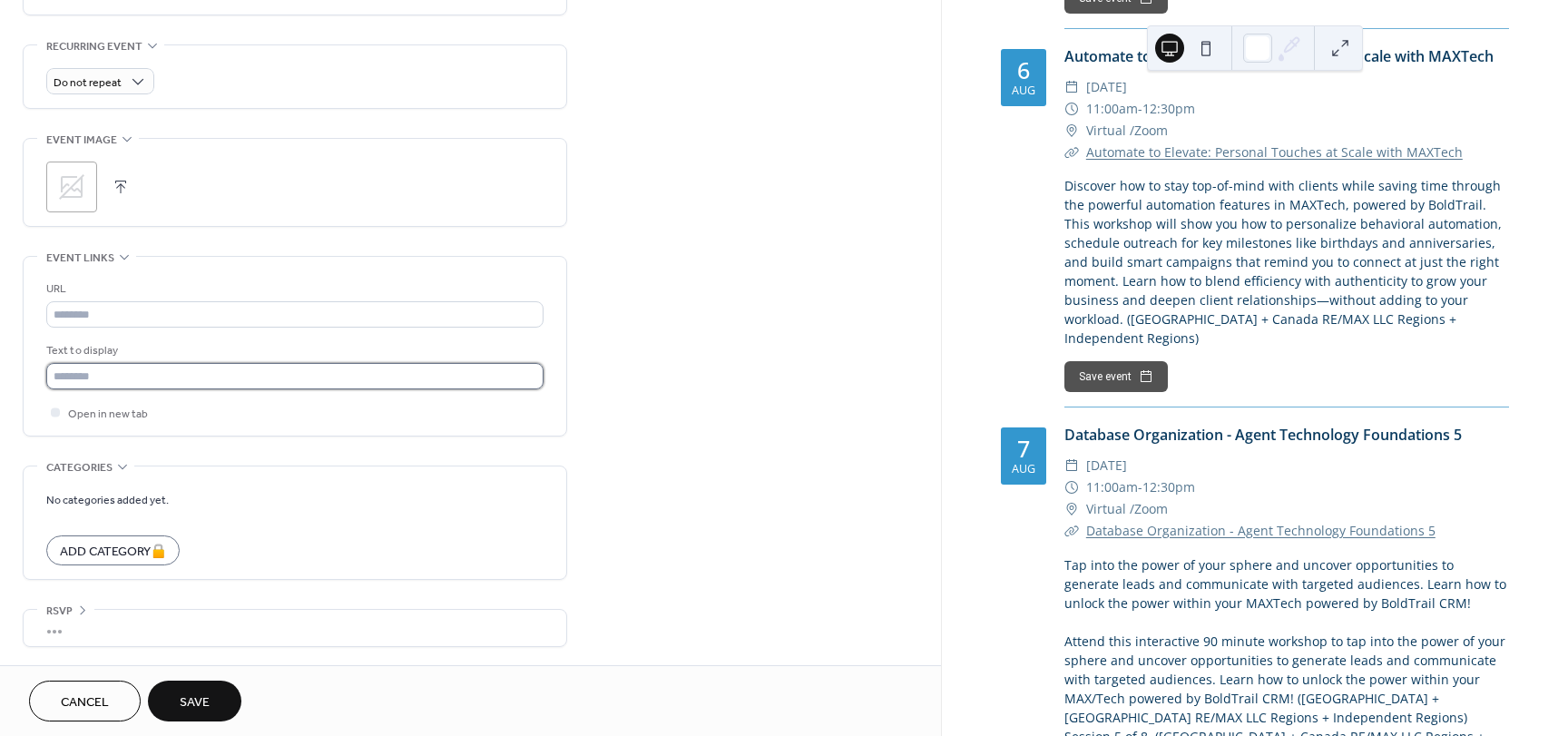 click at bounding box center (295, 376) 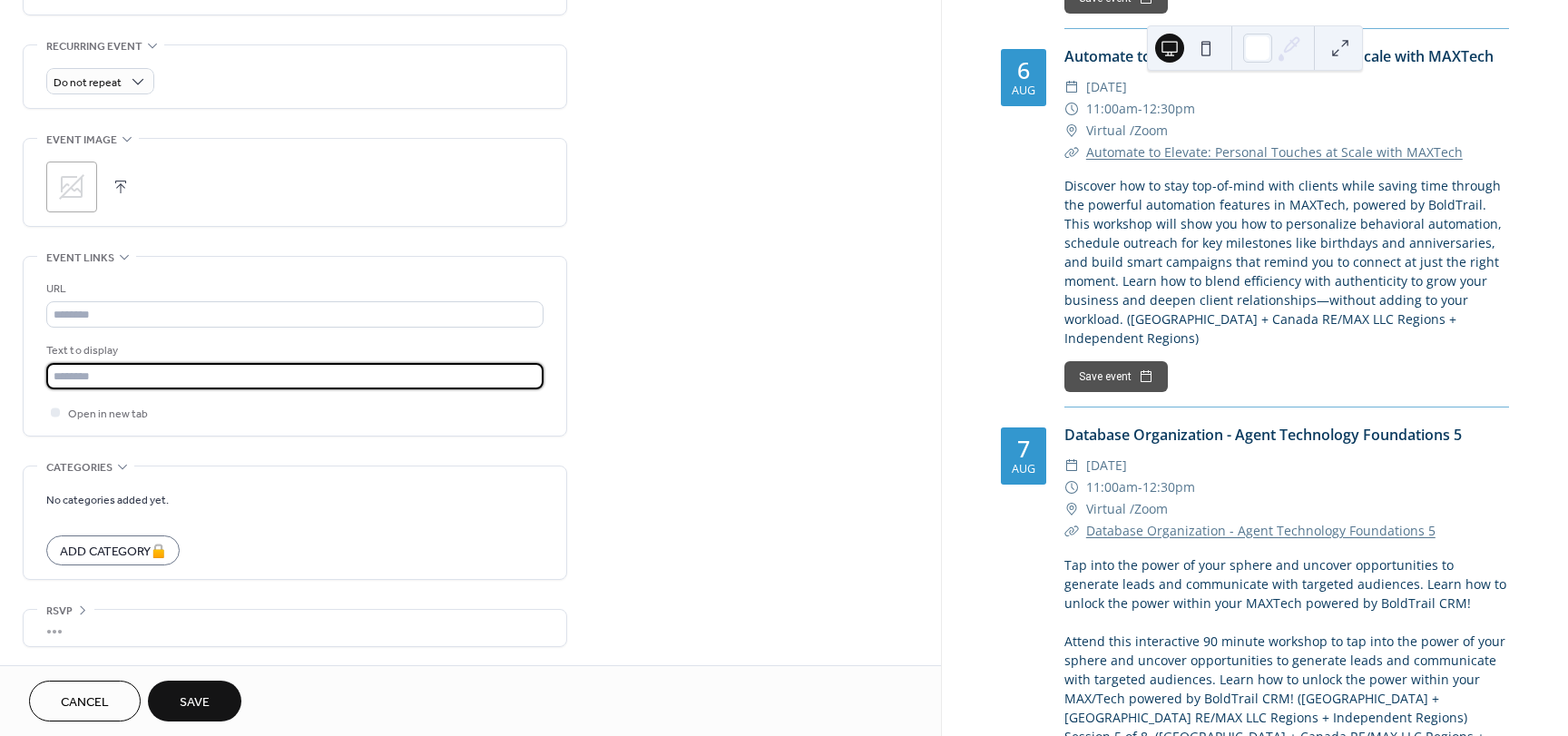 paste on "**********" 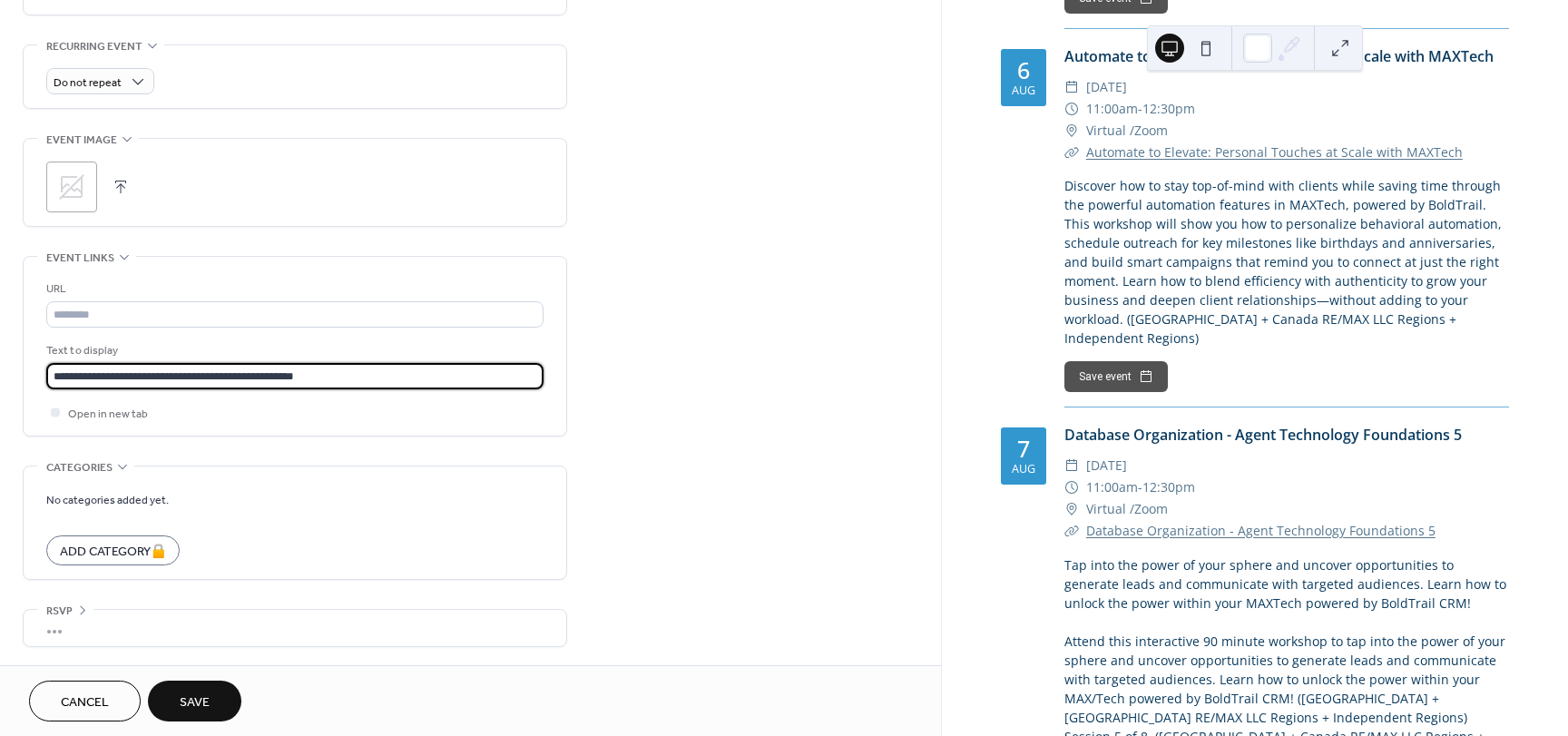 type on "**********" 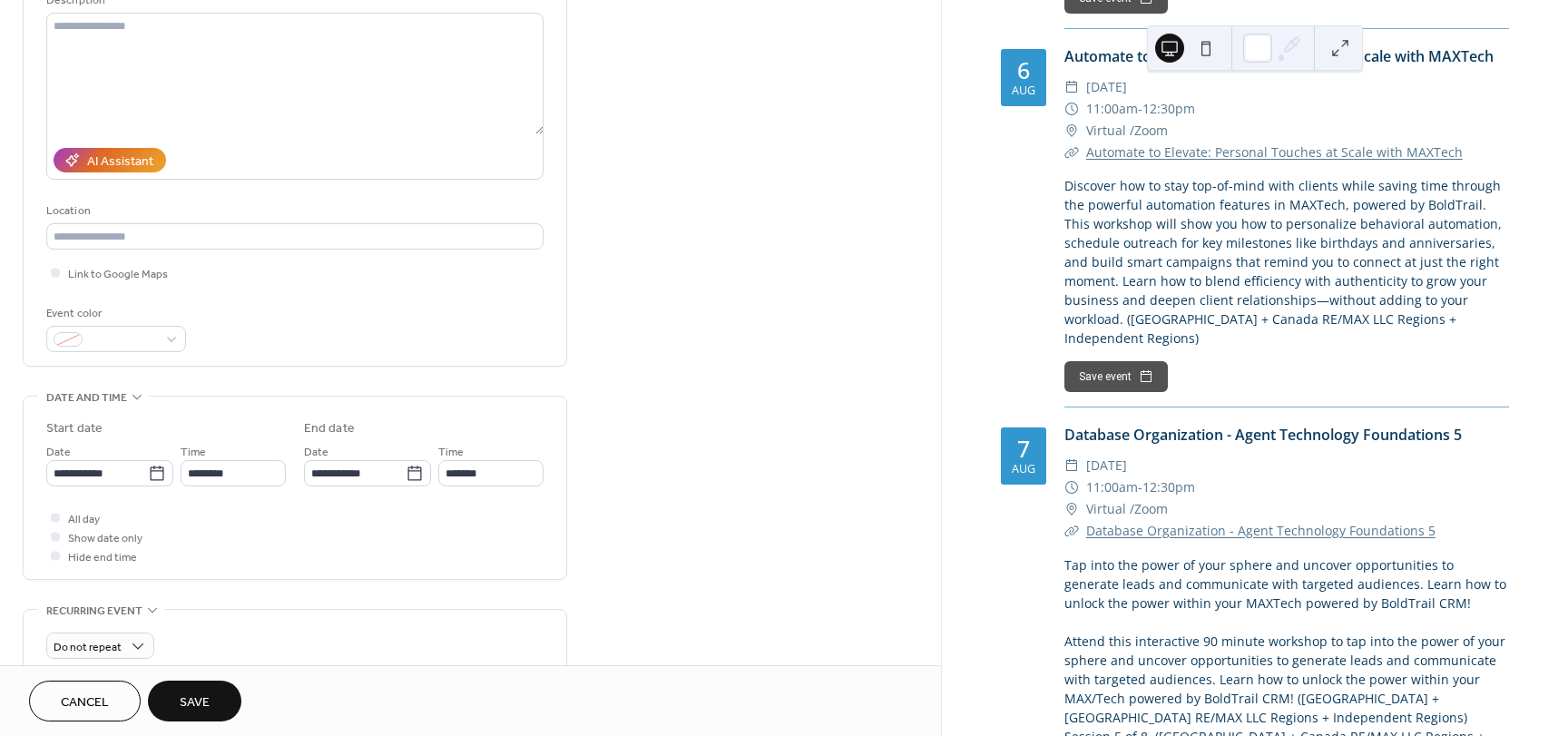 scroll, scrollTop: 0, scrollLeft: 0, axis: both 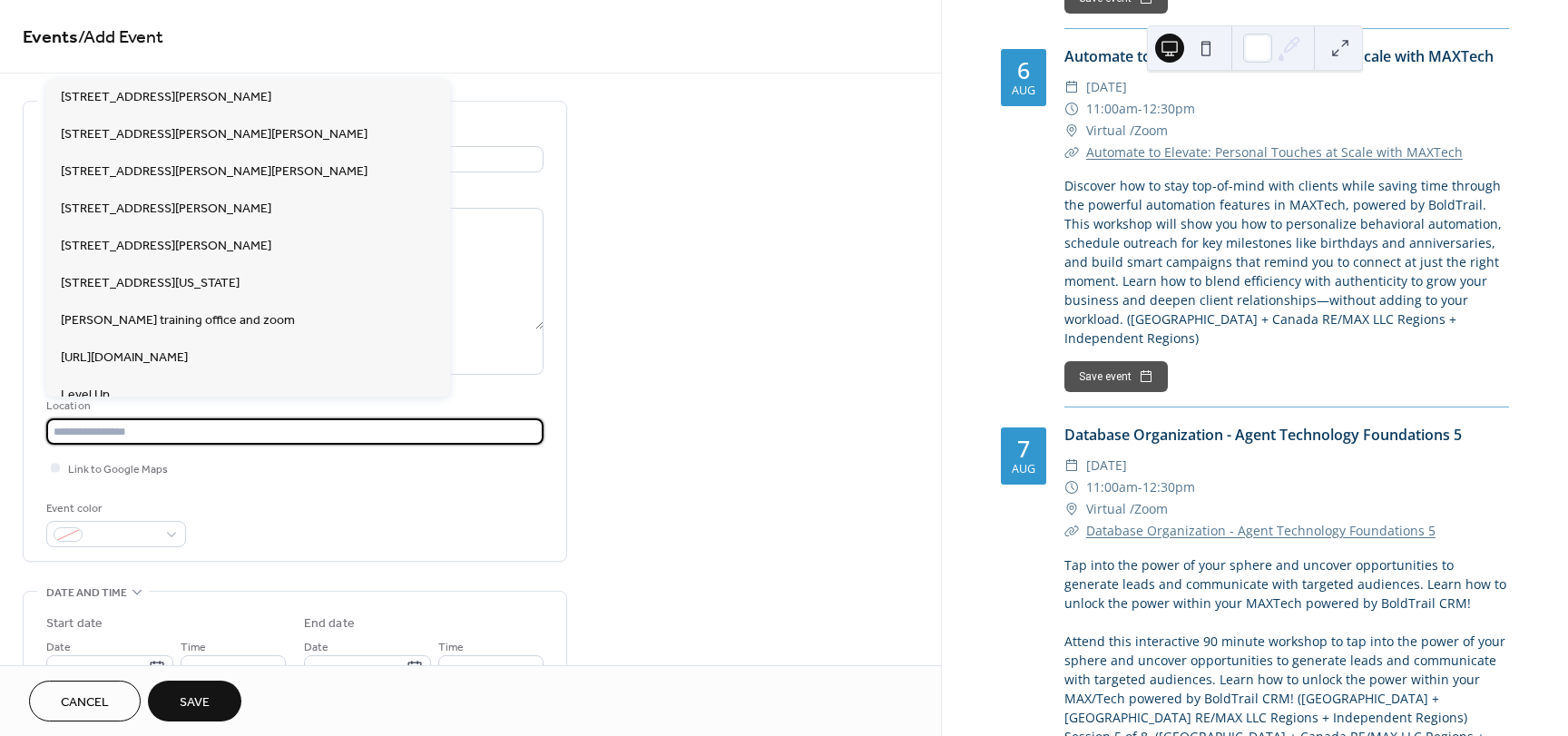 click at bounding box center [295, 431] 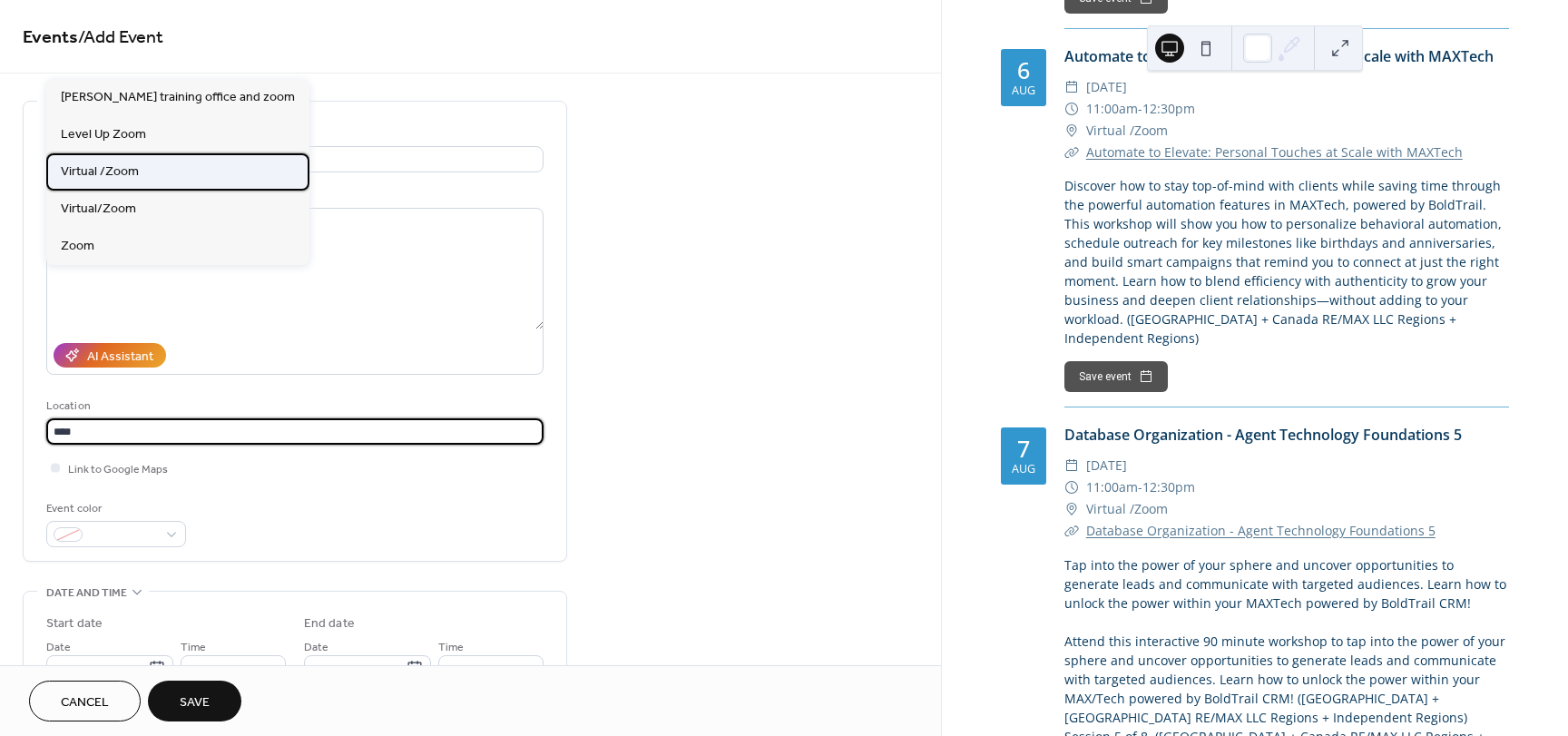 click on "Virtual /Zoom" at bounding box center (100, 172) 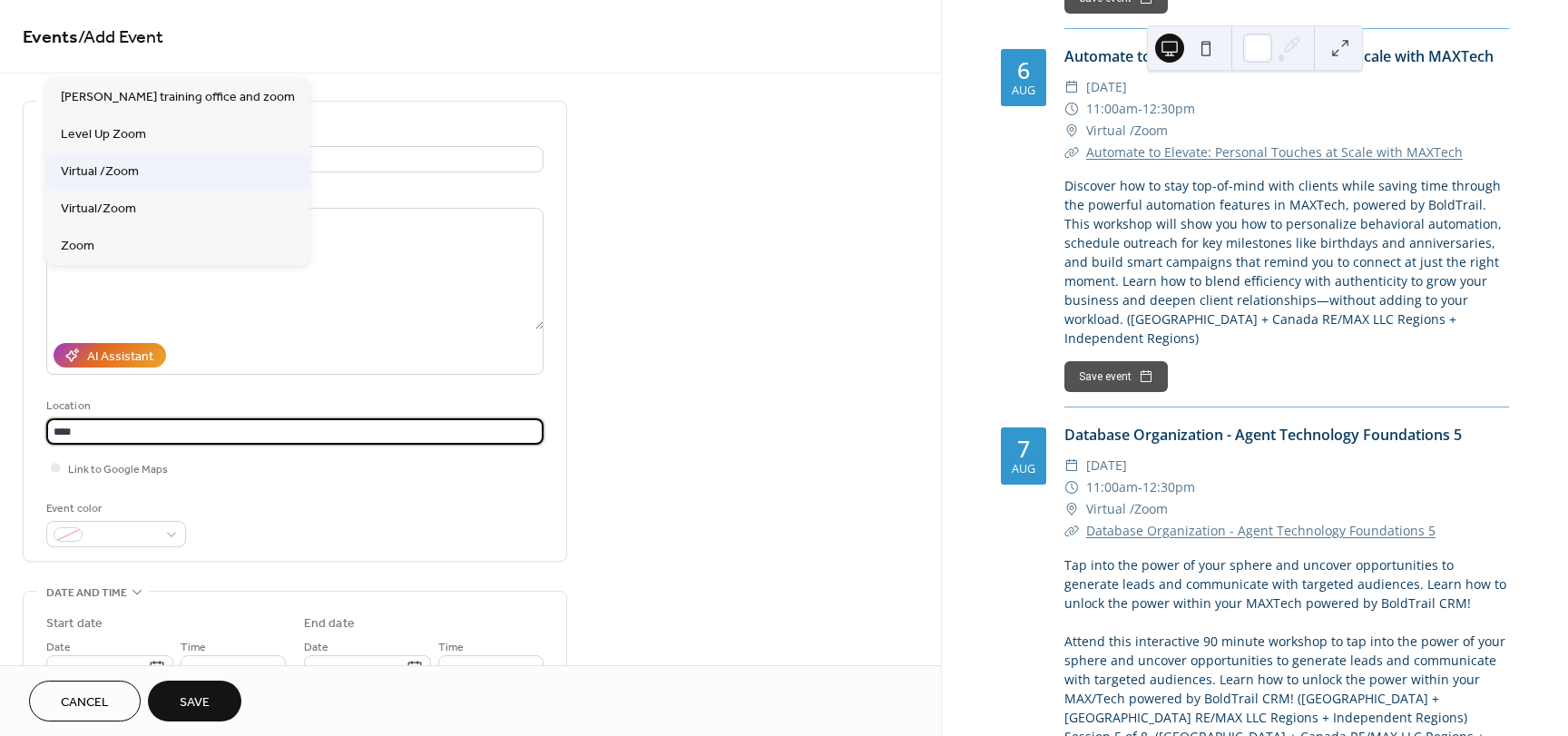 type on "**********" 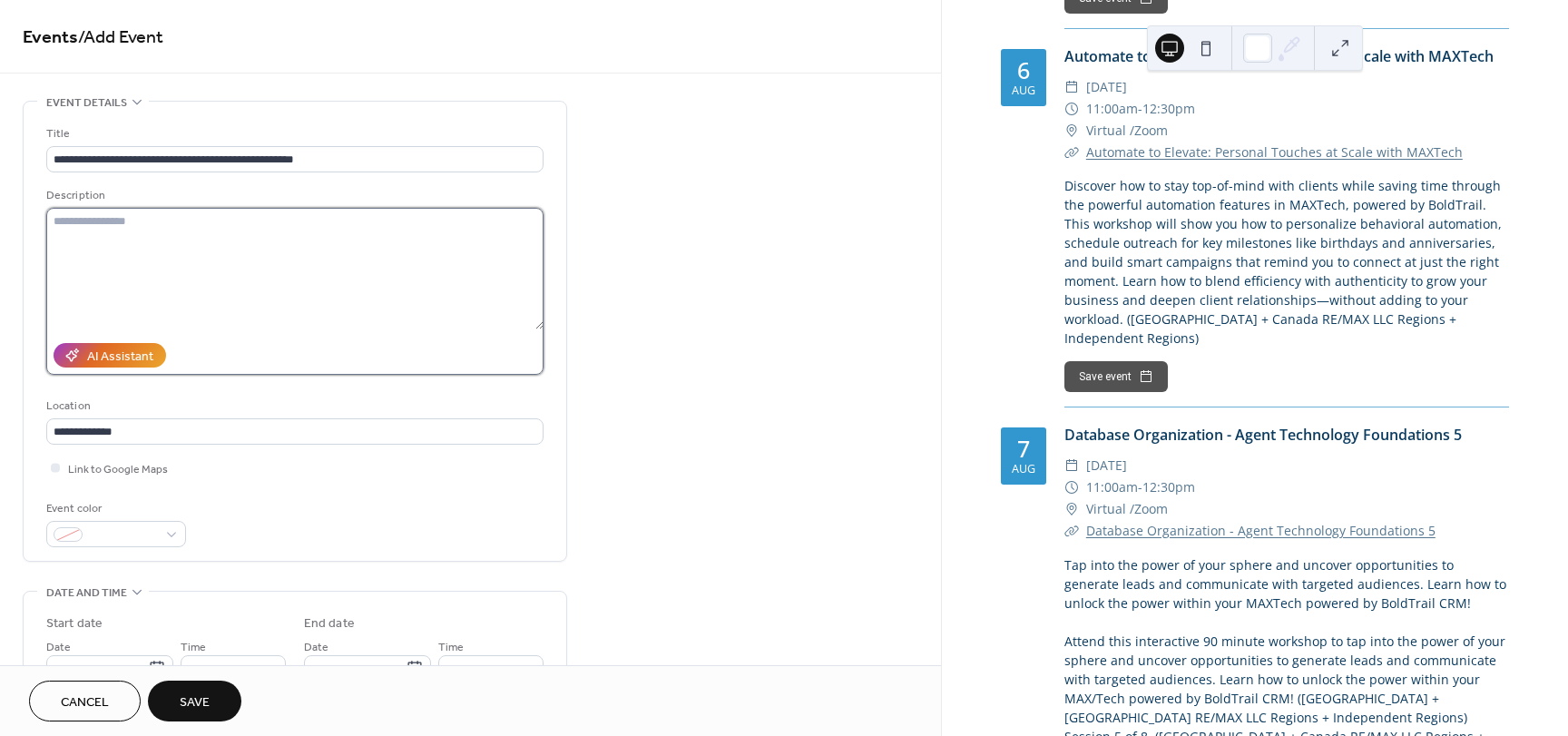 click at bounding box center [295, 269] 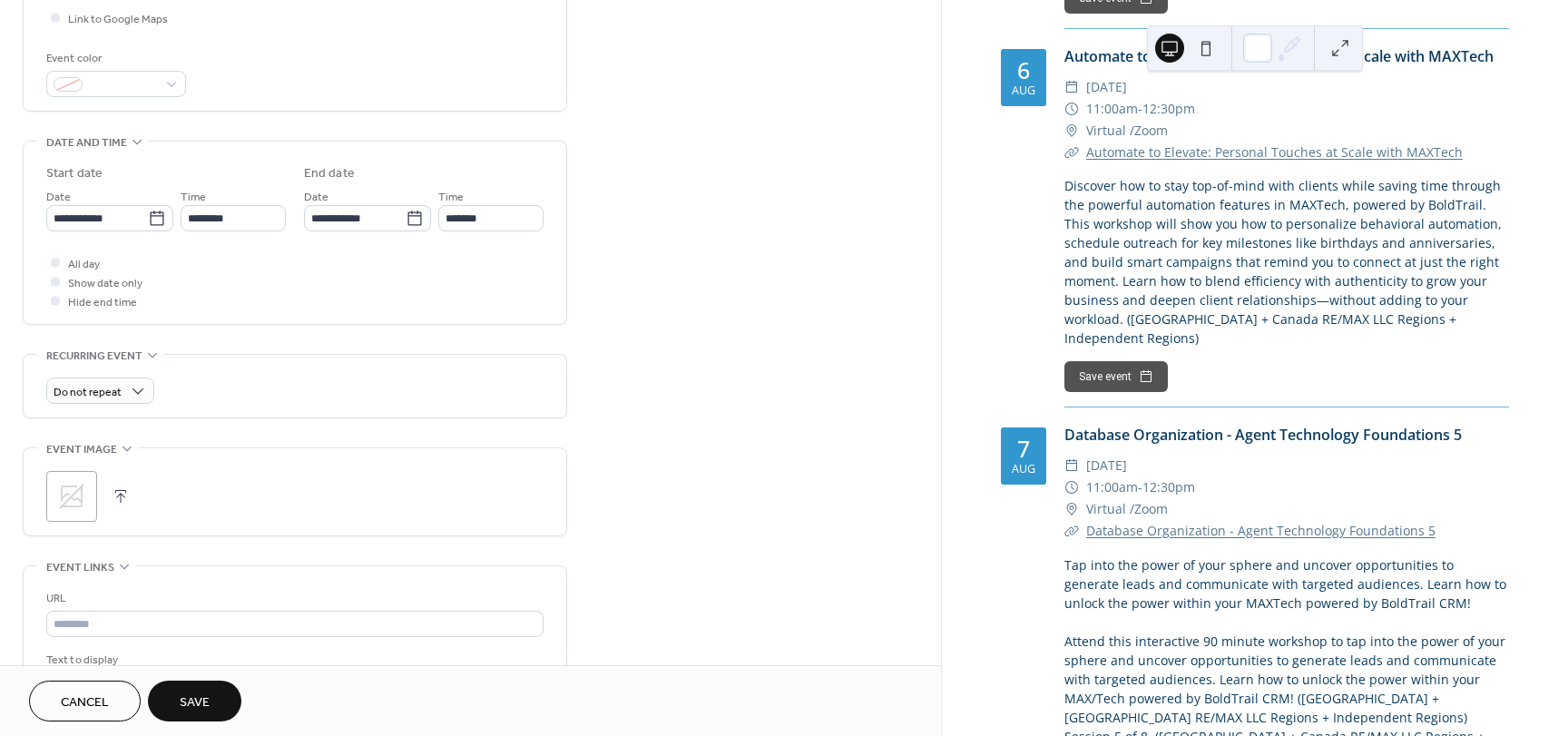 scroll, scrollTop: 452, scrollLeft: 0, axis: vertical 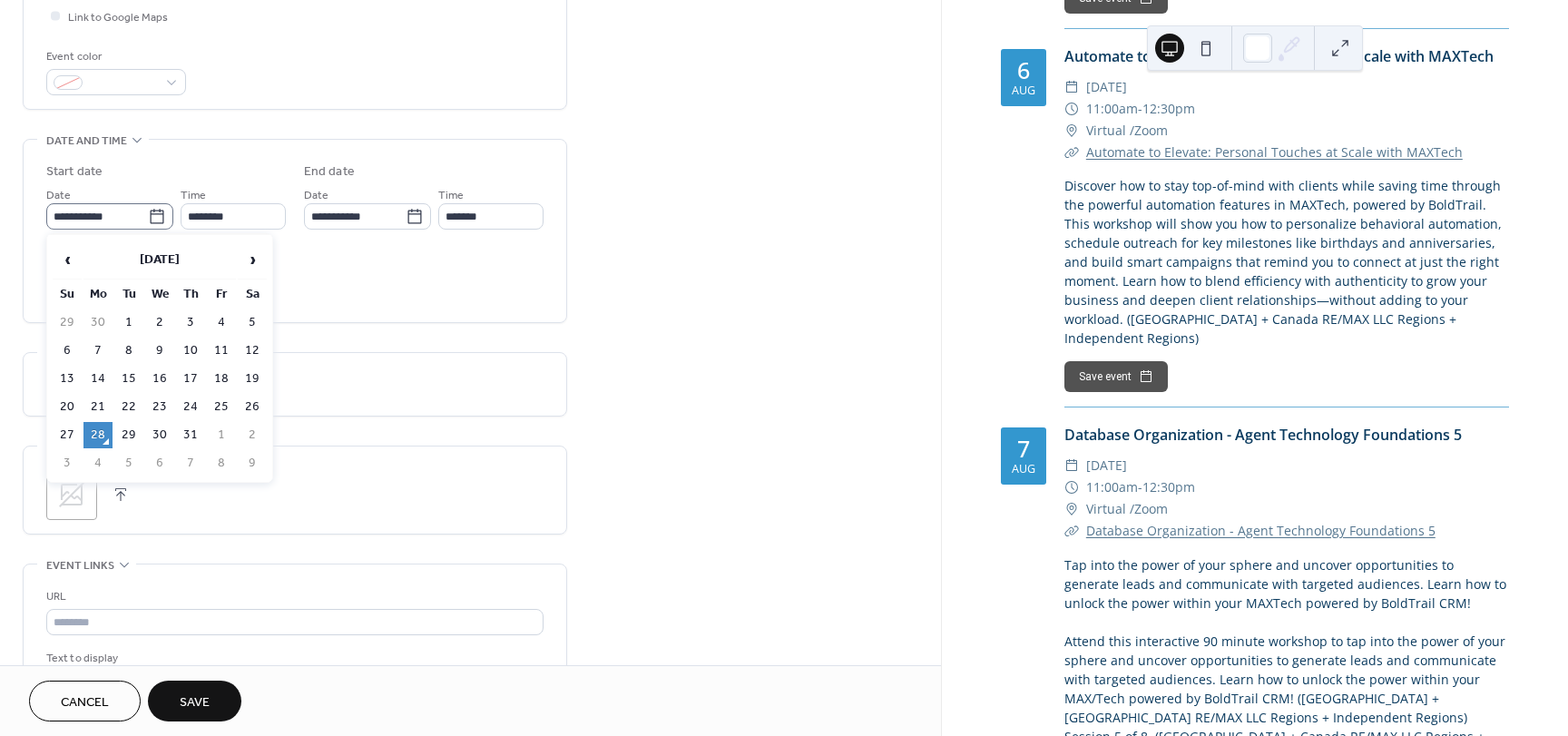 click 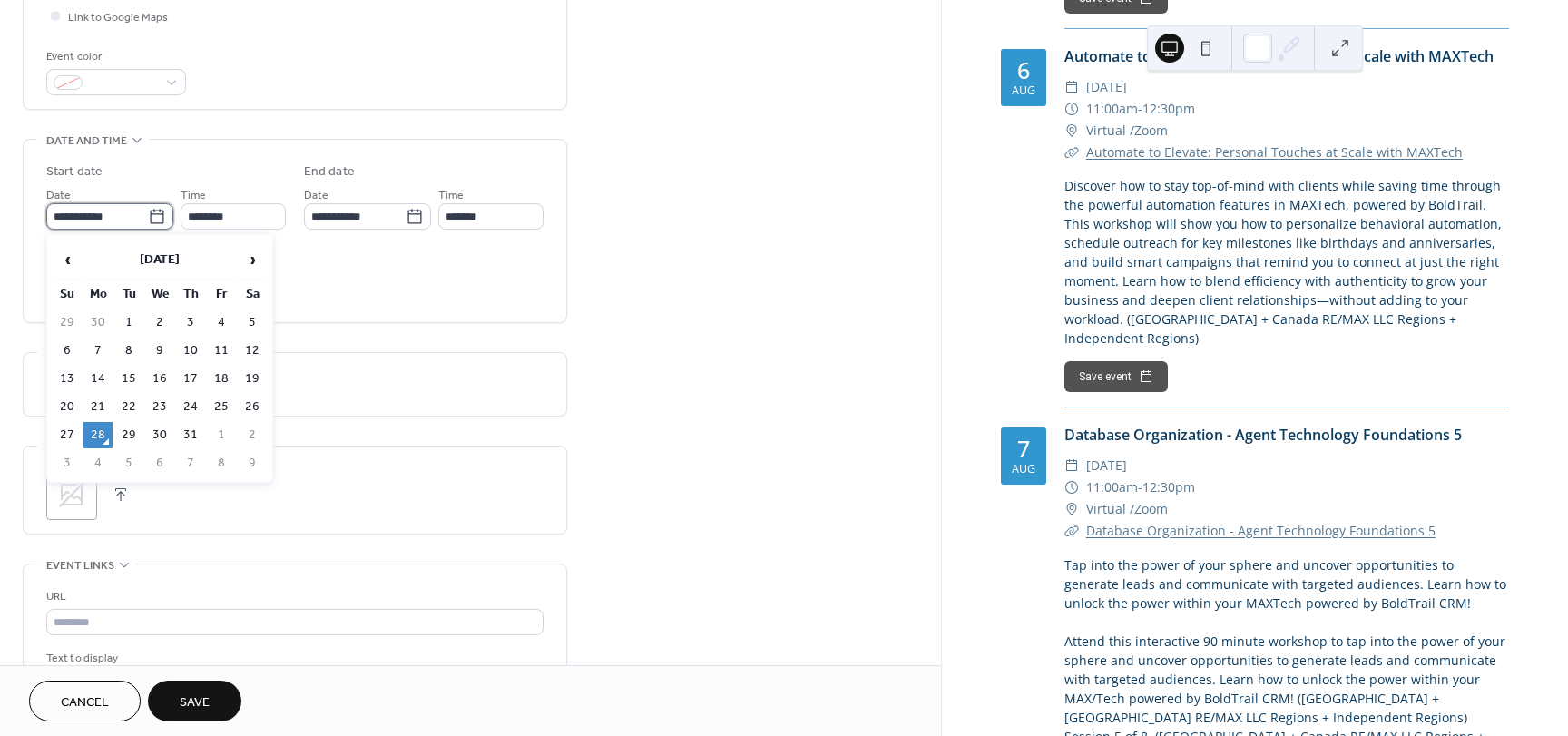 click on "**********" at bounding box center (97, 216) 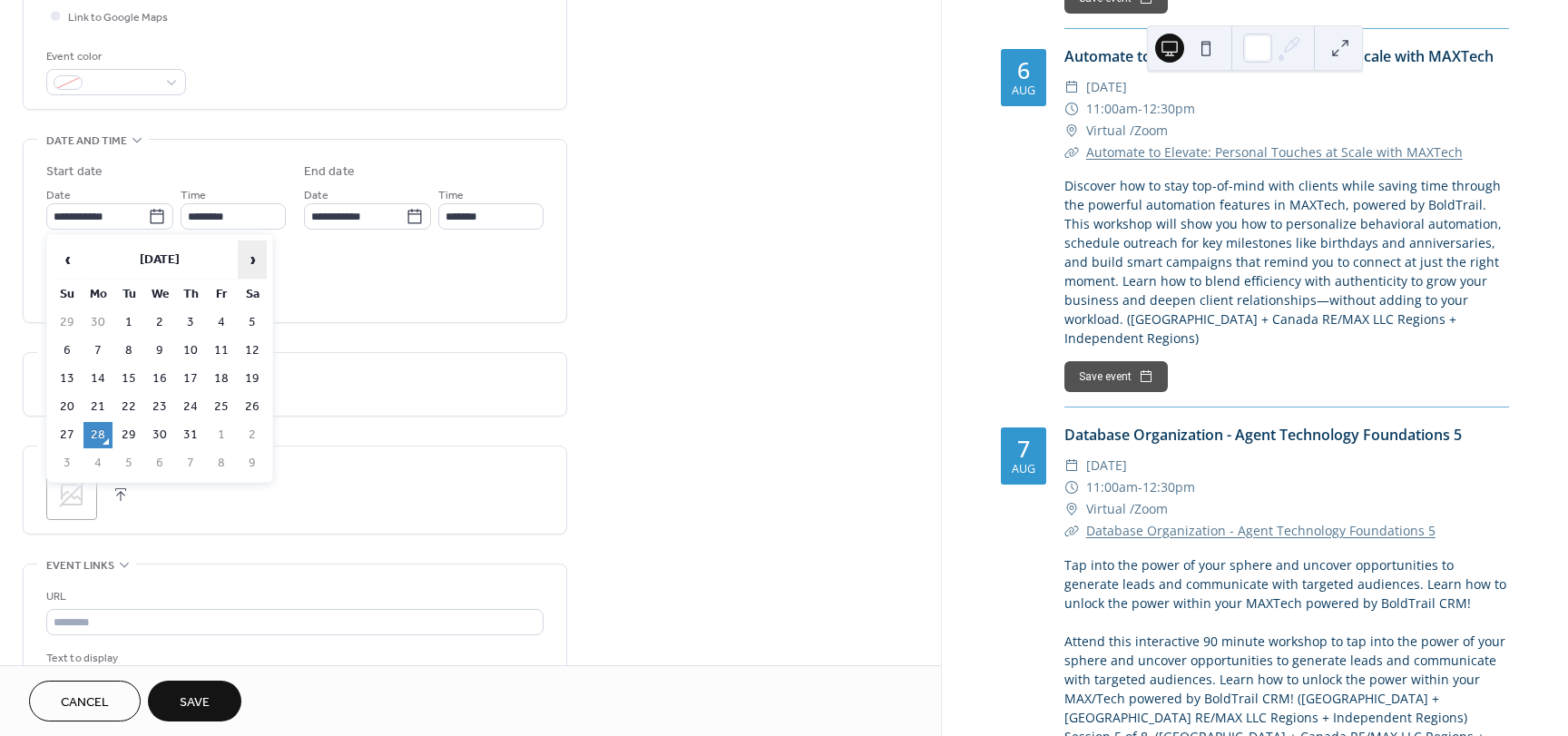 click on "›" at bounding box center [252, 260] 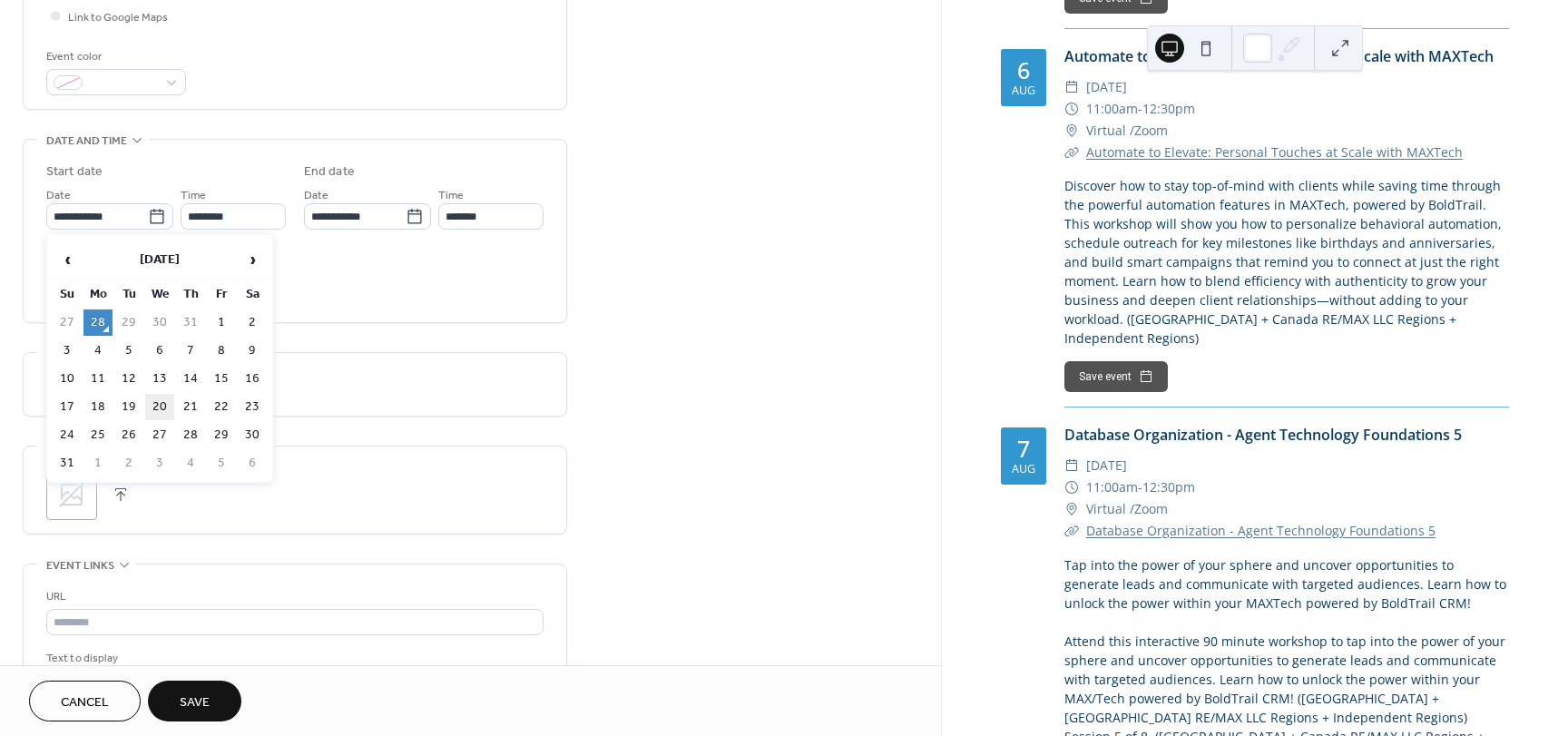 click on "20" at bounding box center [160, 407] 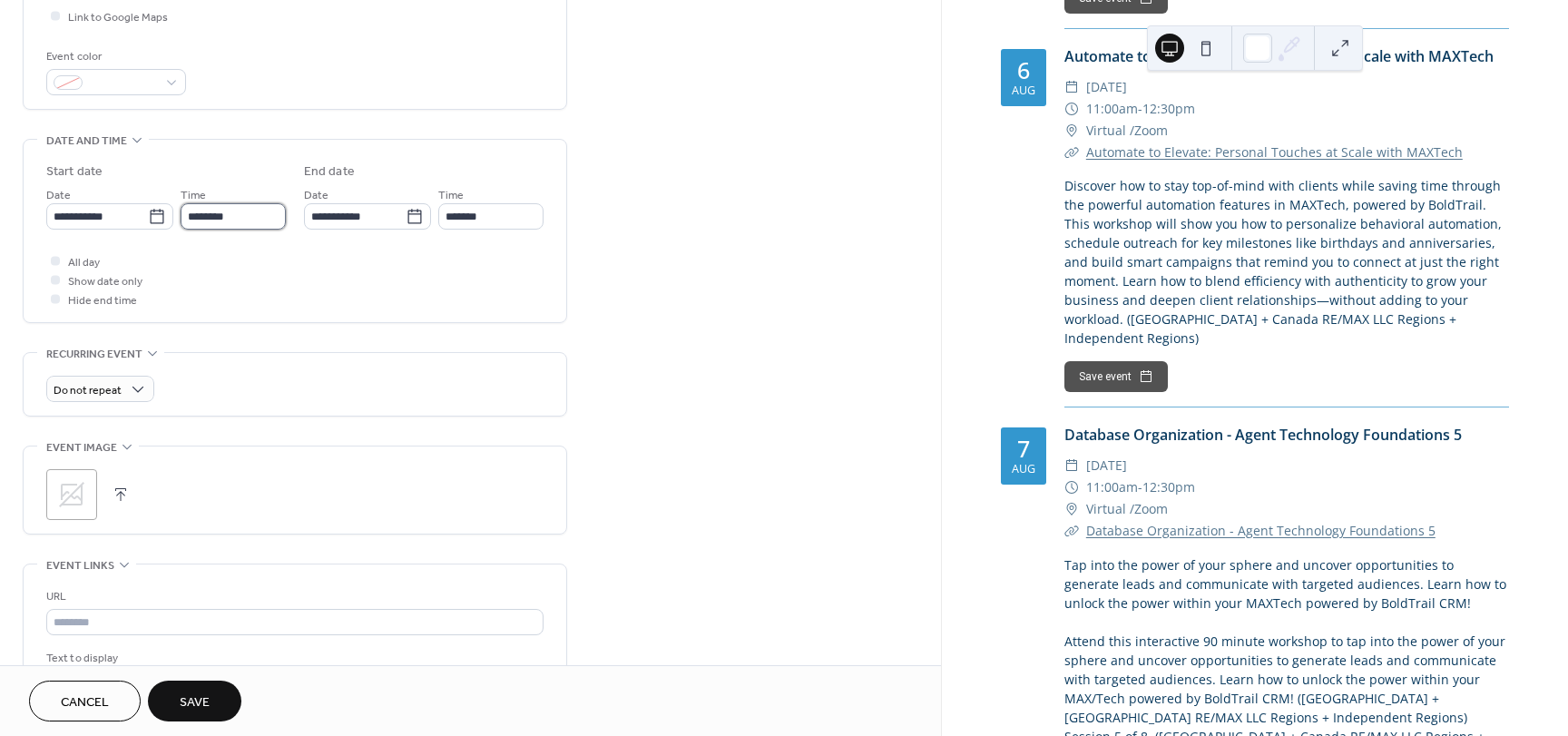 click on "********" at bounding box center [233, 216] 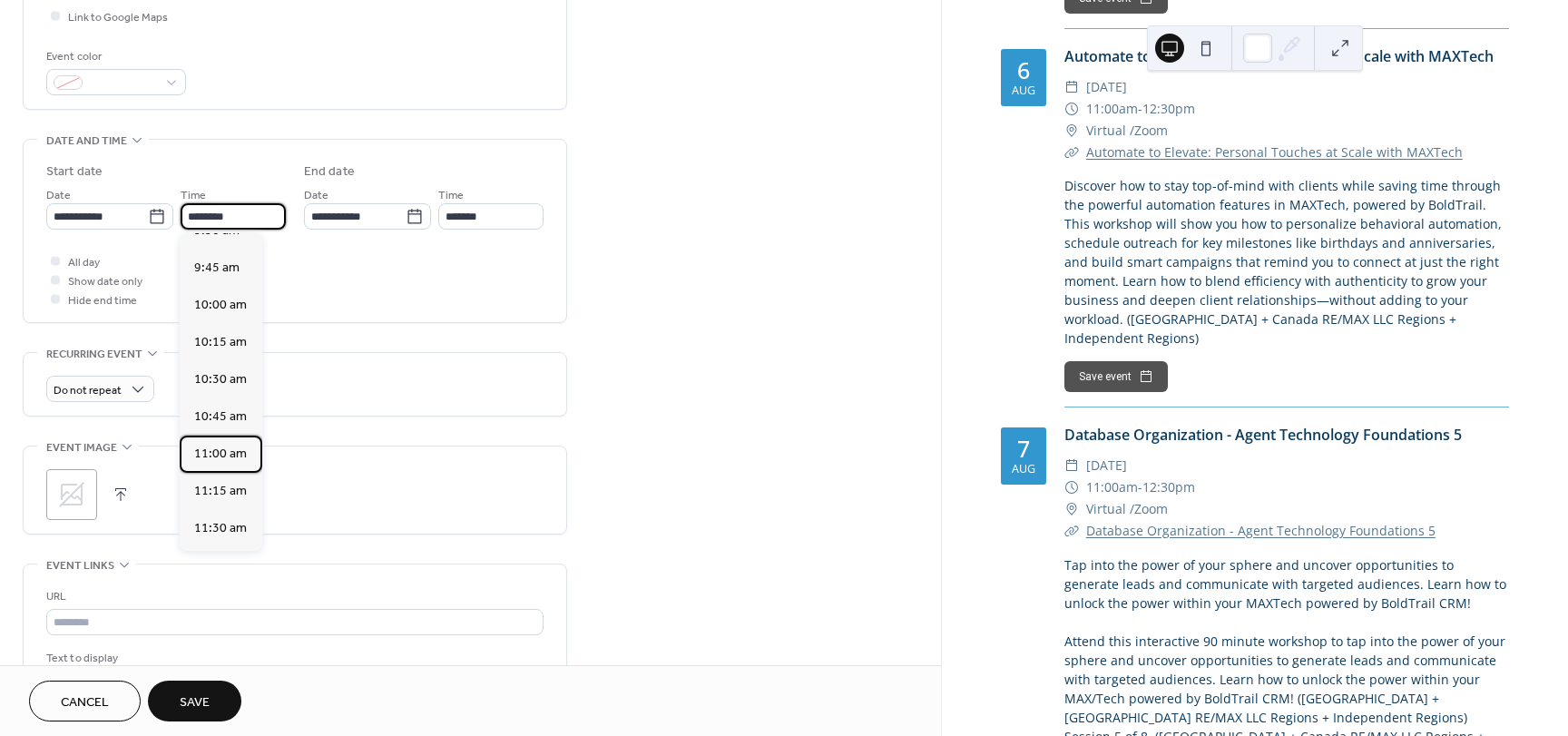 click on "12:00 am 12:15 am 12:30 am 12:45 am 1:00 am 1:15 am 1:30 am 1:45 am 2:00 am 2:15 am 2:30 am 2:45 am 3:00 am 3:15 am 3:30 am 3:45 am 4:00 am 4:15 am 4:30 am 4:45 am 5:00 am 5:15 am 5:30 am 5:45 am 6:00 am 6:15 am 6:30 am 6:45 am 7:00 am 7:15 am 7:30 am 7:45 am 8:00 am 8:15 am 8:30 am 8:45 am 9:00 am 9:15 am 9:30 am 9:45 am 10:00 am 10:15 am 10:30 am 10:45 am 11:00 am 11:15 am 11:30 am 11:45 am 12:00 pm 12:15 pm 12:30 pm 12:45 pm 1:00 pm 1:15 pm 1:30 pm 1:45 pm 2:00 pm 2:15 pm 2:30 pm 2:45 pm 3:00 pm 3:15 pm 3:30 pm 3:45 pm 4:00 pm 4:15 pm 4:30 pm 4:45 pm 5:00 pm 5:15 pm 5:30 pm 5:45 pm 6:00 pm 6:15 pm 6:30 pm 6:45 pm 7:00 pm 7:15 pm 7:30 pm 7:45 pm 8:00 pm 8:15 pm 8:30 pm 8:45 pm 9:00 pm 9:15 pm 9:30 pm 9:45 pm 10:00 pm 10:15 pm 10:30 pm 10:45 pm 11:00 pm 11:15 pm 11:30 pm 11:45 pm" at bounding box center (220, 392) 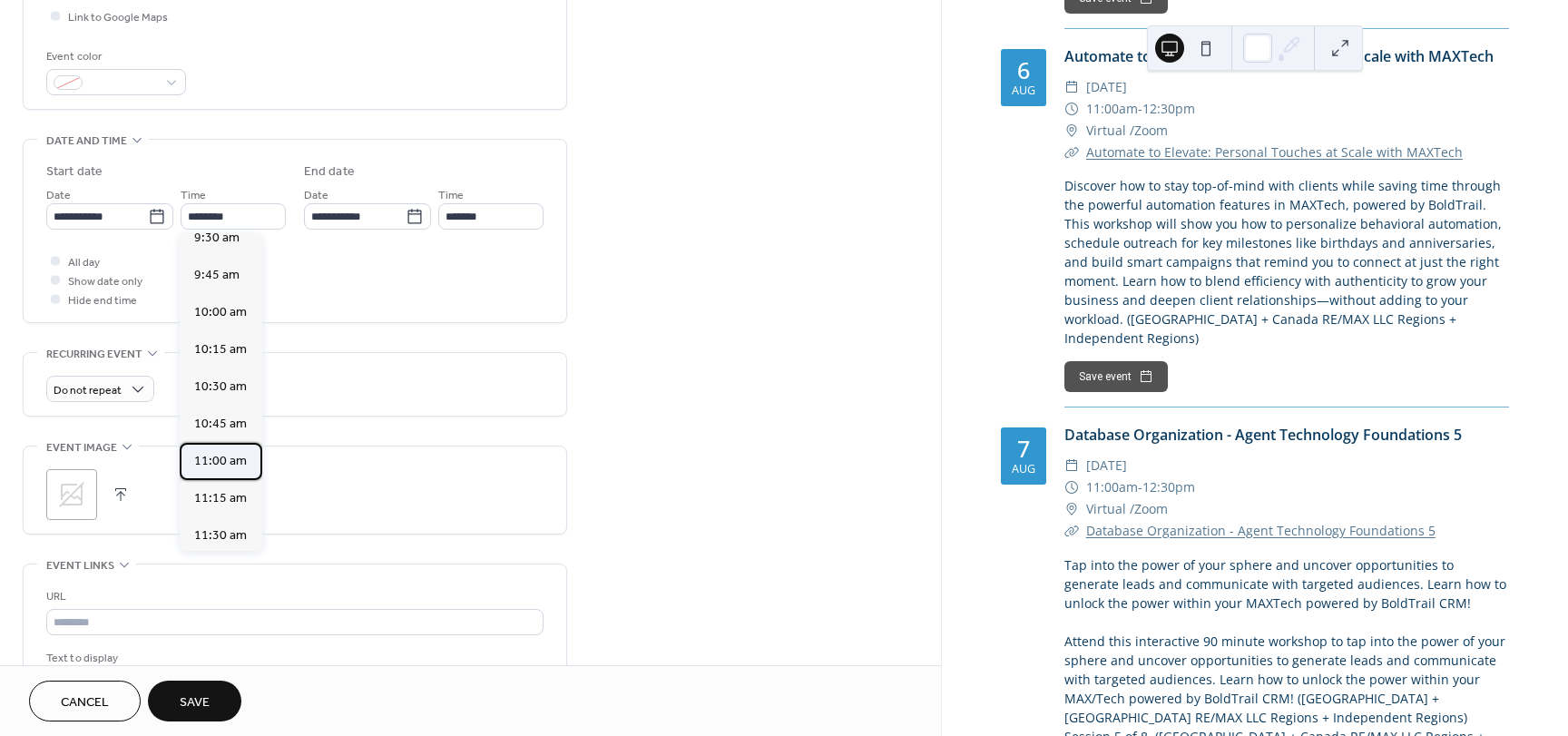 scroll, scrollTop: 1427, scrollLeft: 0, axis: vertical 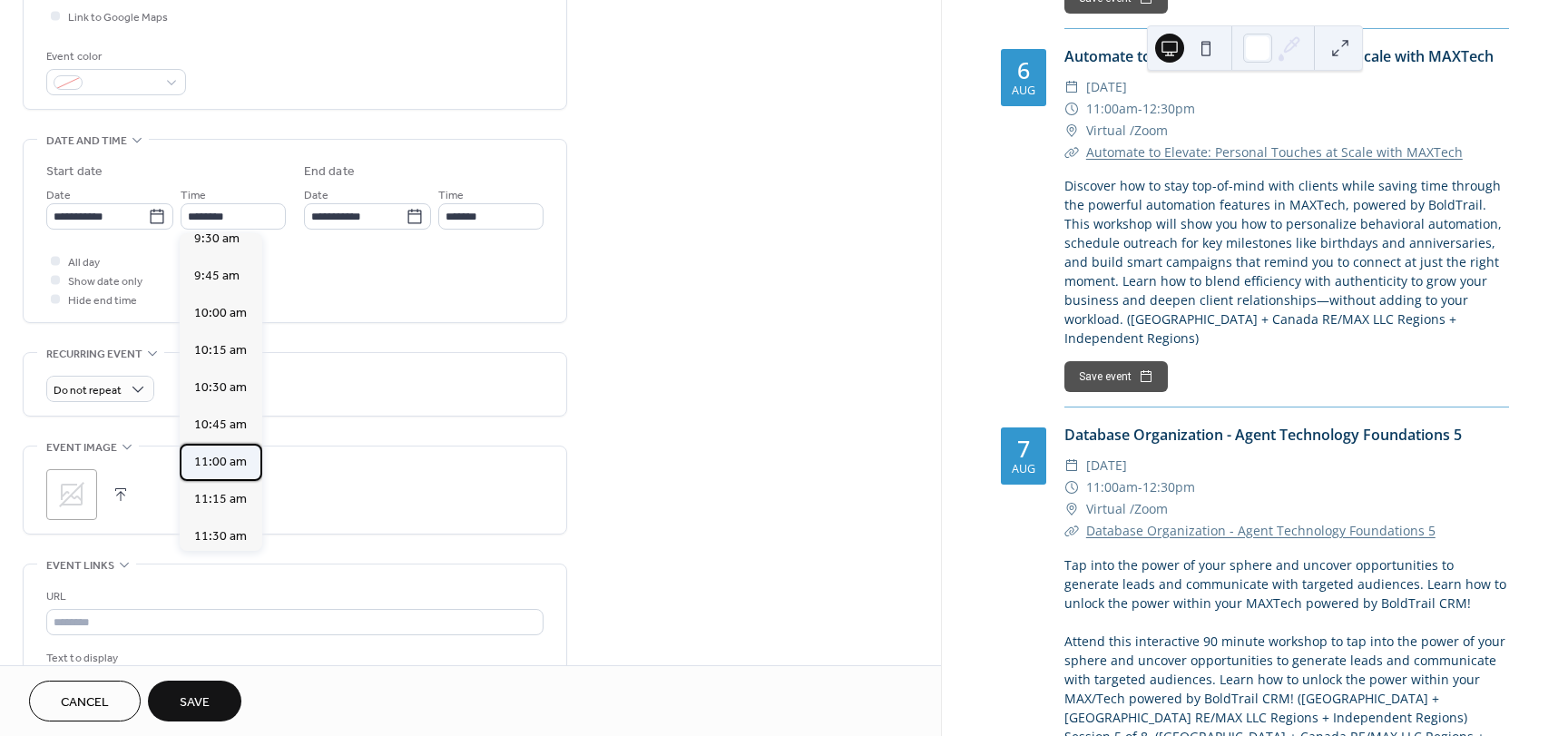 click on "11:00 am" at bounding box center [220, 462] 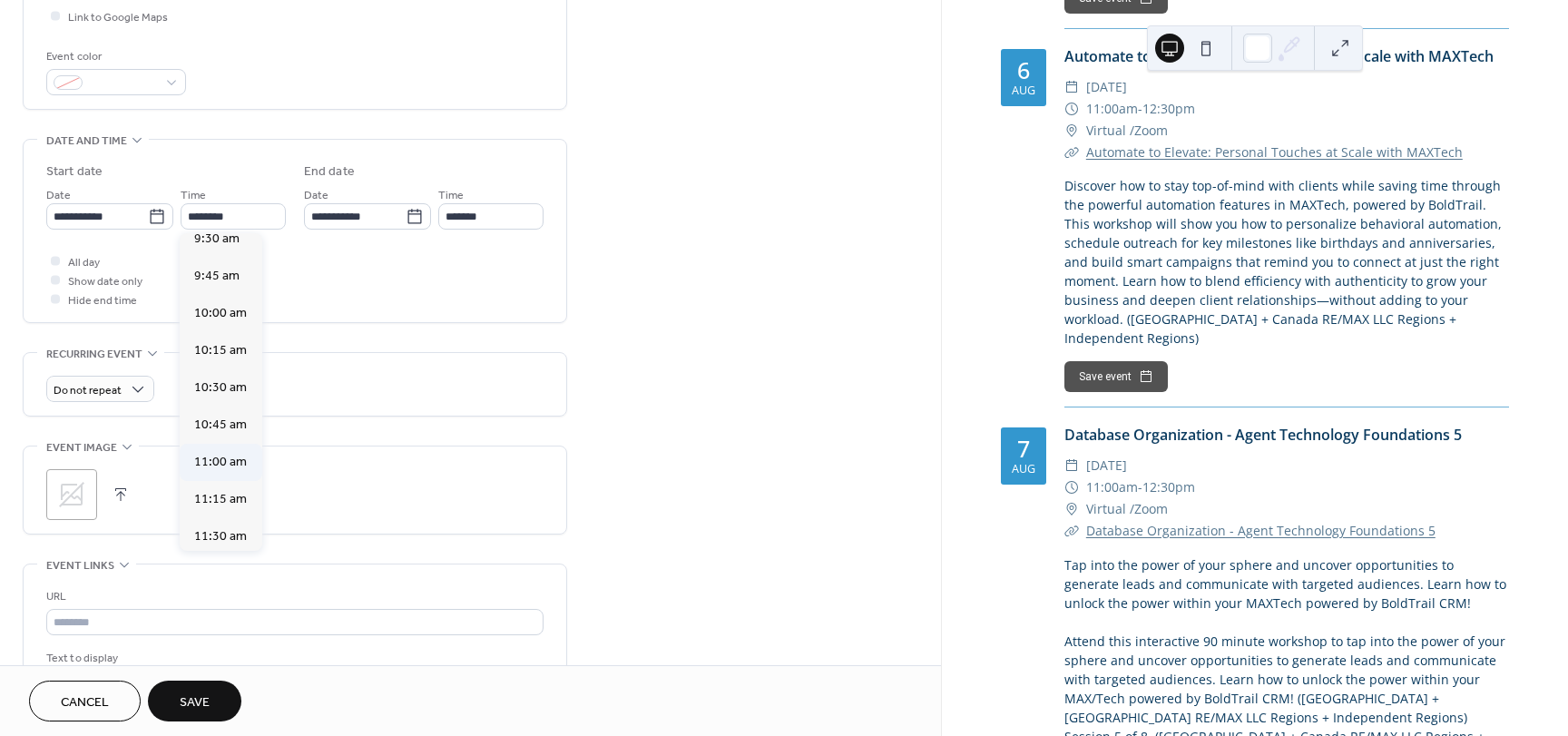 type on "********" 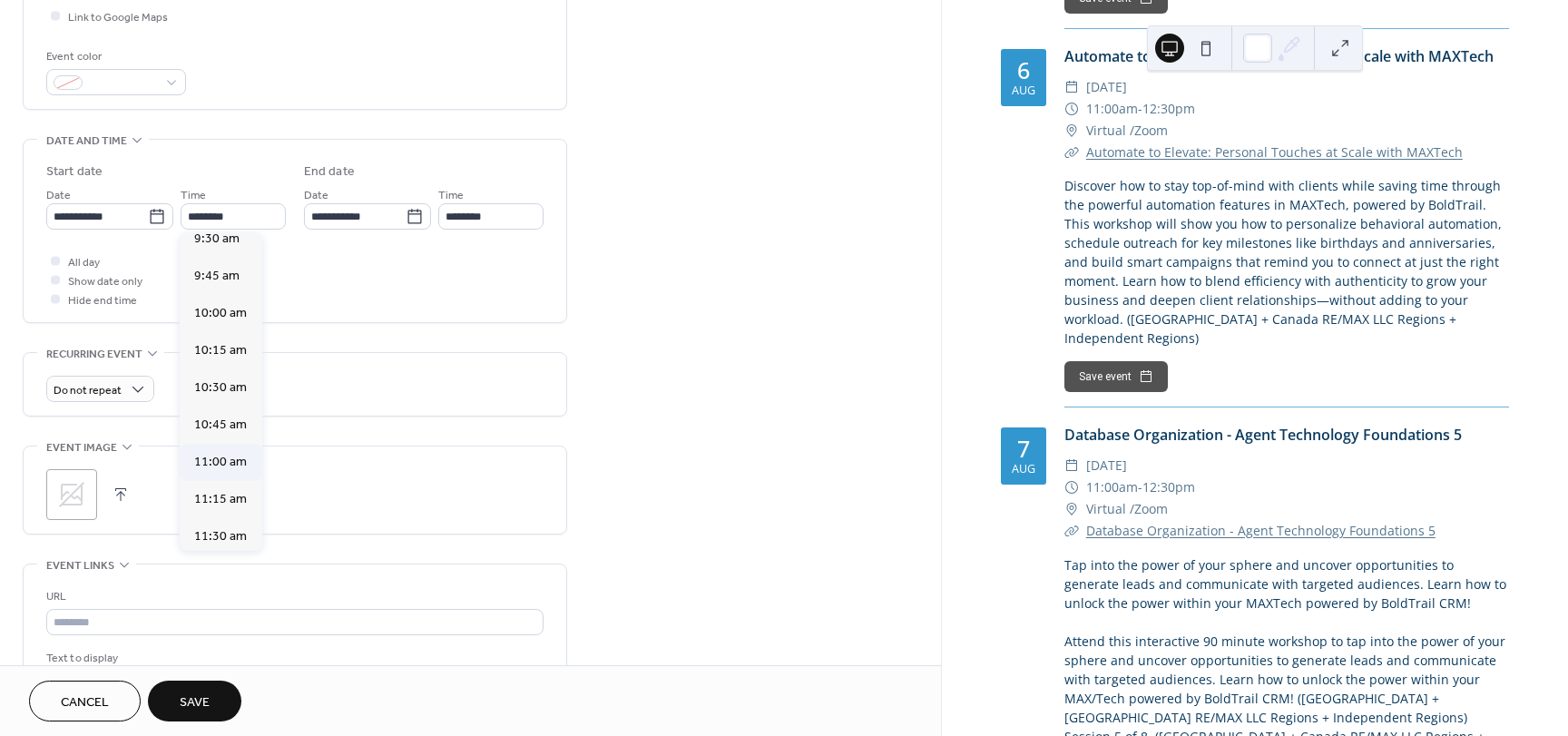 scroll, scrollTop: 0, scrollLeft: 0, axis: both 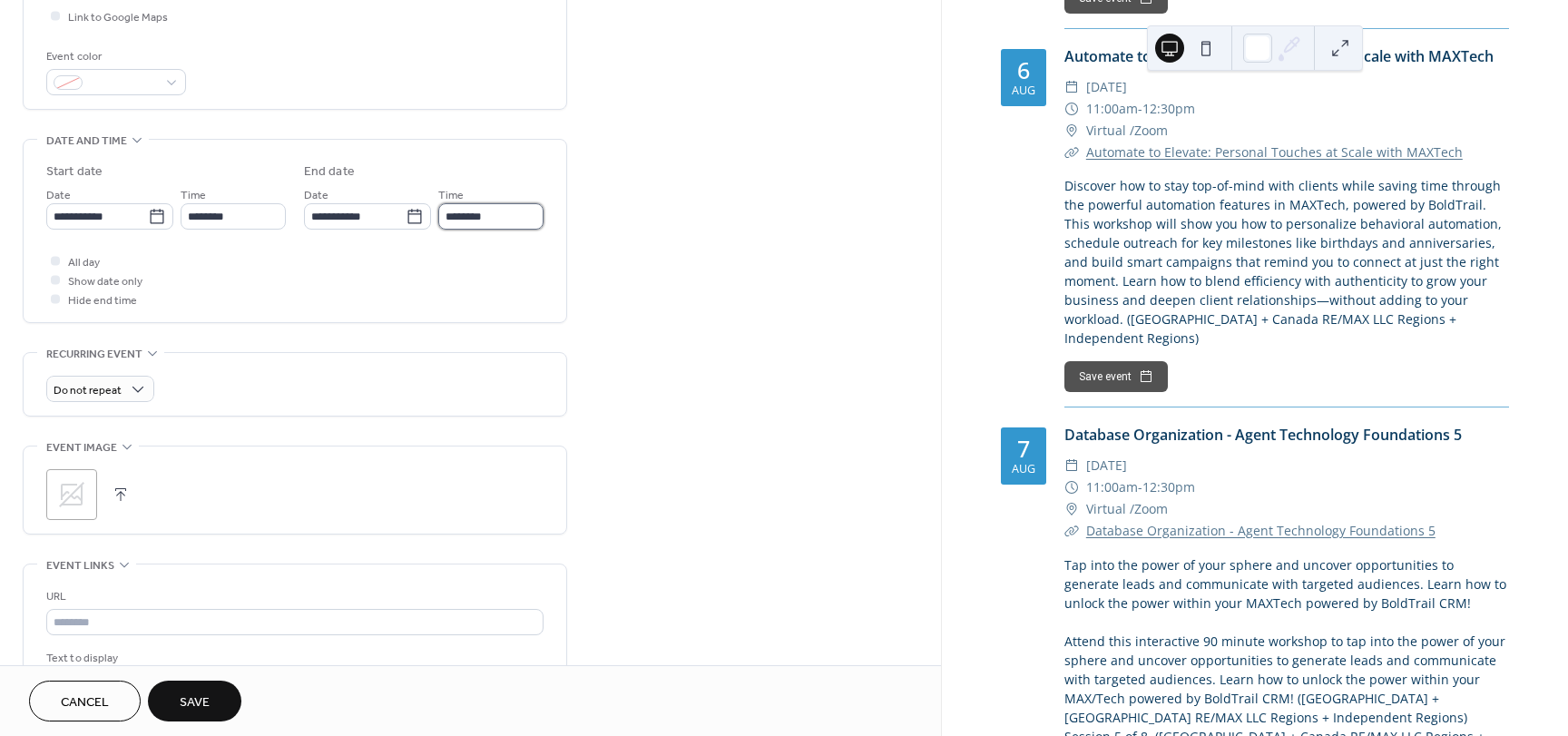 click on "********" at bounding box center (491, 216) 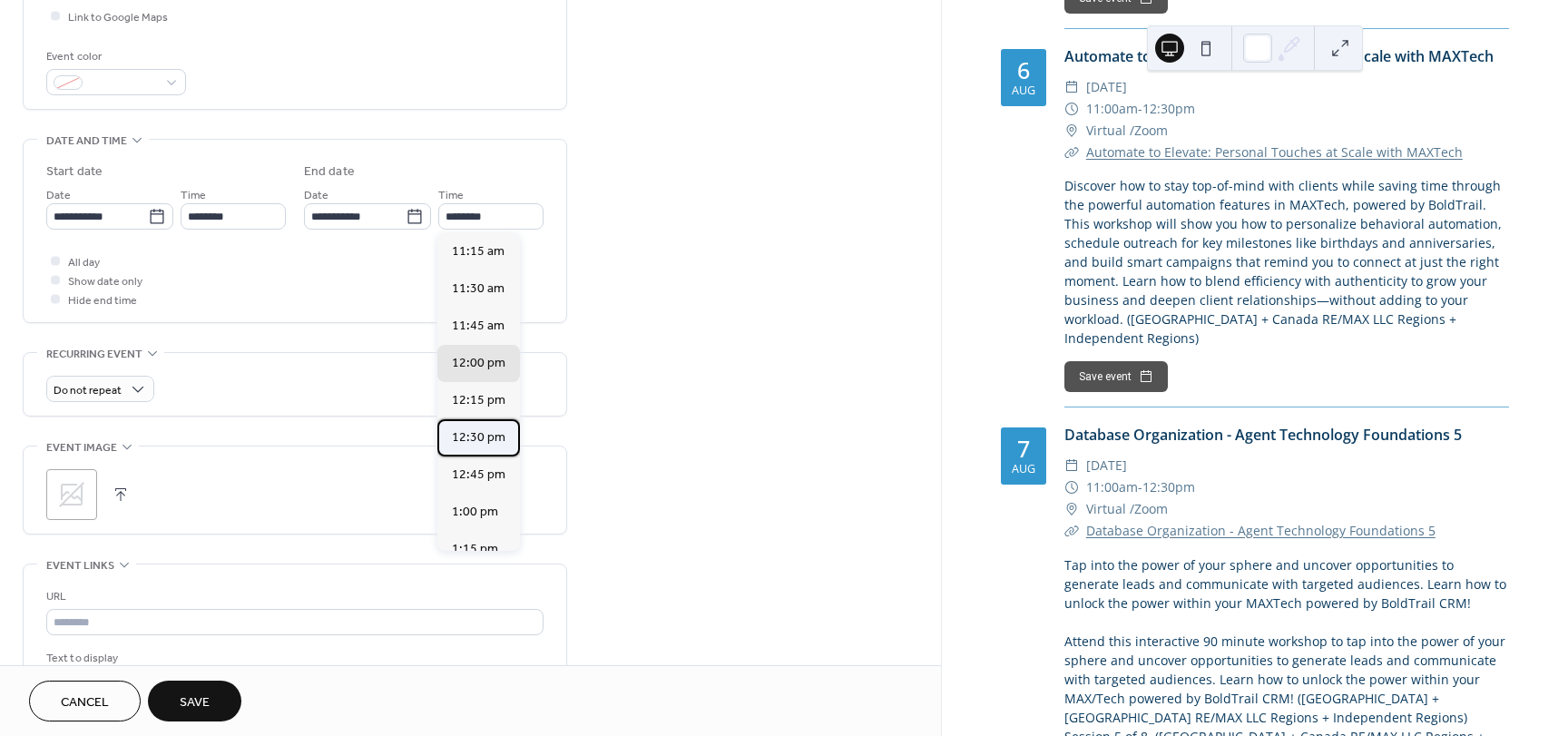 click on "12:30 pm" at bounding box center [478, 437] 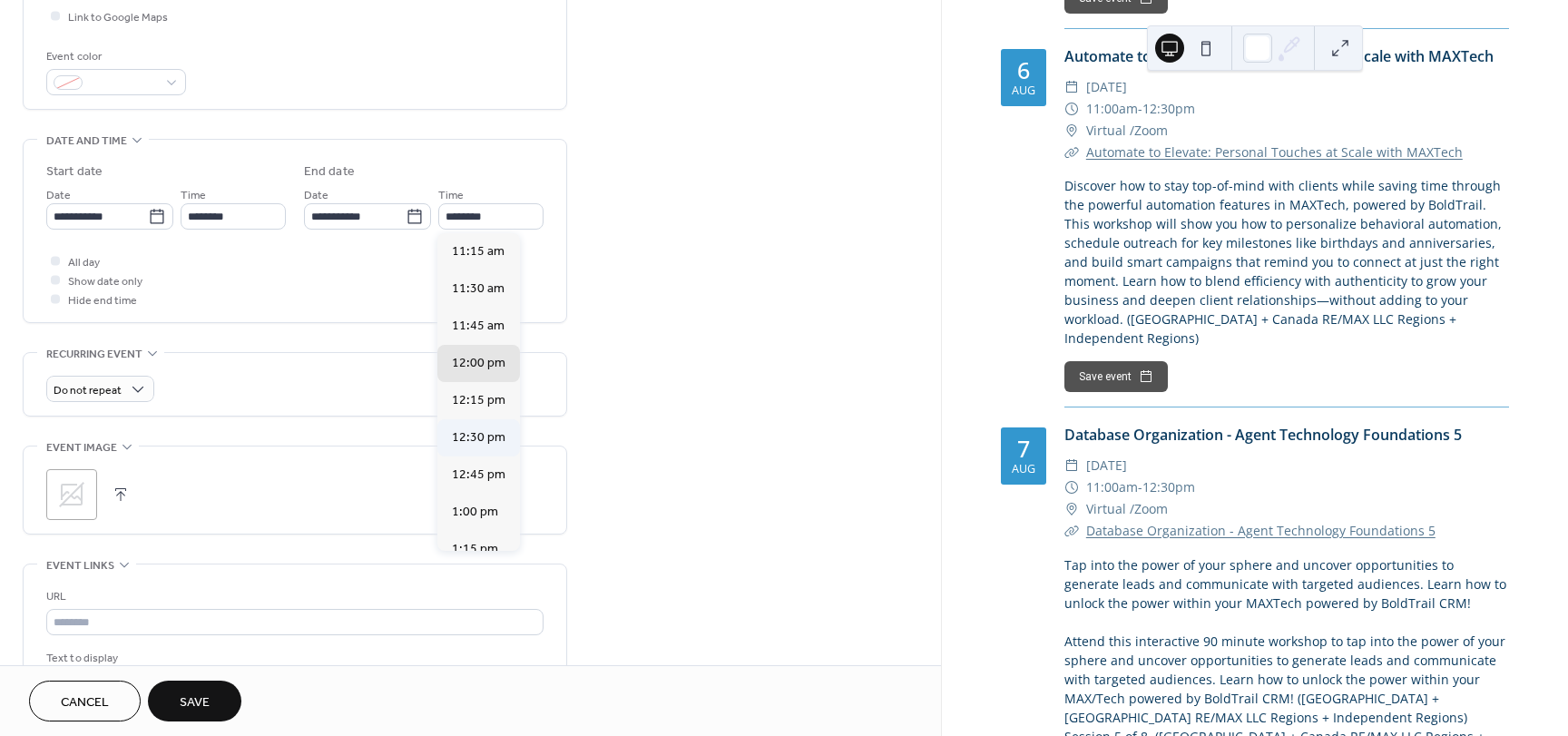 type on "********" 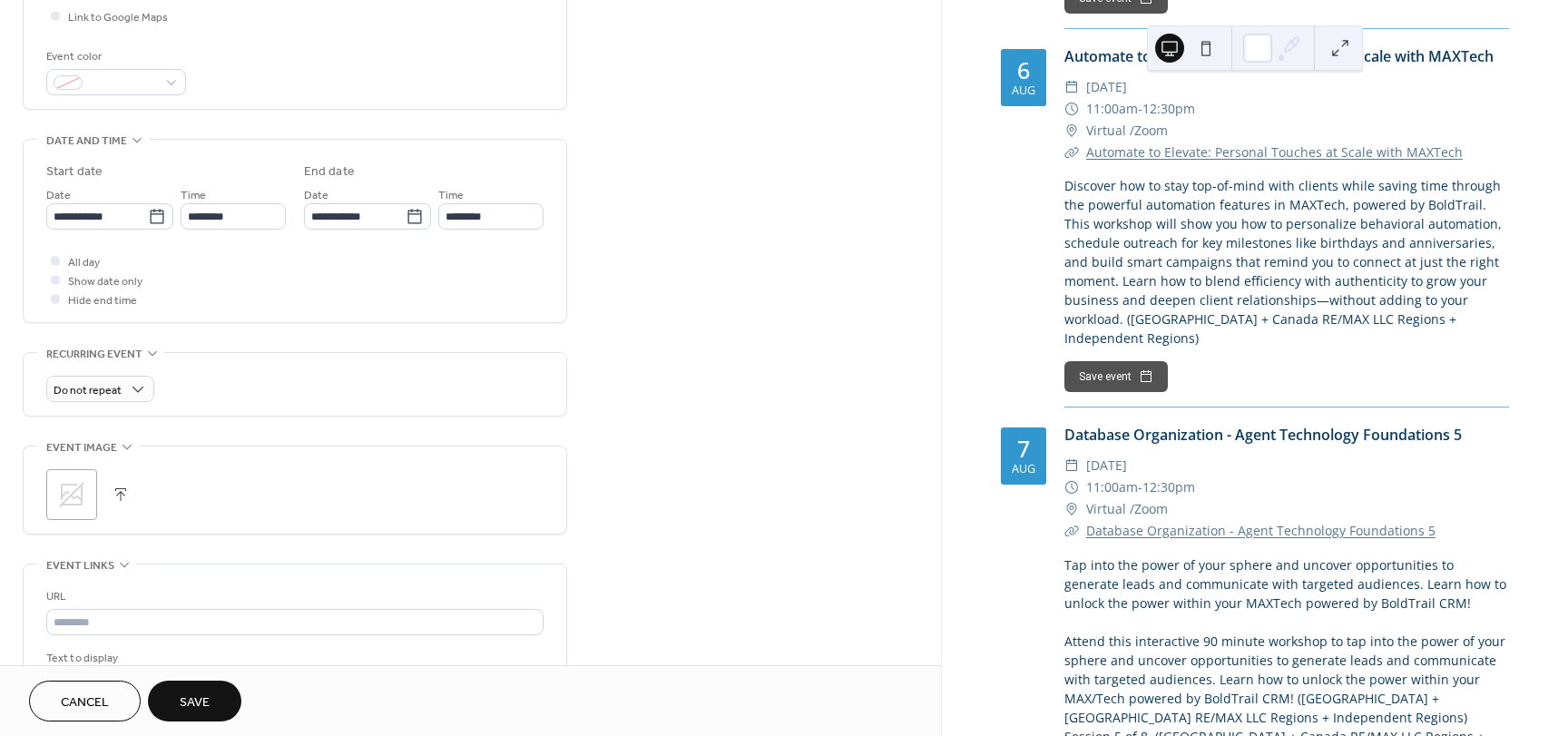 click on "Do not repeat" at bounding box center (295, 384) 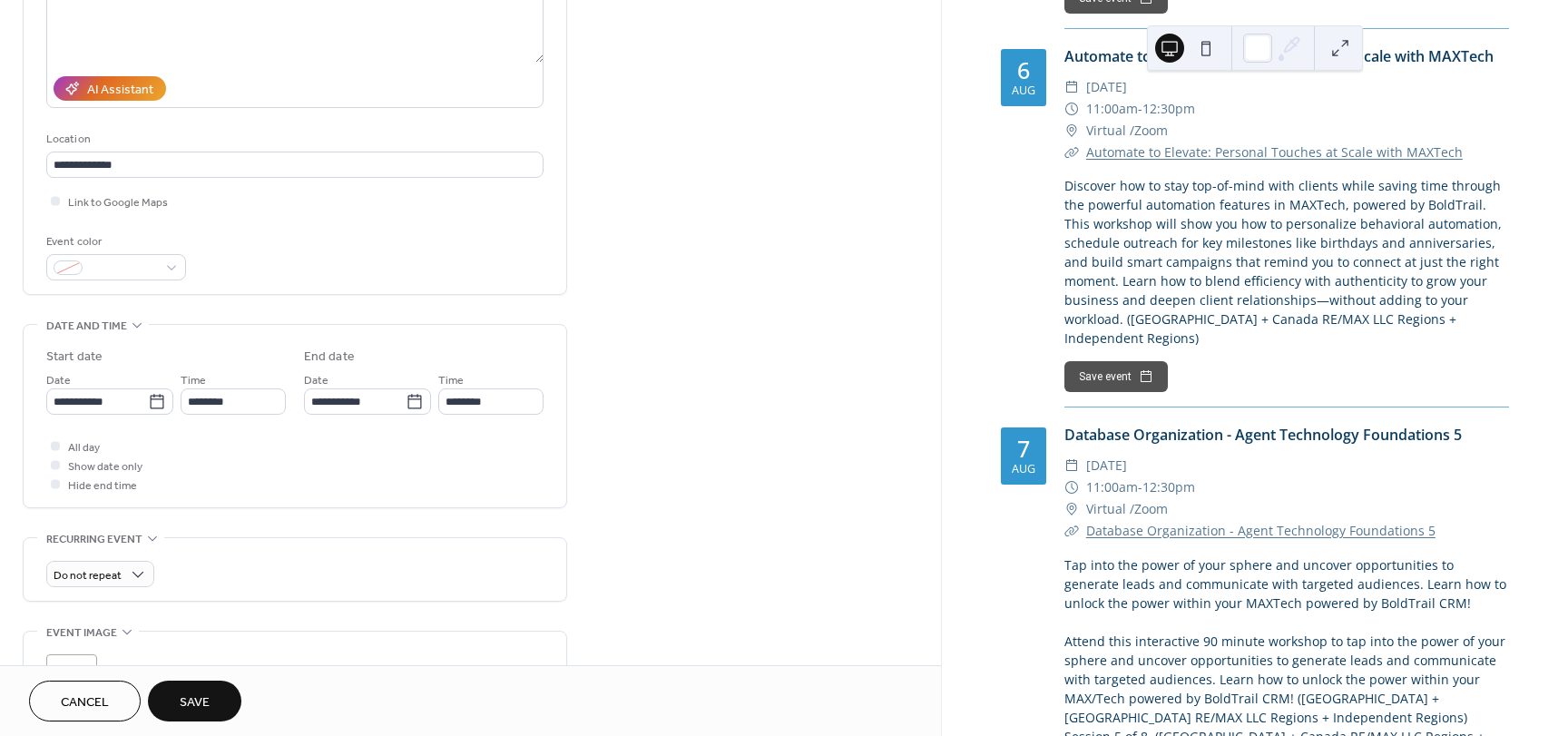 scroll, scrollTop: 0, scrollLeft: 0, axis: both 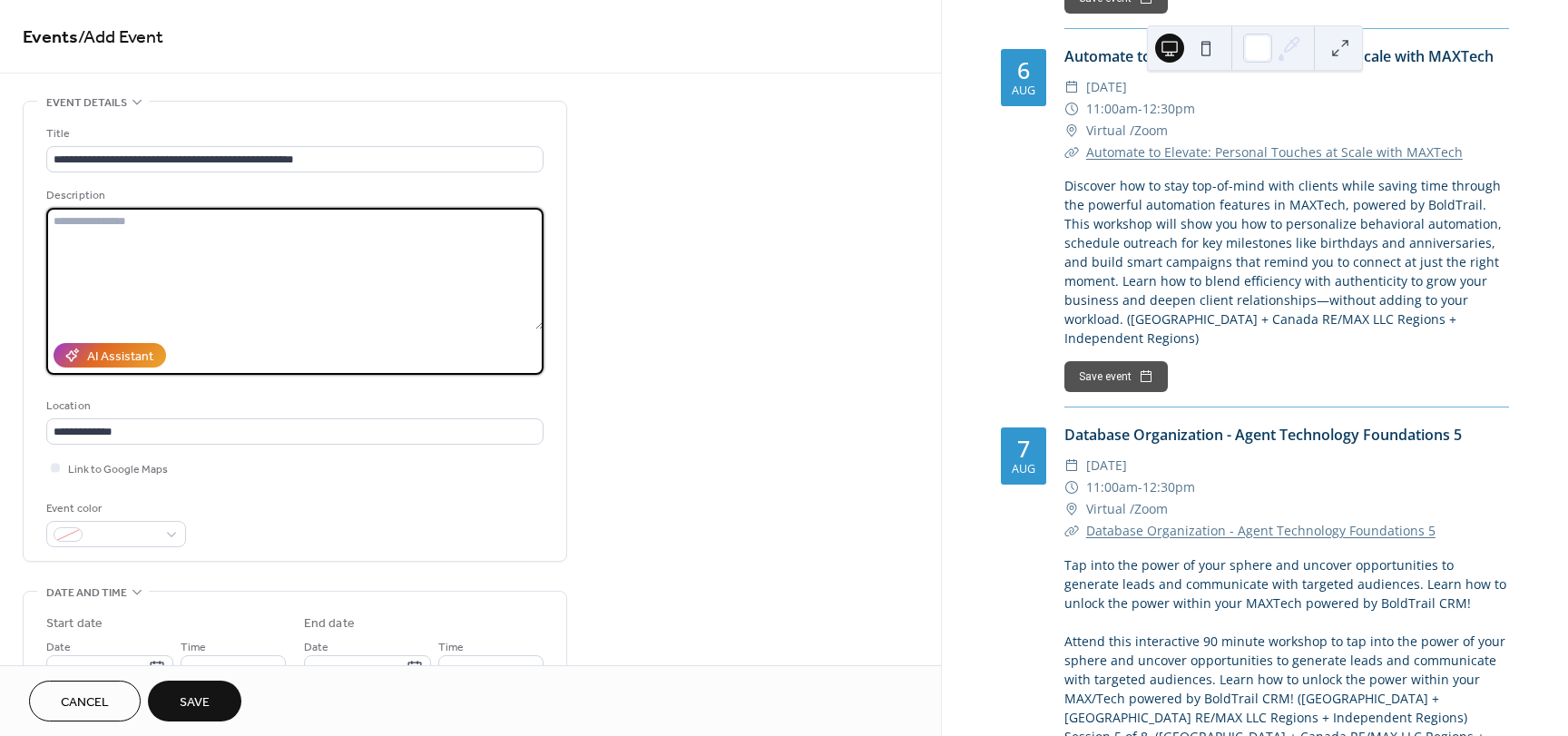 click at bounding box center (295, 269) 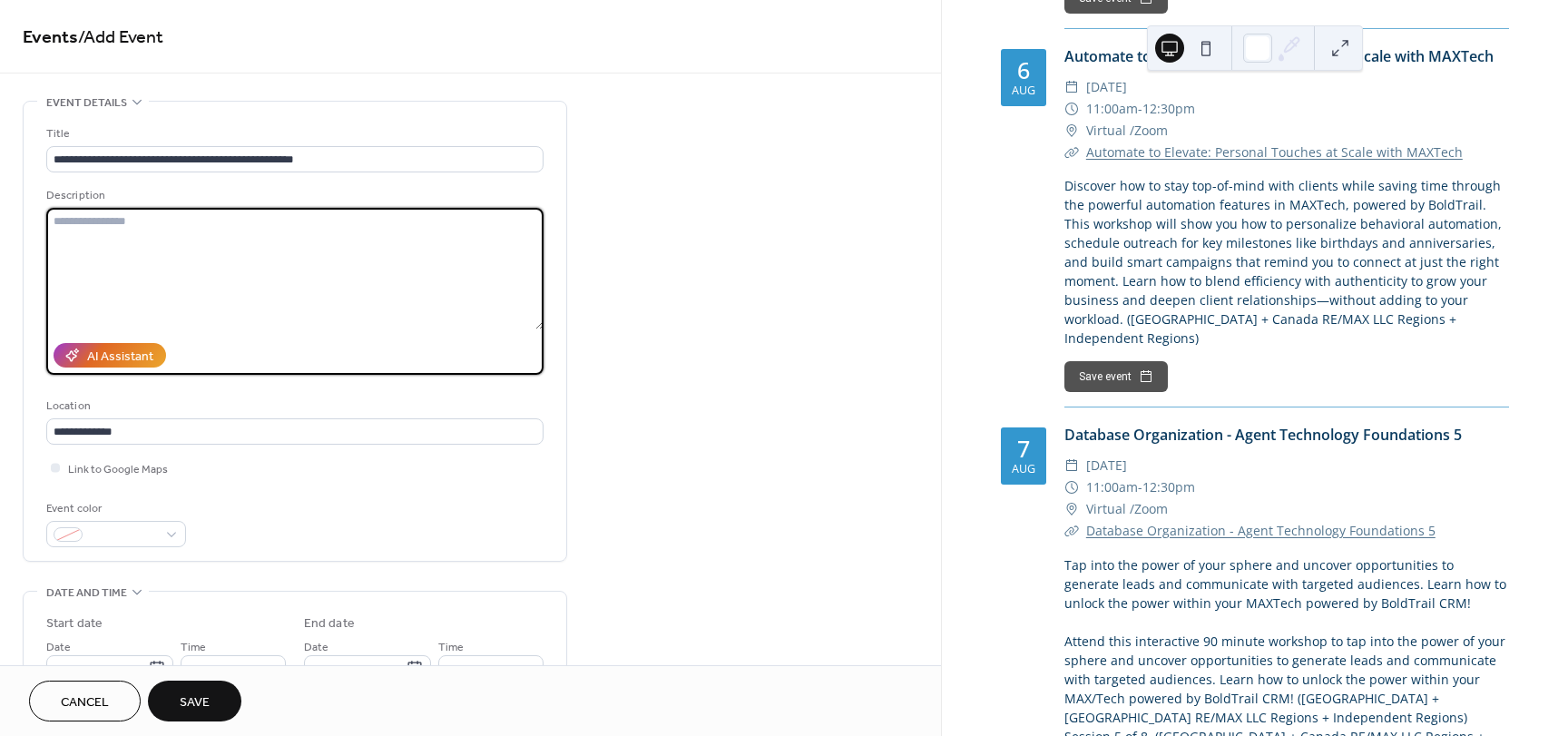 paste on "**********" 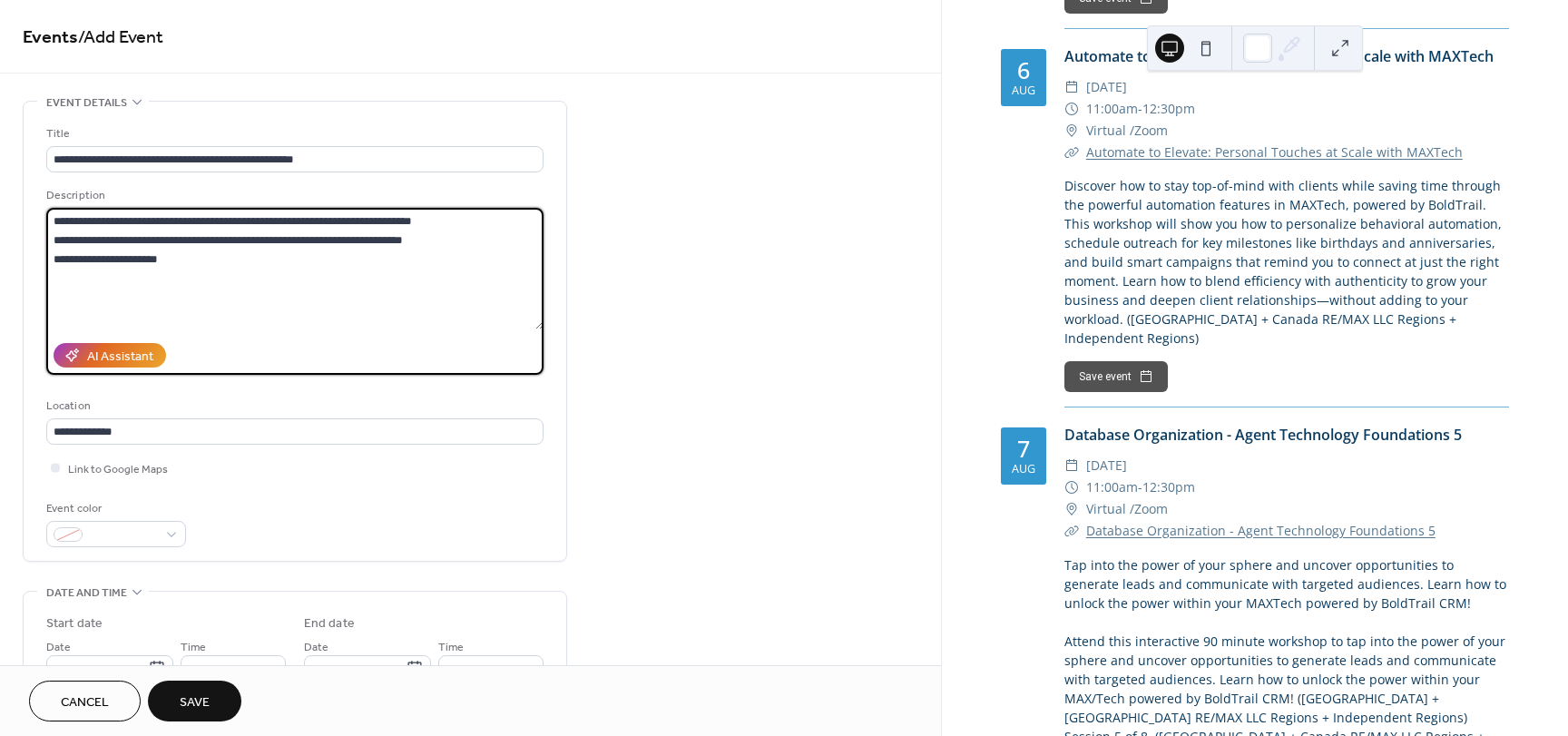 type on "**********" 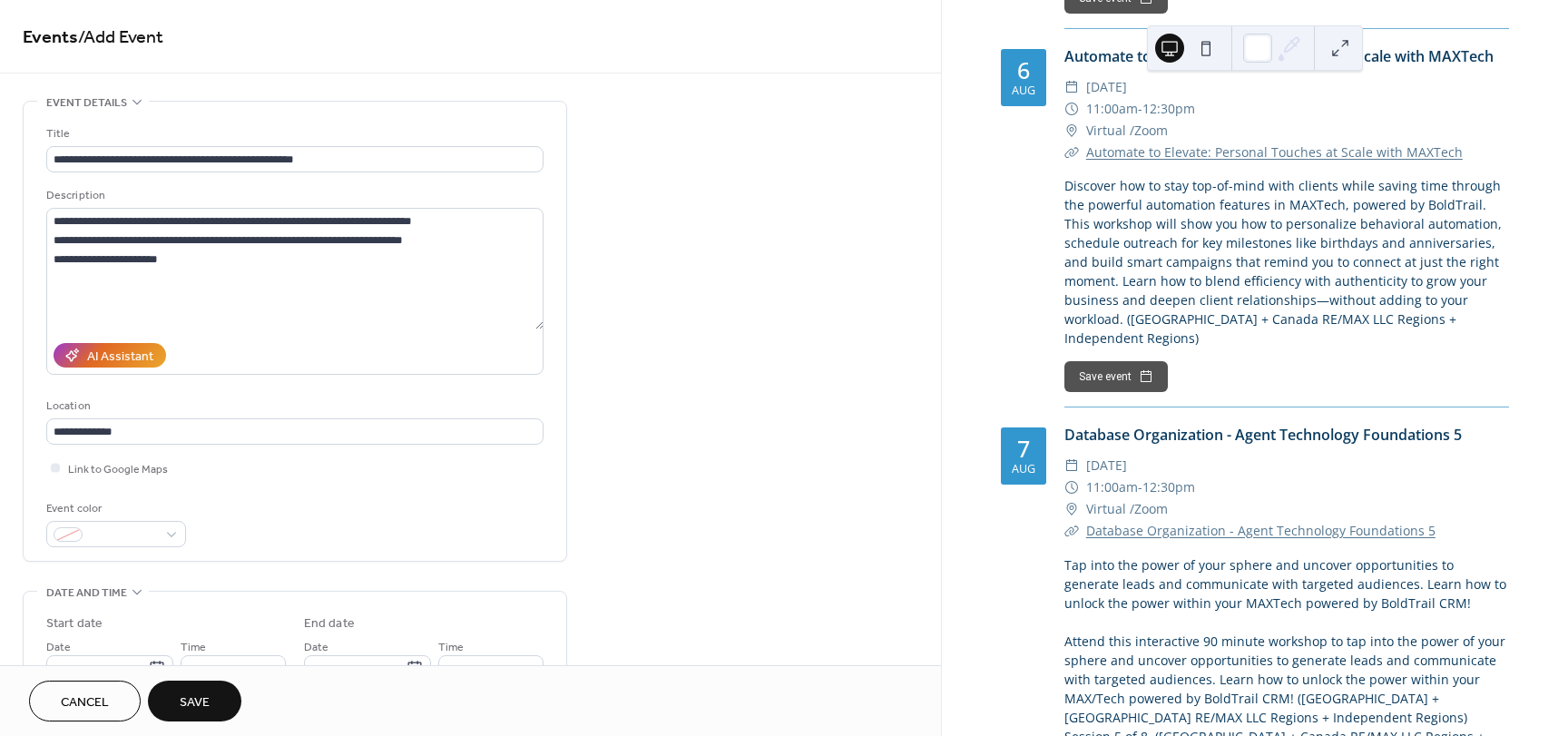 click on "**********" at bounding box center [470, 762] 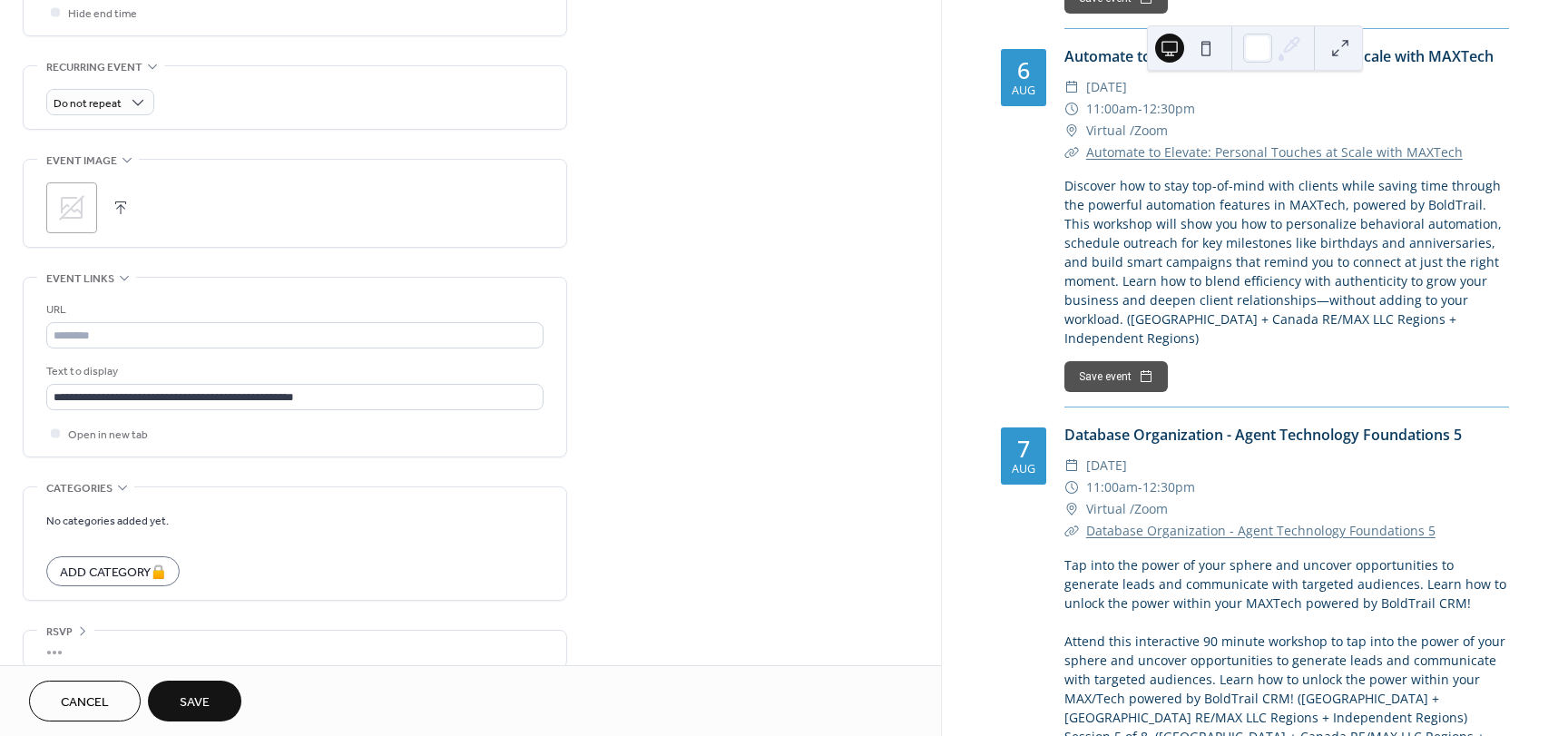 scroll, scrollTop: 760, scrollLeft: 0, axis: vertical 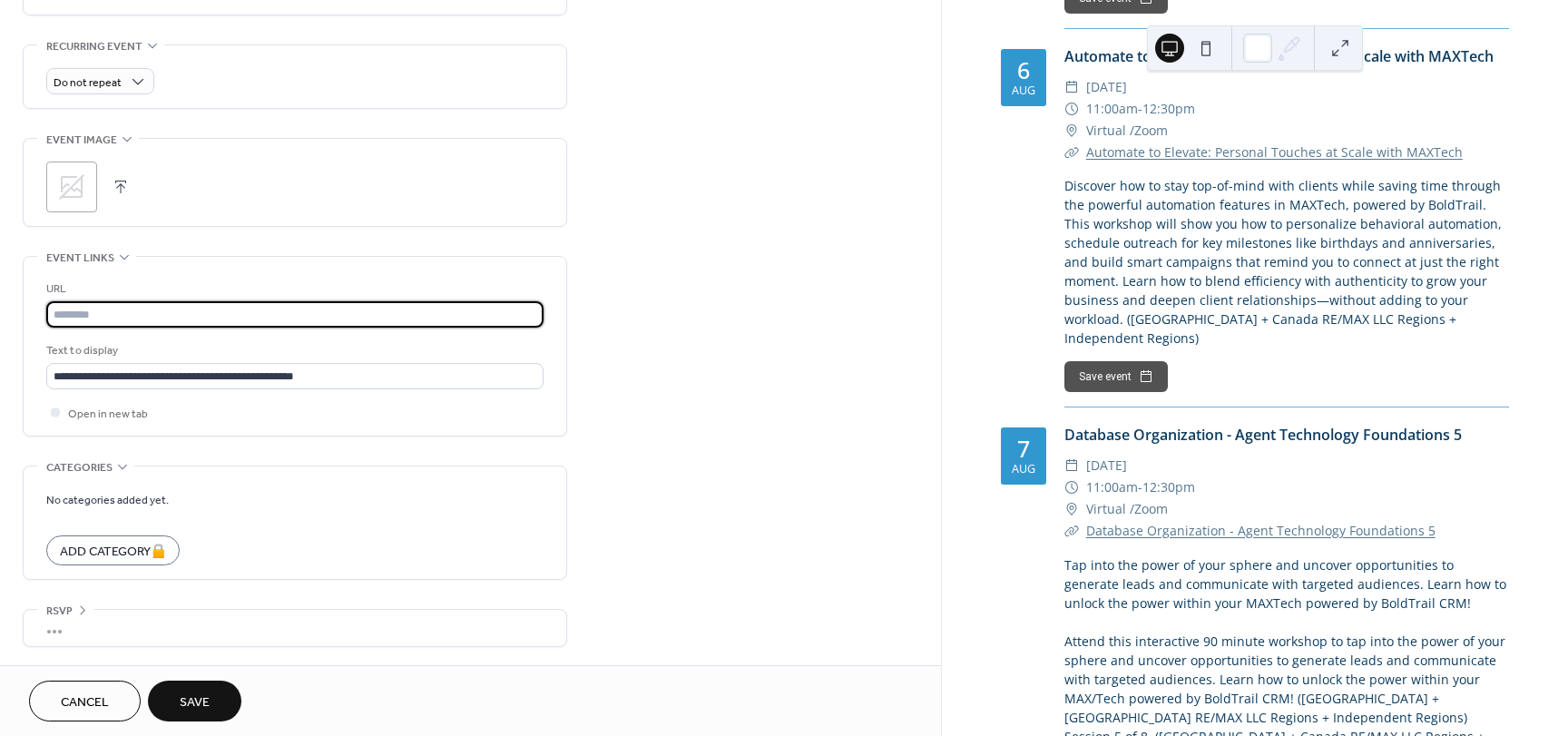 click at bounding box center [295, 314] 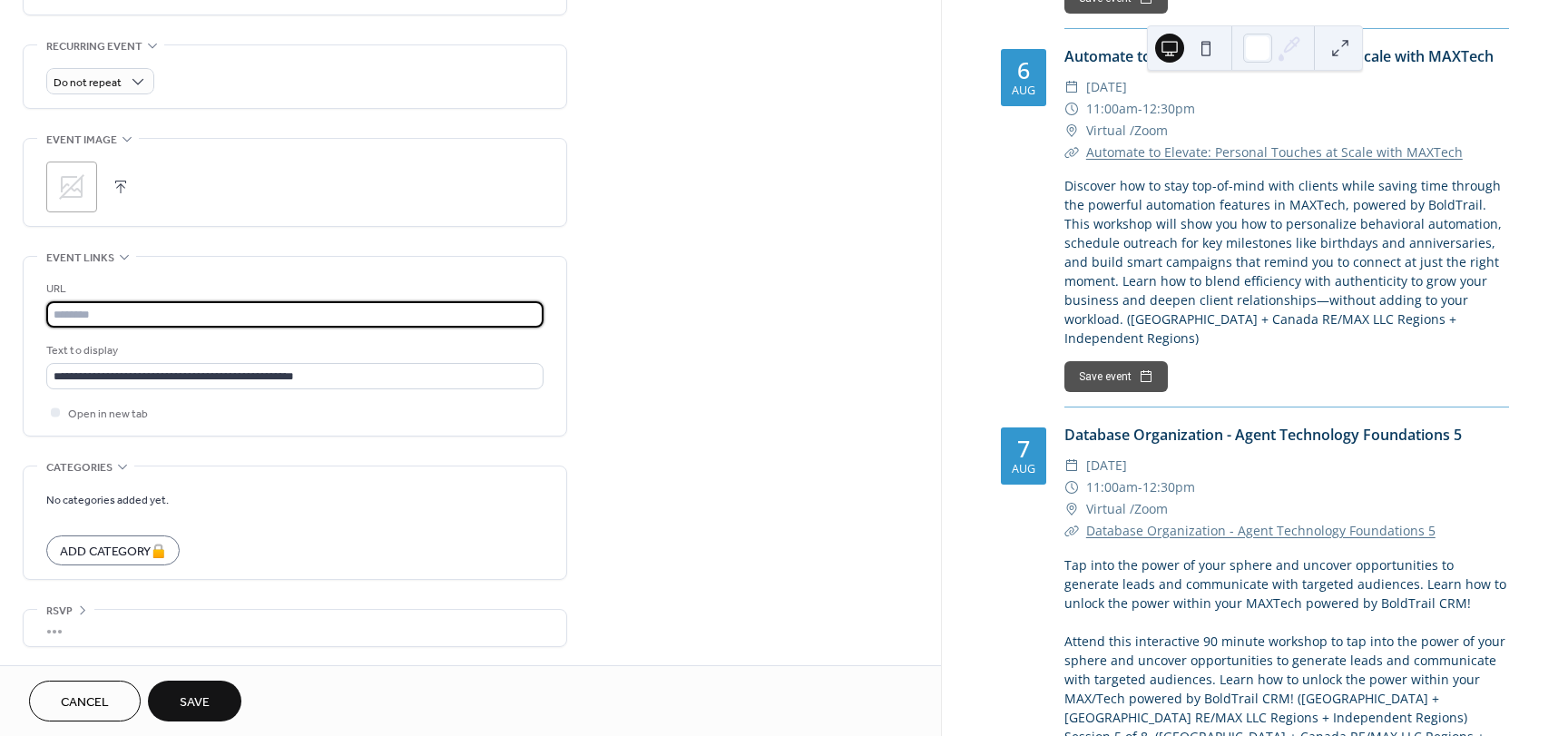 paste on "**********" 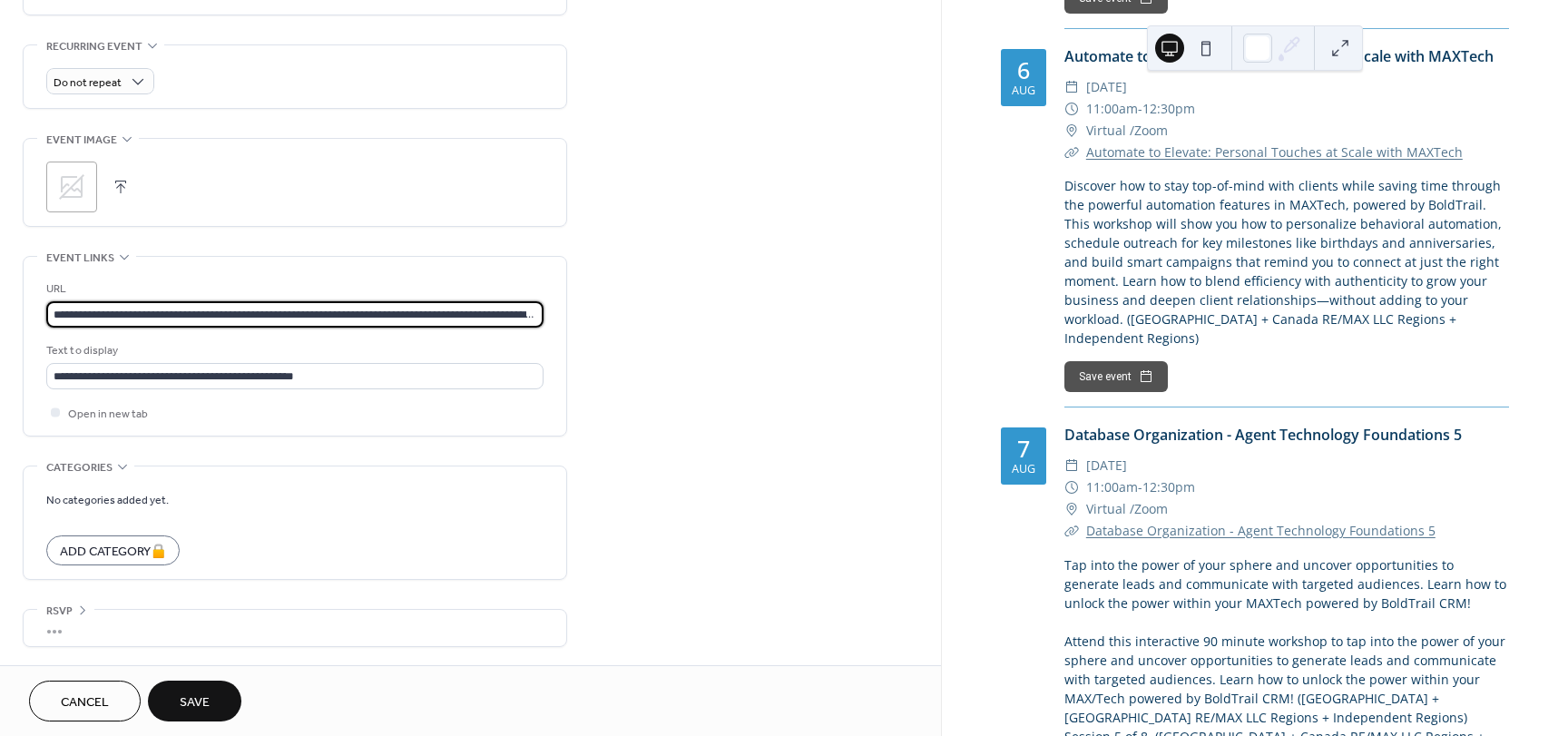 scroll, scrollTop: 0, scrollLeft: 141, axis: horizontal 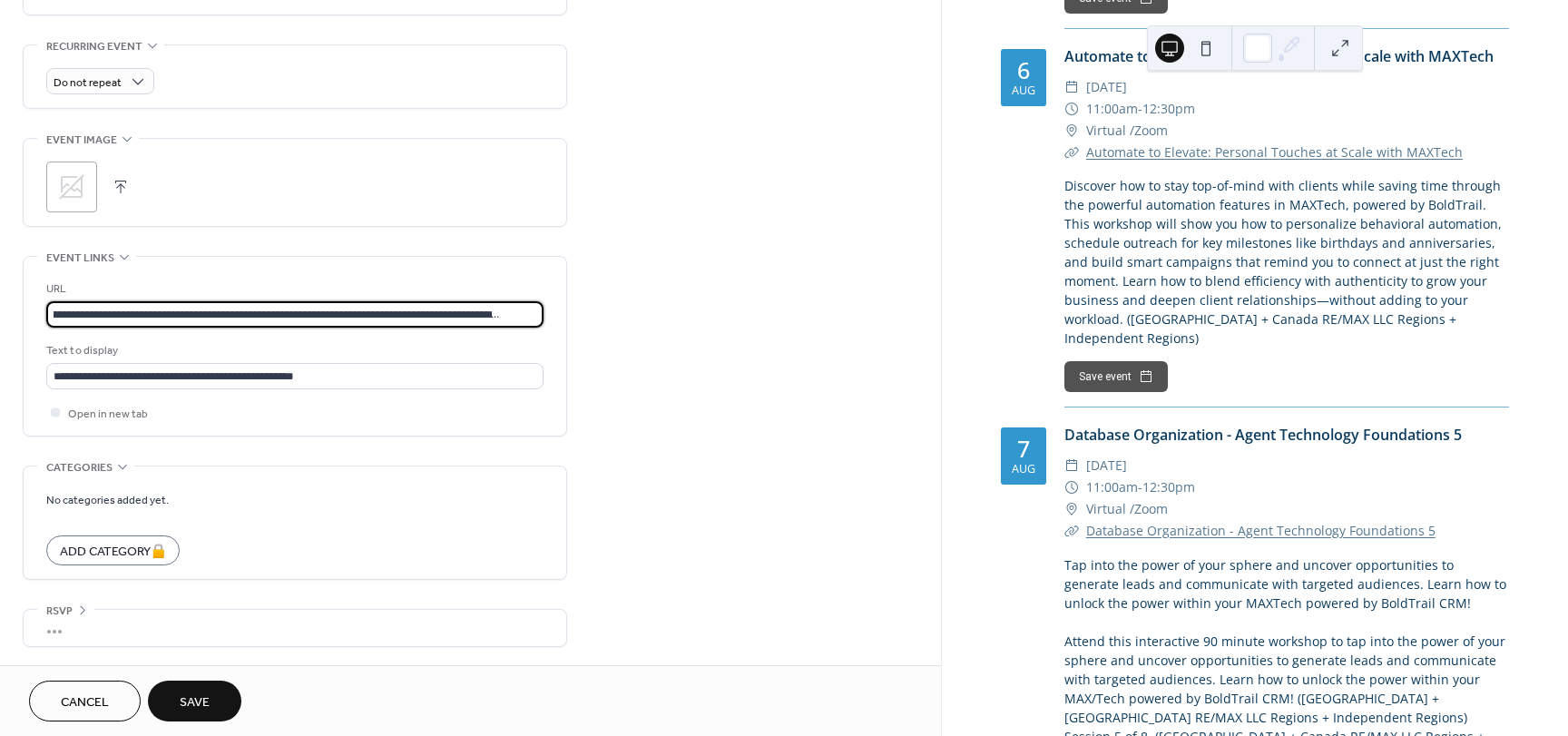 type on "**********" 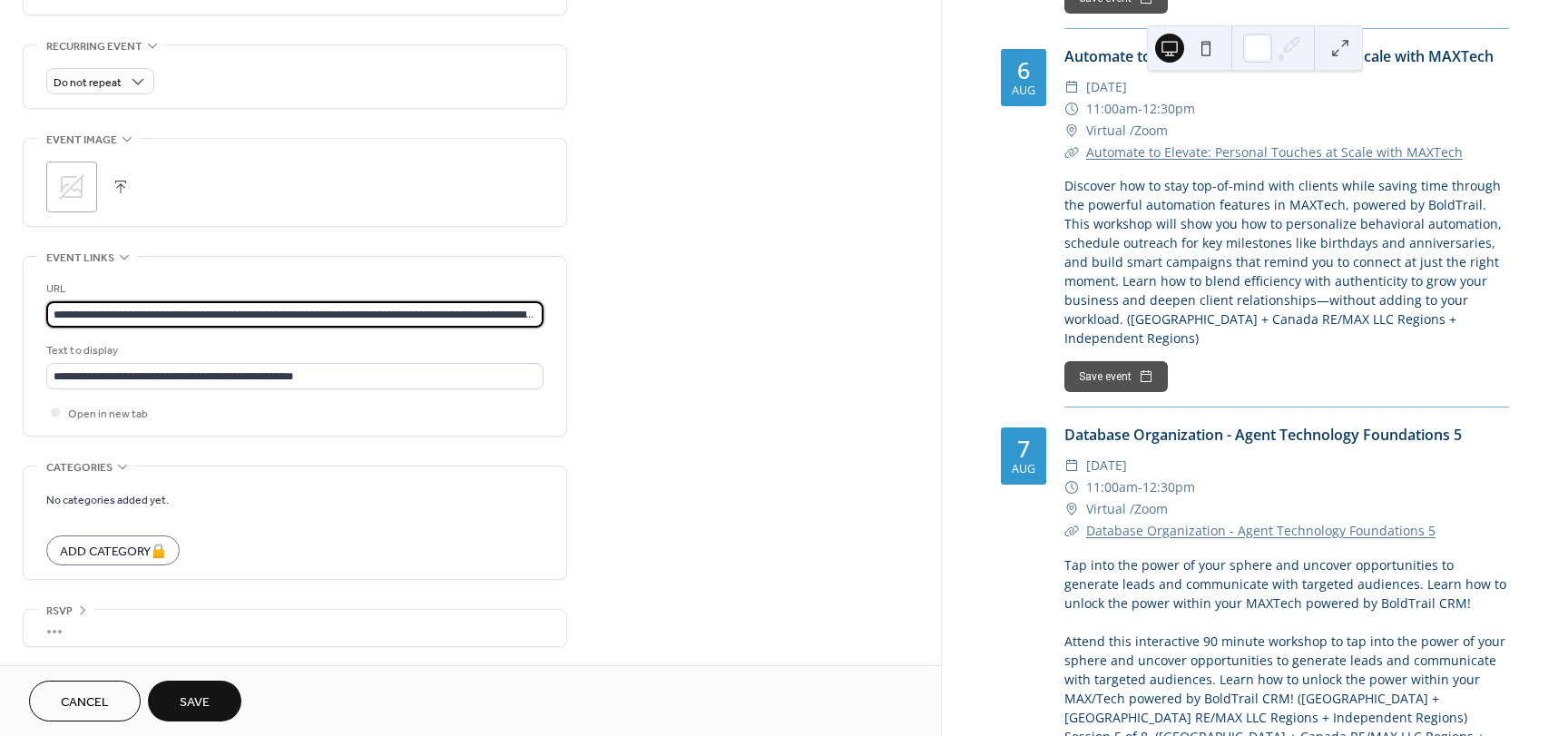 click on "**********" at bounding box center (470, 3) 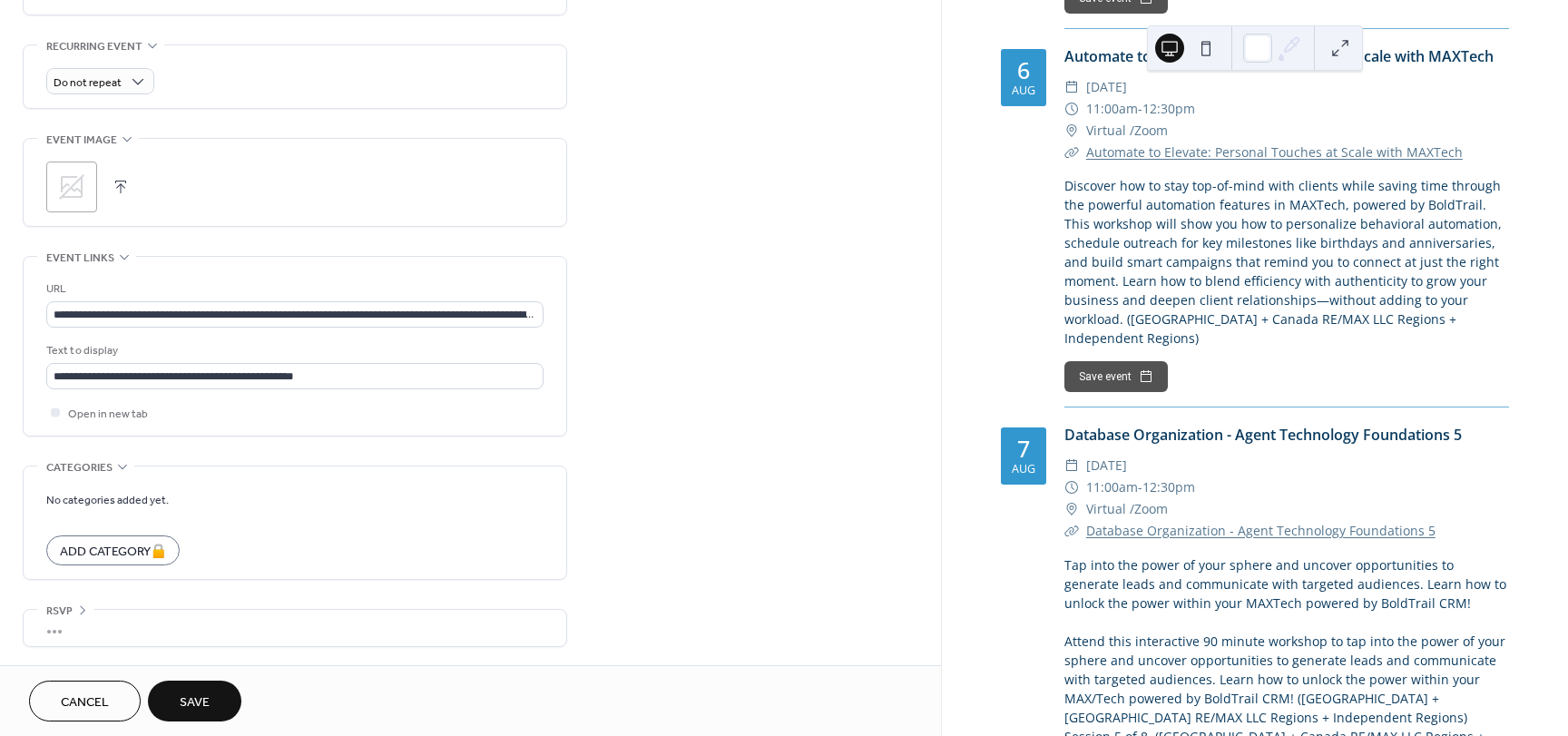click on "Save" at bounding box center [194, 701] 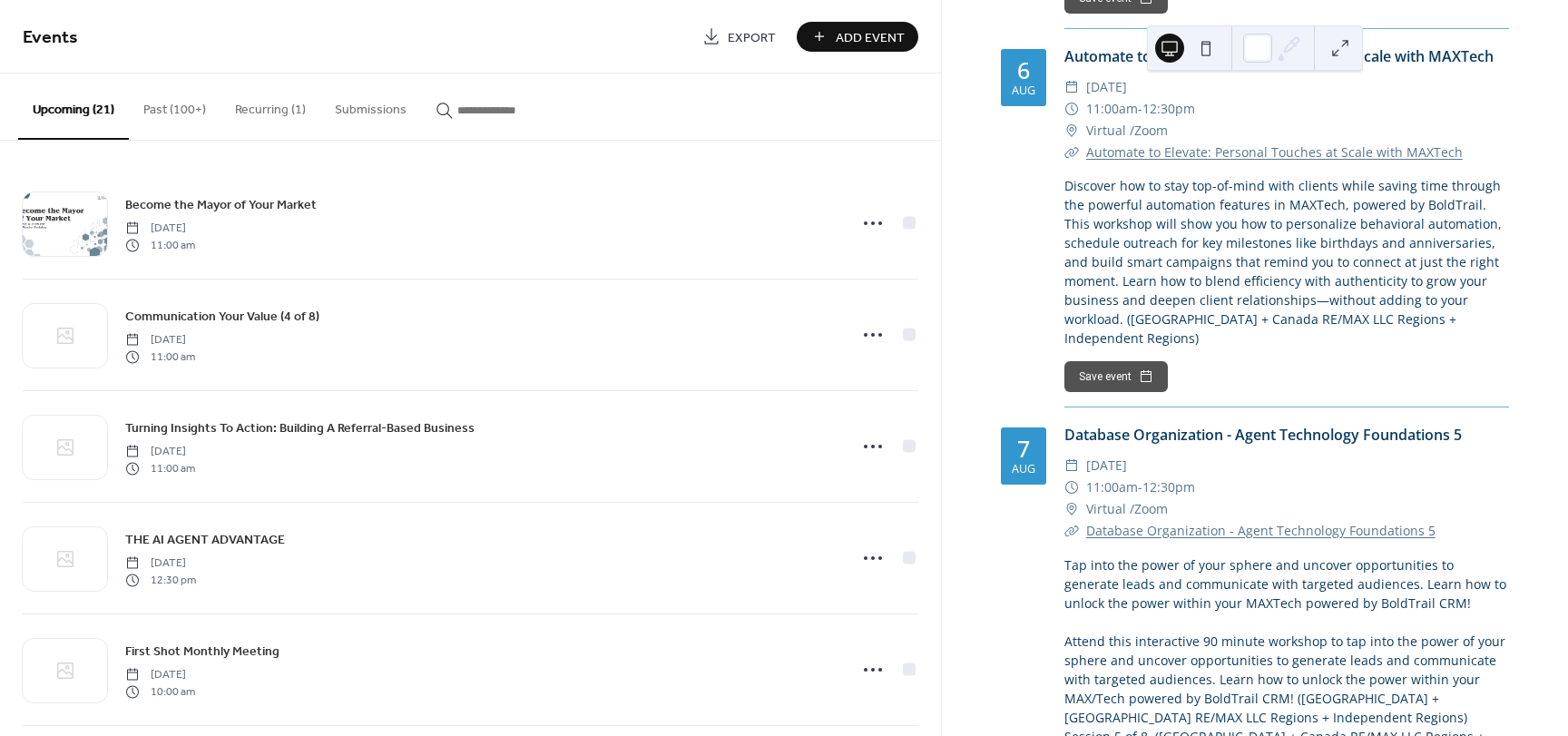 click on "Add Event" at bounding box center [858, 36] 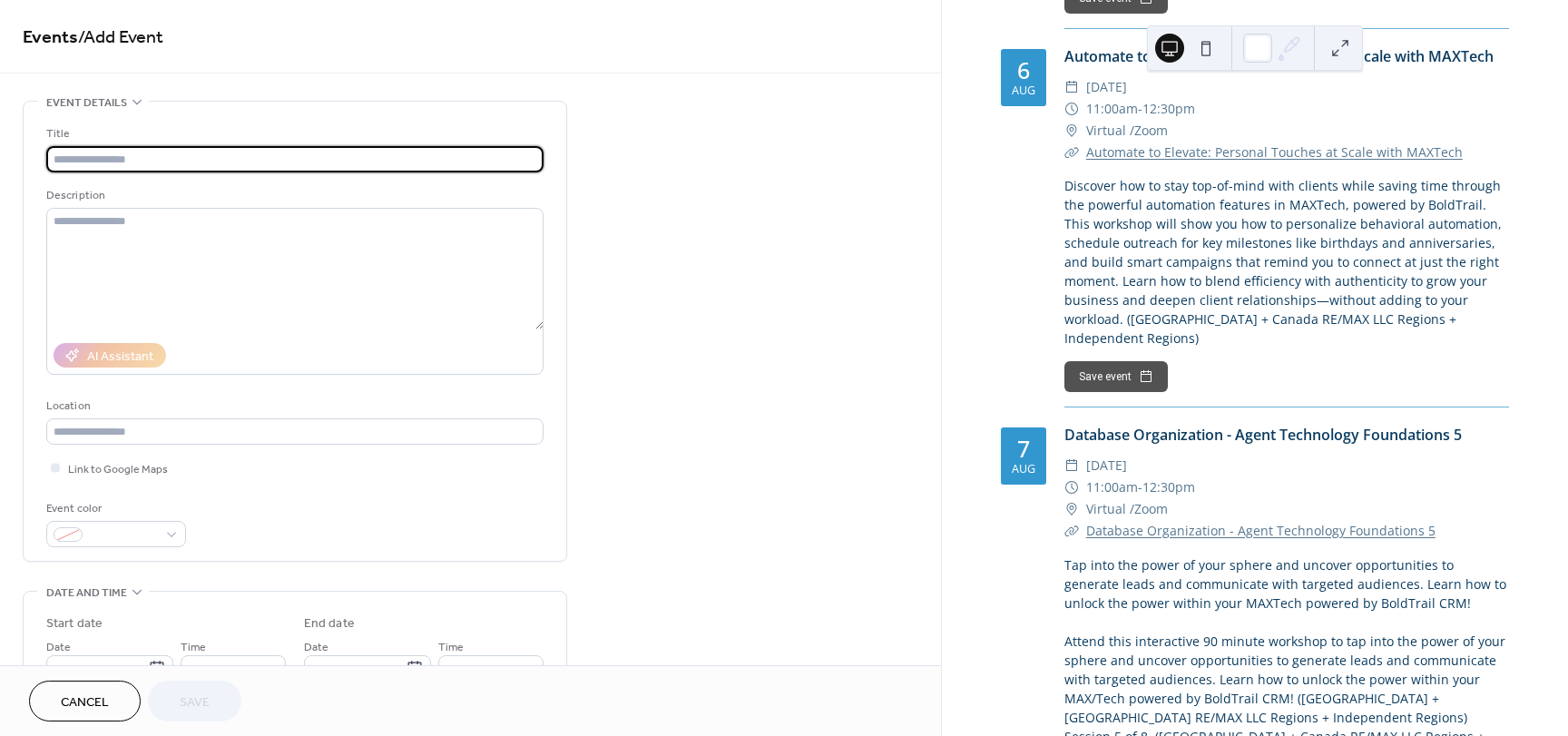 click at bounding box center [295, 159] 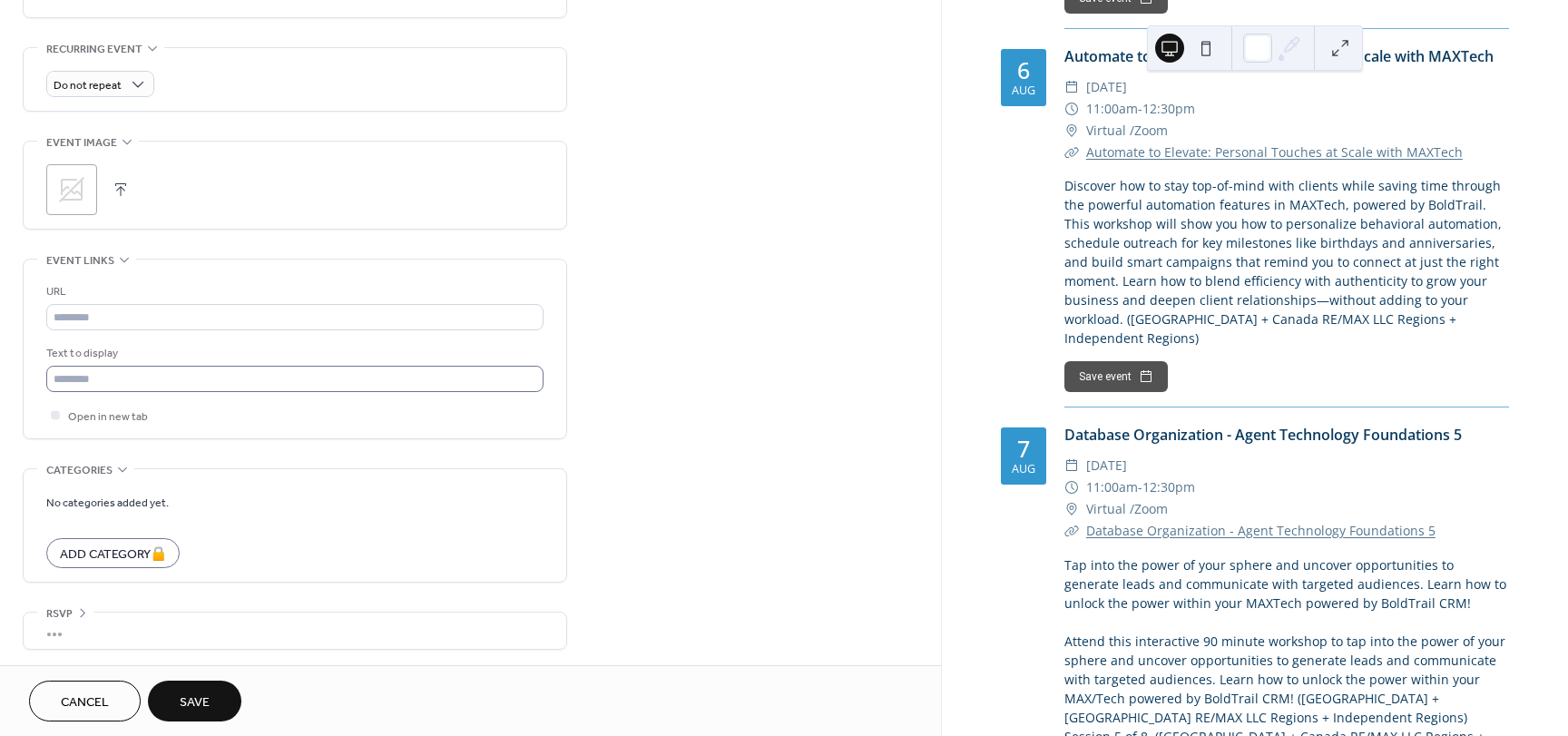 scroll, scrollTop: 760, scrollLeft: 0, axis: vertical 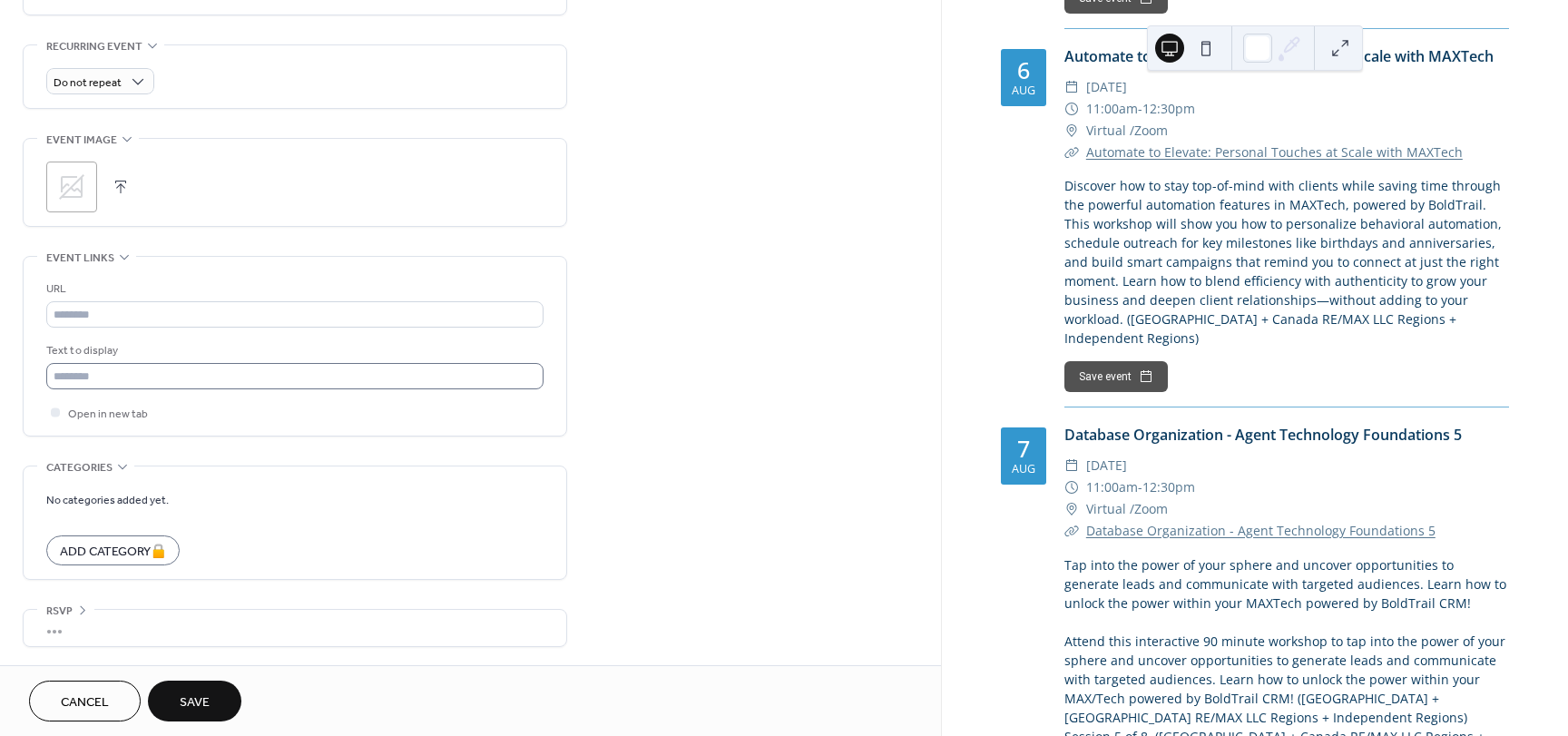 type on "**********" 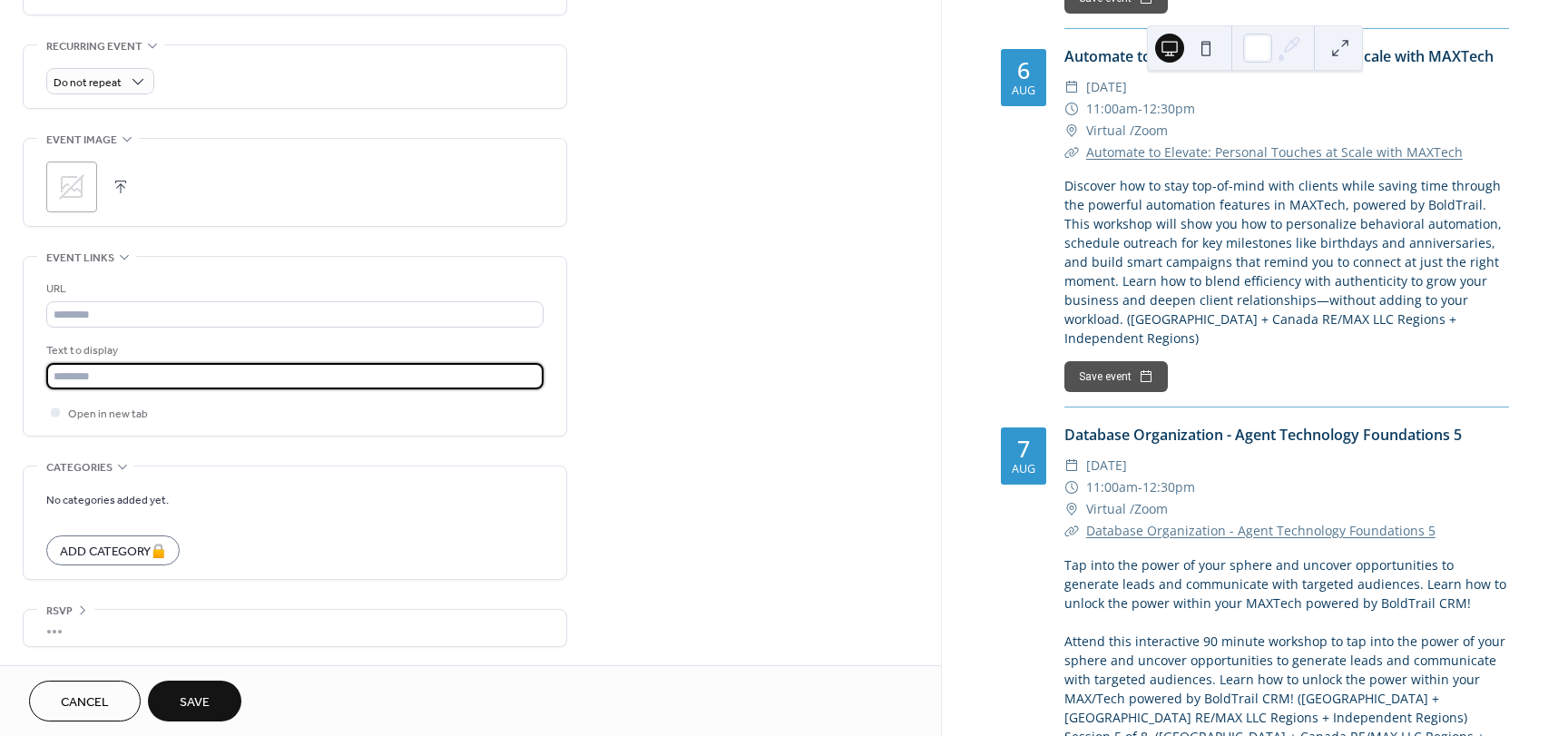 click at bounding box center [295, 376] 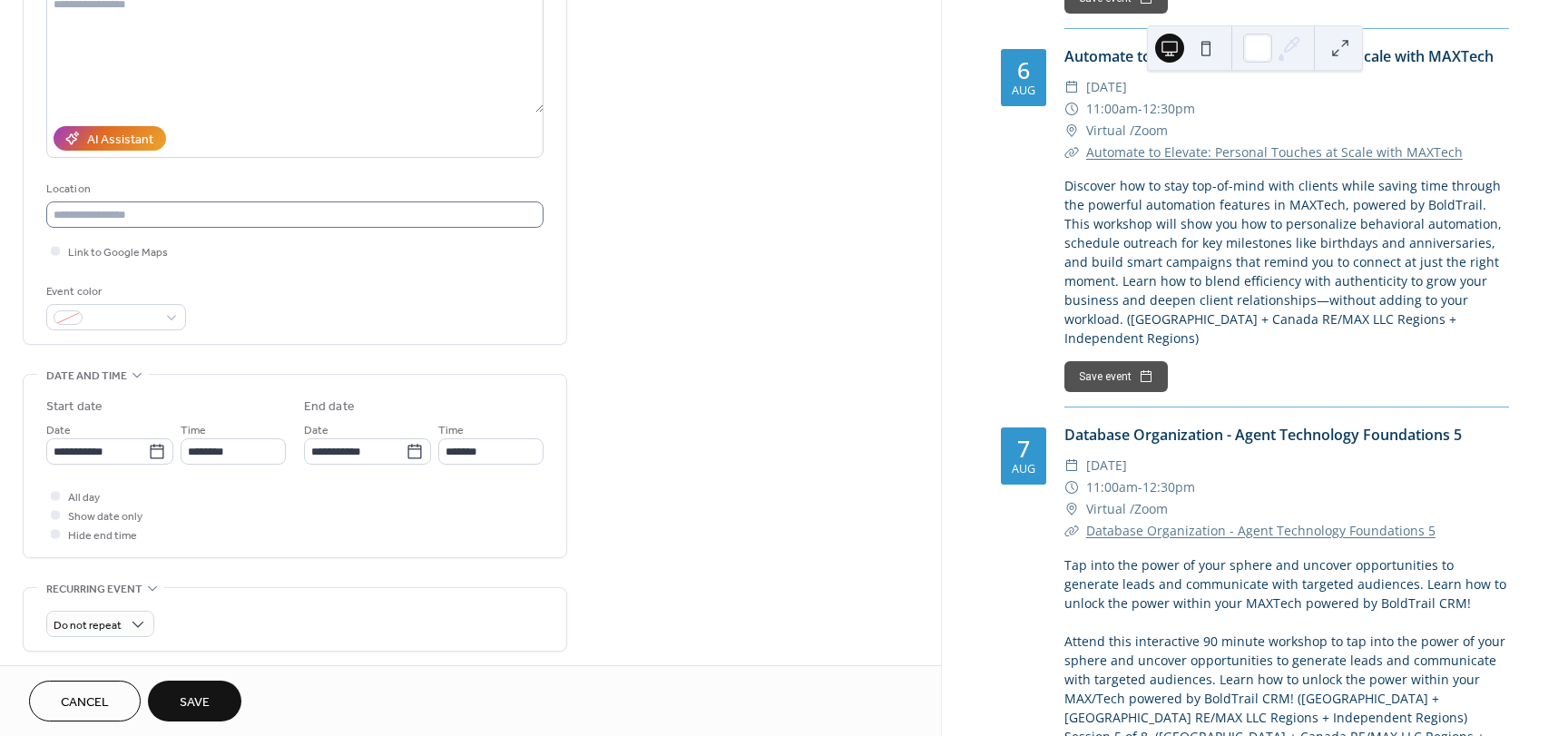 type on "**********" 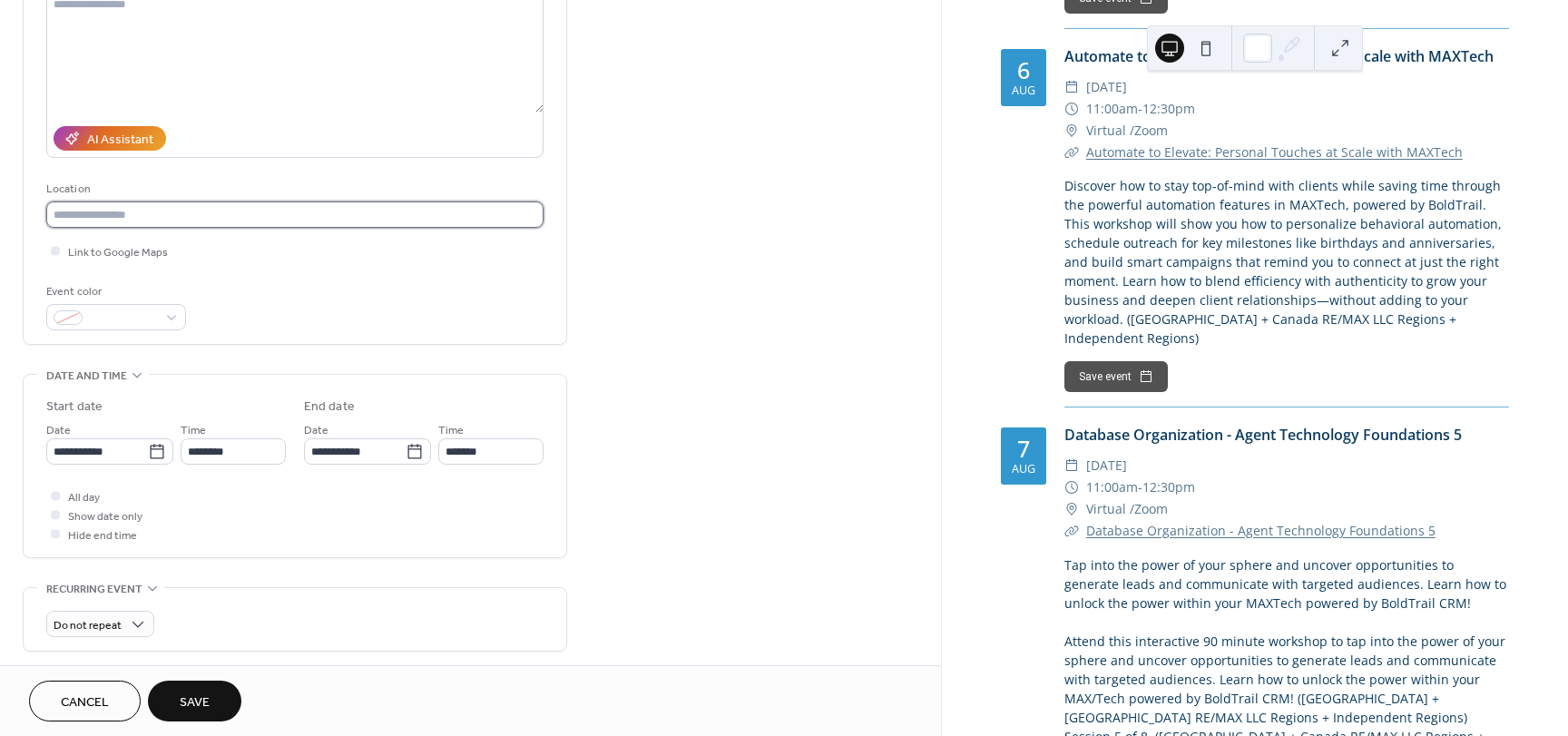click at bounding box center (295, 214) 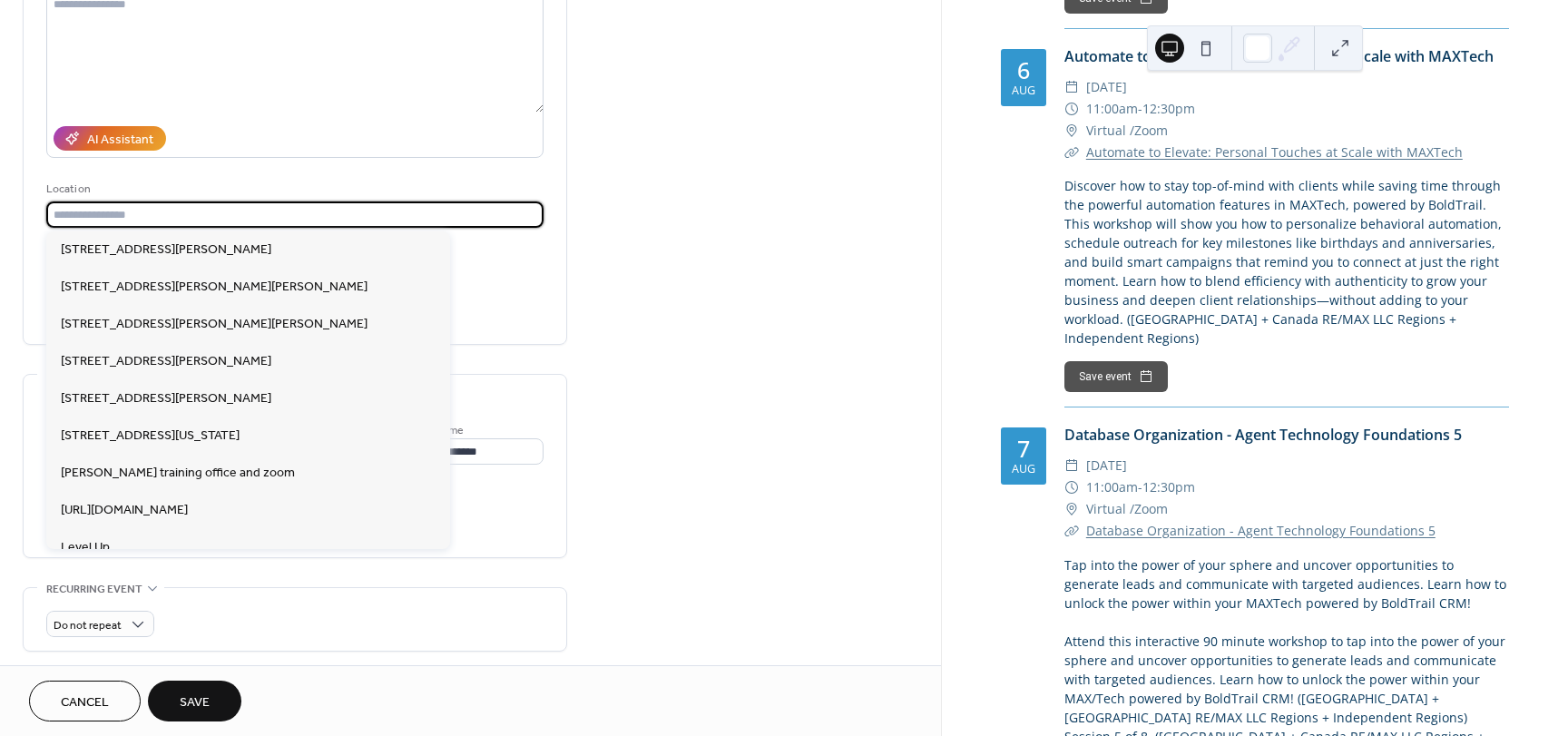 scroll, scrollTop: 216, scrollLeft: 0, axis: vertical 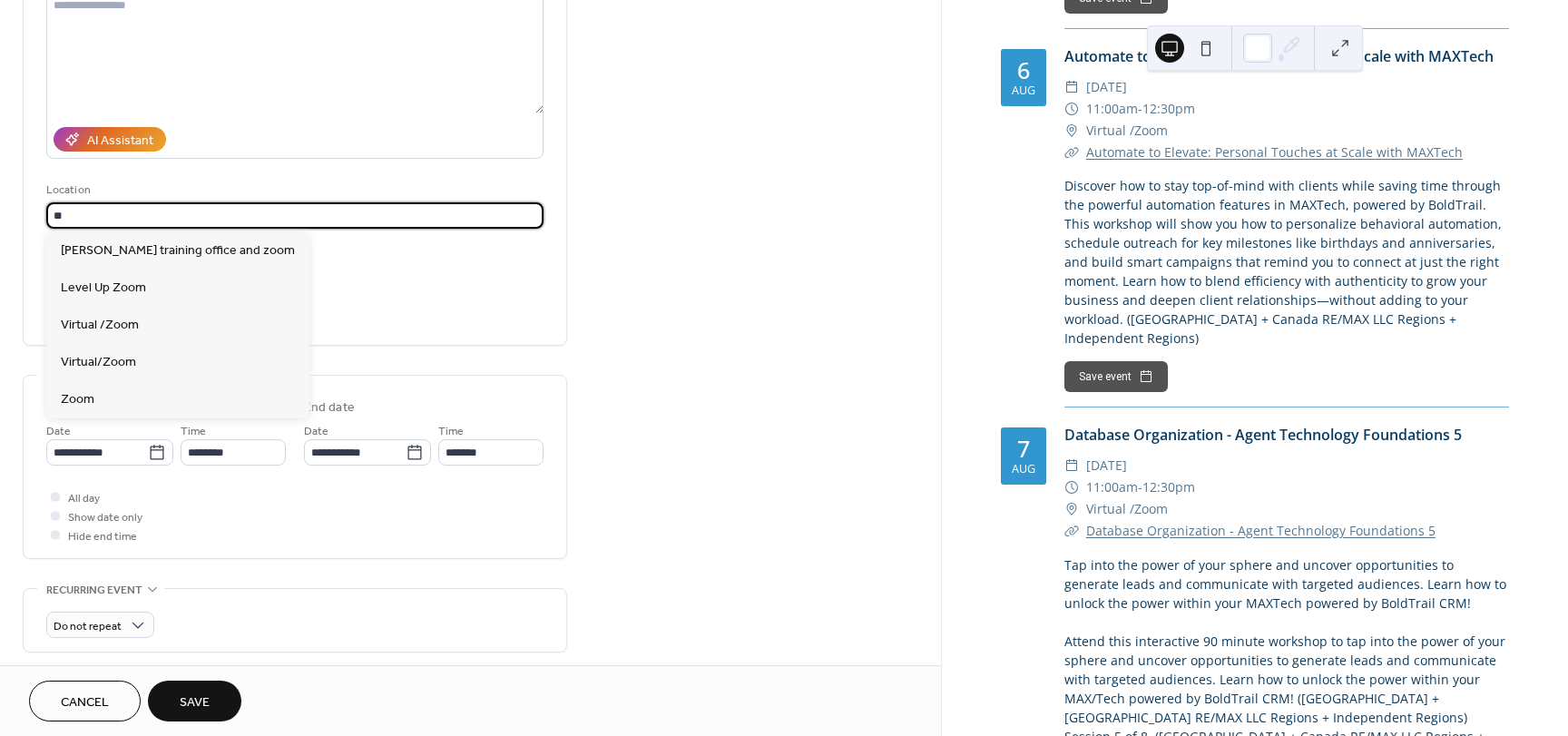 type on "*" 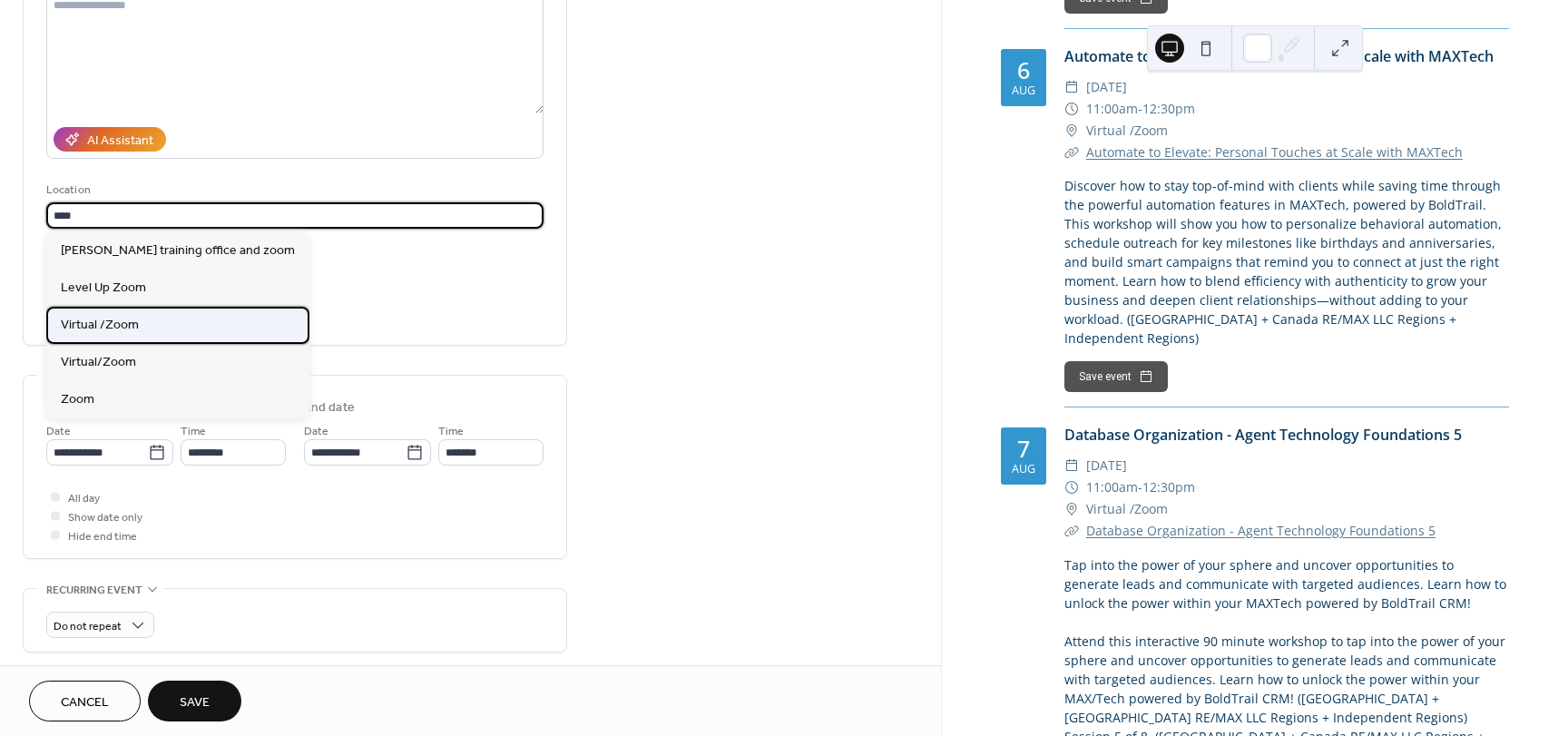 click on "Virtual /Zoom" at bounding box center [178, 325] 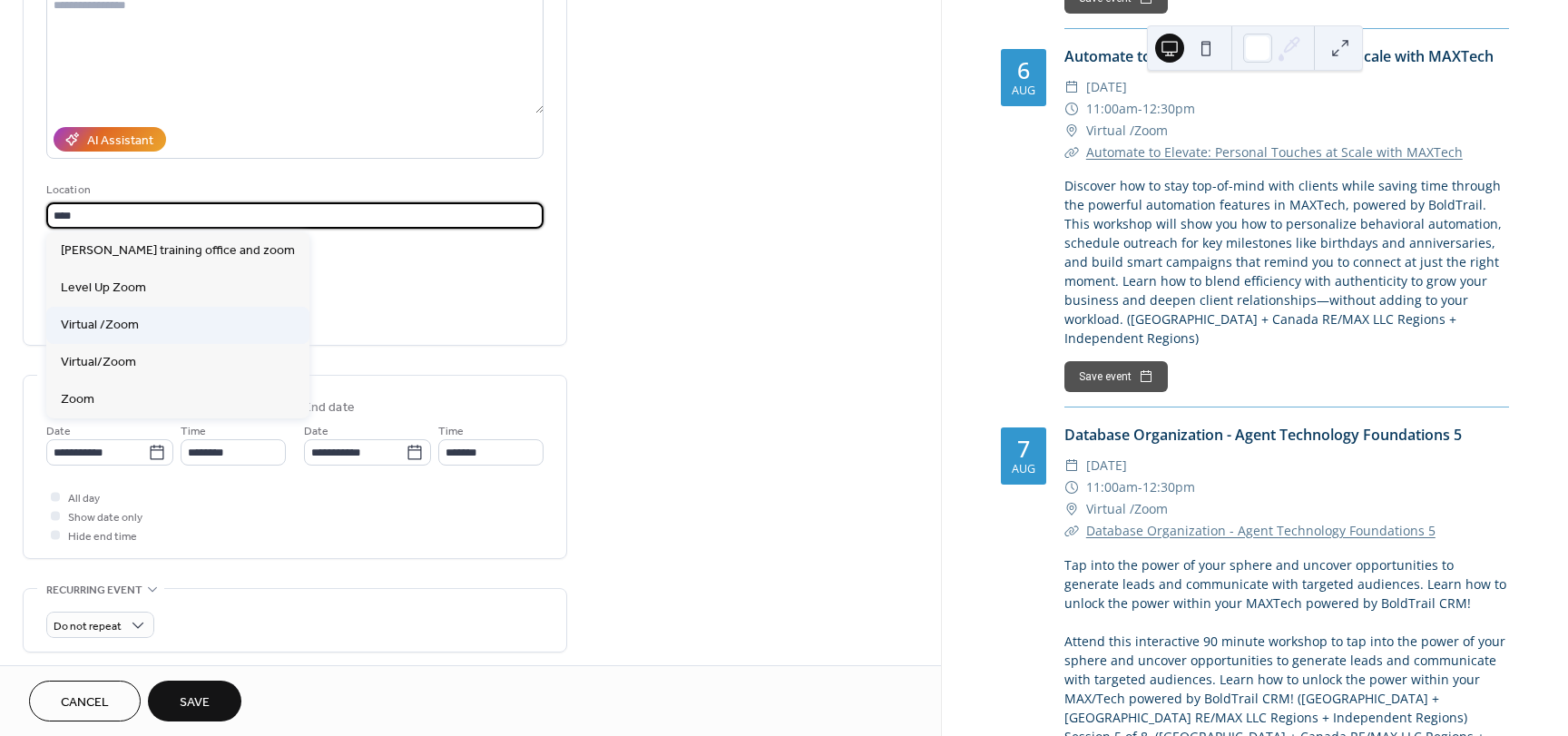 type on "**********" 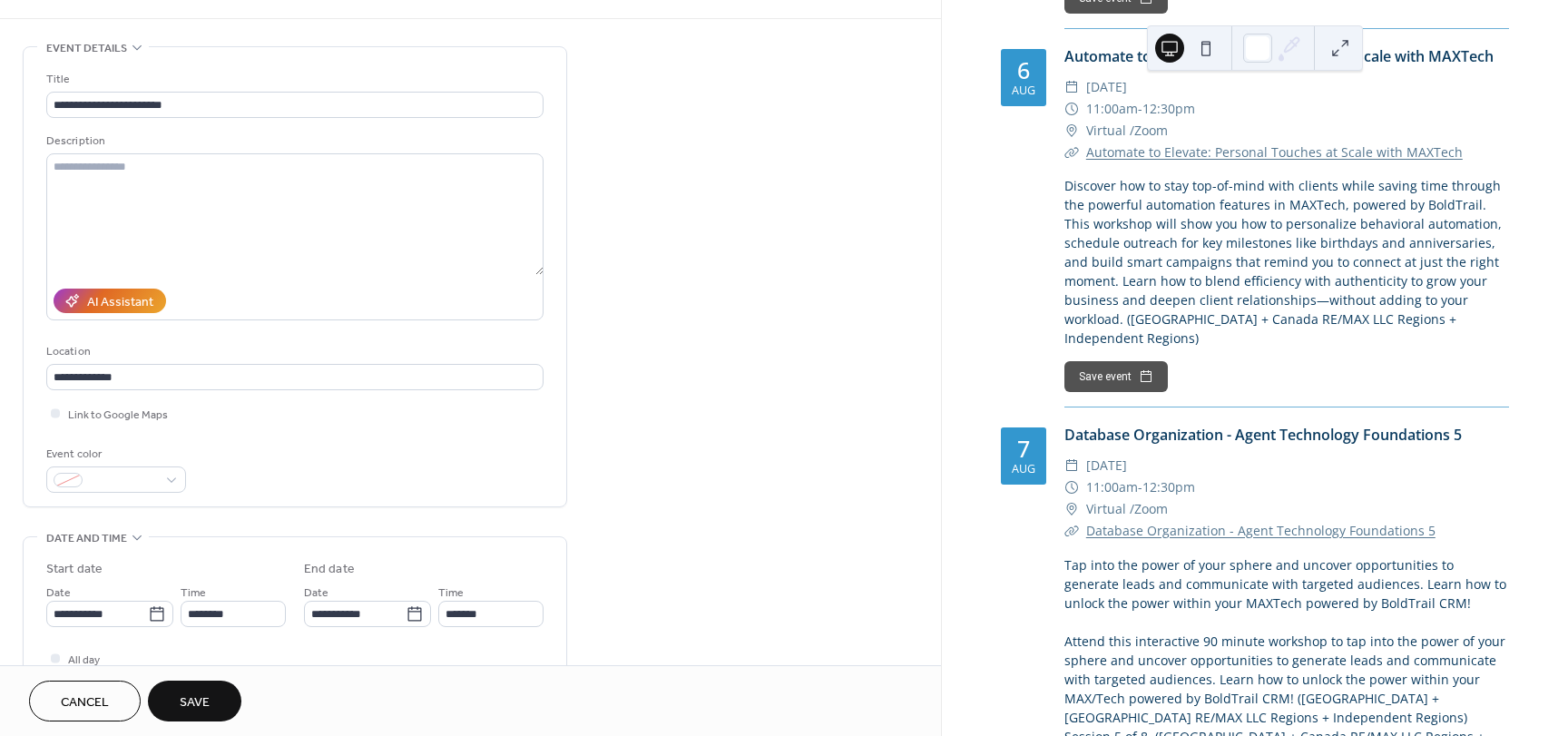 scroll, scrollTop: 0, scrollLeft: 0, axis: both 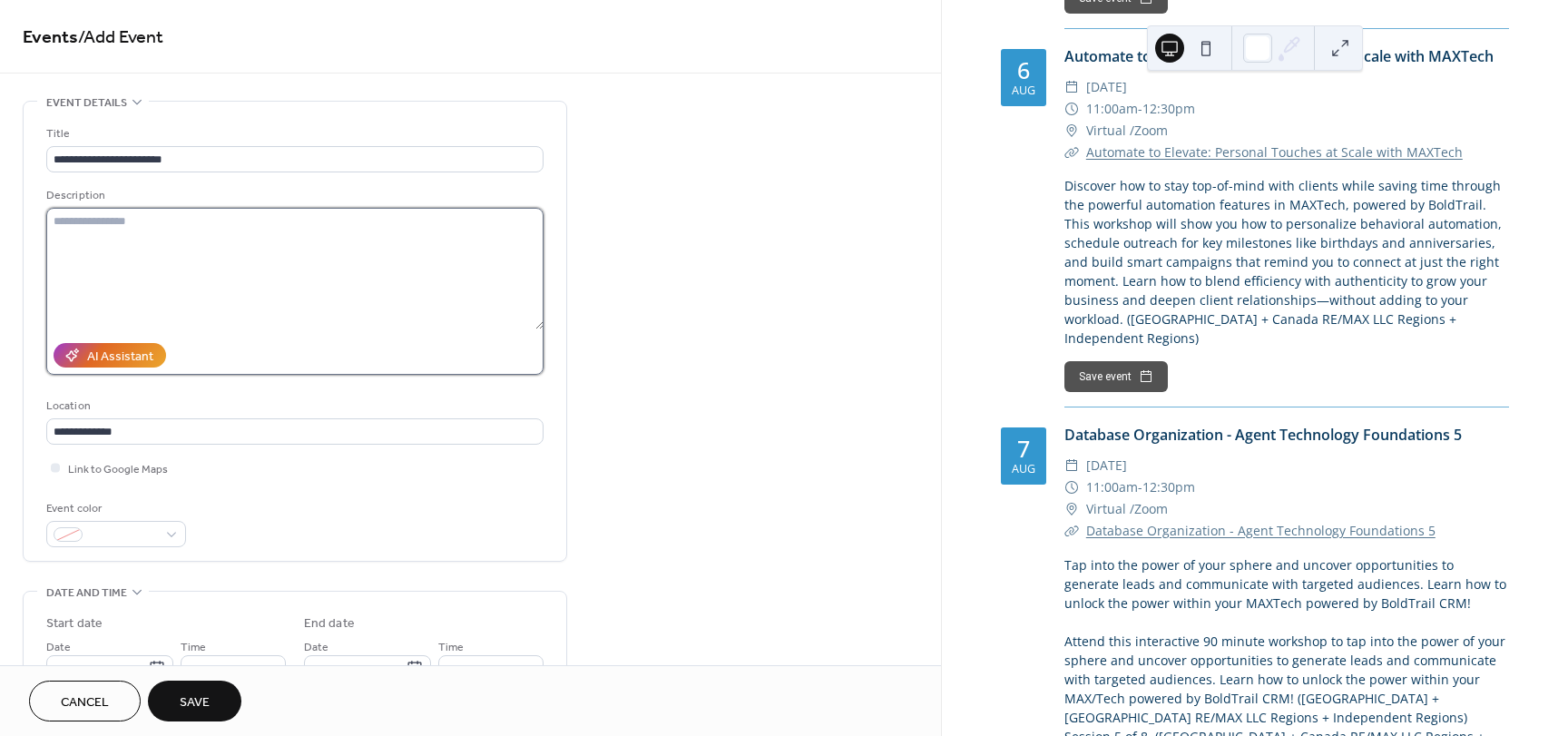 click at bounding box center (295, 269) 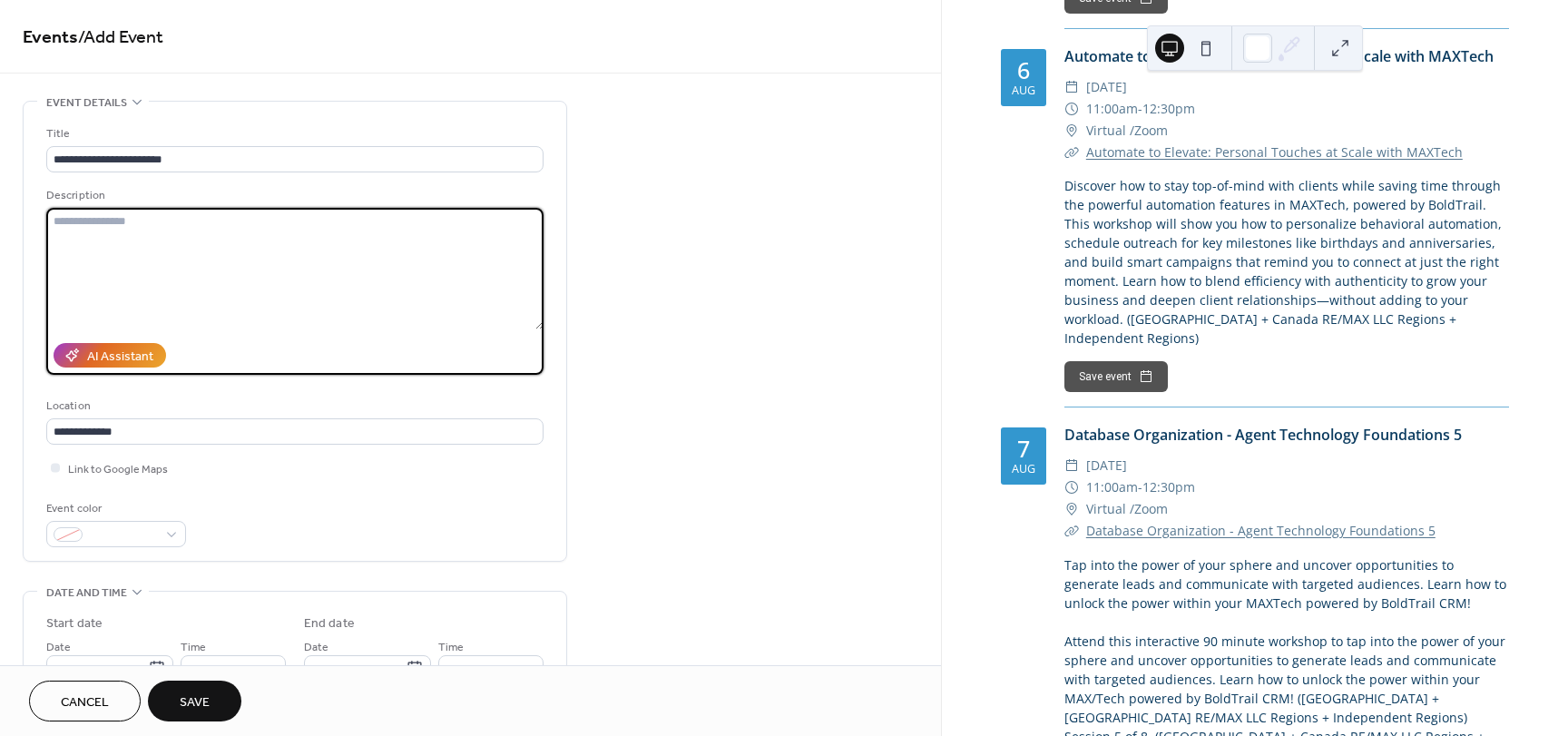 paste on "**********" 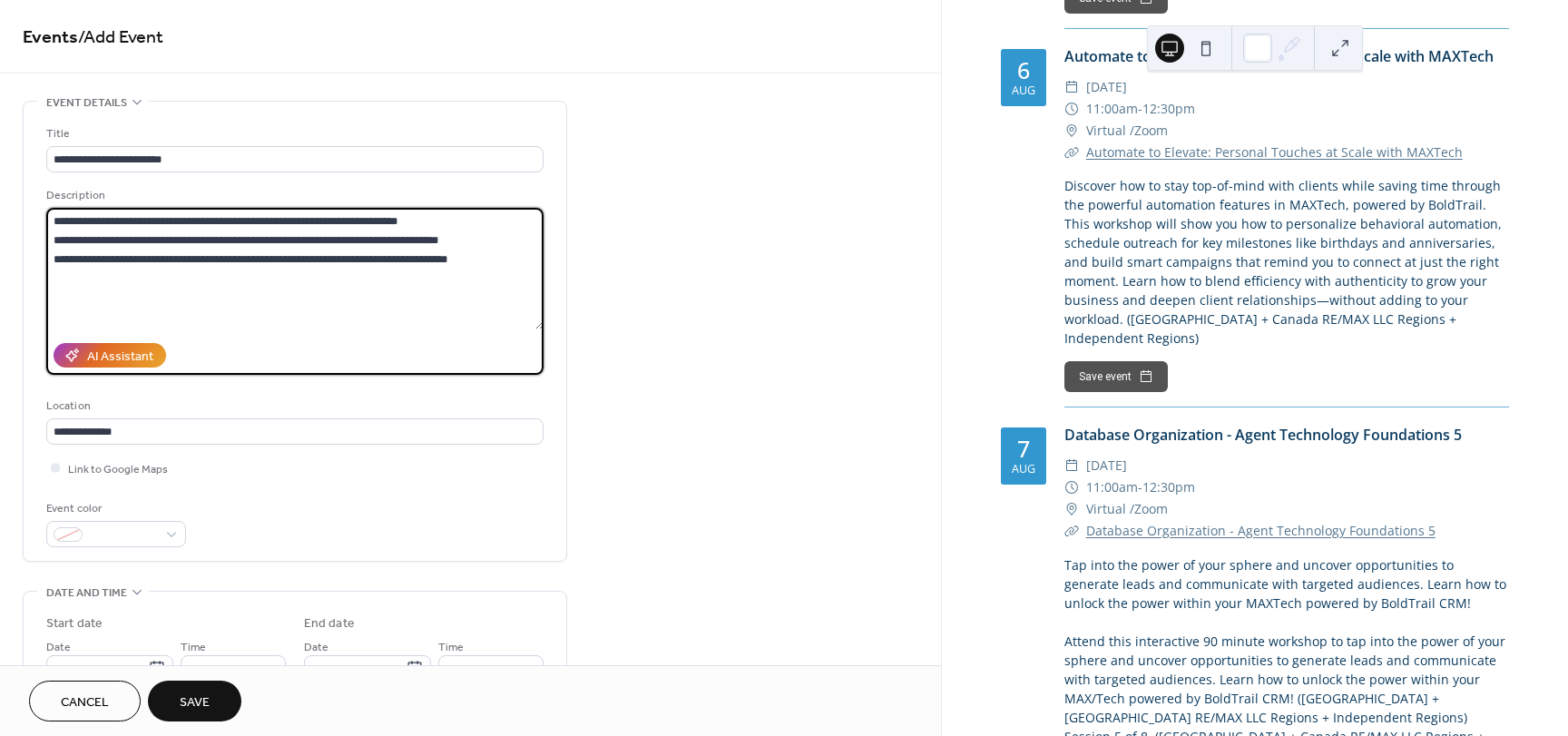 type on "**********" 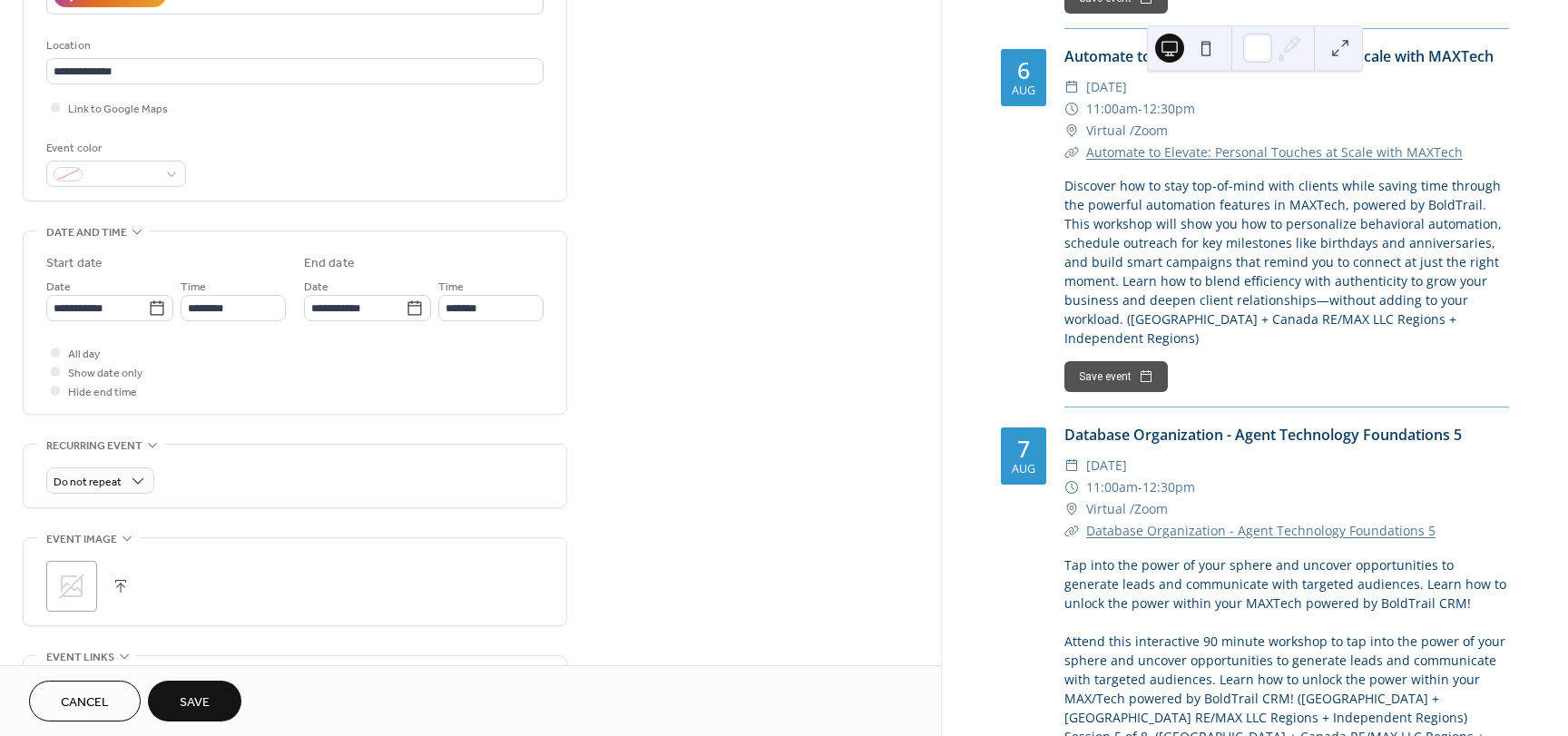 scroll, scrollTop: 361, scrollLeft: 0, axis: vertical 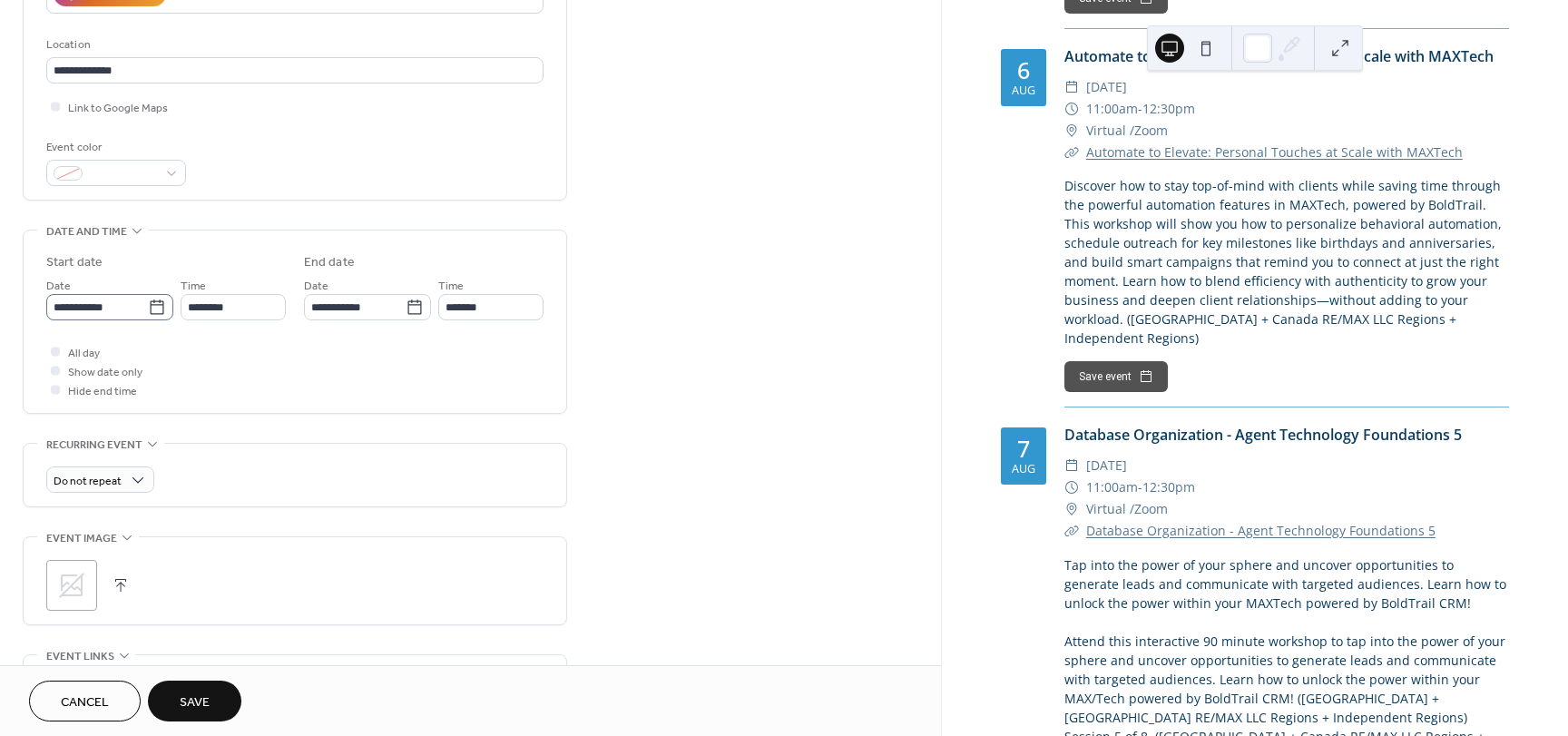 click 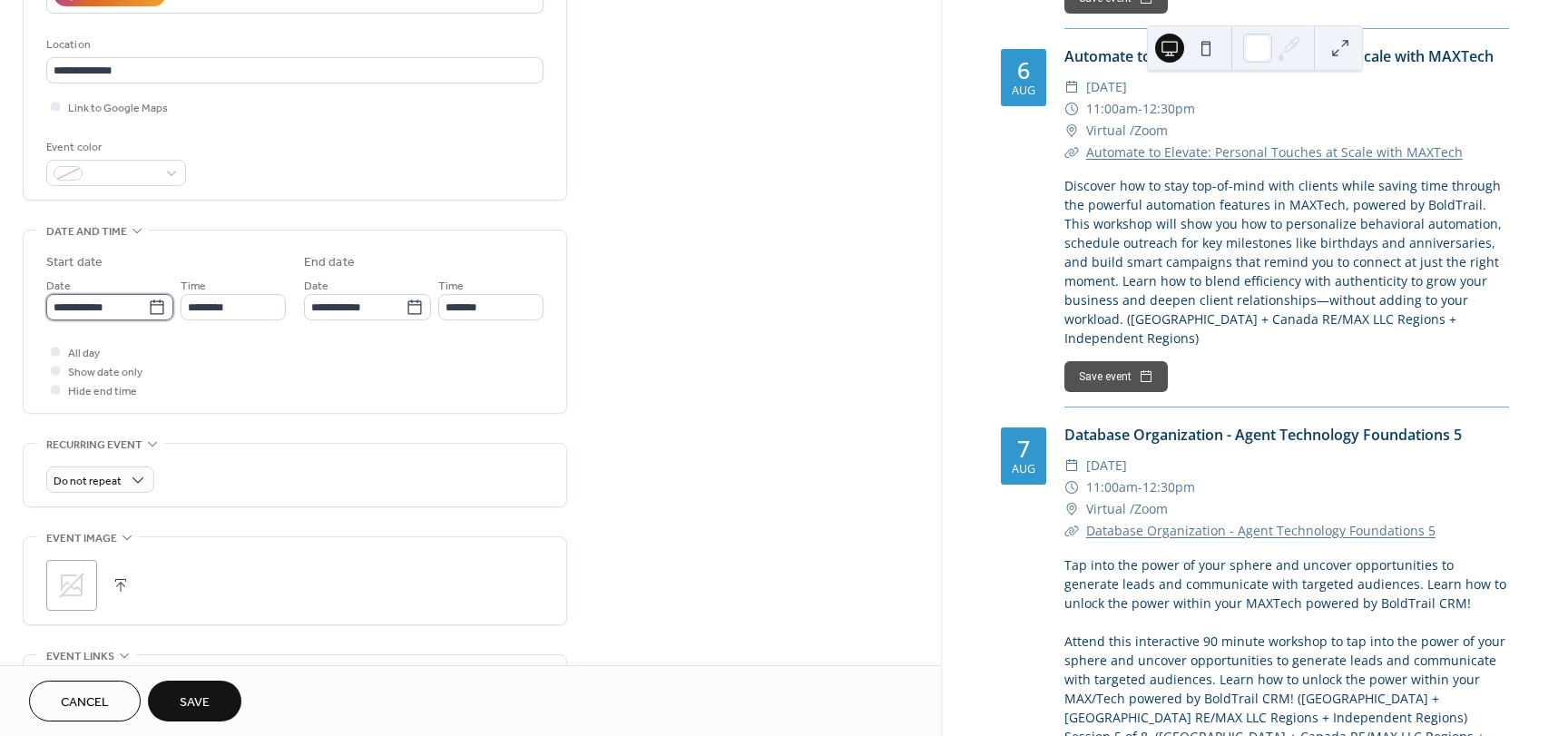 click on "**********" at bounding box center [97, 307] 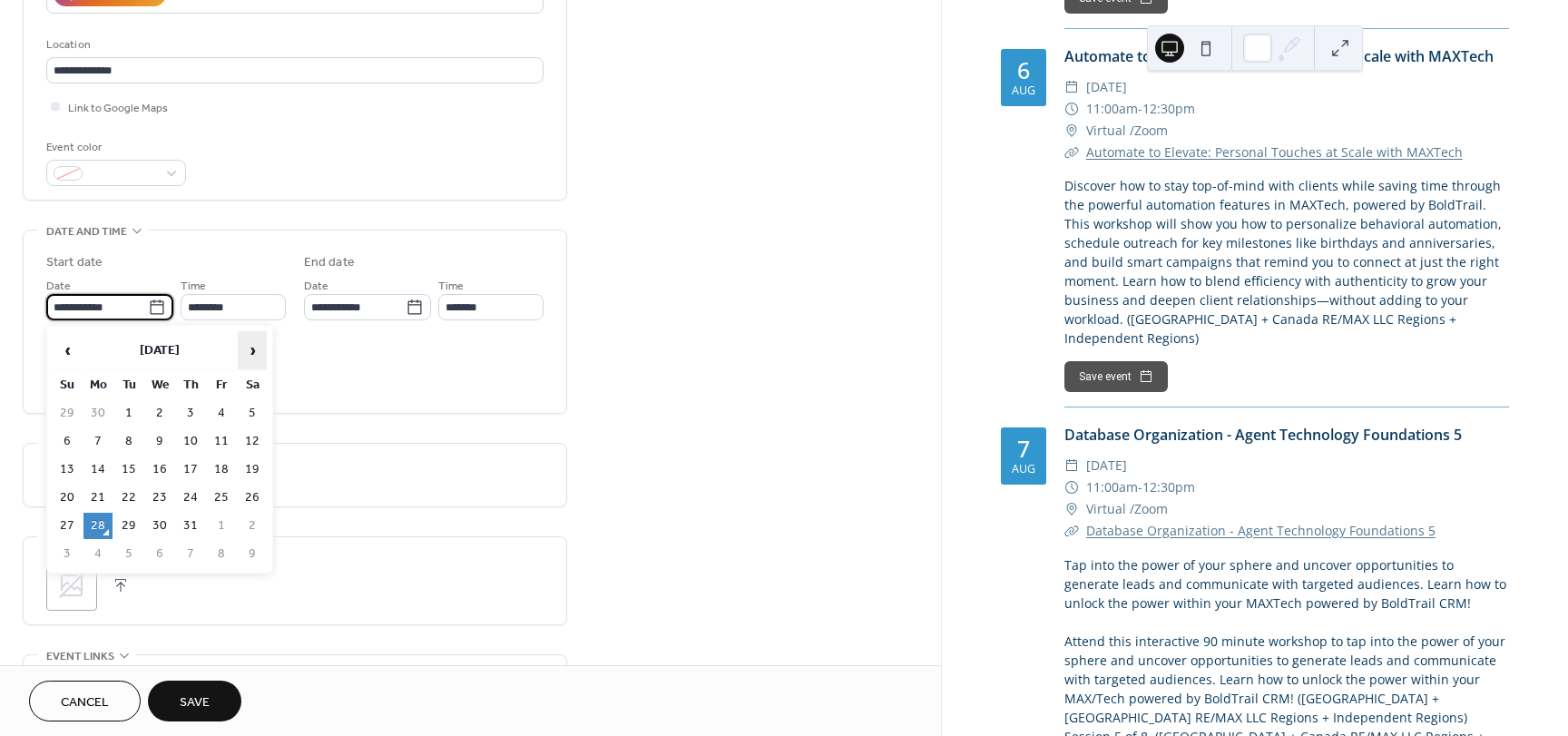 click on "›" at bounding box center [252, 350] 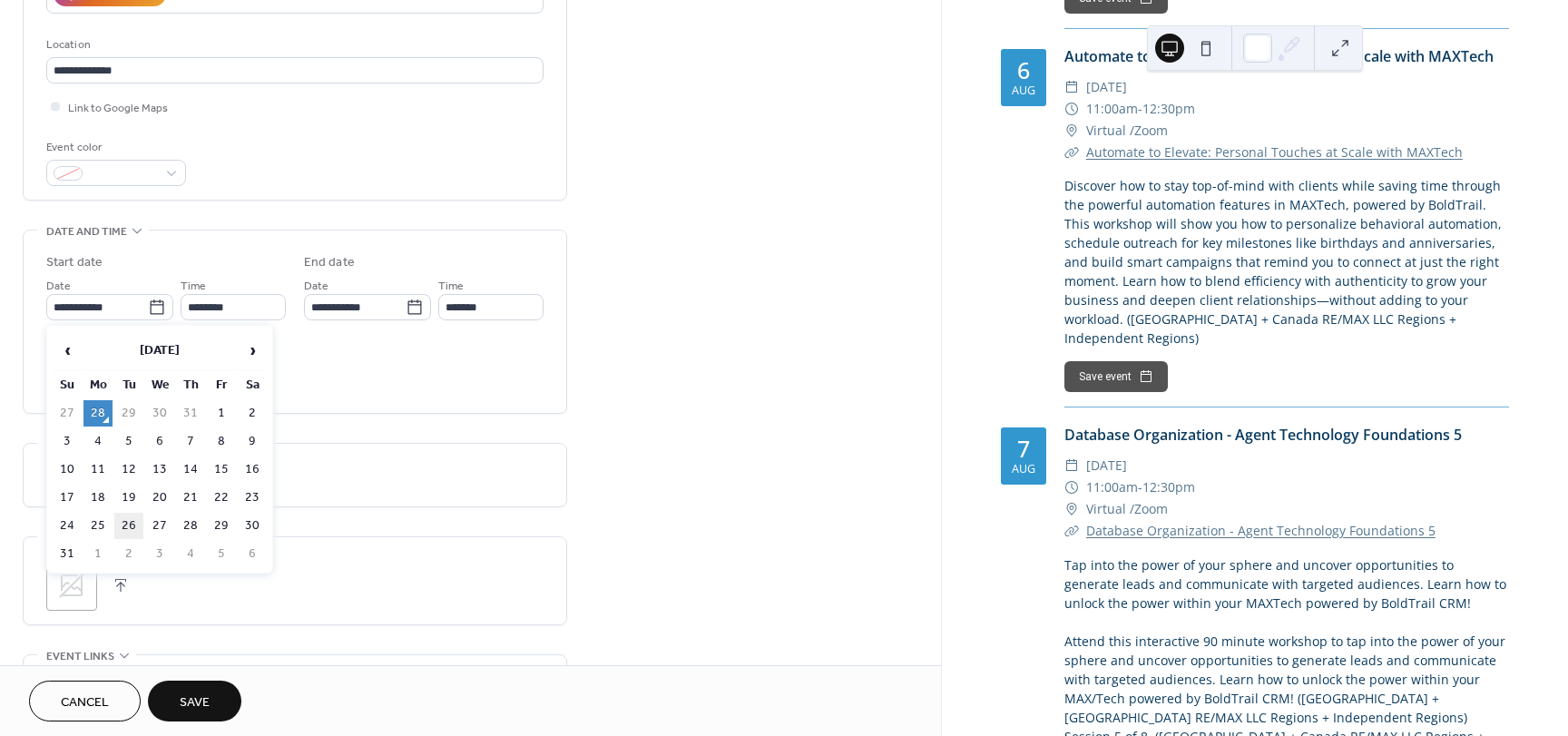 click on "26" at bounding box center (129, 525) 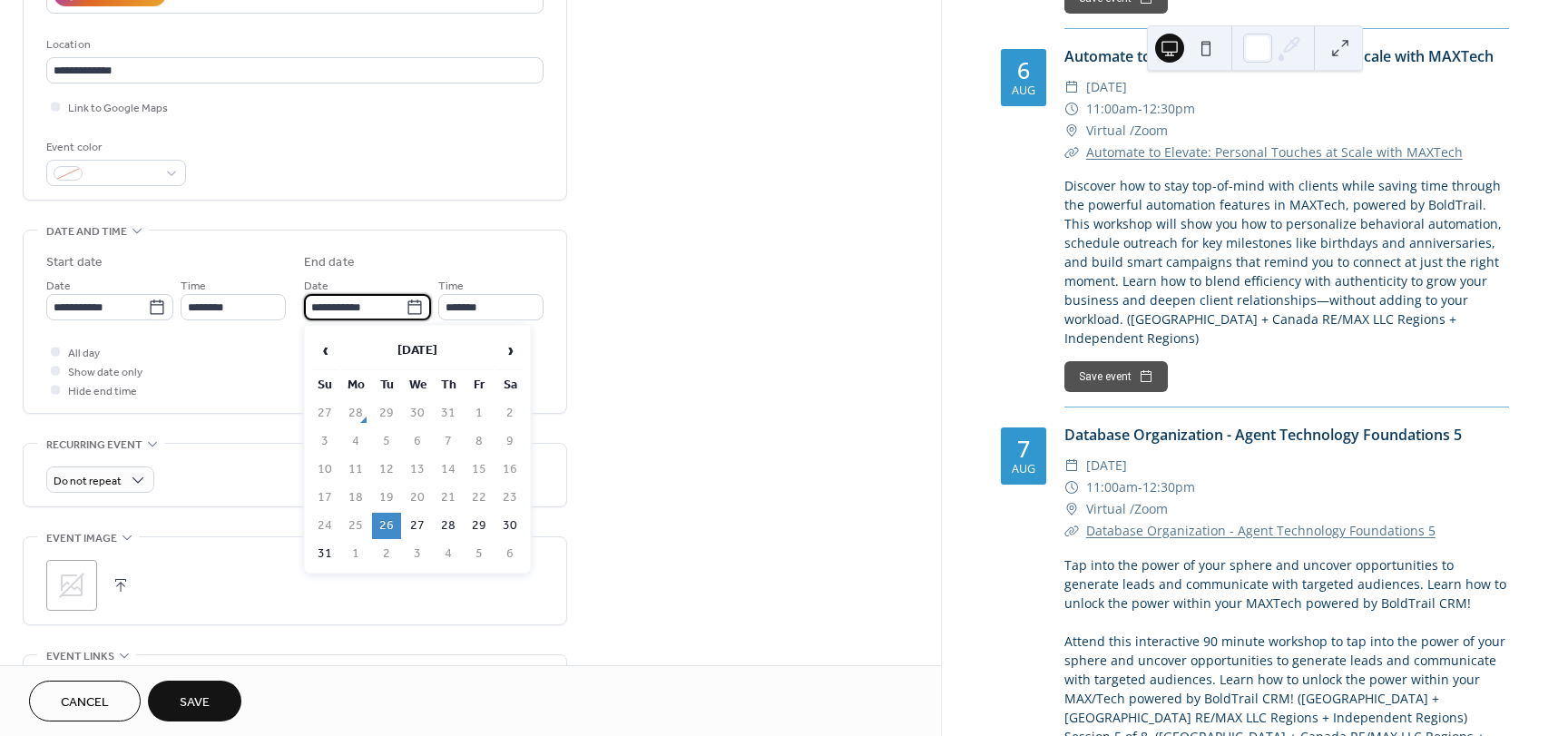 click on "**********" at bounding box center (355, 307) 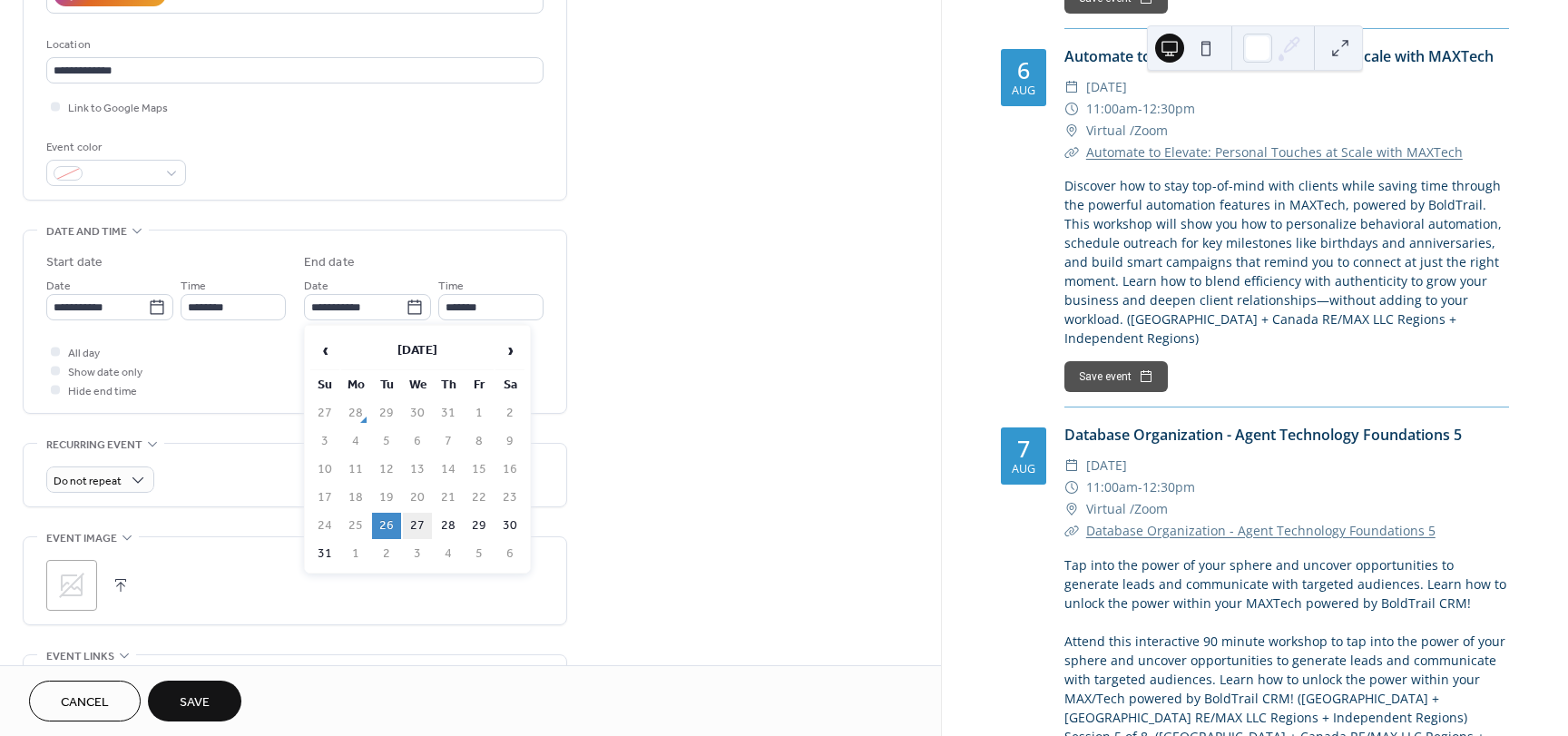 click on "27" at bounding box center [417, 525] 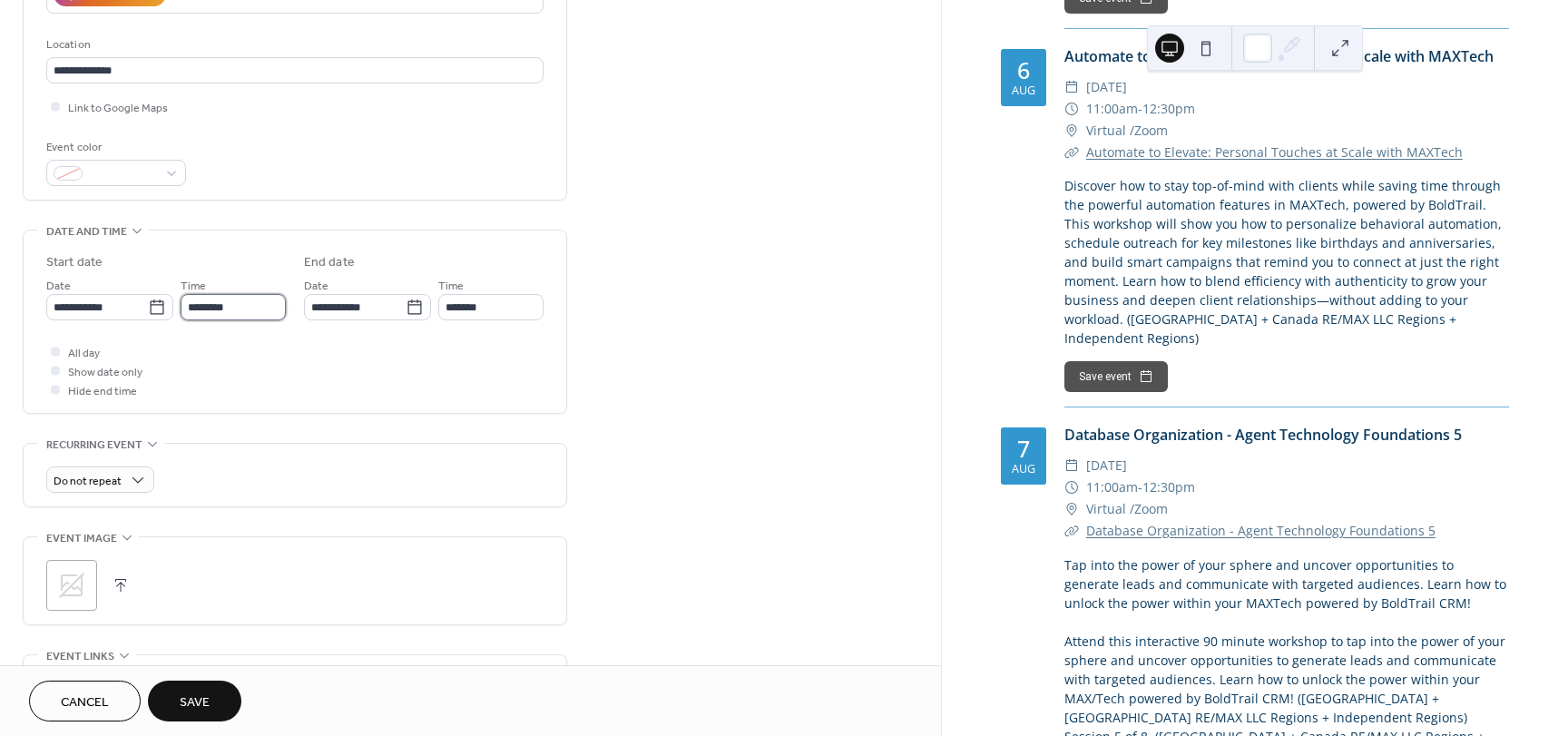 click on "********" at bounding box center (233, 307) 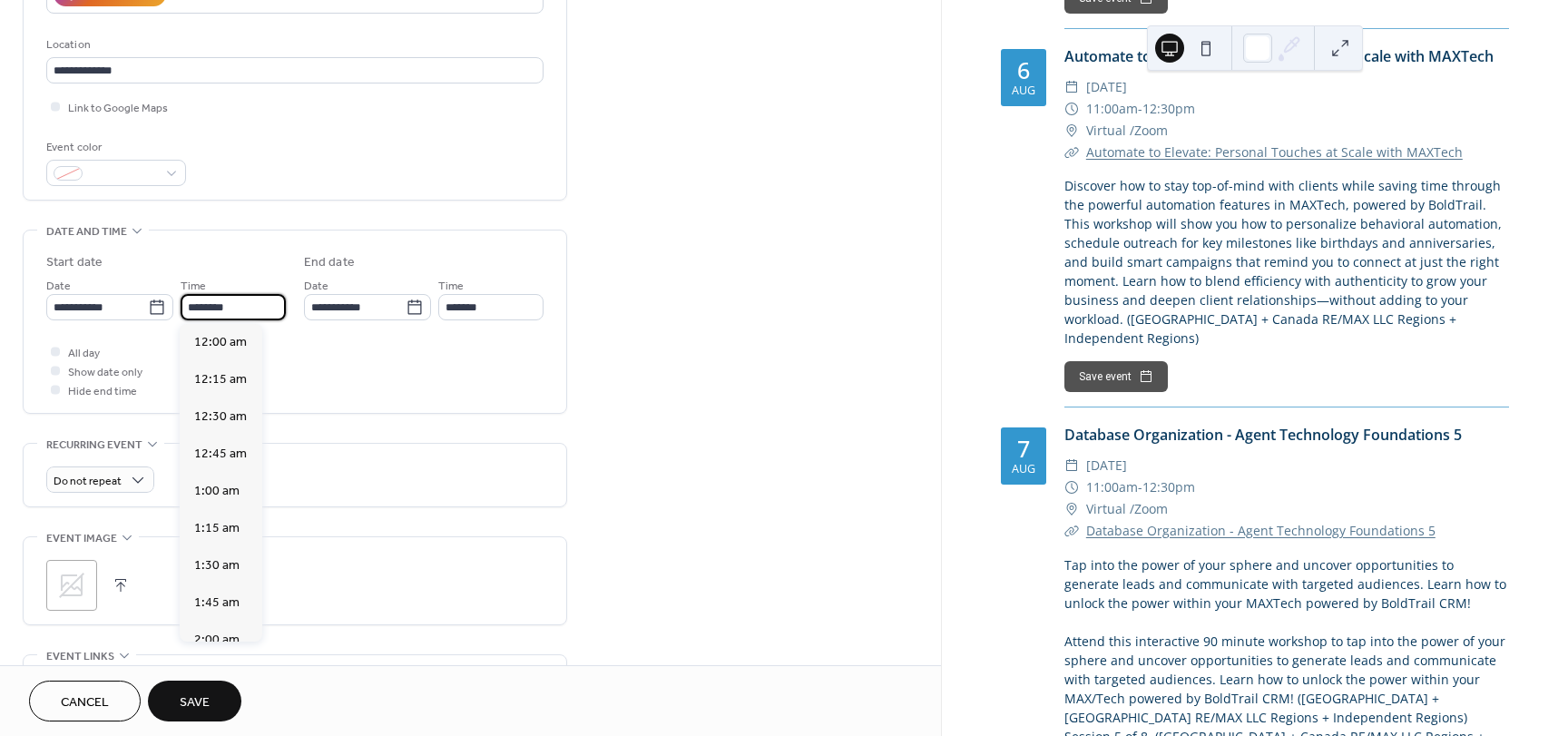 scroll, scrollTop: 1786, scrollLeft: 0, axis: vertical 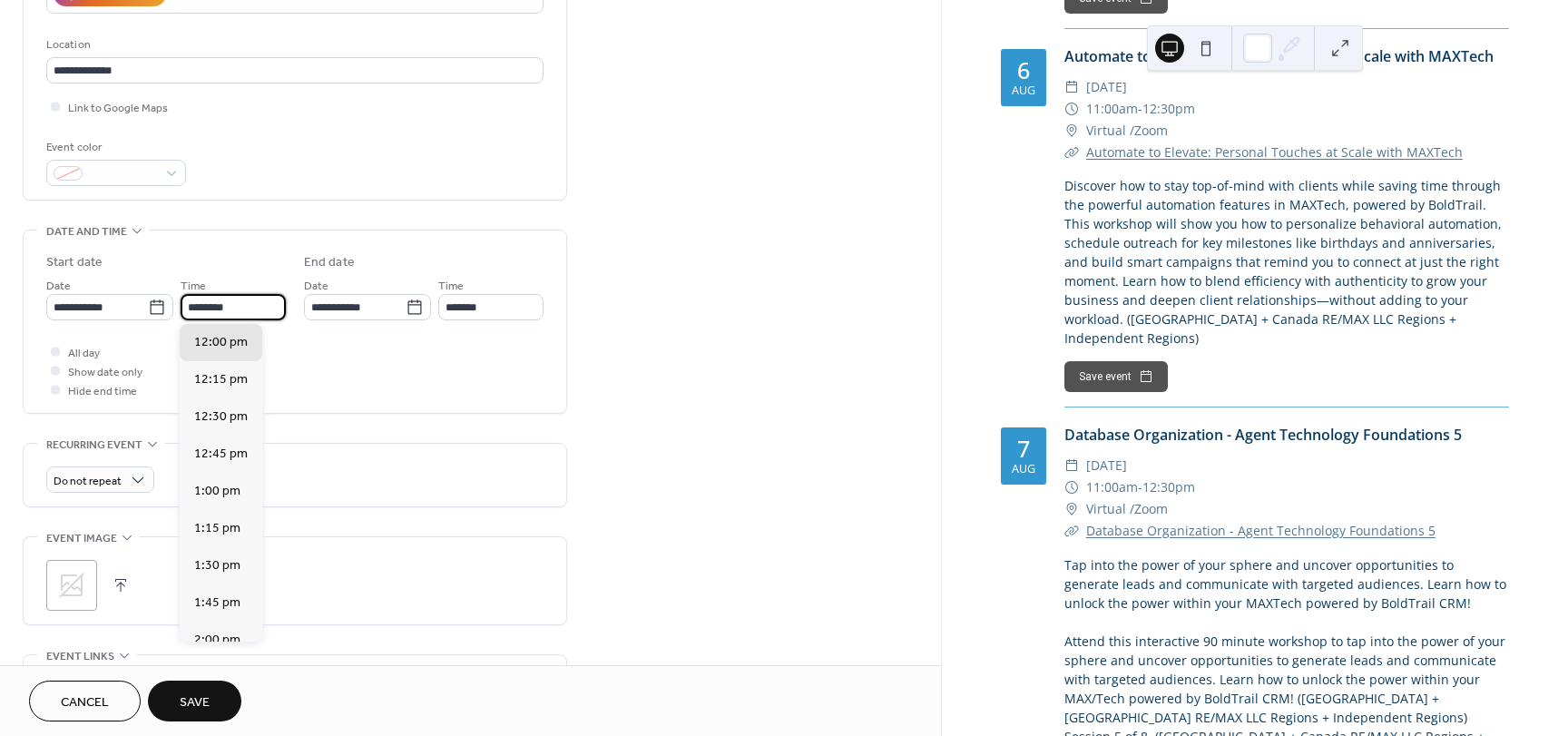 click on "All day Show date only Hide end time" at bounding box center [295, 370] 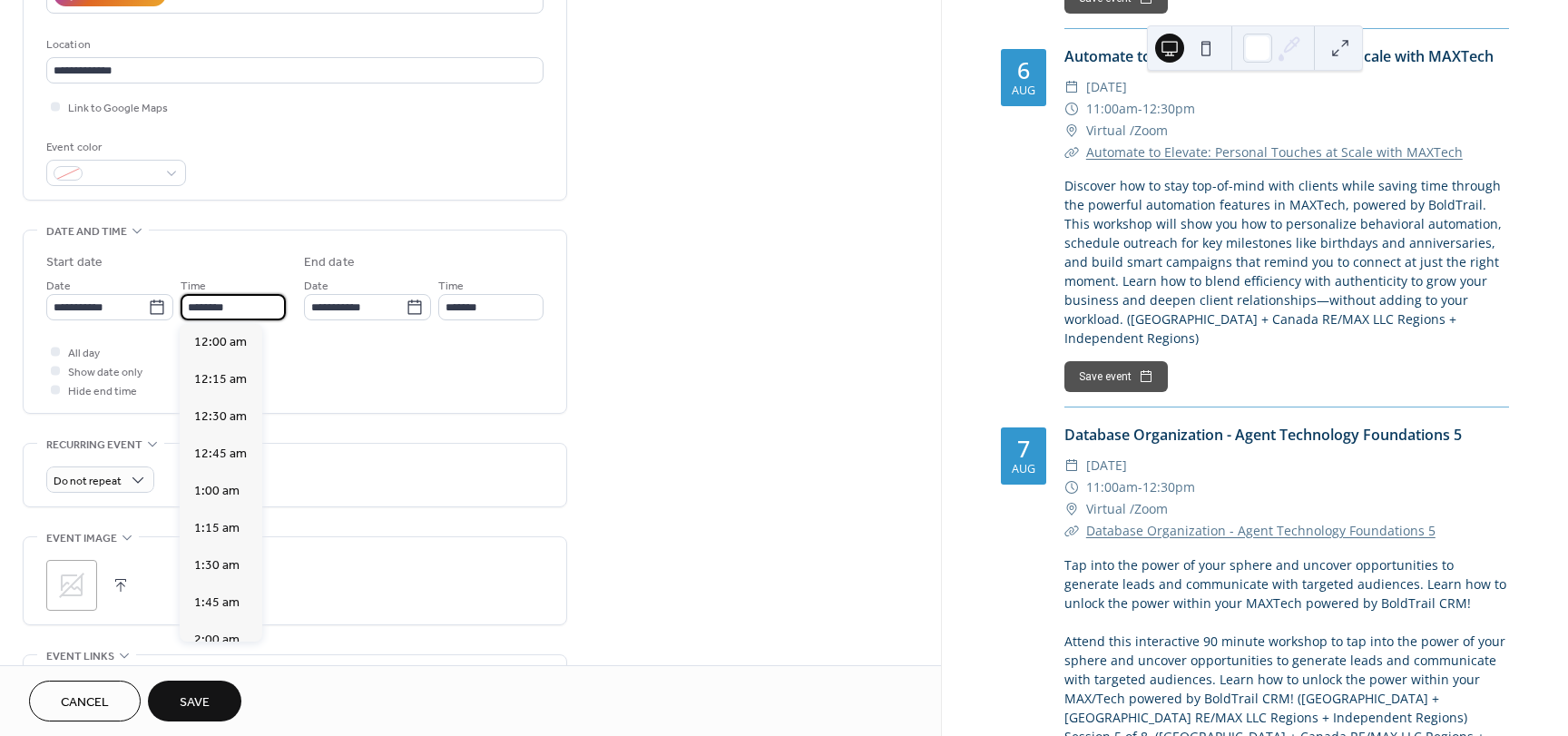 click on "********" at bounding box center (233, 307) 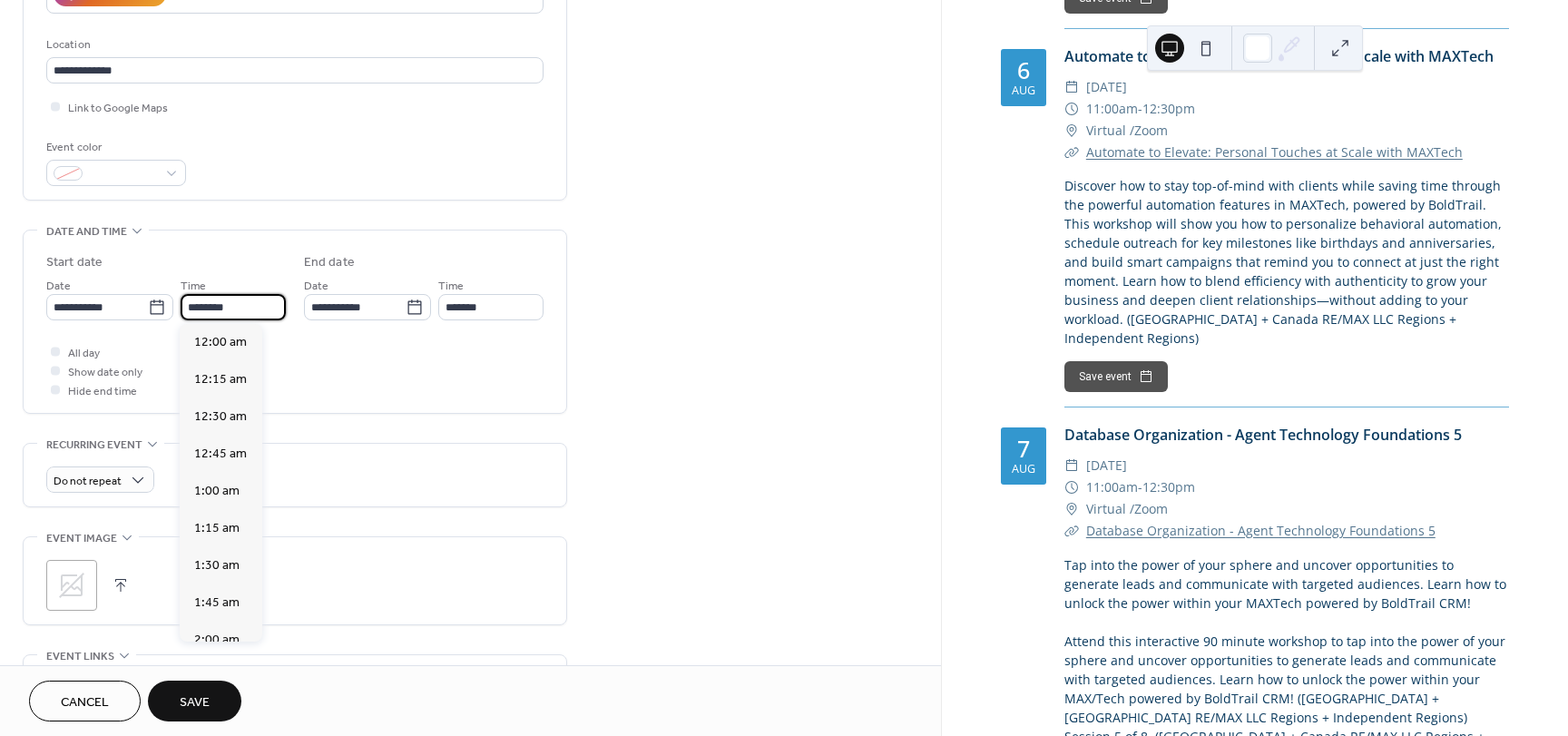 scroll, scrollTop: 1786, scrollLeft: 0, axis: vertical 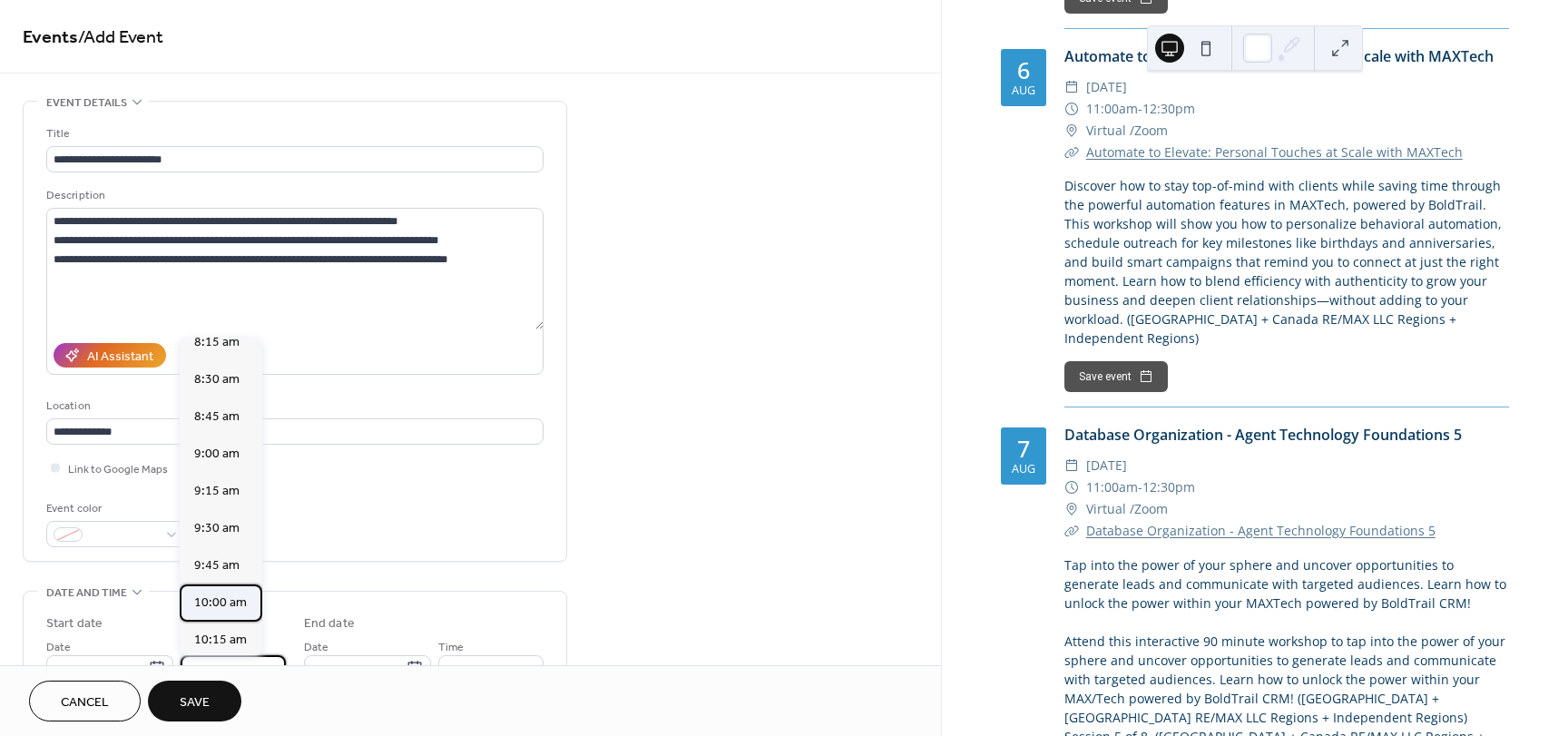 click on "10:00 am" at bounding box center [220, 603] 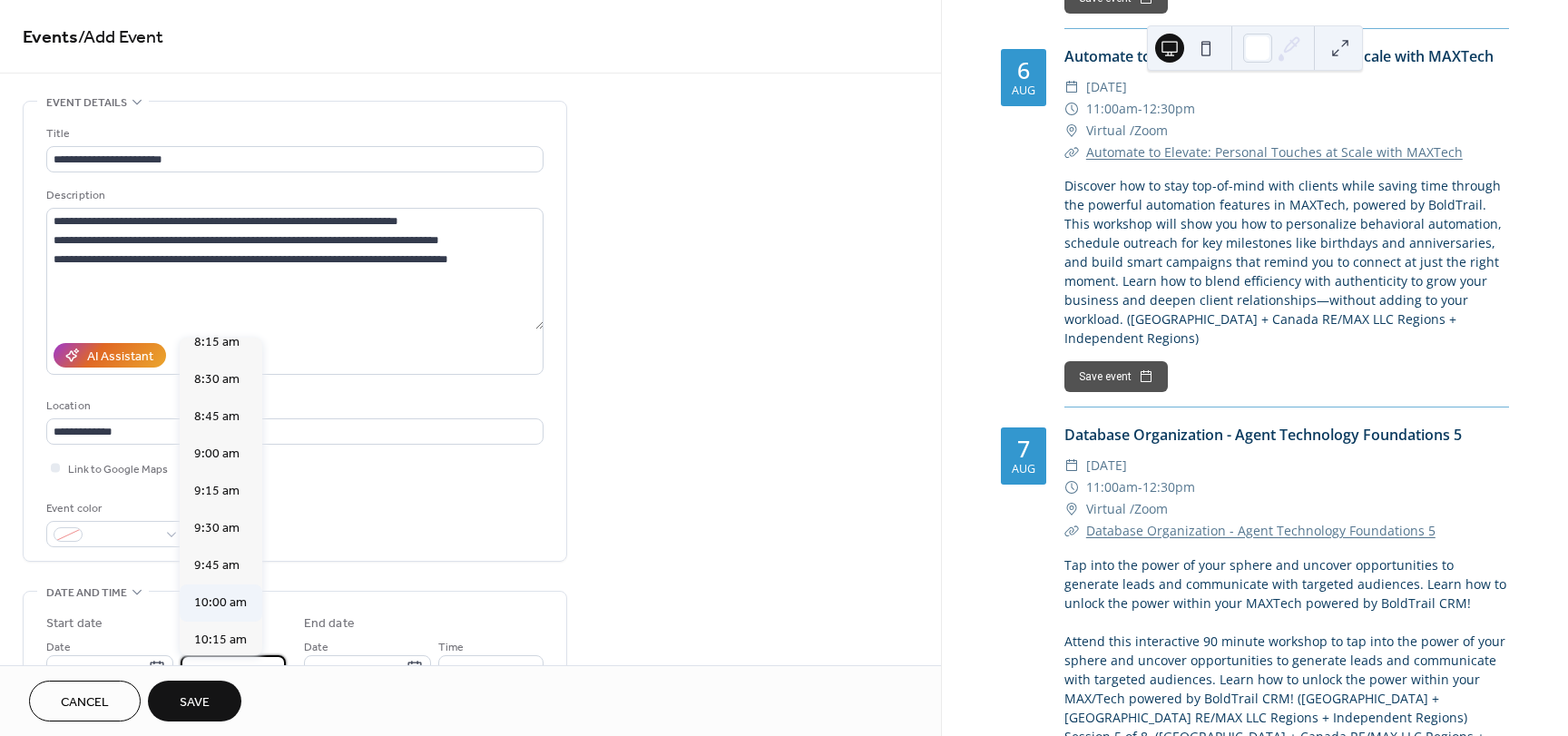 scroll, scrollTop: 0, scrollLeft: 0, axis: both 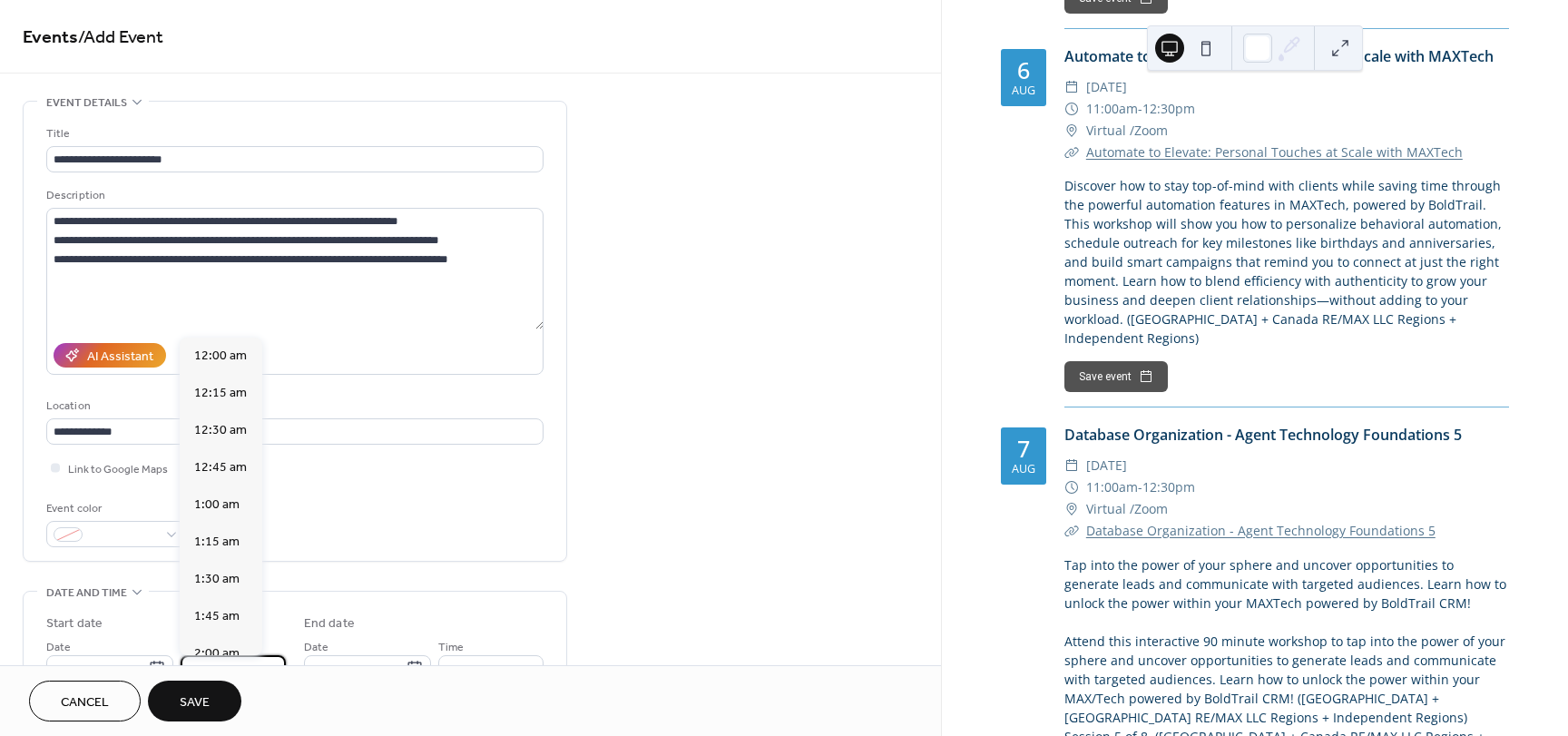 type on "********" 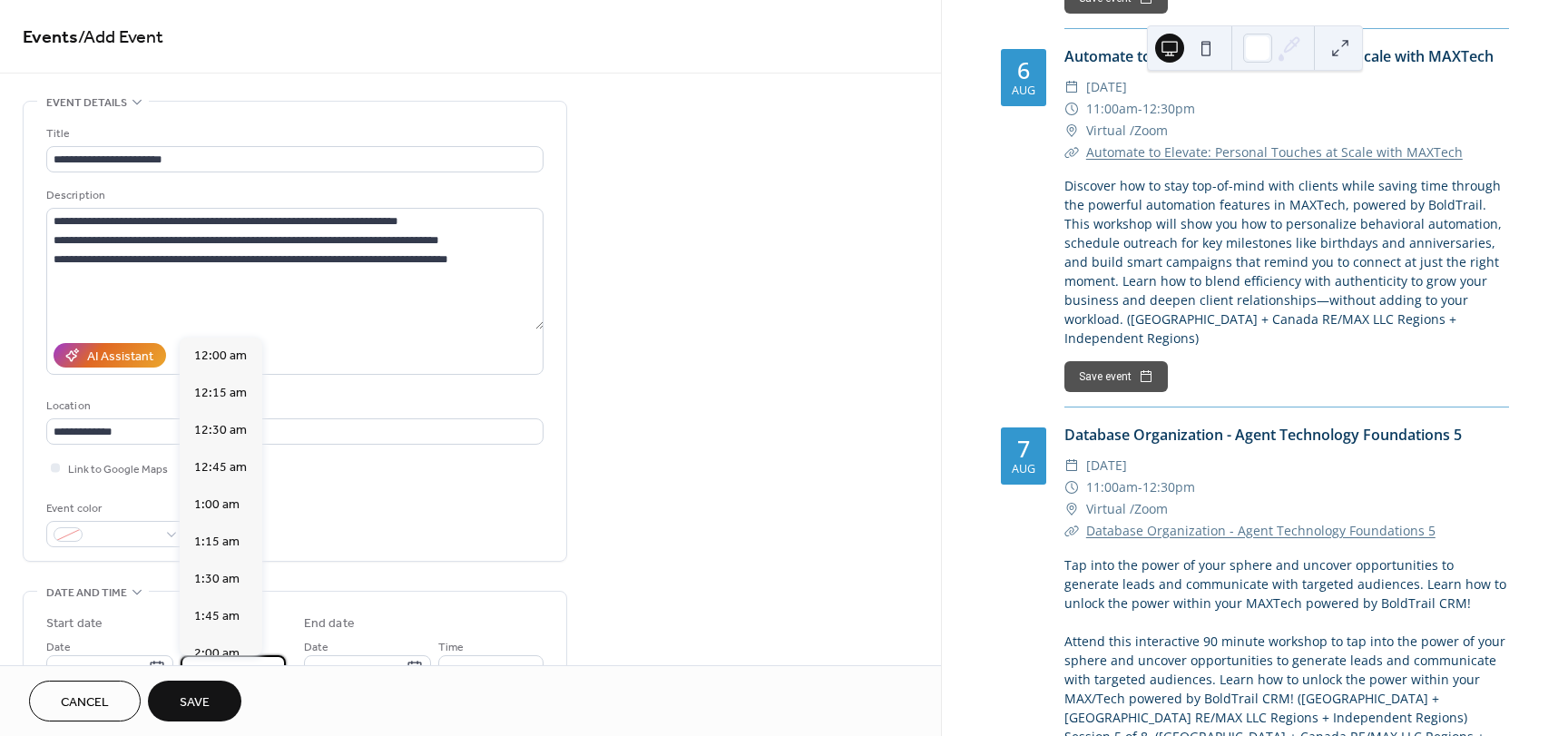 type on "********" 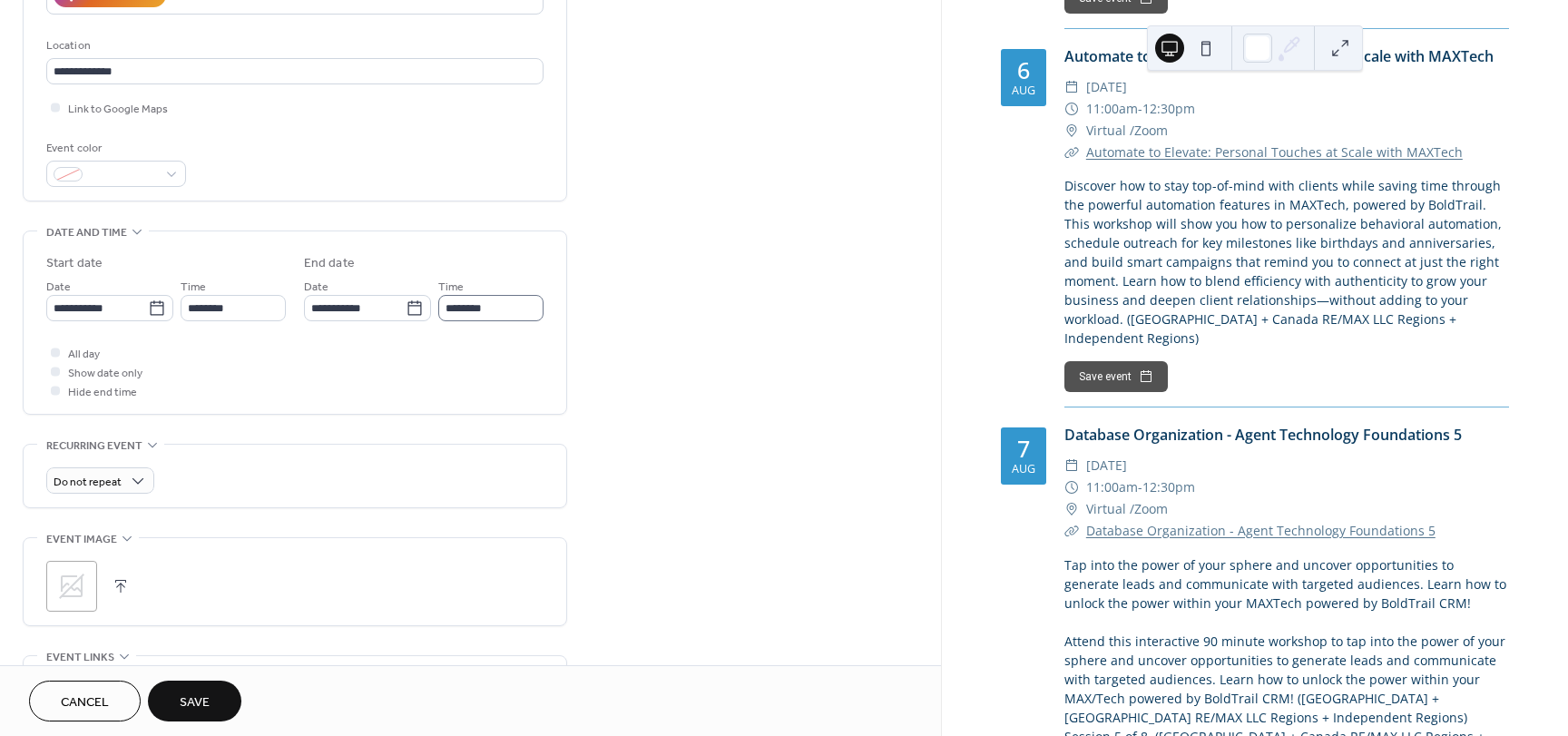 scroll, scrollTop: 361, scrollLeft: 0, axis: vertical 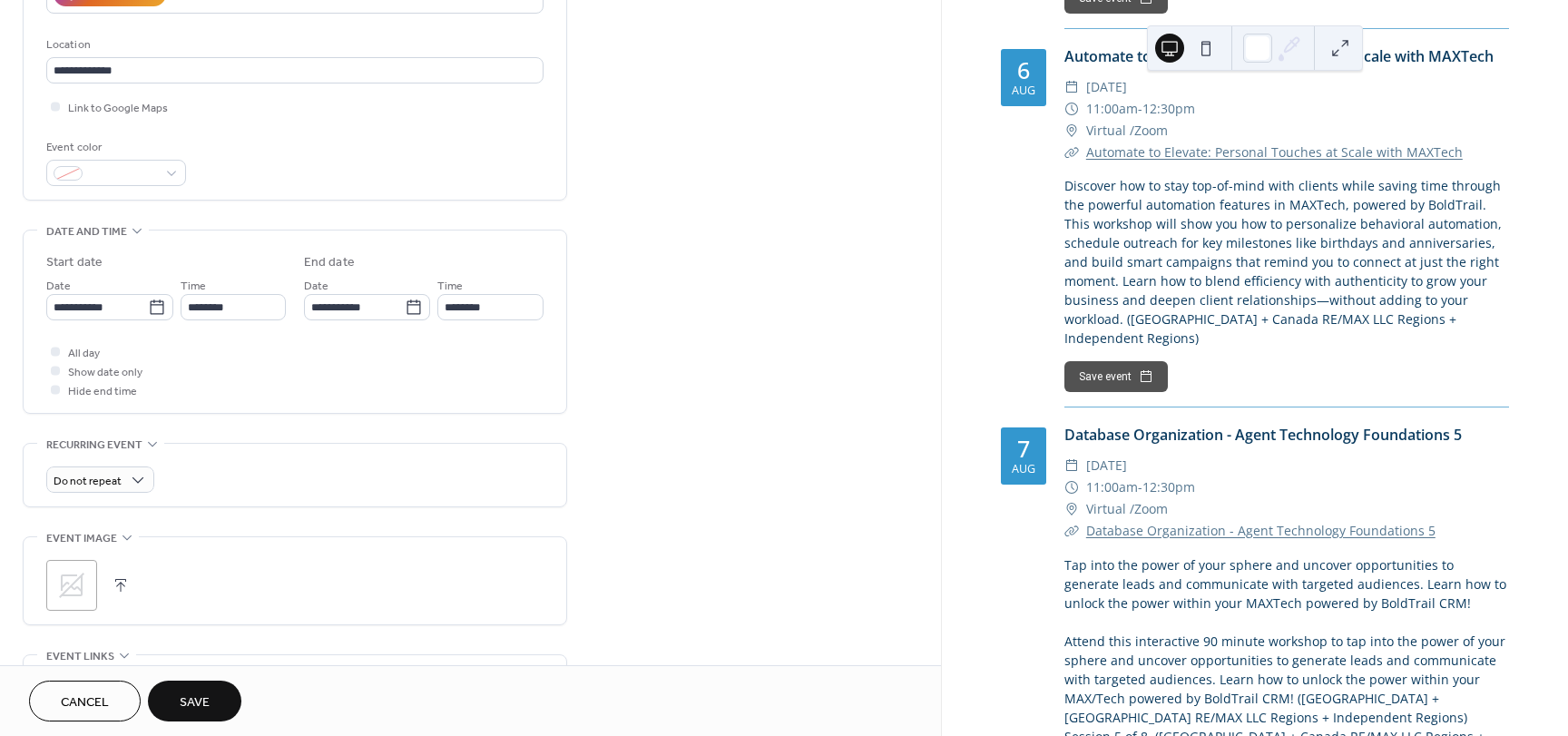 click on "All day Show date only Hide end time" at bounding box center (295, 370) 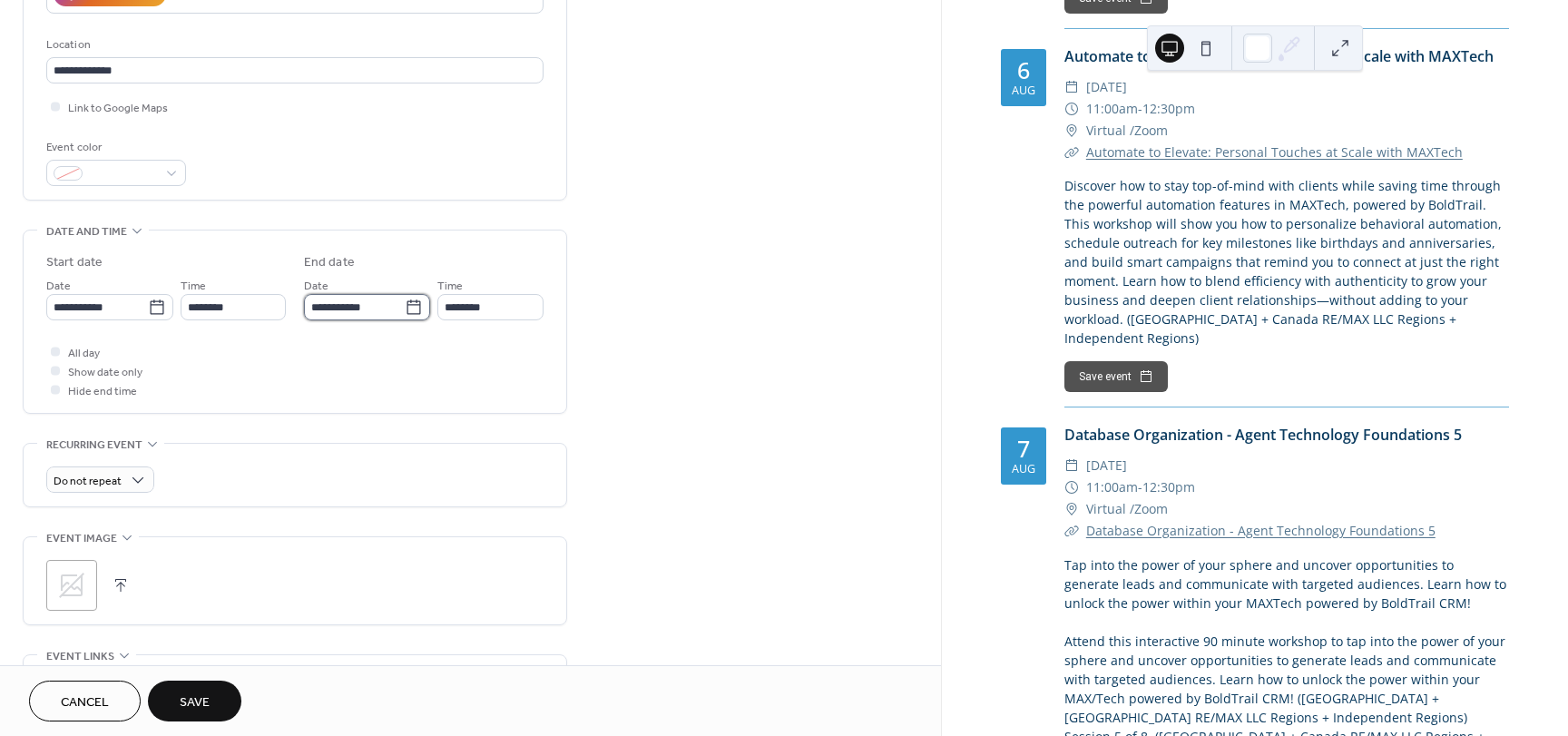 click on "**********" at bounding box center (354, 307) 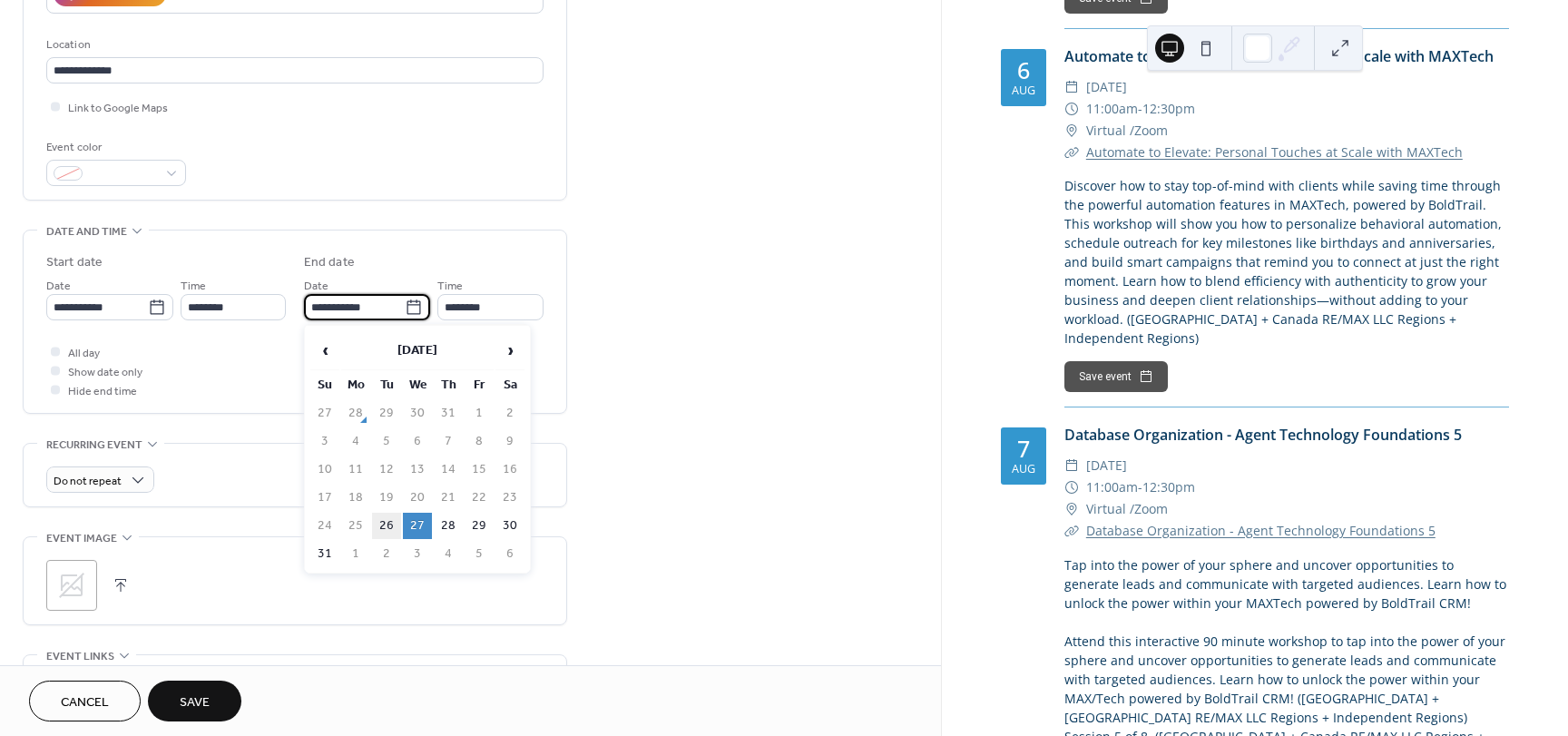 click on "26" at bounding box center [387, 525] 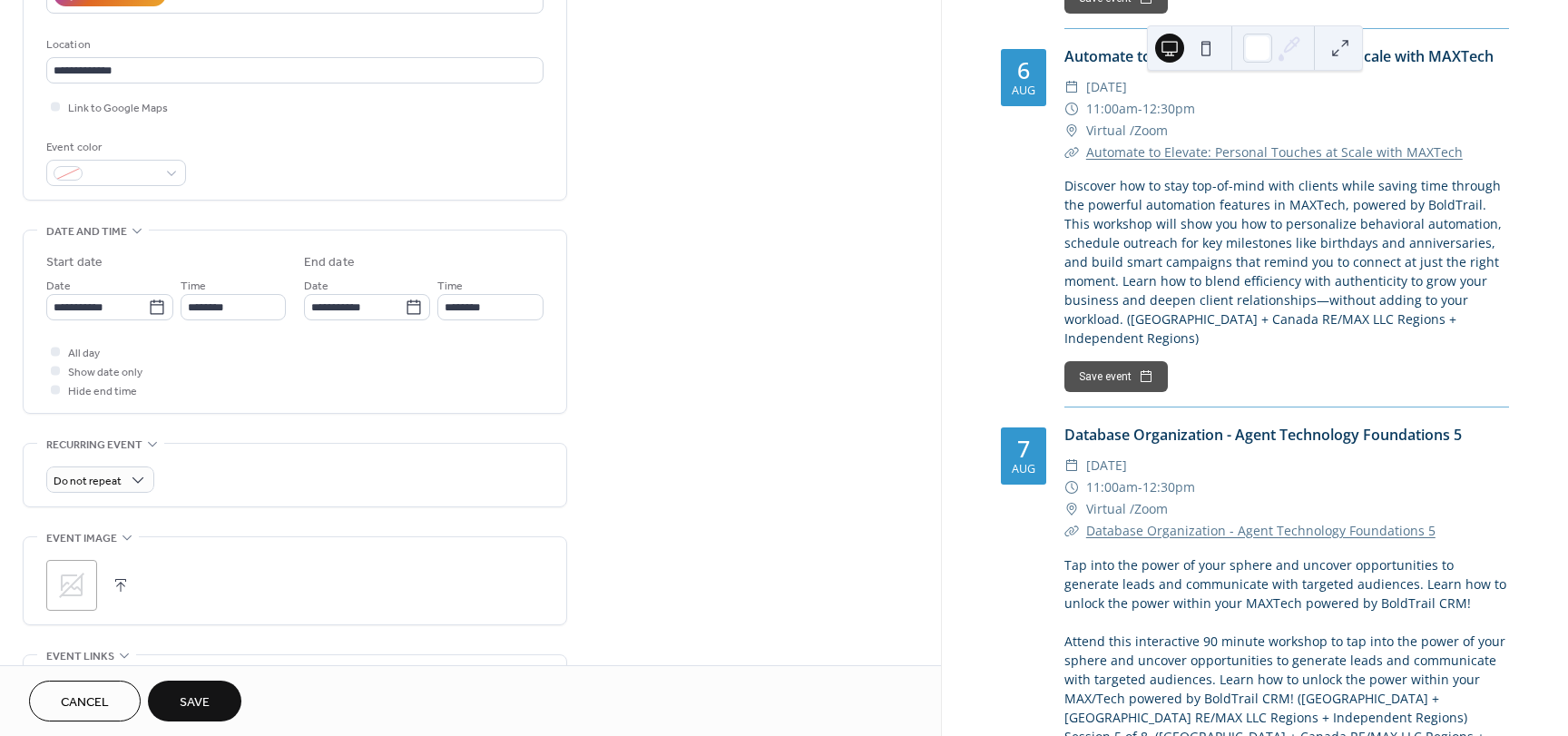 click on "All day Show date only Hide end time" at bounding box center (295, 370) 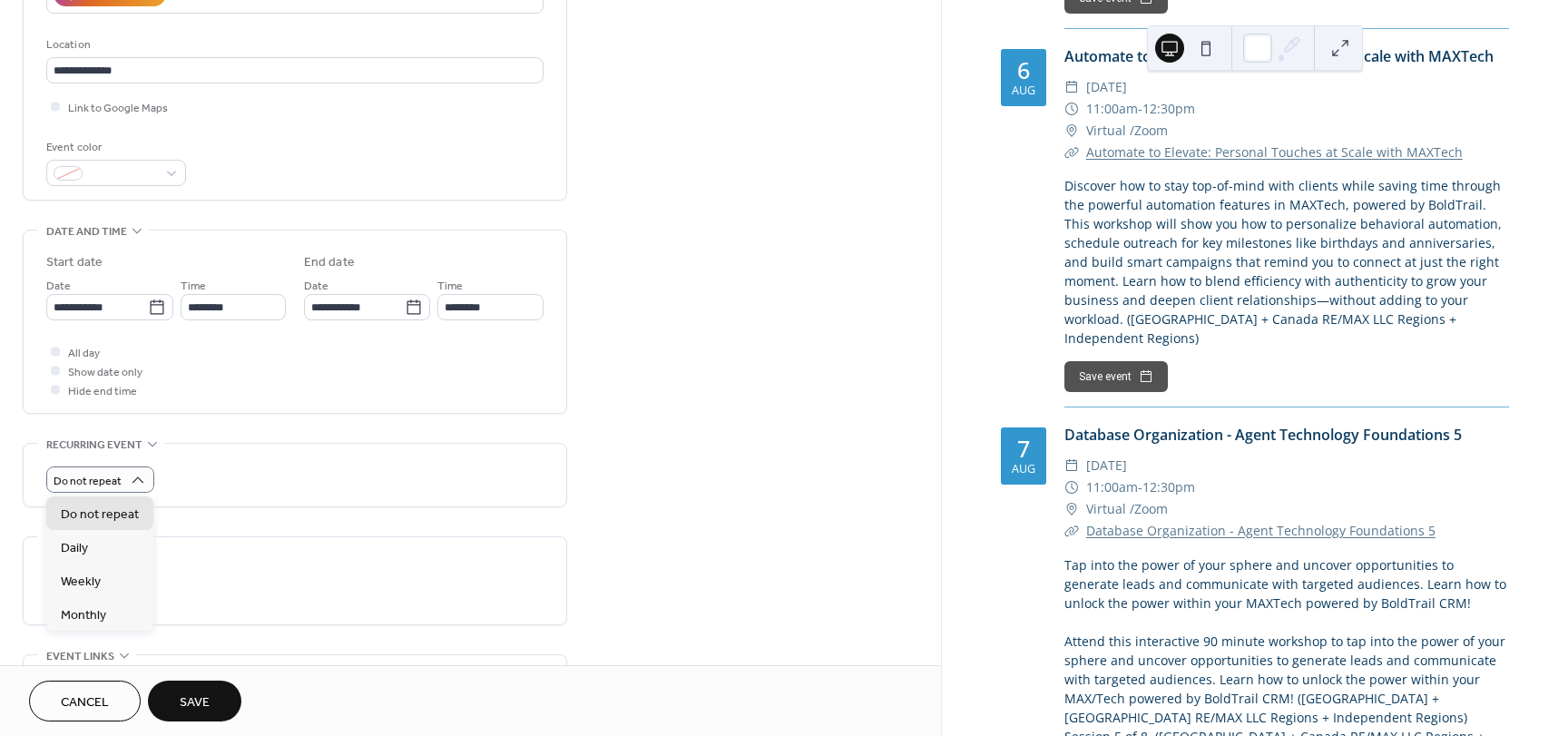 click on "**********" at bounding box center [295, 321] 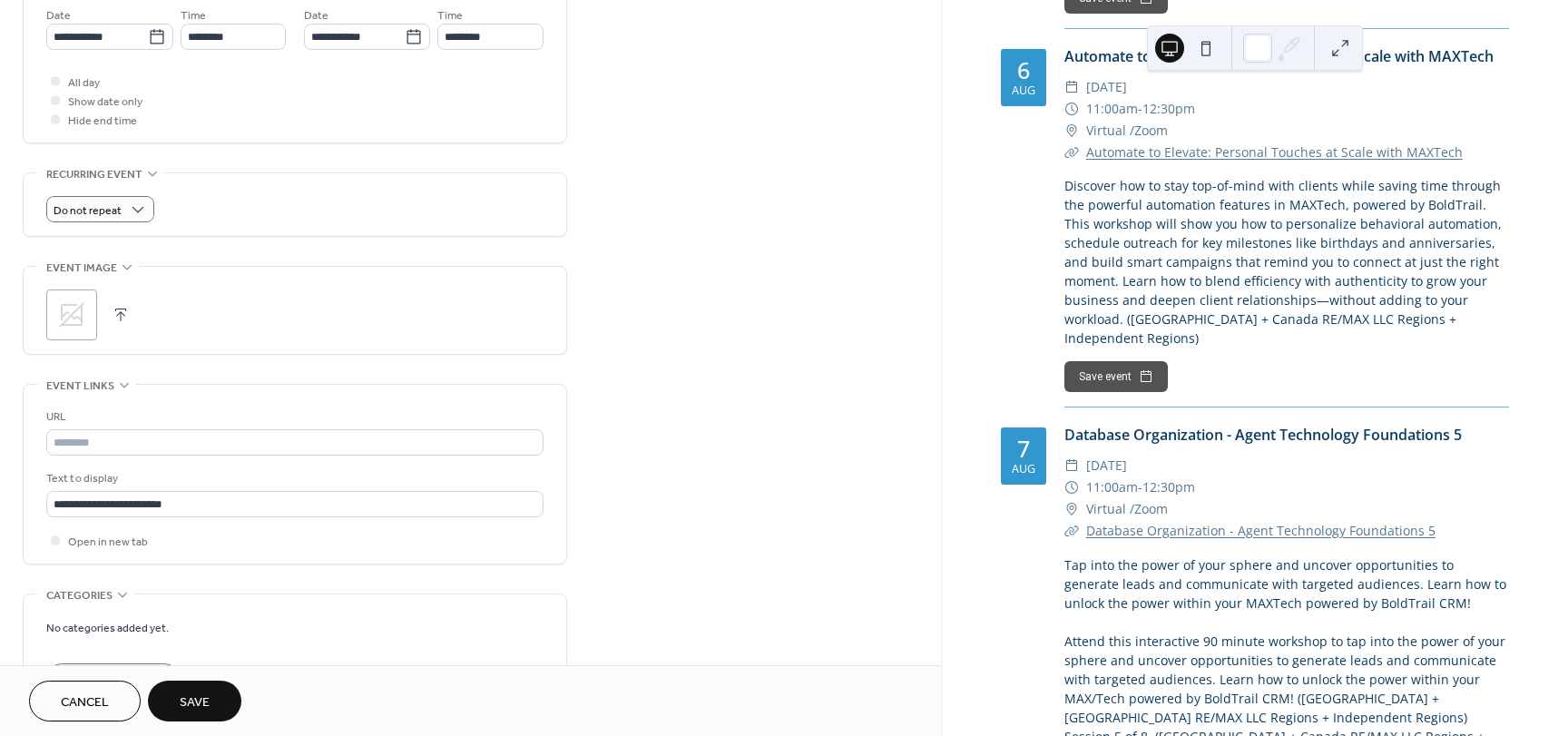 scroll, scrollTop: 633, scrollLeft: 0, axis: vertical 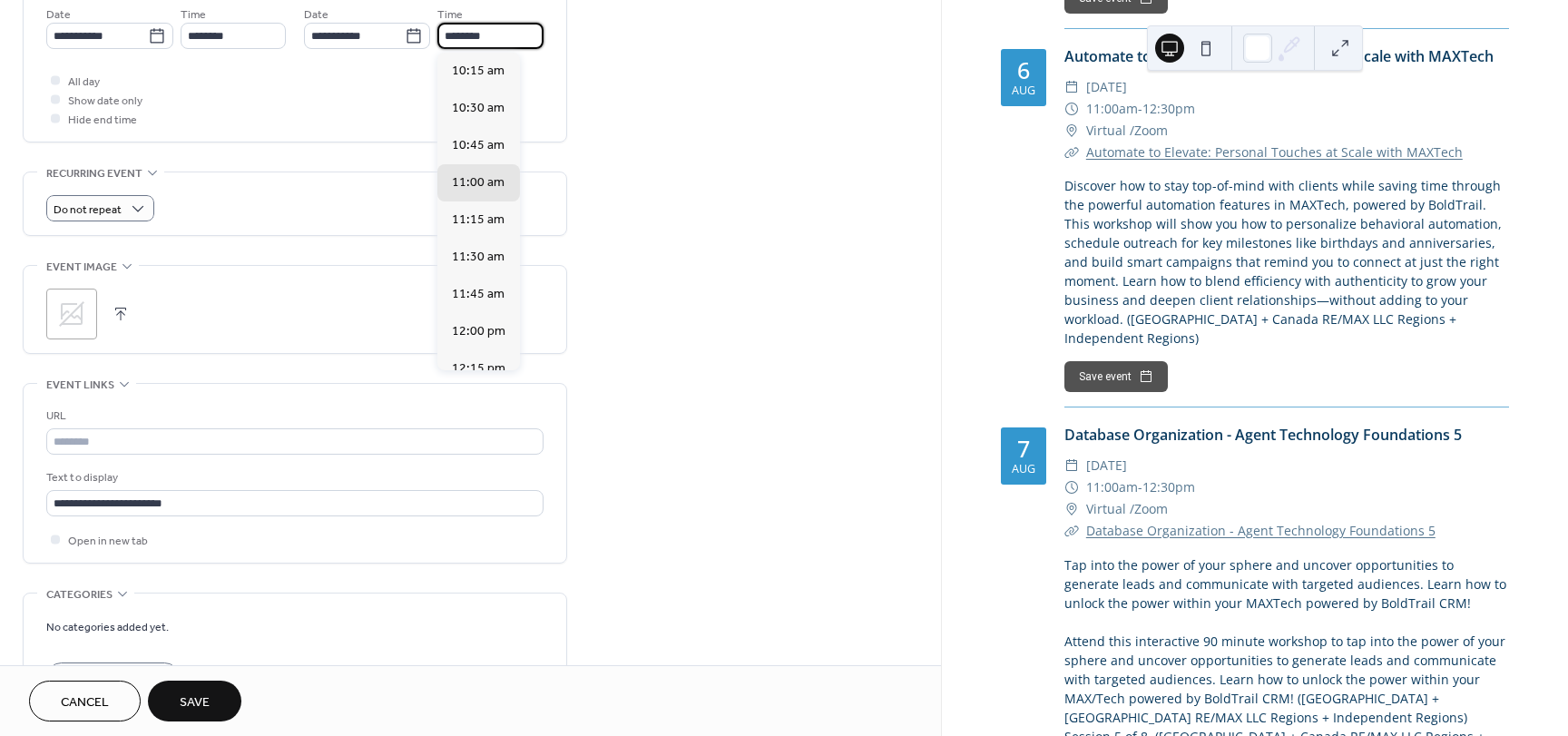 click on "********" at bounding box center [490, 35] 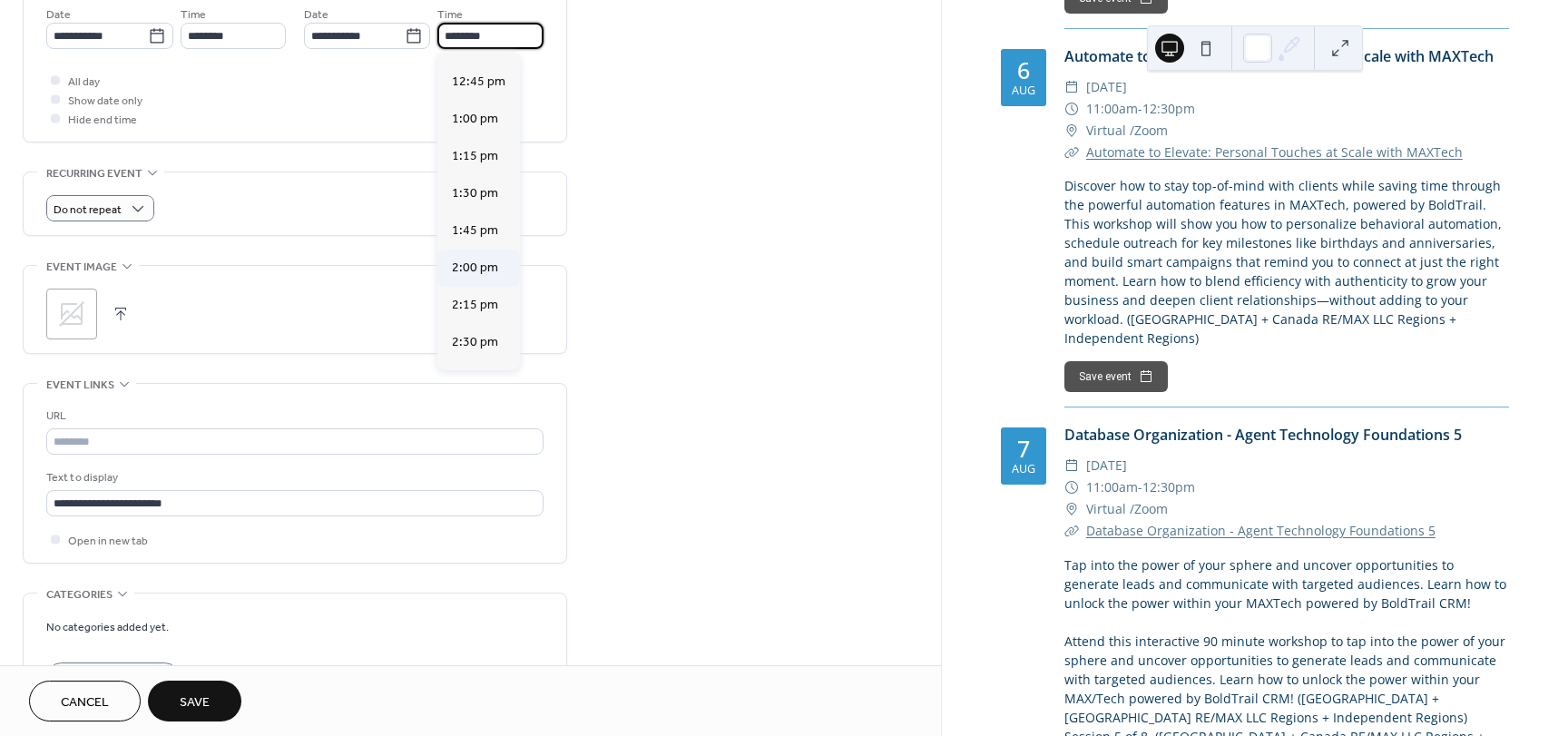 scroll, scrollTop: 362, scrollLeft: 0, axis: vertical 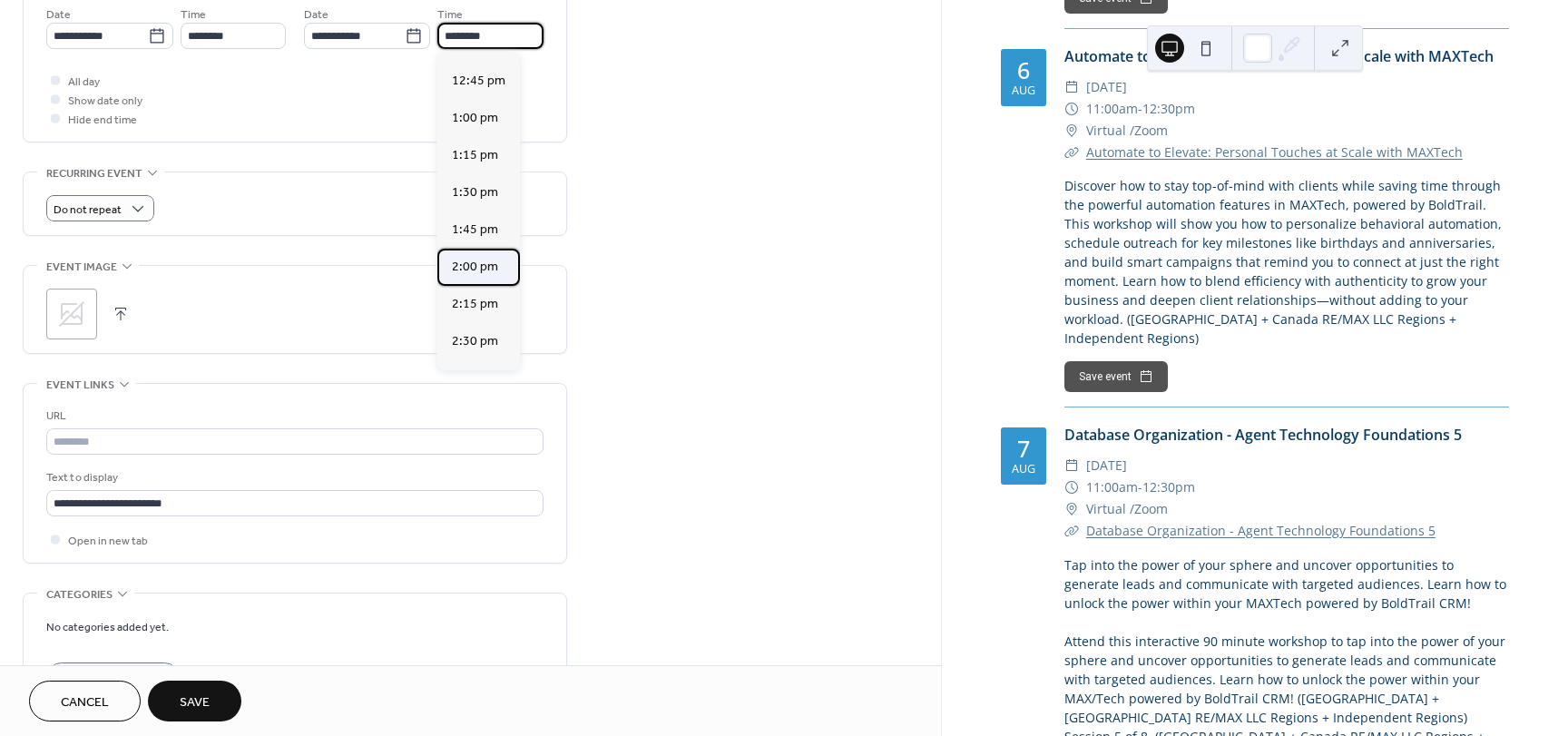 click on "2:00 pm" at bounding box center [475, 267] 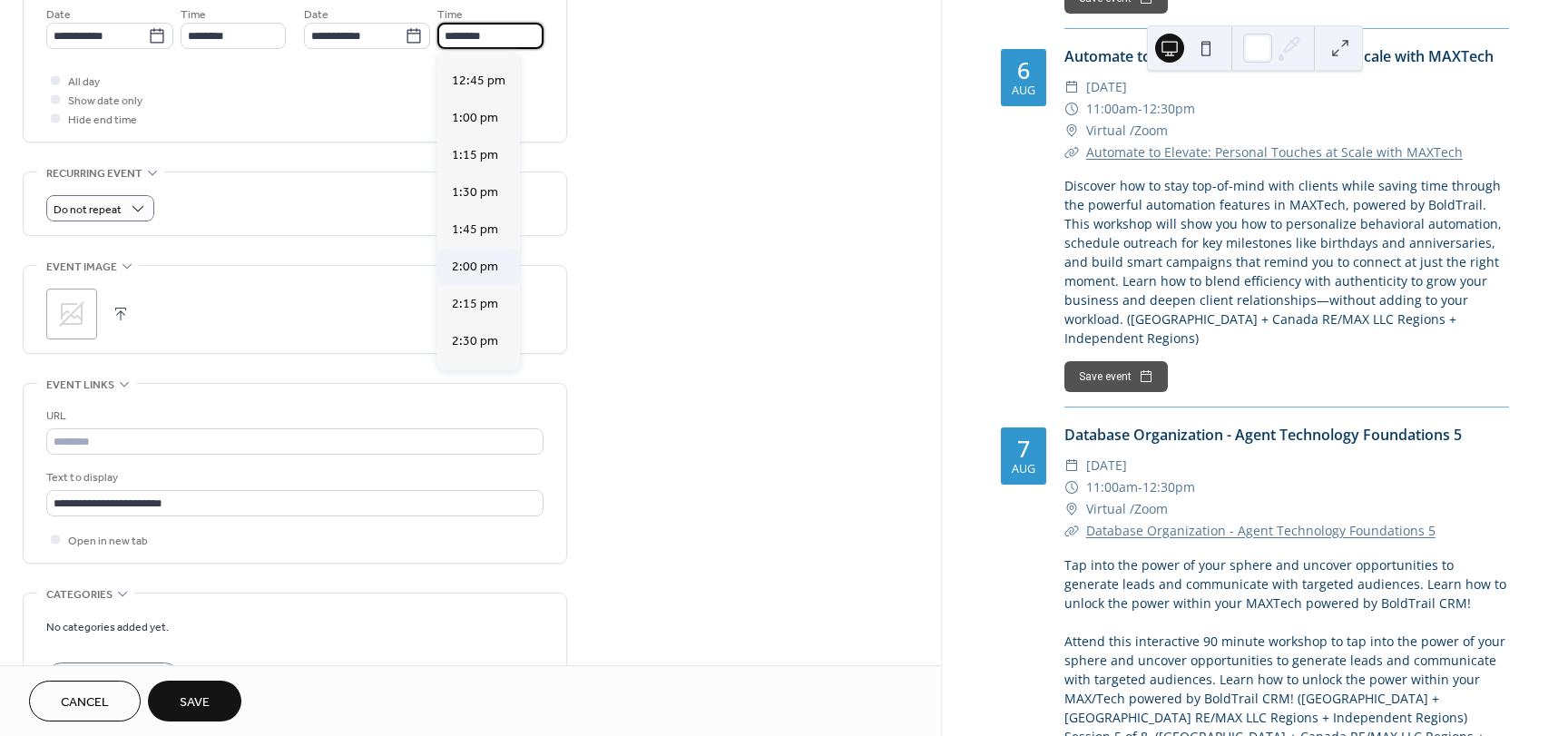 type on "*******" 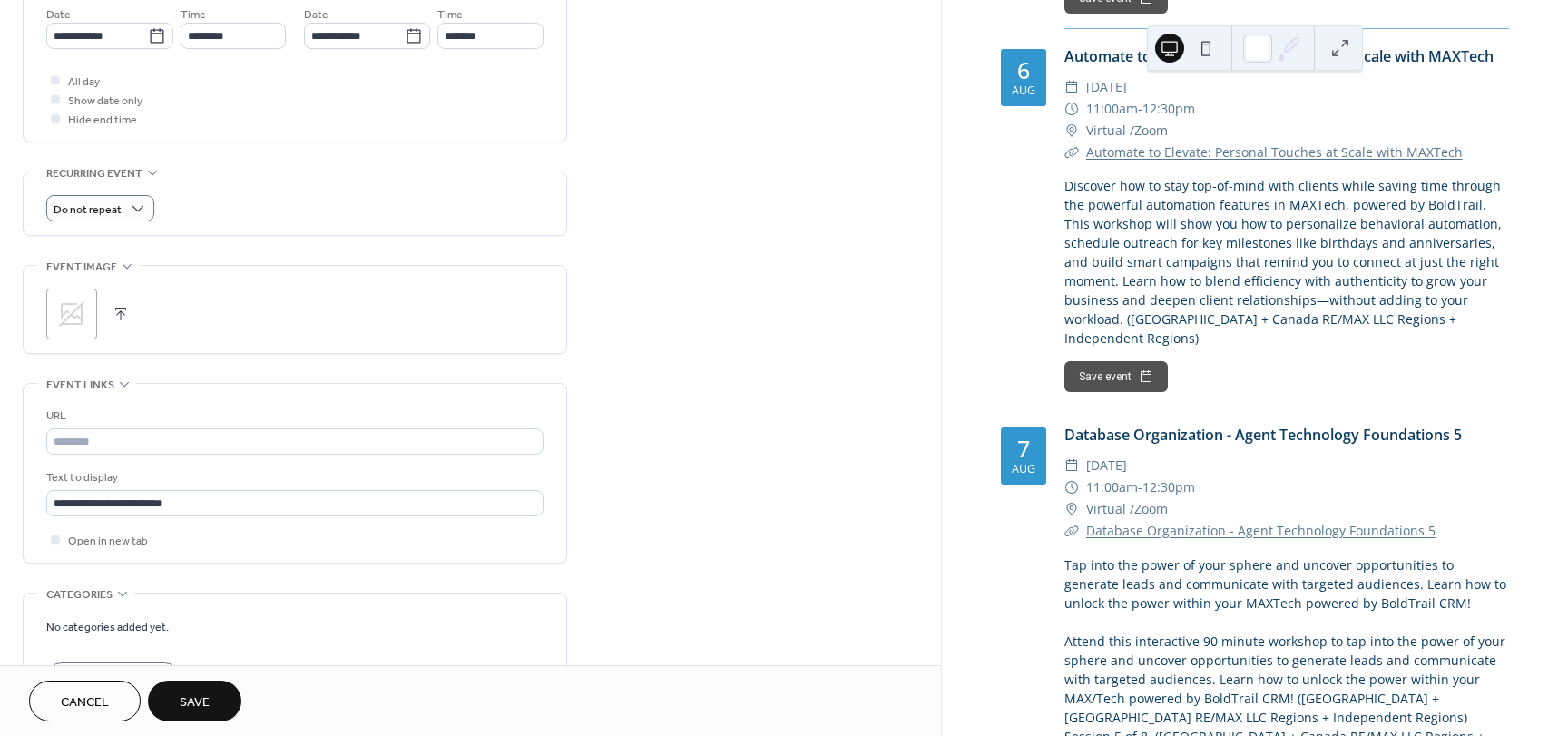 click on "**********" at bounding box center (470, 130) 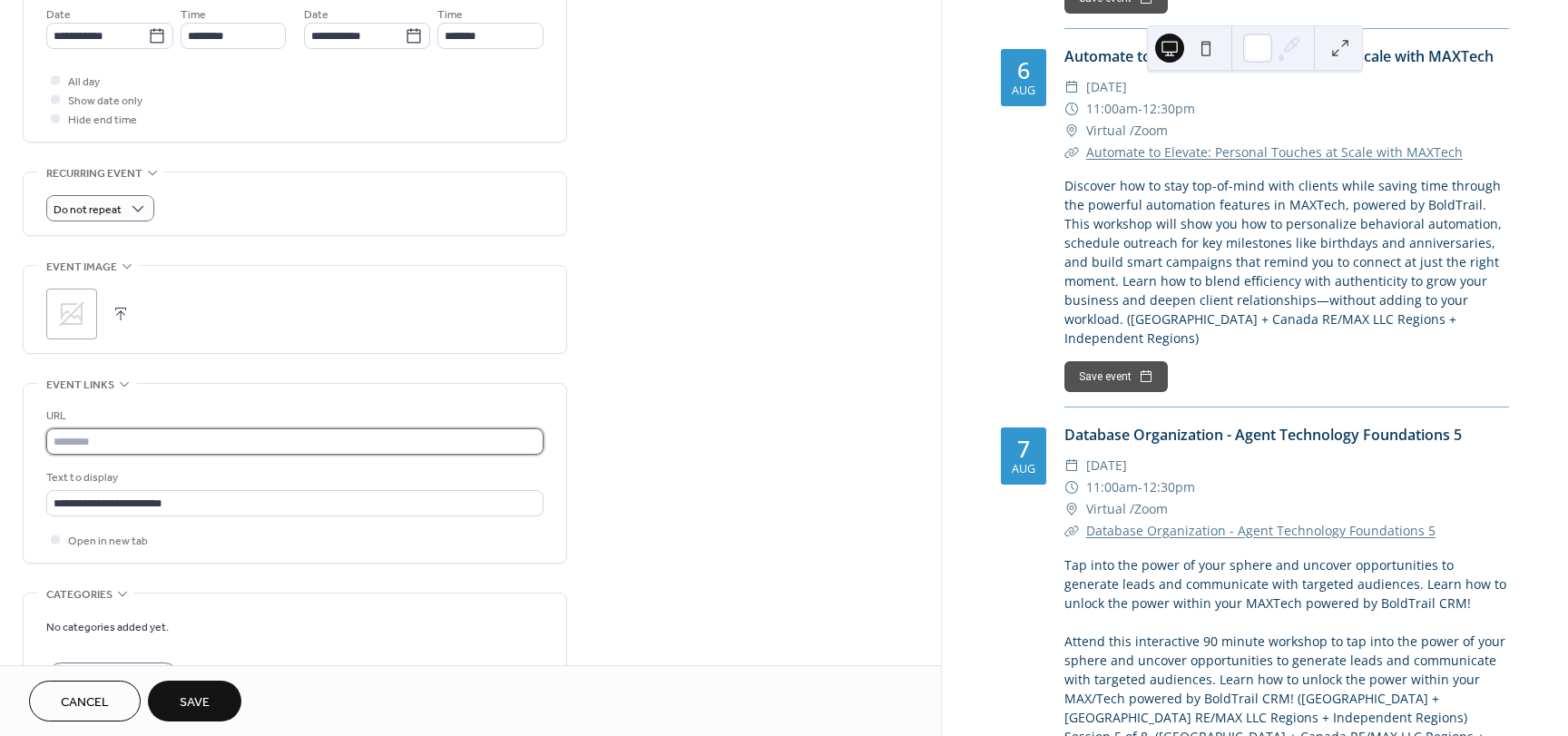 click at bounding box center (295, 441) 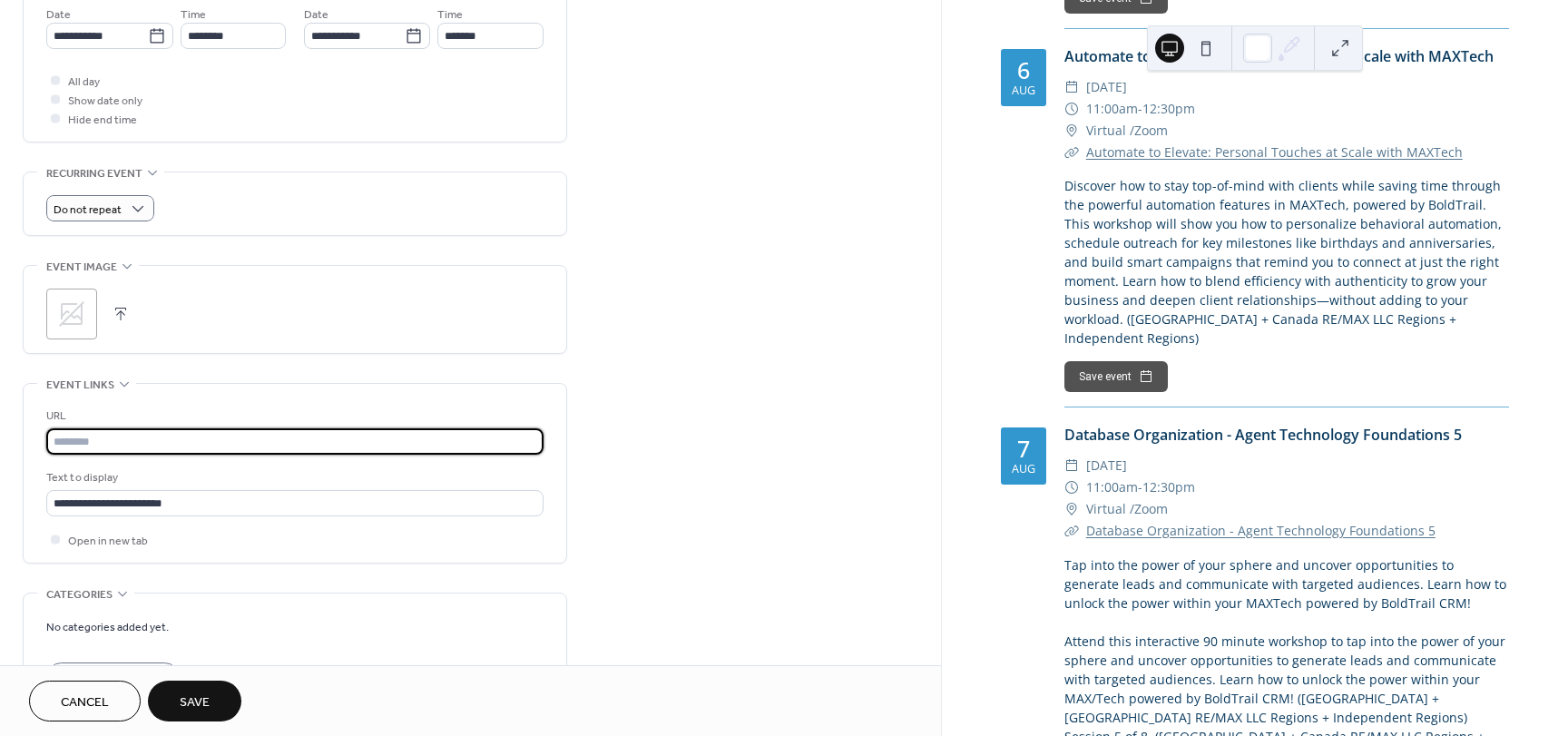 paste on "**********" 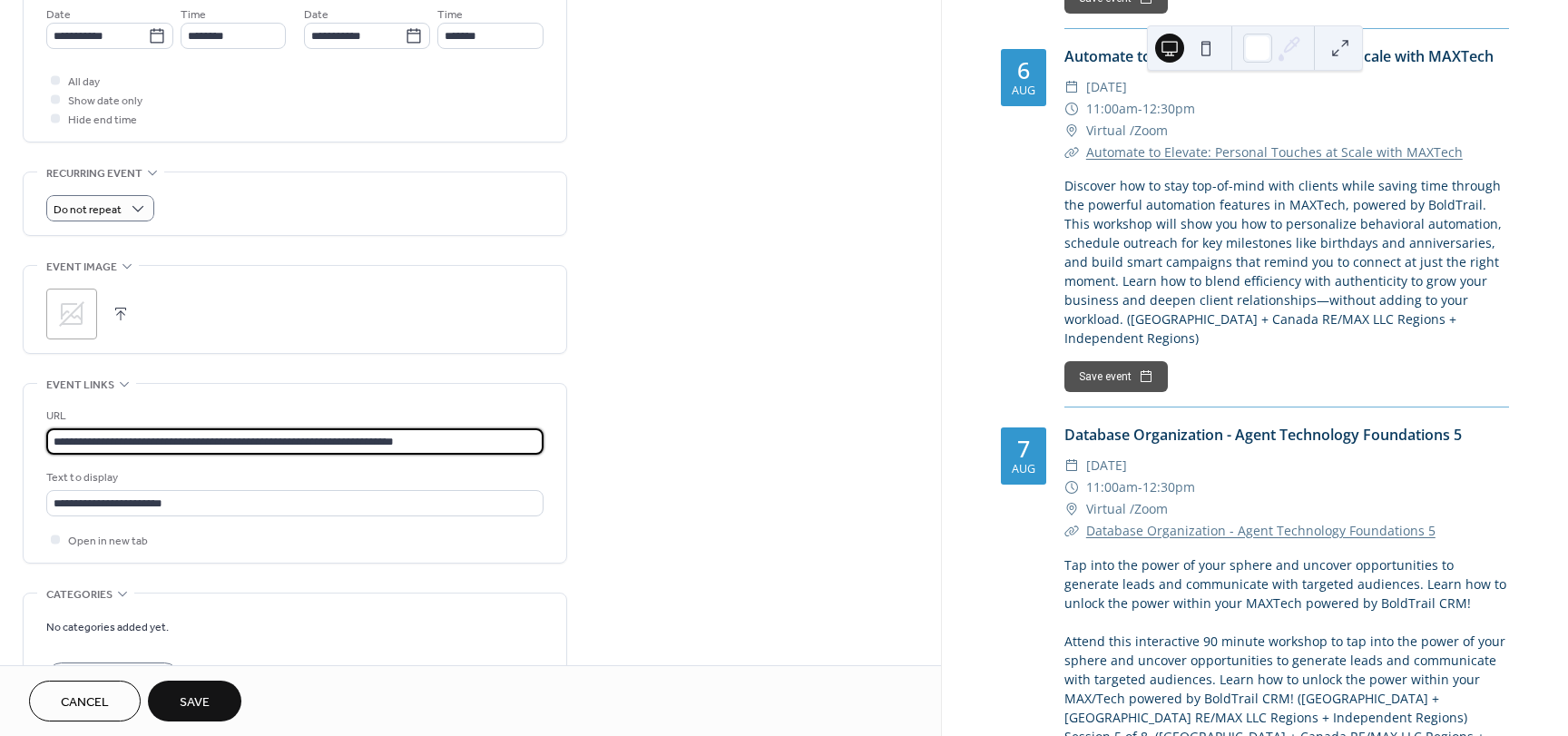 type on "**********" 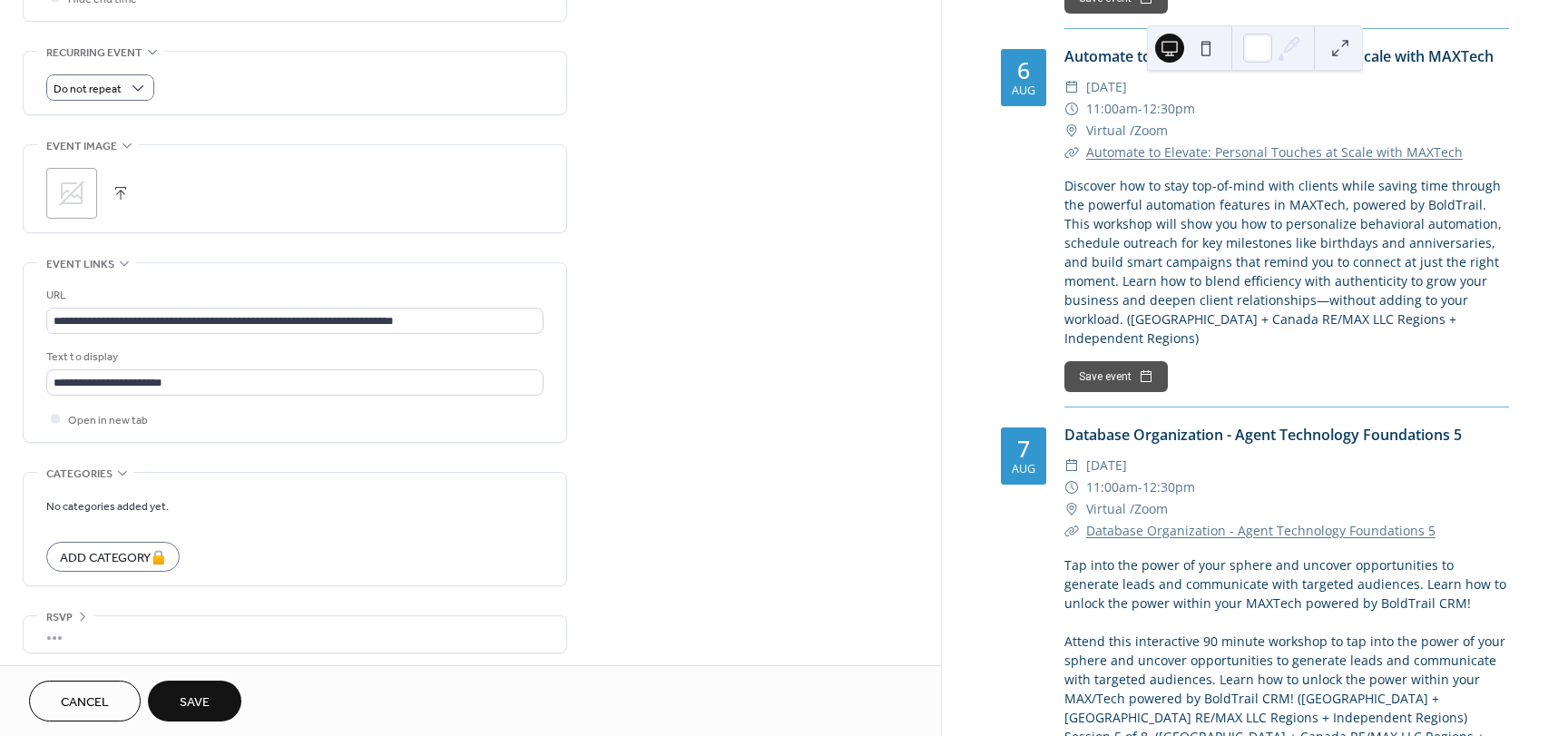 scroll, scrollTop: 760, scrollLeft: 0, axis: vertical 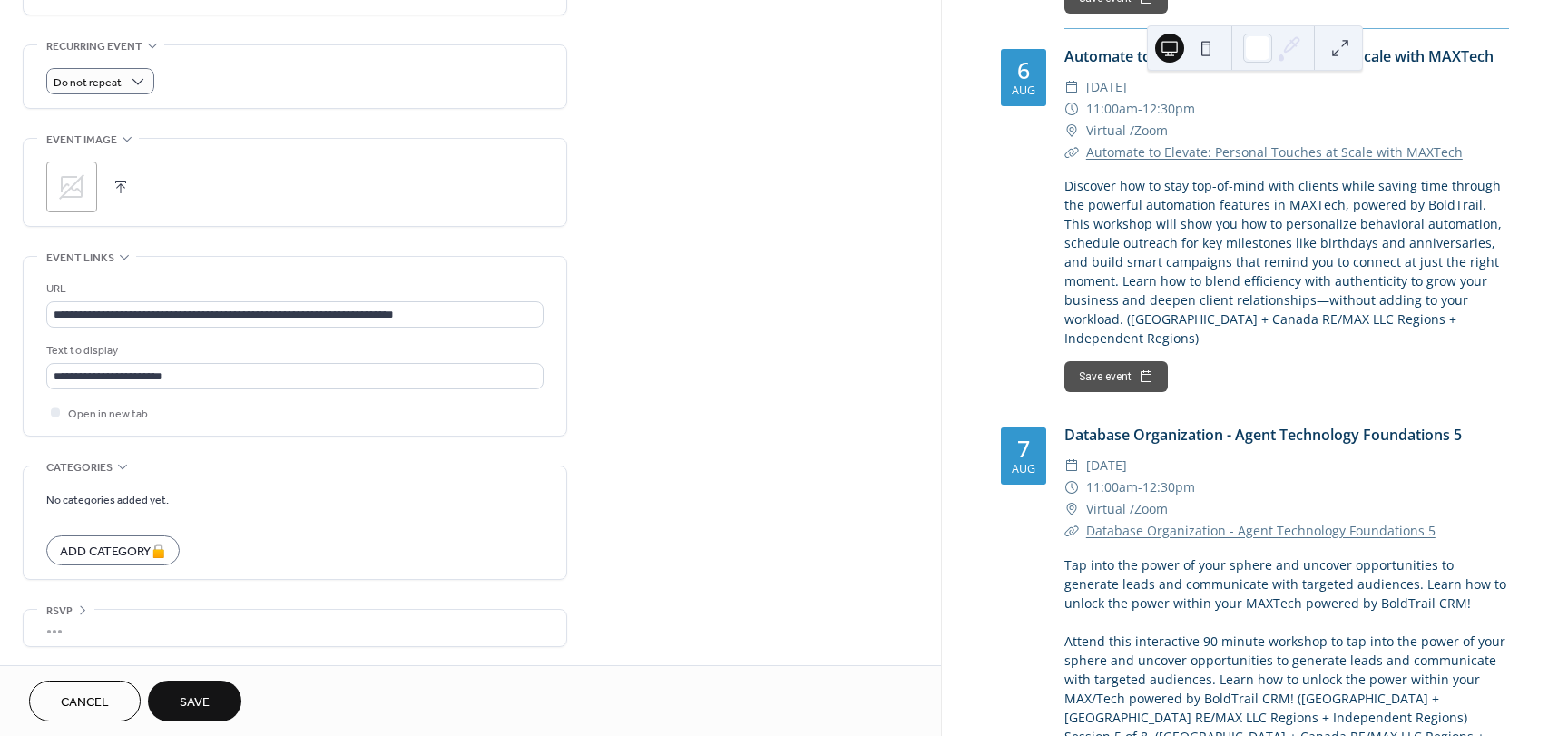 click on "Save" at bounding box center [194, 702] 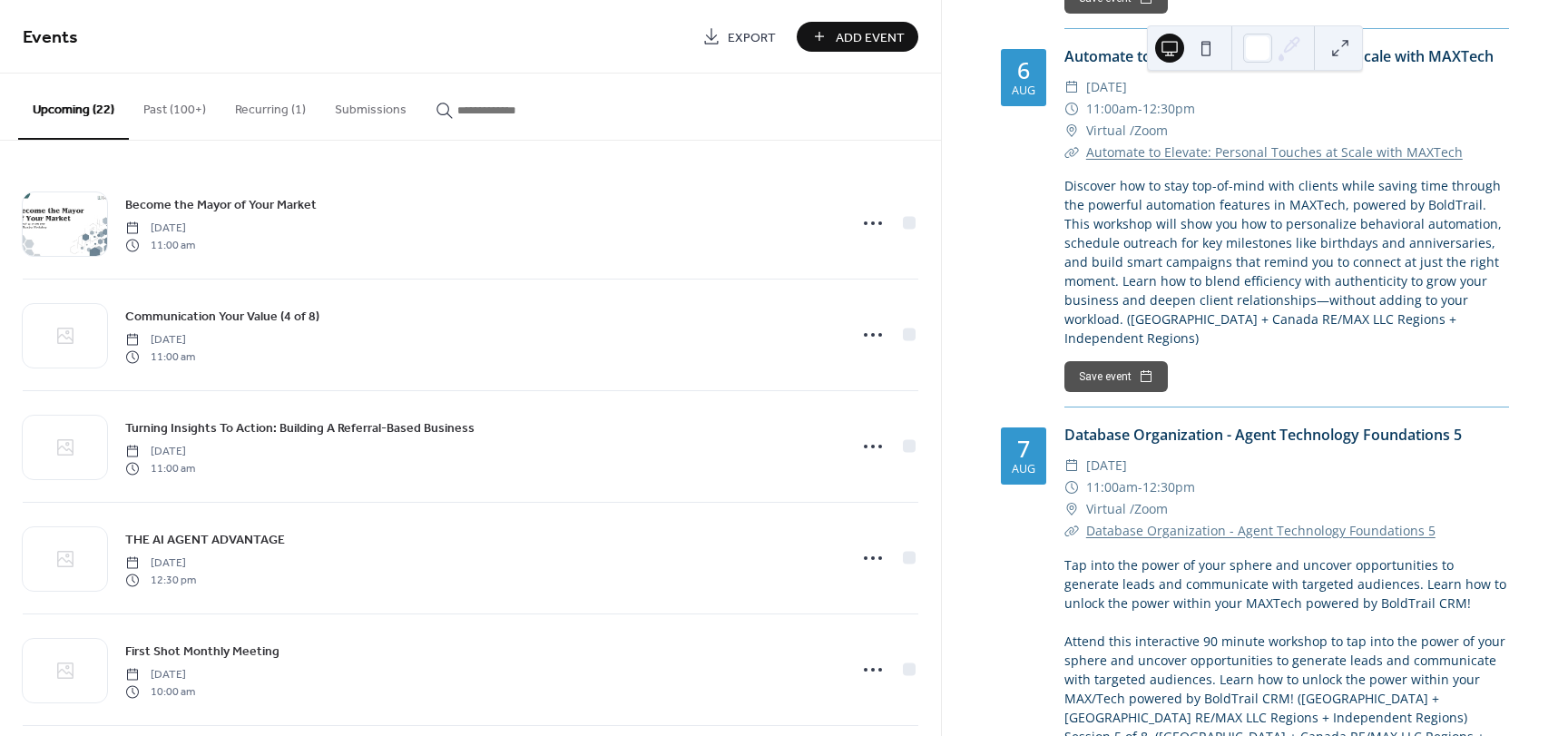 click on "Add Event" at bounding box center (870, 37) 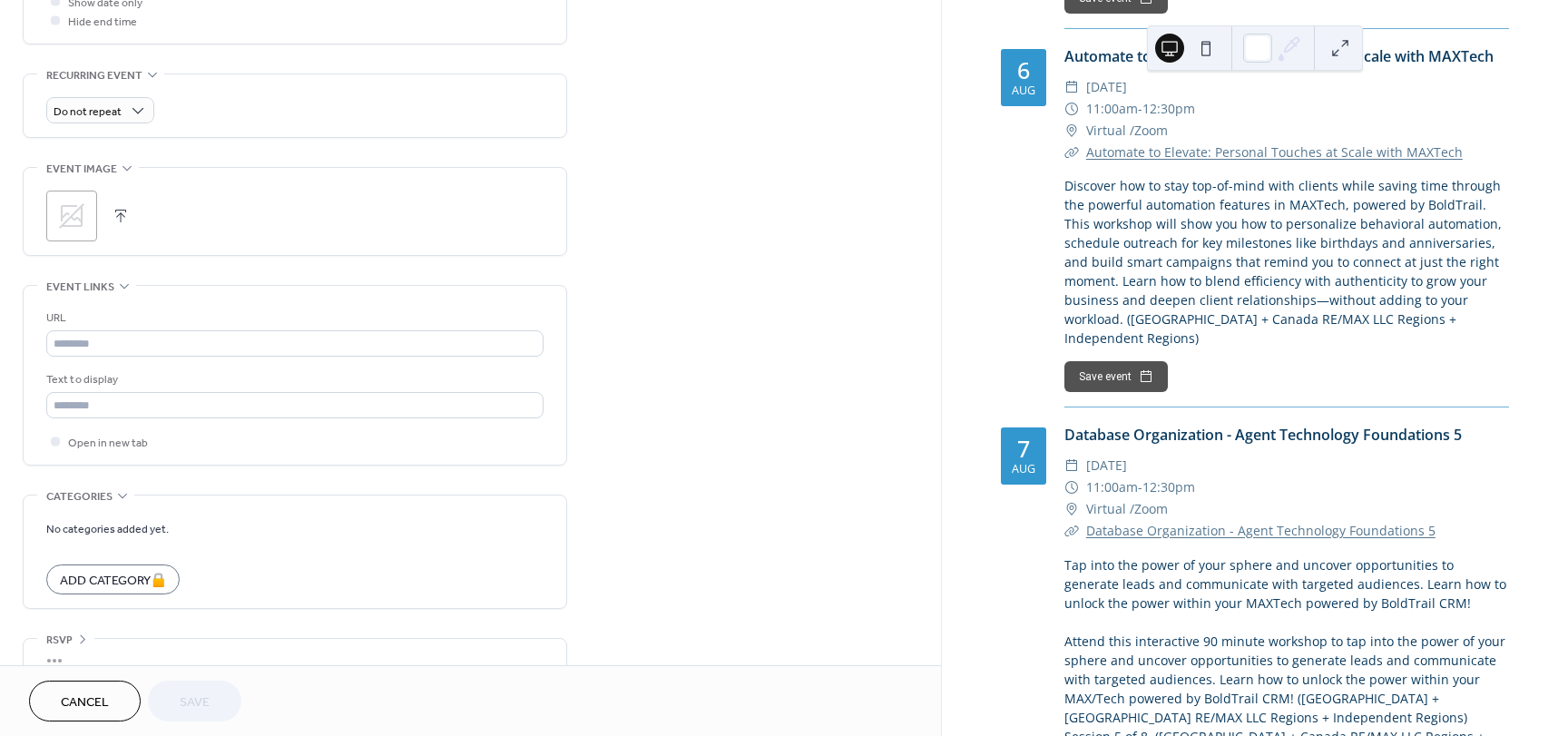 scroll, scrollTop: 760, scrollLeft: 0, axis: vertical 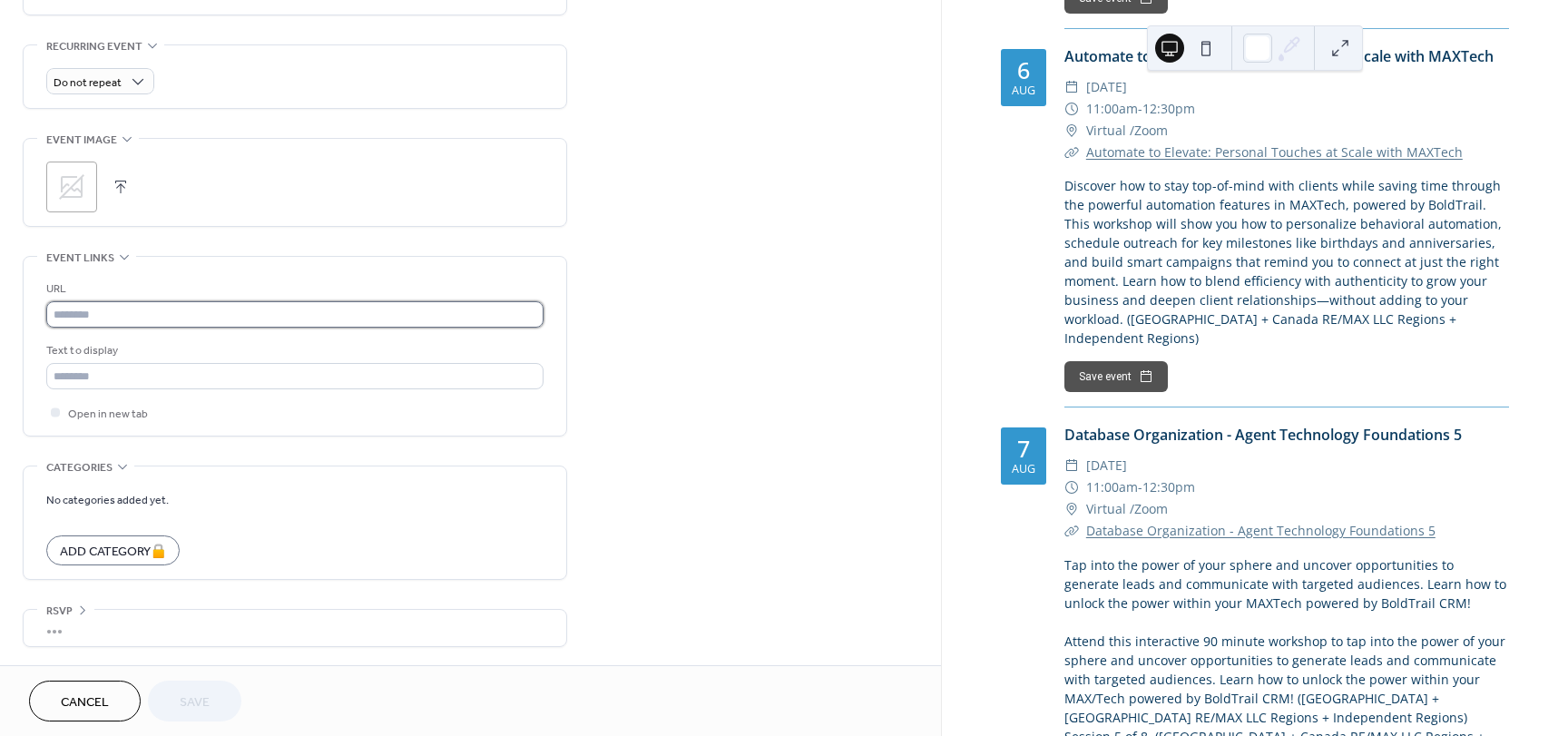 click at bounding box center [295, 314] 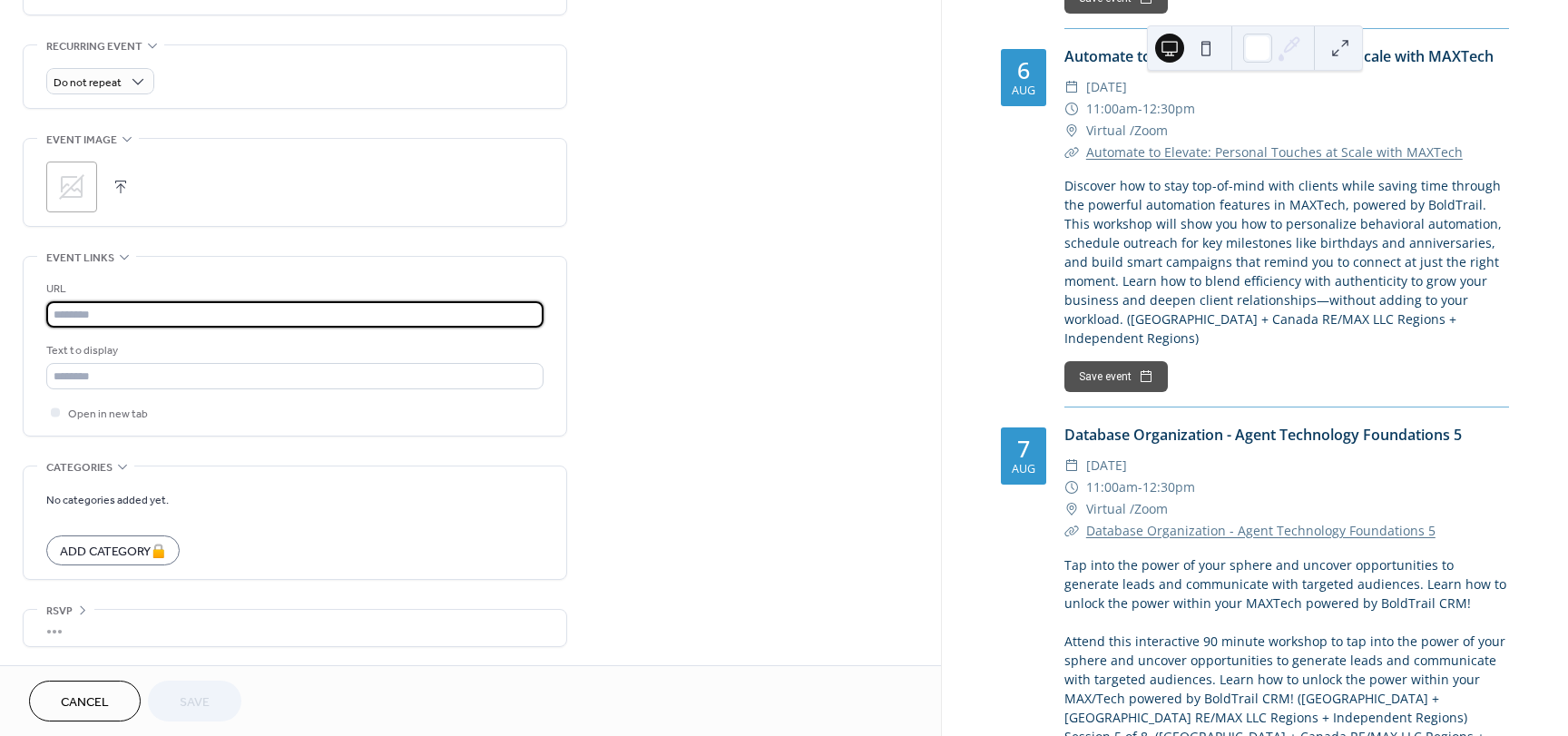 paste on "**********" 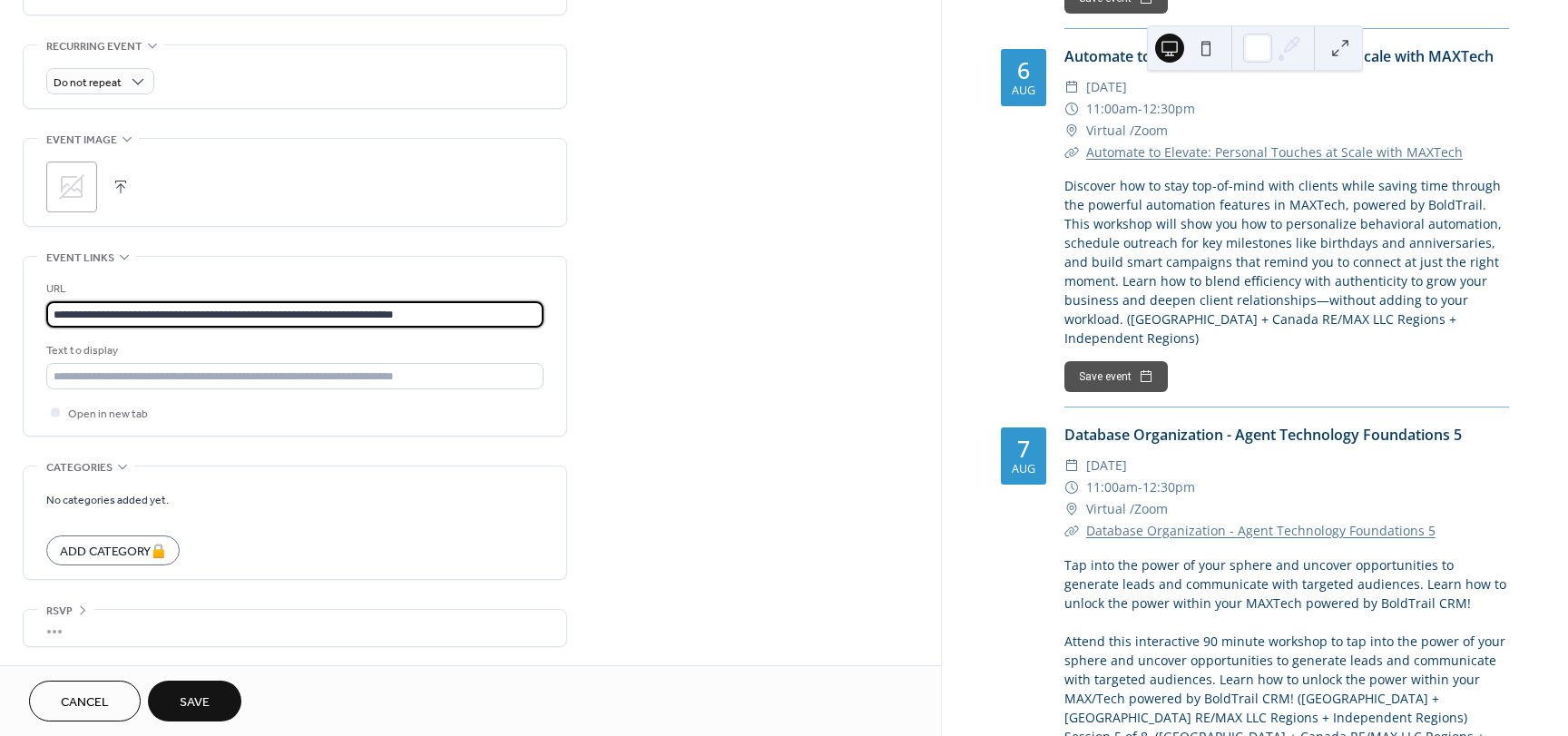 type on "**********" 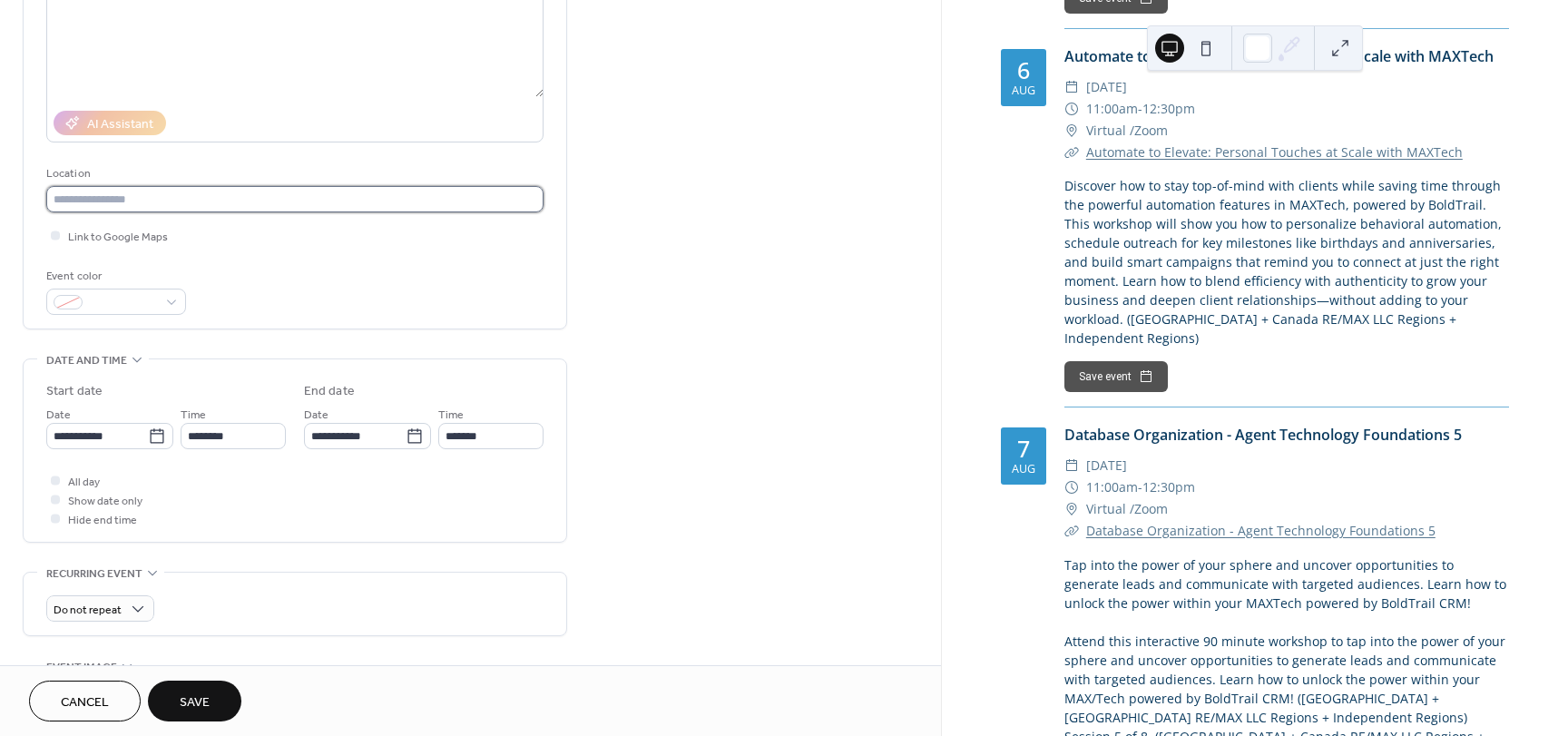 click on "Location" at bounding box center [295, 188] 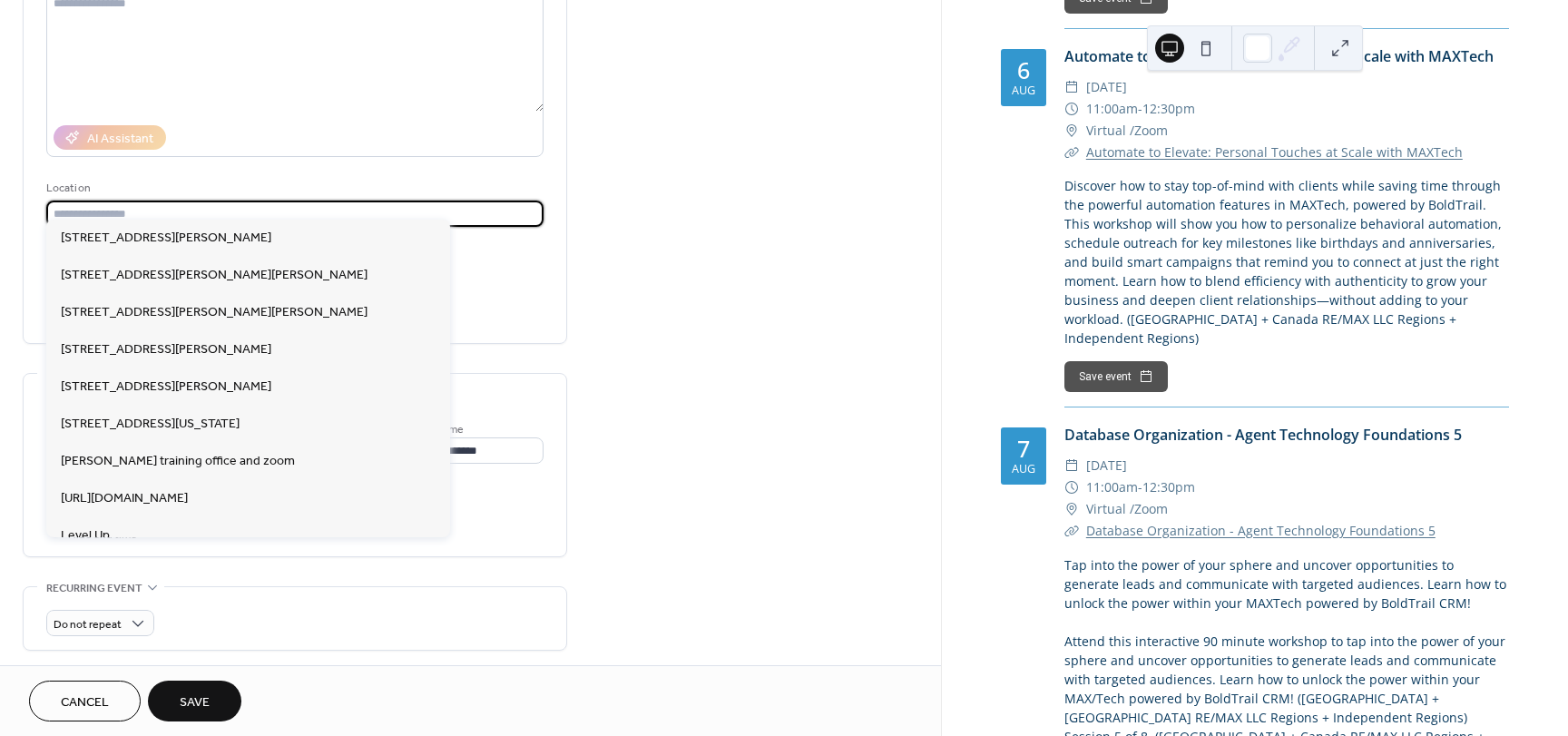 scroll, scrollTop: 217, scrollLeft: 0, axis: vertical 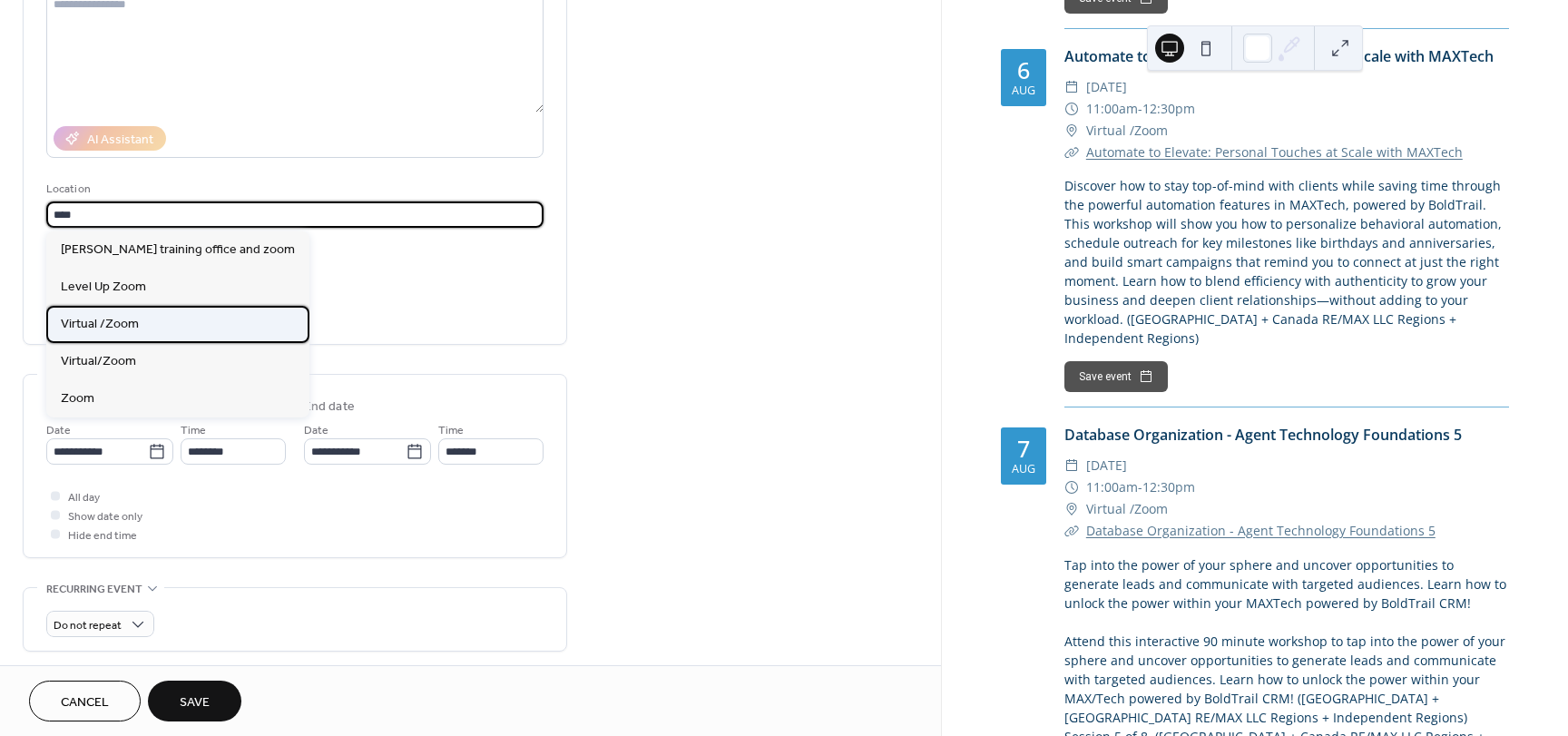 click on "Virtual /Zoom" at bounding box center [178, 324] 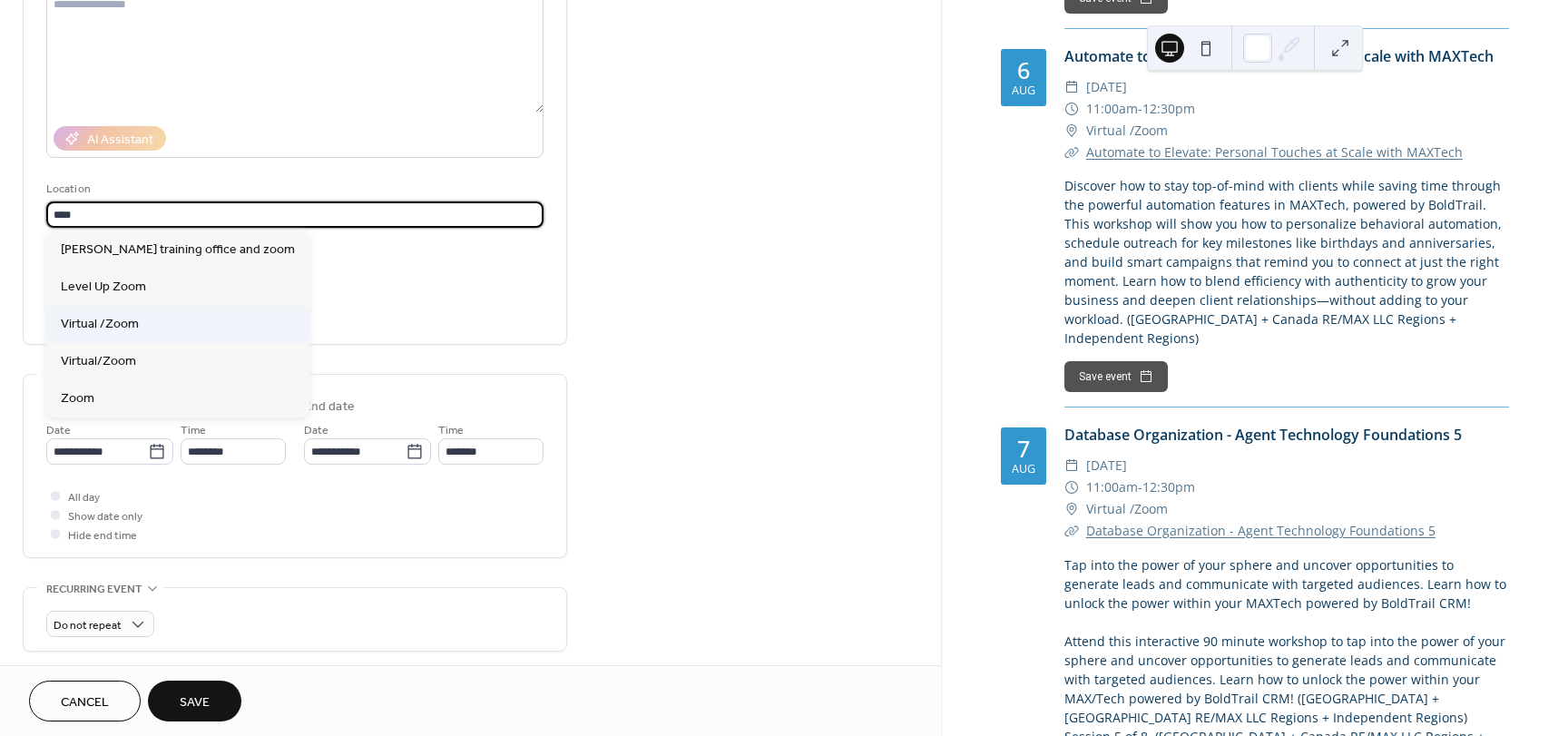 type on "**********" 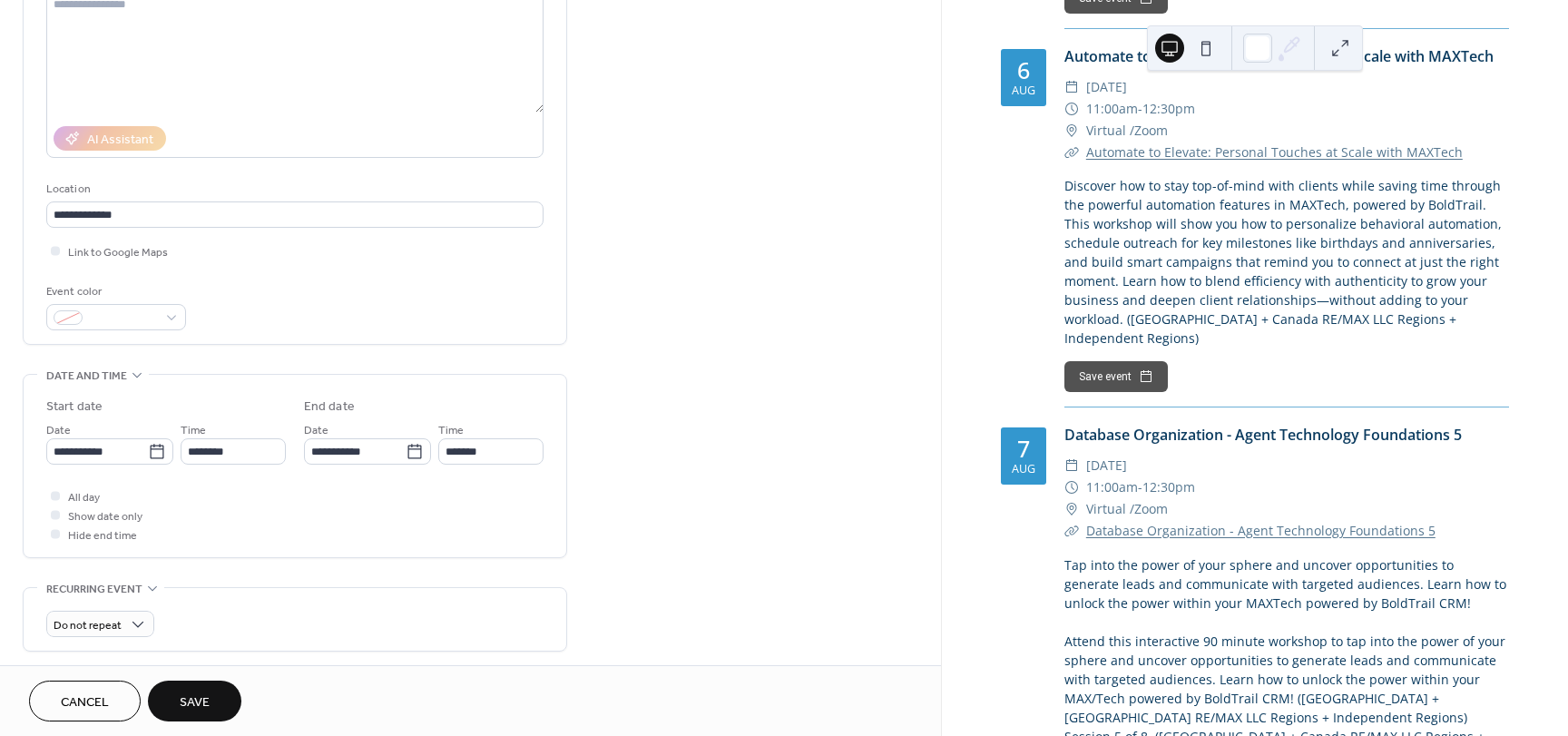 click on "**********" at bounding box center (470, 545) 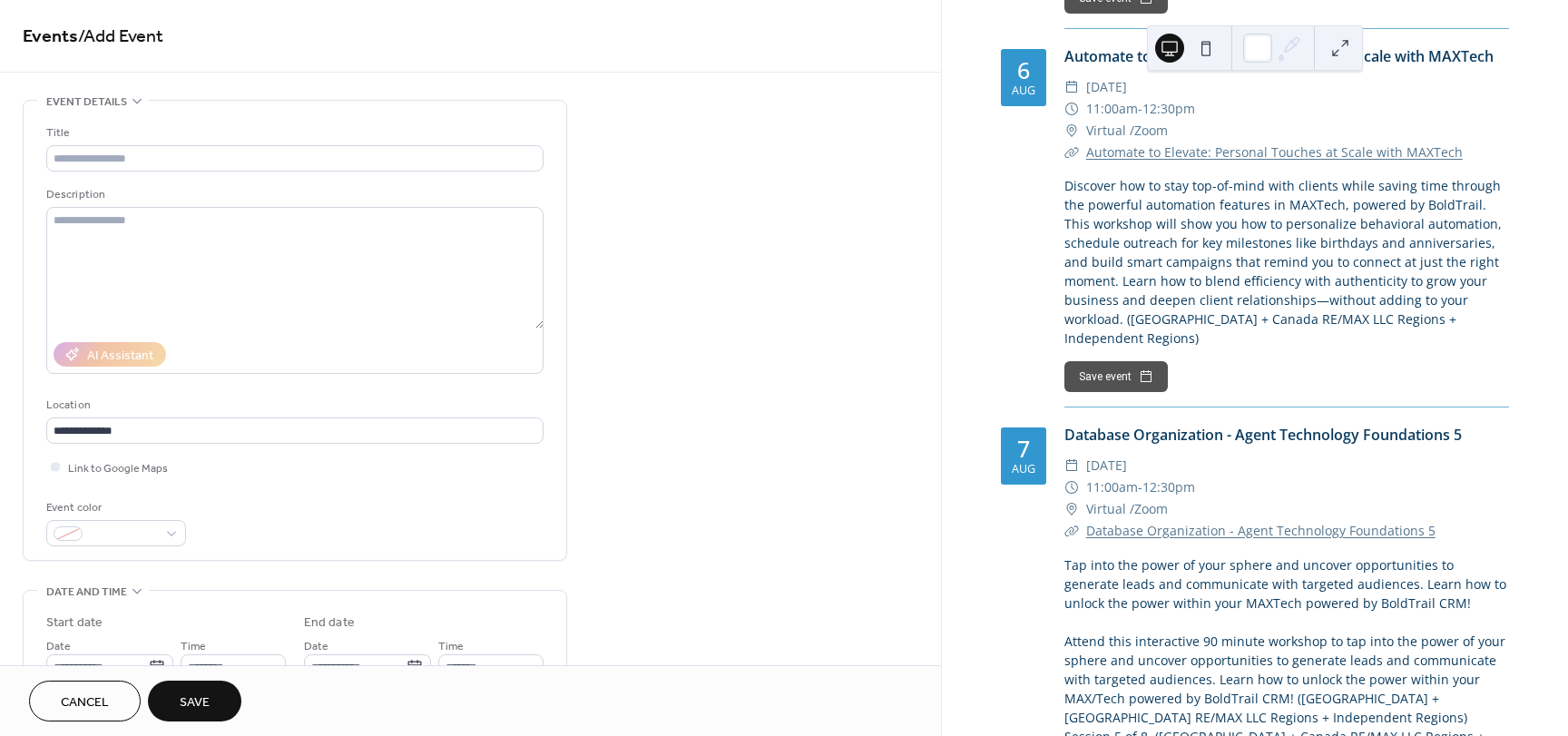 scroll, scrollTop: 0, scrollLeft: 0, axis: both 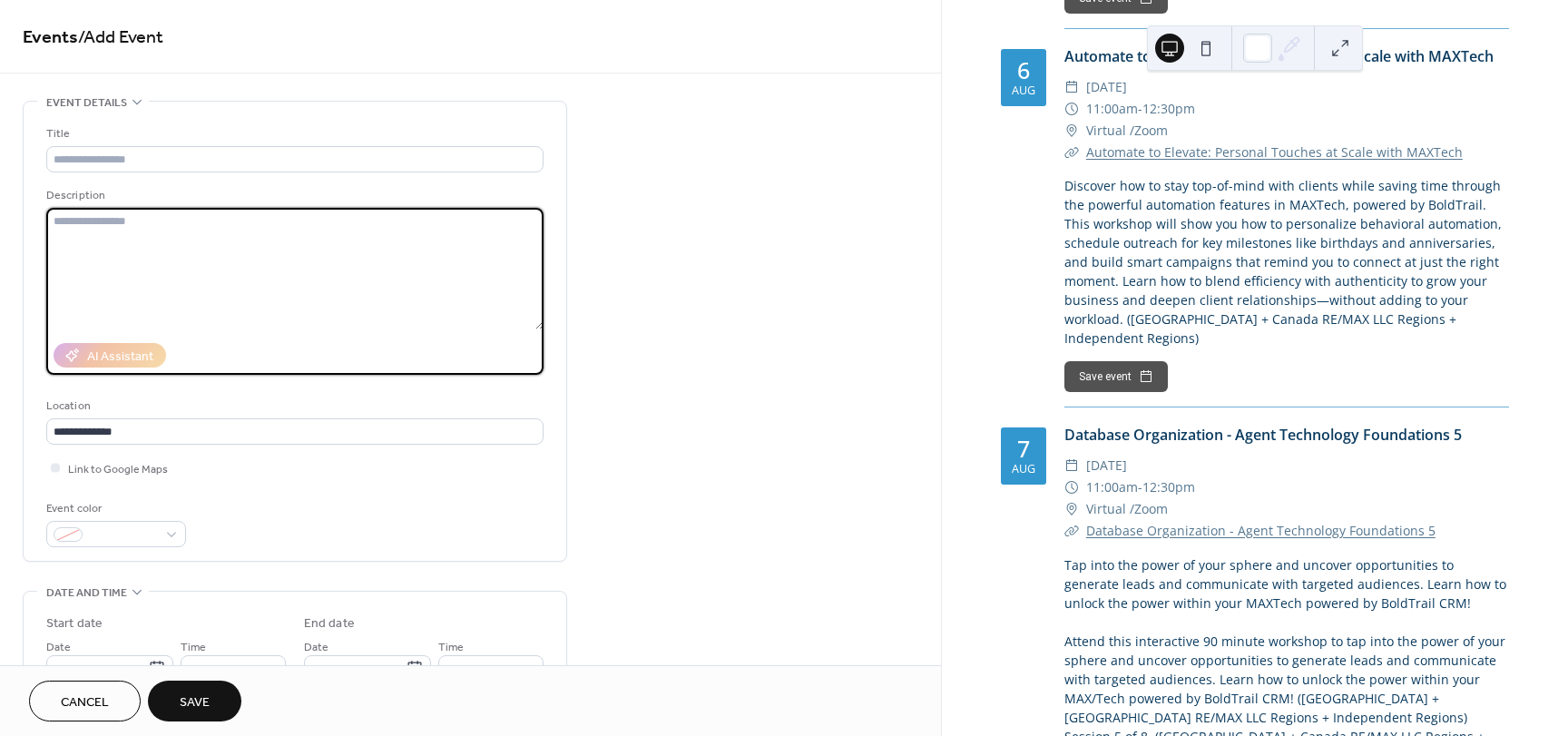 click at bounding box center (295, 269) 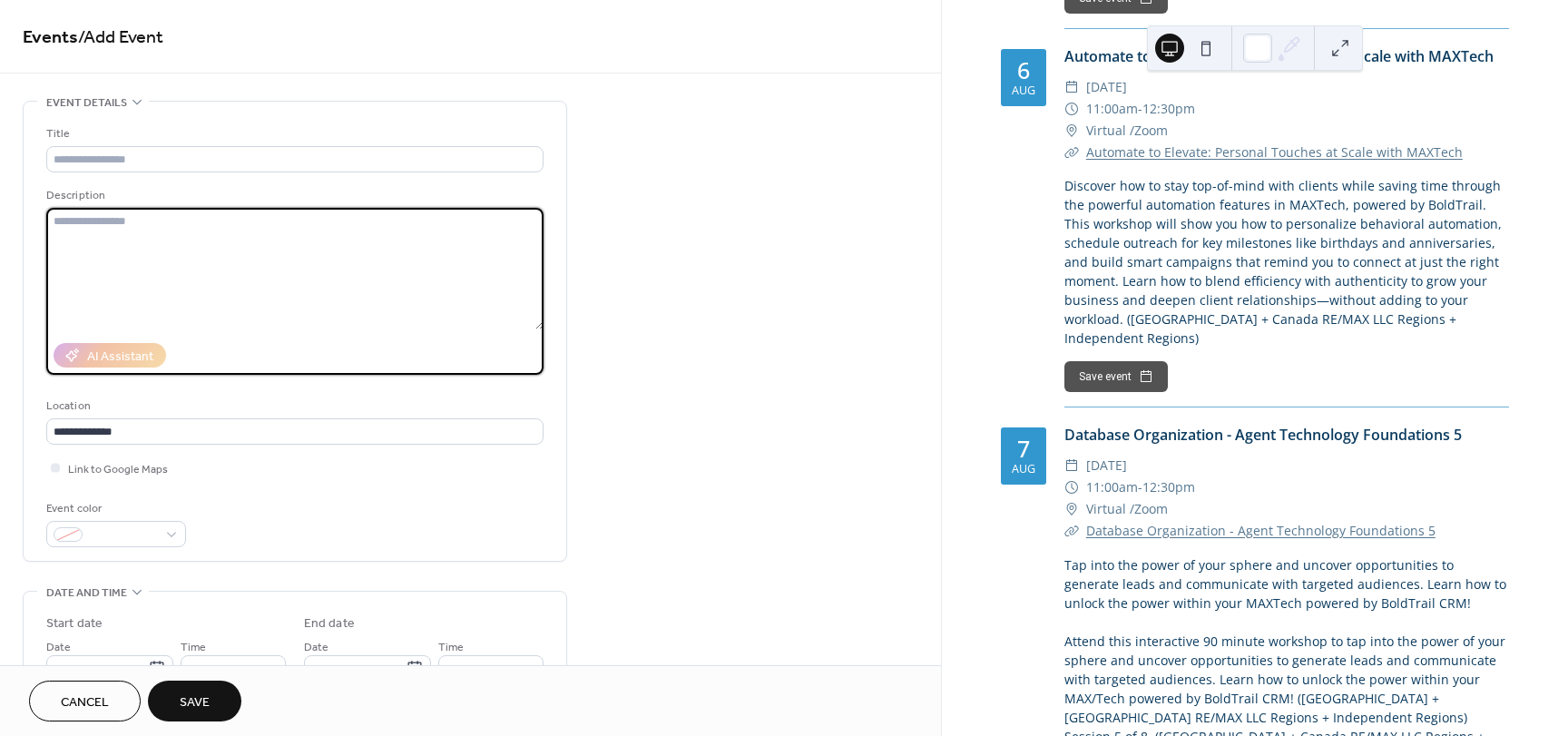 paste on "**********" 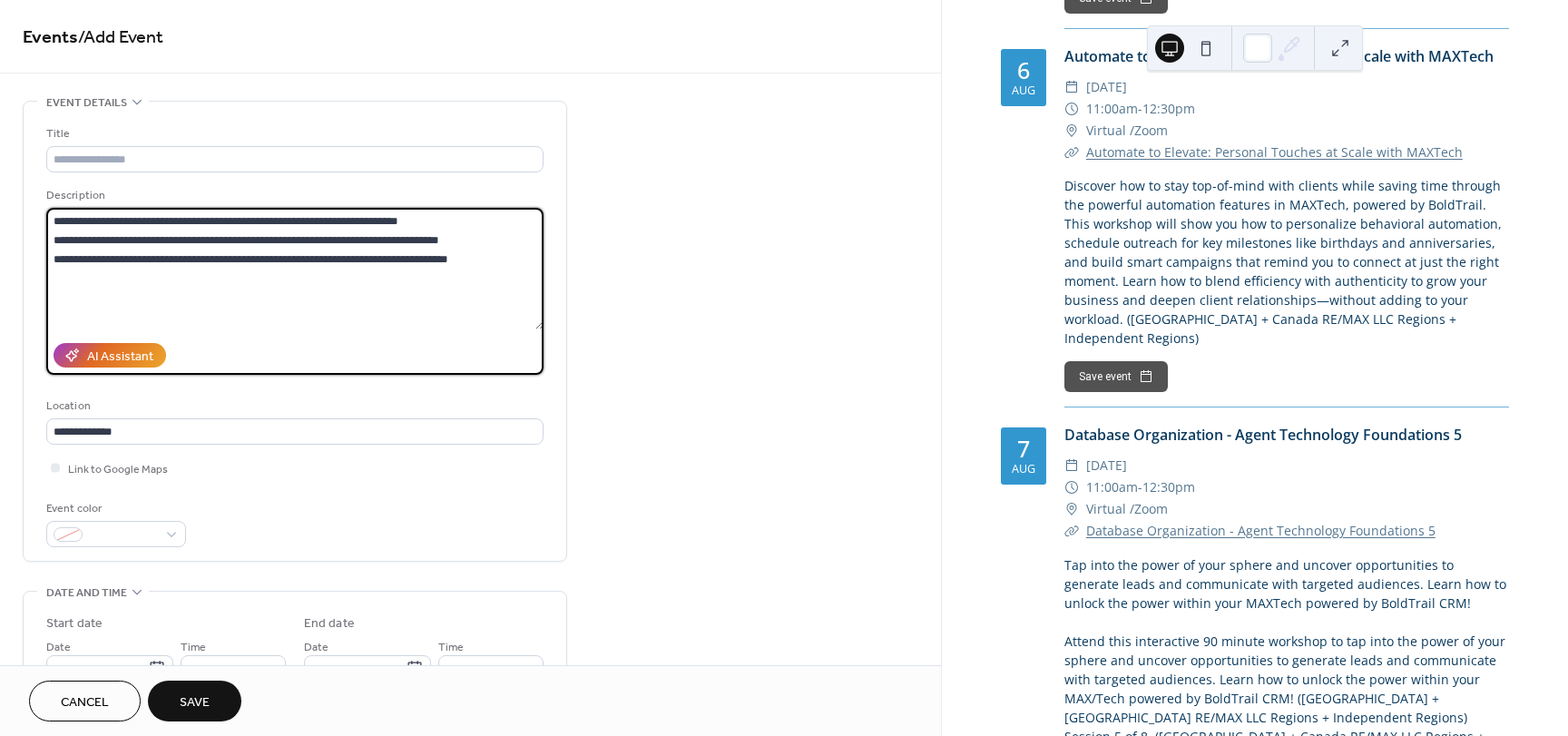 type on "**********" 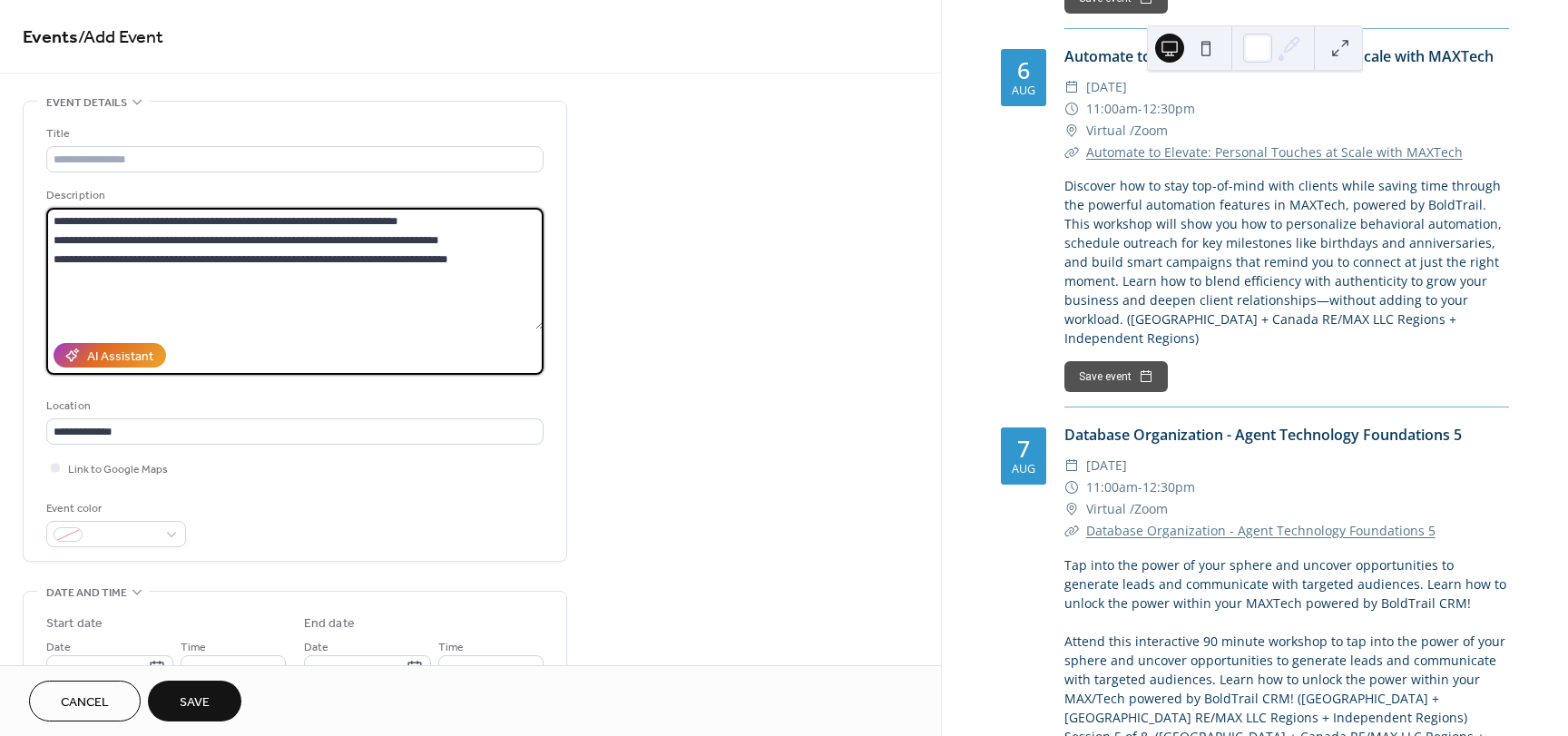 click on "**********" at bounding box center [470, 762] 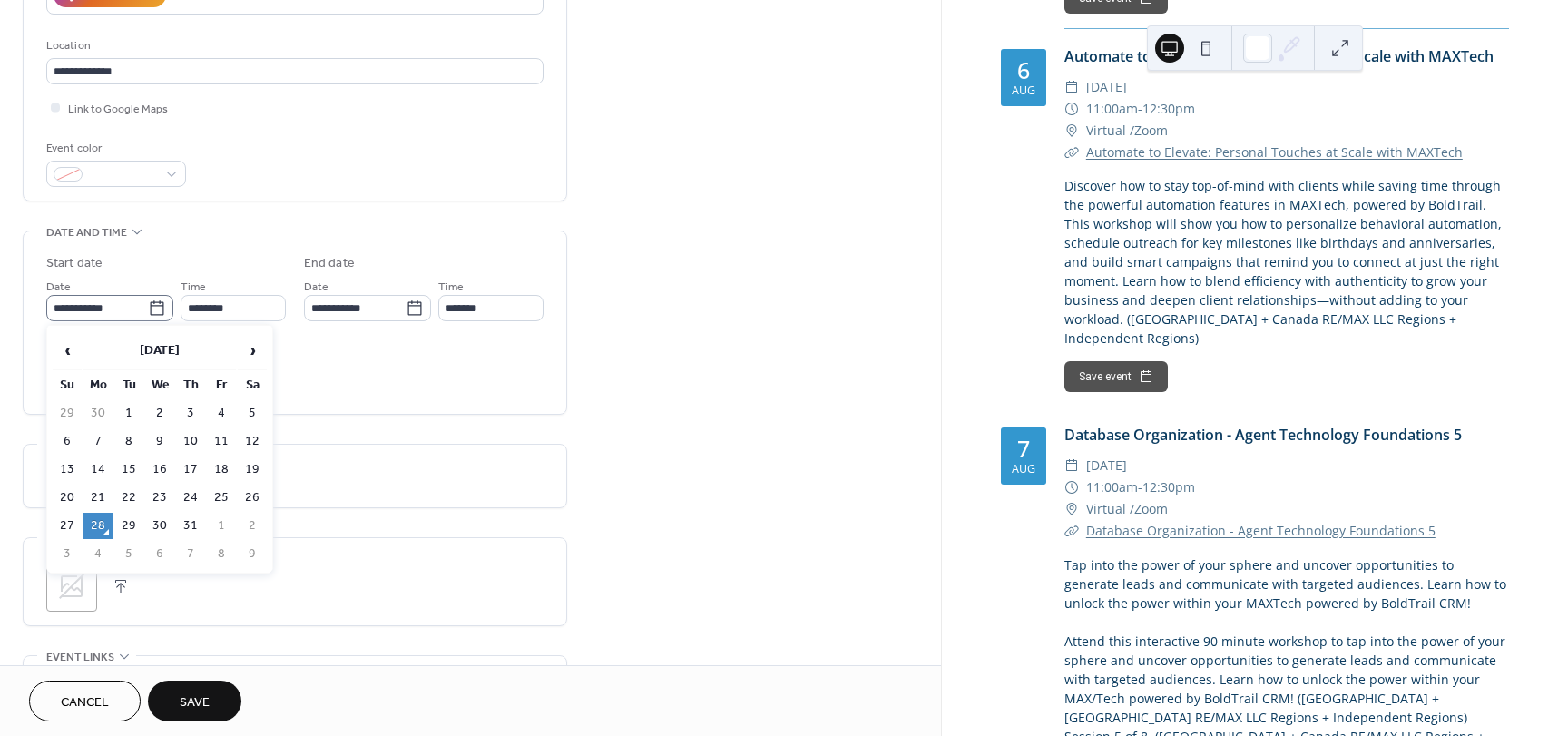 scroll, scrollTop: 361, scrollLeft: 0, axis: vertical 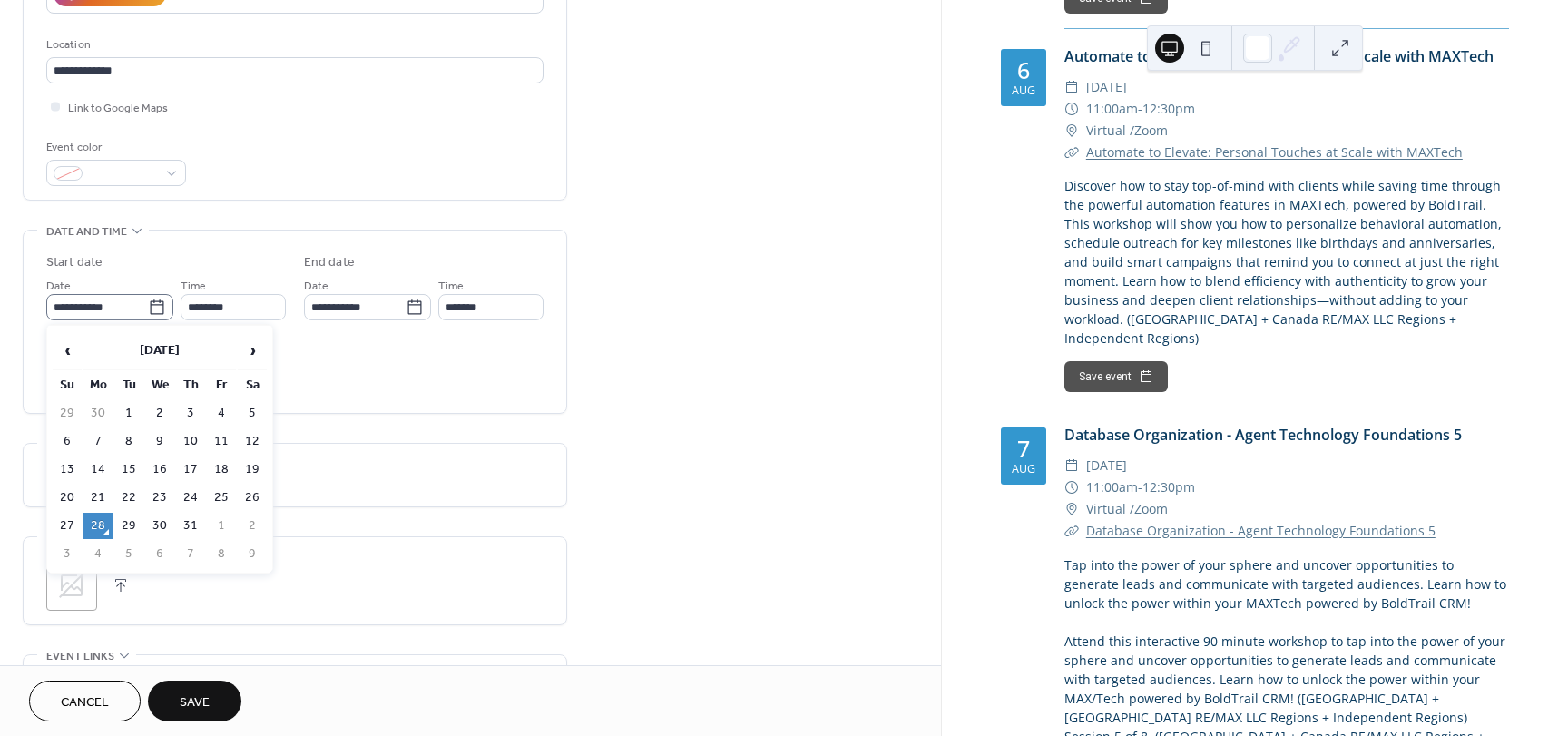 click 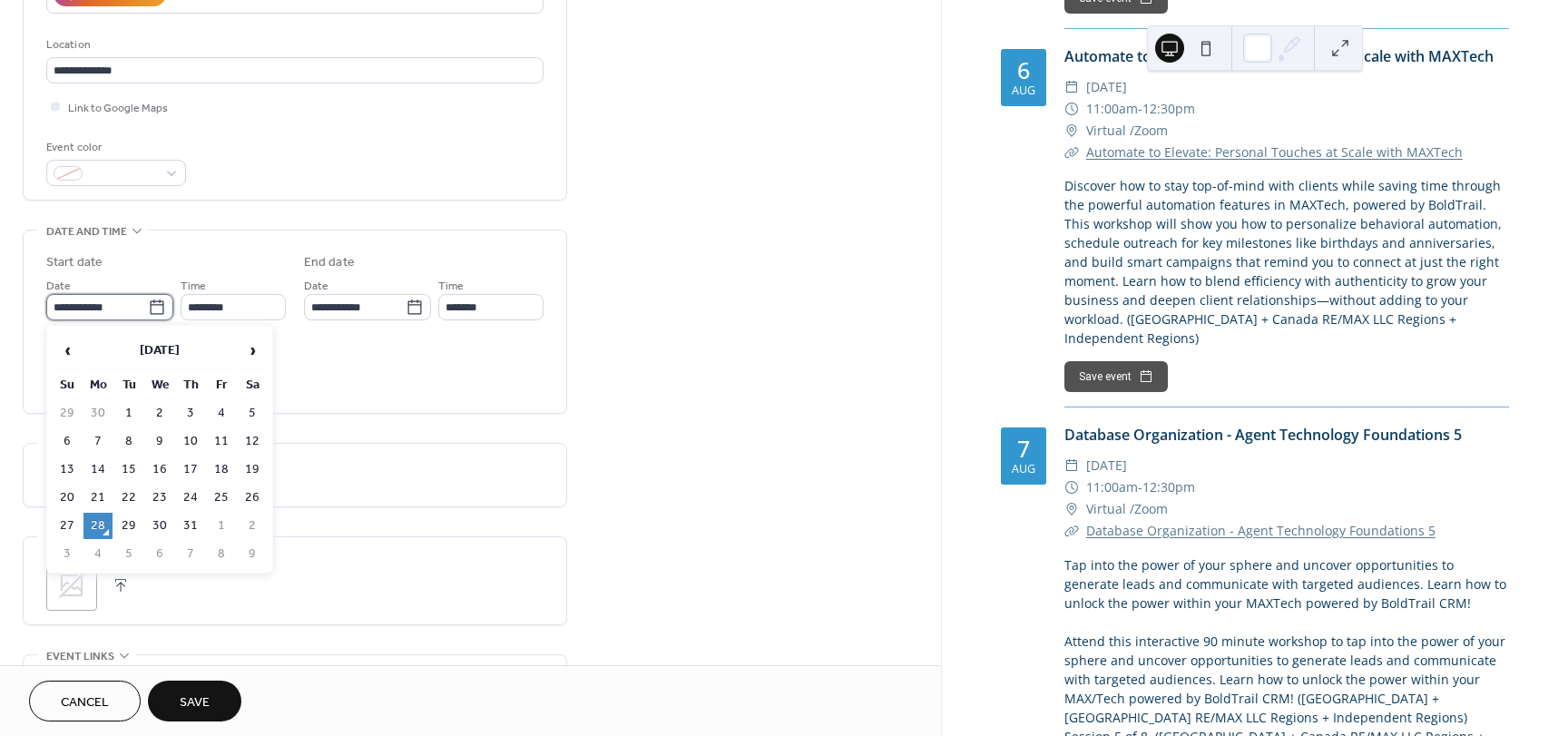 click on "**********" at bounding box center (97, 307) 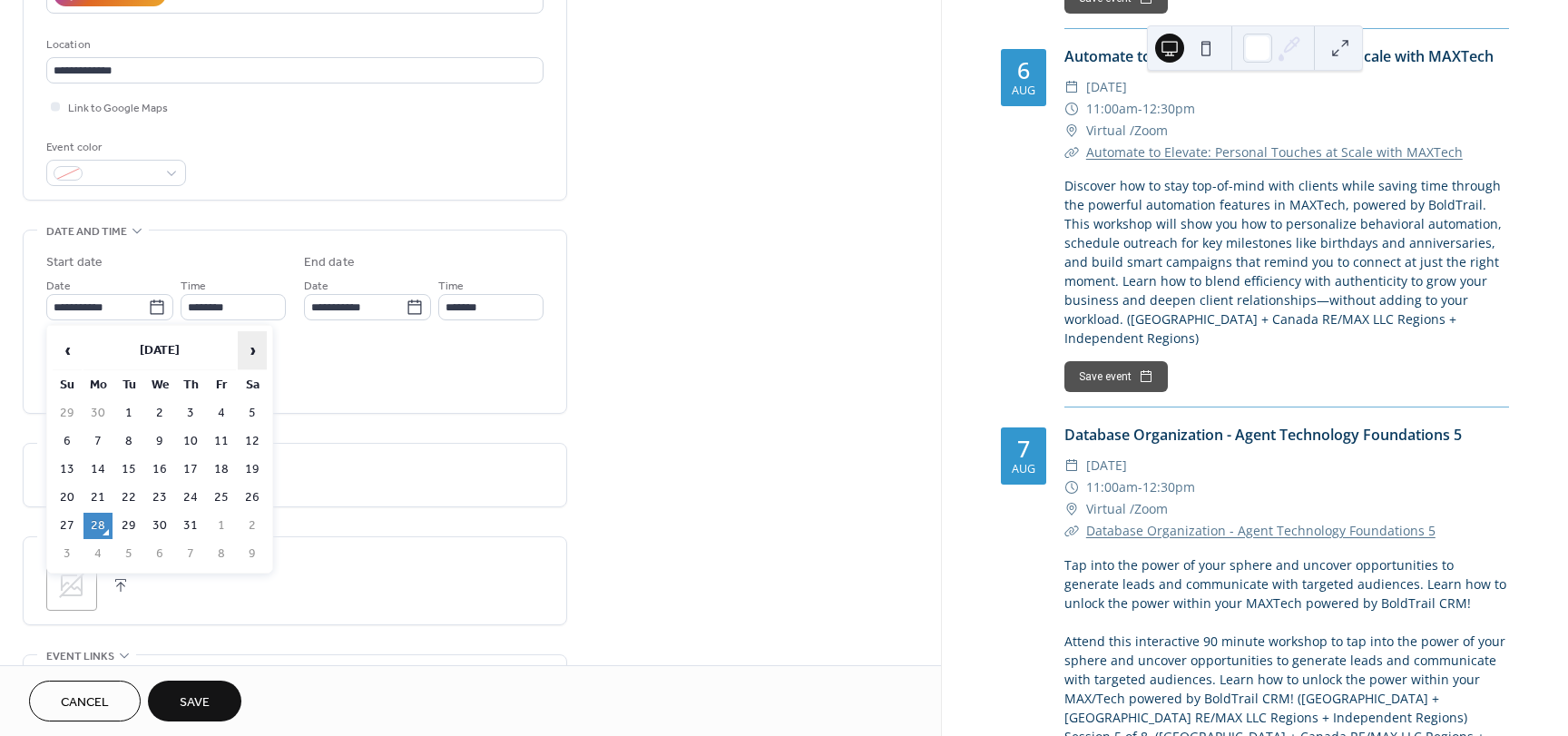 click on "›" at bounding box center [252, 350] 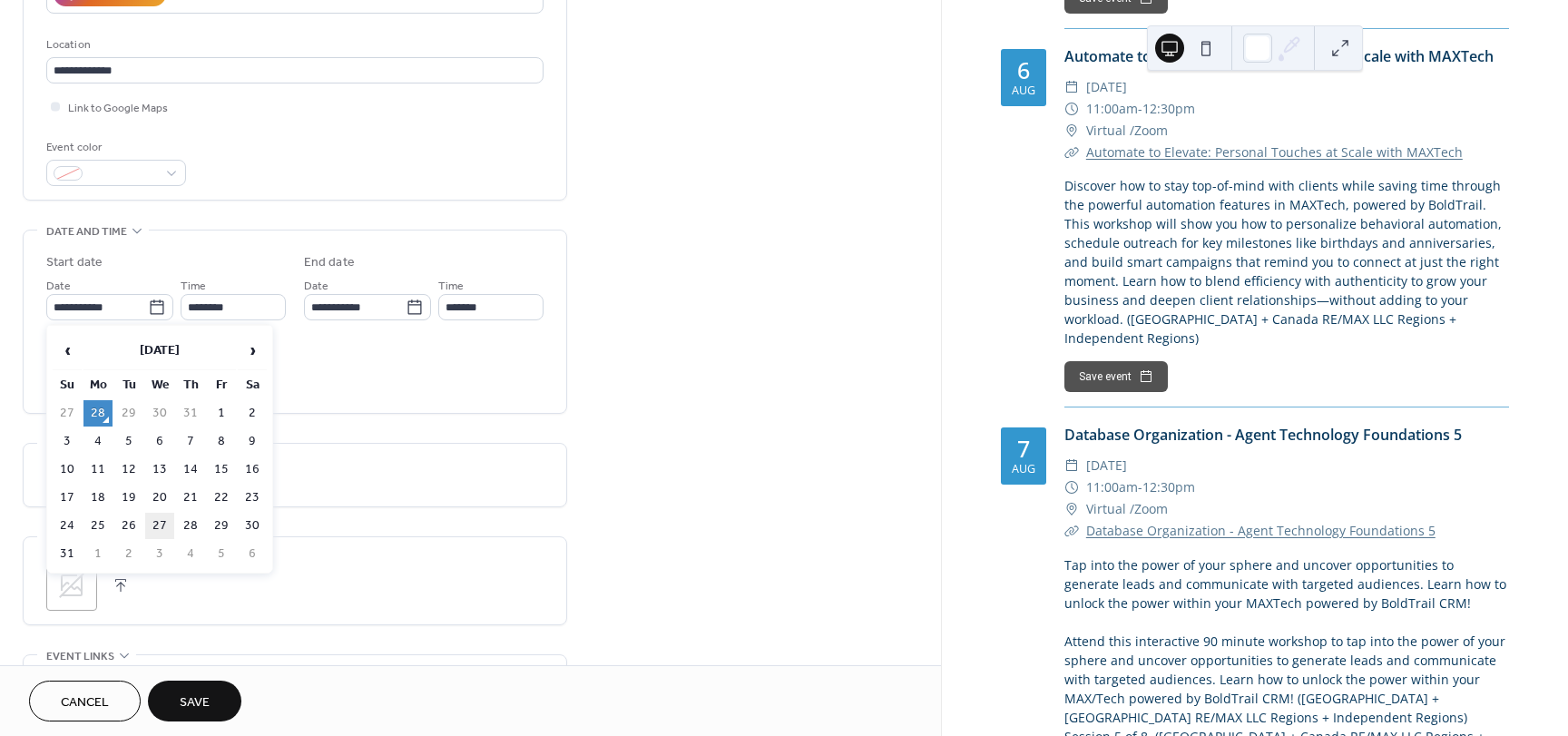click on "27" at bounding box center (160, 525) 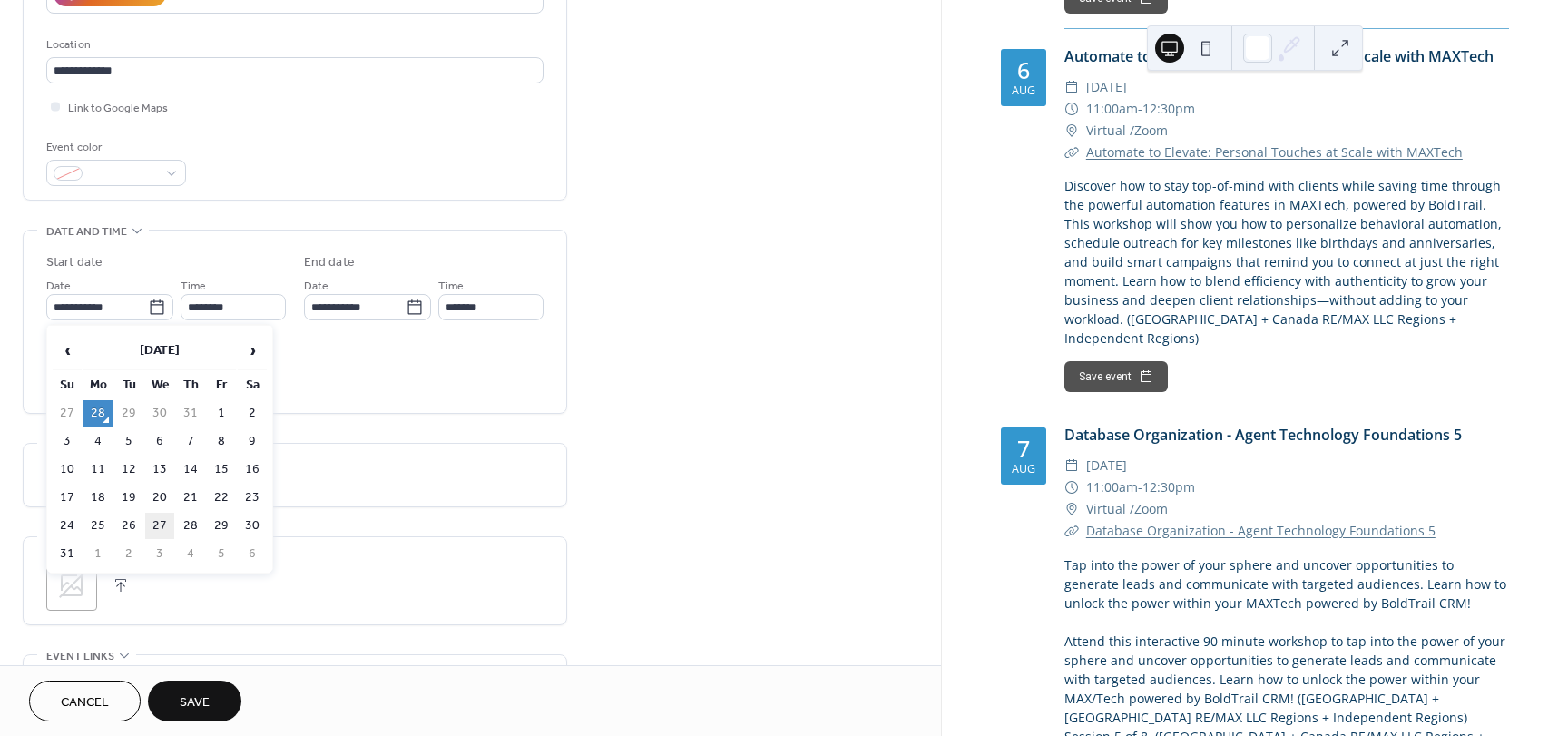 type on "**********" 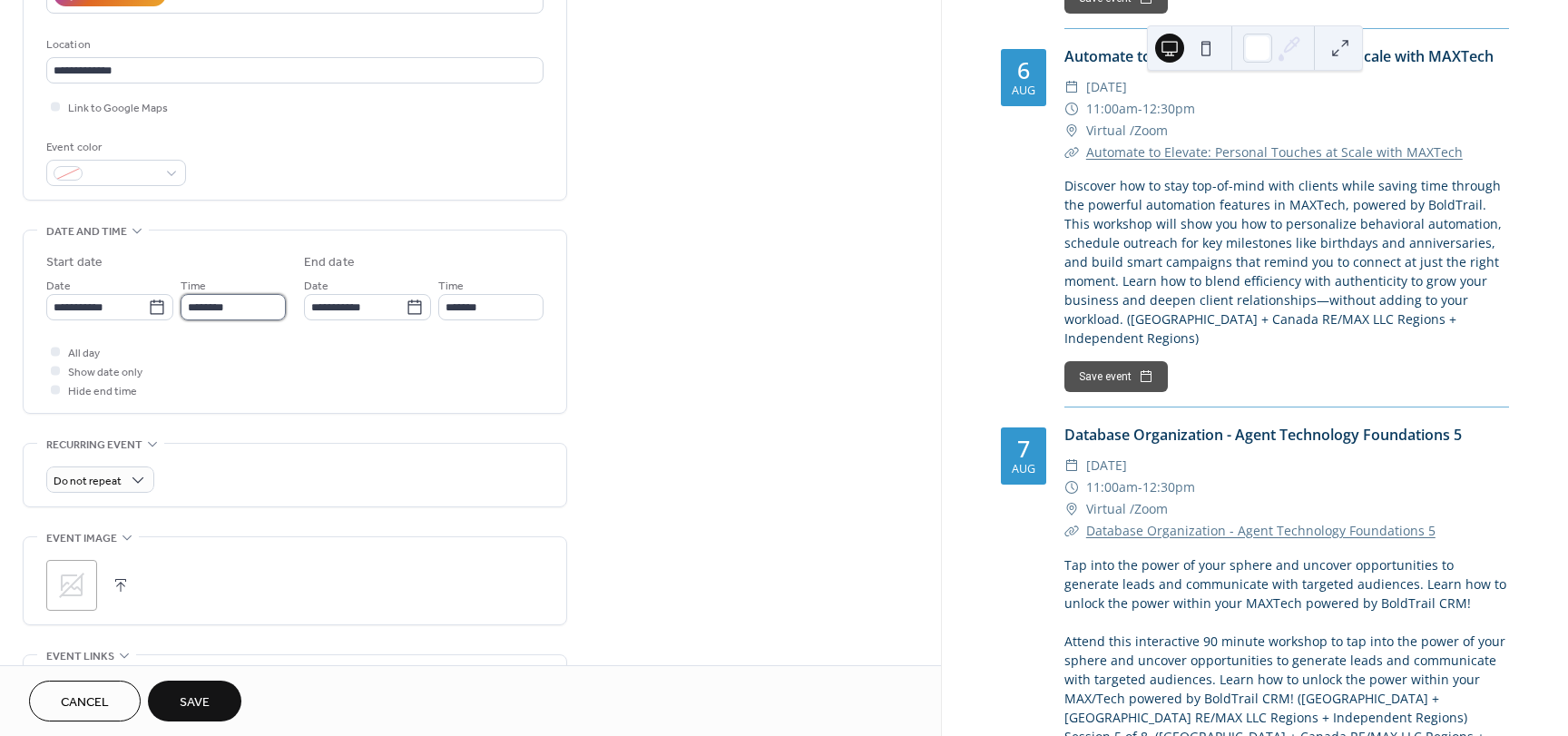 click on "********" at bounding box center (233, 307) 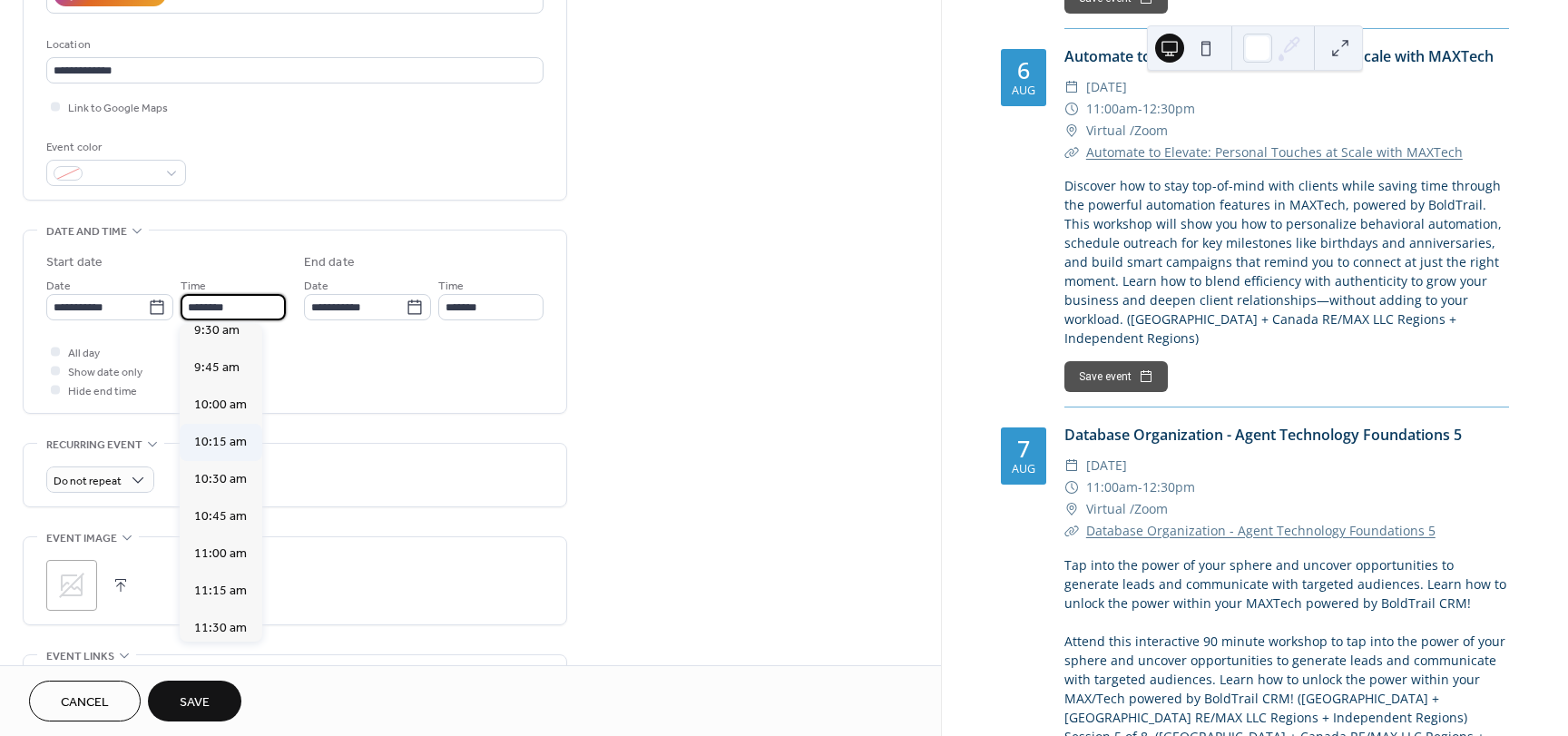 scroll, scrollTop: 1425, scrollLeft: 0, axis: vertical 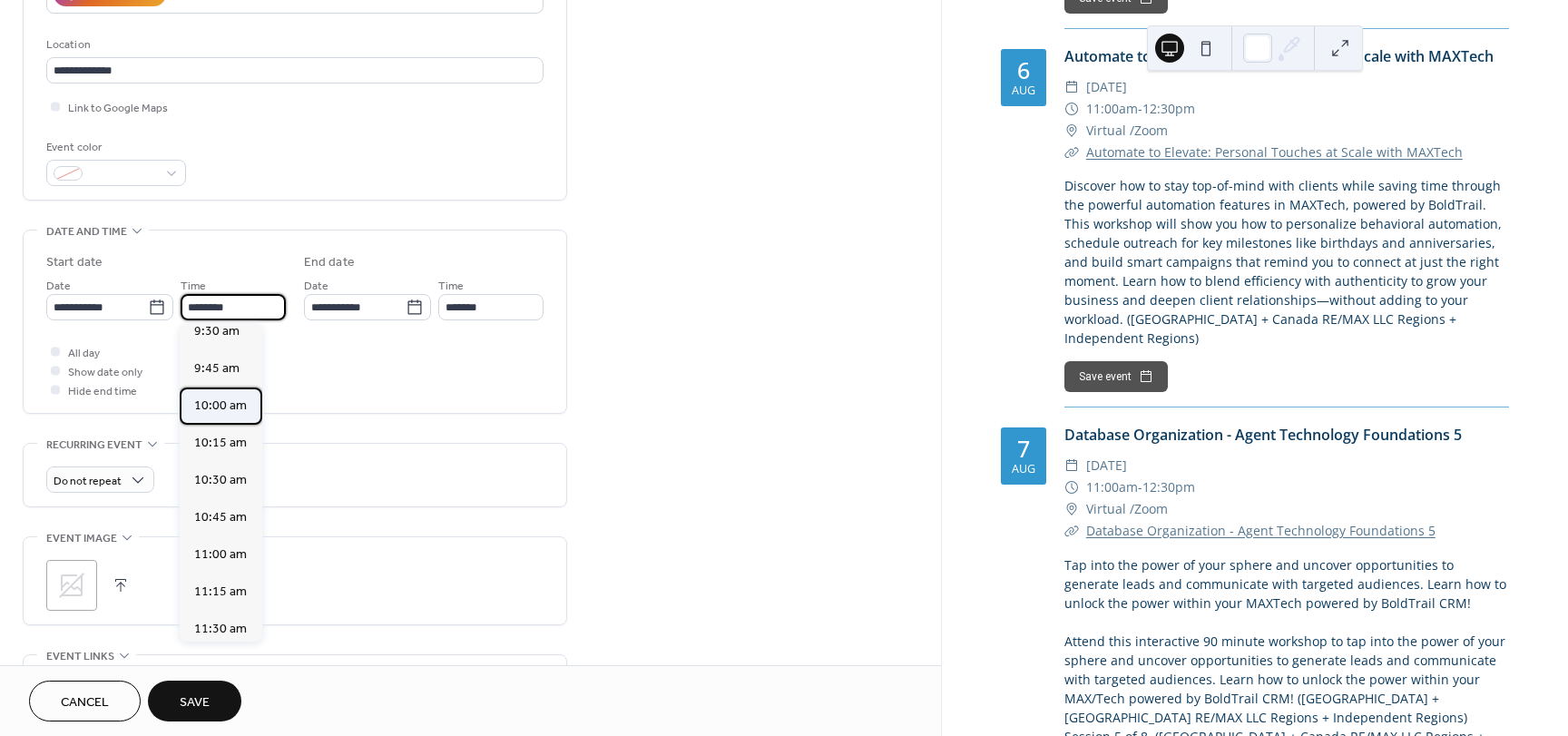 click on "10:00 am" at bounding box center [220, 406] 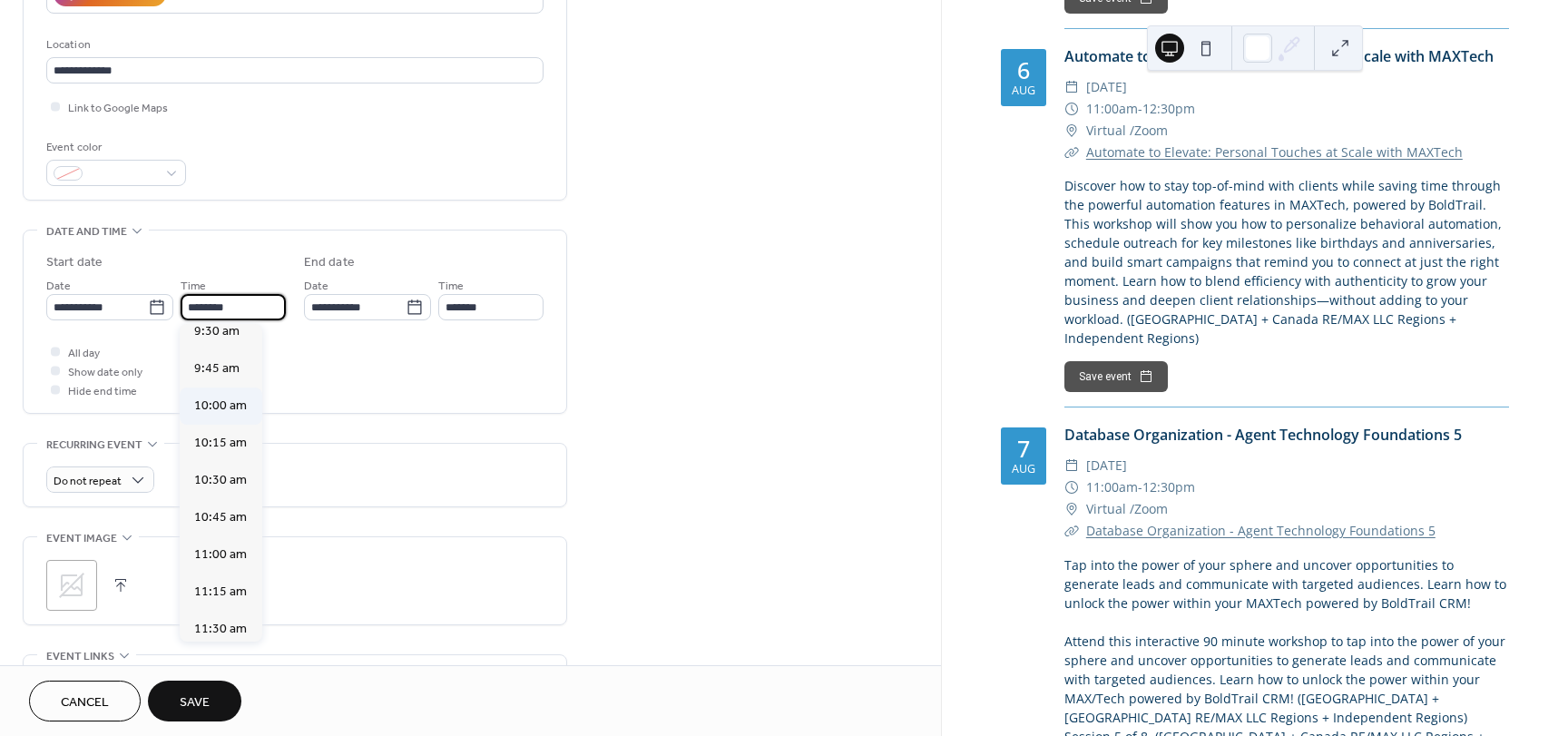 type on "********" 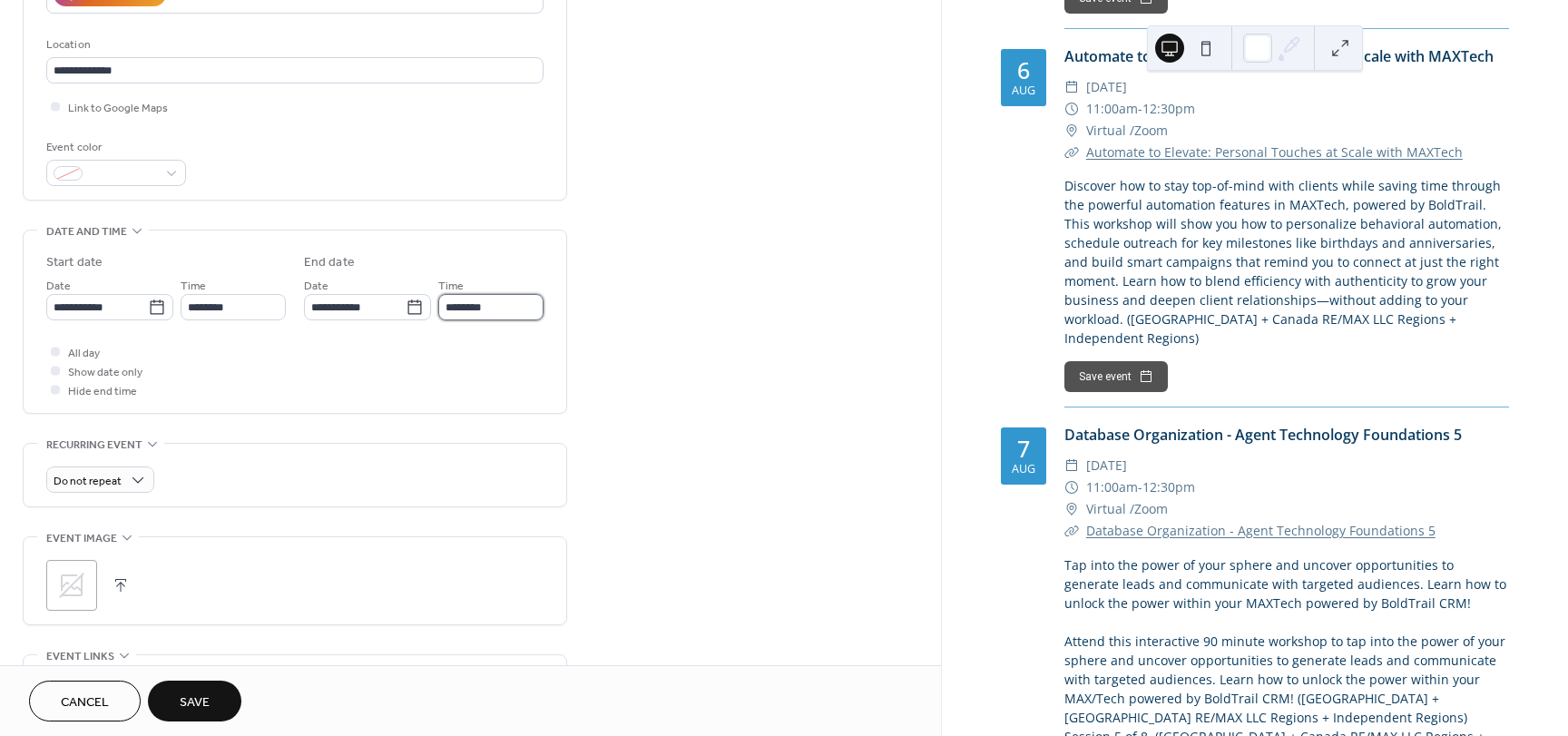 click on "********" at bounding box center [491, 307] 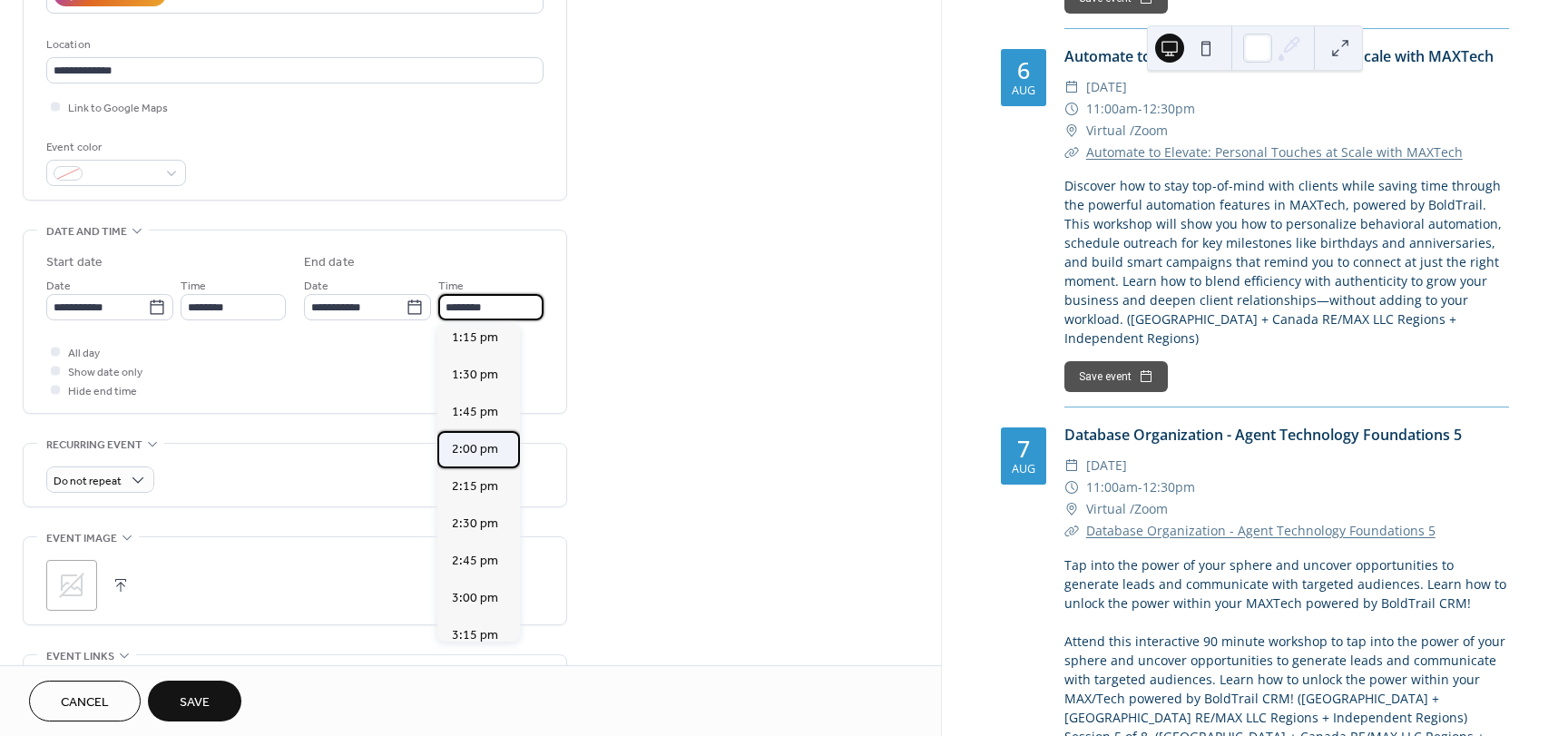 scroll, scrollTop: 452, scrollLeft: 0, axis: vertical 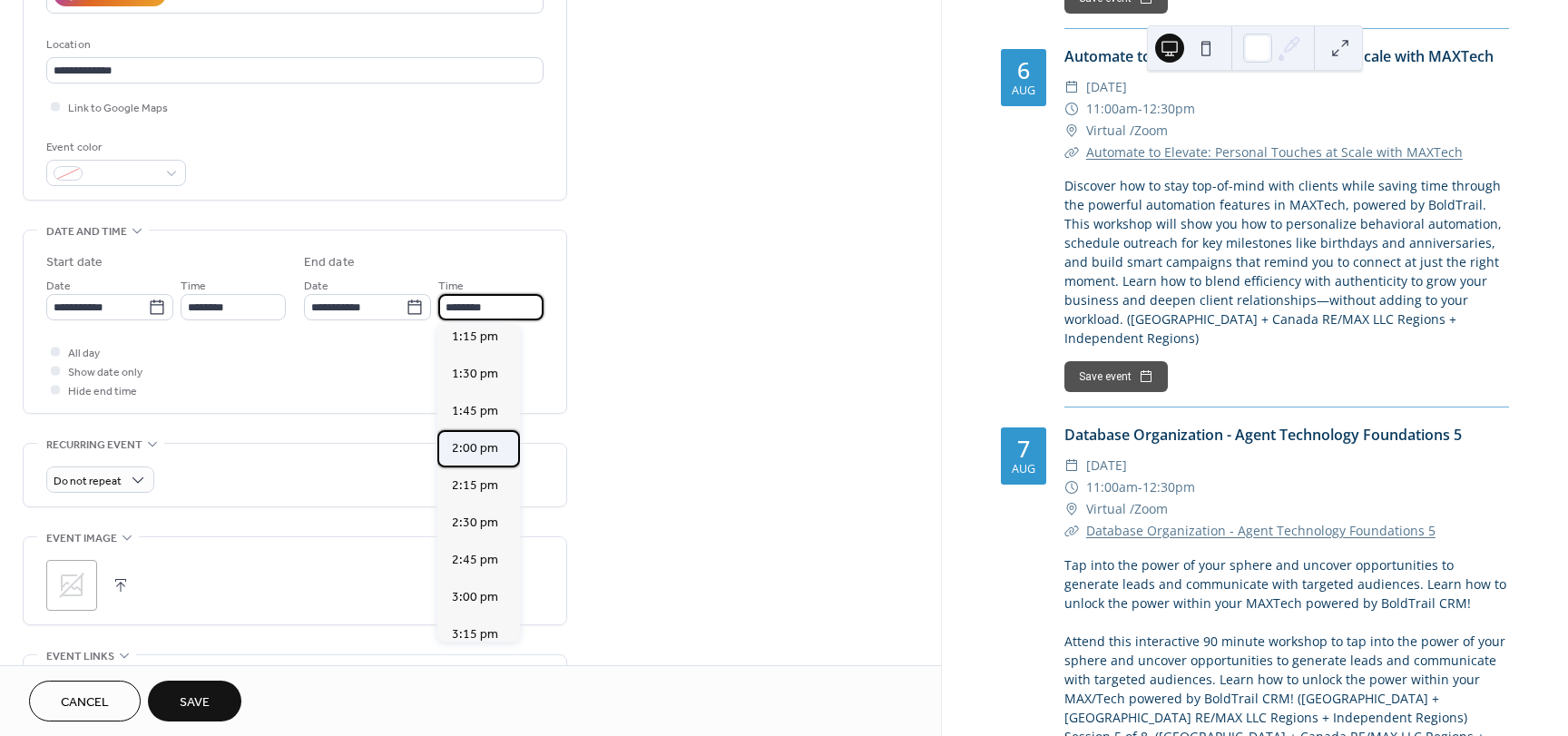 click on "2:00 pm" at bounding box center (475, 448) 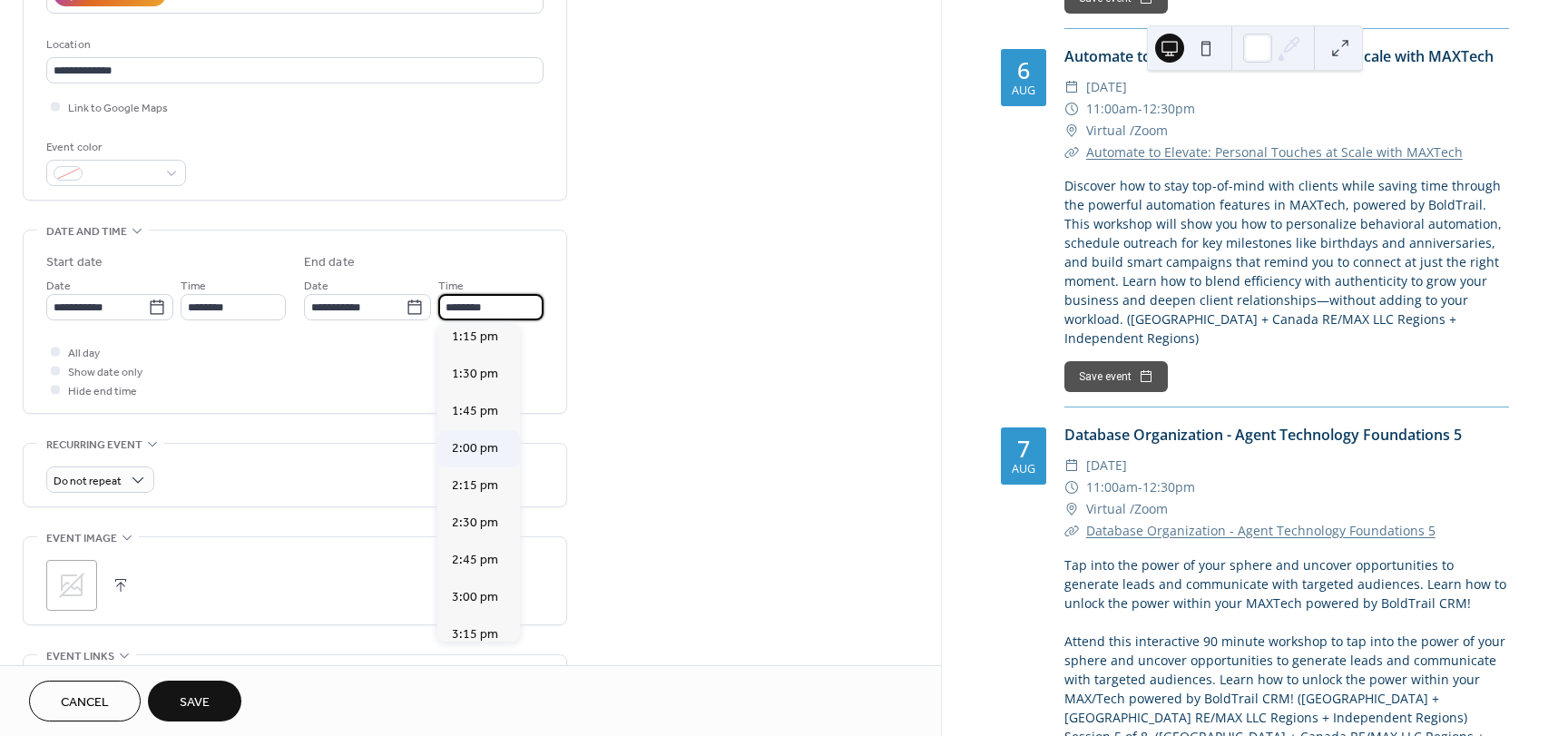 type on "*******" 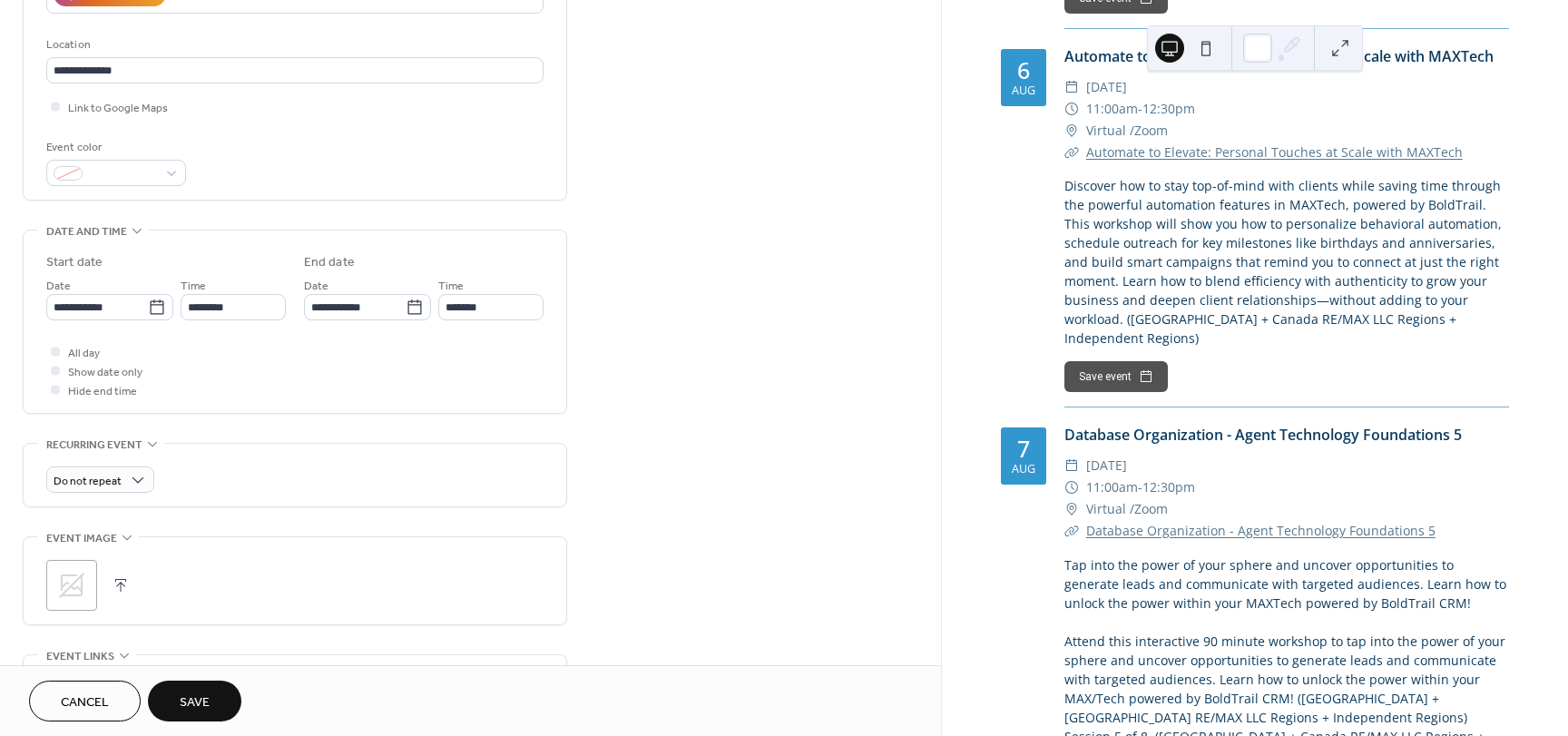click on "All day Show date only Hide end time" at bounding box center [295, 370] 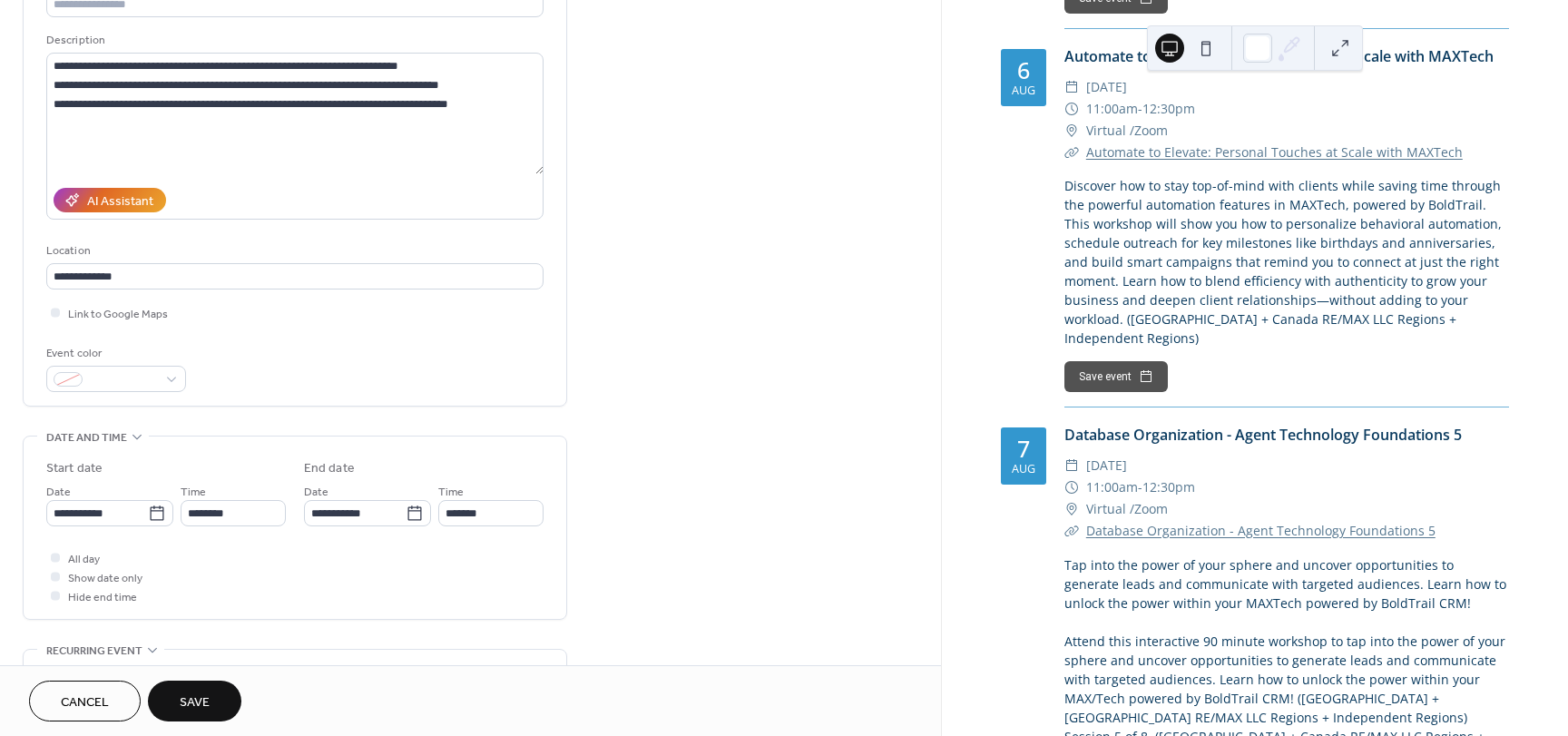 scroll, scrollTop: 0, scrollLeft: 0, axis: both 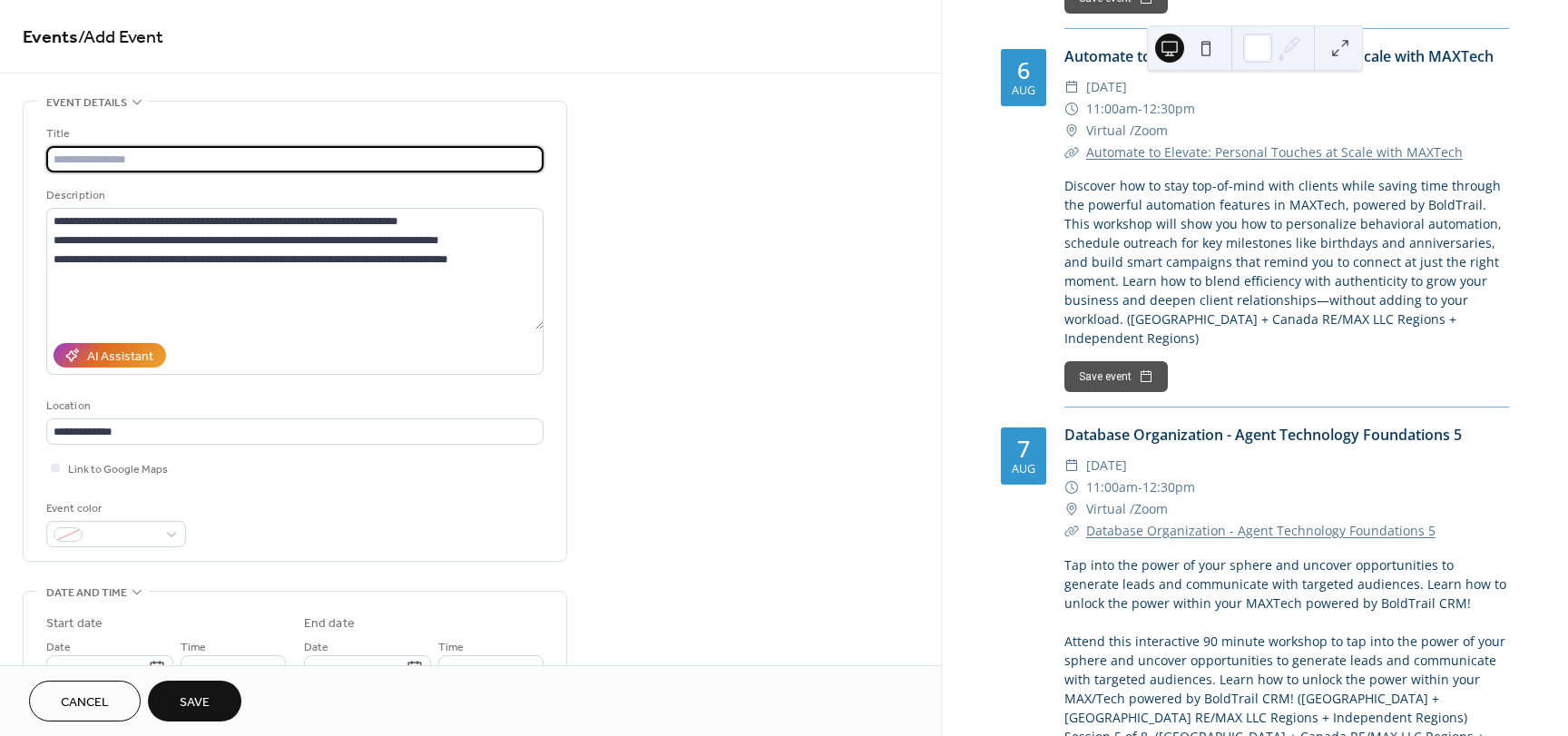 click at bounding box center [295, 159] 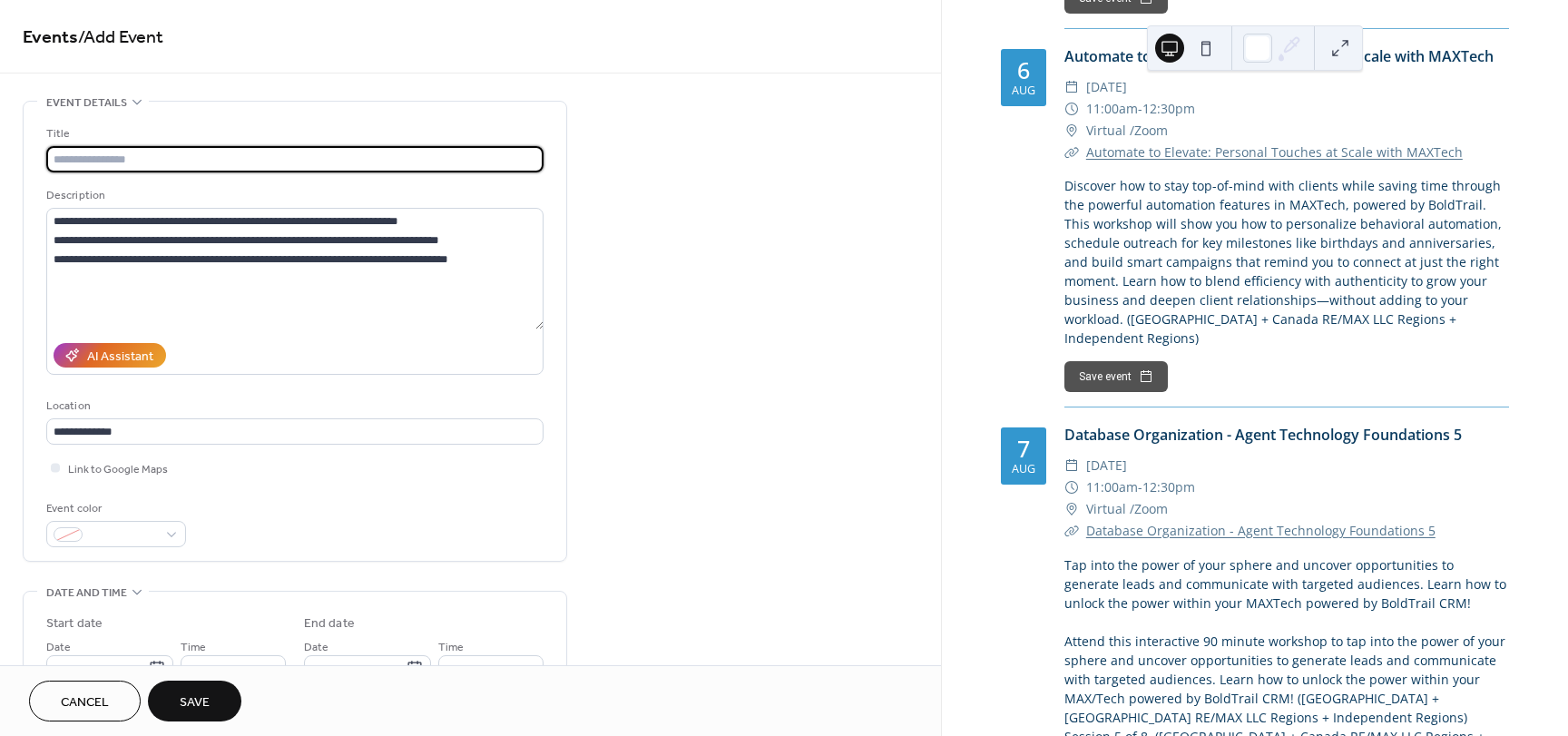 paste on "**********" 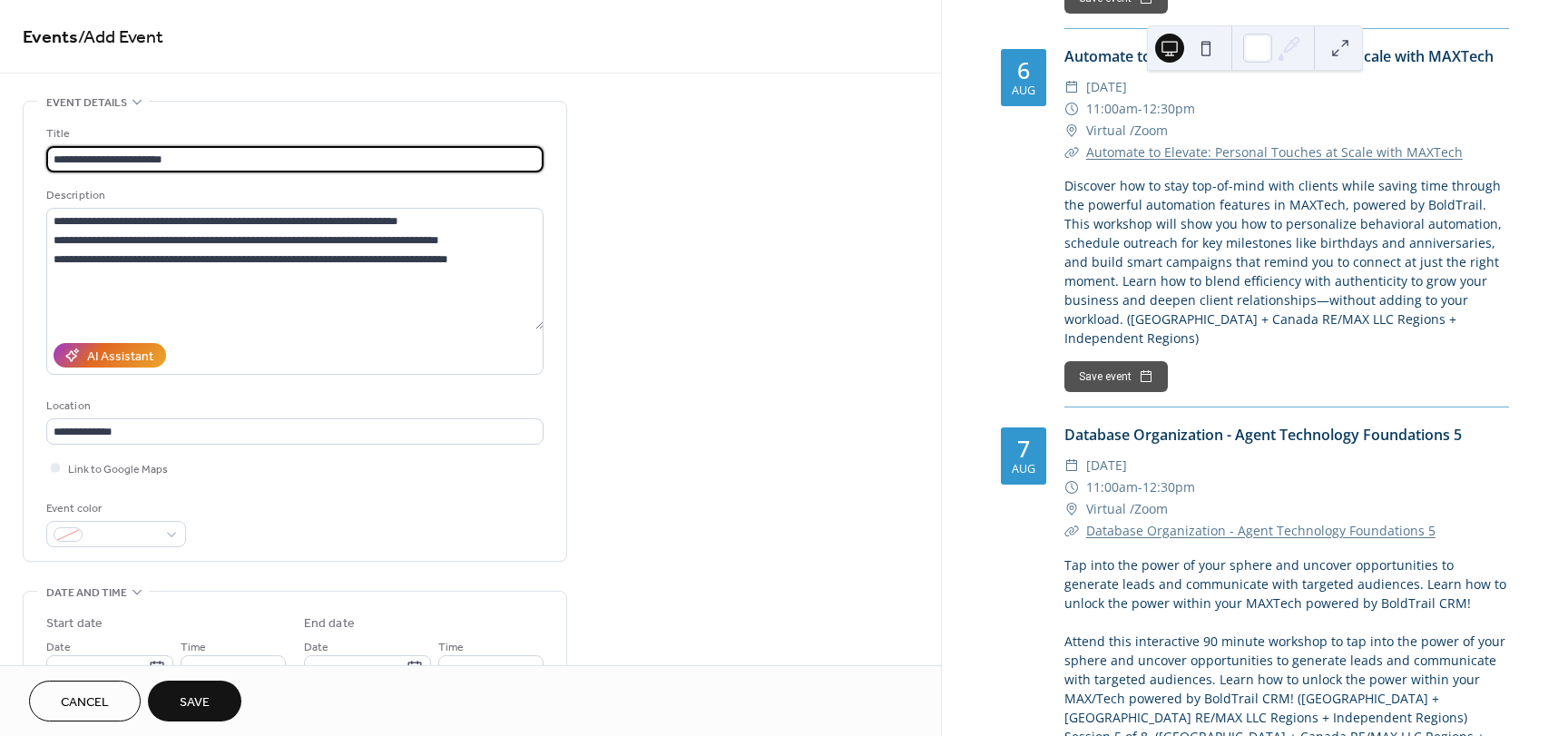 type on "**********" 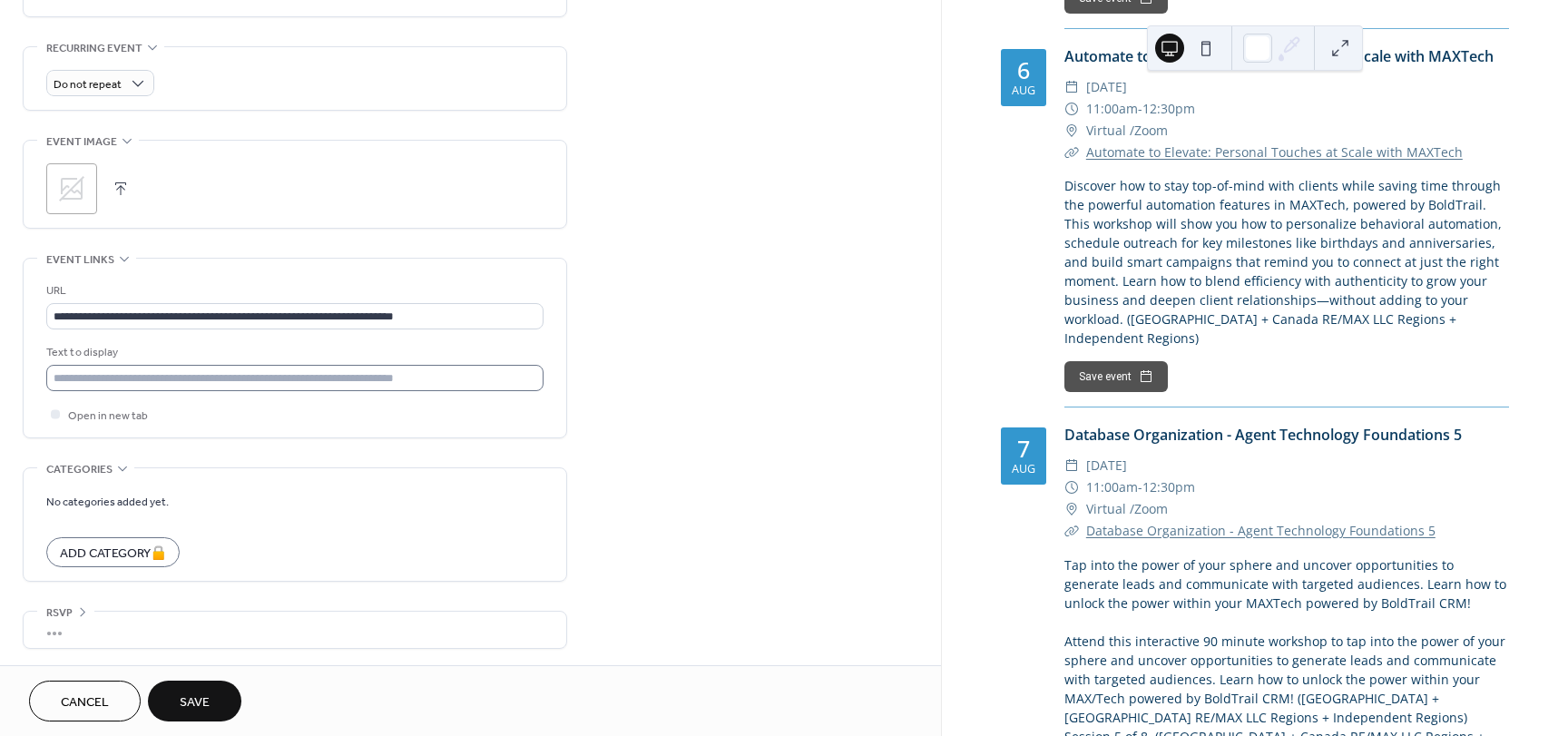 scroll, scrollTop: 760, scrollLeft: 0, axis: vertical 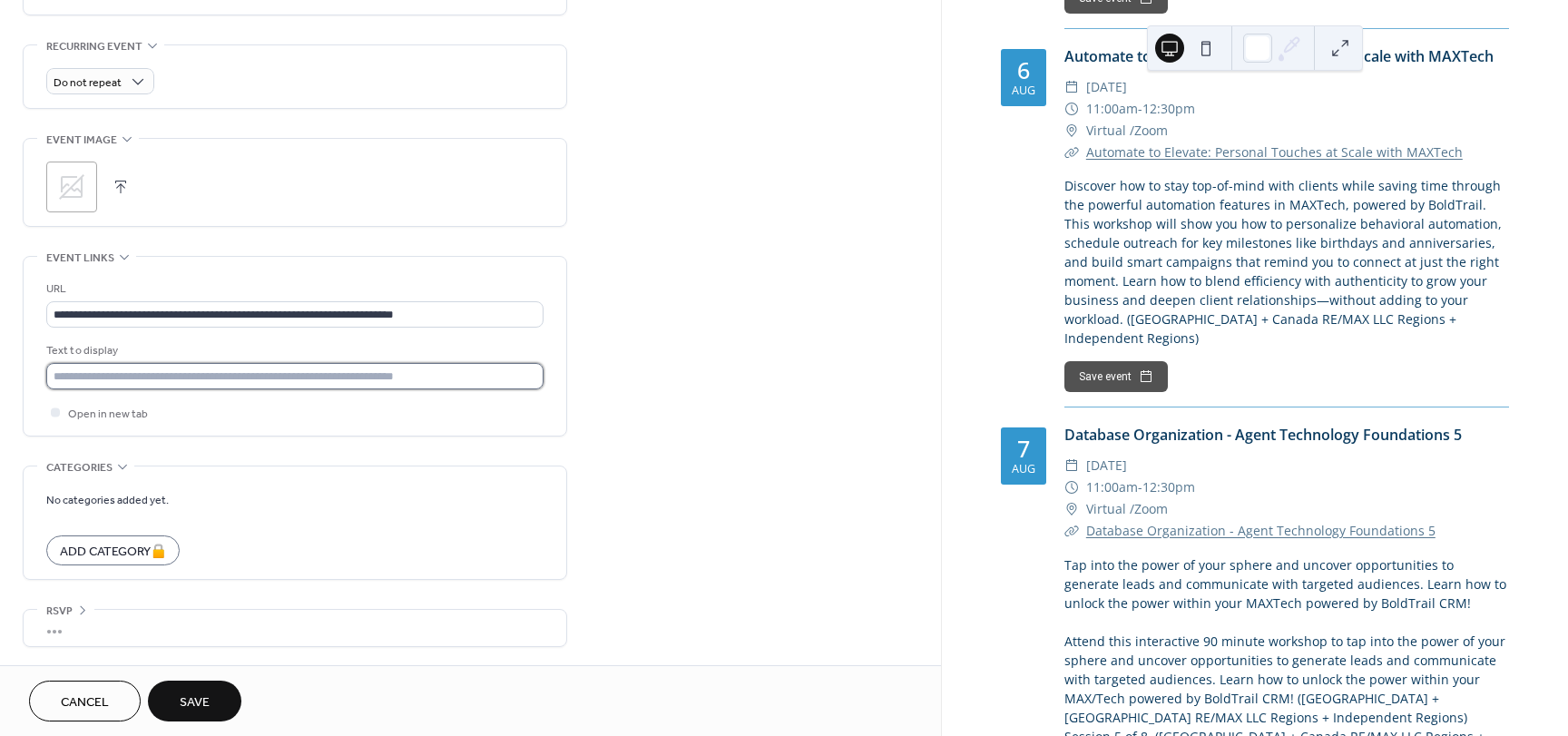 click at bounding box center (295, 376) 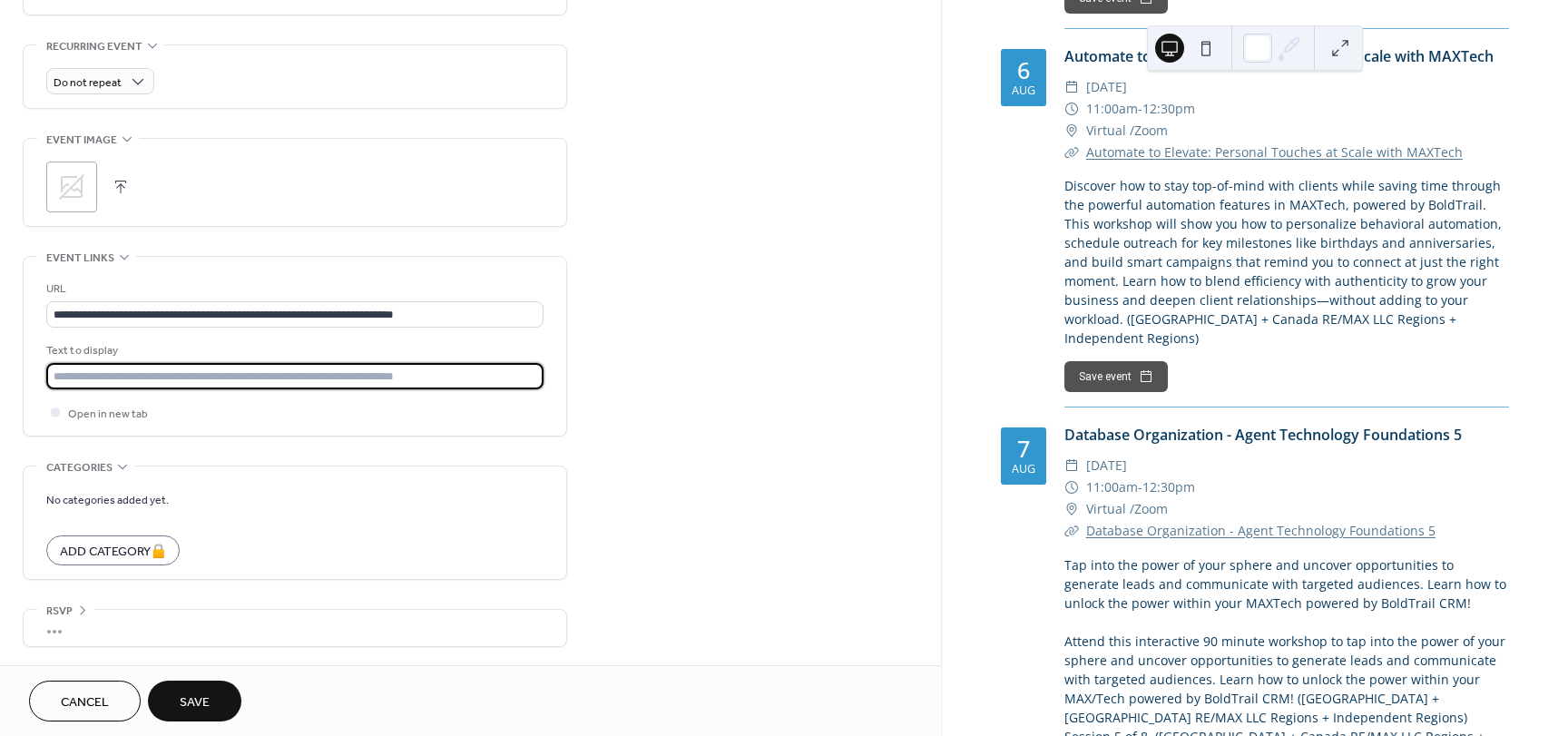 paste on "**********" 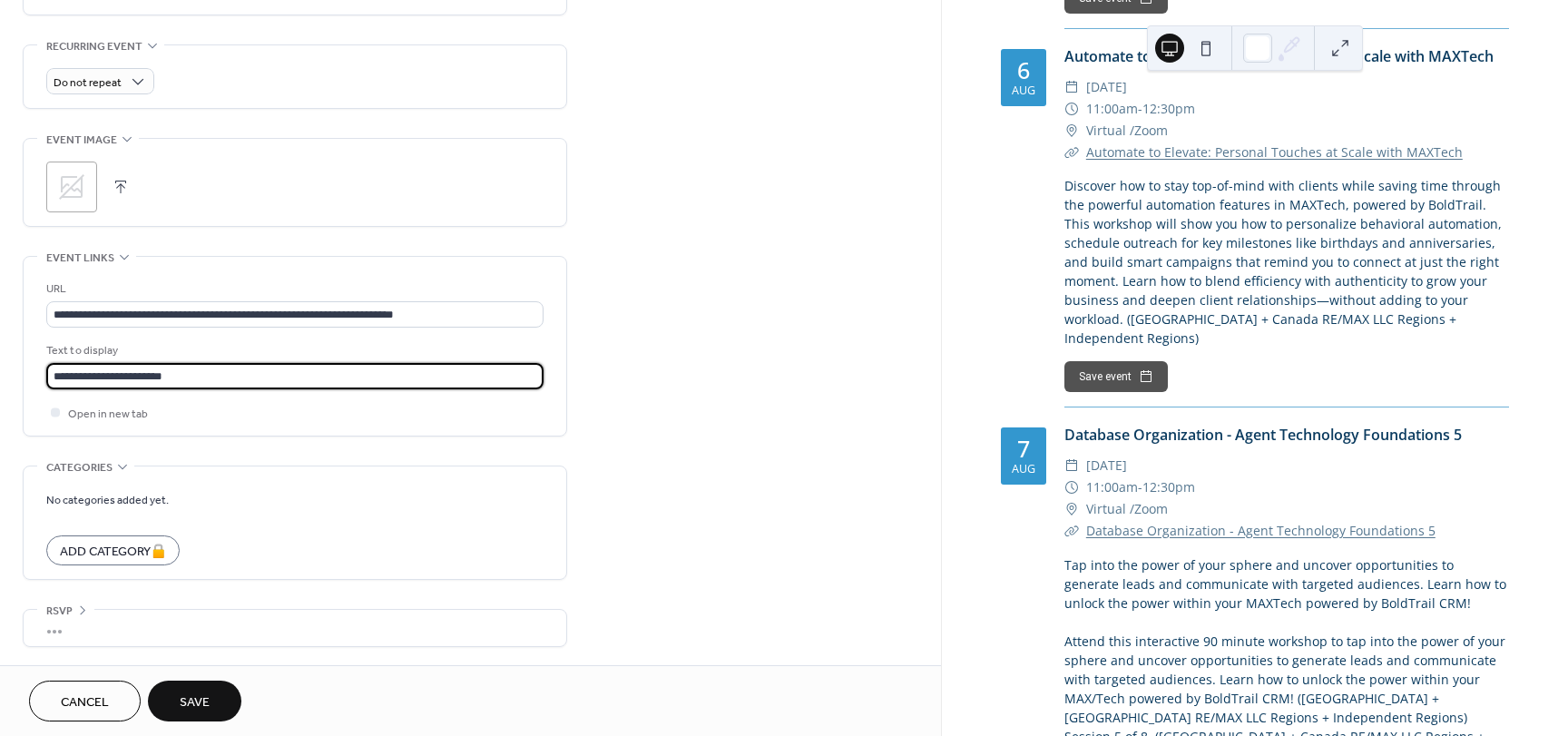 type on "**********" 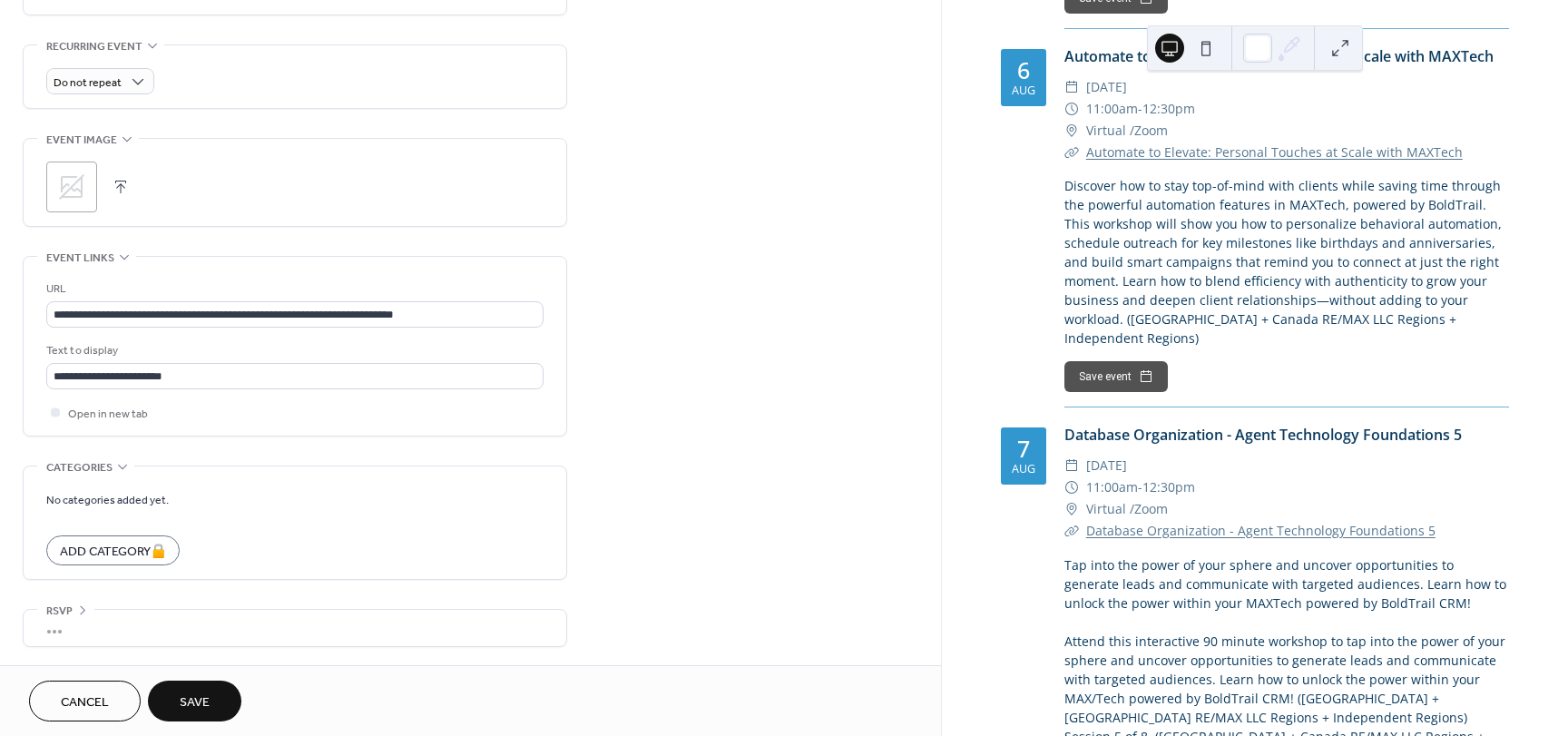 click on "**********" at bounding box center [470, 3] 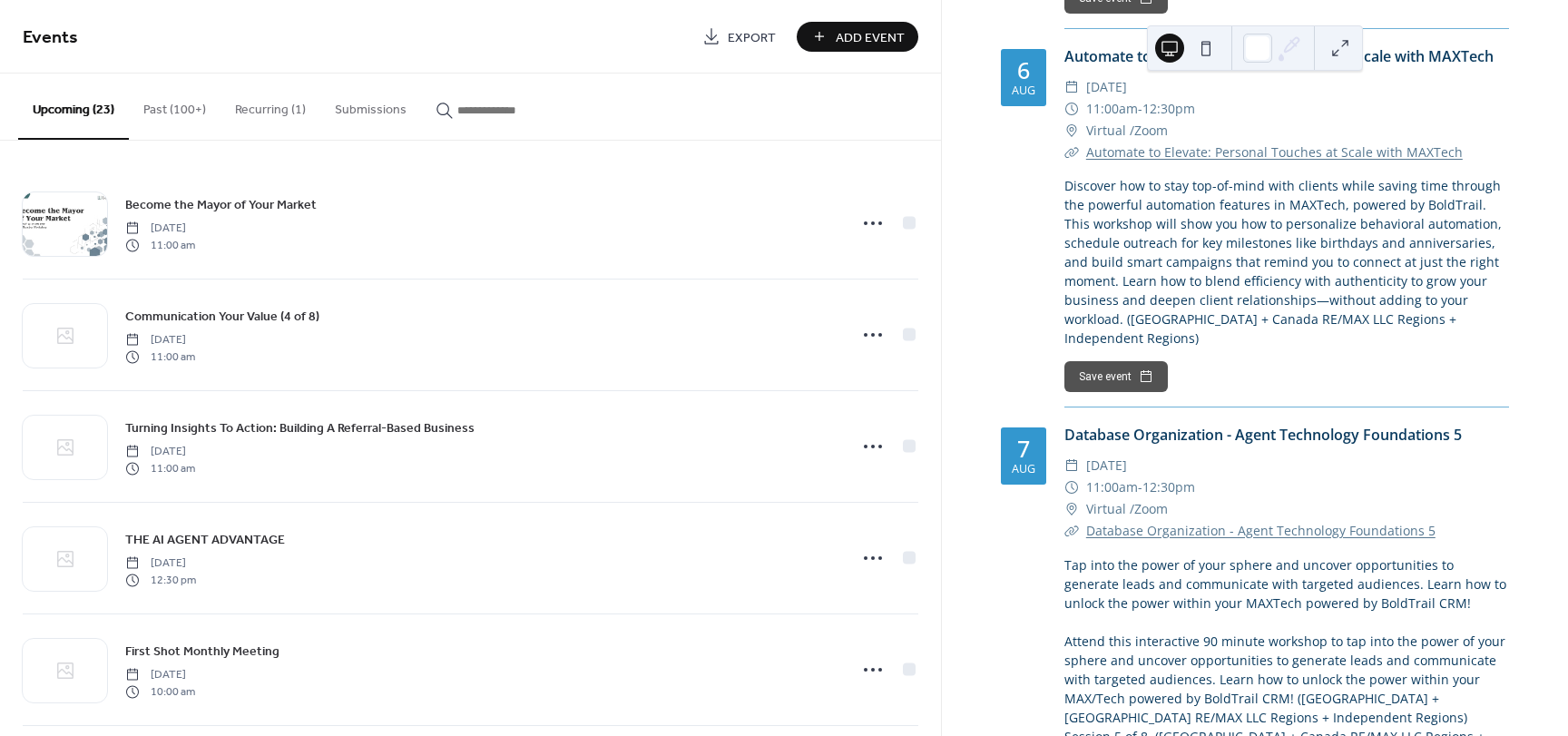 click on "Add Event" at bounding box center (870, 37) 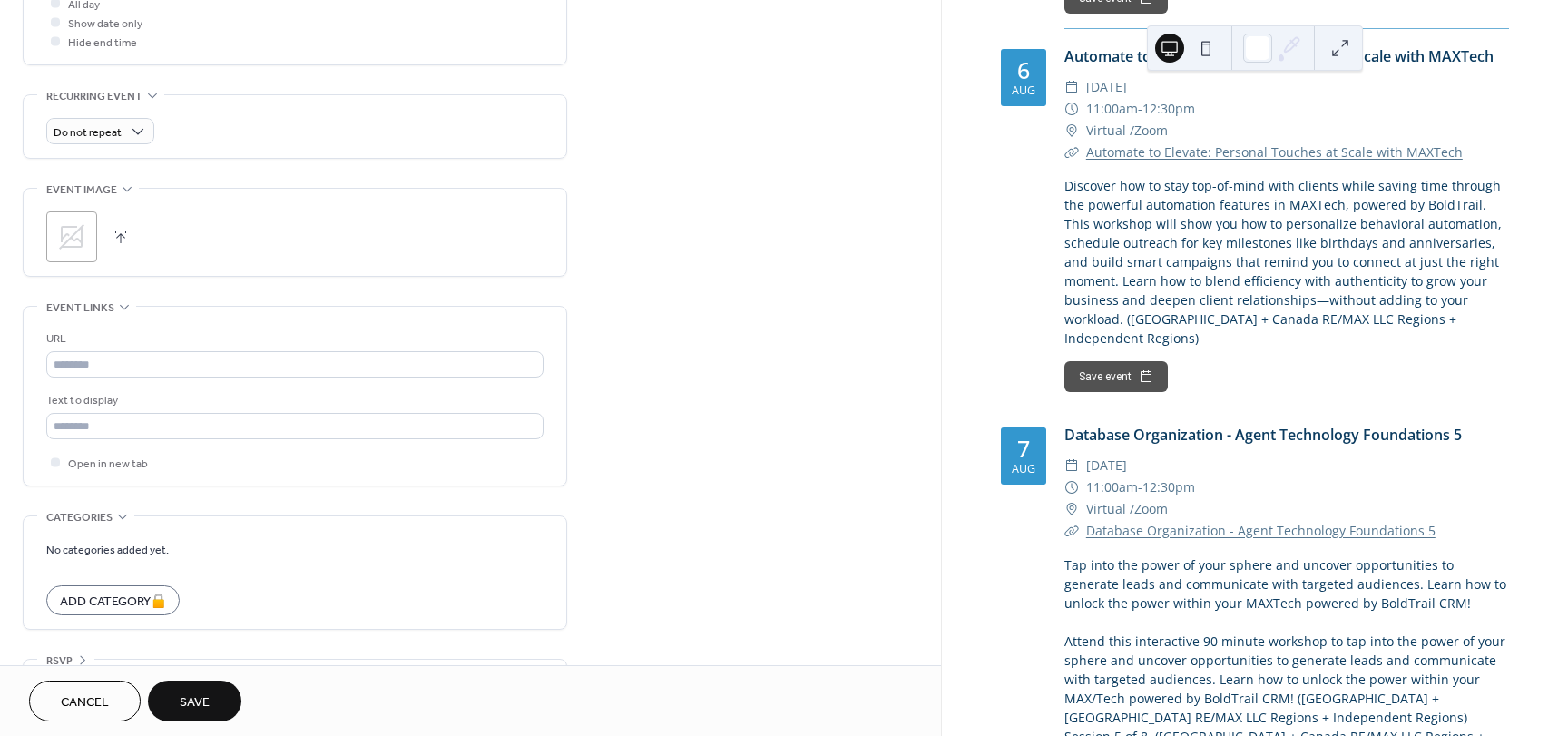 scroll, scrollTop: 760, scrollLeft: 0, axis: vertical 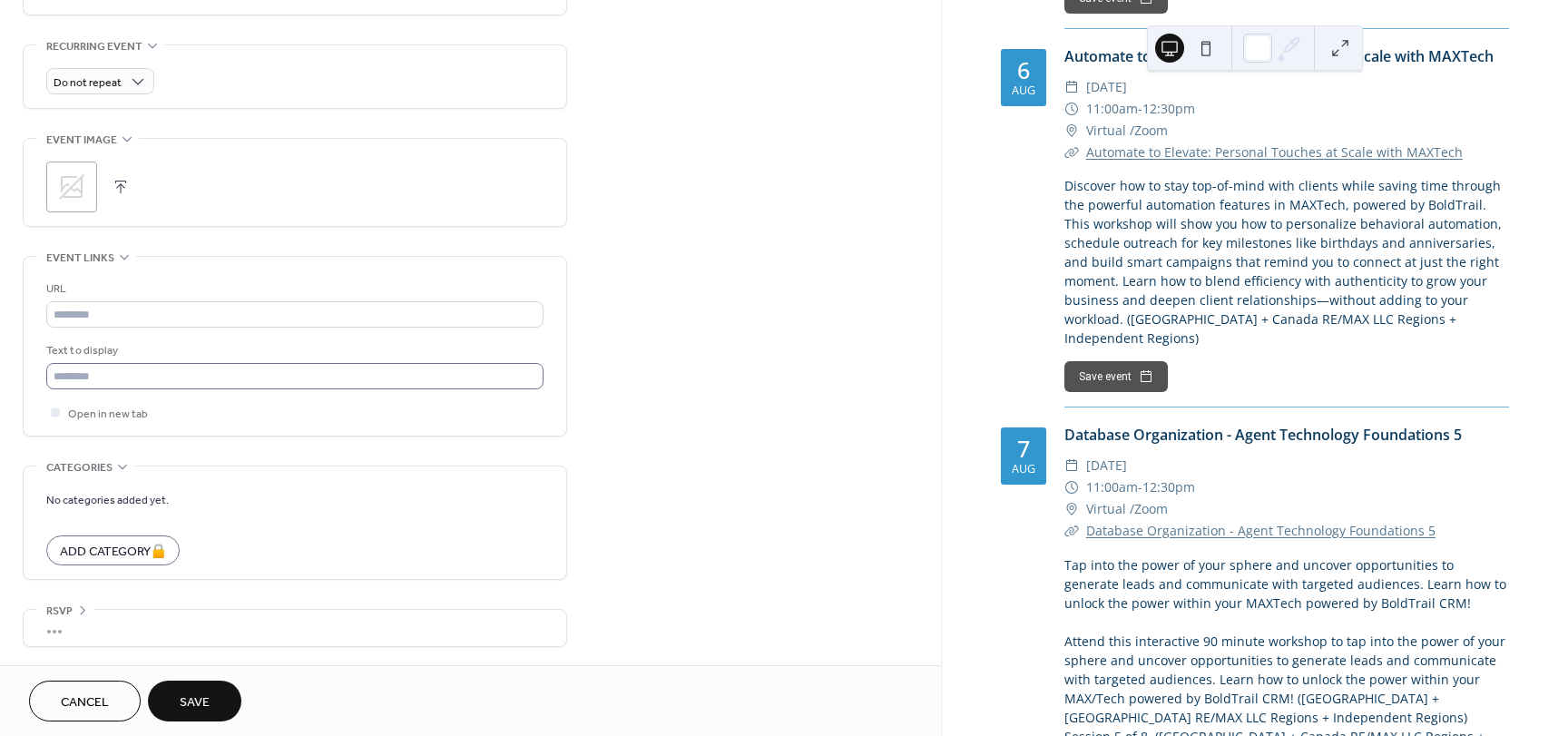 type on "**********" 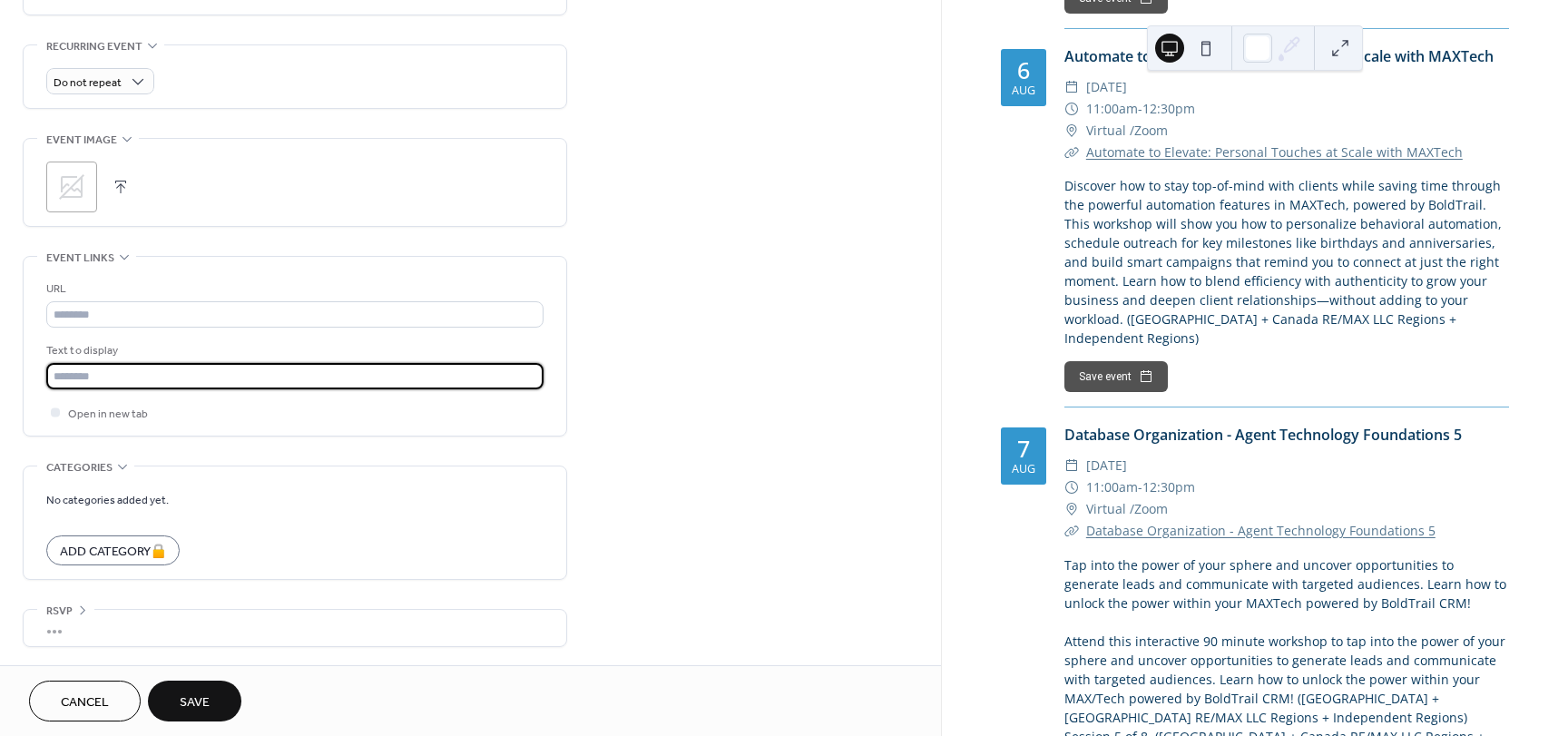 click at bounding box center (295, 376) 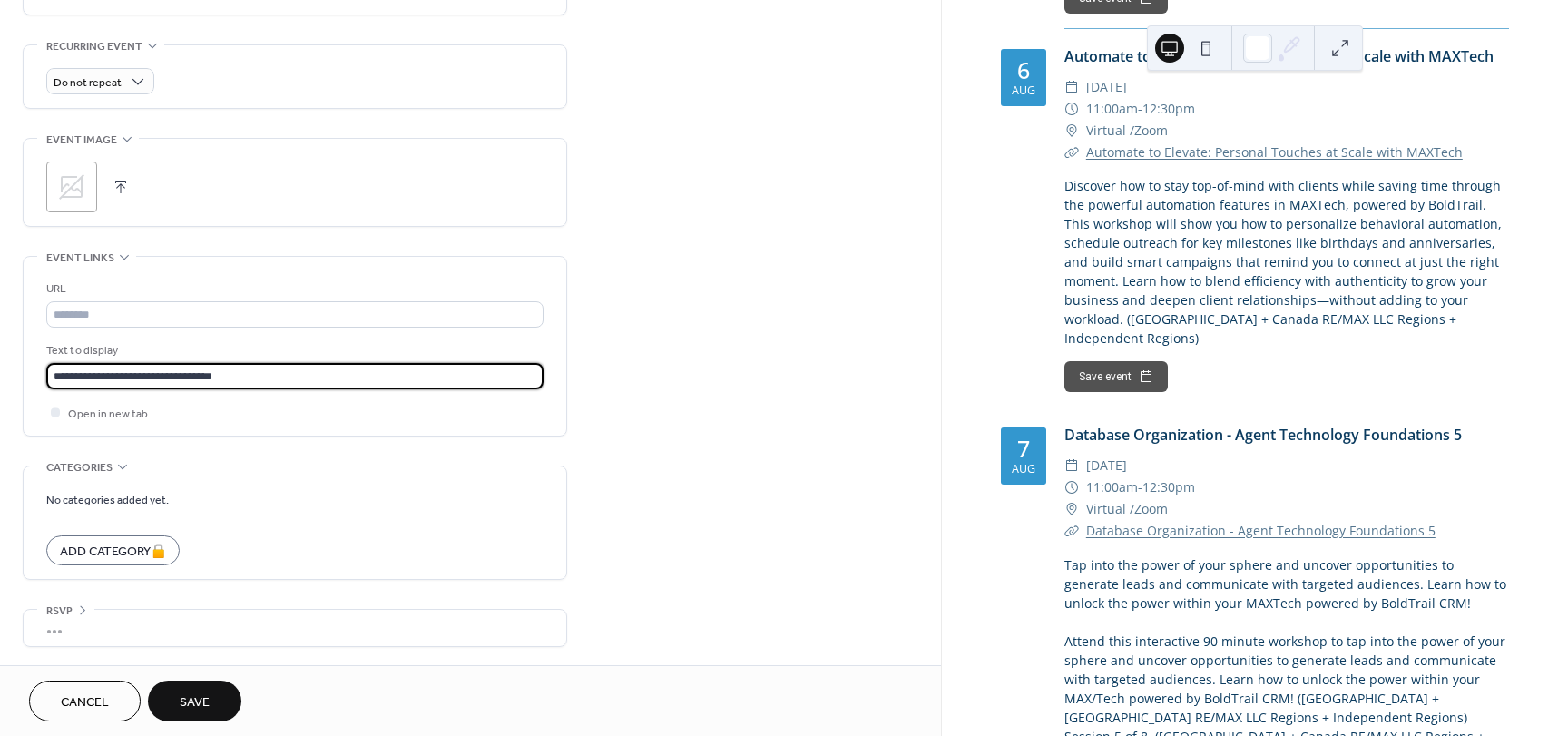 type on "**********" 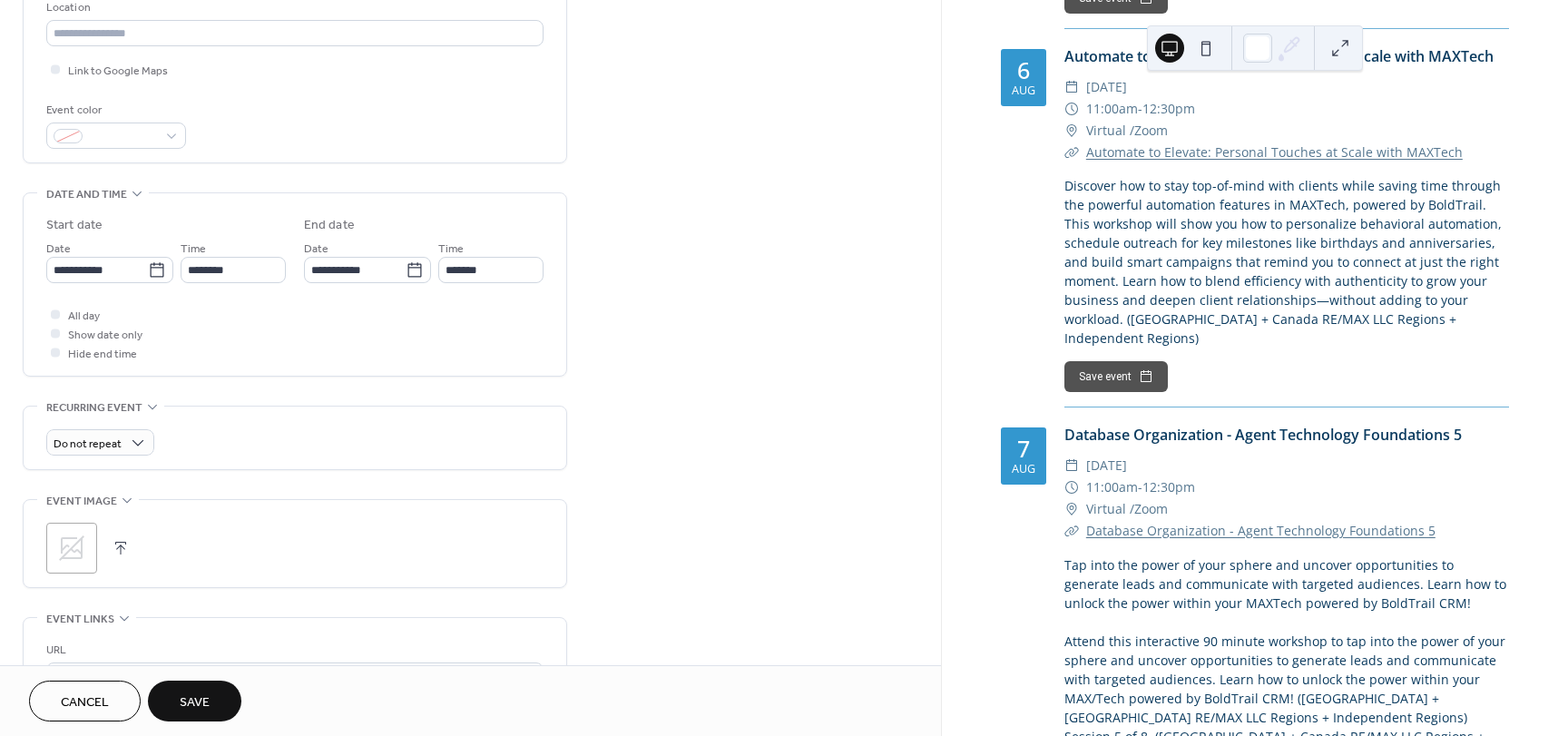 scroll, scrollTop: 397, scrollLeft: 0, axis: vertical 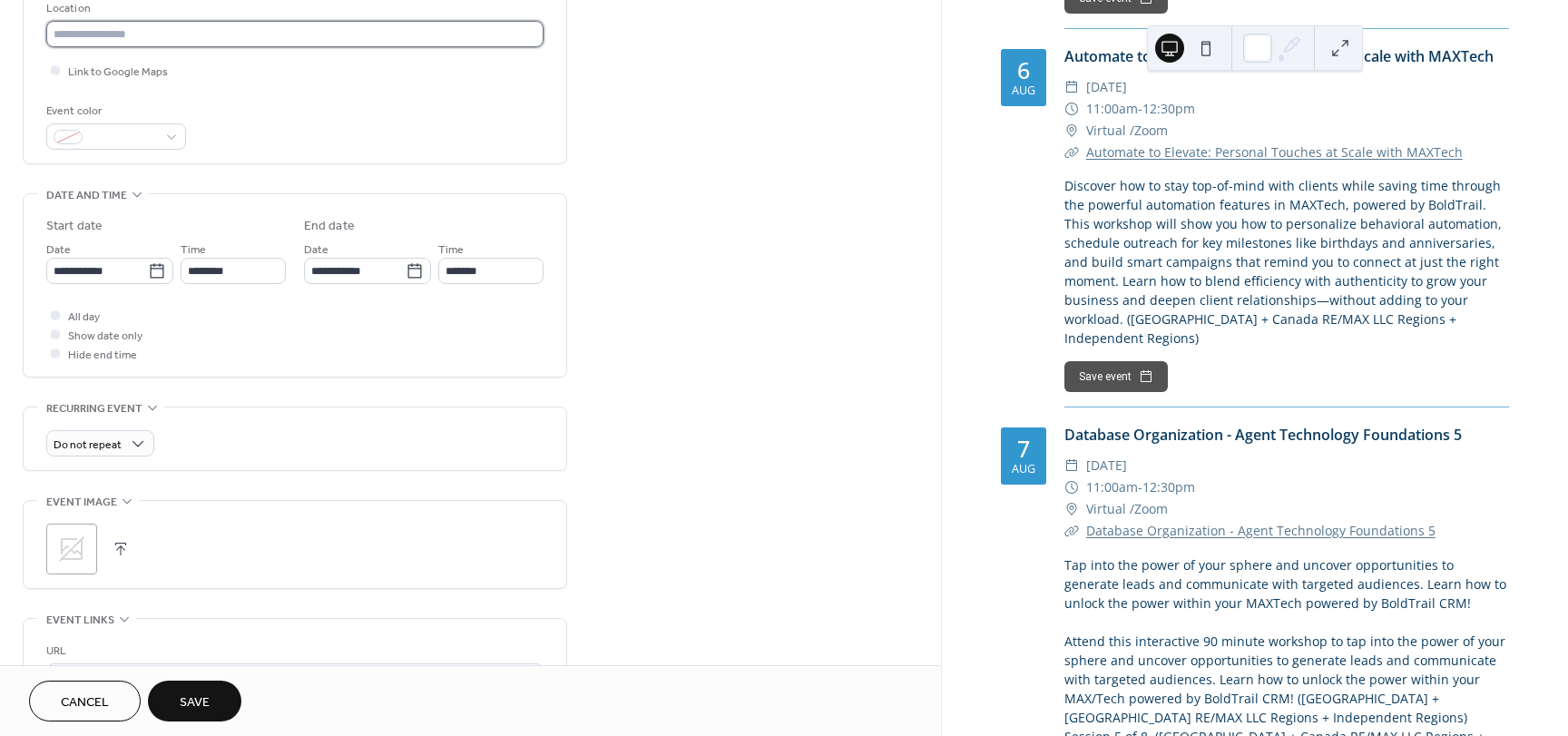click at bounding box center (295, 34) 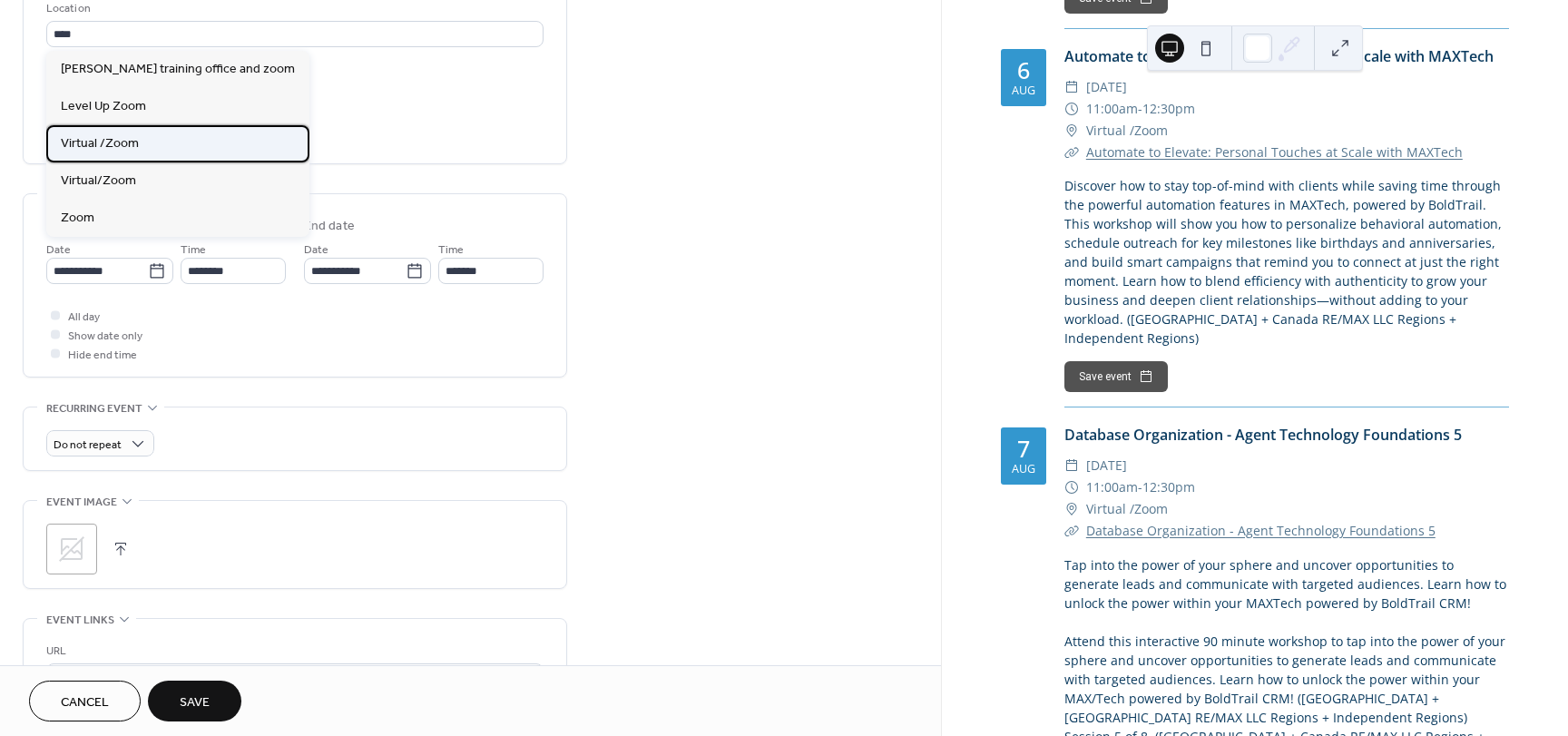 click on "Virtual /Zoom" at bounding box center [100, 143] 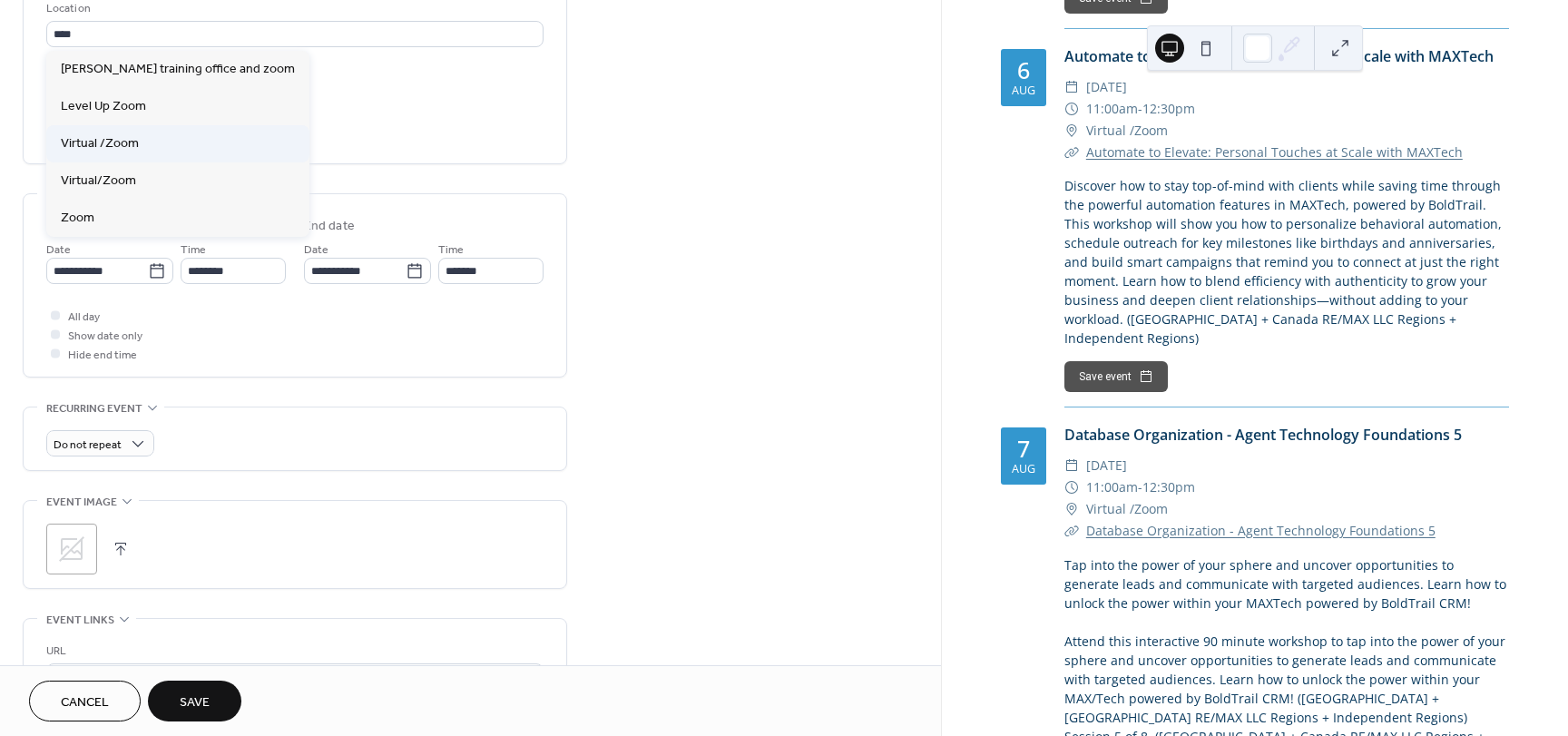 type on "**********" 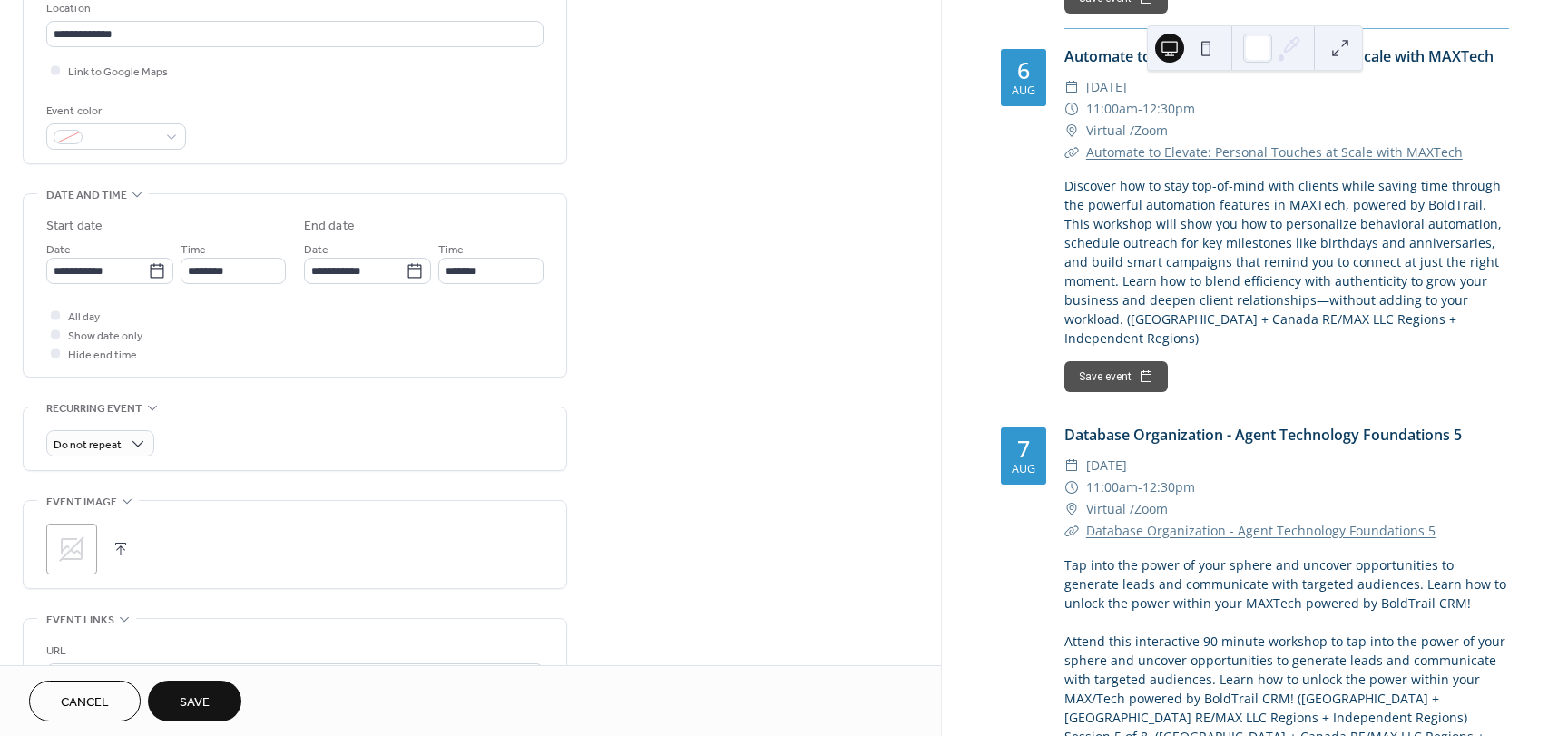 click on "**********" at bounding box center [470, 365] 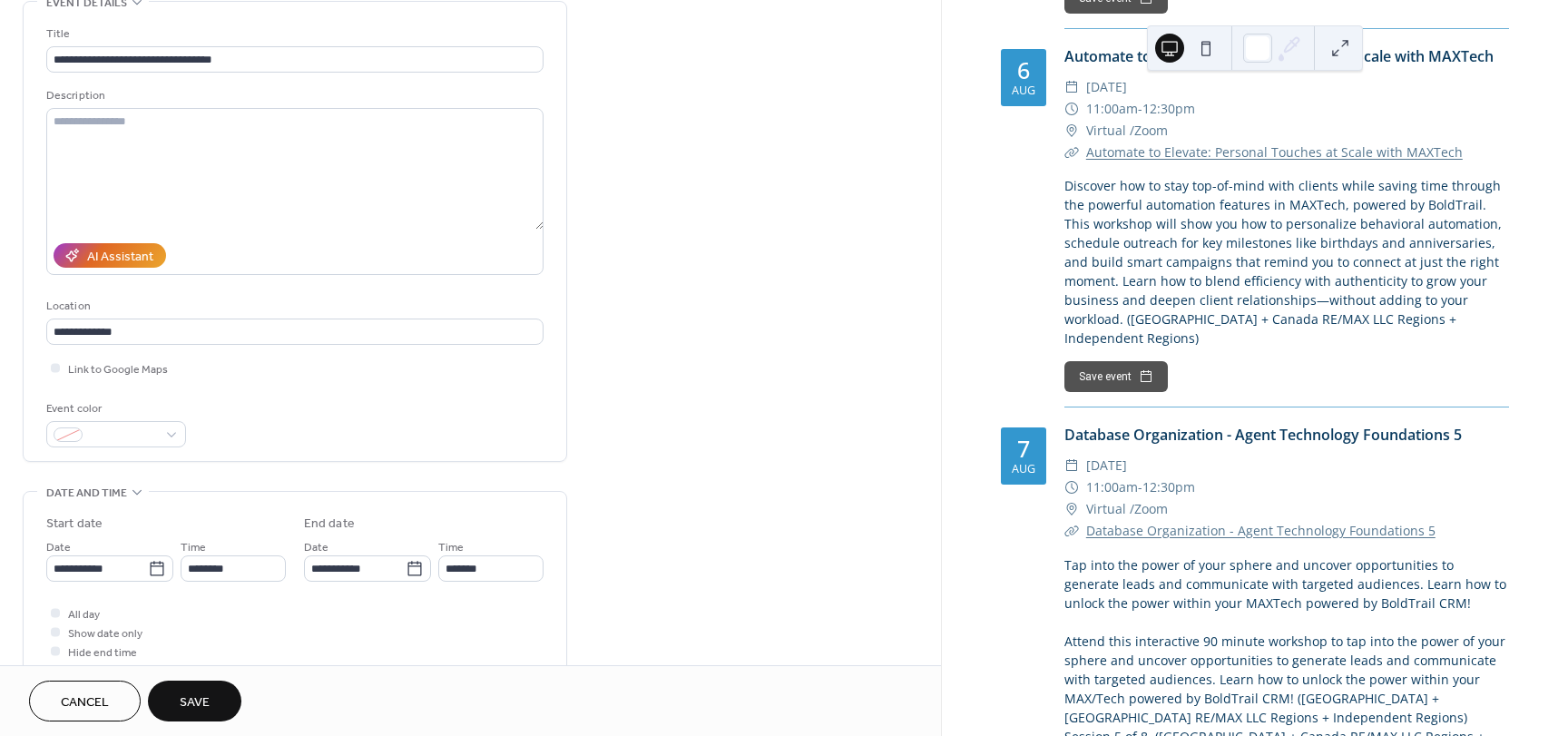 scroll, scrollTop: 0, scrollLeft: 0, axis: both 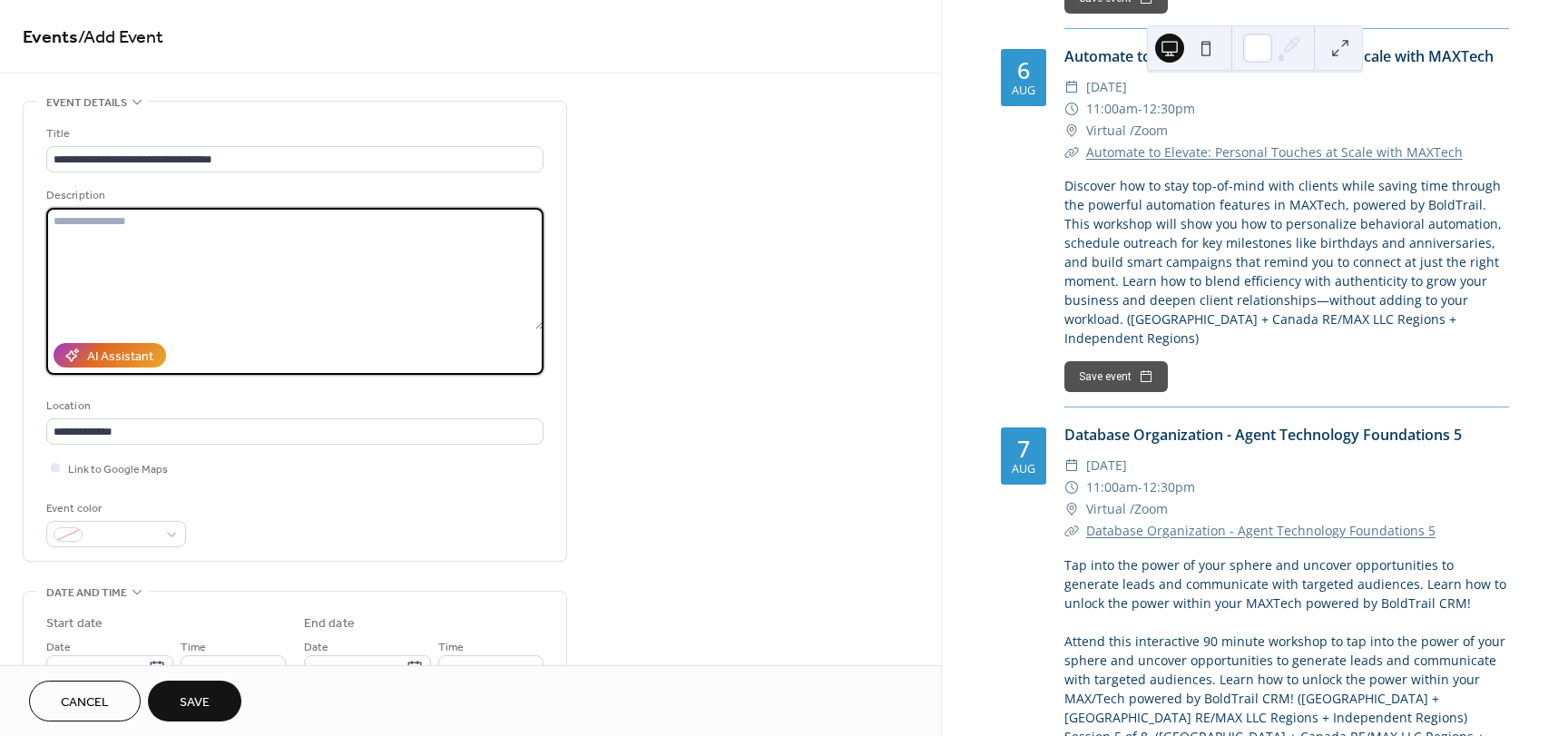 click at bounding box center [295, 269] 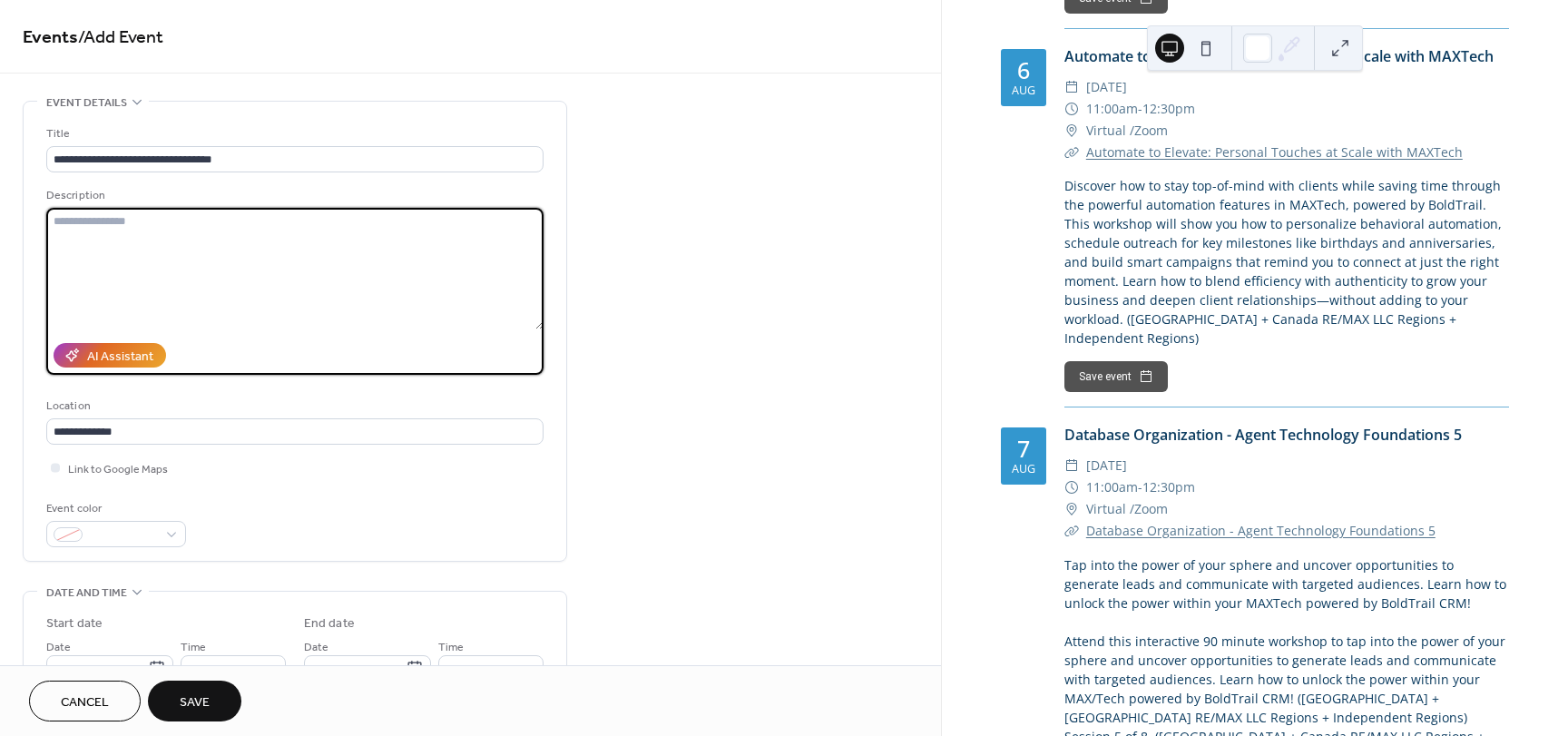 paste on "**********" 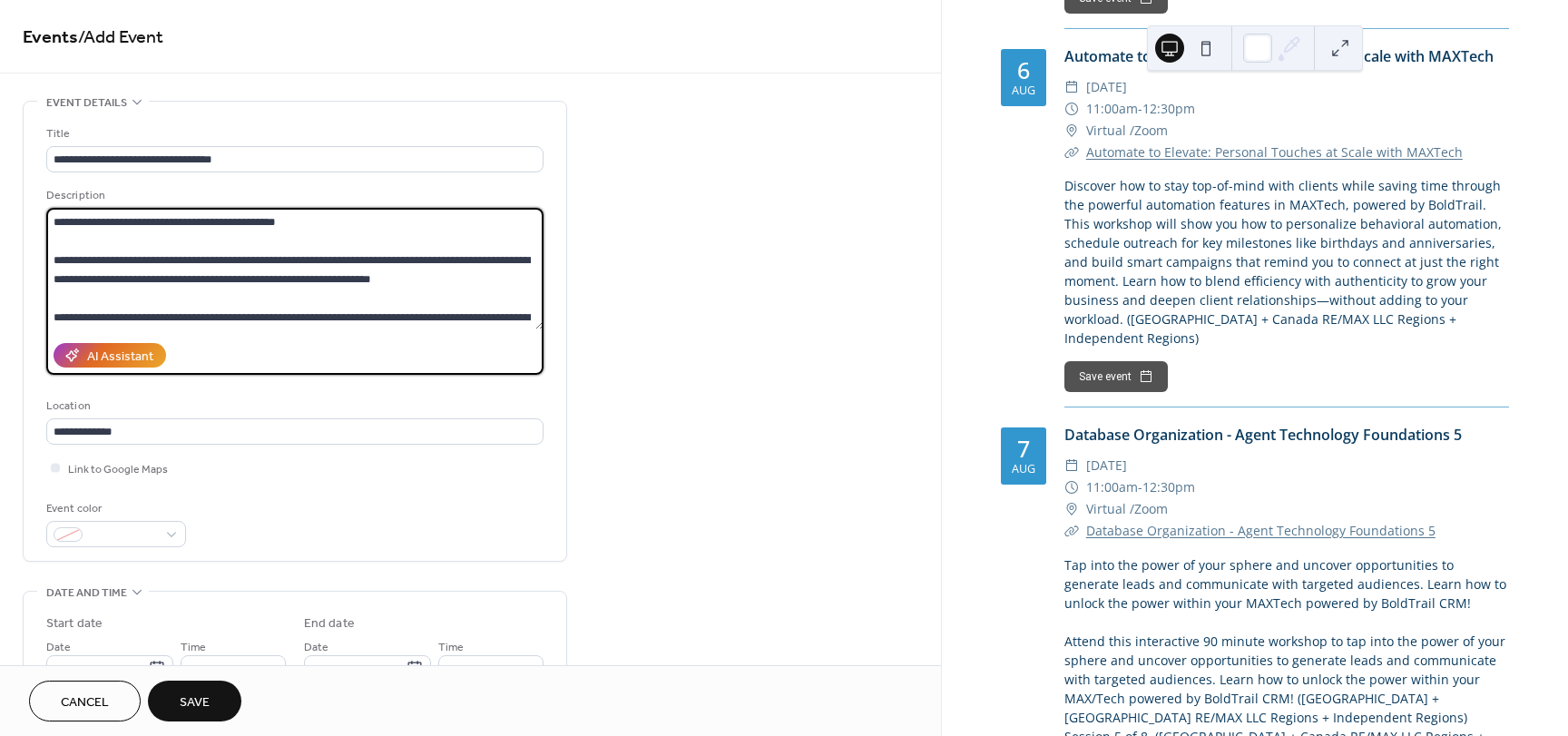 scroll, scrollTop: 0, scrollLeft: 0, axis: both 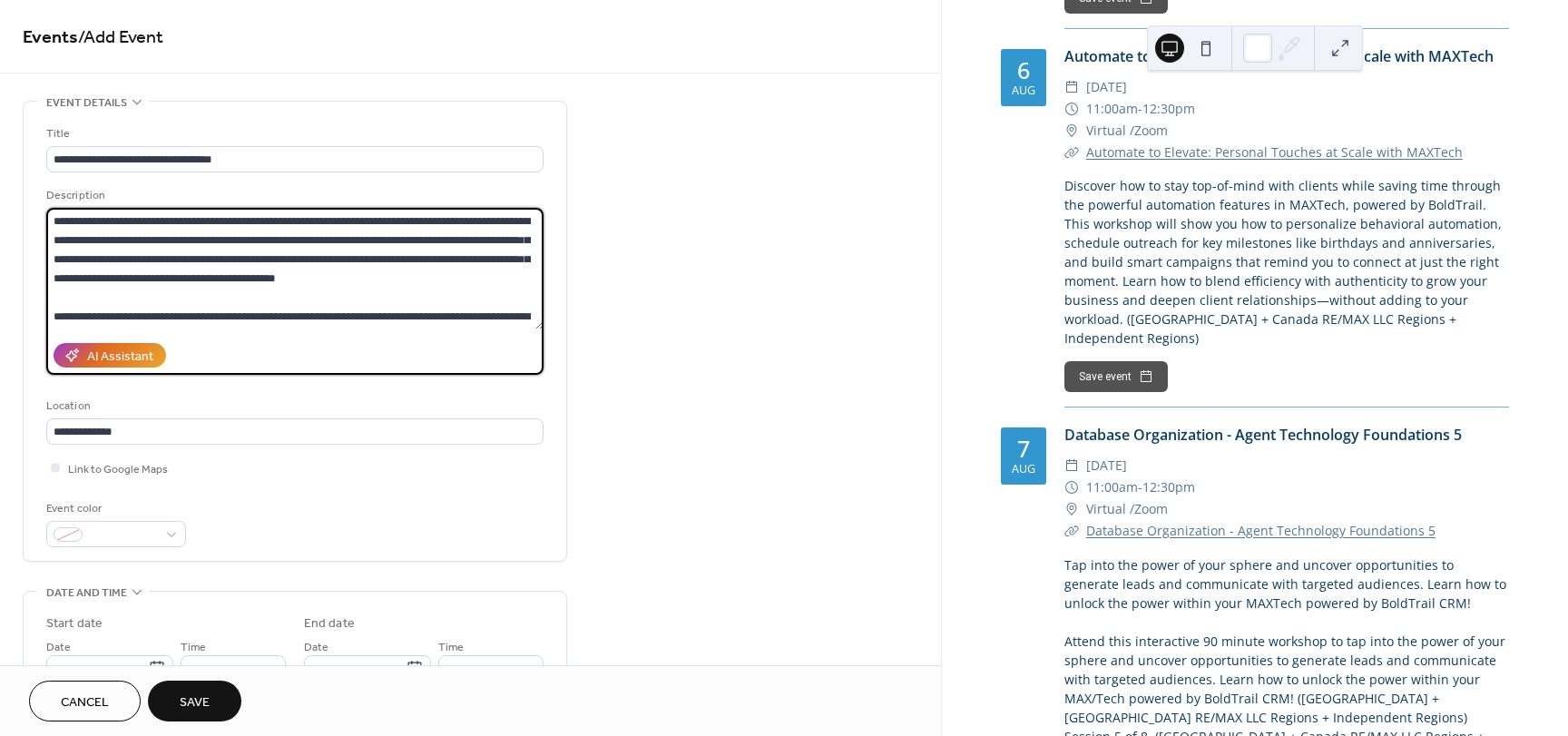 type on "**********" 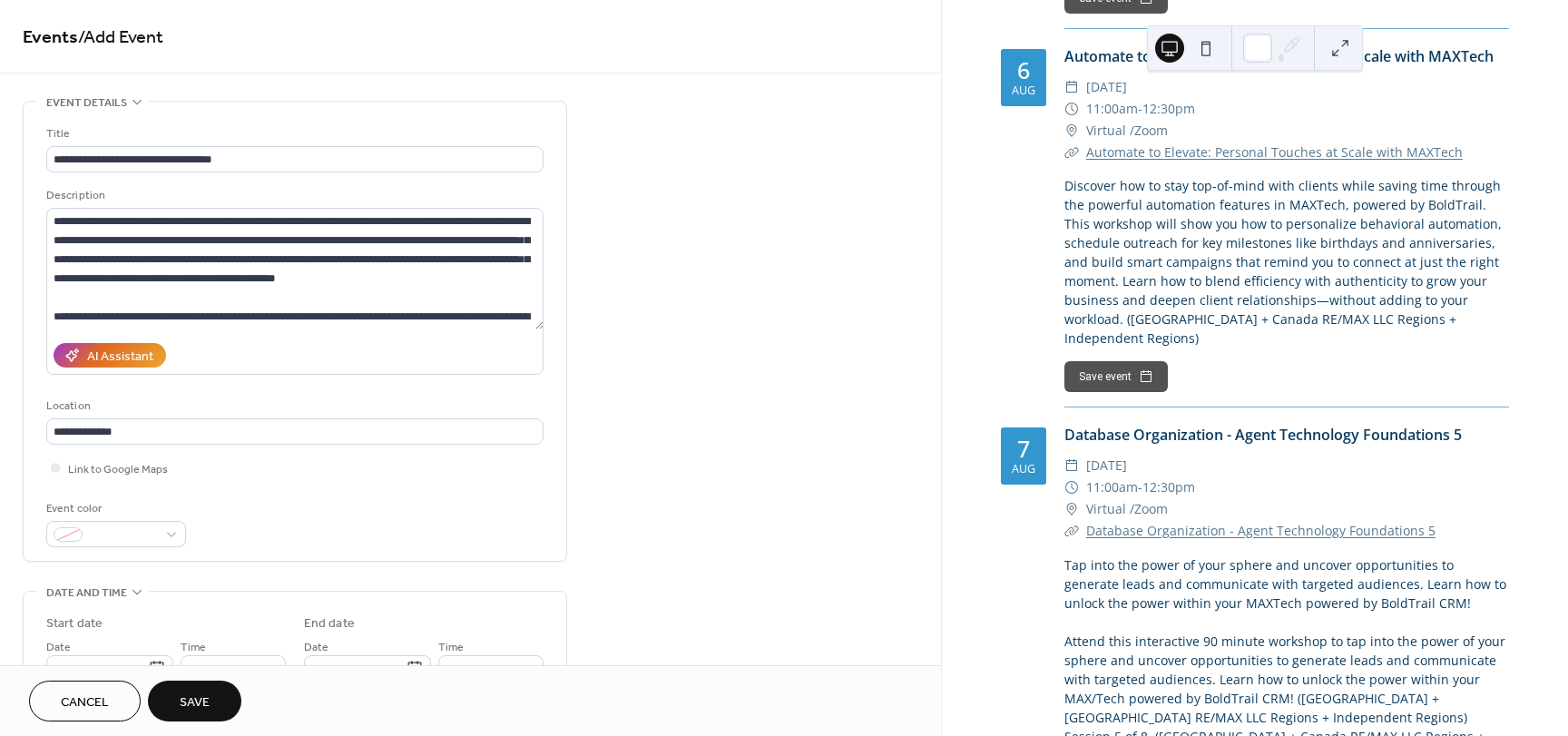 click on "**********" at bounding box center (470, 762) 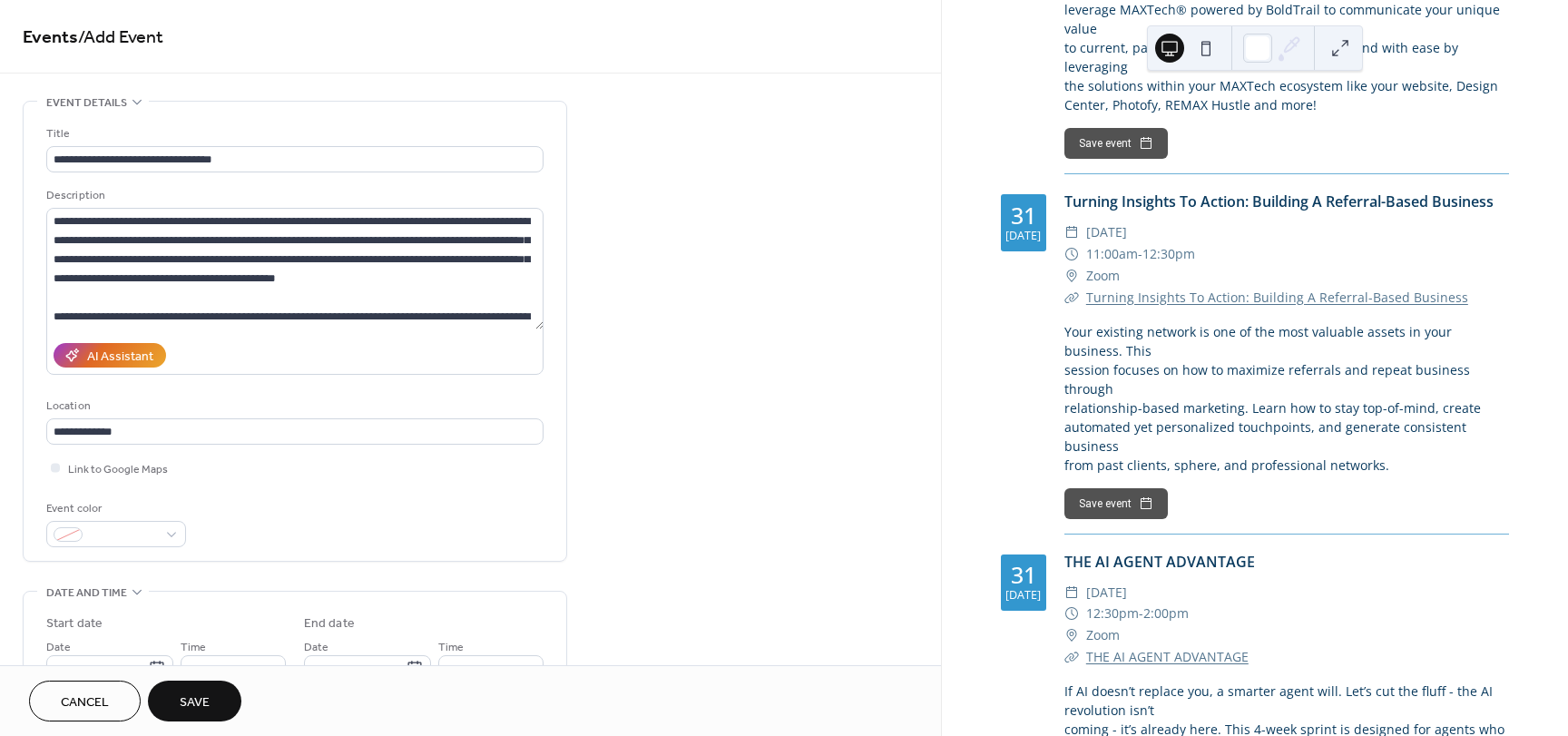 scroll, scrollTop: 819, scrollLeft: 0, axis: vertical 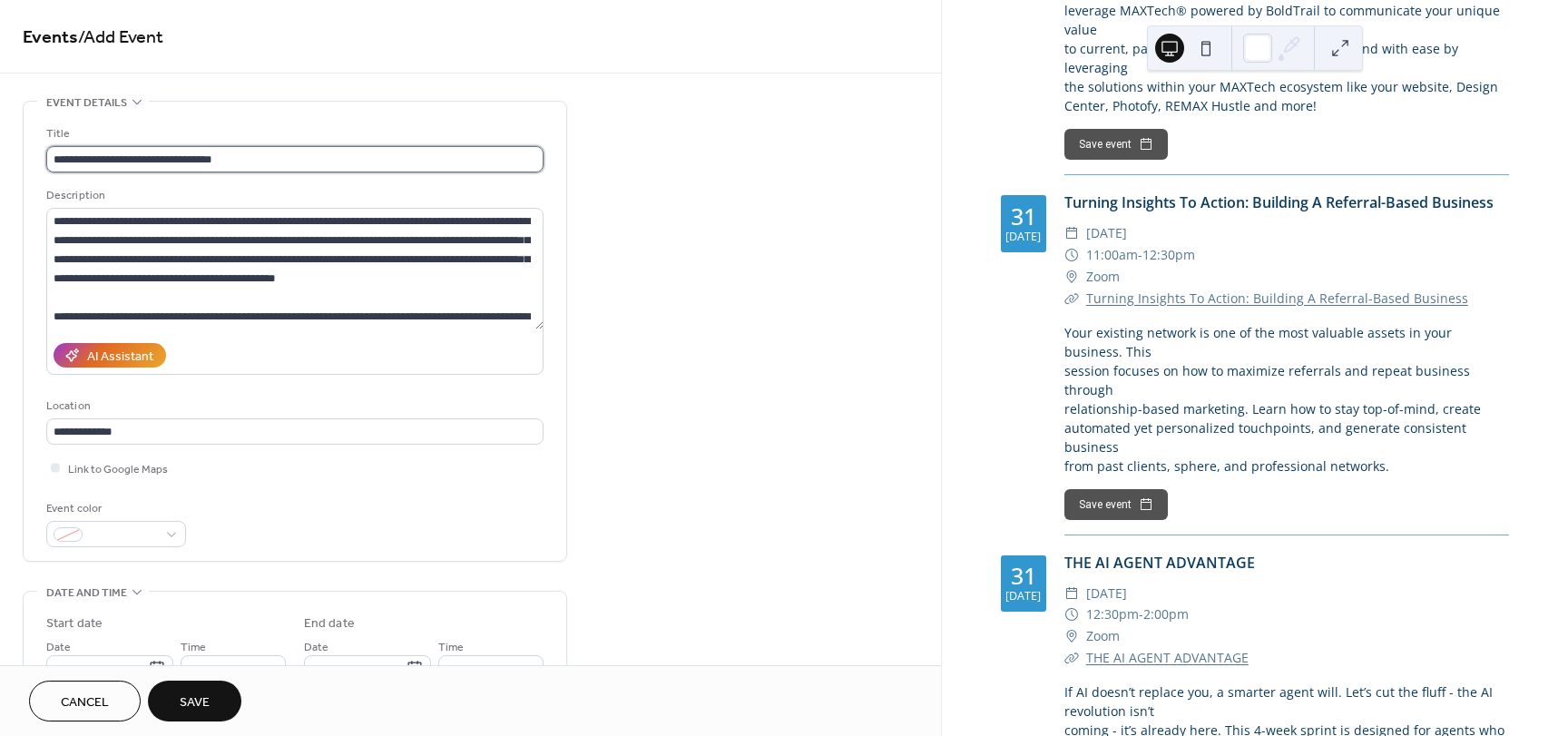 click on "**********" at bounding box center [295, 159] 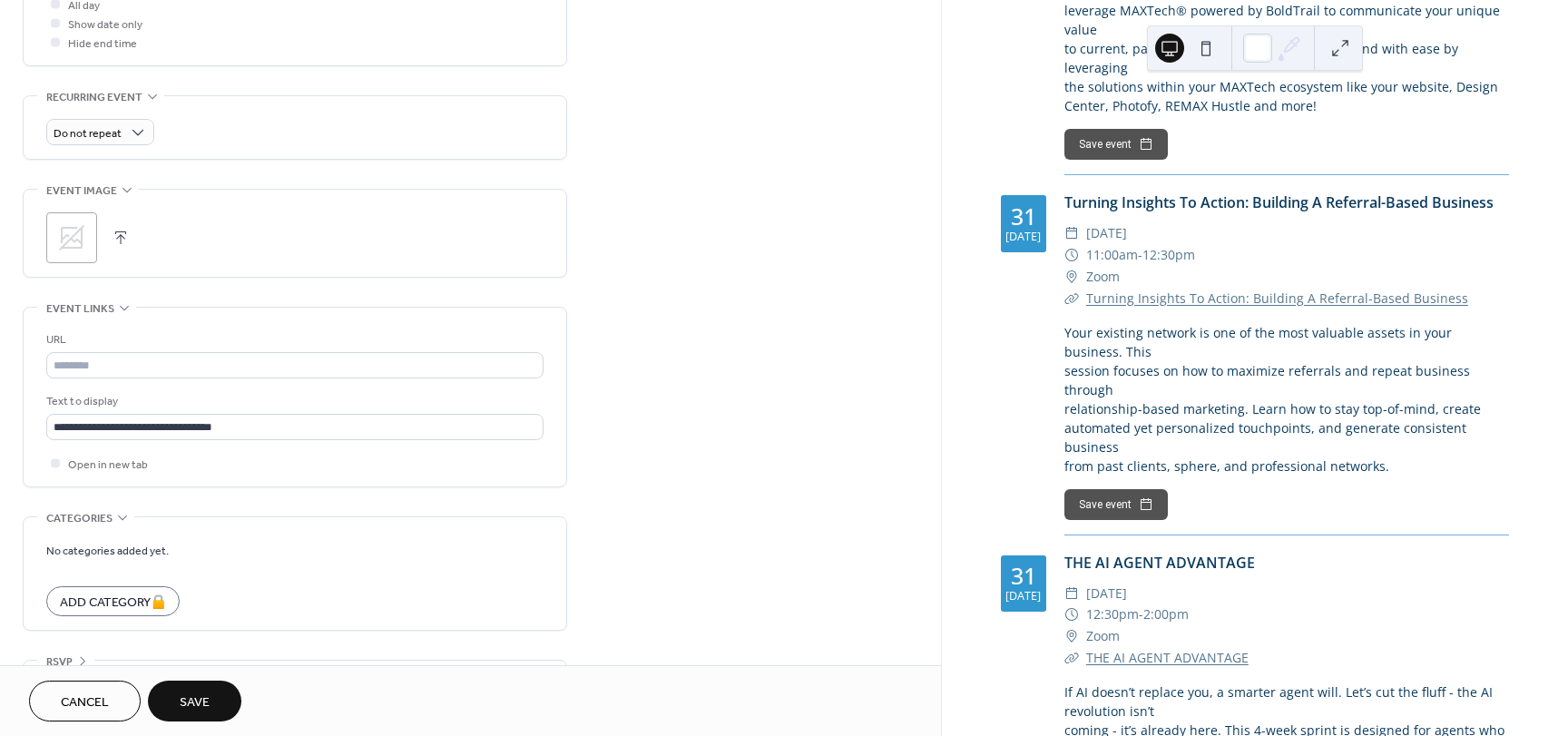 scroll, scrollTop: 760, scrollLeft: 0, axis: vertical 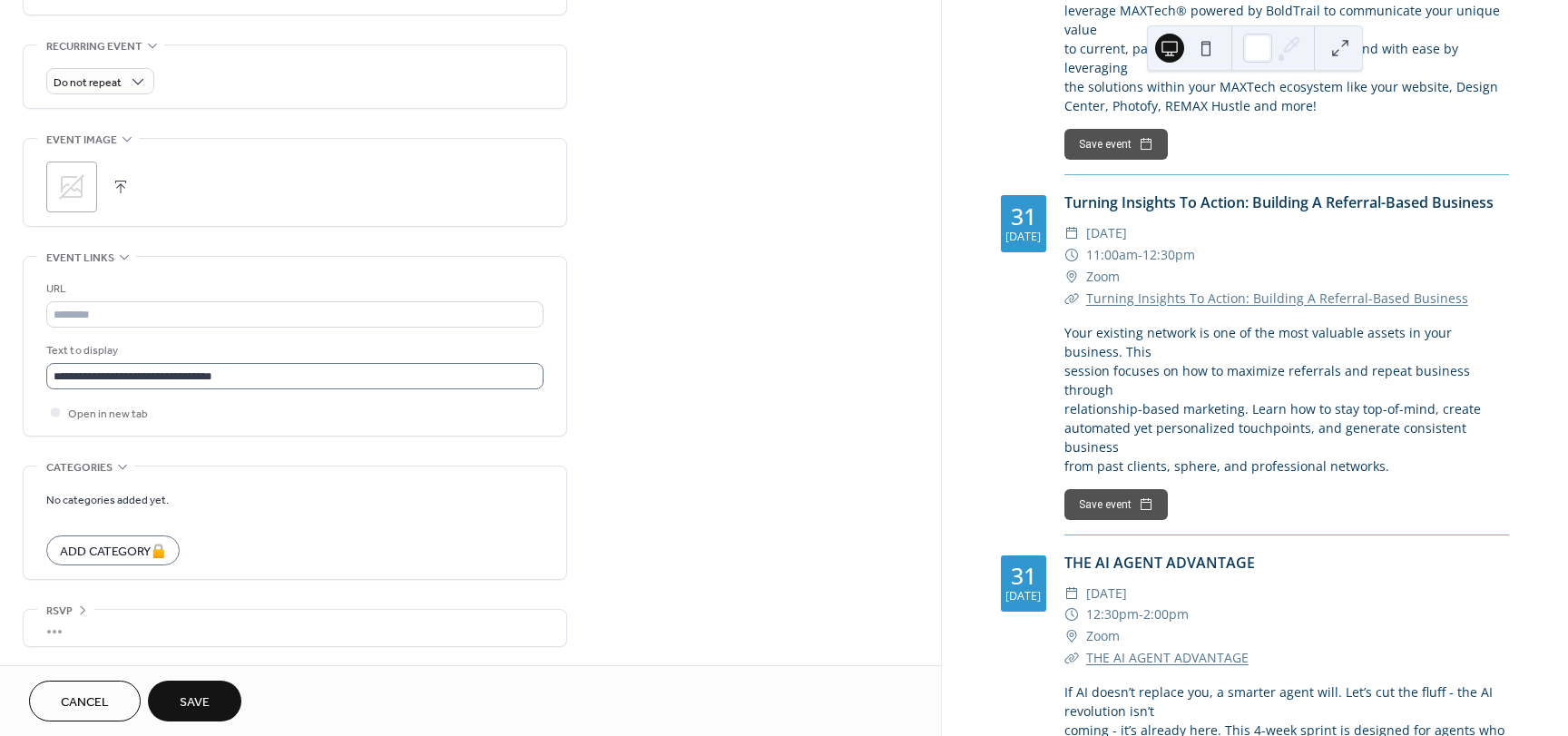 type on "**********" 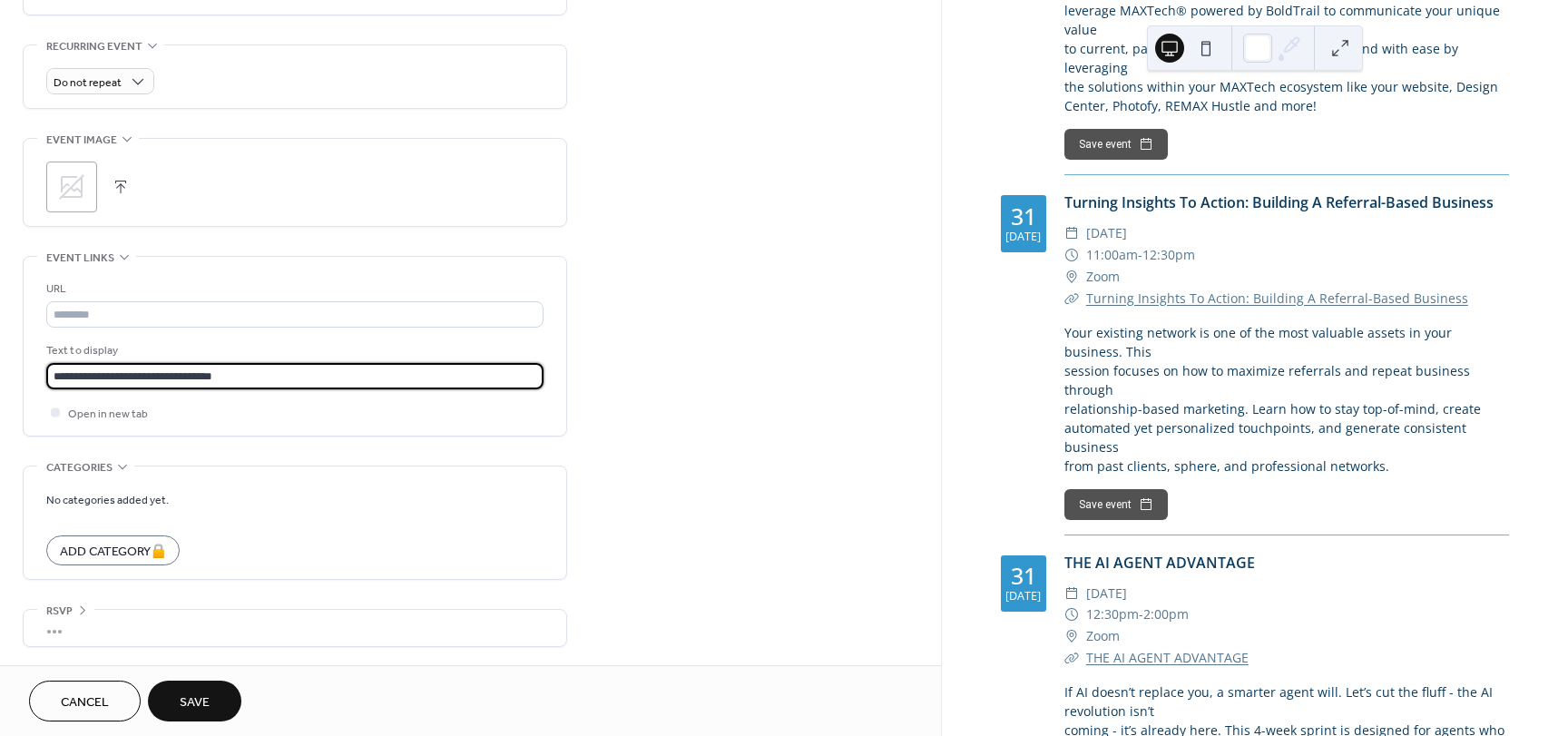 click on "**********" at bounding box center [295, 376] 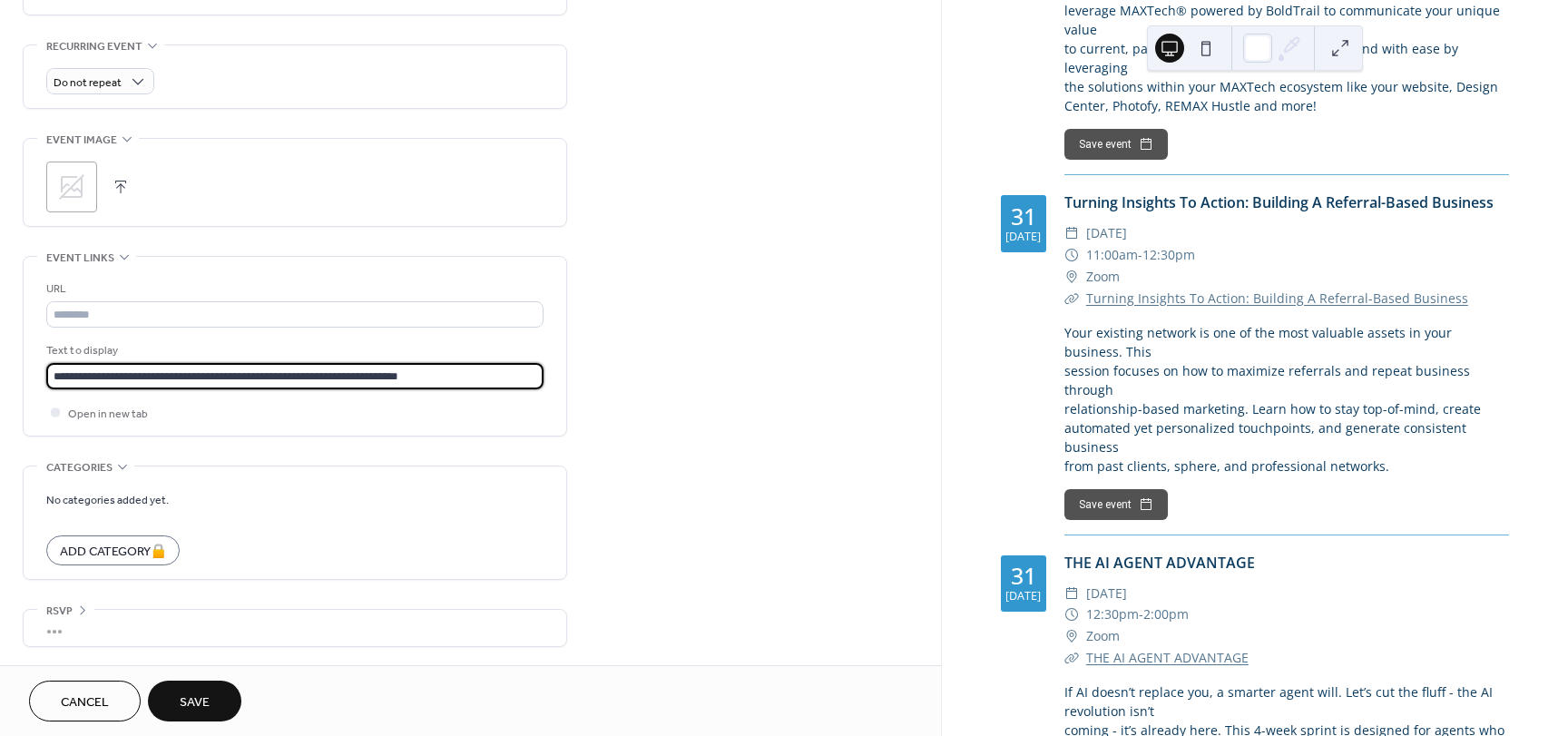 type on "**********" 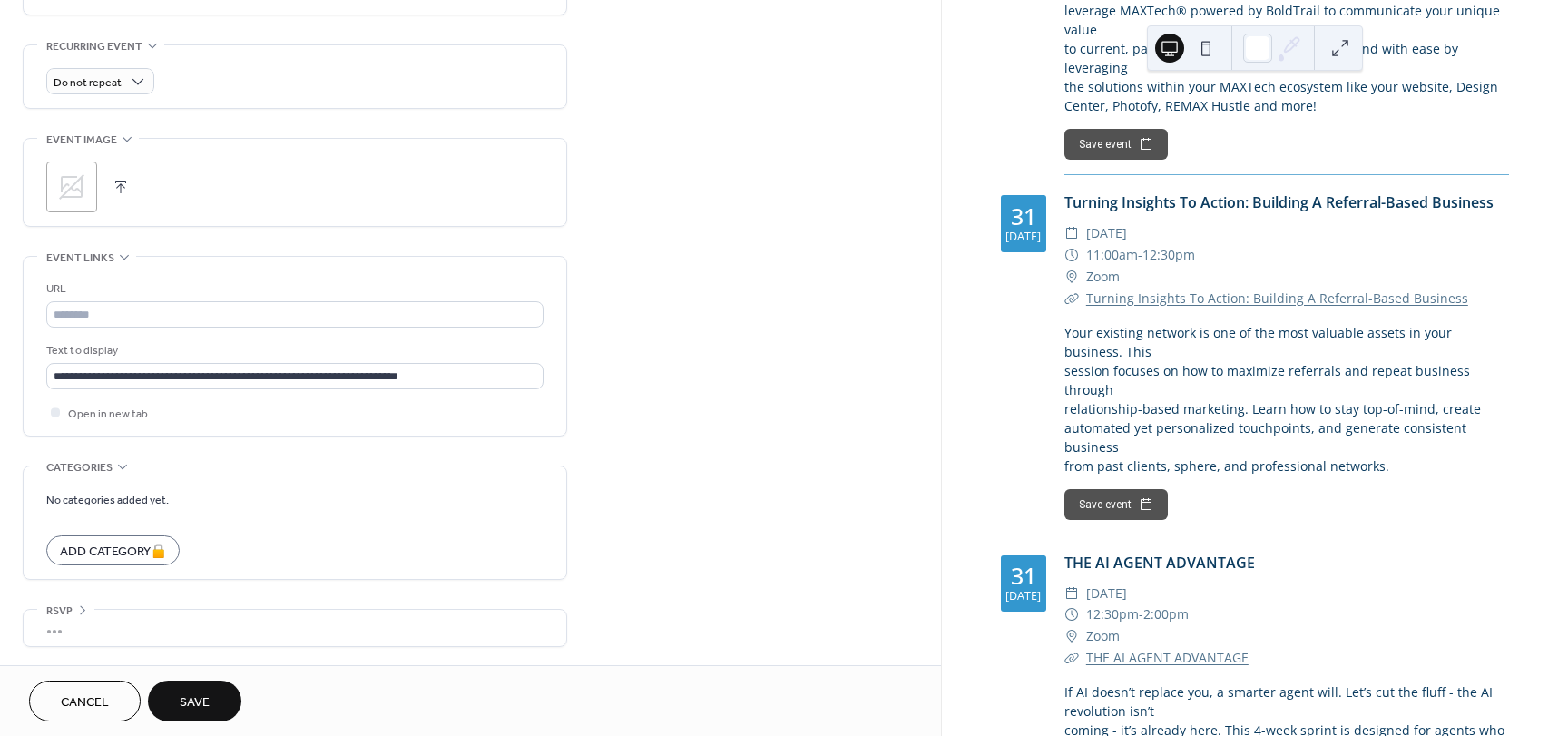 click on "**********" at bounding box center (470, 3) 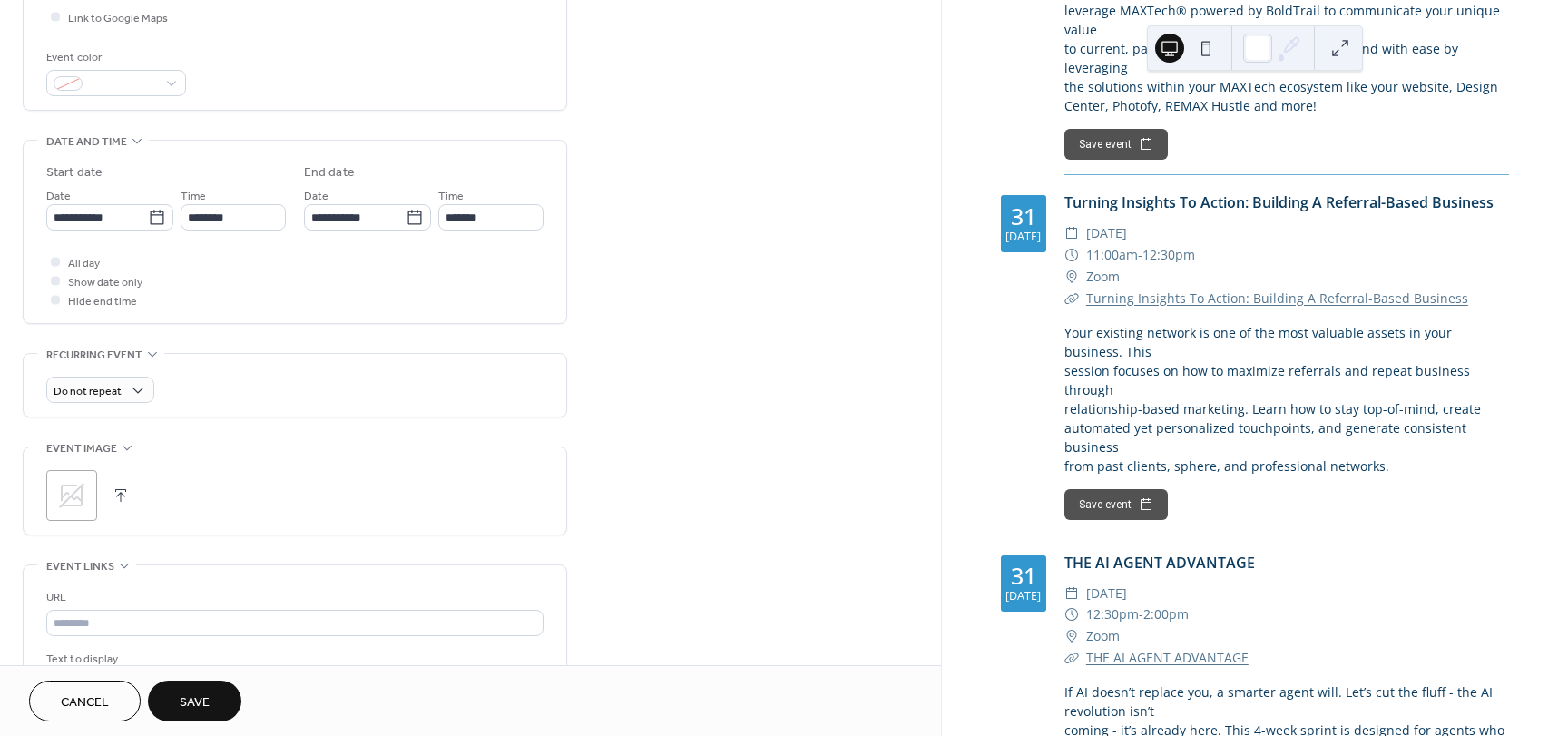 scroll, scrollTop: 452, scrollLeft: 0, axis: vertical 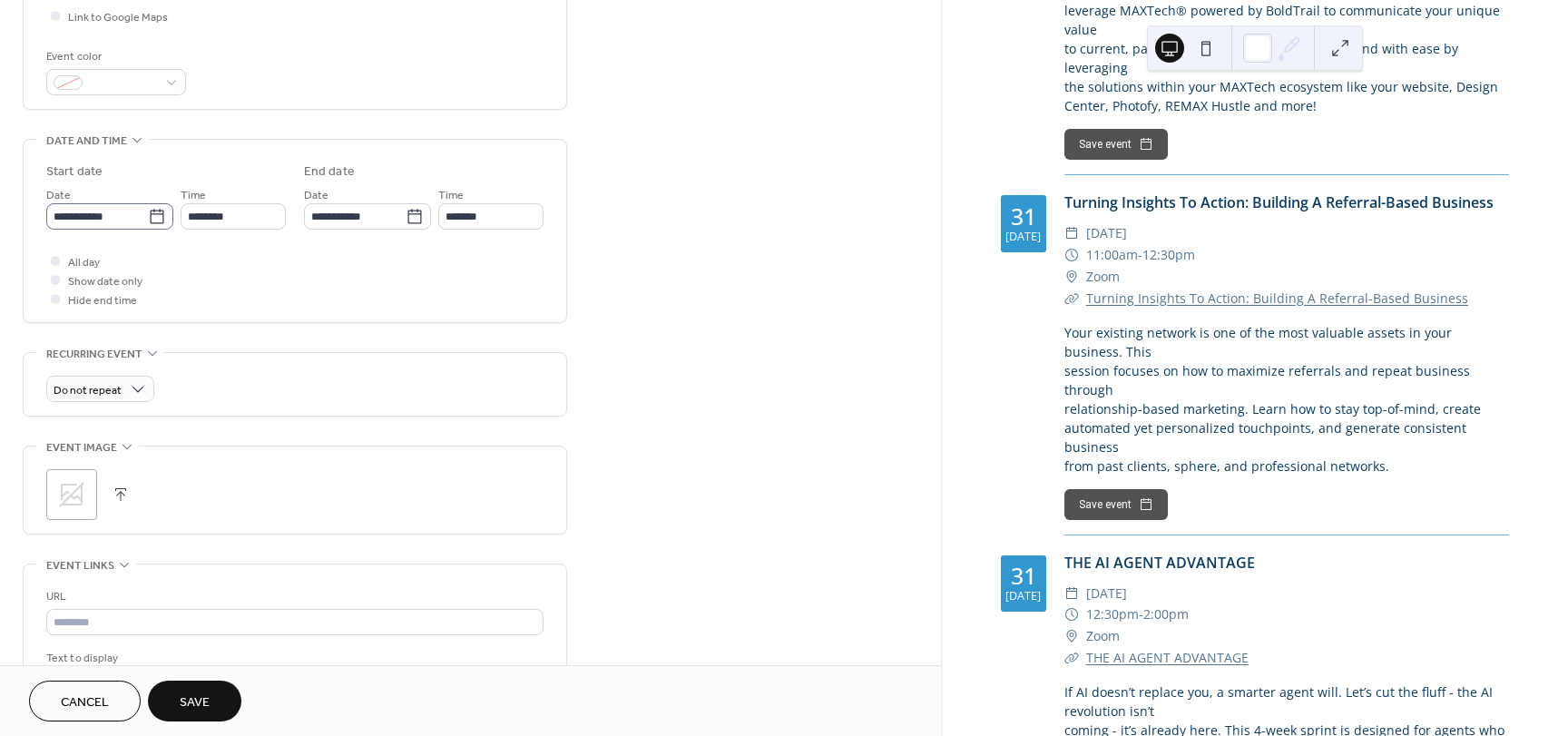 click 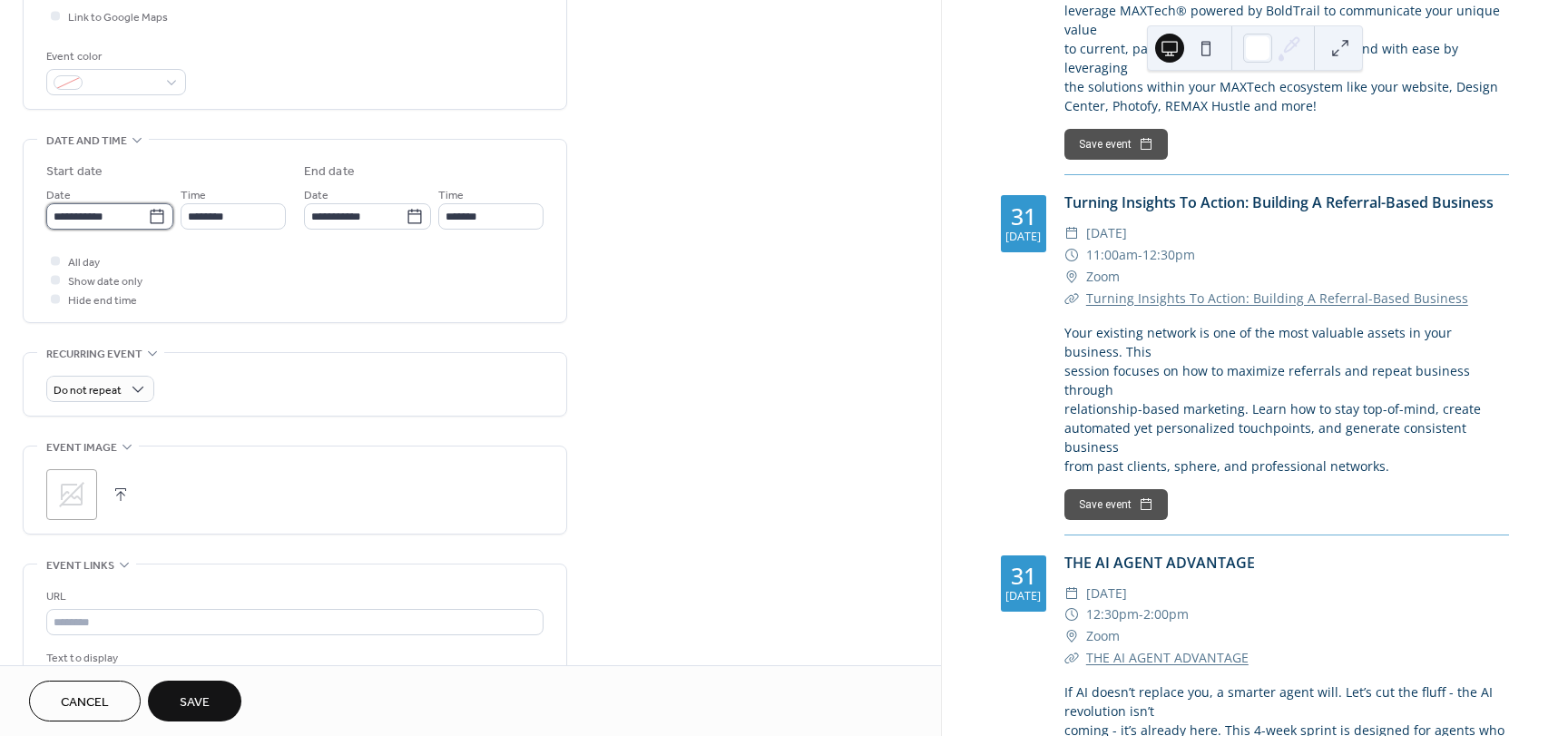 click on "**********" at bounding box center (97, 216) 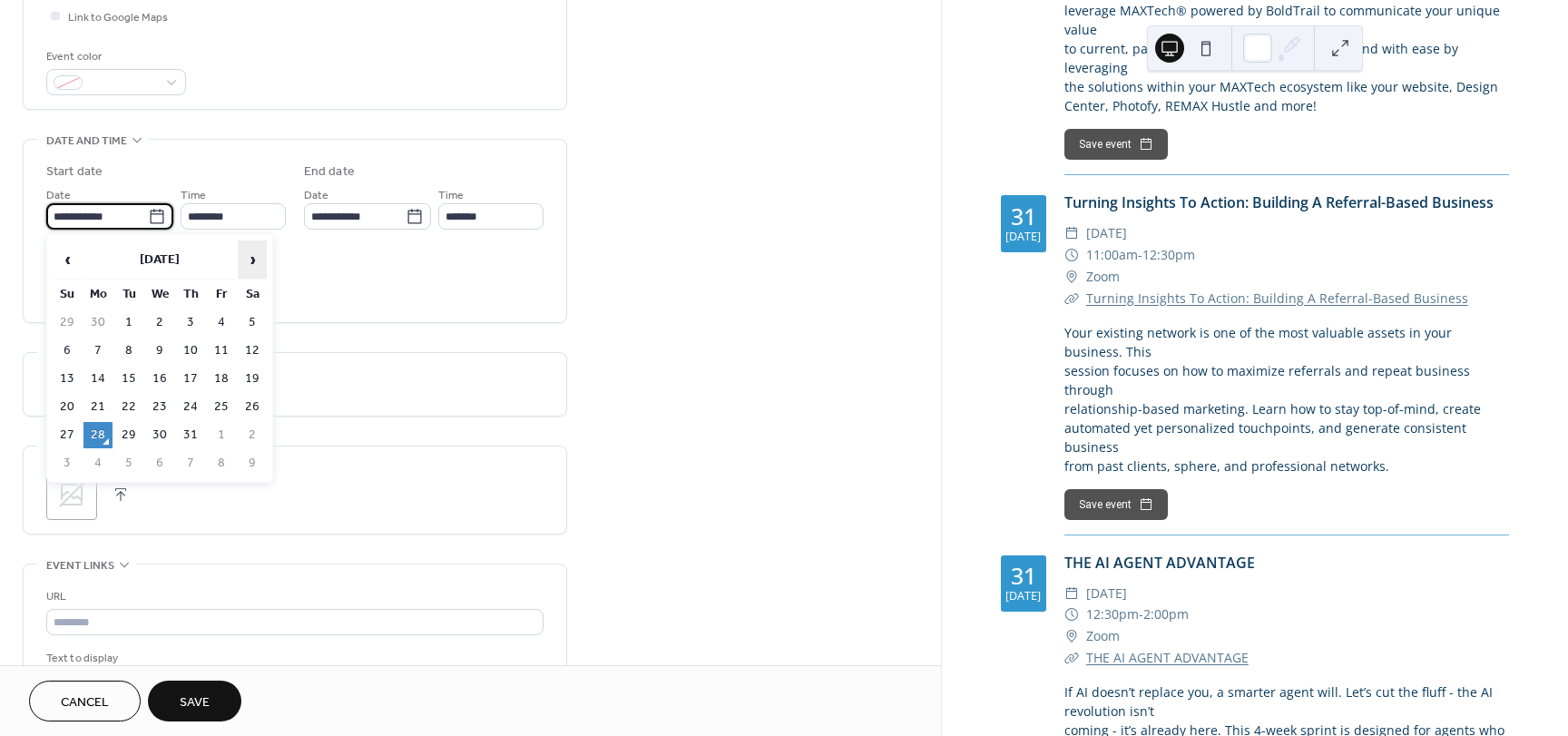 click on "›" at bounding box center [252, 260] 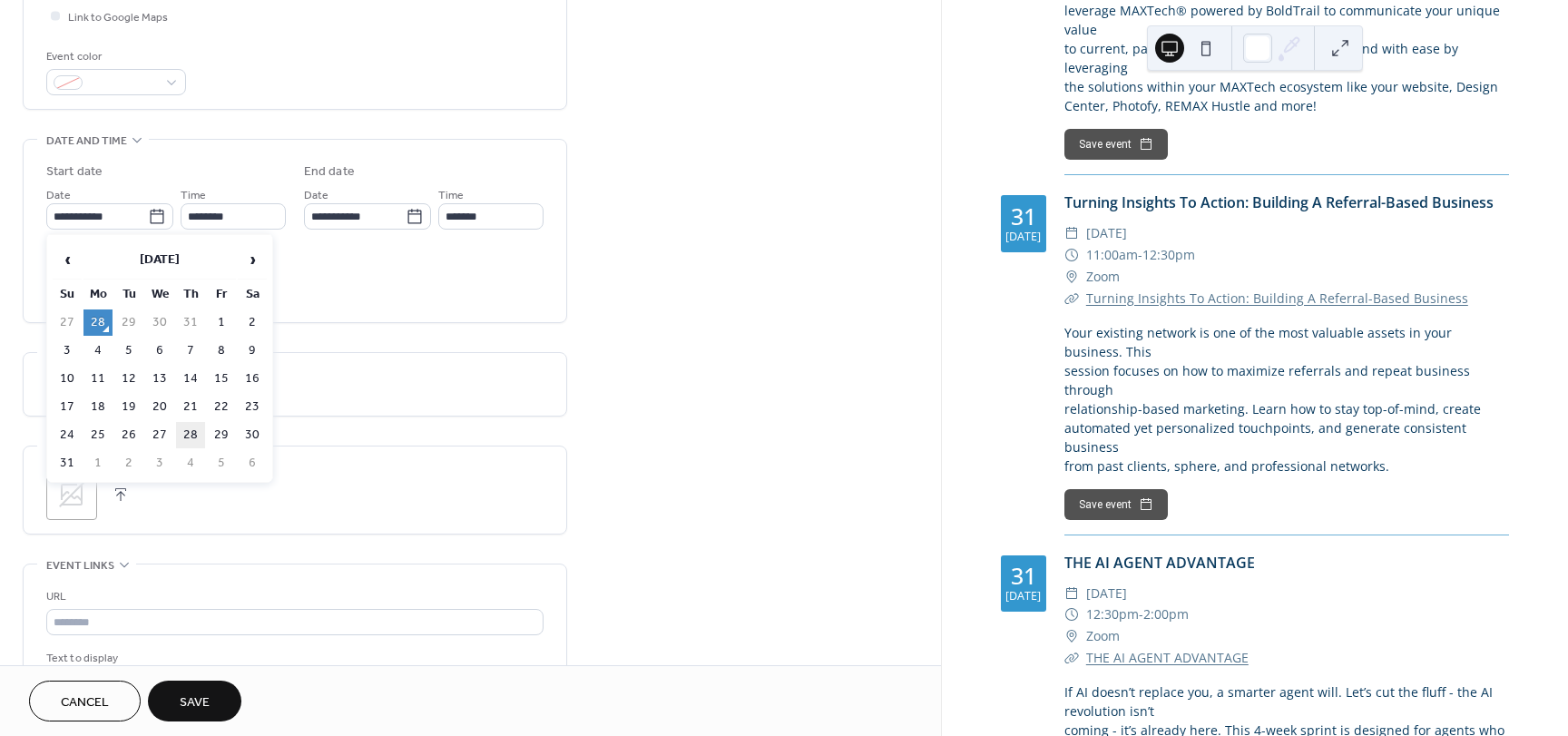click on "28" at bounding box center (191, 435) 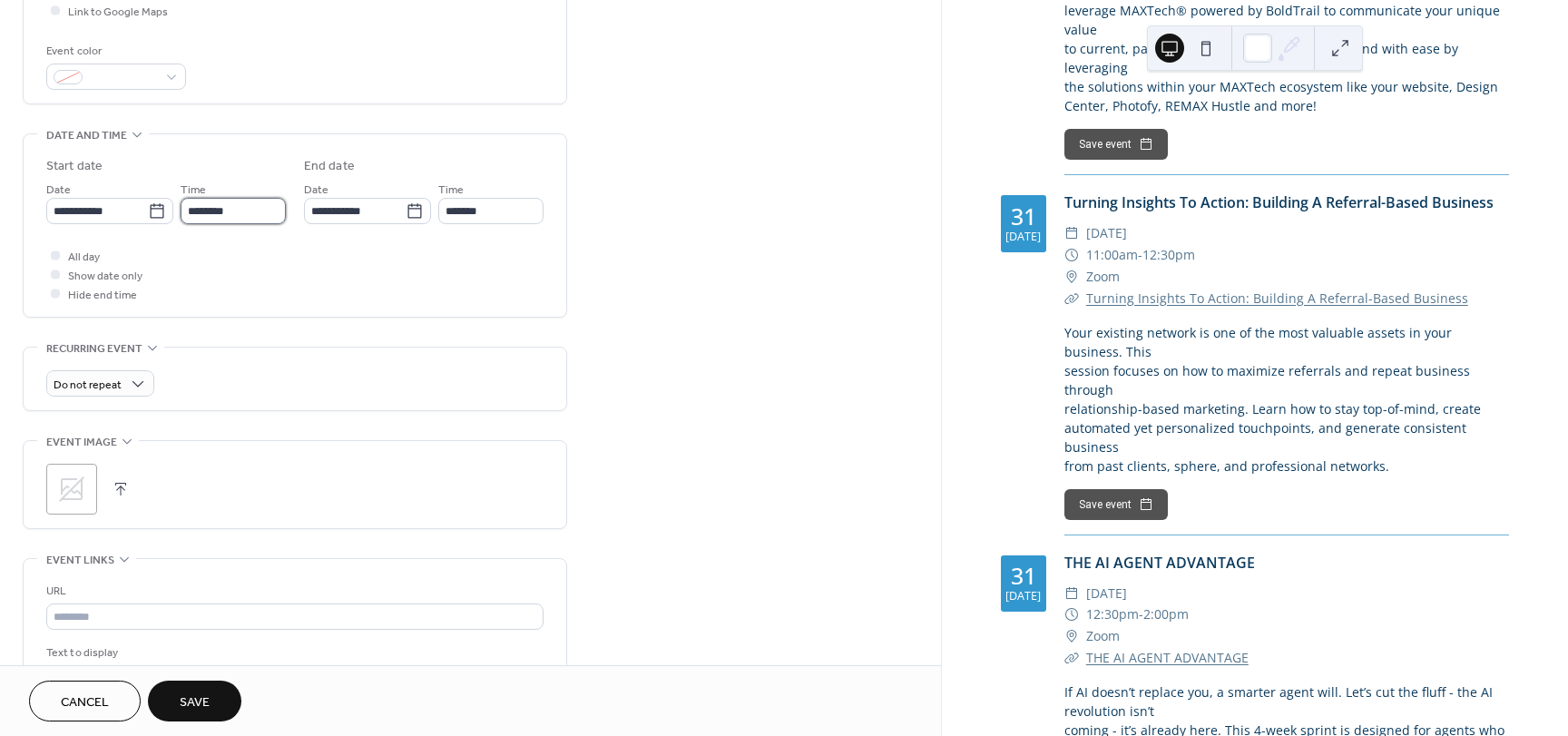 click on "********" at bounding box center (233, 211) 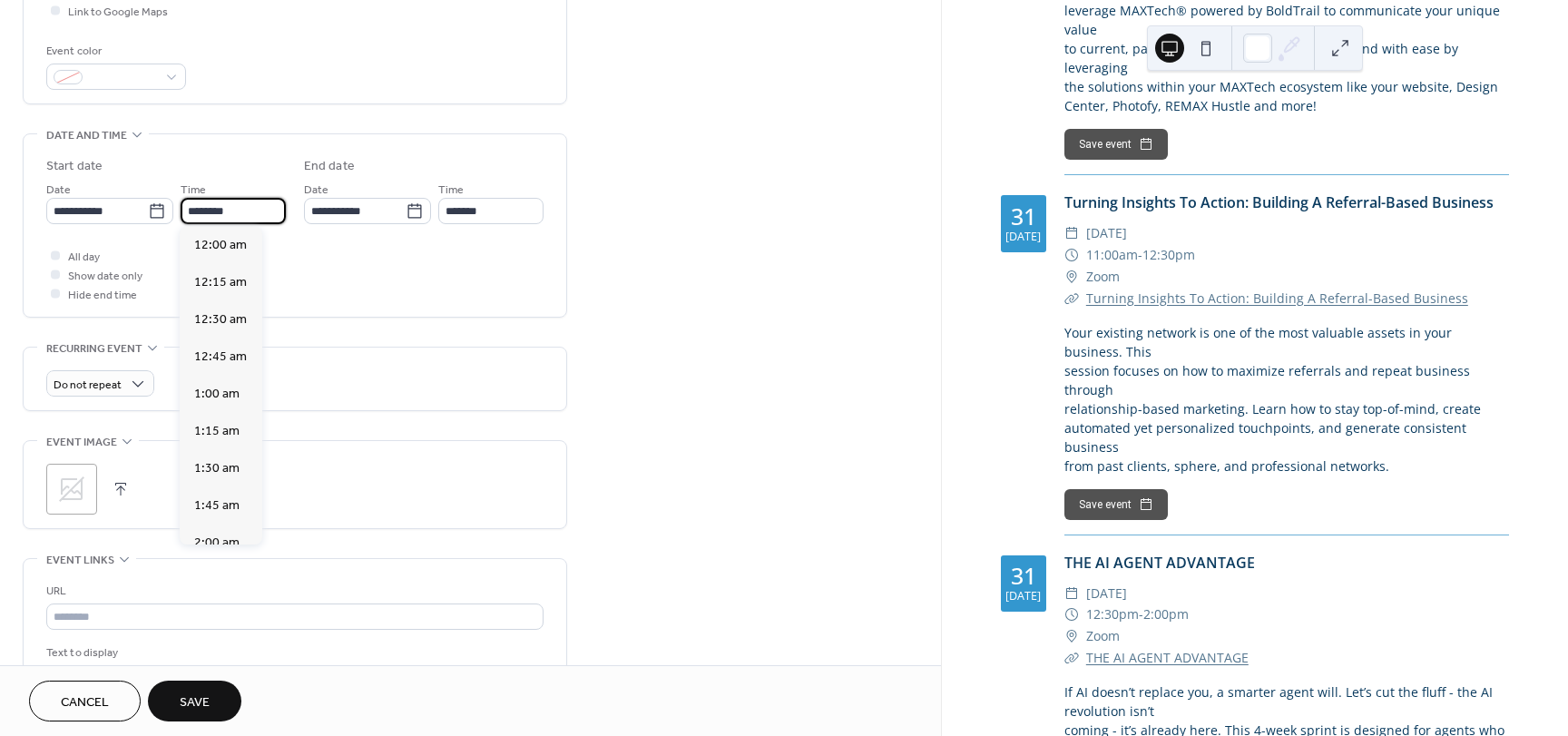 scroll, scrollTop: 459, scrollLeft: 0, axis: vertical 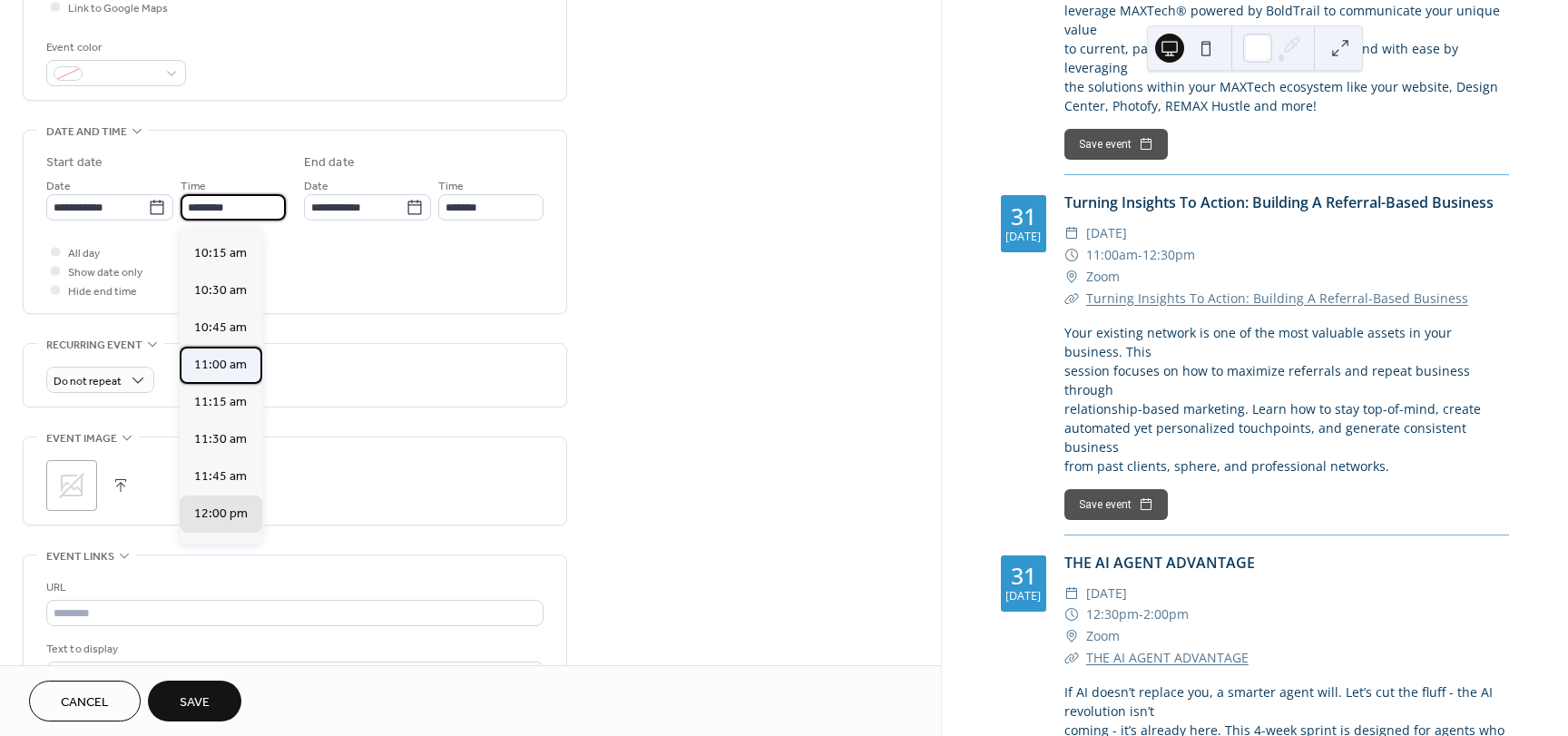 click on "11:00 am" at bounding box center [220, 365] 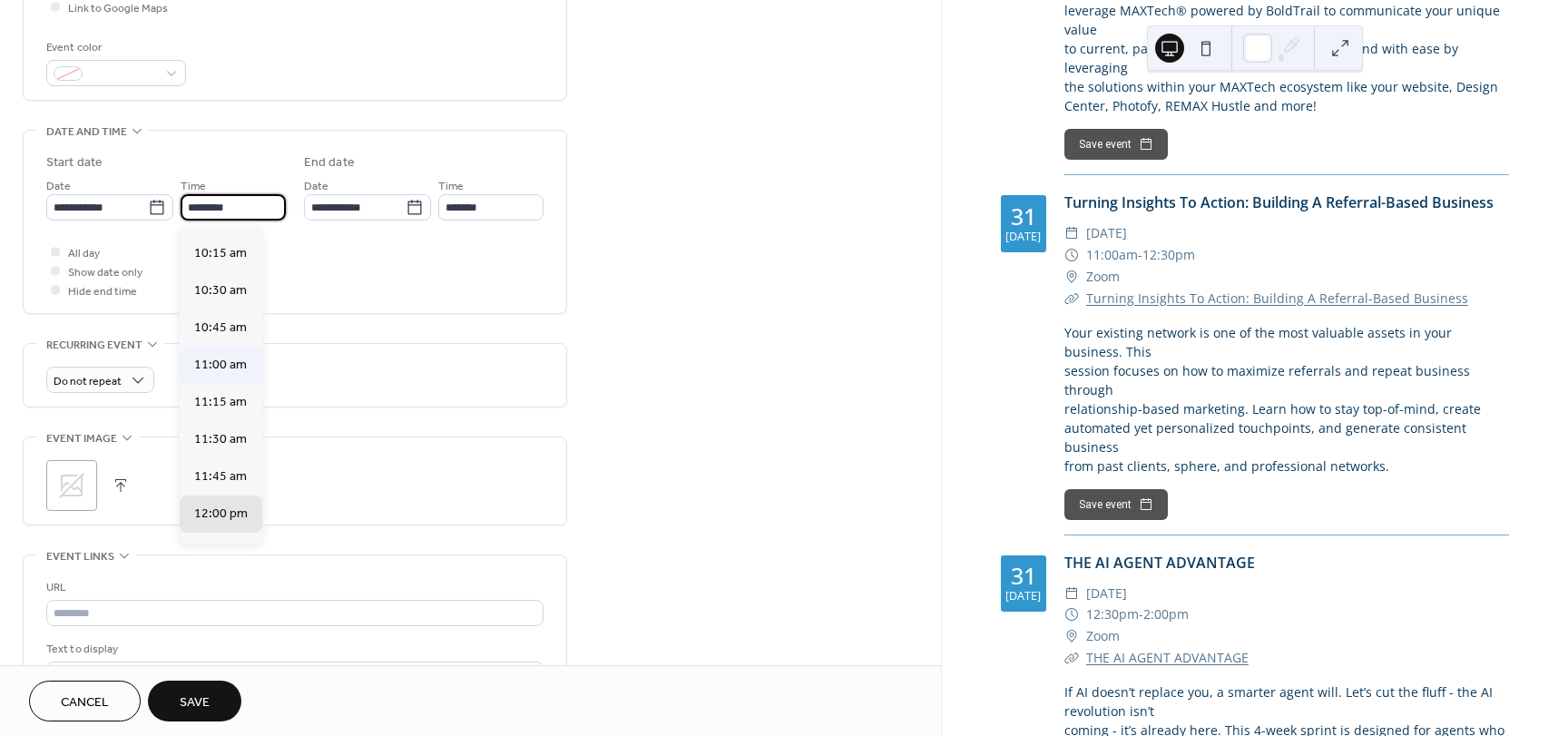 type on "********" 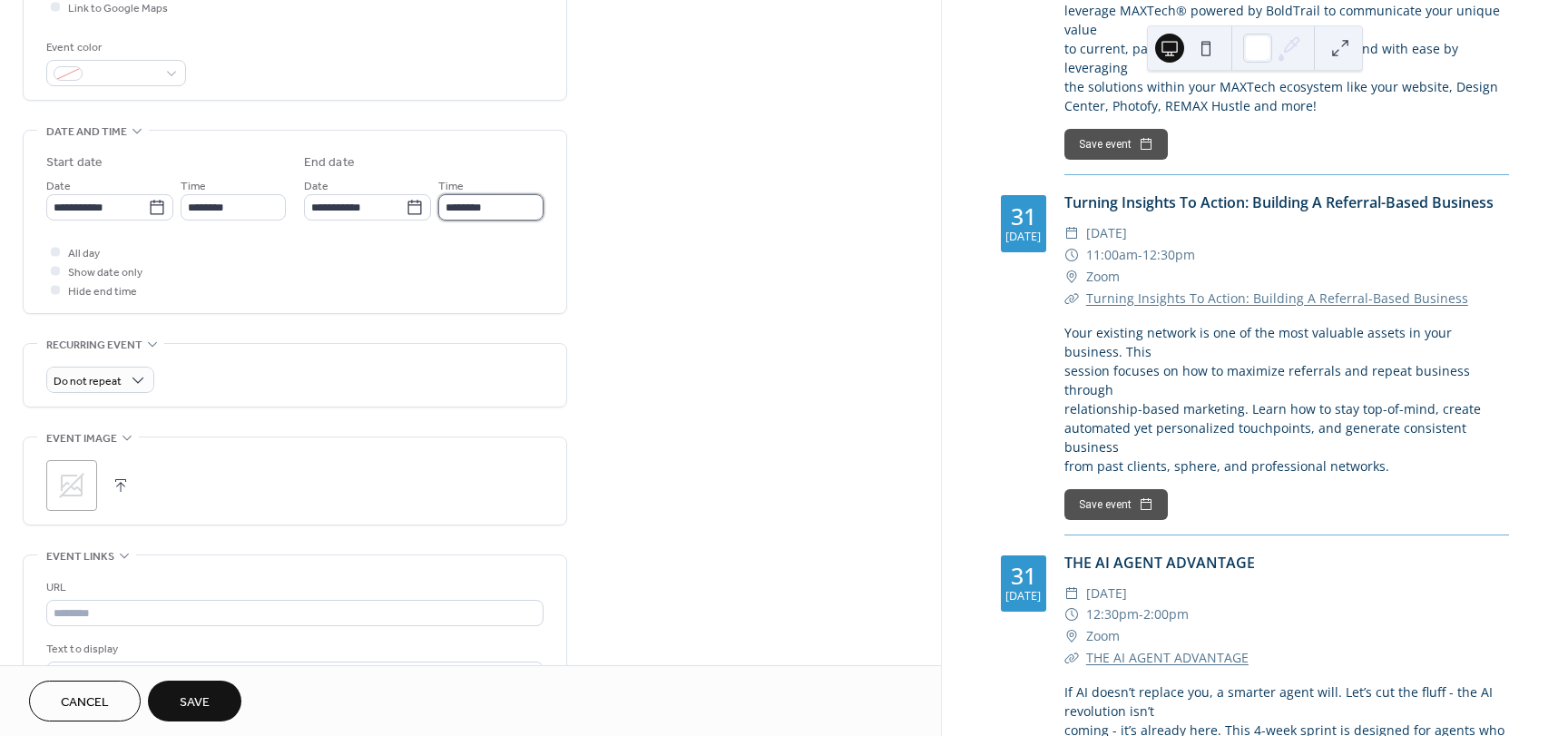click on "********" at bounding box center [491, 207] 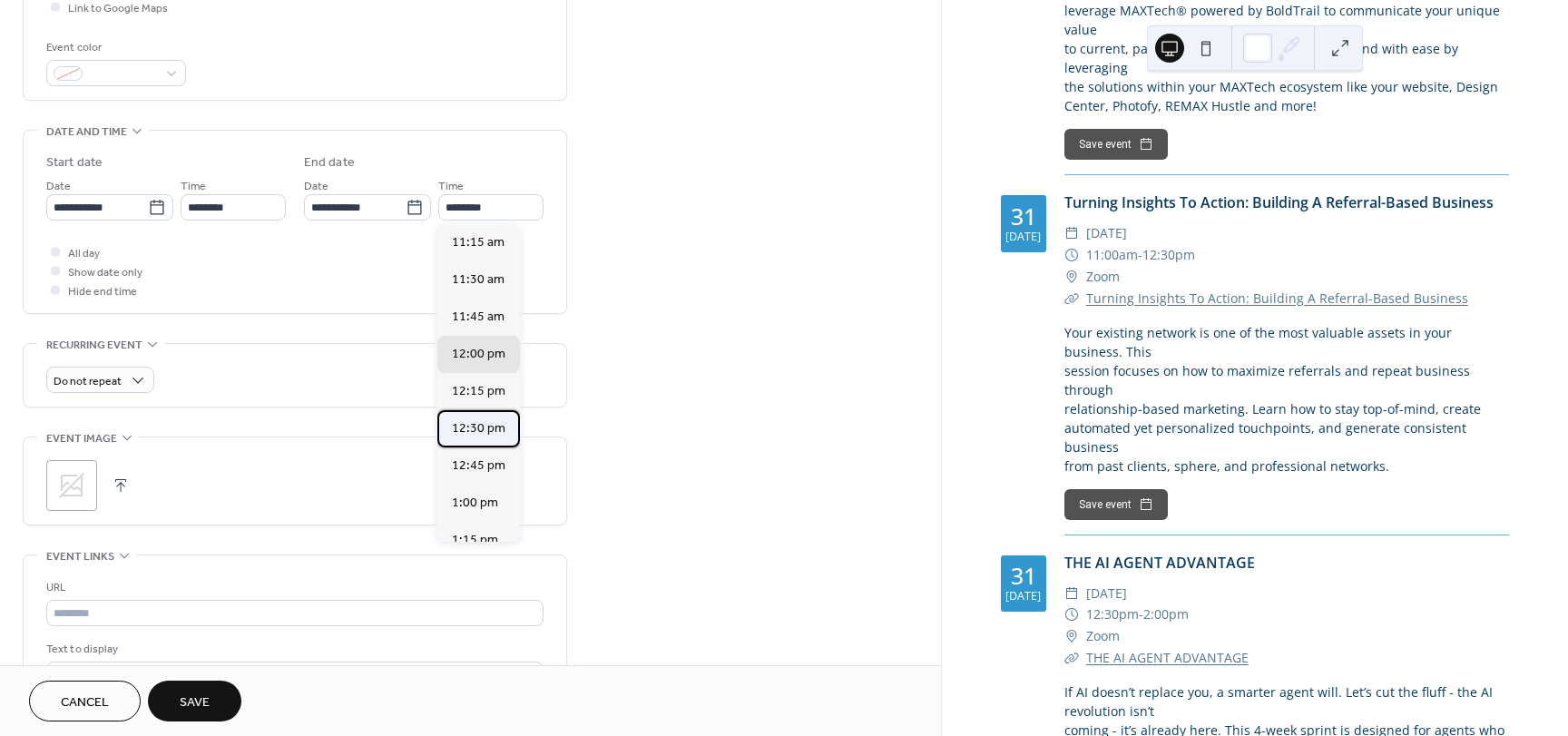 click on "12:30 pm" at bounding box center [478, 428] 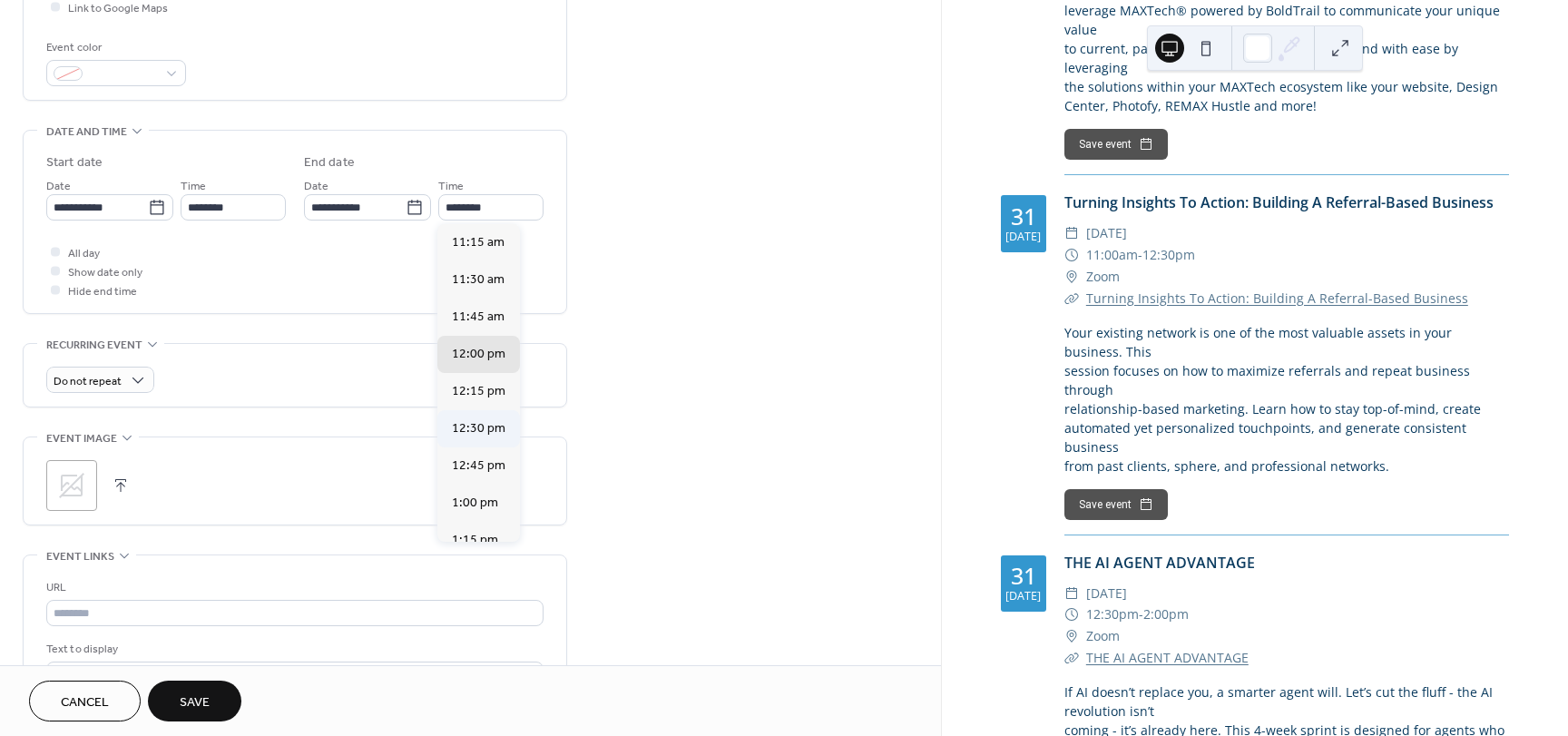 type on "********" 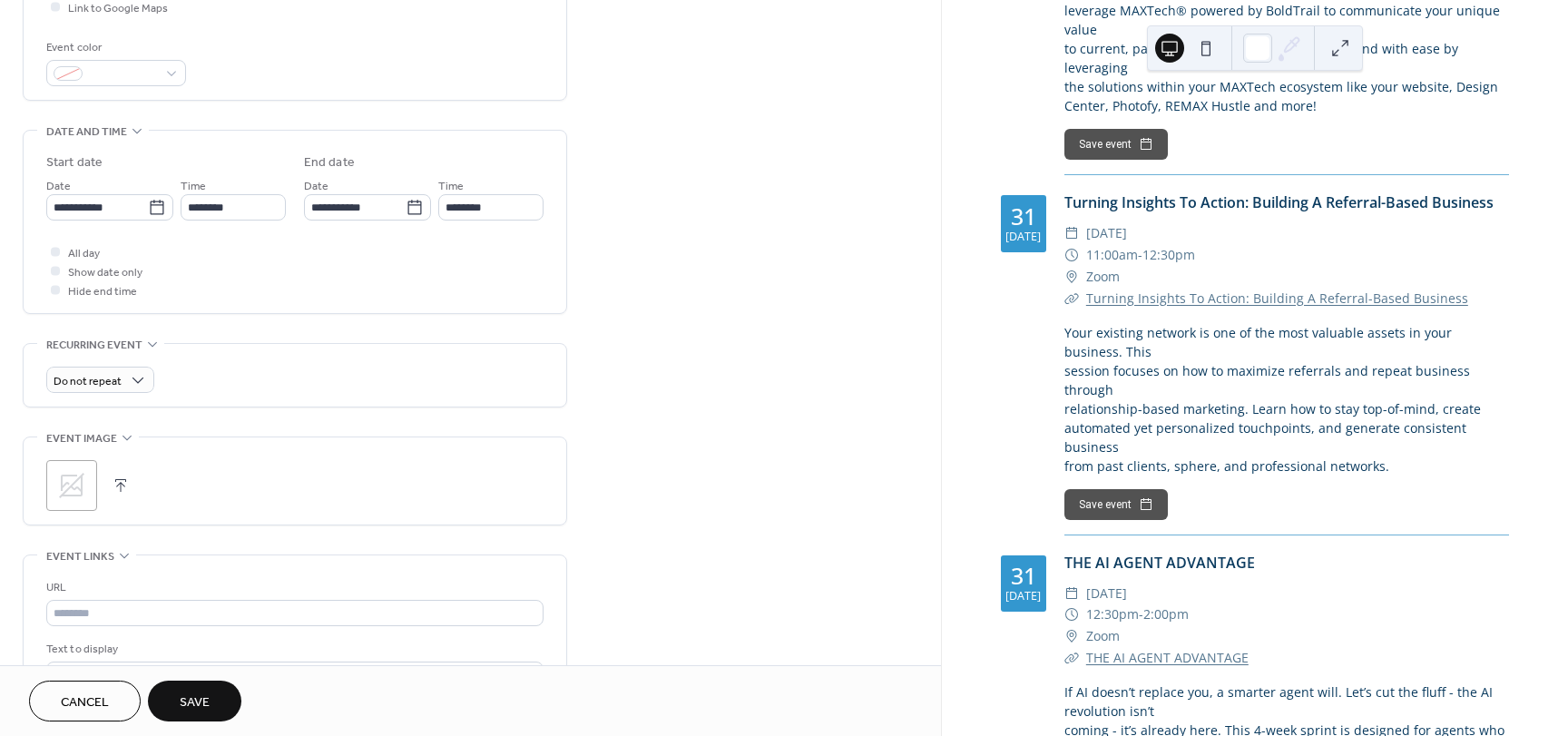 click on "**********" at bounding box center [470, 301] 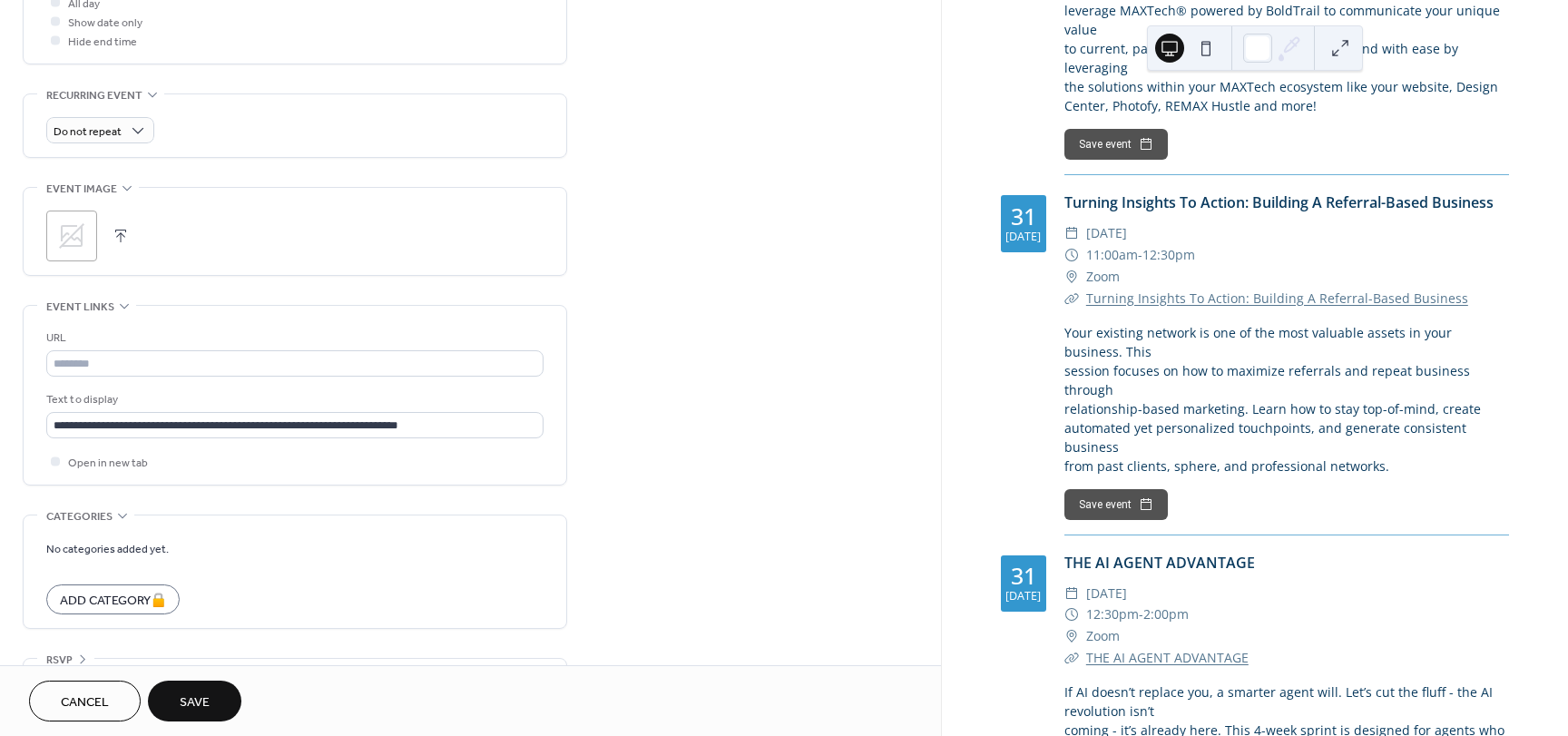 scroll, scrollTop: 717, scrollLeft: 0, axis: vertical 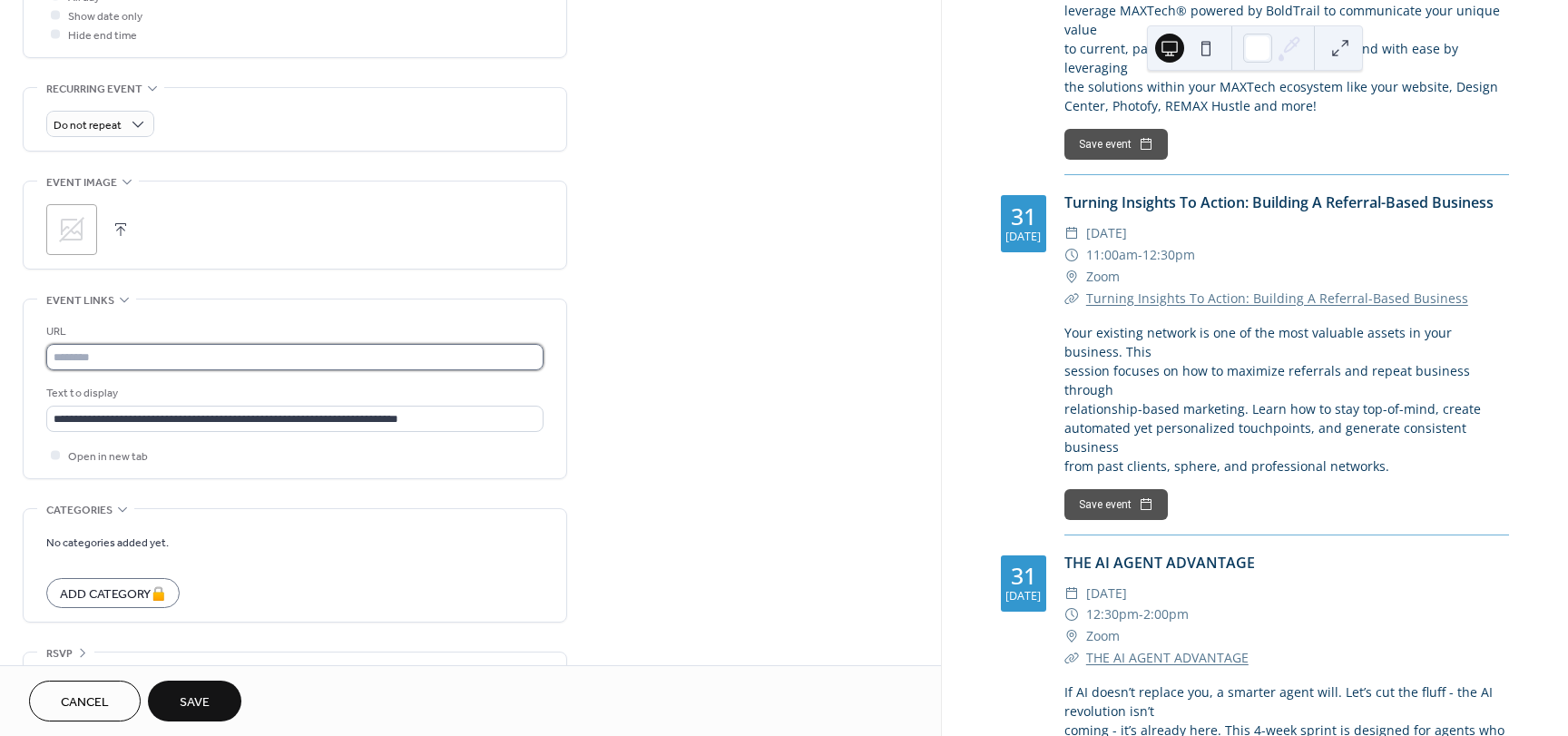click at bounding box center [295, 357] 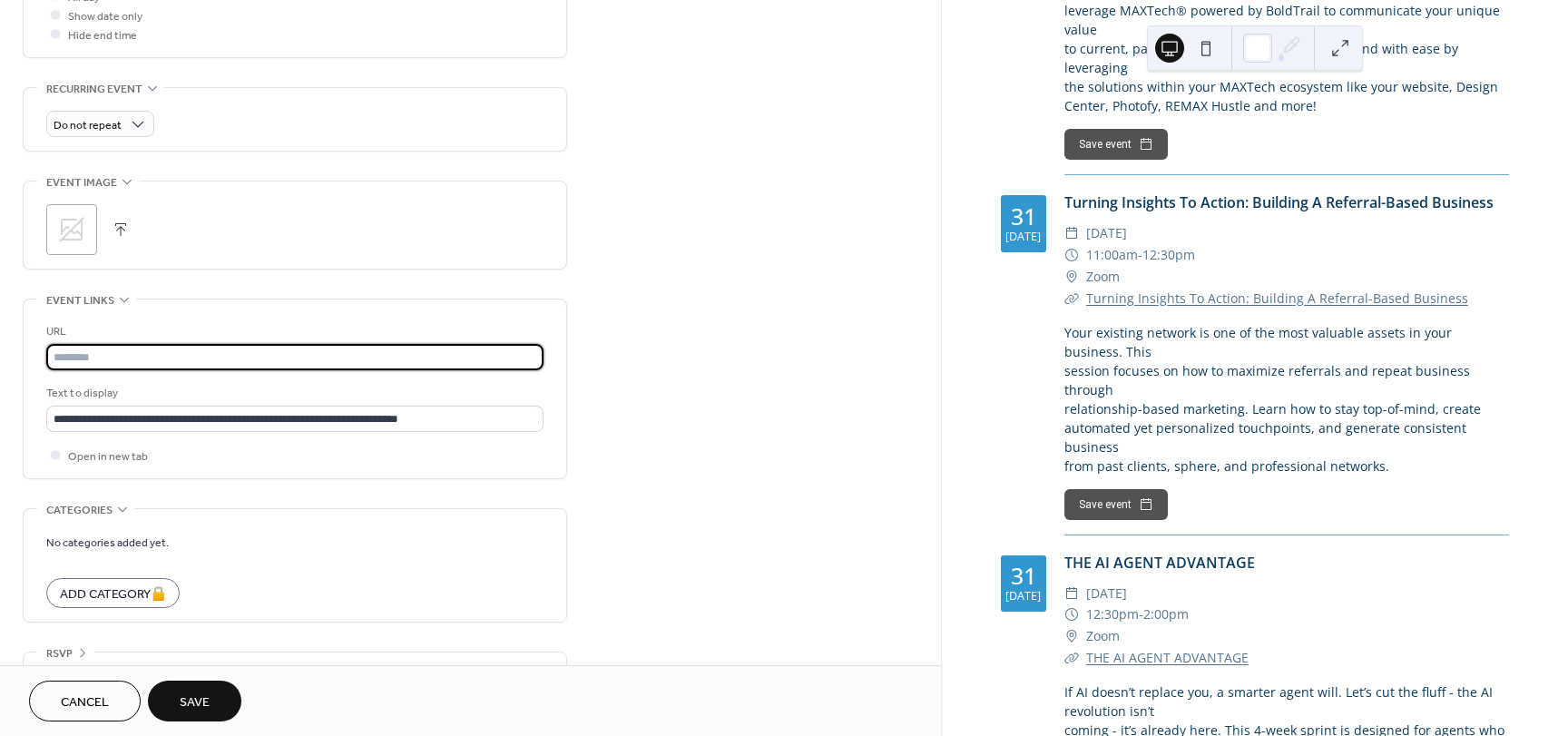paste on "**********" 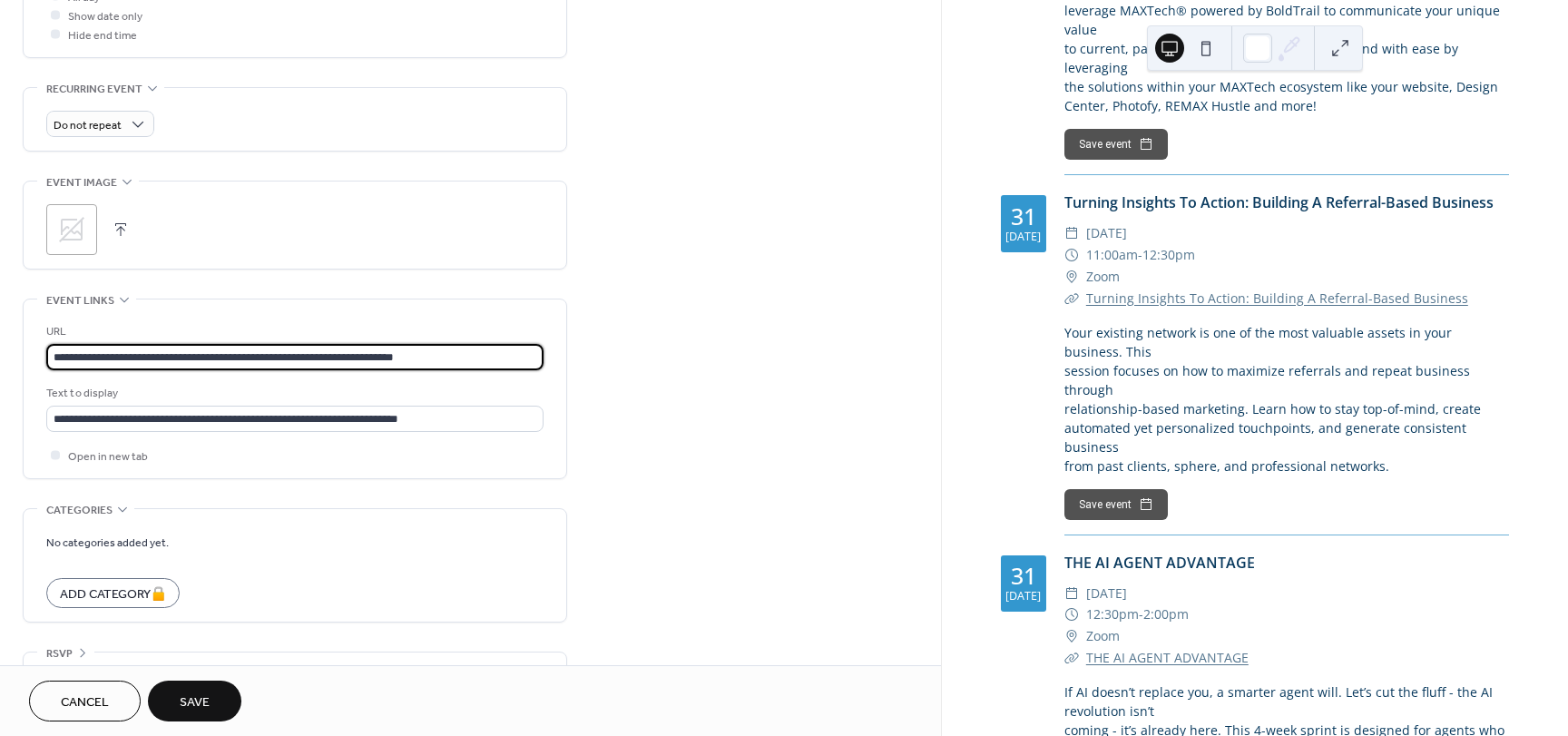 type on "**********" 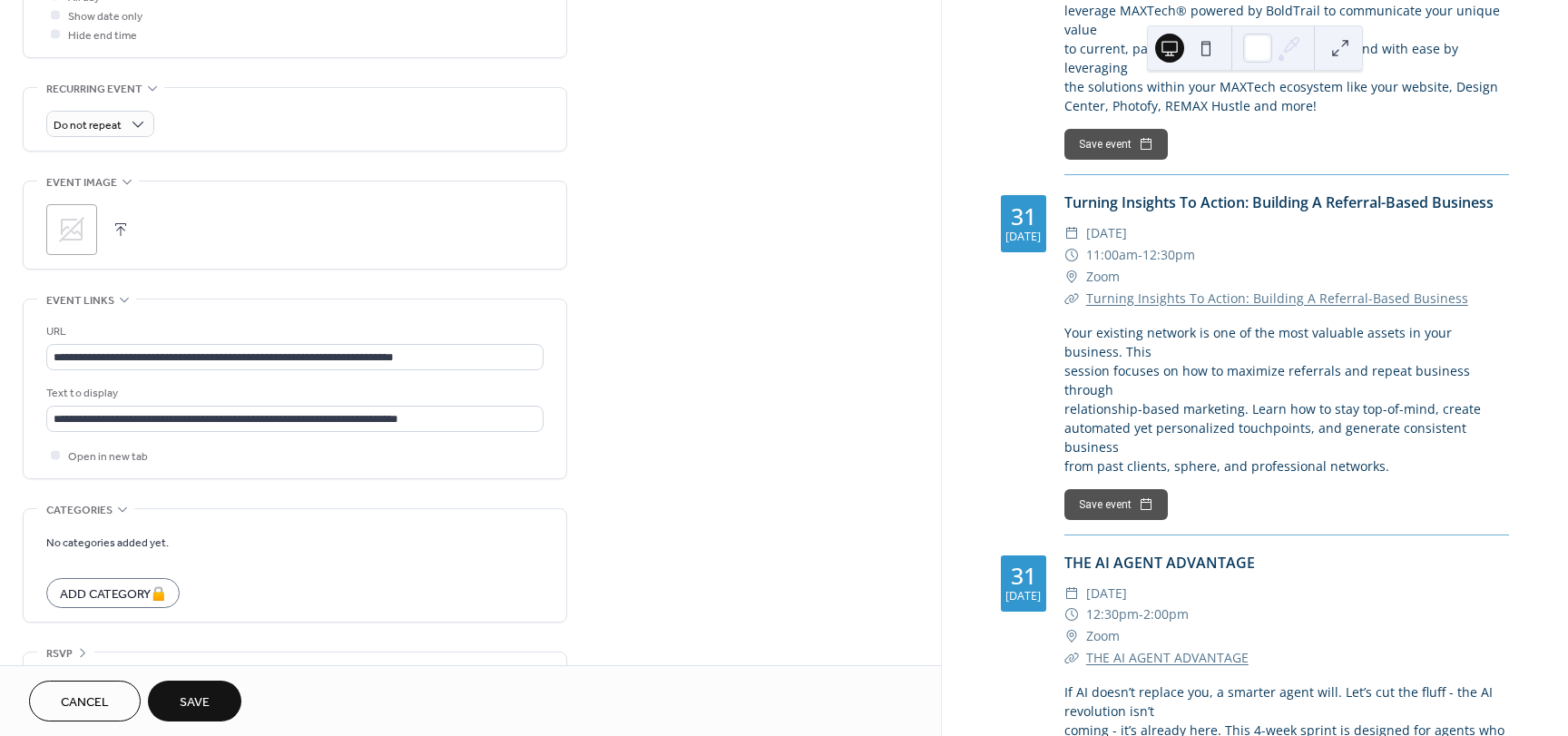 click on "Save" at bounding box center [194, 702] 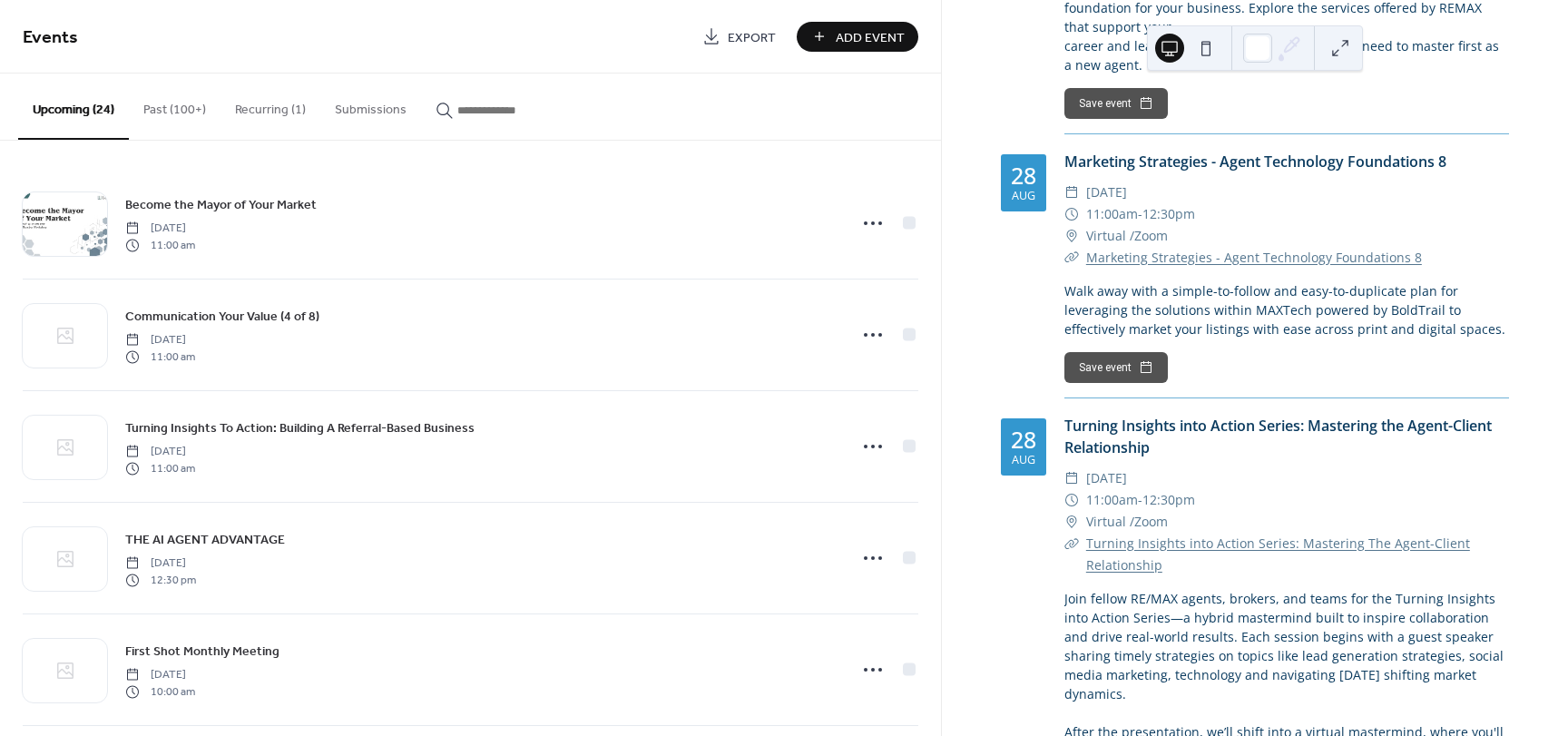 scroll, scrollTop: 4713, scrollLeft: 0, axis: vertical 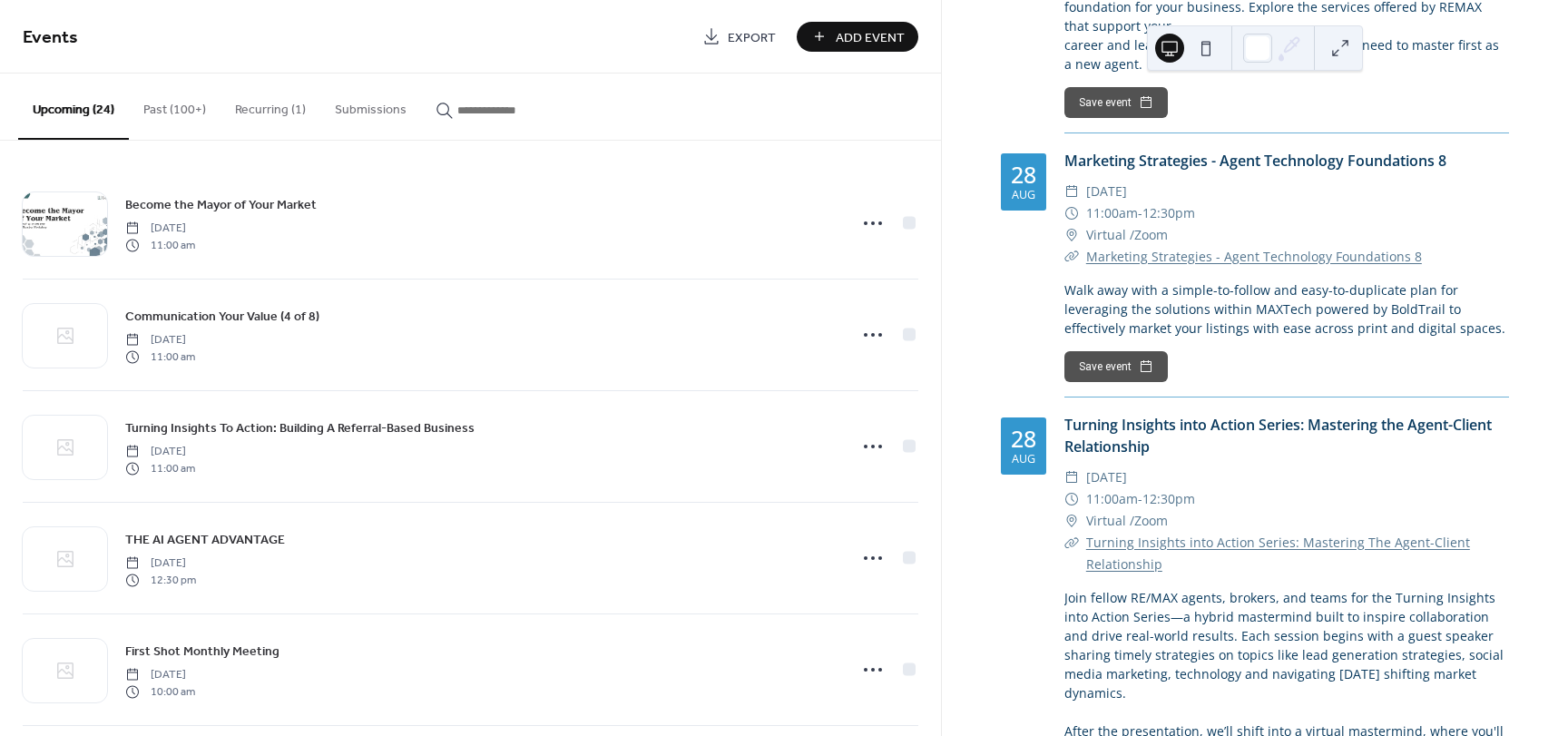 click on "Add Event" at bounding box center (870, 37) 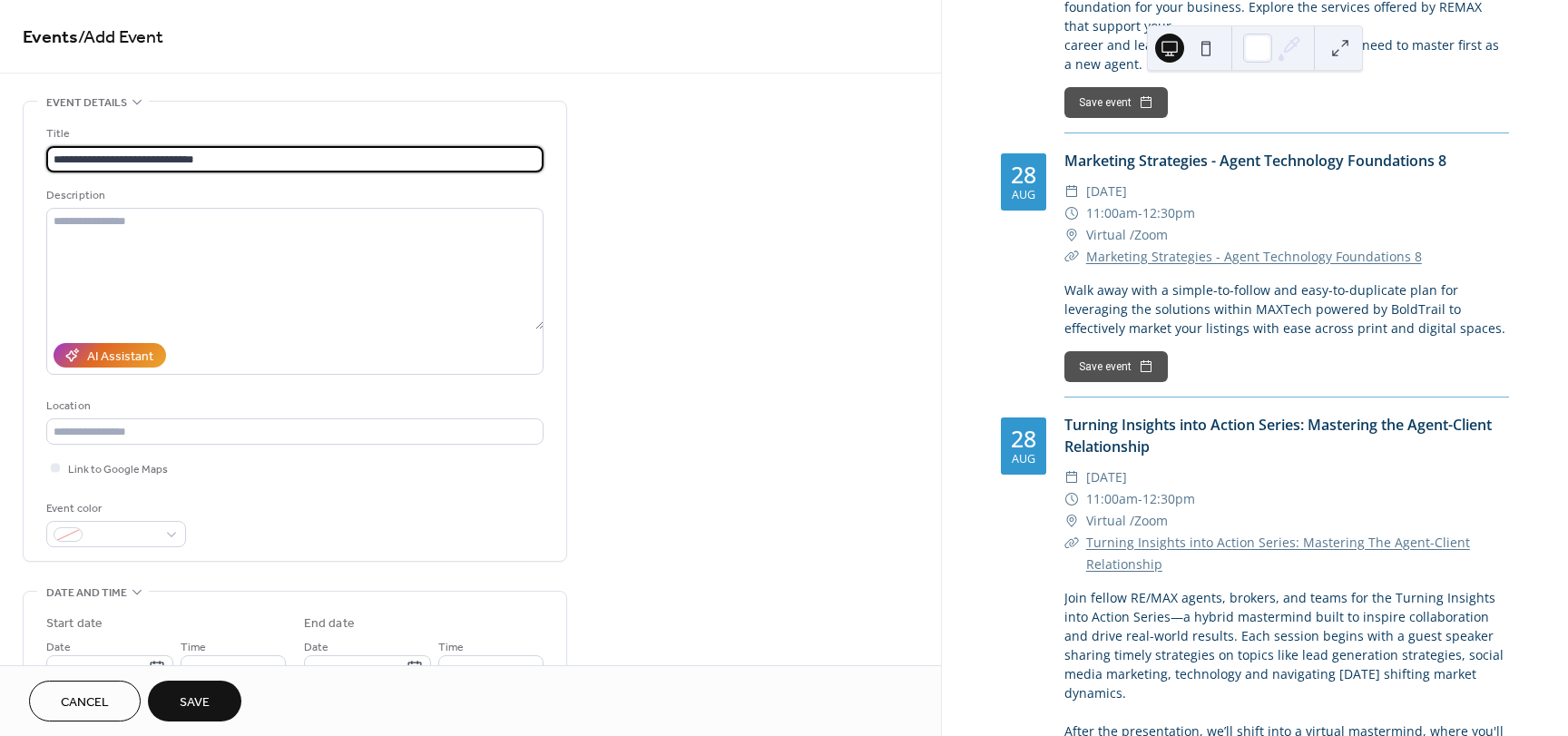 drag, startPoint x: 234, startPoint y: 157, endPoint x: 34, endPoint y: 161, distance: 200.04 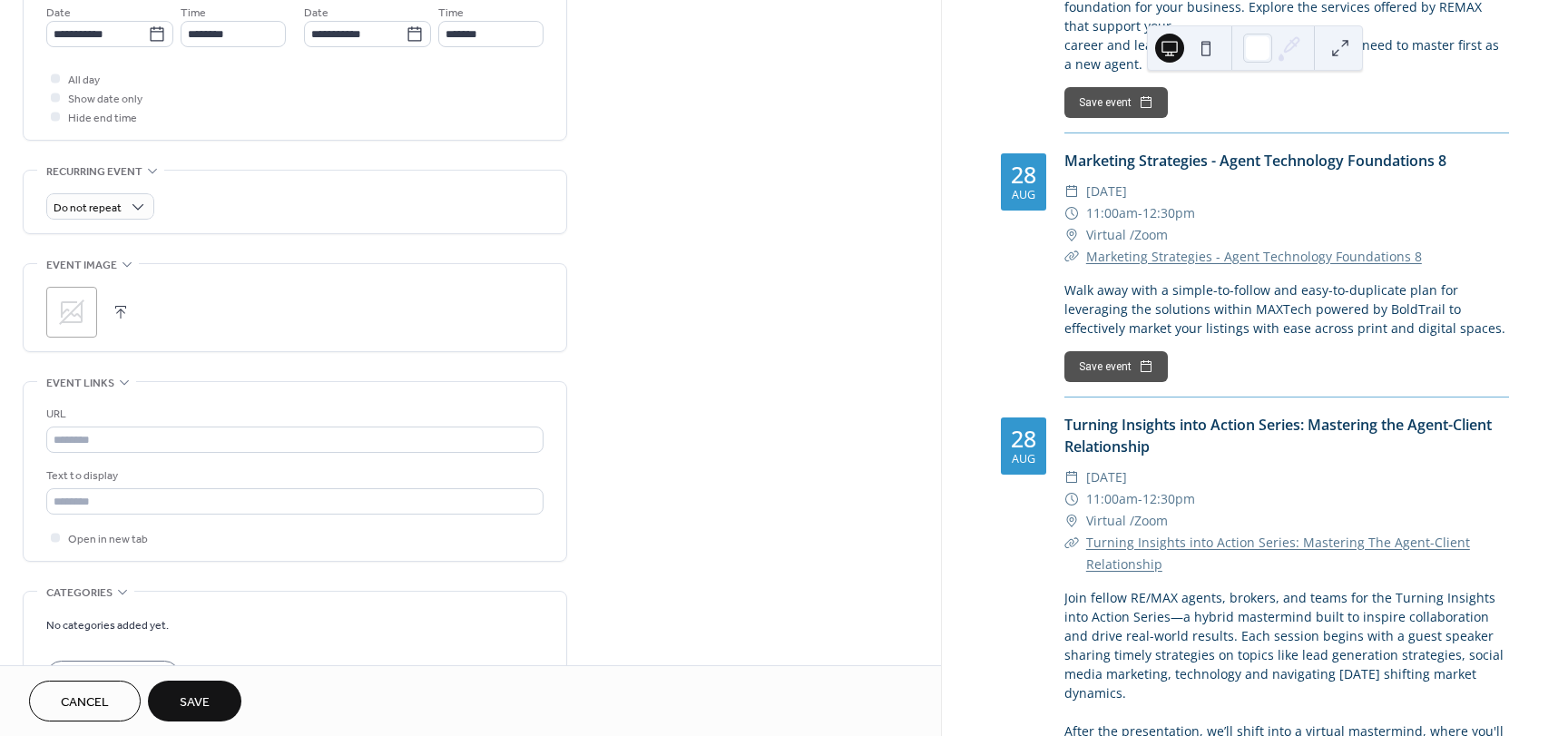 scroll, scrollTop: 760, scrollLeft: 0, axis: vertical 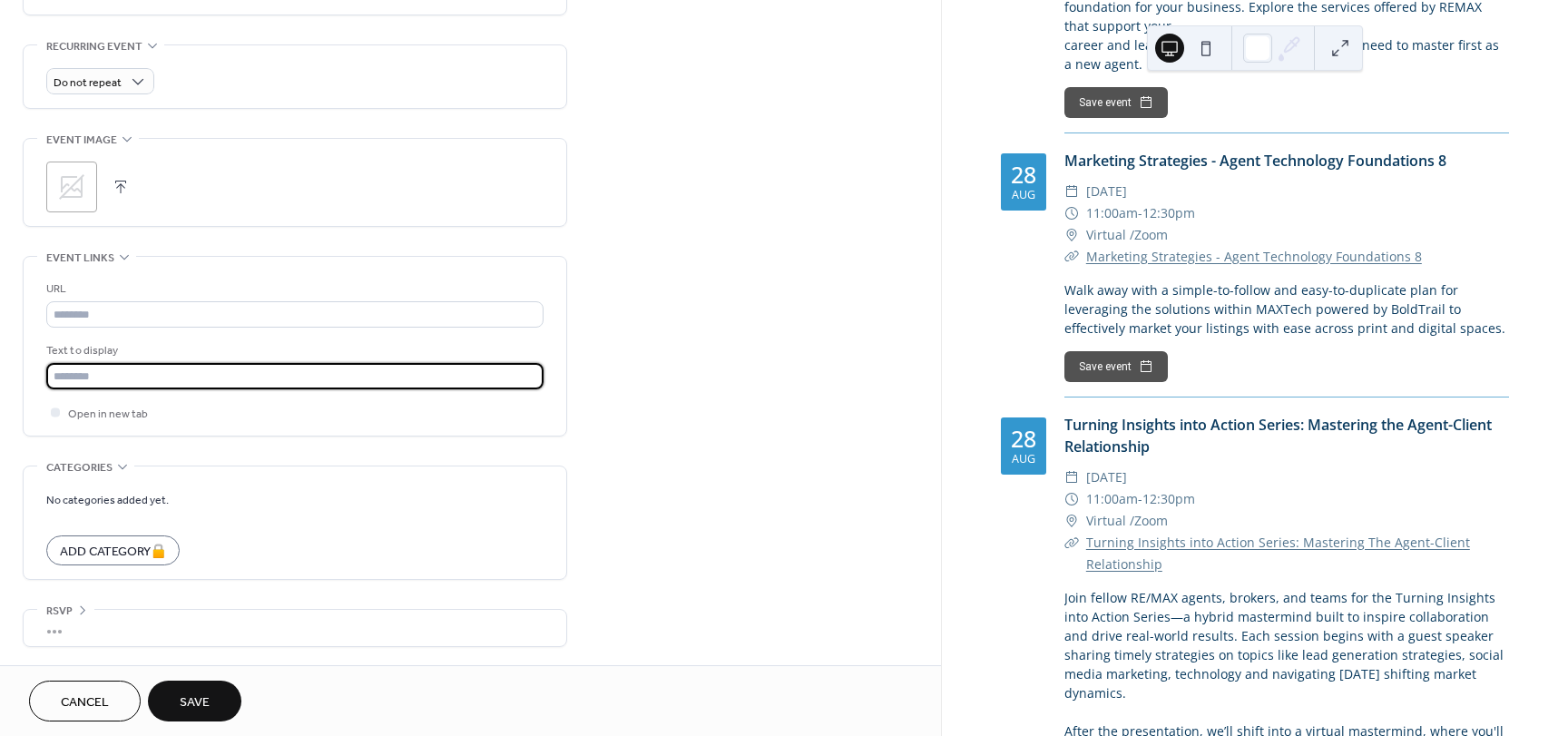 click at bounding box center (295, 376) 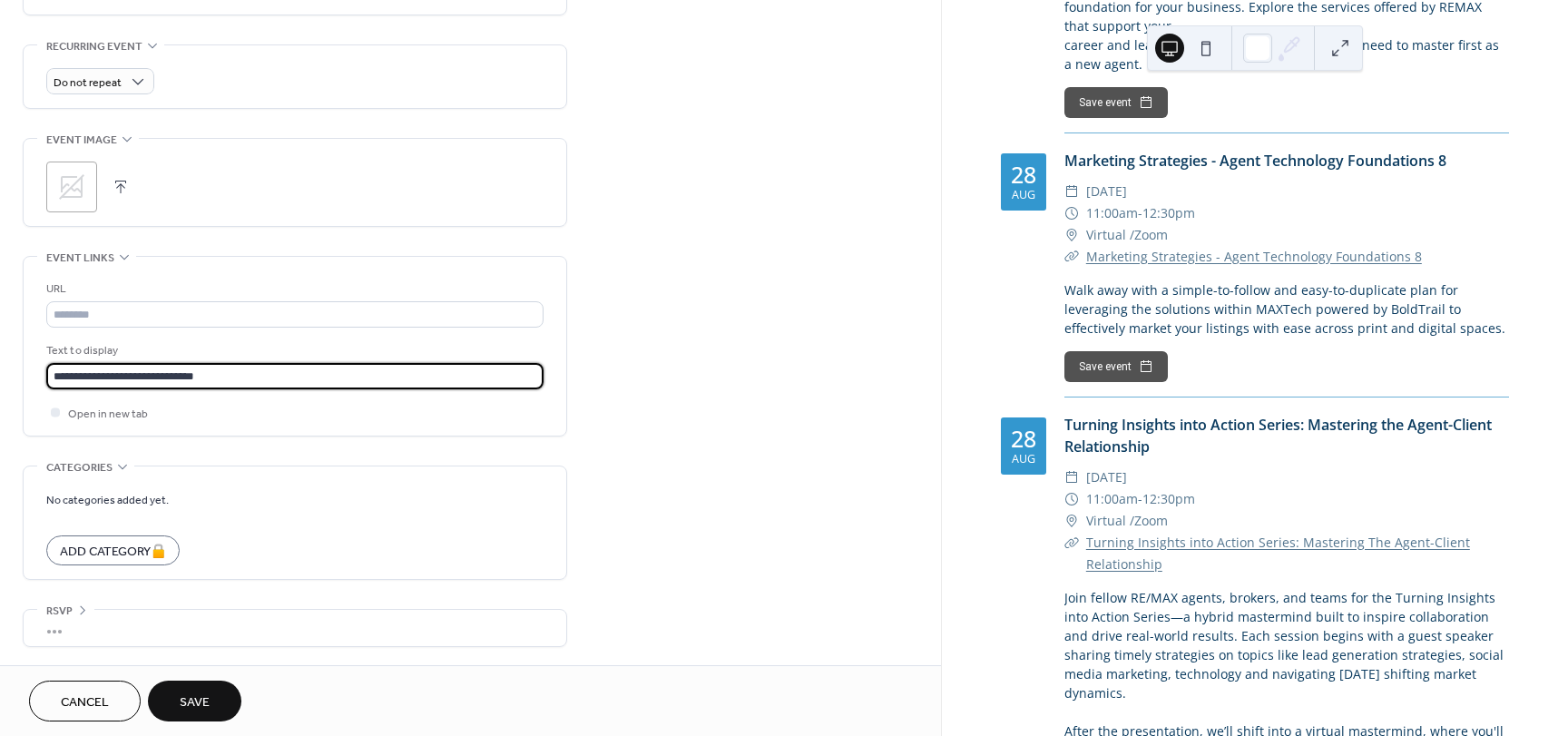 type on "**********" 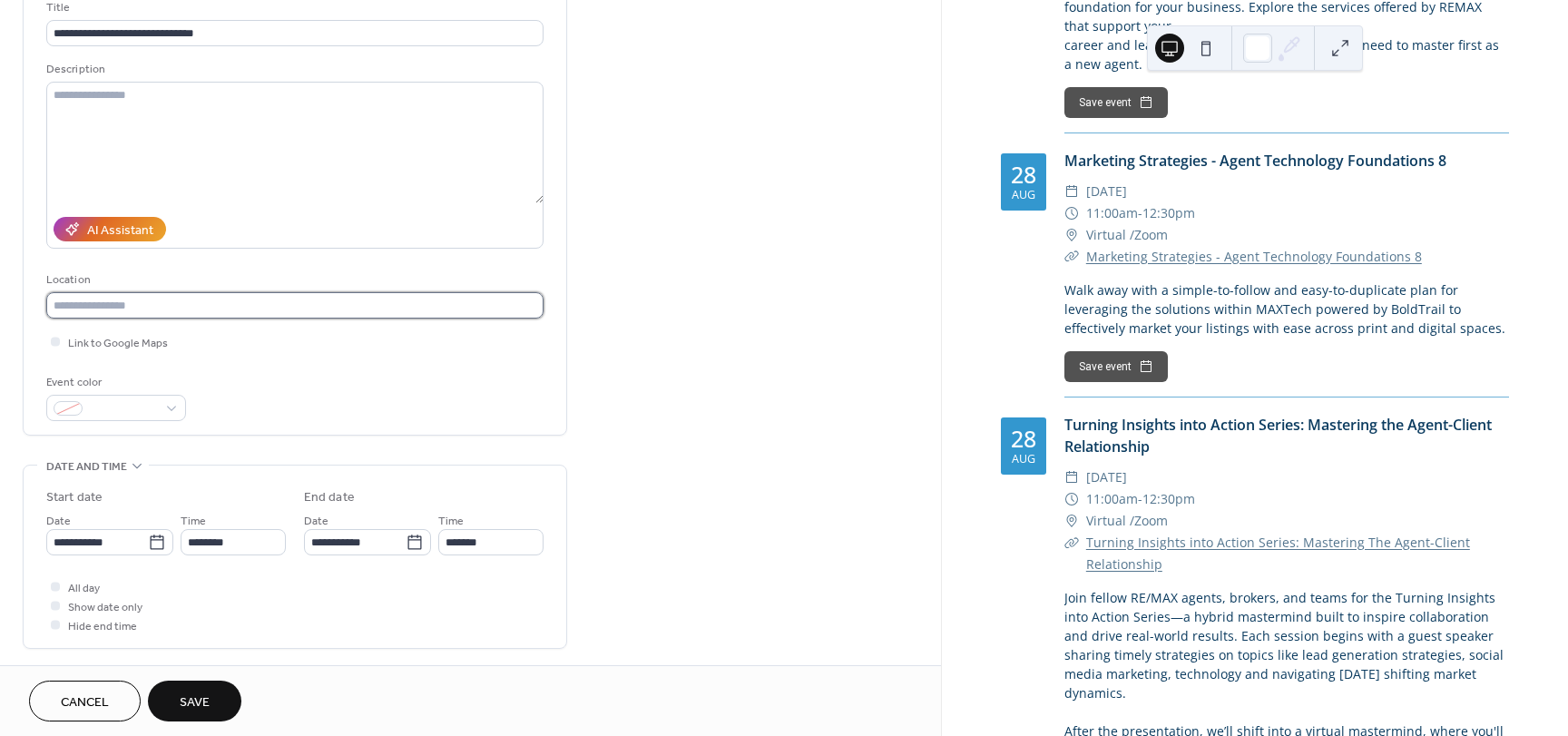 scroll, scrollTop: 125, scrollLeft: 0, axis: vertical 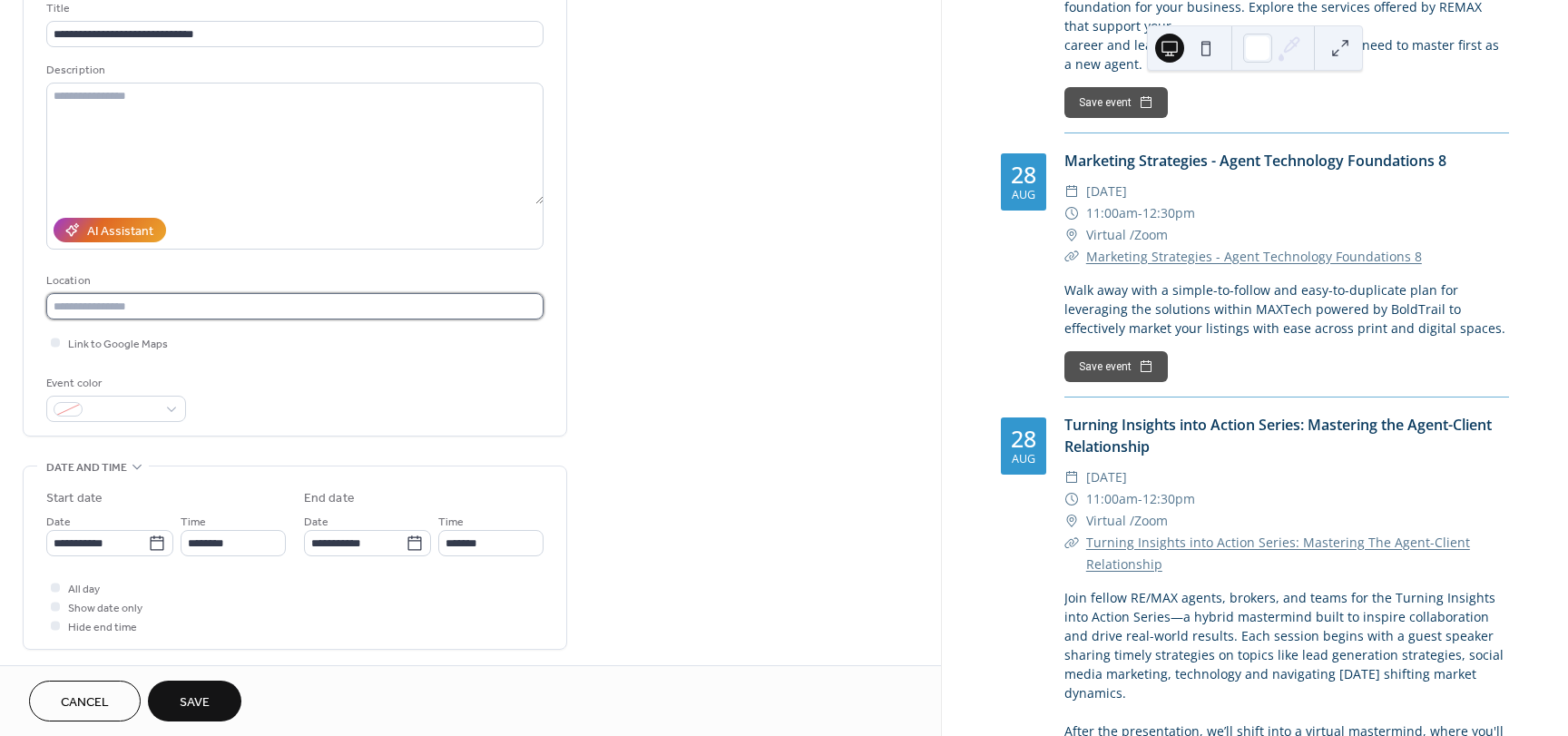 click at bounding box center [295, 306] 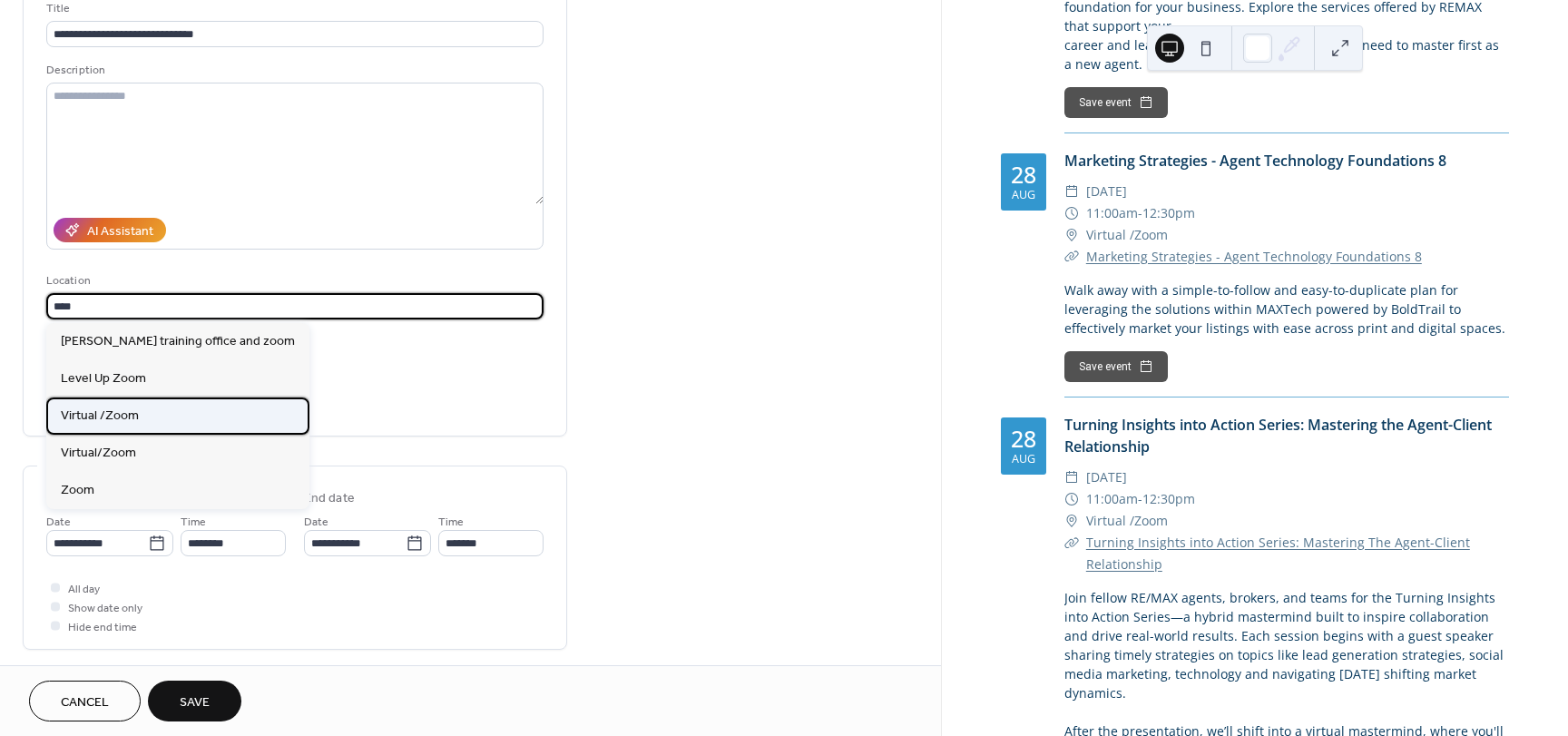 click on "Virtual /Zoom" at bounding box center (178, 416) 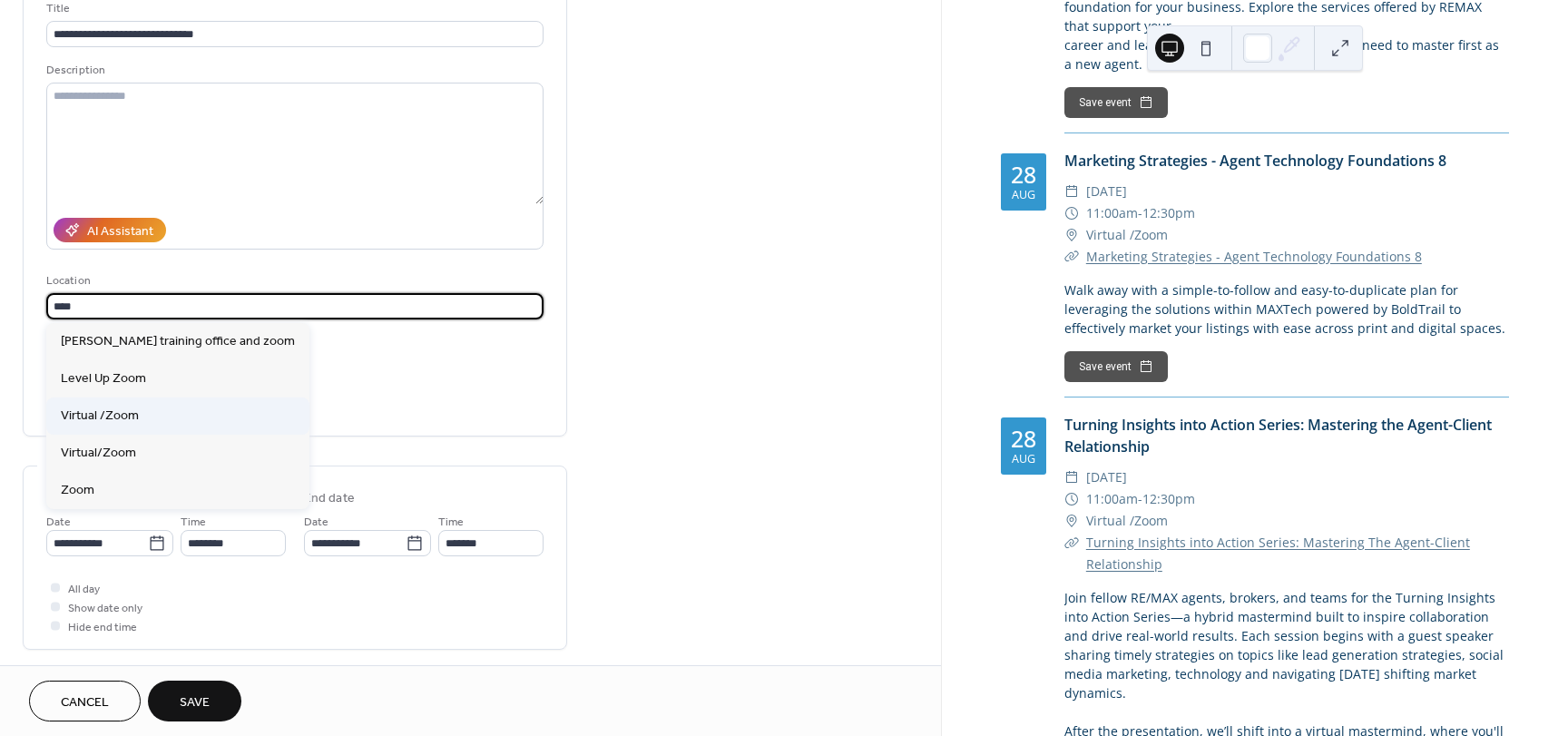 type on "**********" 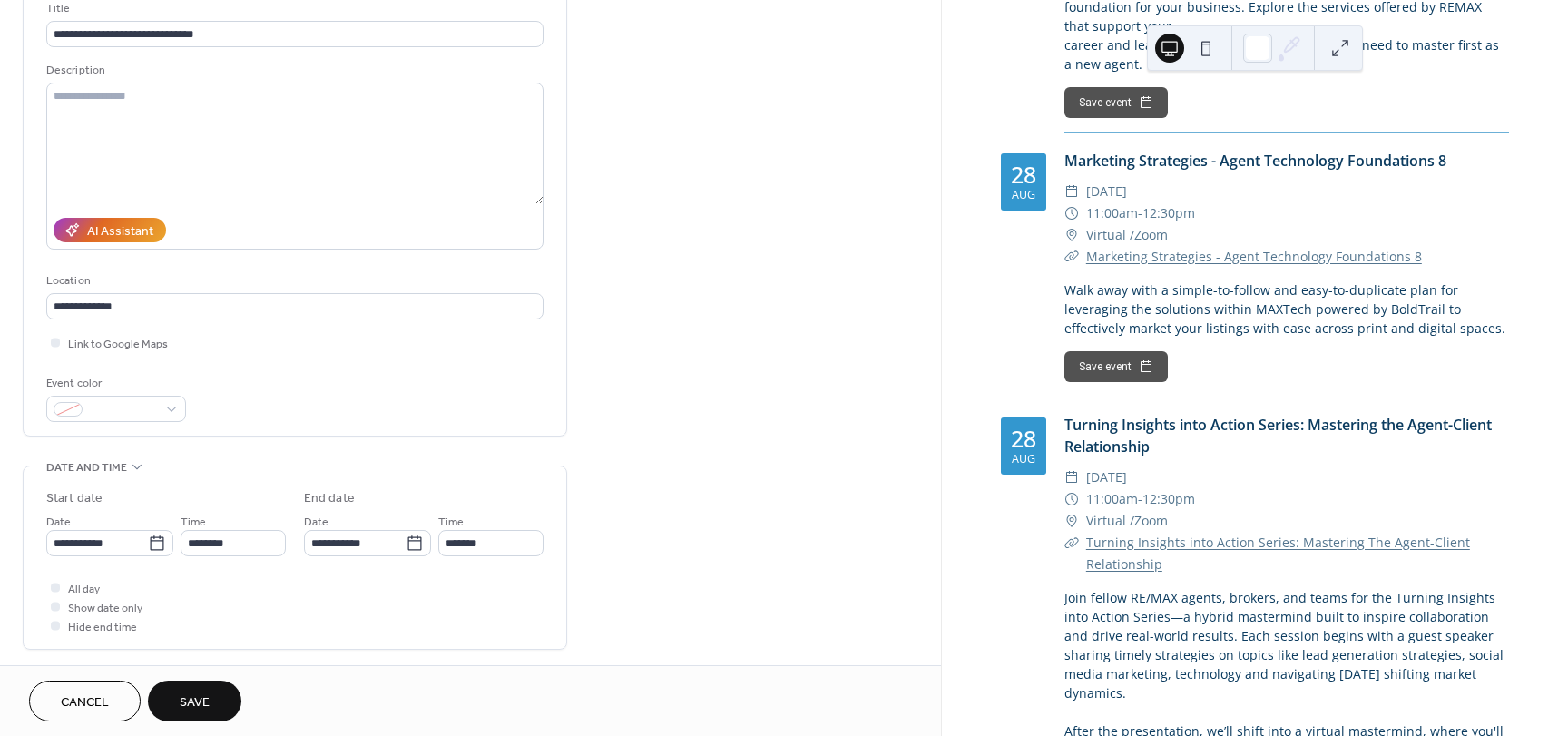 click on "**********" at bounding box center [470, 637] 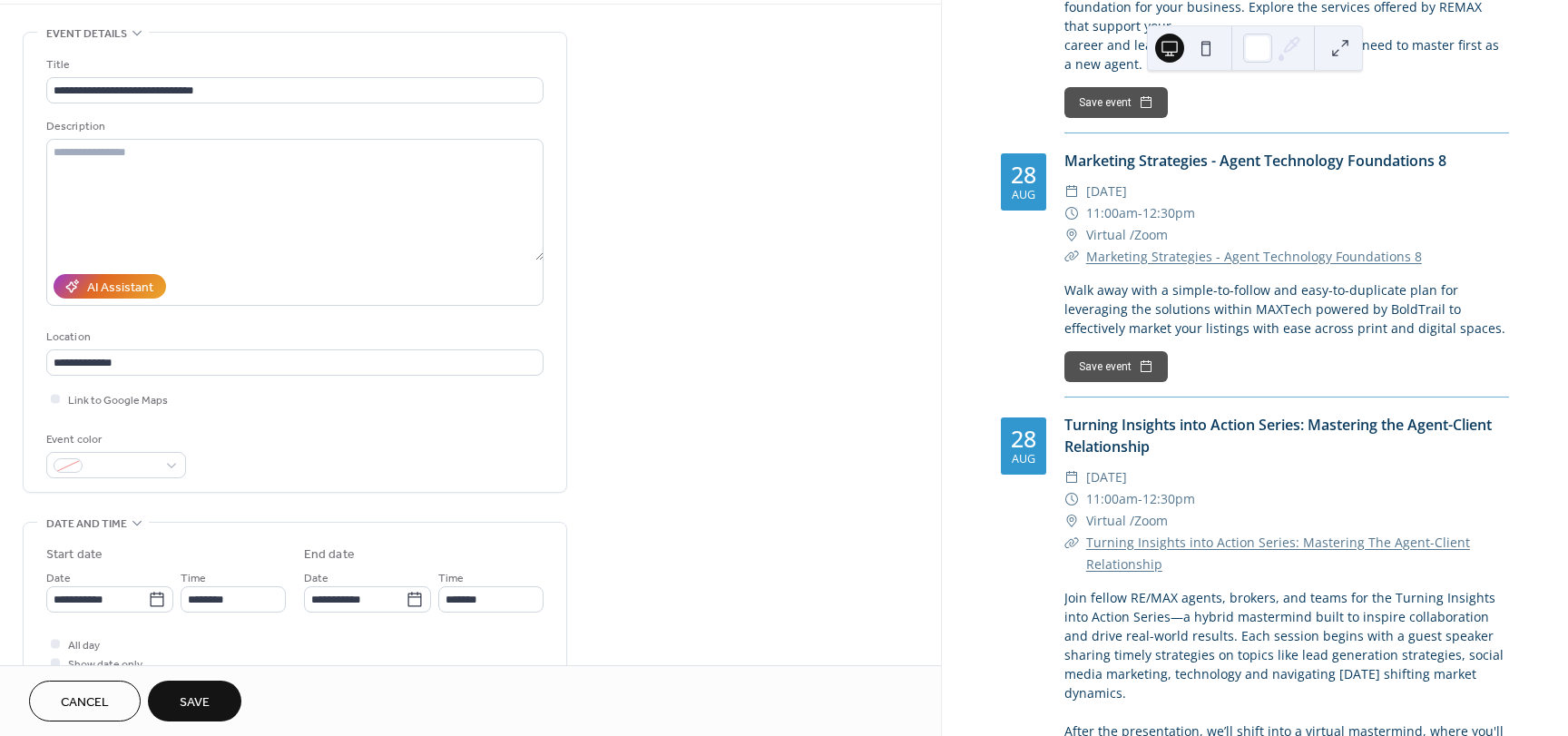 scroll, scrollTop: 0, scrollLeft: 0, axis: both 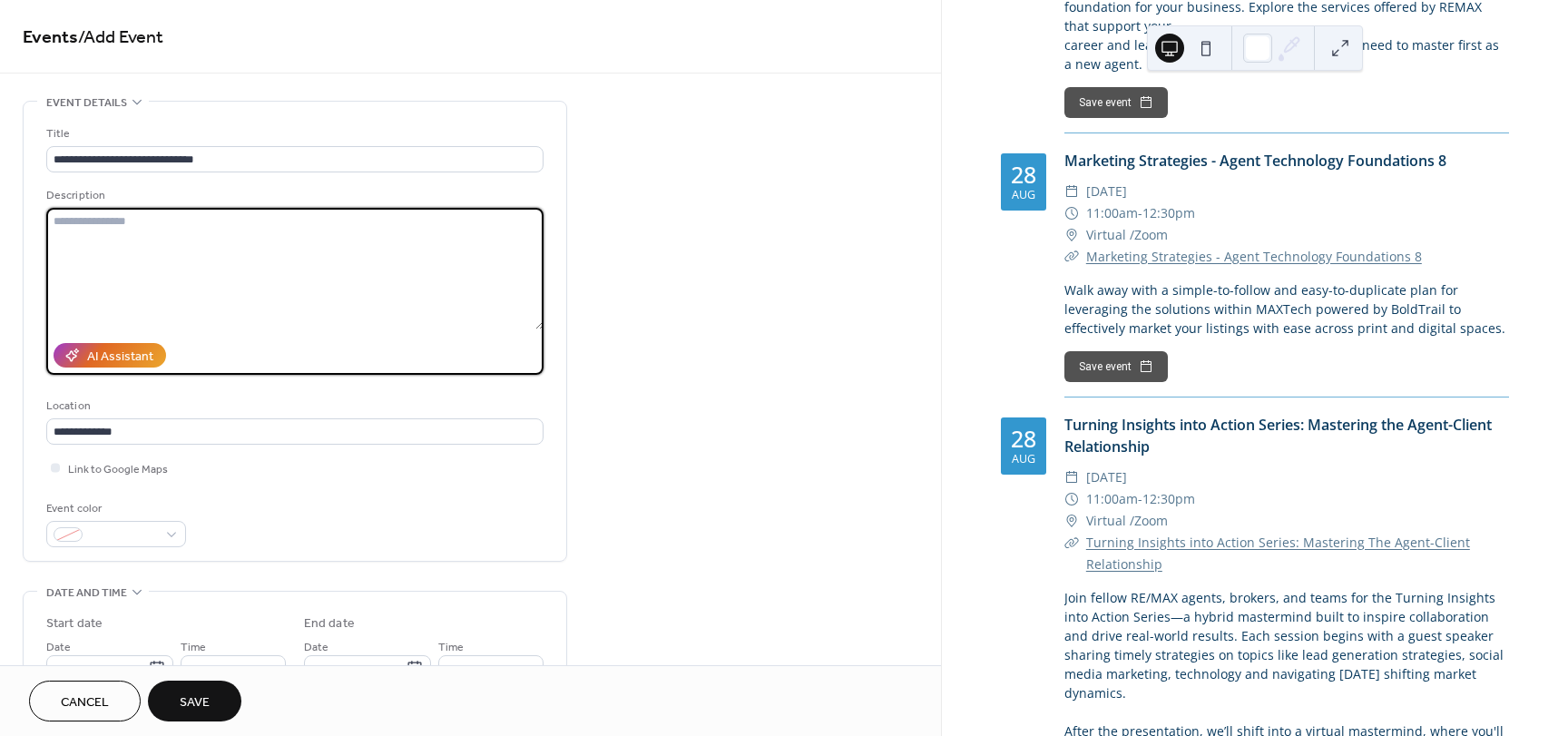 click at bounding box center (295, 269) 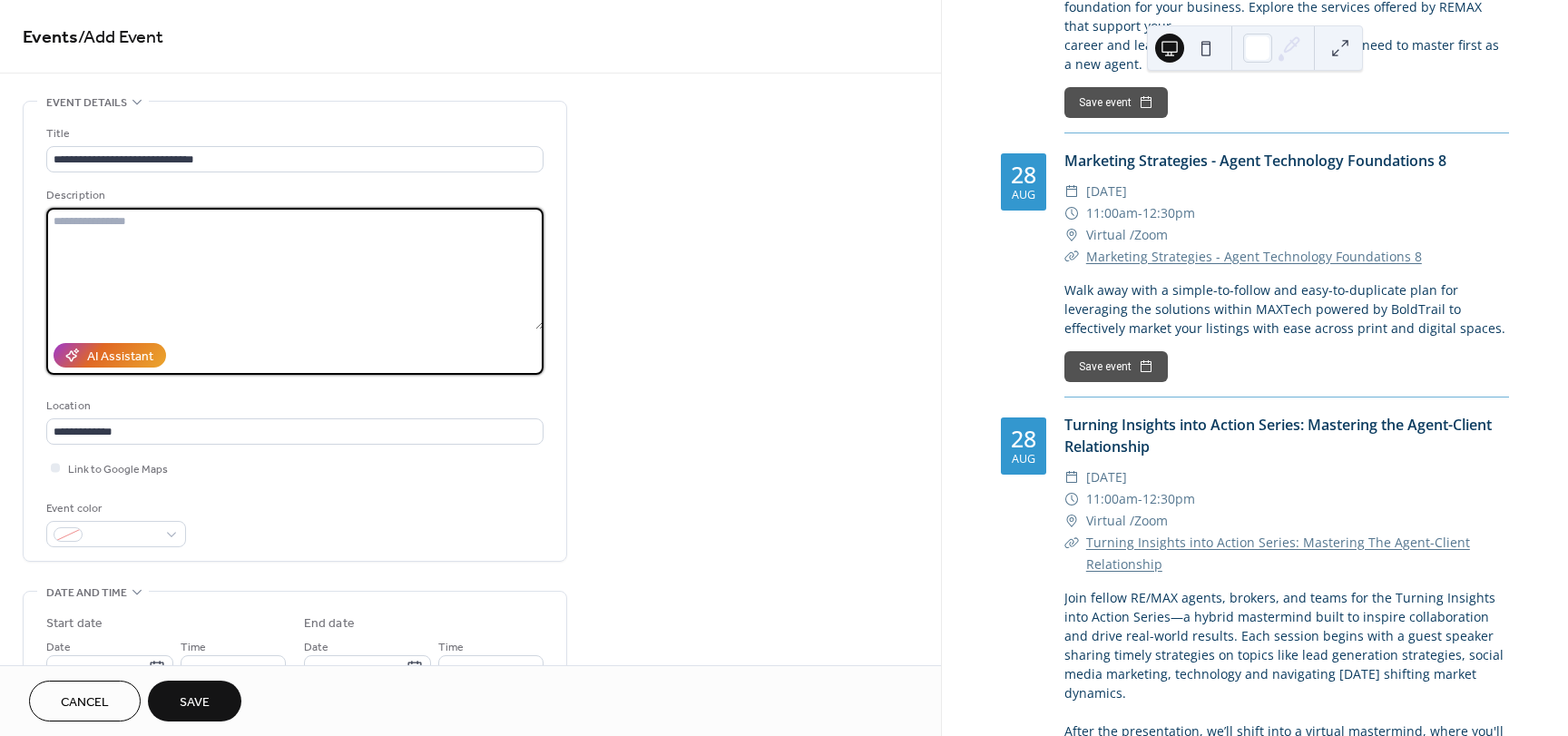 paste on "**********" 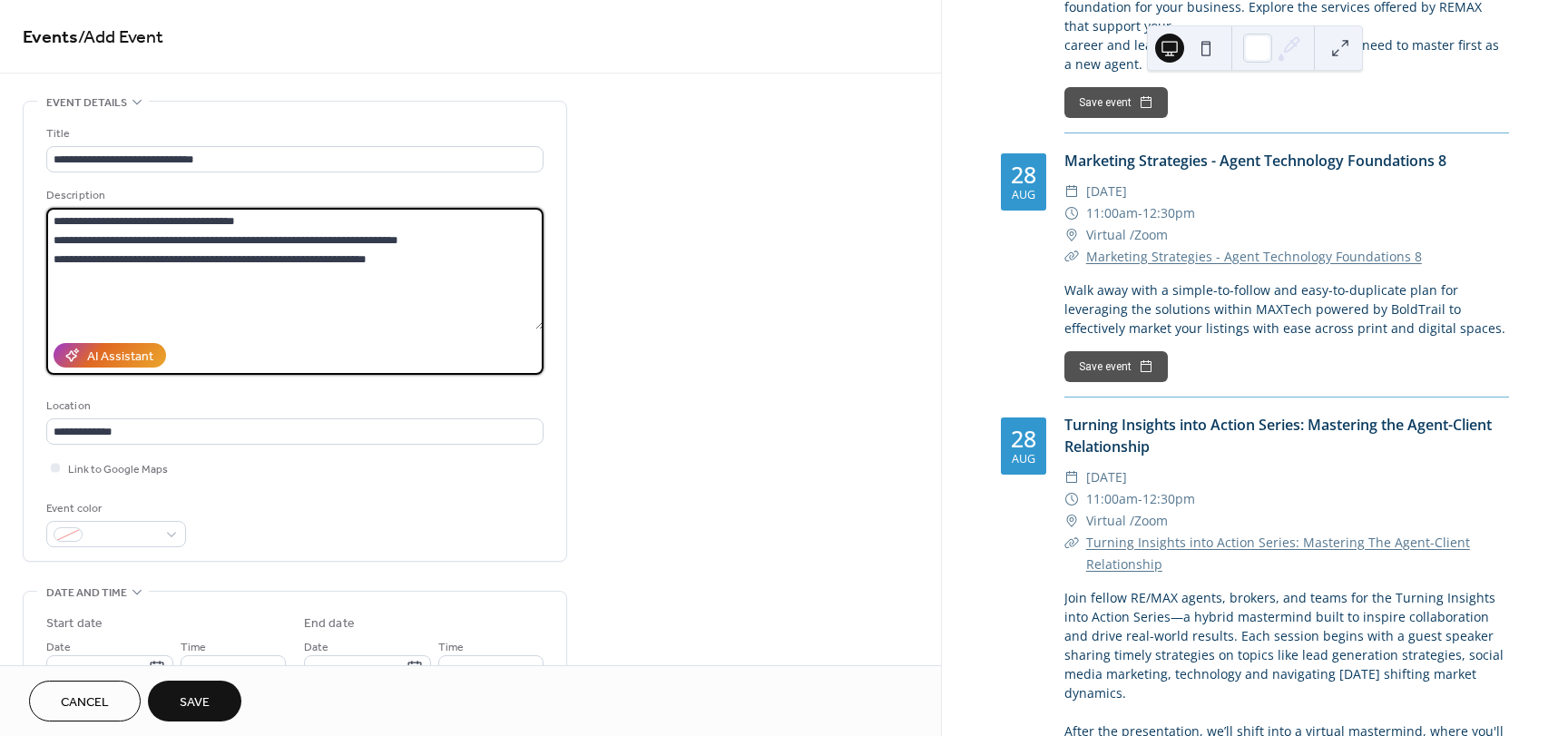 type on "**********" 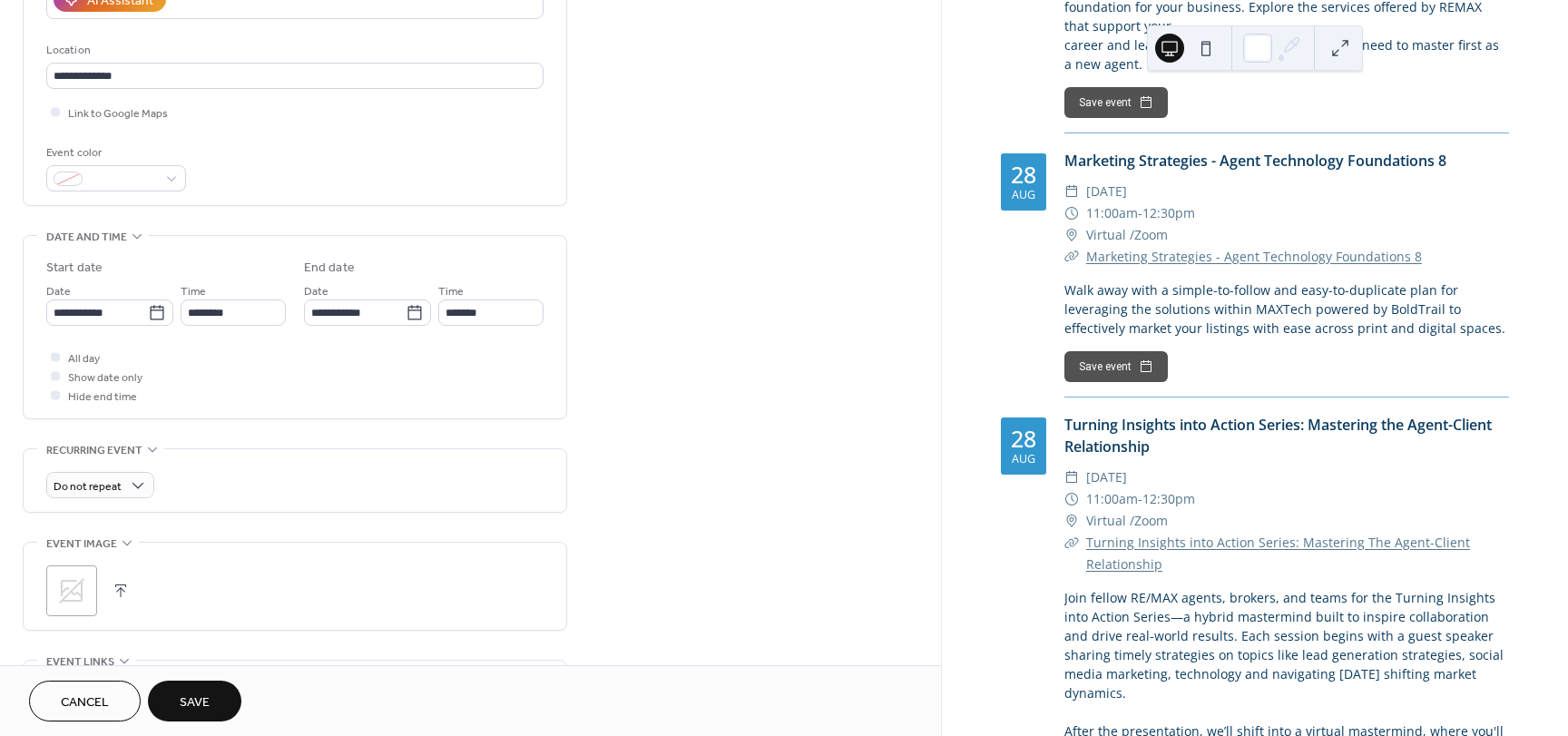 scroll, scrollTop: 357, scrollLeft: 0, axis: vertical 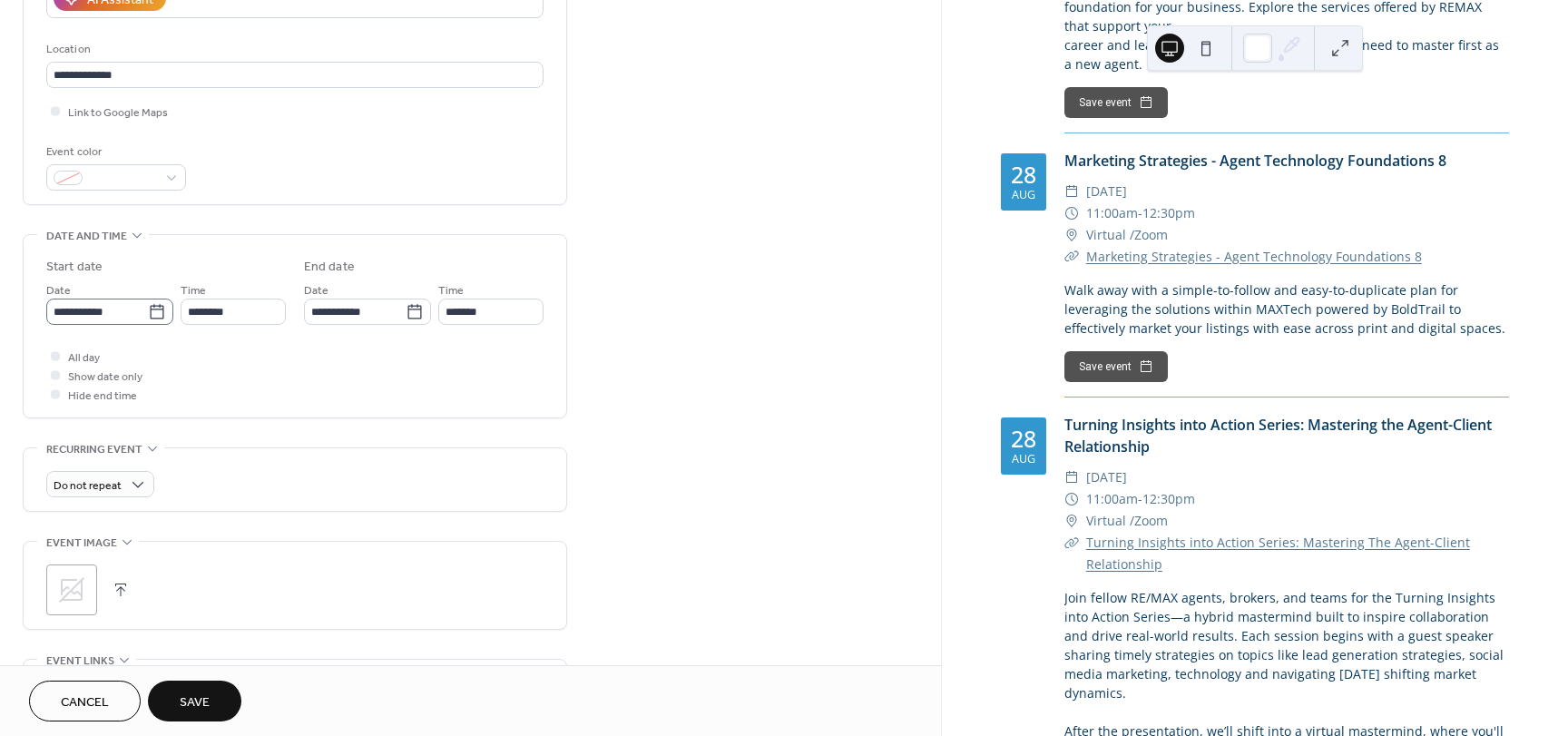 click 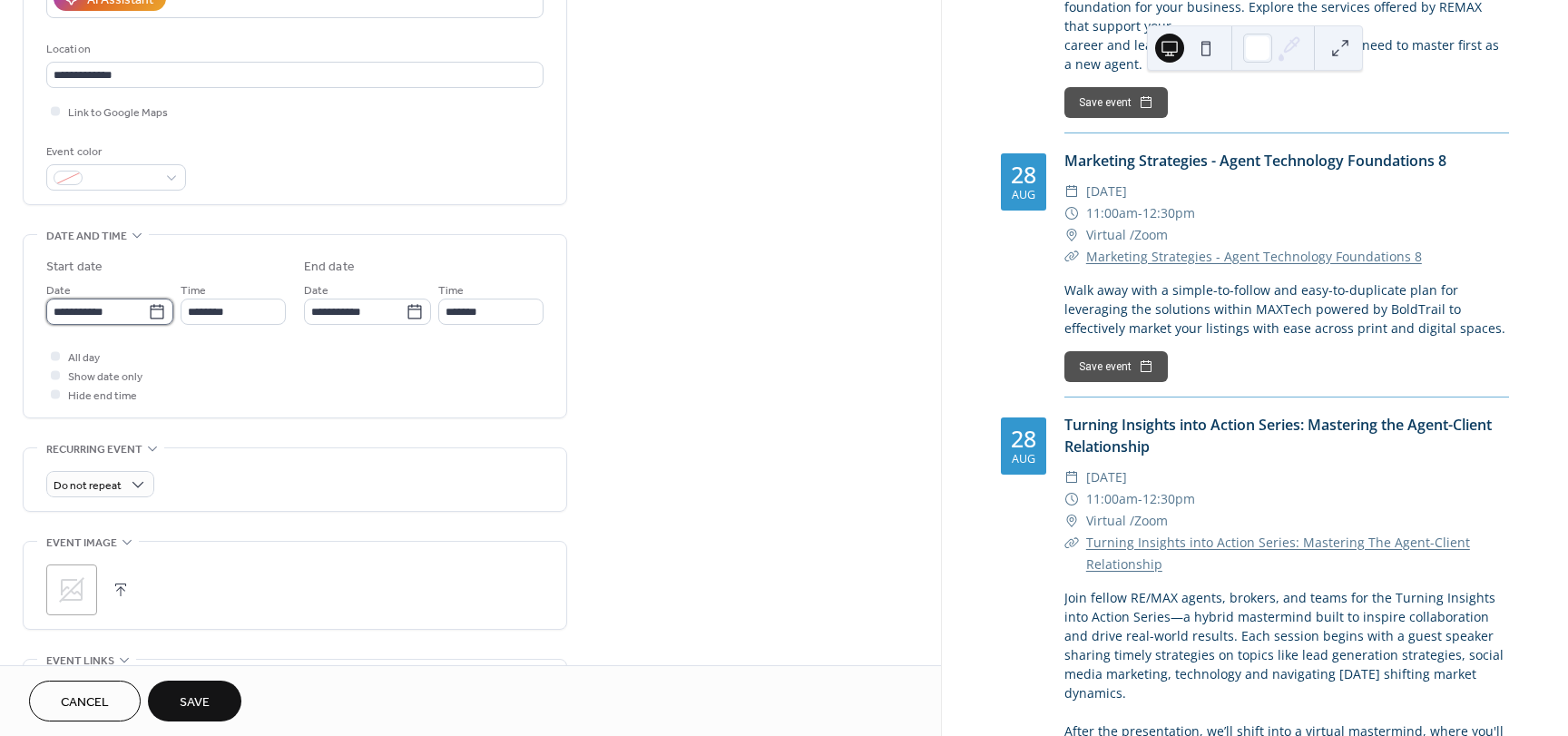 click on "**********" at bounding box center [97, 311] 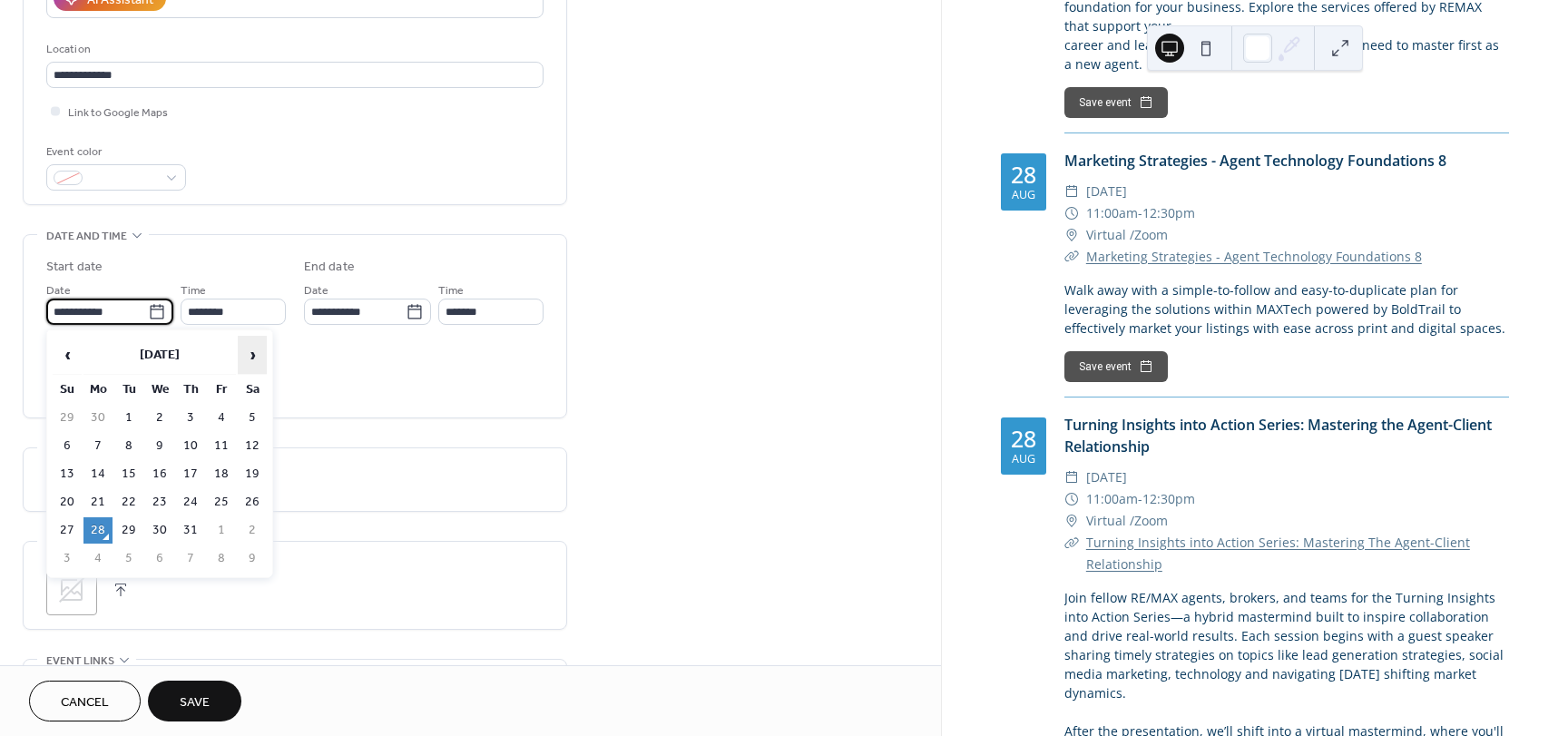 click on "›" at bounding box center (252, 355) 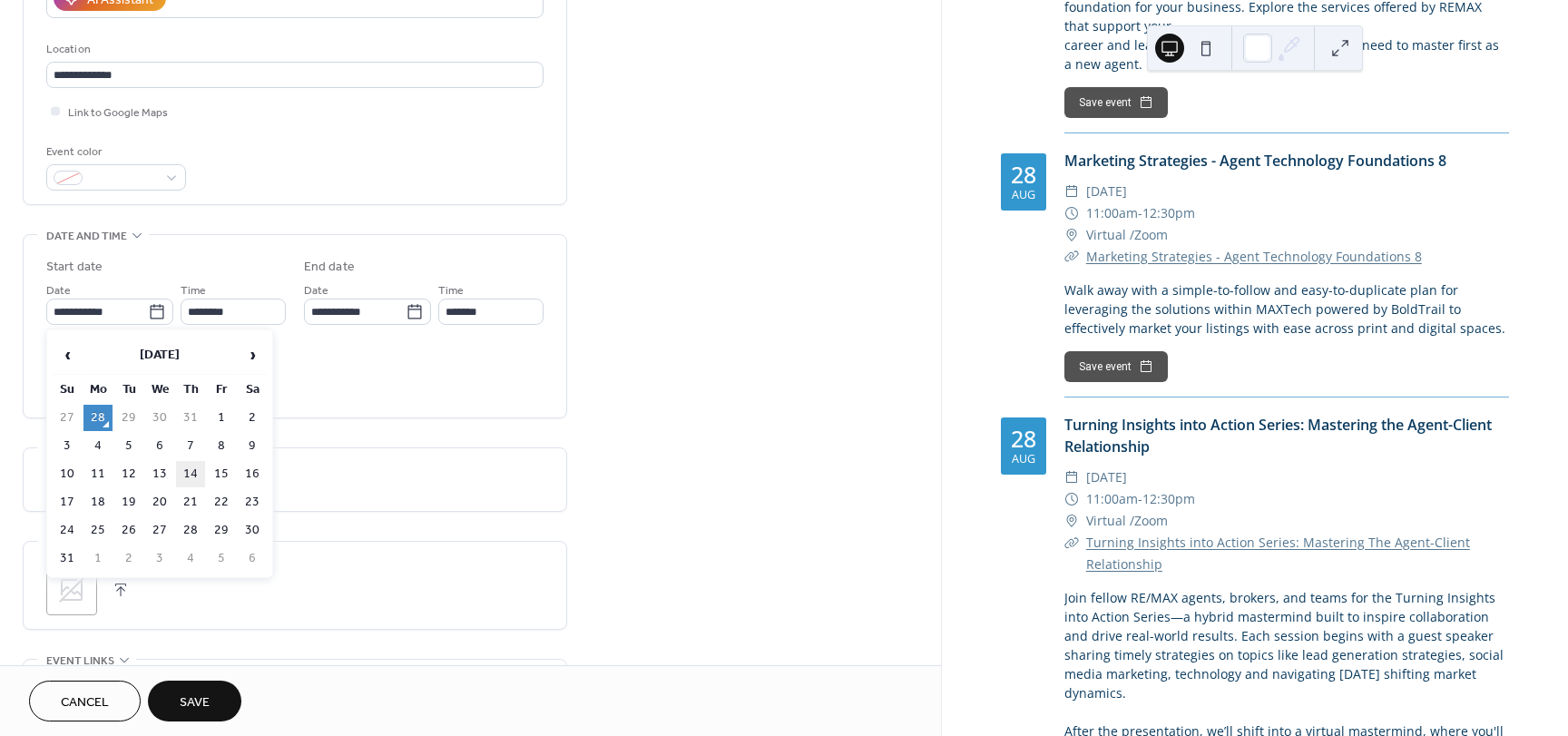click on "14" at bounding box center (191, 474) 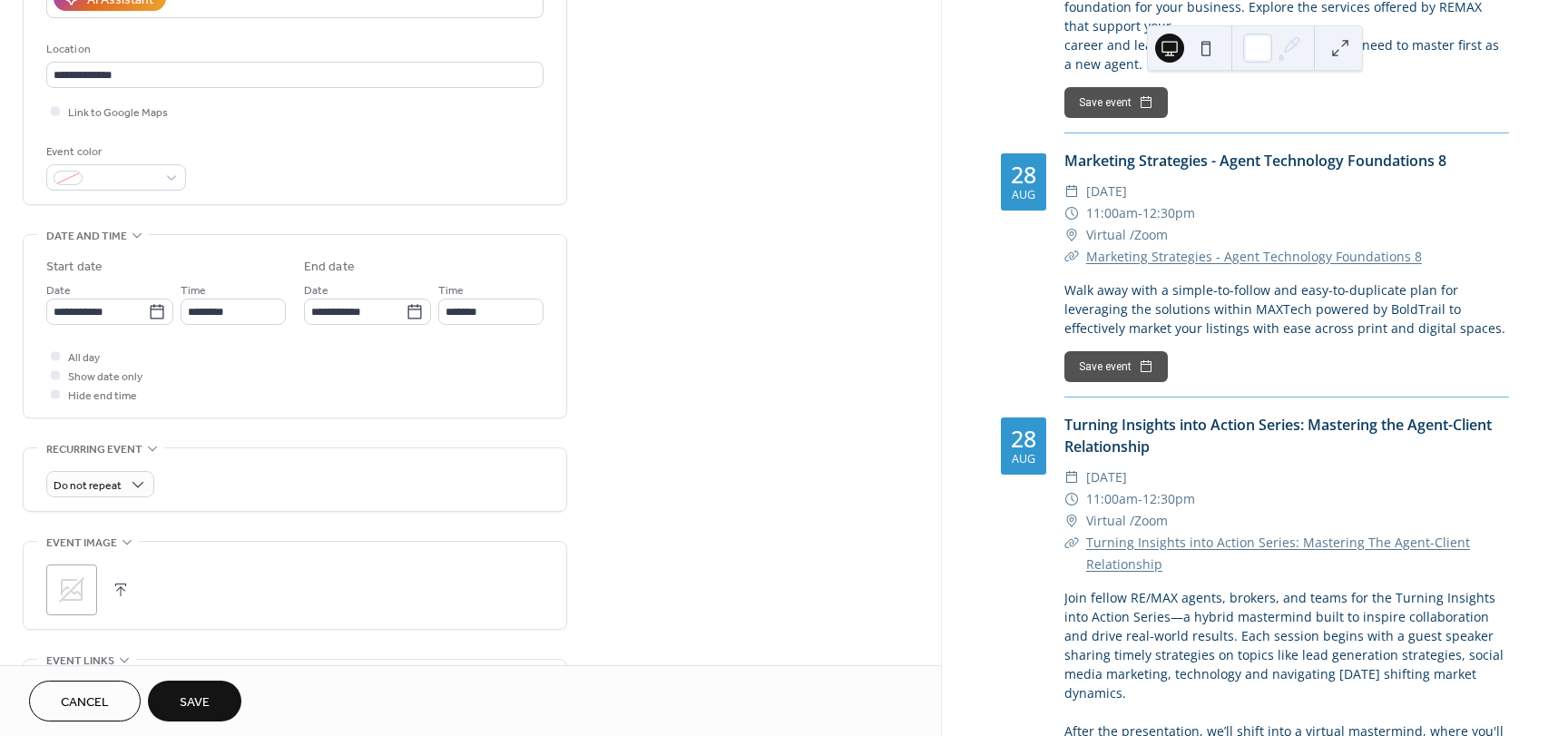 click on "**********" at bounding box center [295, 326] 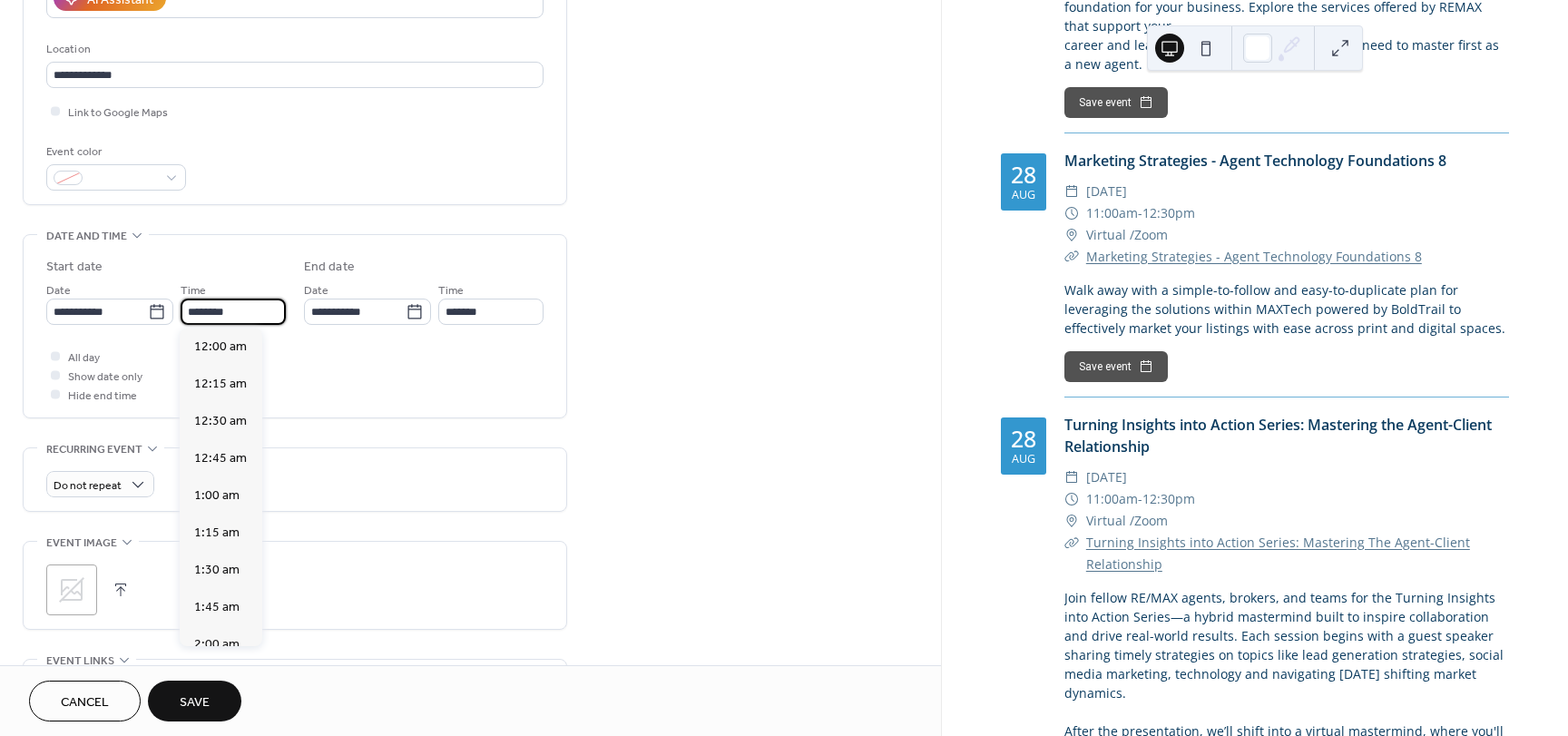 click on "********" at bounding box center (233, 311) 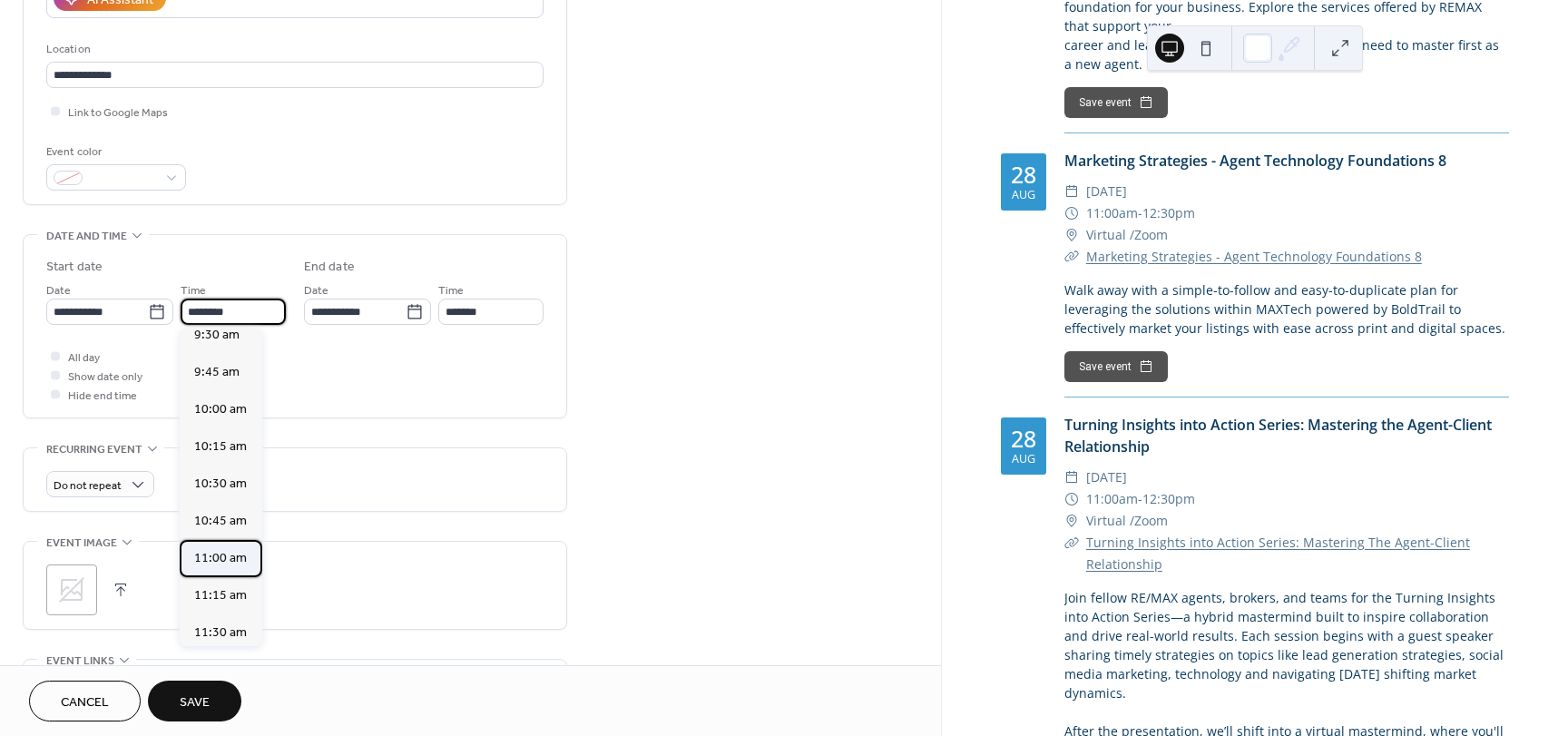 scroll, scrollTop: 1425, scrollLeft: 0, axis: vertical 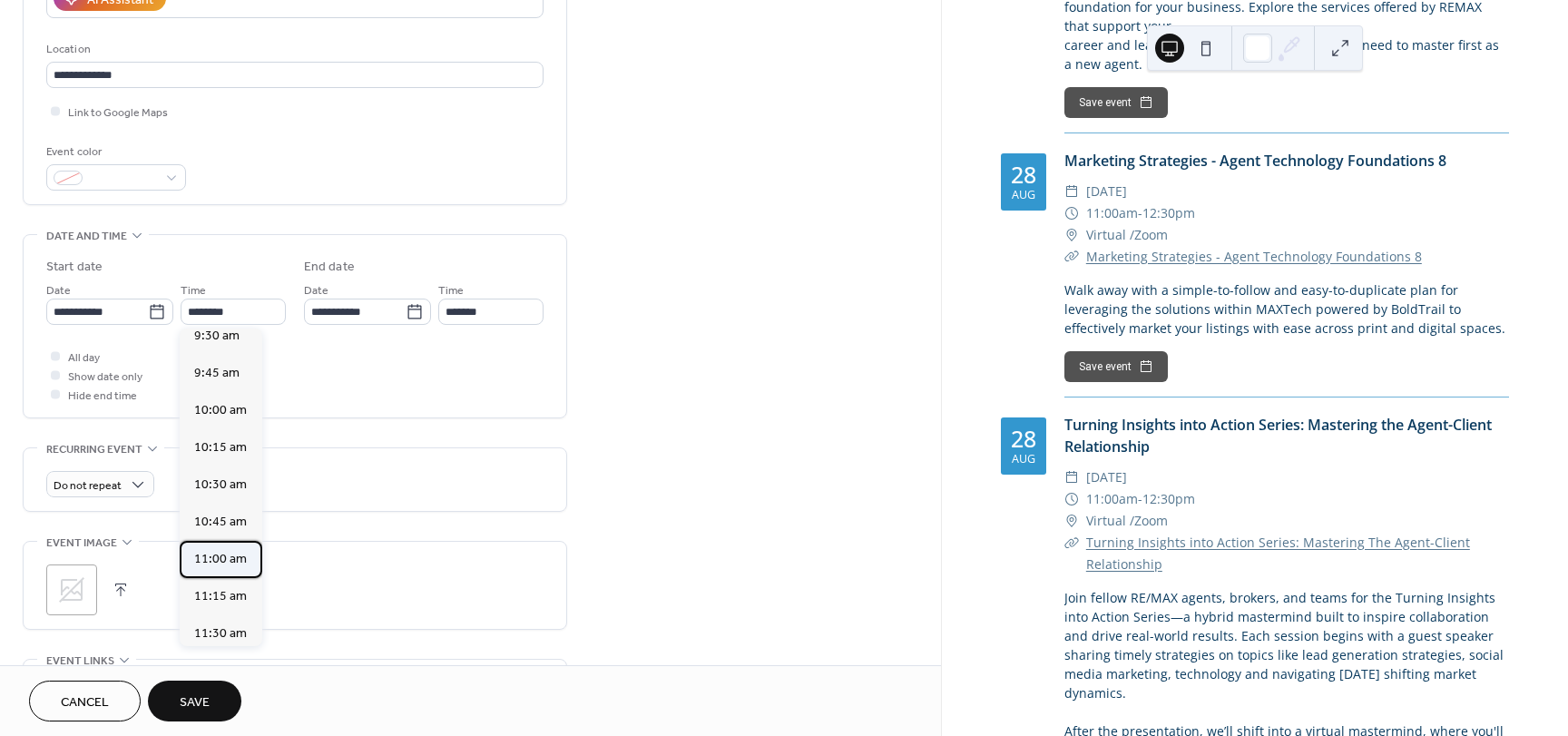 click on "11:00 am" at bounding box center (220, 559) 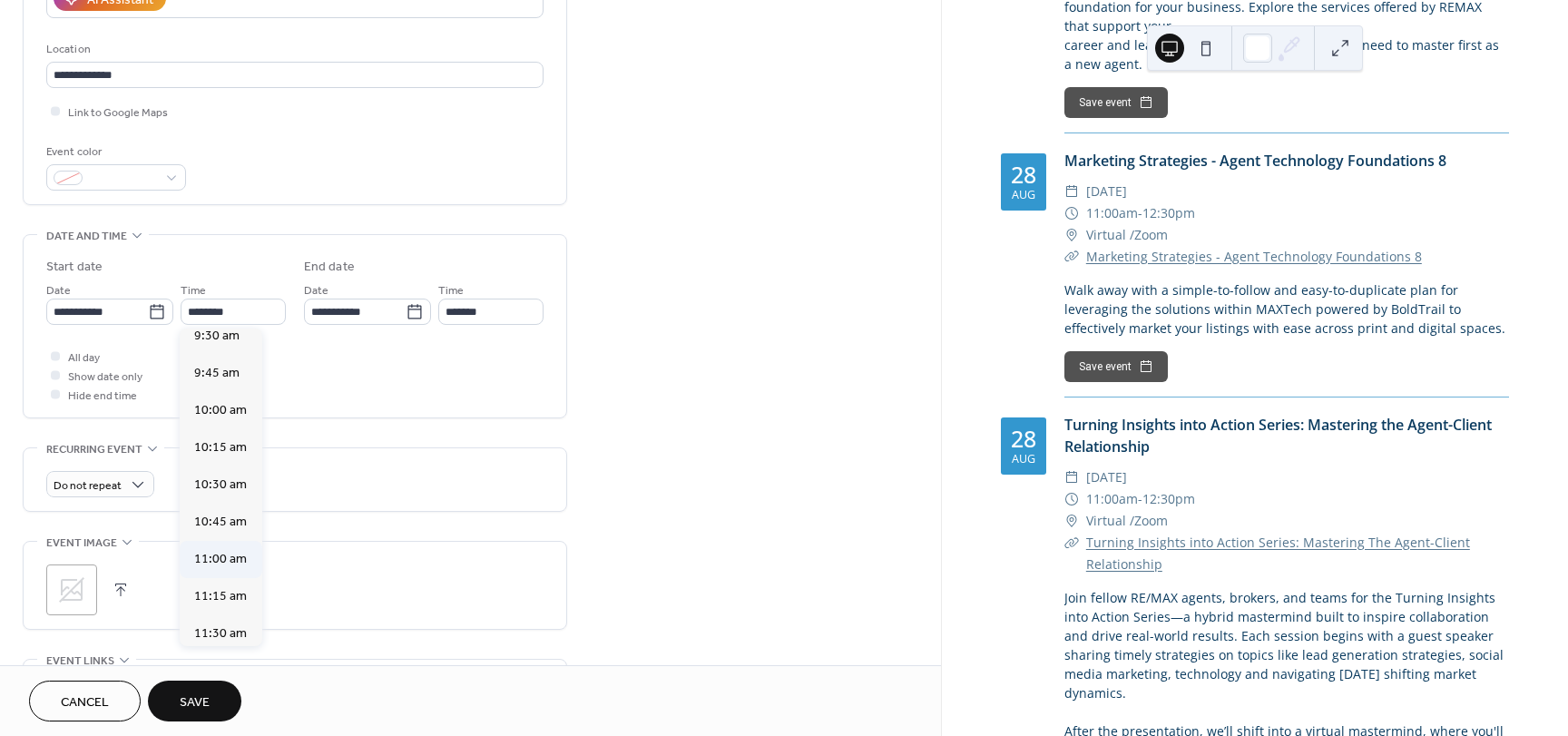 type on "********" 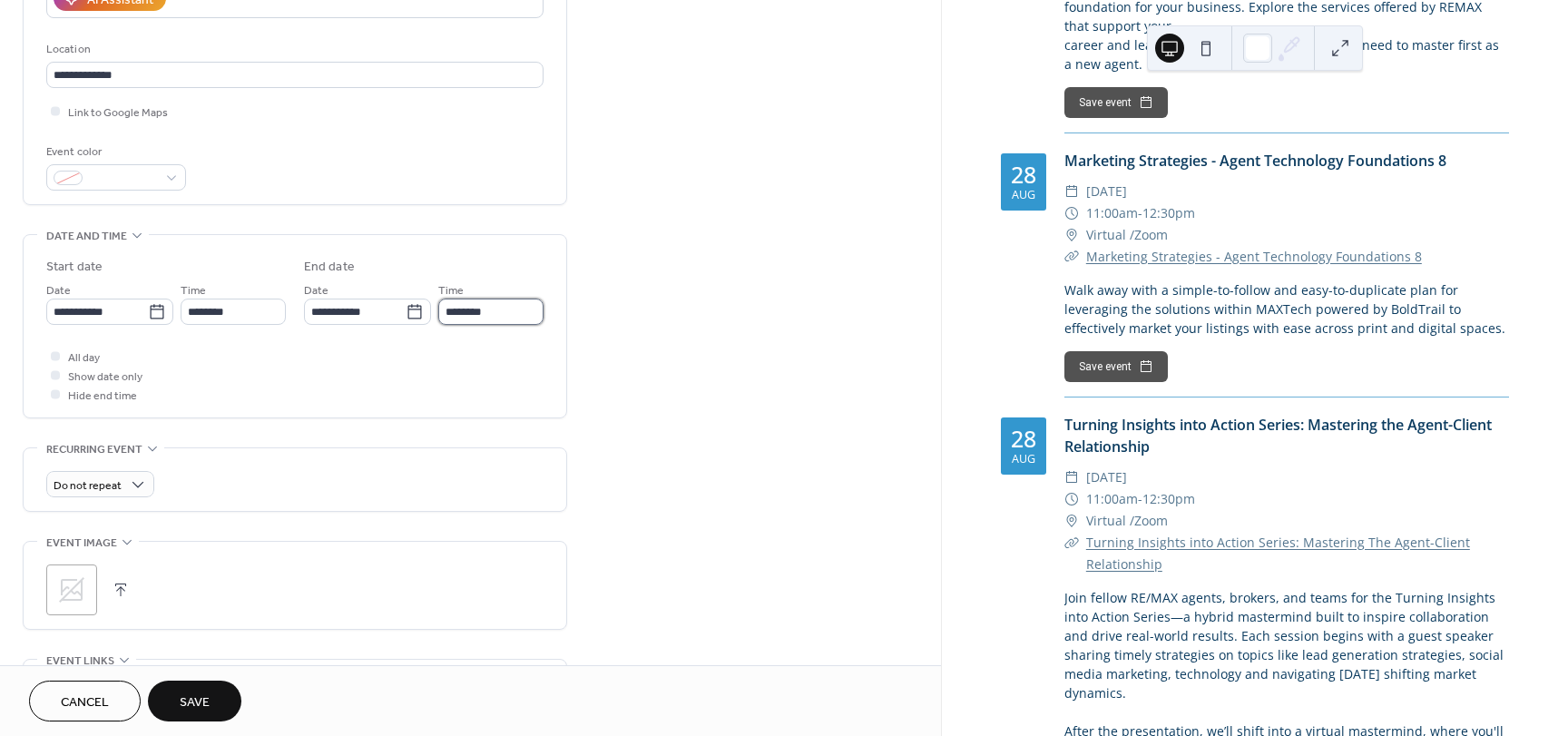 click on "********" at bounding box center (491, 311) 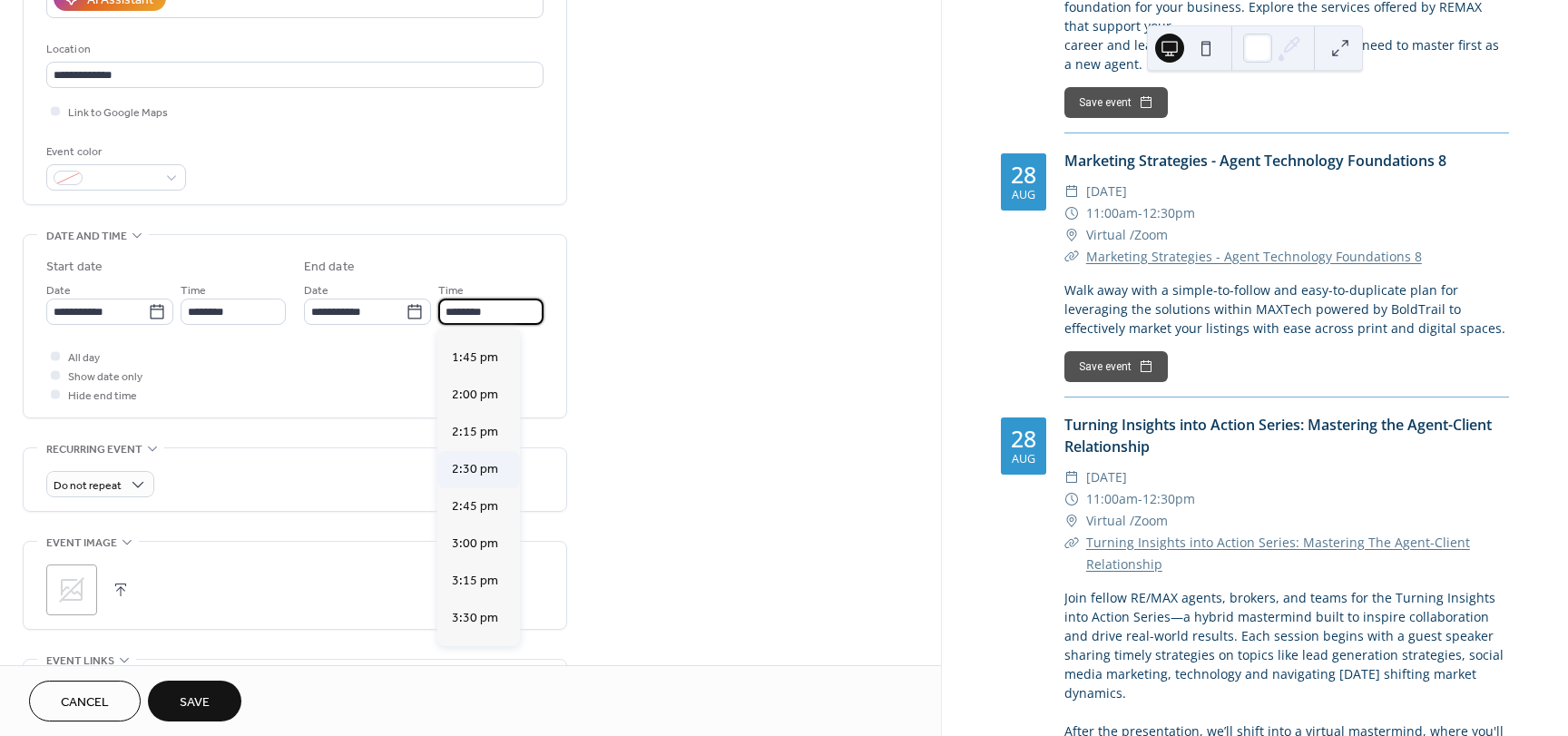 scroll, scrollTop: 362, scrollLeft: 0, axis: vertical 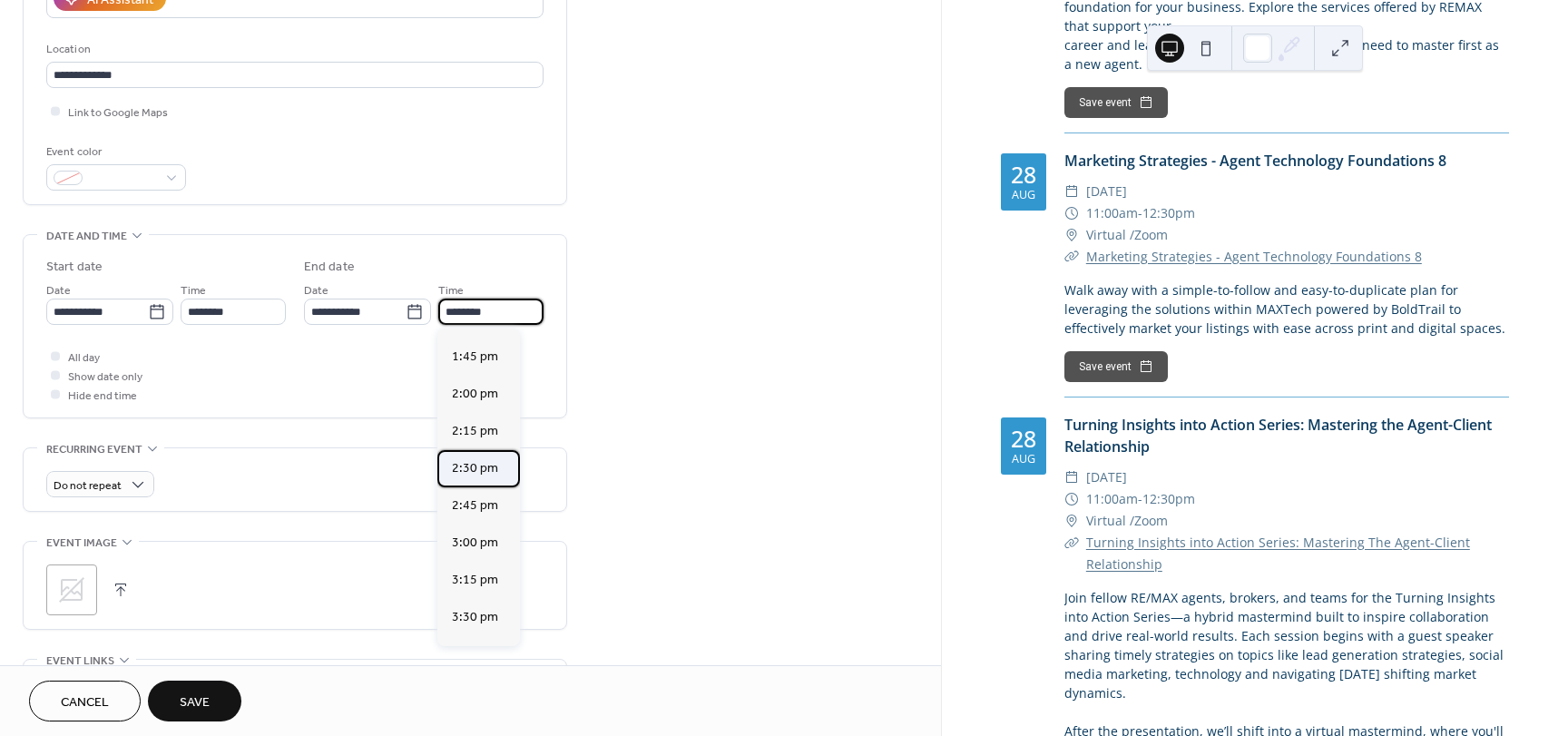 click on "2:30 pm" at bounding box center [475, 468] 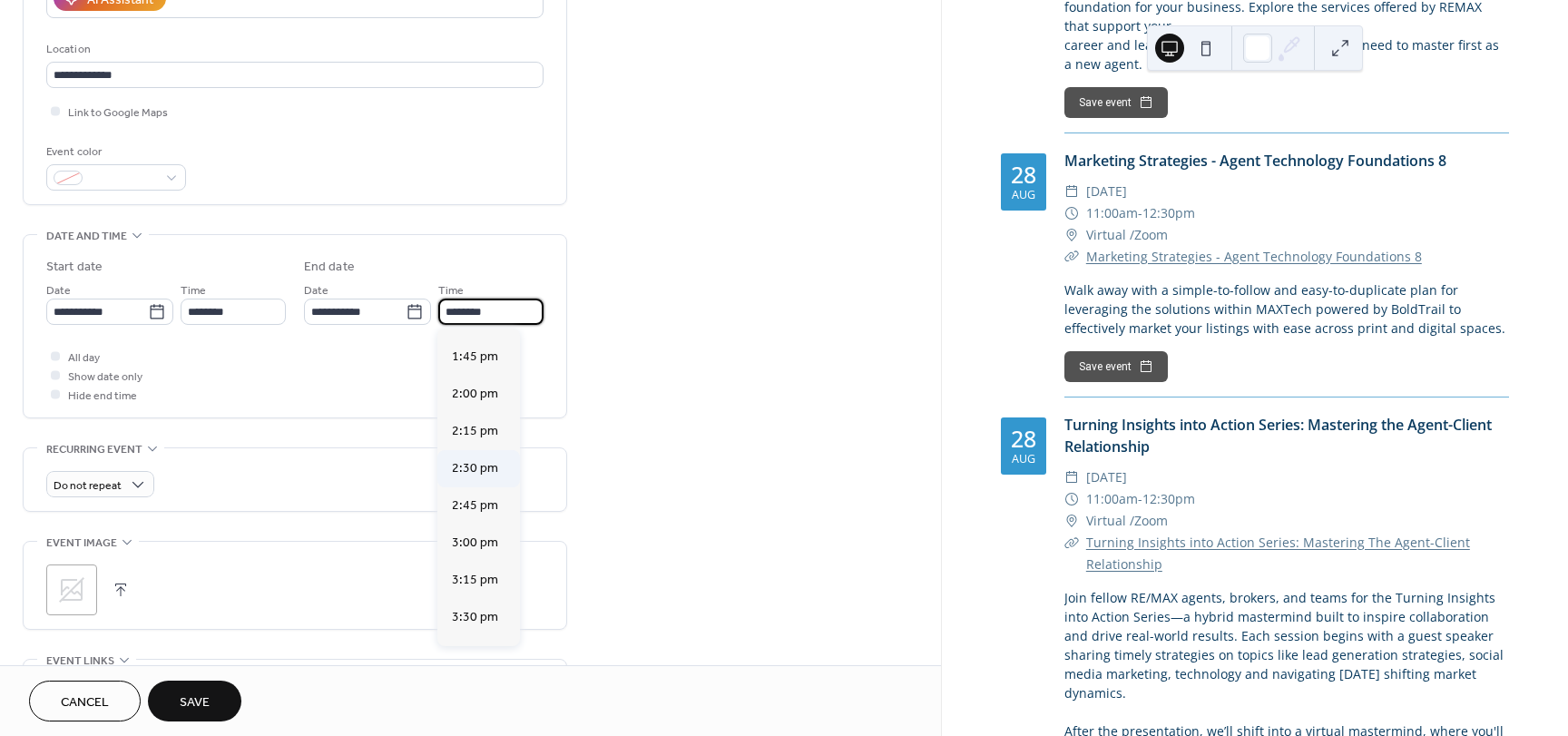 type on "*******" 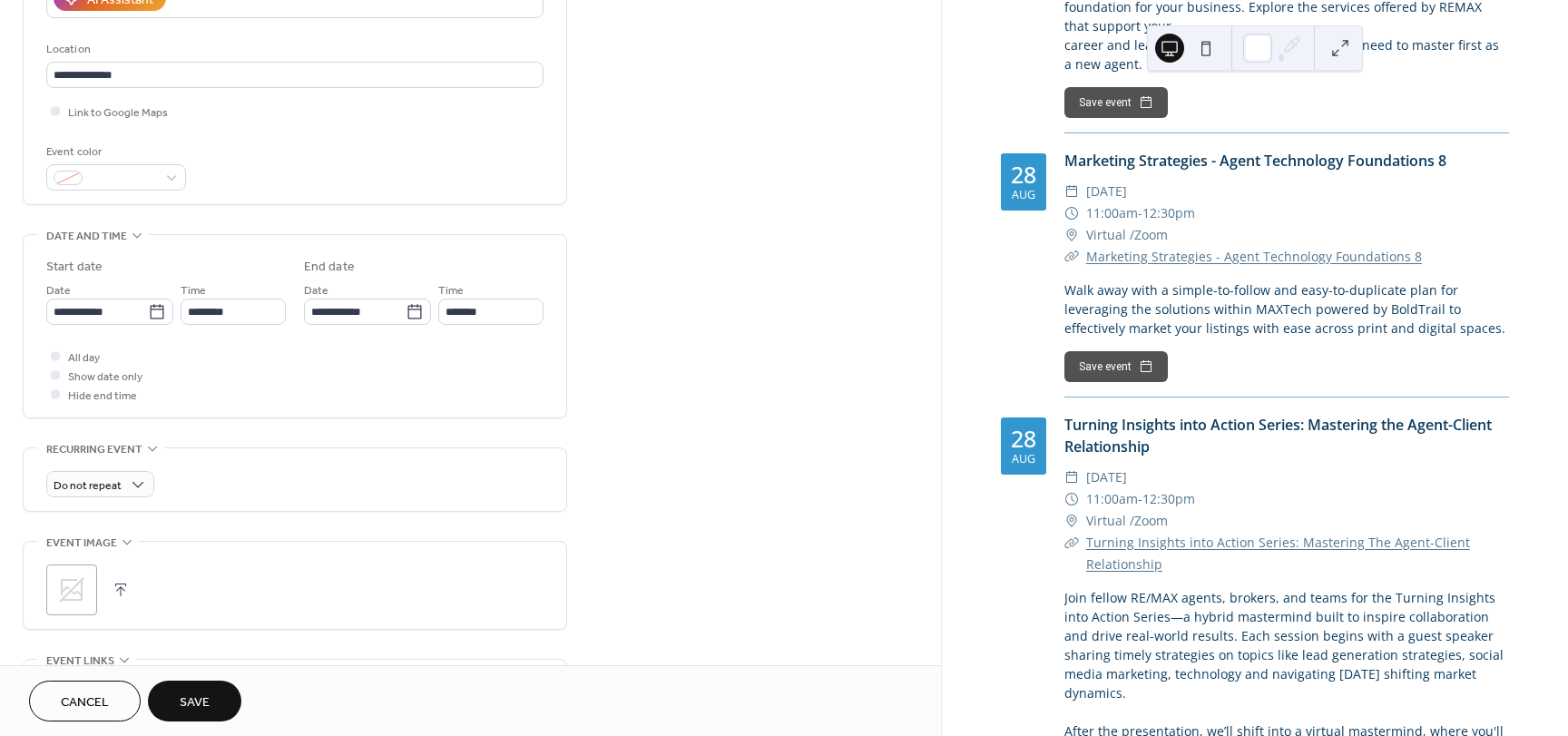click on "**********" at bounding box center (470, 406) 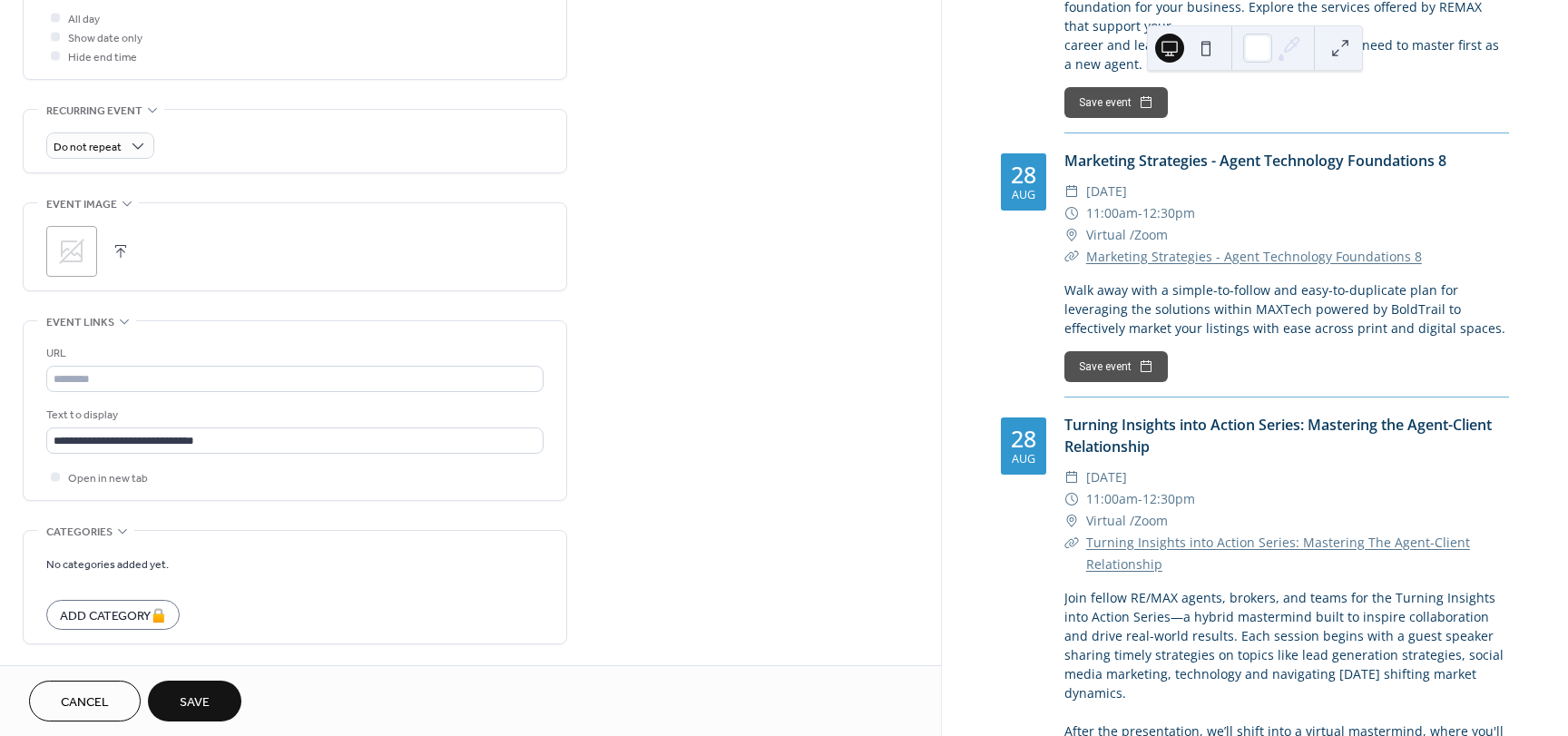 scroll, scrollTop: 760, scrollLeft: 0, axis: vertical 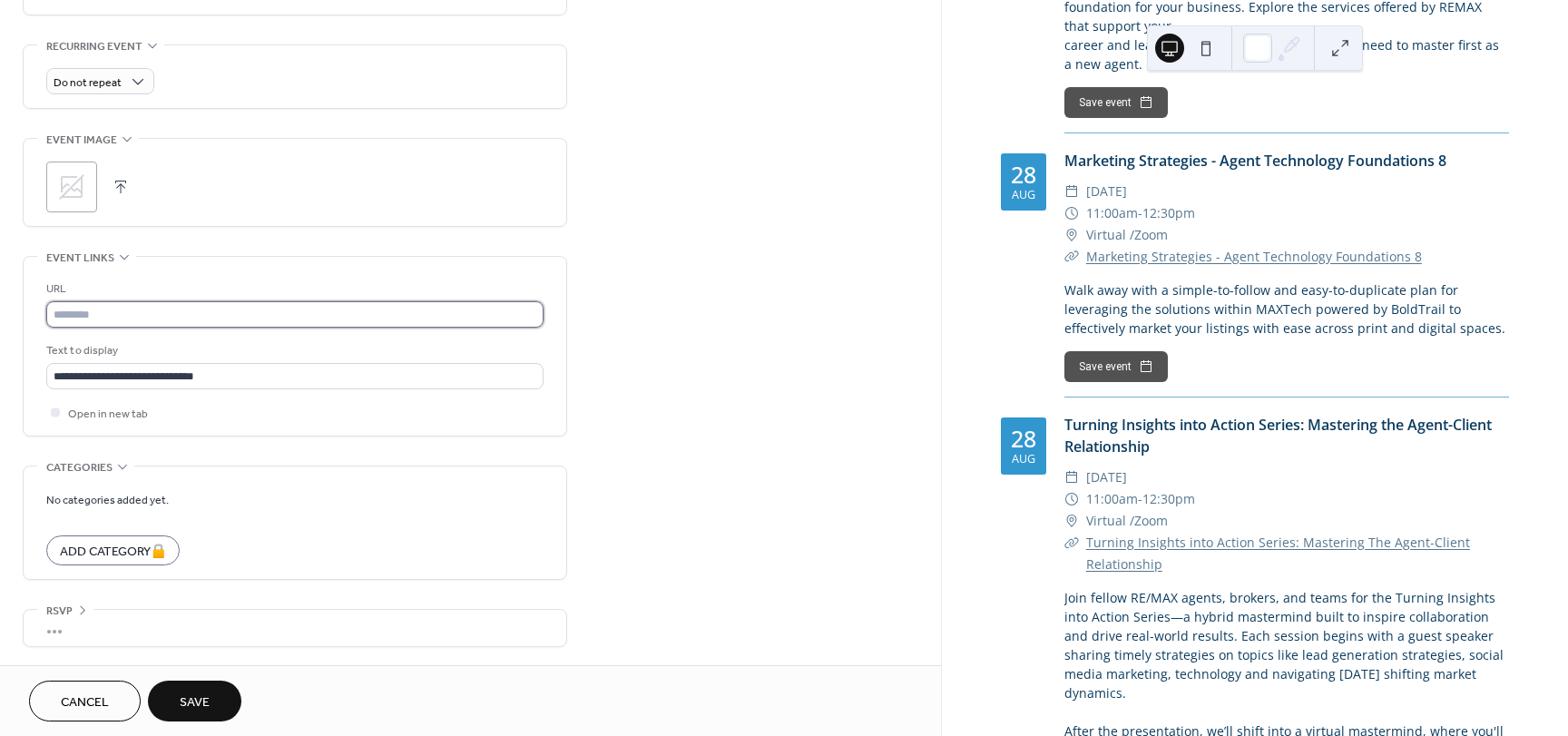 click at bounding box center [295, 314] 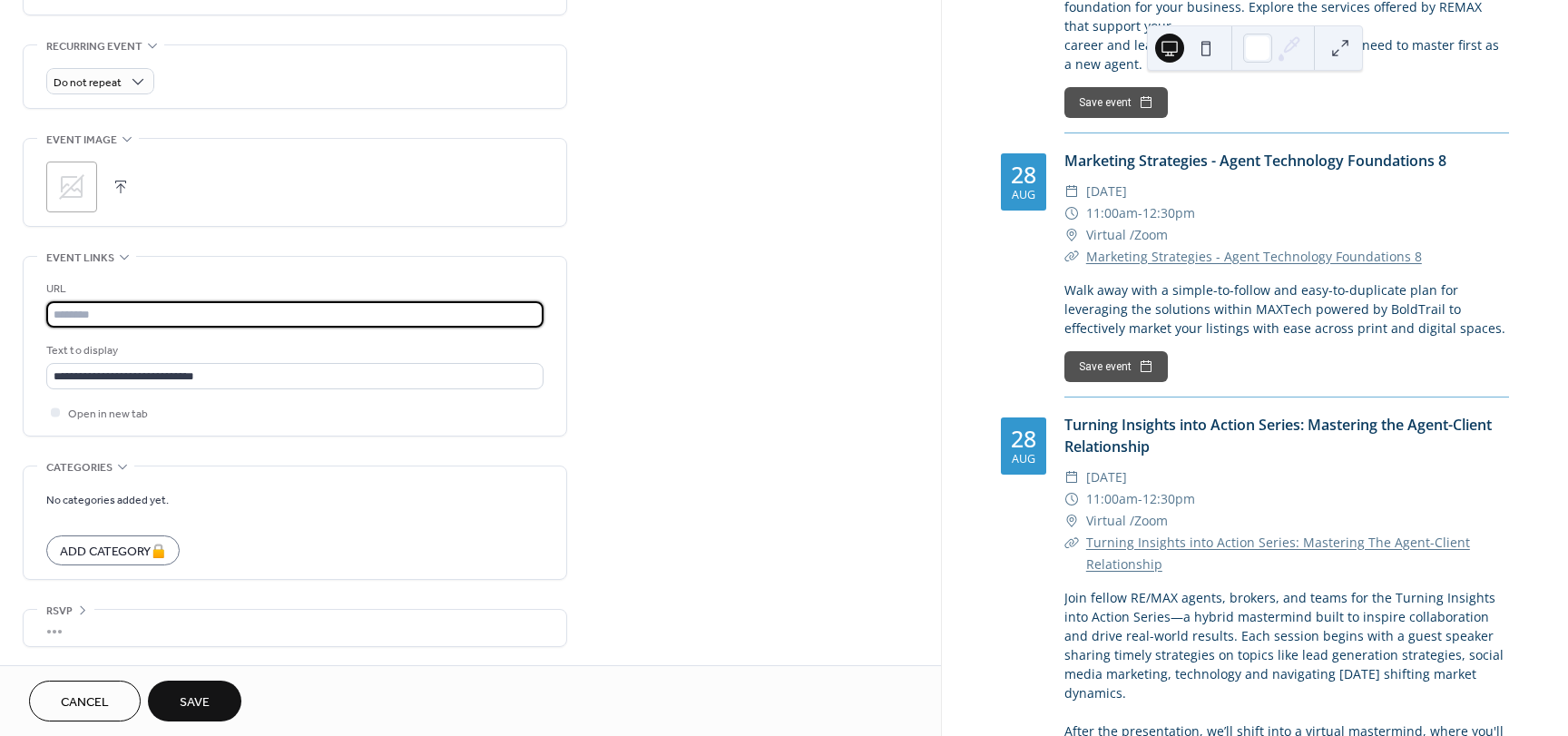 paste on "**********" 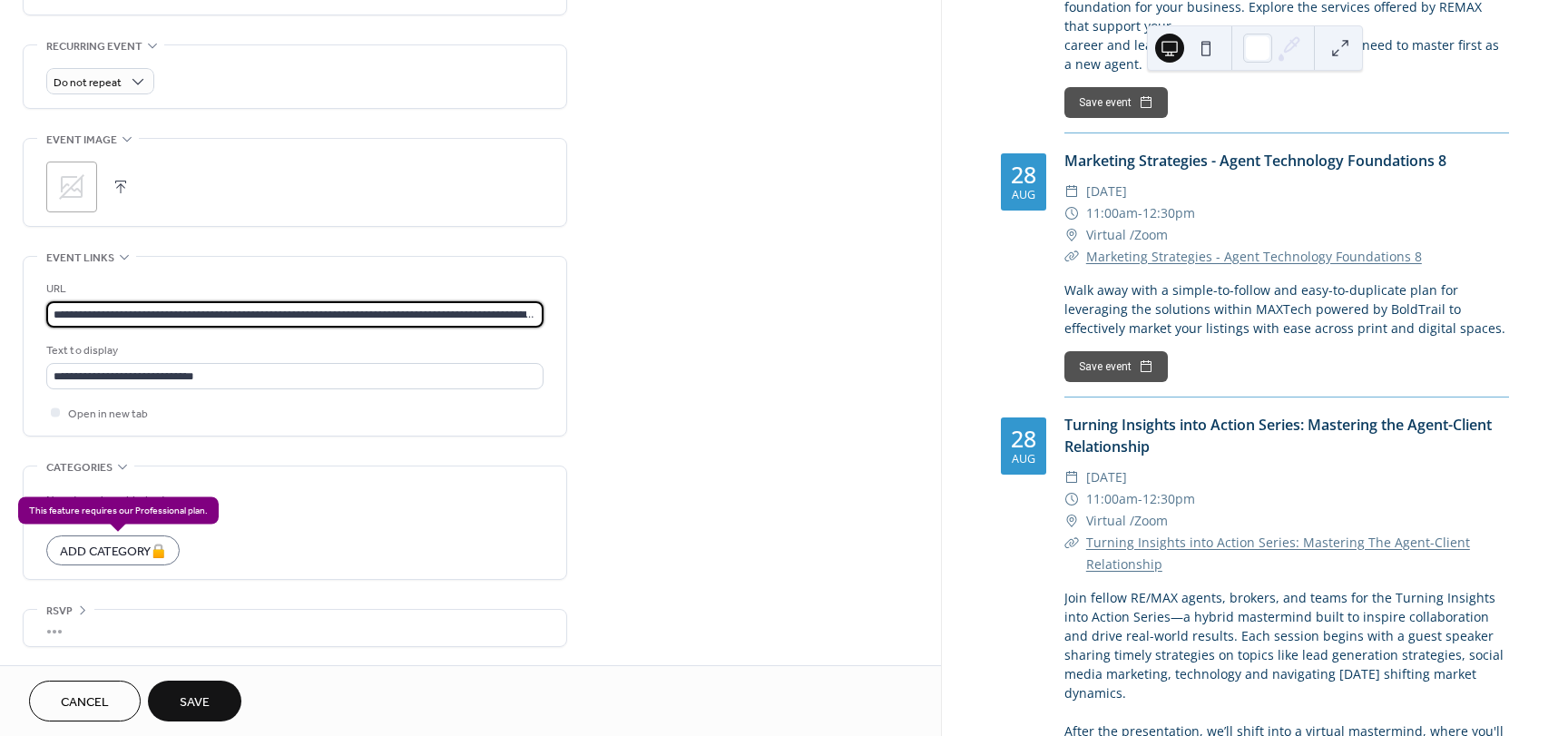 scroll, scrollTop: 0, scrollLeft: 409, axis: horizontal 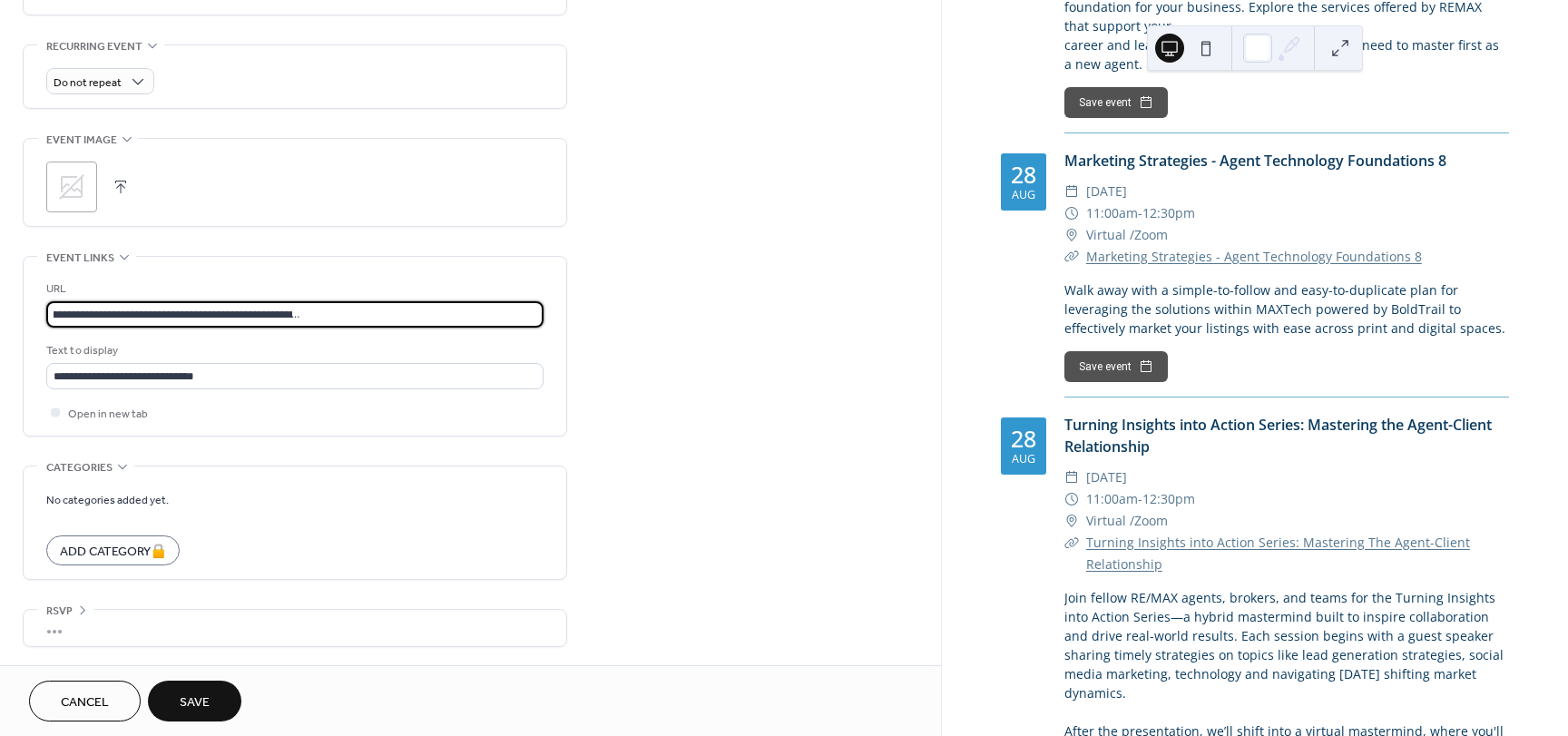 type on "**********" 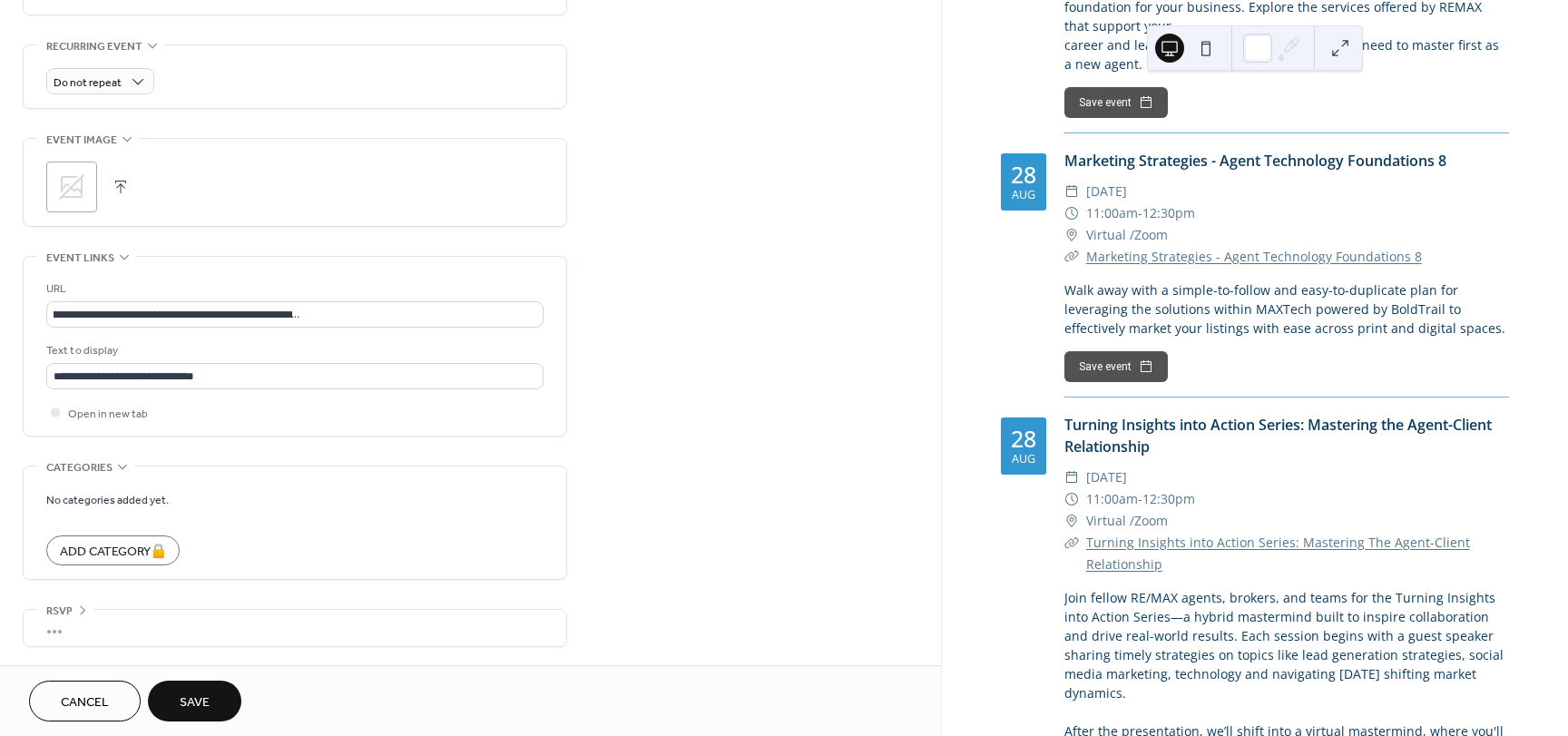 scroll, scrollTop: 0, scrollLeft: 0, axis: both 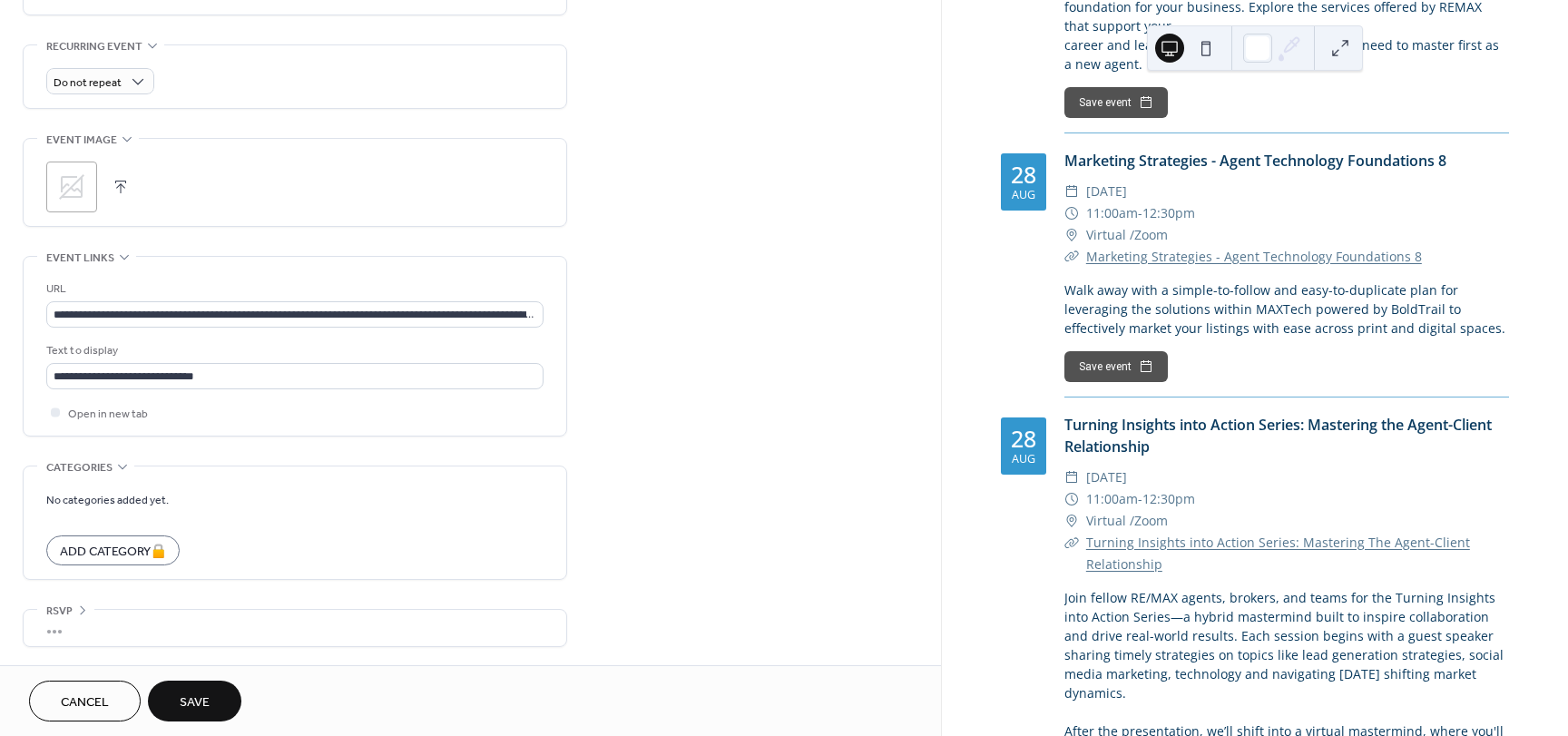click on "**********" at bounding box center [470, 3] 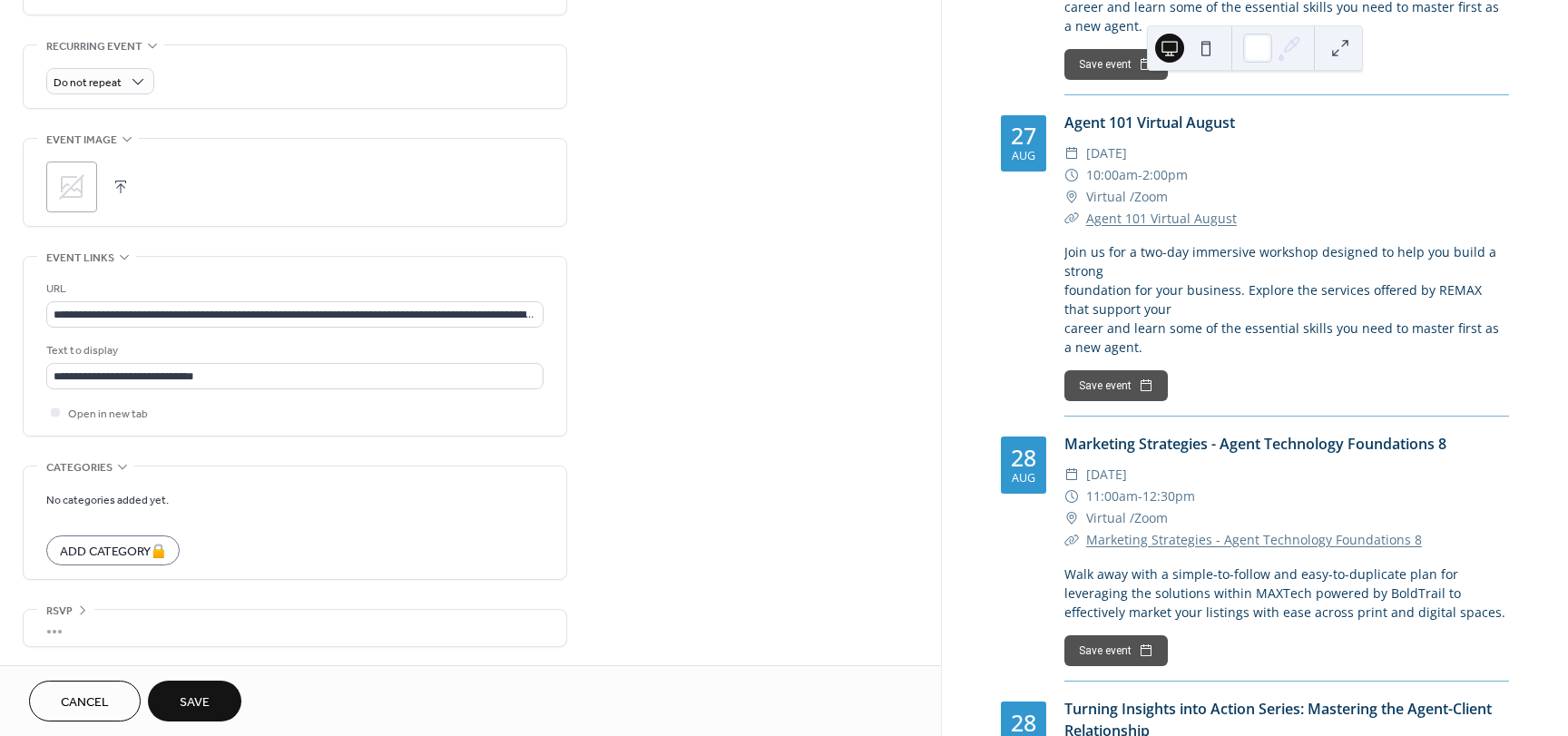 scroll, scrollTop: 4996, scrollLeft: 0, axis: vertical 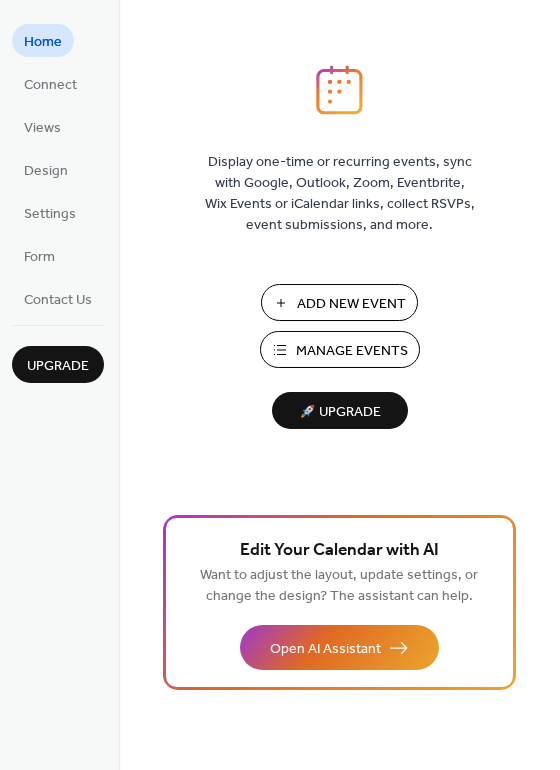 click on "Add New Event" at bounding box center (351, 304) 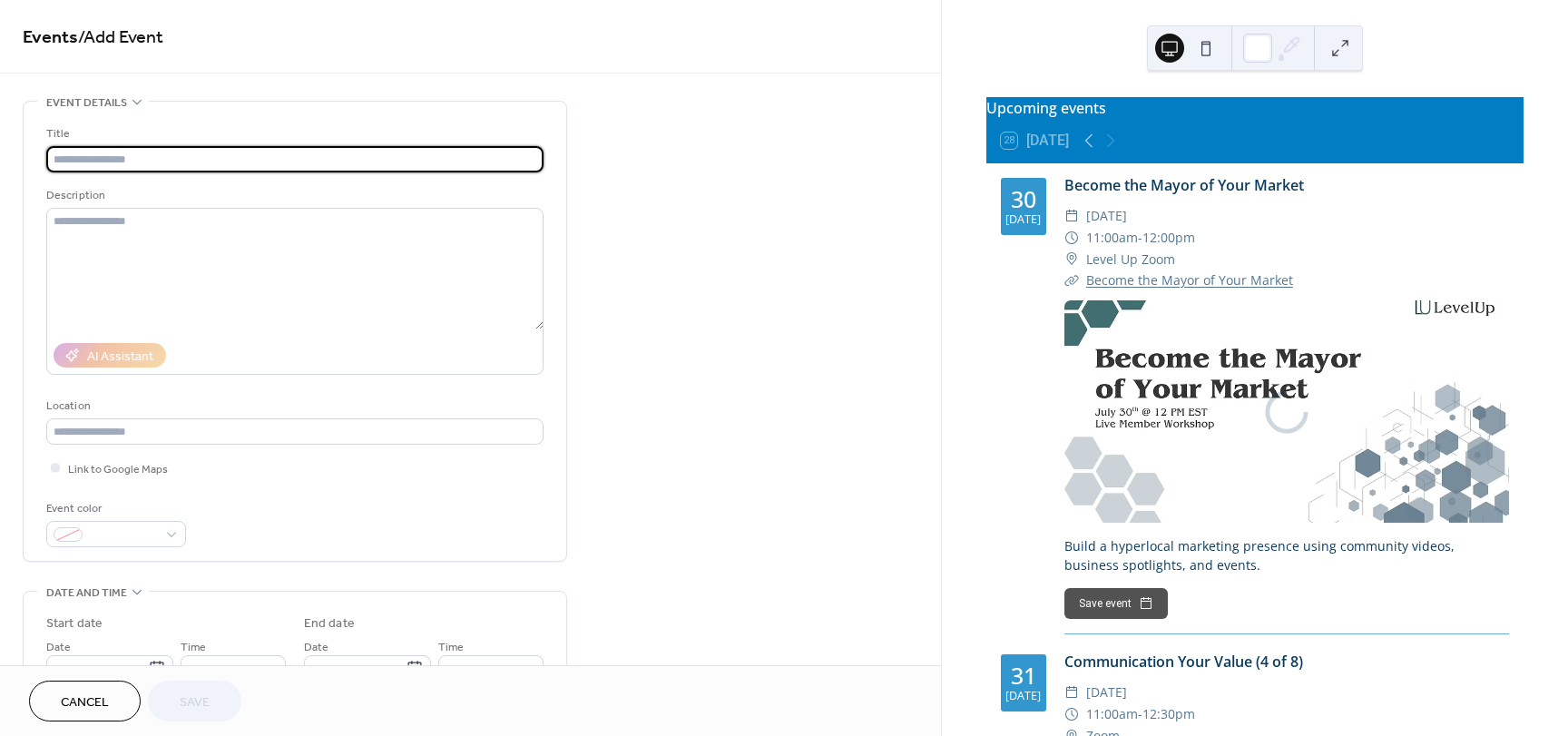 scroll, scrollTop: 0, scrollLeft: 0, axis: both 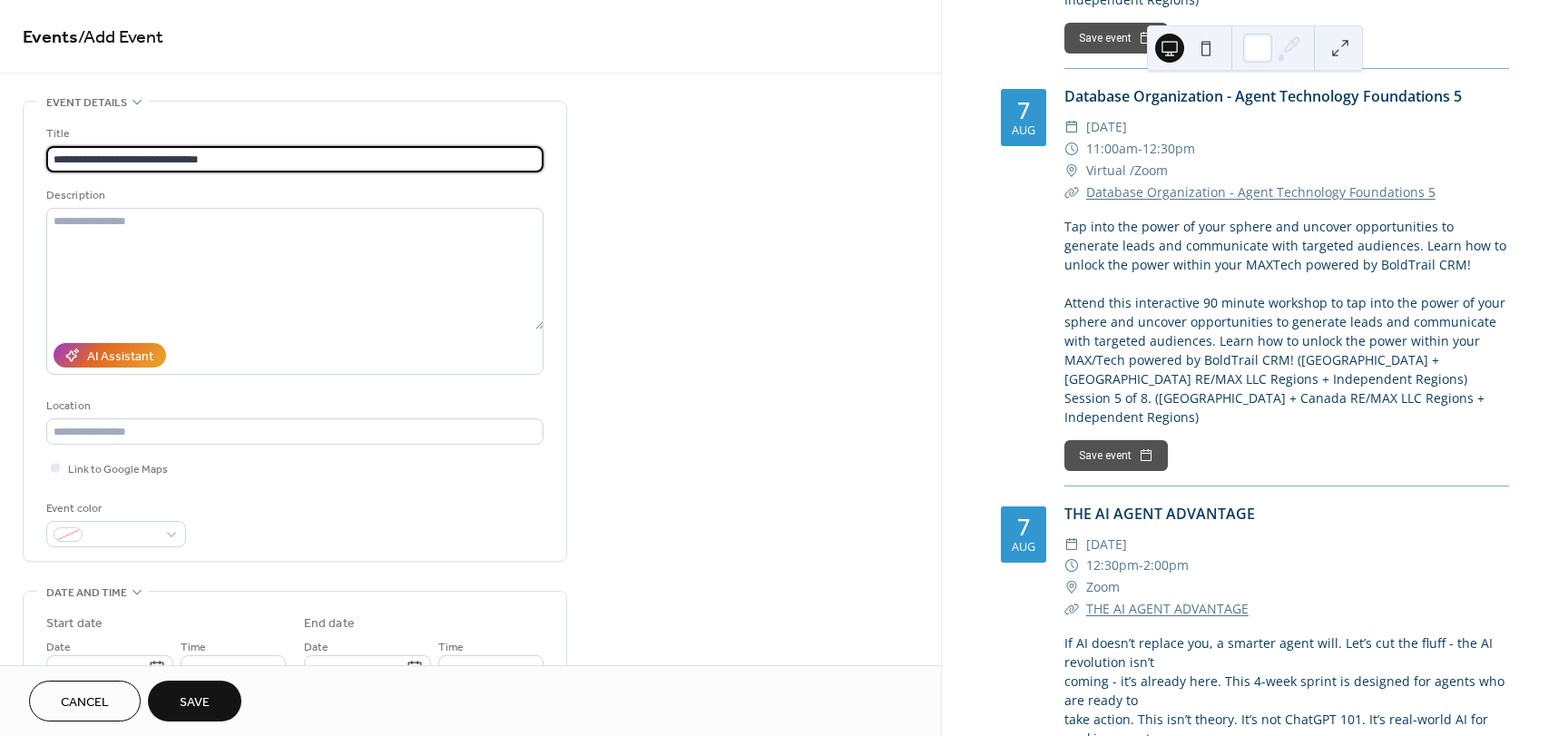 type on "**********" 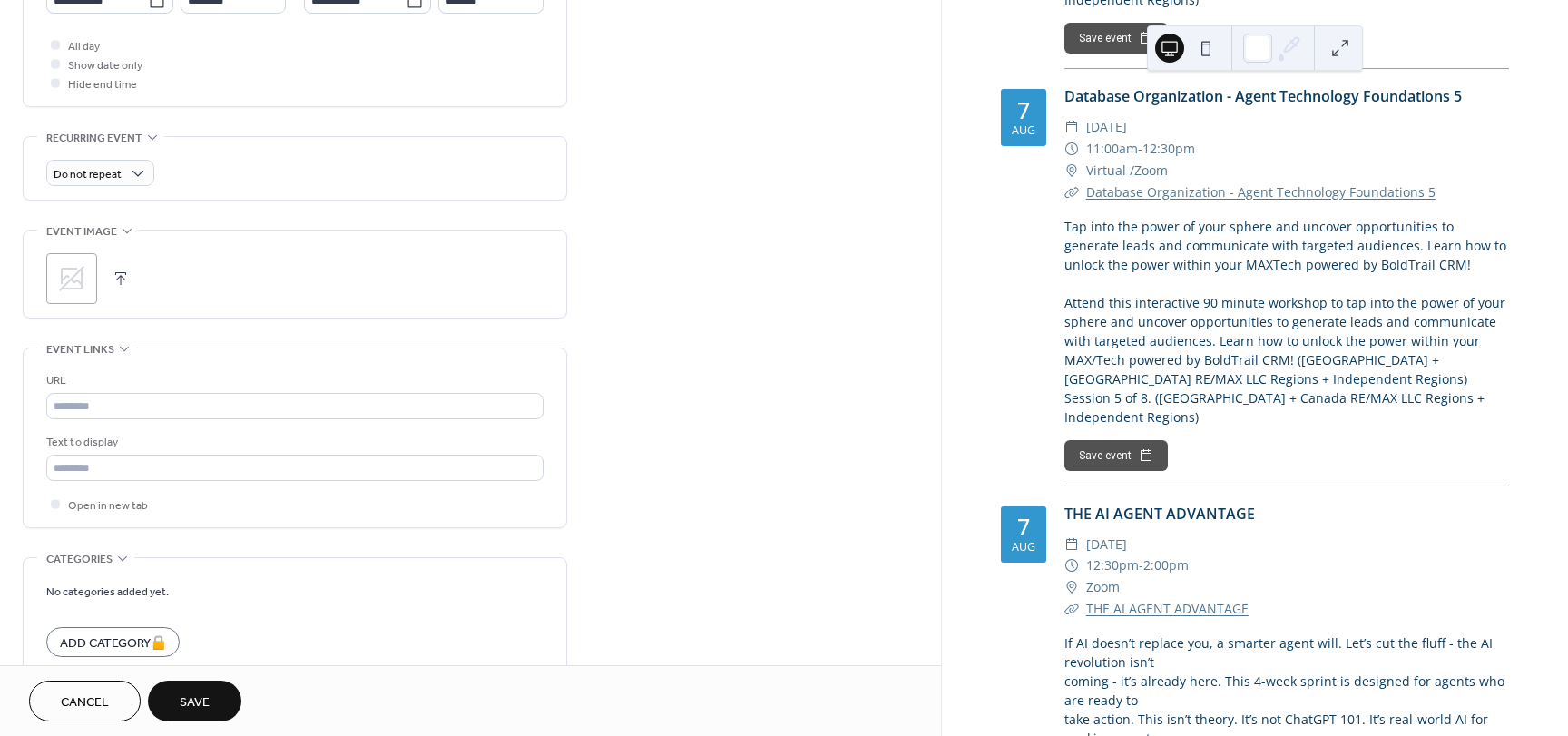 scroll, scrollTop: 760, scrollLeft: 0, axis: vertical 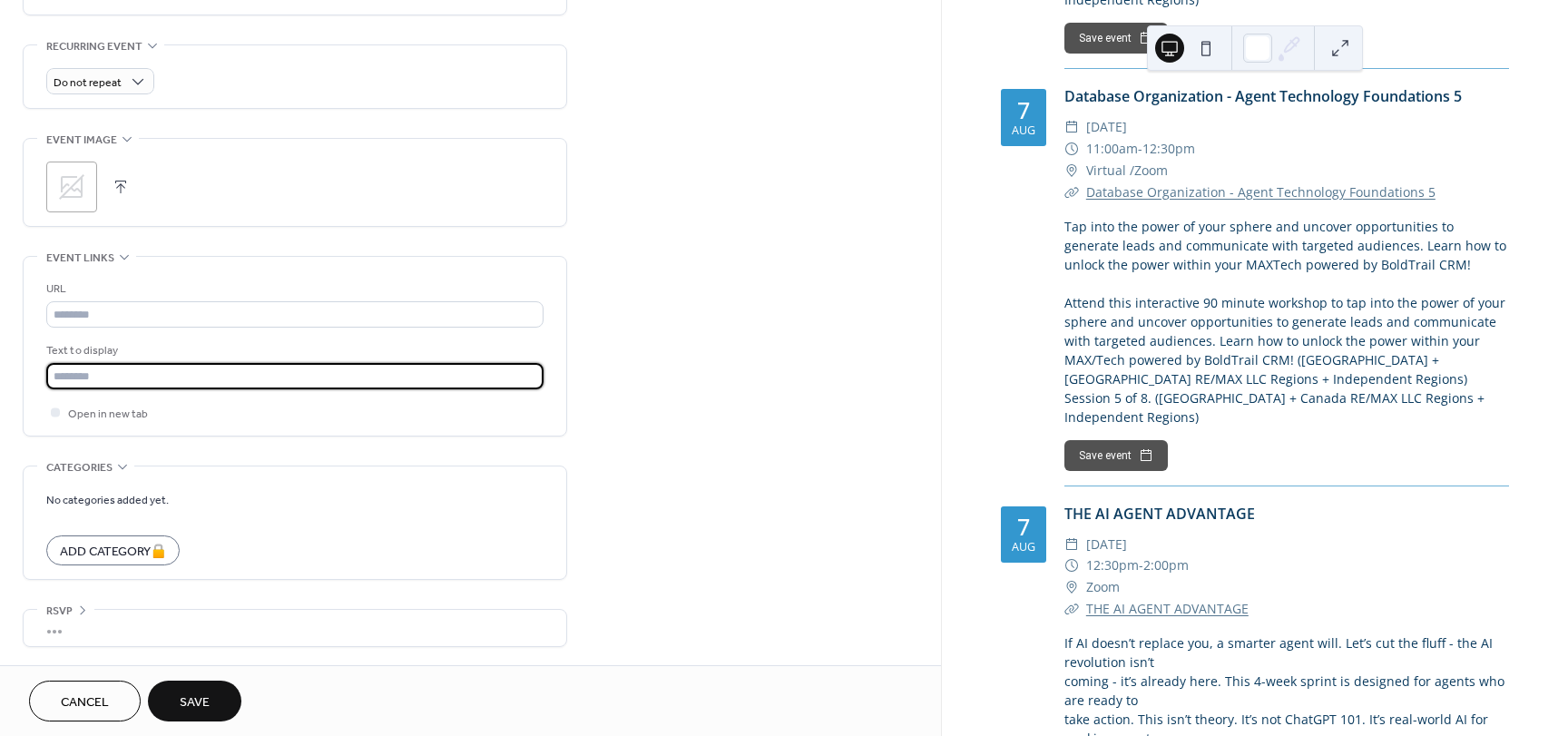 click at bounding box center [295, 376] 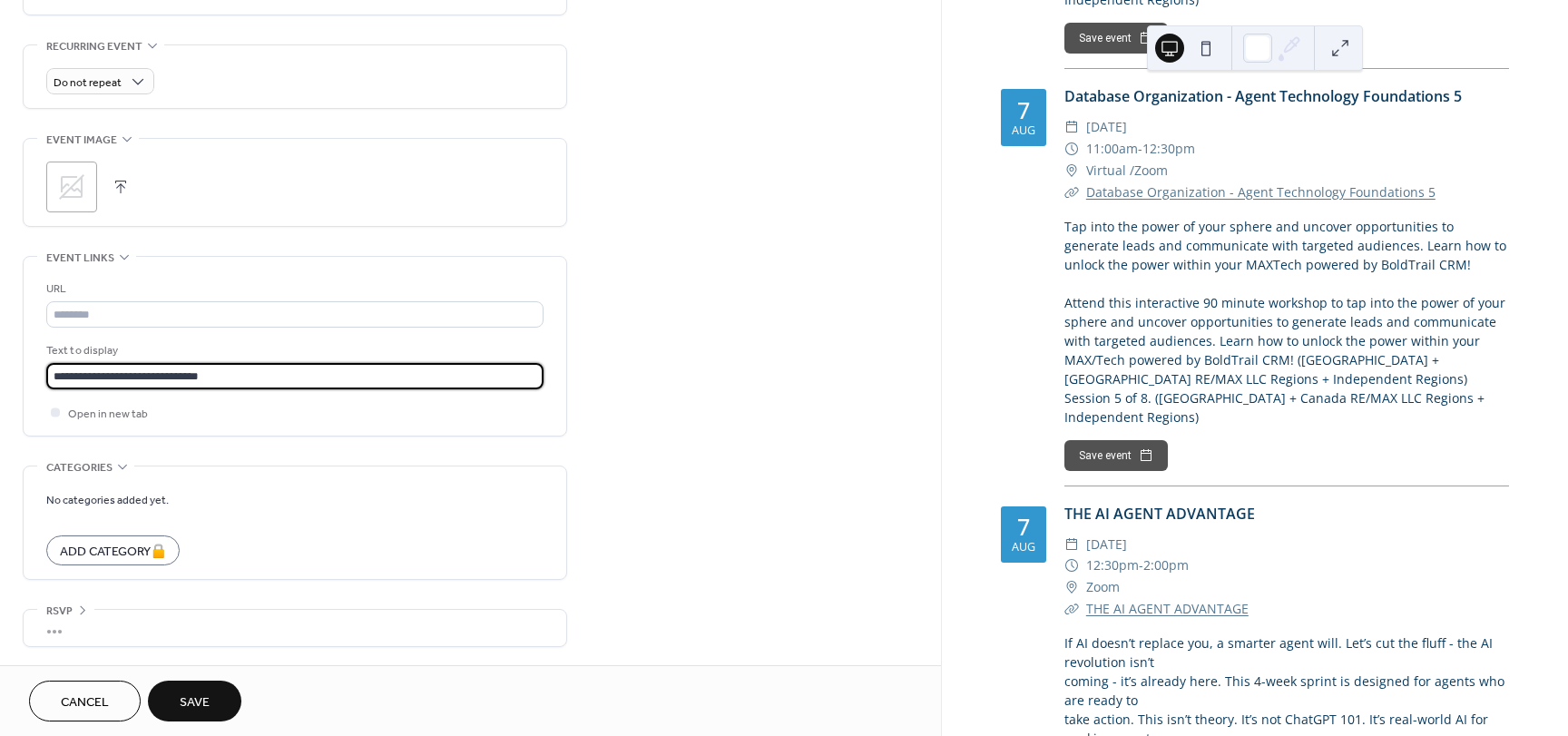 type on "**********" 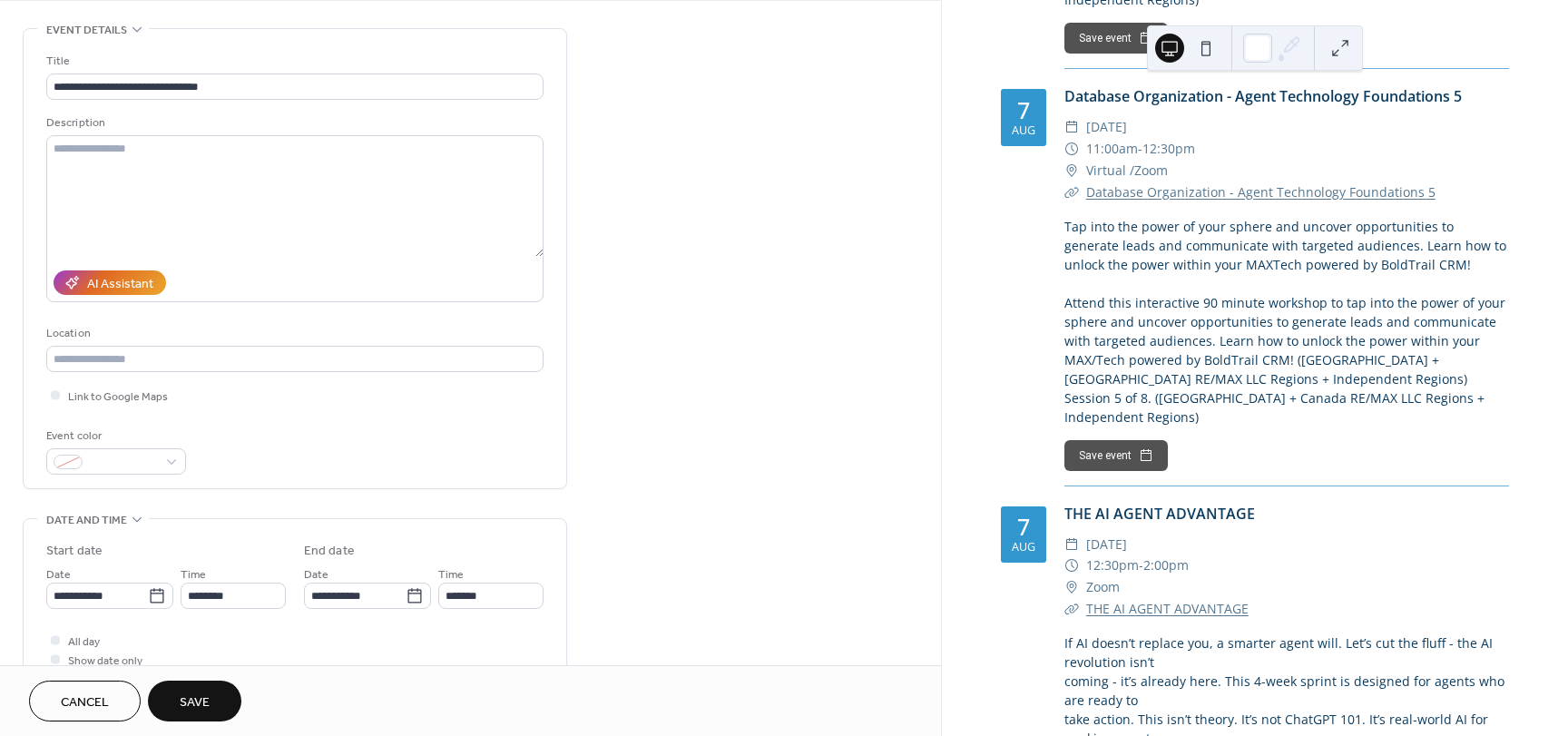 scroll, scrollTop: 0, scrollLeft: 0, axis: both 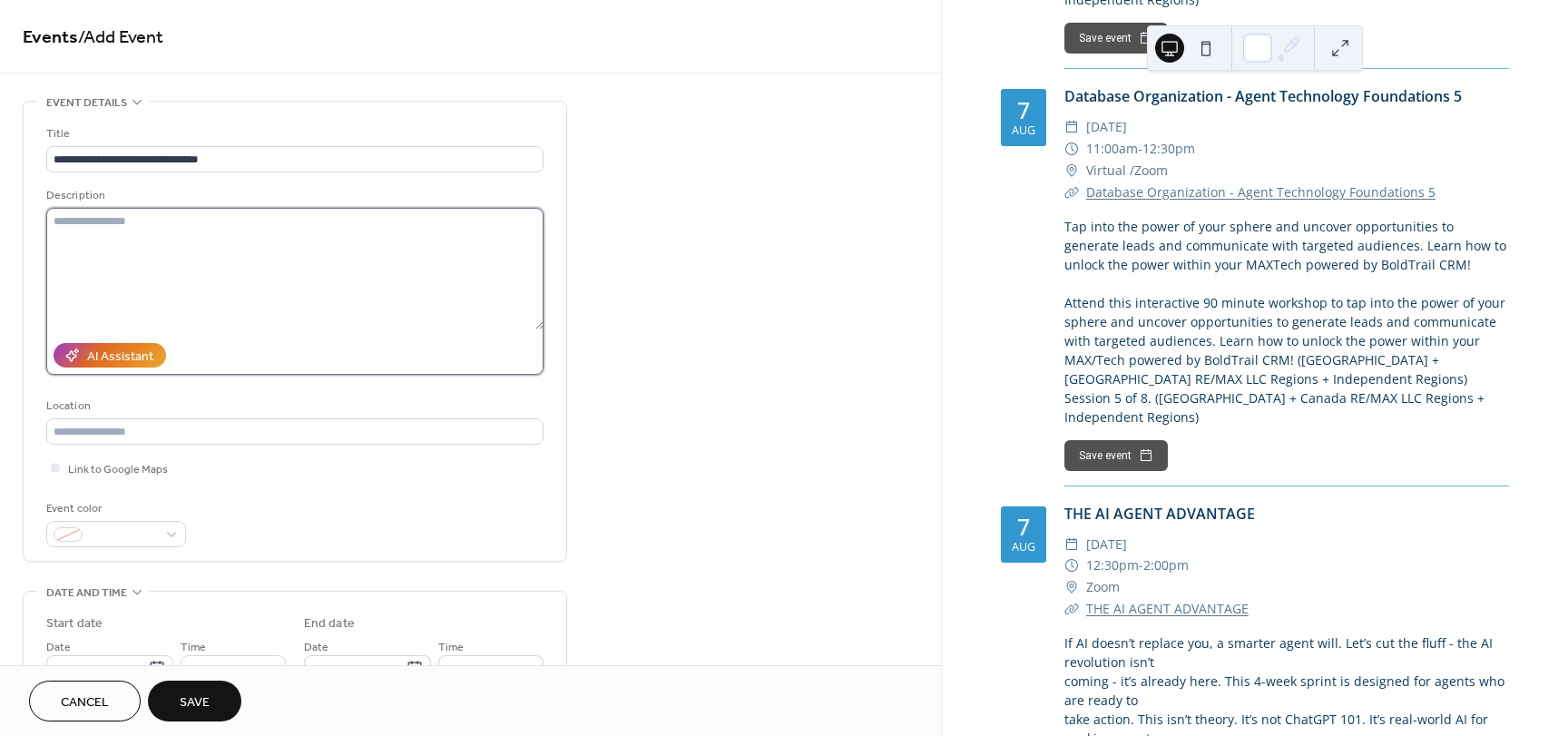 click at bounding box center [295, 269] 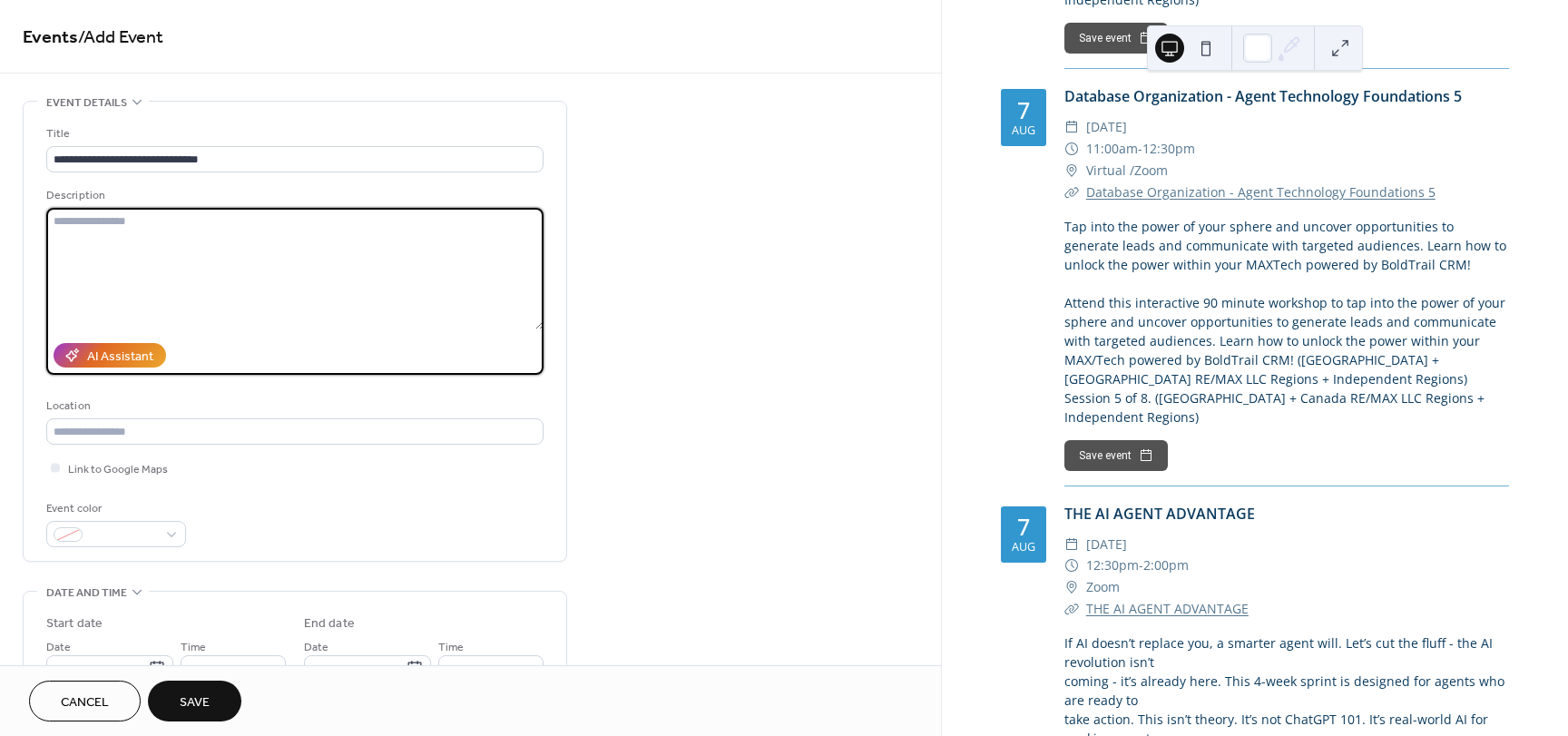 paste on "**********" 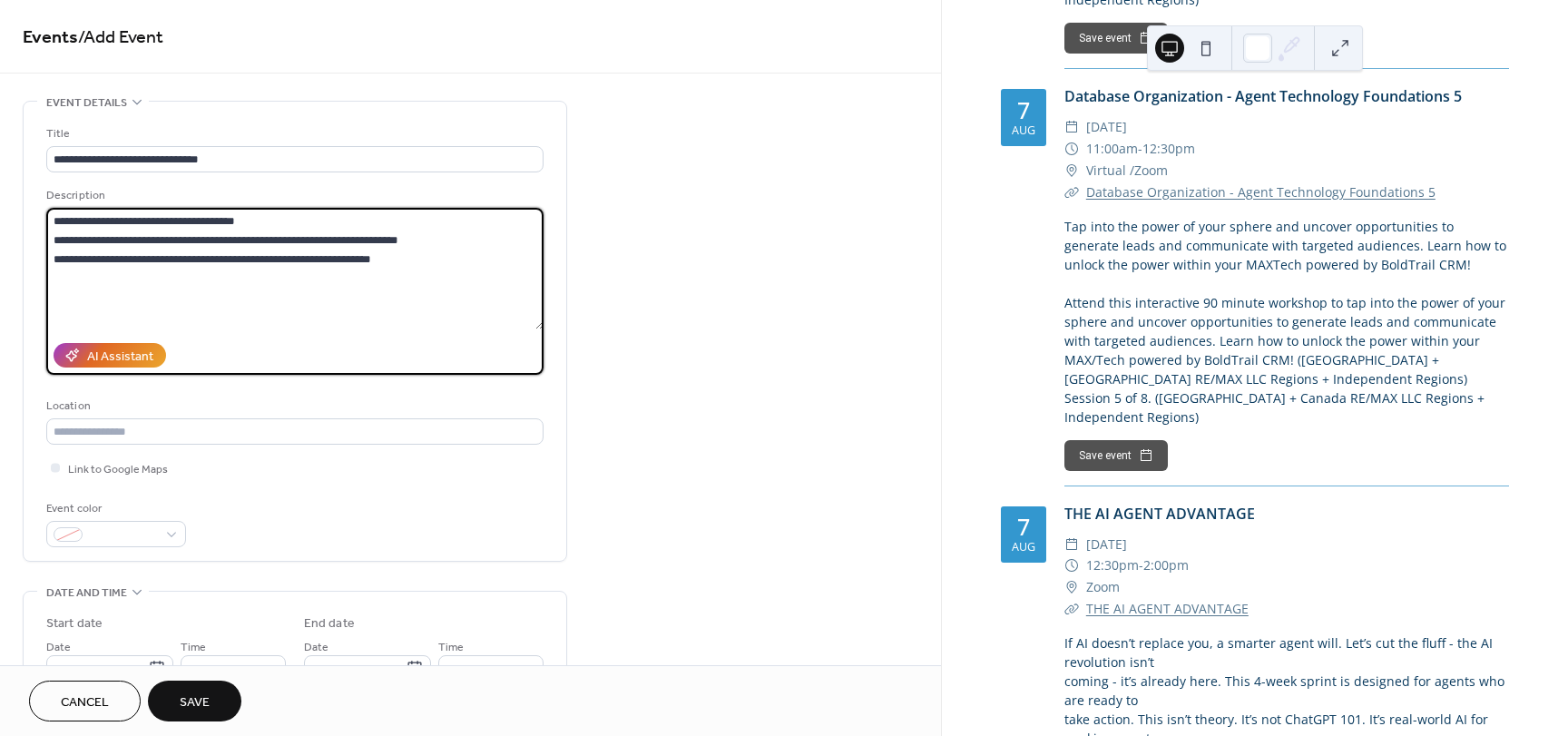 type on "**********" 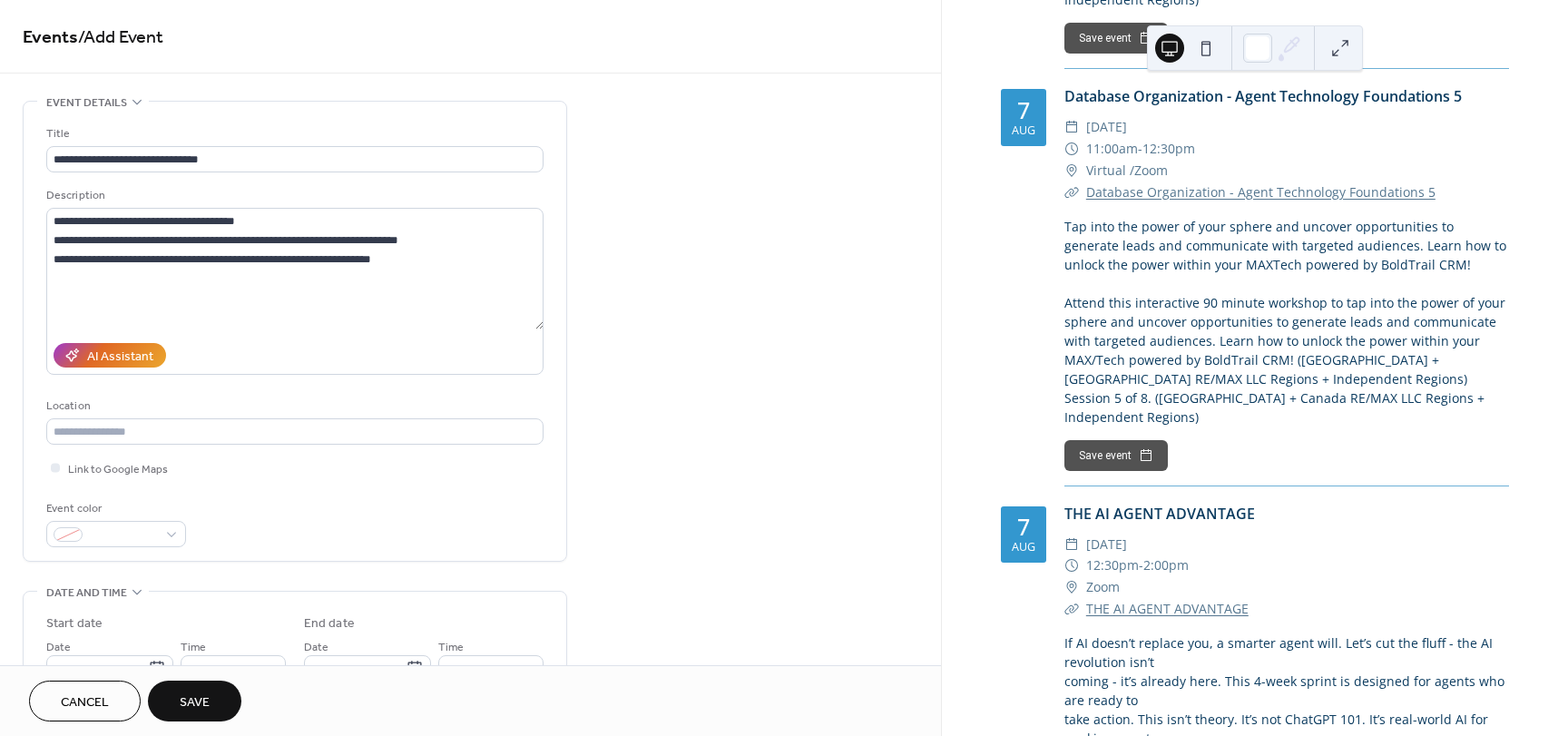 click on "**********" at bounding box center (470, 762) 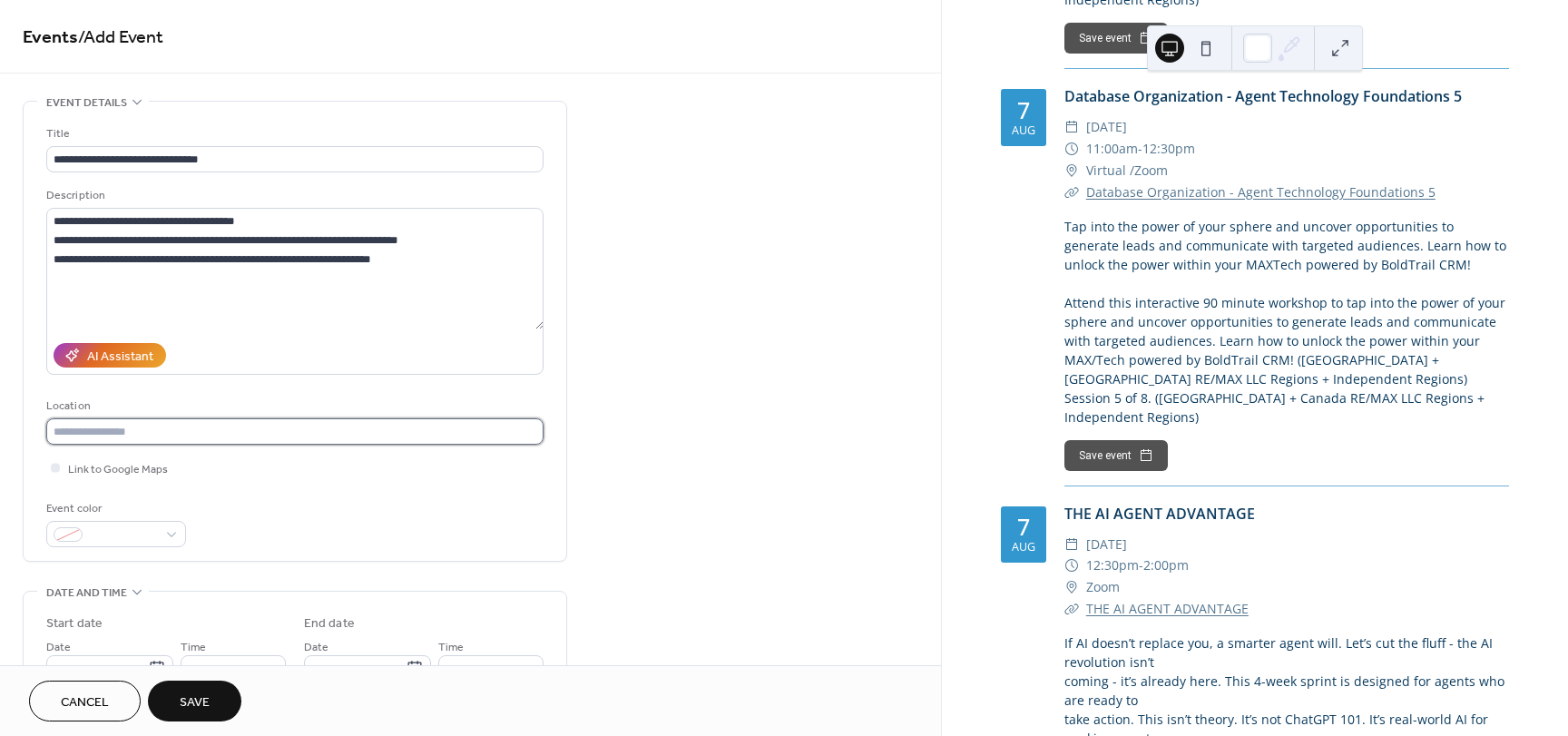 click at bounding box center [295, 431] 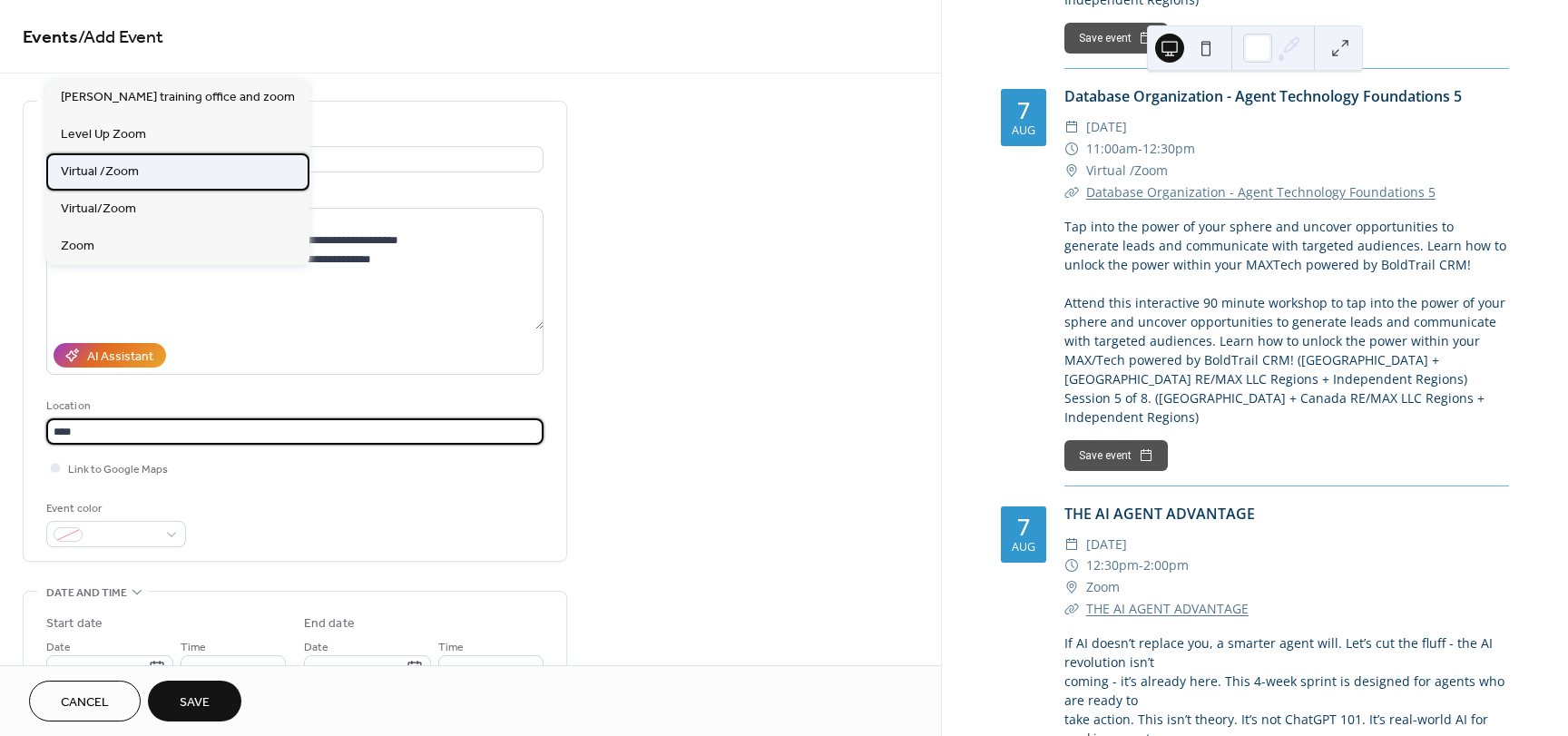 click on "Virtual /Zoom" at bounding box center (100, 172) 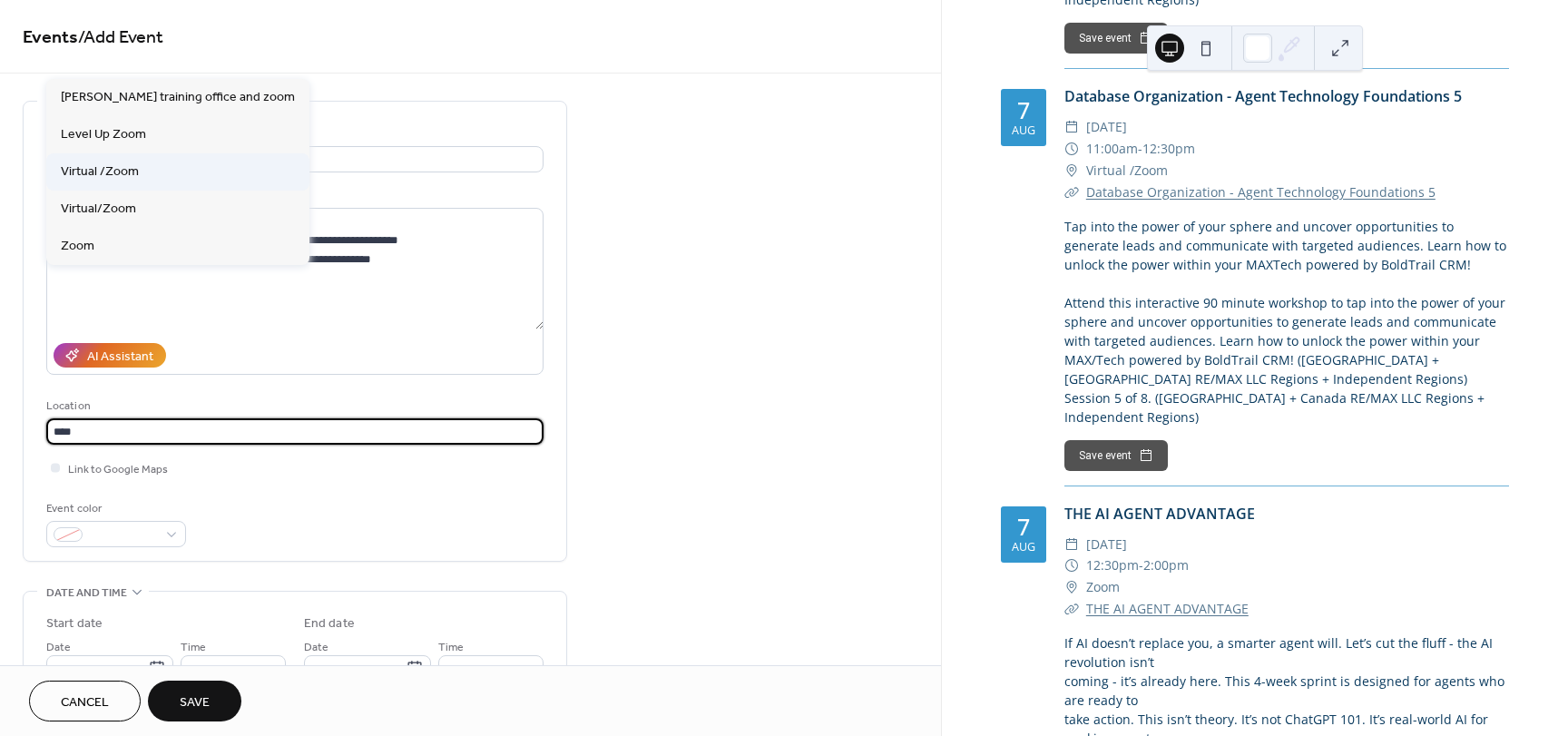 type on "**********" 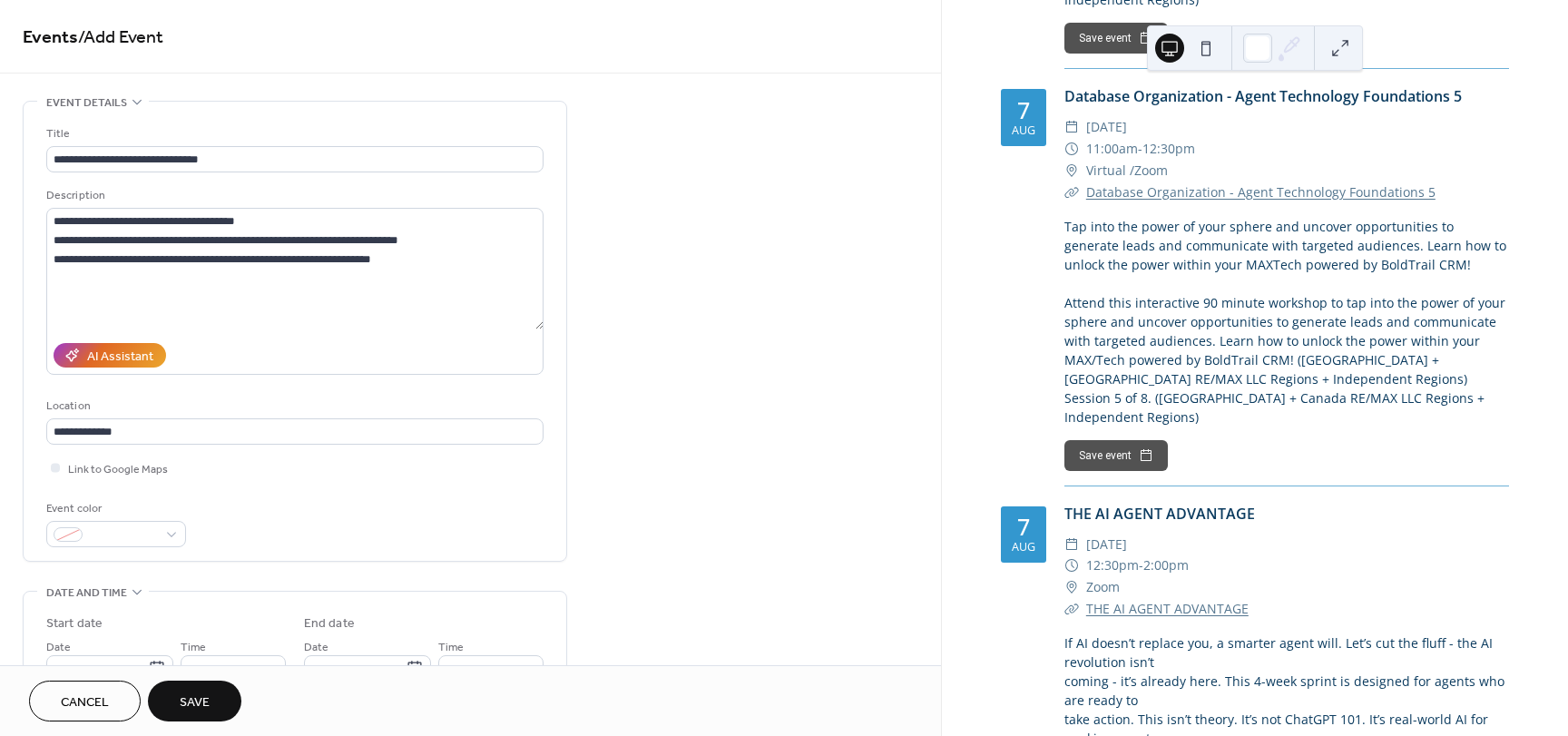 click on "**********" at bounding box center [470, 762] 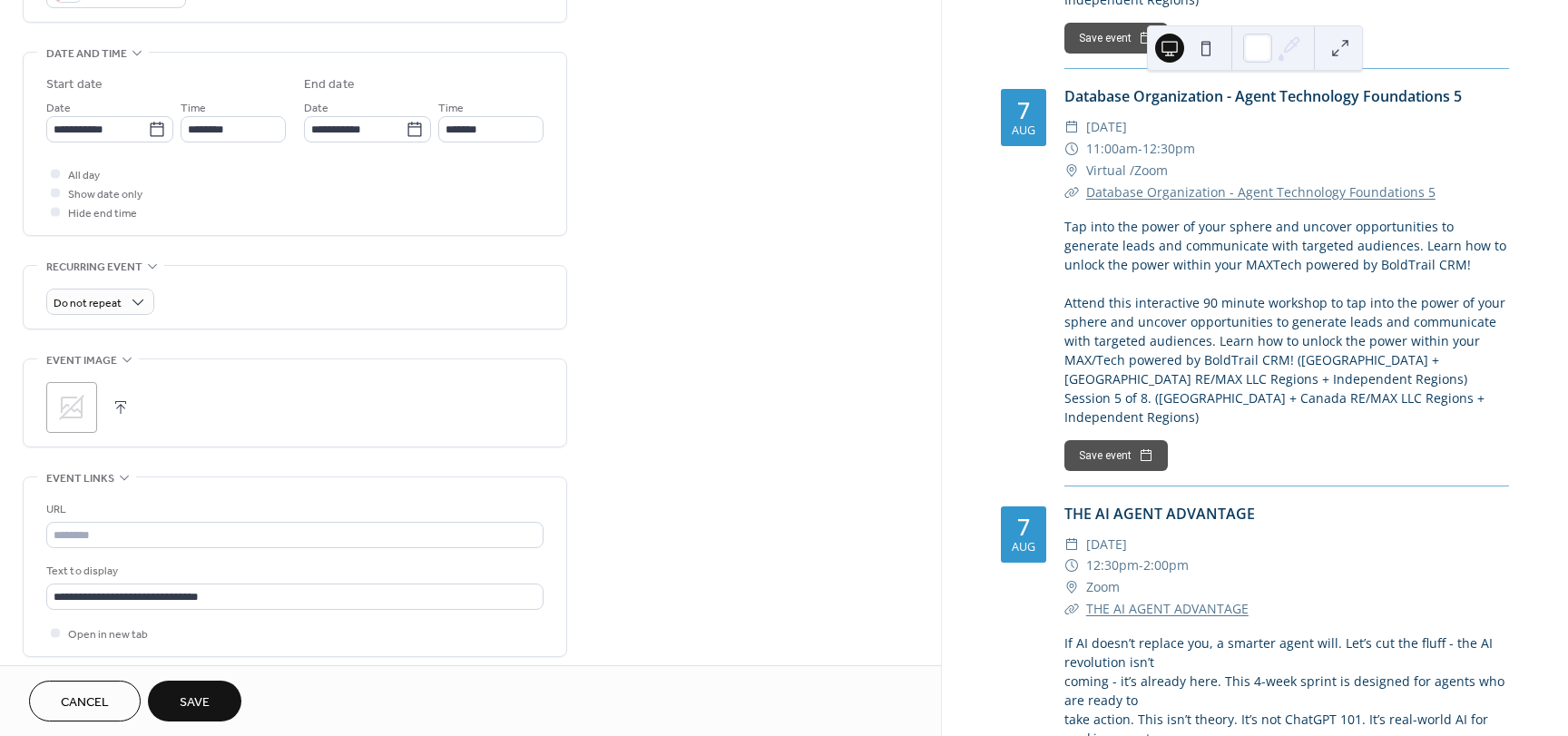 scroll, scrollTop: 540, scrollLeft: 0, axis: vertical 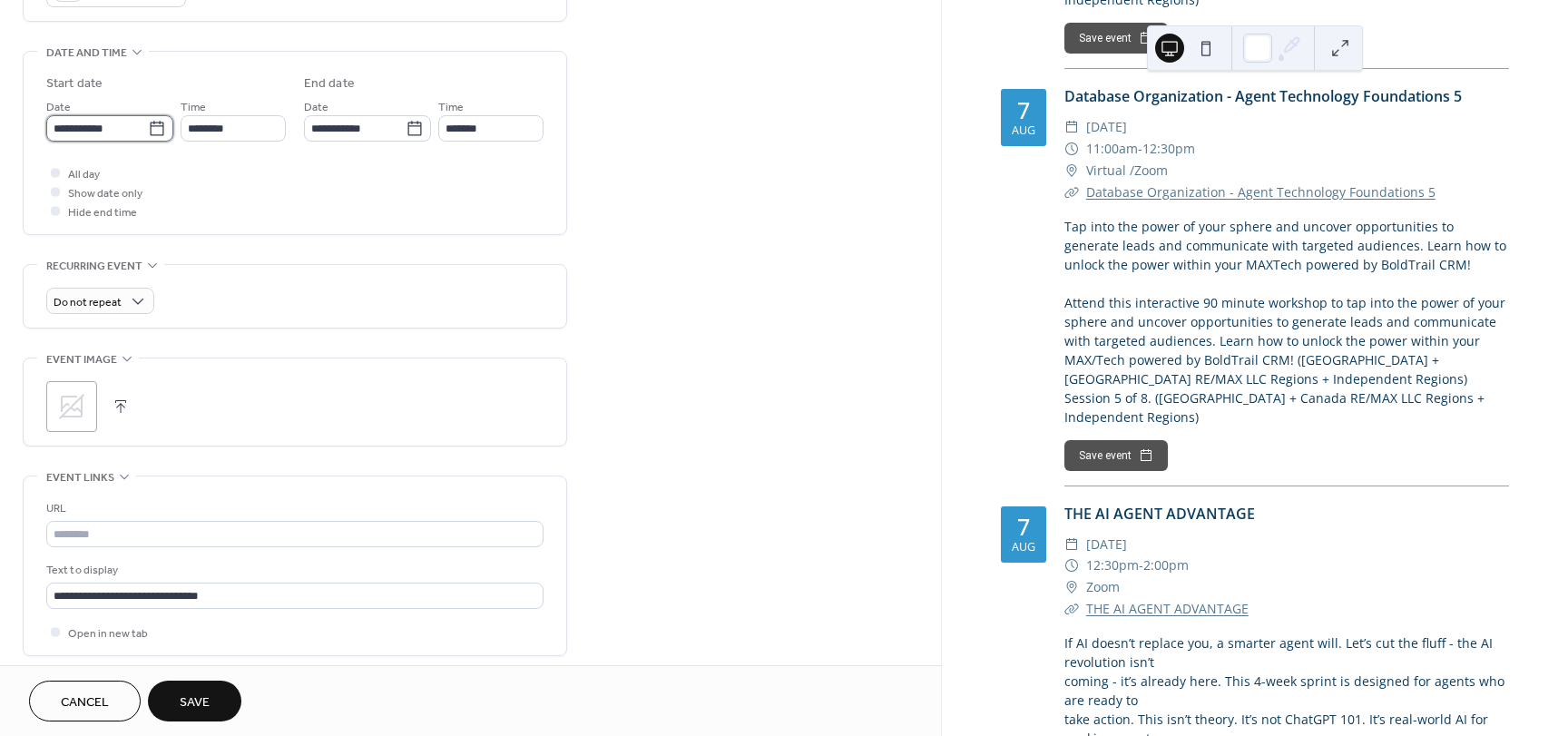 click on "**********" at bounding box center [97, 128] 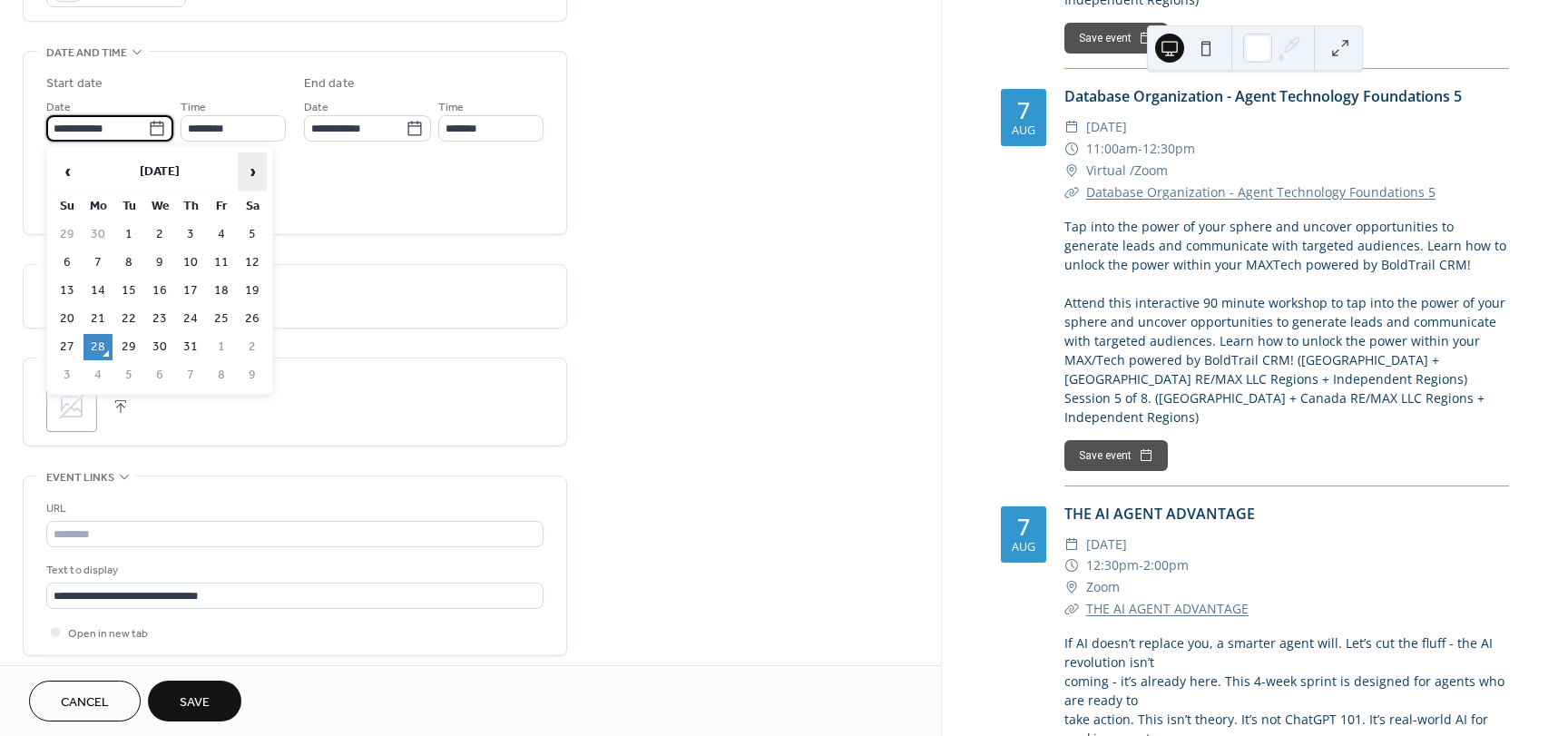 click on "›" at bounding box center (252, 172) 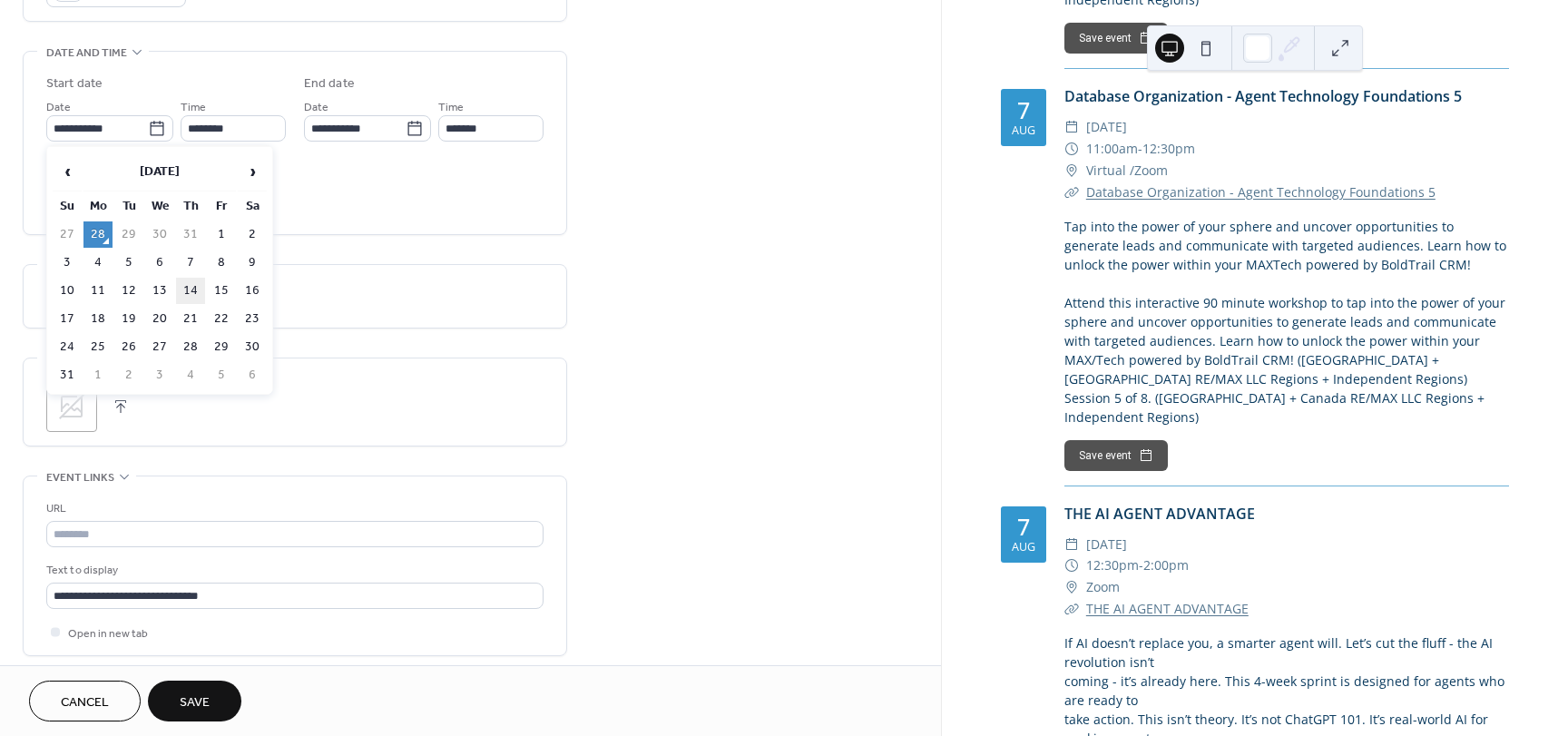 click on "14" at bounding box center [191, 290] 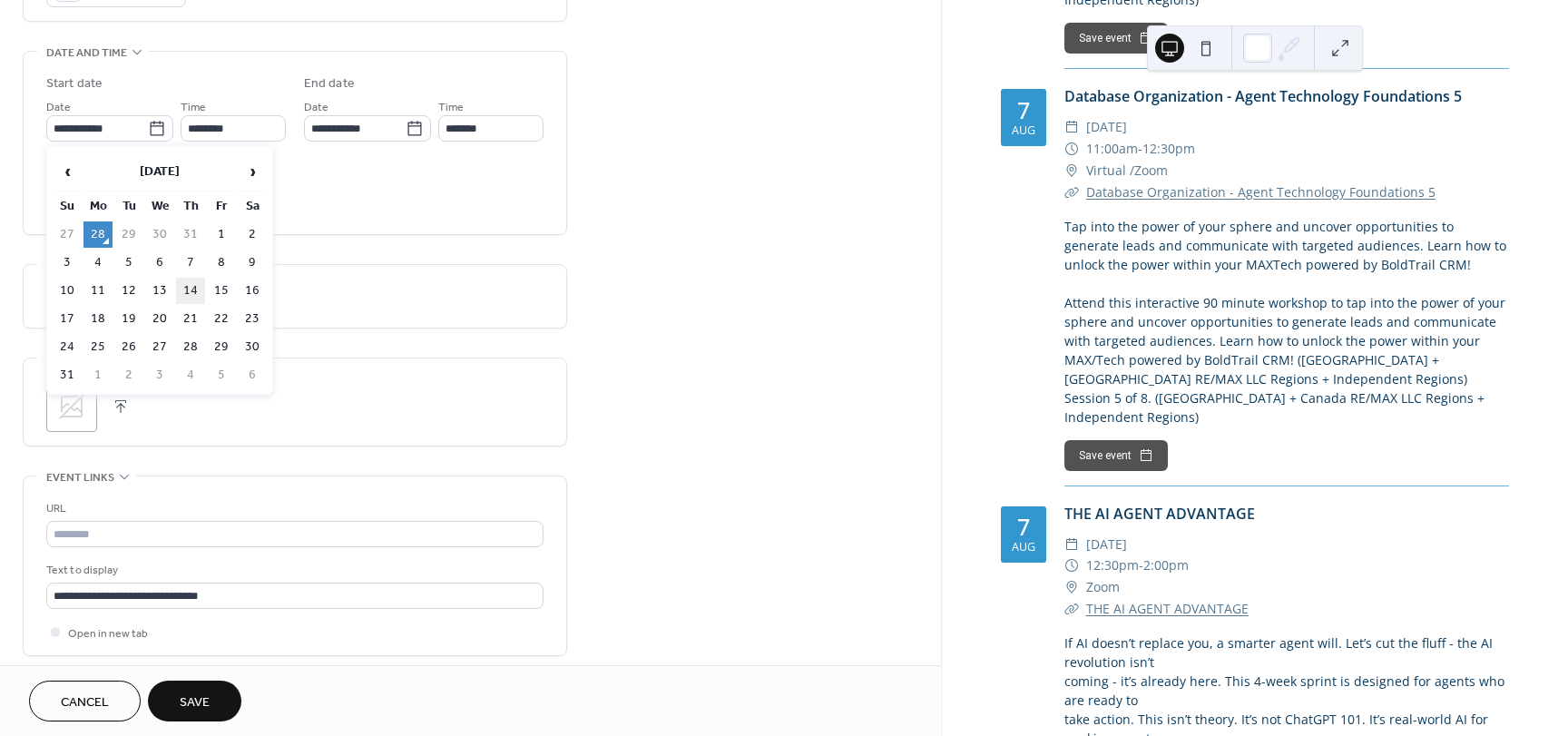 type on "**********" 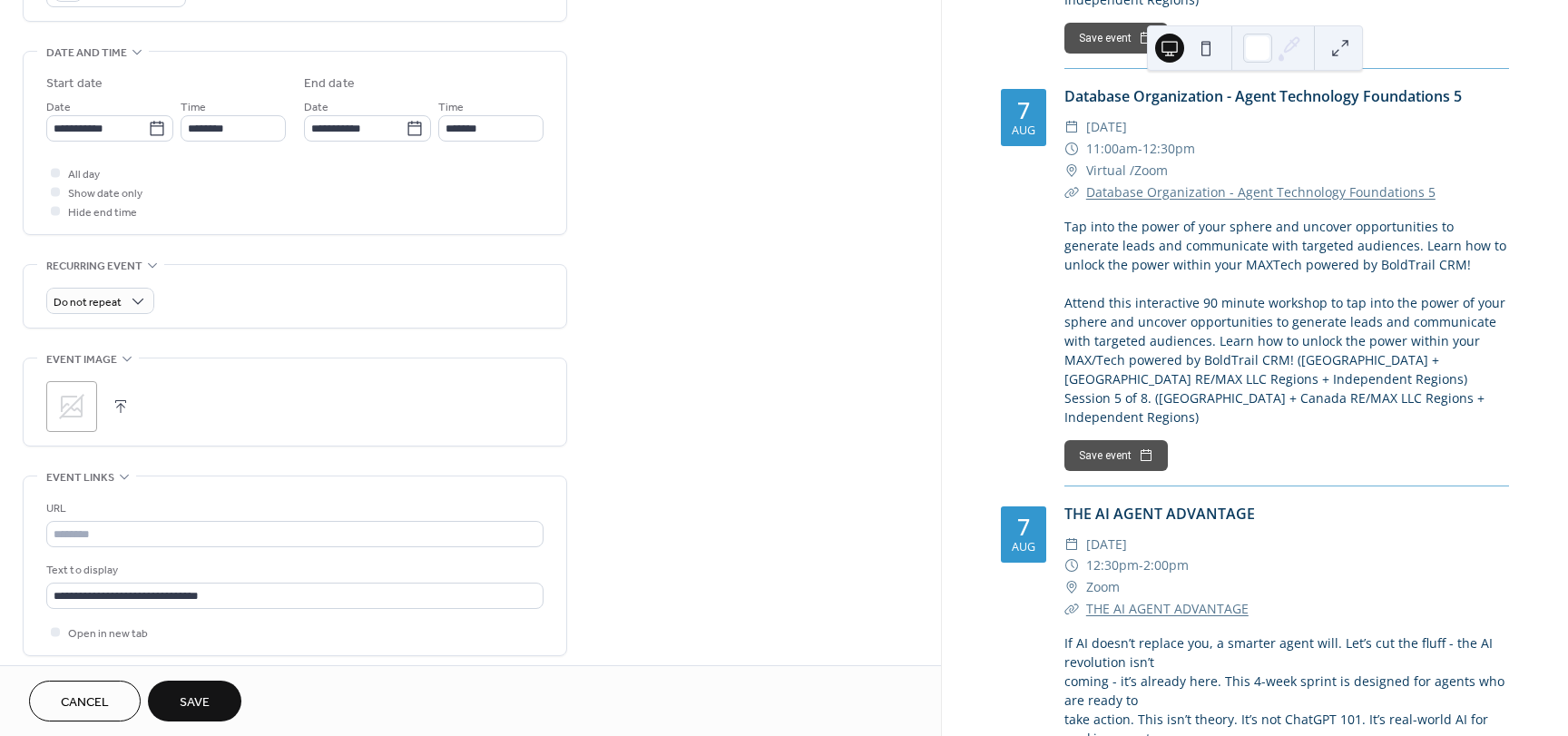 click on "All day Show date only Hide end time" at bounding box center [295, 191] 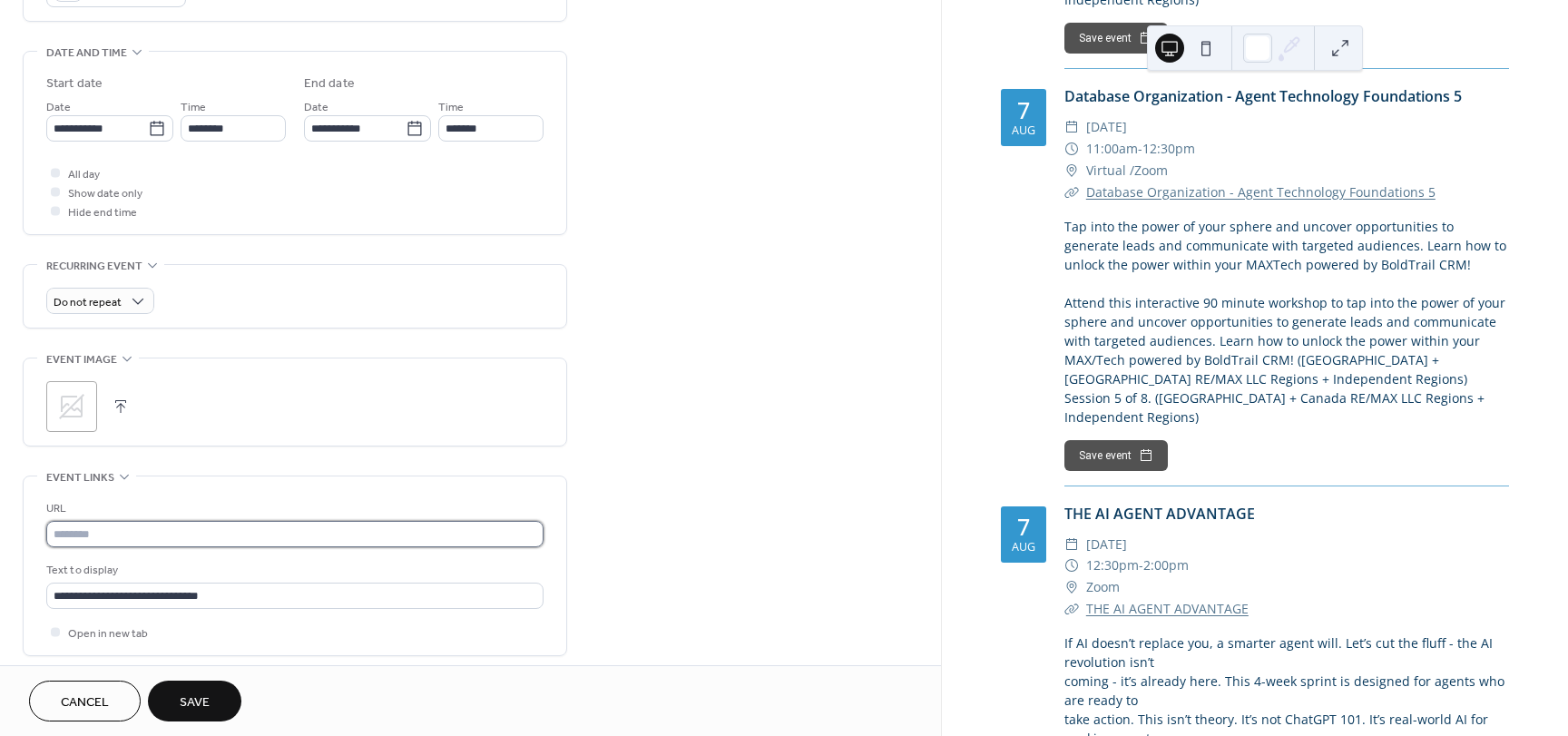 click at bounding box center [295, 534] 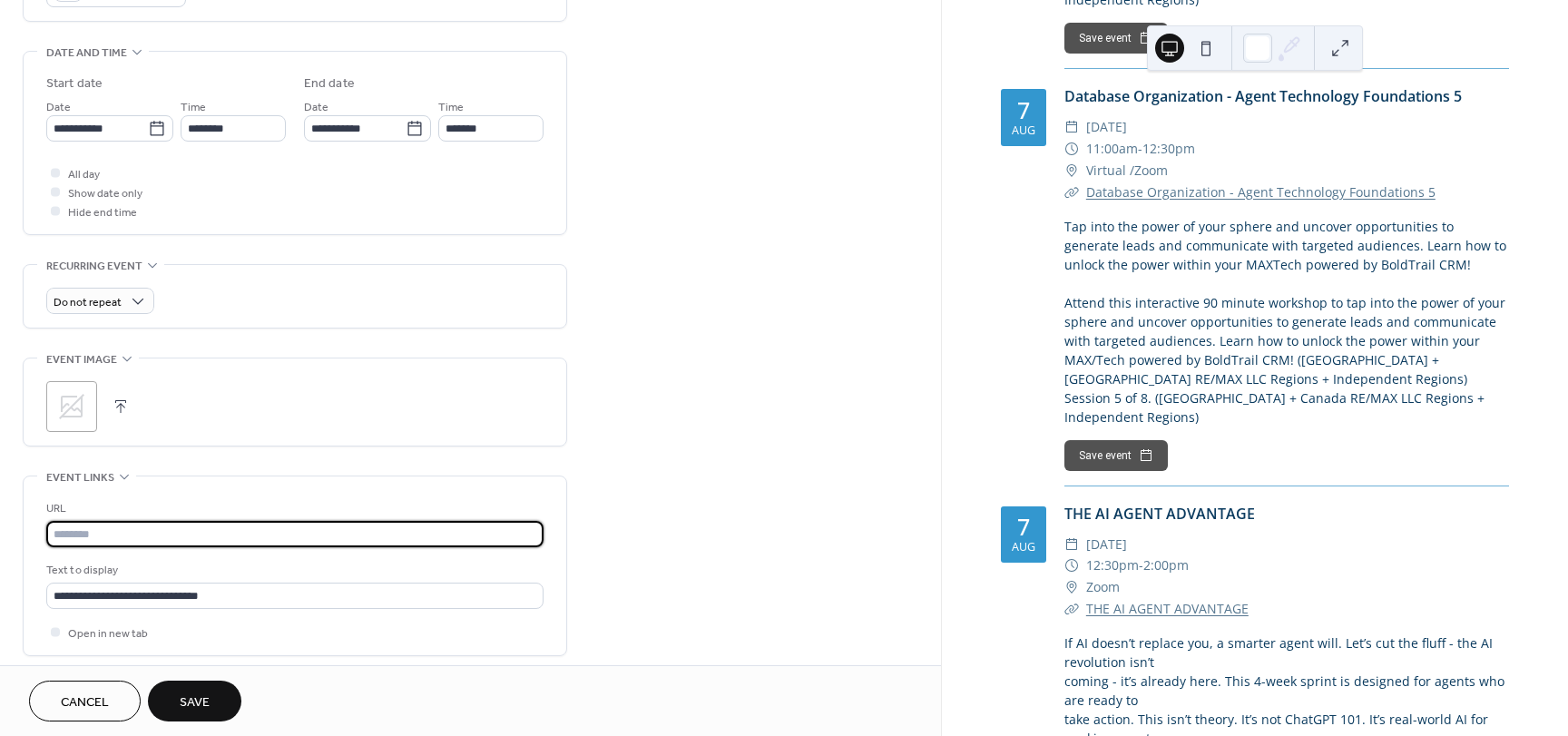 paste on "**********" 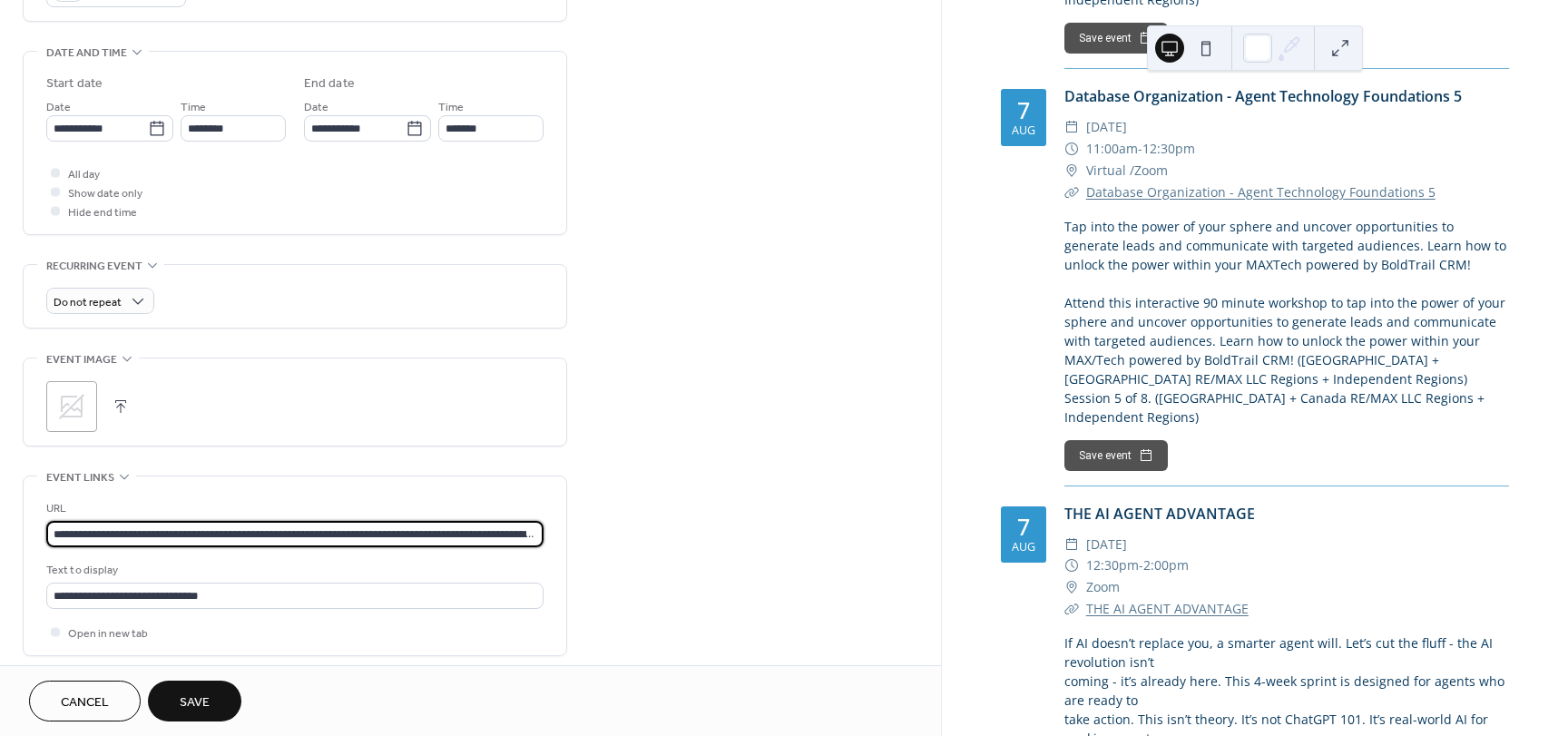 scroll, scrollTop: 0, scrollLeft: 691, axis: horizontal 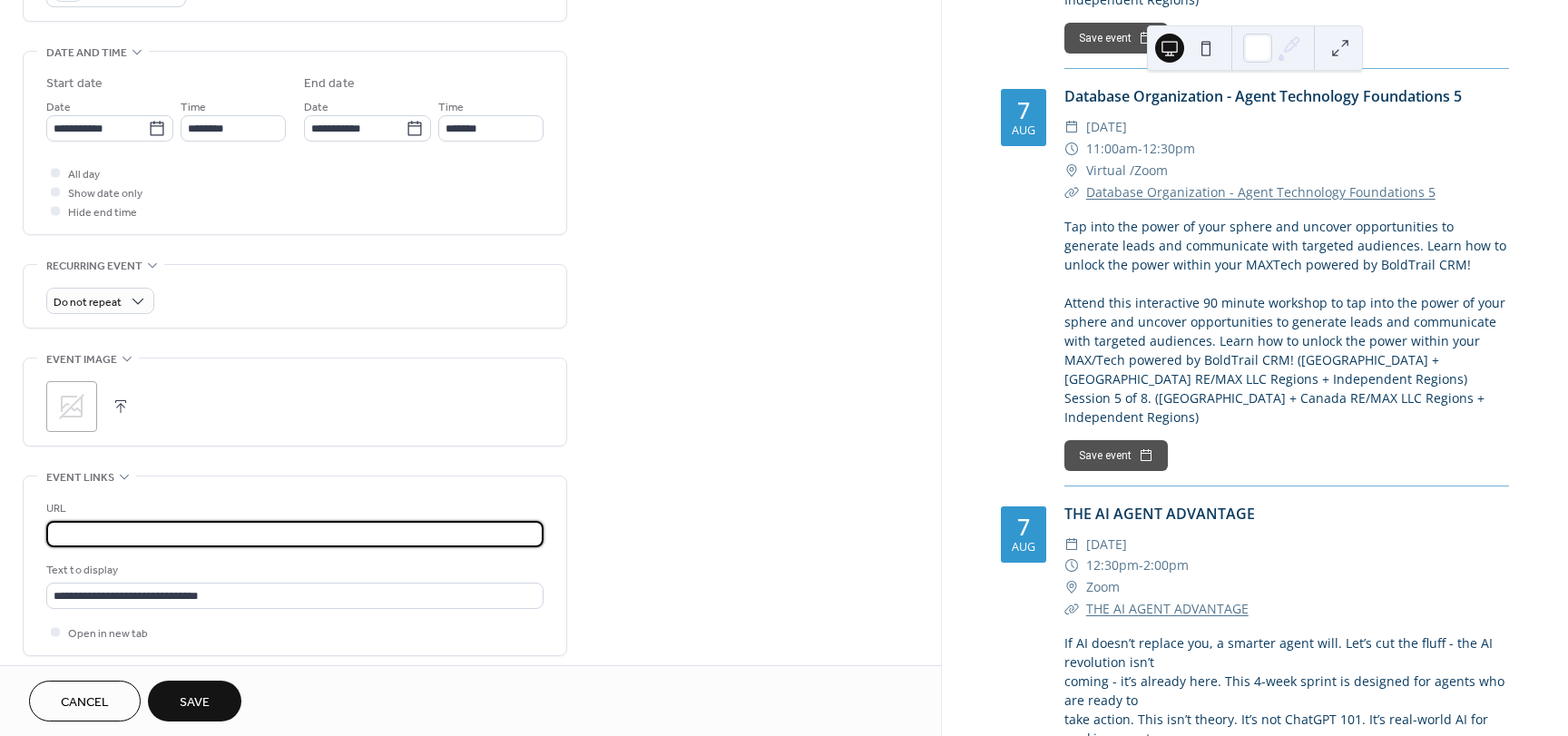 type on "**********" 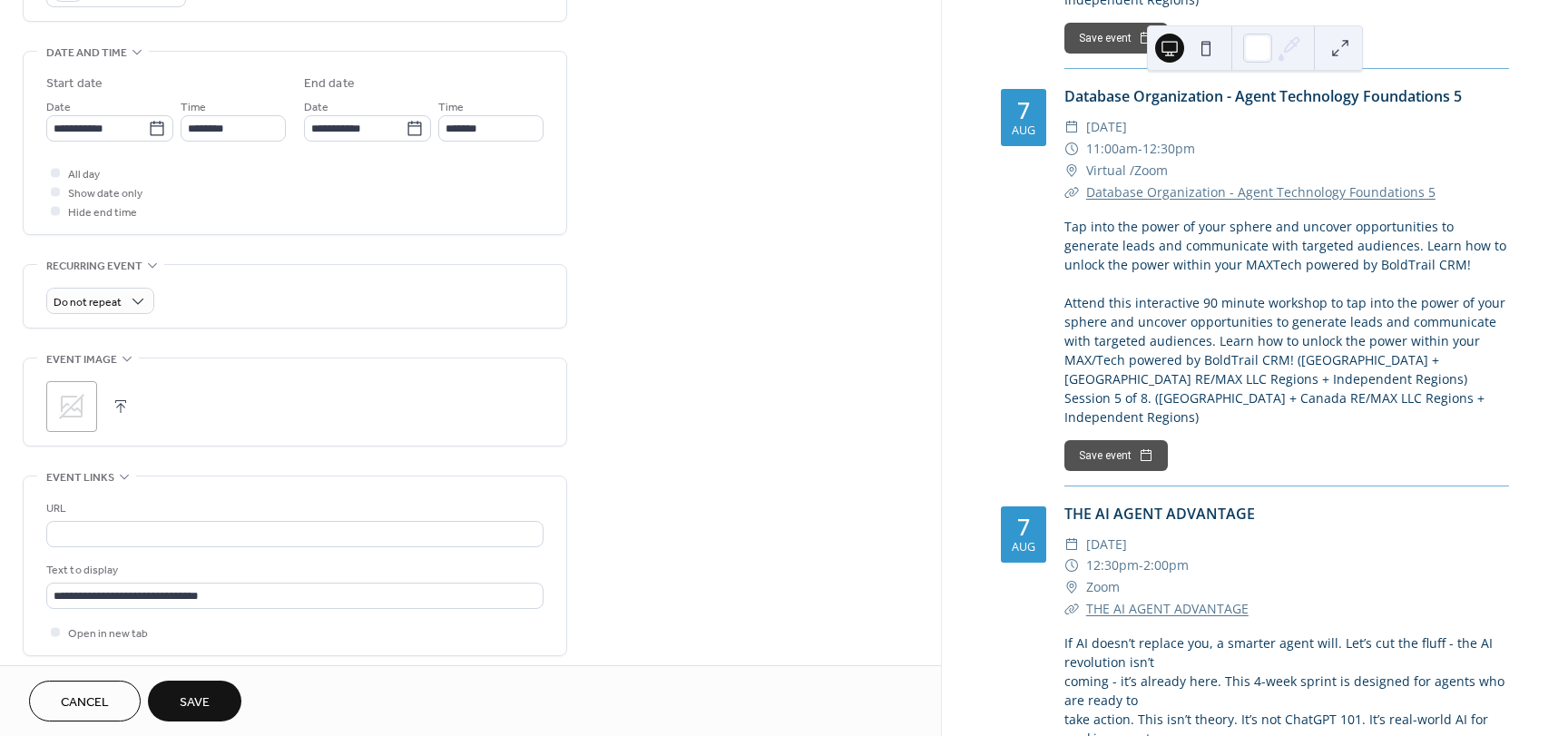 scroll, scrollTop: 0, scrollLeft: 0, axis: both 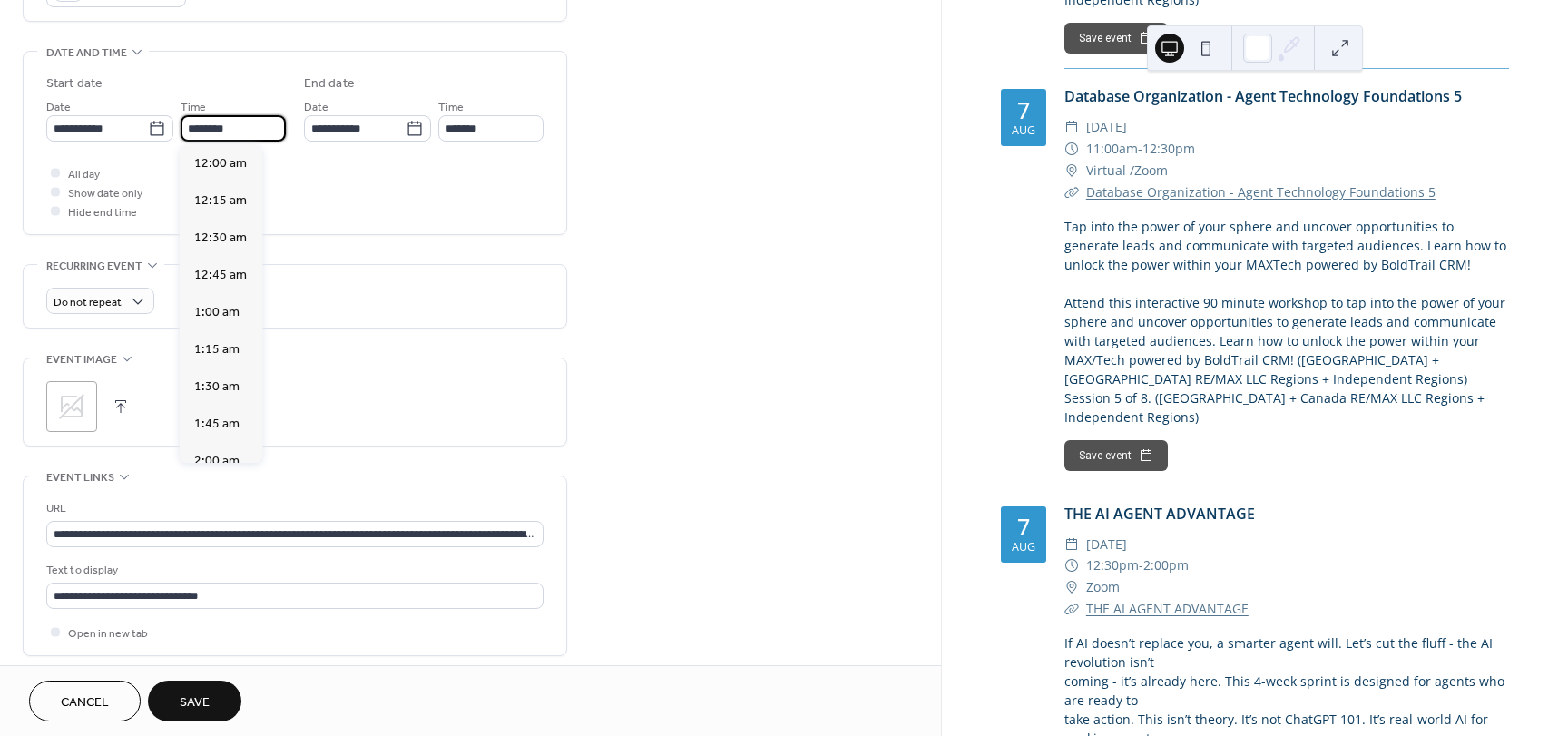 click on "********" at bounding box center [233, 128] 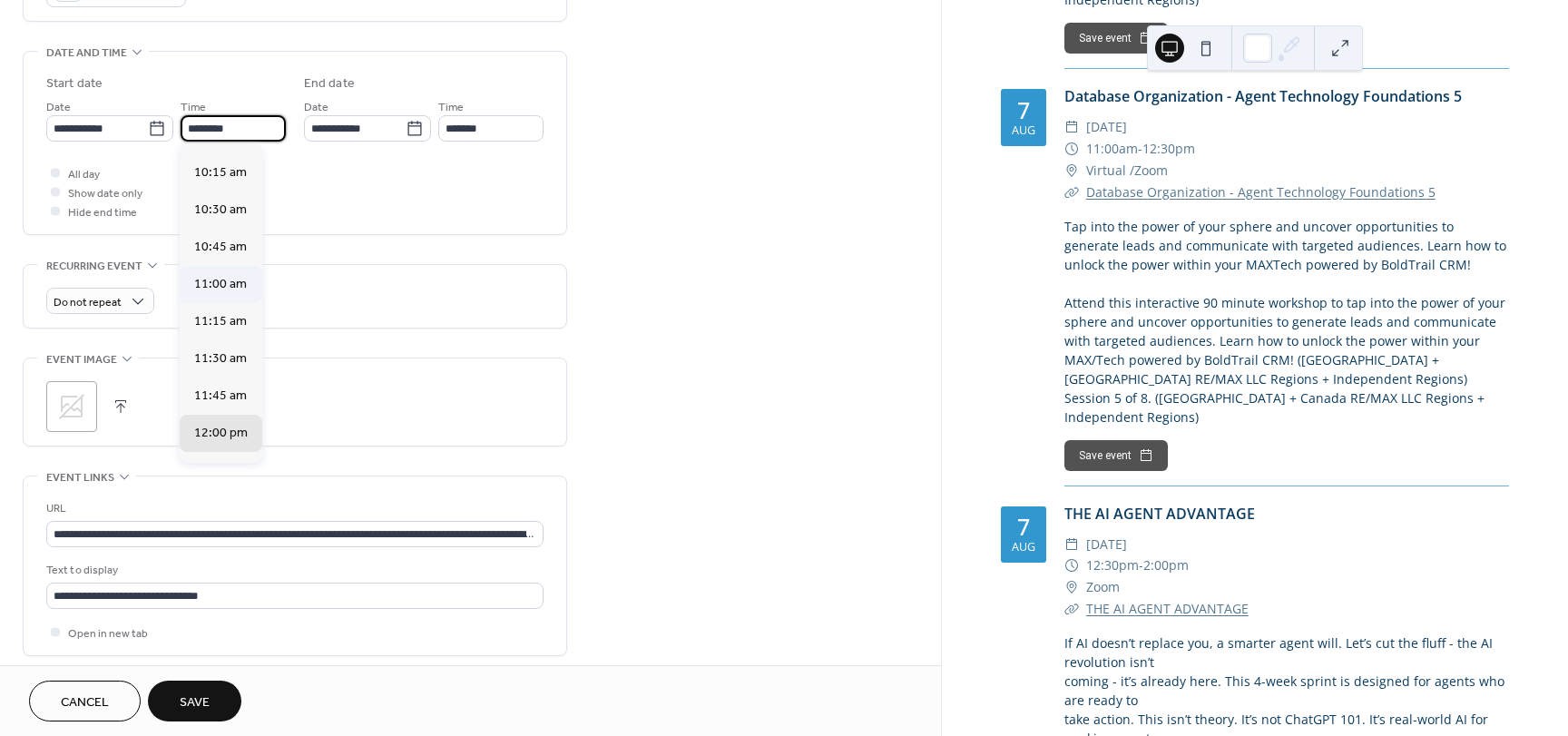 scroll, scrollTop: 1516, scrollLeft: 0, axis: vertical 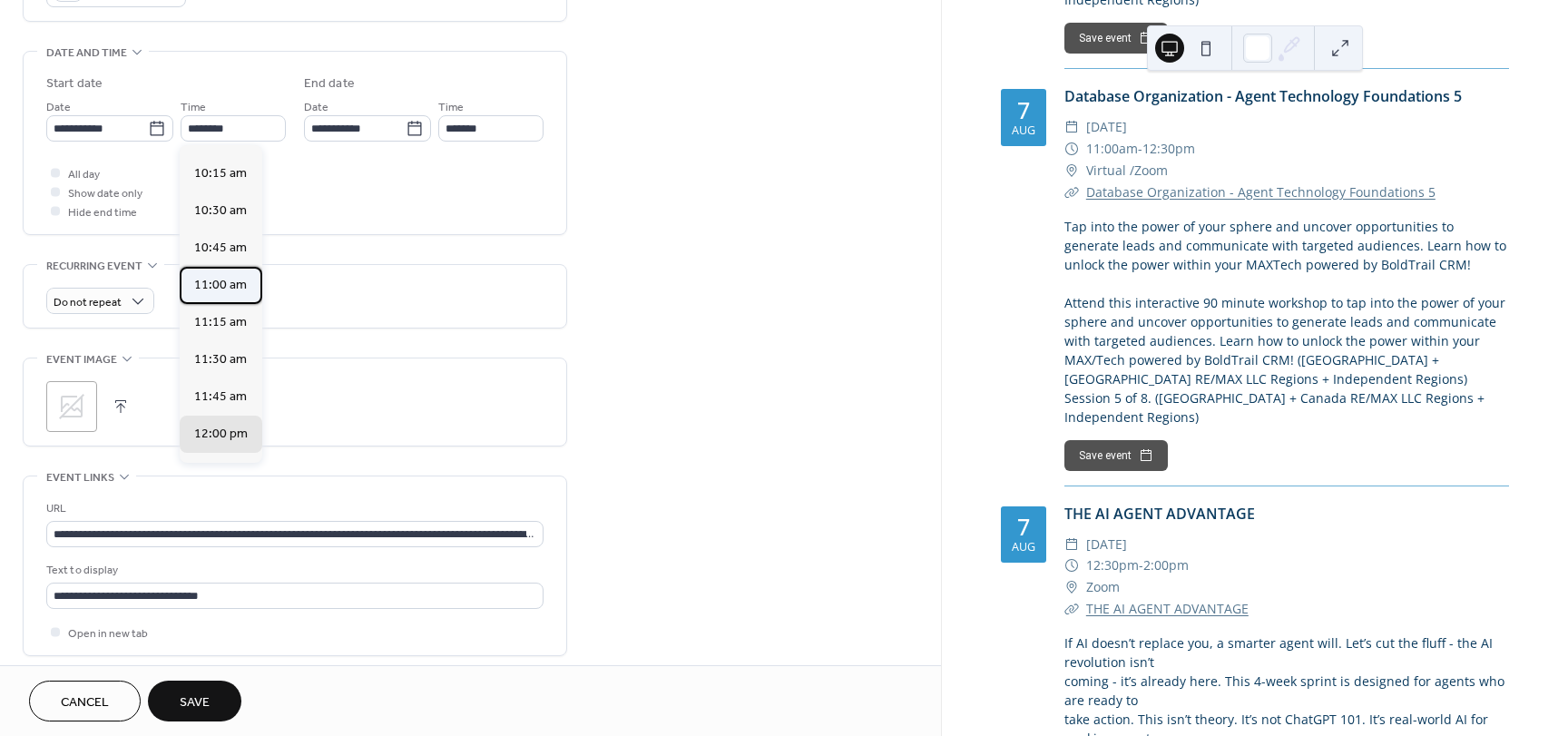 click on "11:00 am" at bounding box center (220, 285) 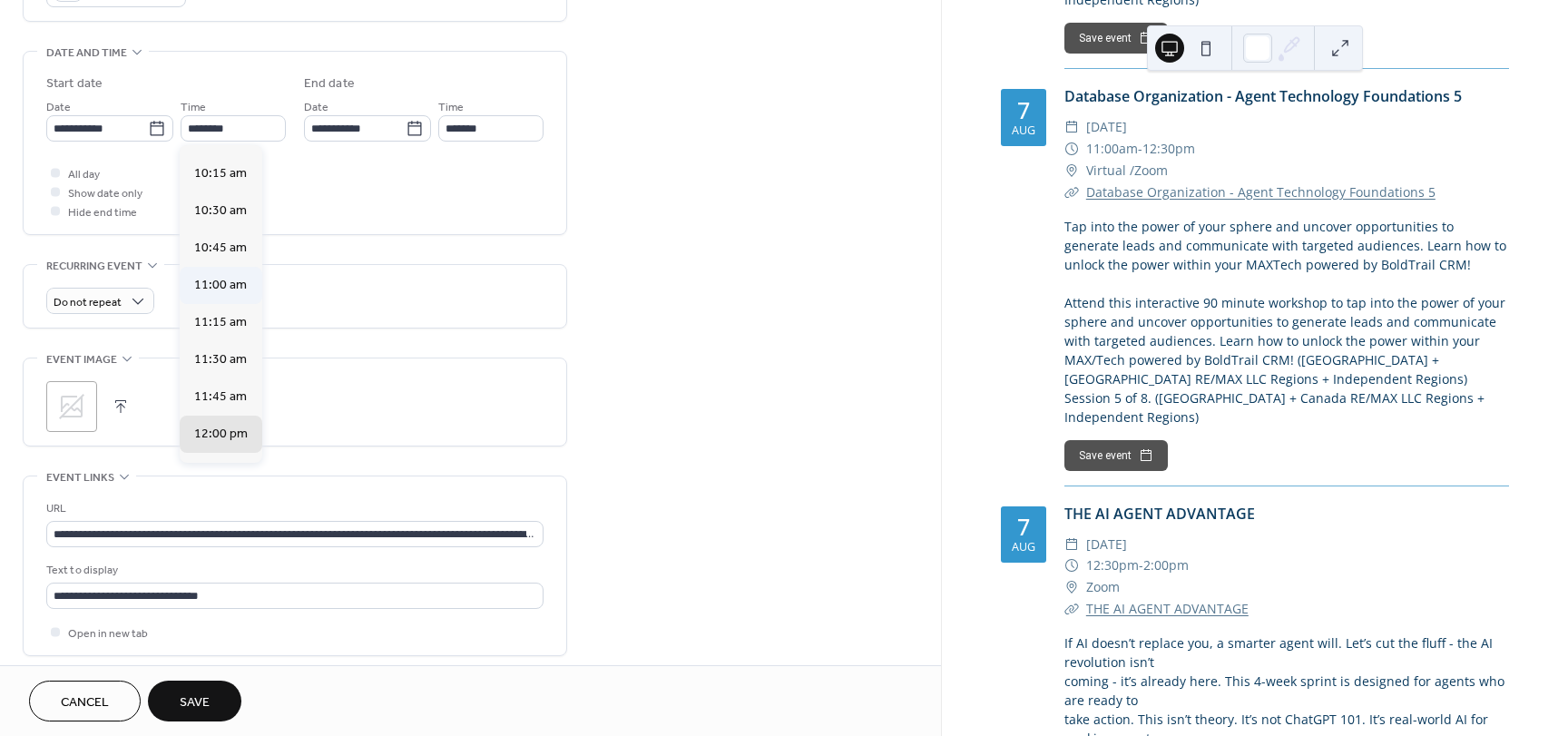 type on "********" 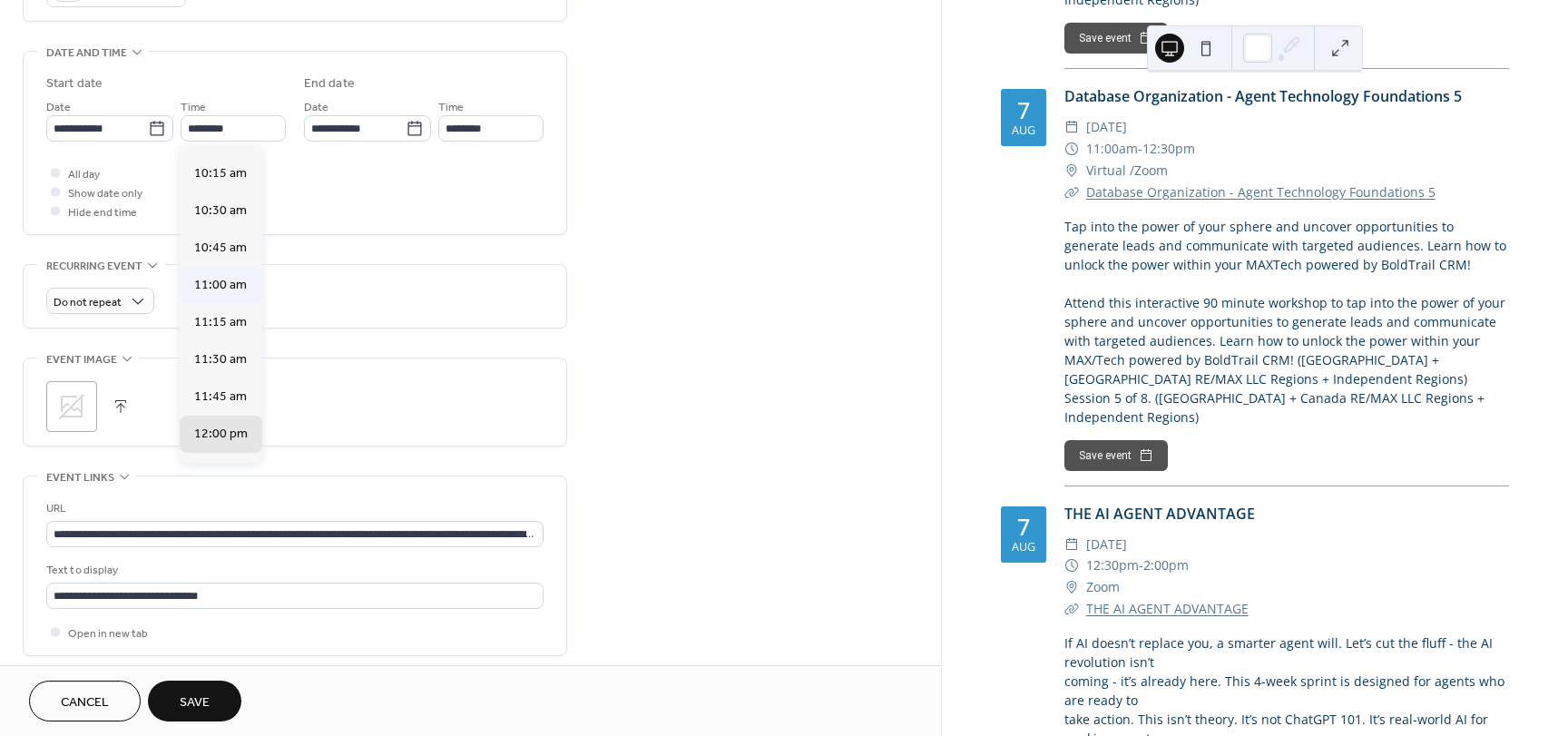 scroll, scrollTop: 0, scrollLeft: 0, axis: both 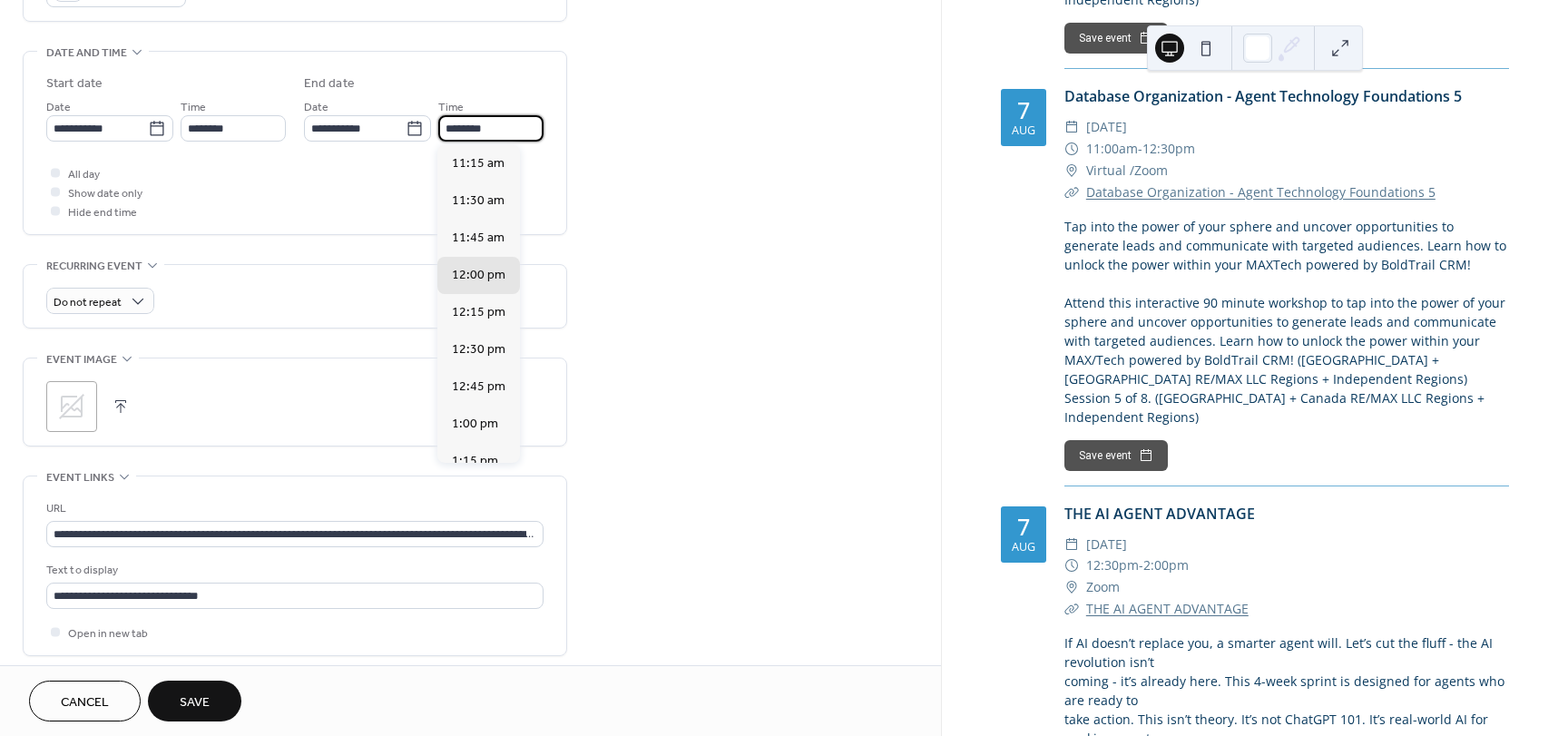 click on "********" at bounding box center [491, 128] 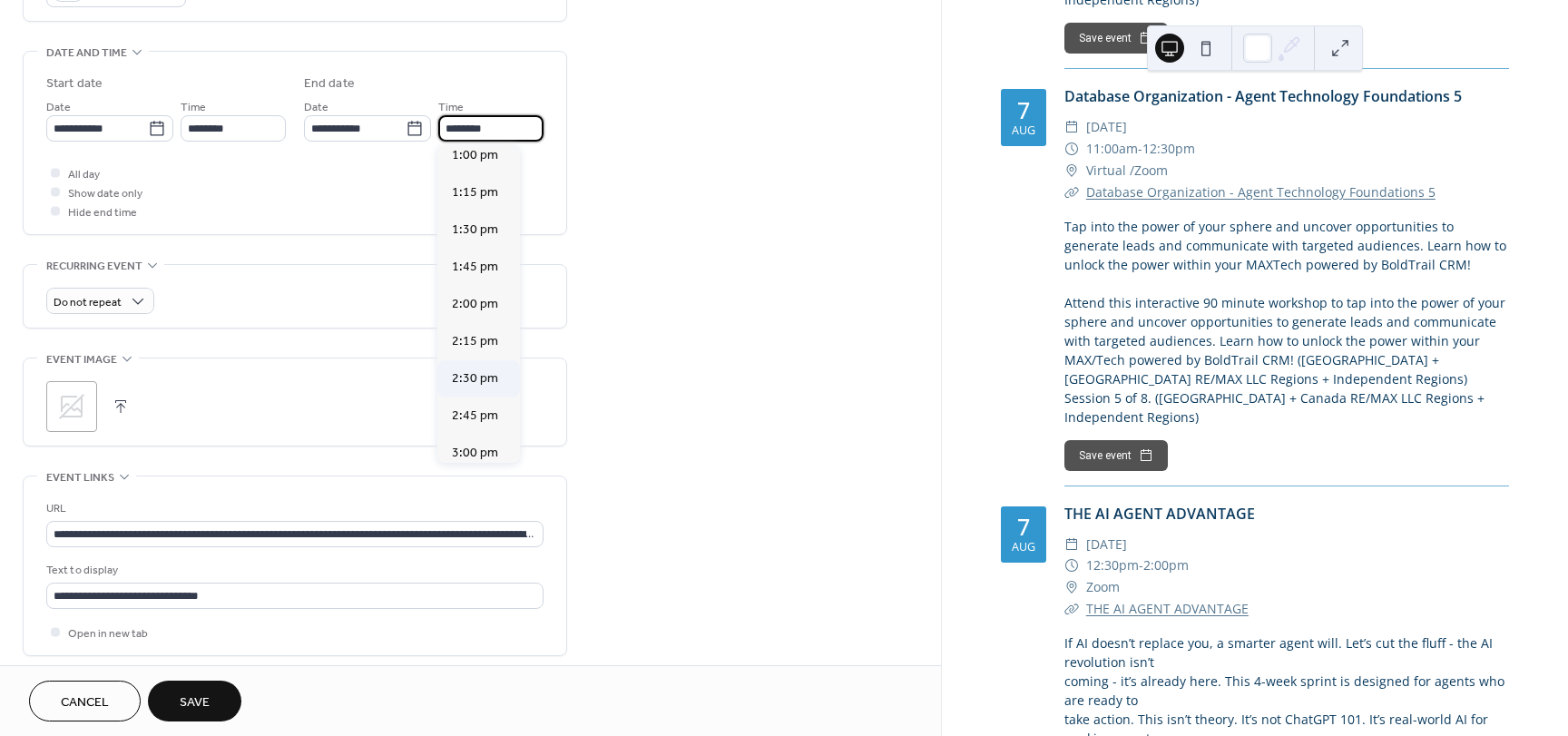 scroll, scrollTop: 270, scrollLeft: 0, axis: vertical 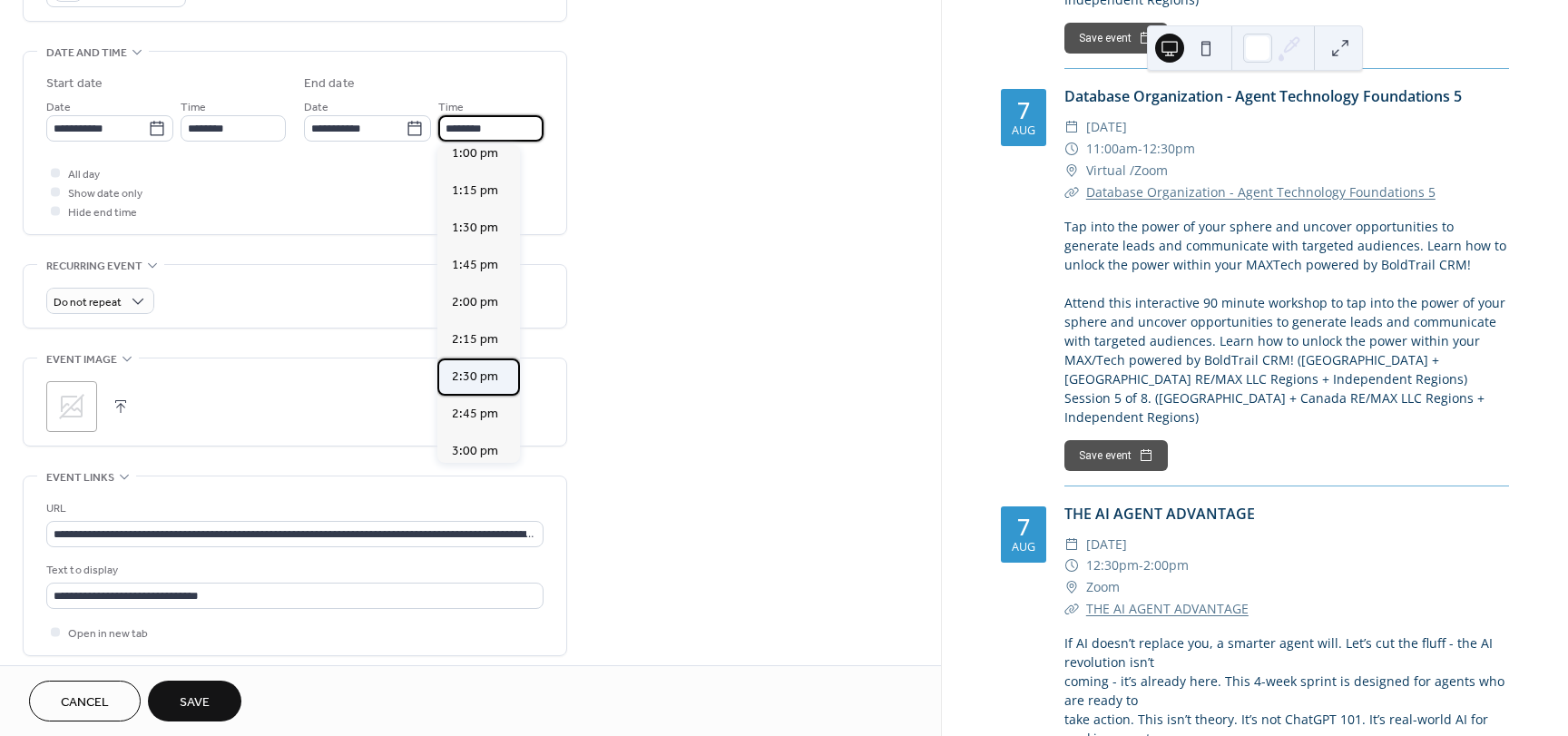 click on "2:30 pm" at bounding box center [475, 377] 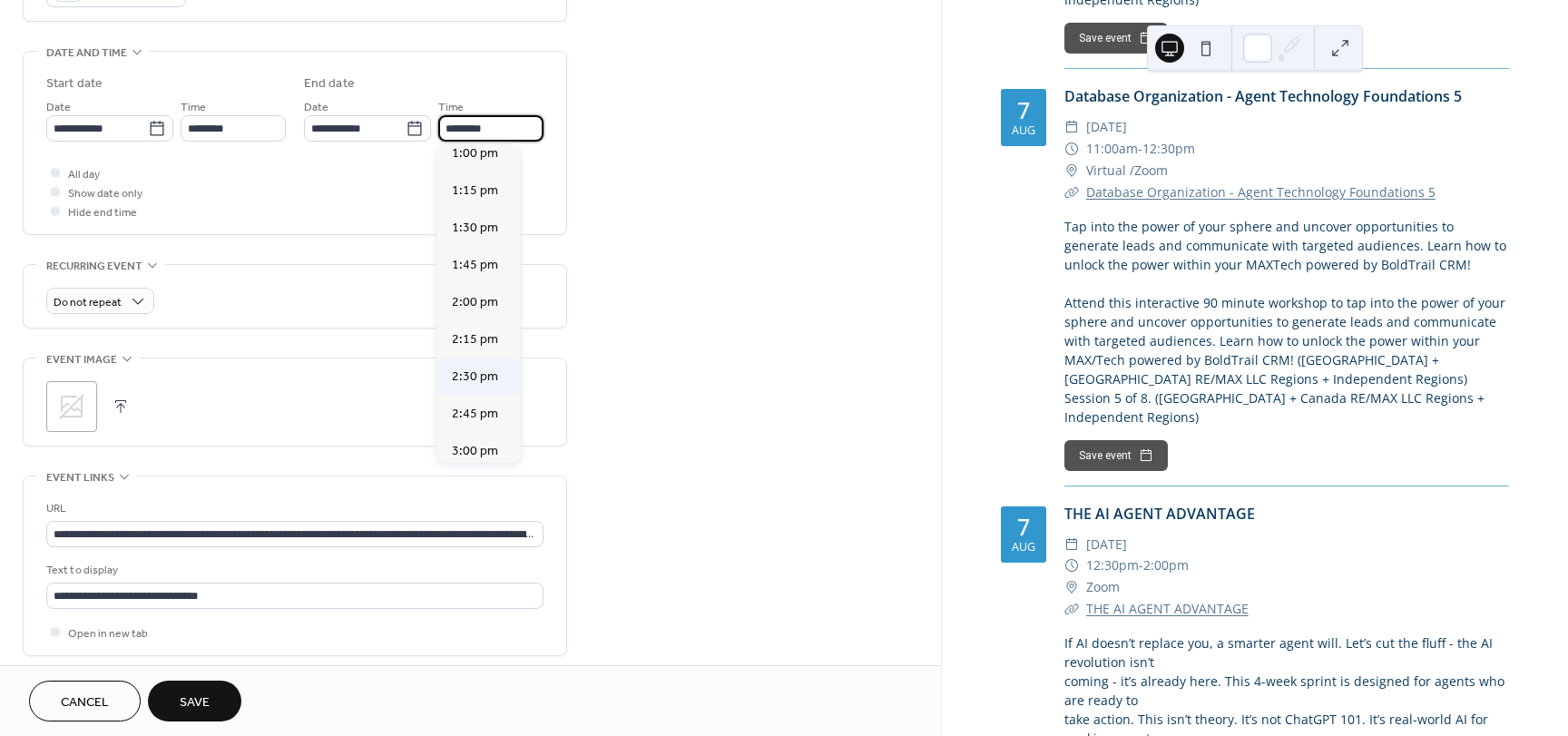 type on "*******" 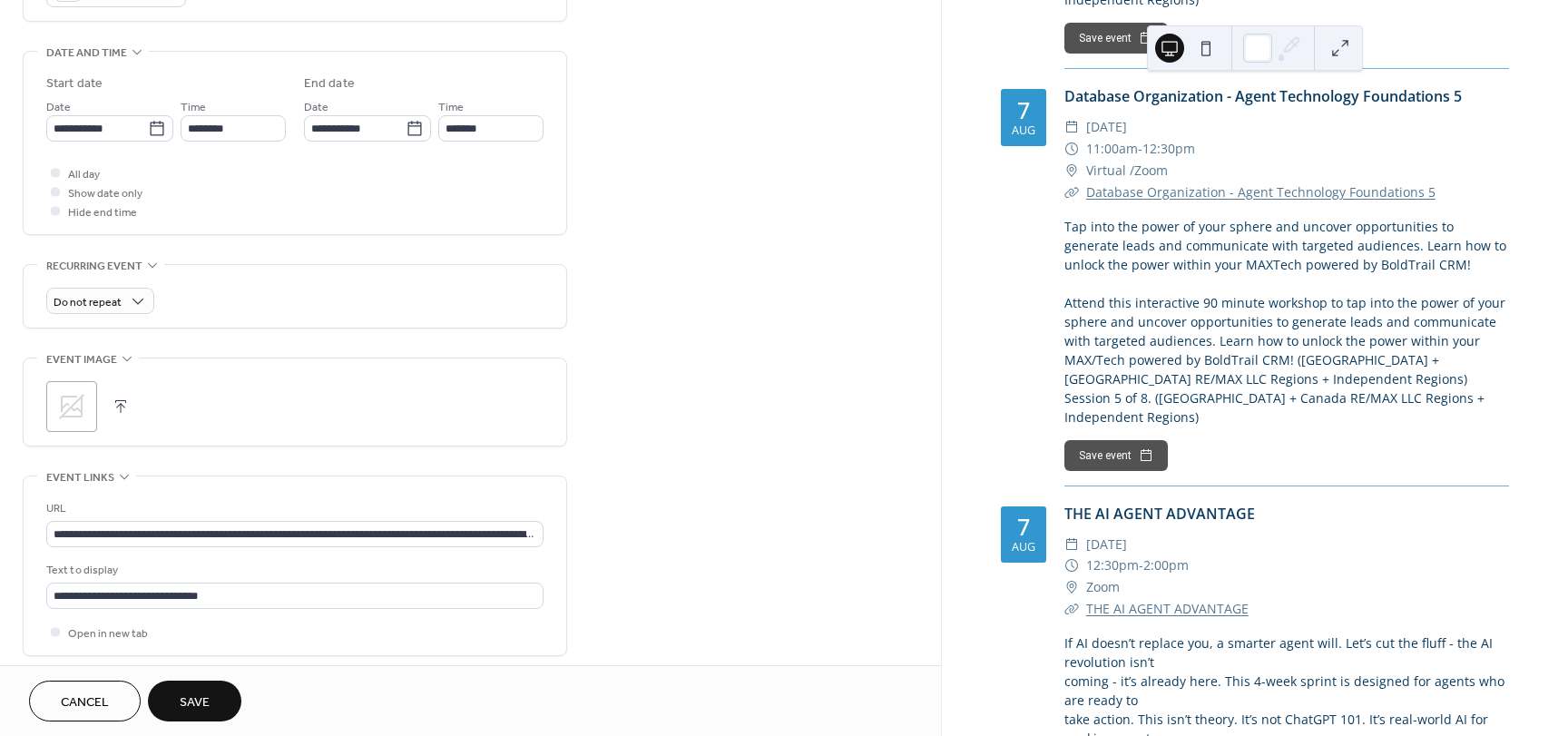 click on "**********" at bounding box center [470, 222] 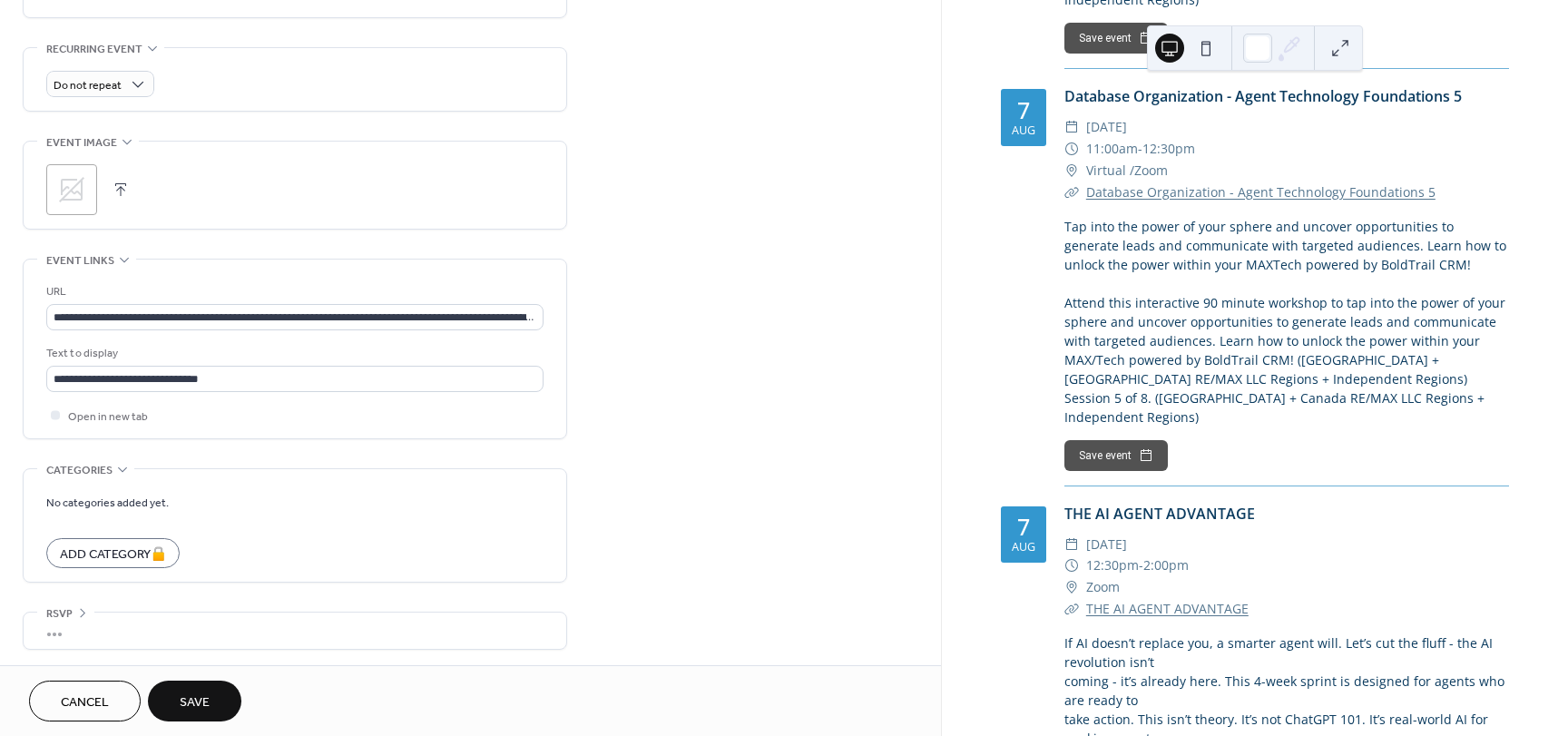 scroll, scrollTop: 760, scrollLeft: 0, axis: vertical 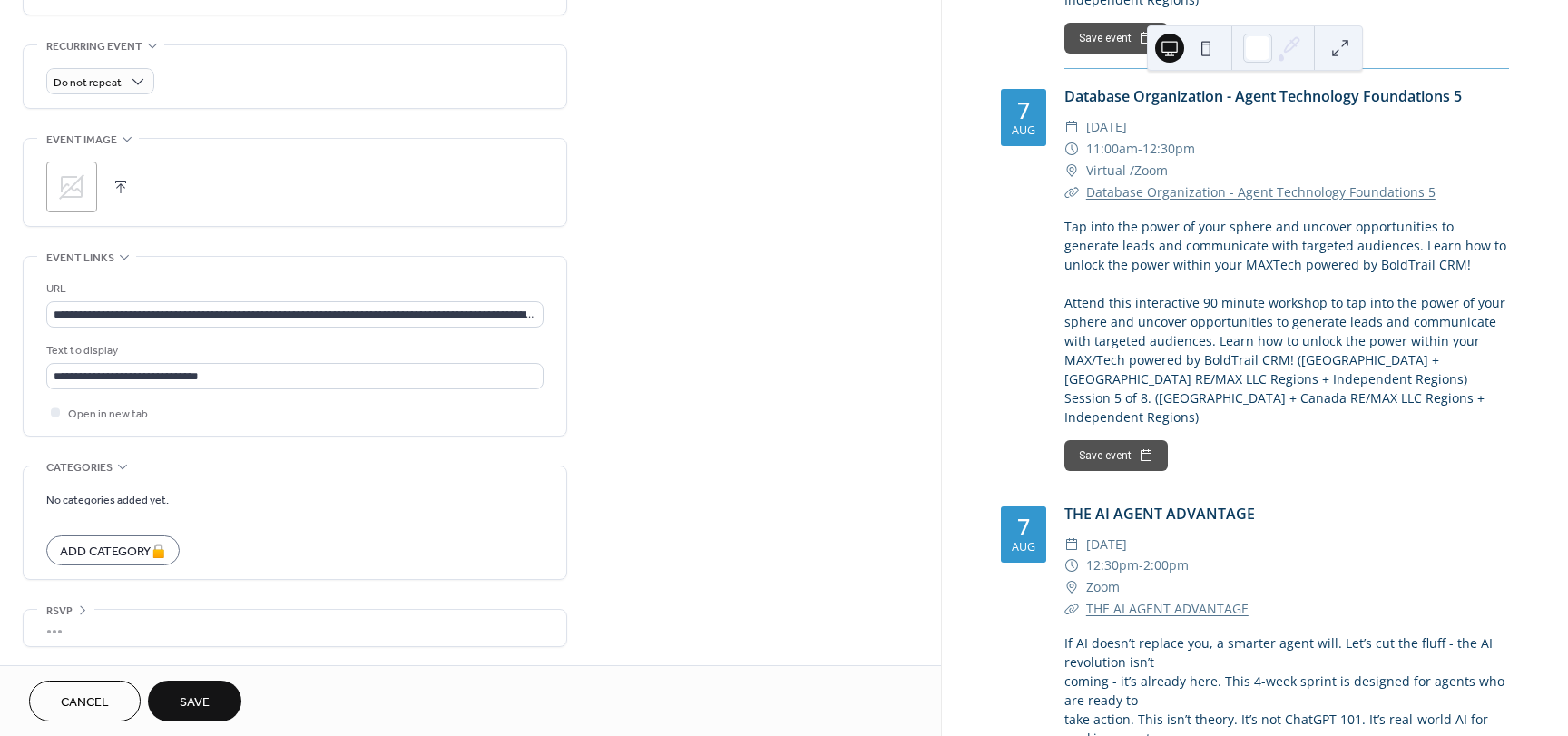 click on "Save" at bounding box center [194, 702] 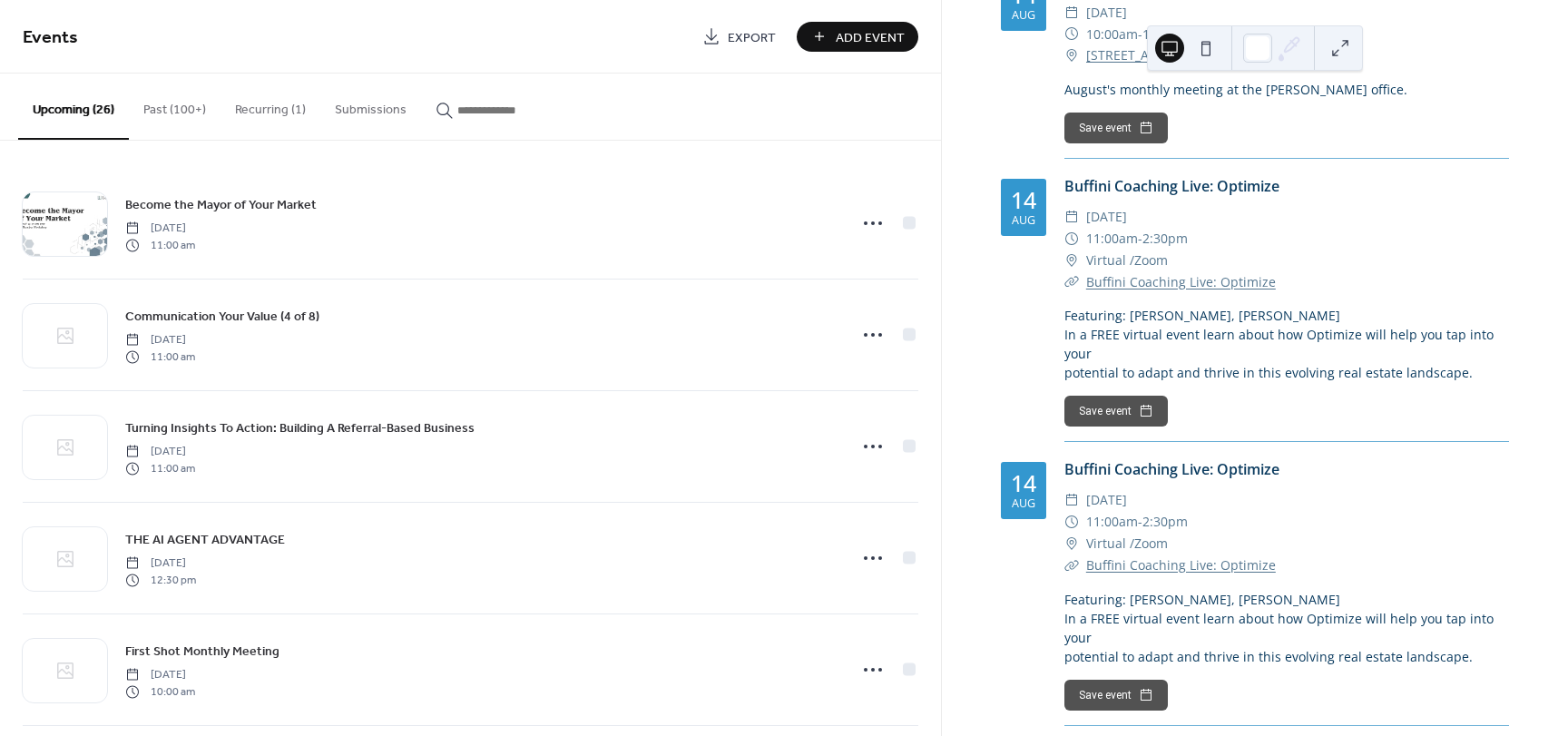 scroll, scrollTop: 3155, scrollLeft: 0, axis: vertical 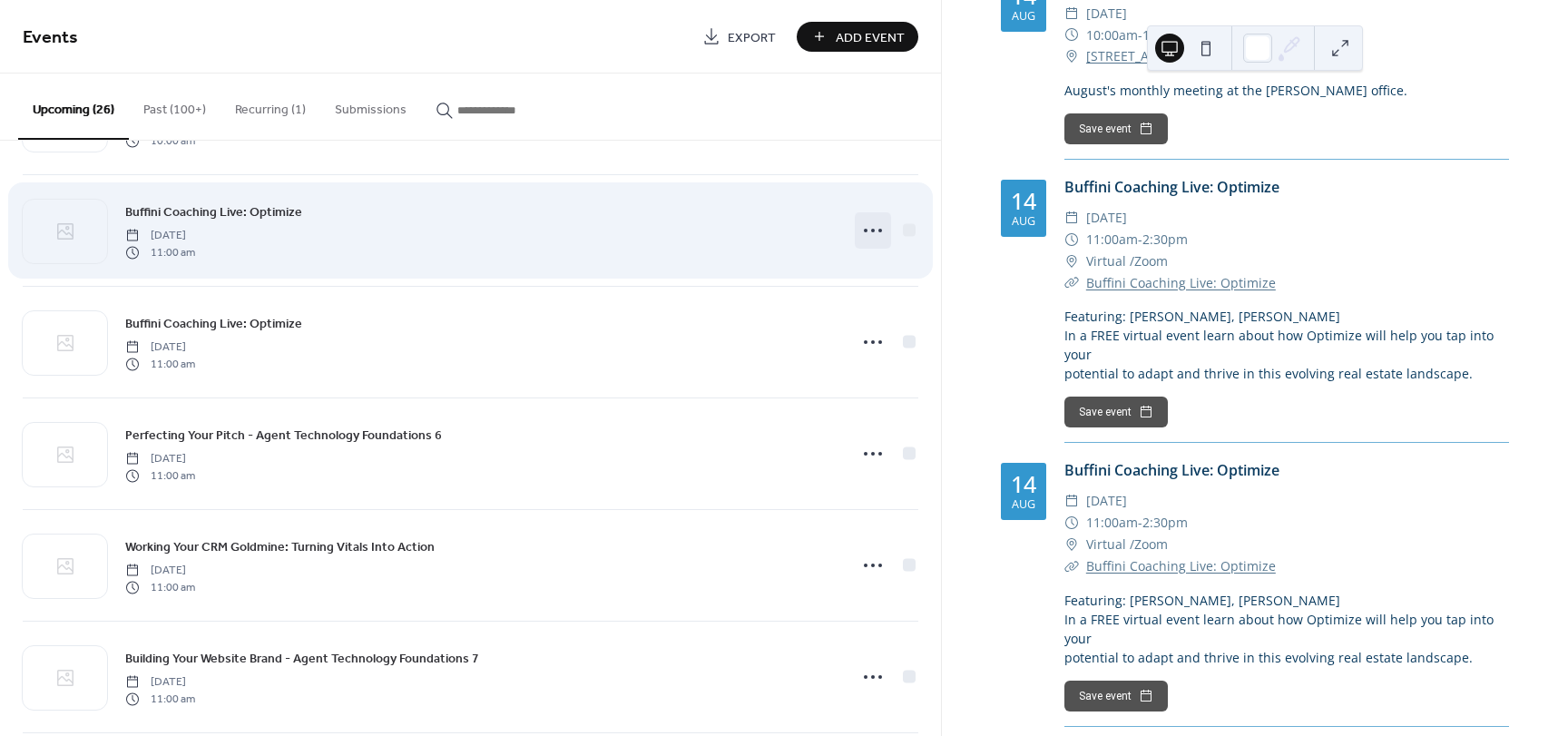 click 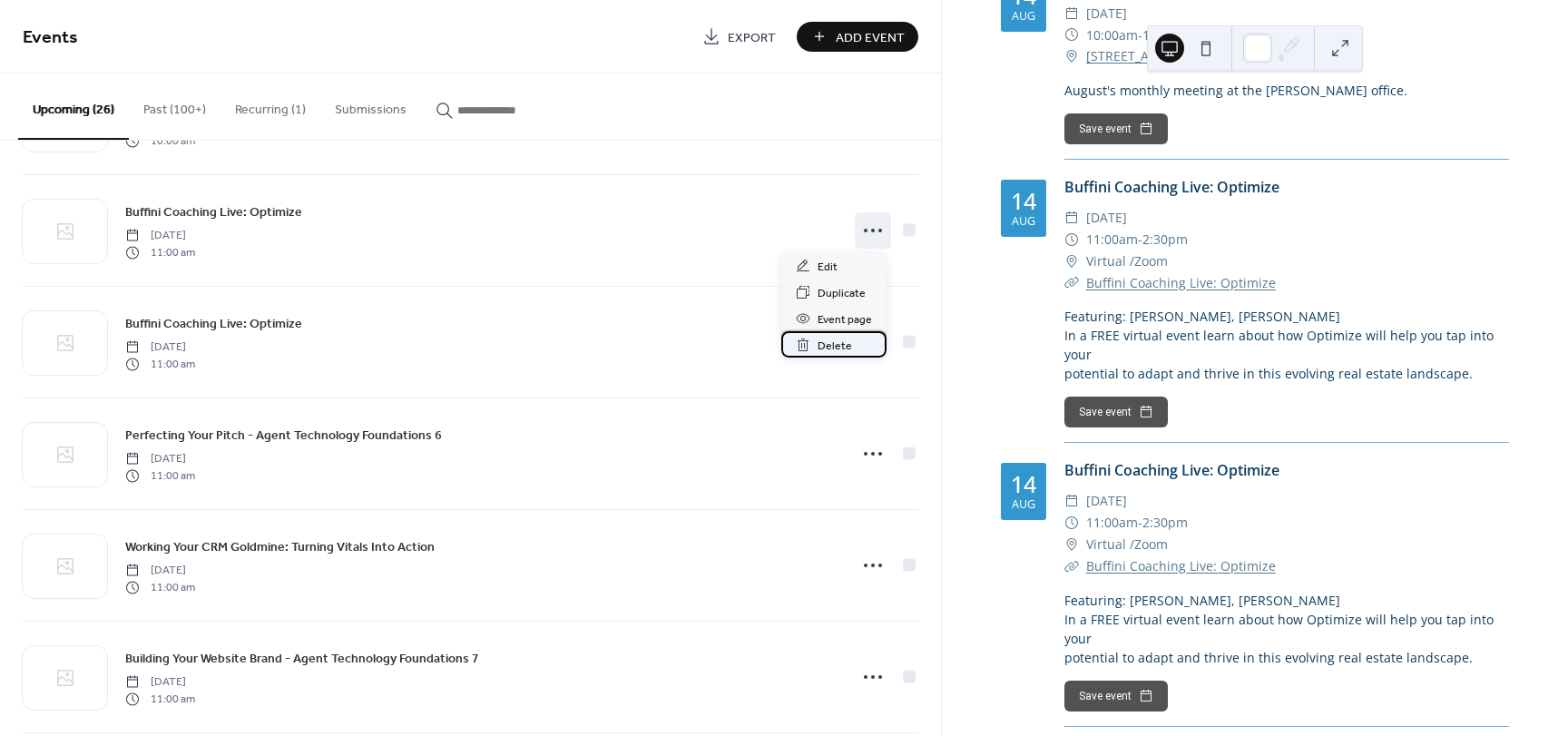 click on "Delete" at bounding box center [835, 346] 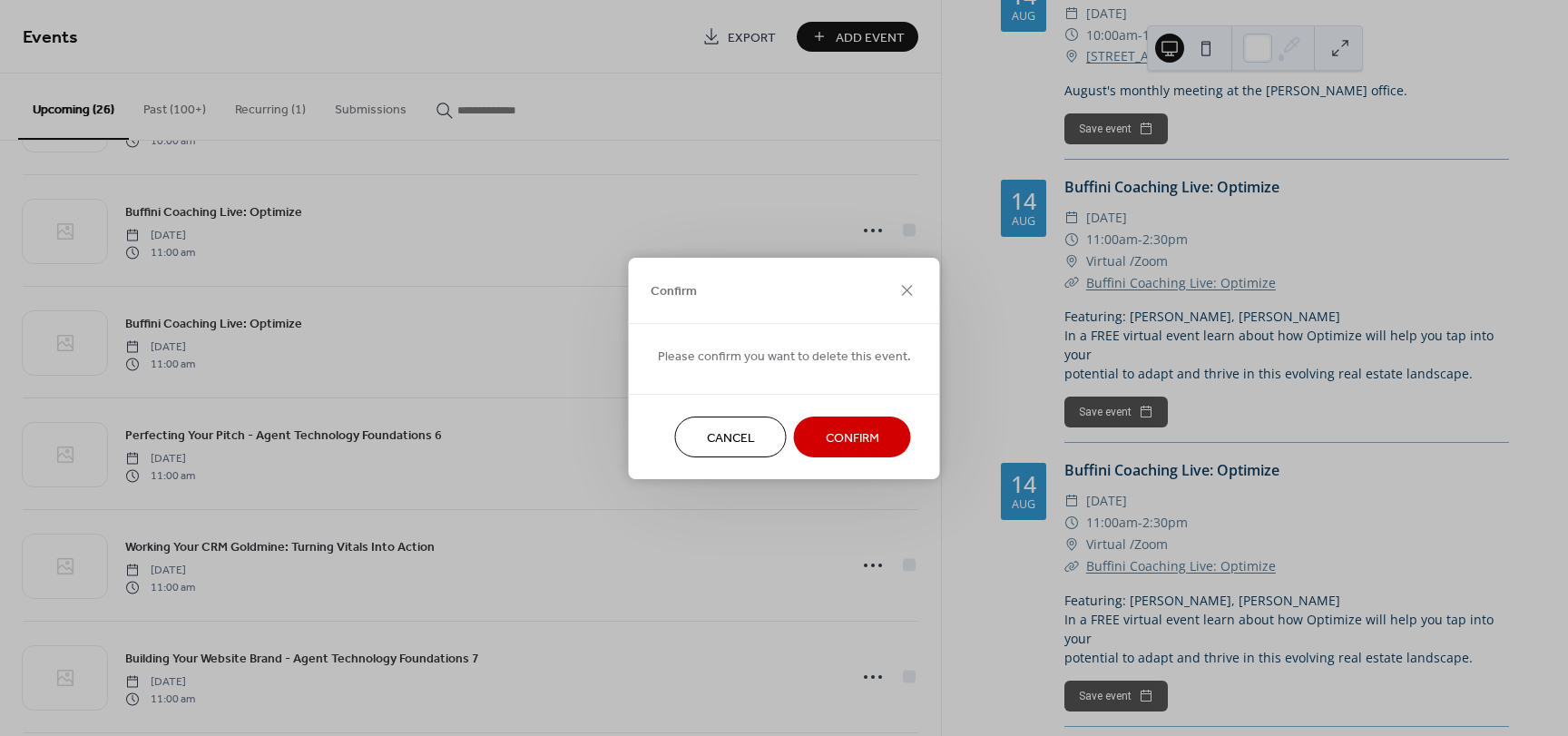 click on "Confirm" at bounding box center [852, 437] 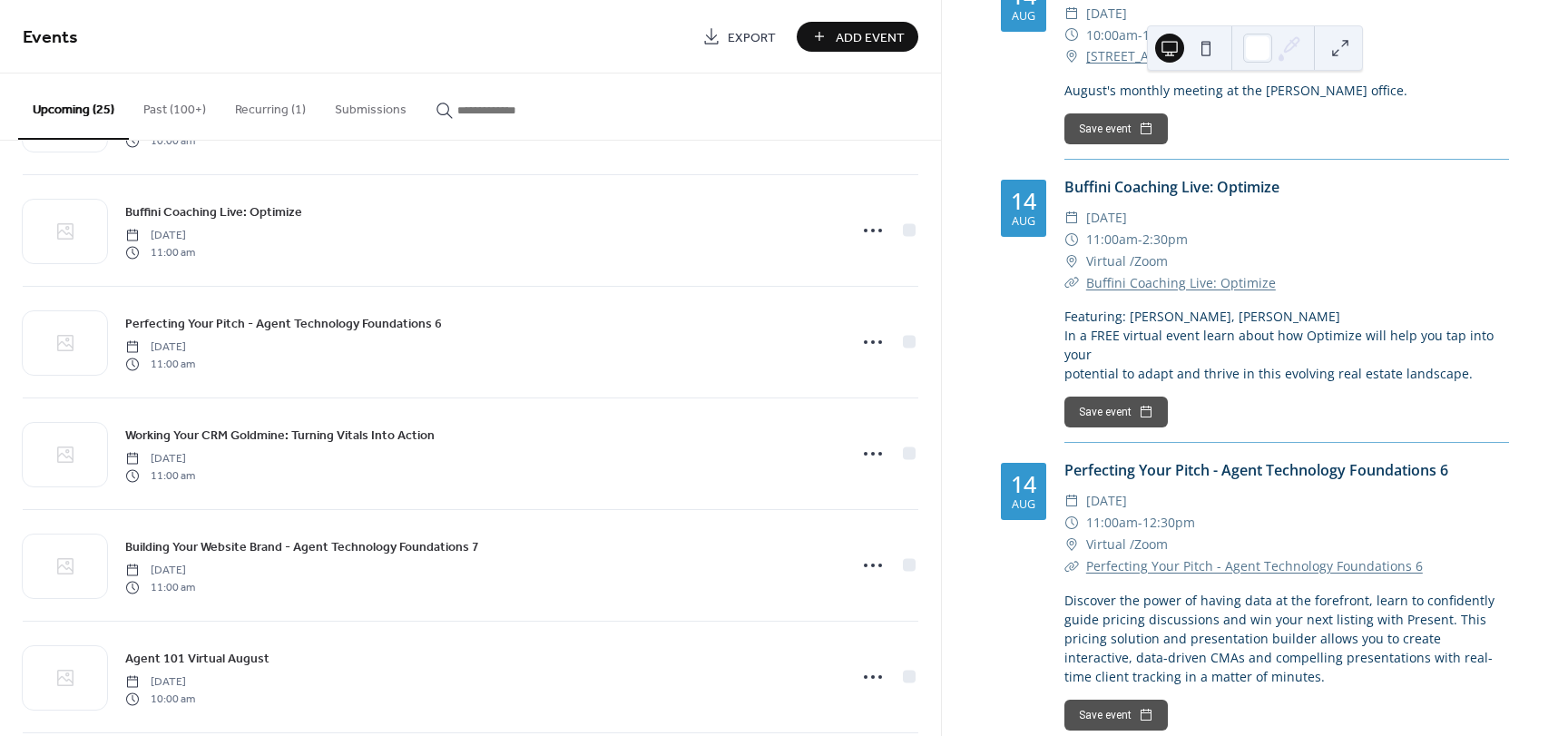 click on "Add Event" at bounding box center [870, 37] 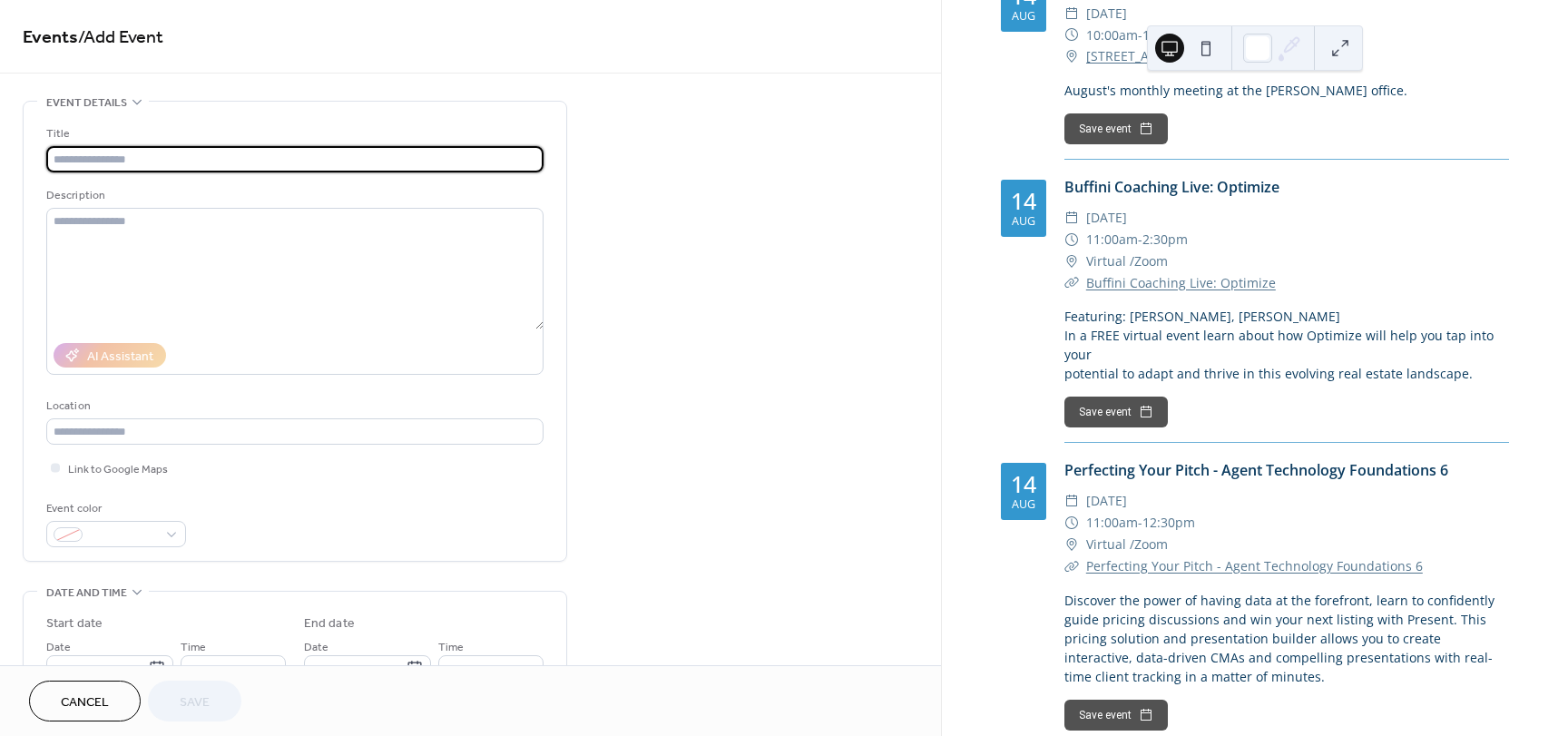 click at bounding box center [295, 159] 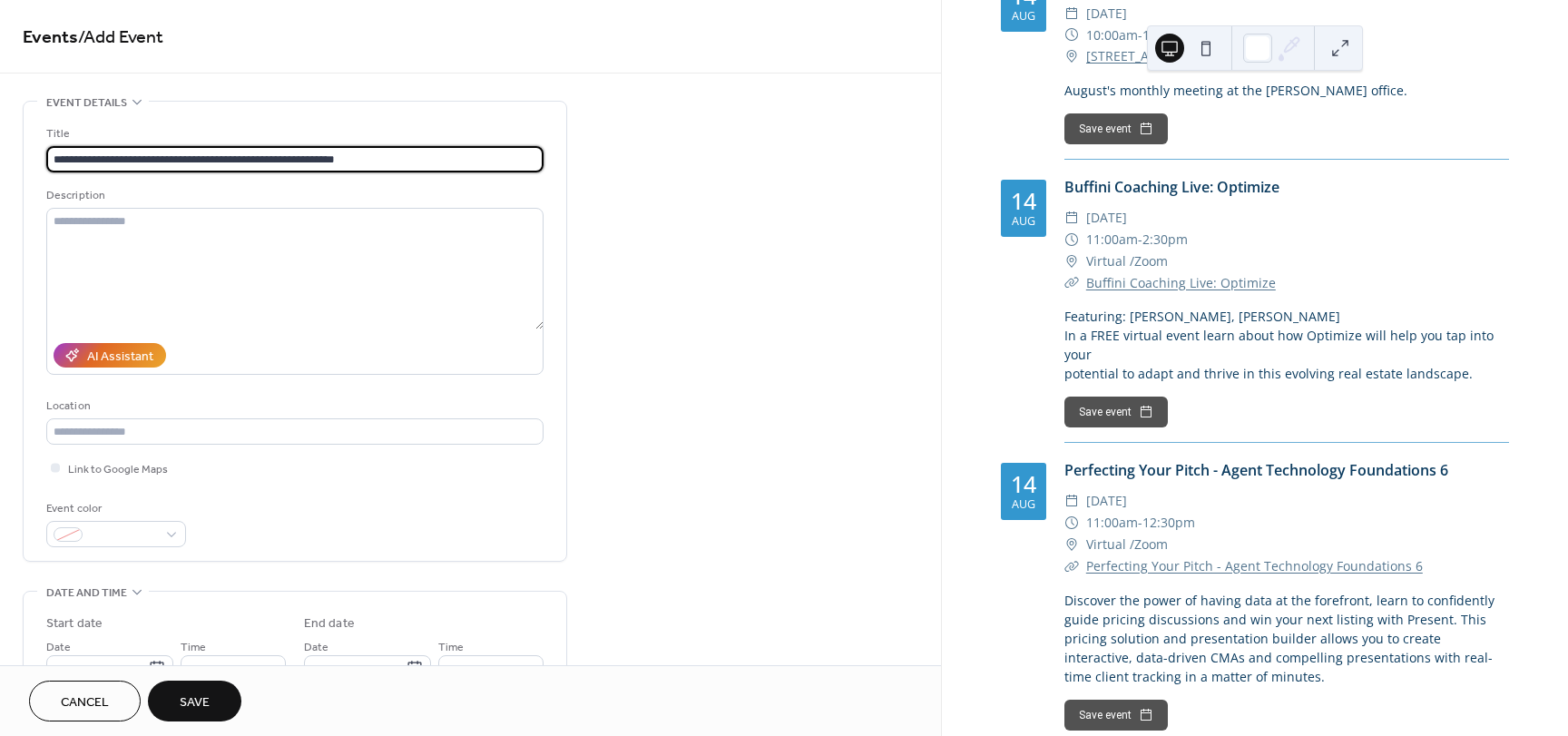 drag, startPoint x: 361, startPoint y: 157, endPoint x: 29, endPoint y: 158, distance: 332.00151 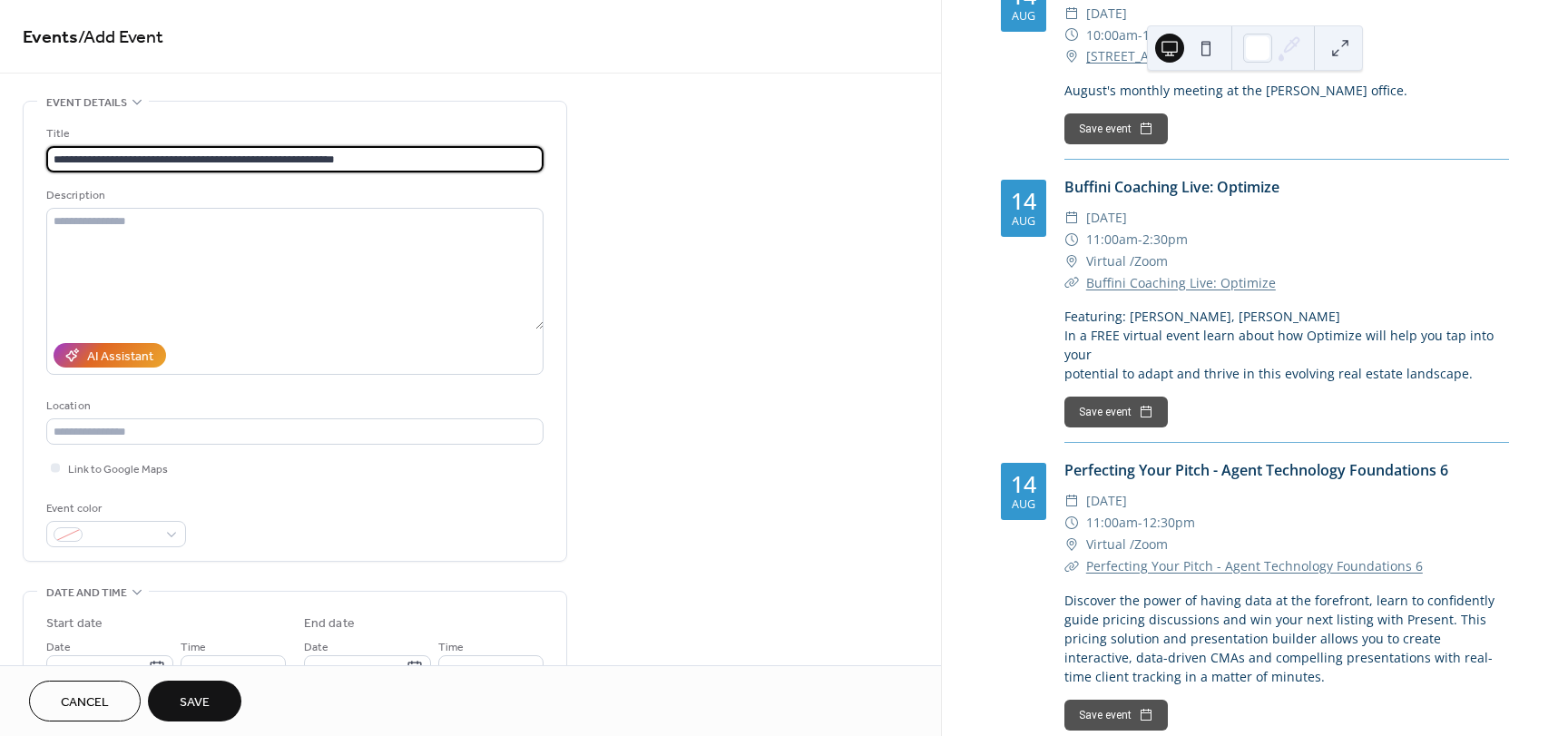 paste on "**********" 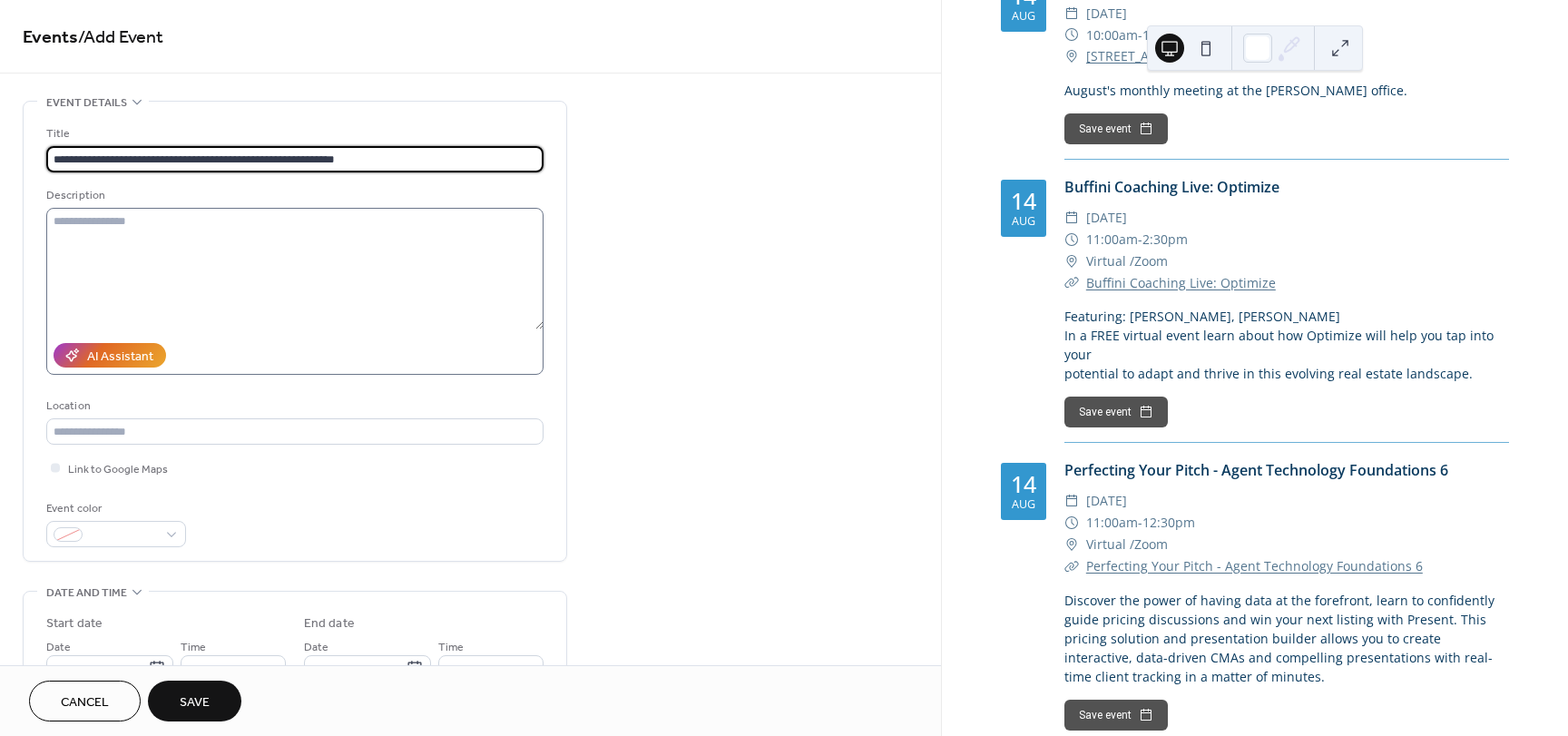 type on "**********" 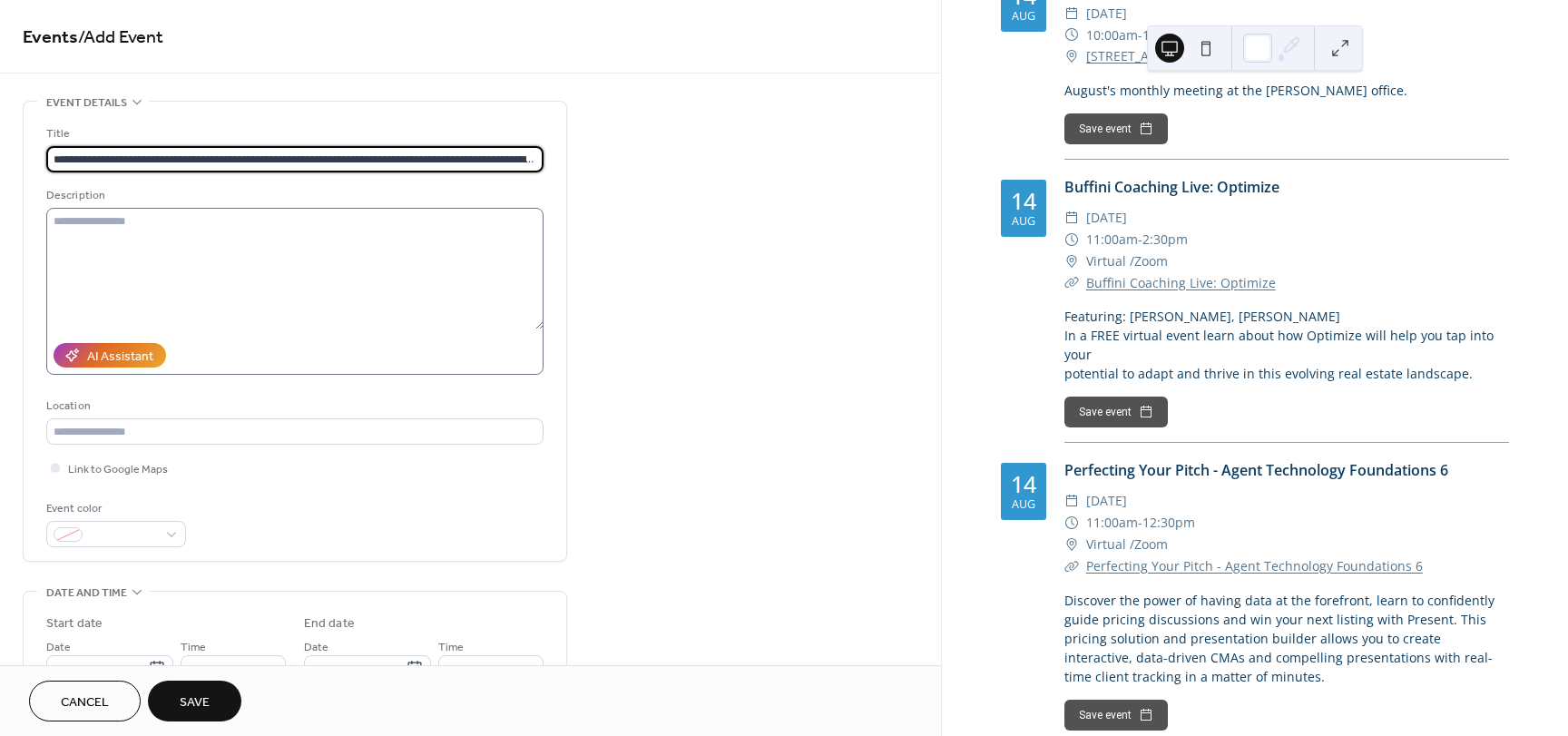 scroll, scrollTop: 0, scrollLeft: 691, axis: horizontal 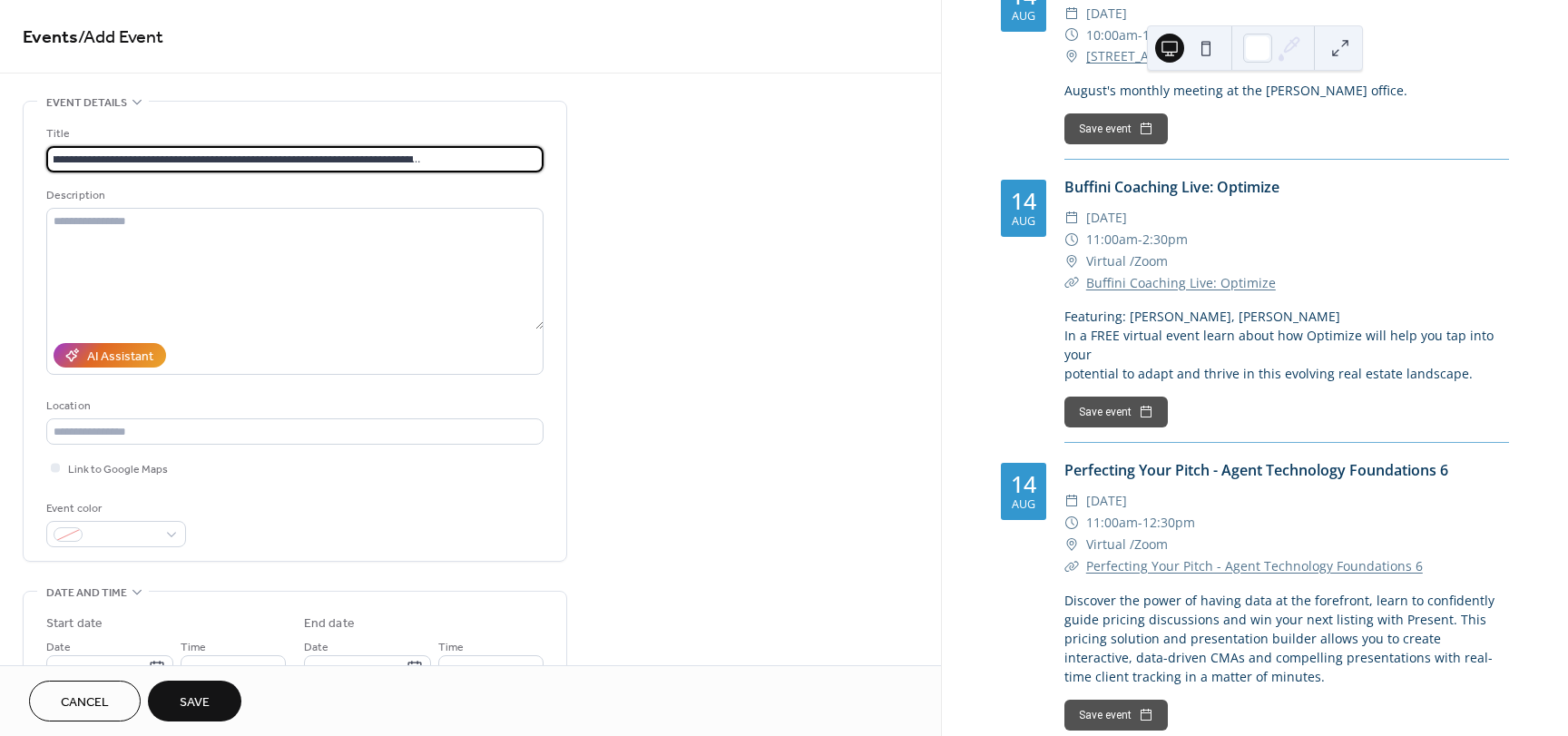 drag, startPoint x: 539, startPoint y: 159, endPoint x: 34, endPoint y: 159, distance: 505 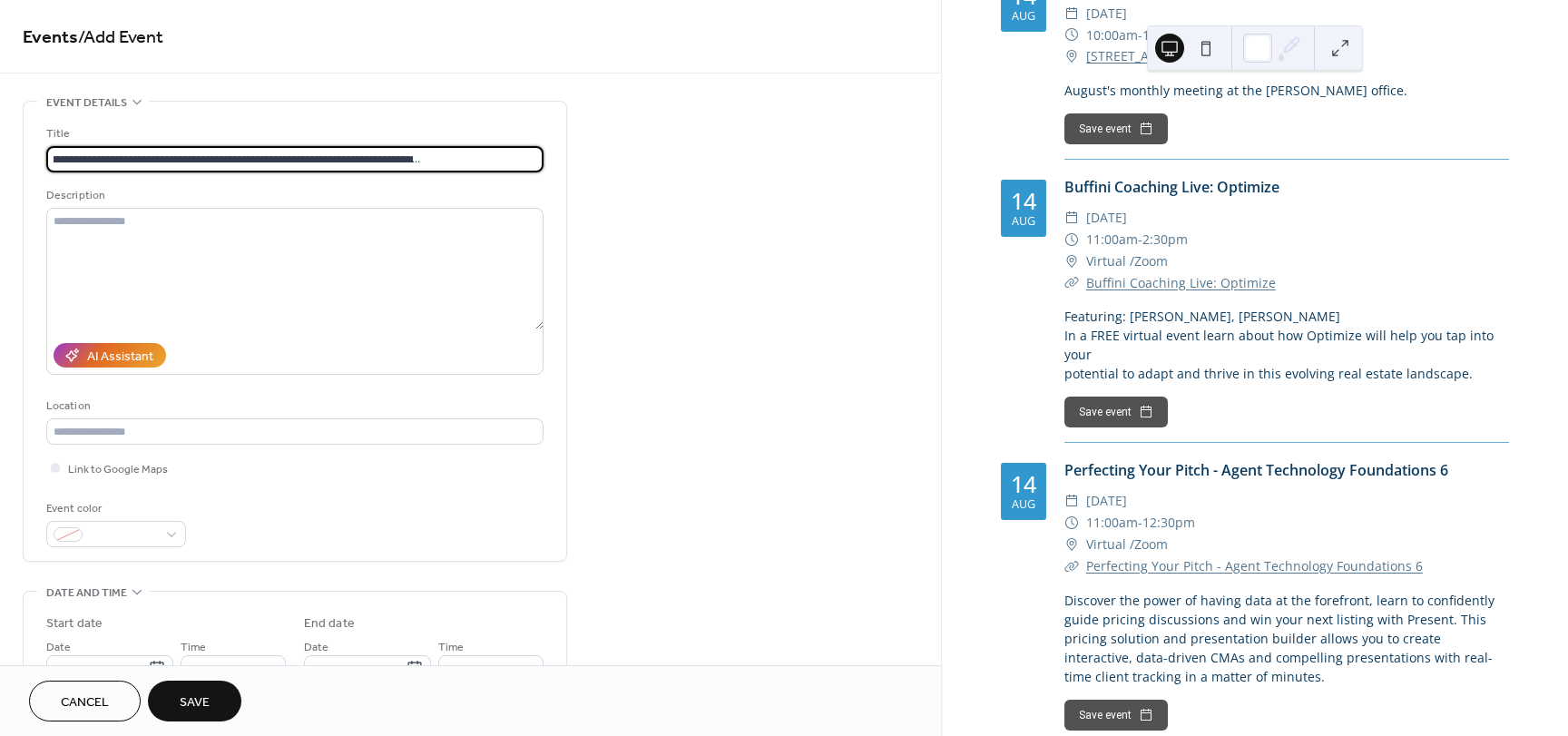 click on "**********" at bounding box center [295, 331] 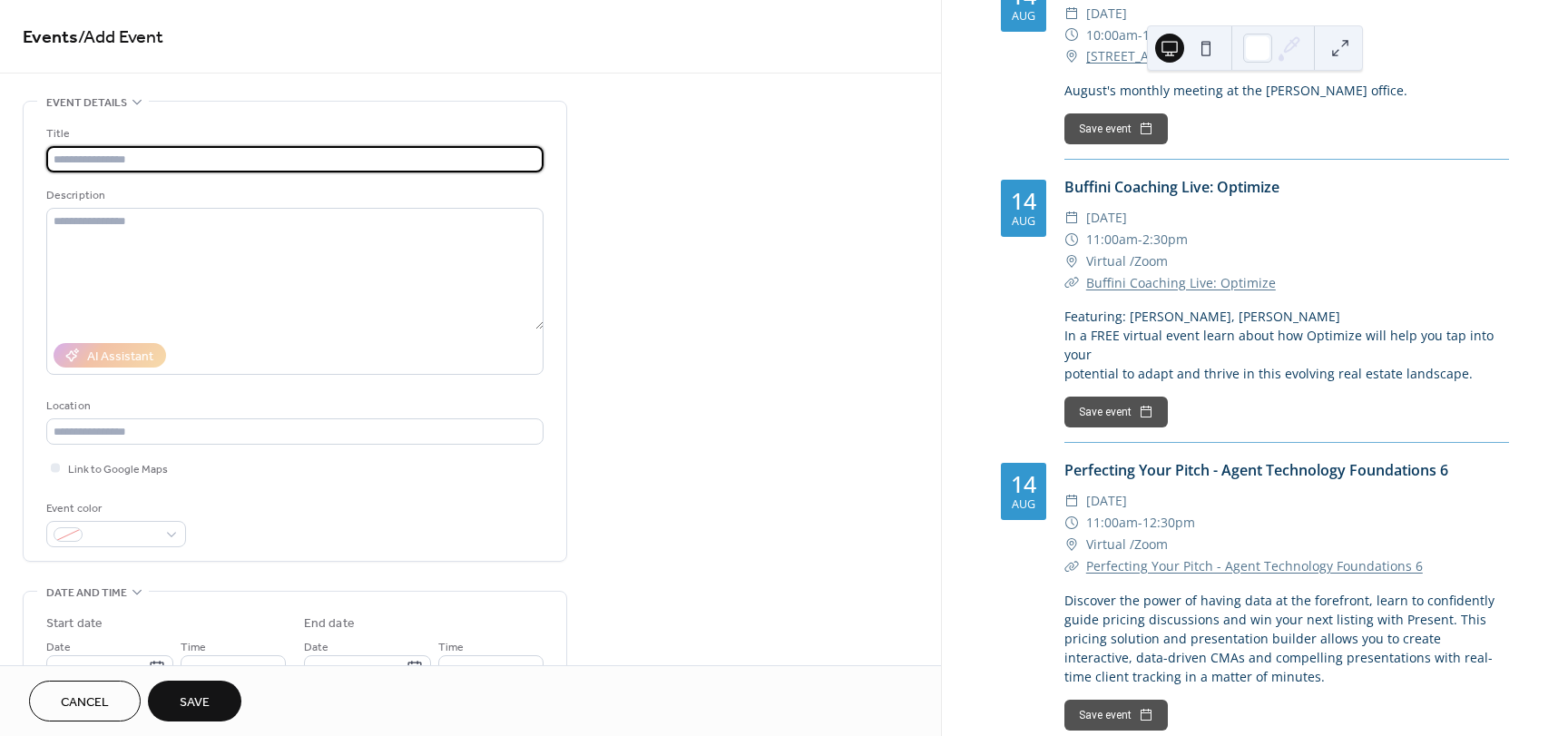 click at bounding box center (295, 159) 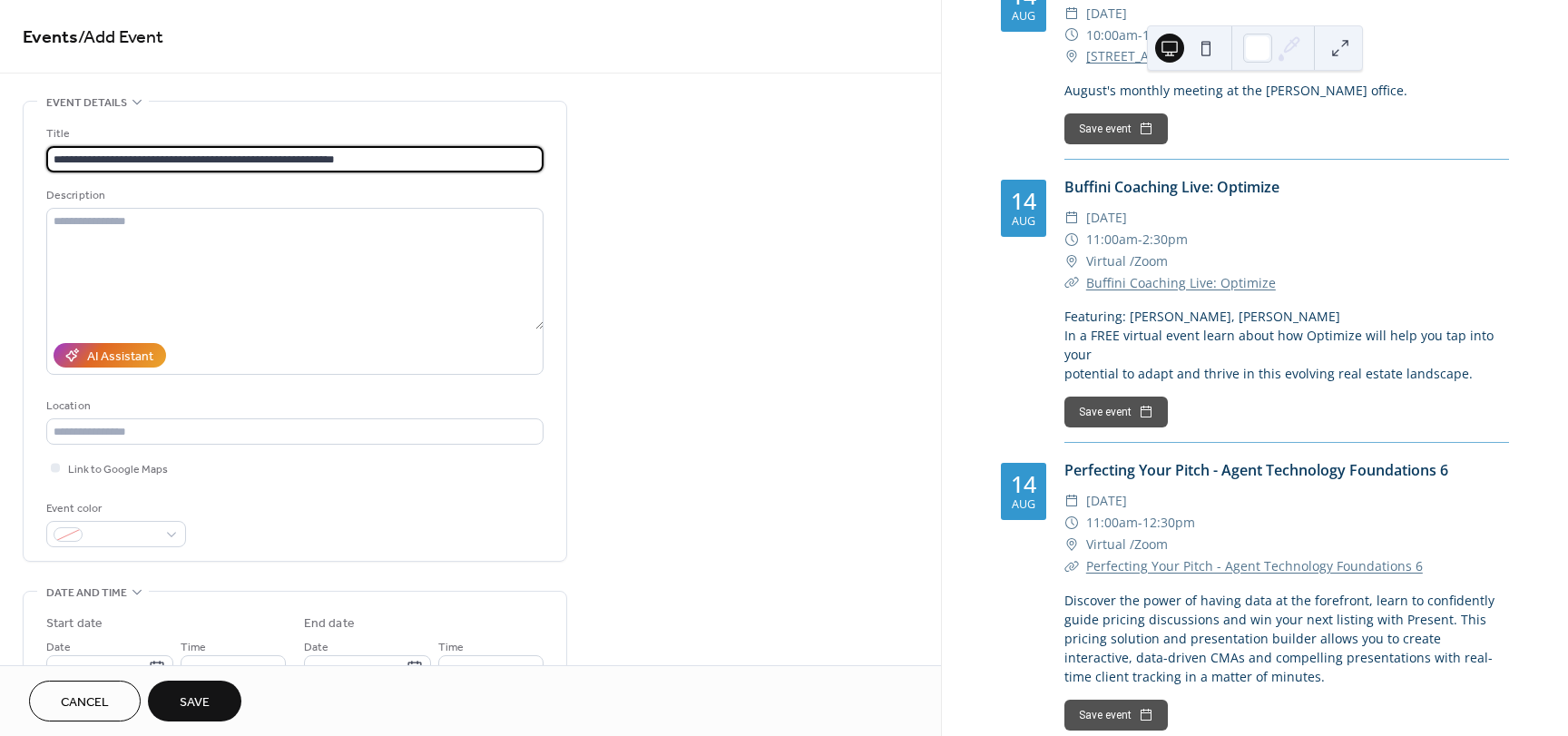 type on "**********" 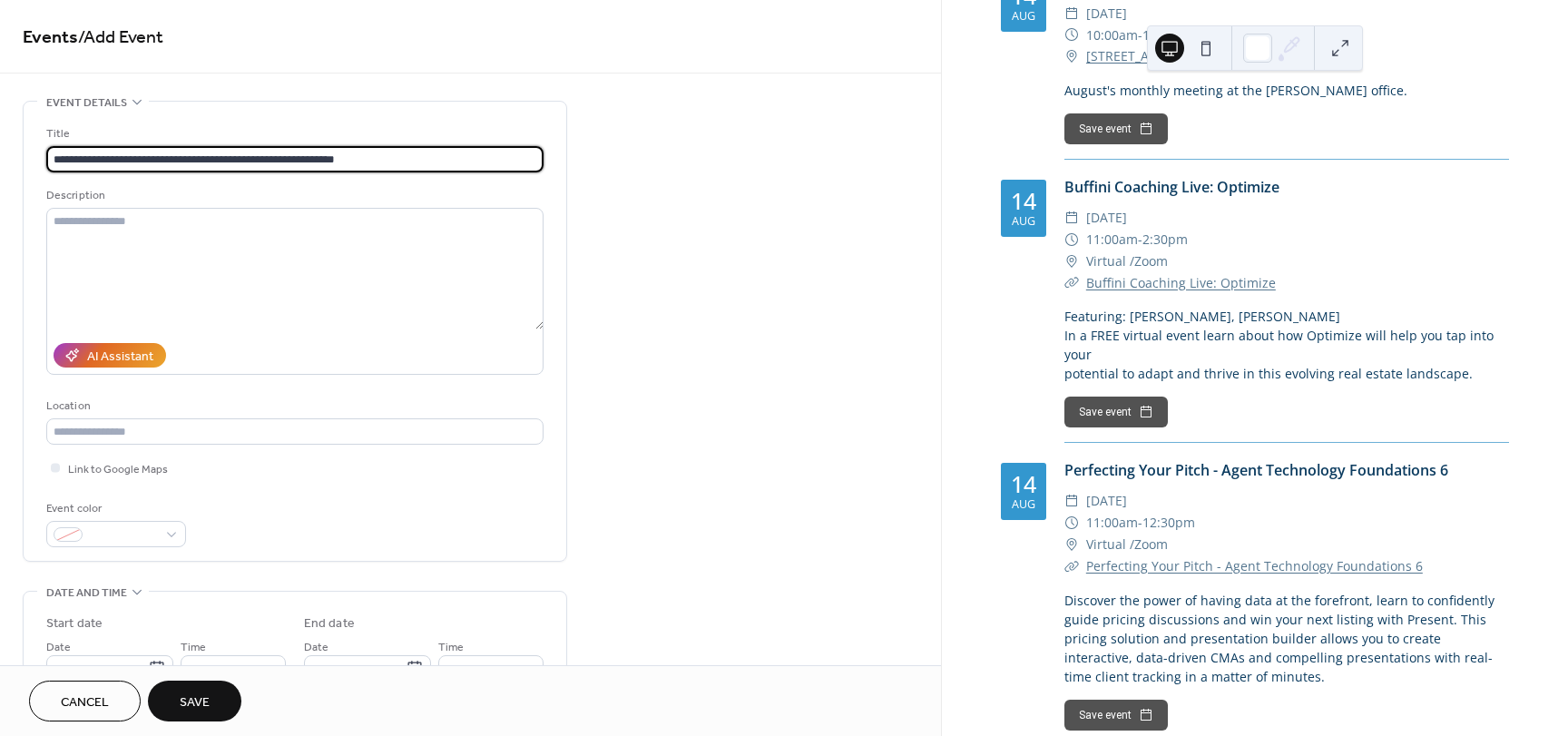 drag, startPoint x: 366, startPoint y: 159, endPoint x: 48, endPoint y: 152, distance: 318.07703 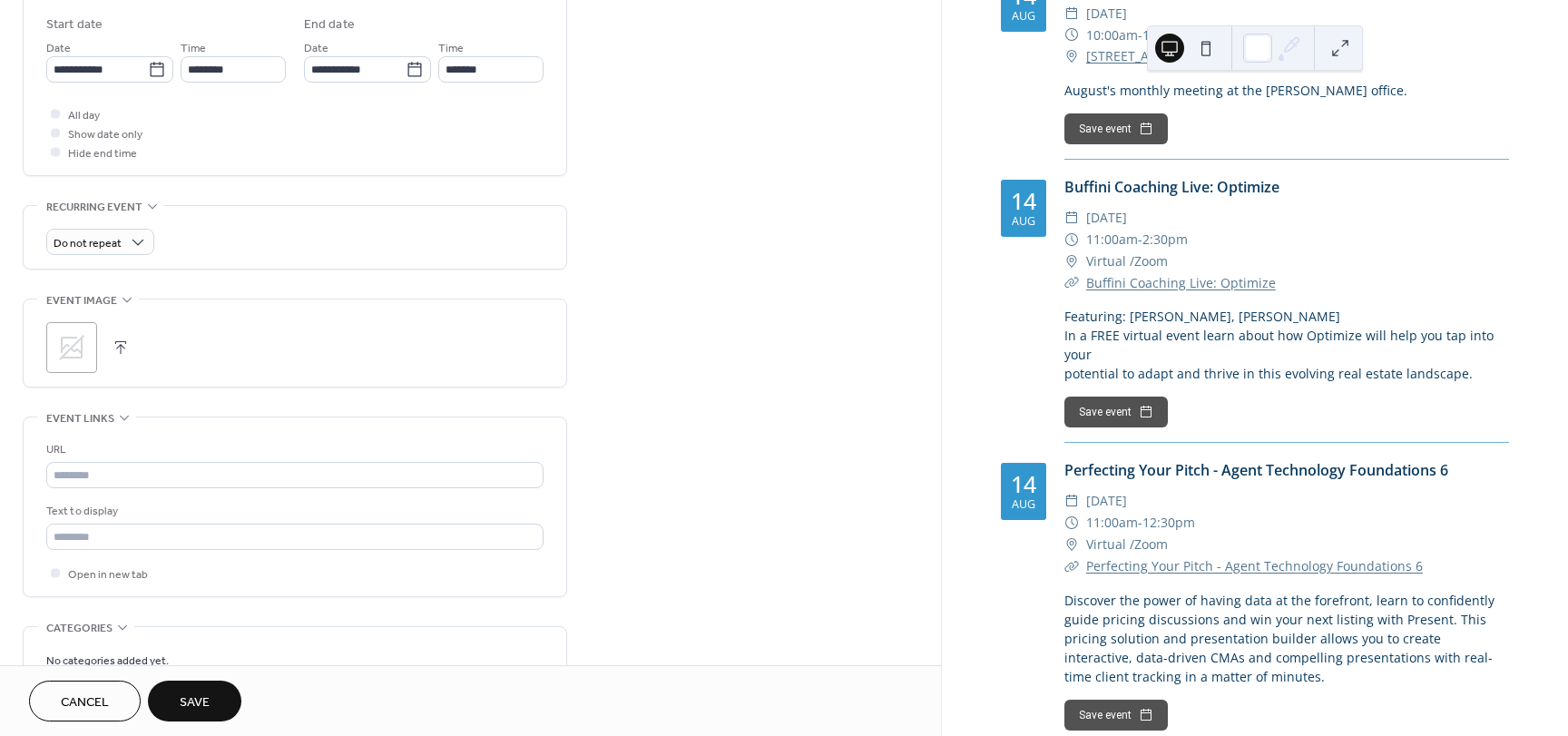 scroll, scrollTop: 760, scrollLeft: 0, axis: vertical 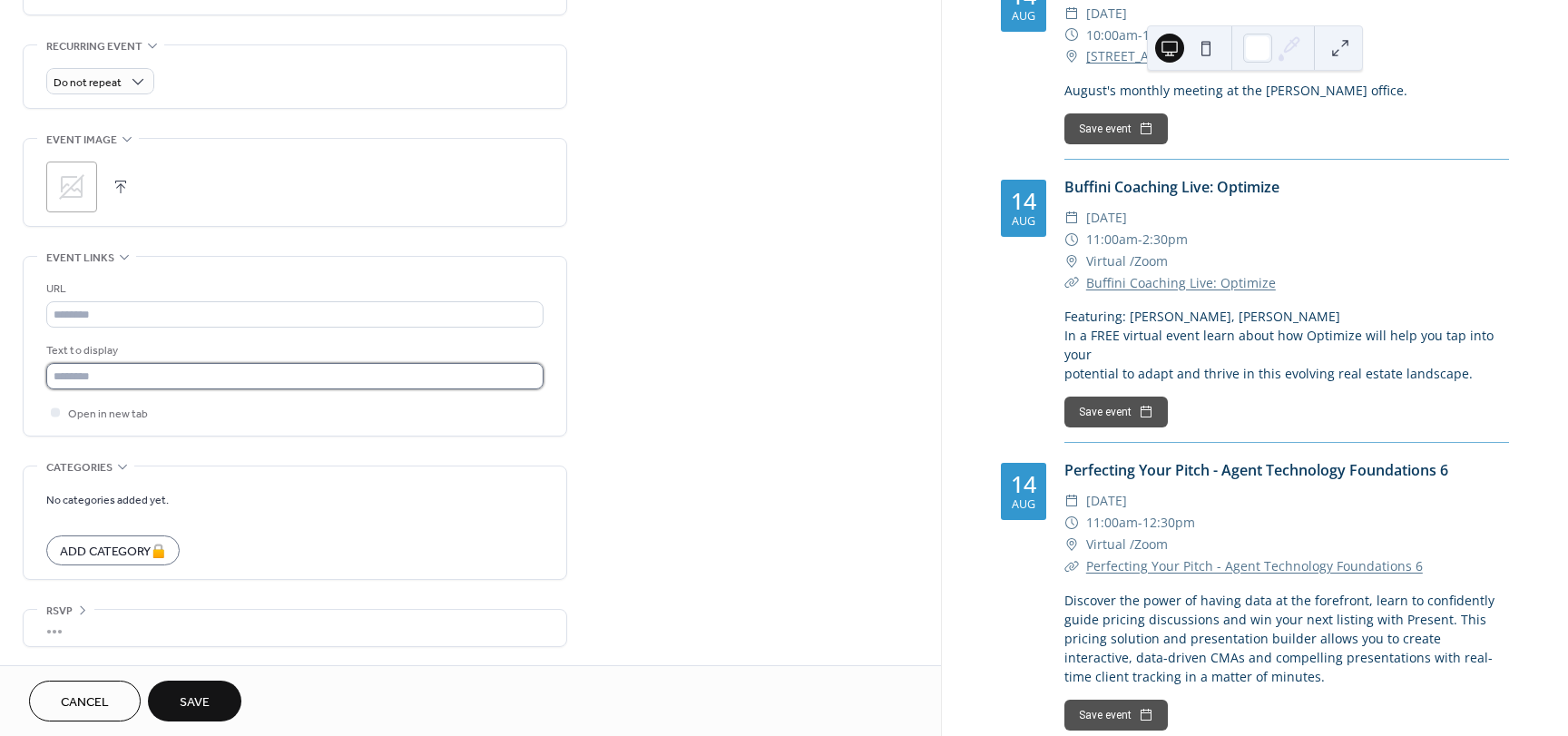 click at bounding box center [295, 376] 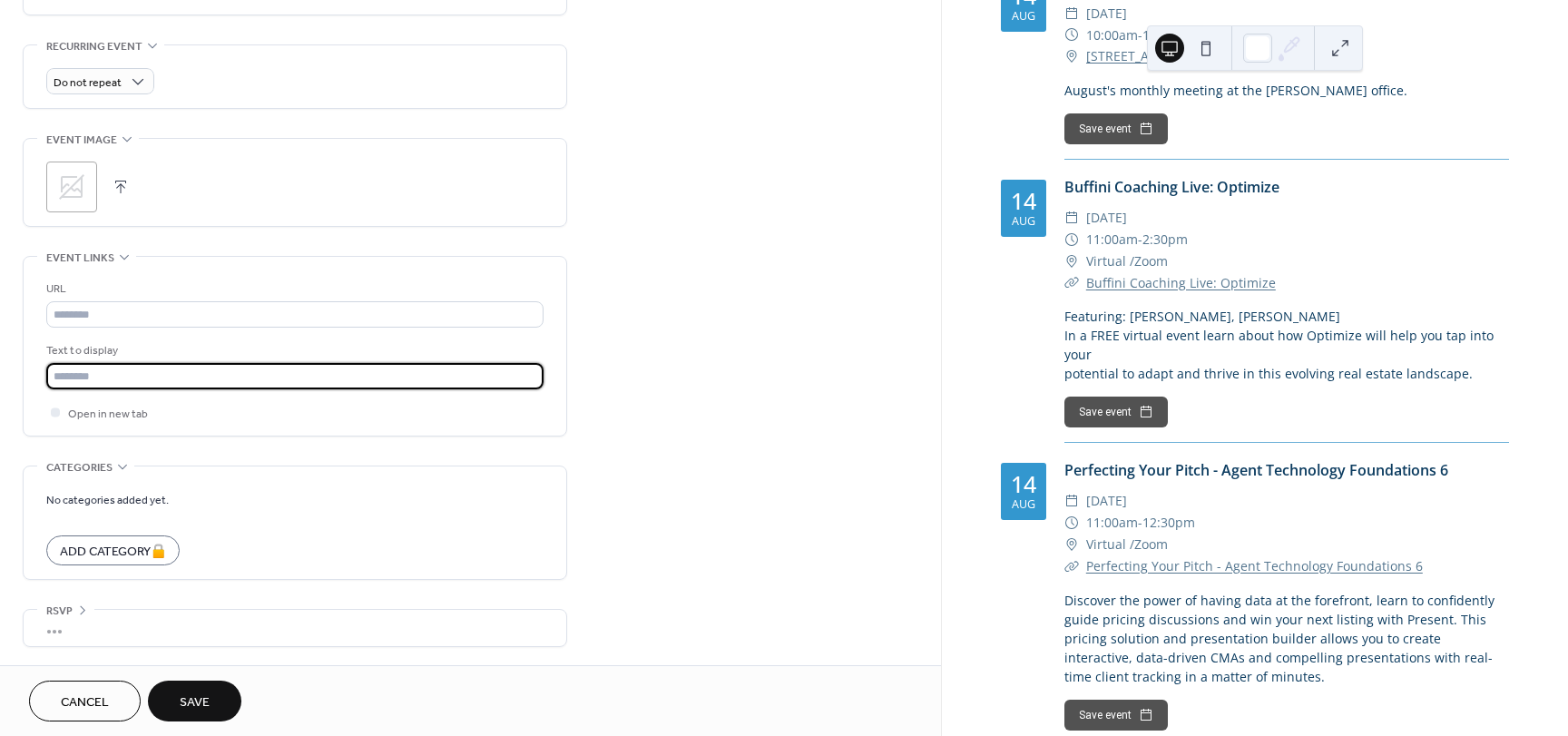 paste on "**********" 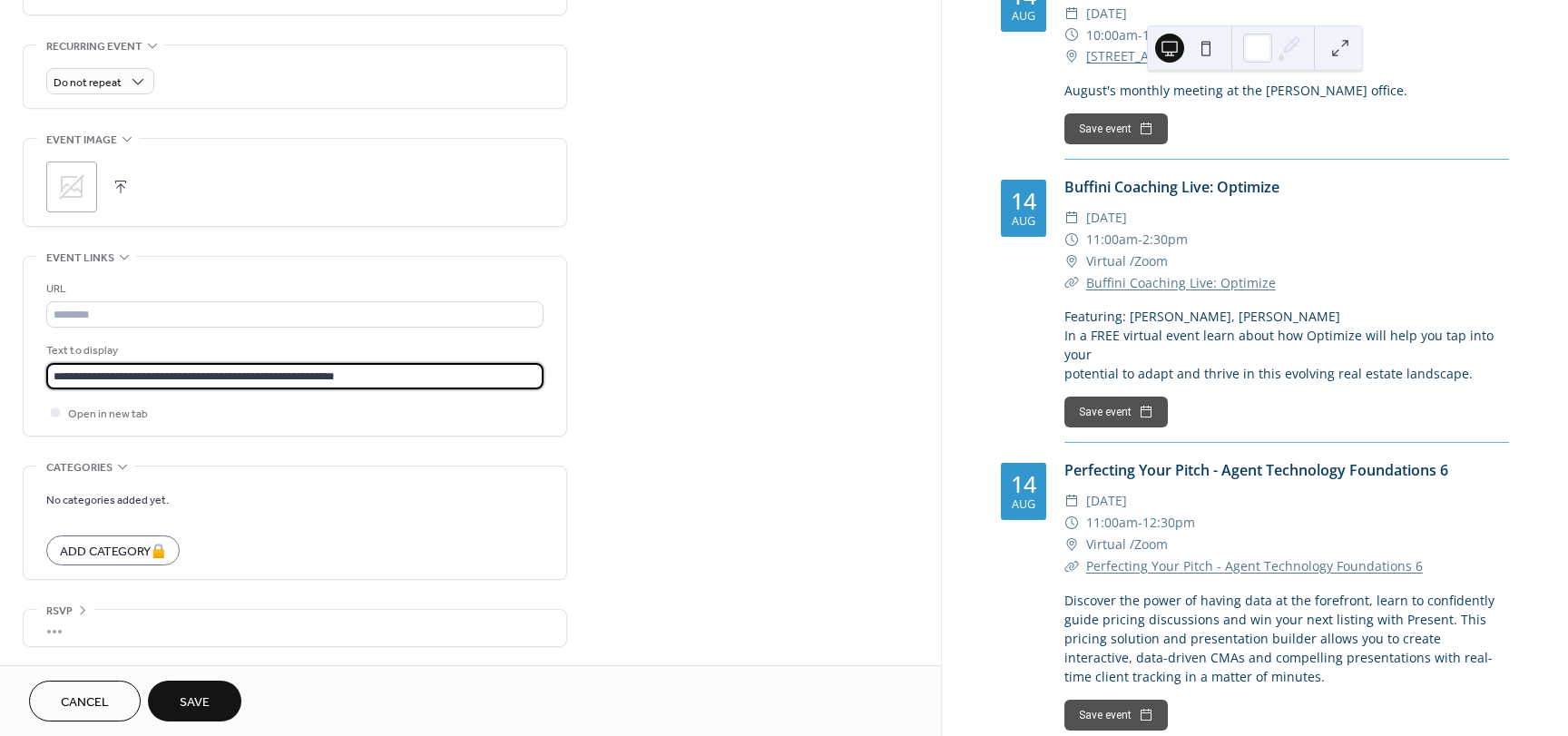 type on "**********" 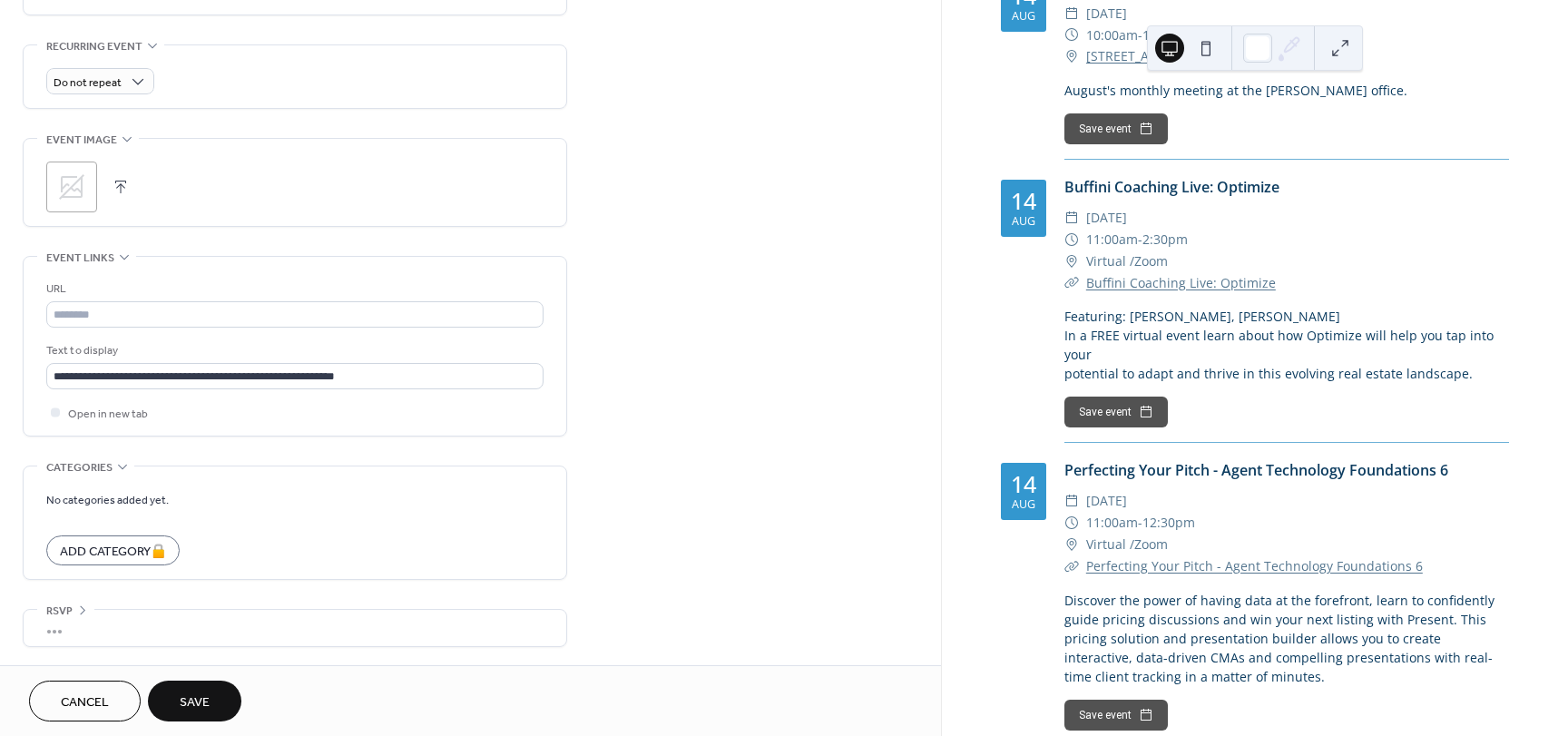 click on "**********" at bounding box center (470, 3) 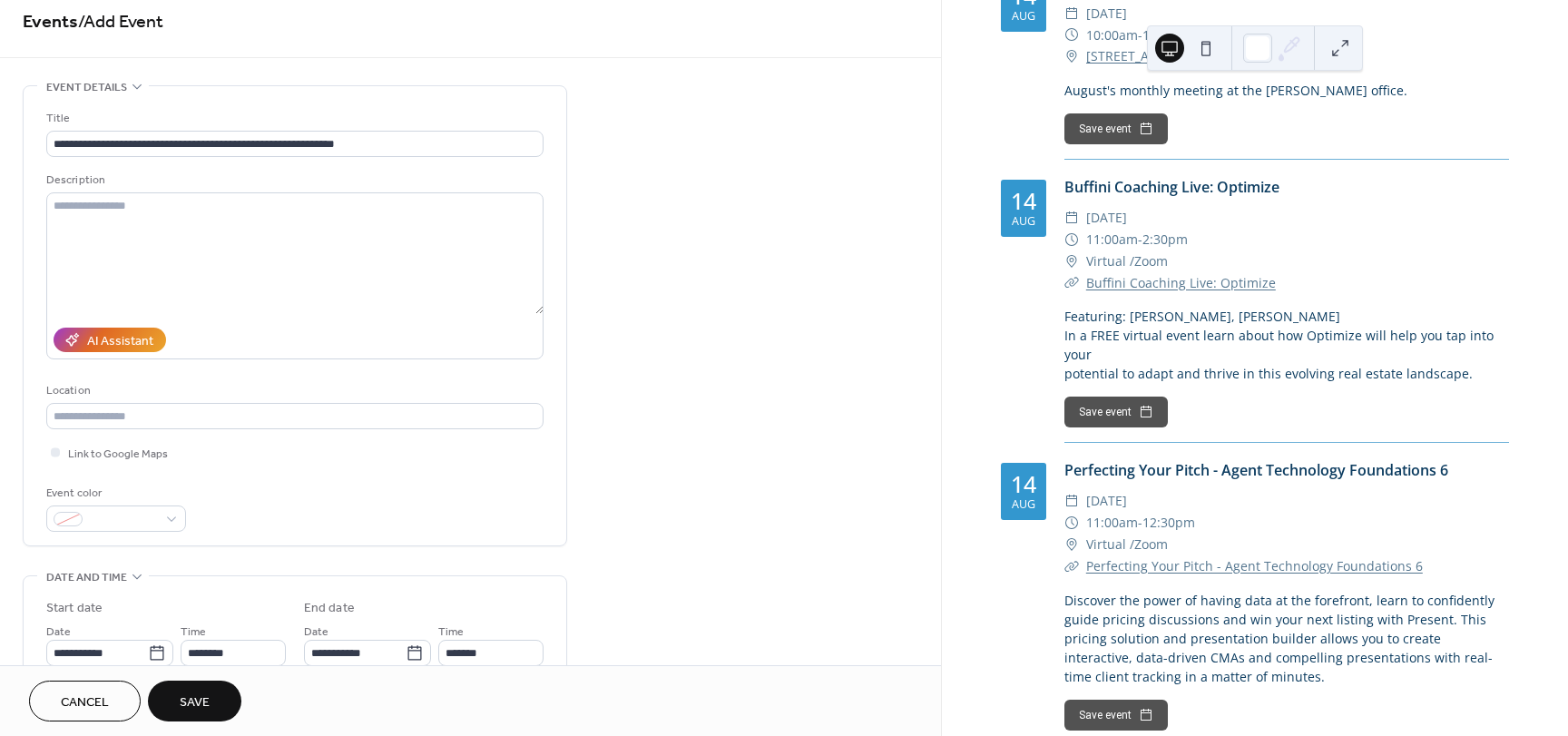 scroll, scrollTop: 0, scrollLeft: 0, axis: both 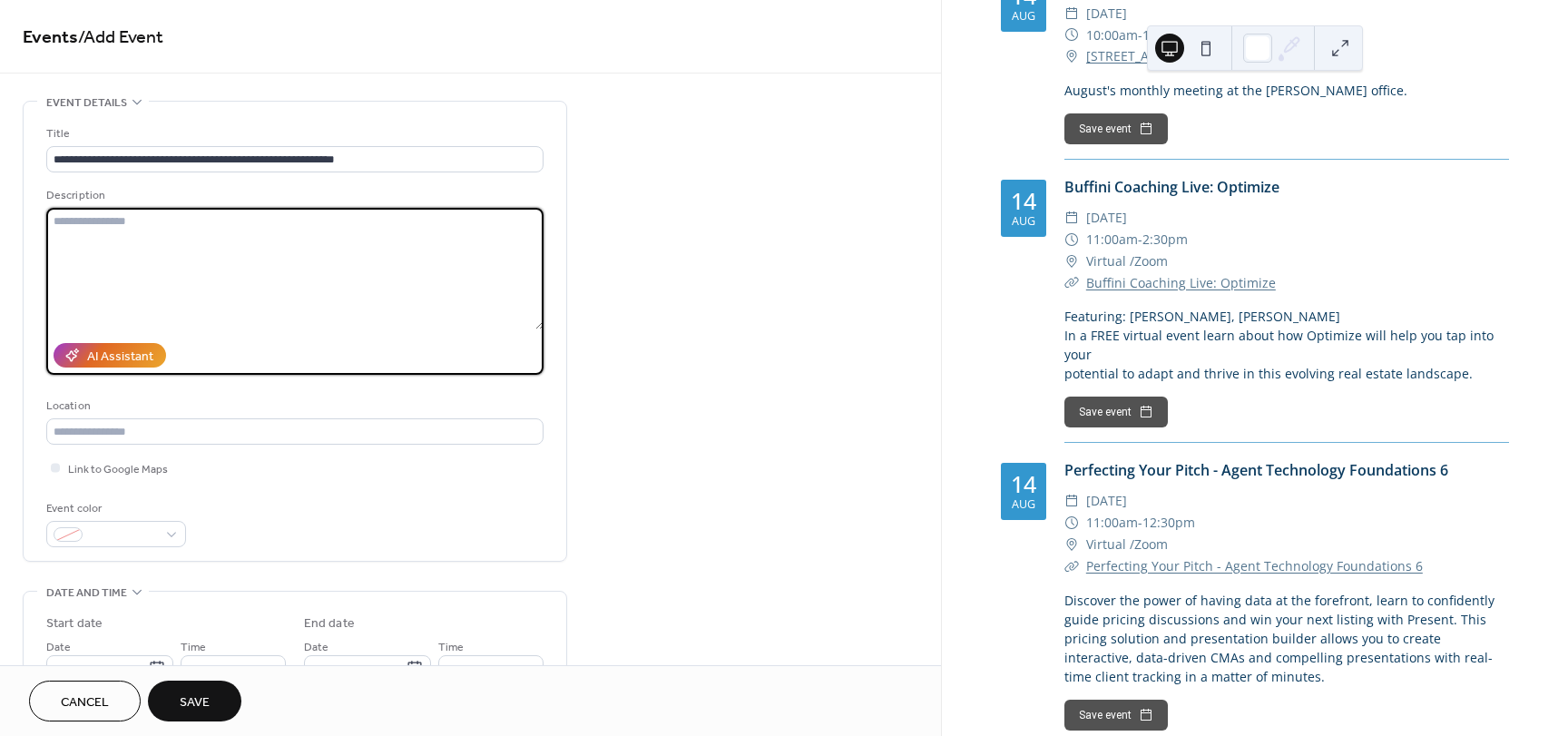 click at bounding box center [295, 269] 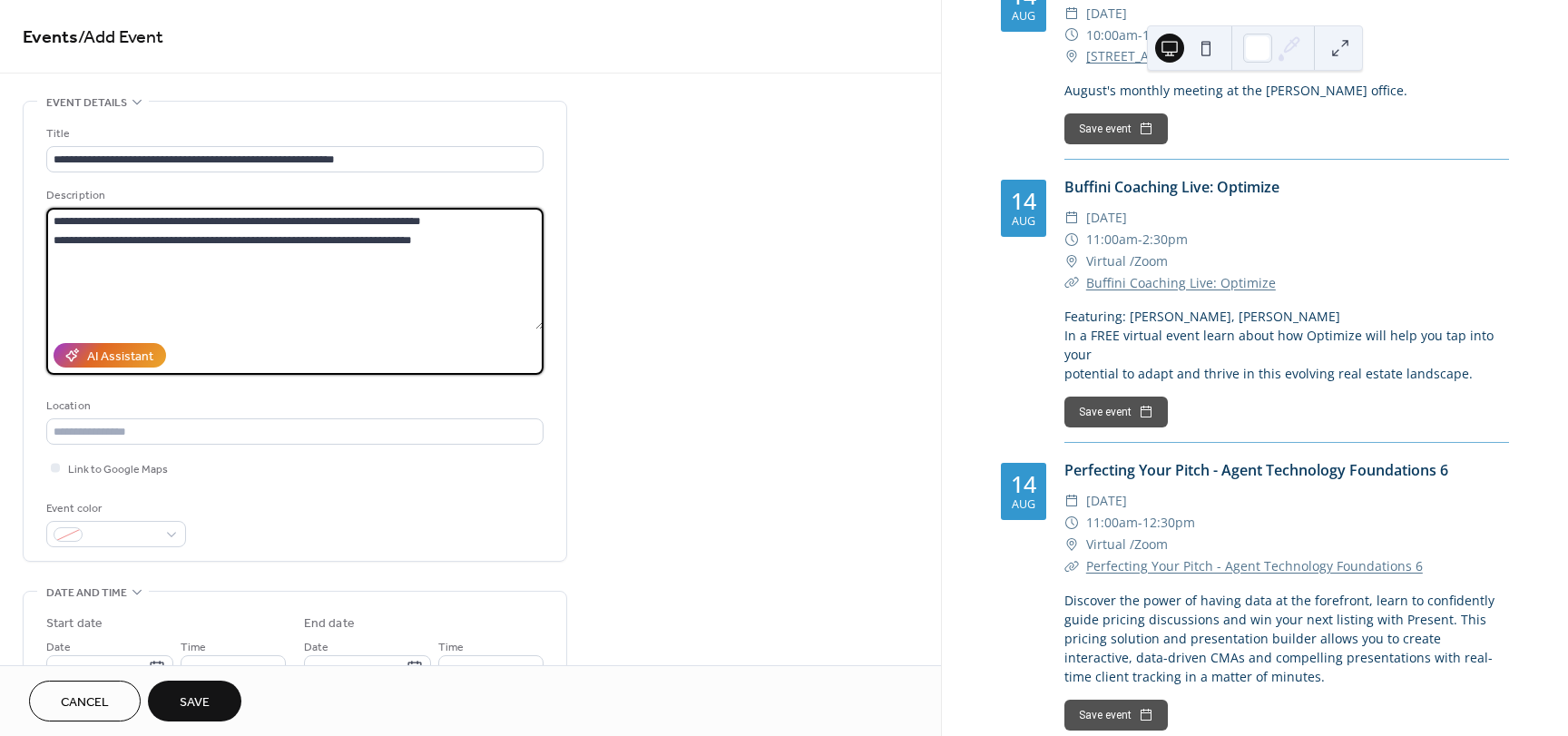 type on "**********" 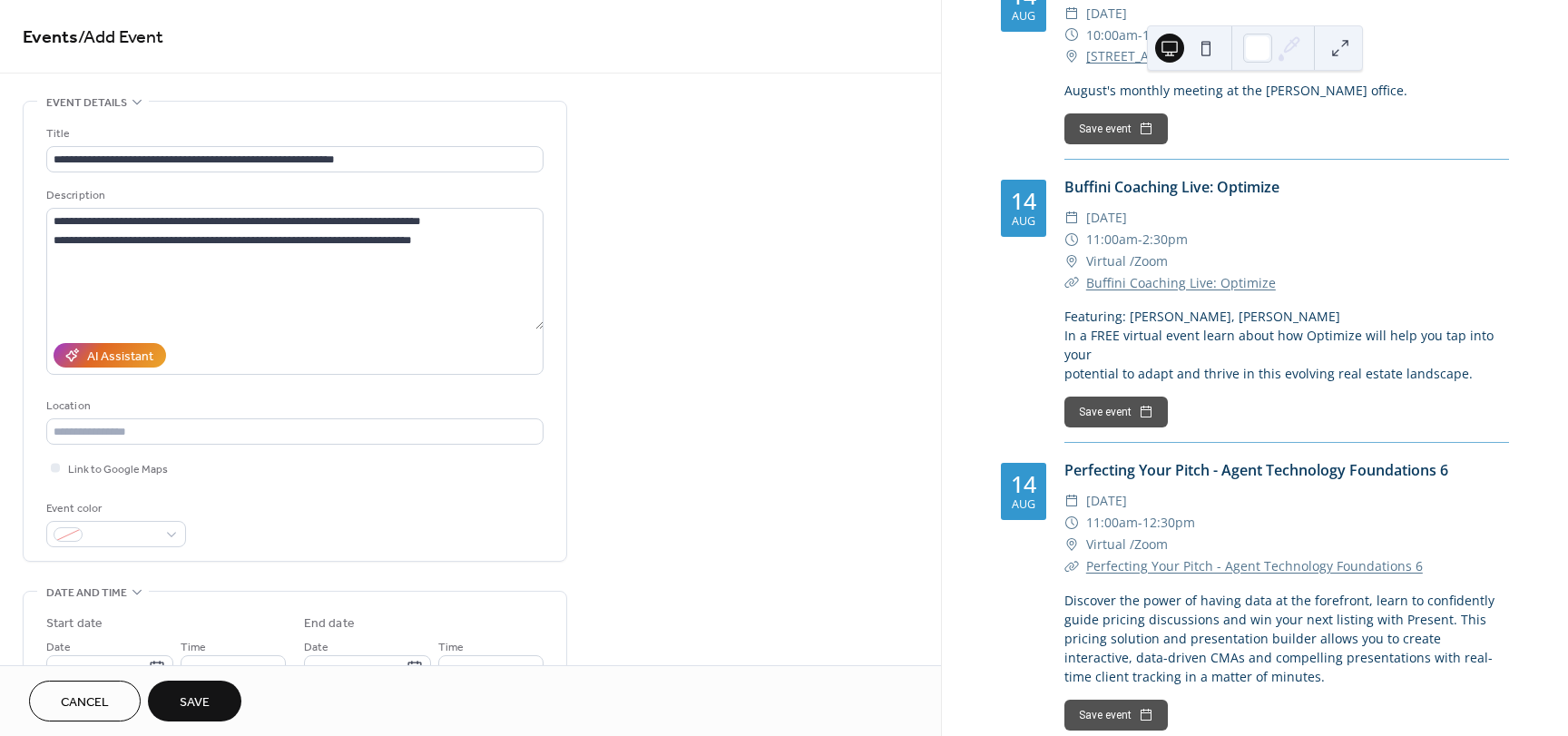 click on "**********" at bounding box center (470, 762) 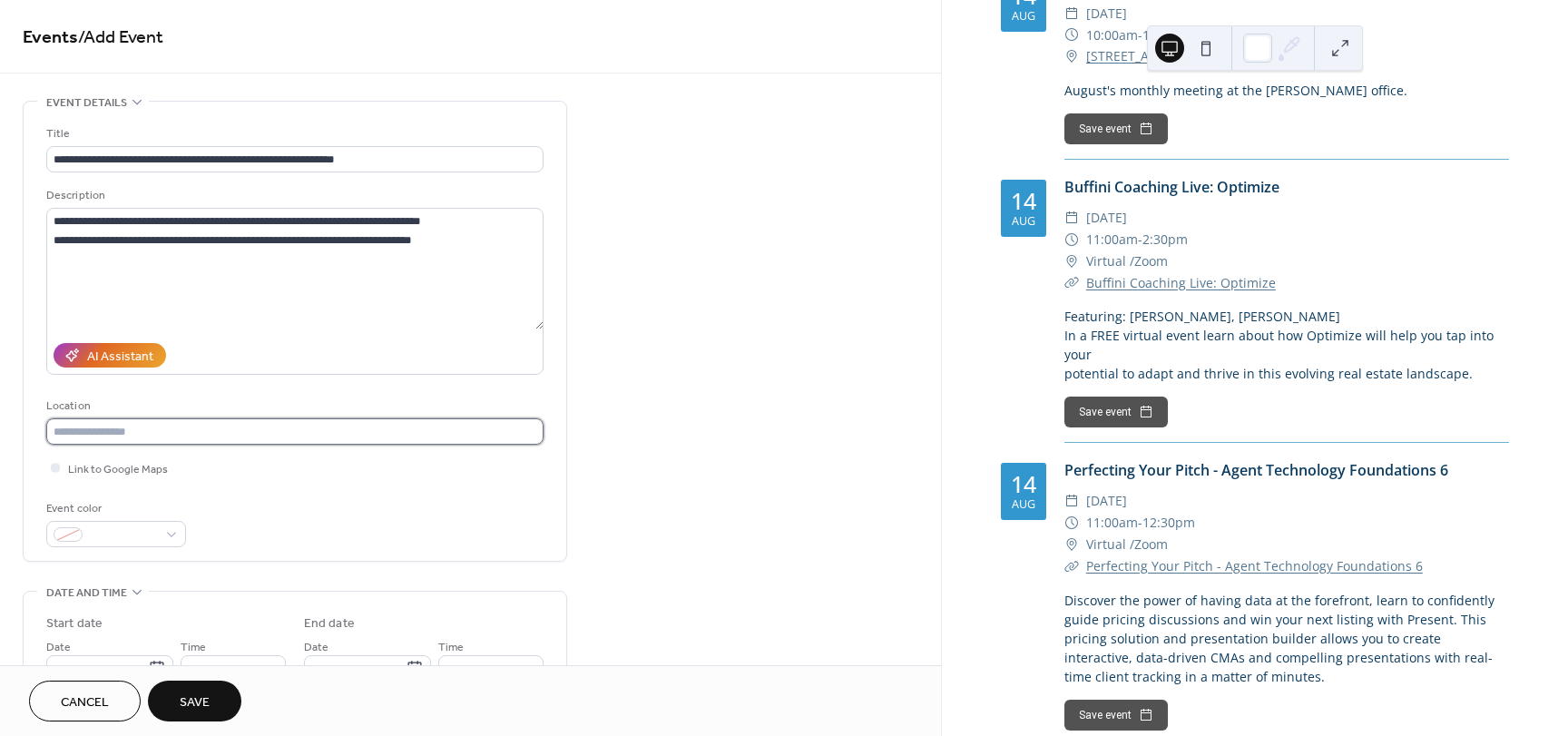 click at bounding box center [295, 431] 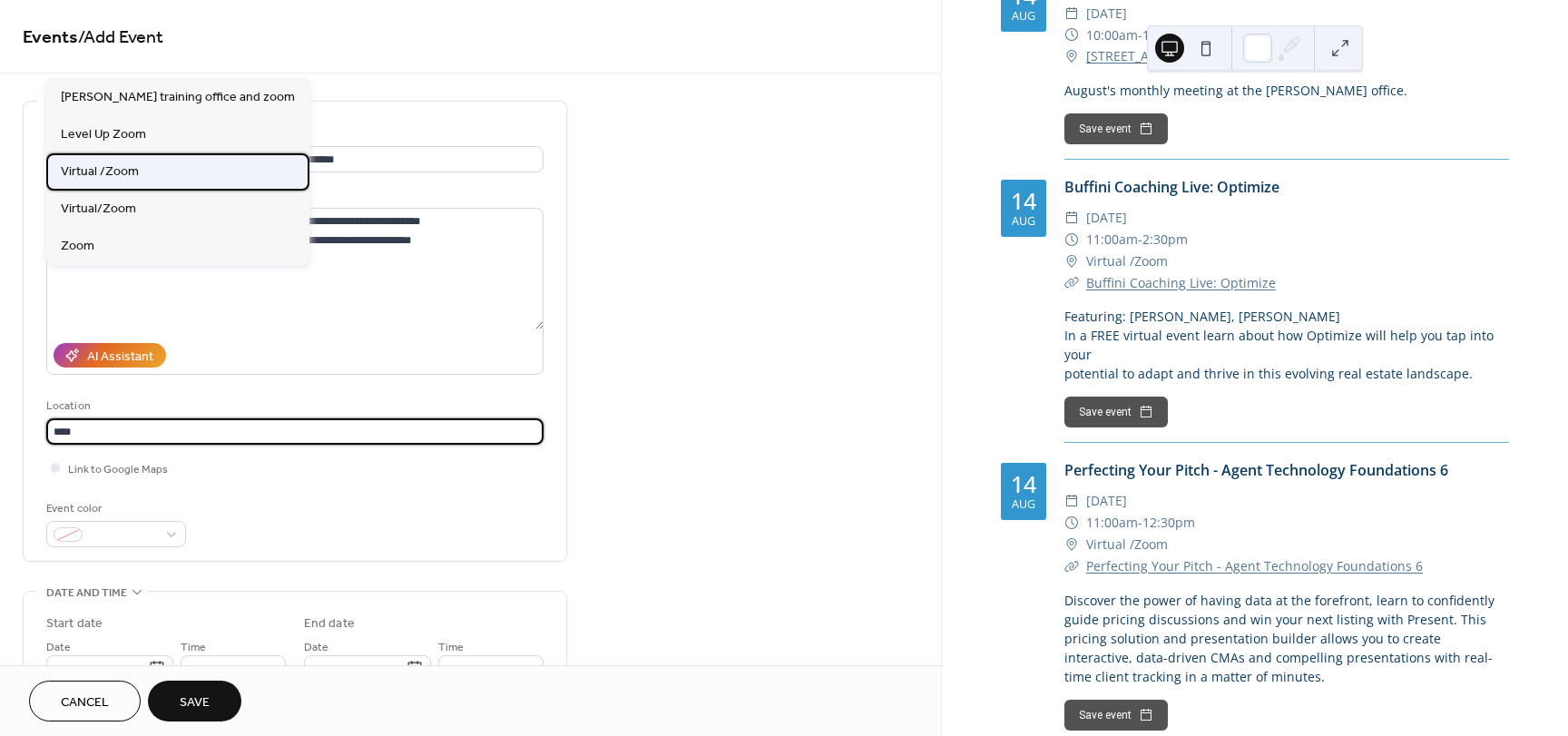 click on "Virtual /Zoom" at bounding box center (178, 172) 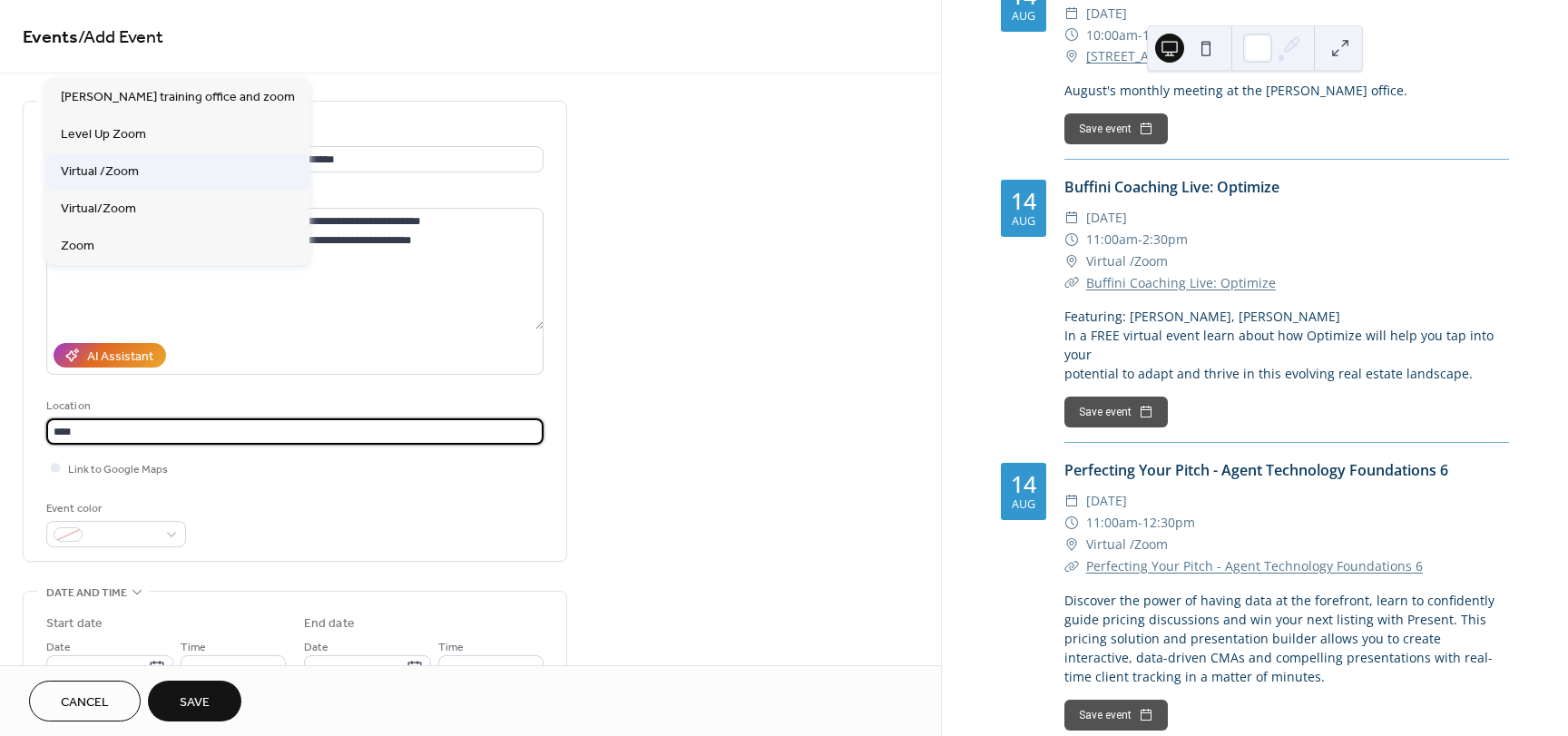 type on "**********" 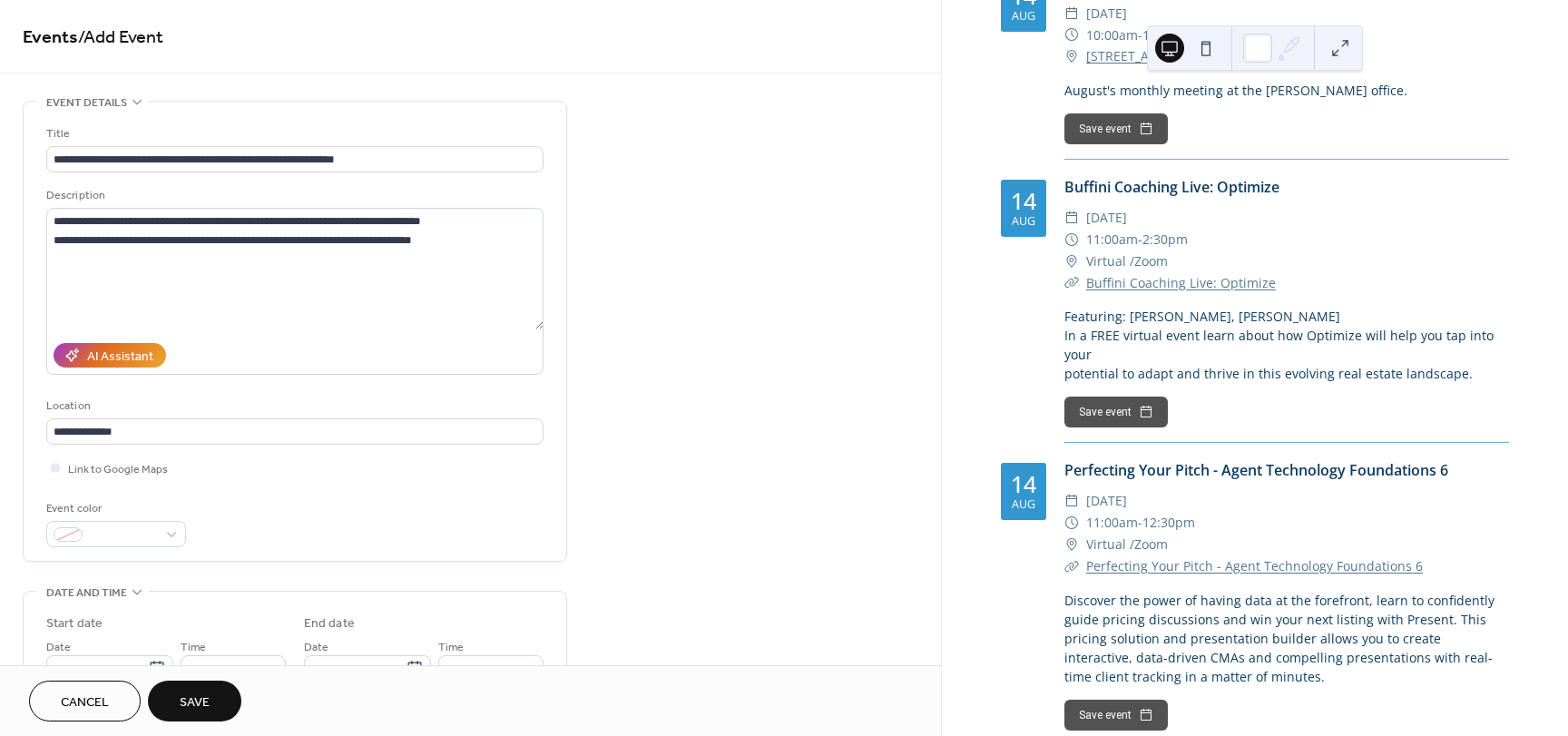 click on "**********" at bounding box center [470, 762] 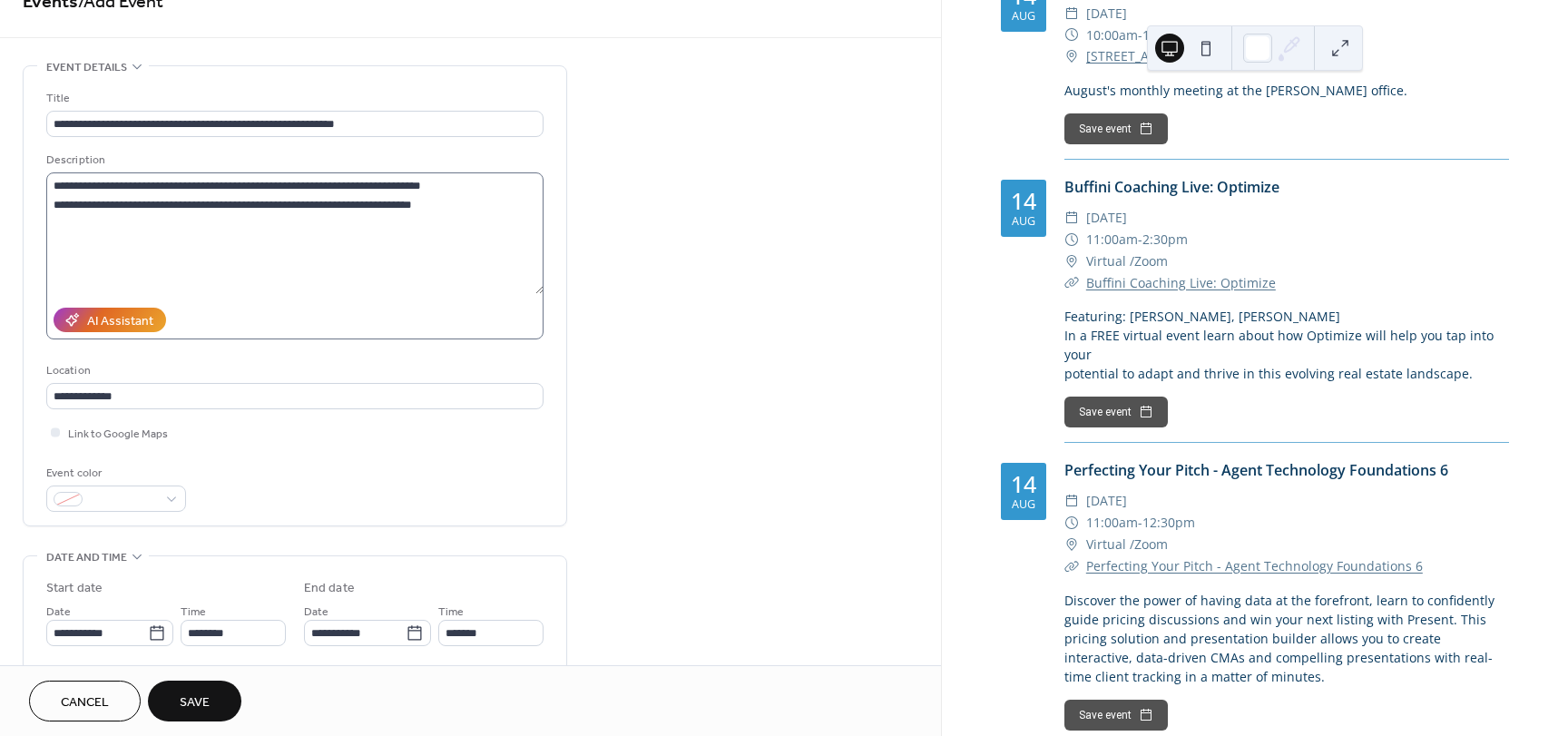 scroll, scrollTop: 0, scrollLeft: 0, axis: both 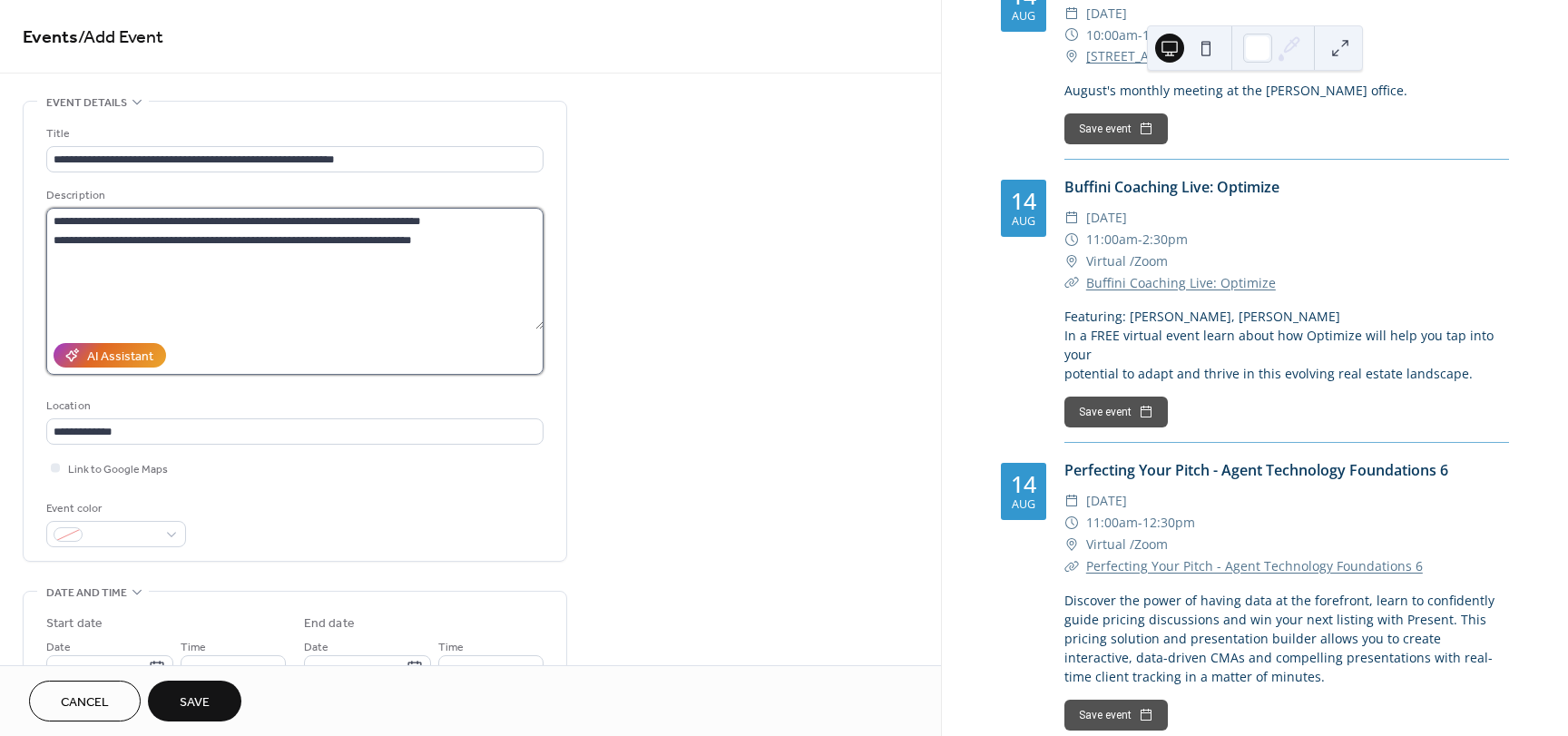click on "**********" at bounding box center (295, 269) 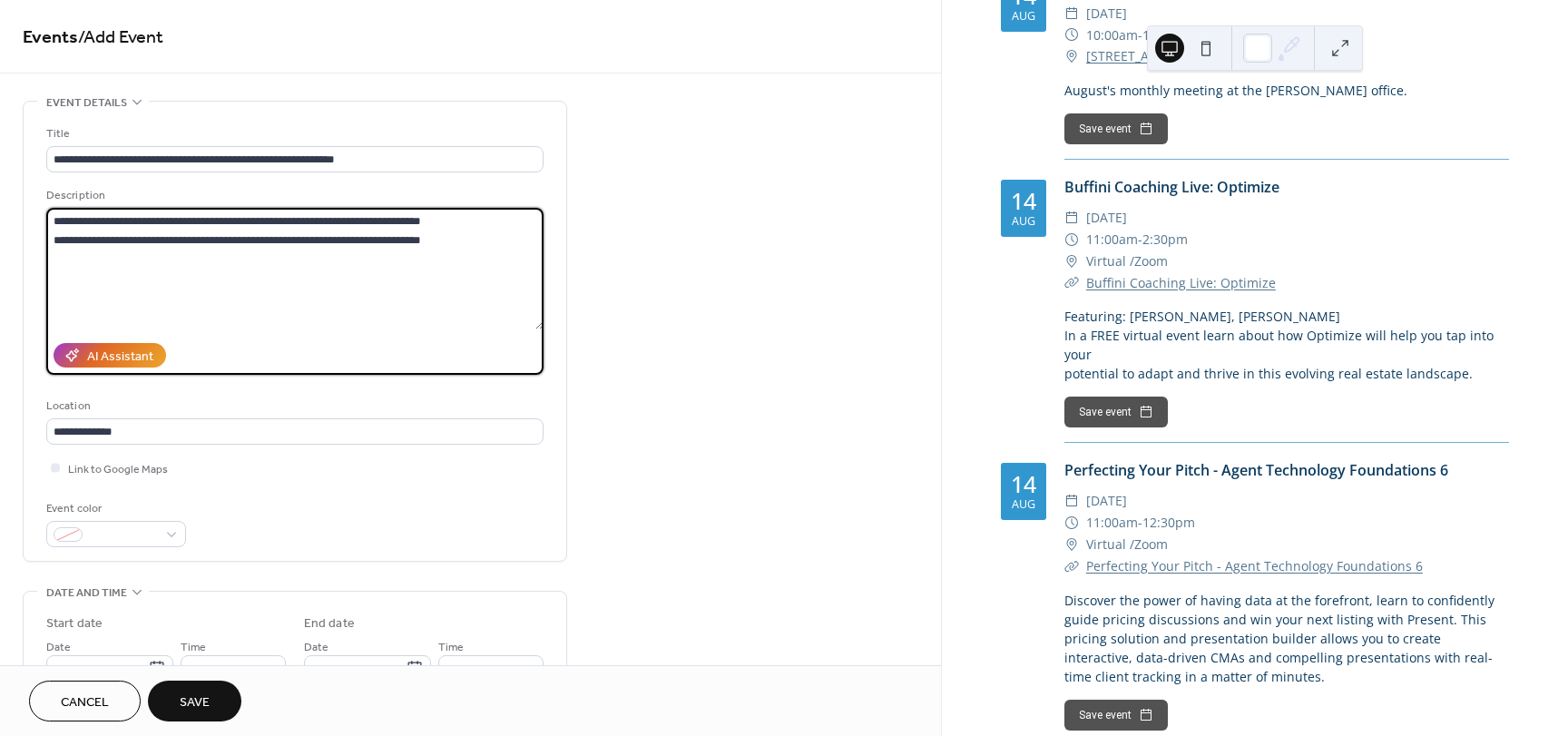 paste on "**********" 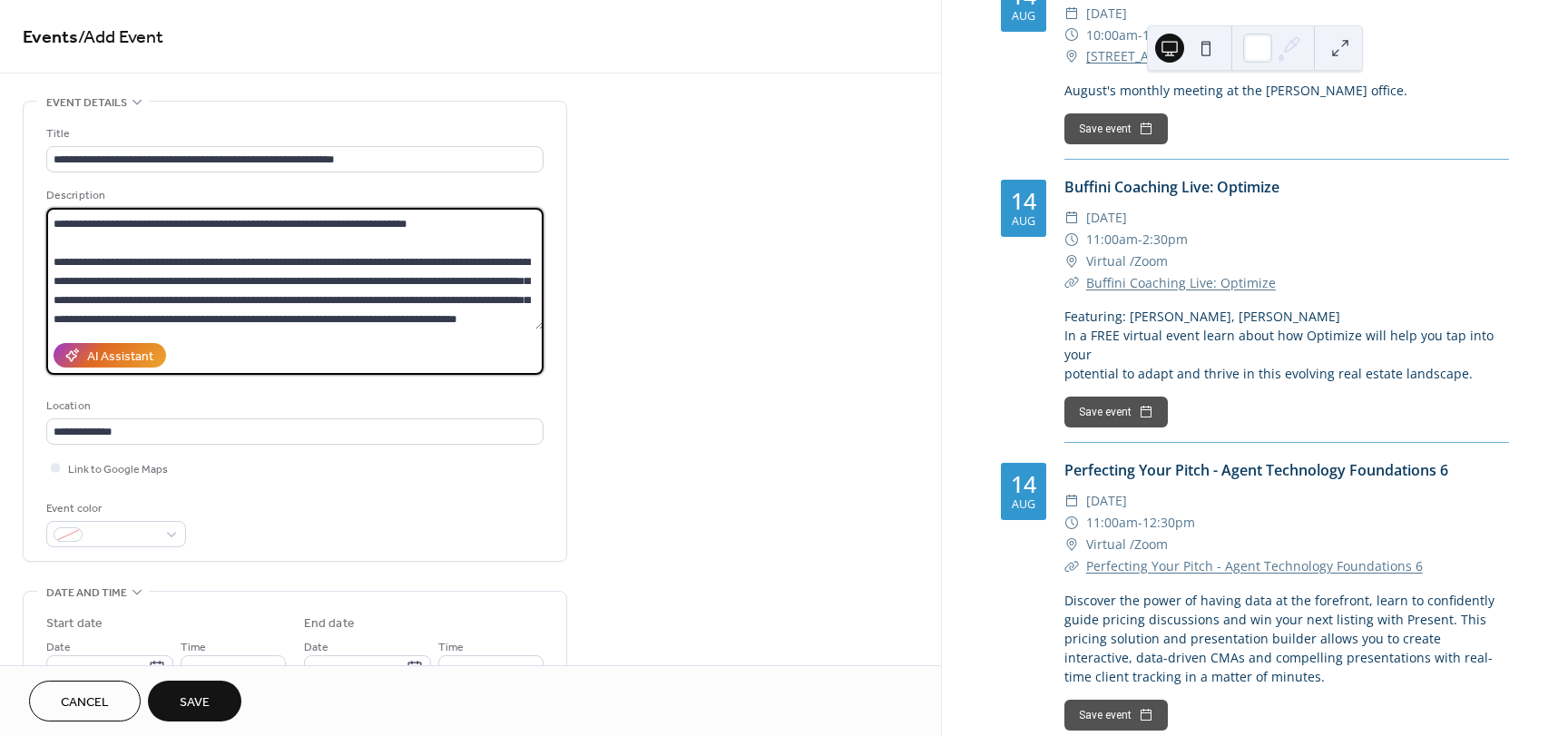 scroll, scrollTop: 0, scrollLeft: 0, axis: both 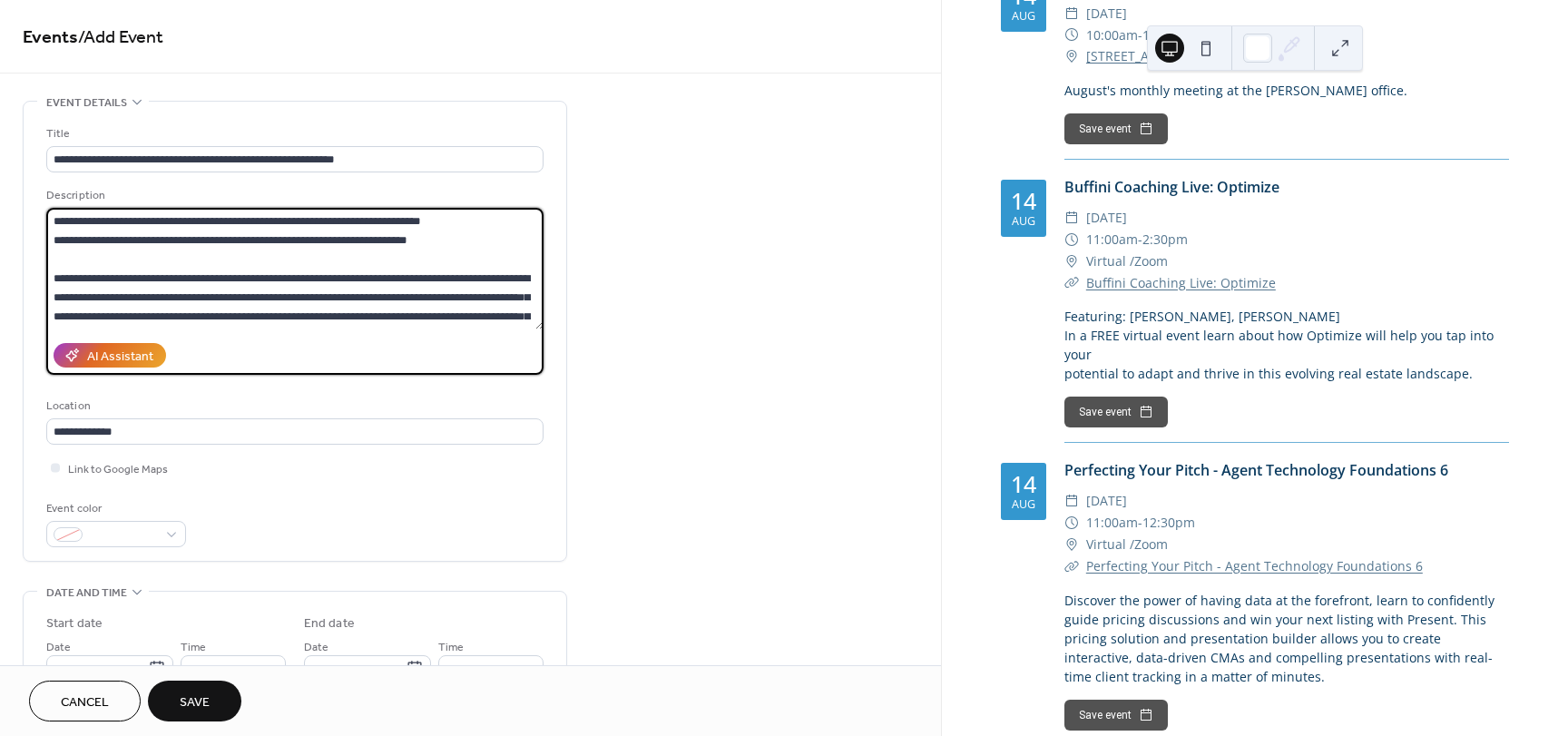 type on "**********" 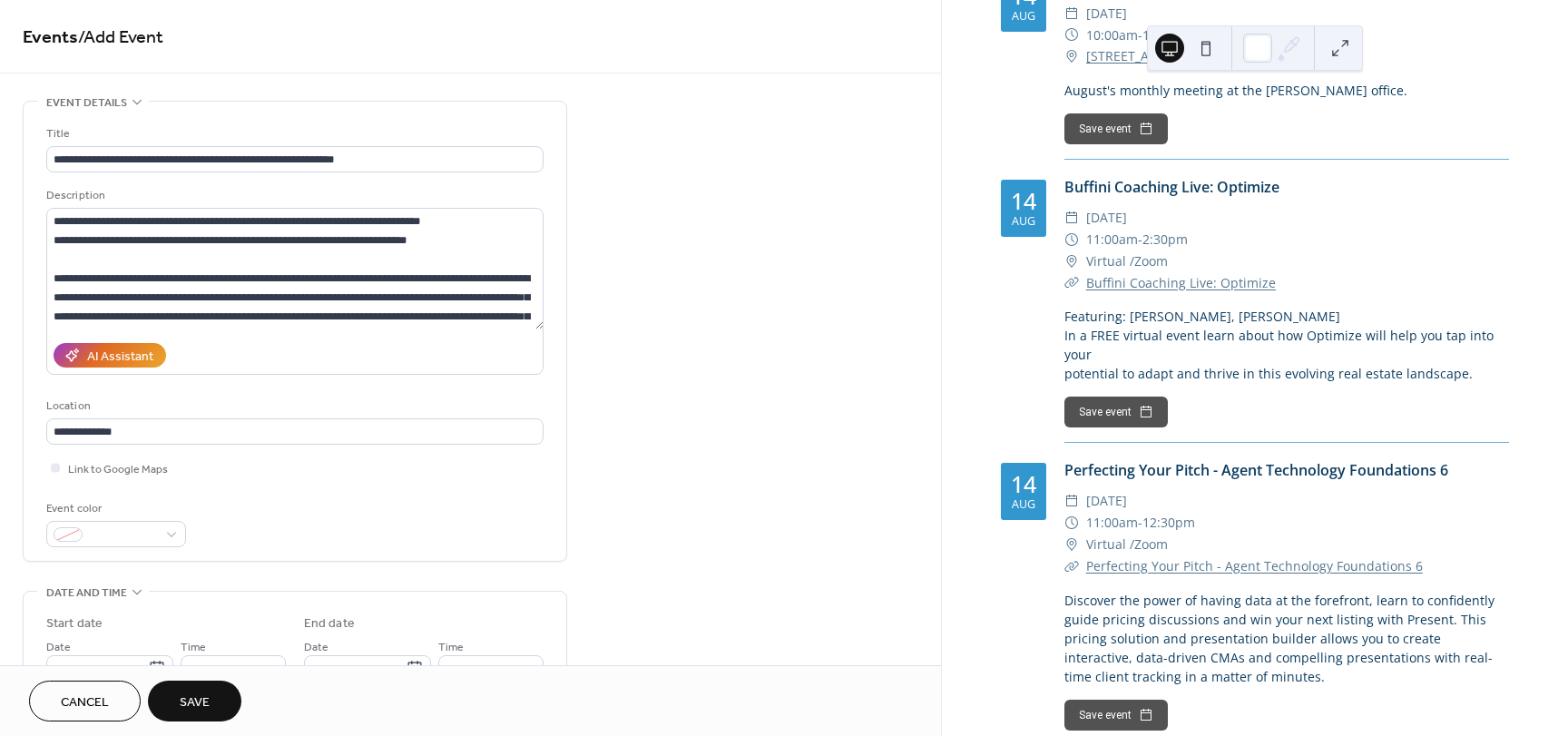 click on "**********" at bounding box center [470, 762] 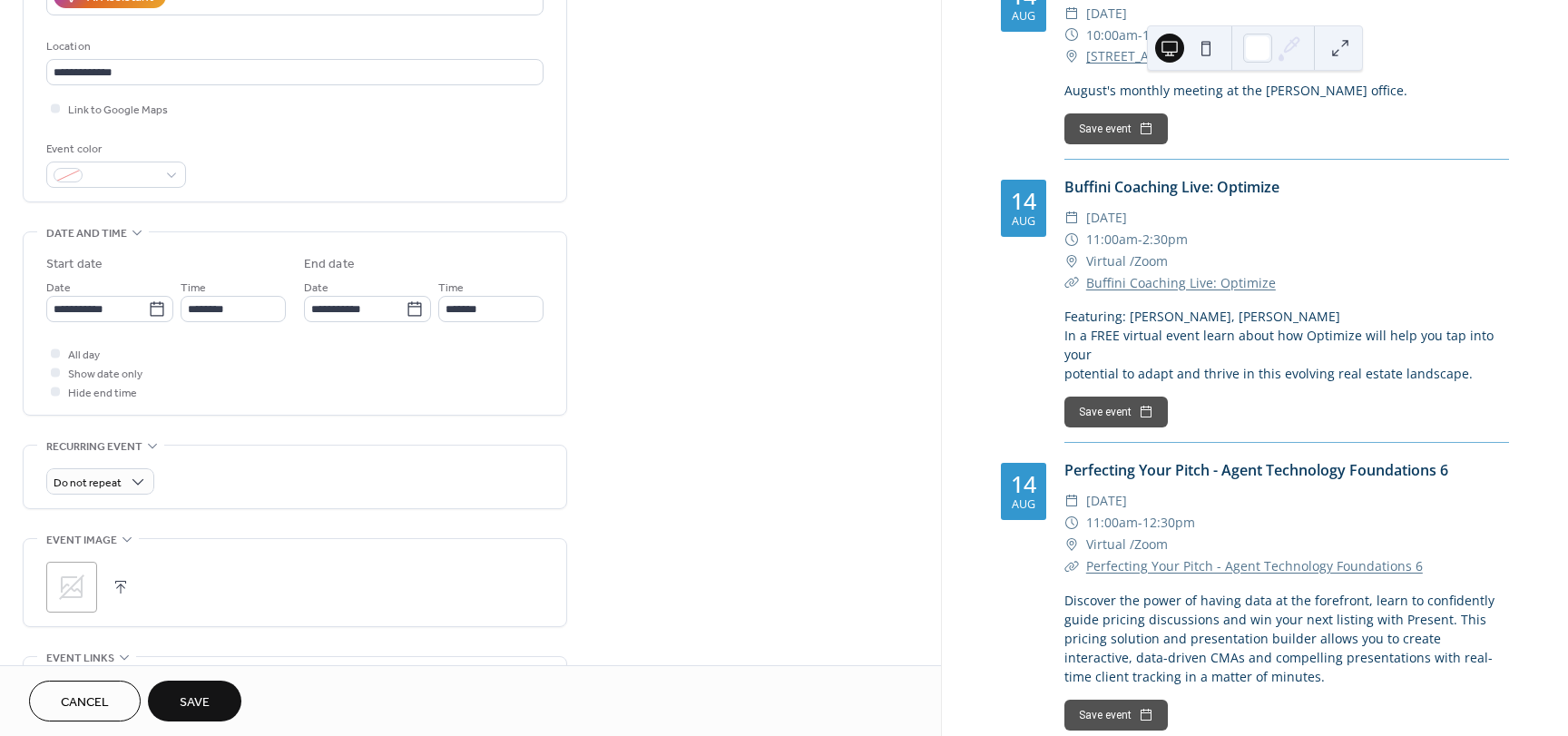 scroll, scrollTop: 360, scrollLeft: 0, axis: vertical 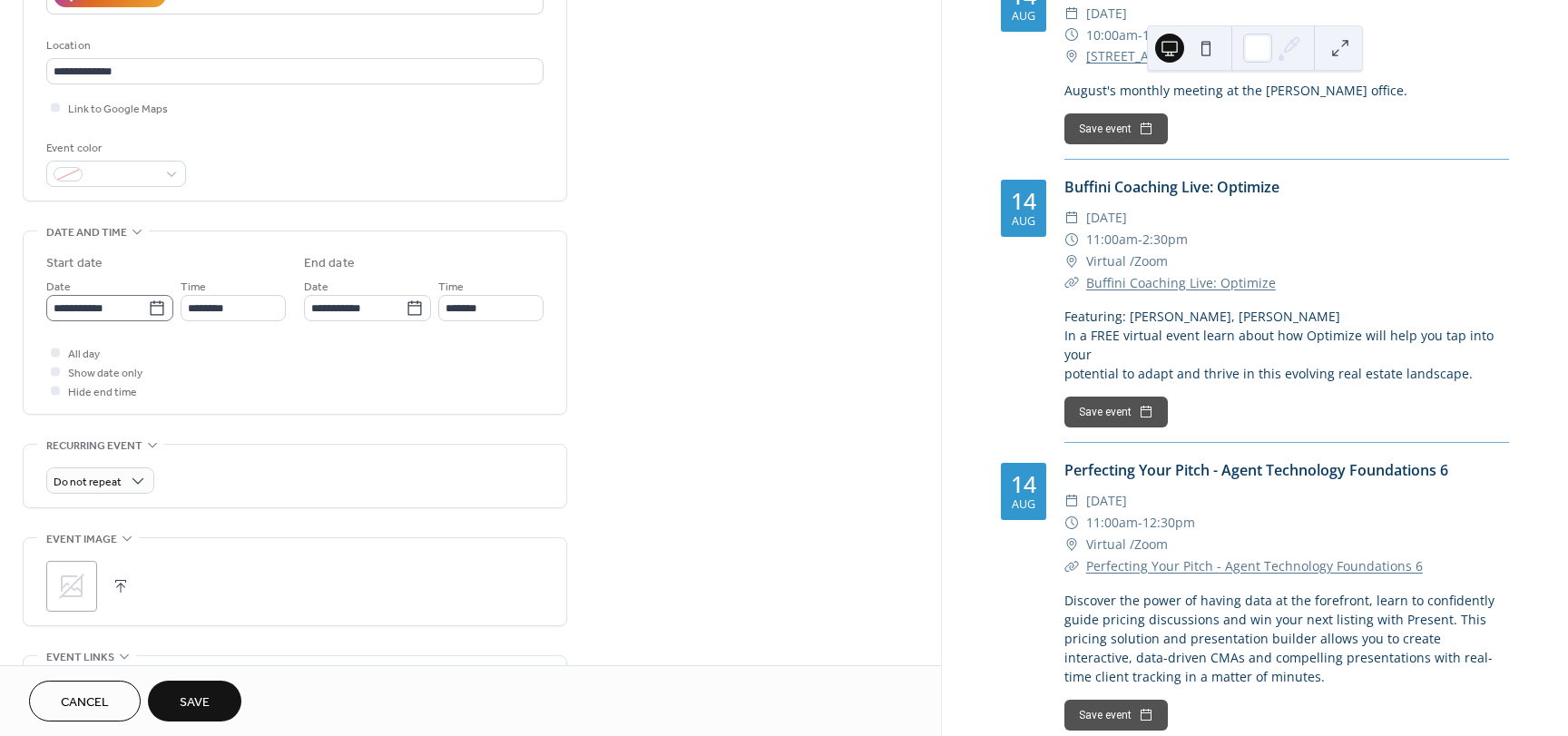 click 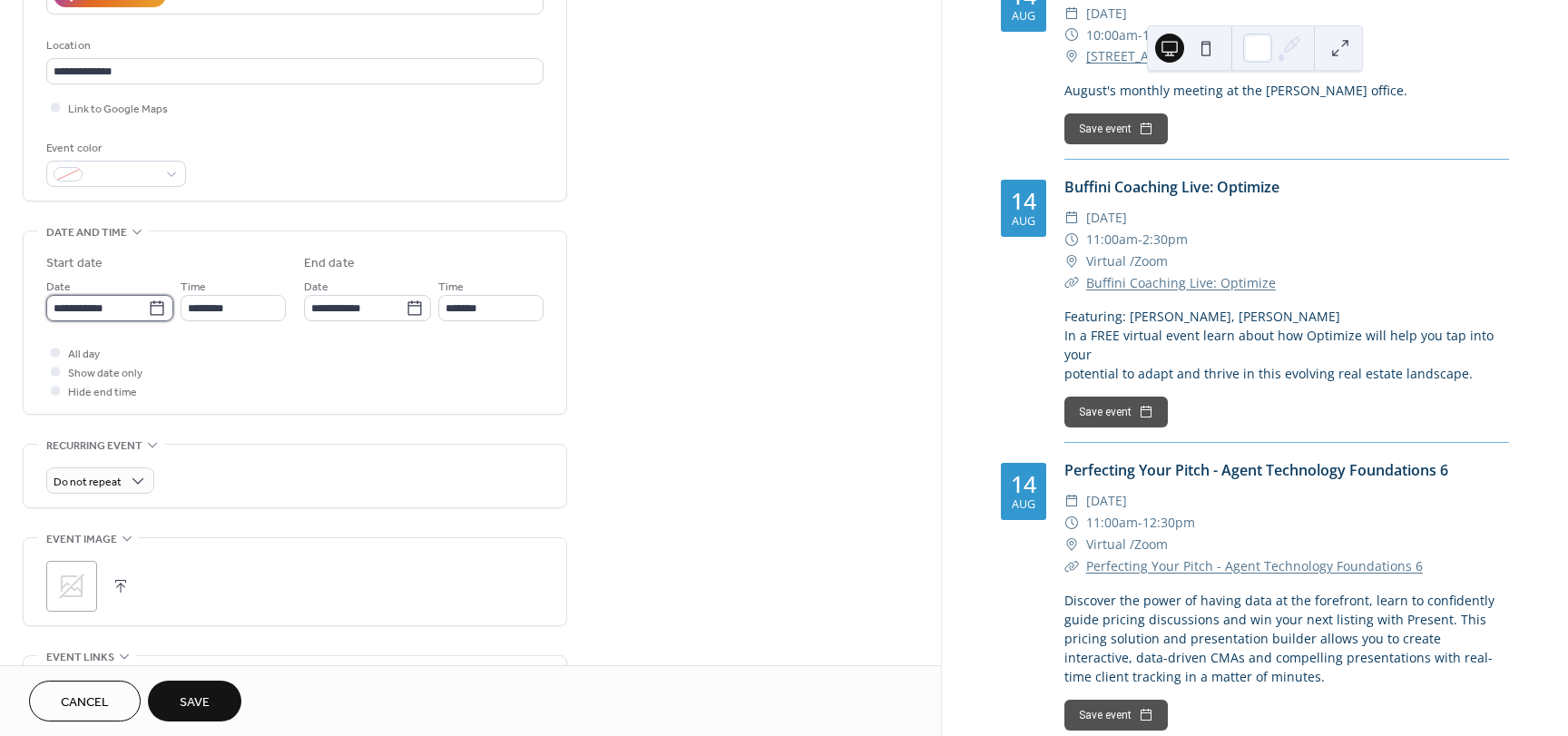 click on "**********" at bounding box center [97, 308] 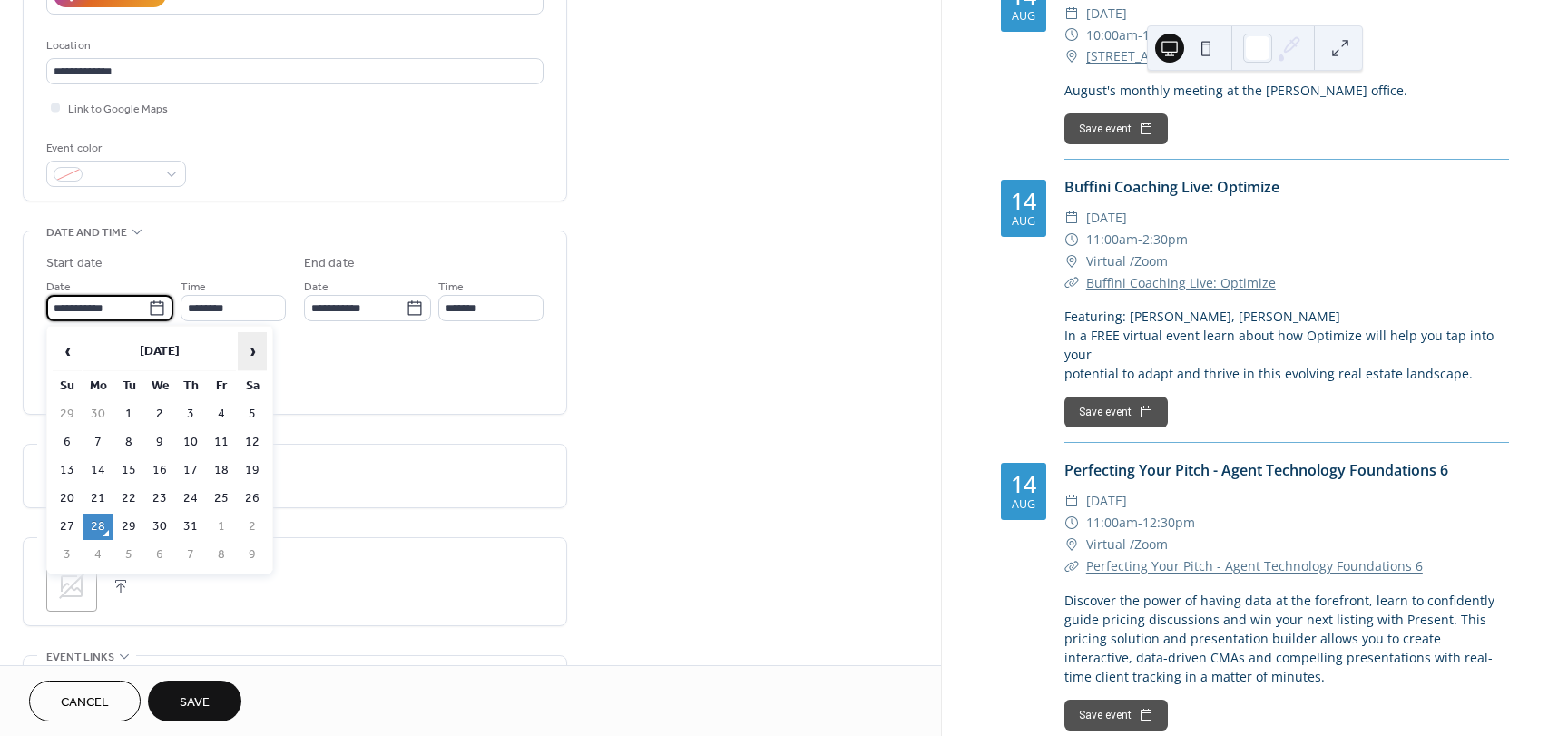 click on "›" at bounding box center (252, 351) 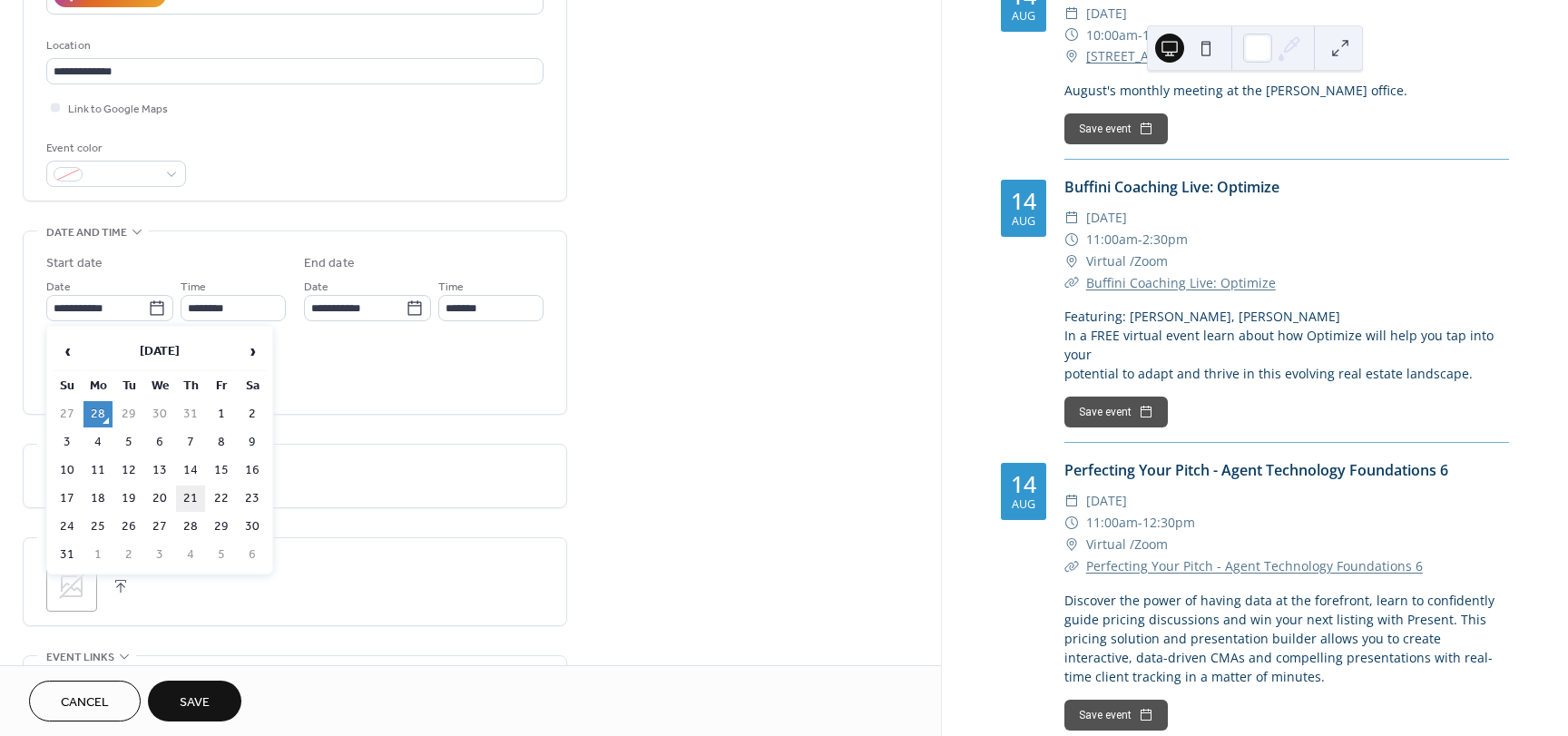 click on "21" at bounding box center (191, 498) 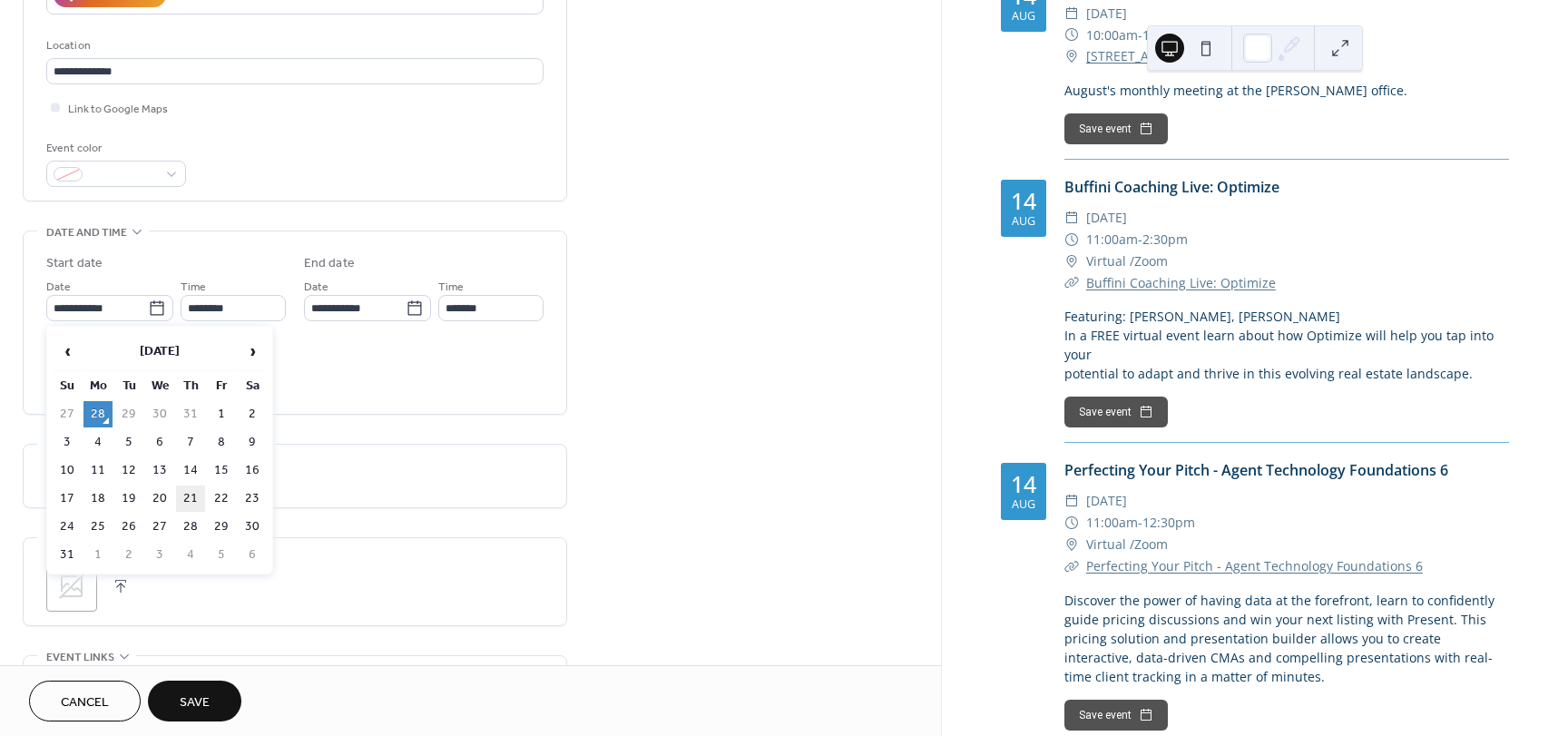 type on "**********" 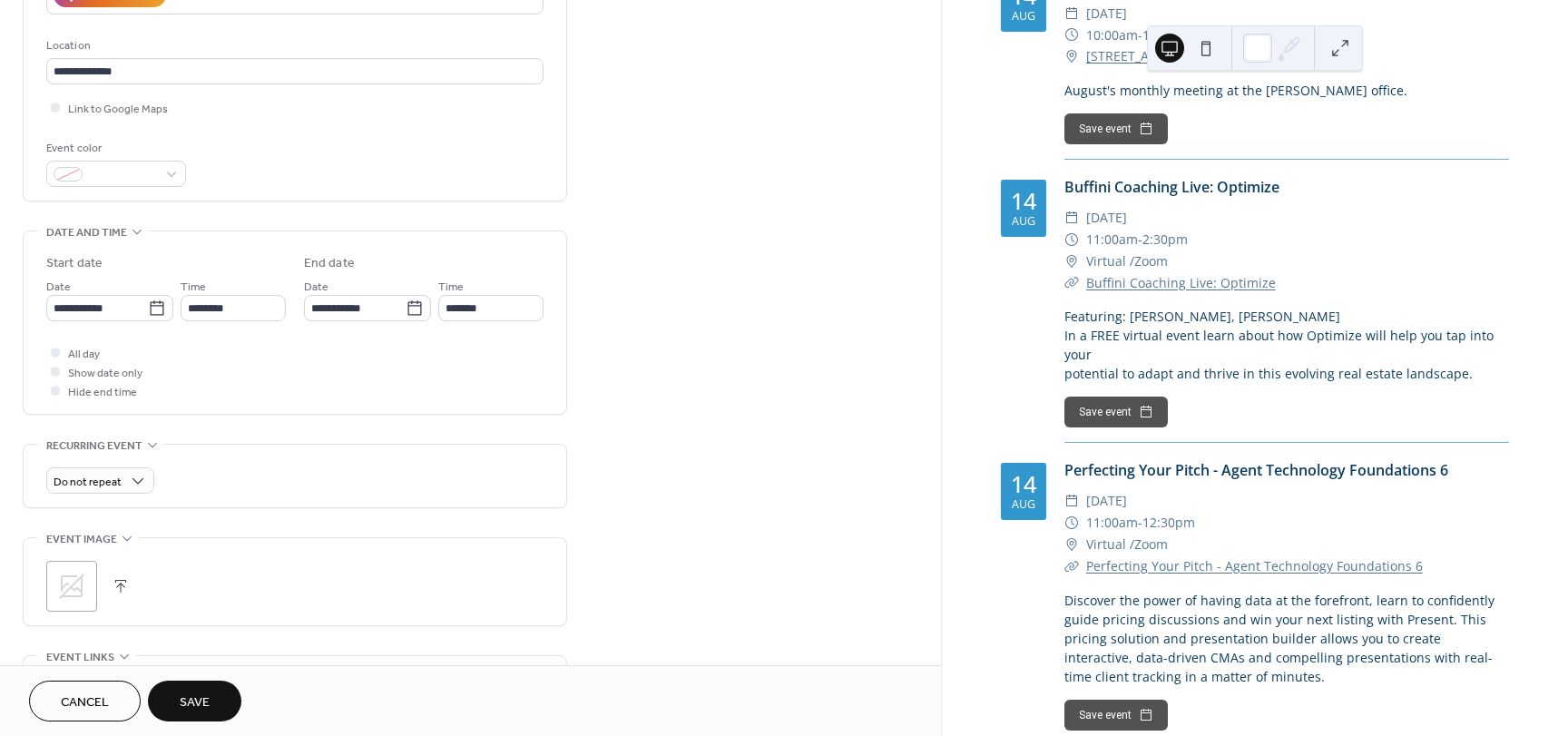 click on "**********" at bounding box center [295, 327] 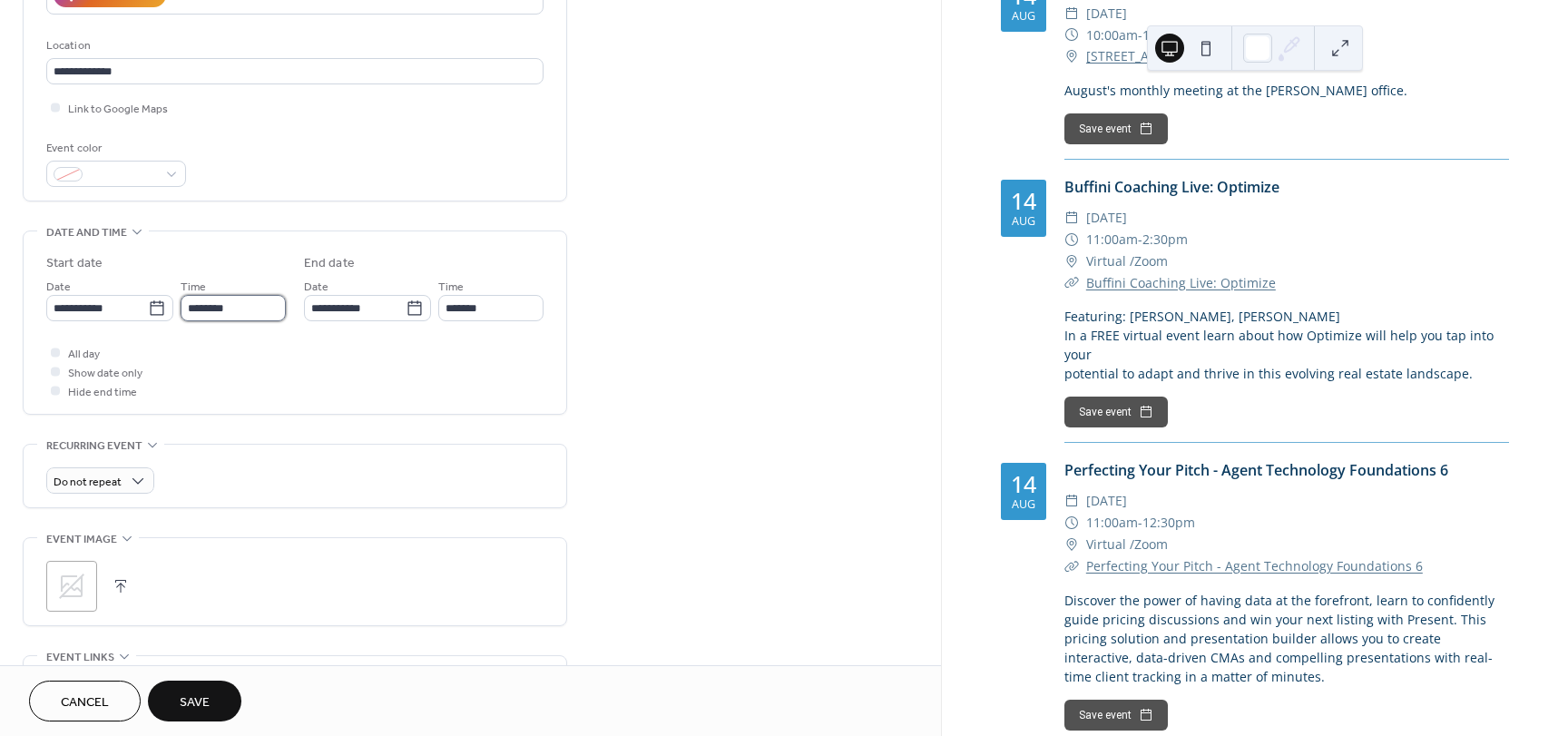 click on "********" at bounding box center (233, 308) 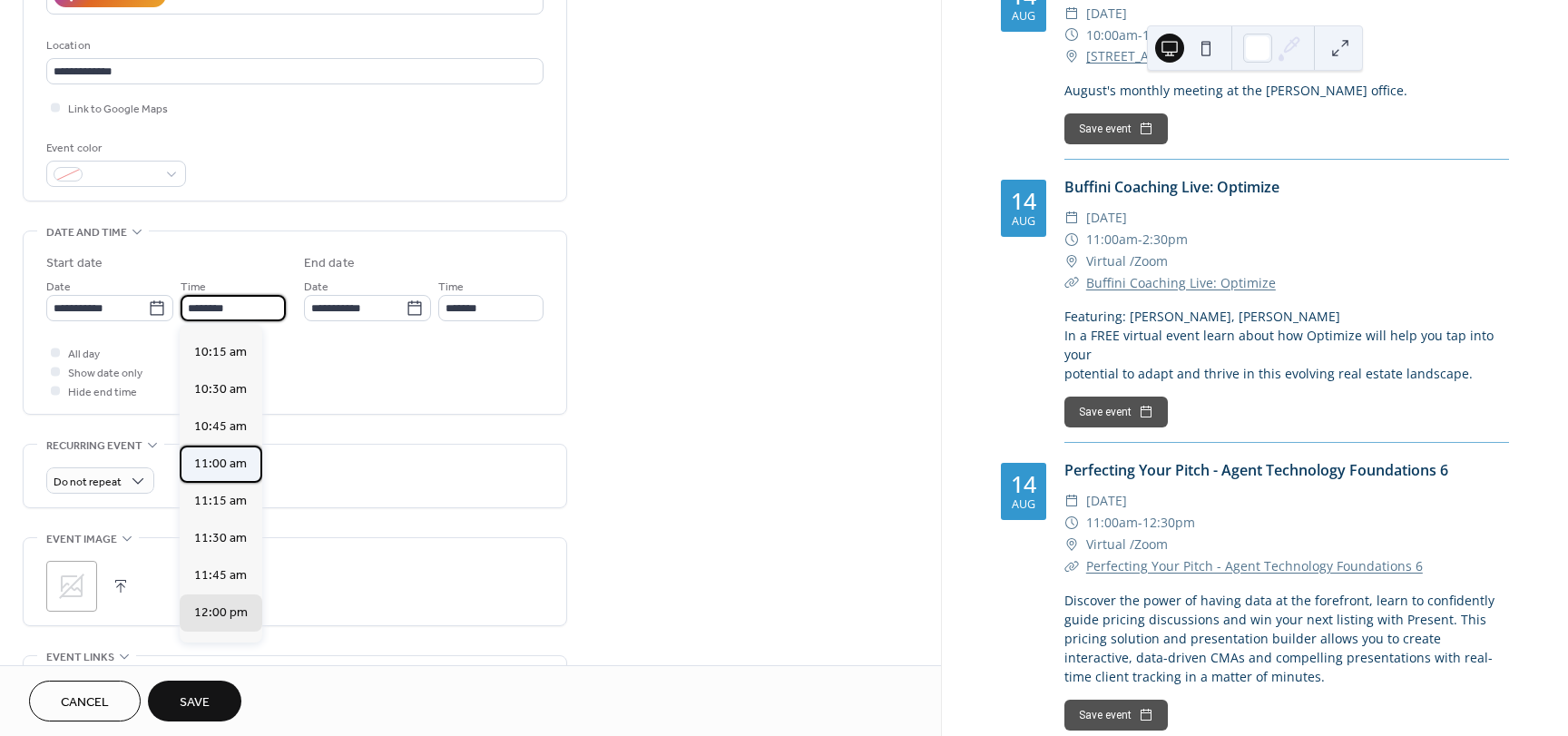 scroll, scrollTop: 1516, scrollLeft: 0, axis: vertical 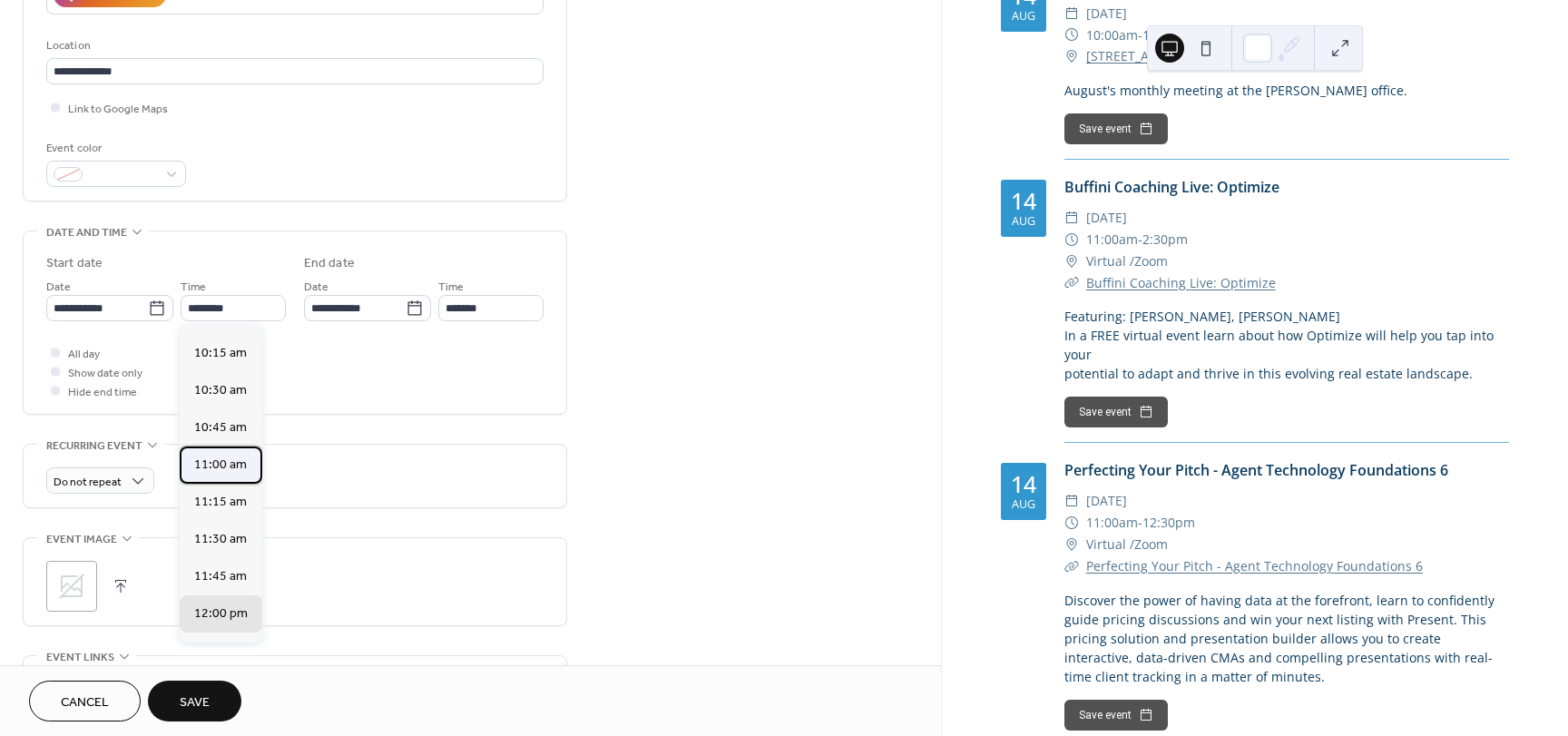 click on "11:00 am" at bounding box center [220, 465] 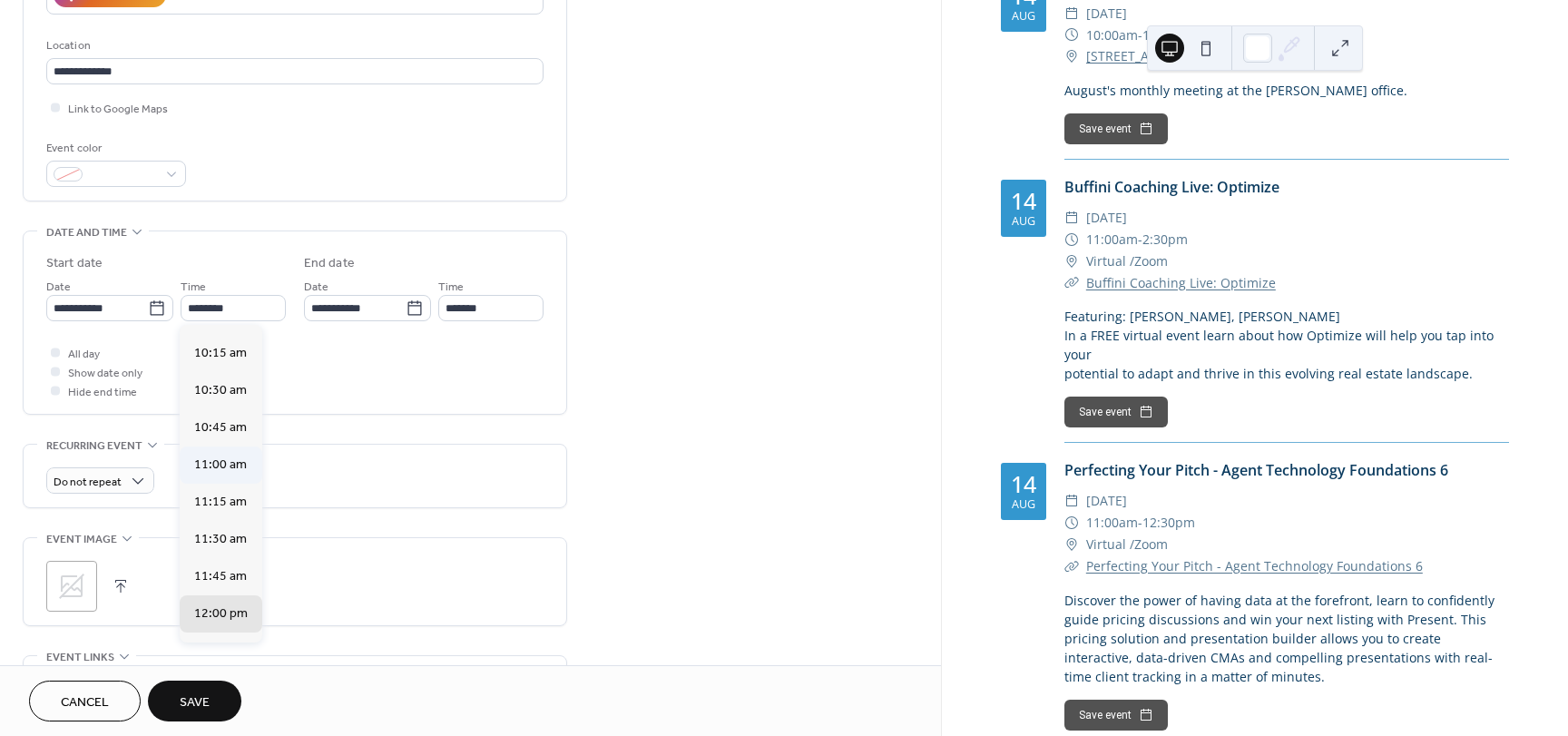 type on "********" 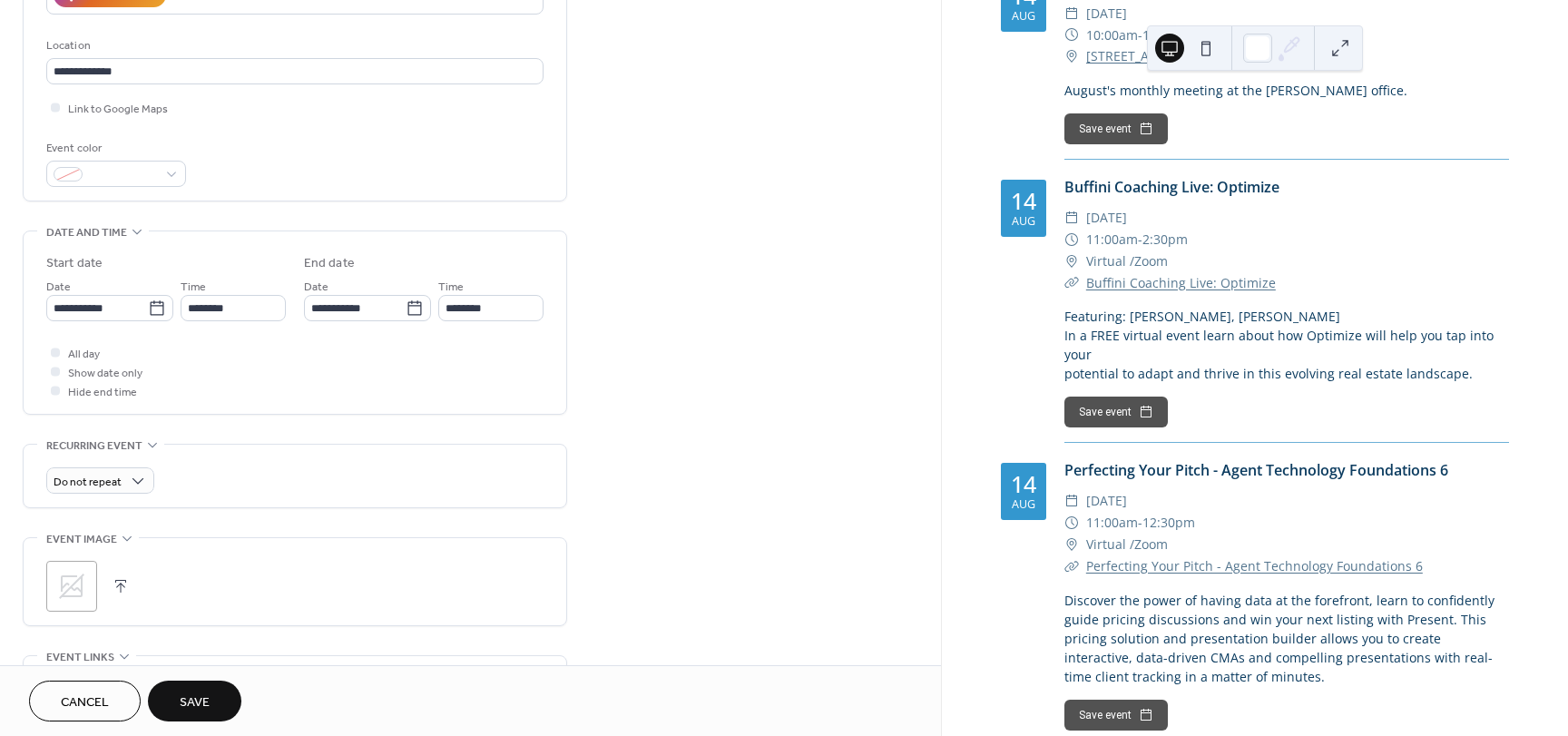 click on "All day Show date only Hide end time" at bounding box center (295, 371) 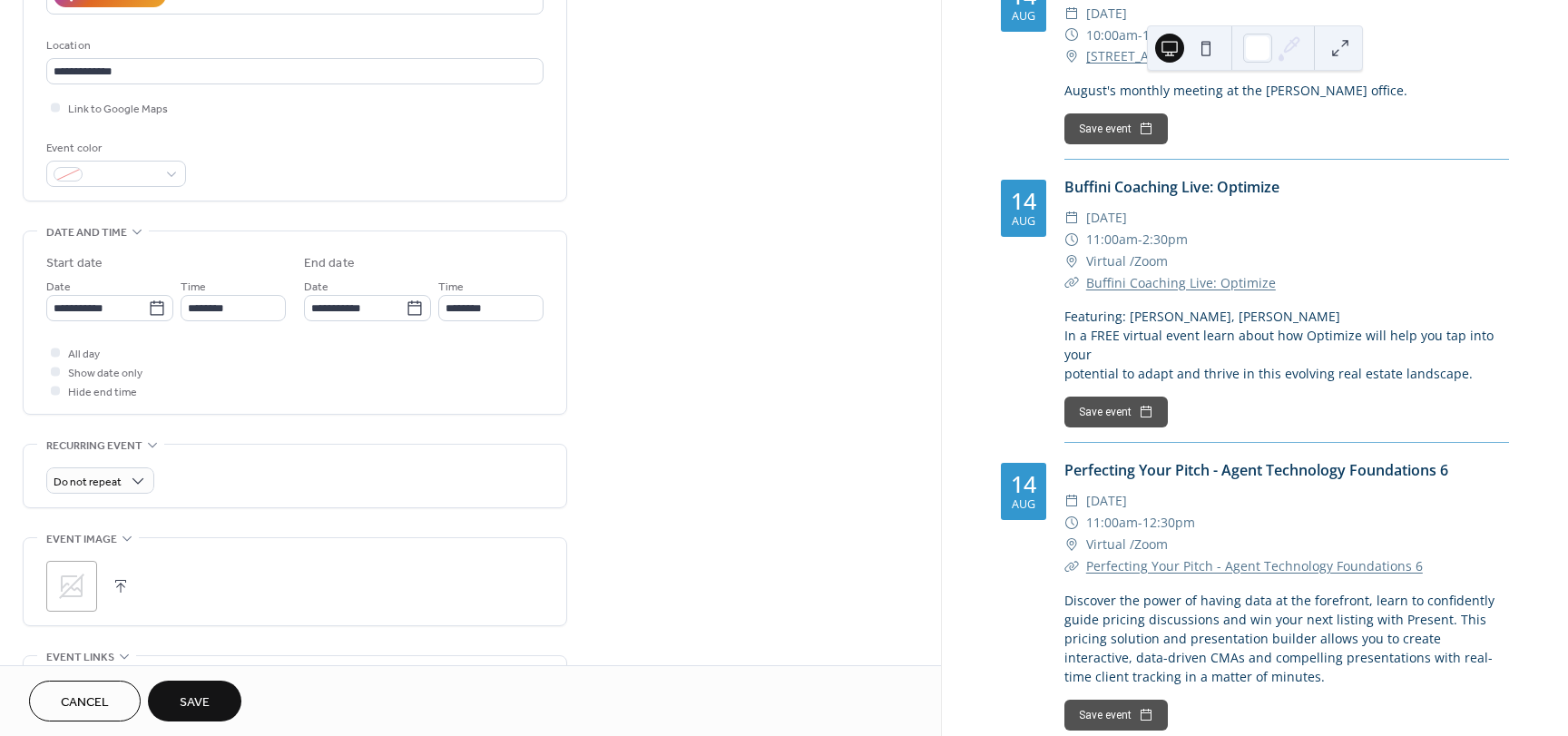 click on "All day Show date only Hide end time" at bounding box center [295, 371] 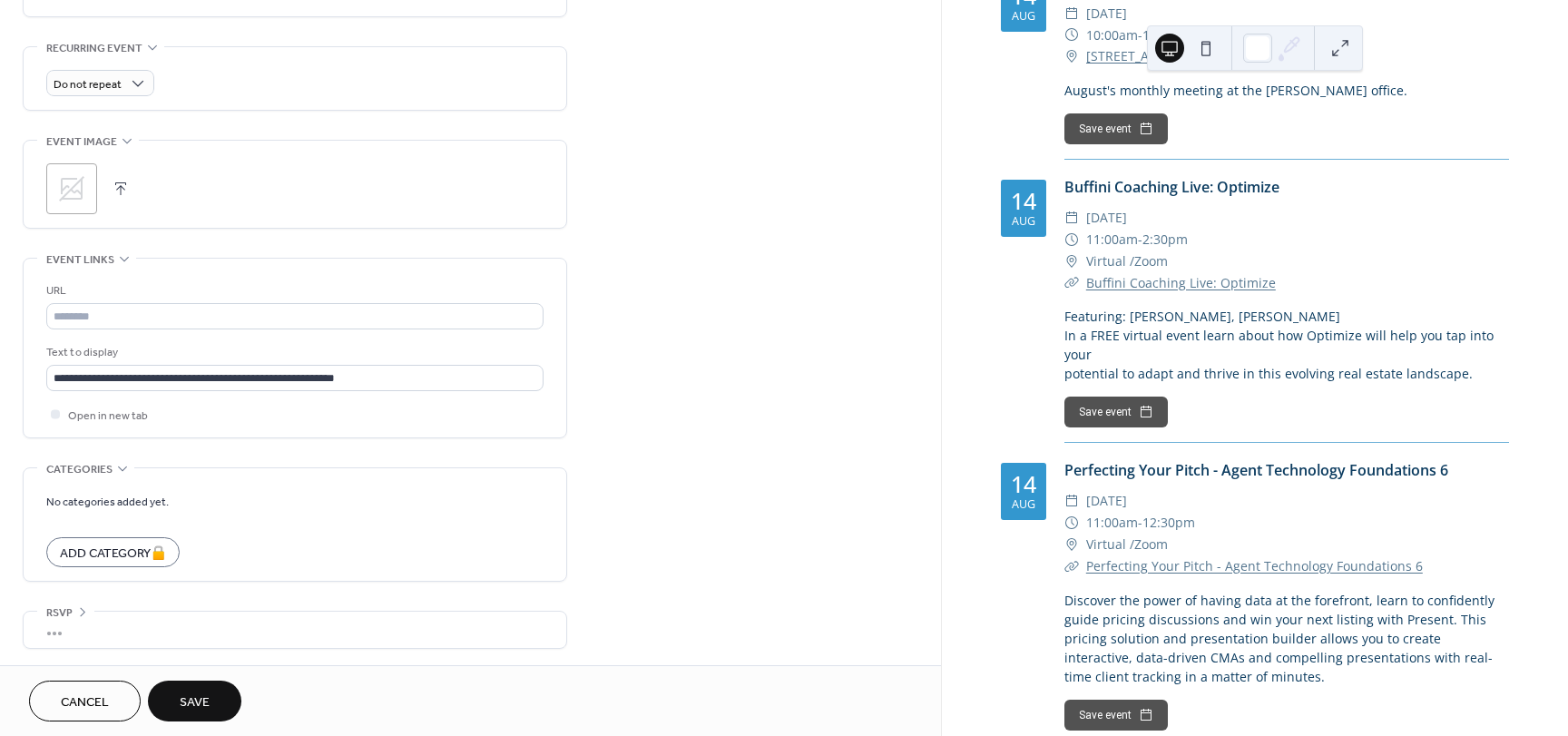 scroll, scrollTop: 760, scrollLeft: 0, axis: vertical 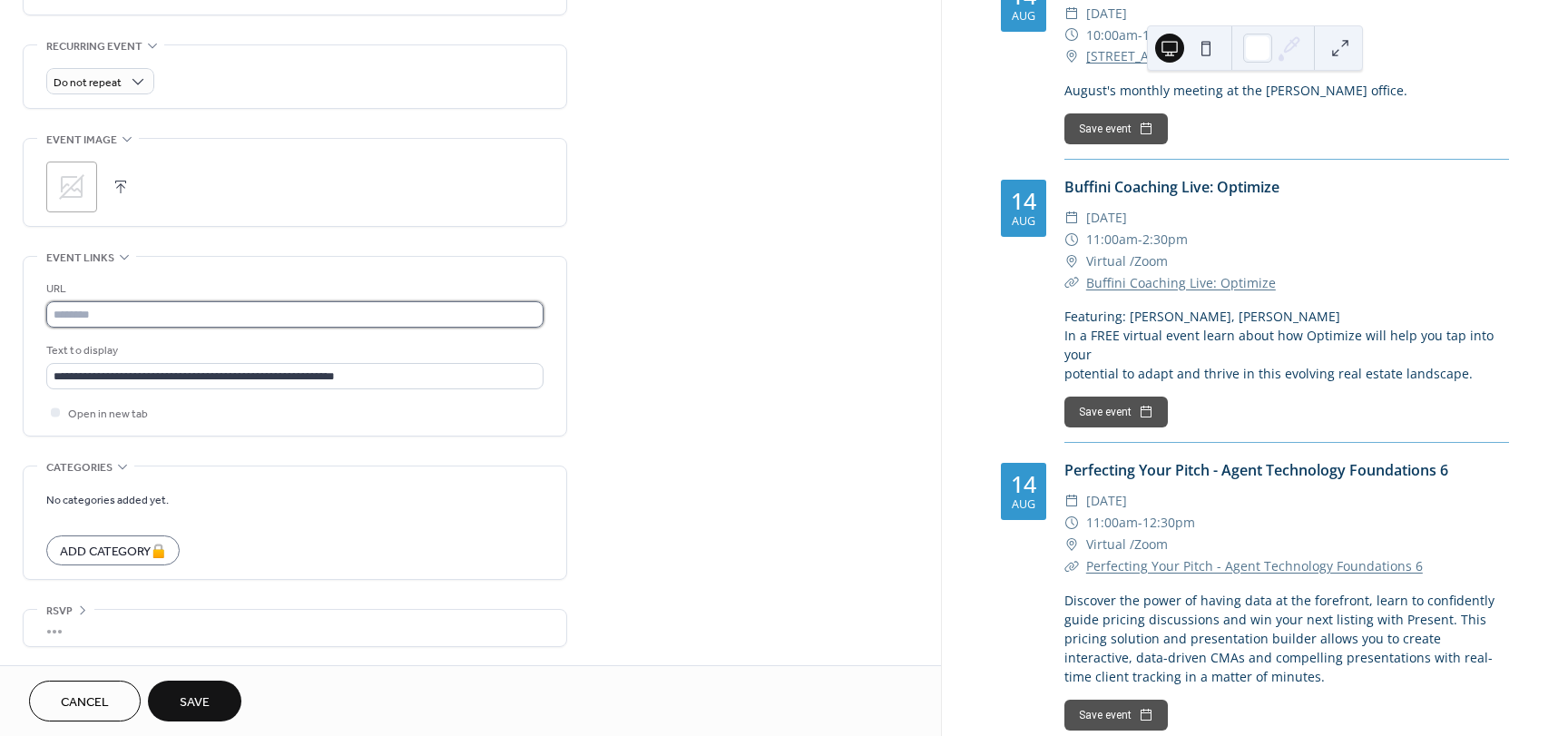 click at bounding box center (295, 314) 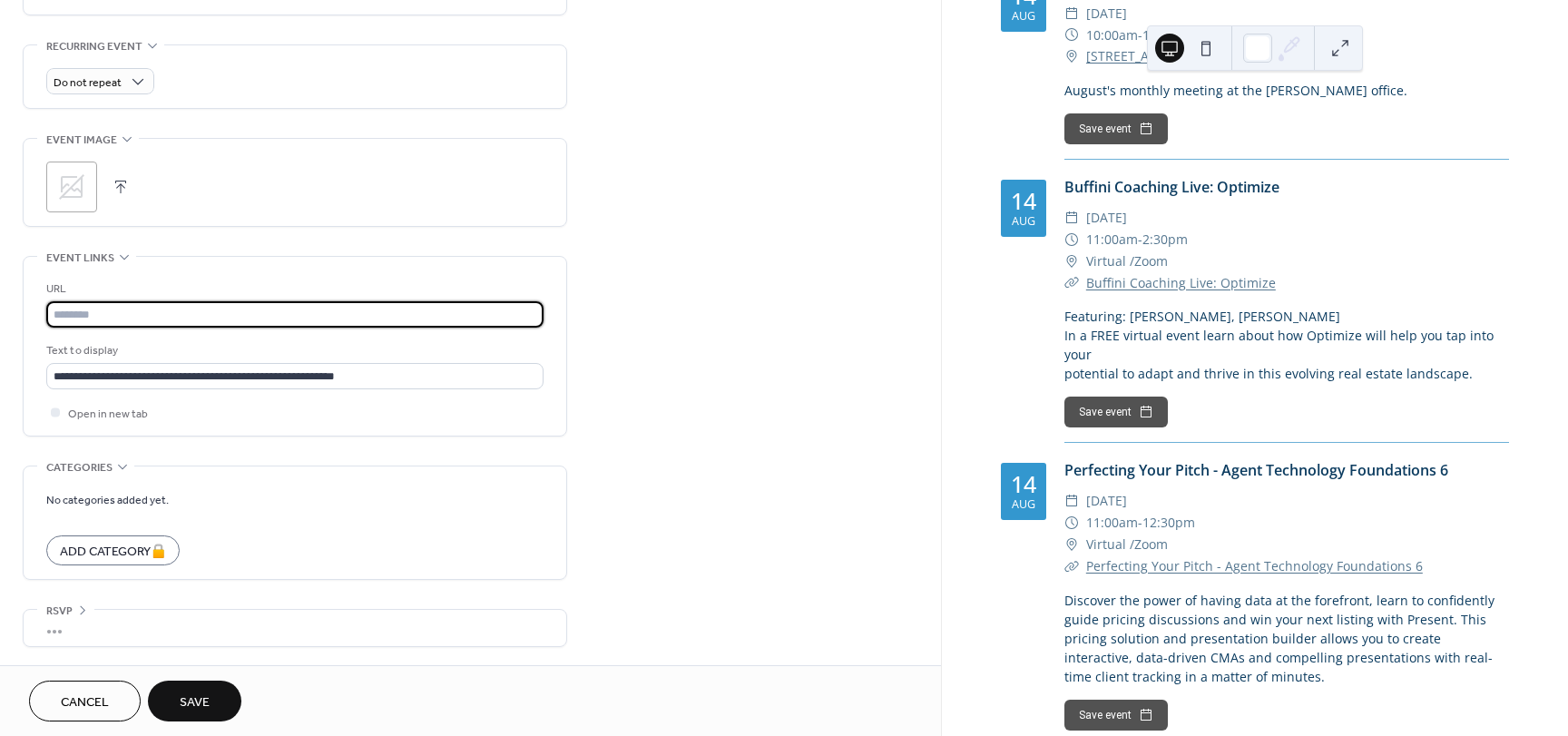 paste on "**********" 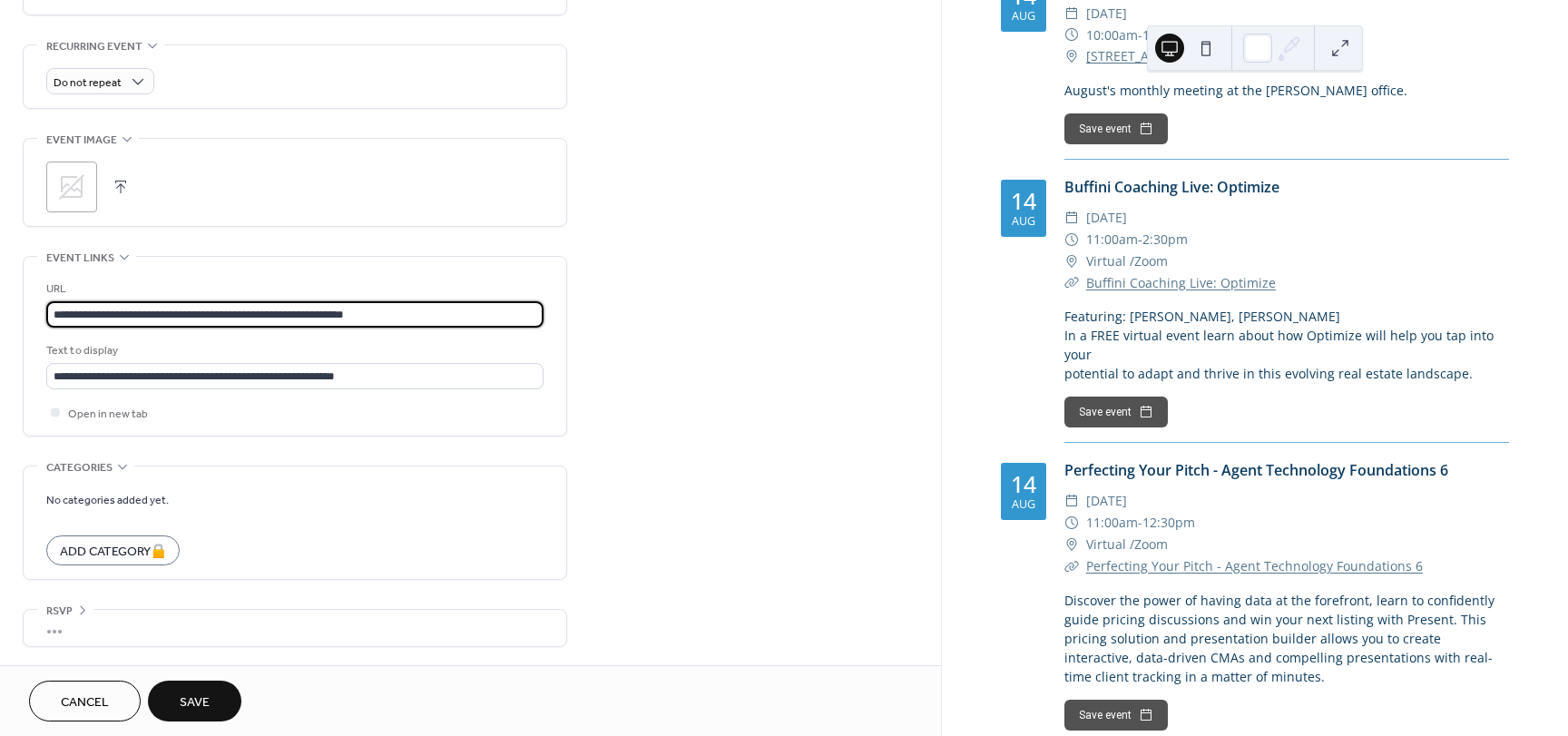 type on "**********" 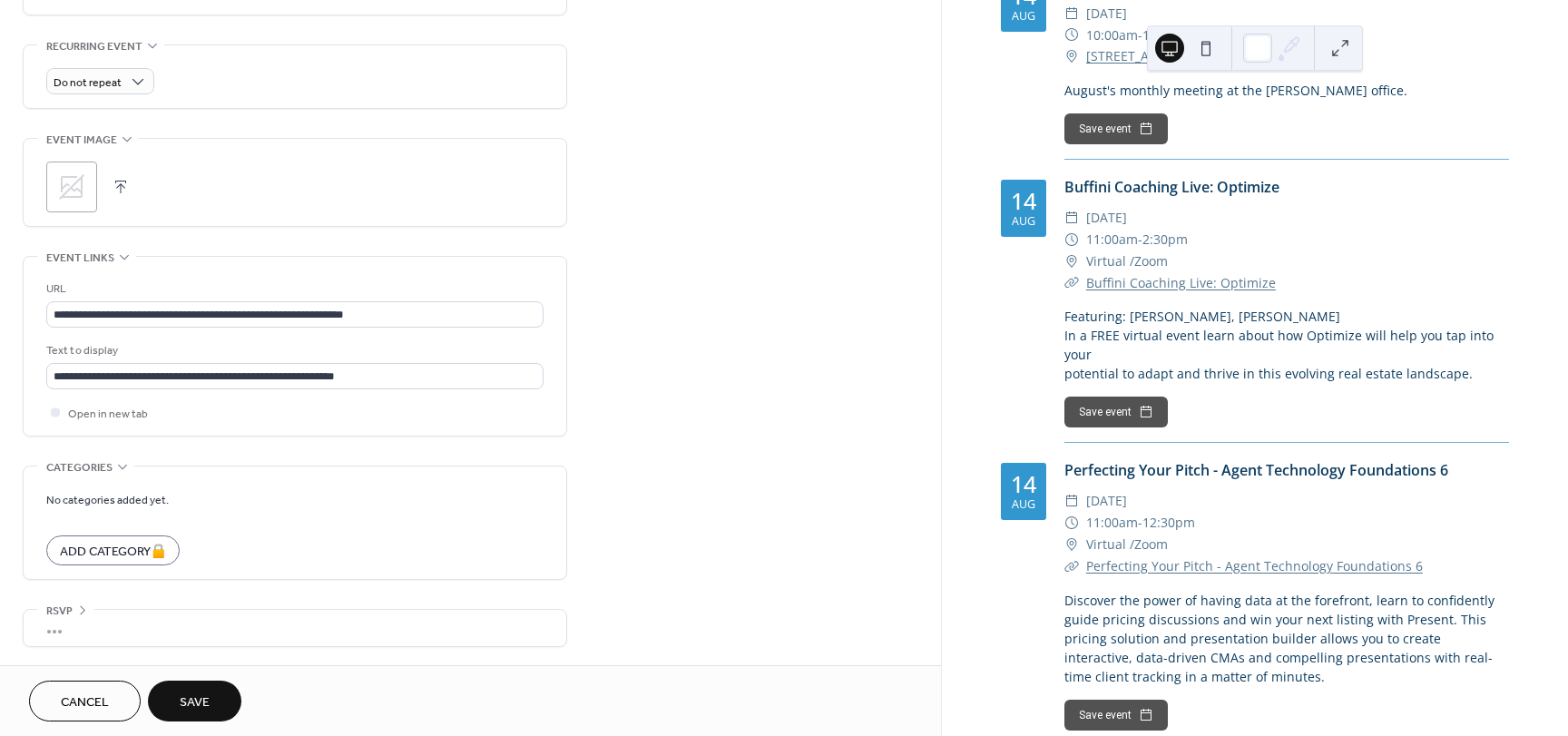 click on "**********" at bounding box center [470, 3] 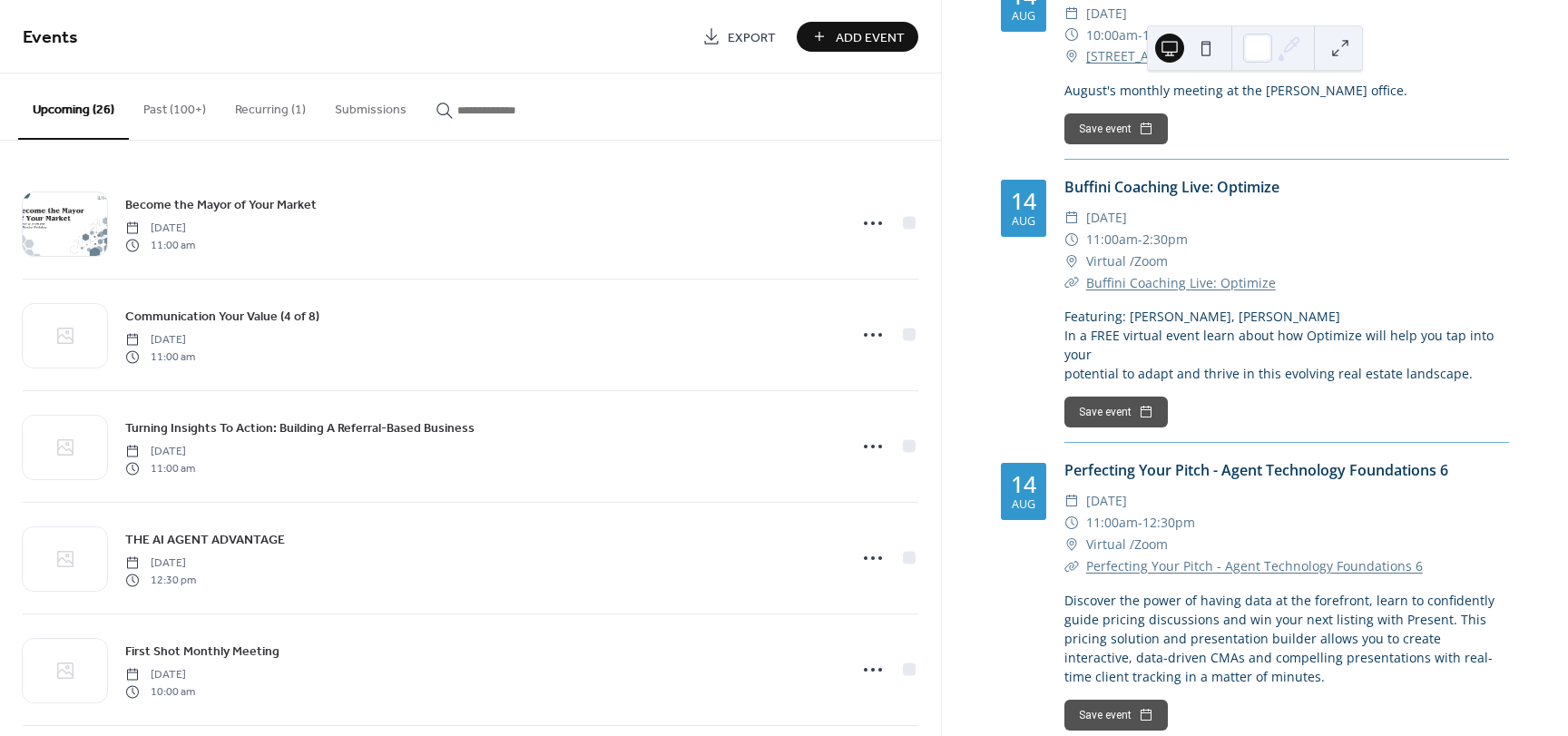 click on "Add Event" at bounding box center (870, 37) 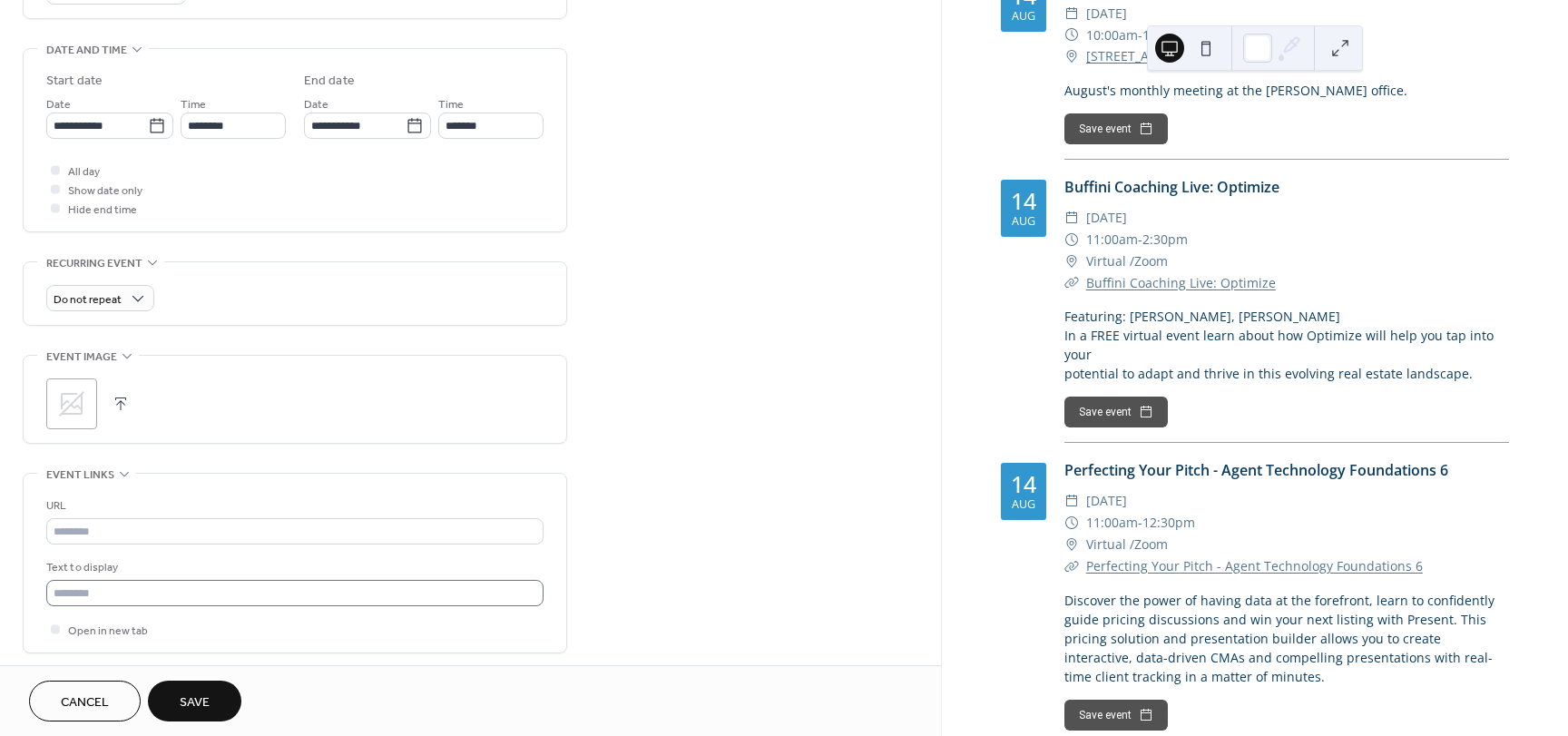 type on "**********" 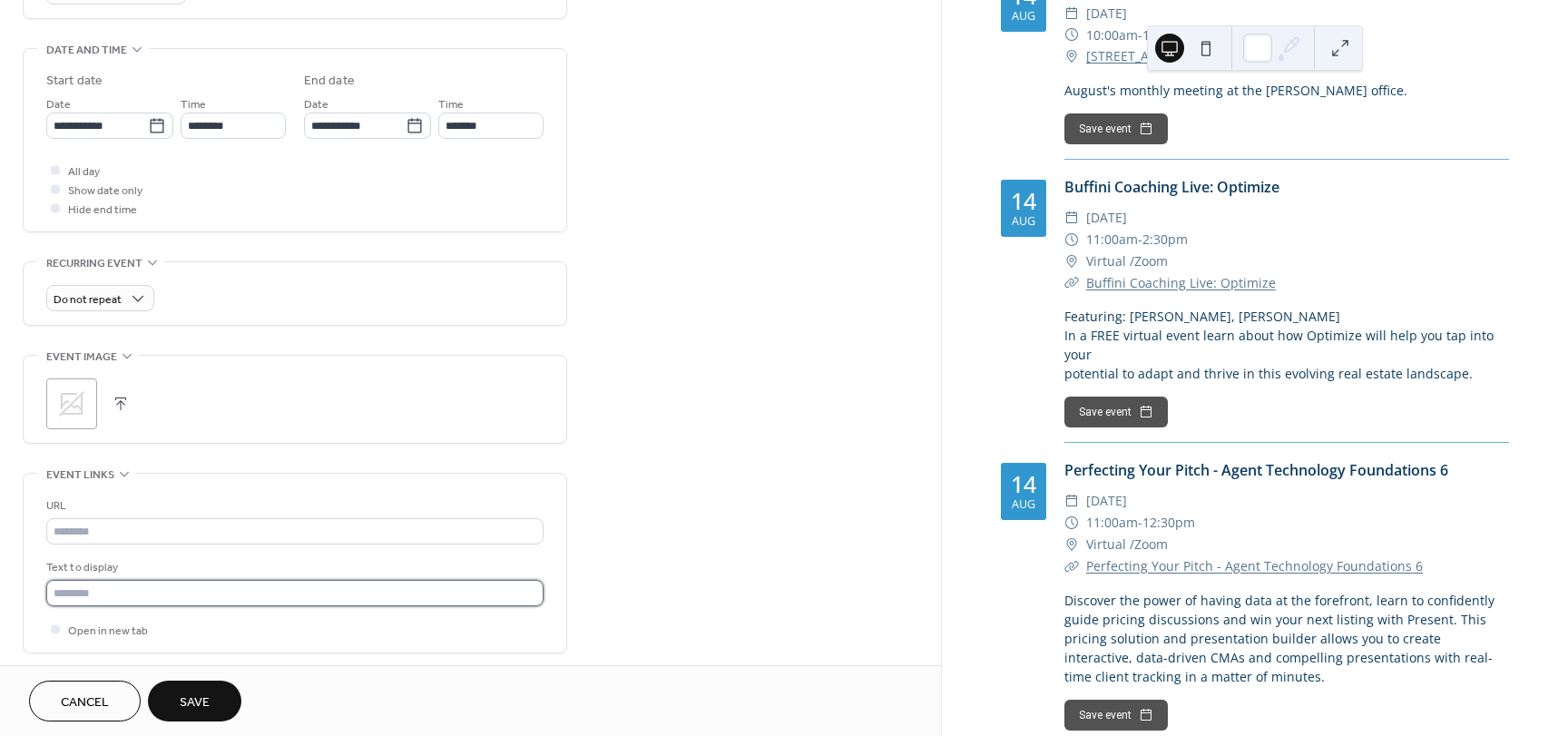 click at bounding box center [295, 593] 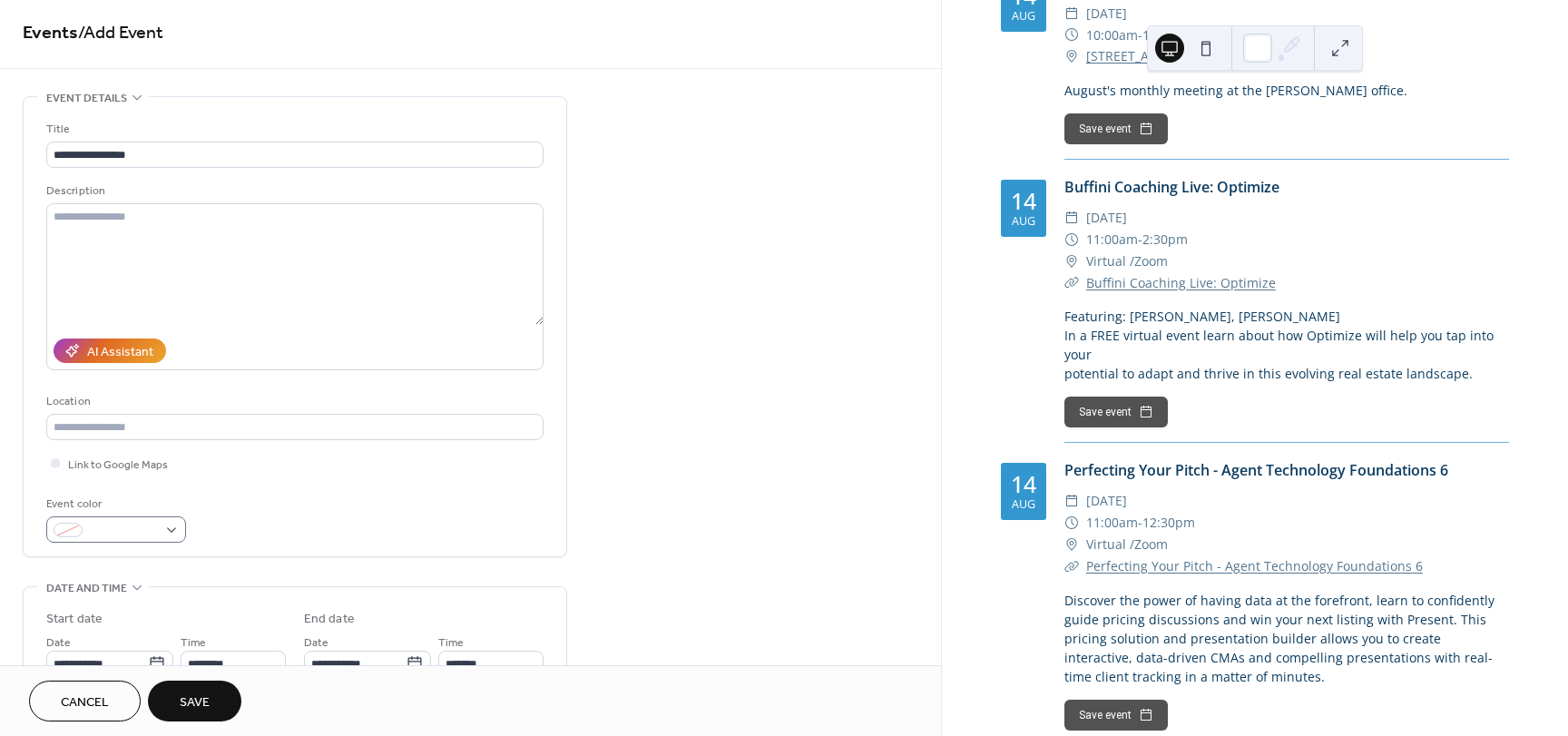 scroll, scrollTop: 0, scrollLeft: 0, axis: both 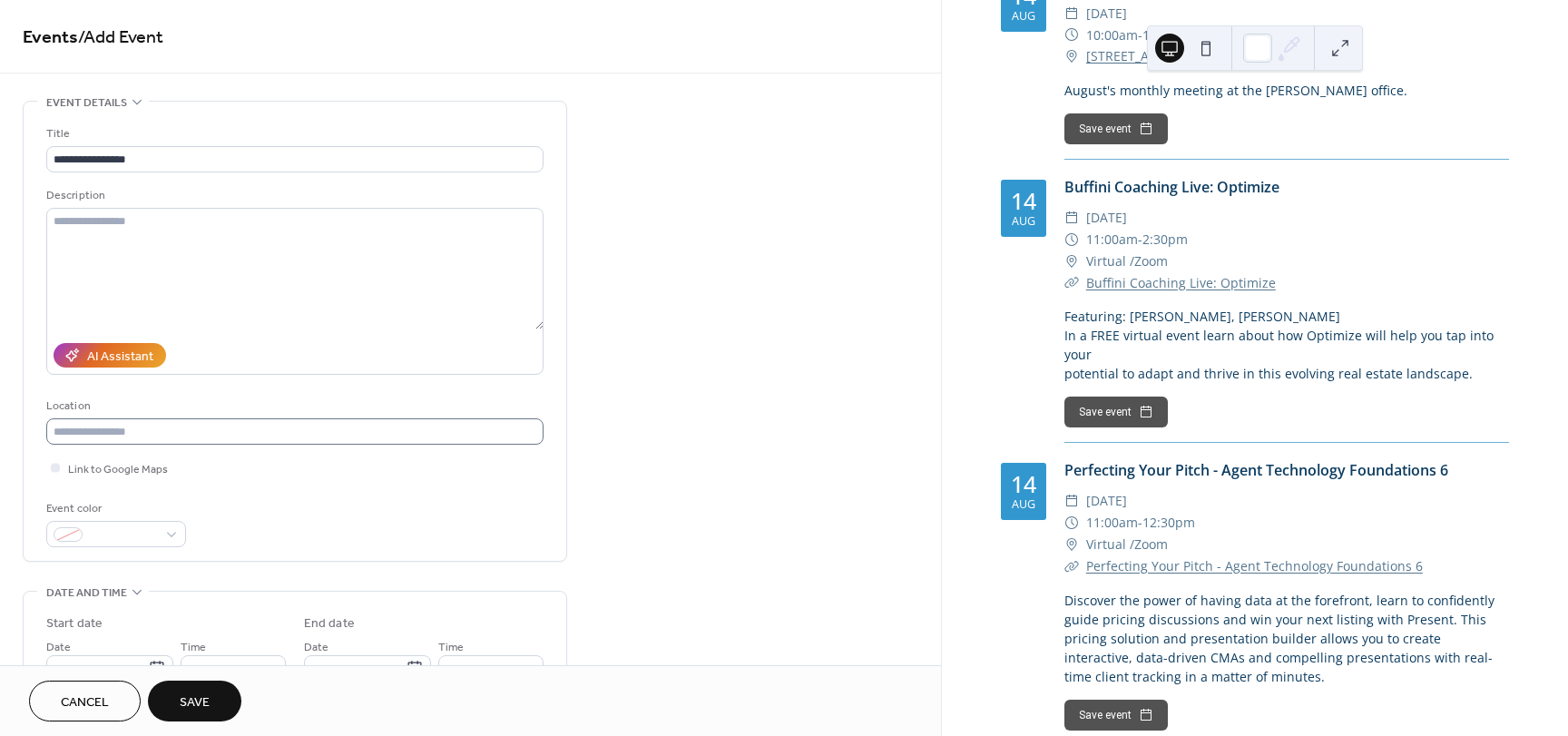 type on "**********" 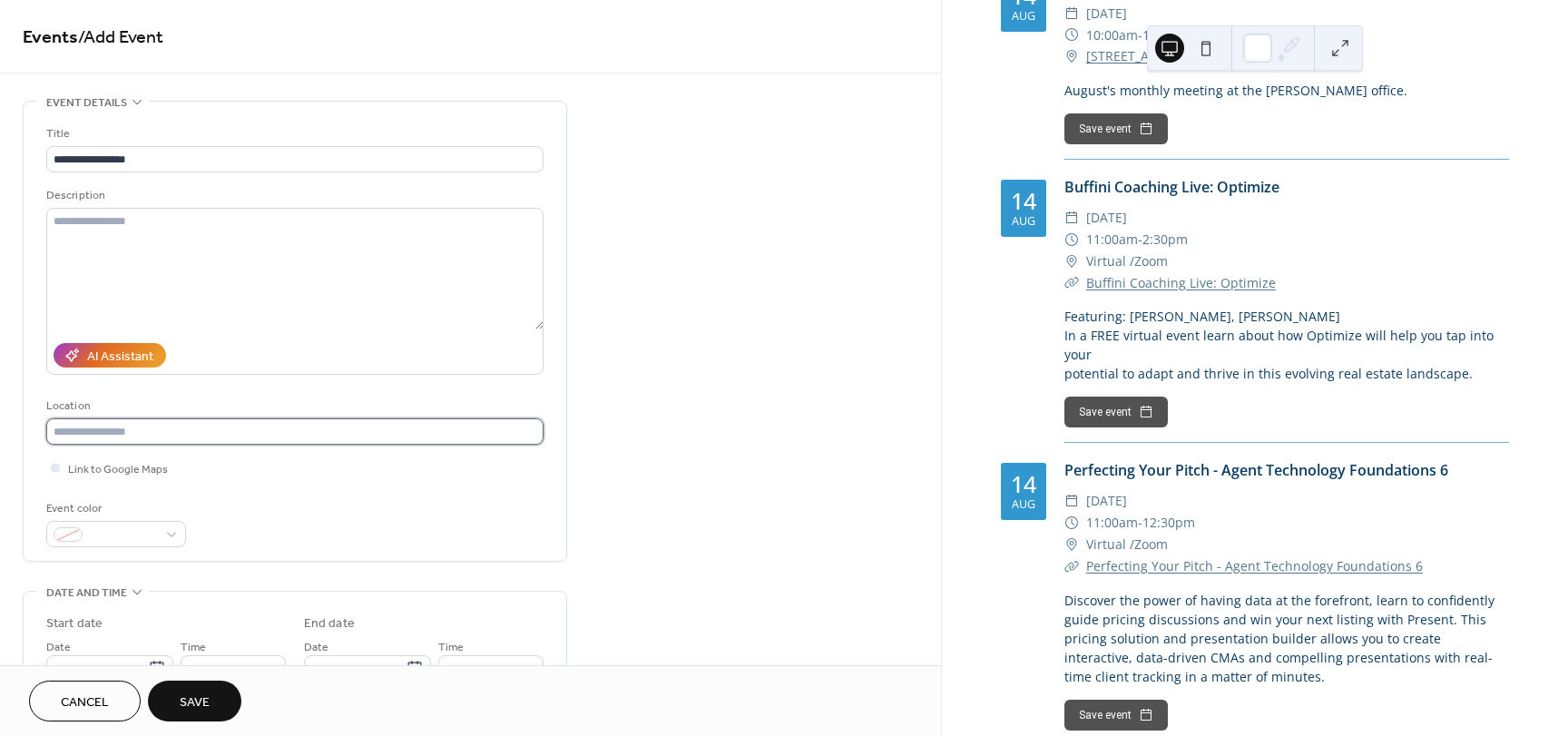 click at bounding box center (295, 431) 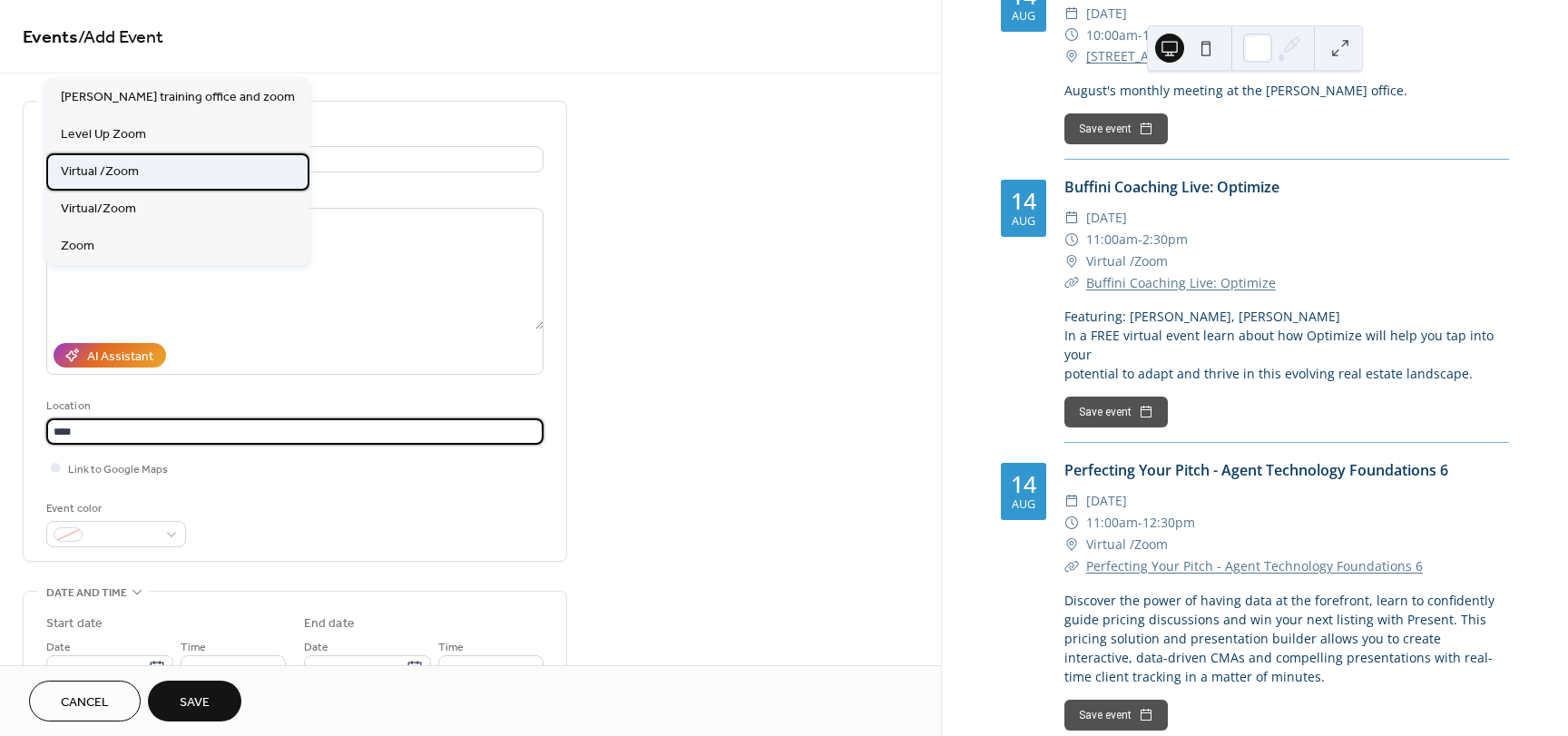 click on "Virtual /Zoom" at bounding box center (178, 172) 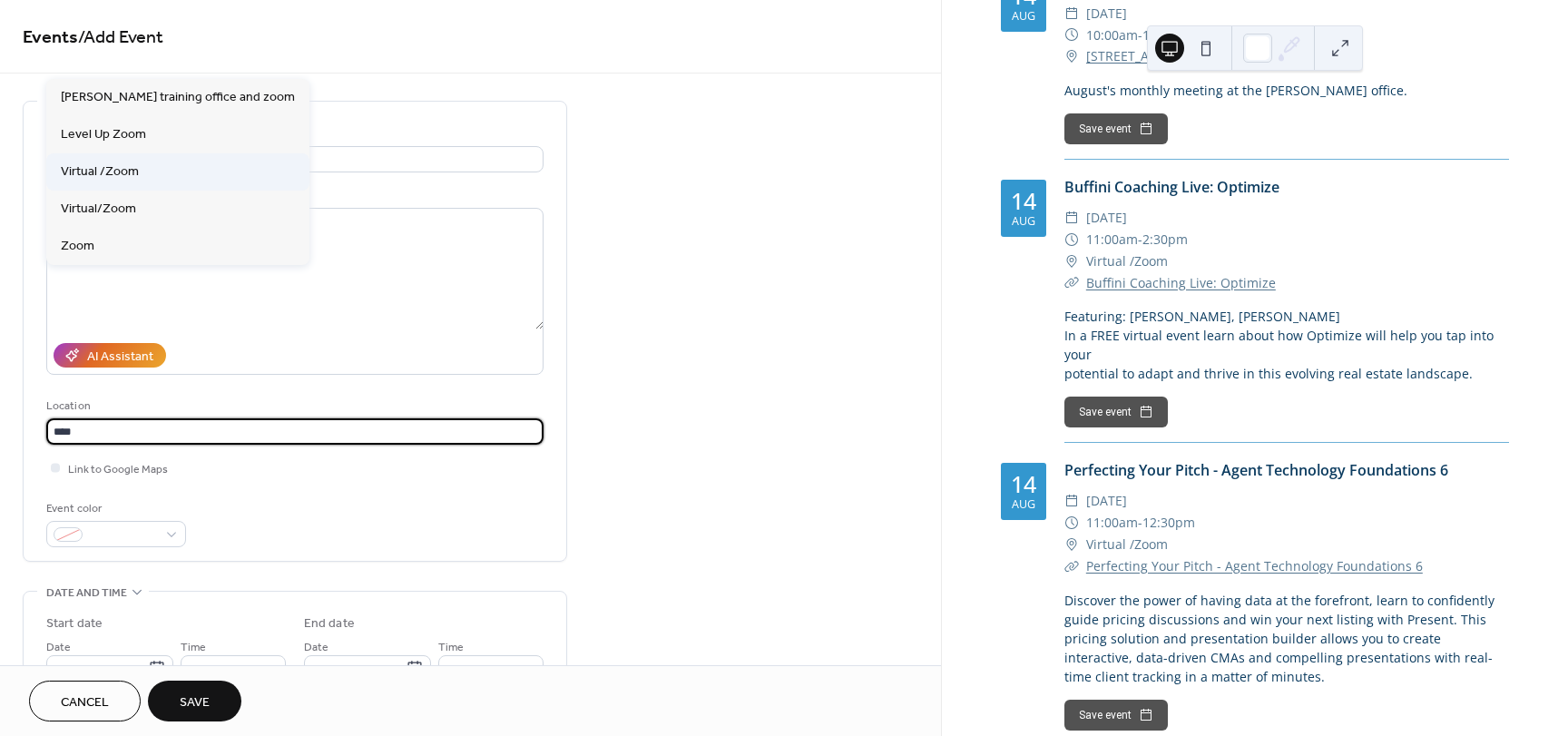 type on "**********" 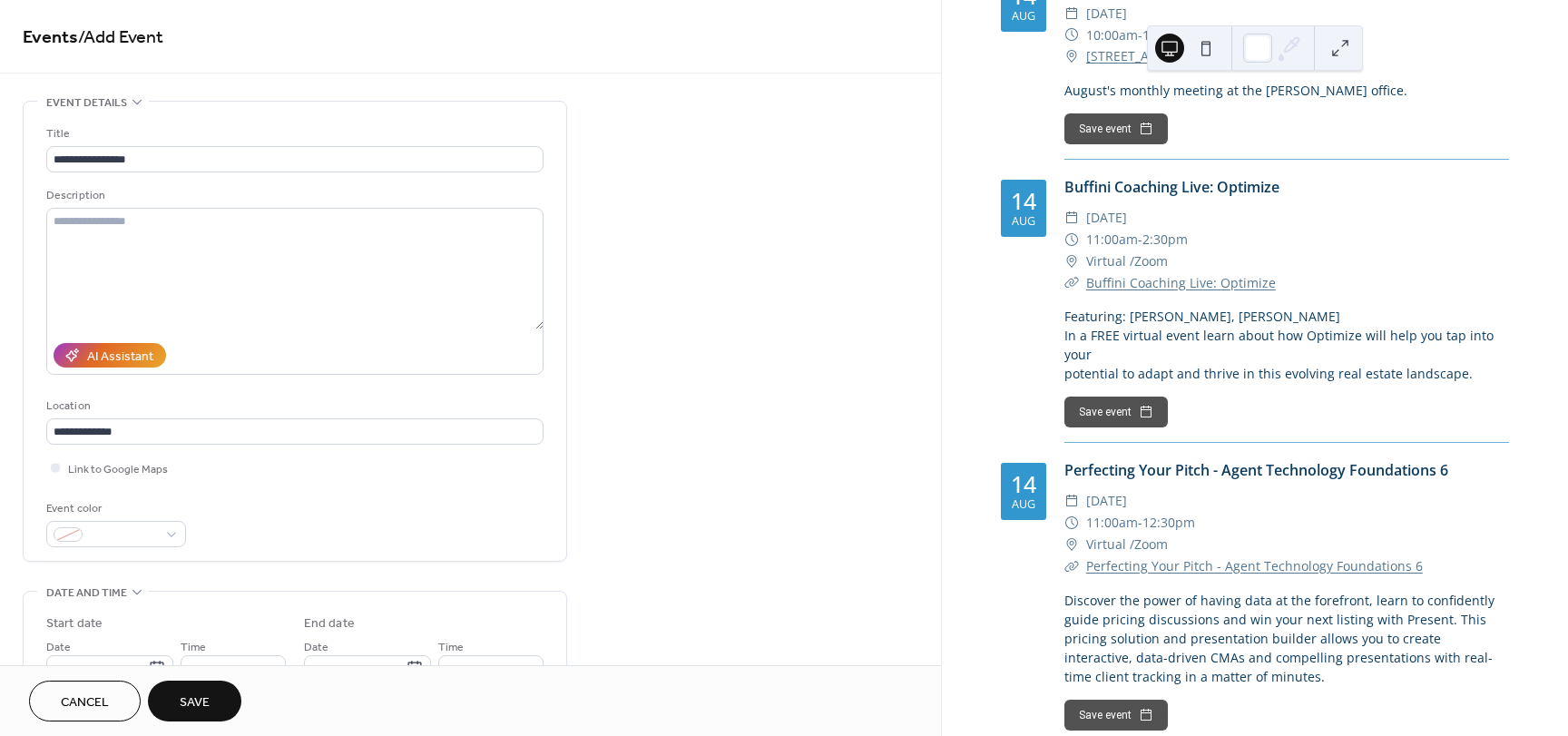 click on "**********" at bounding box center (470, 762) 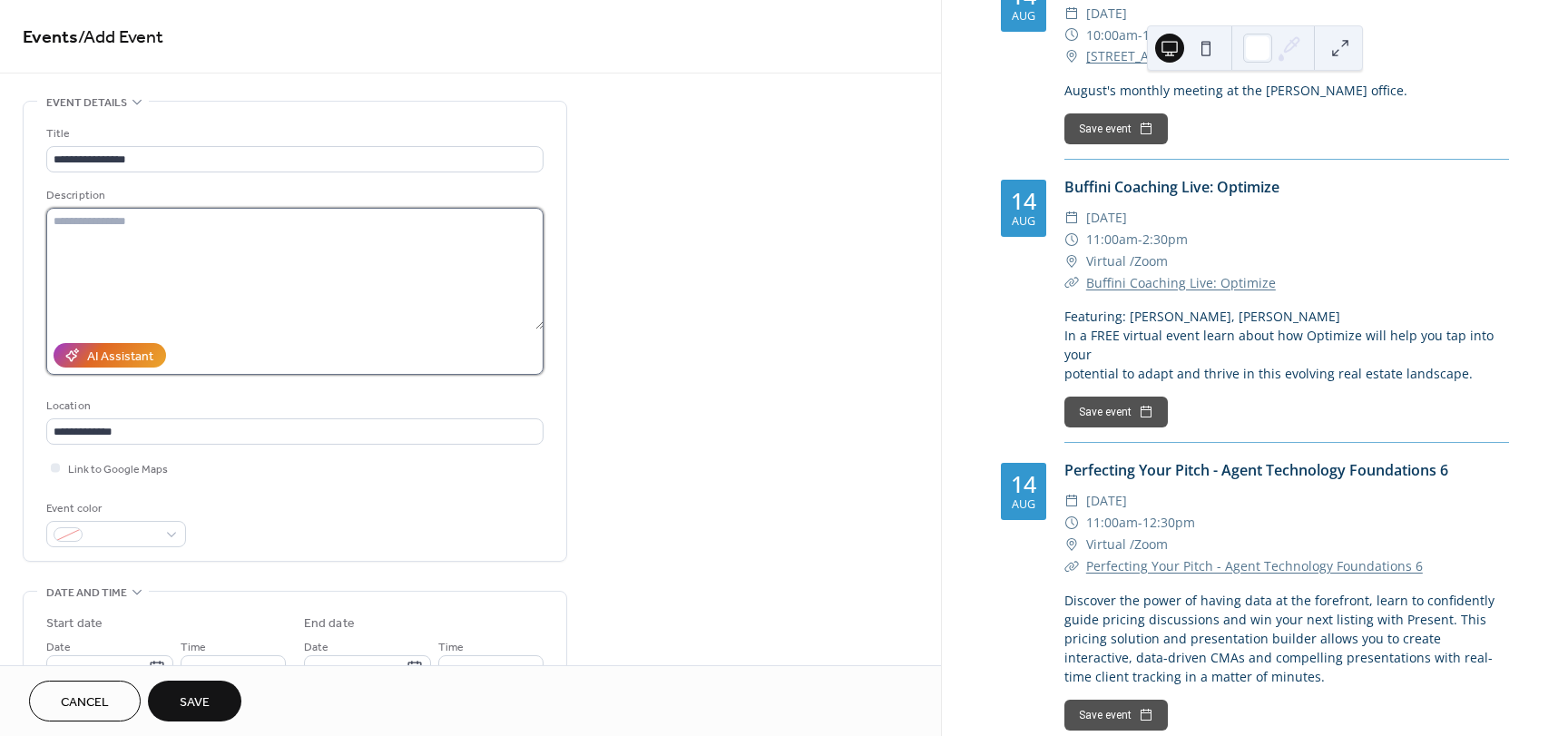 click at bounding box center [295, 269] 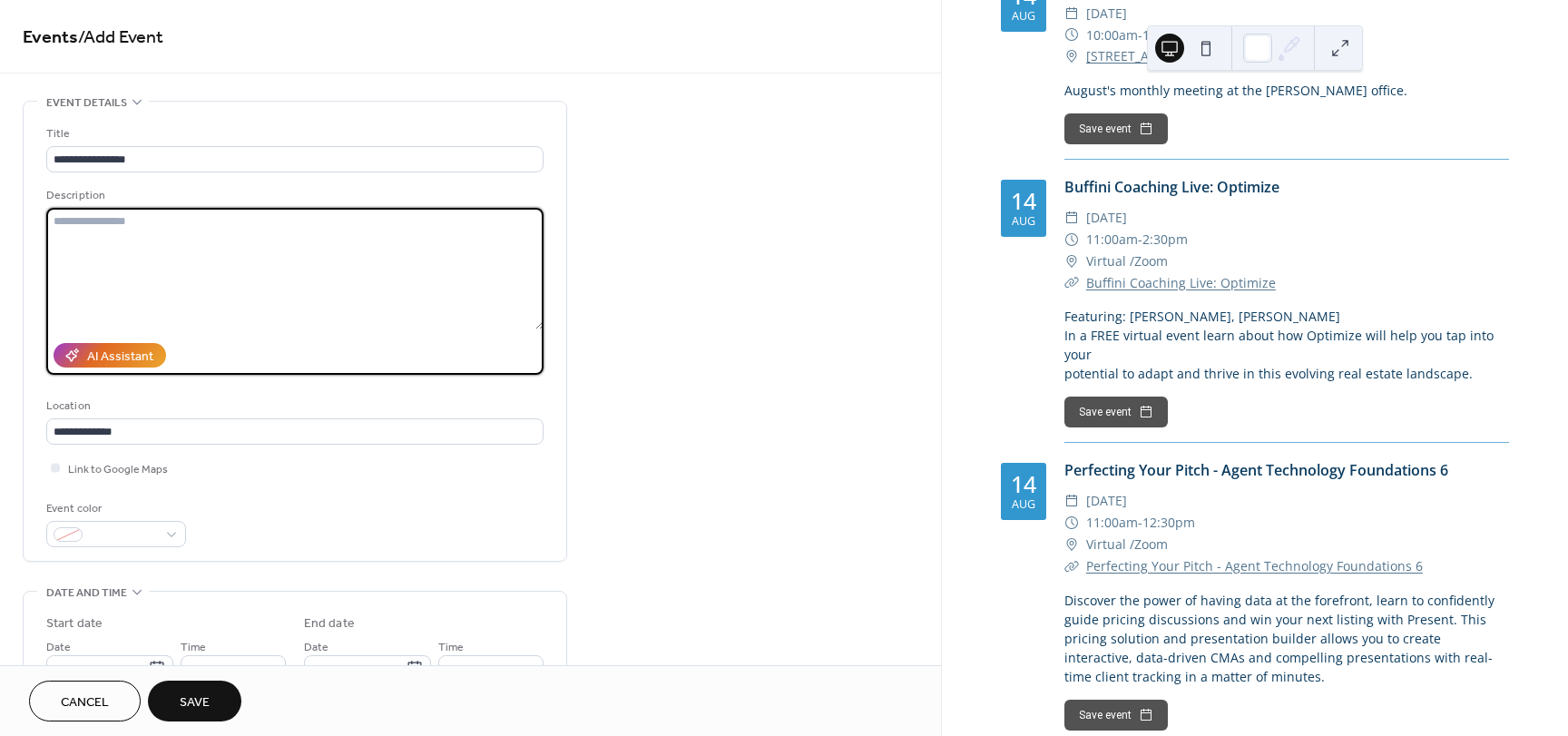 paste on "**********" 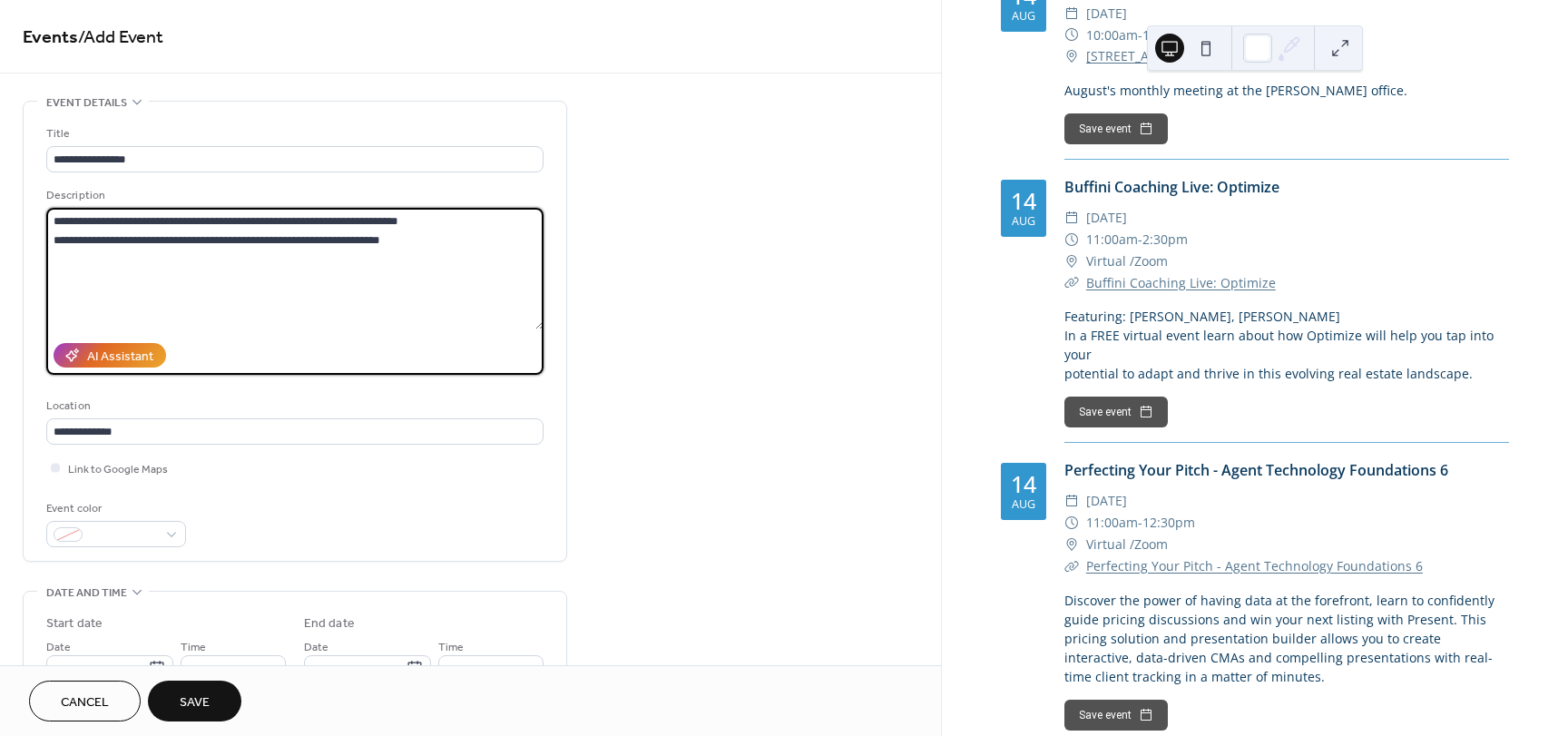type on "**********" 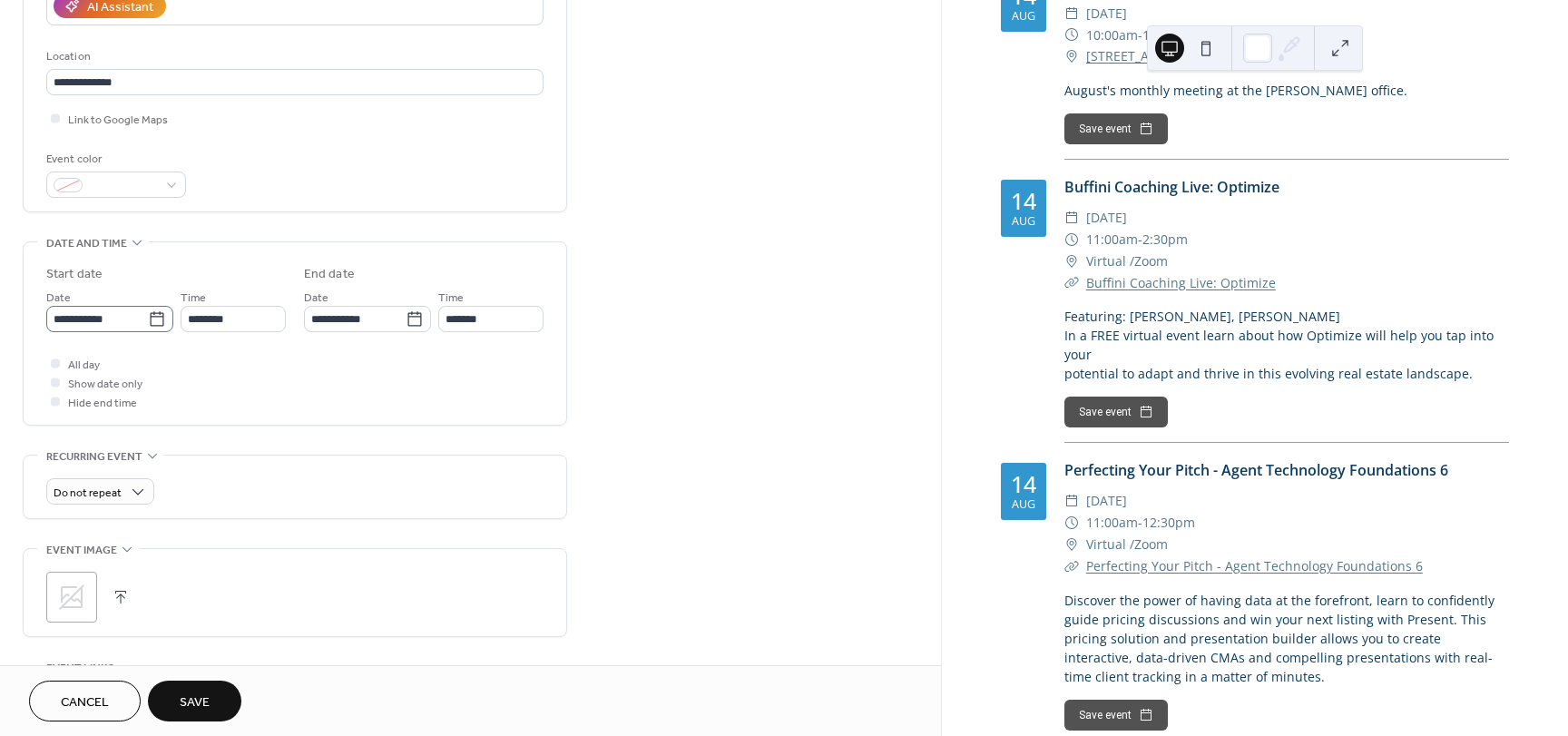 click 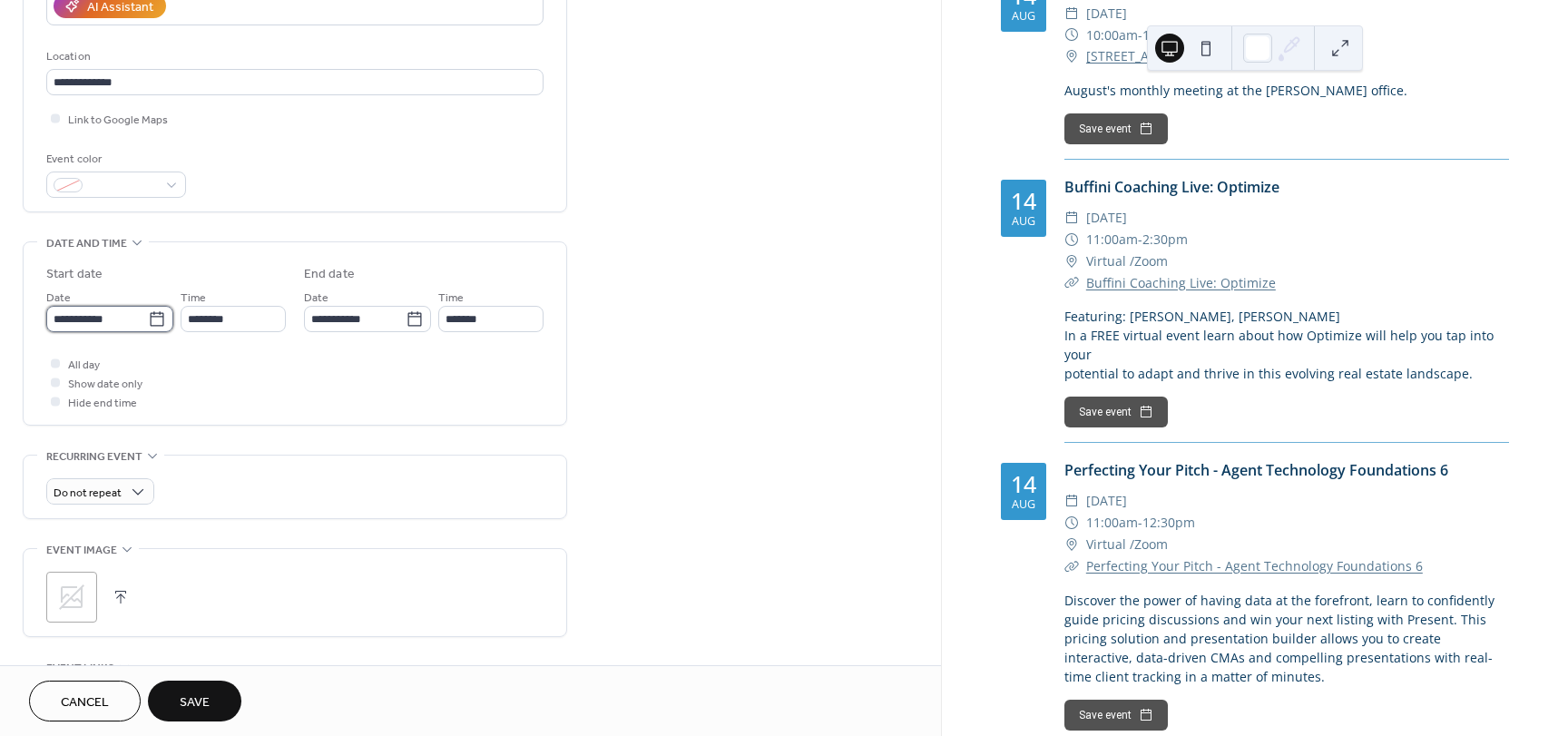 click on "**********" at bounding box center [97, 319] 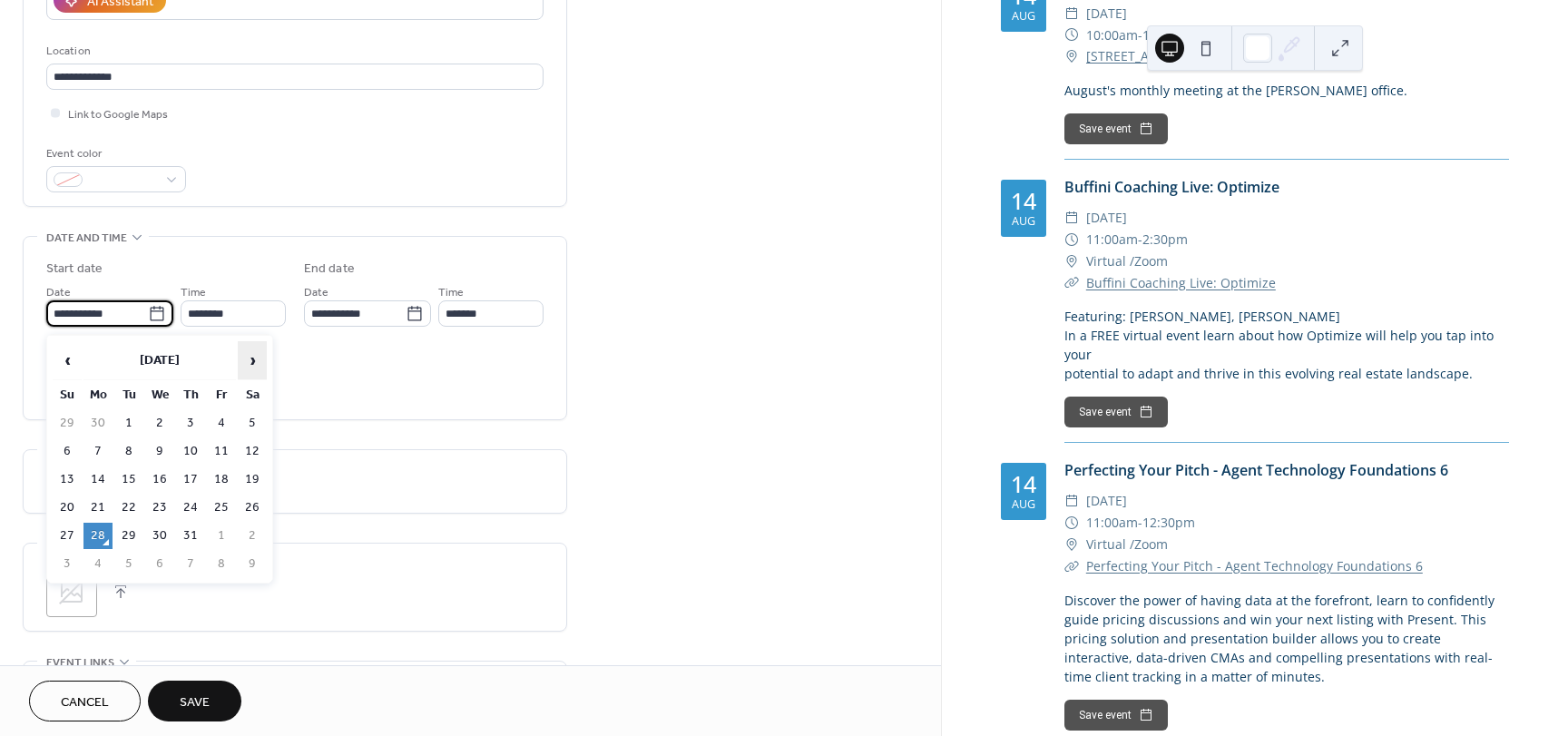 scroll, scrollTop: 356, scrollLeft: 0, axis: vertical 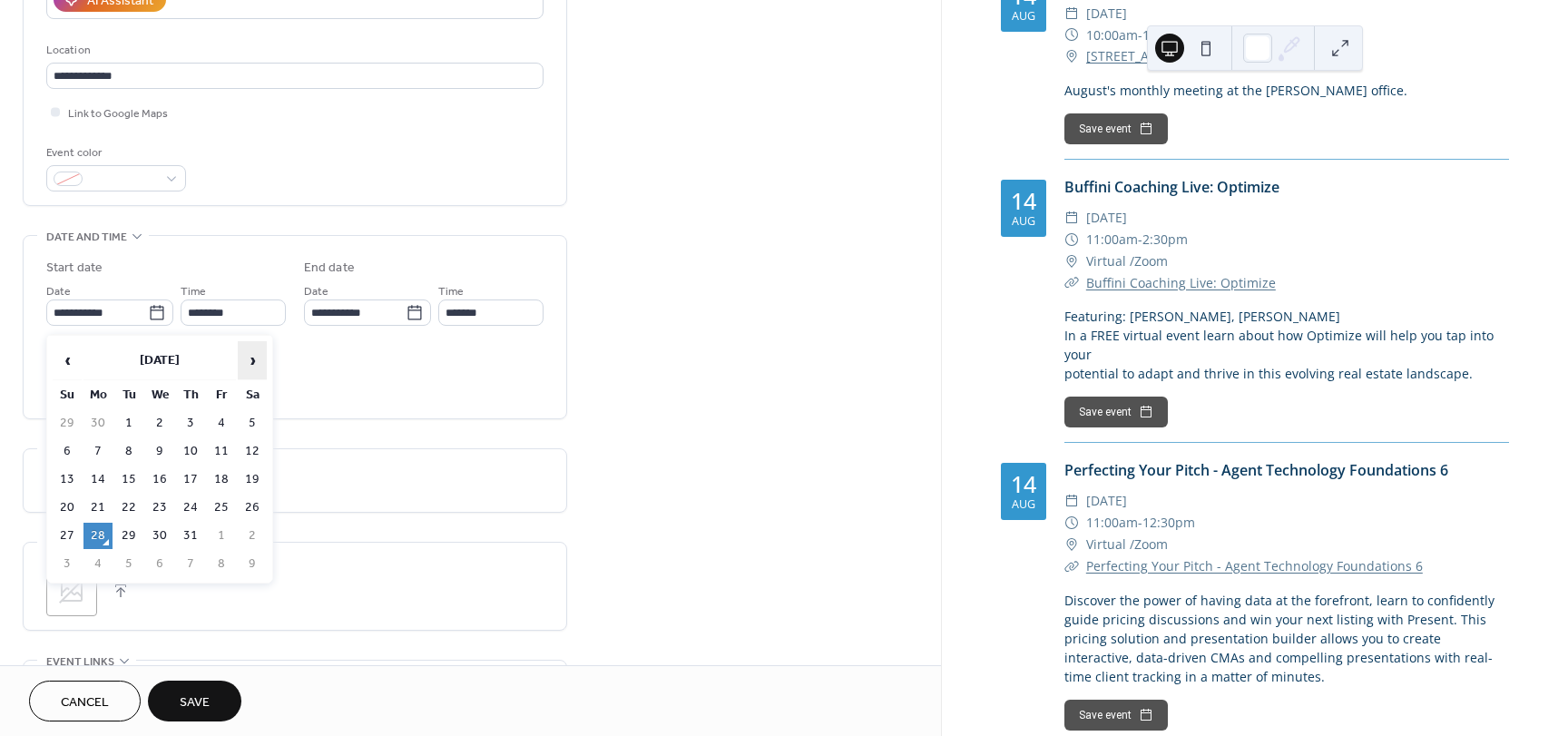 click on "›" at bounding box center (252, 360) 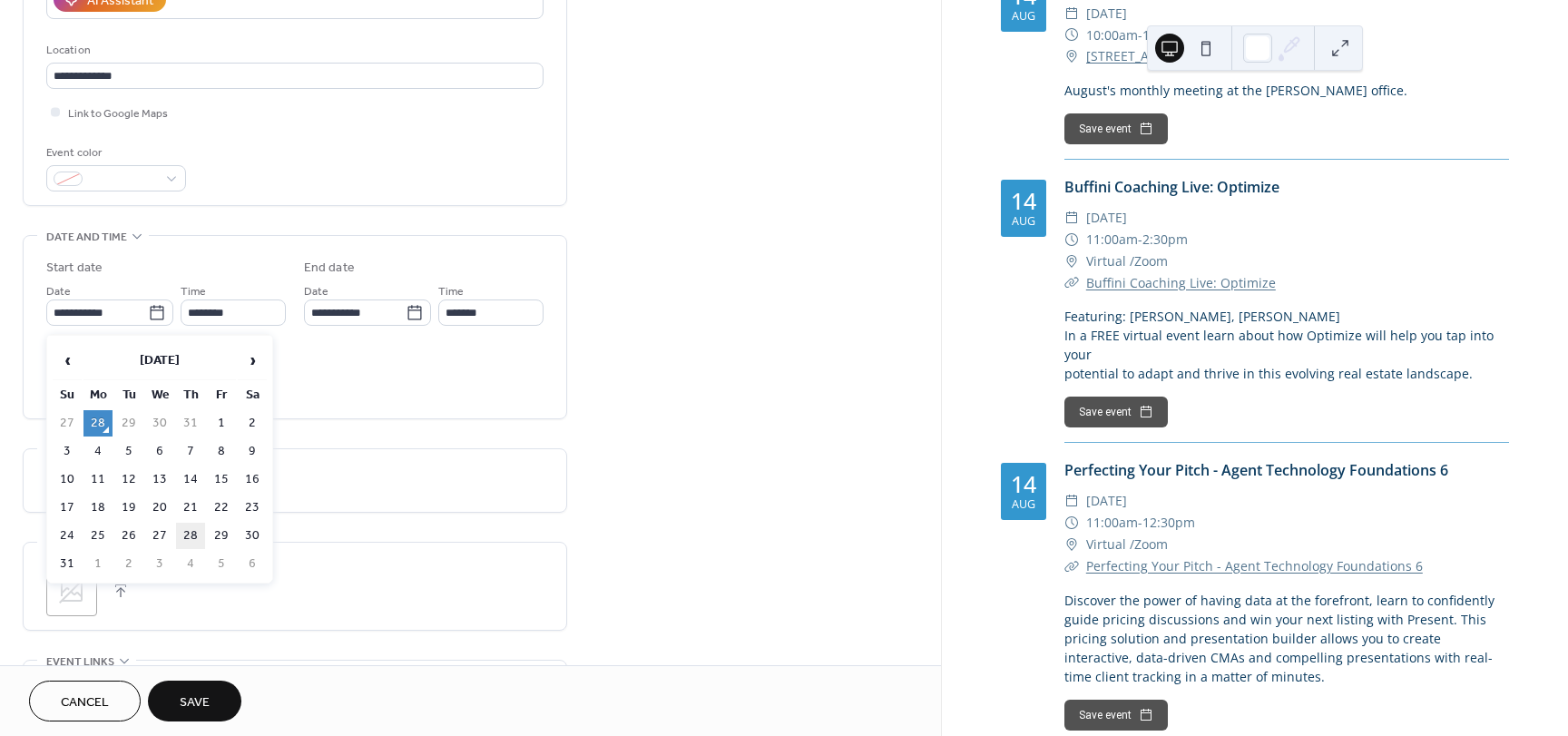 click on "28" at bounding box center (191, 535) 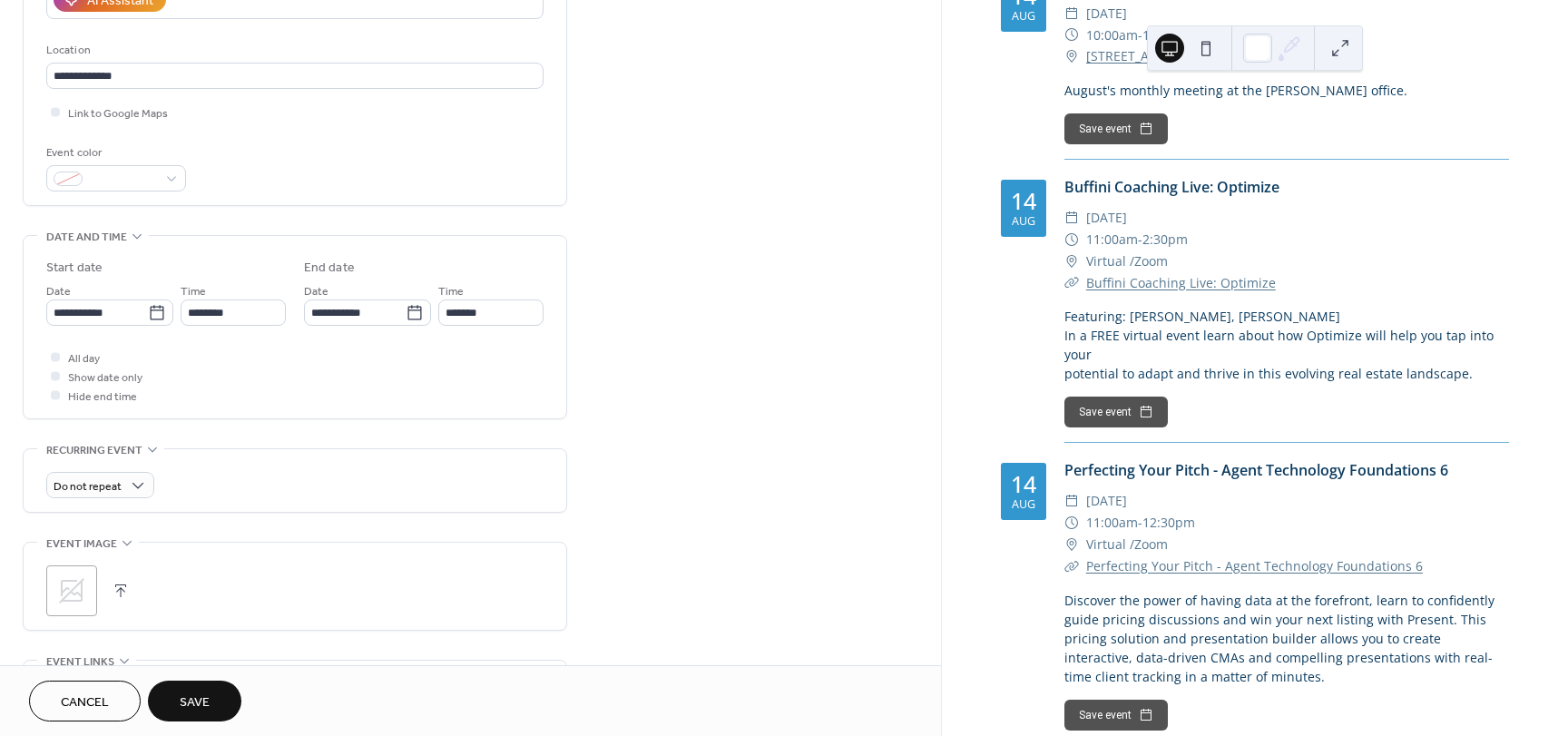 click on "**********" at bounding box center [470, 407] 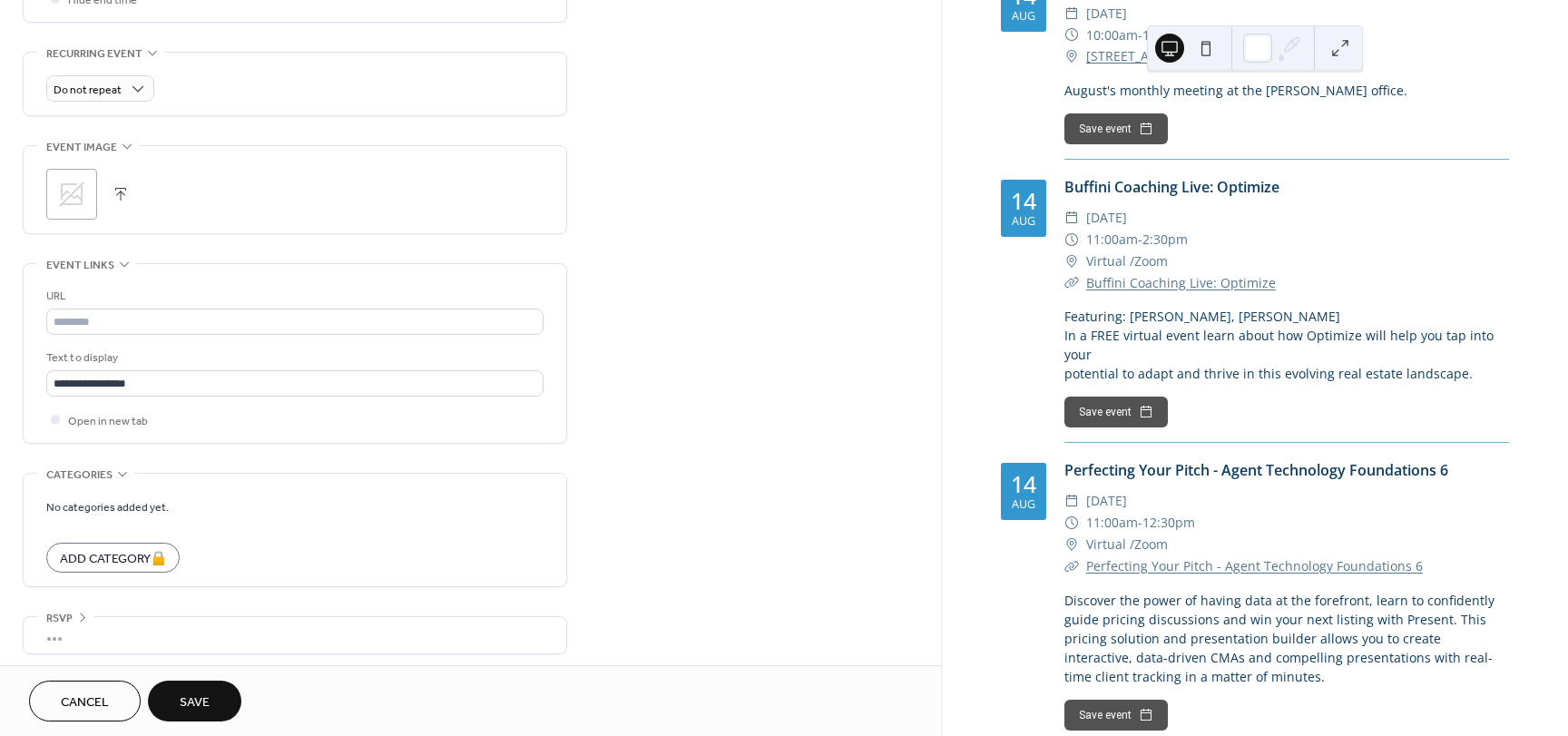 scroll, scrollTop: 760, scrollLeft: 0, axis: vertical 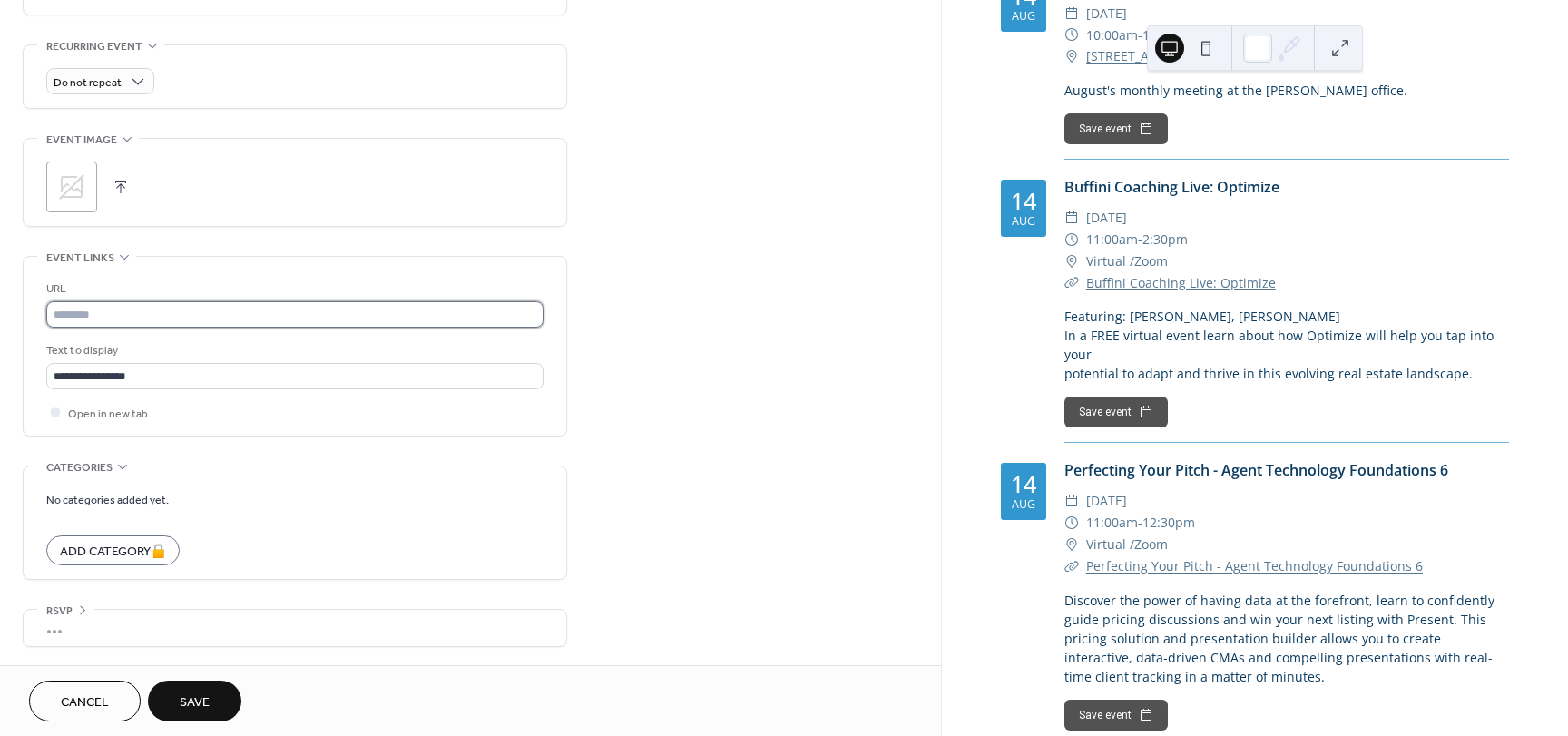 click at bounding box center [295, 314] 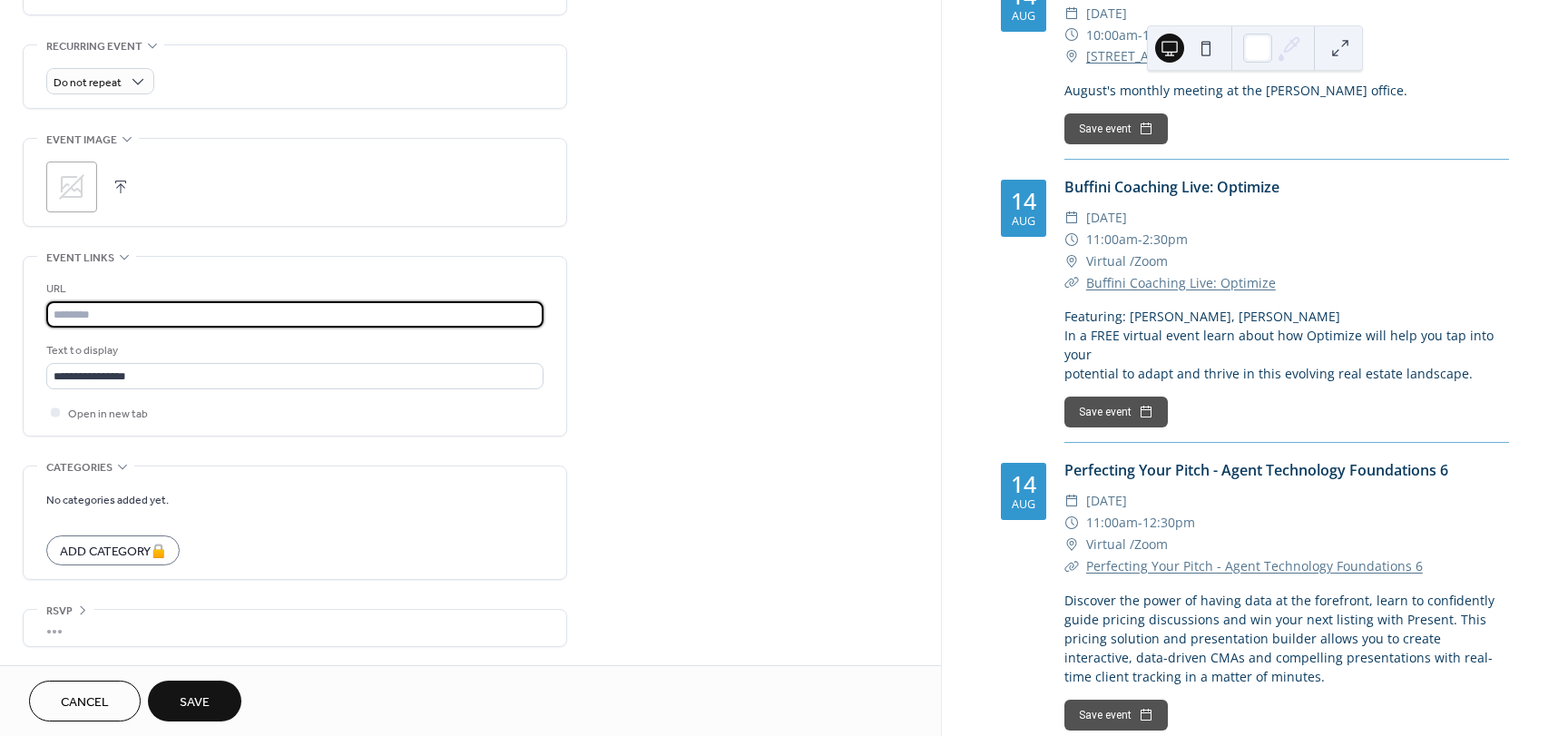 paste on "**********" 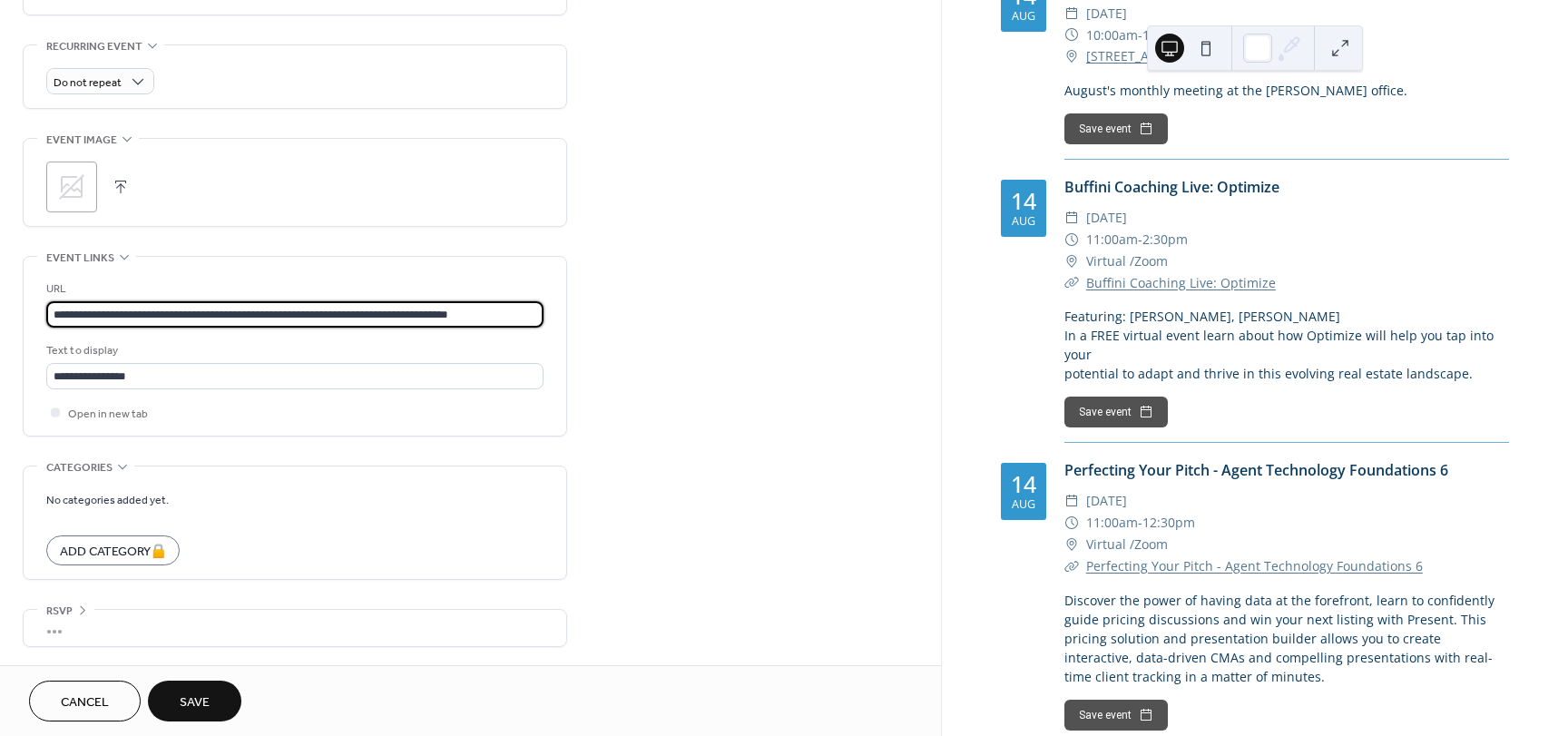 scroll, scrollTop: 0, scrollLeft: 5, axis: horizontal 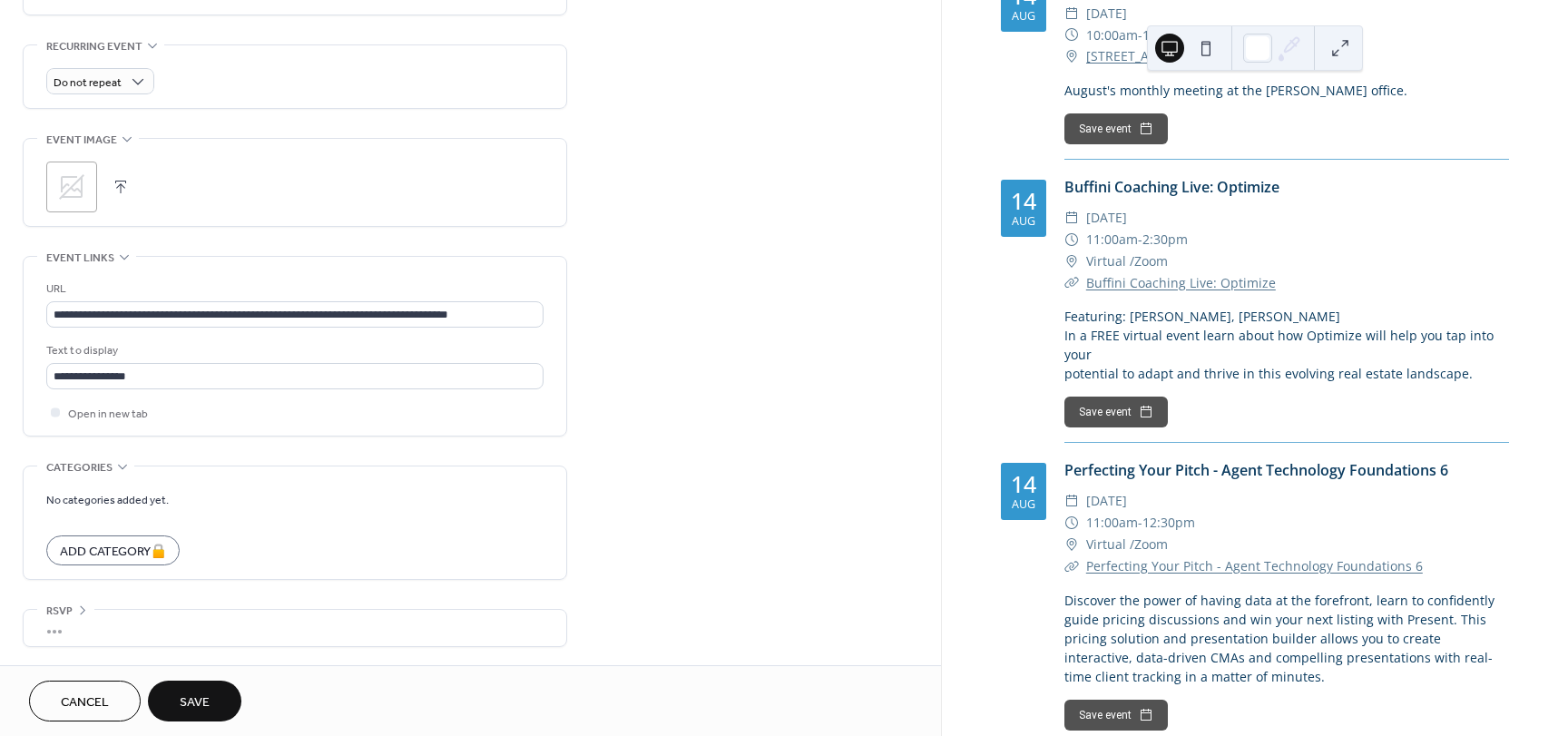click on "**********" at bounding box center (470, 3) 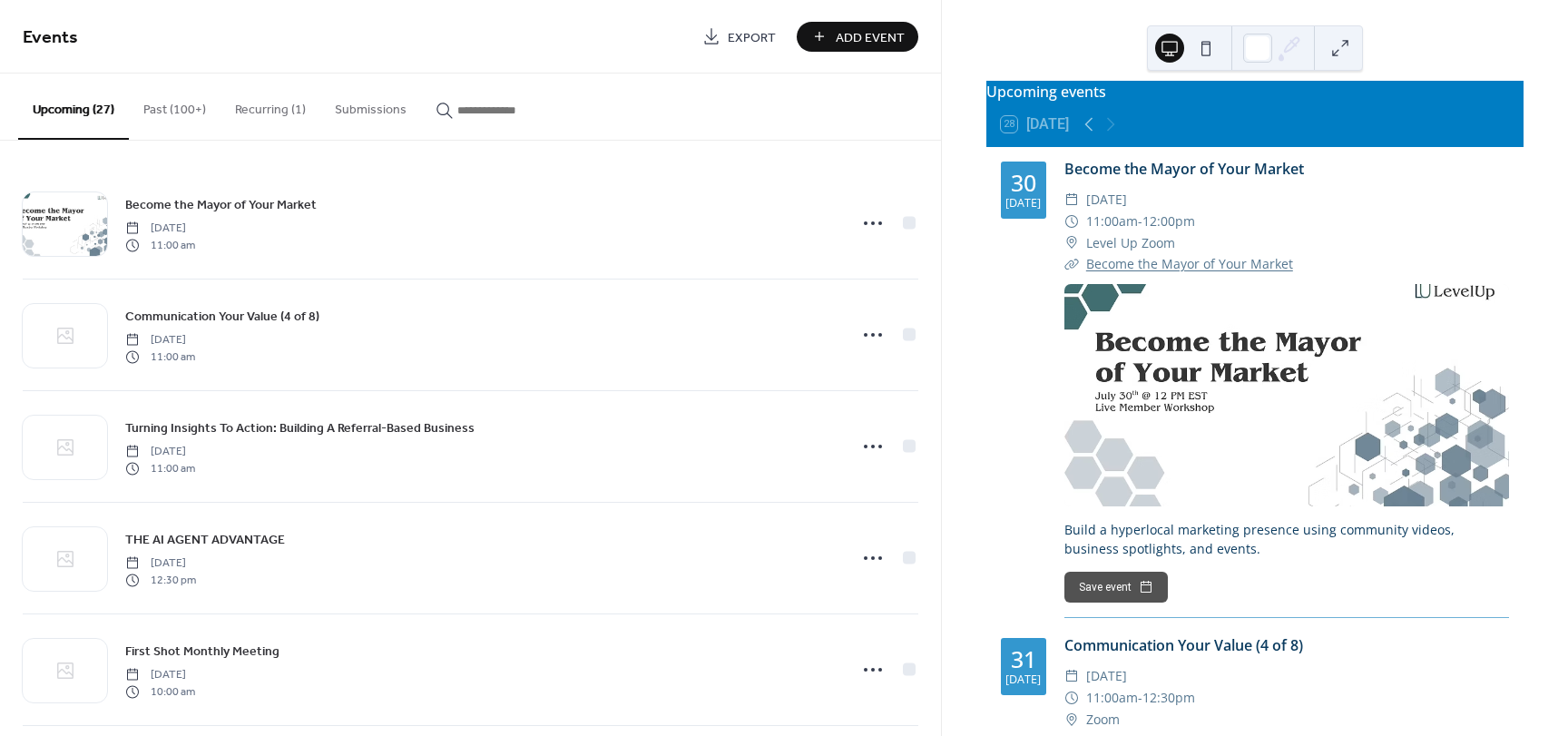 scroll, scrollTop: 0, scrollLeft: 0, axis: both 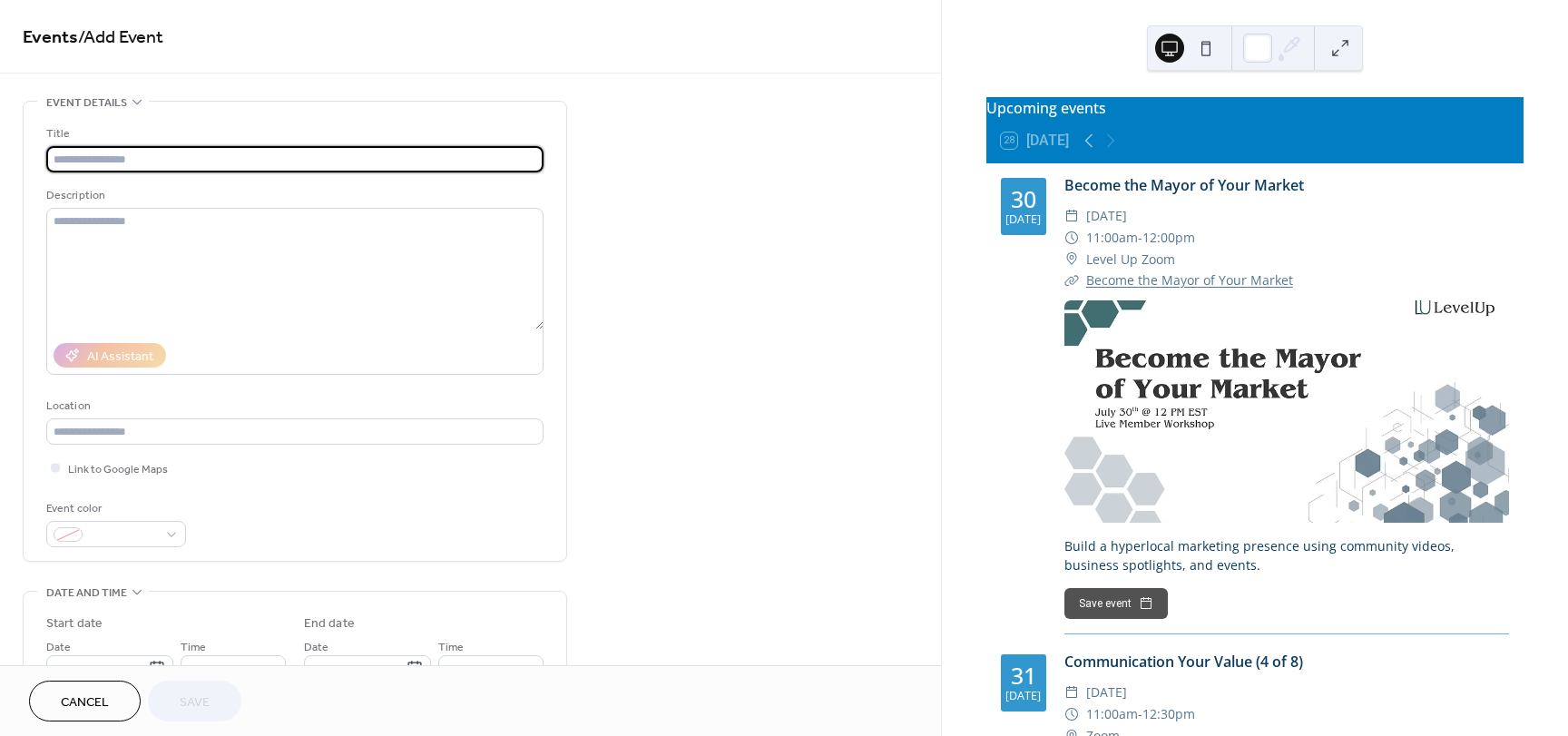 click at bounding box center [295, 159] 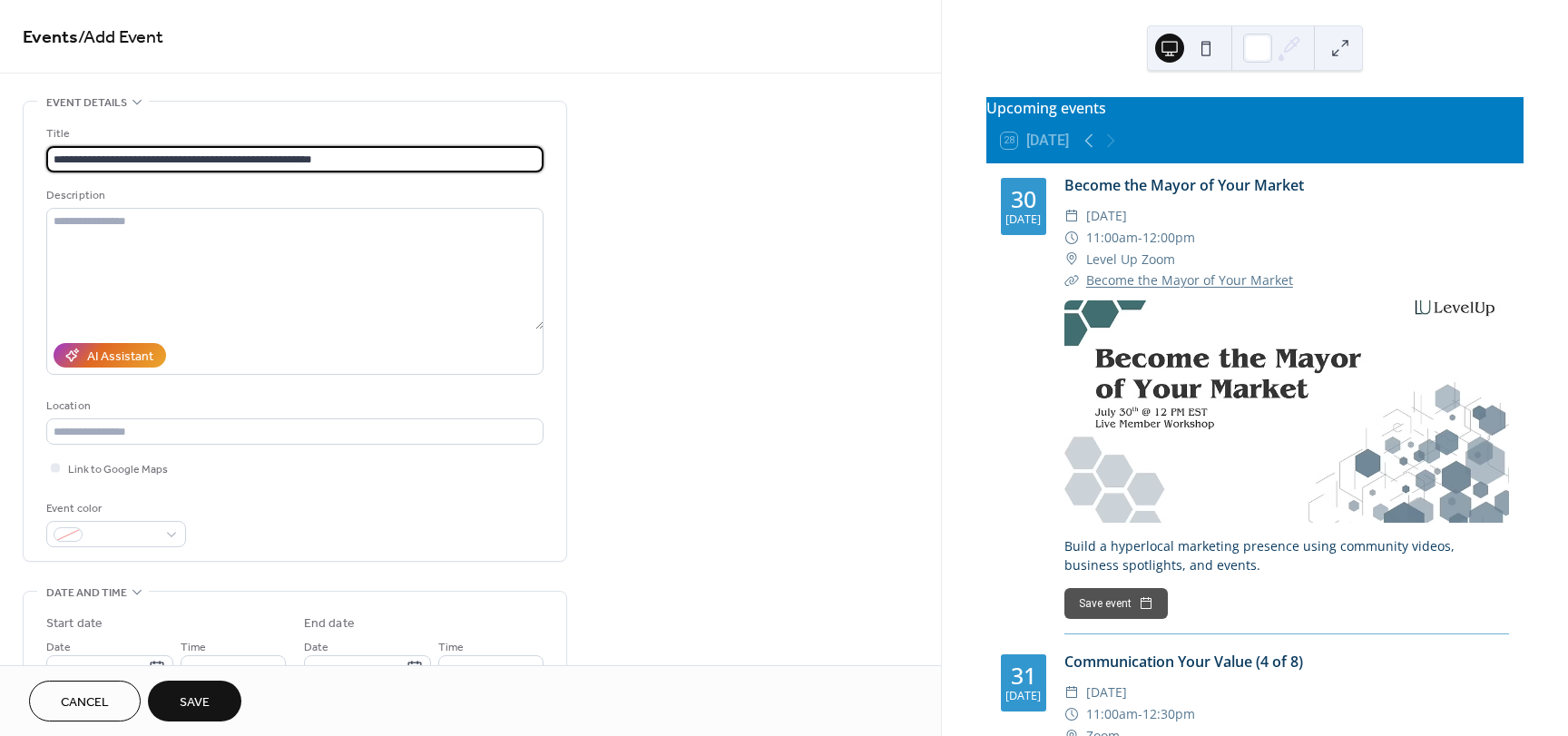 type on "**********" 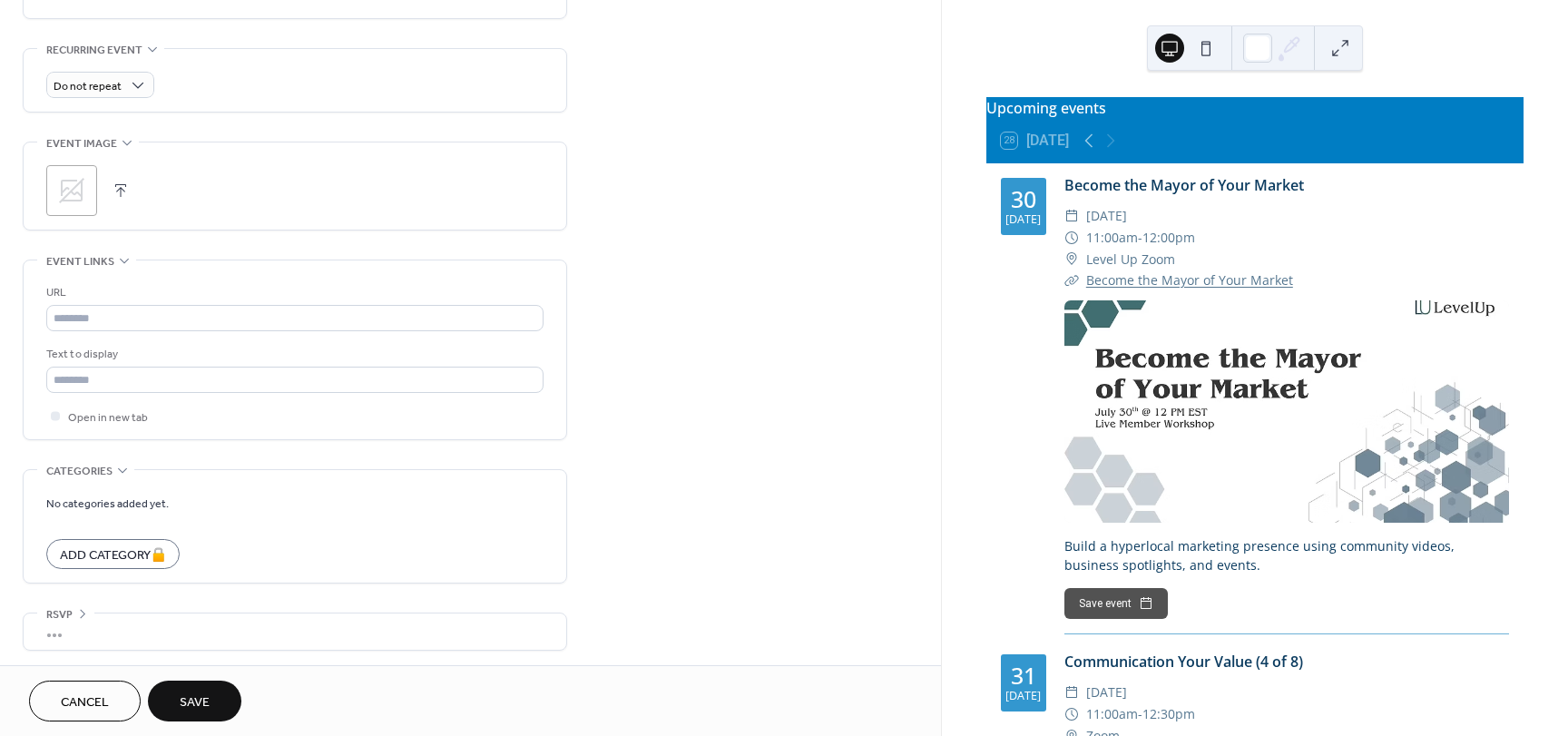 scroll, scrollTop: 760, scrollLeft: 0, axis: vertical 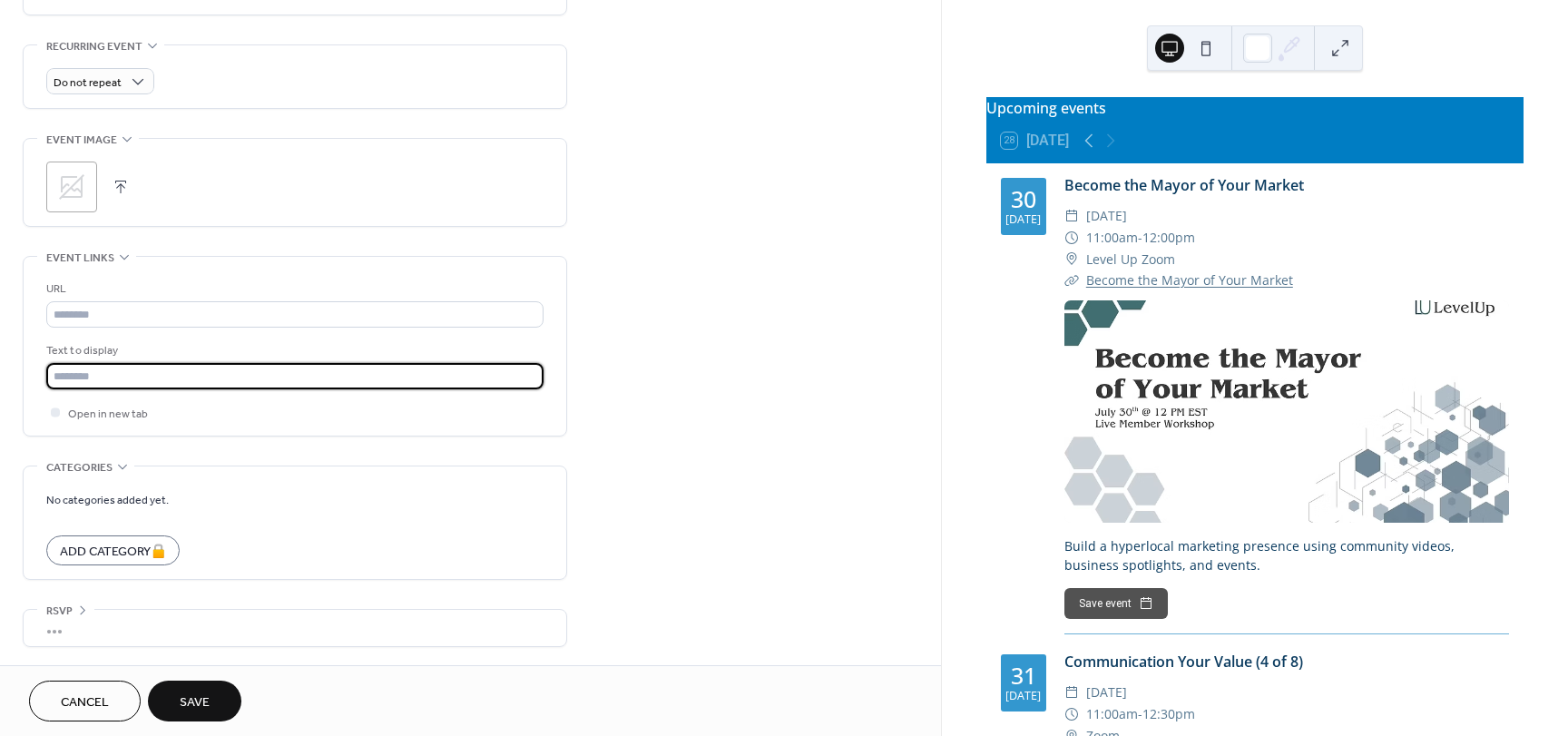 click at bounding box center [295, 376] 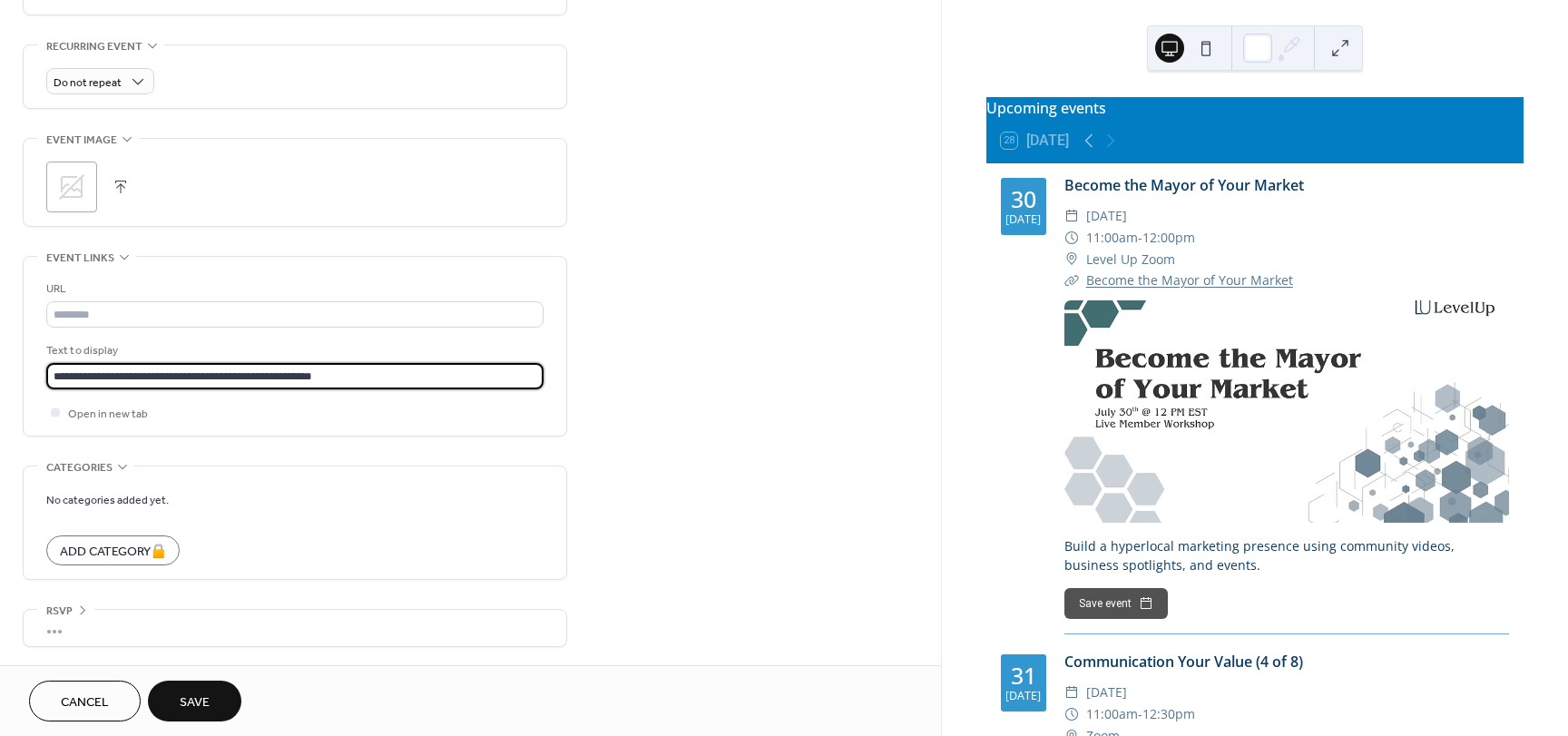type on "**********" 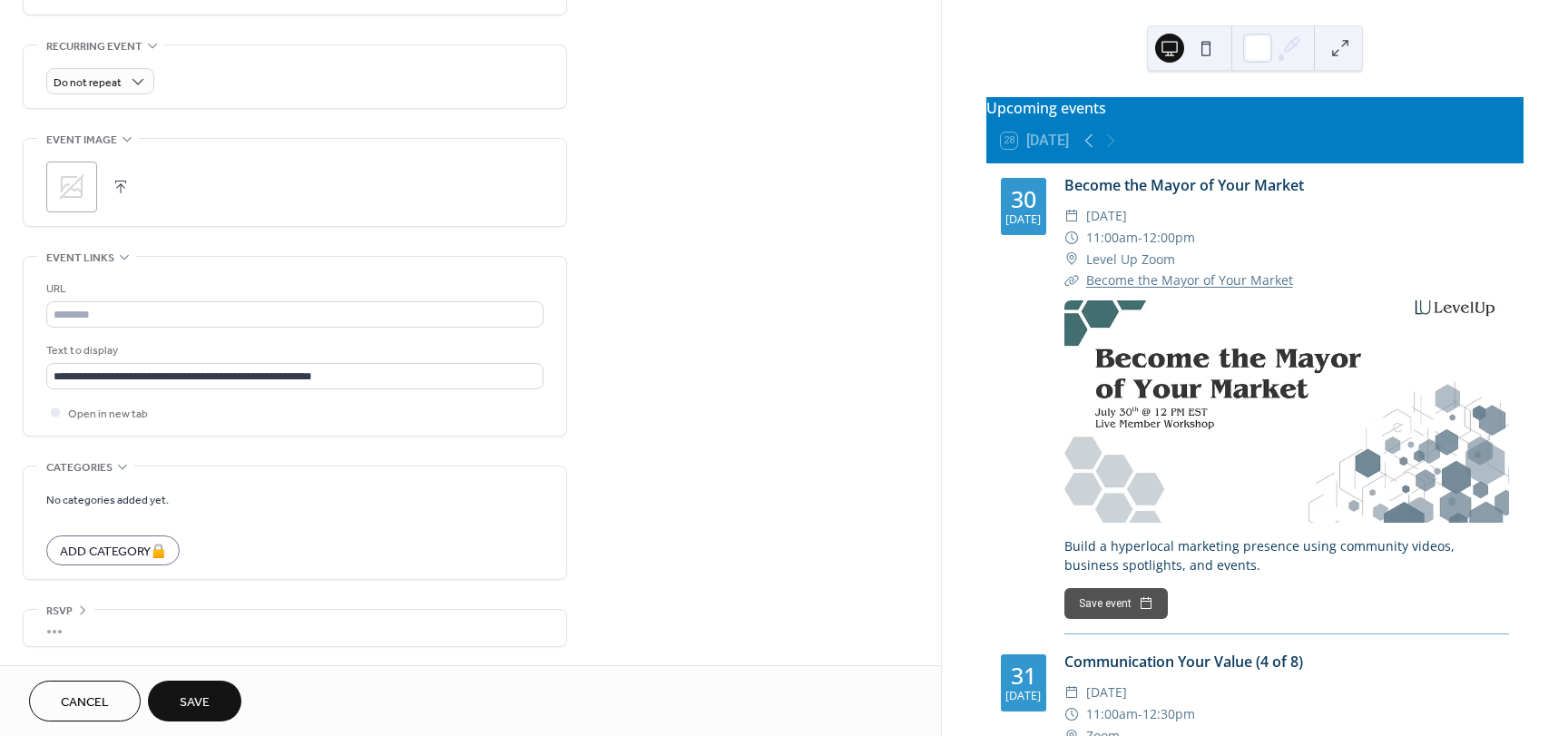 click on "**********" at bounding box center (470, 3) 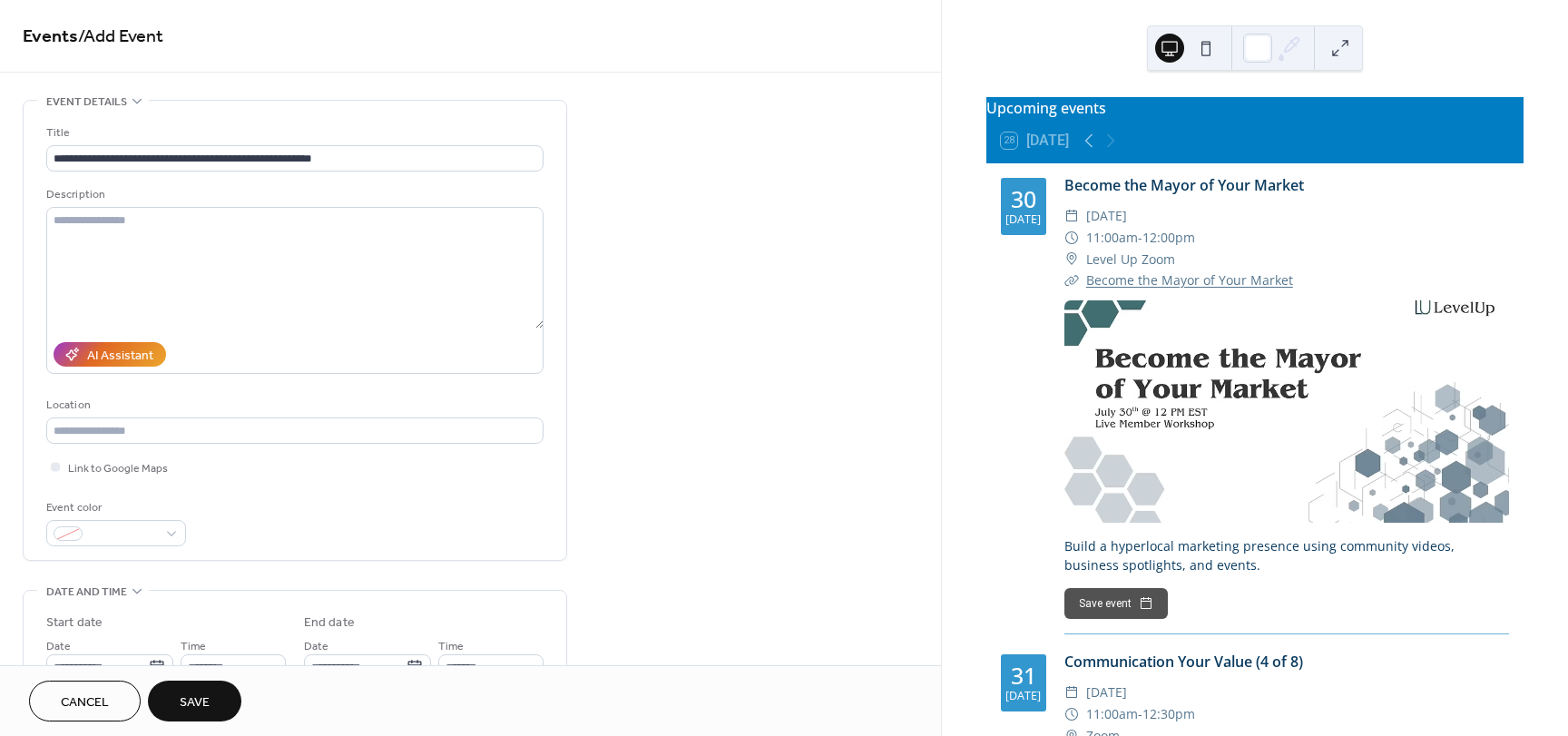scroll, scrollTop: 0, scrollLeft: 0, axis: both 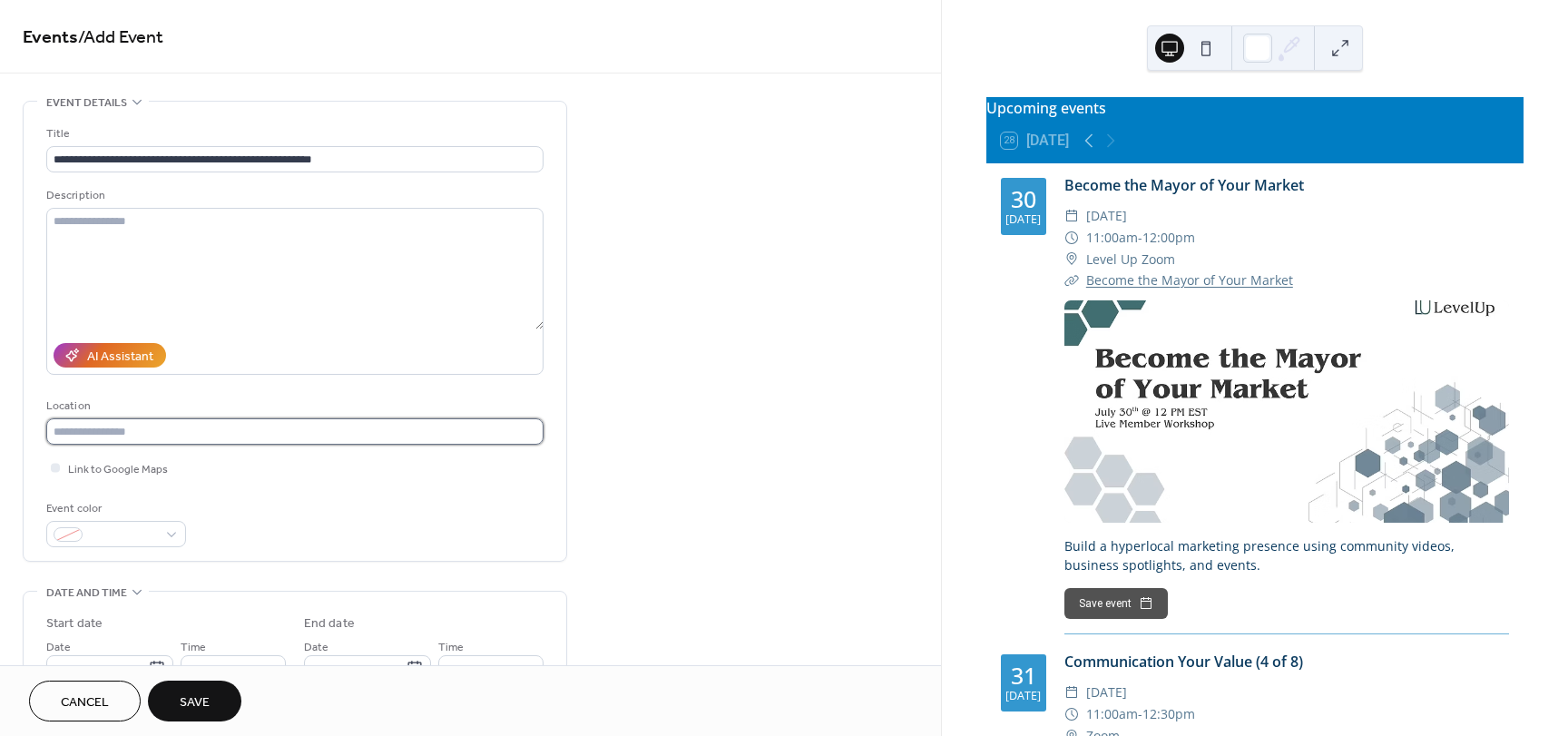 click at bounding box center (295, 431) 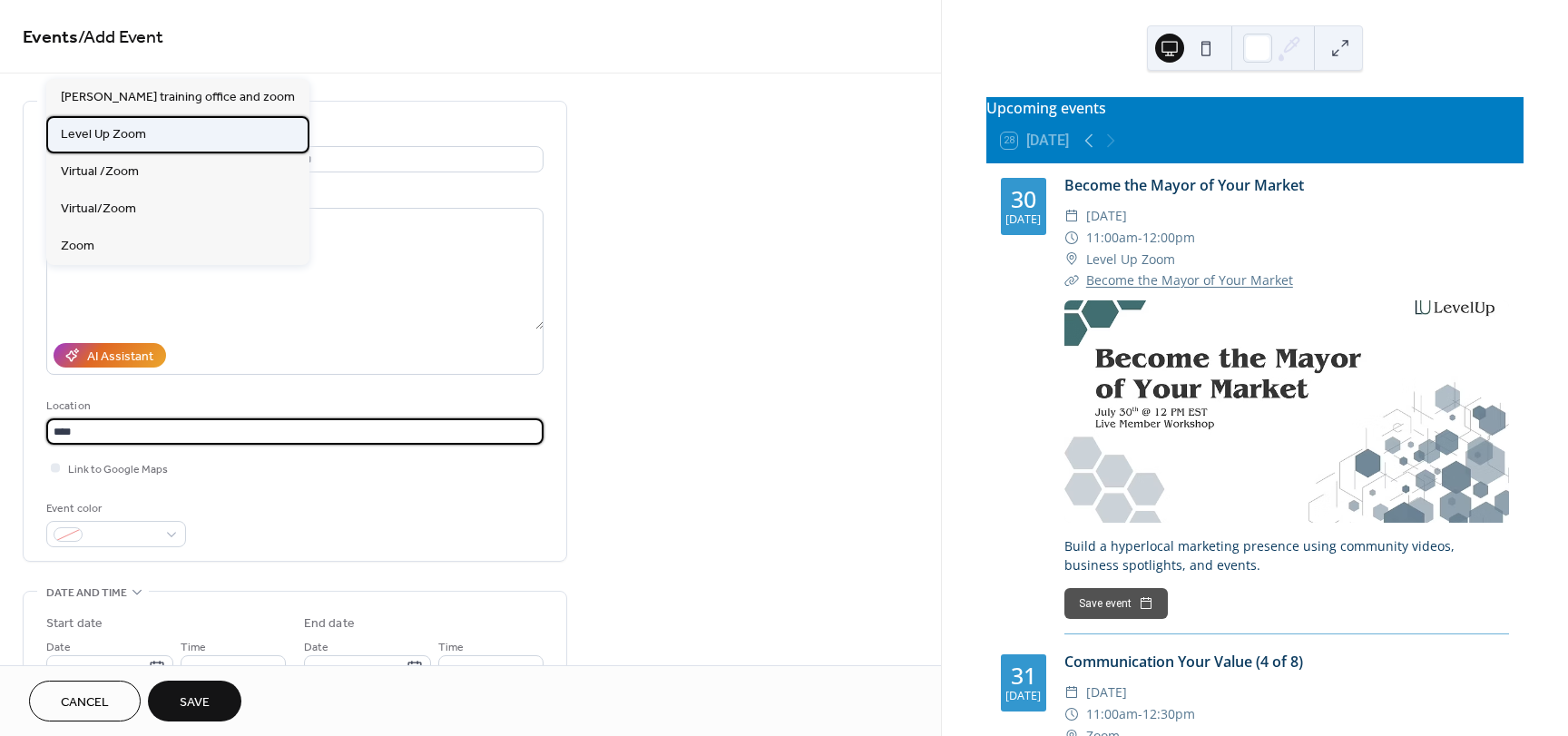 click on "Level Up Zoom" at bounding box center [103, 134] 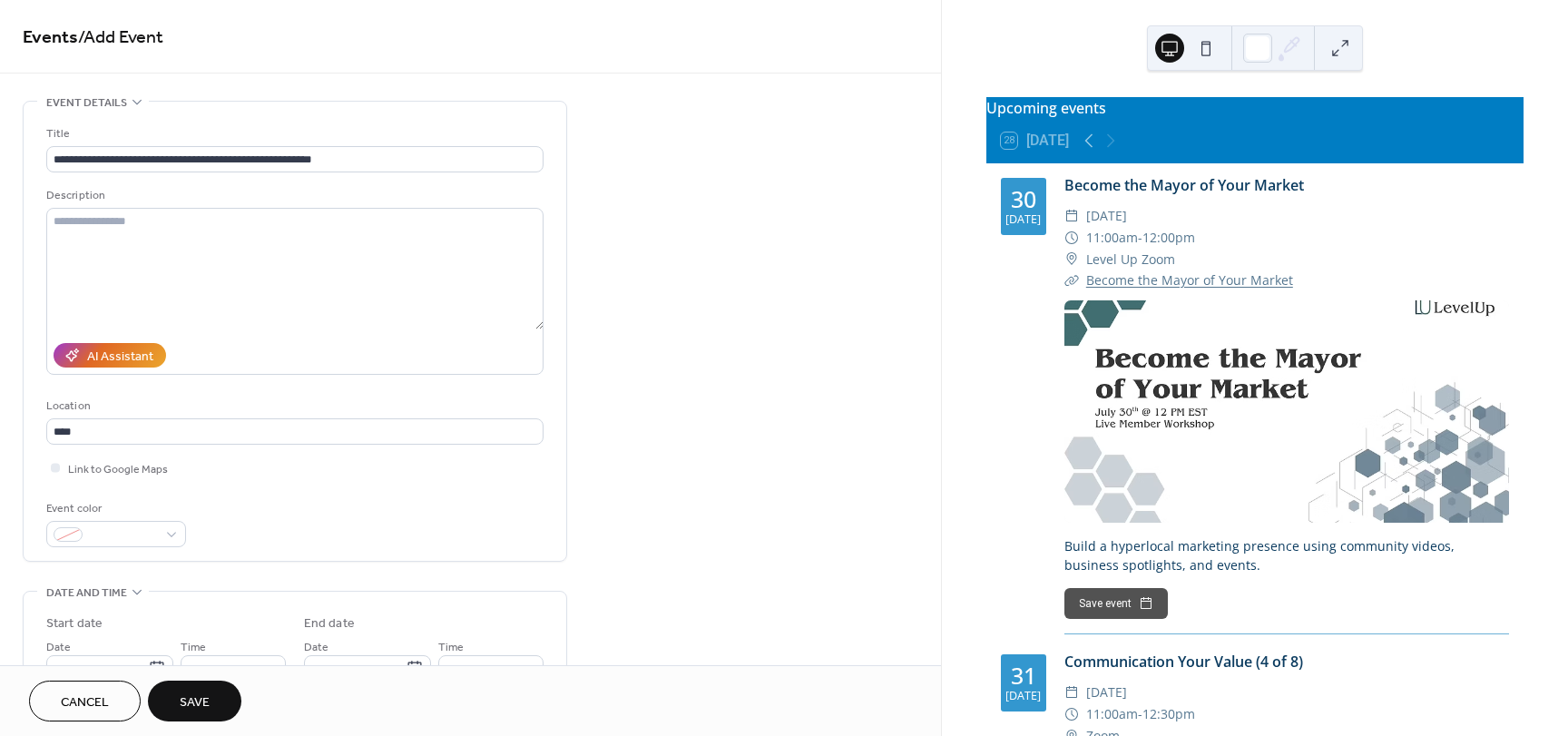 type on "**********" 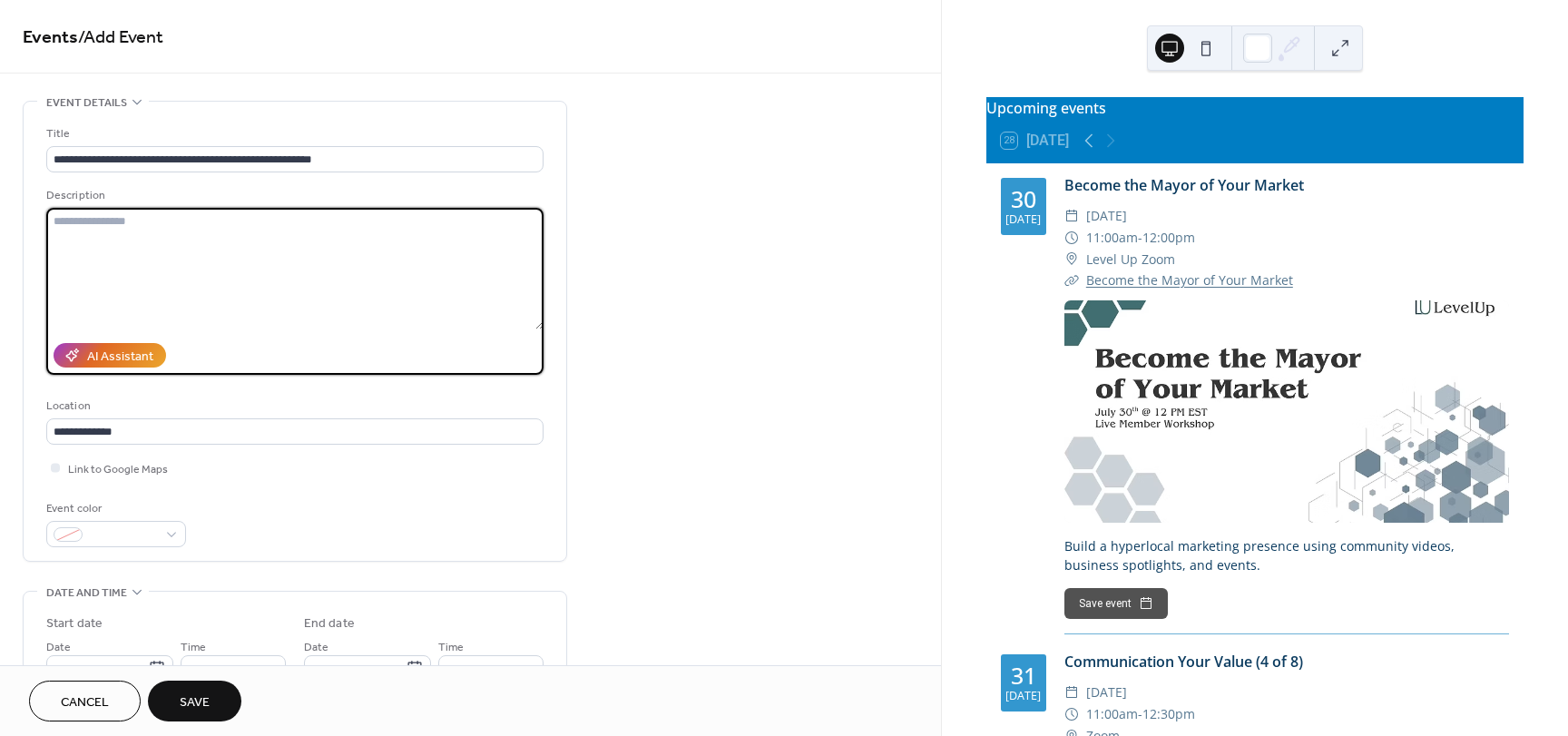 click at bounding box center [295, 269] 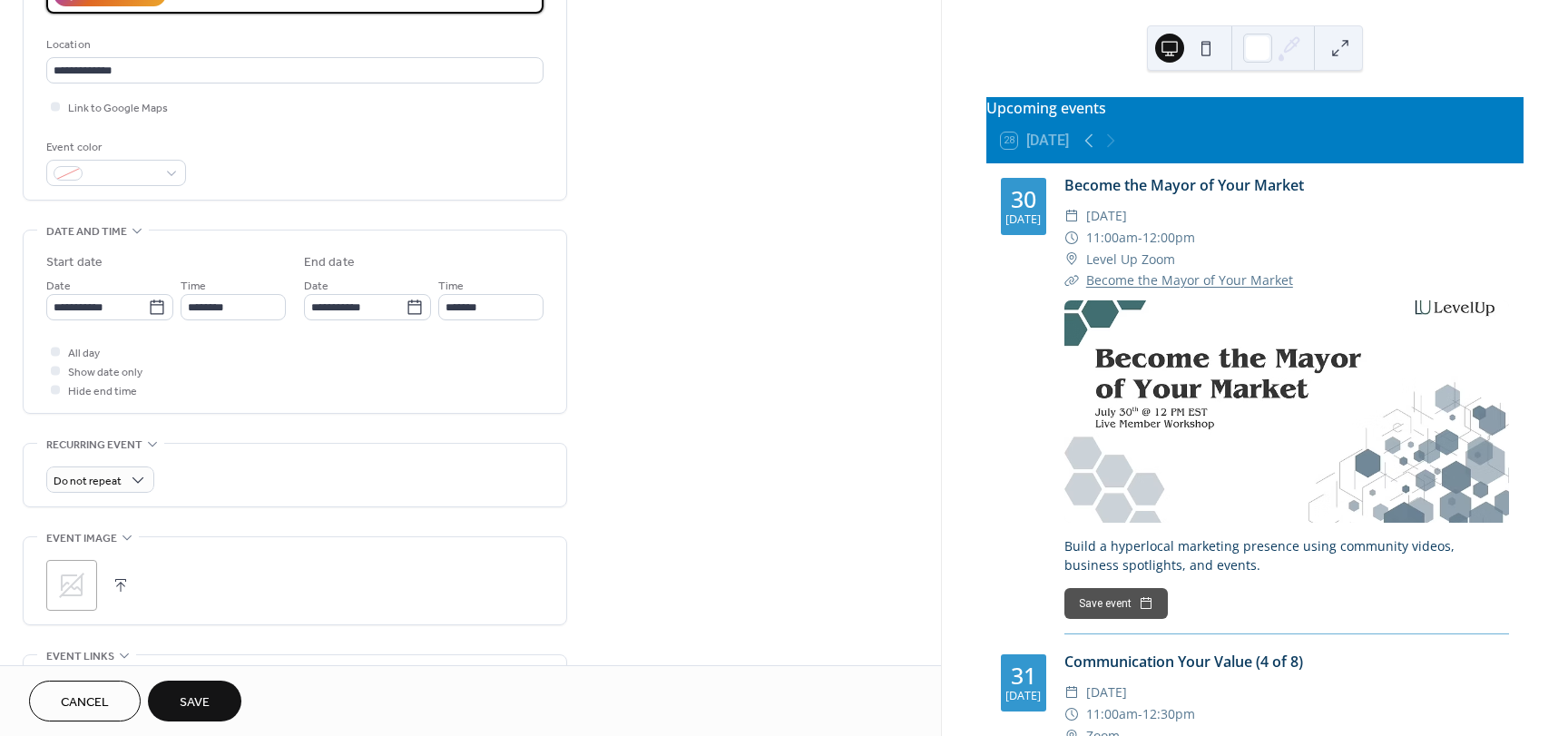 scroll, scrollTop: 362, scrollLeft: 0, axis: vertical 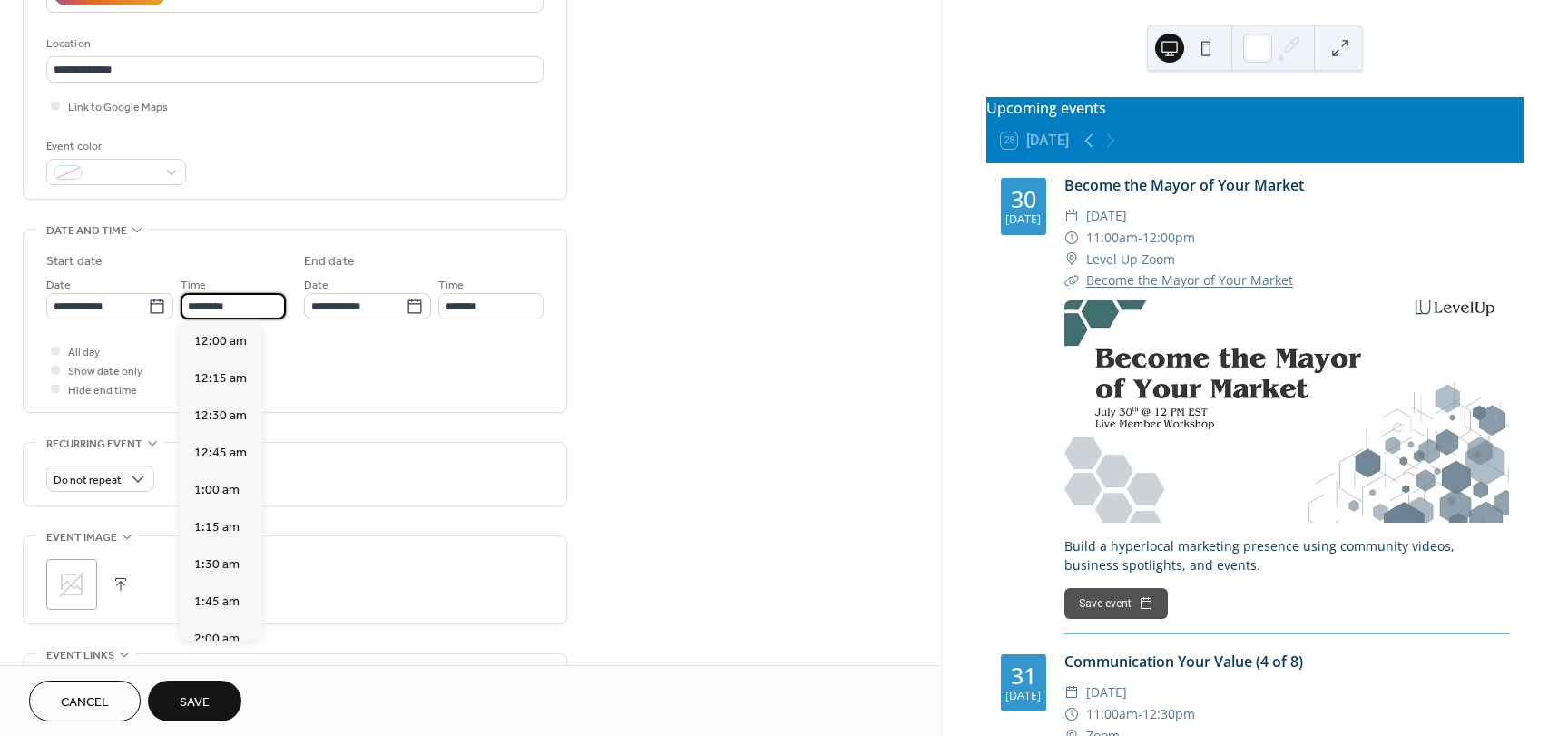 click on "********" at bounding box center (233, 306) 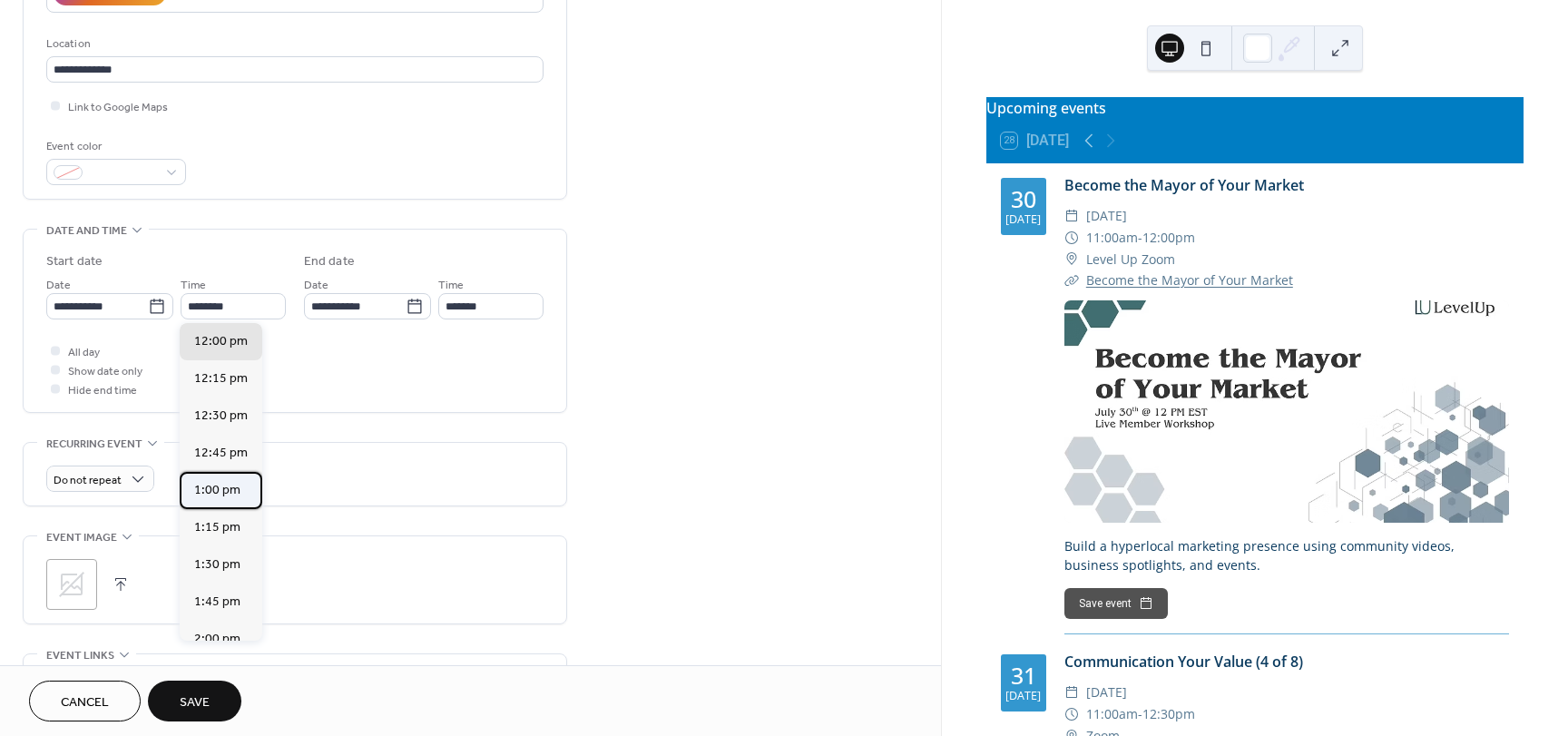 click on "1:00 pm" at bounding box center (217, 490) 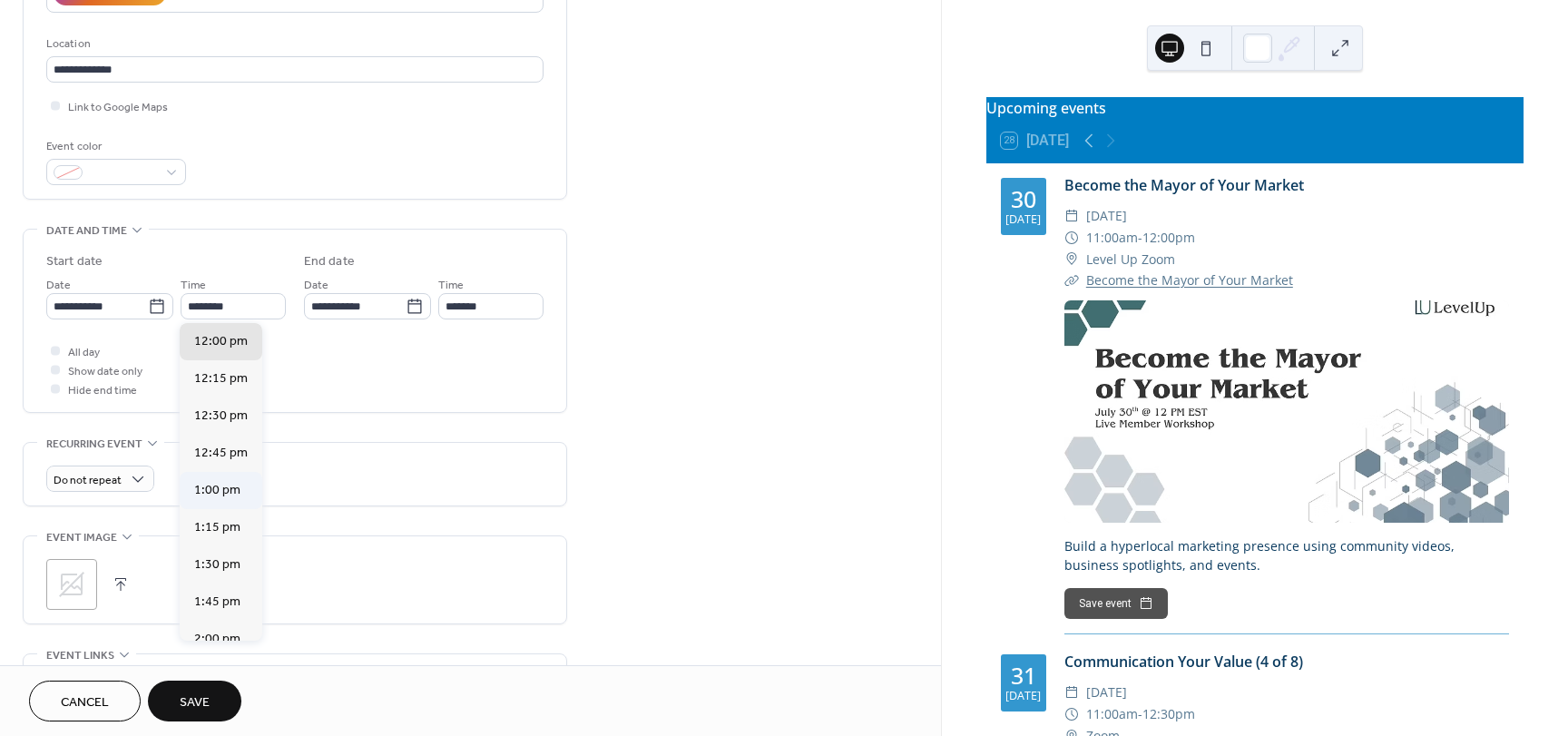 type on "*******" 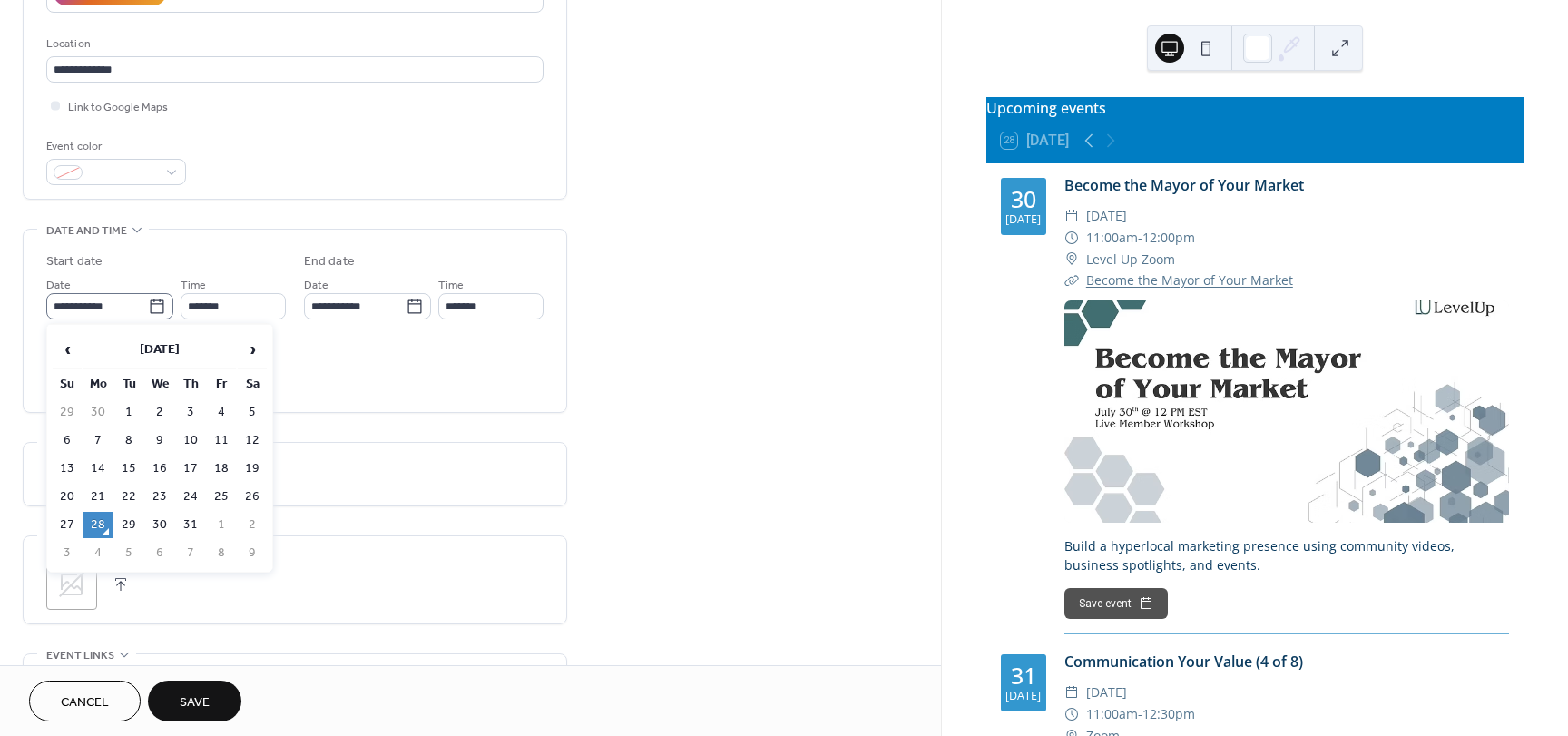 click 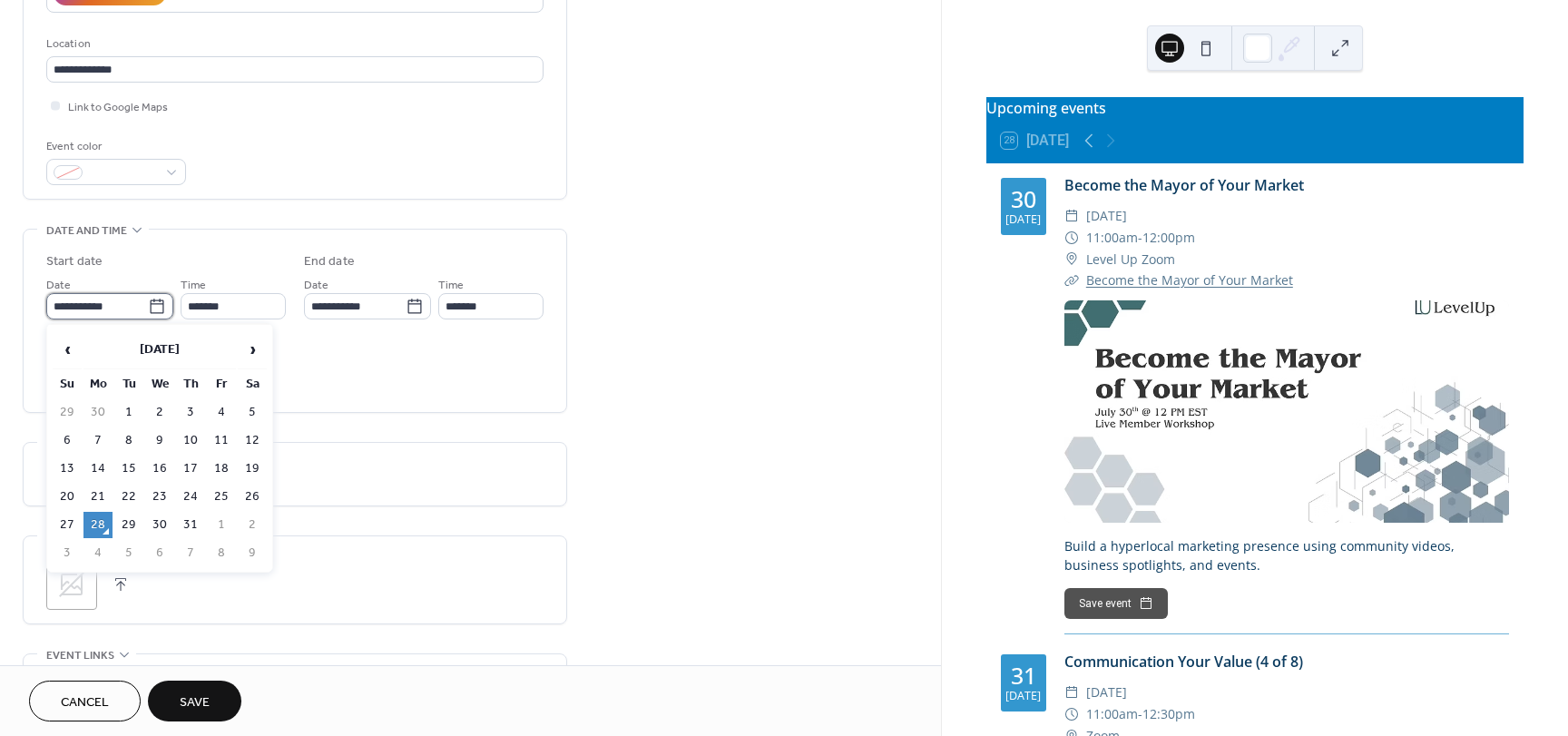 click on "**********" at bounding box center [97, 306] 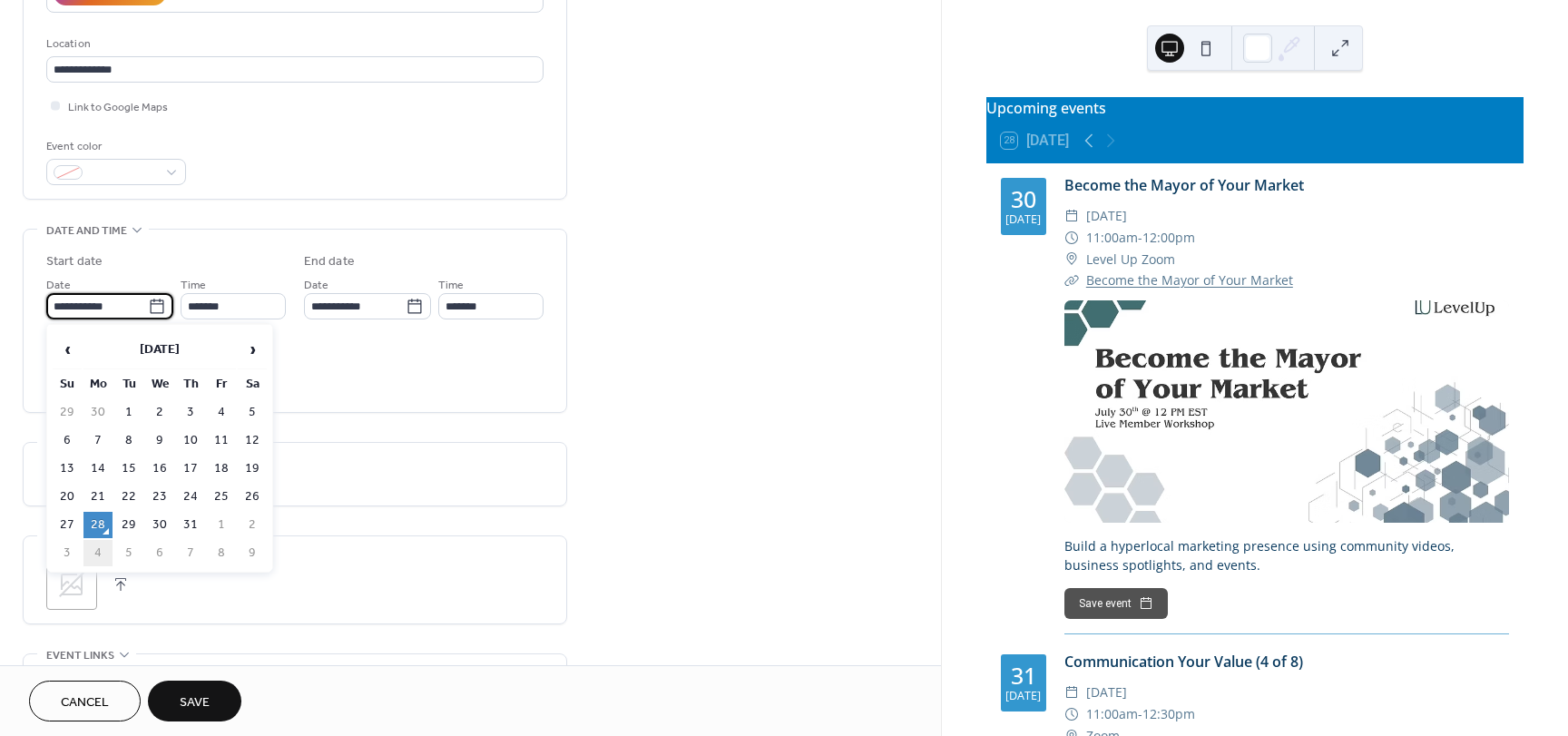 click on "4" at bounding box center [98, 553] 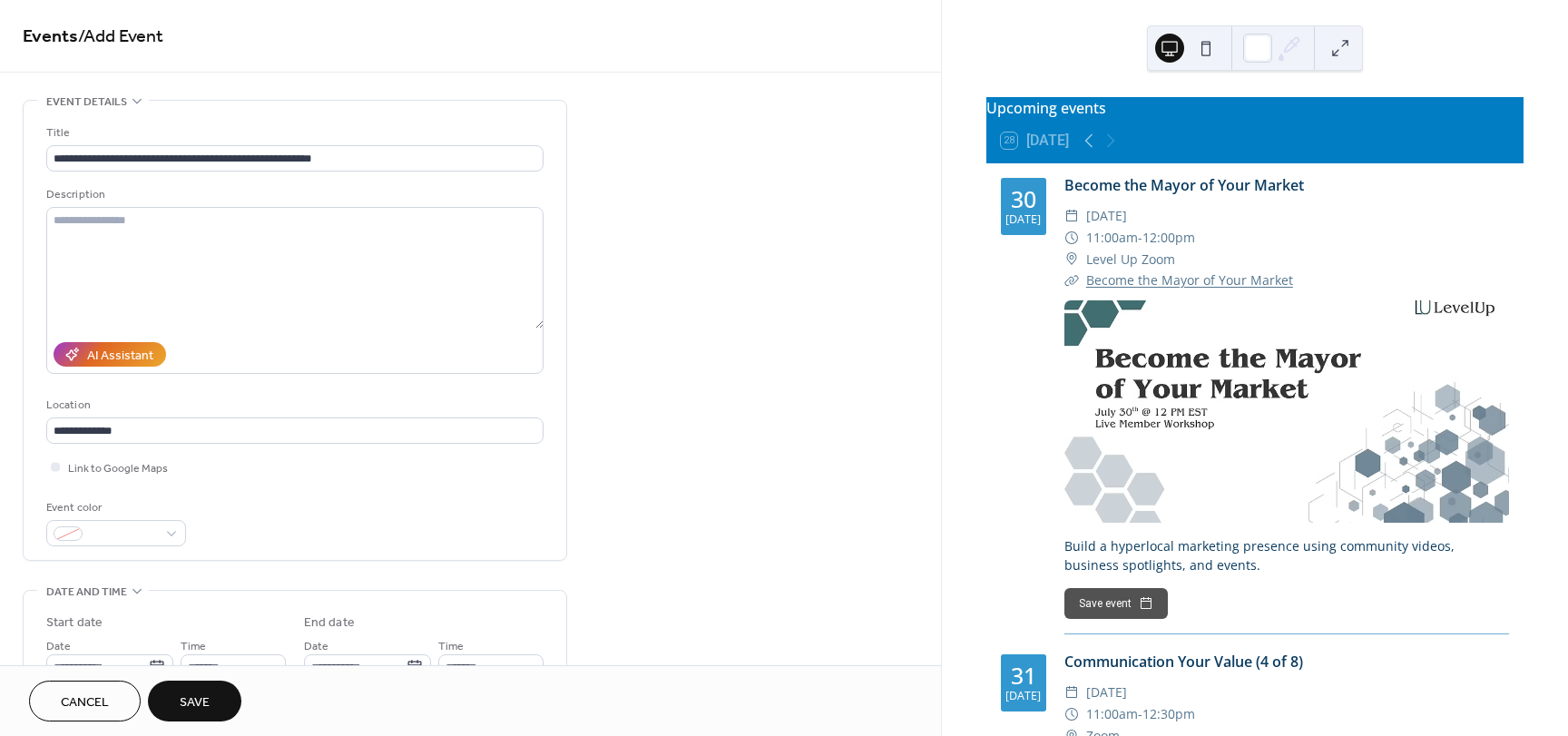 scroll, scrollTop: 0, scrollLeft: 0, axis: both 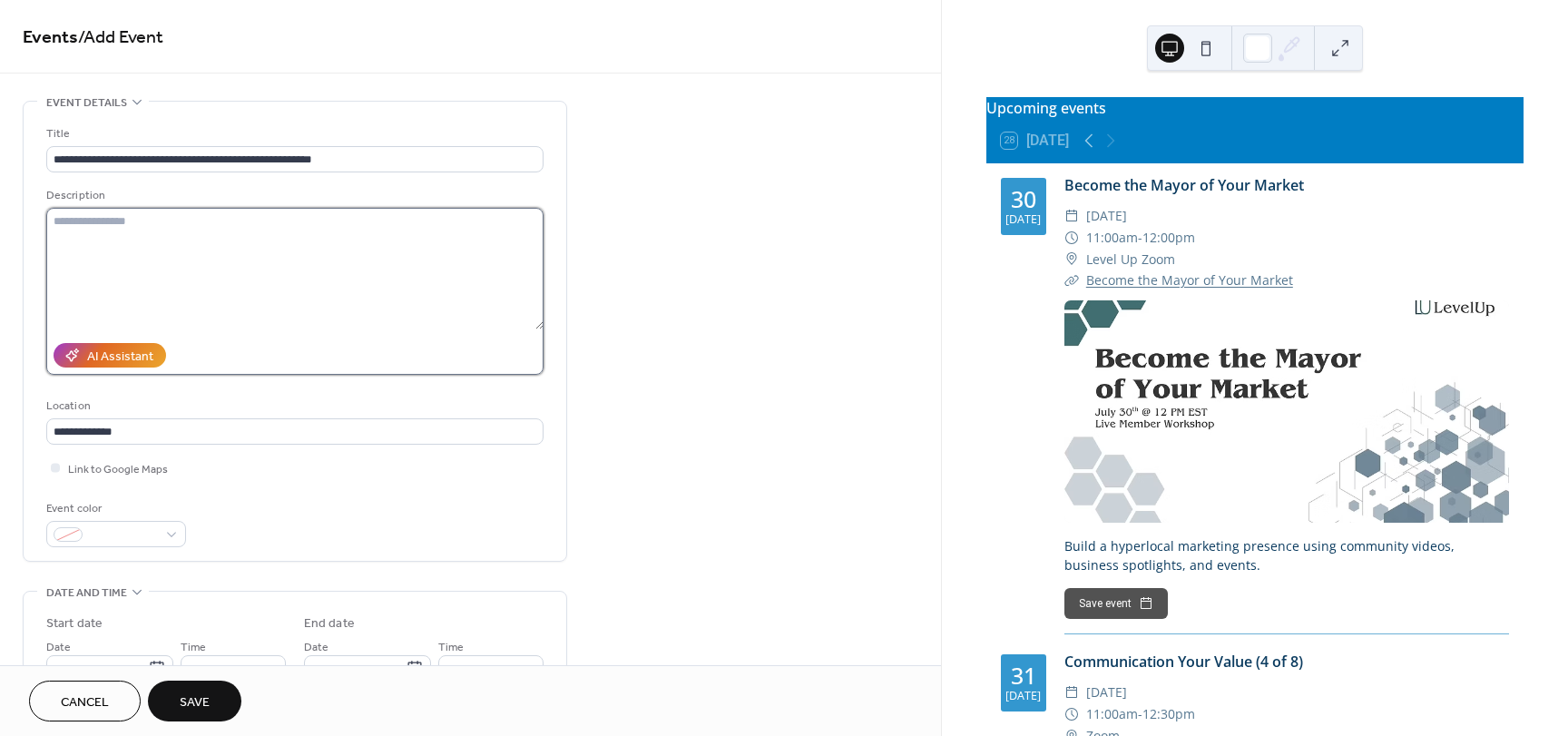 click at bounding box center [295, 269] 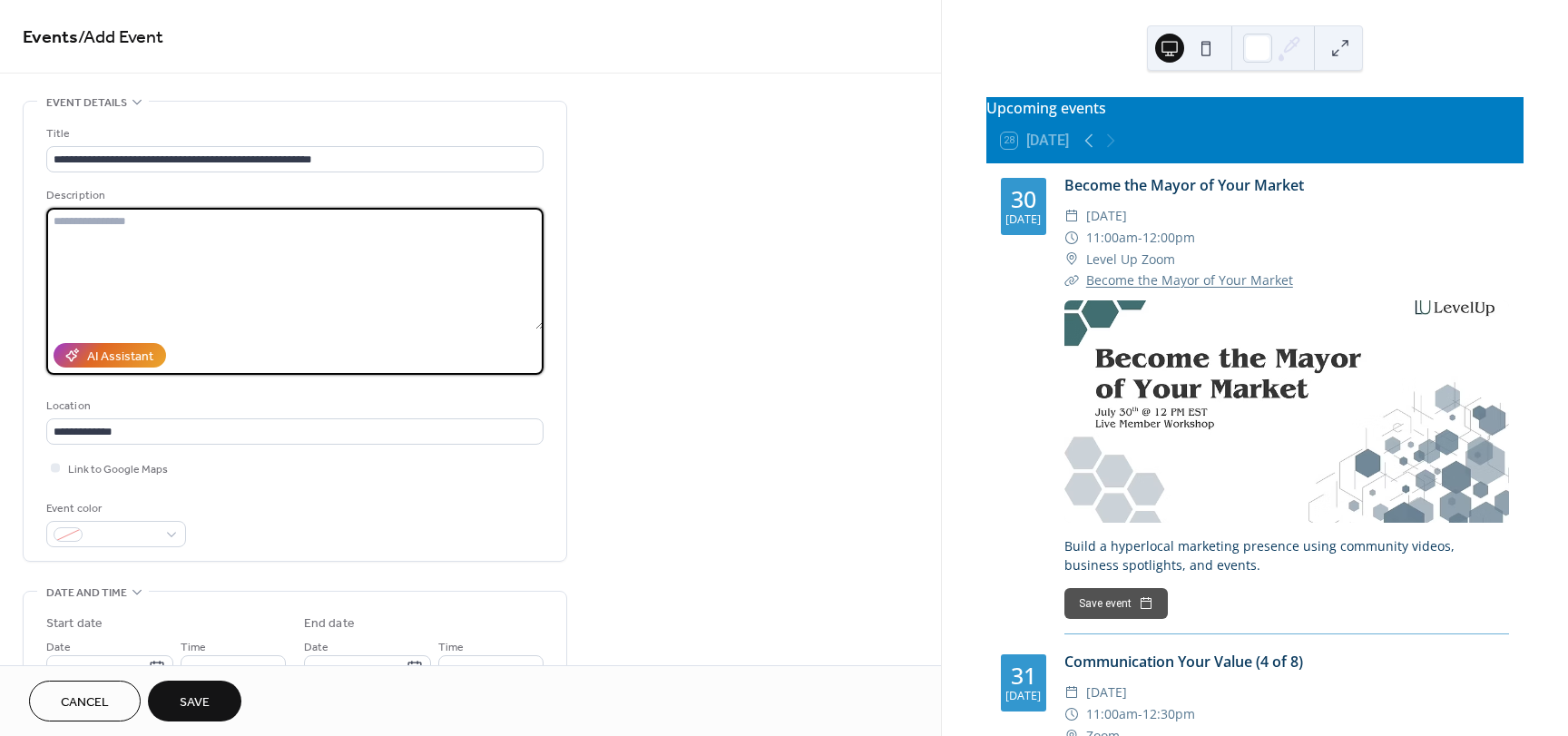 paste on "**********" 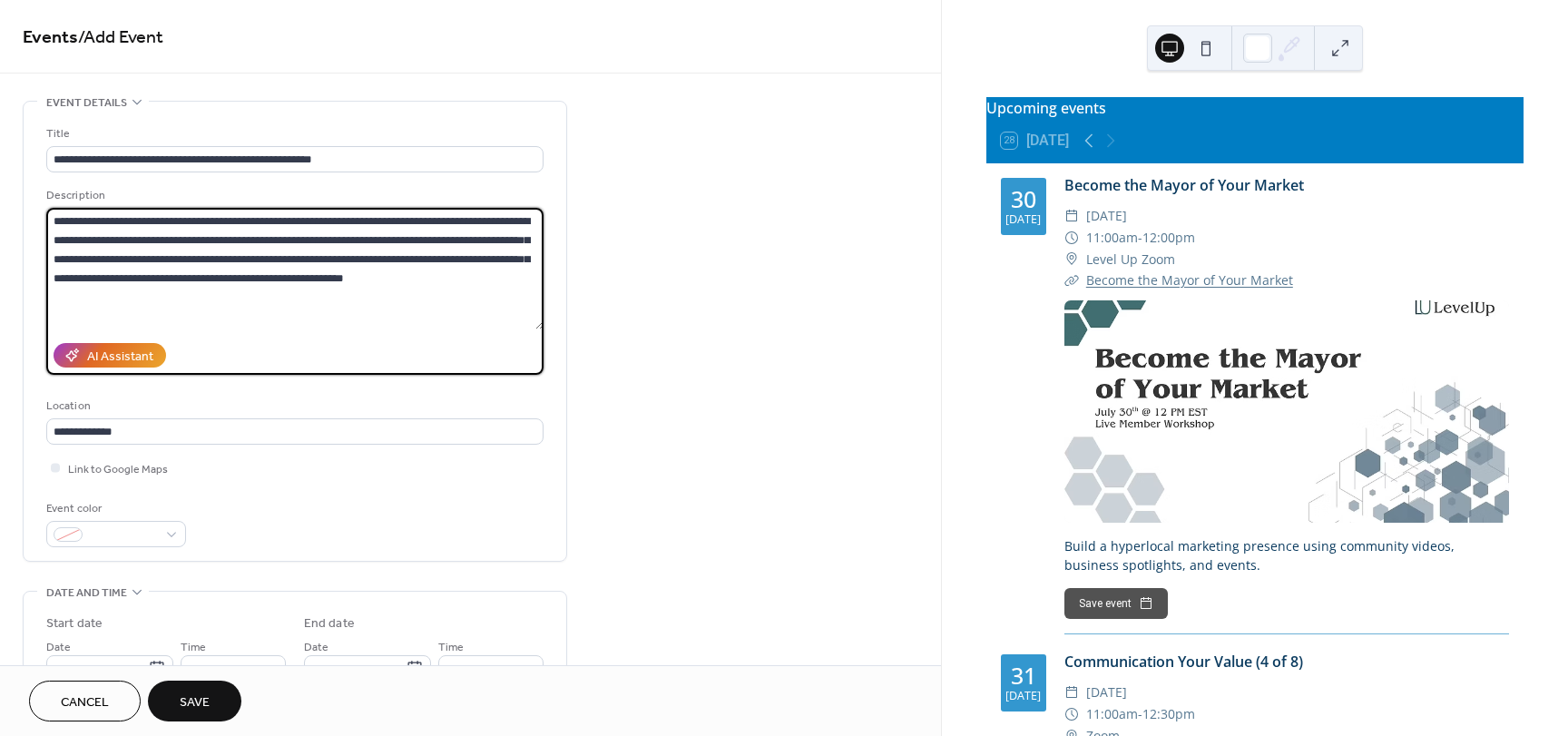 type on "**********" 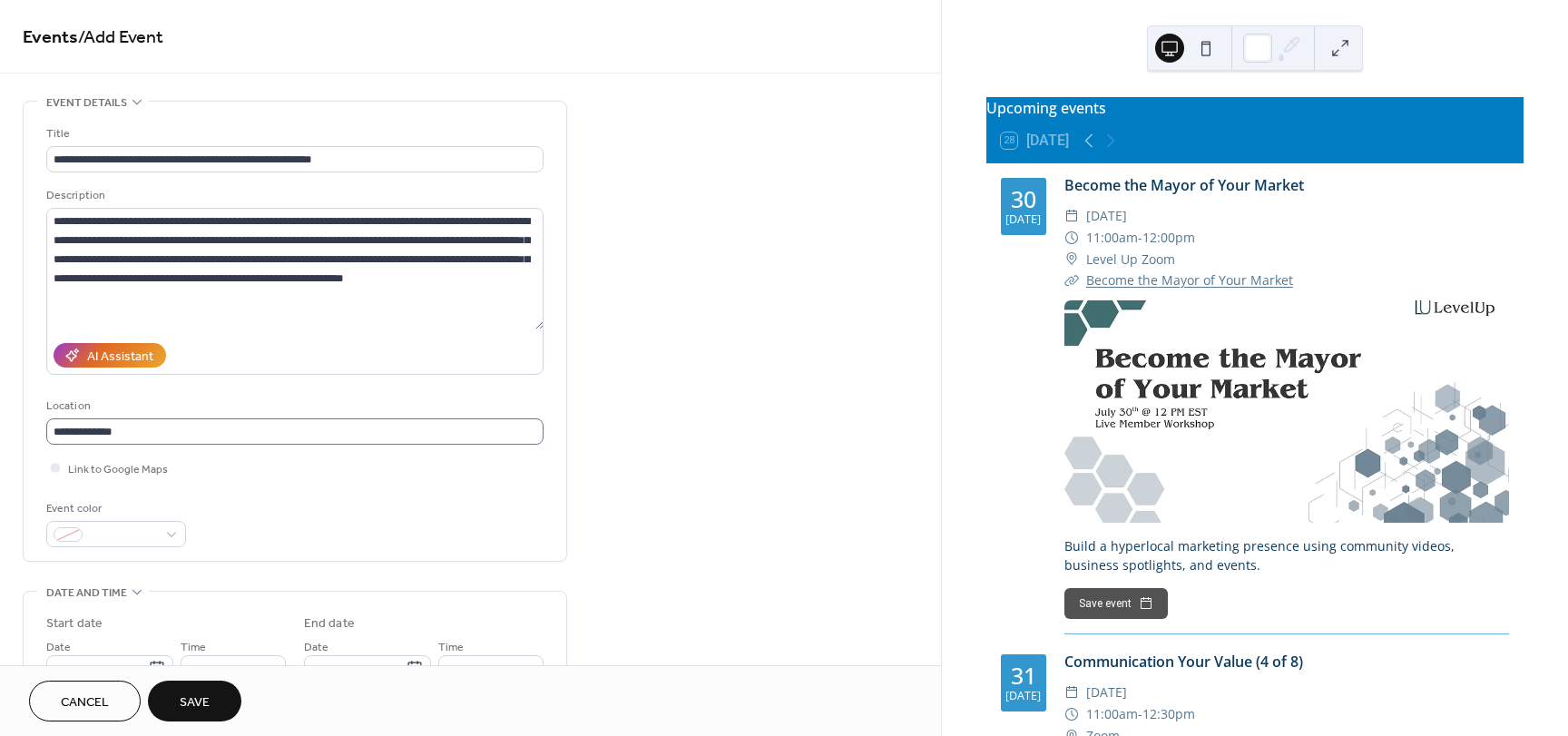 scroll, scrollTop: 1, scrollLeft: 0, axis: vertical 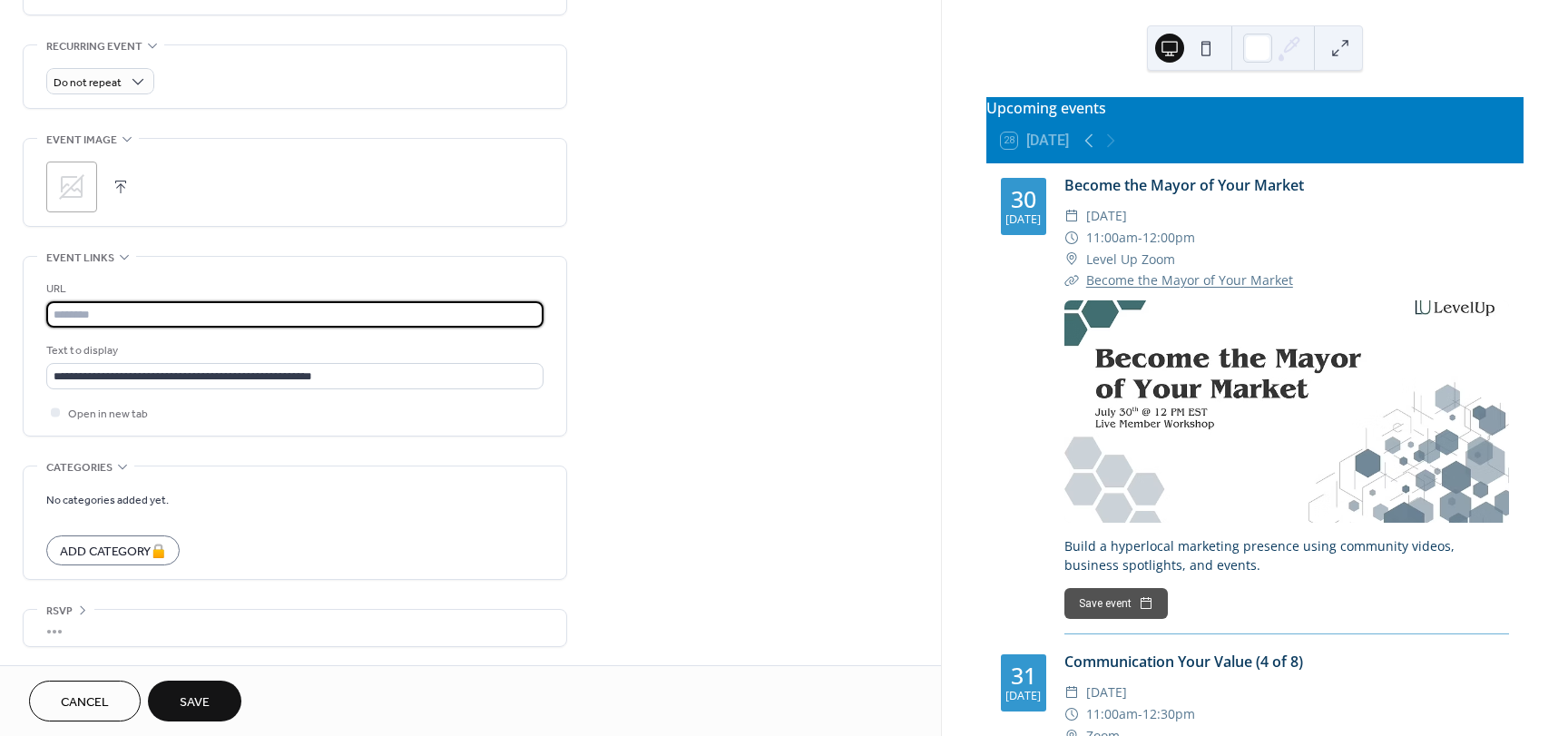 click at bounding box center (295, 314) 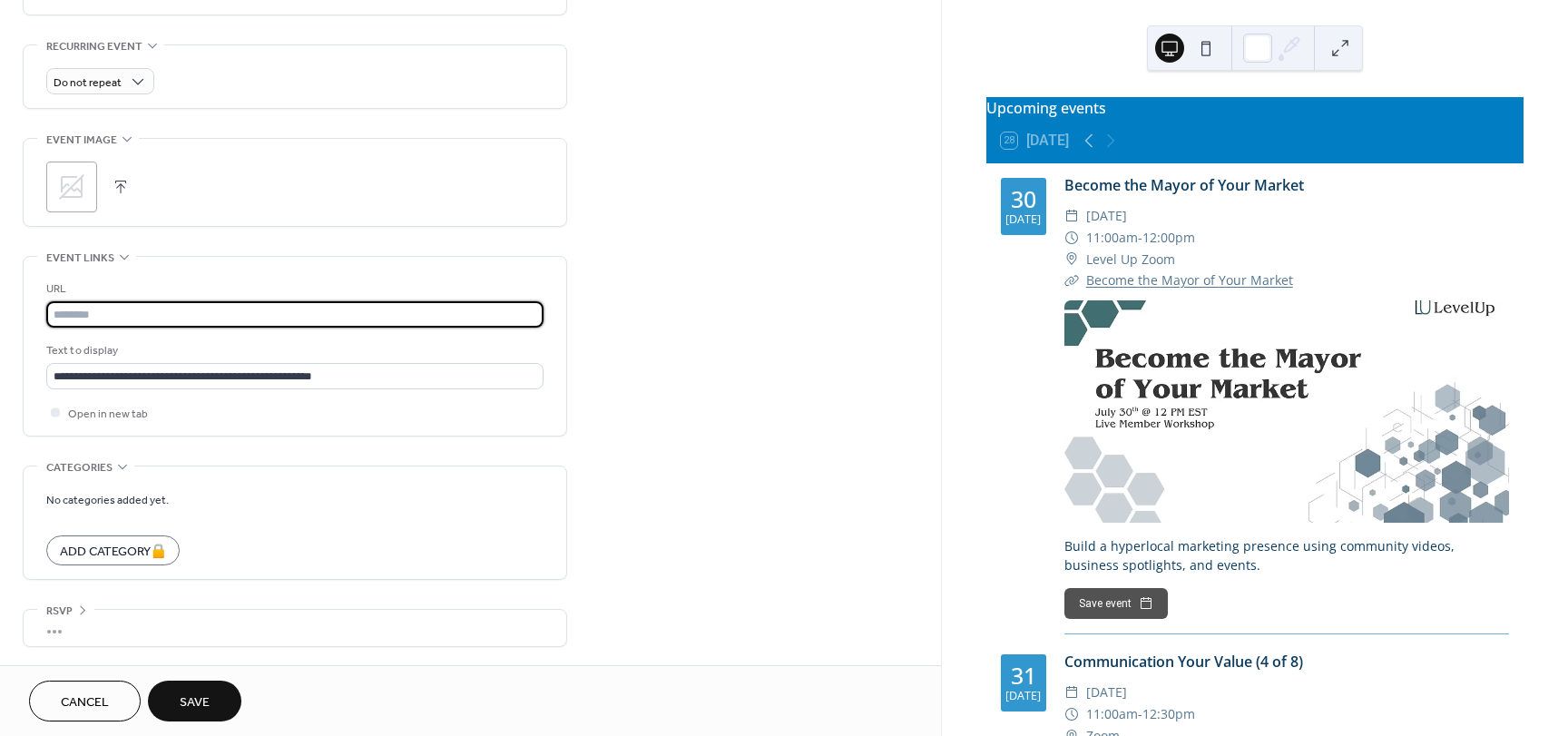 paste on "**********" 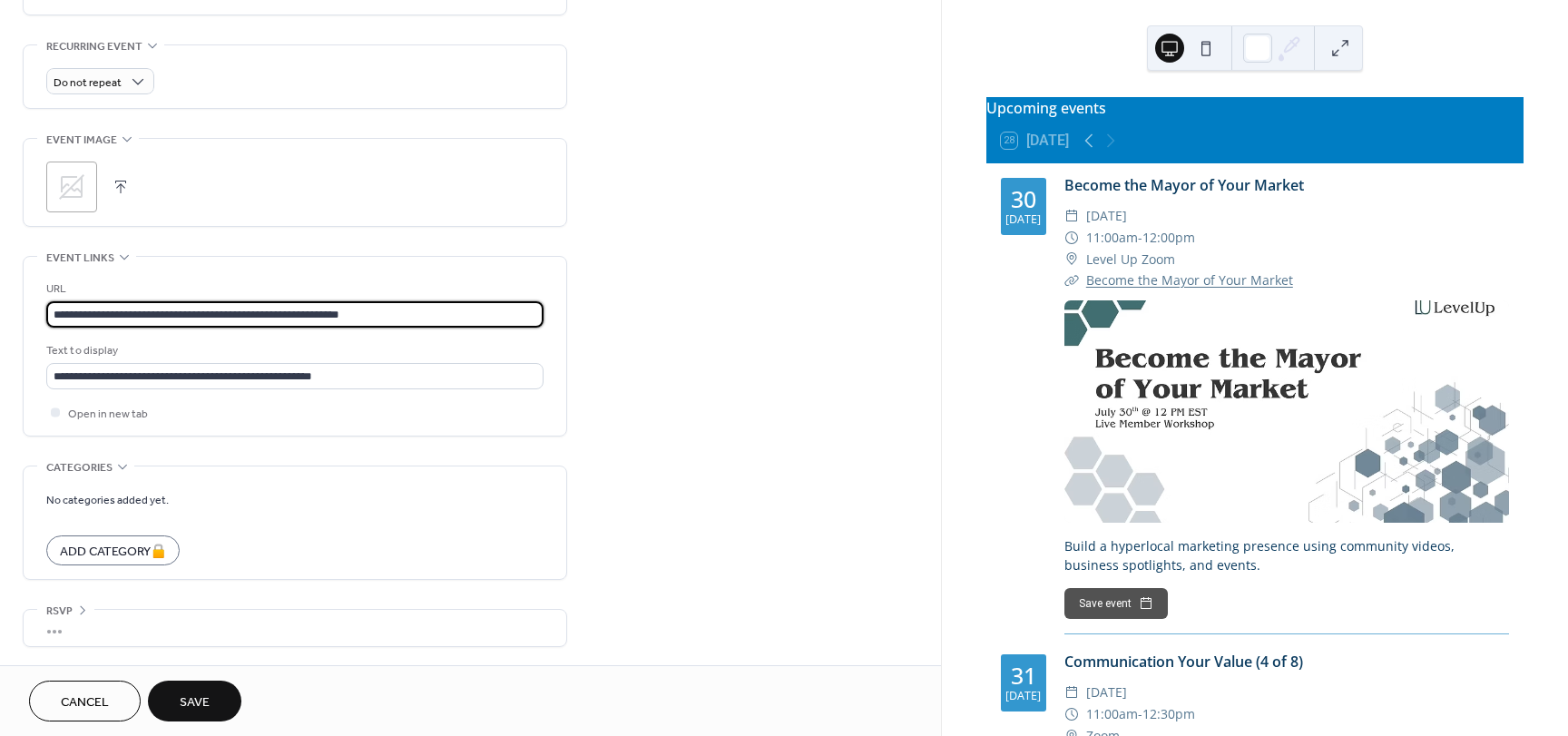 type on "**********" 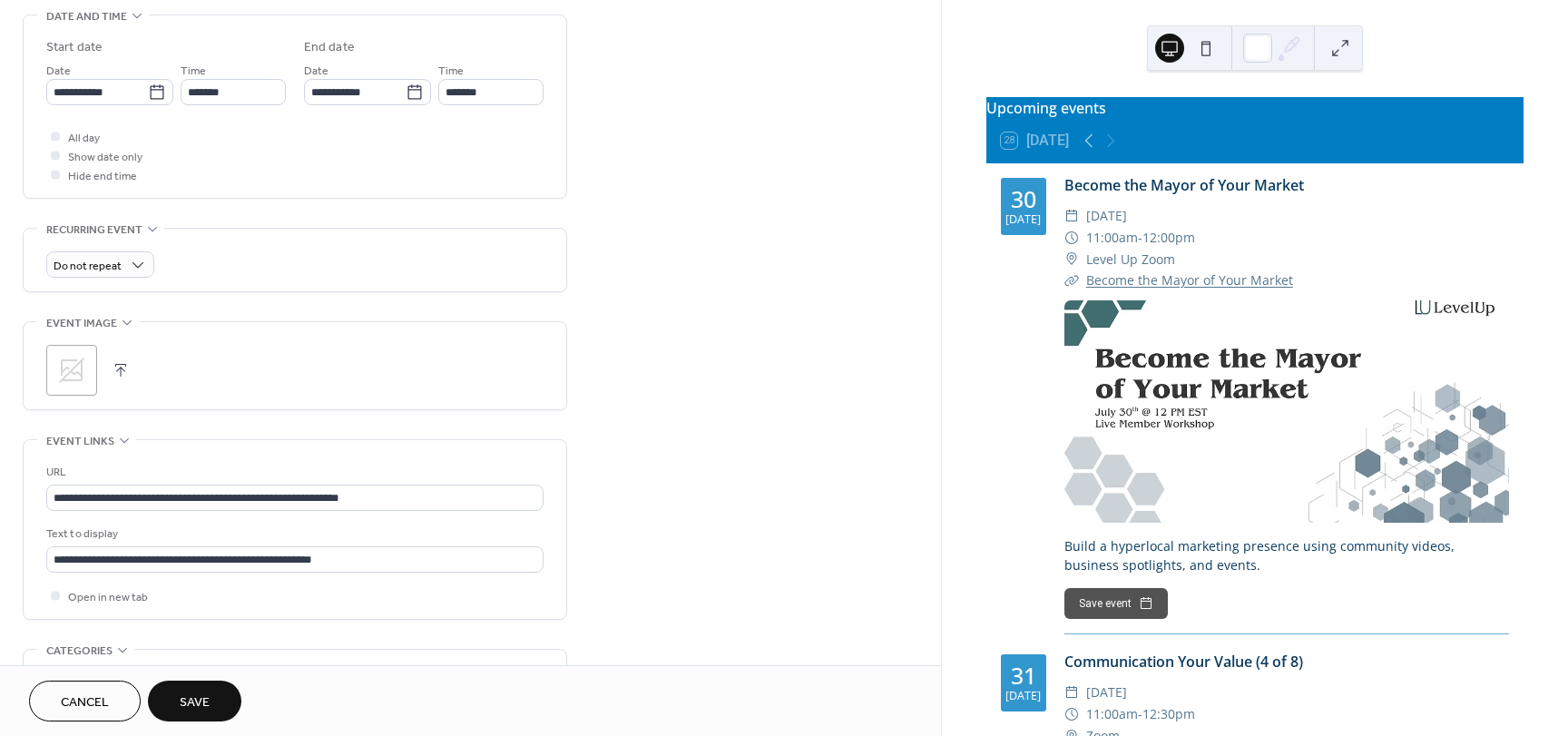 click 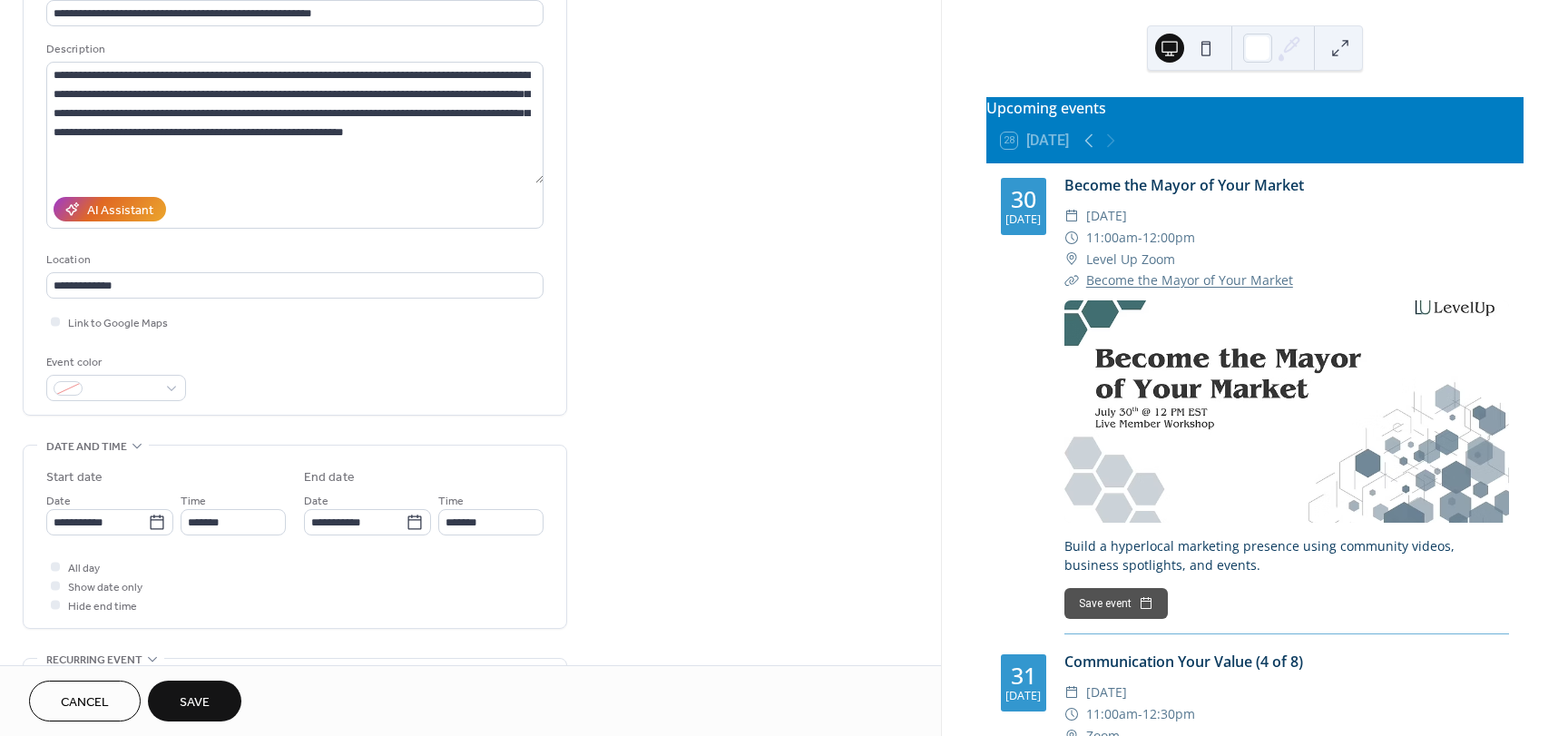 scroll, scrollTop: 0, scrollLeft: 0, axis: both 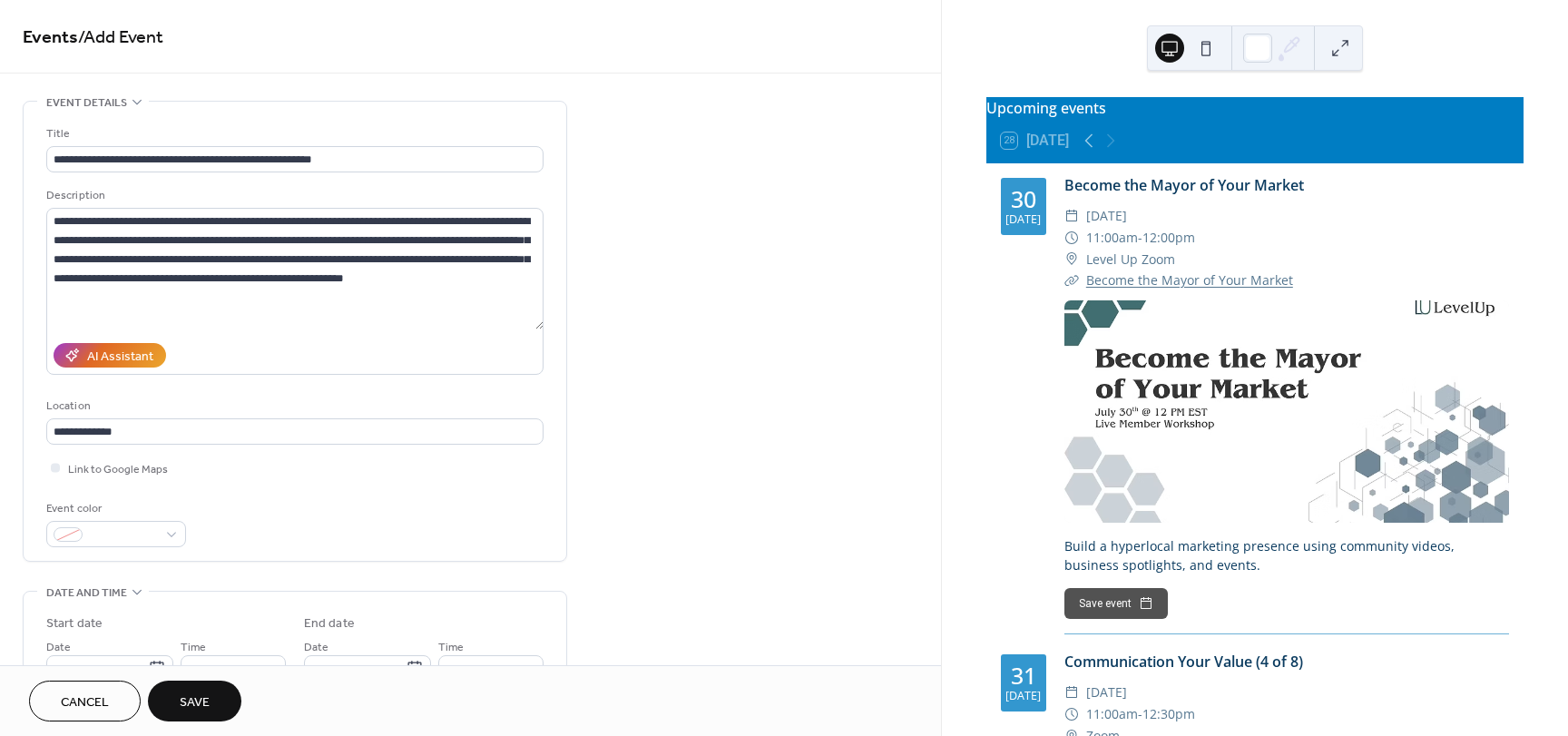 click on "Save" at bounding box center [194, 701] 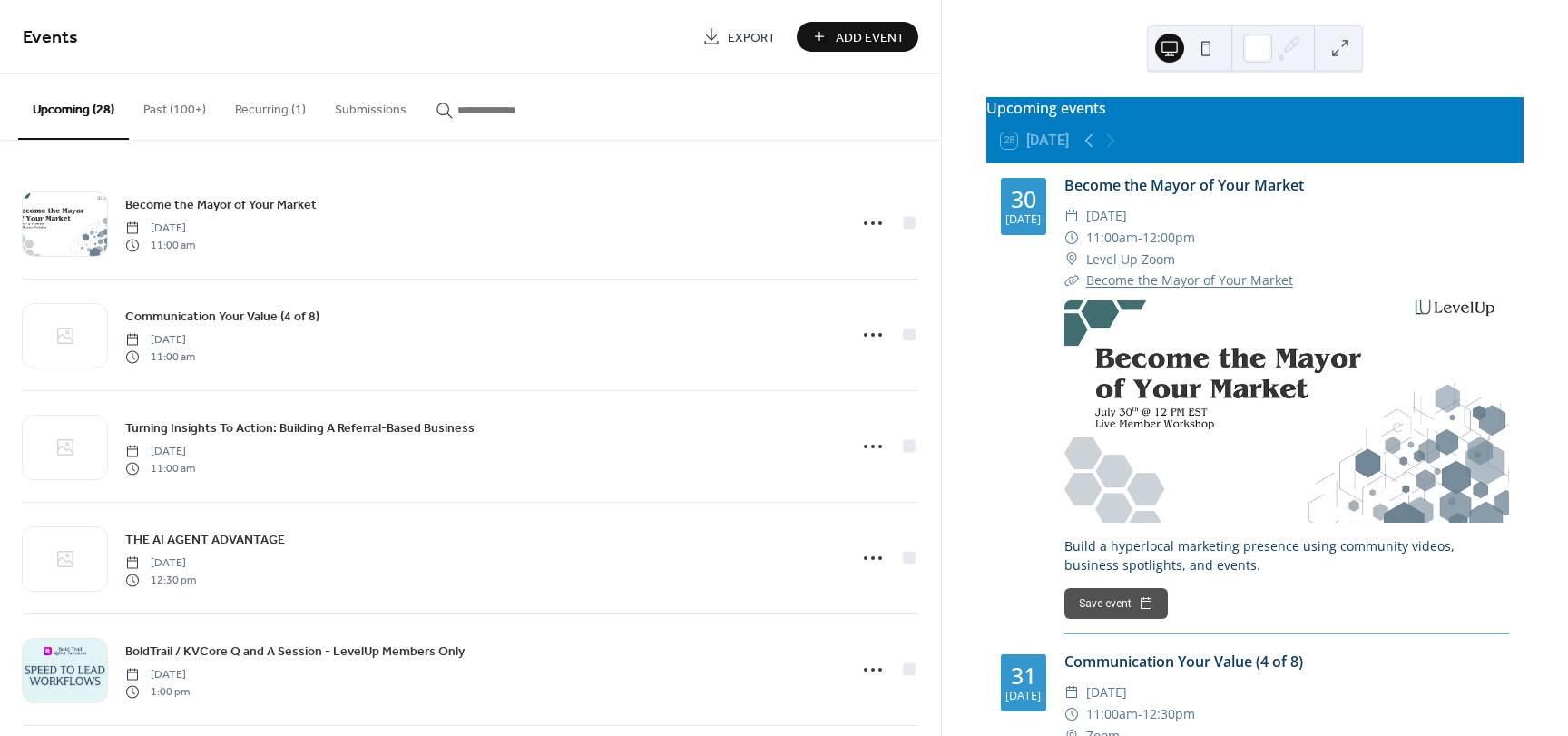 click on "Add Event" at bounding box center (870, 37) 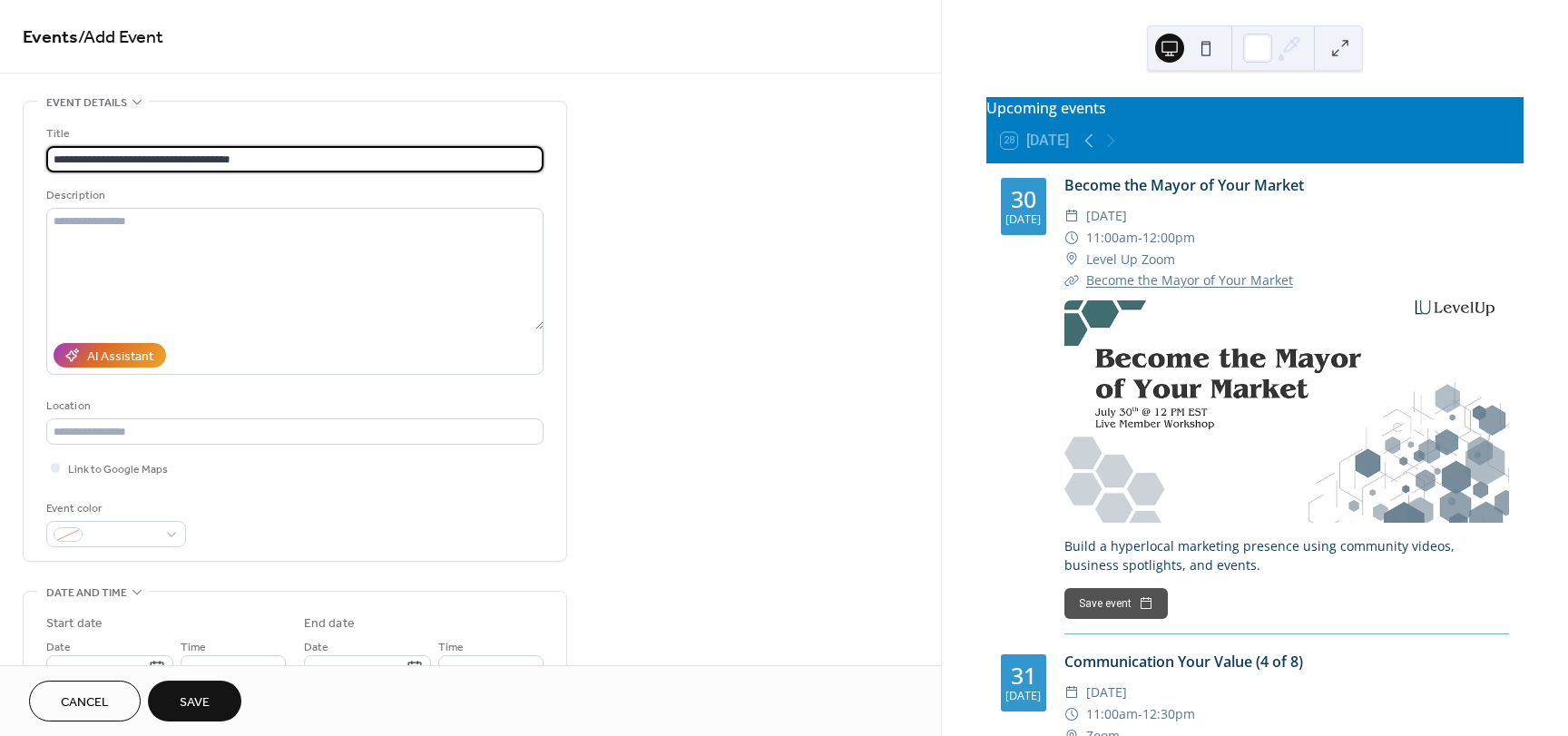 type on "**********" 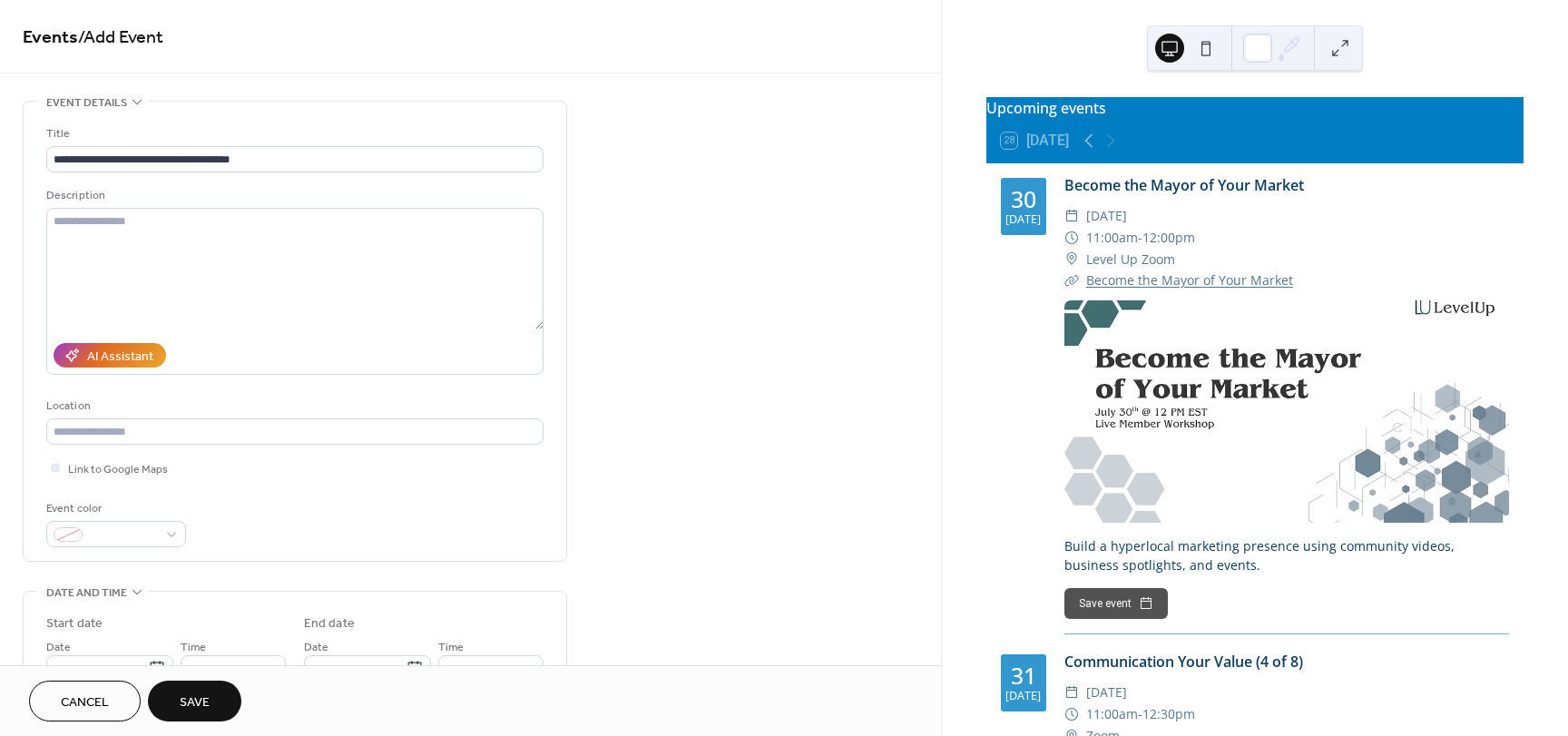 click on "**********" at bounding box center (470, 762) 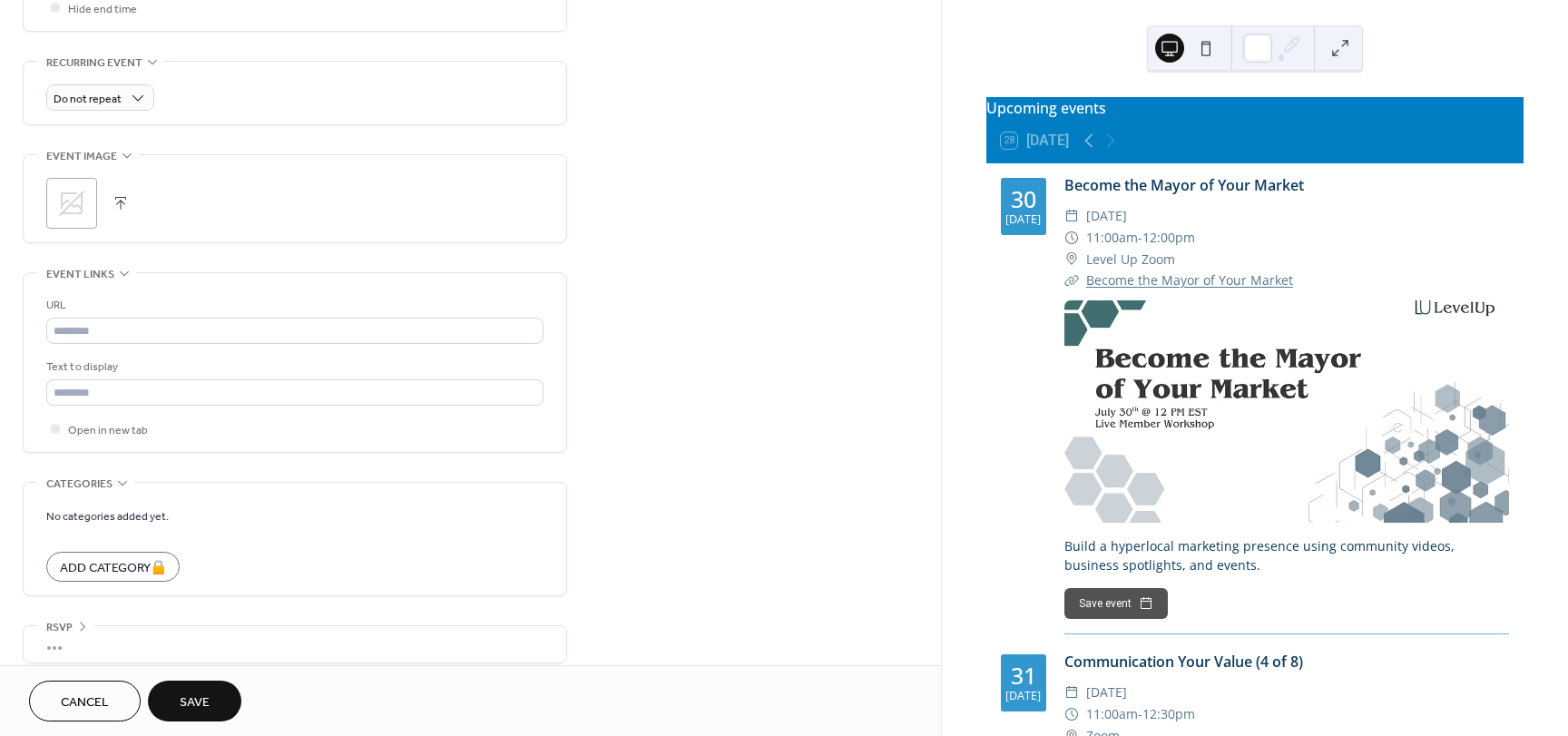 scroll, scrollTop: 760, scrollLeft: 0, axis: vertical 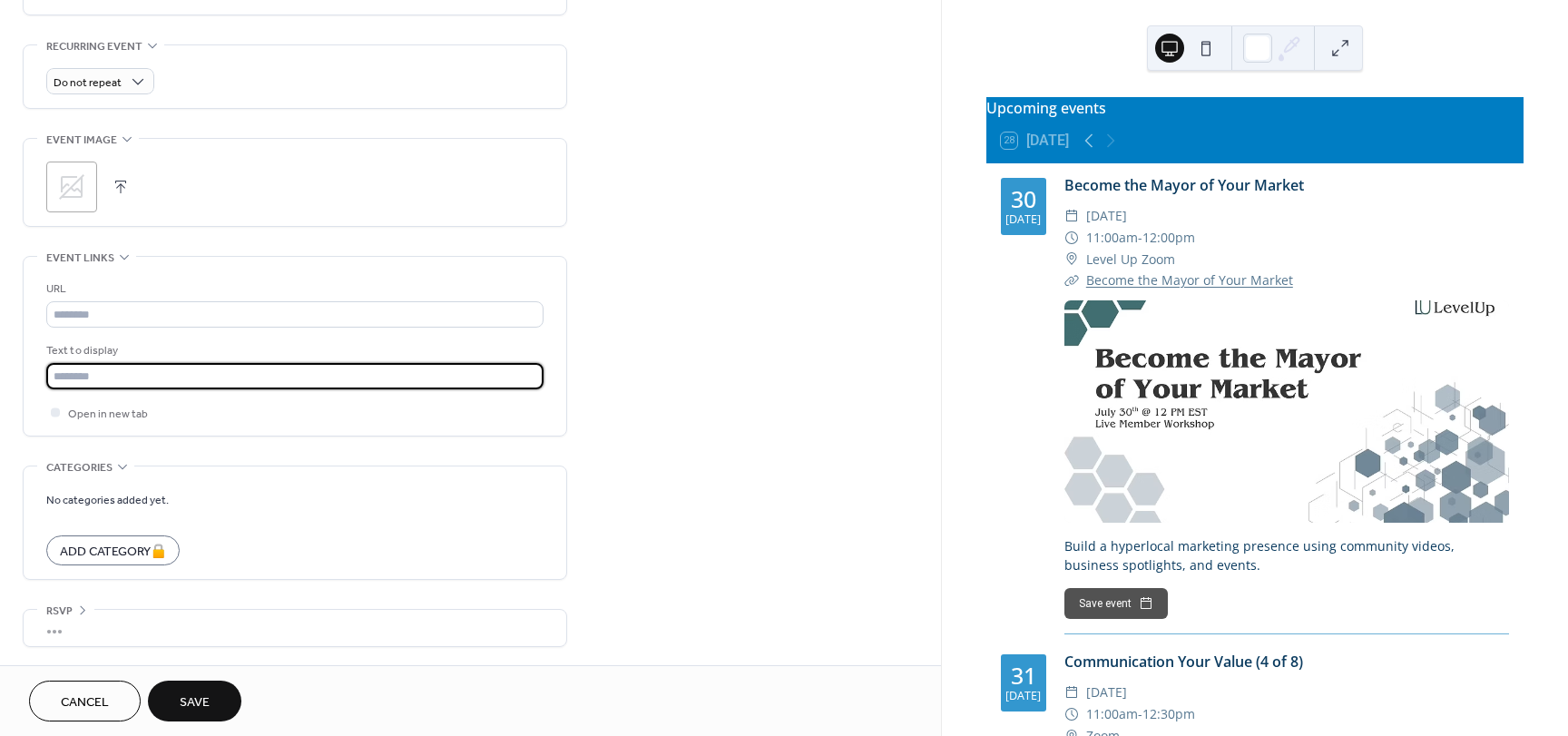 click at bounding box center (295, 376) 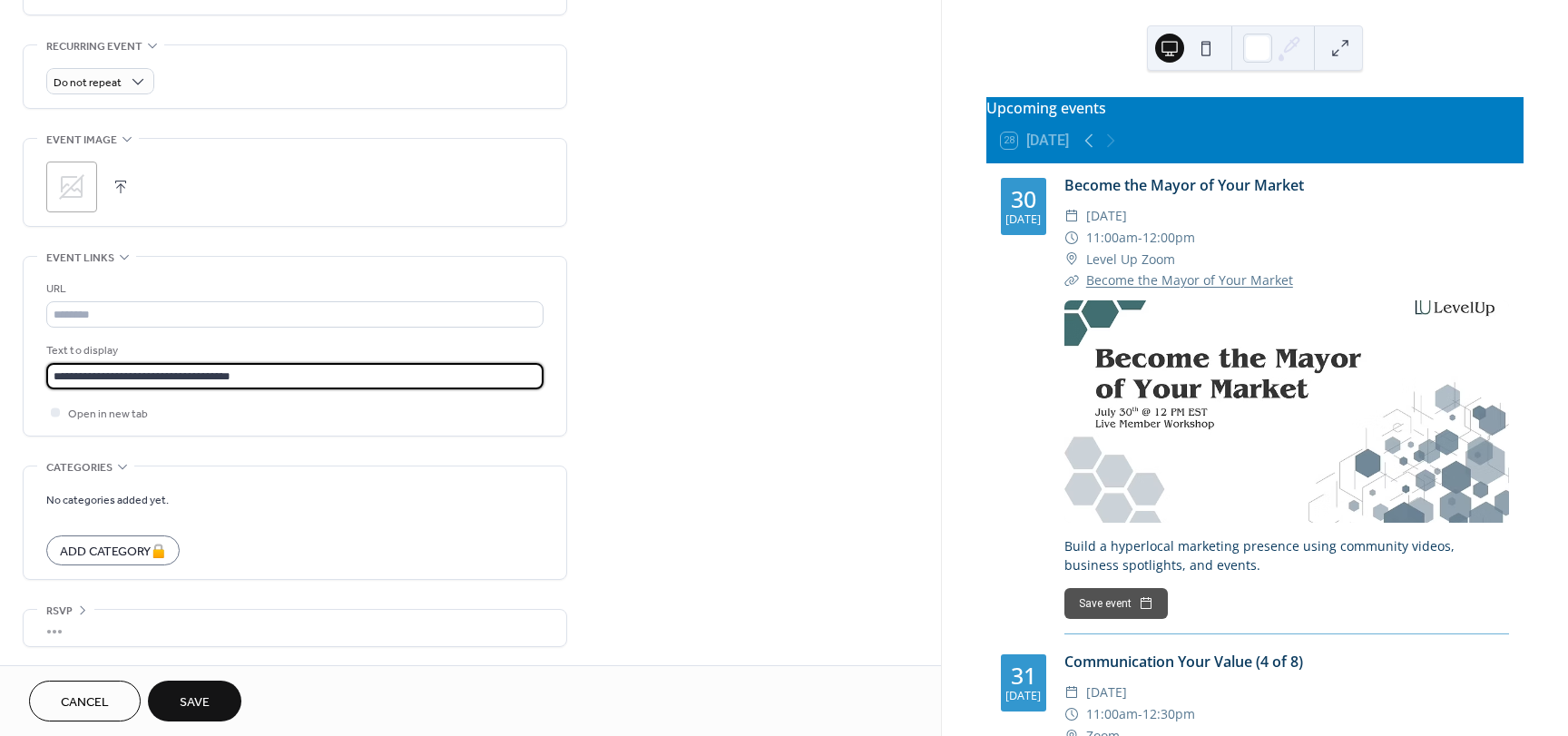 type on "**********" 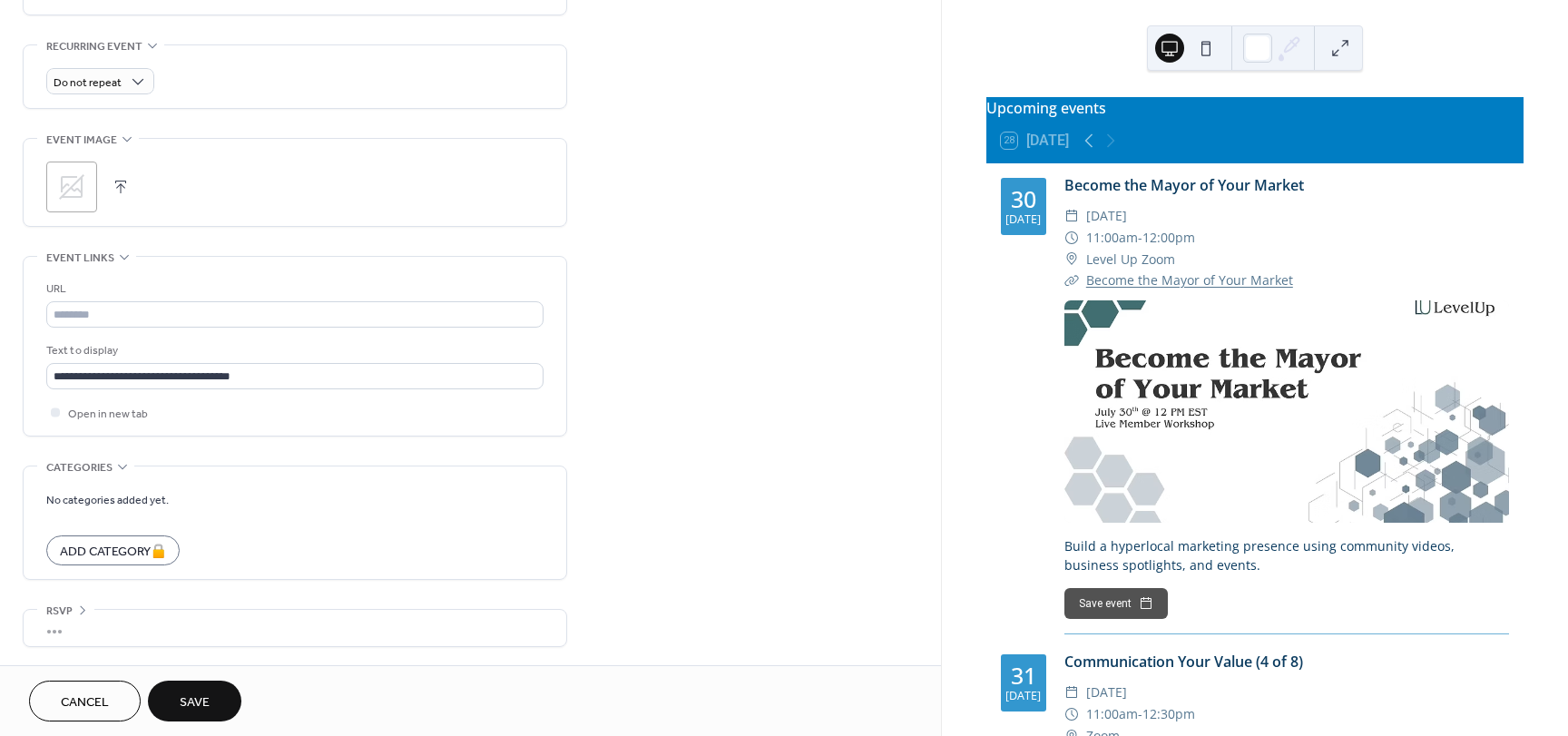 click 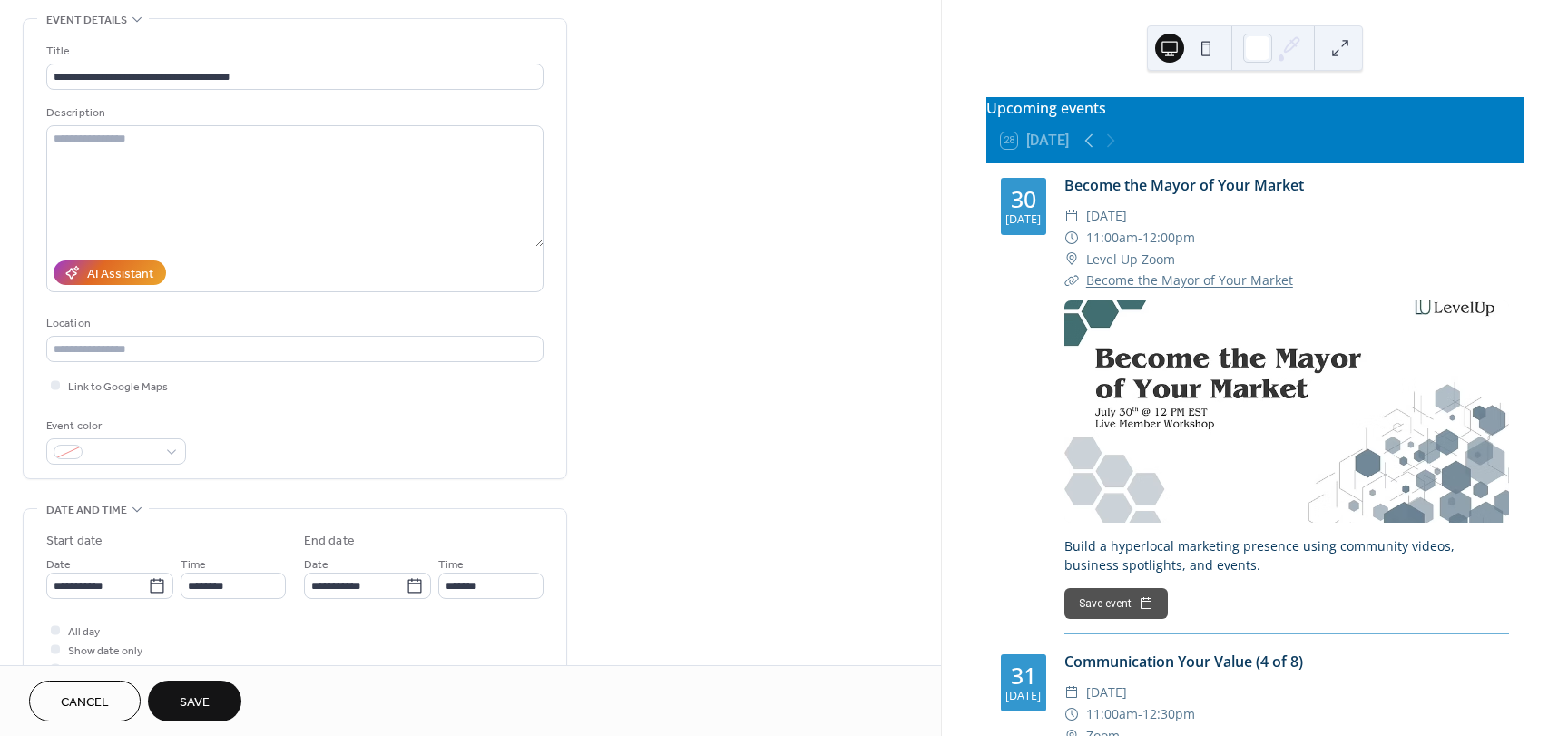 scroll, scrollTop: 0, scrollLeft: 0, axis: both 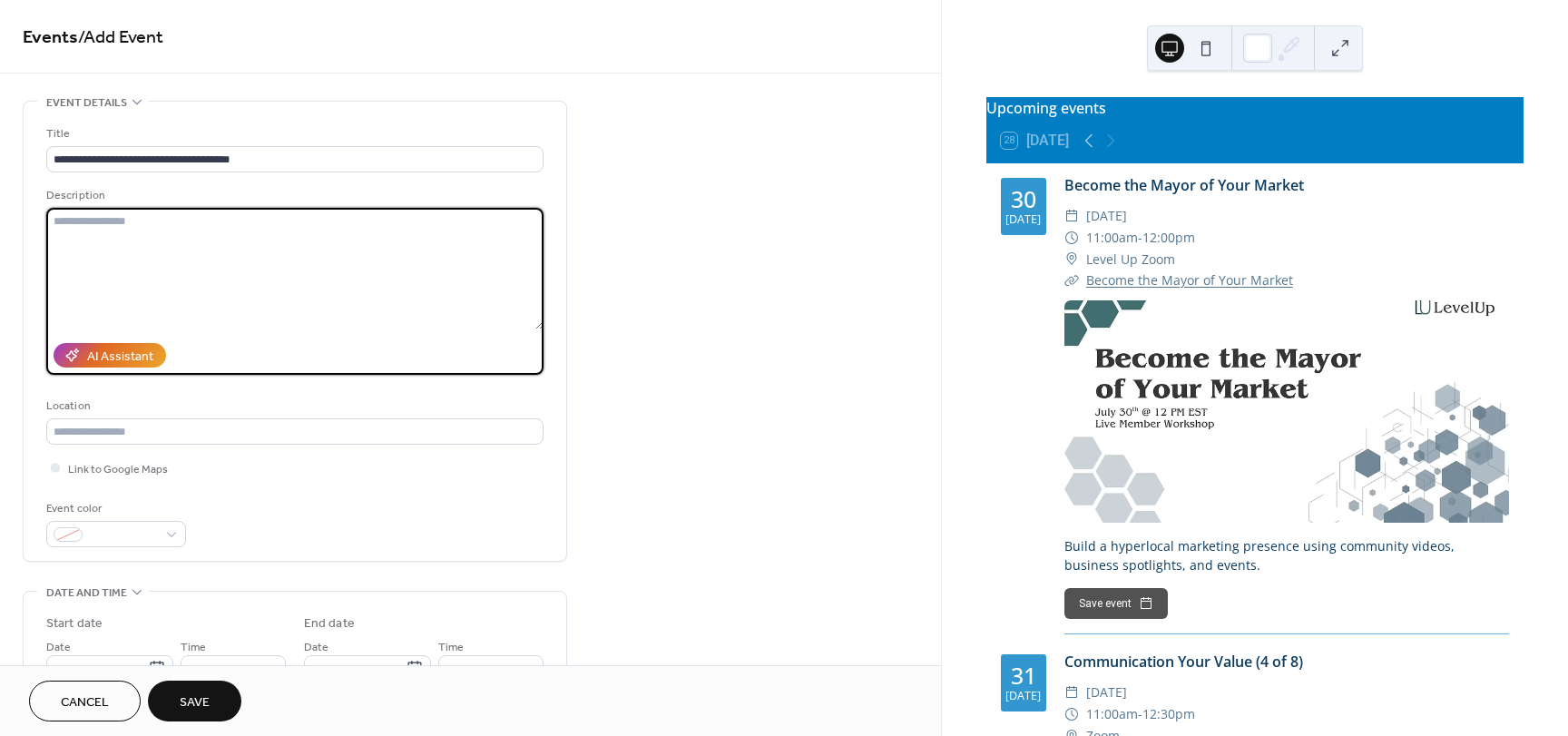 click at bounding box center [295, 269] 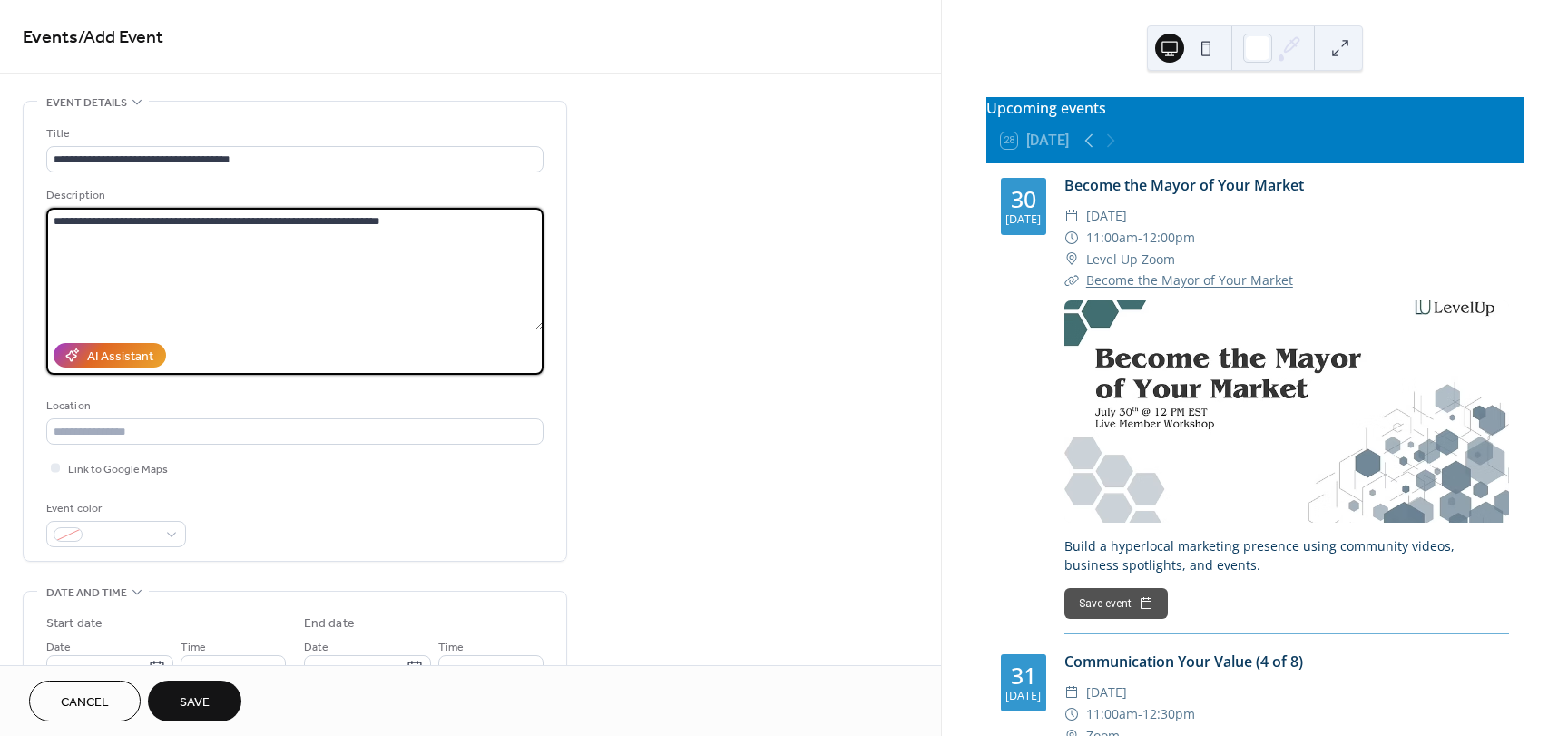 type on "**********" 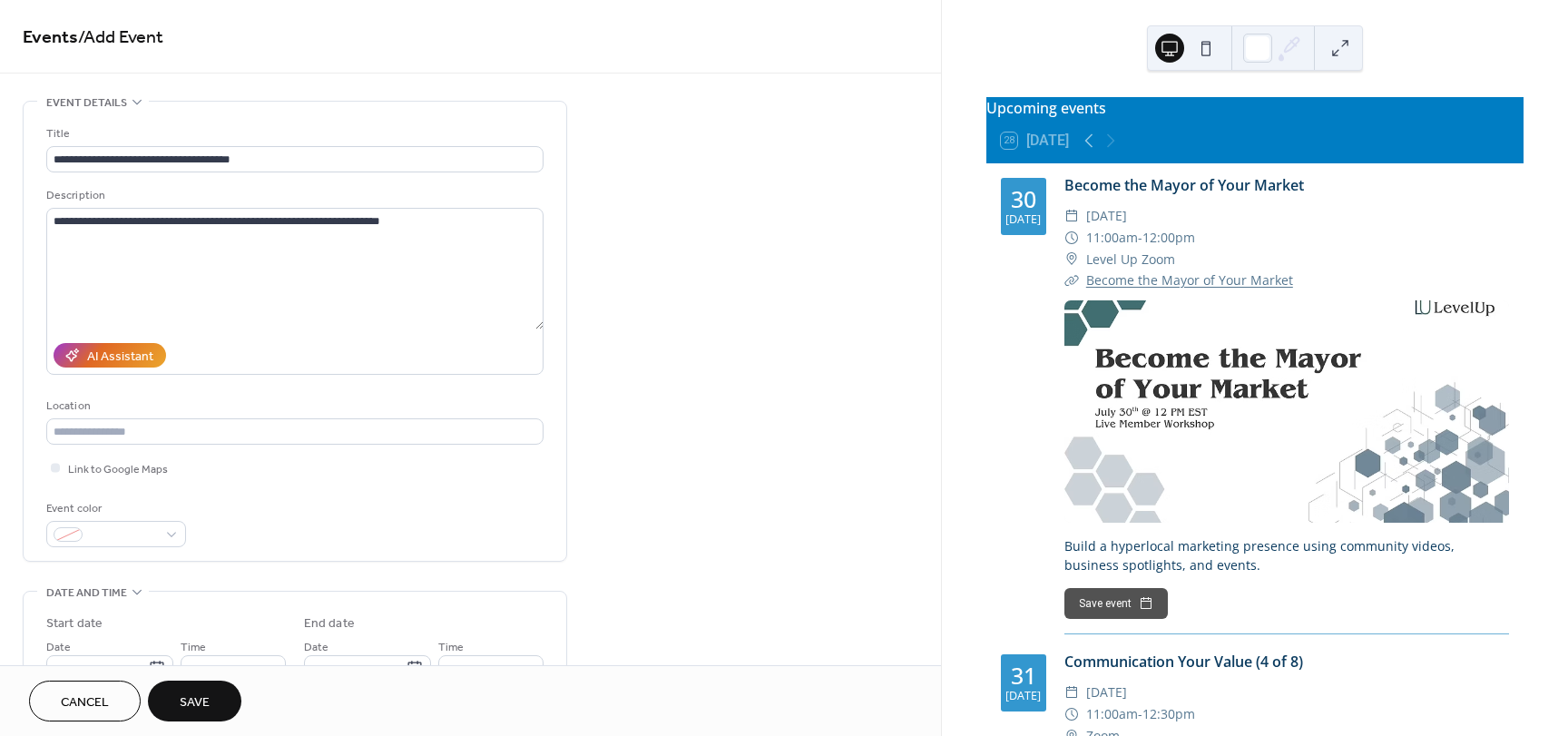 click on "**********" at bounding box center (470, 762) 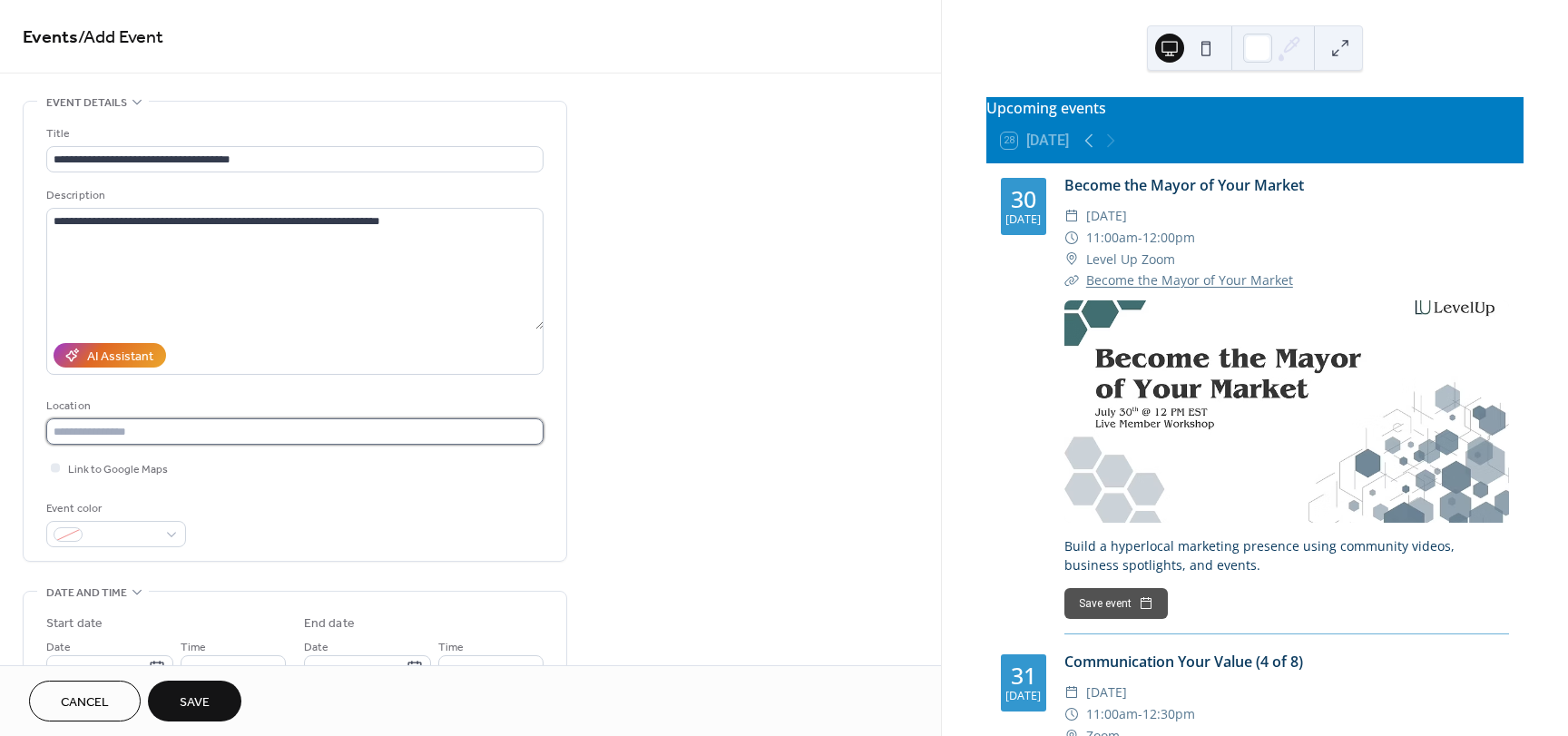 click at bounding box center [295, 431] 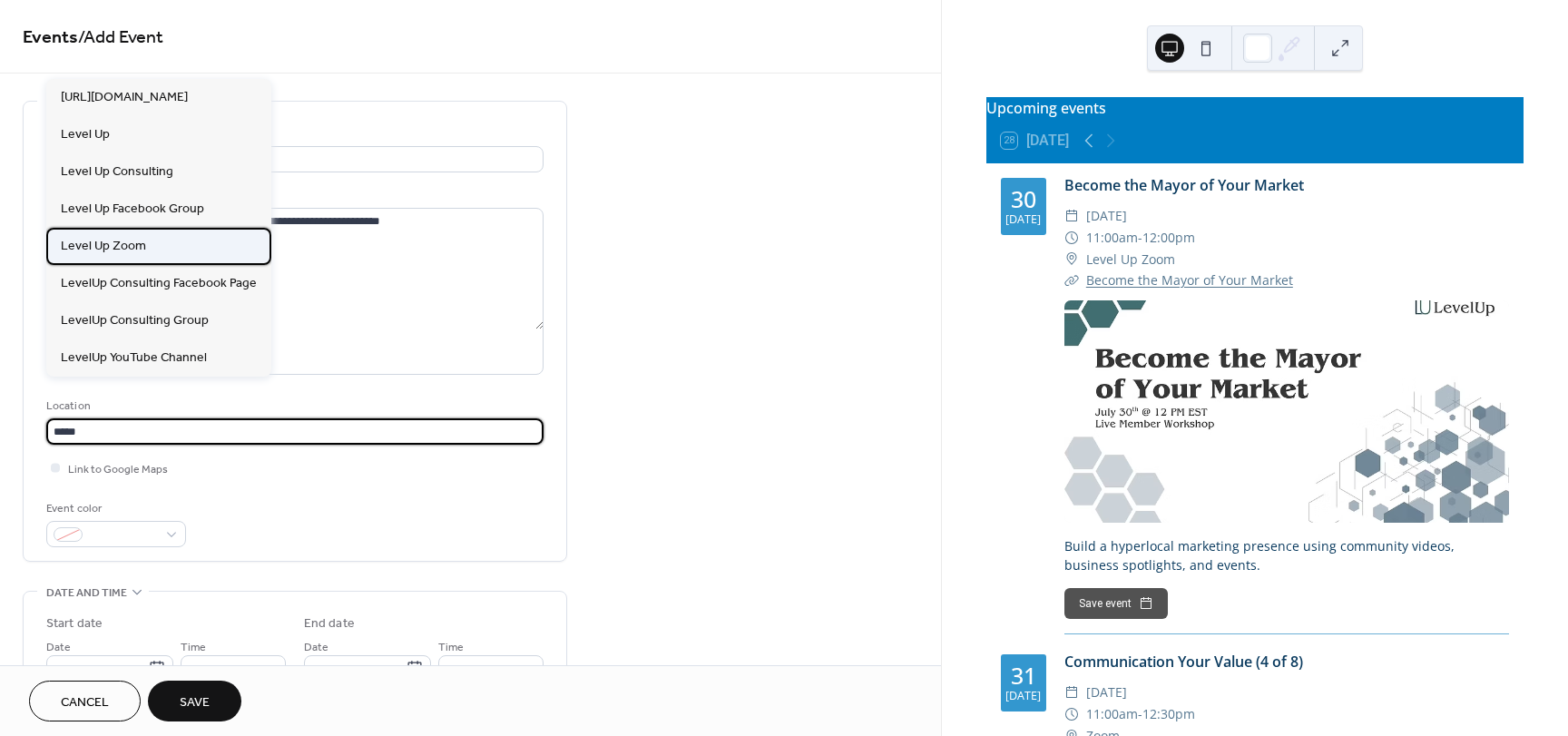 click on "Level Up Zoom" at bounding box center [103, 246] 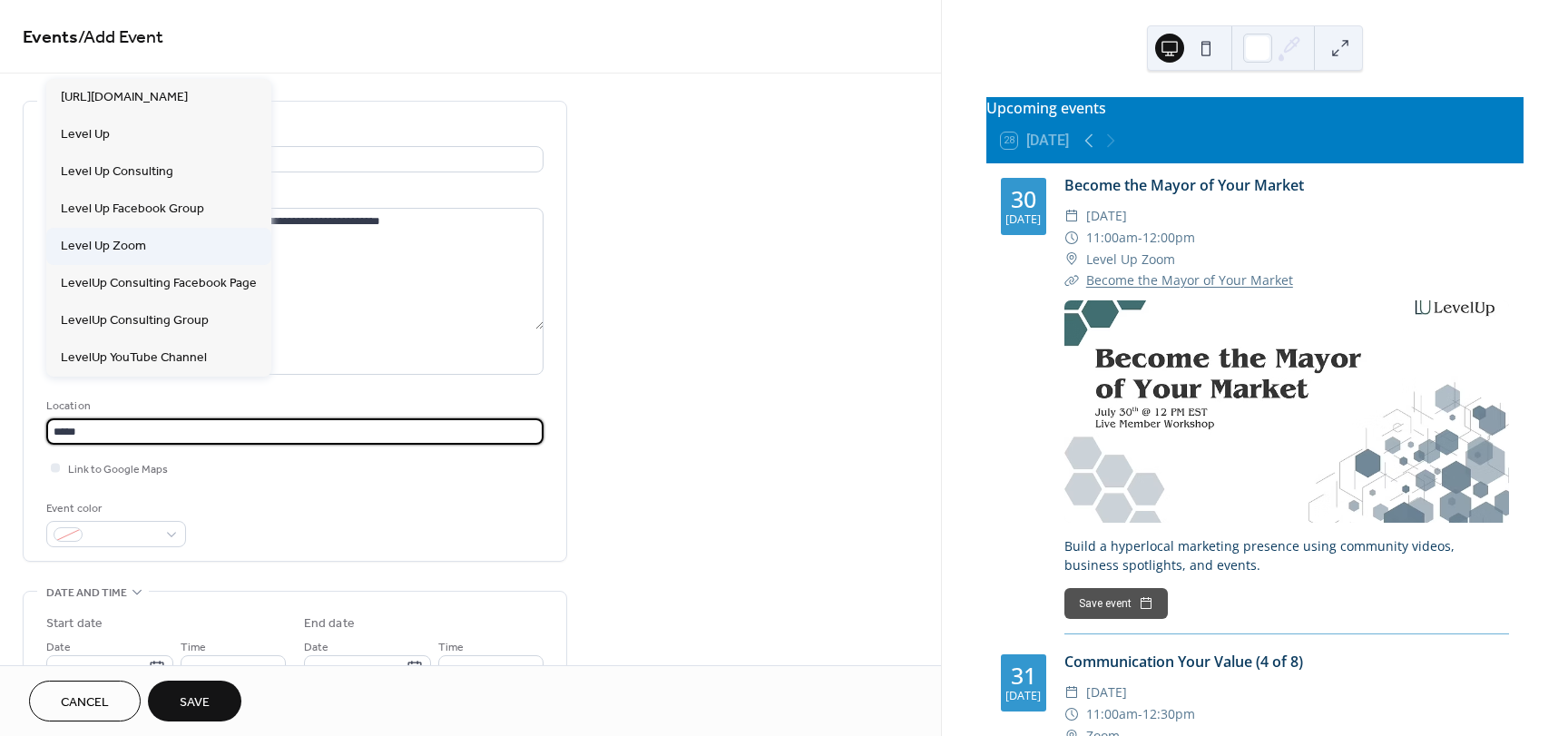 type on "**********" 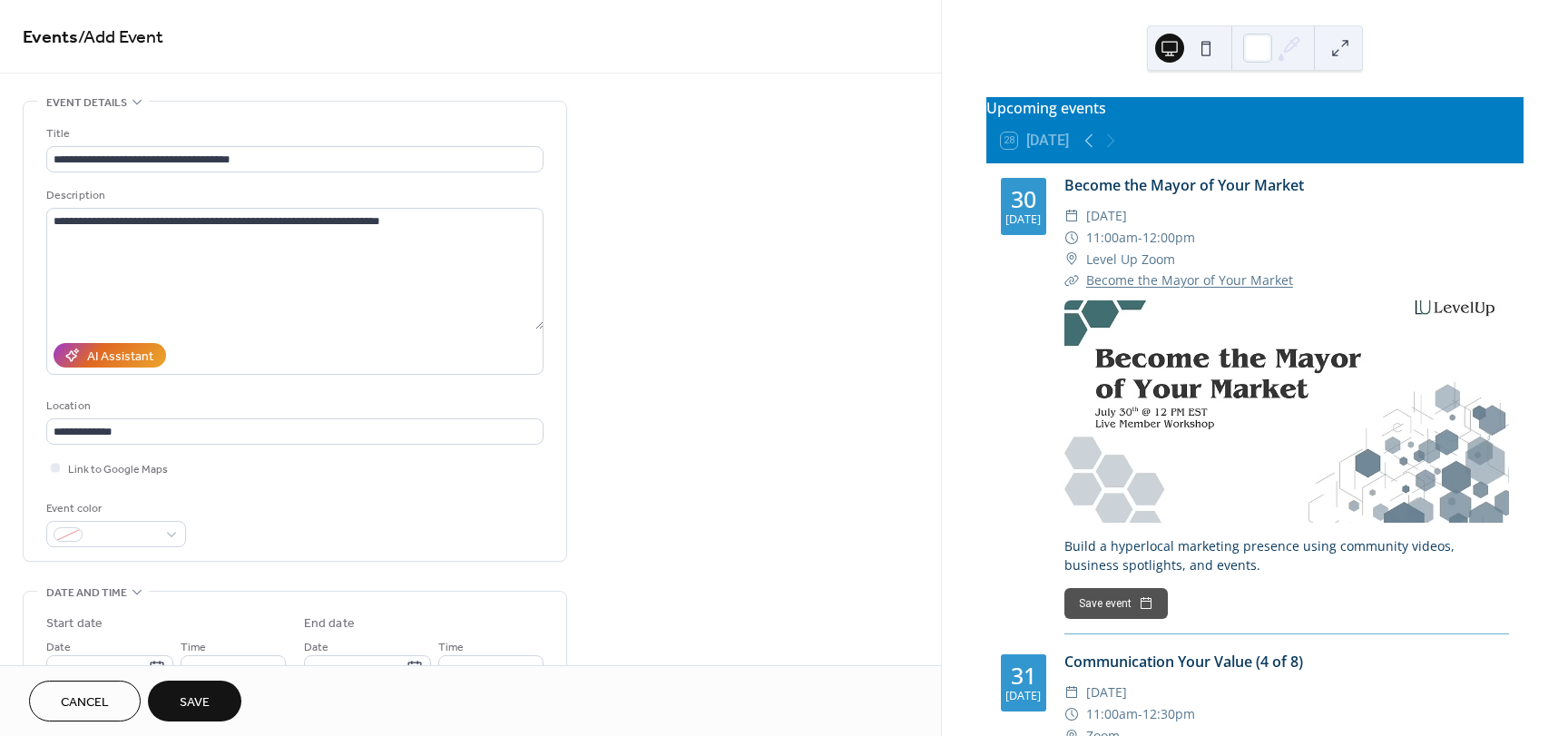 click on "**********" at bounding box center [470, 762] 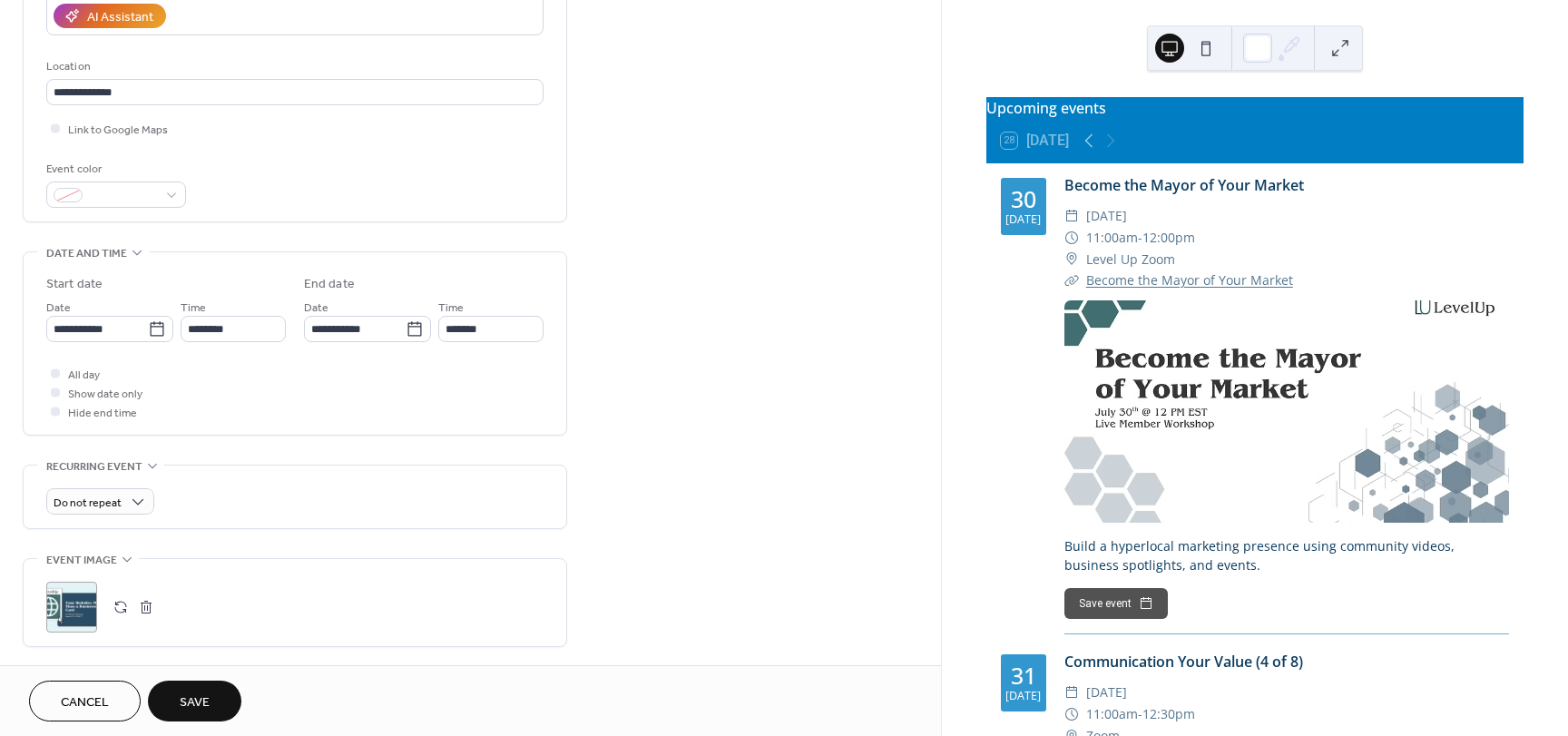 scroll, scrollTop: 347, scrollLeft: 0, axis: vertical 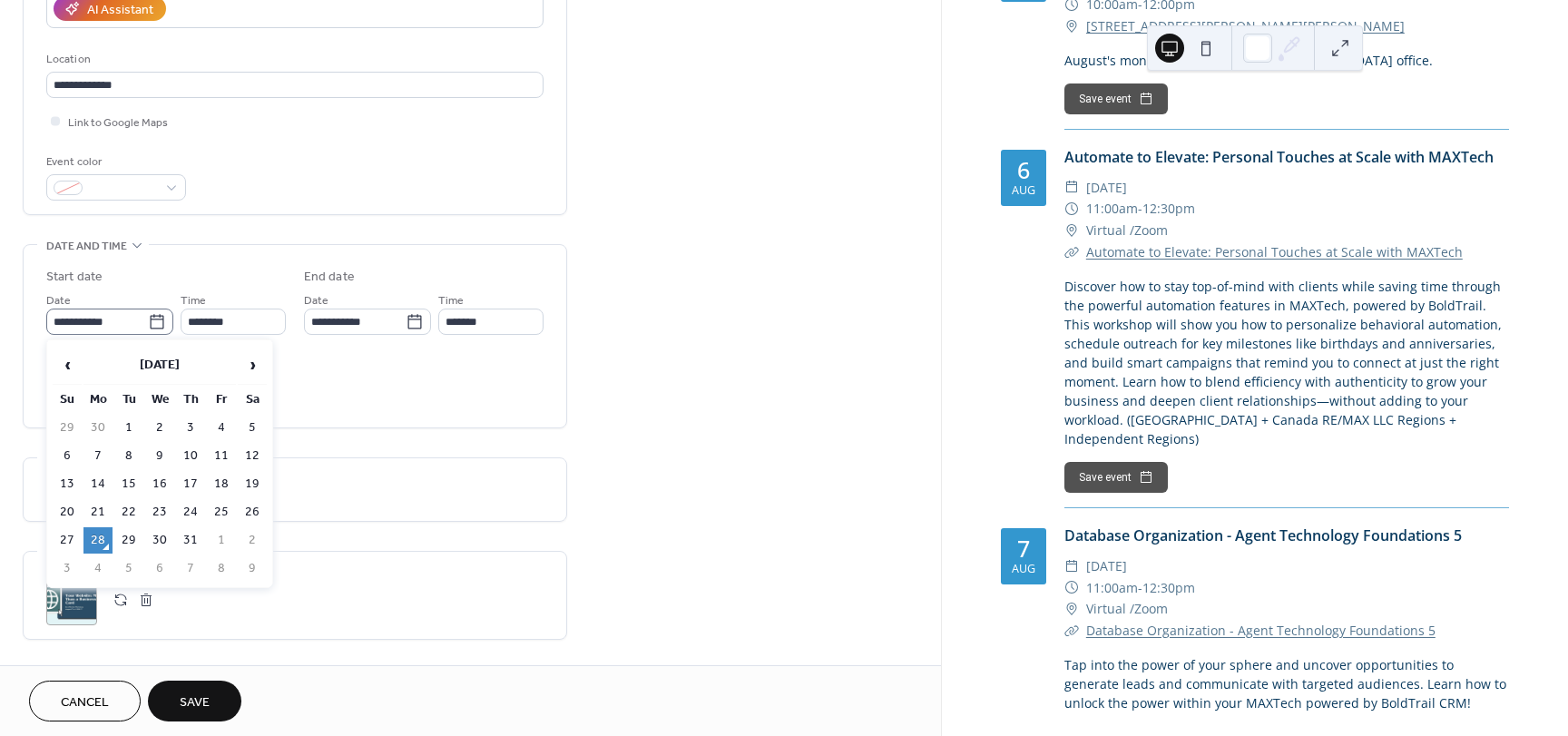 click 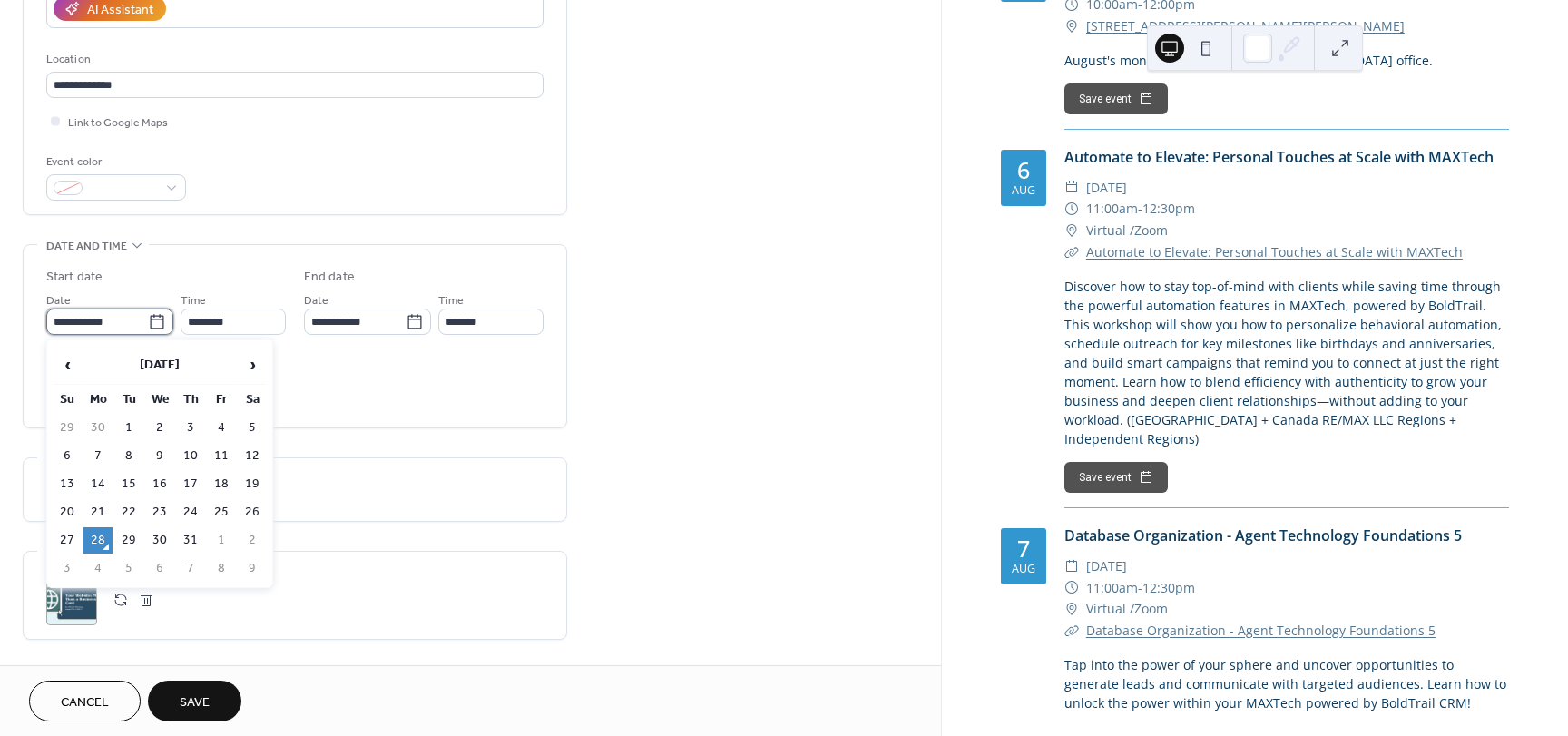 click on "**********" at bounding box center (97, 321) 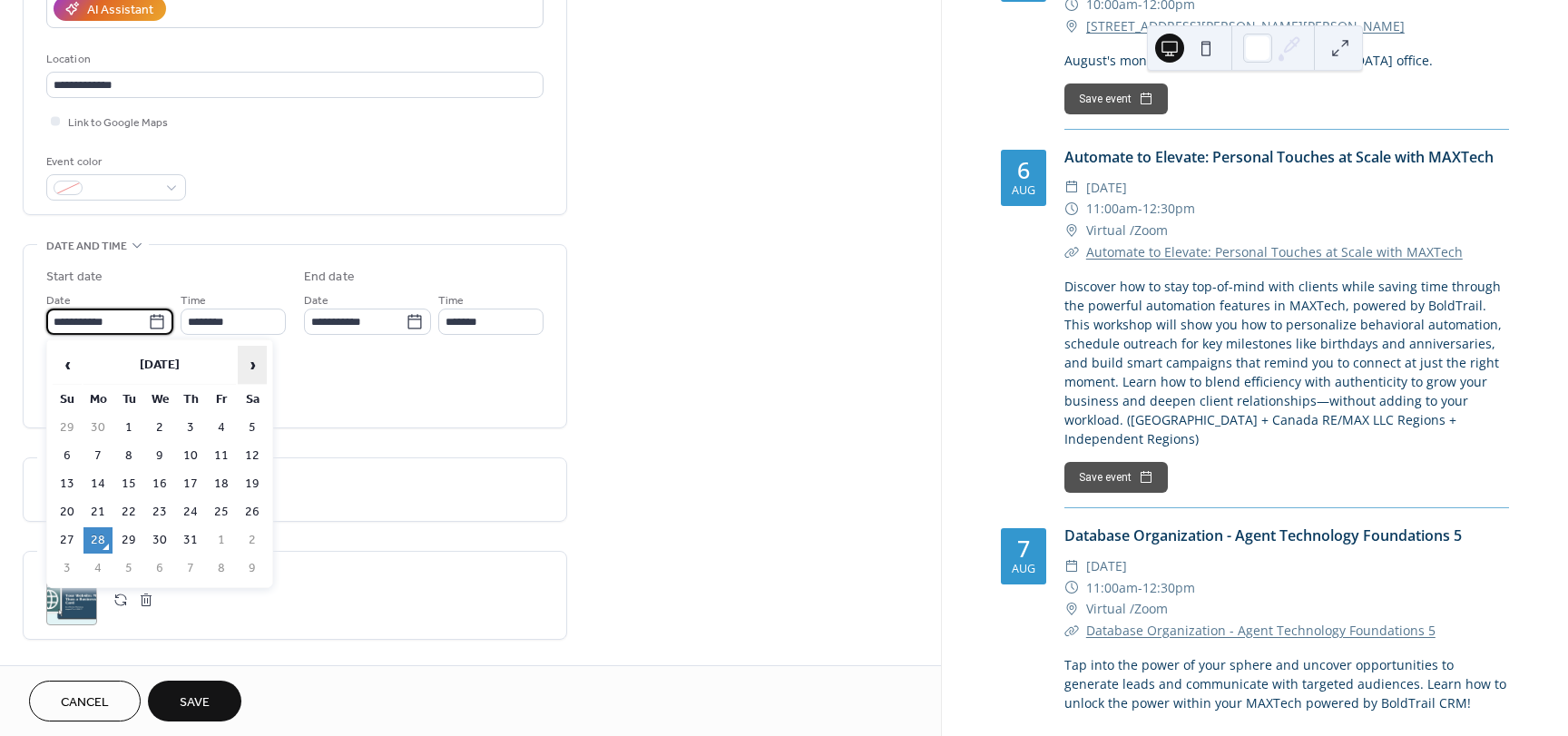 click on "›" at bounding box center (252, 365) 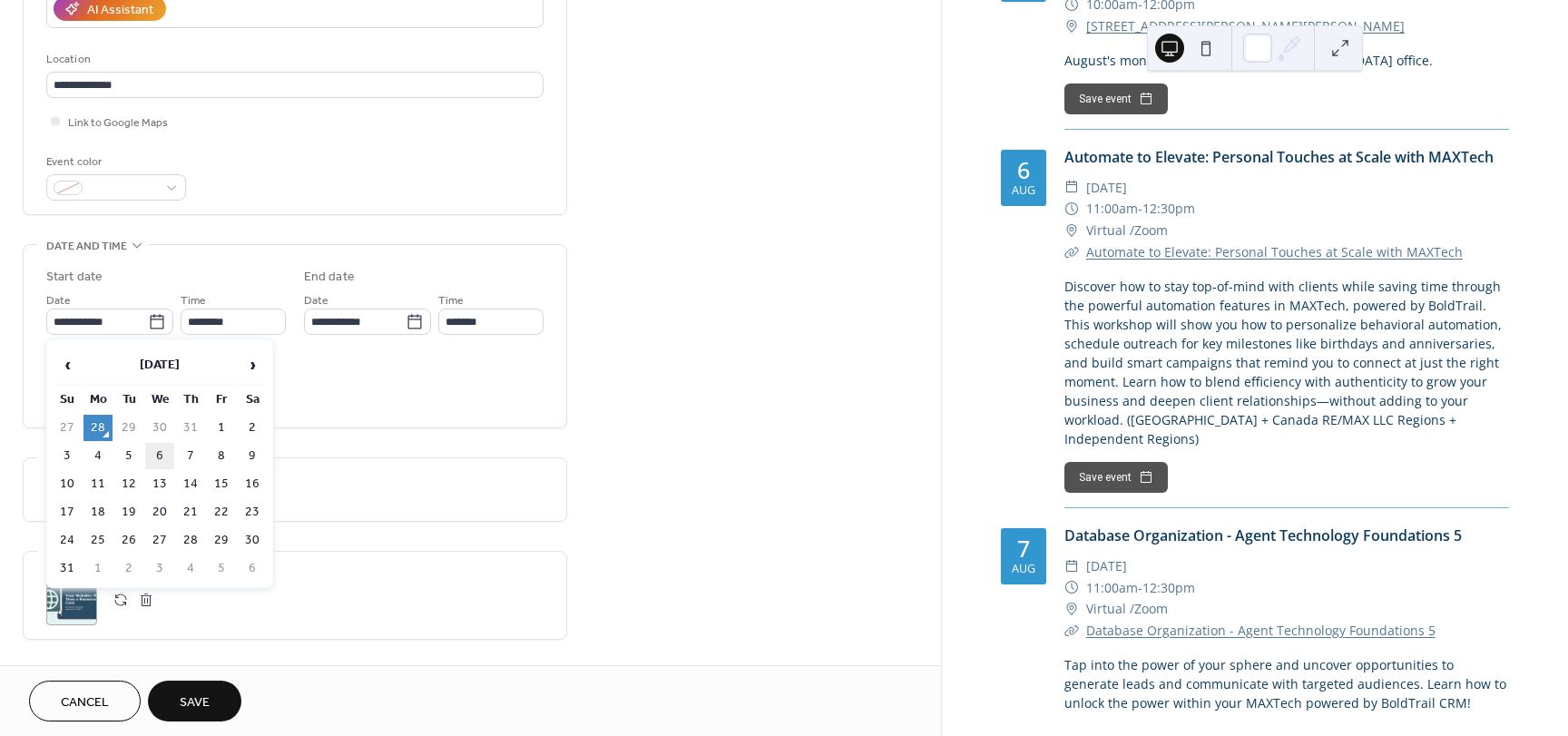 click on "6" at bounding box center (160, 456) 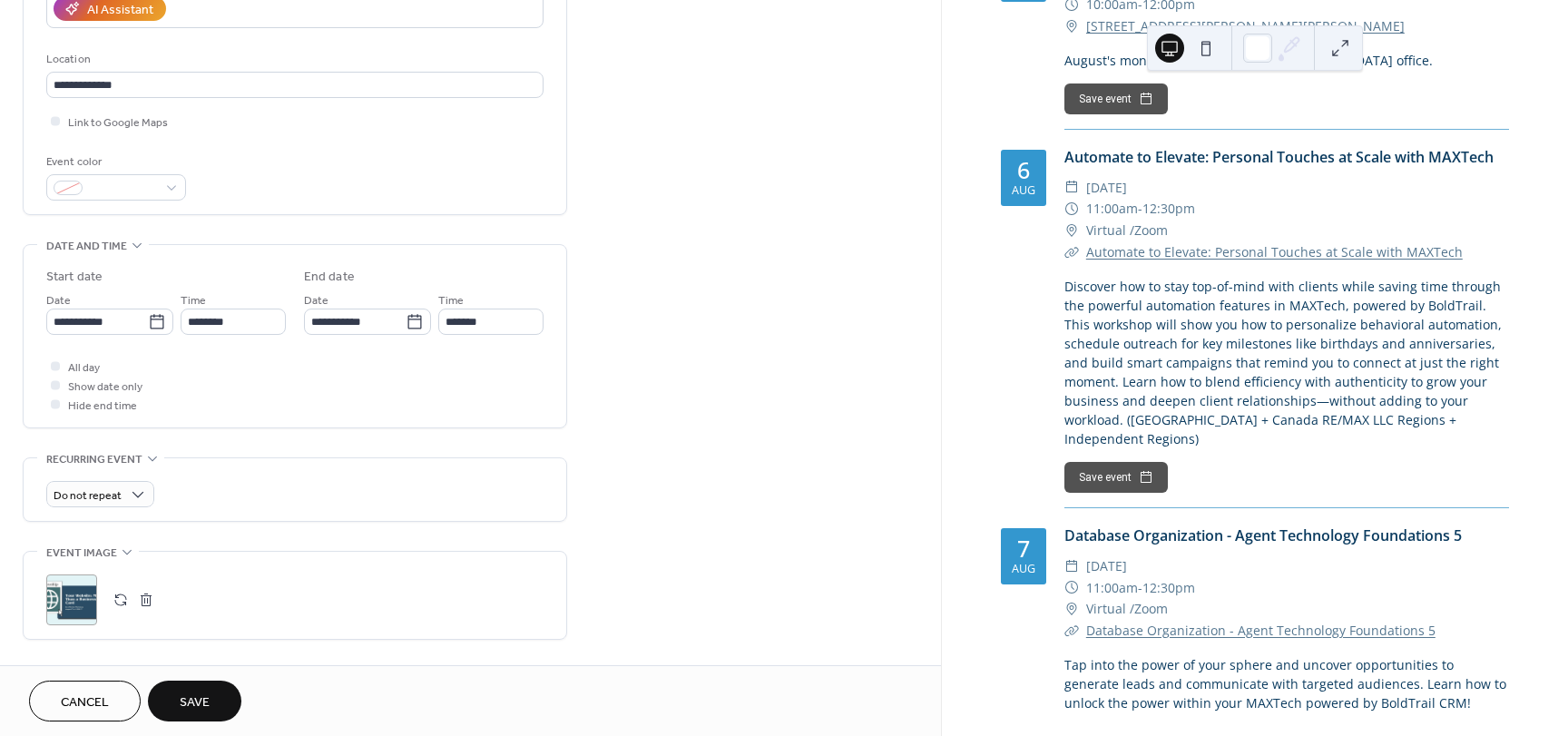 click on "All day Show date only Hide end time" at bounding box center [295, 385] 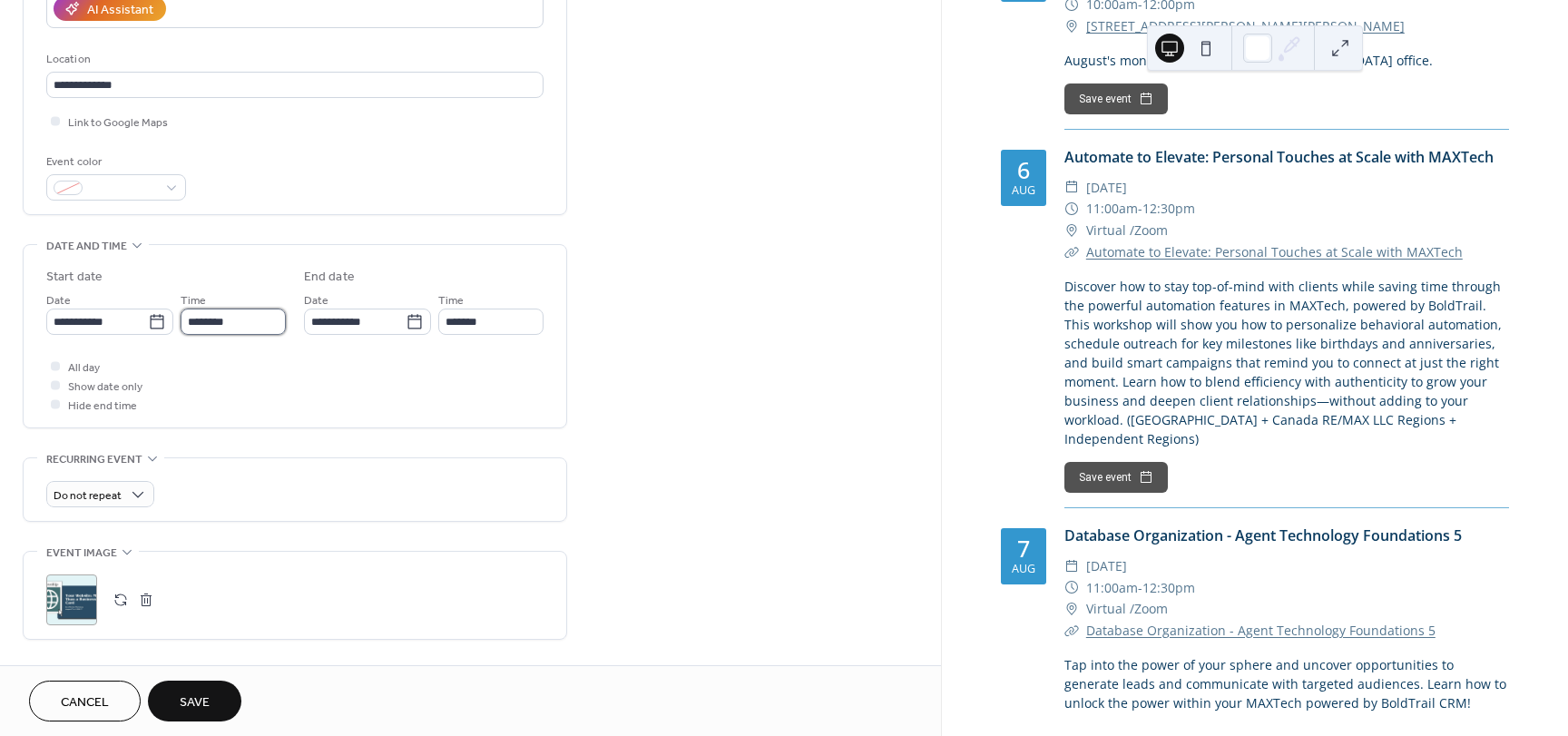 click on "********" at bounding box center [233, 321] 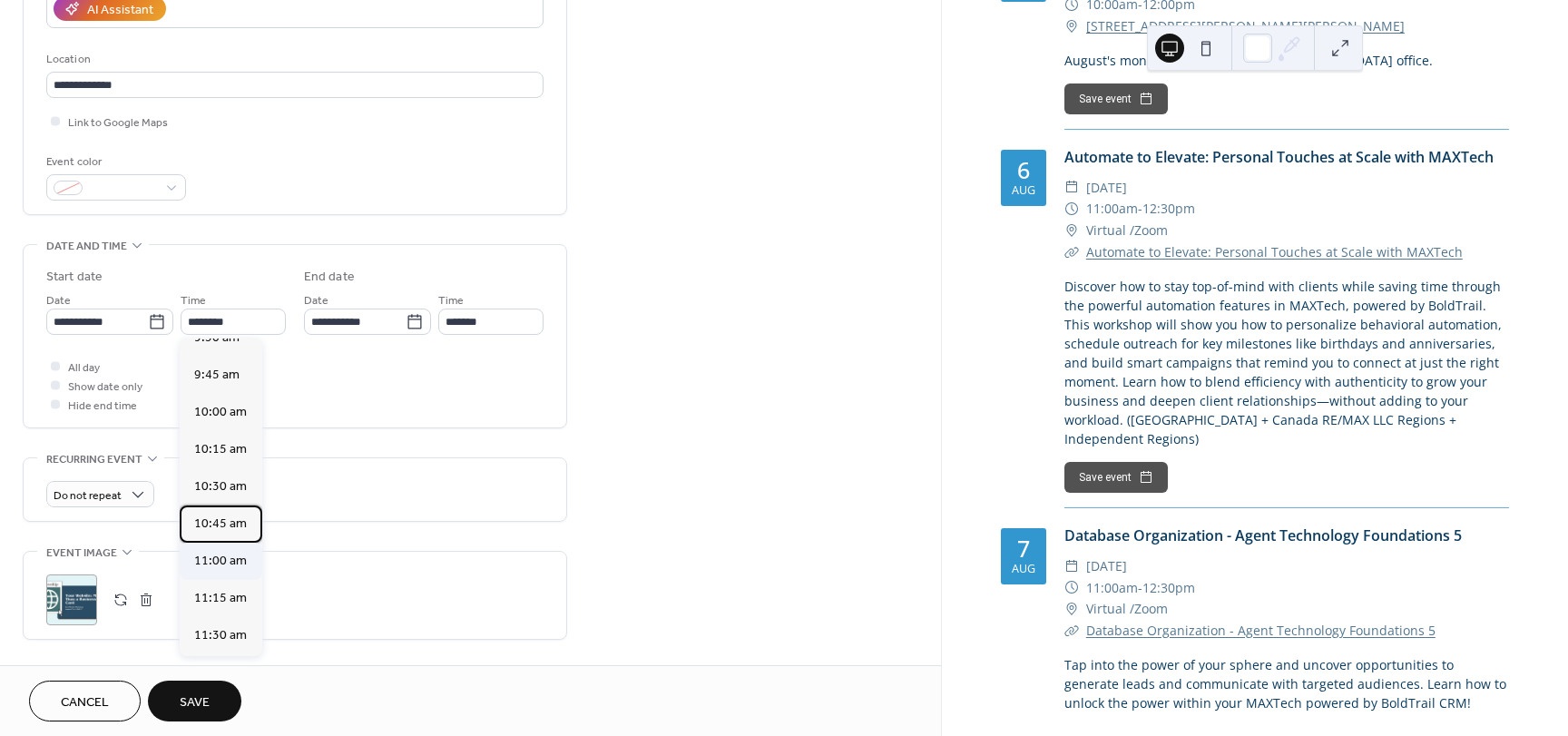 scroll, scrollTop: 1430, scrollLeft: 0, axis: vertical 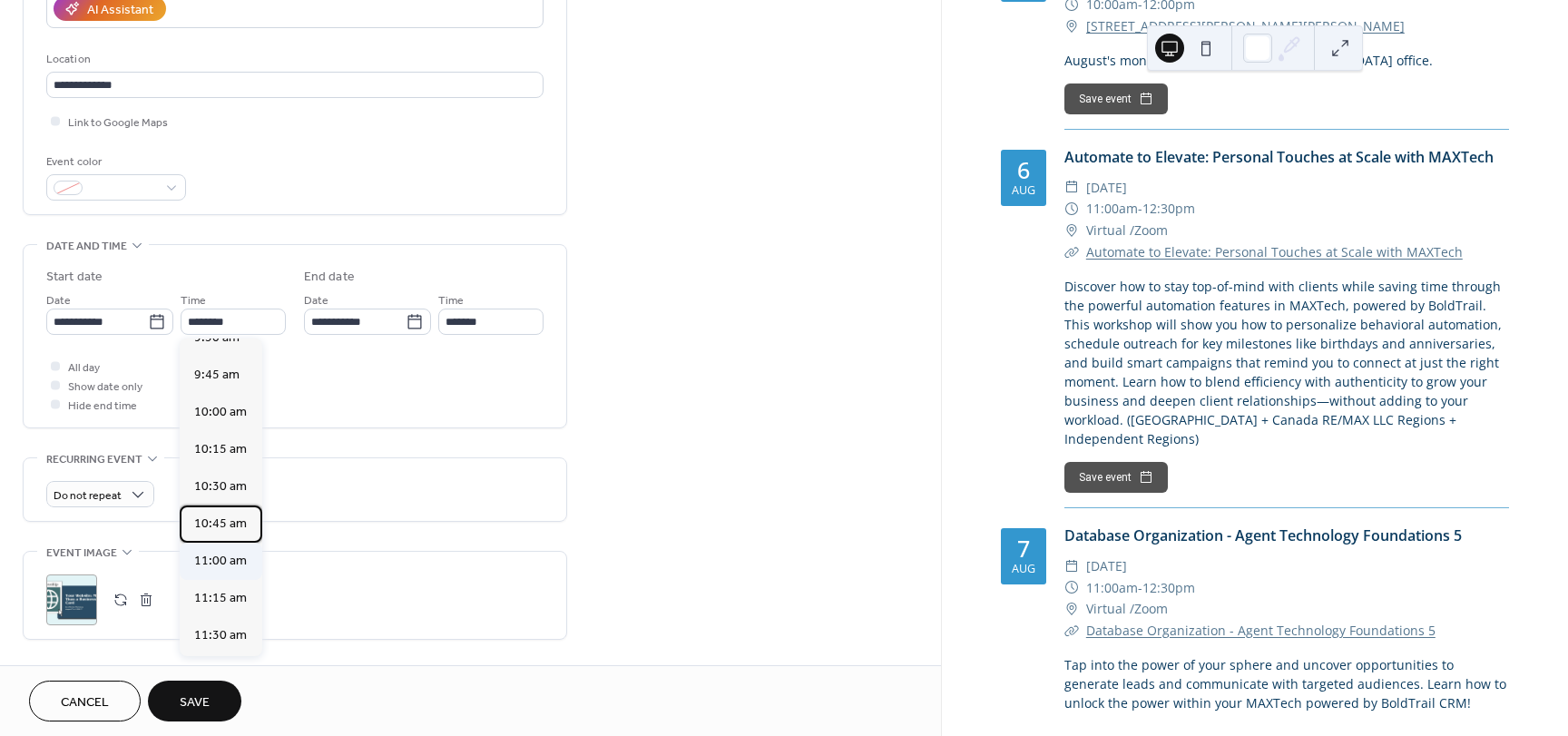 click on "10:45 am" at bounding box center (220, 524) 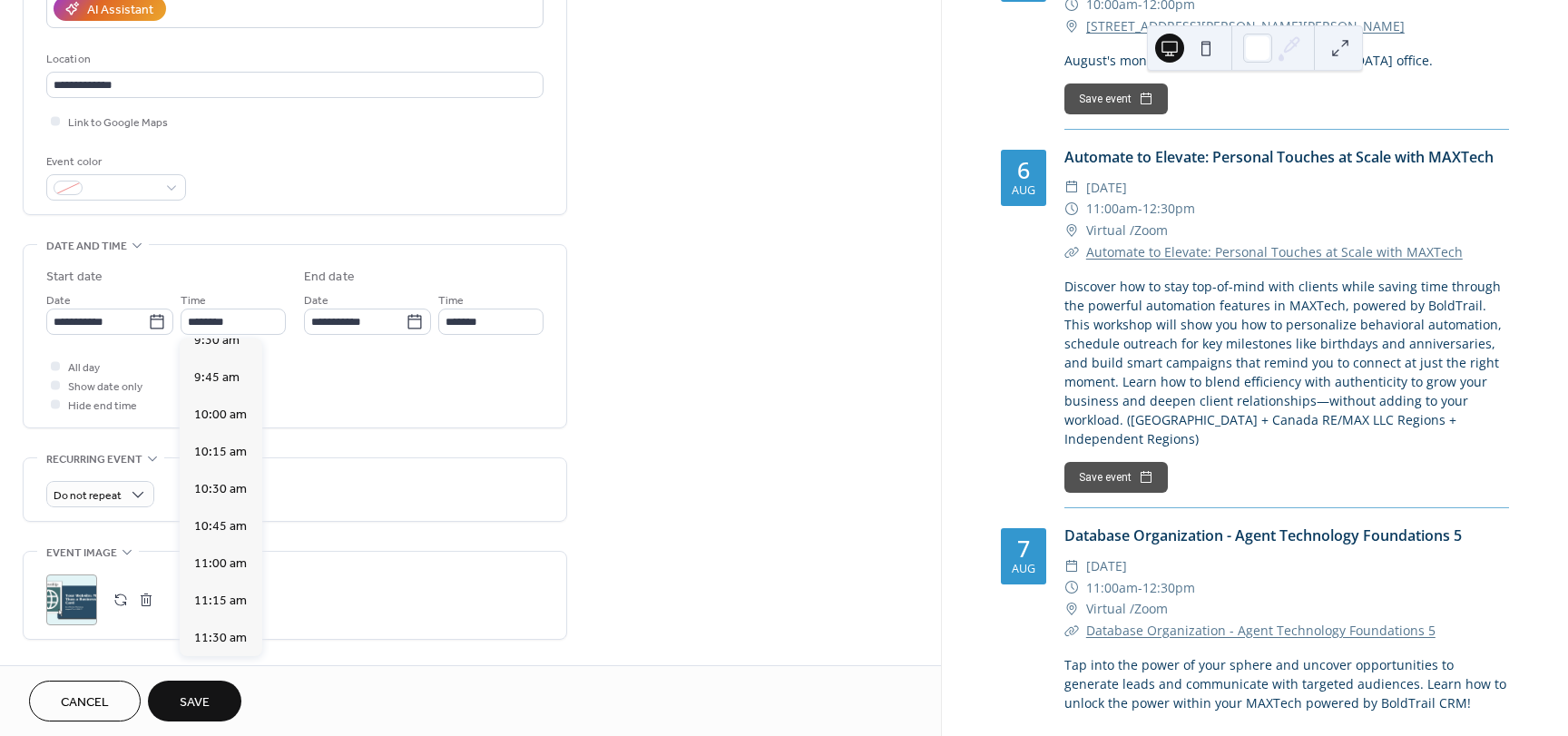 type on "********" 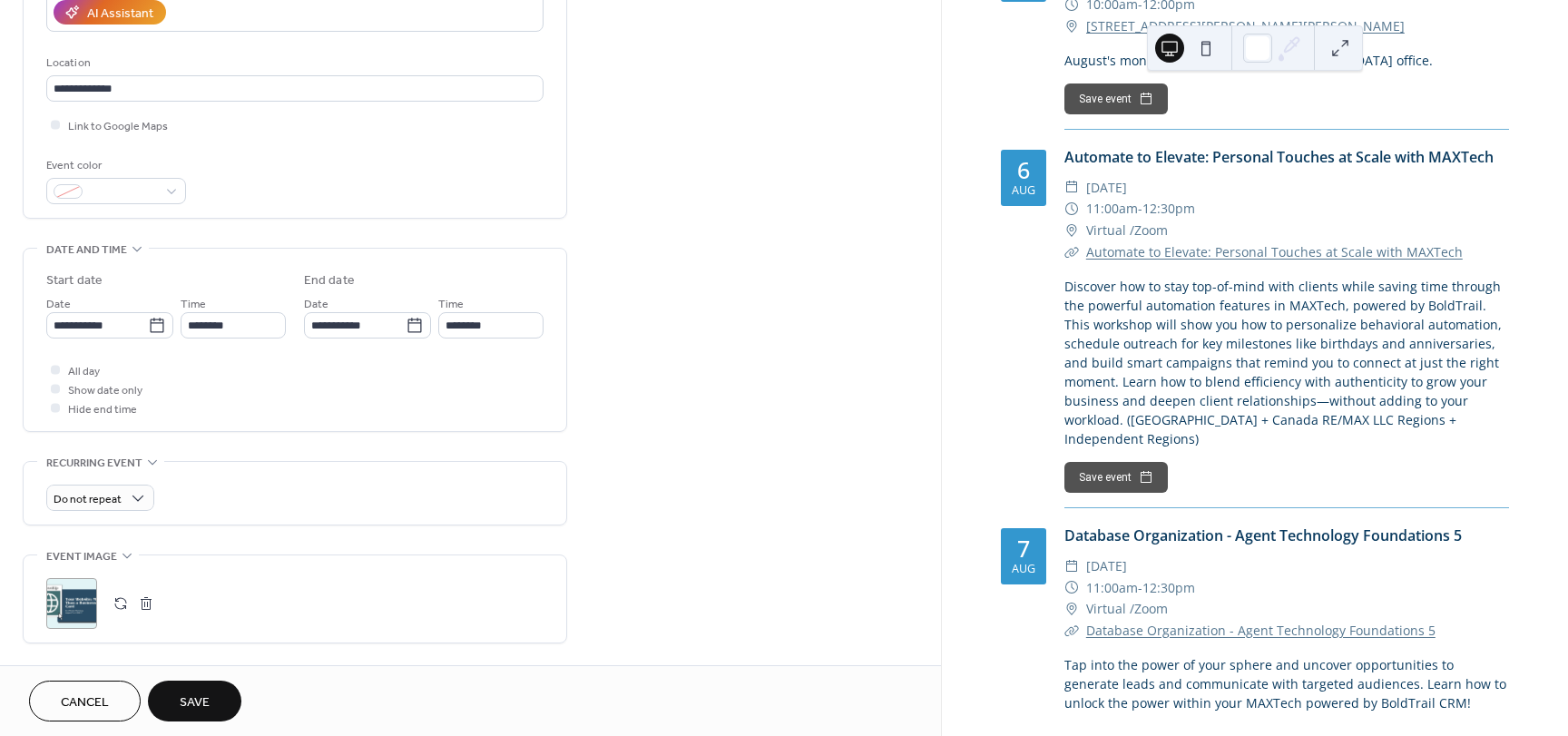 scroll, scrollTop: 342, scrollLeft: 0, axis: vertical 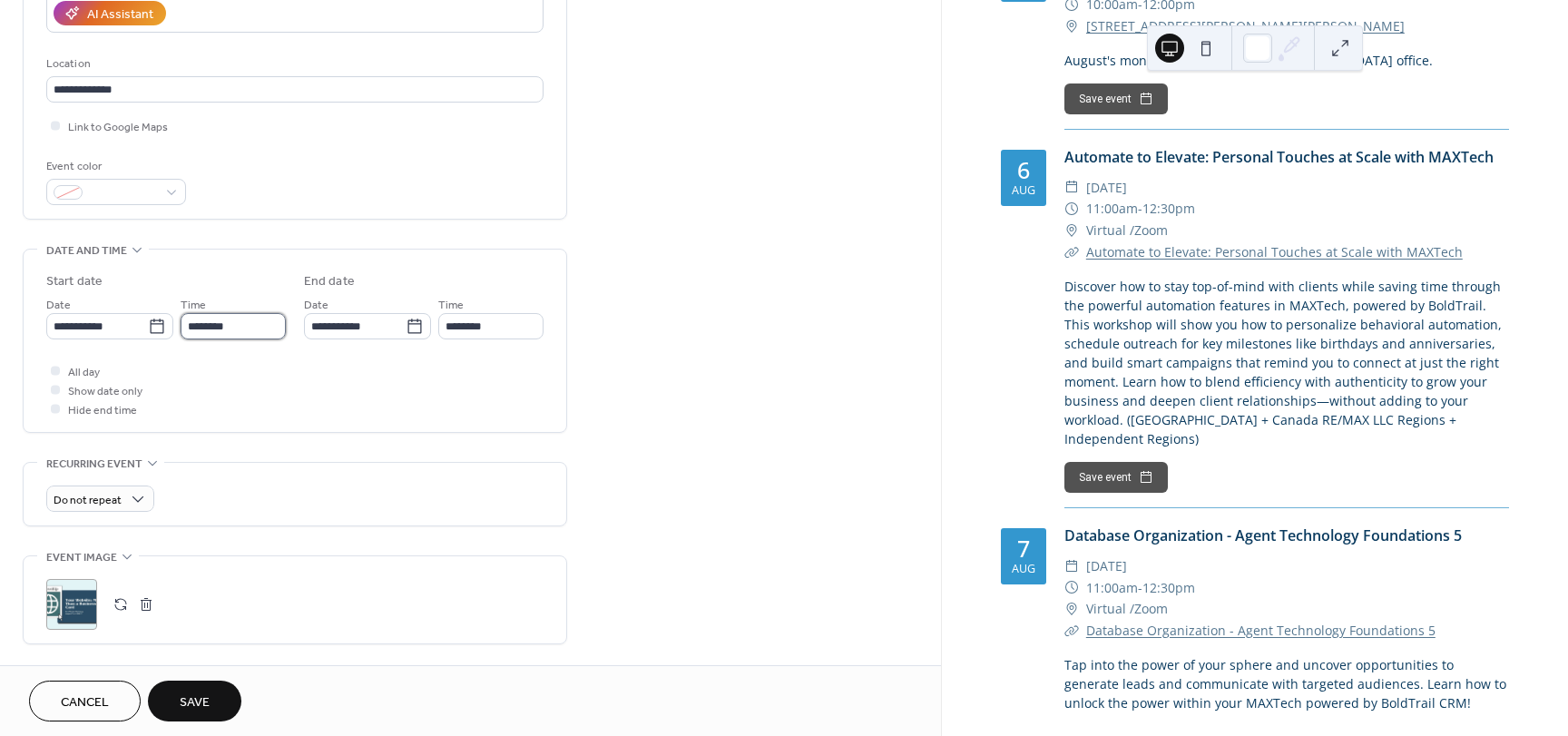 click on "********" at bounding box center [233, 326] 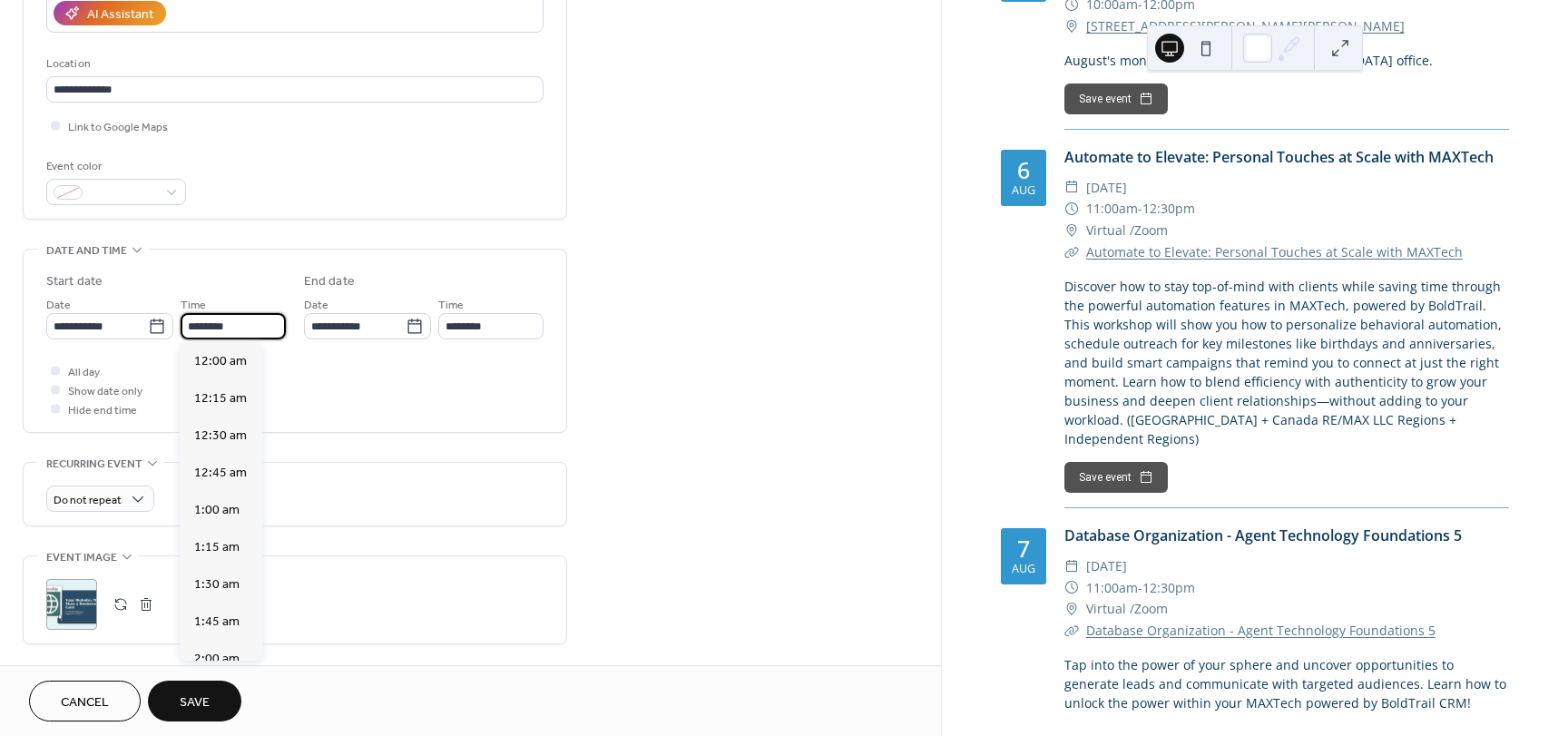 scroll, scrollTop: 1600, scrollLeft: 0, axis: vertical 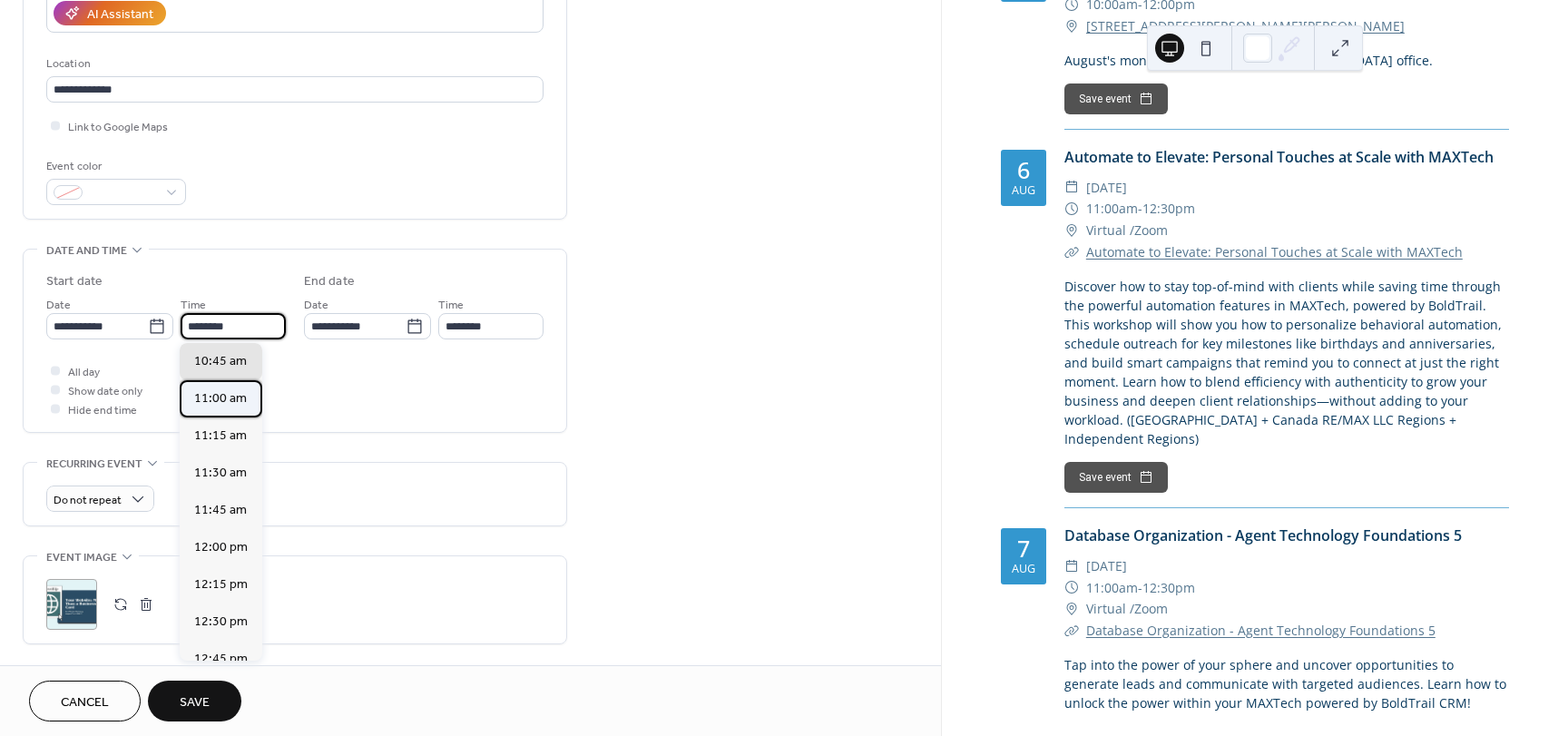 click on "11:00 am" at bounding box center (220, 398) 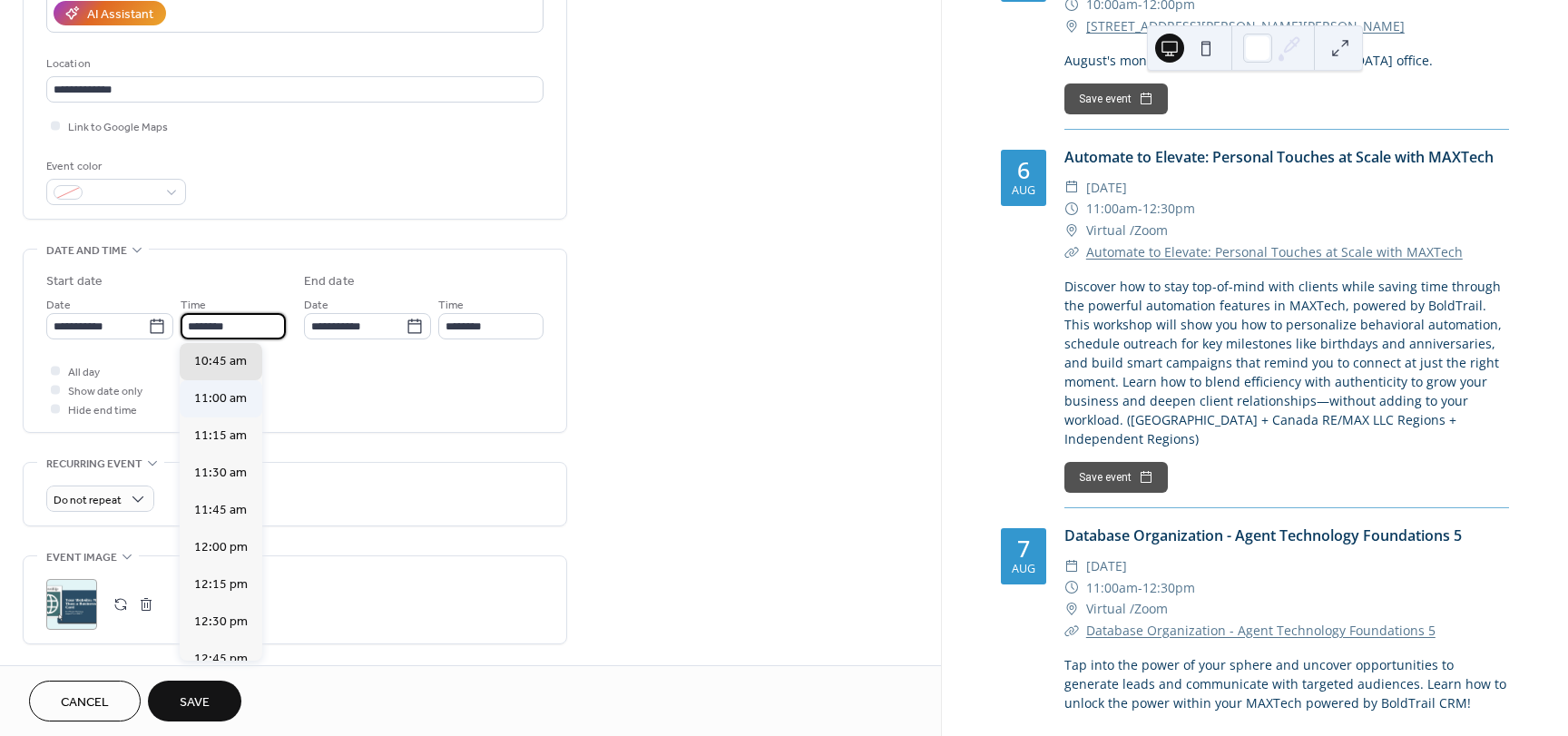 type on "********" 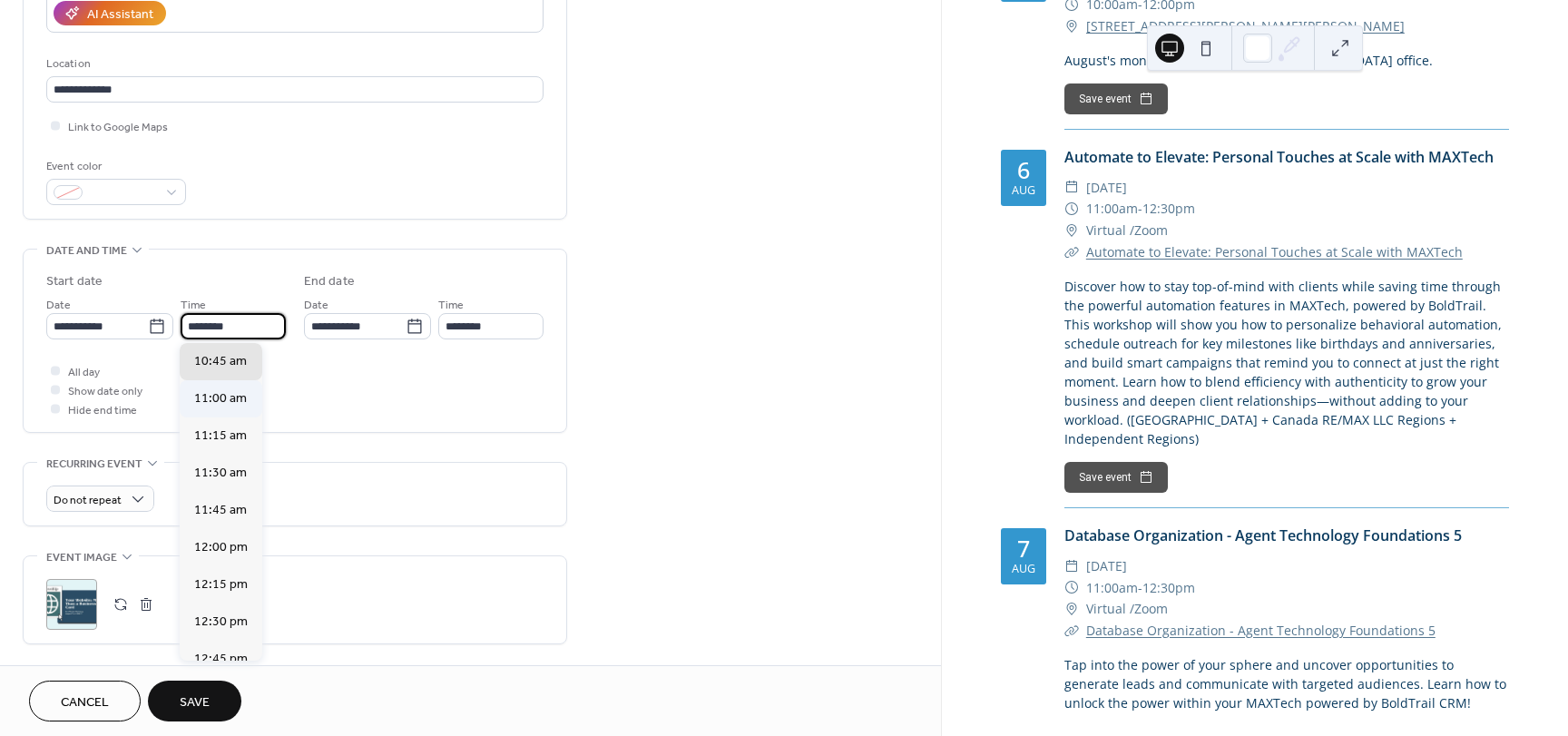 type on "********" 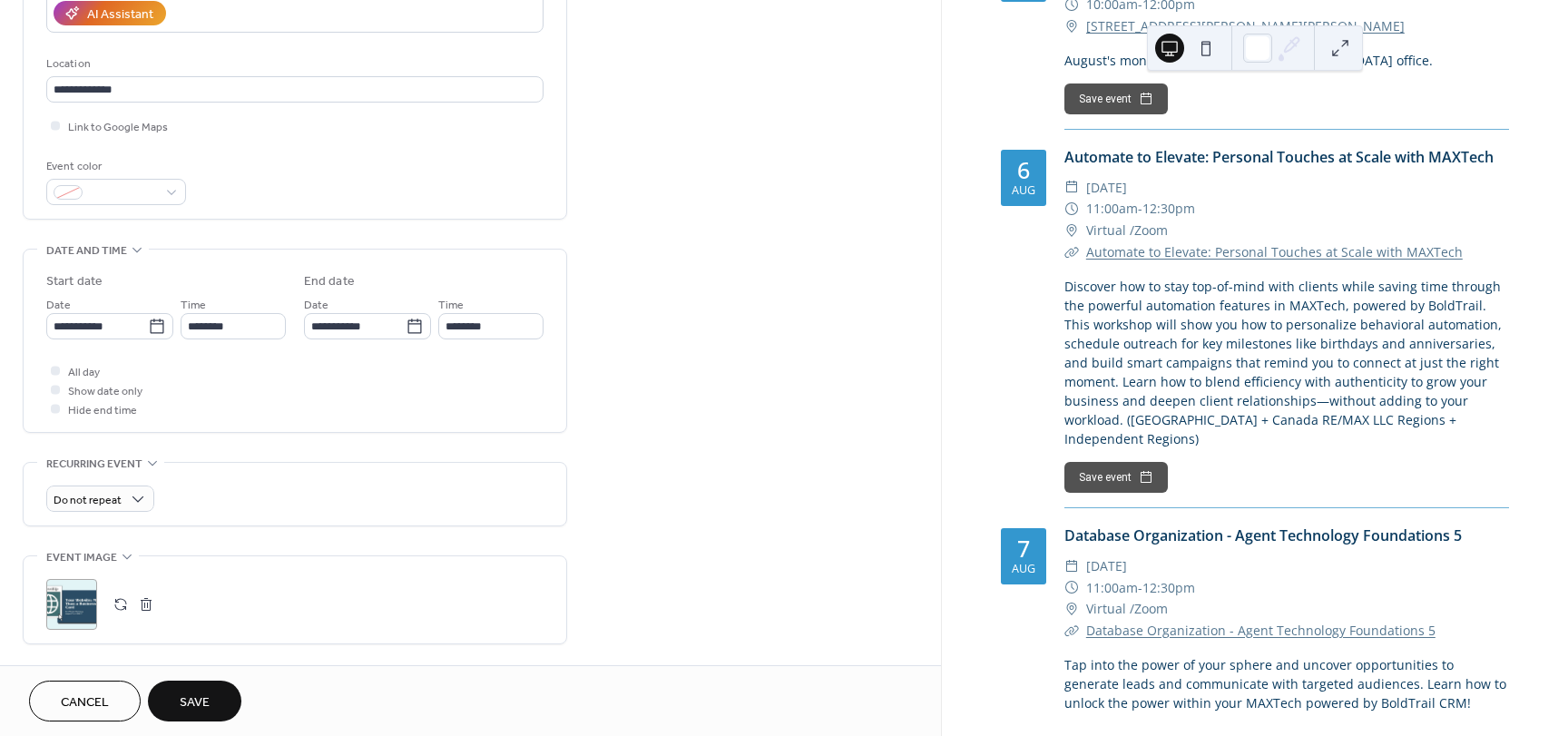 click on "All day Show date only Hide end time" at bounding box center [295, 389] 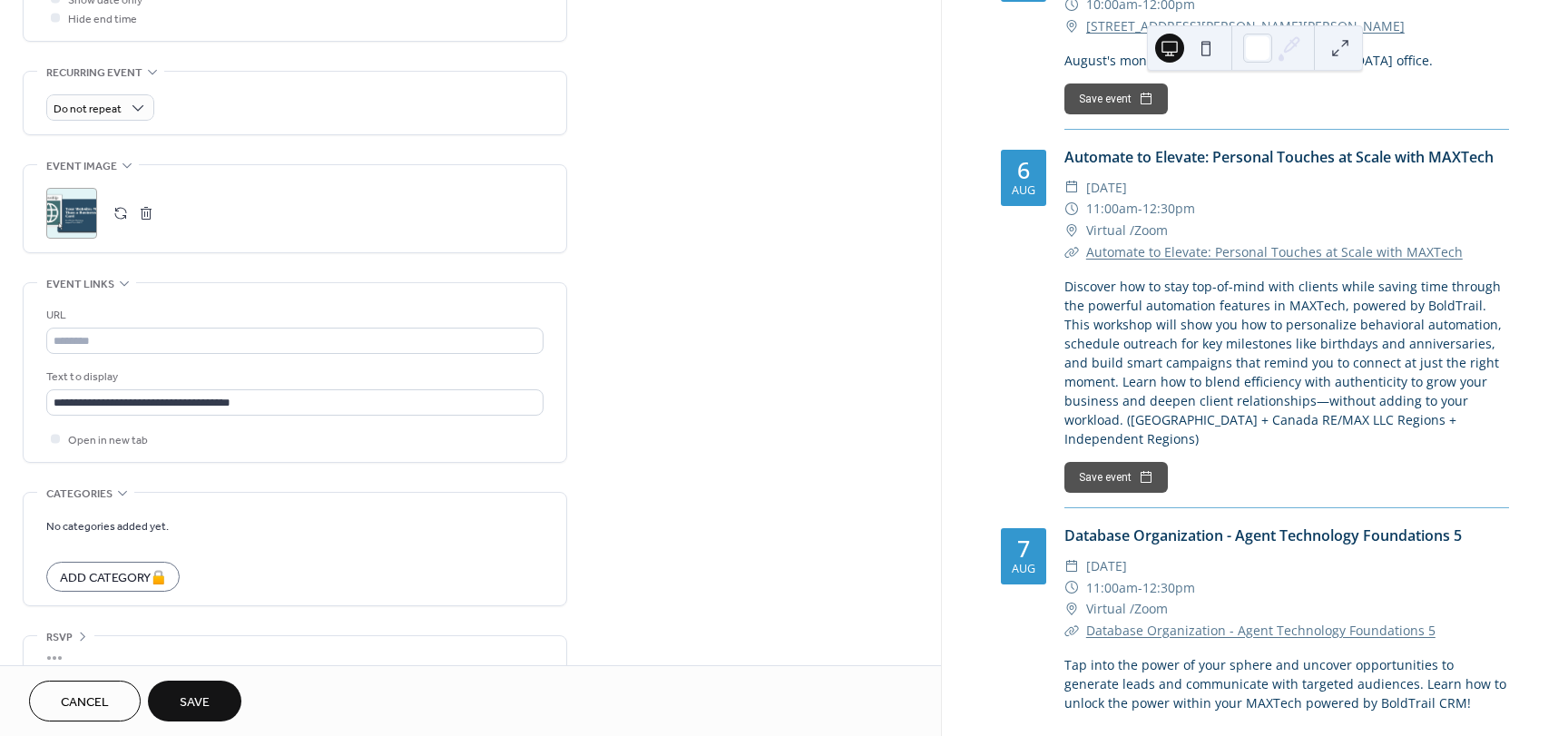 scroll, scrollTop: 760, scrollLeft: 0, axis: vertical 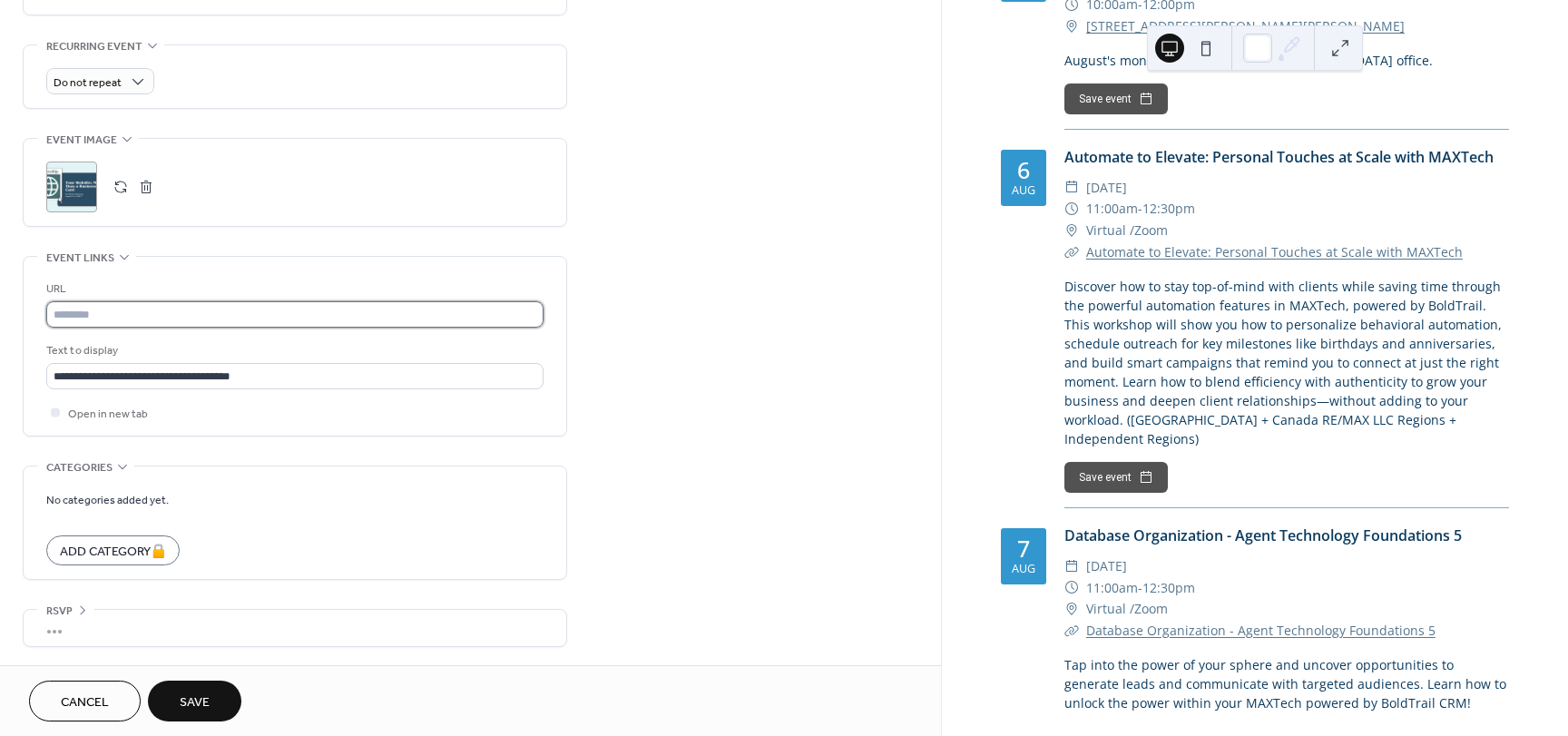 click at bounding box center (295, 314) 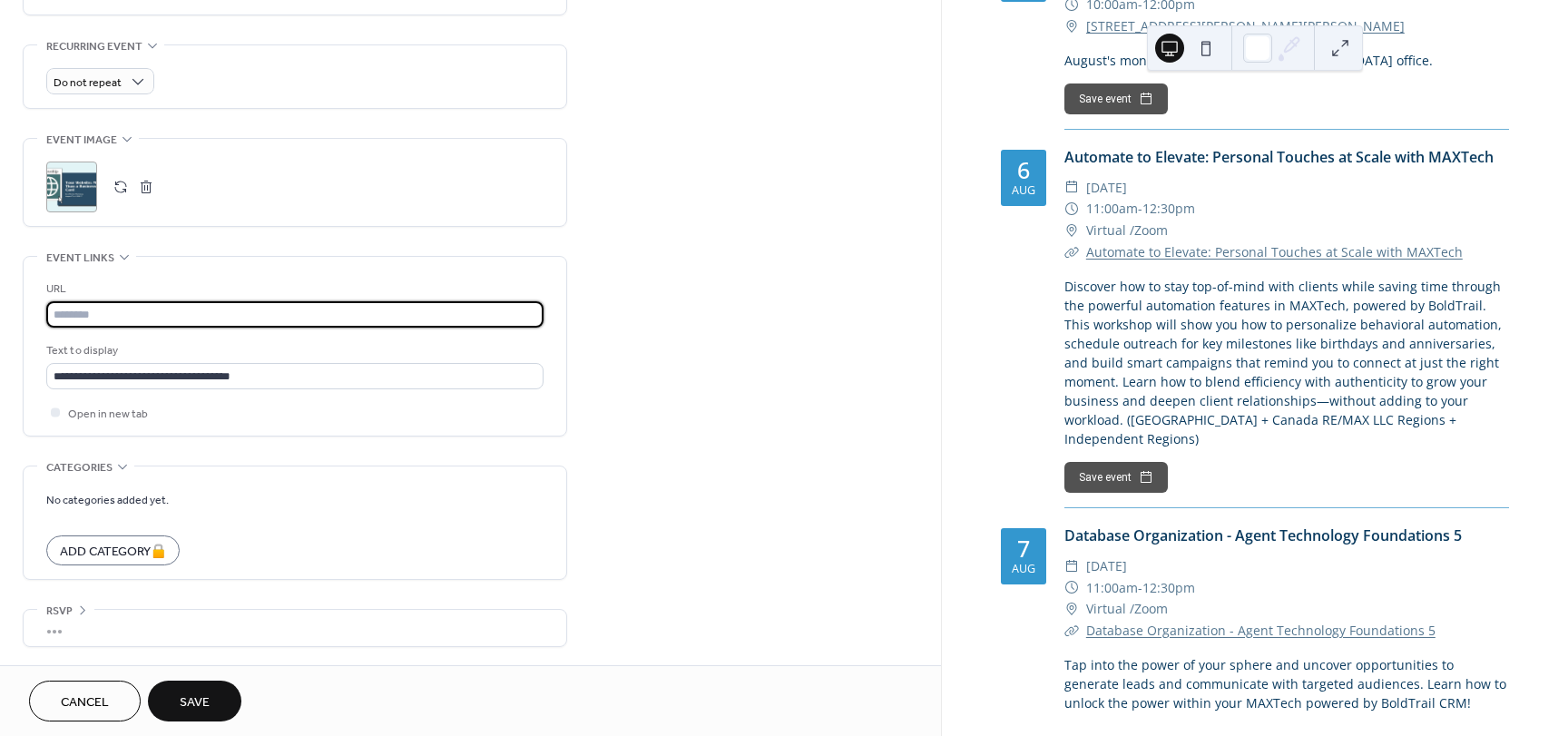 paste on "**********" 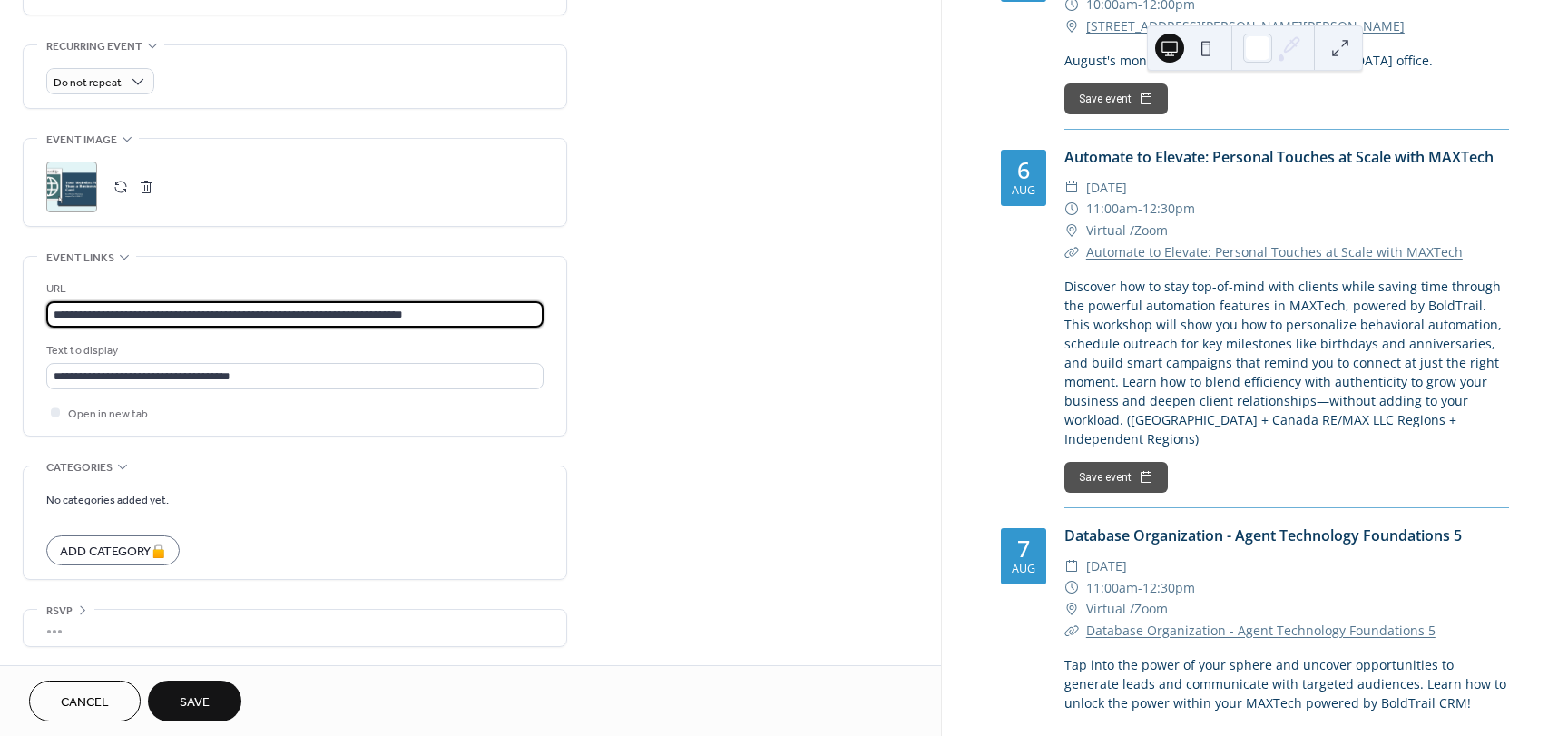type on "**********" 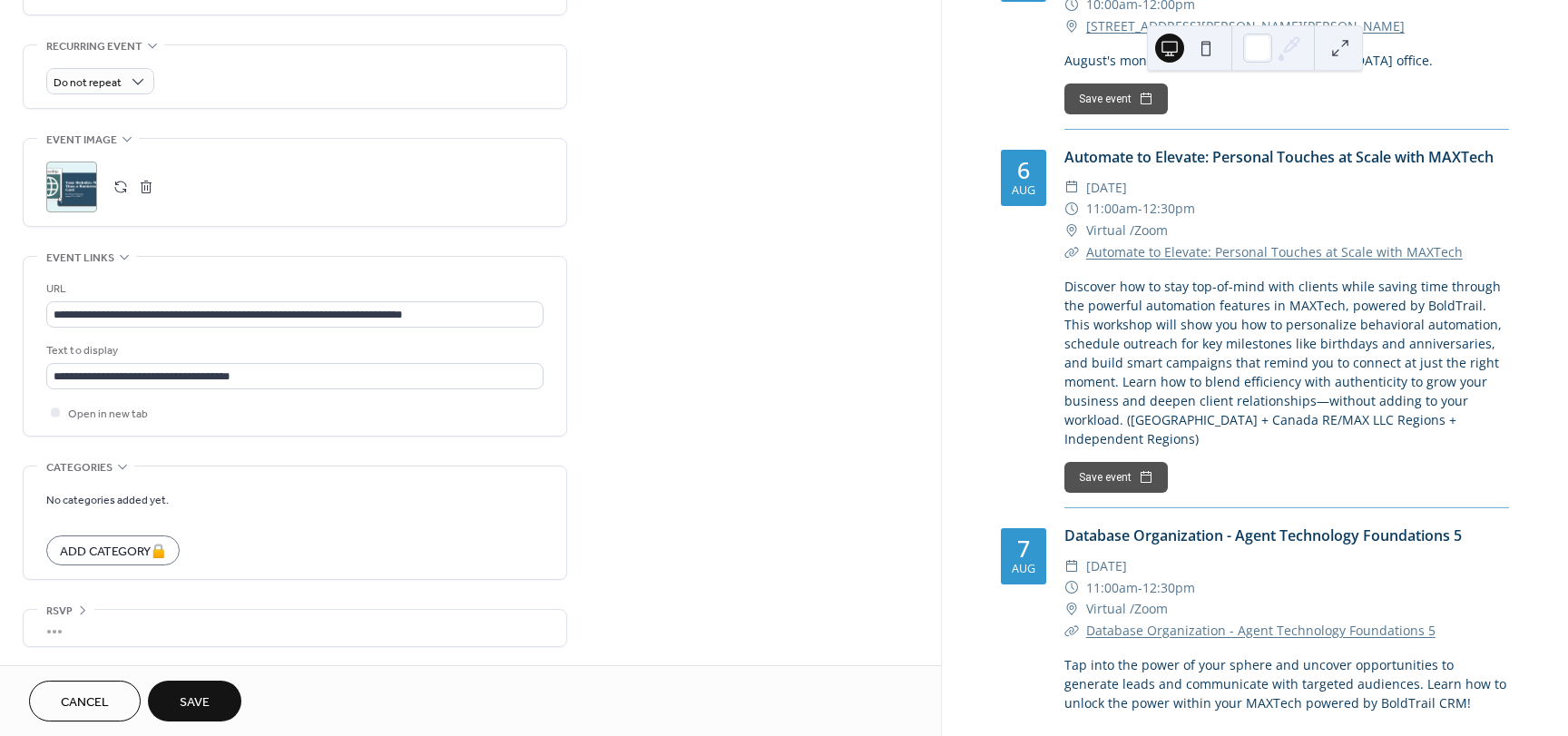 click on "Save" at bounding box center [194, 702] 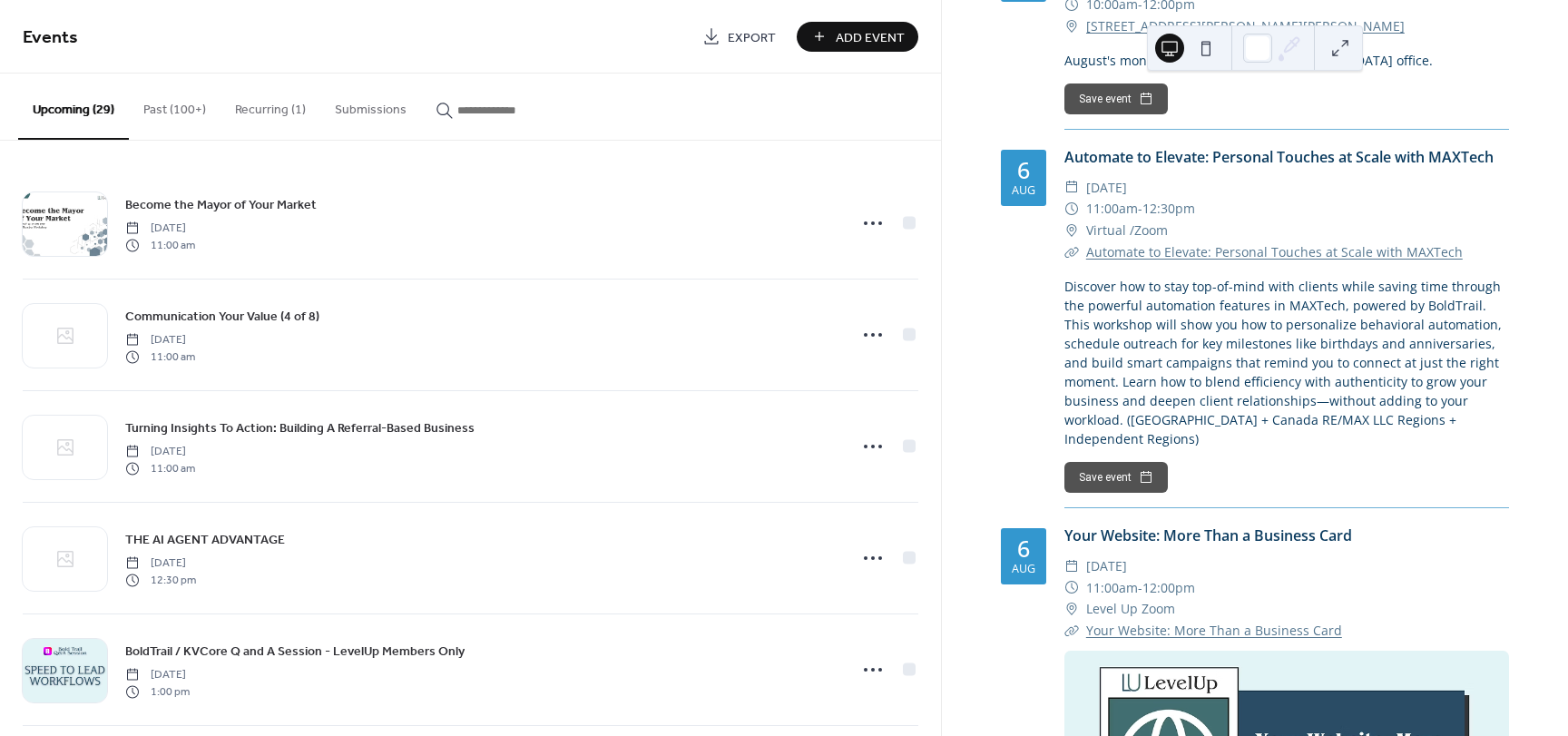 click on "Add Event" at bounding box center [870, 37] 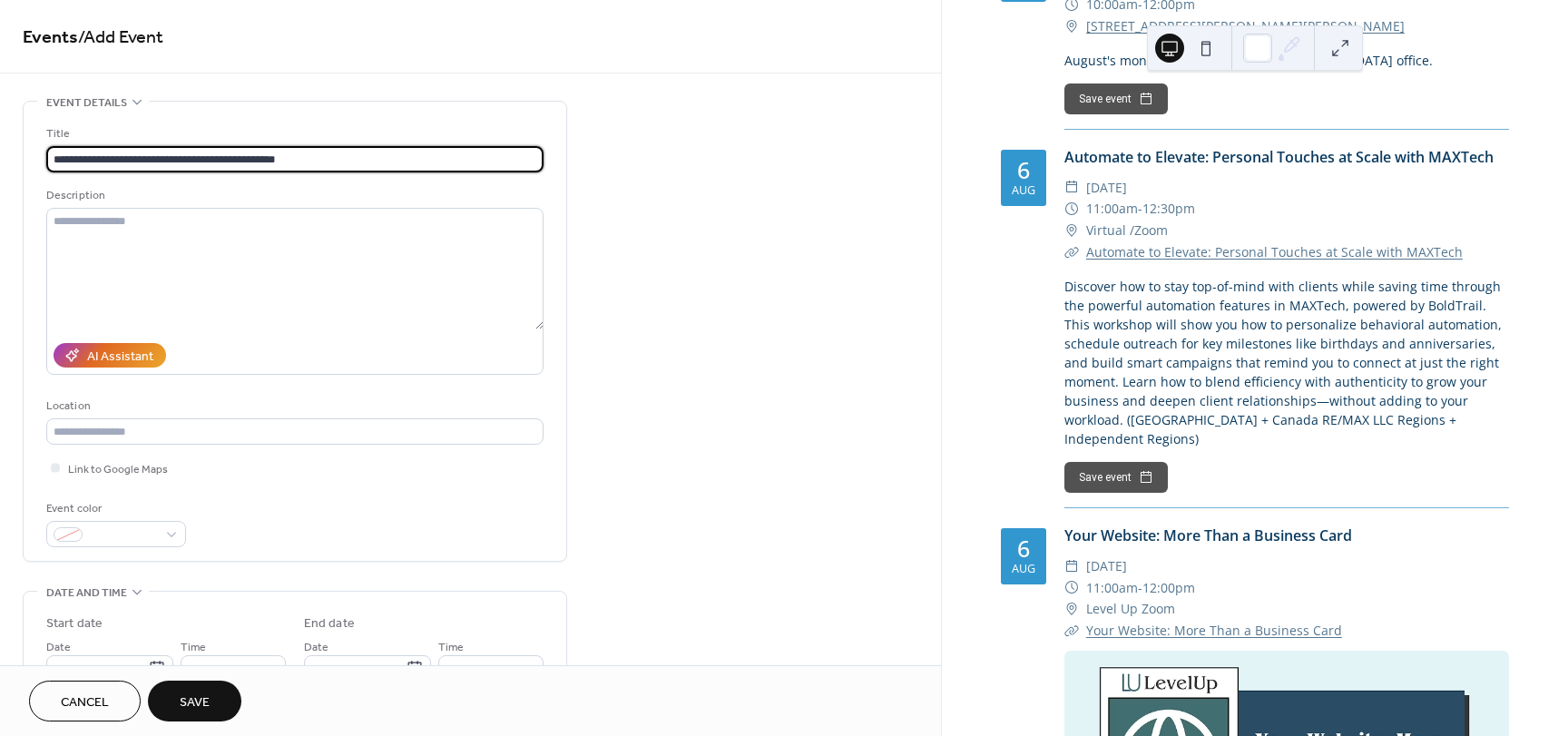 type on "**********" 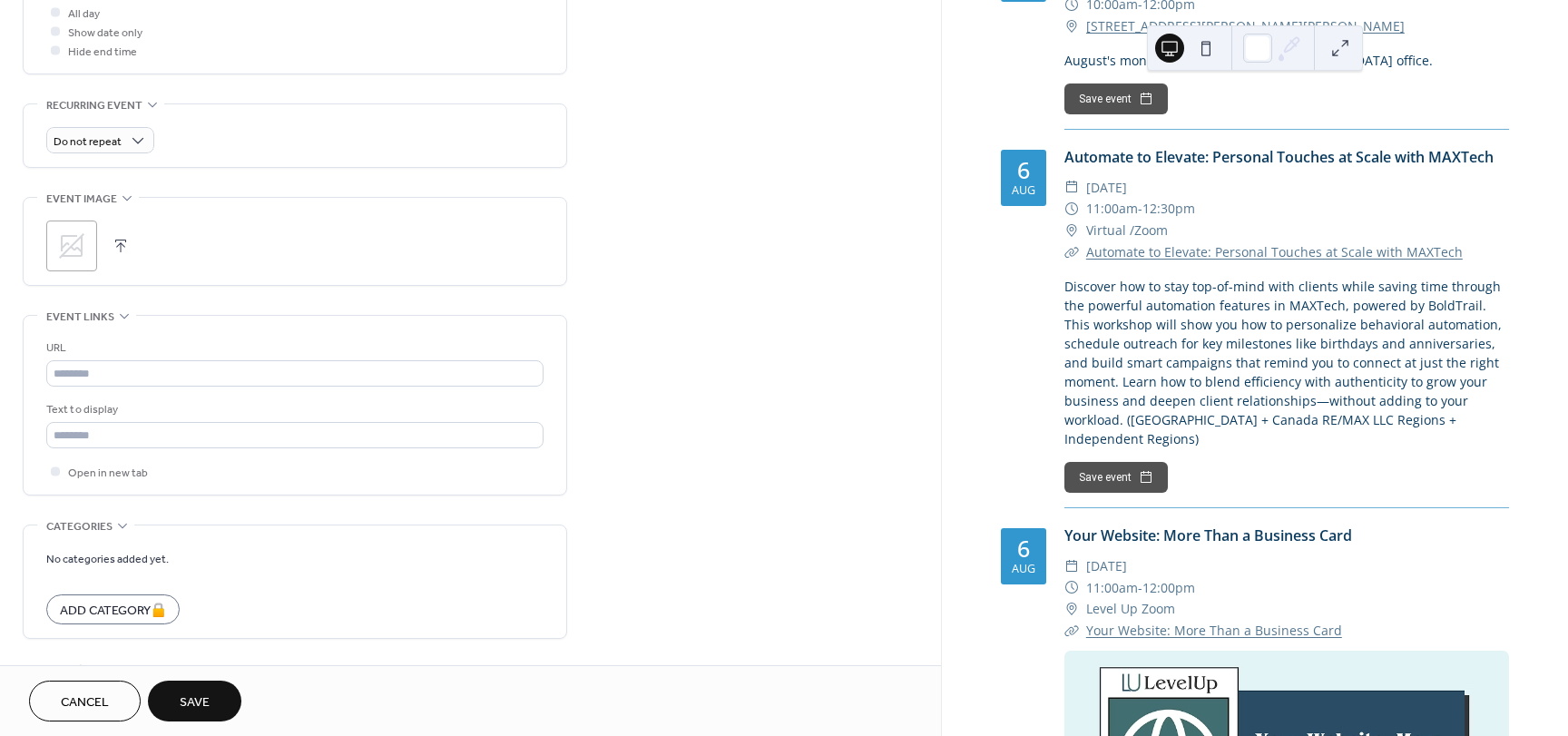 scroll, scrollTop: 760, scrollLeft: 0, axis: vertical 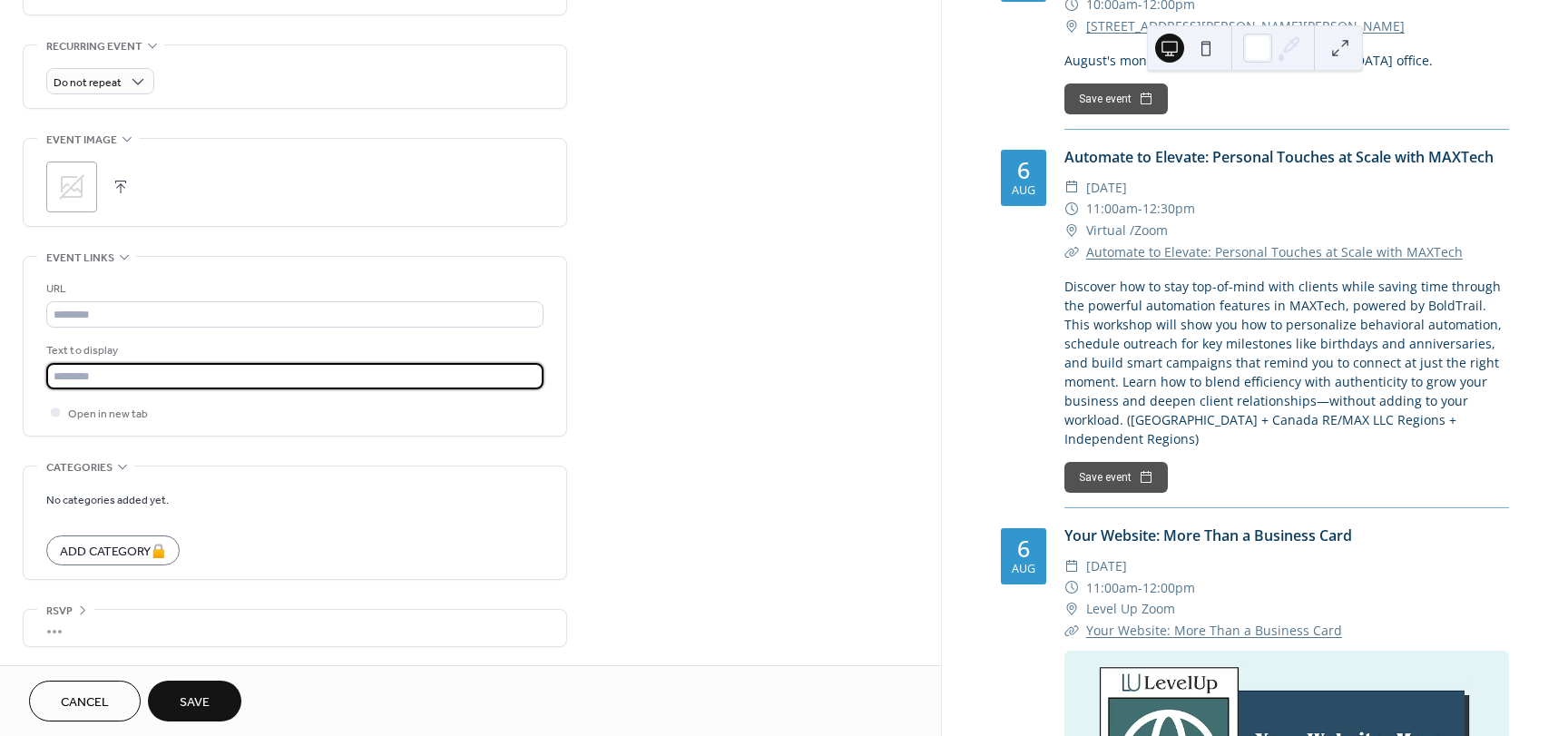 click at bounding box center (295, 376) 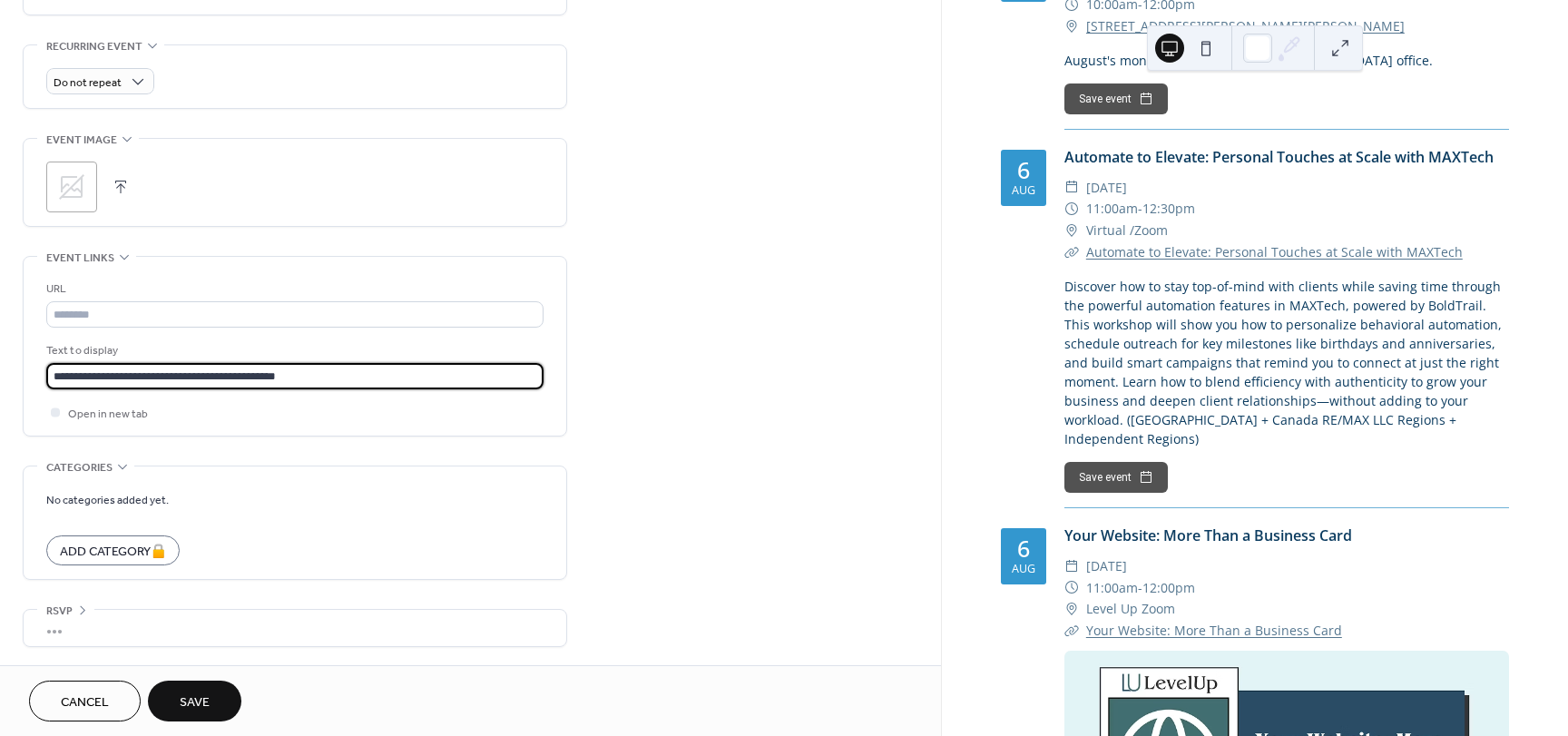 type on "**********" 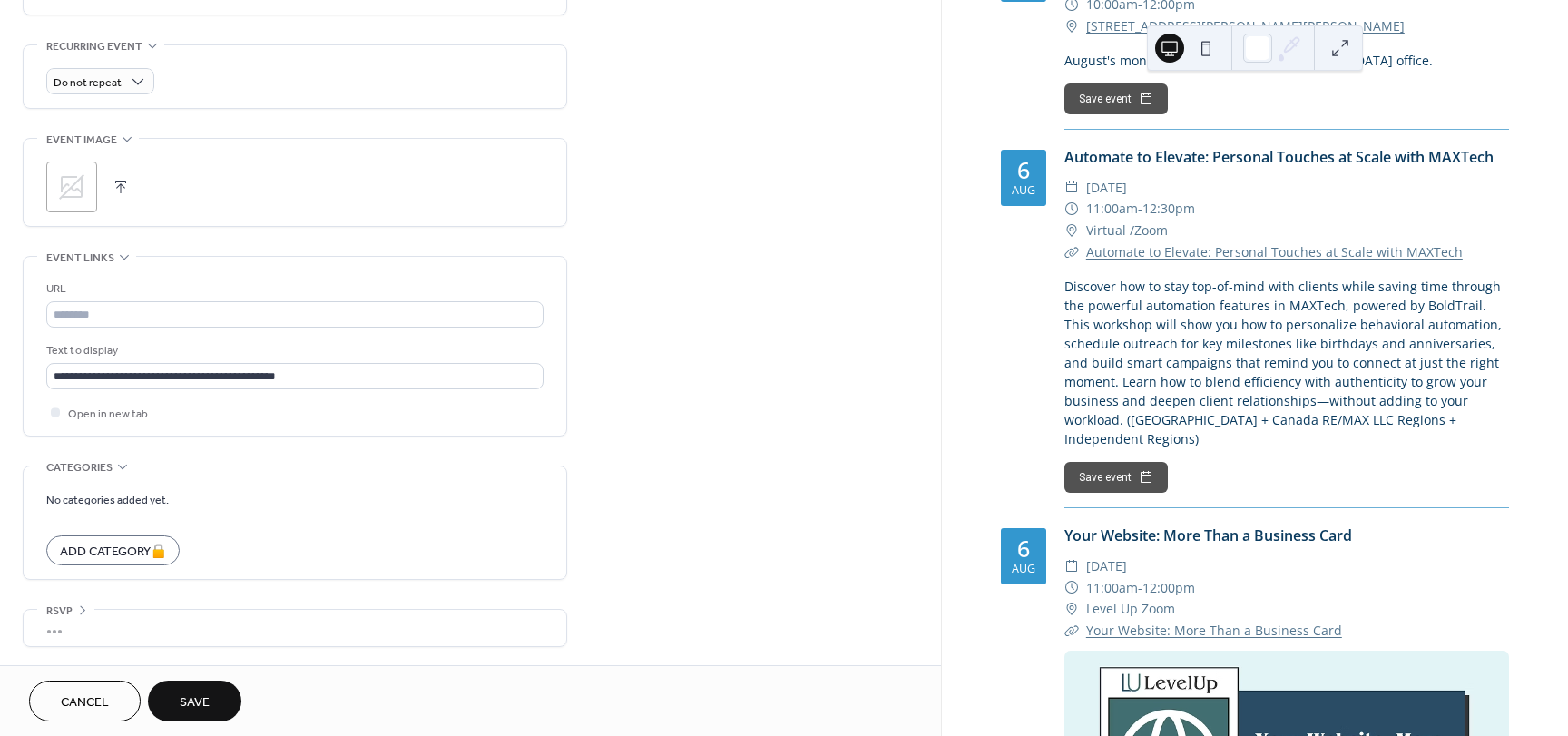 click on "**********" at bounding box center [470, 3] 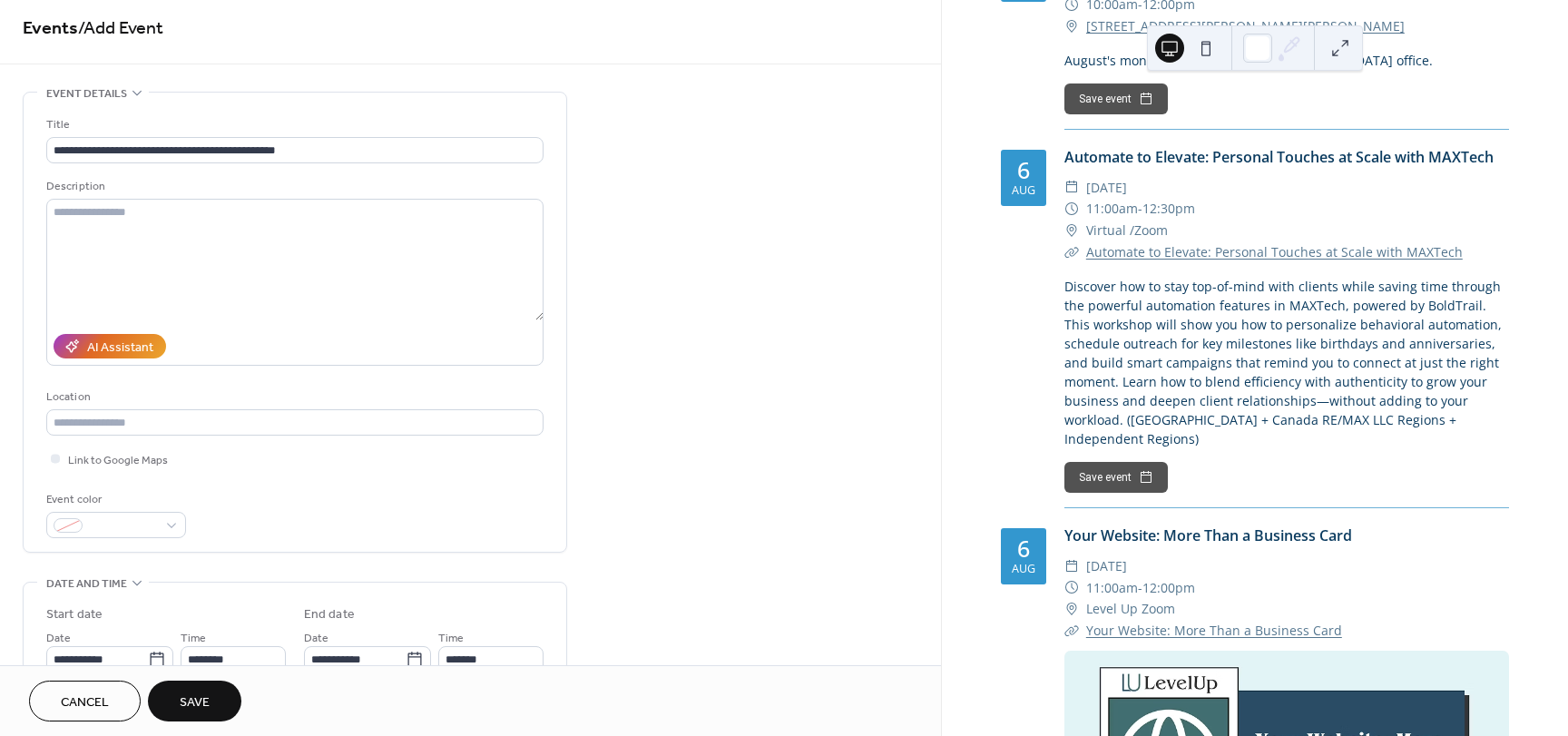scroll, scrollTop: 0, scrollLeft: 0, axis: both 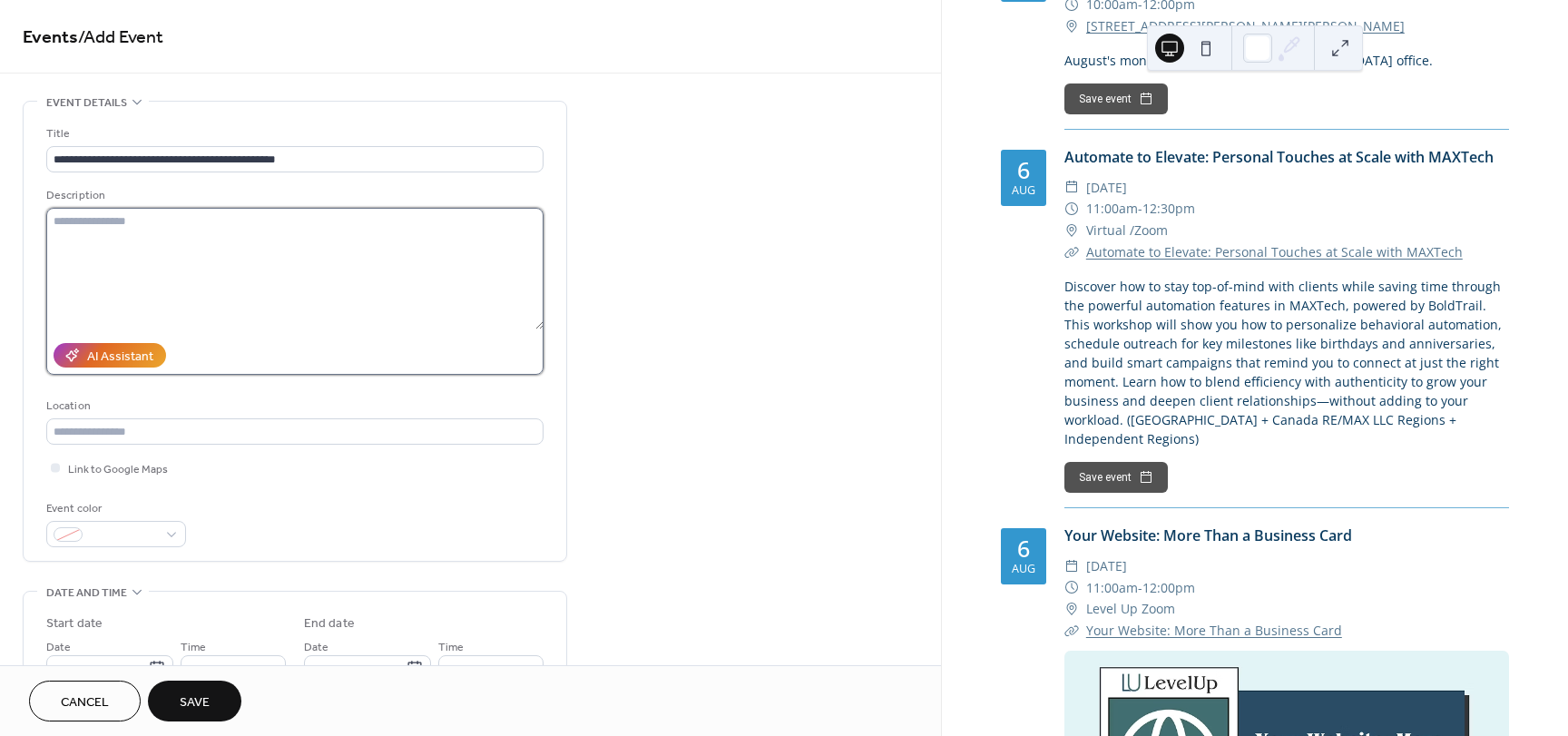 click at bounding box center (295, 269) 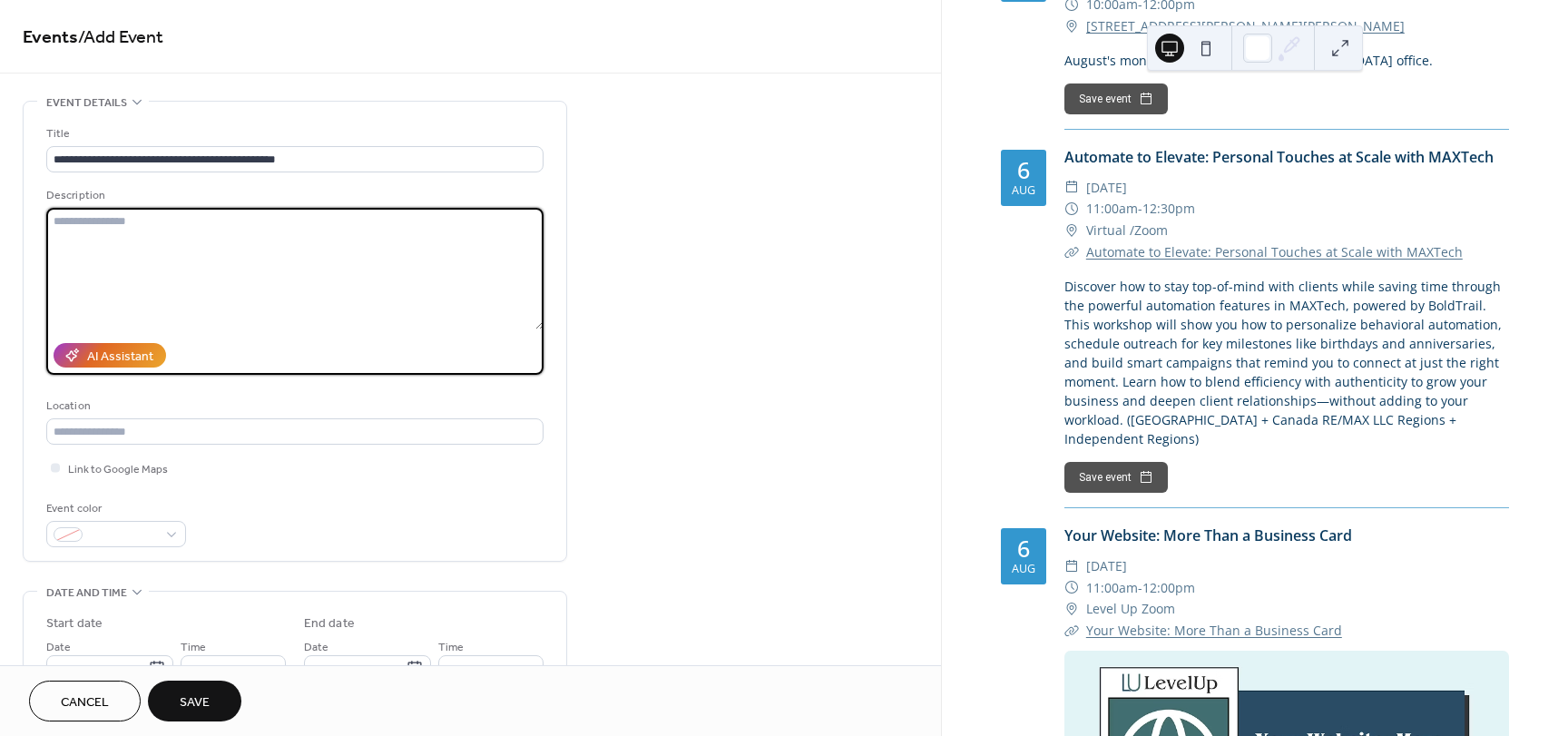 paste on "**********" 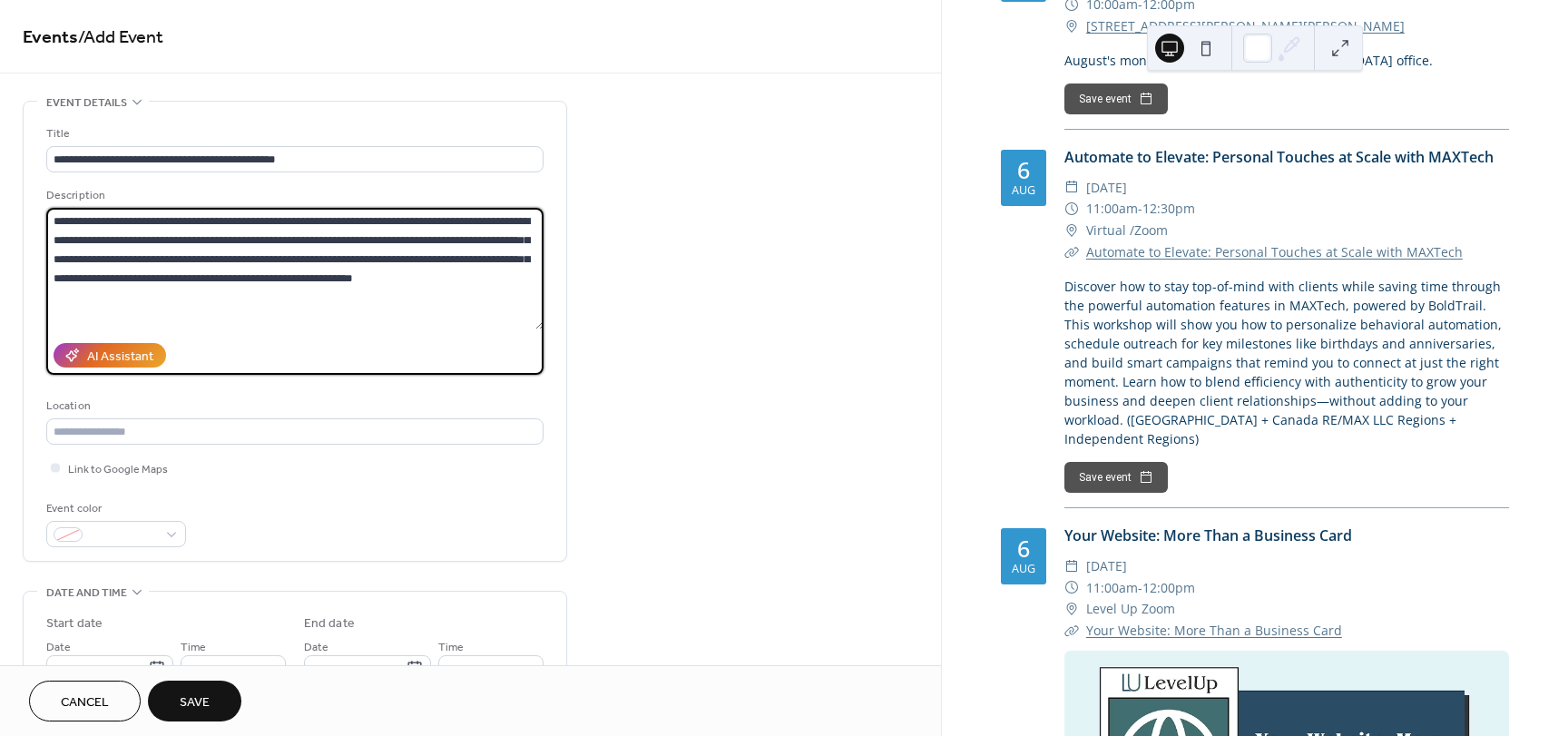 type on "**********" 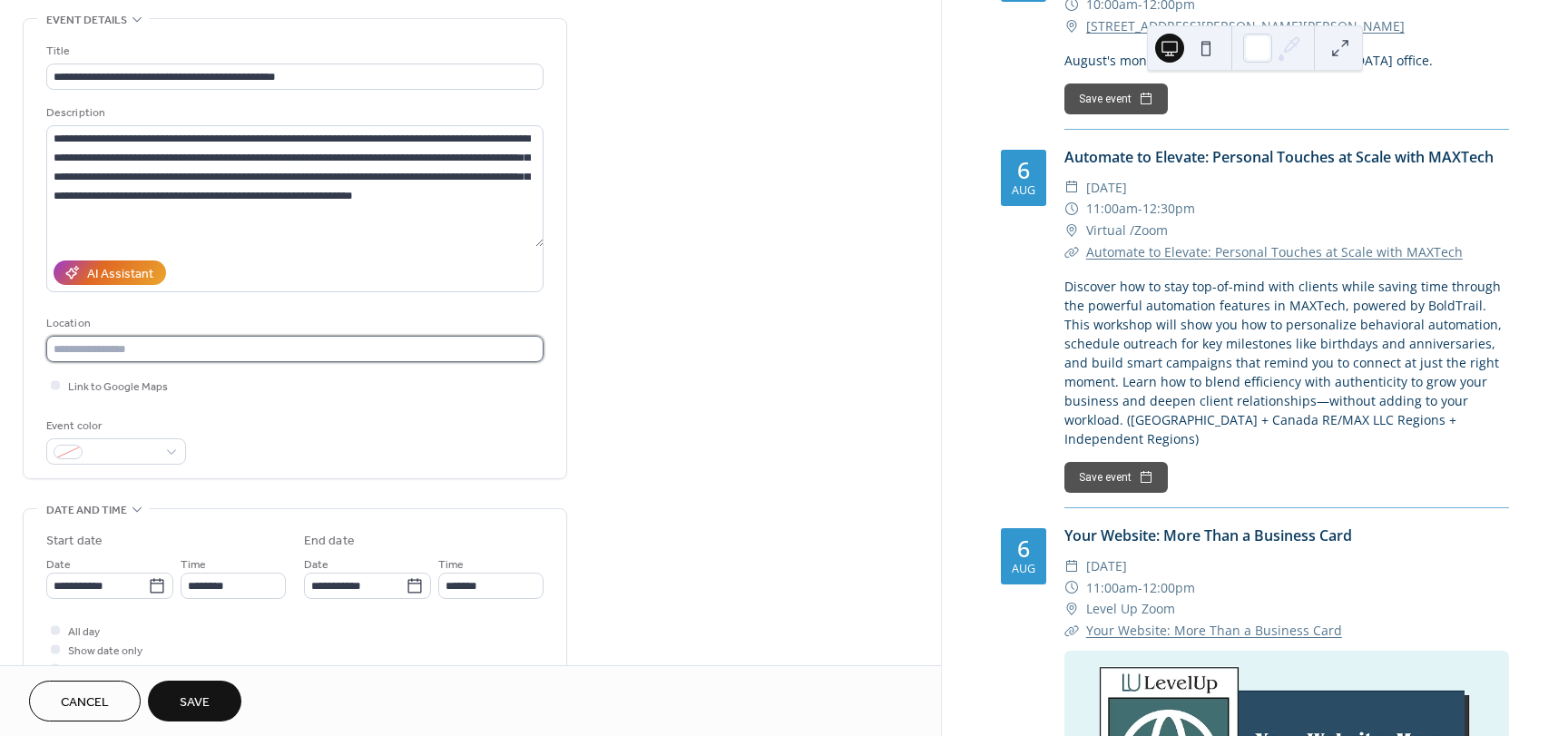 click at bounding box center [295, 348] 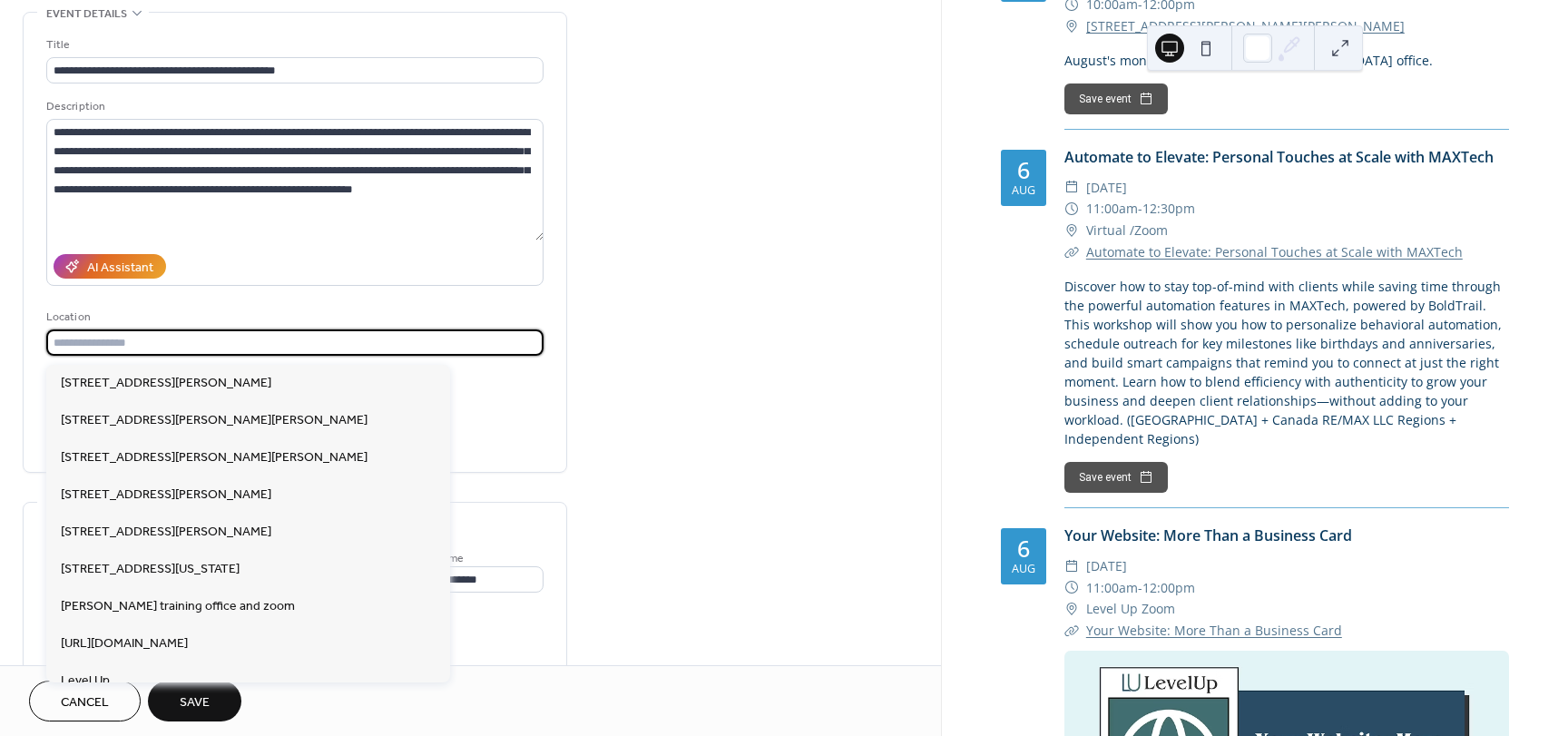 scroll, scrollTop: 90, scrollLeft: 0, axis: vertical 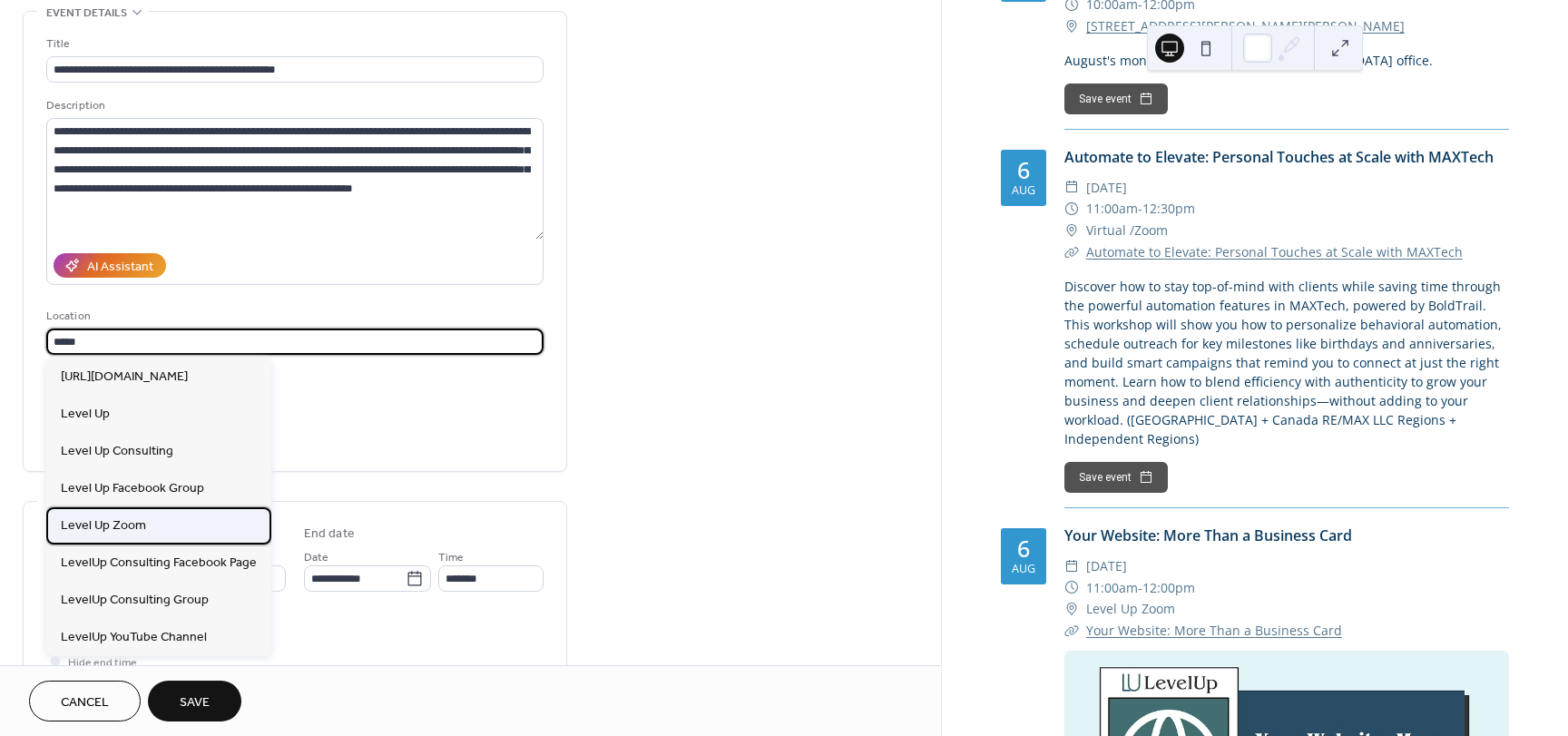 click on "Level Up Zoom" at bounding box center [159, 525] 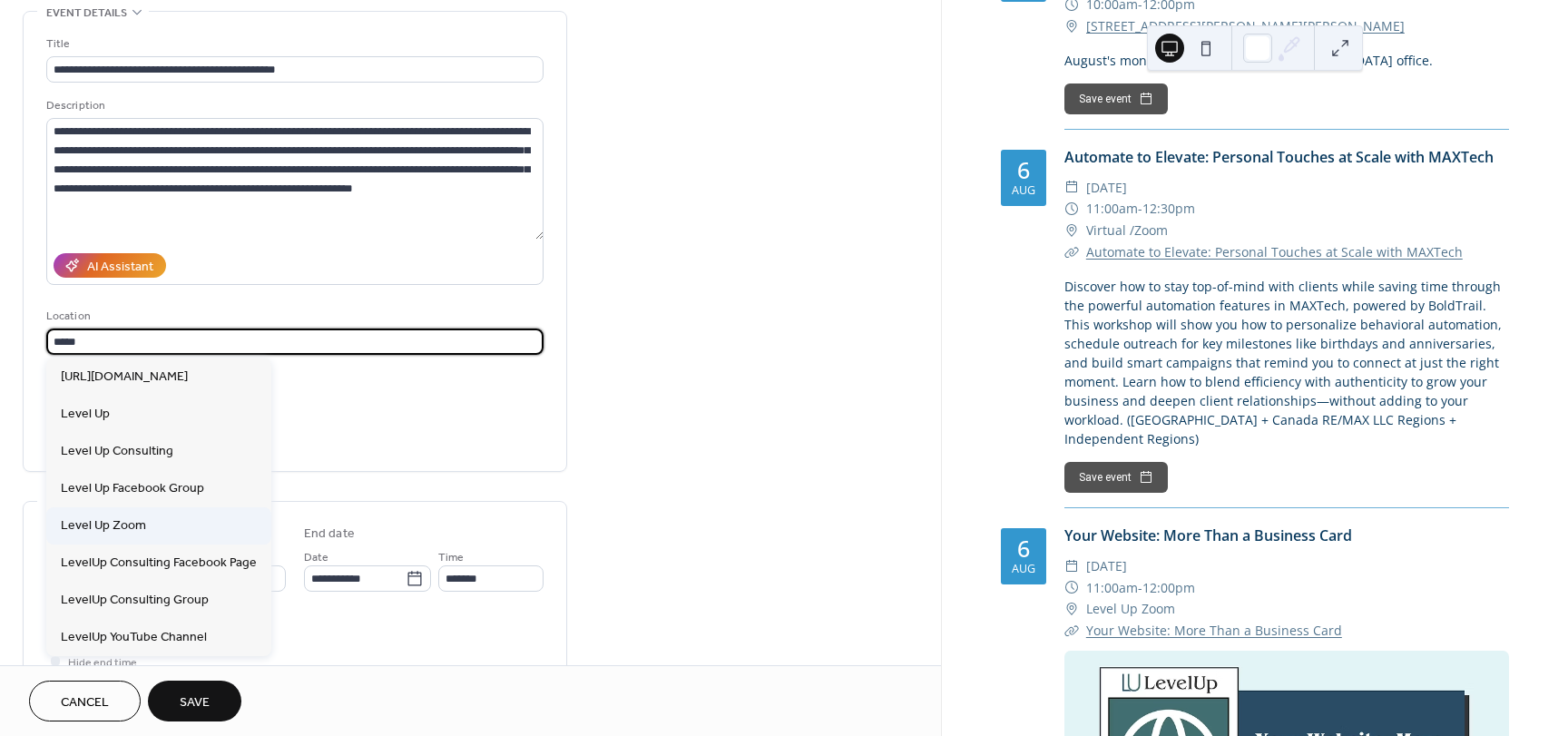 type on "**********" 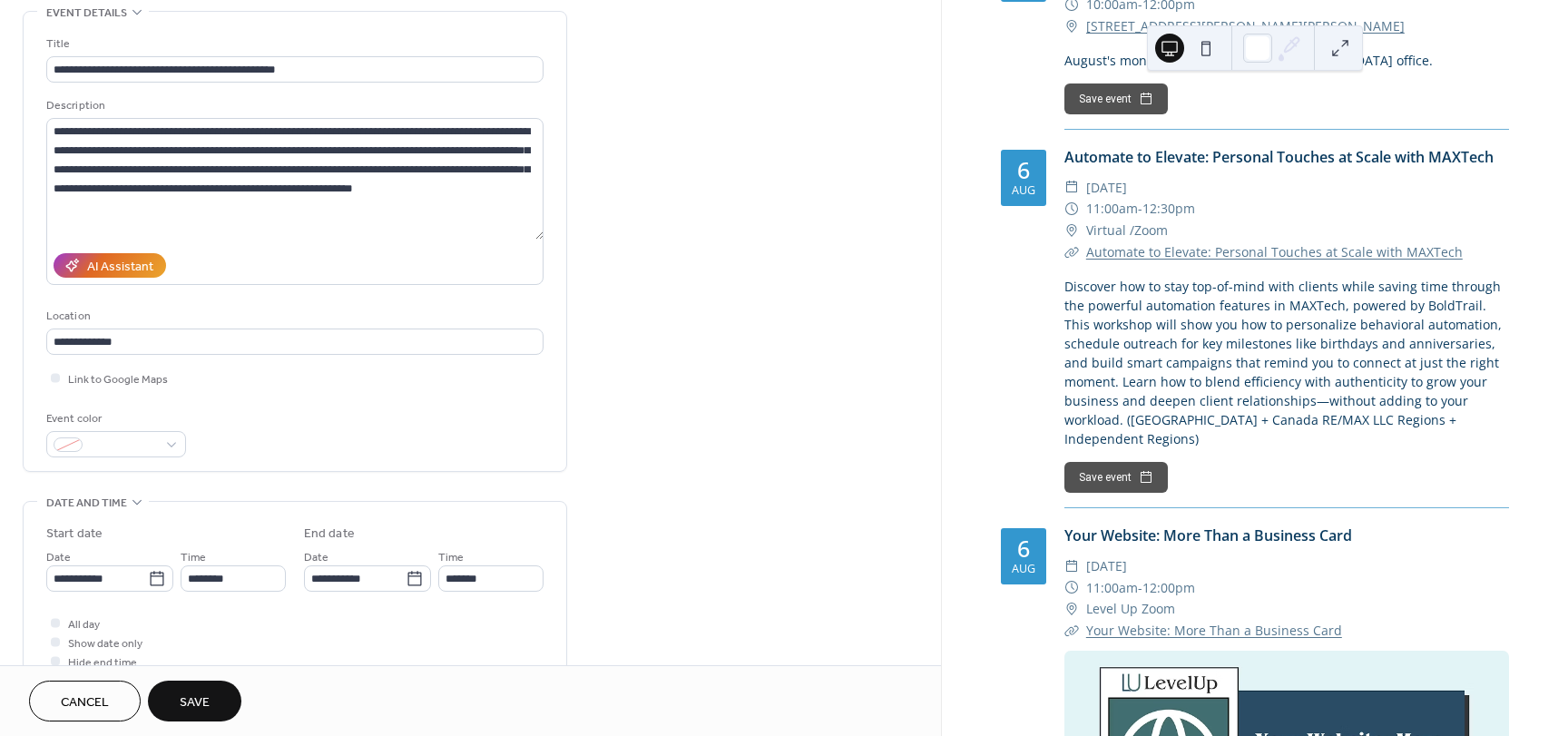 click on "**********" at bounding box center (470, 672) 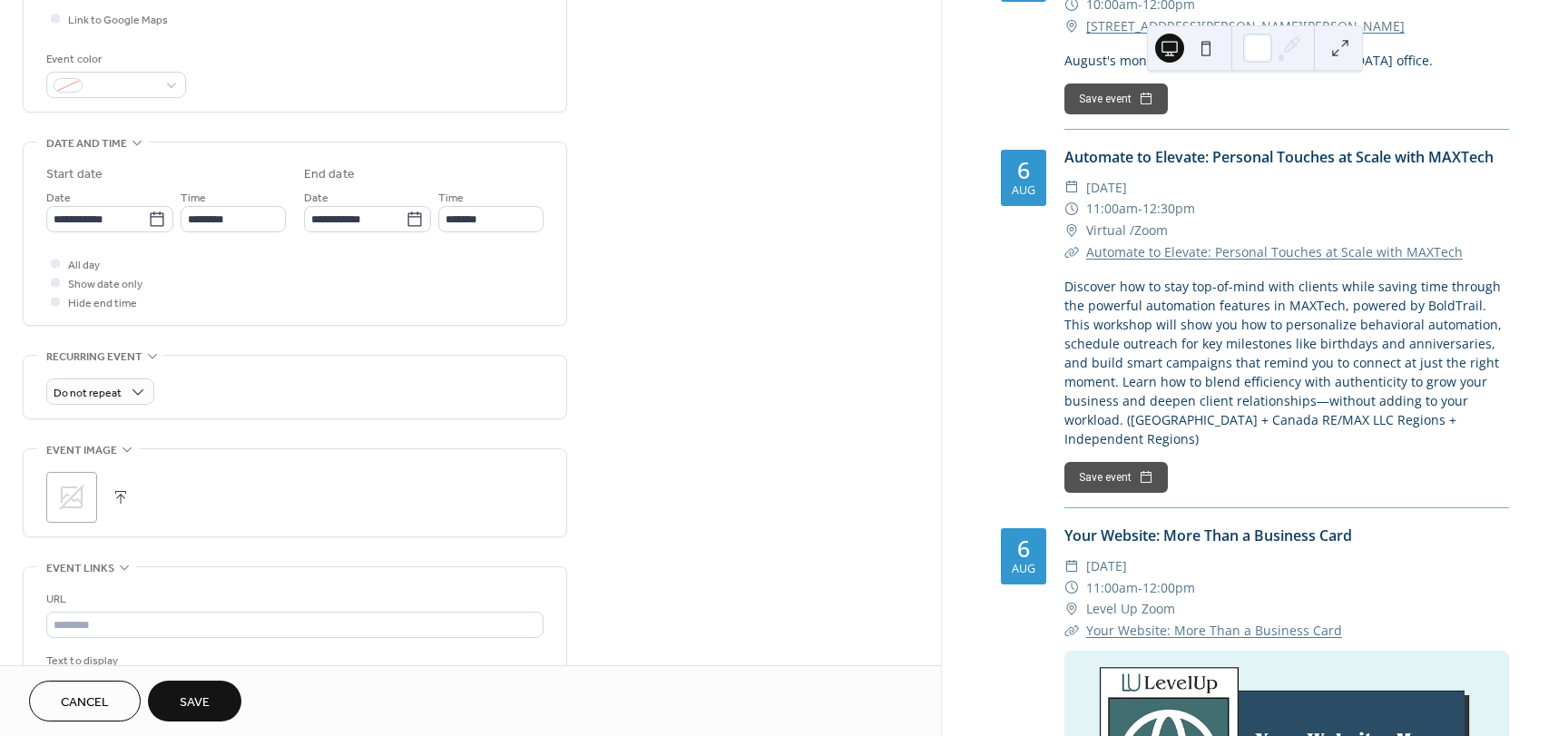 scroll, scrollTop: 451, scrollLeft: 0, axis: vertical 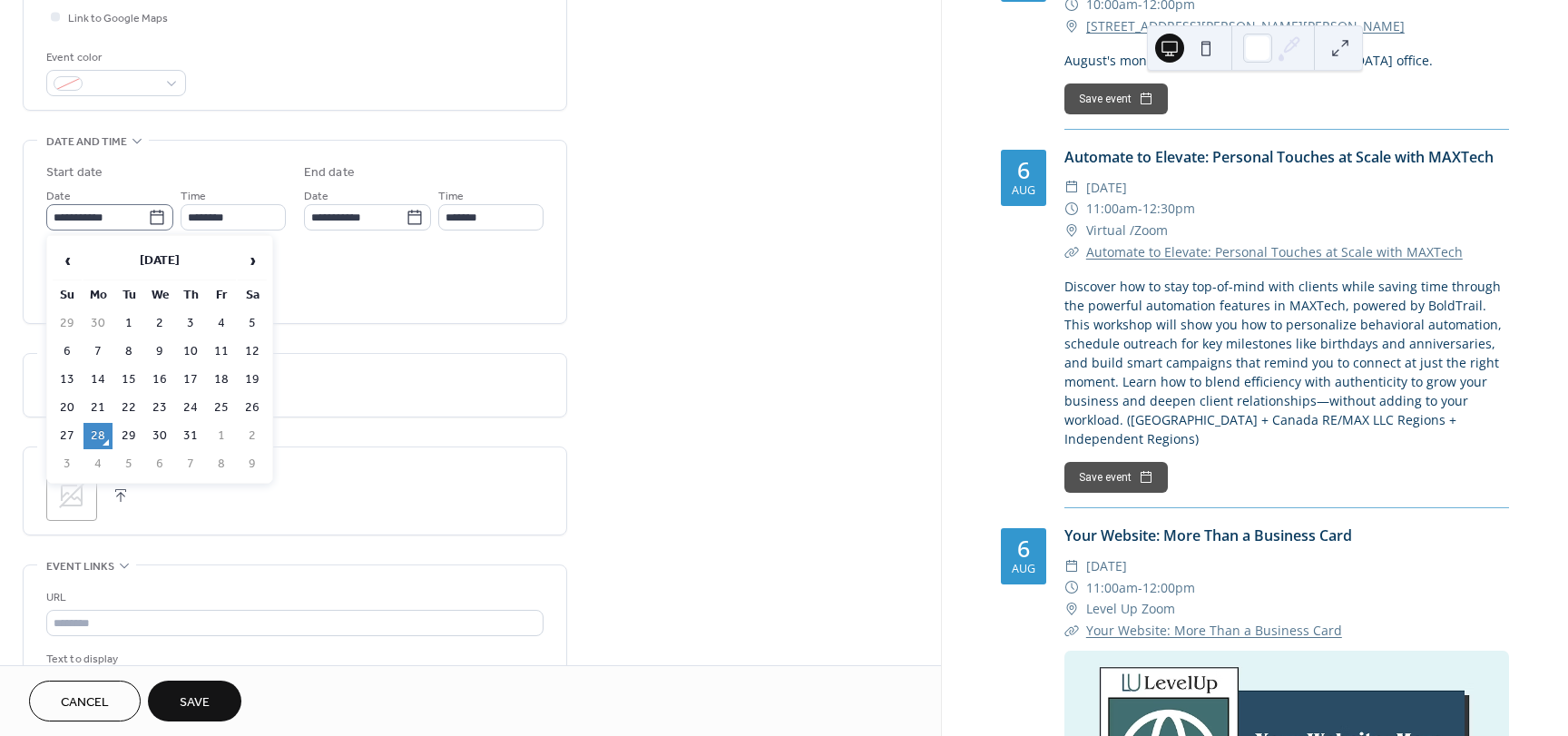 click 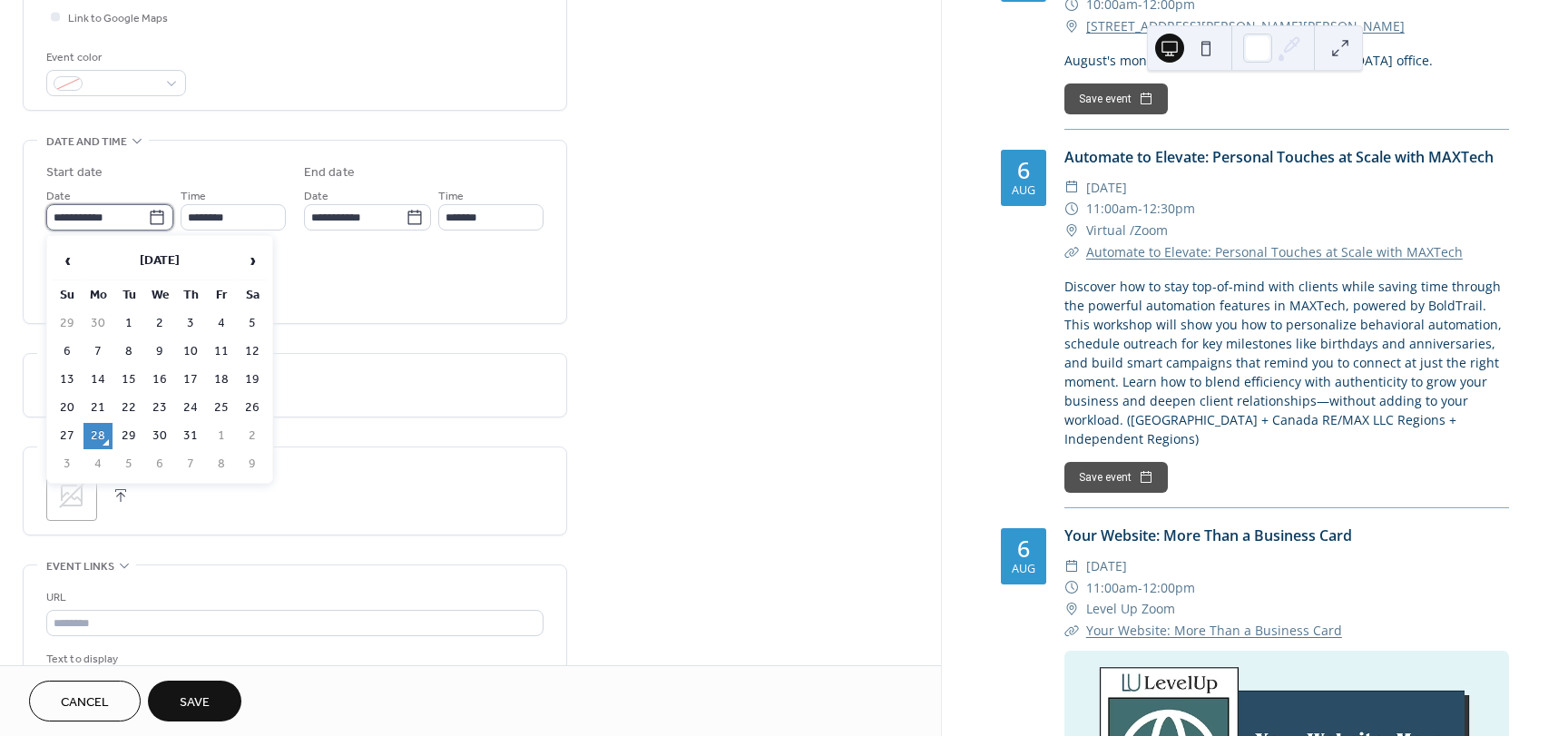 click on "**********" at bounding box center (97, 217) 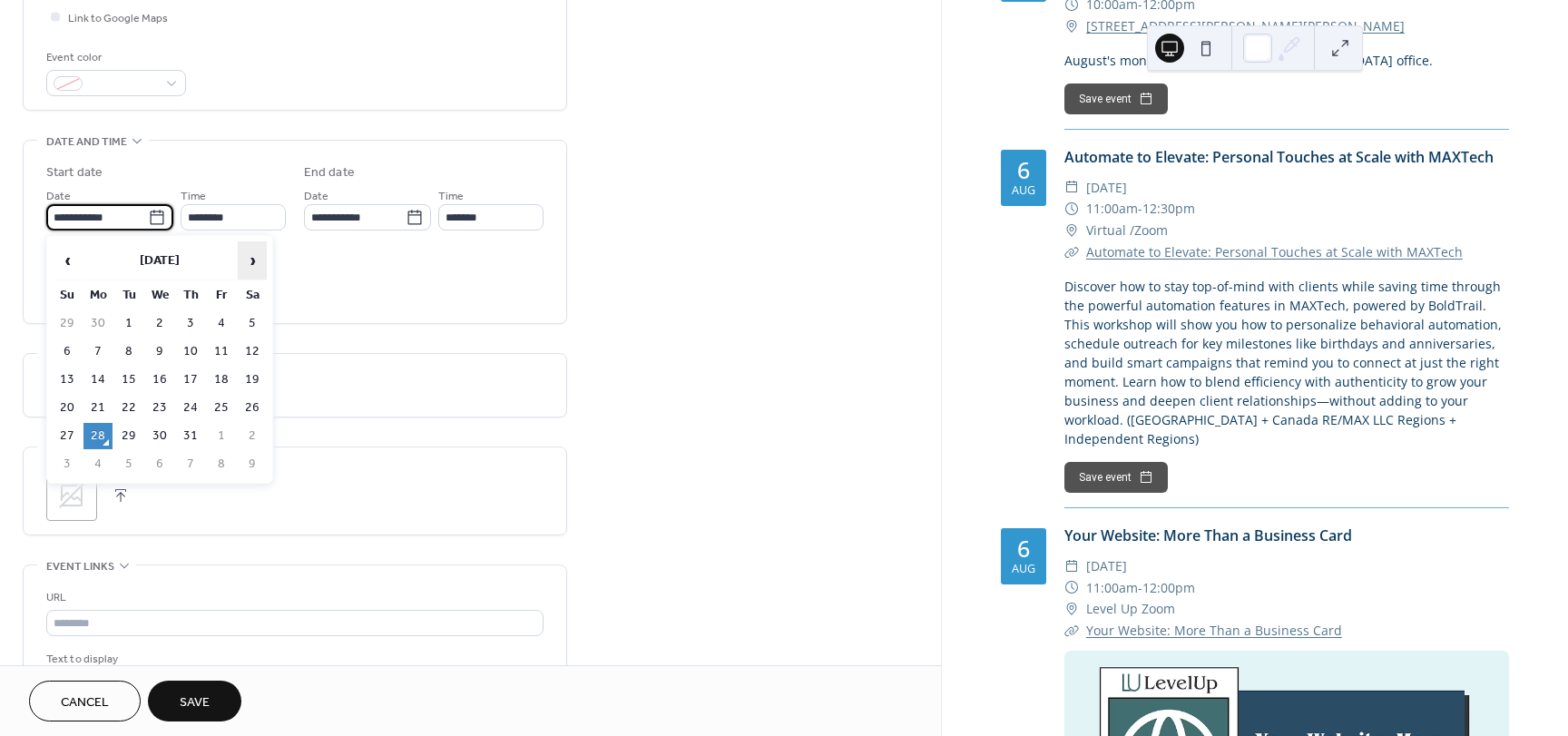 click on "›" at bounding box center [252, 260] 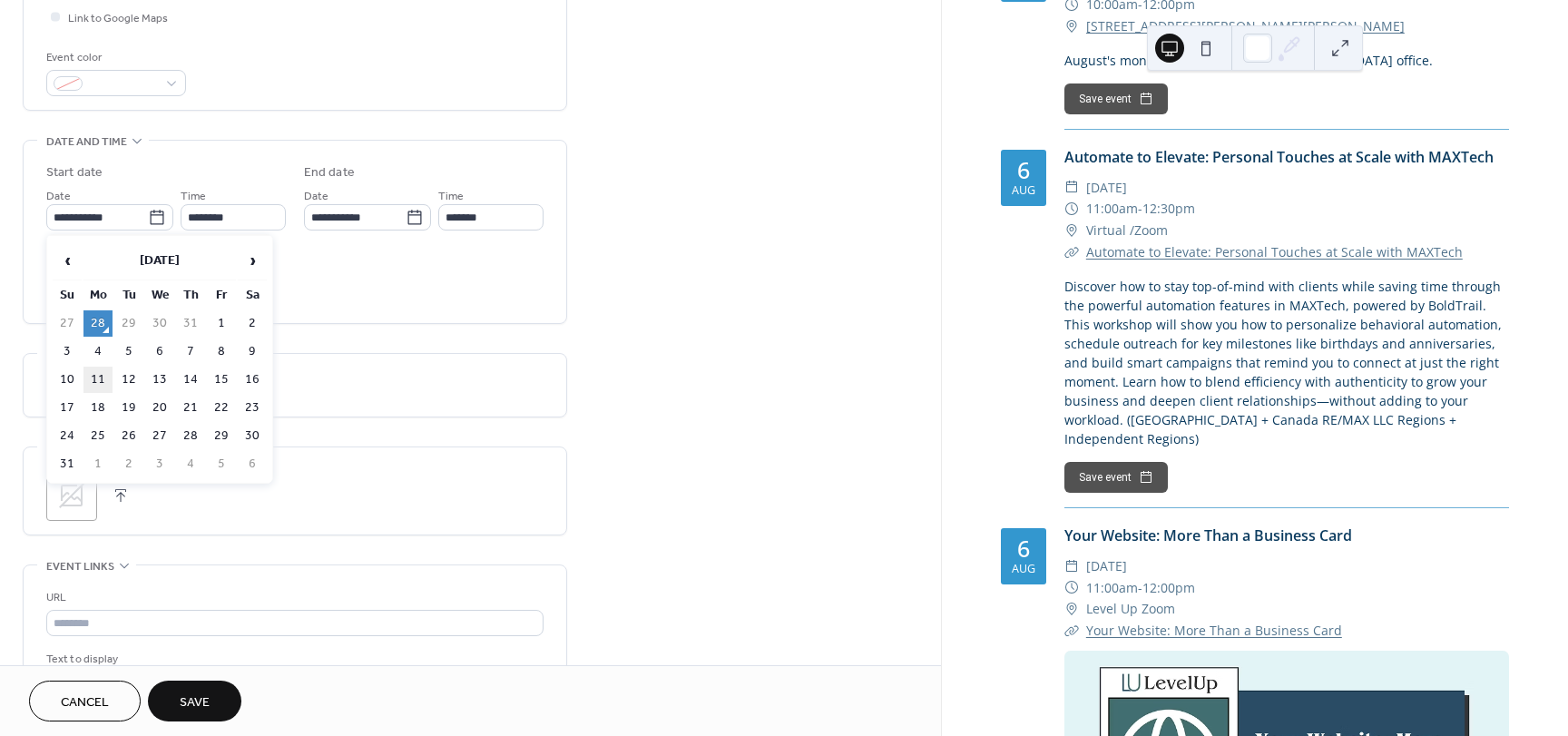 click on "11" at bounding box center (98, 379) 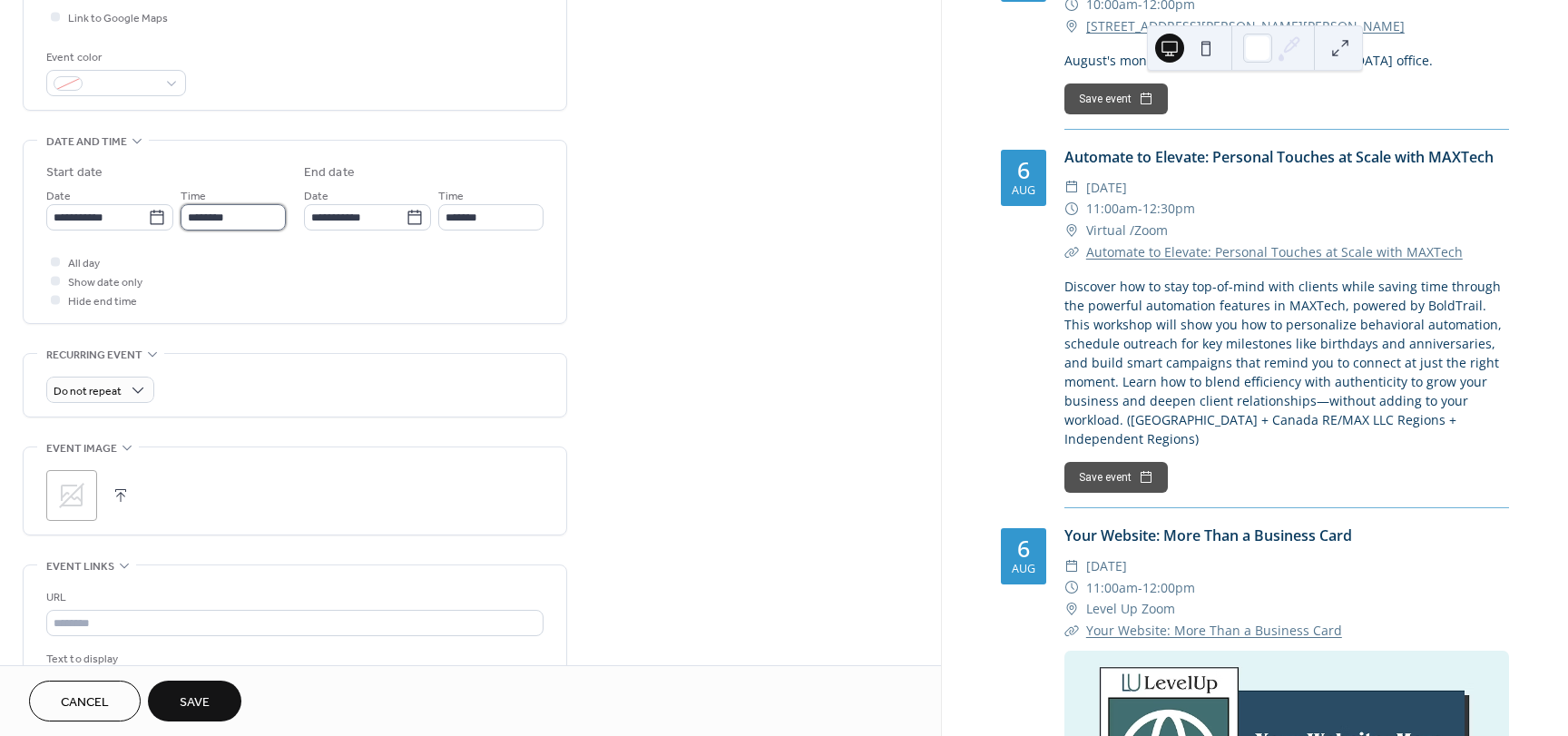 click on "********" at bounding box center (233, 217) 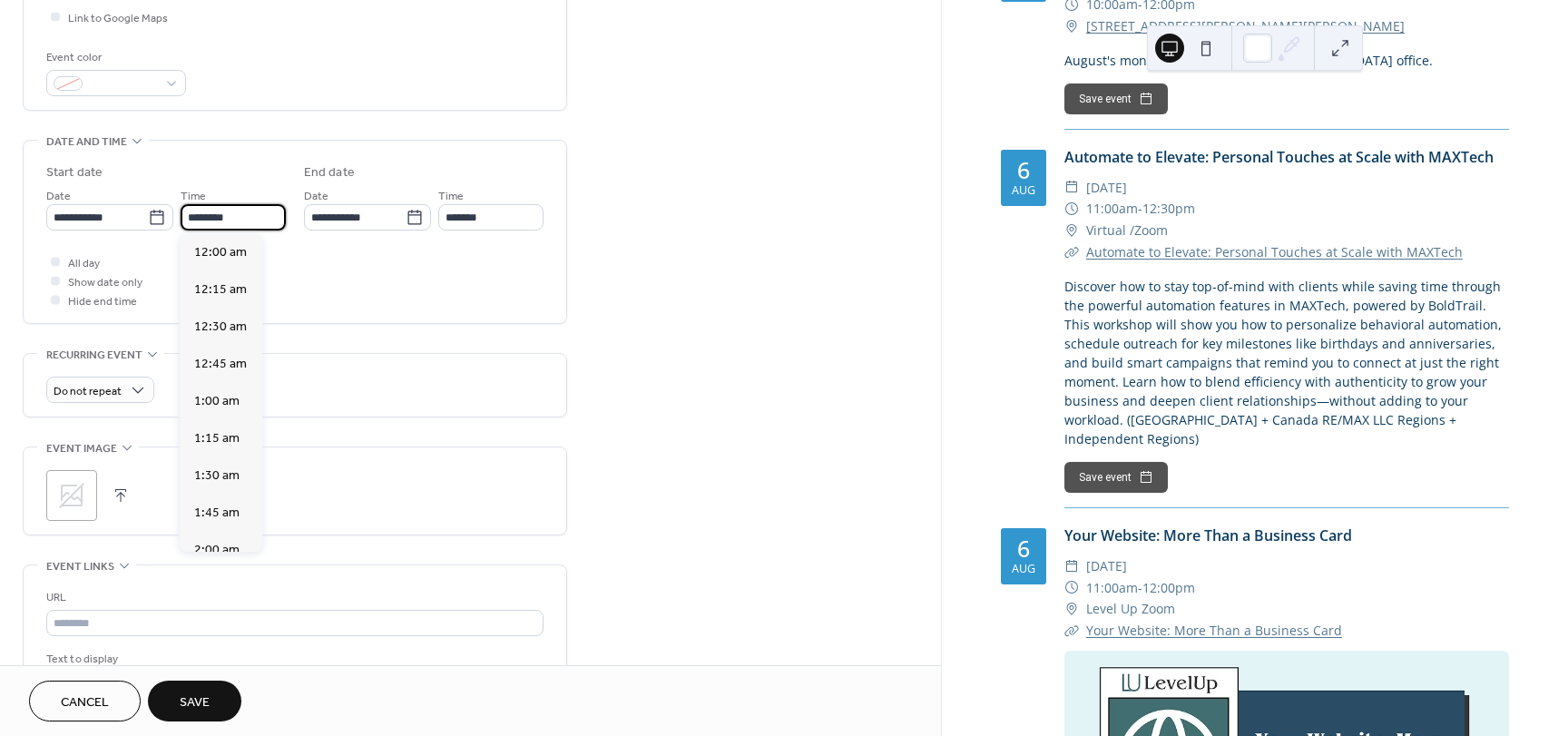 scroll, scrollTop: 1786, scrollLeft: 0, axis: vertical 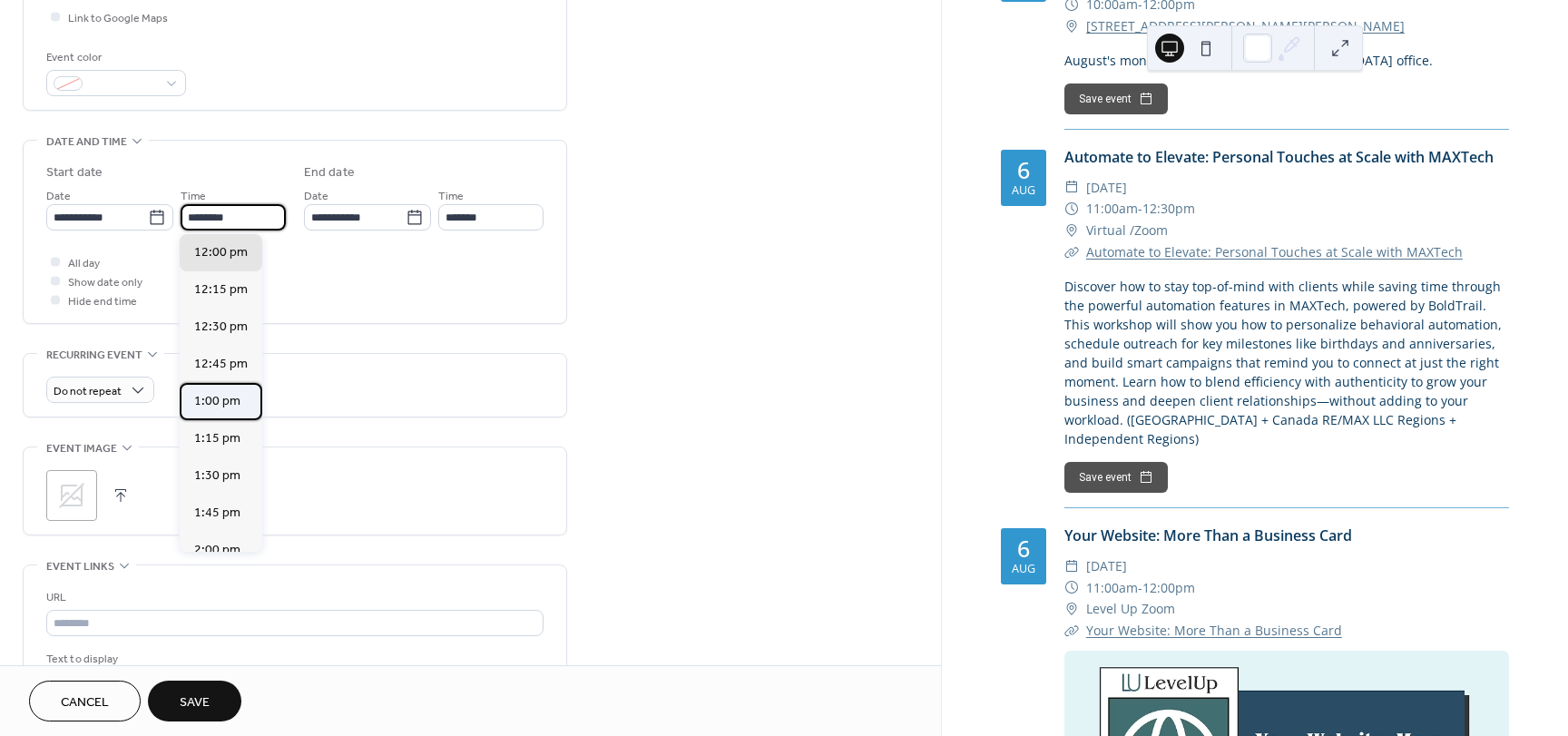 click on "1:00 pm" at bounding box center [217, 401] 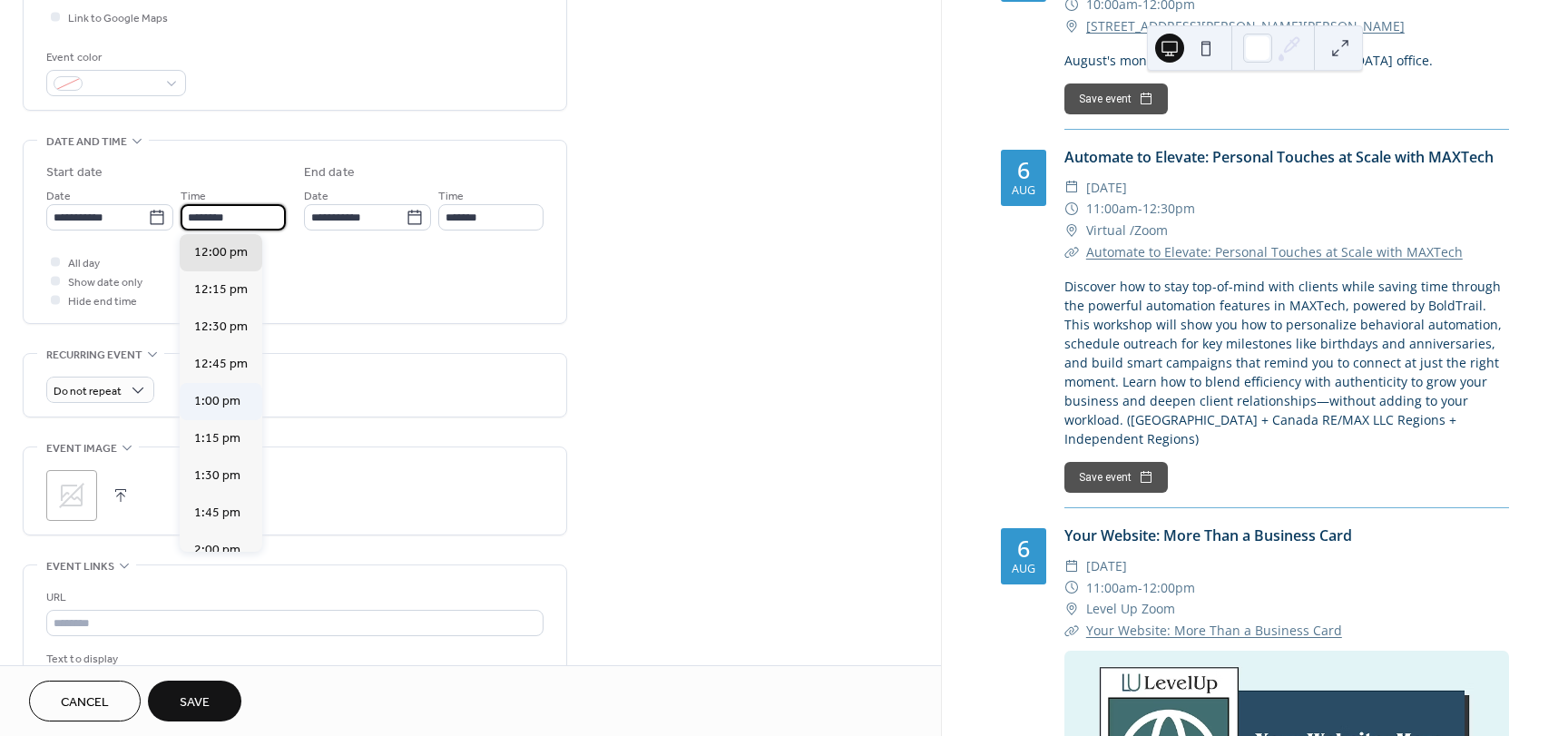 type on "*******" 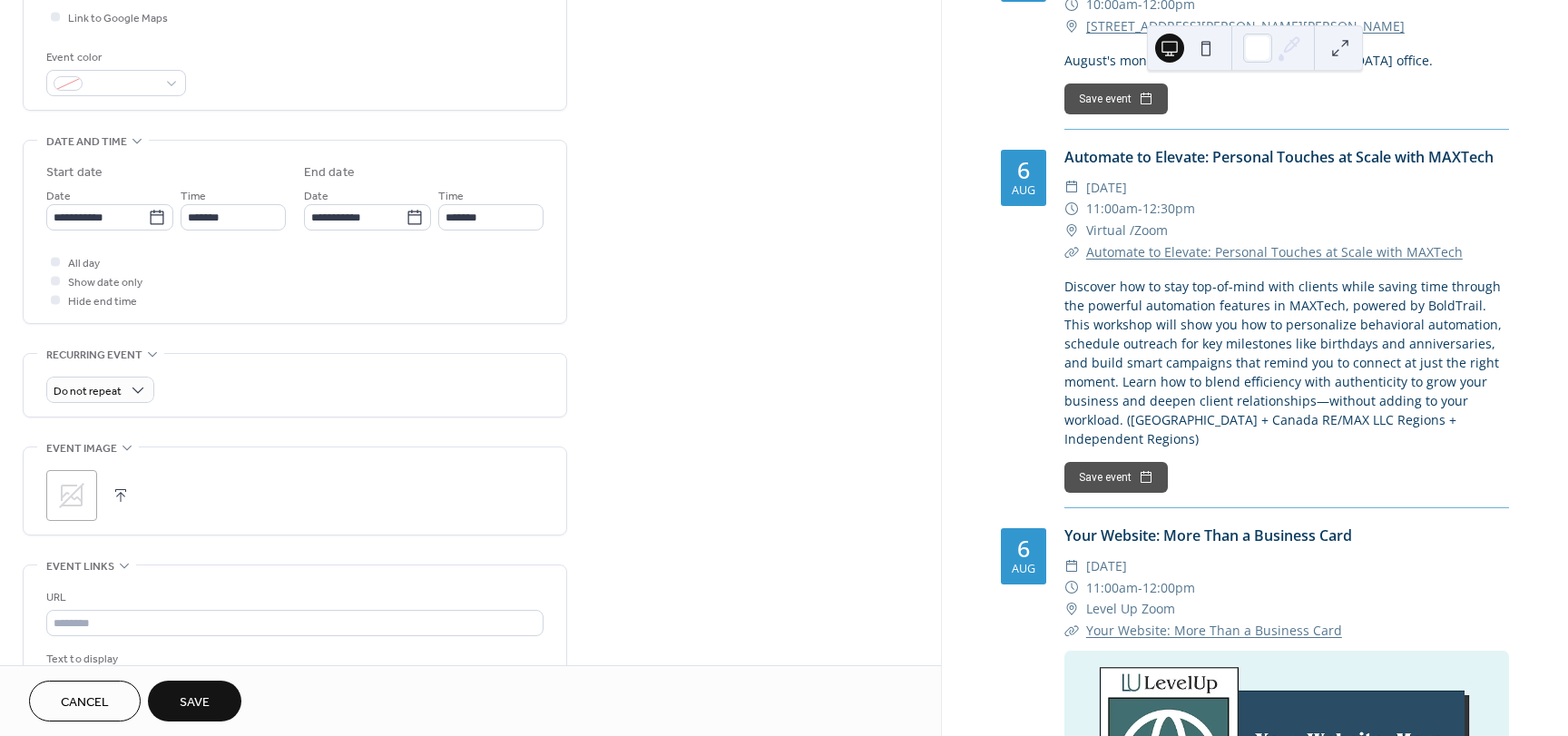 click on "**********" at bounding box center [470, 311] 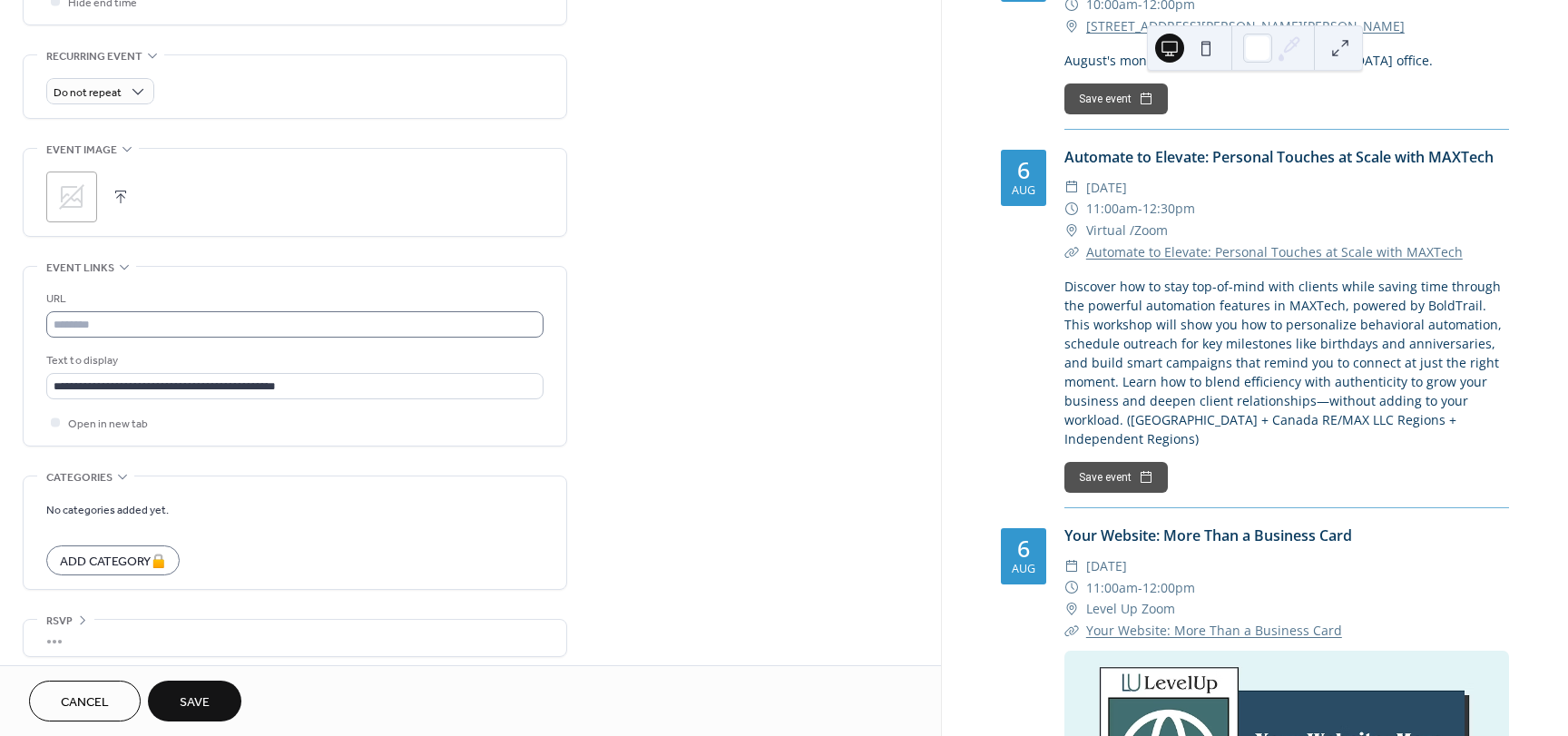 scroll, scrollTop: 760, scrollLeft: 0, axis: vertical 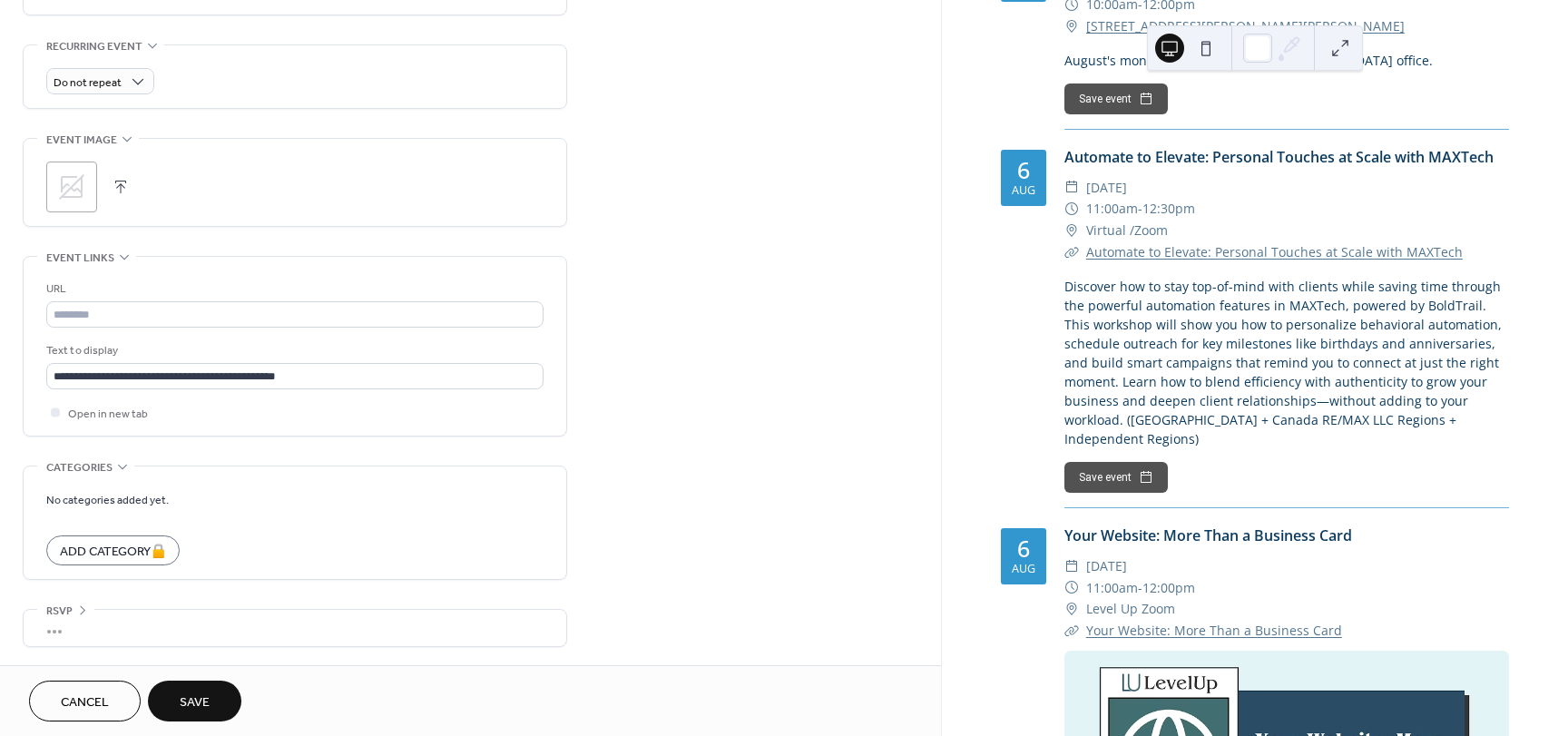 click 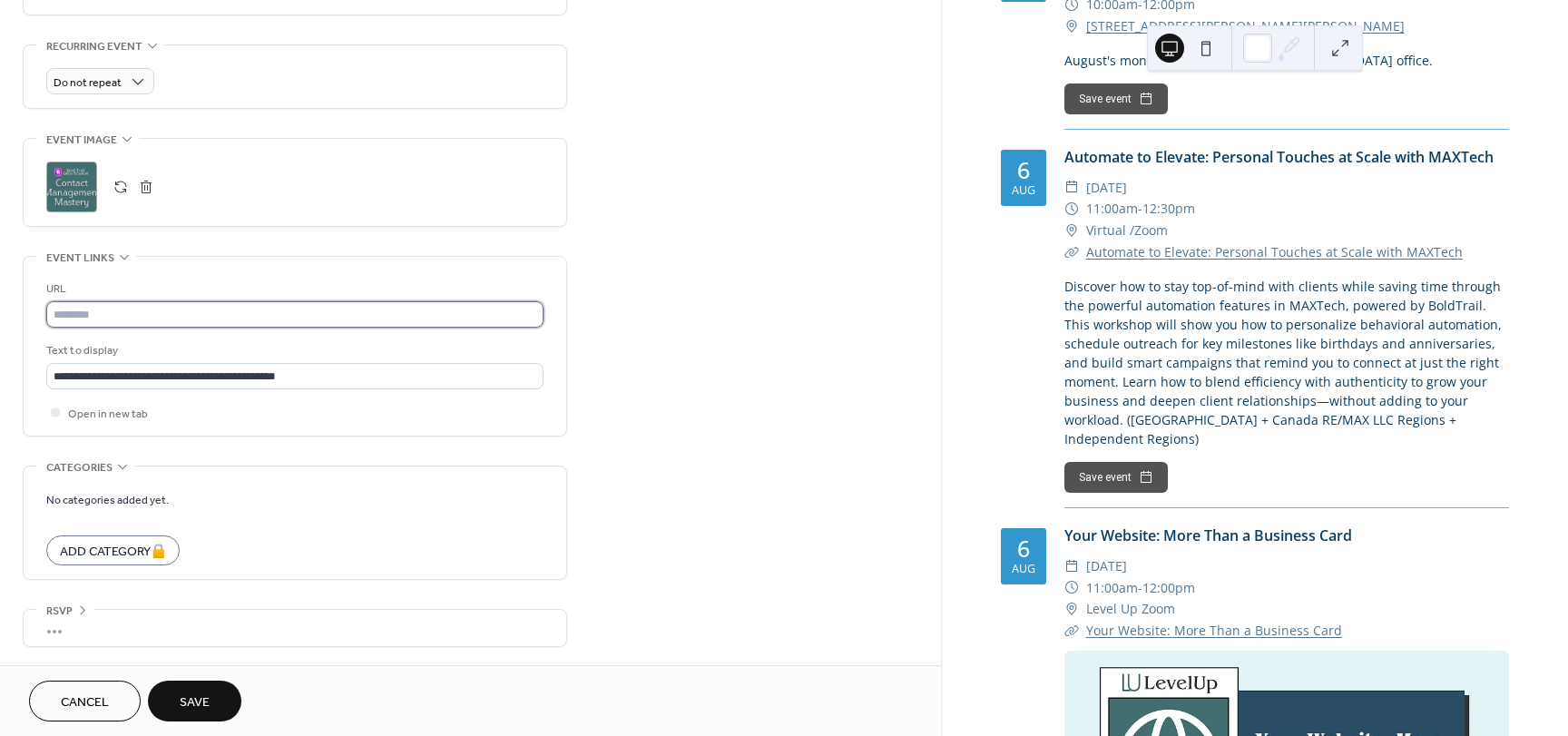 click at bounding box center (295, 314) 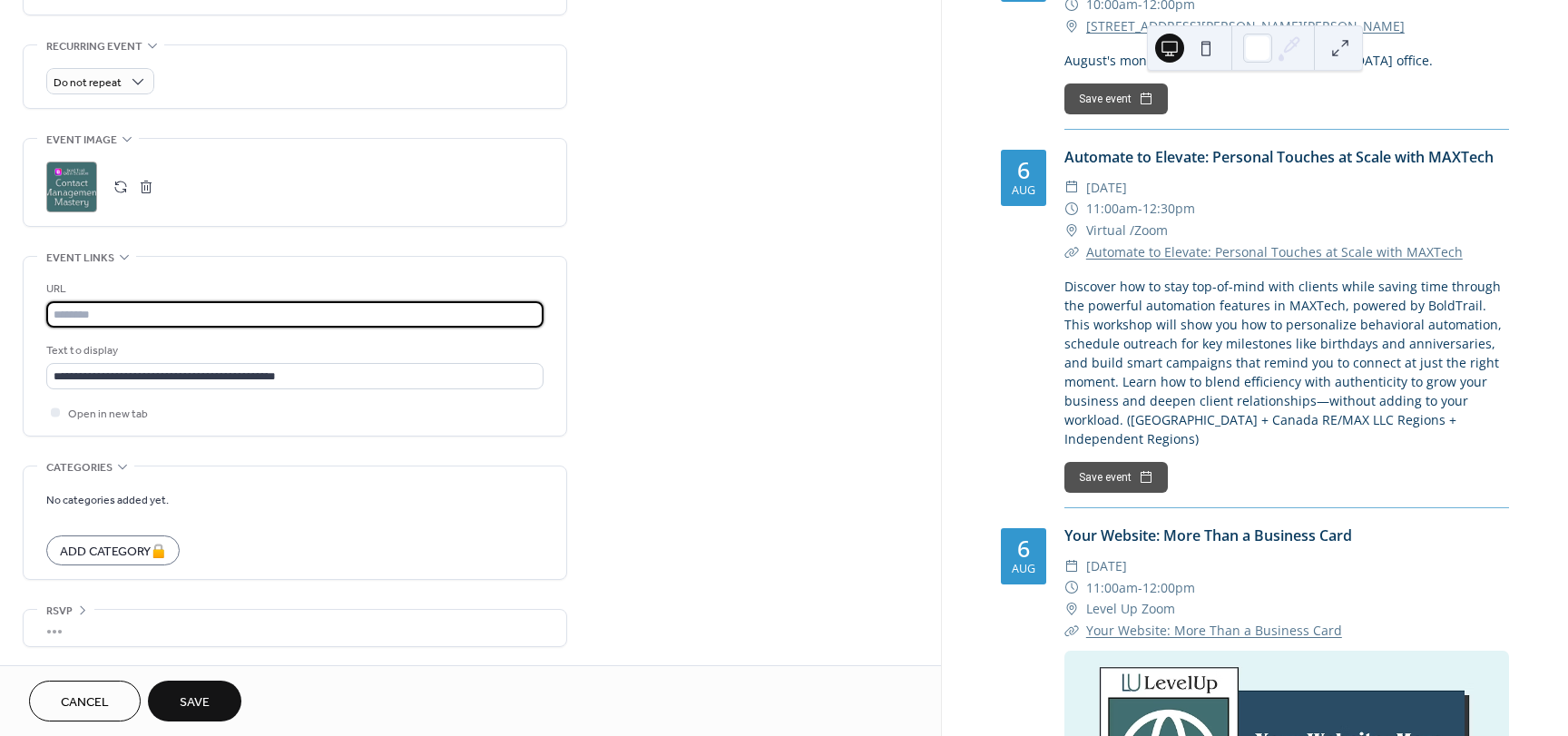 paste on "**********" 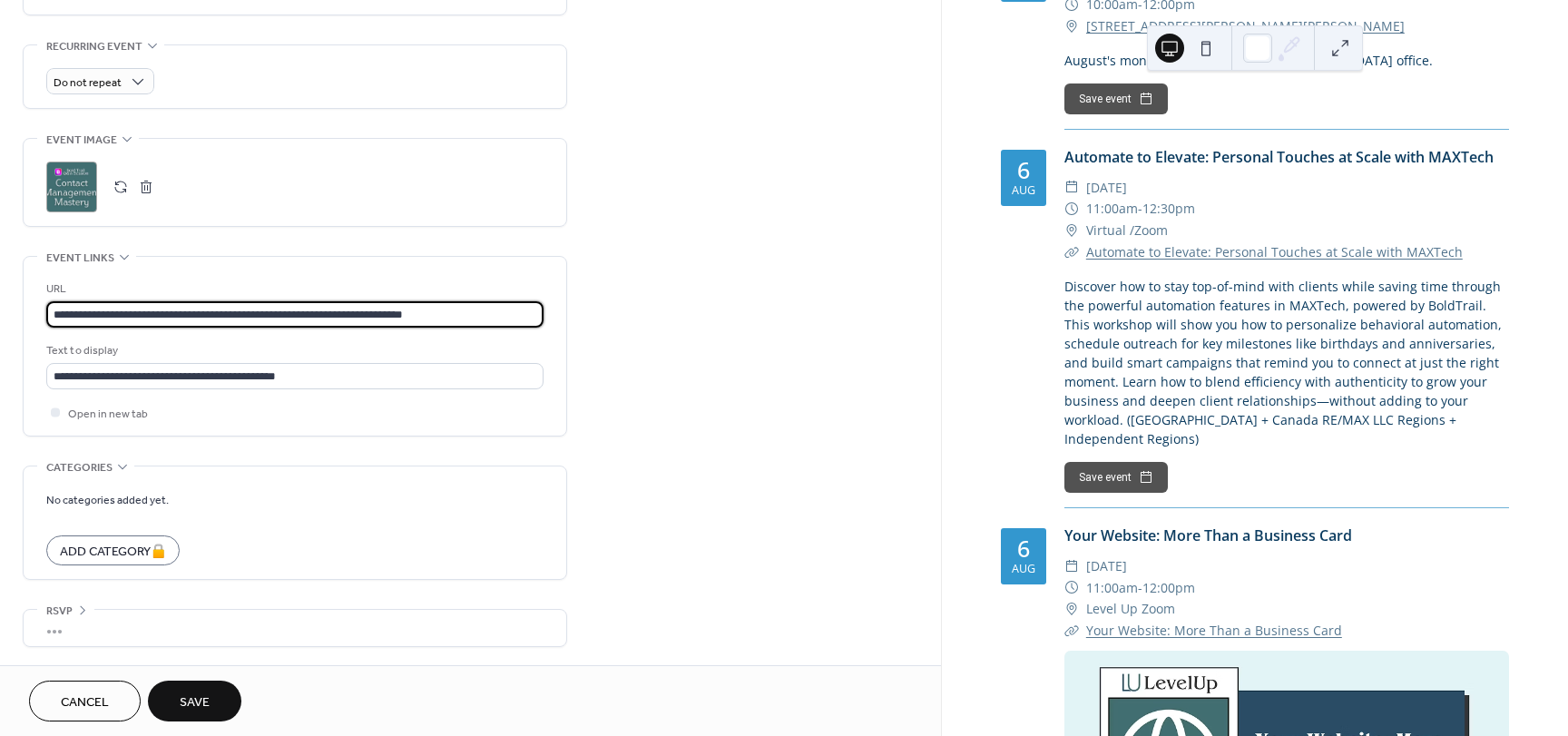 type on "**********" 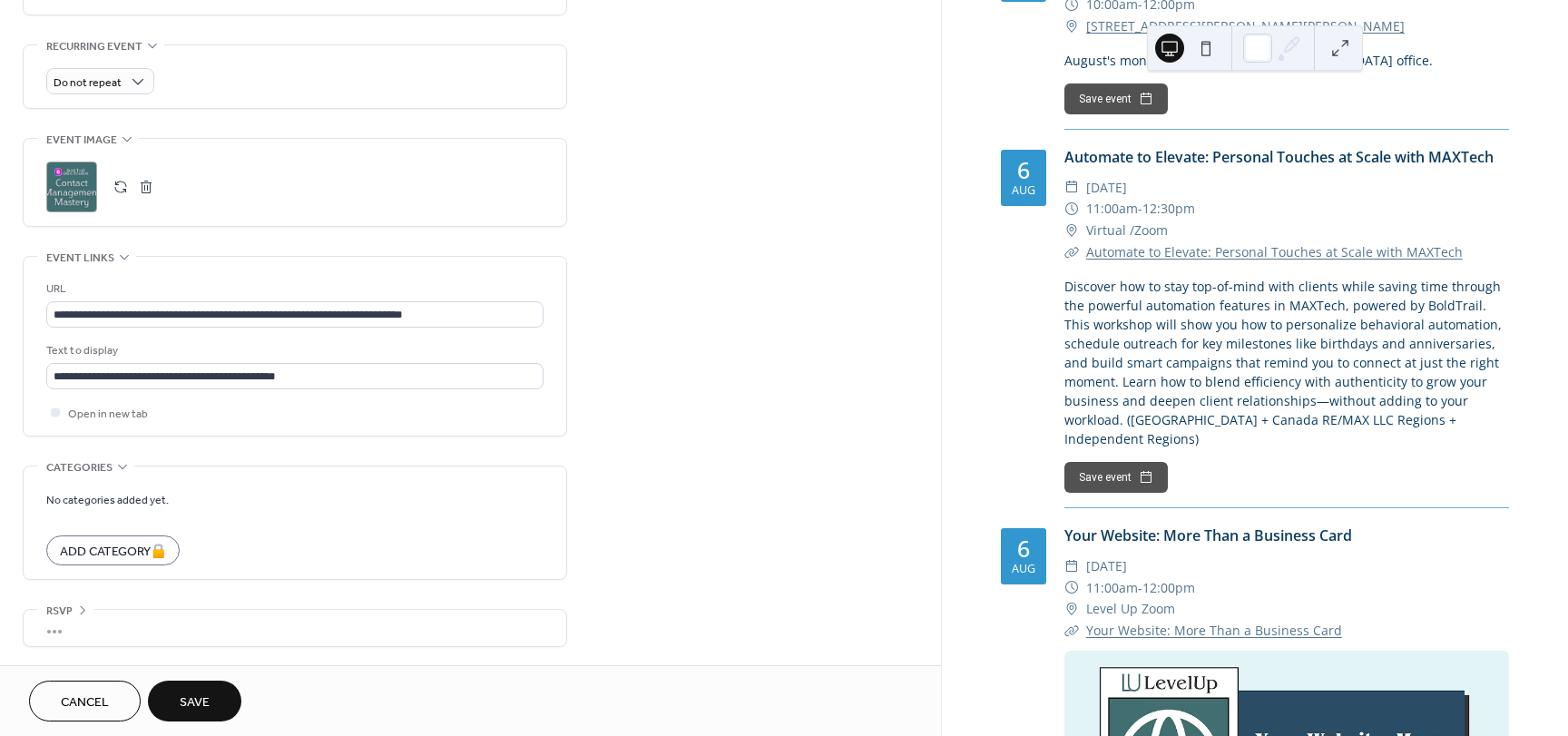 click on "**********" at bounding box center (470, 3) 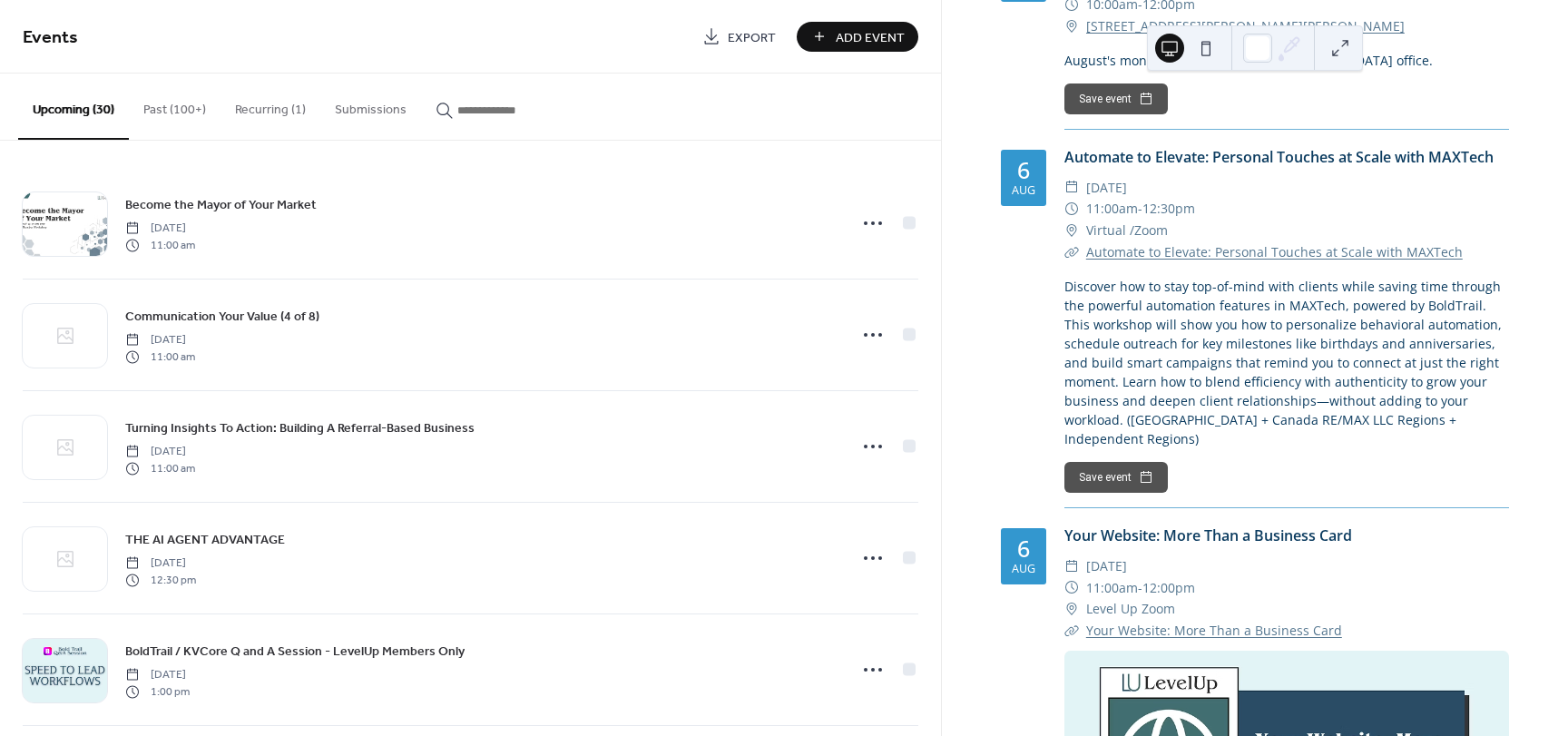 click on "Add Event" at bounding box center (870, 37) 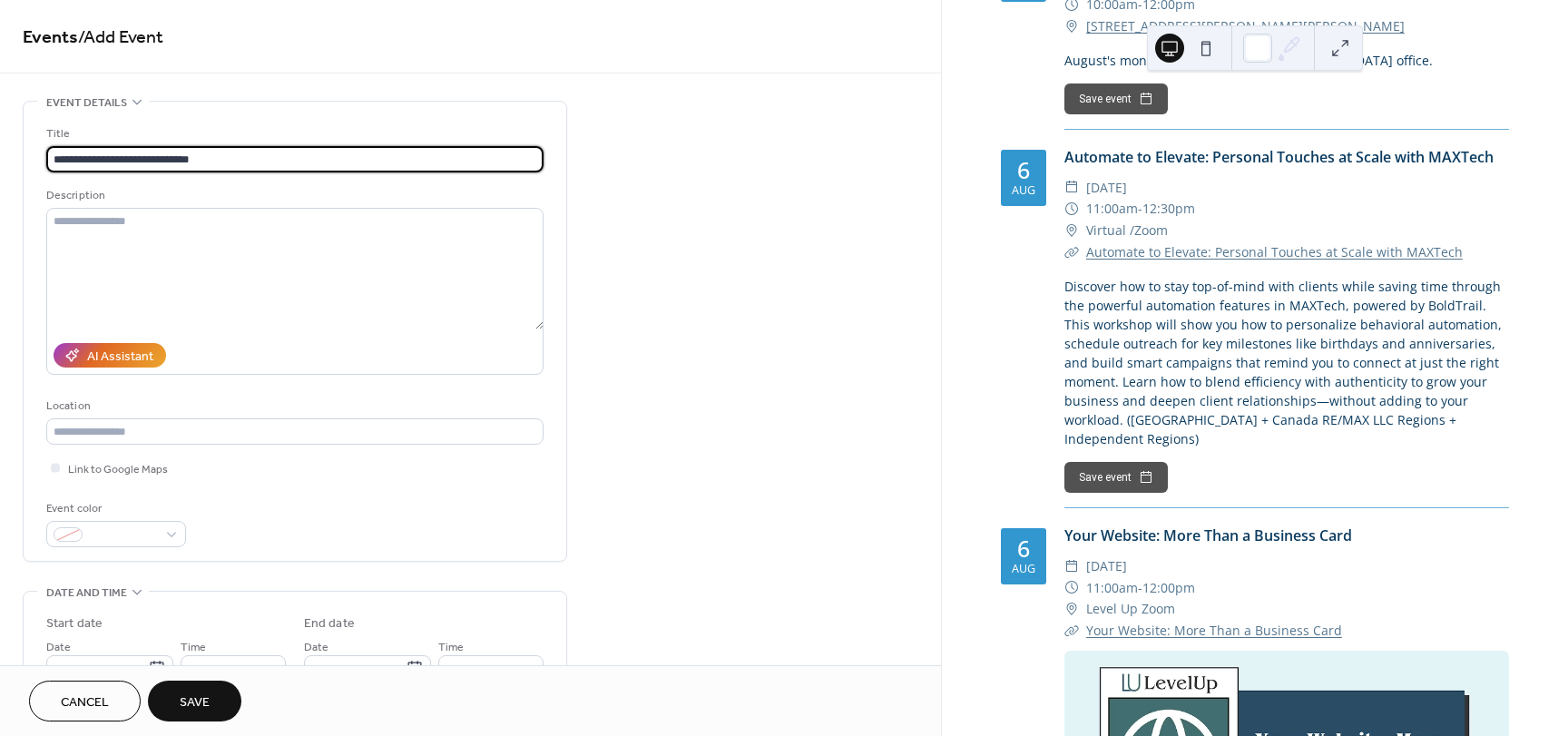 type on "**********" 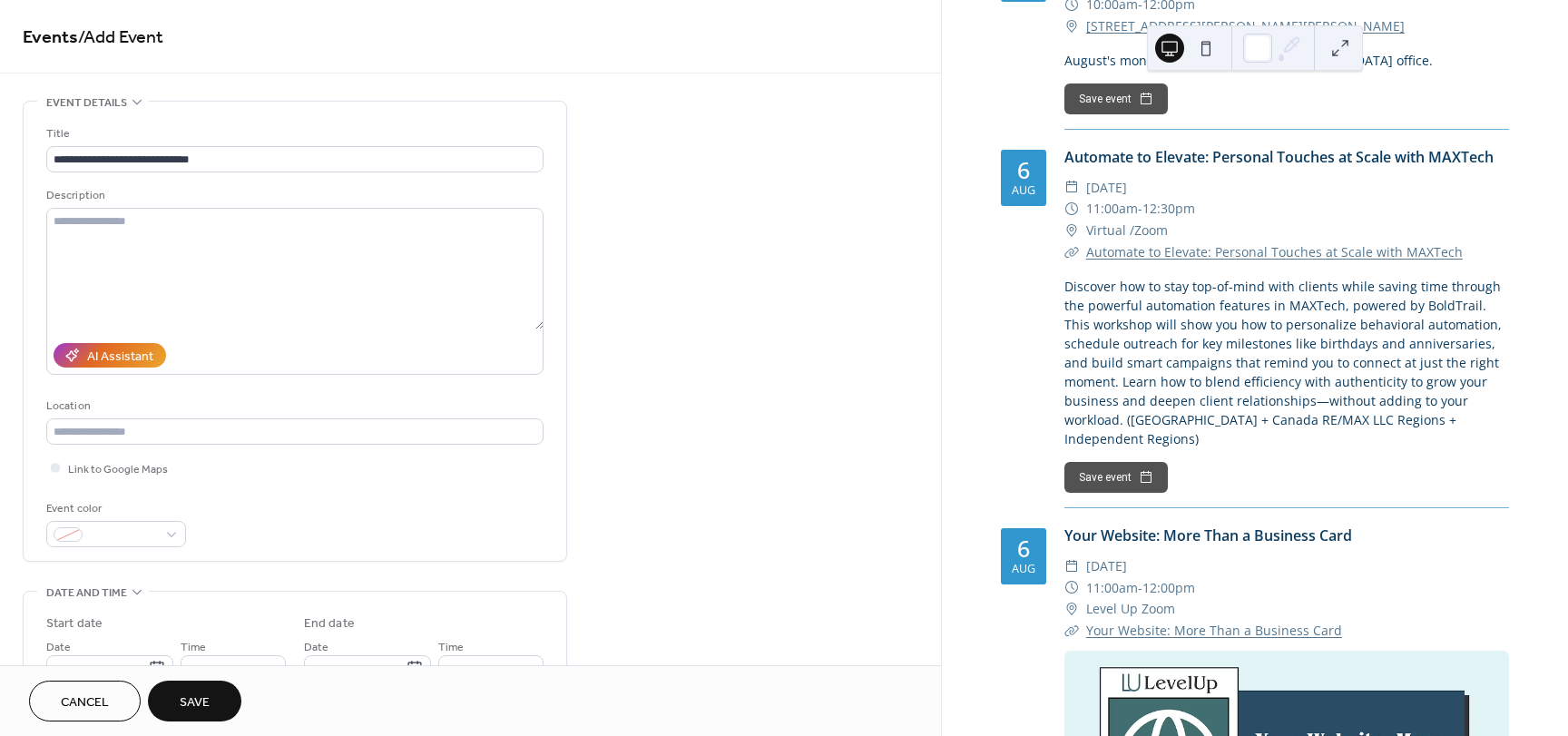 click on "**********" at bounding box center (470, 762) 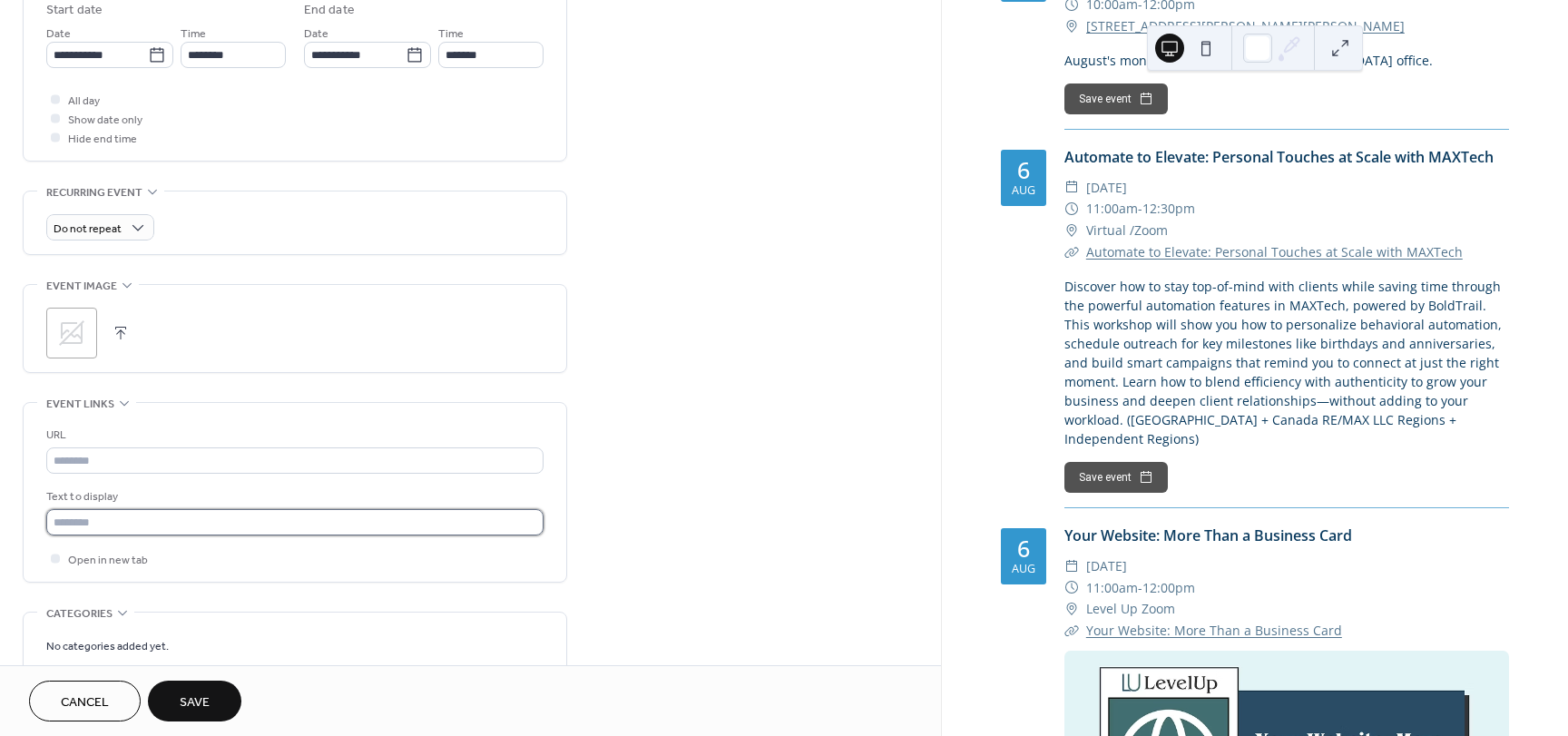 click at bounding box center (295, 522) 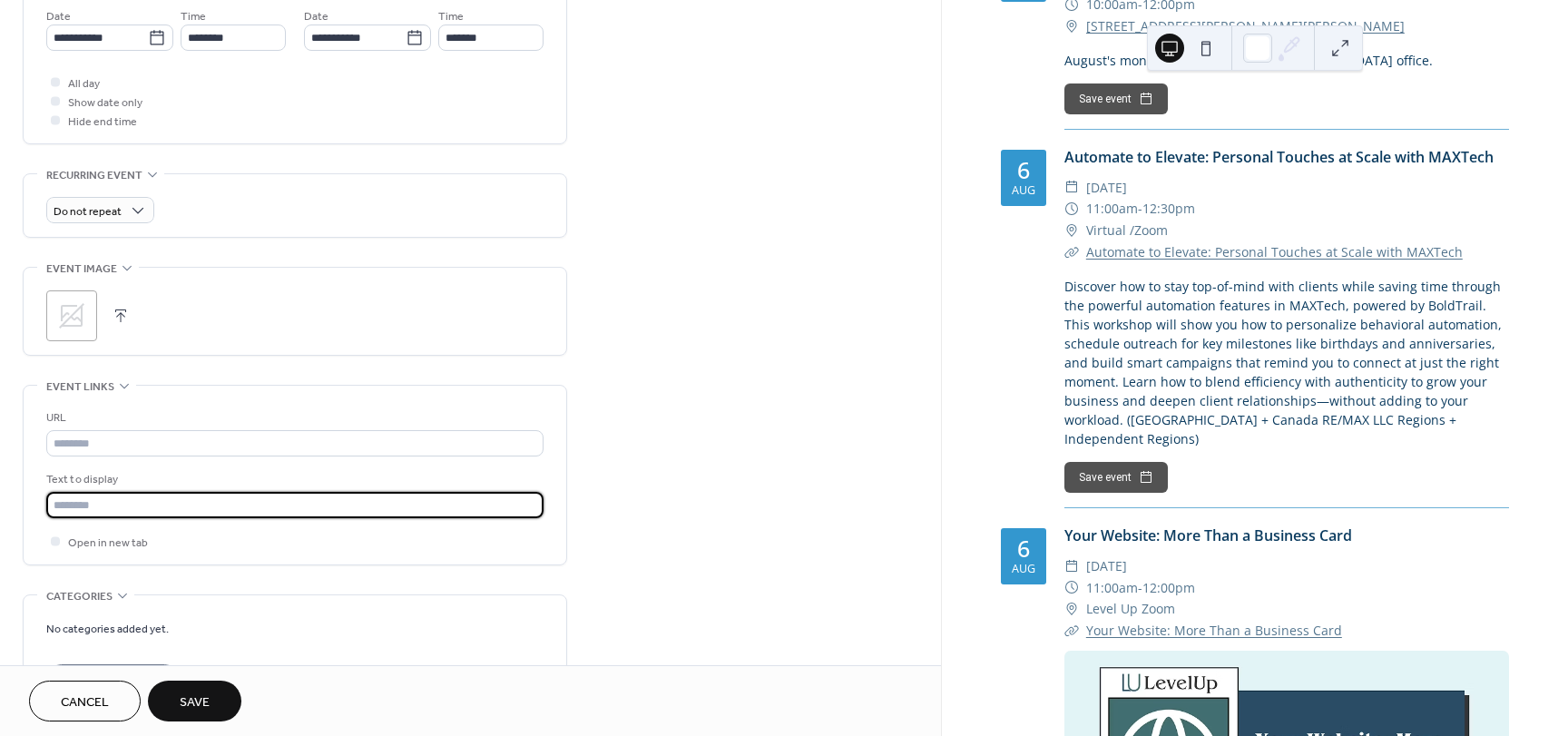 scroll, scrollTop: 632, scrollLeft: 0, axis: vertical 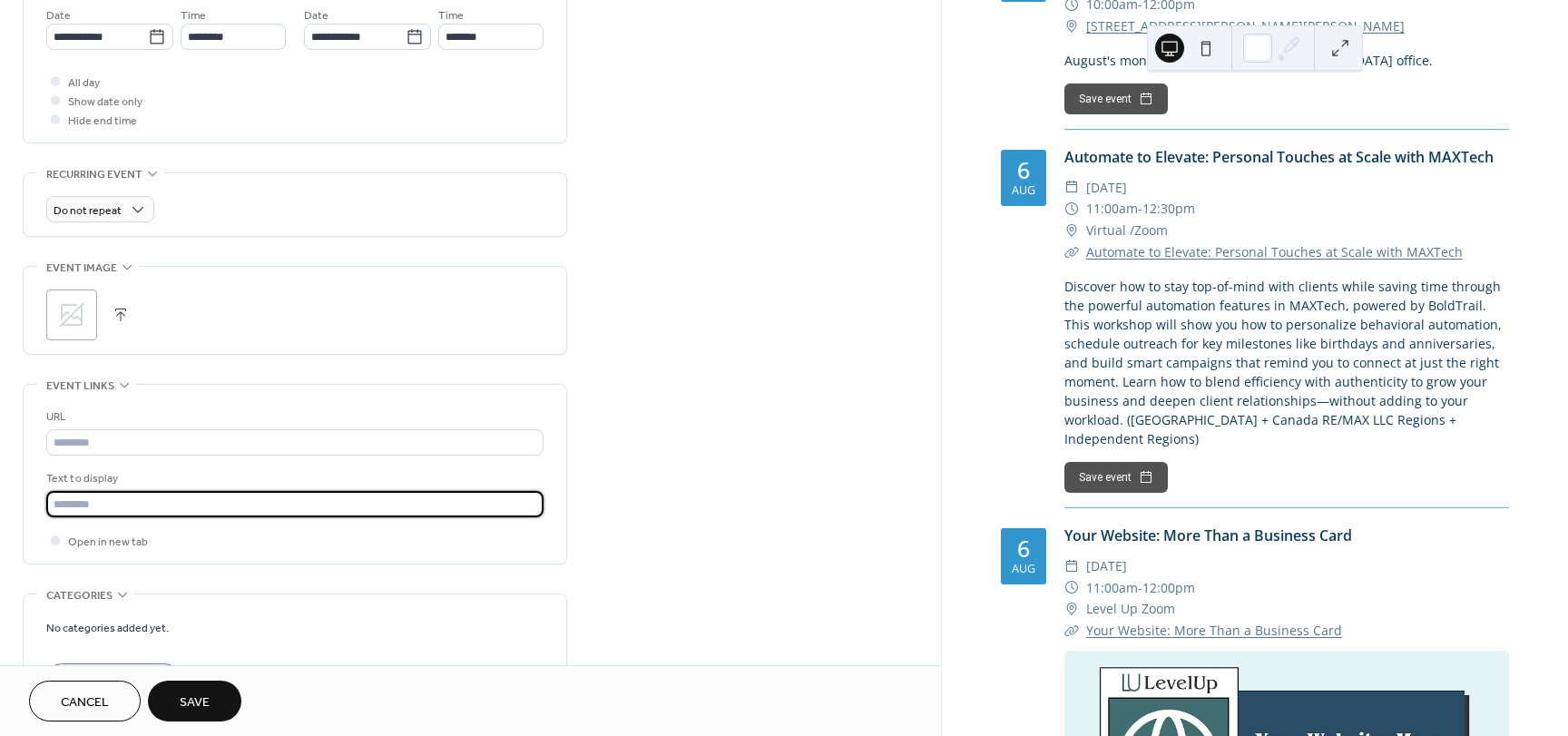 paste on "**********" 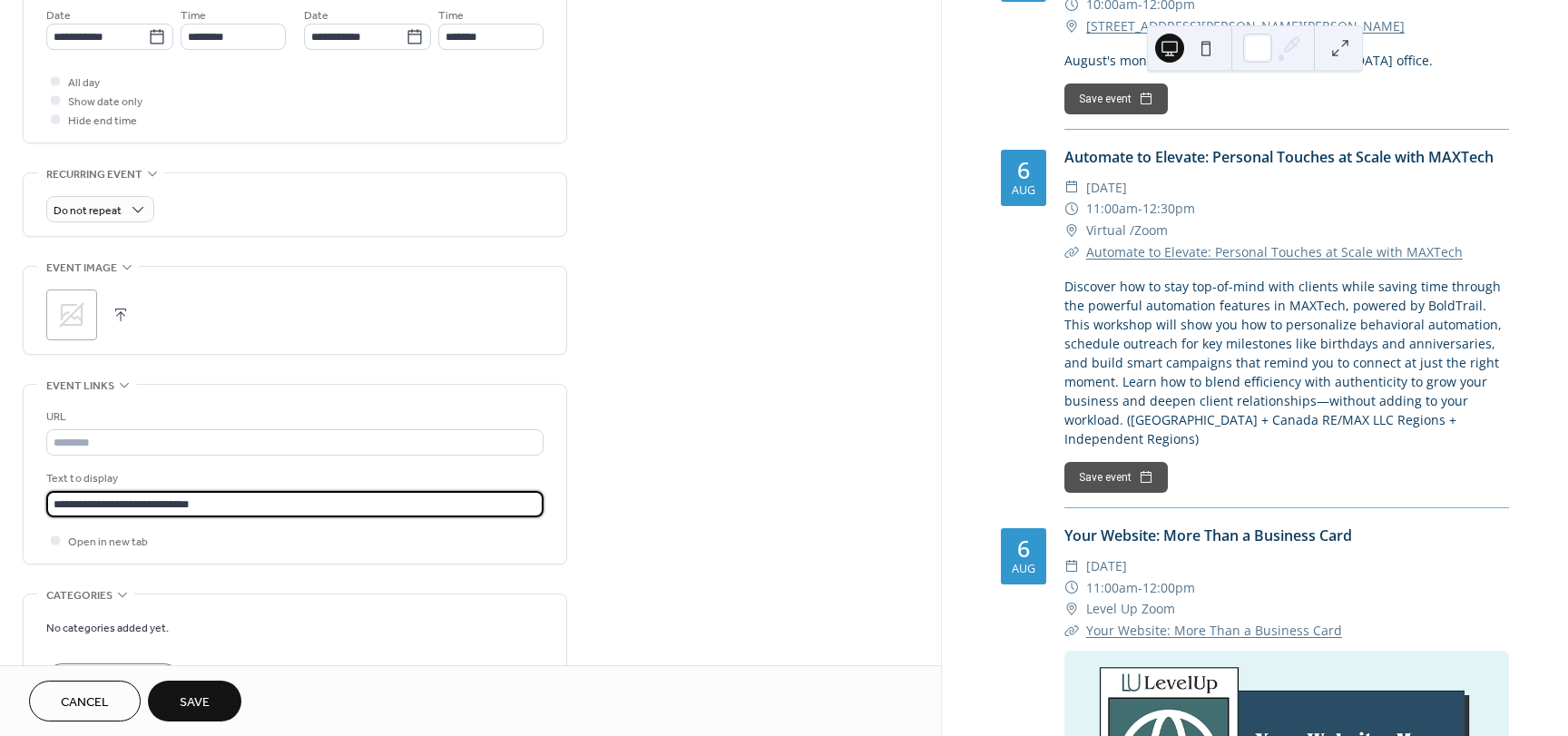 type on "**********" 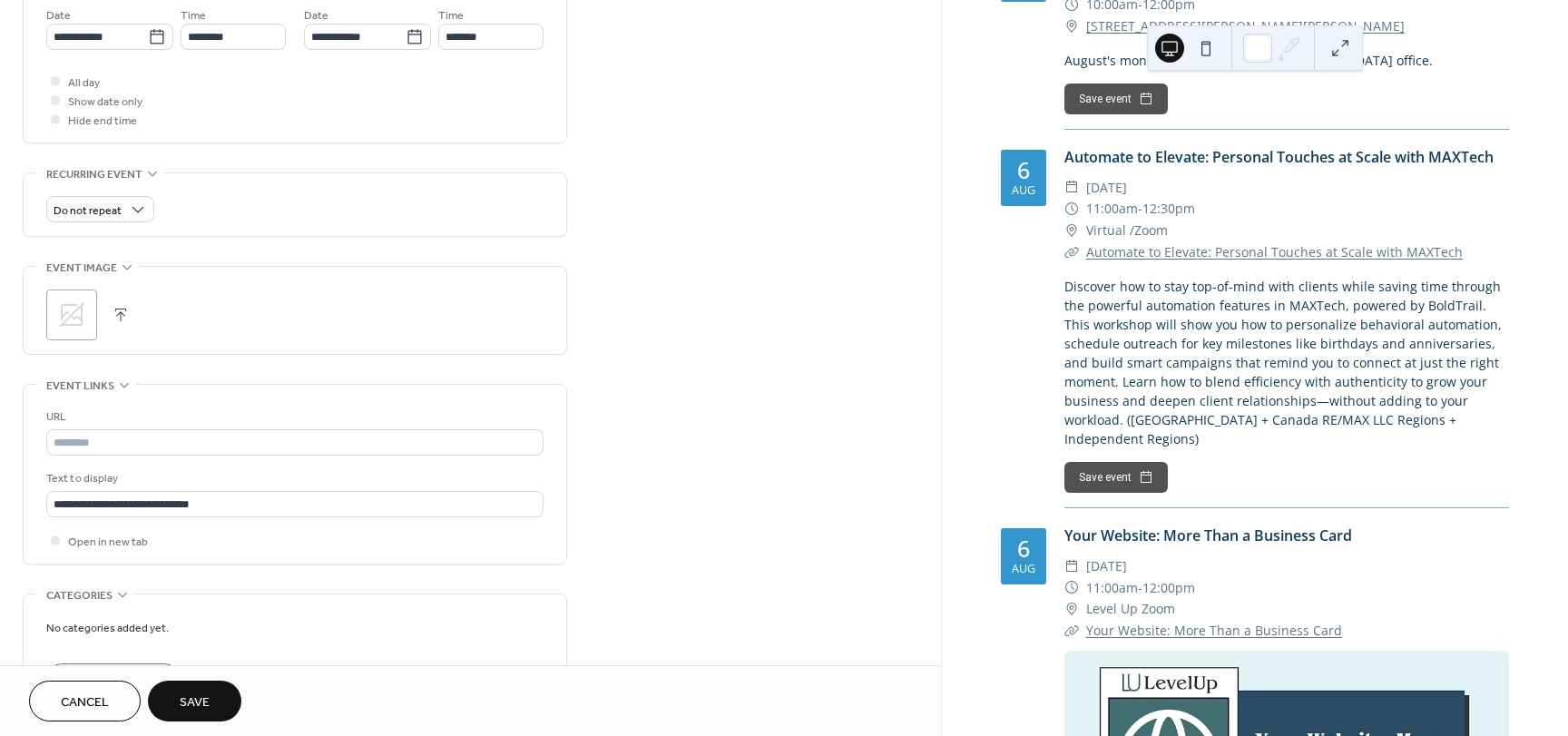 click on "**********" at bounding box center [470, 131] 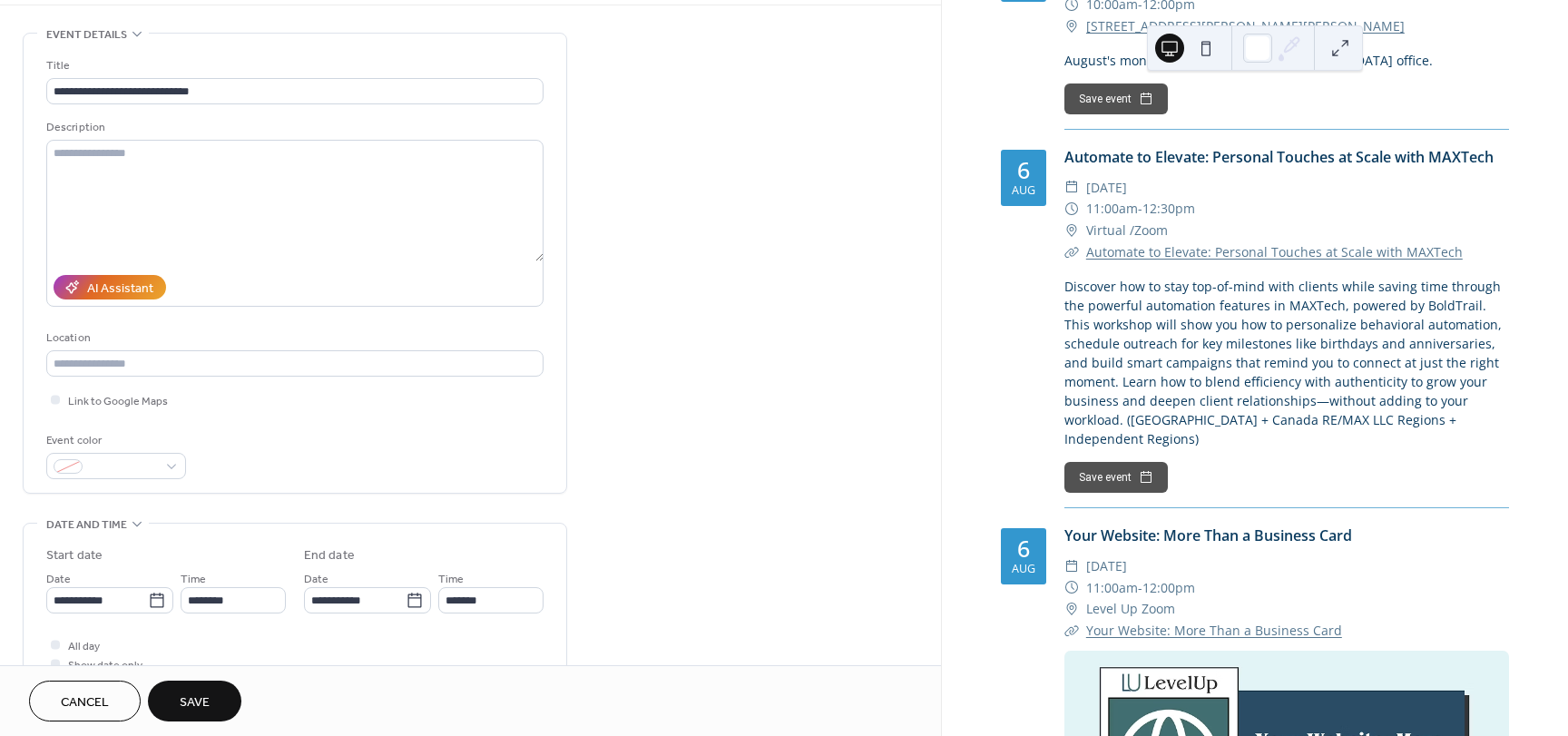scroll, scrollTop: 0, scrollLeft: 0, axis: both 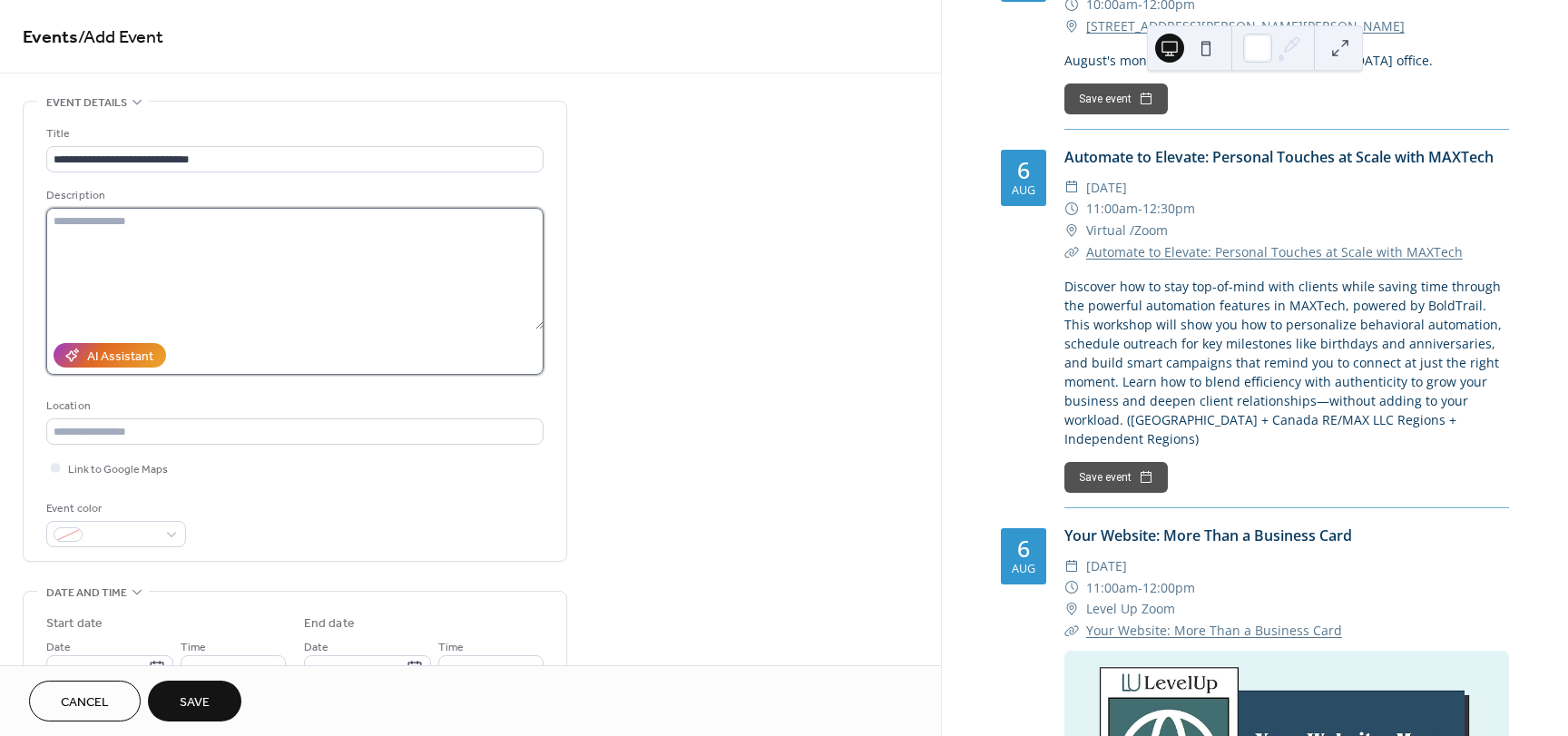 click at bounding box center (295, 269) 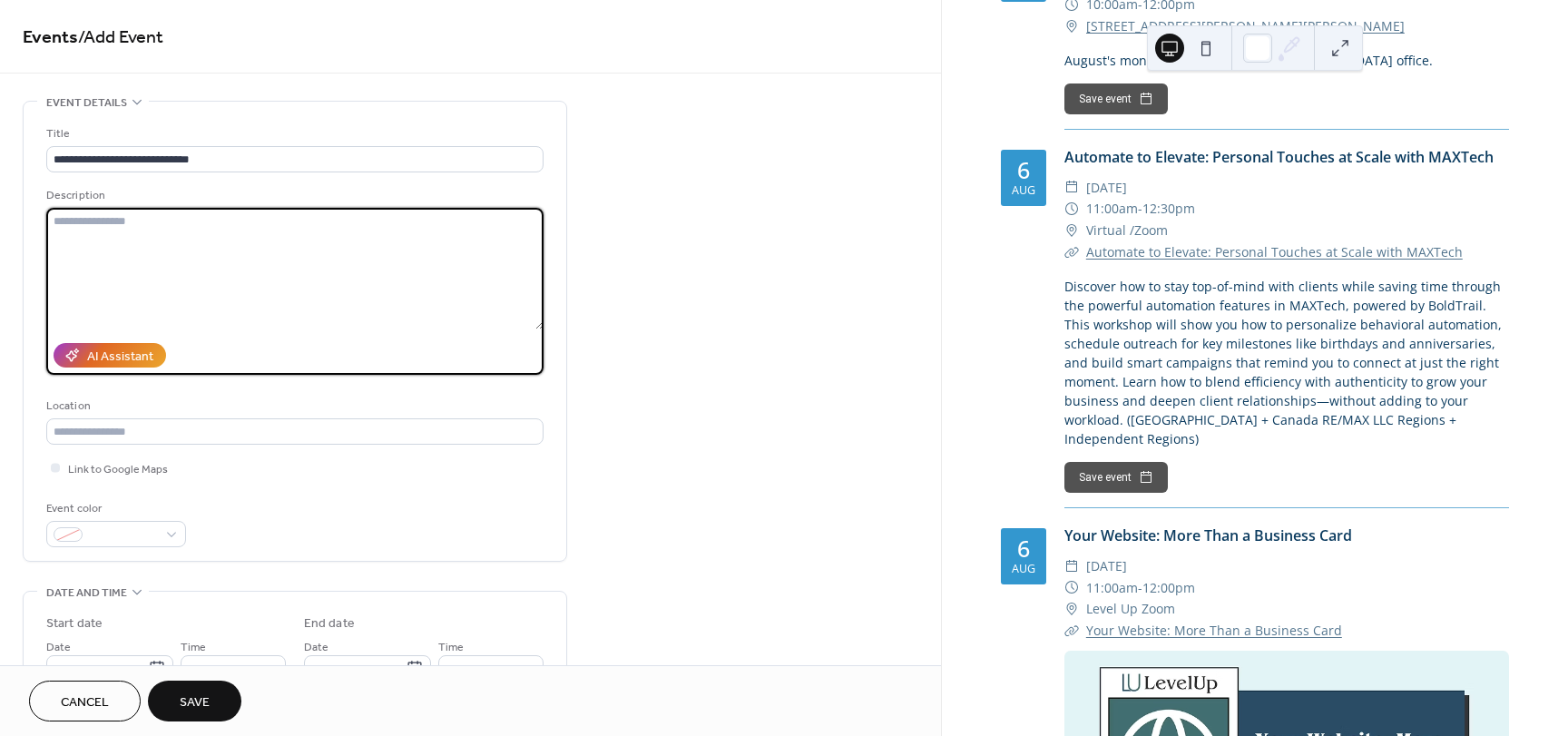 paste on "**********" 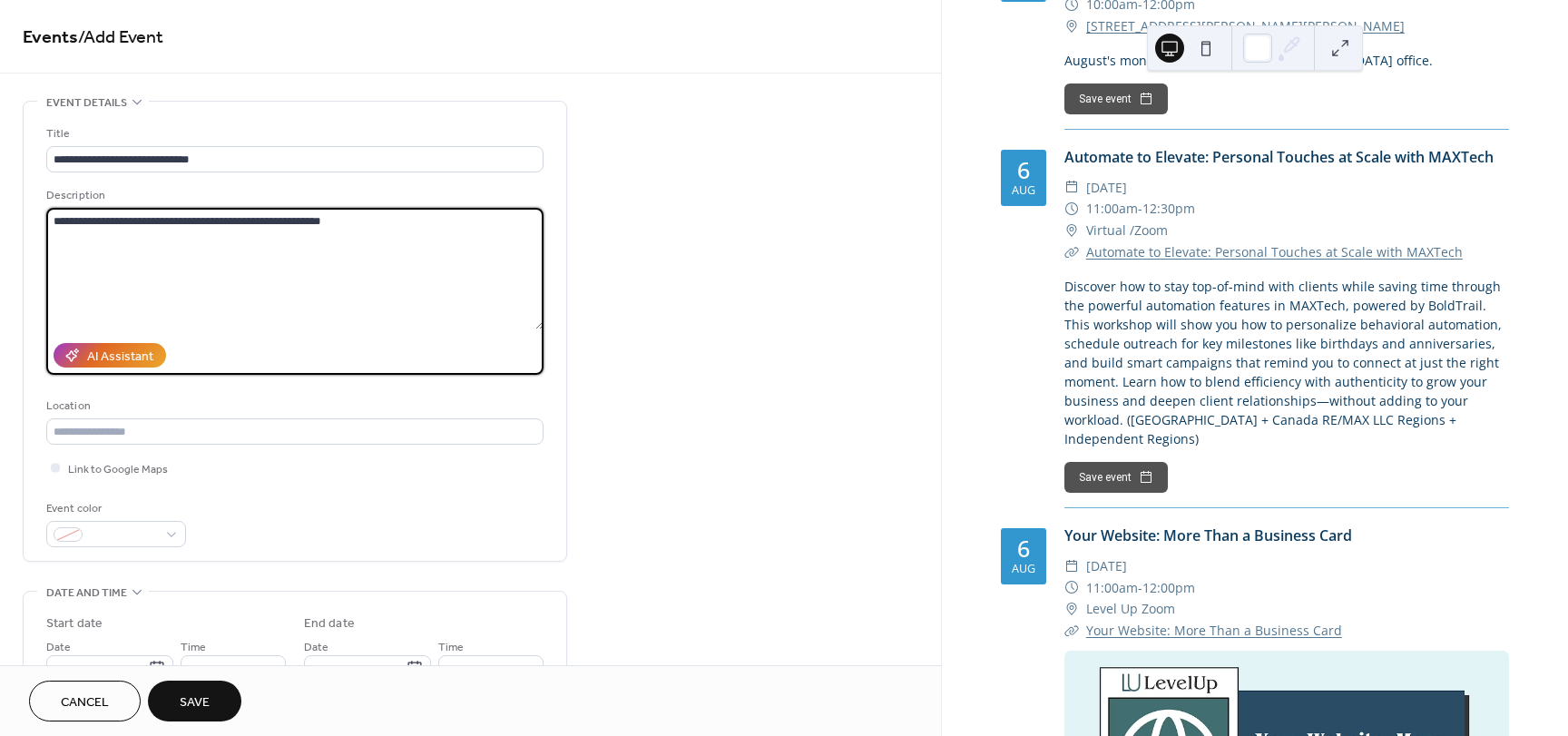 type on "**********" 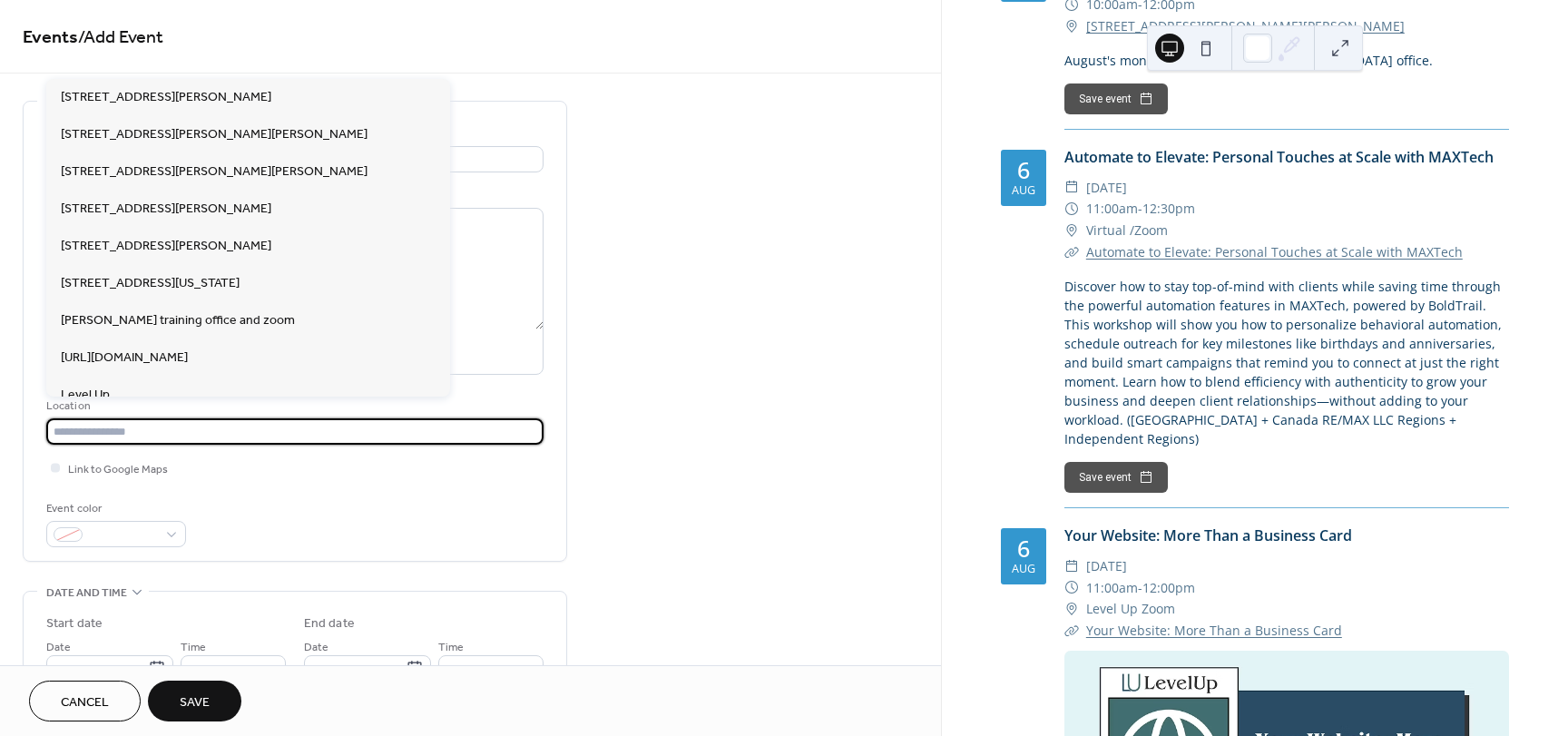 click at bounding box center [295, 431] 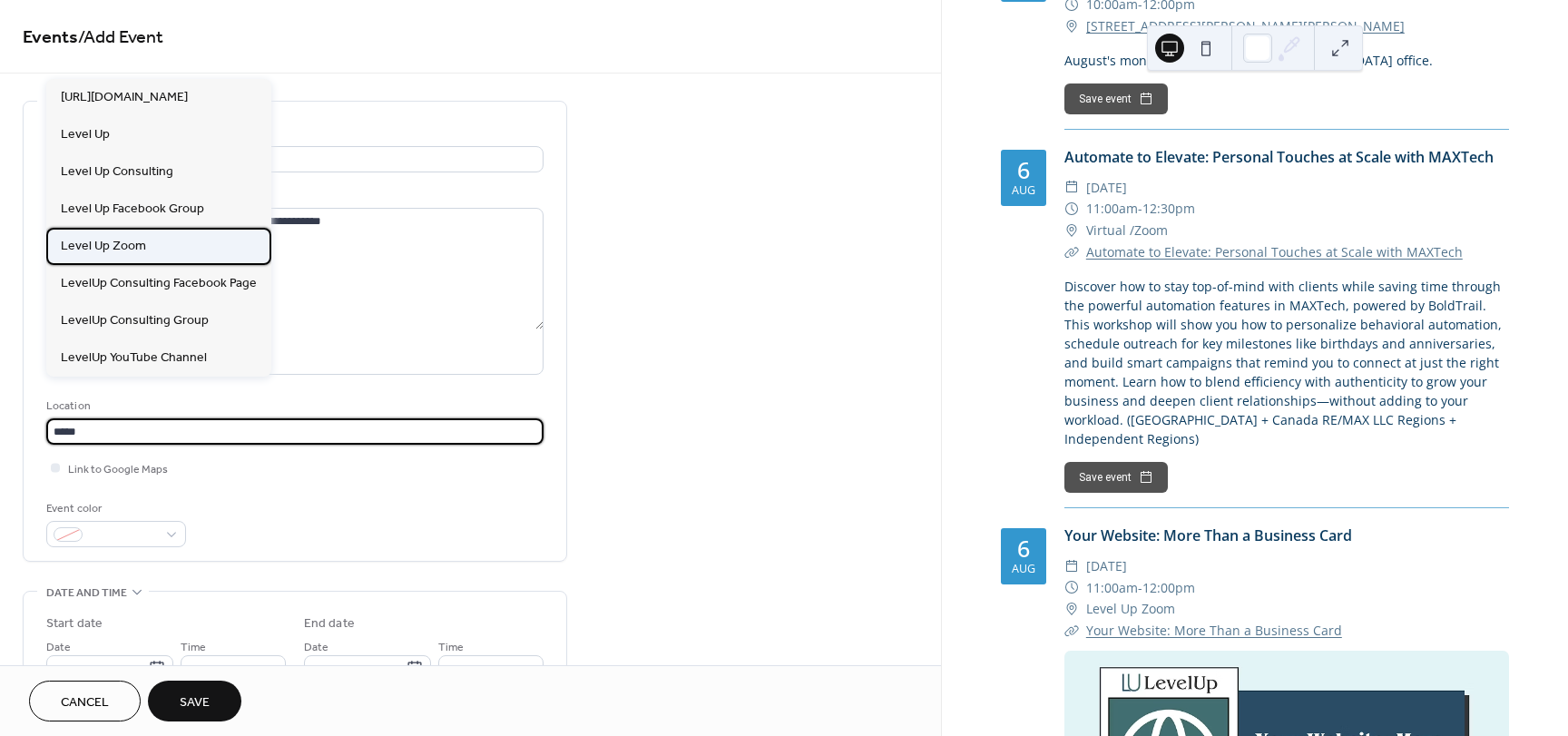 click on "Level Up Zoom" at bounding box center [103, 246] 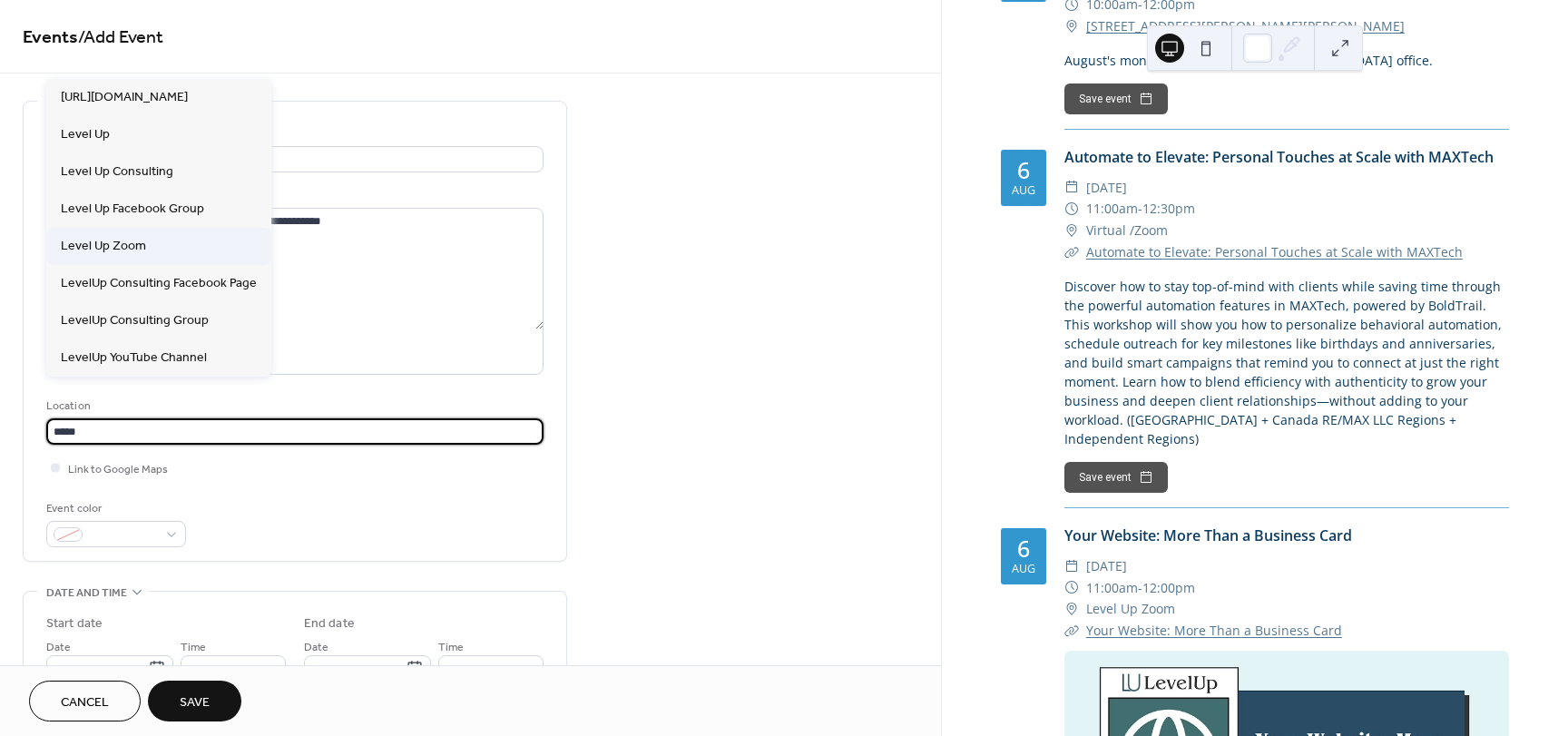 type on "**********" 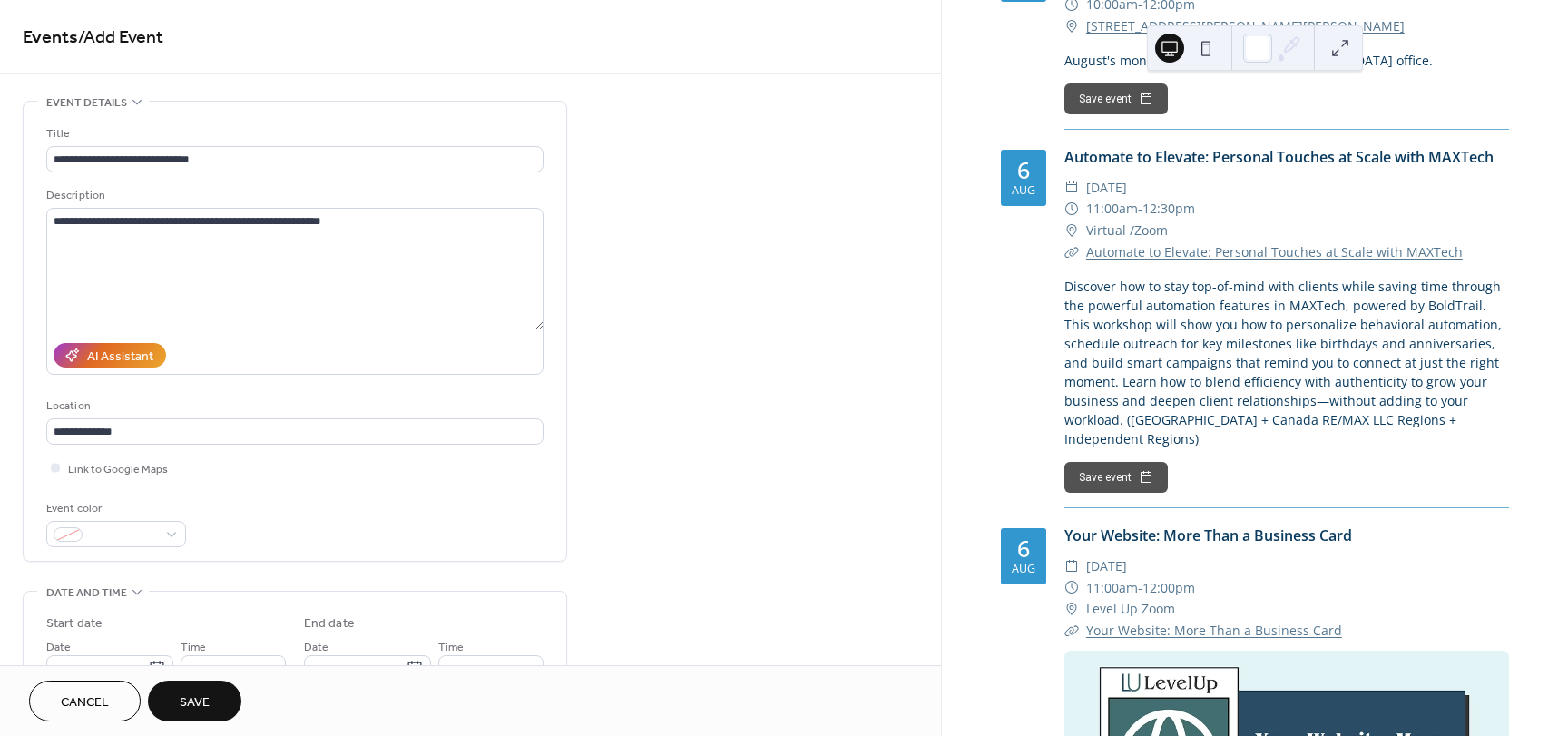 click on "**********" at bounding box center (470, 762) 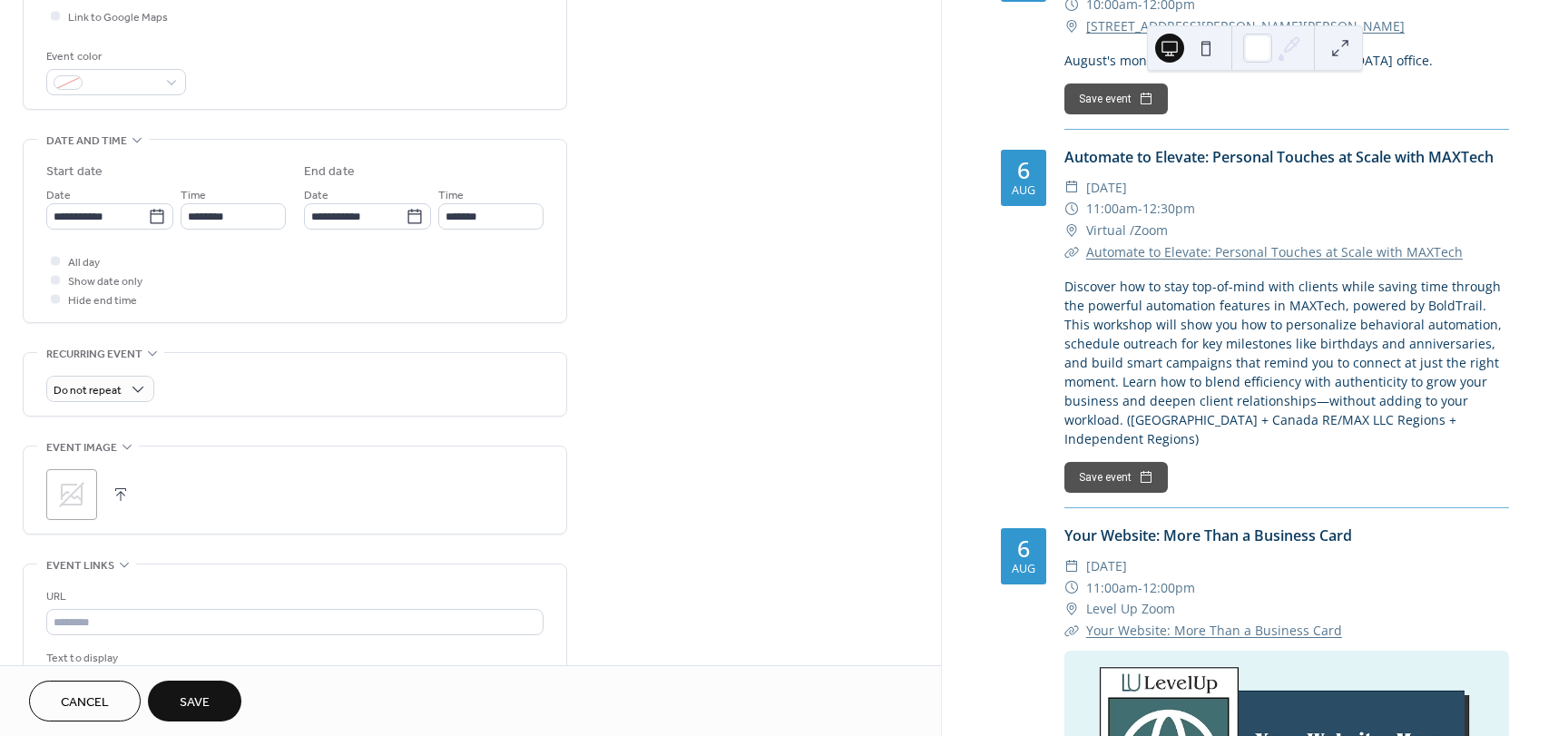 scroll, scrollTop: 453, scrollLeft: 0, axis: vertical 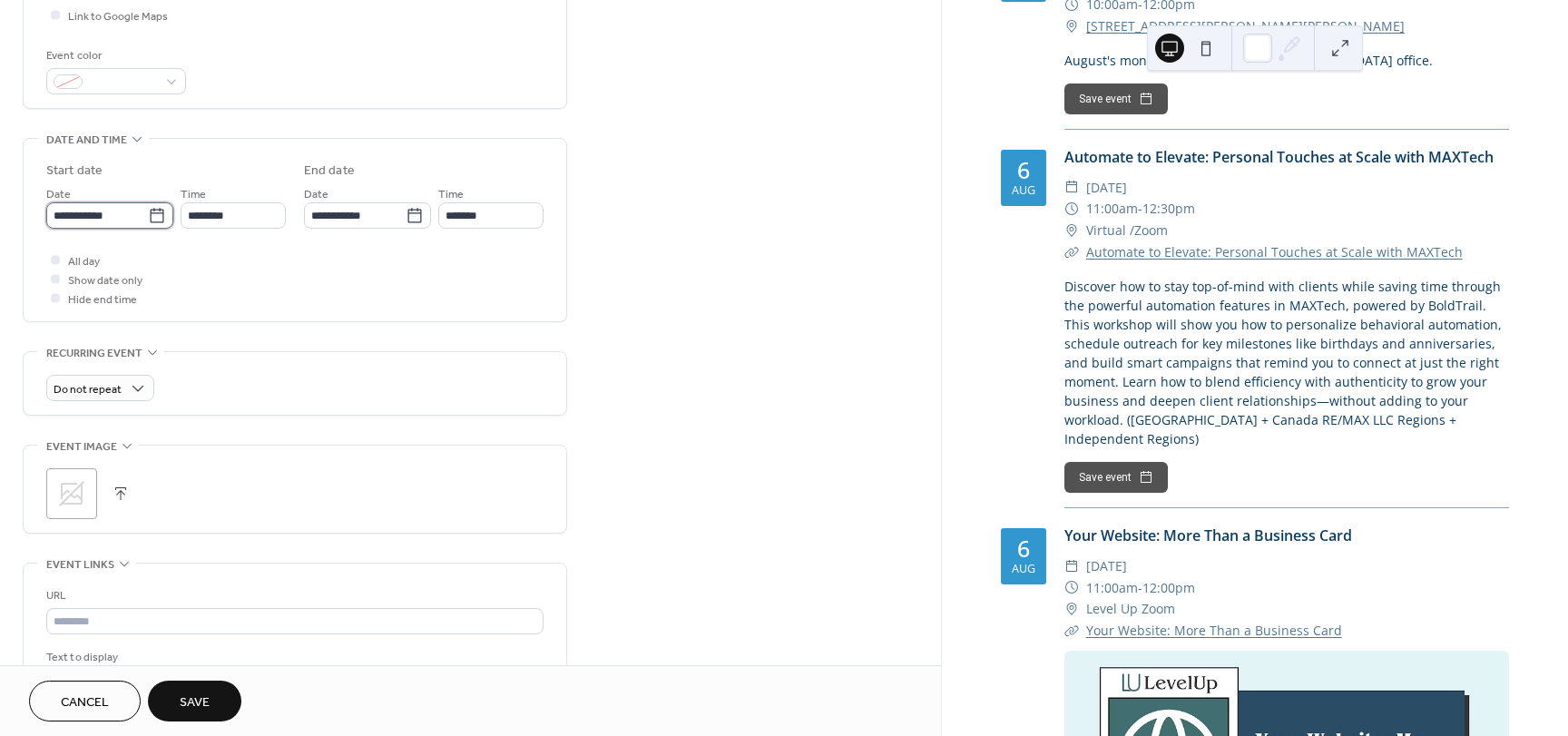 click on "**********" at bounding box center [97, 215] 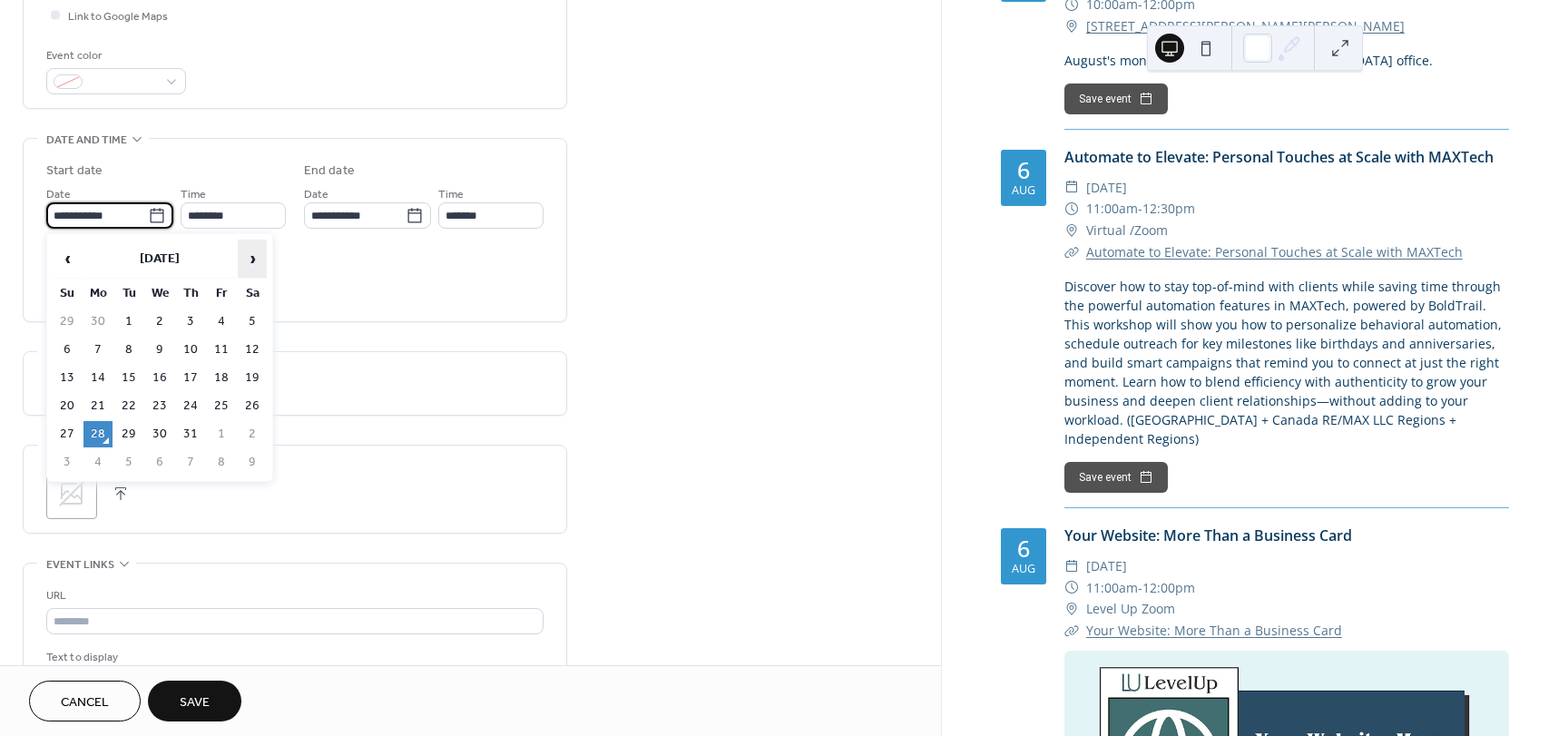click on "›" at bounding box center [252, 259] 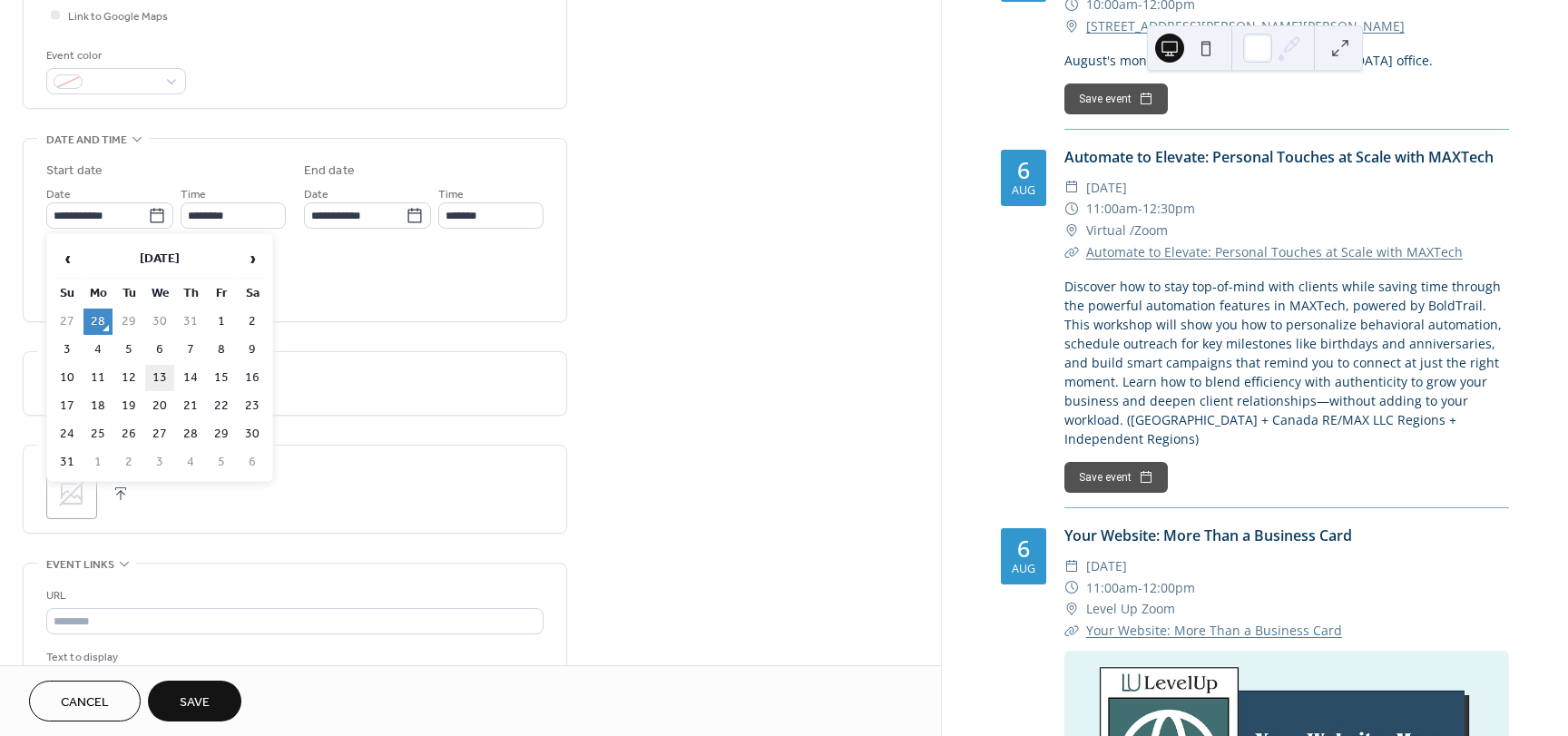 click on "13" at bounding box center (160, 378) 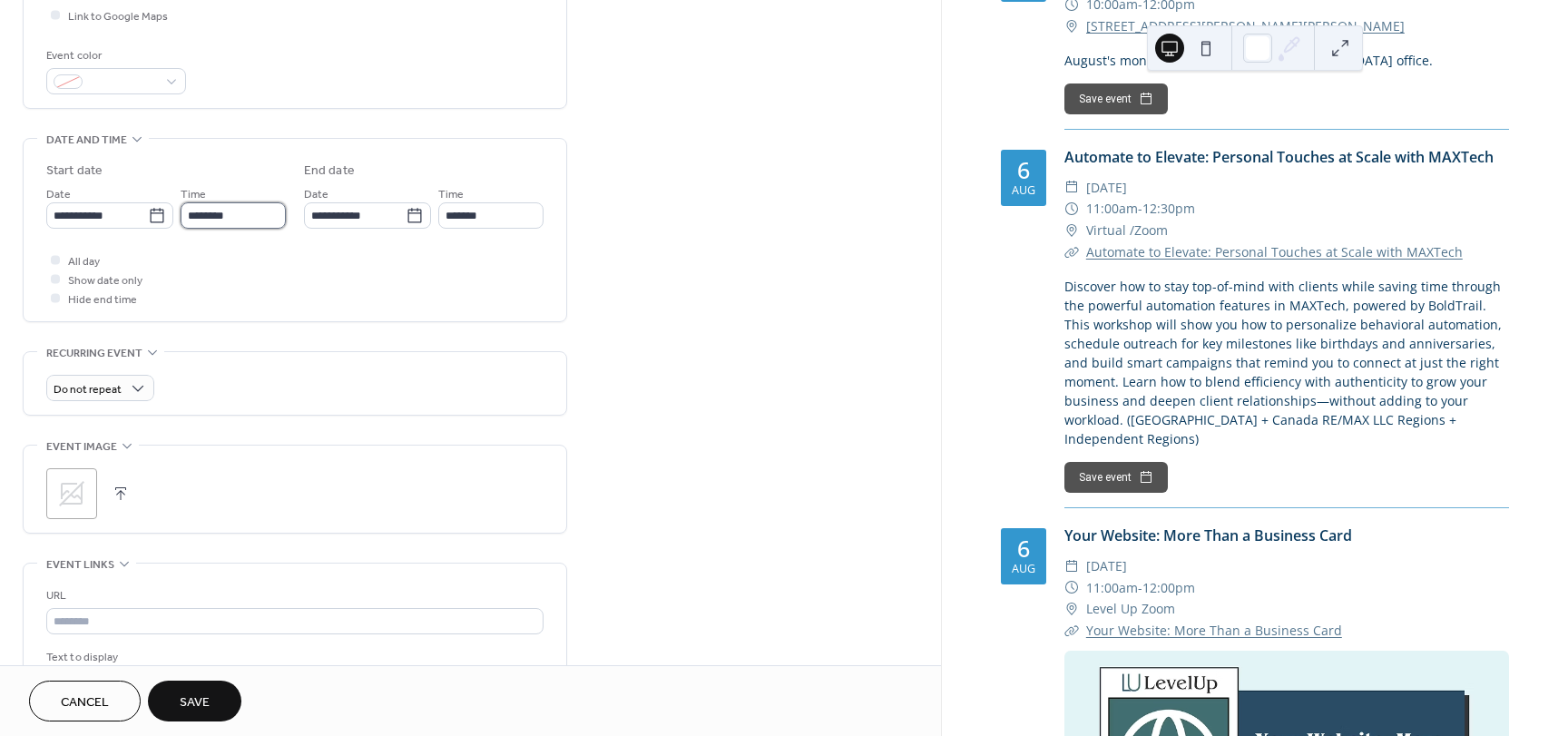 click on "********" at bounding box center [233, 215] 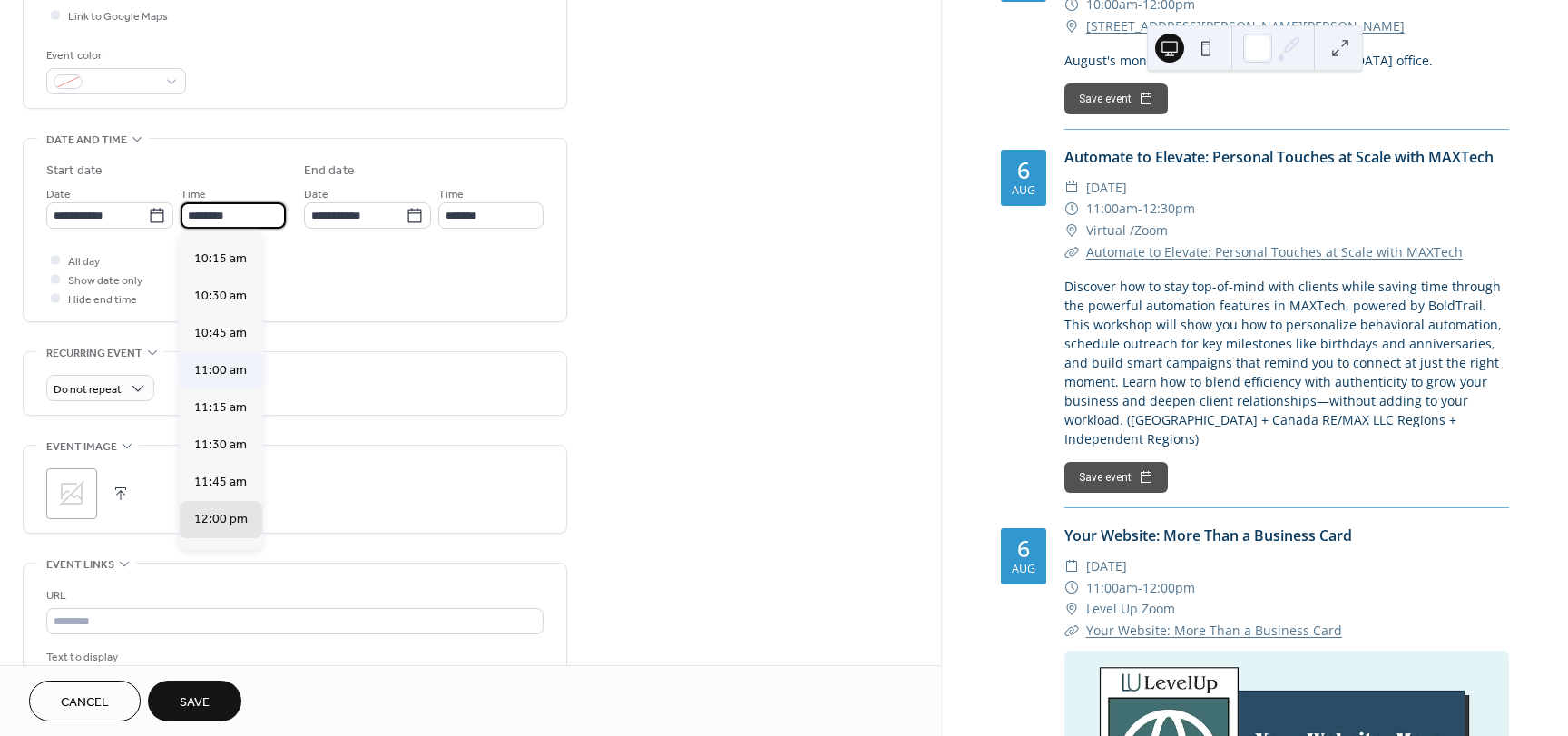 scroll, scrollTop: 1516, scrollLeft: 0, axis: vertical 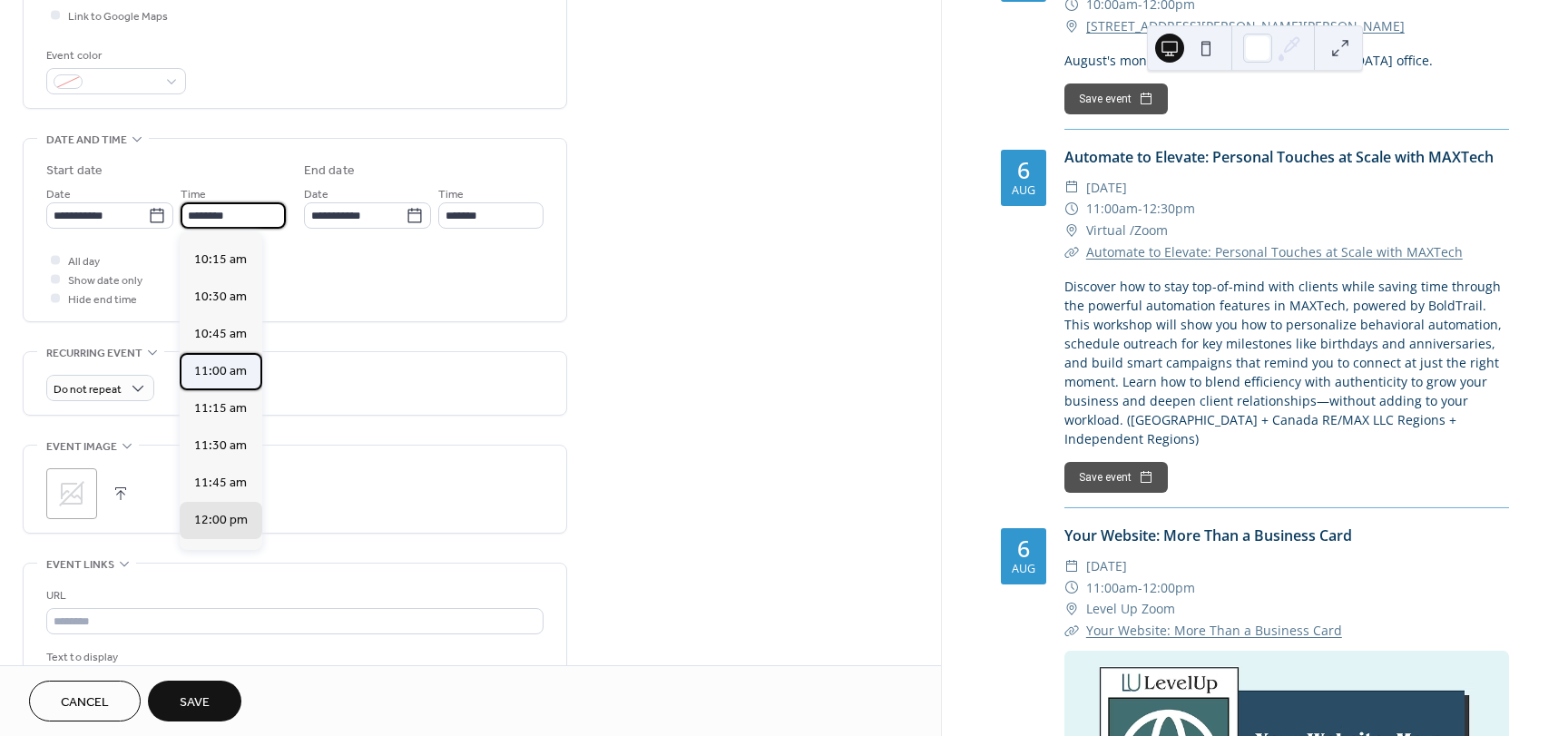 click on "11:00 am" at bounding box center [220, 371] 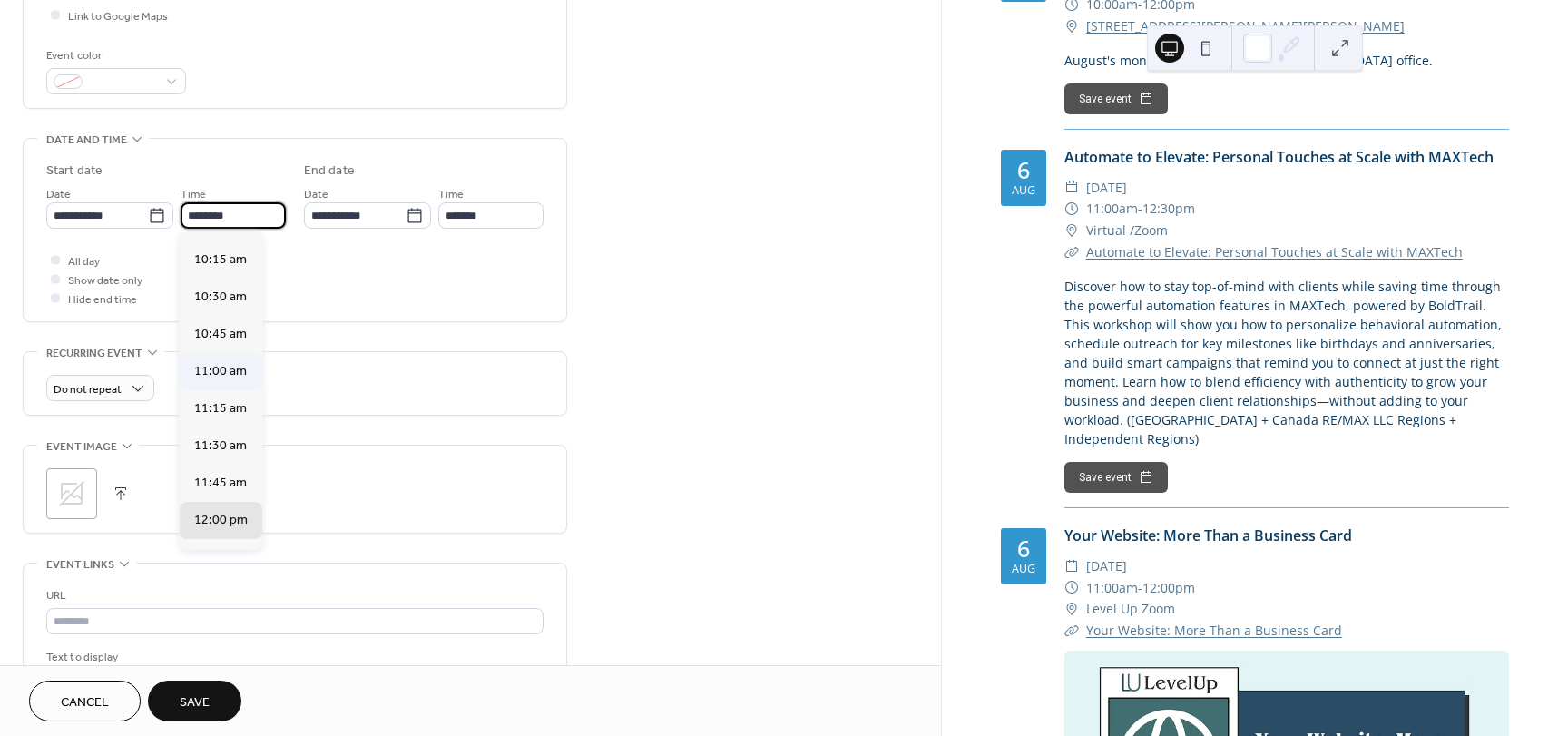 type on "********" 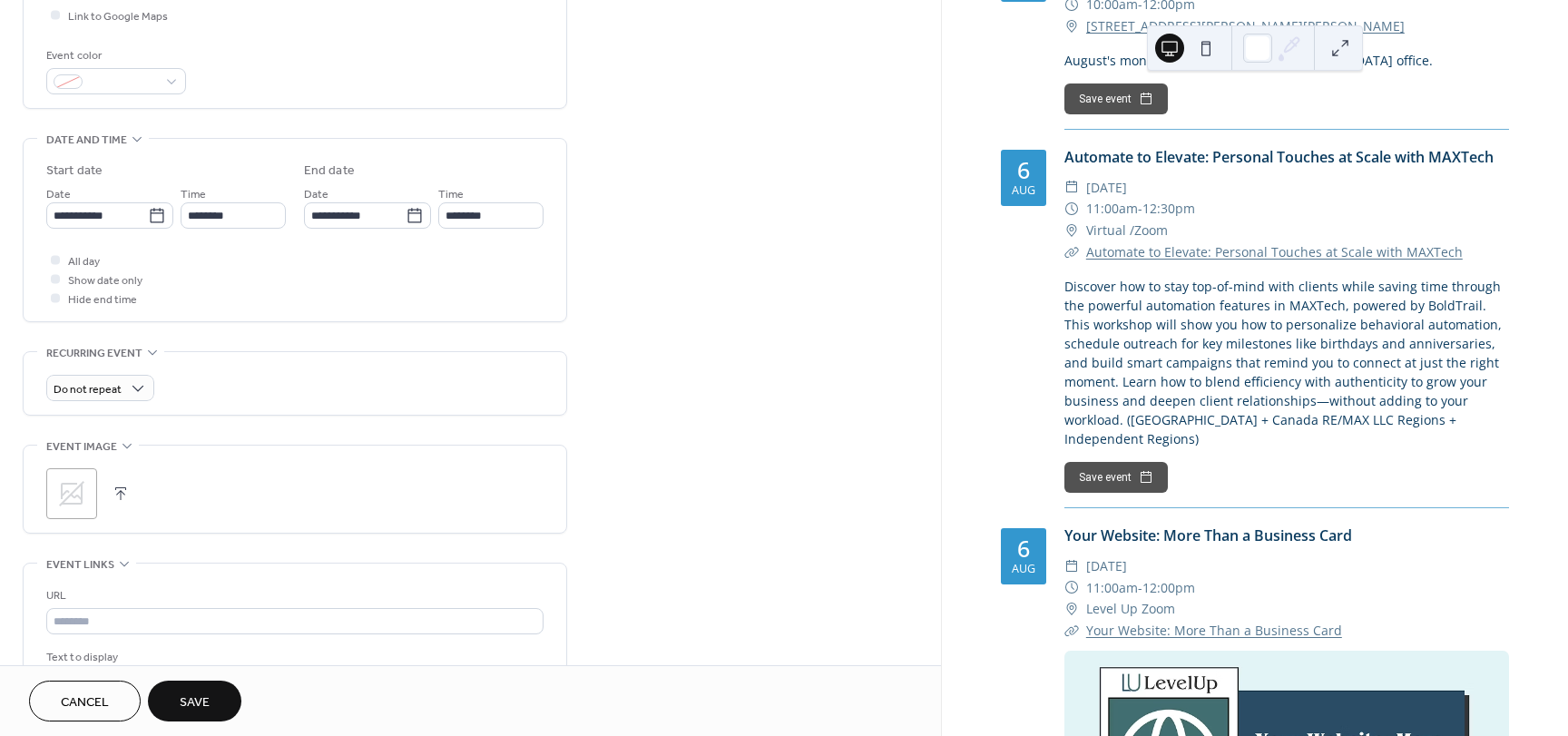 click on "All day Show date only Hide end time" at bounding box center [295, 279] 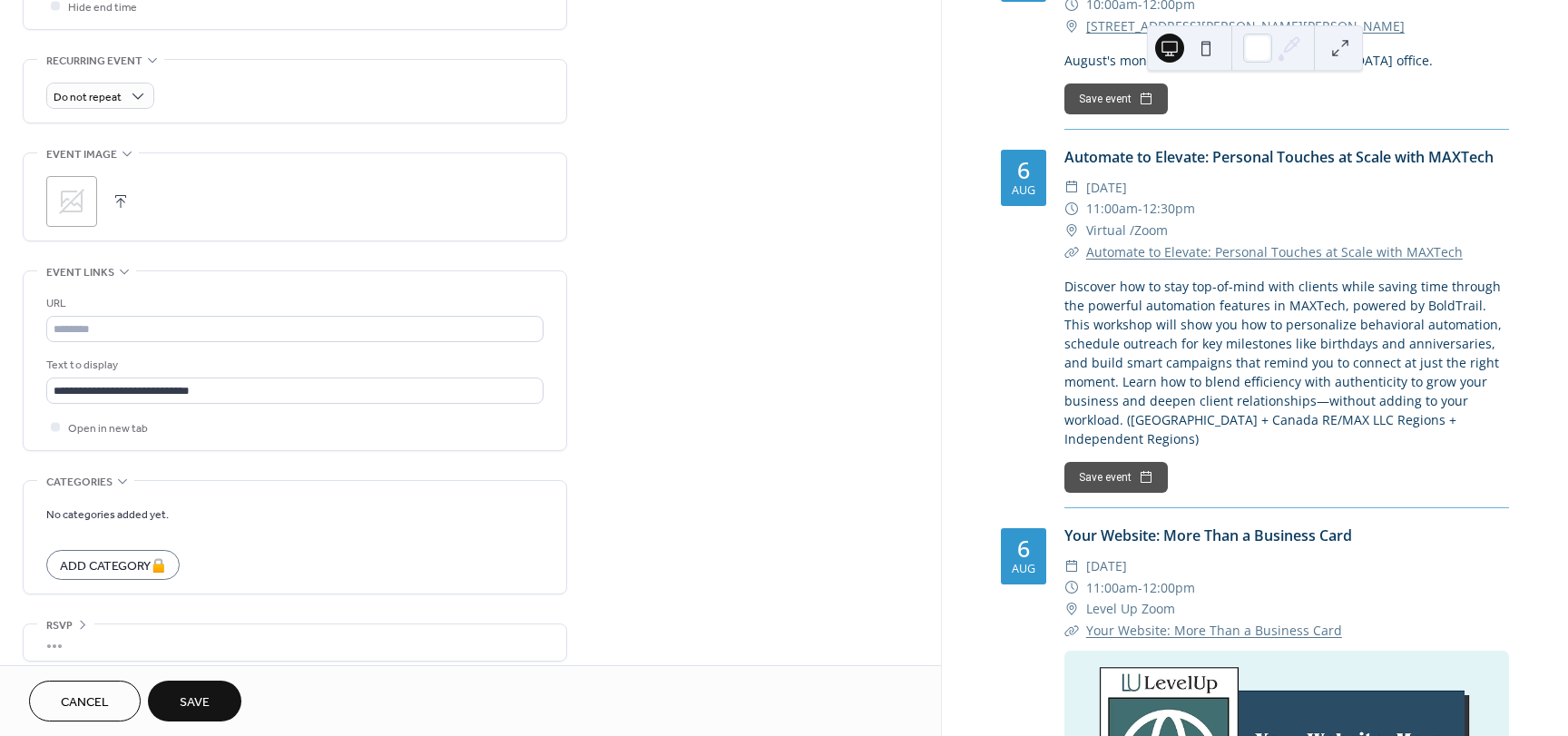 scroll, scrollTop: 760, scrollLeft: 0, axis: vertical 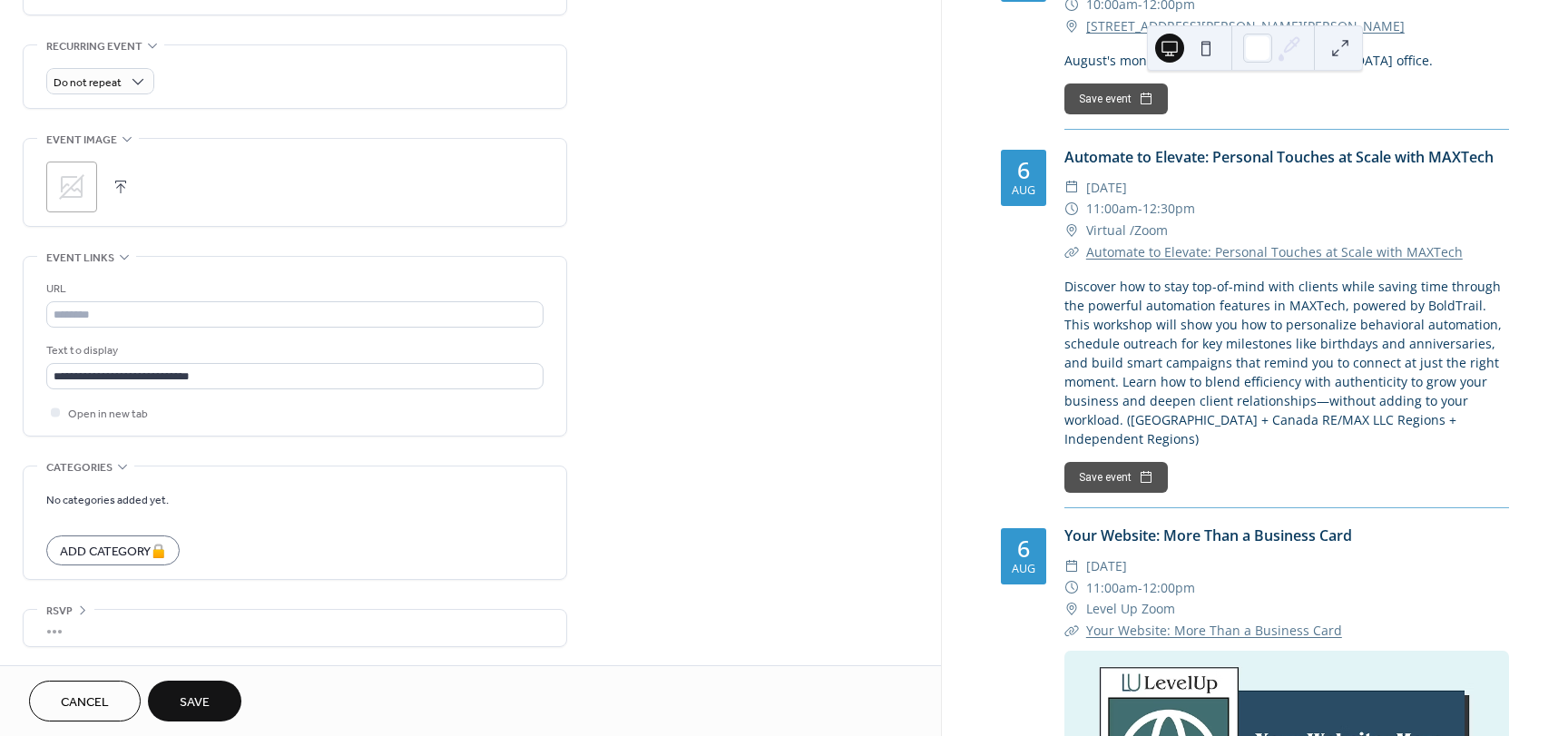 click 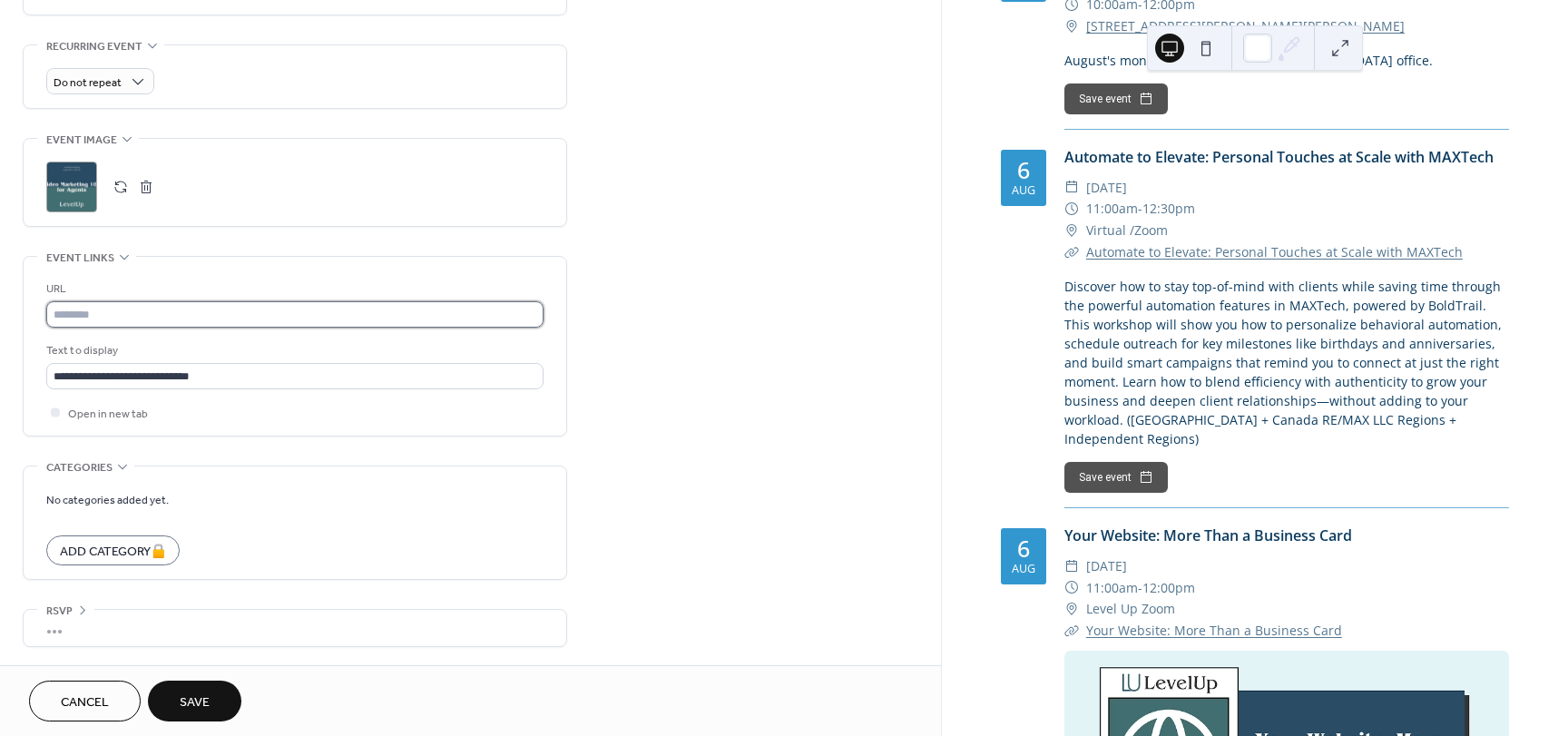 click at bounding box center [295, 314] 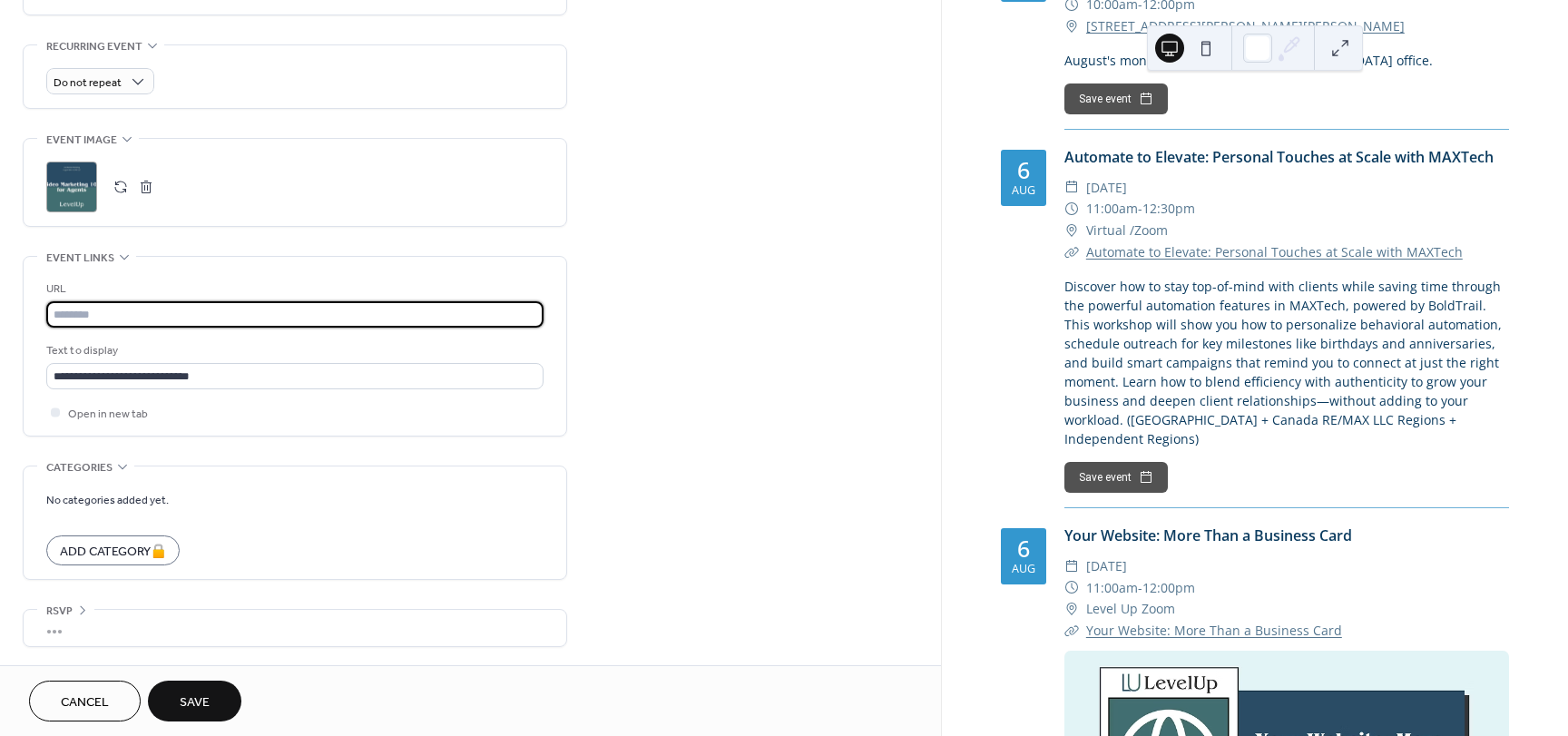 paste on "**********" 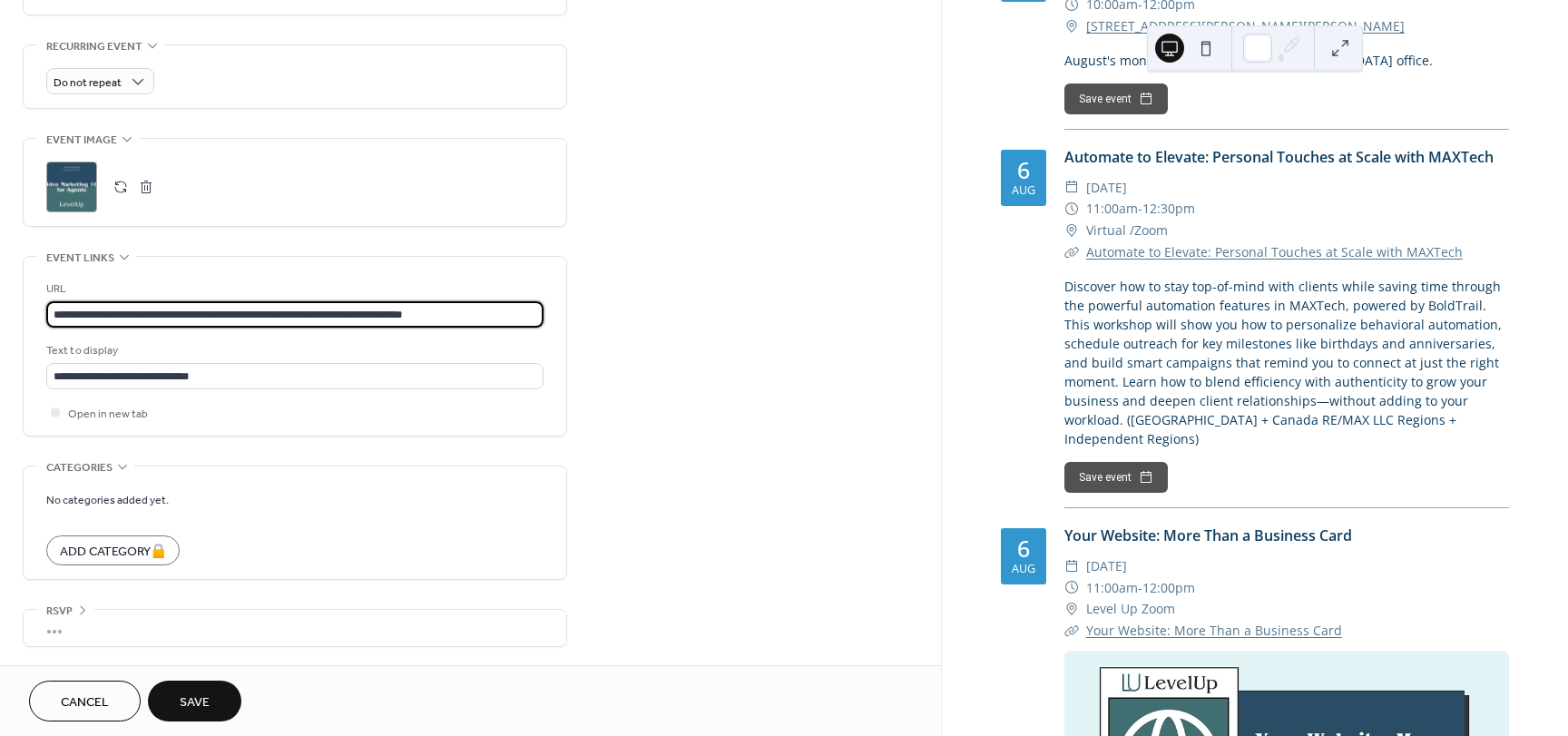 type on "**********" 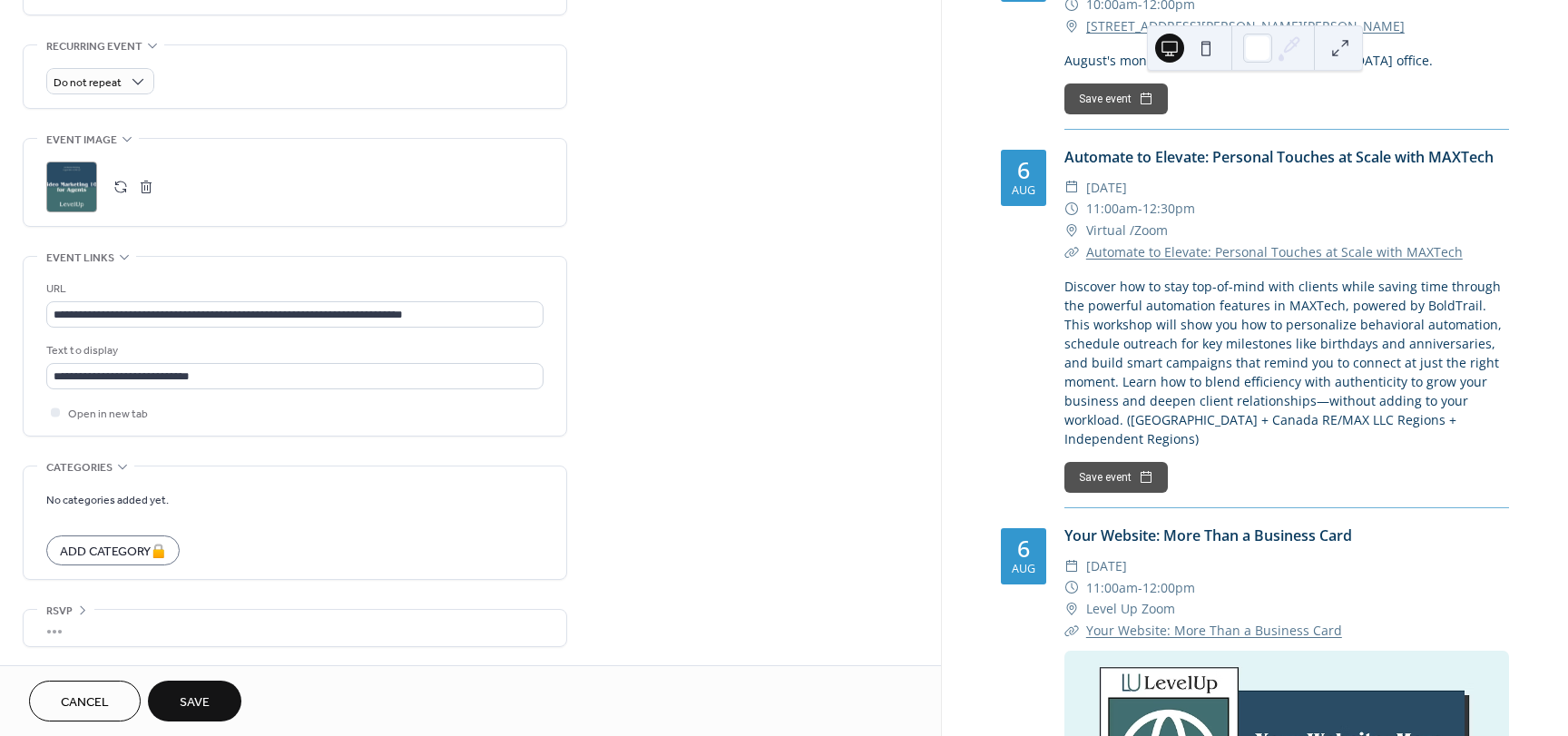 click on "**********" at bounding box center (470, 3) 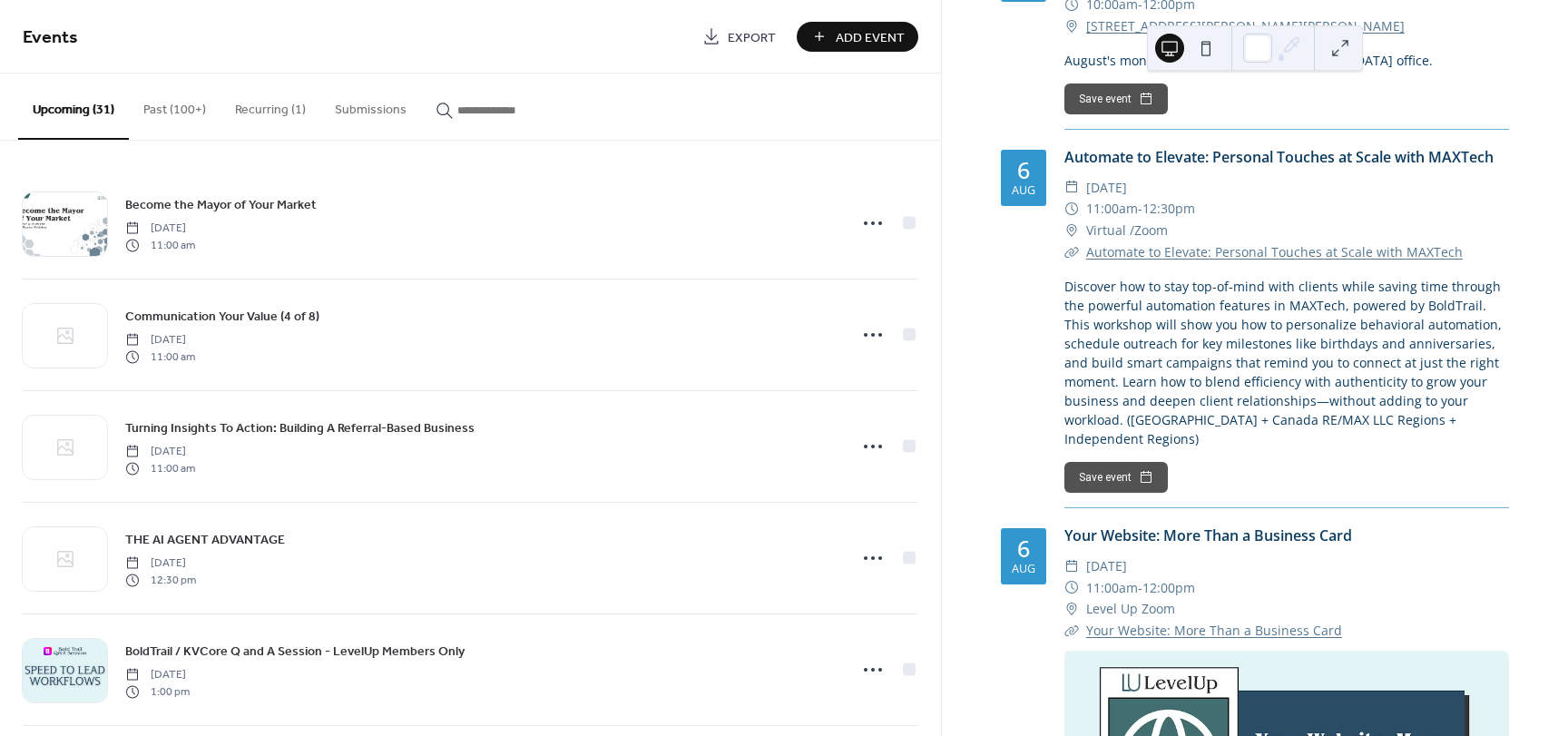 click on "Add Event" at bounding box center [870, 37] 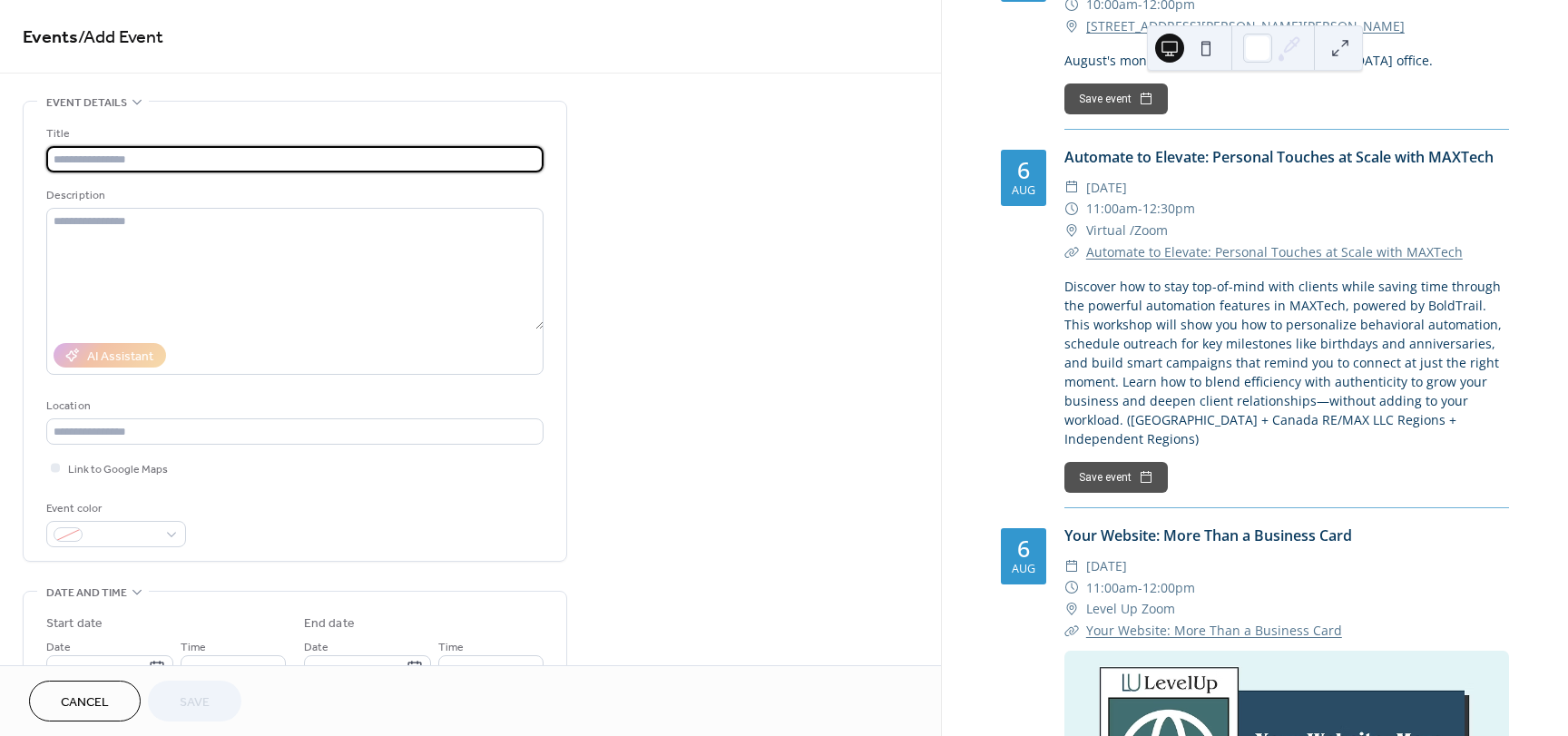 click at bounding box center [295, 159] 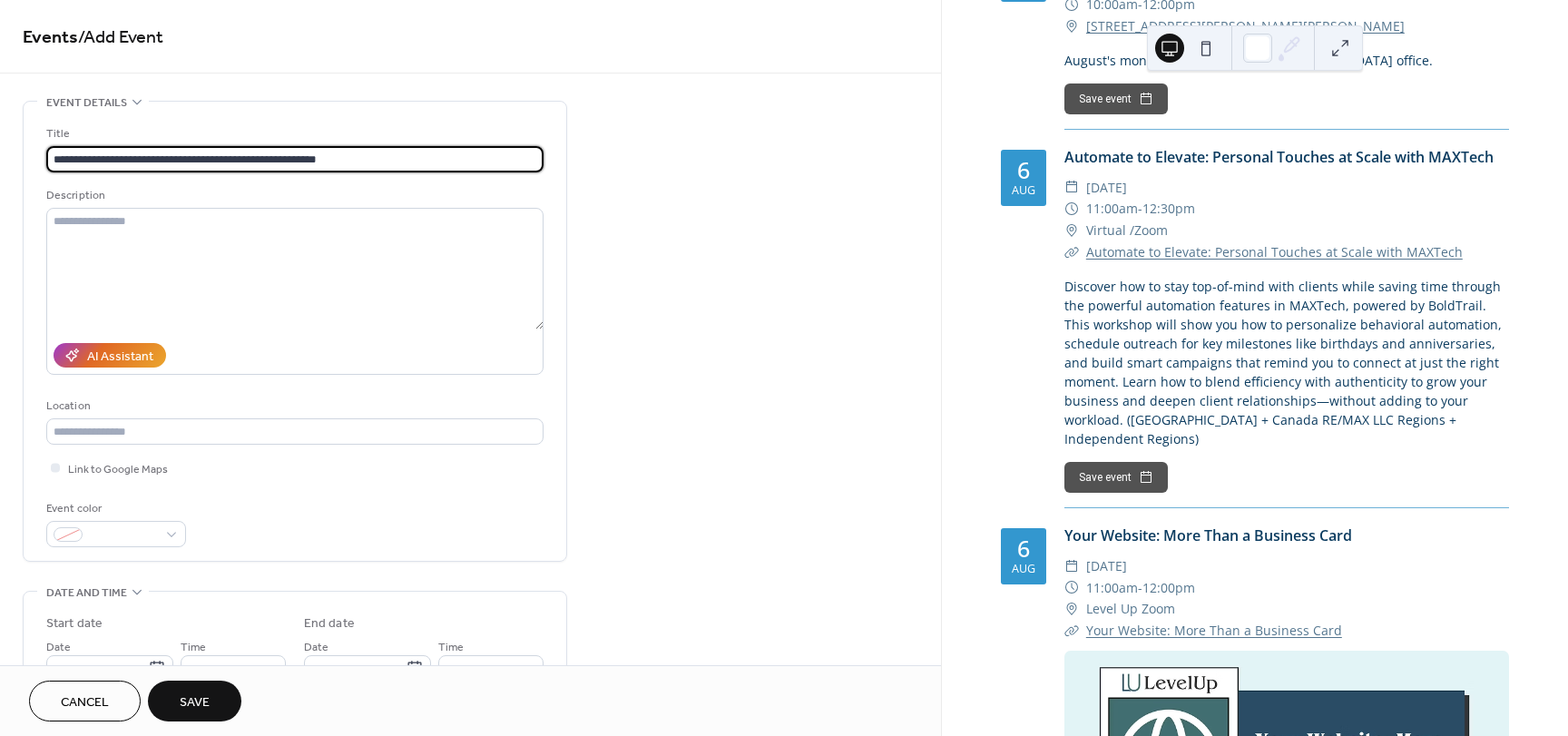 type on "**********" 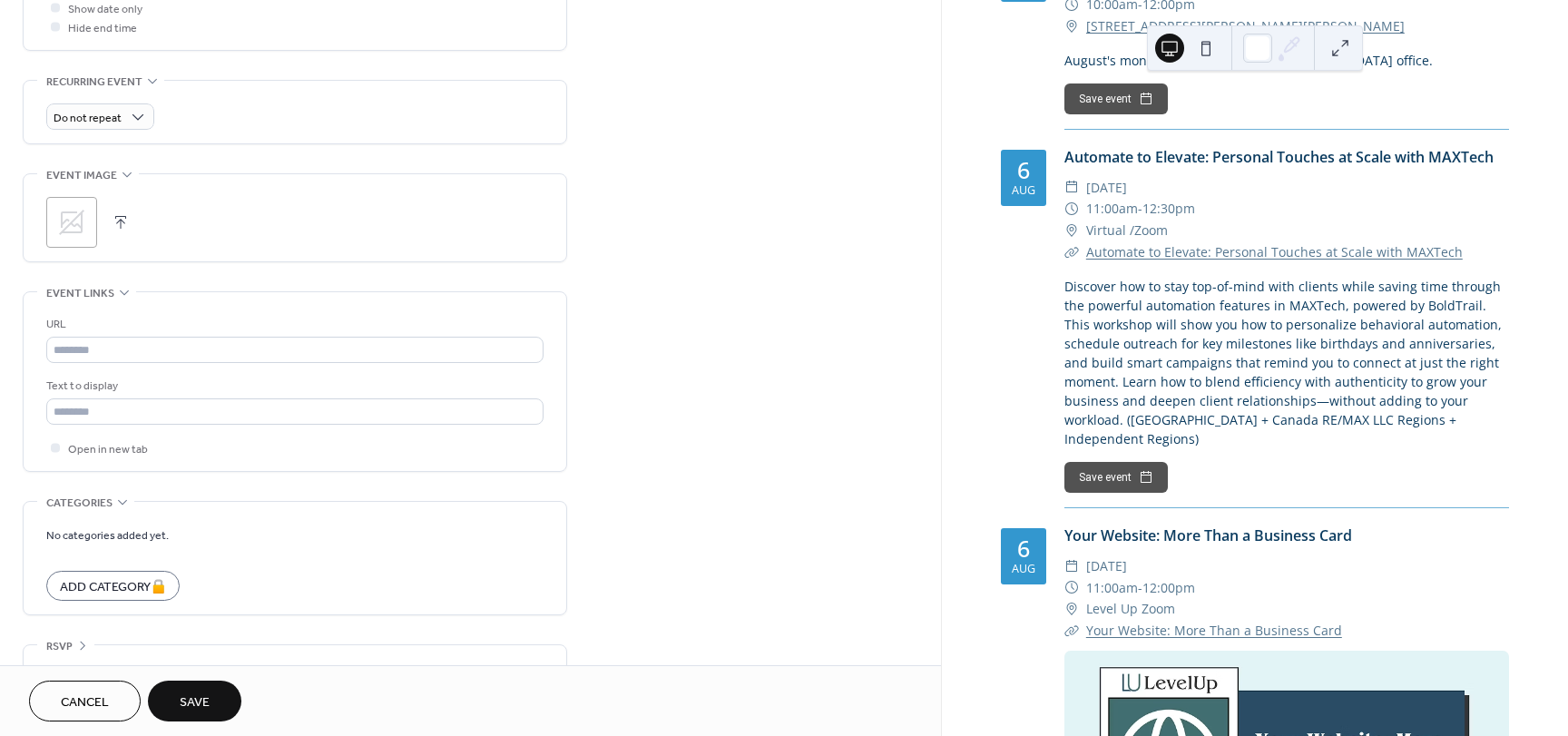 scroll, scrollTop: 725, scrollLeft: 0, axis: vertical 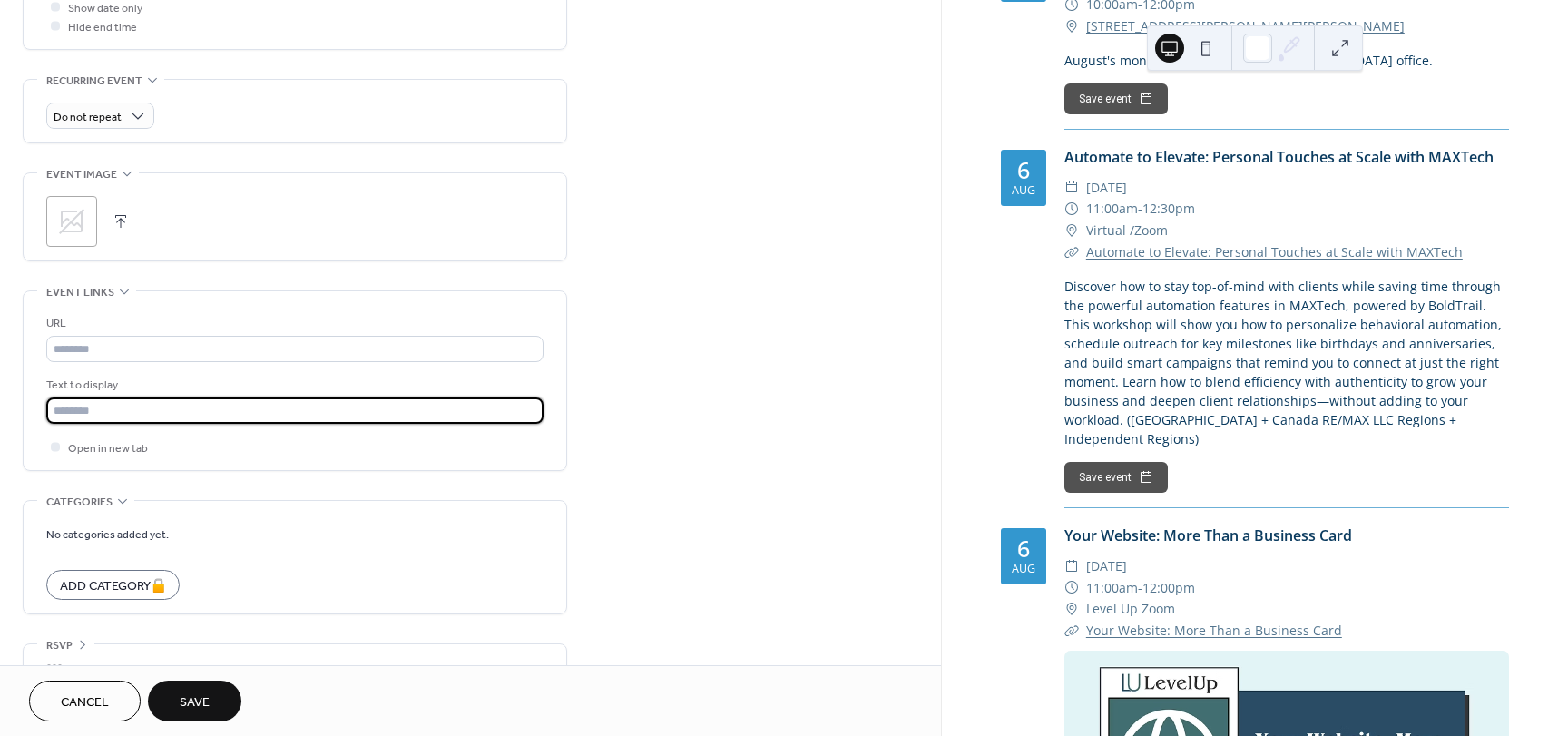 click at bounding box center (295, 410) 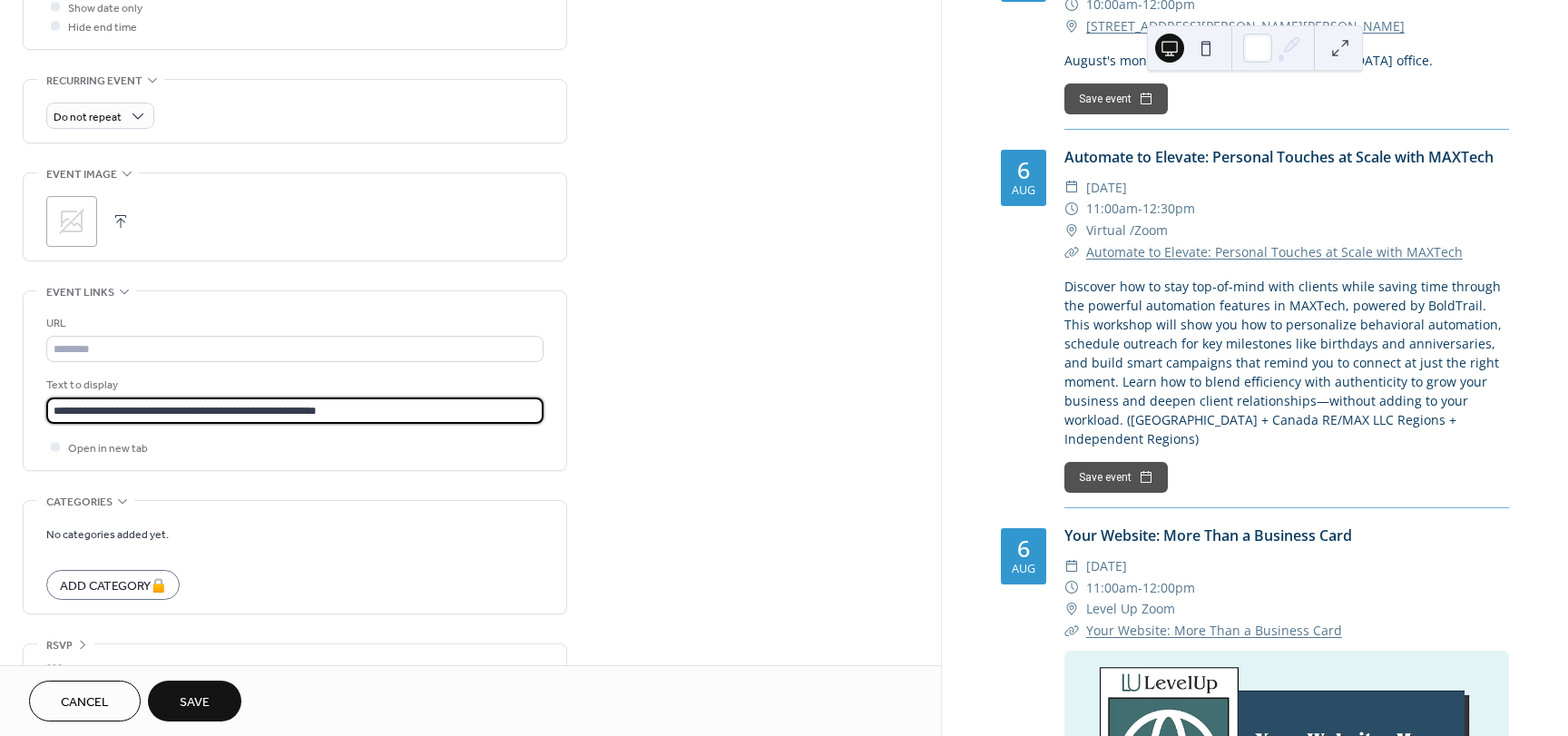 type on "**********" 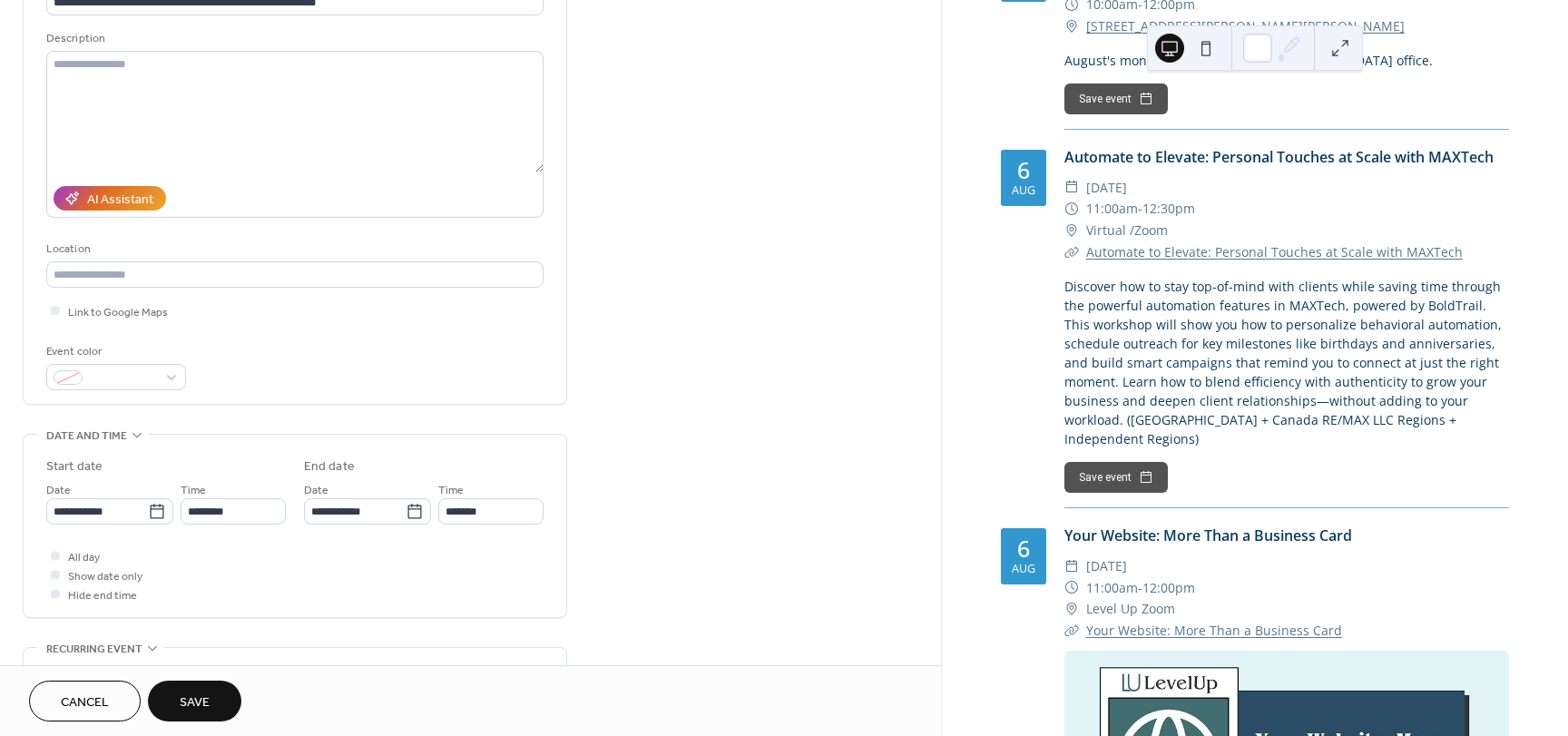 scroll, scrollTop: 0, scrollLeft: 0, axis: both 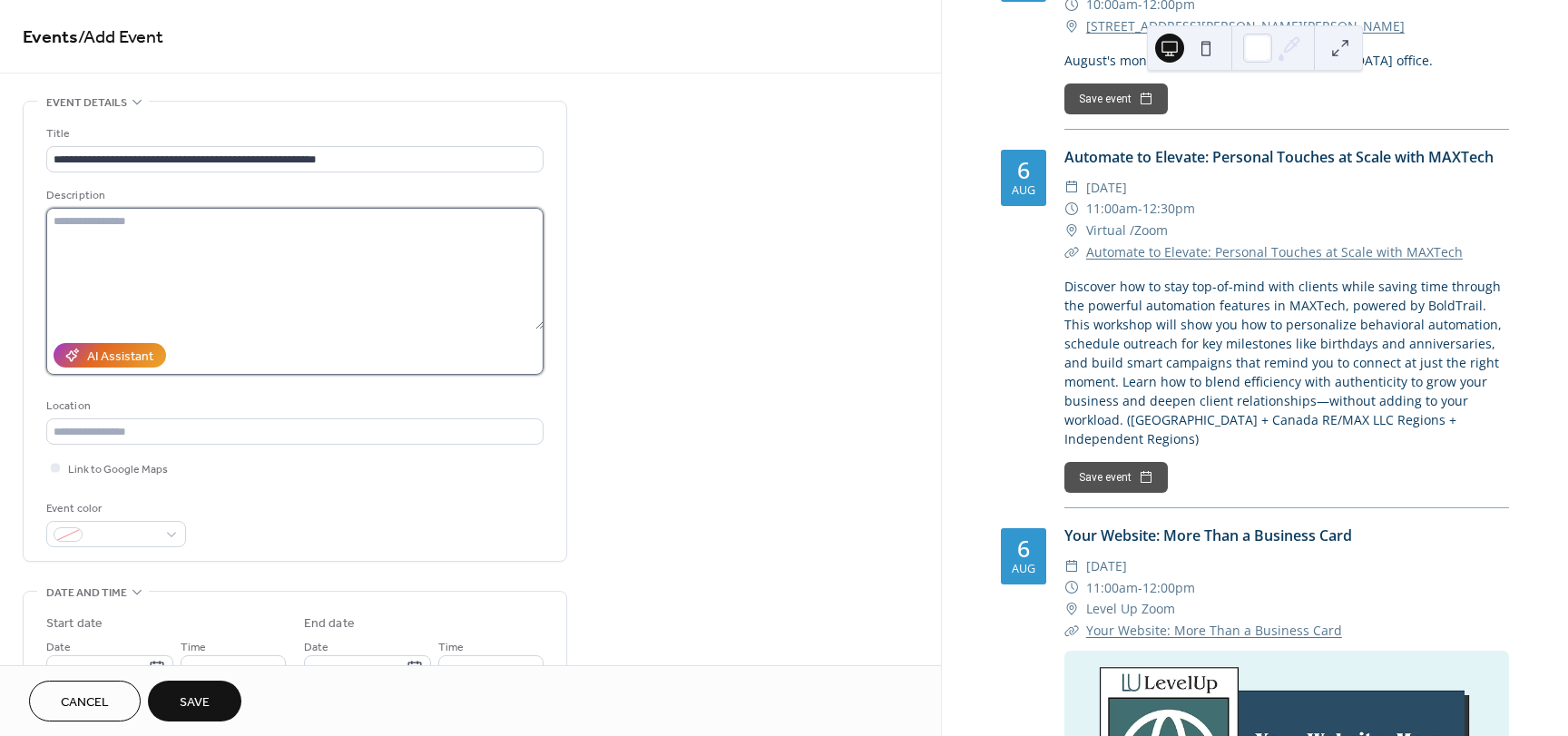 click at bounding box center (295, 269) 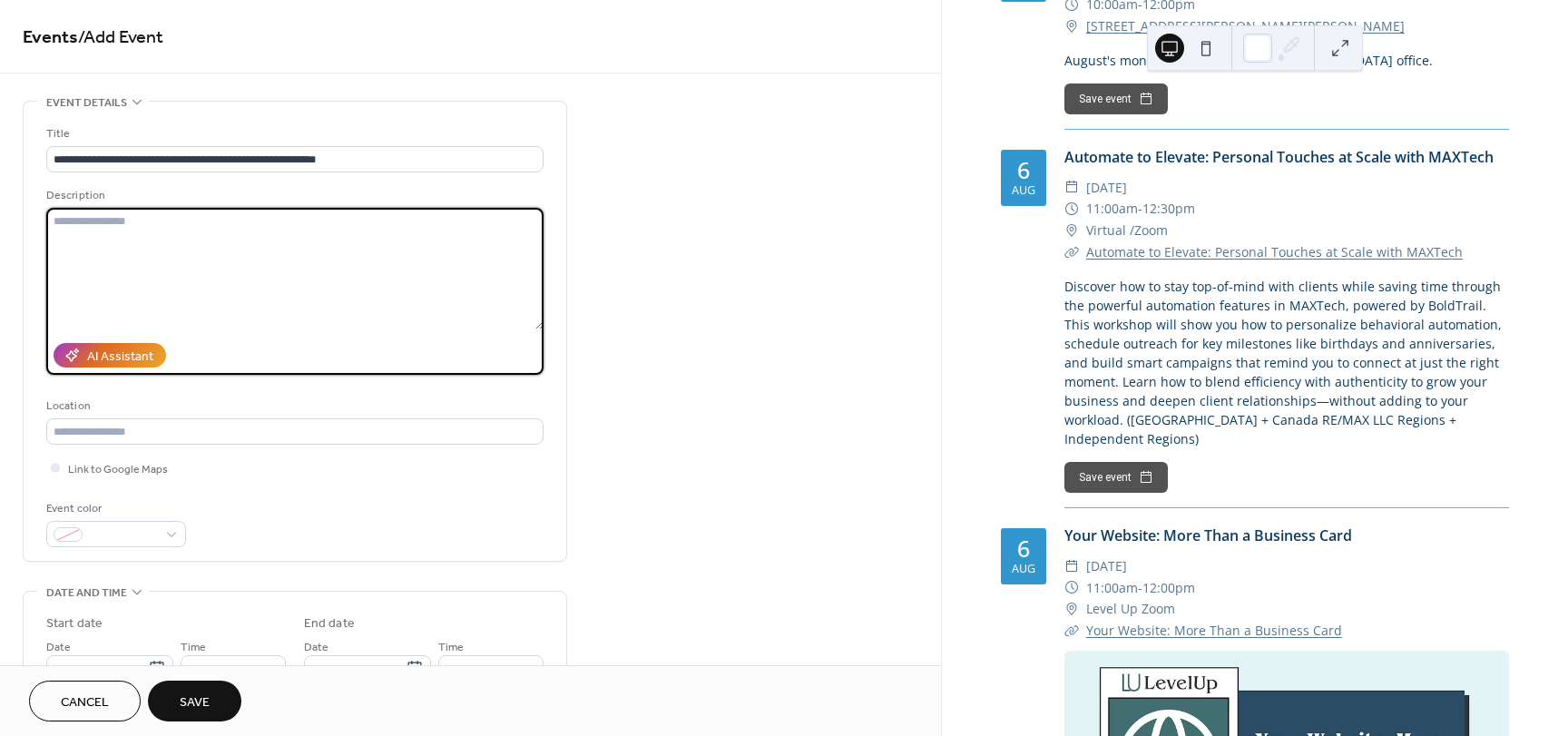 paste on "**********" 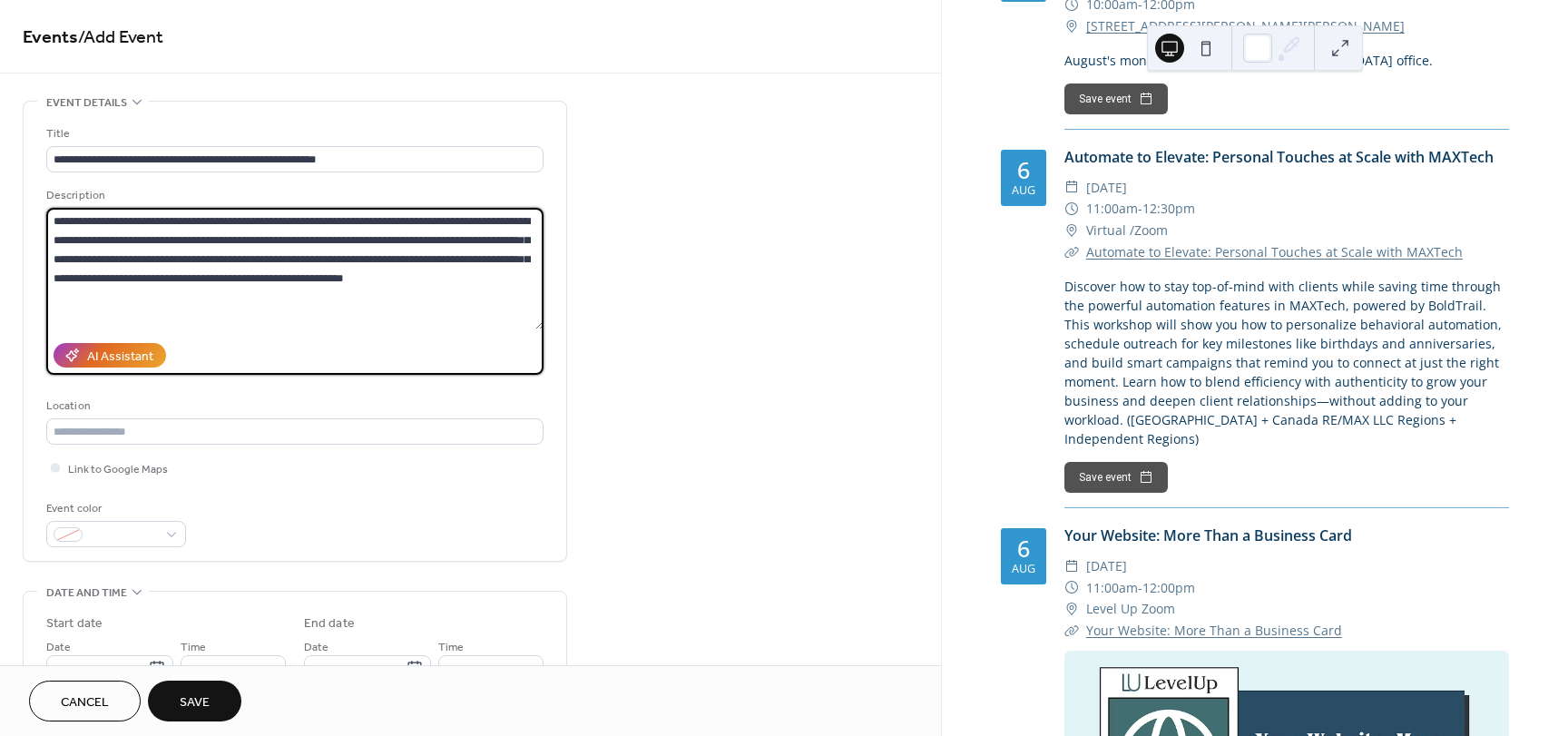 type on "**********" 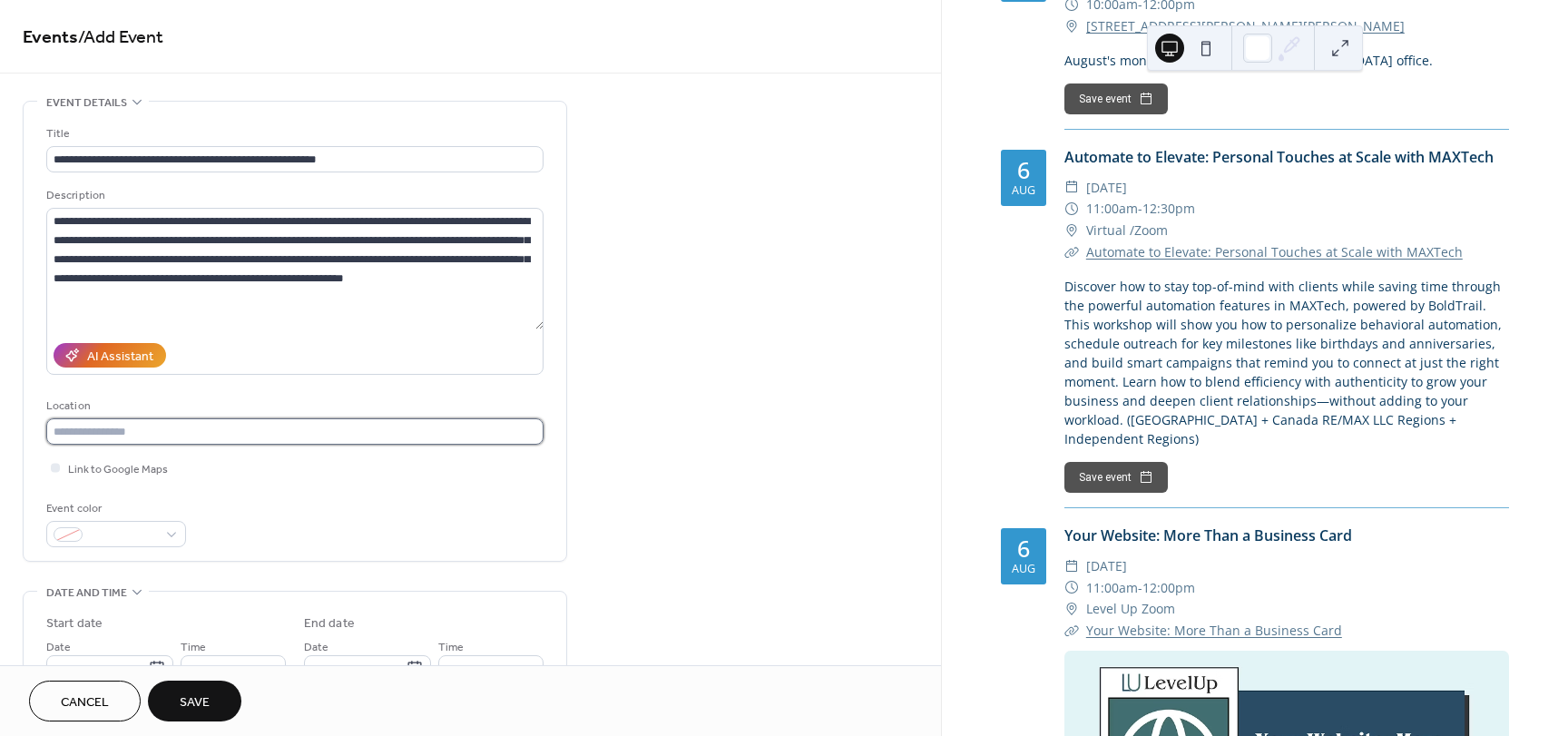click at bounding box center [295, 431] 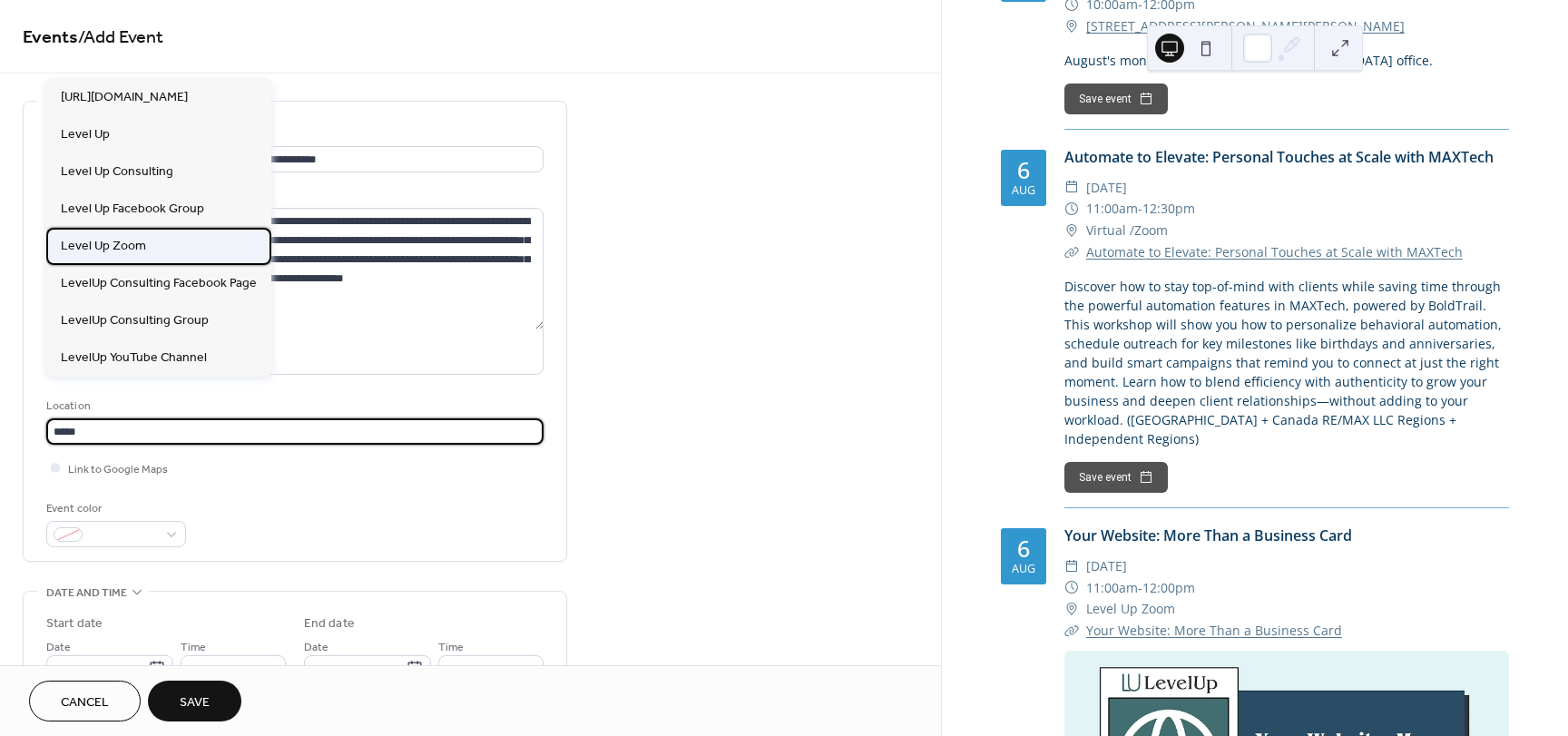 click on "Level Up Zoom" at bounding box center [103, 246] 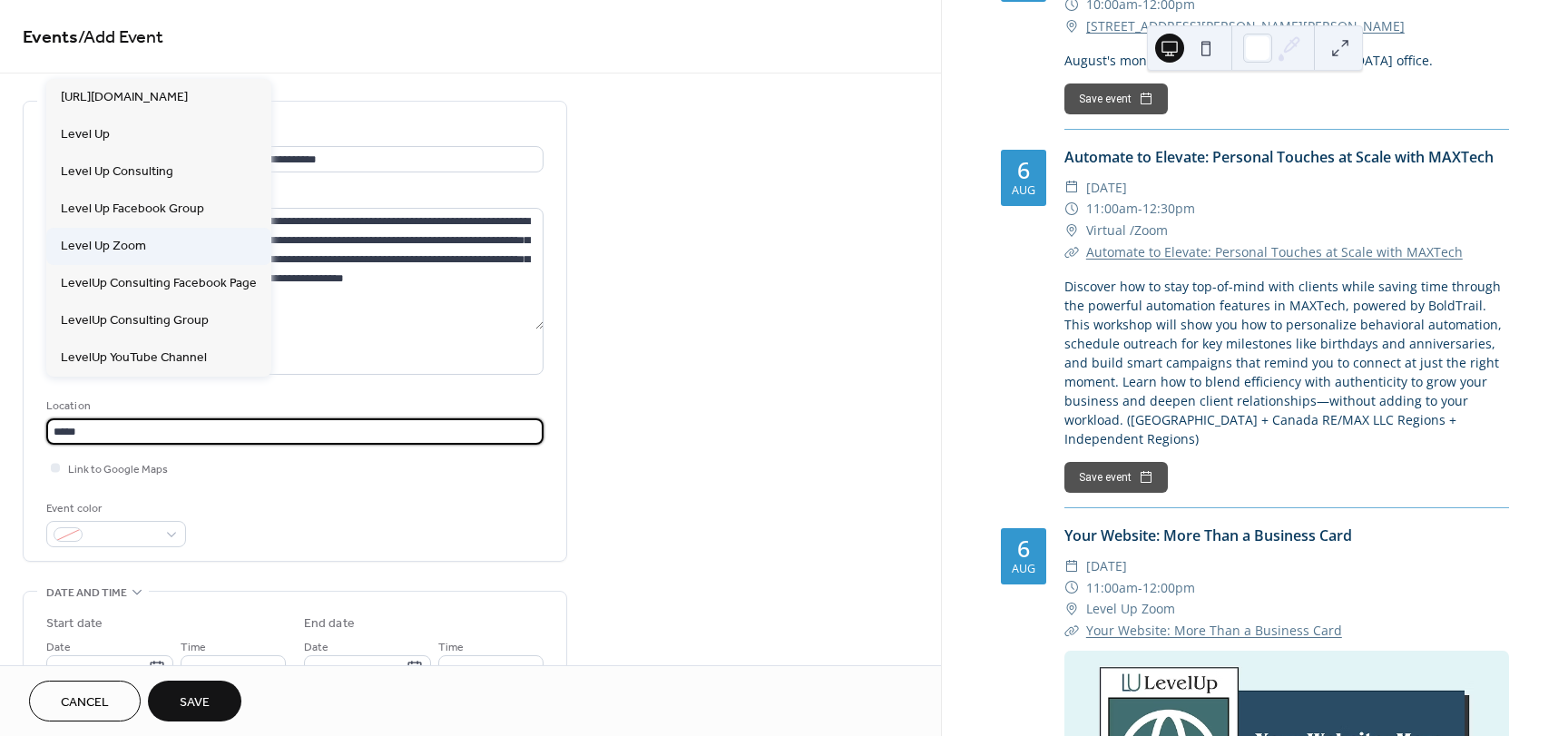 type on "**********" 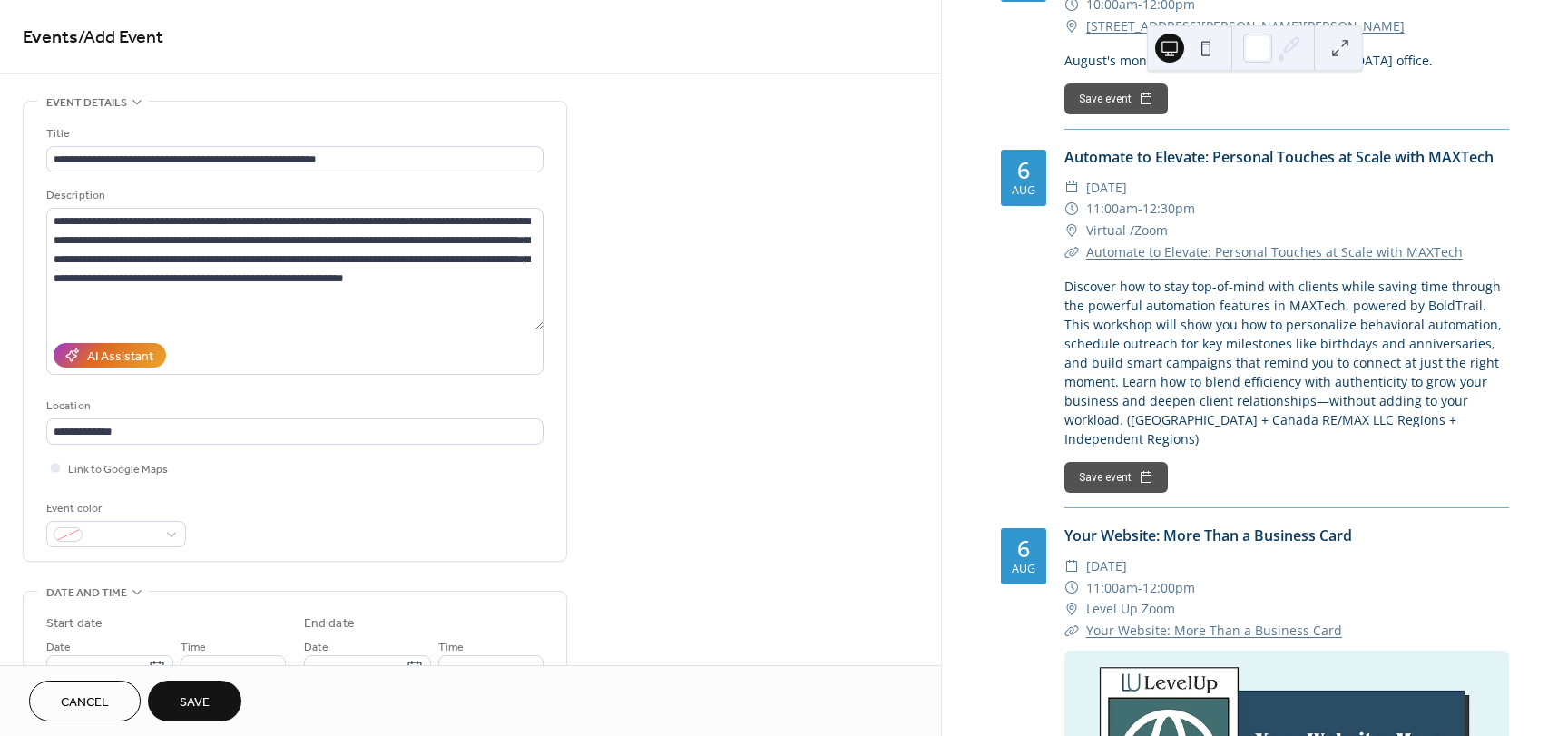 click on "**********" at bounding box center [470, 762] 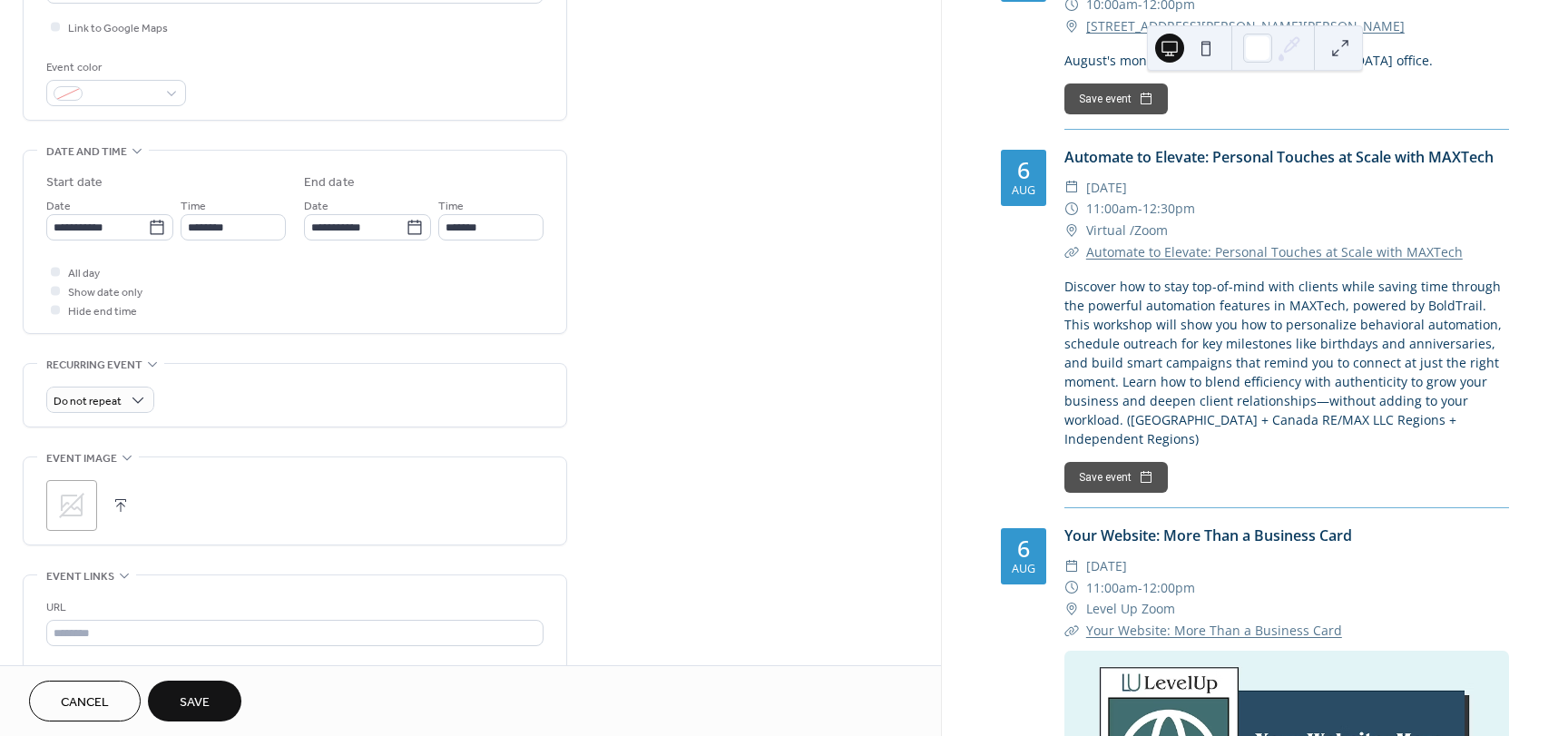 scroll, scrollTop: 444, scrollLeft: 0, axis: vertical 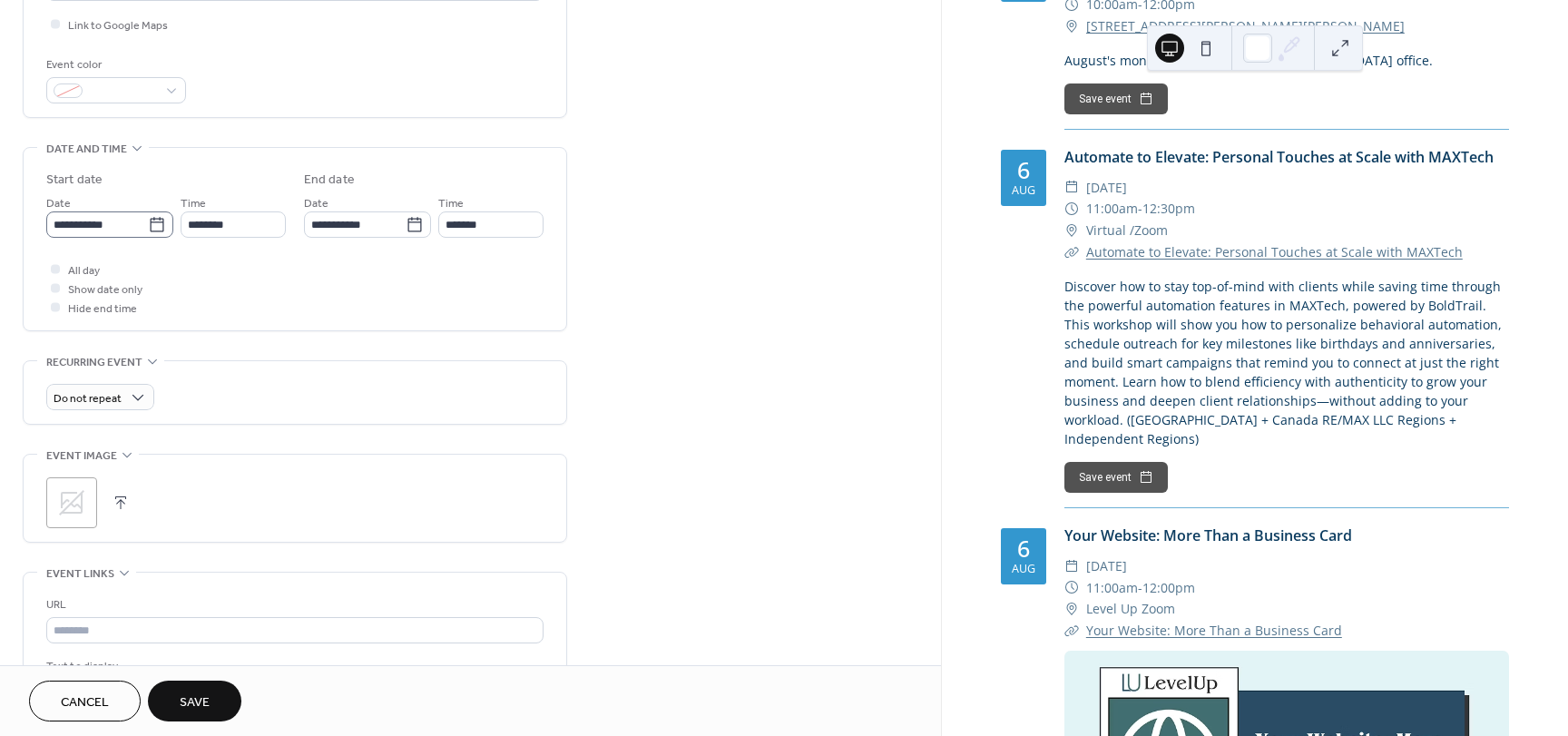 click 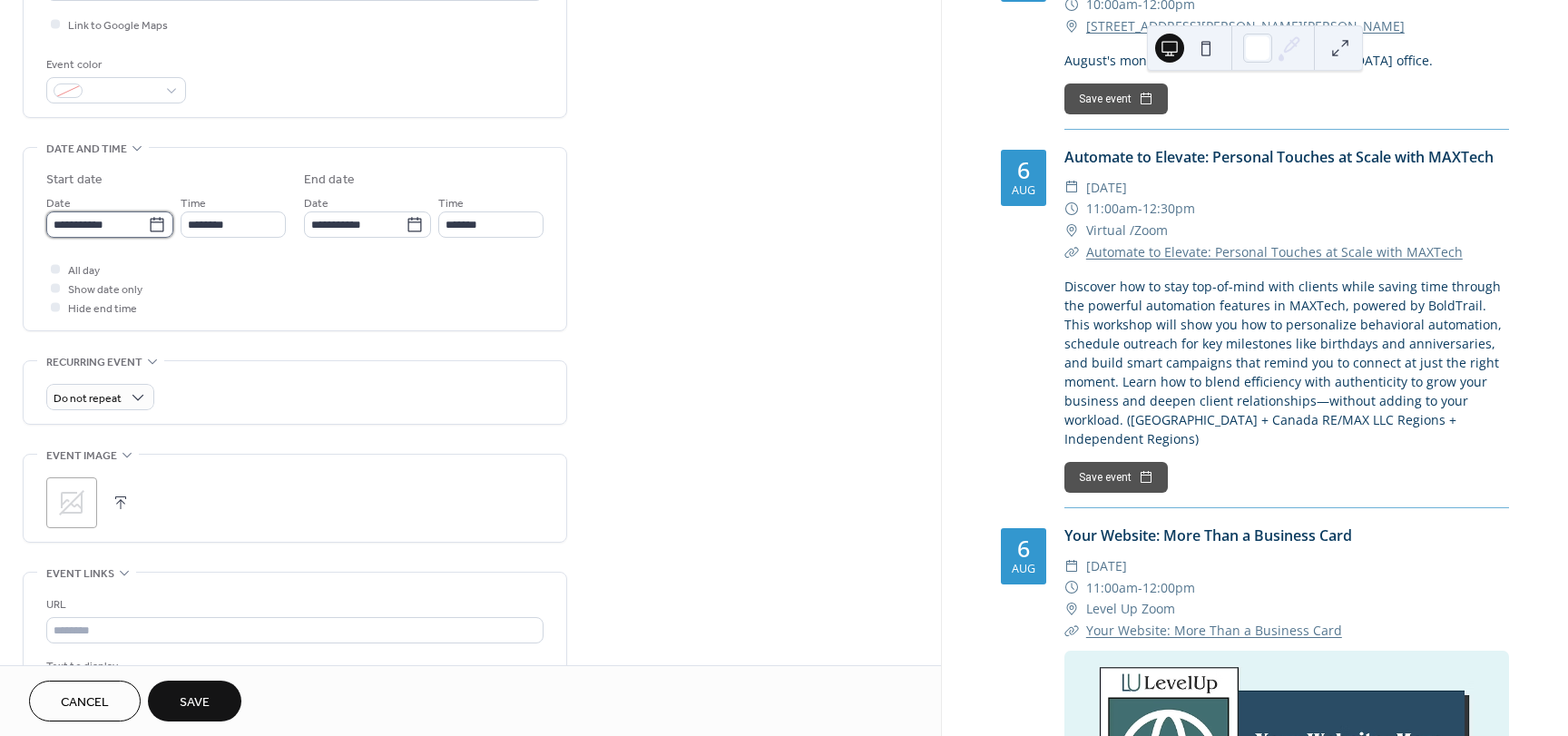 click on "**********" at bounding box center [97, 224] 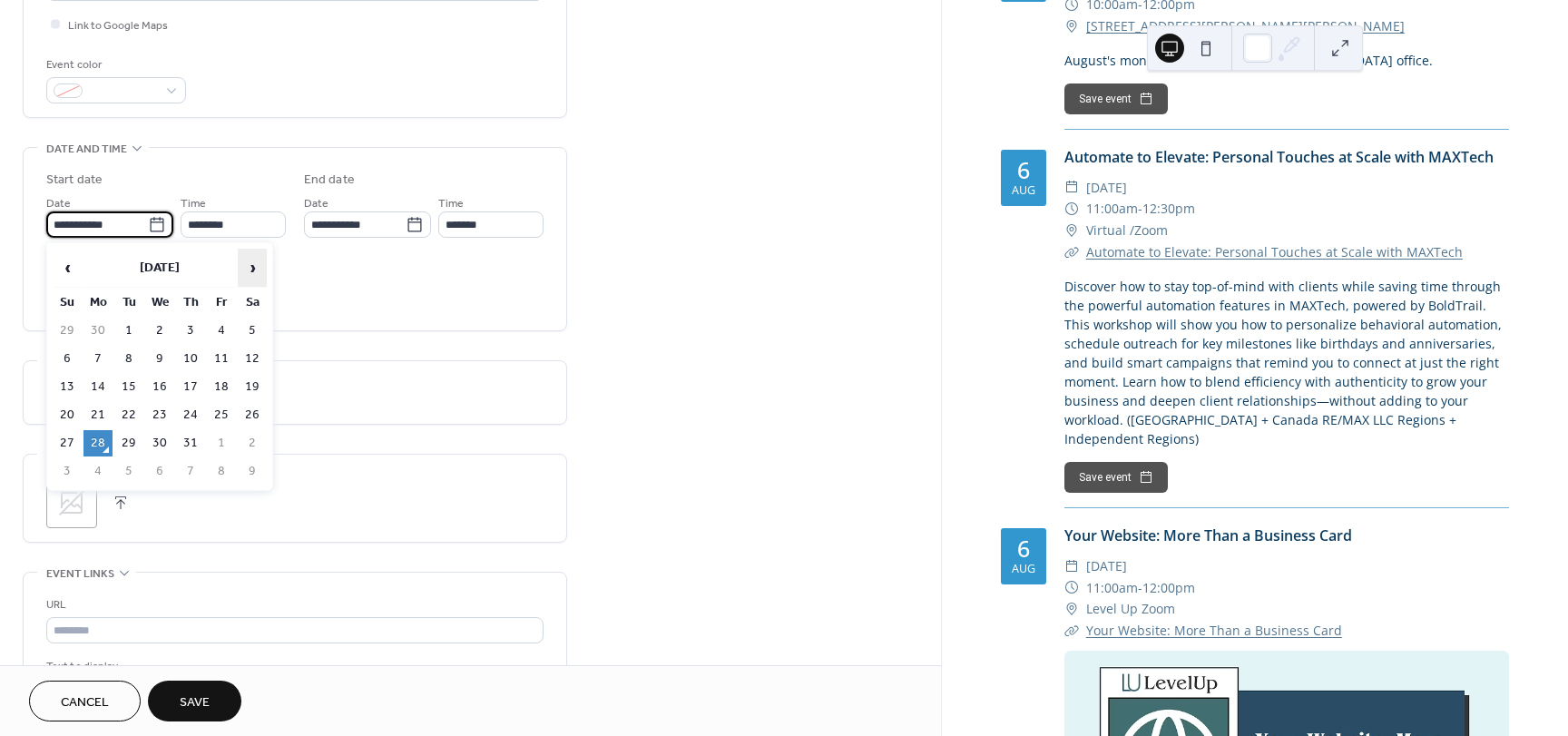 click on "›" at bounding box center [252, 268] 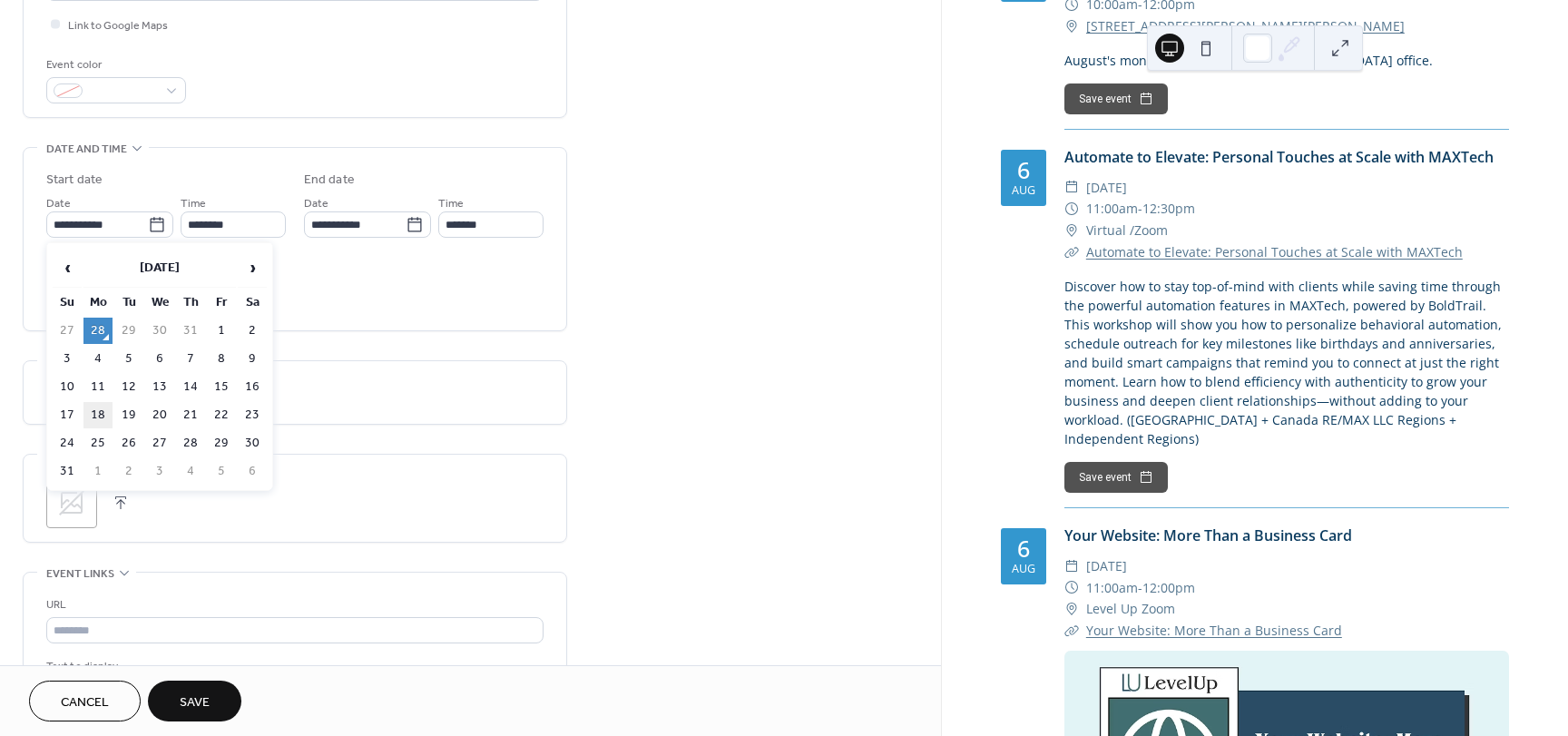 click on "18" at bounding box center [98, 415] 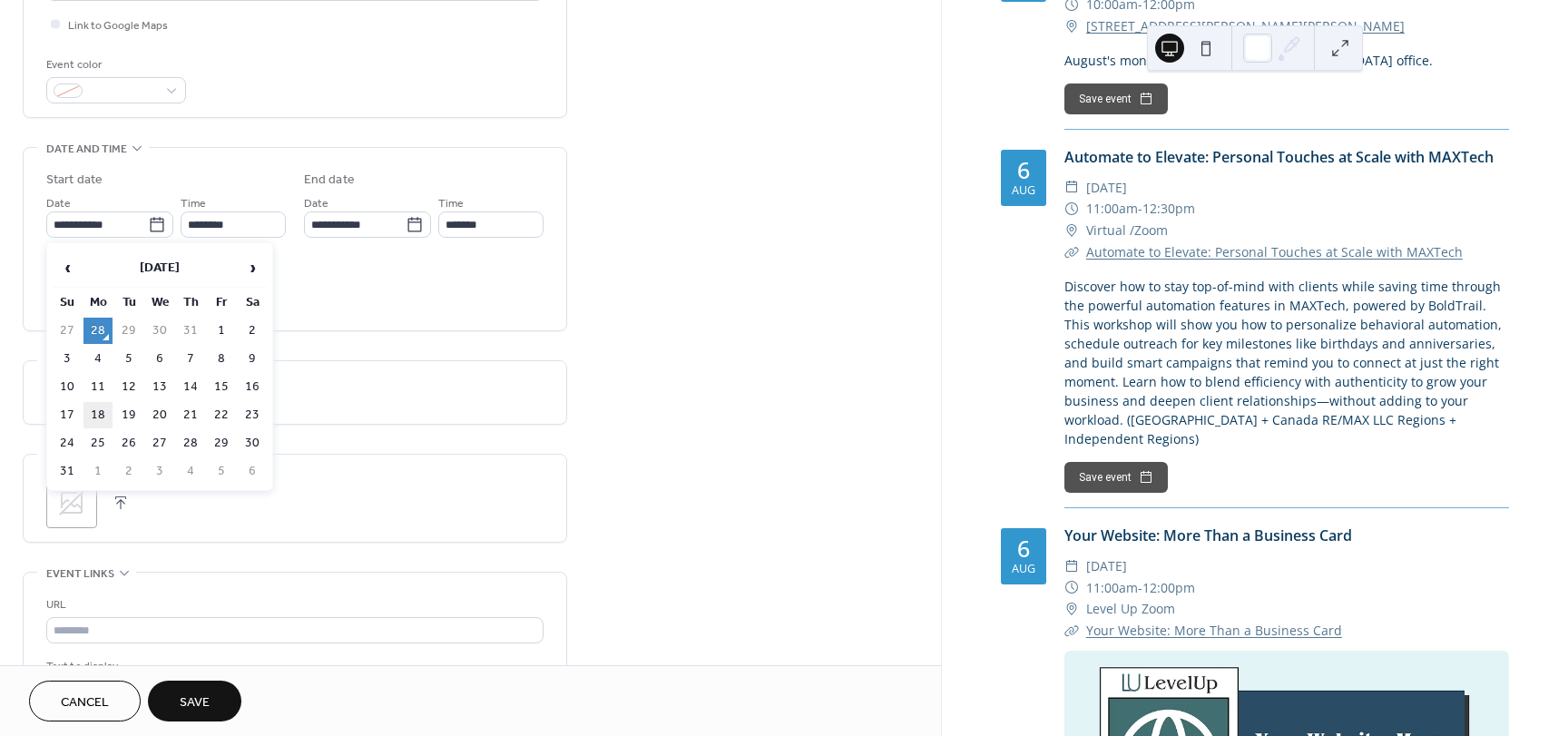 type on "**********" 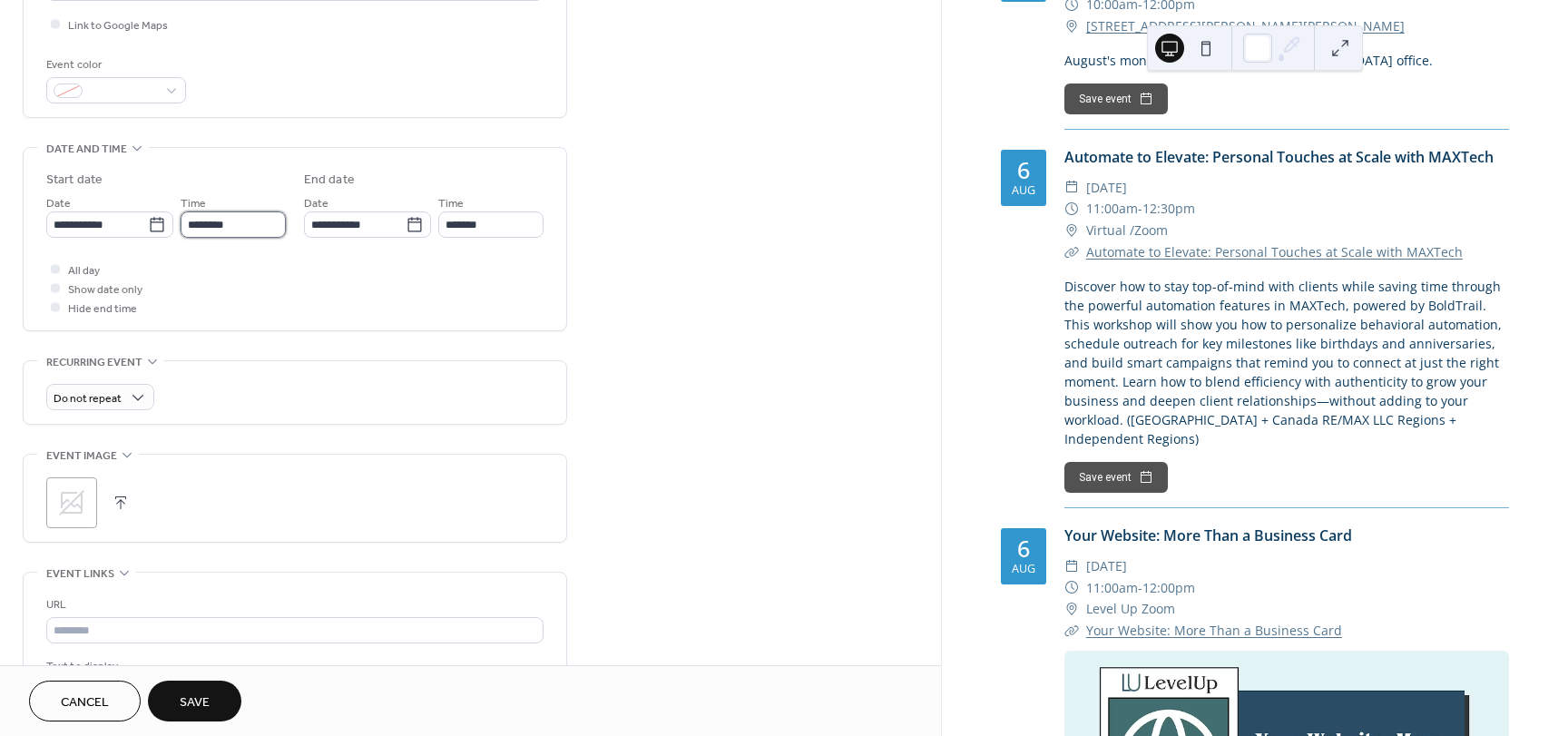 click on "********" at bounding box center [233, 224] 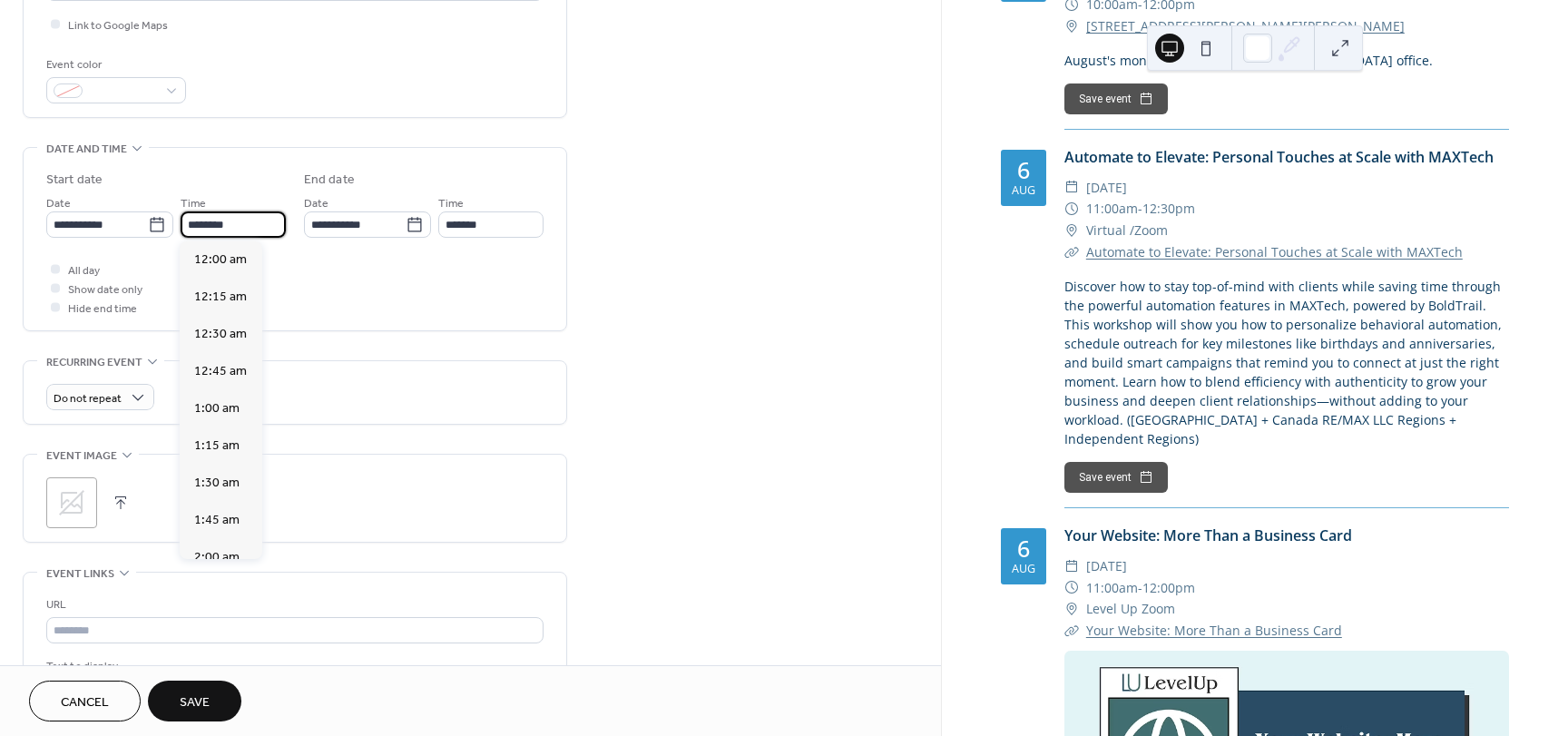scroll, scrollTop: 1786, scrollLeft: 0, axis: vertical 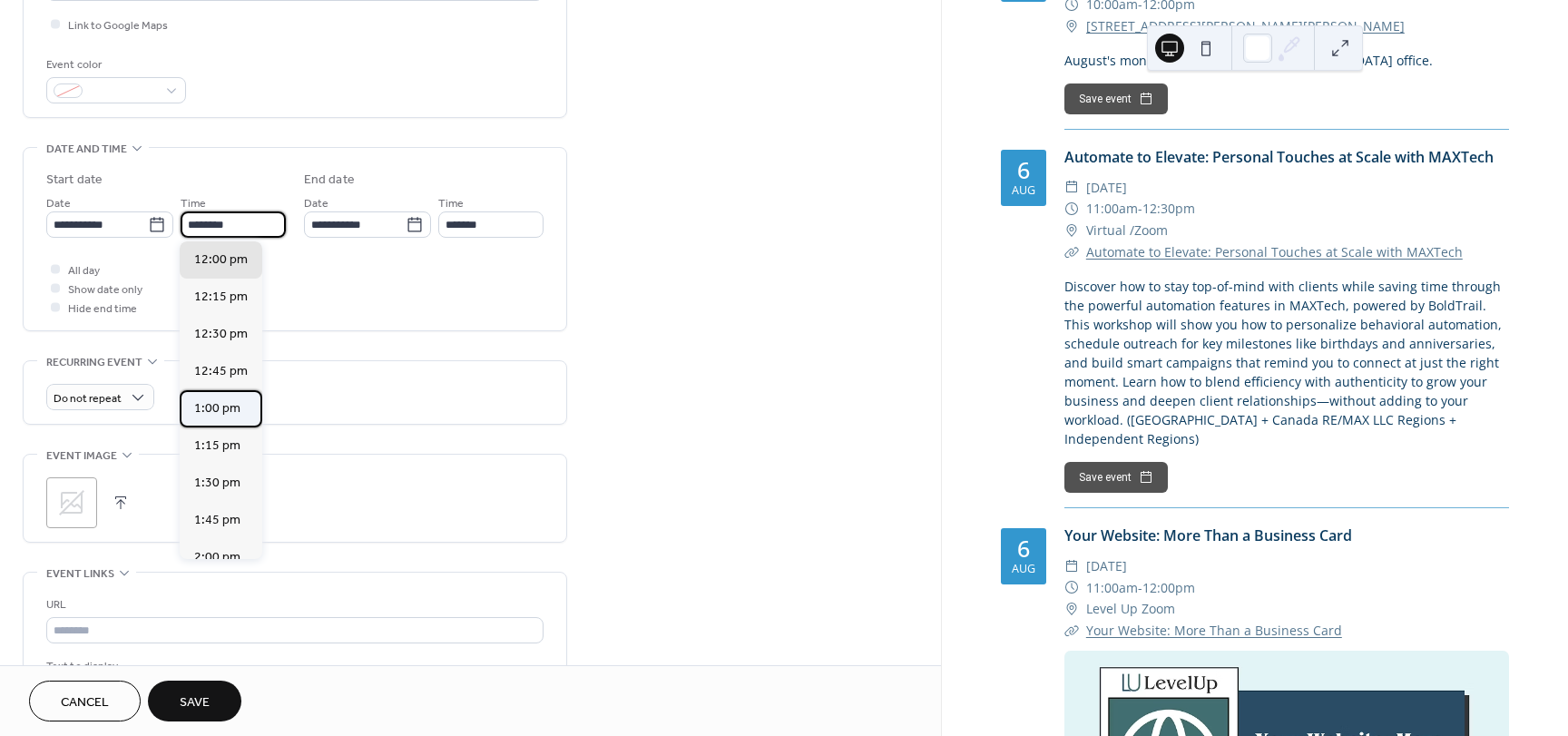 click on "1:00 pm" at bounding box center (217, 408) 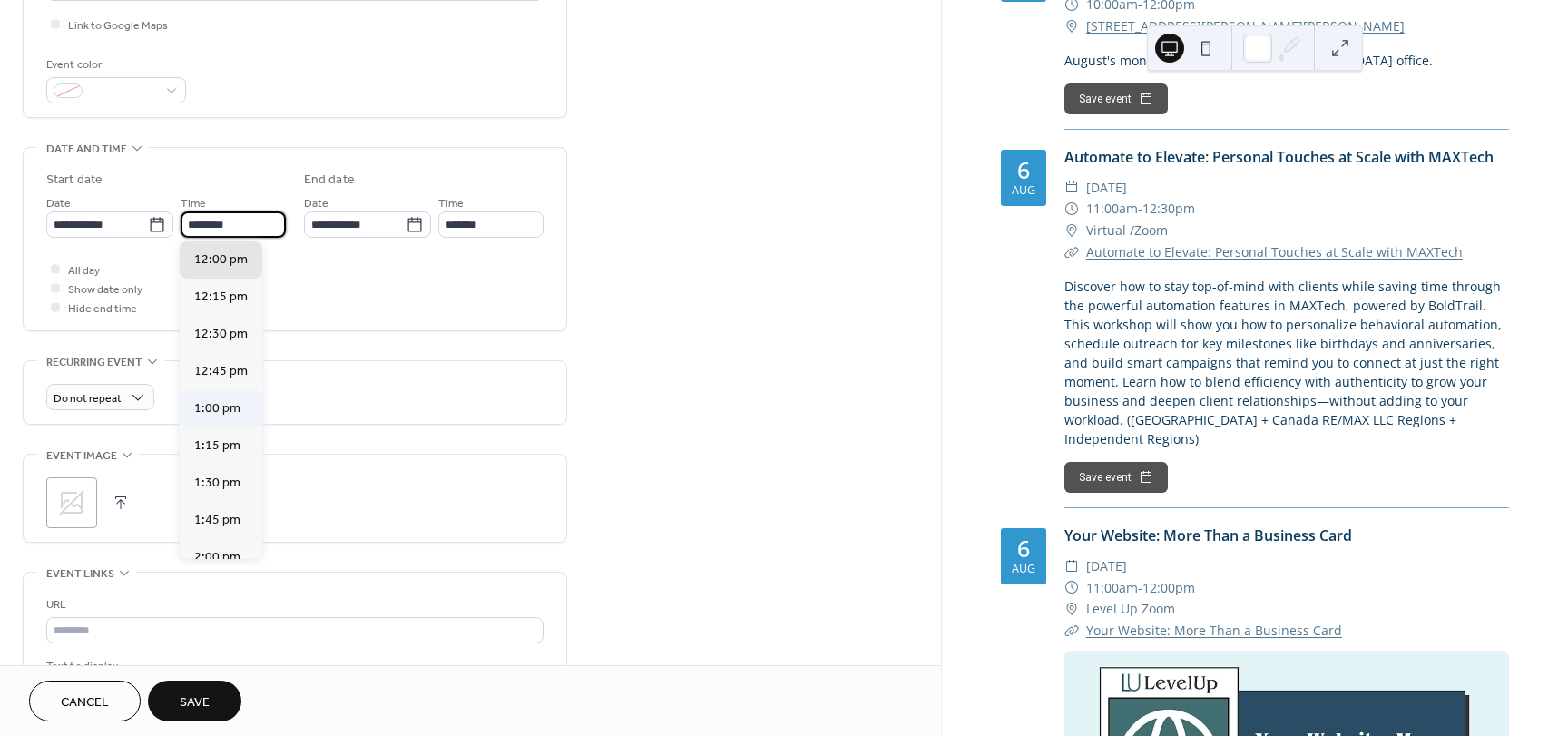 type on "*******" 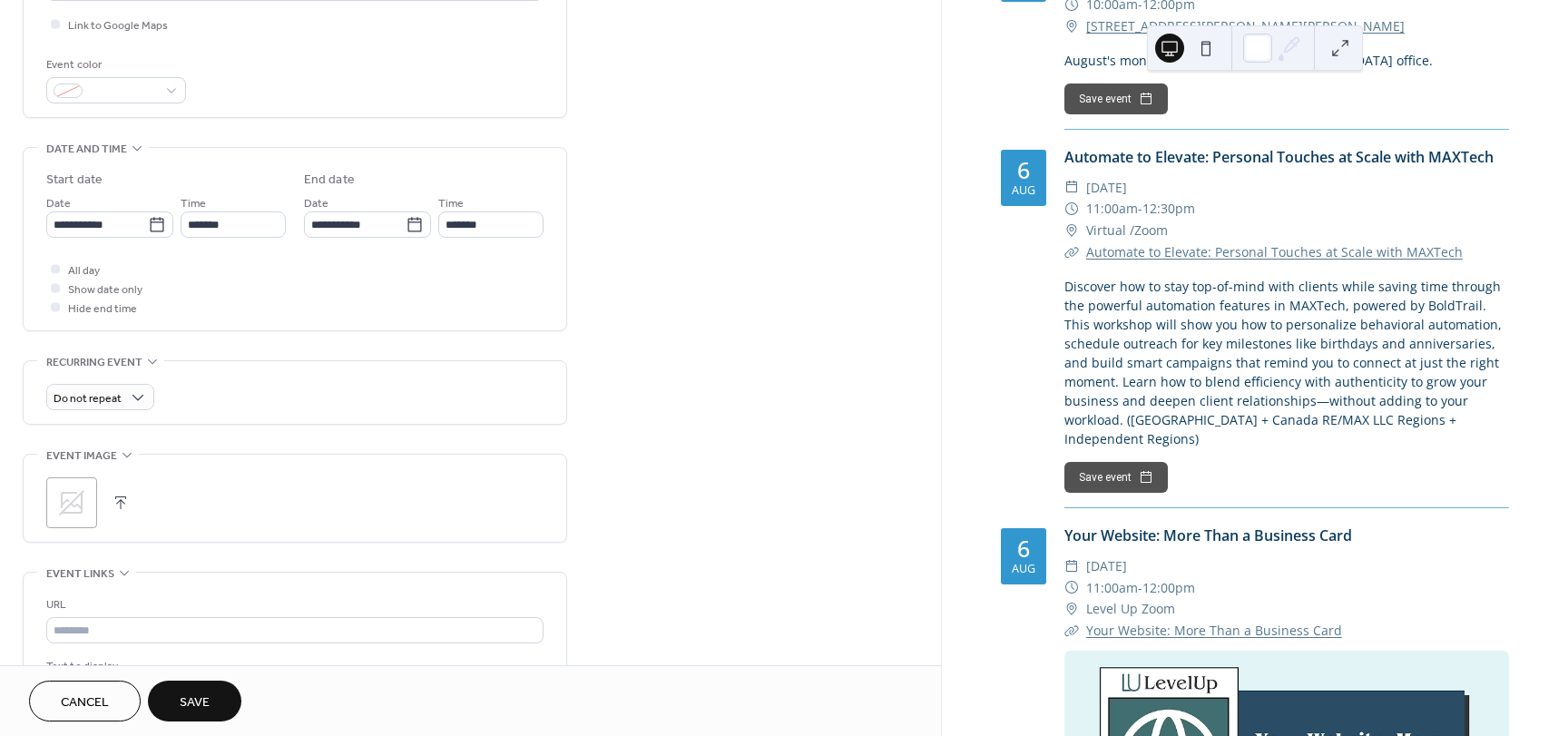 click on "All day Show date only Hide end time" at bounding box center [295, 288] 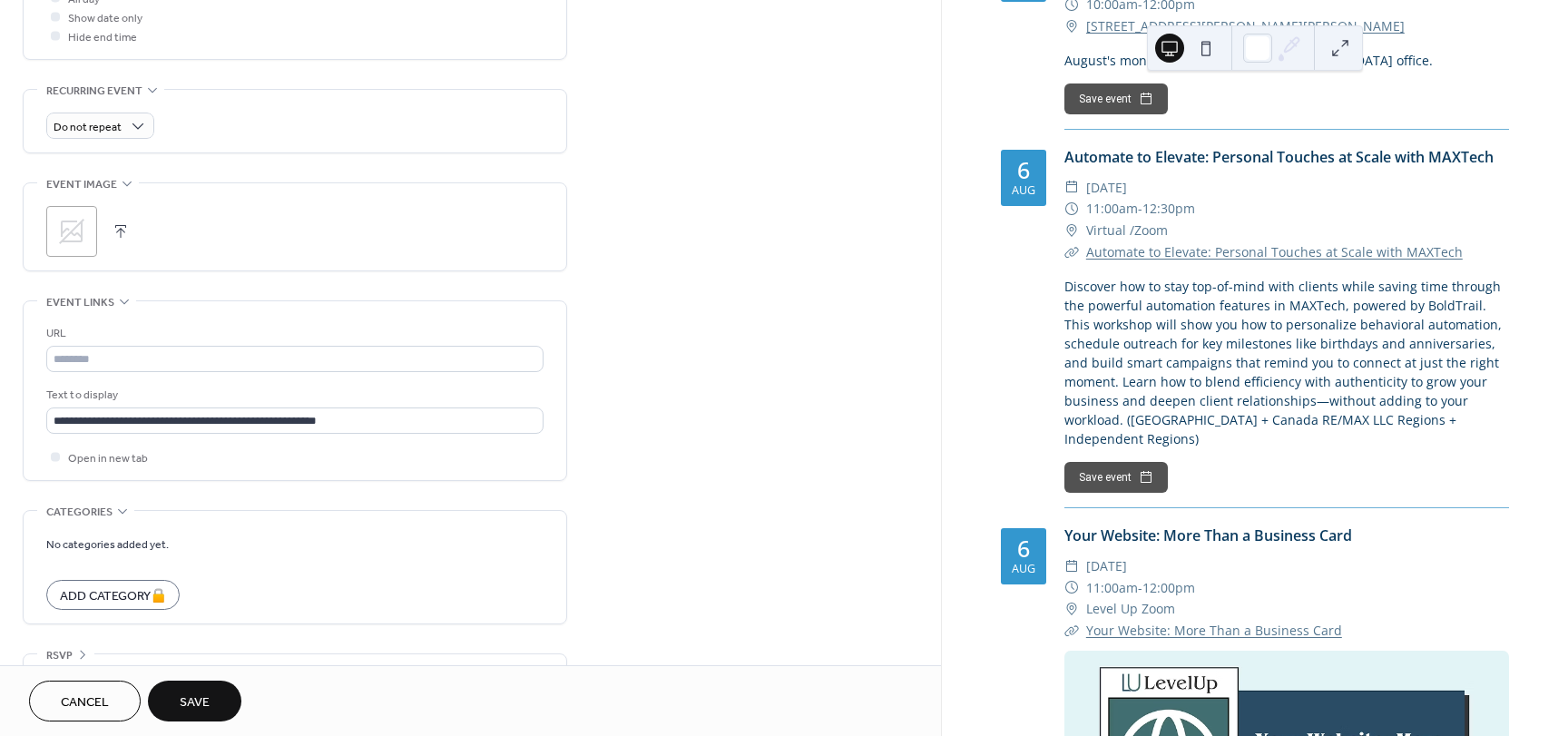 click 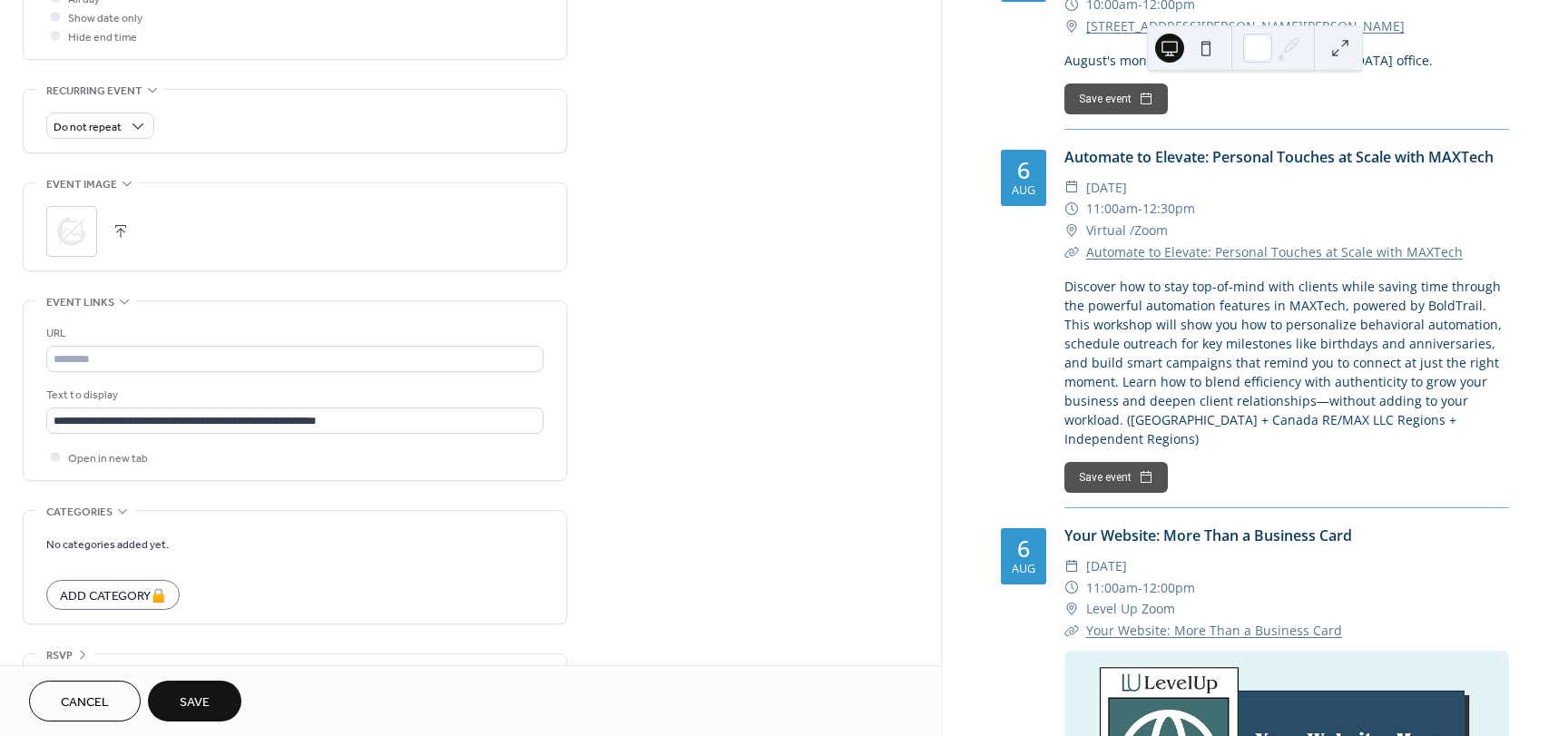 scroll, scrollTop: 716, scrollLeft: 0, axis: vertical 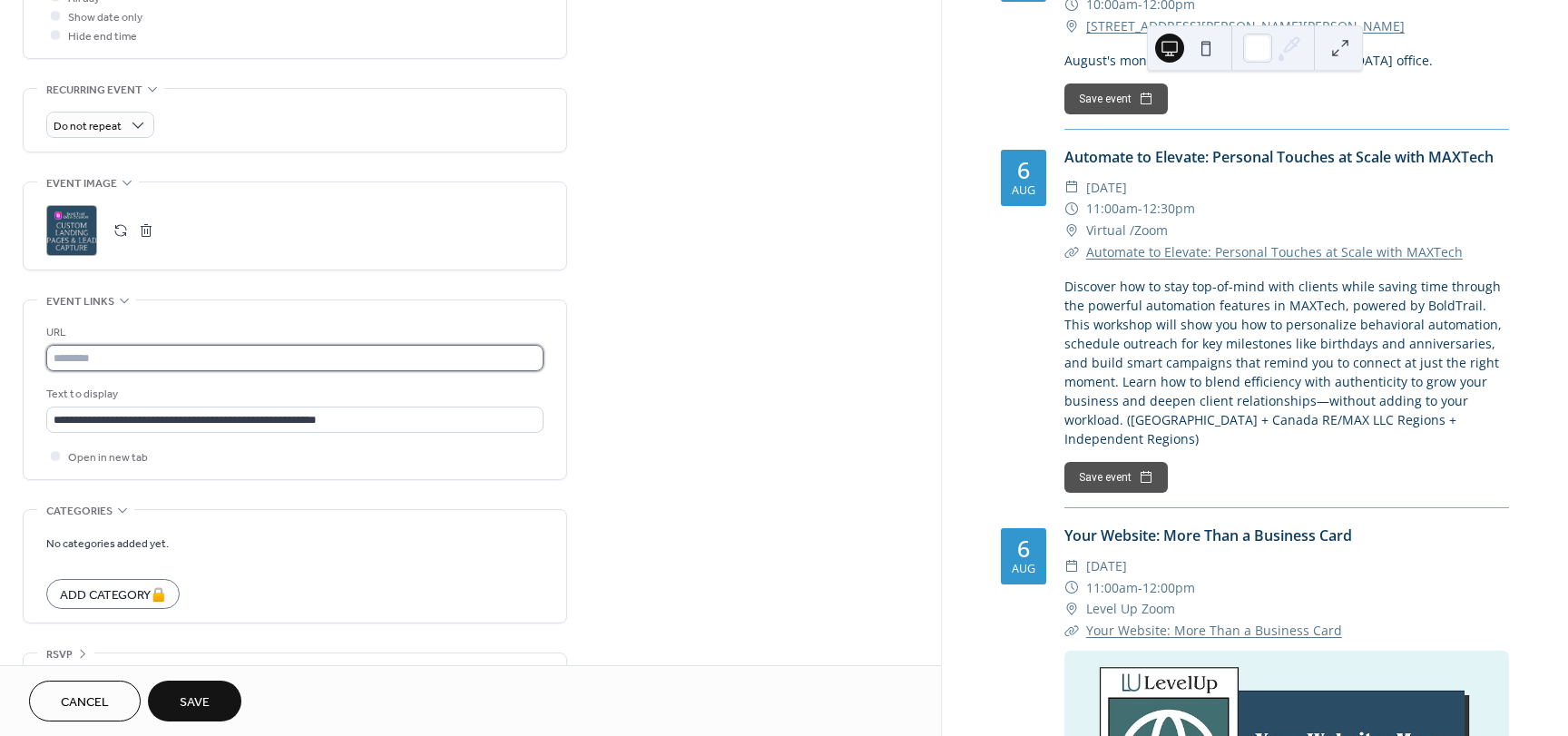 click at bounding box center [295, 358] 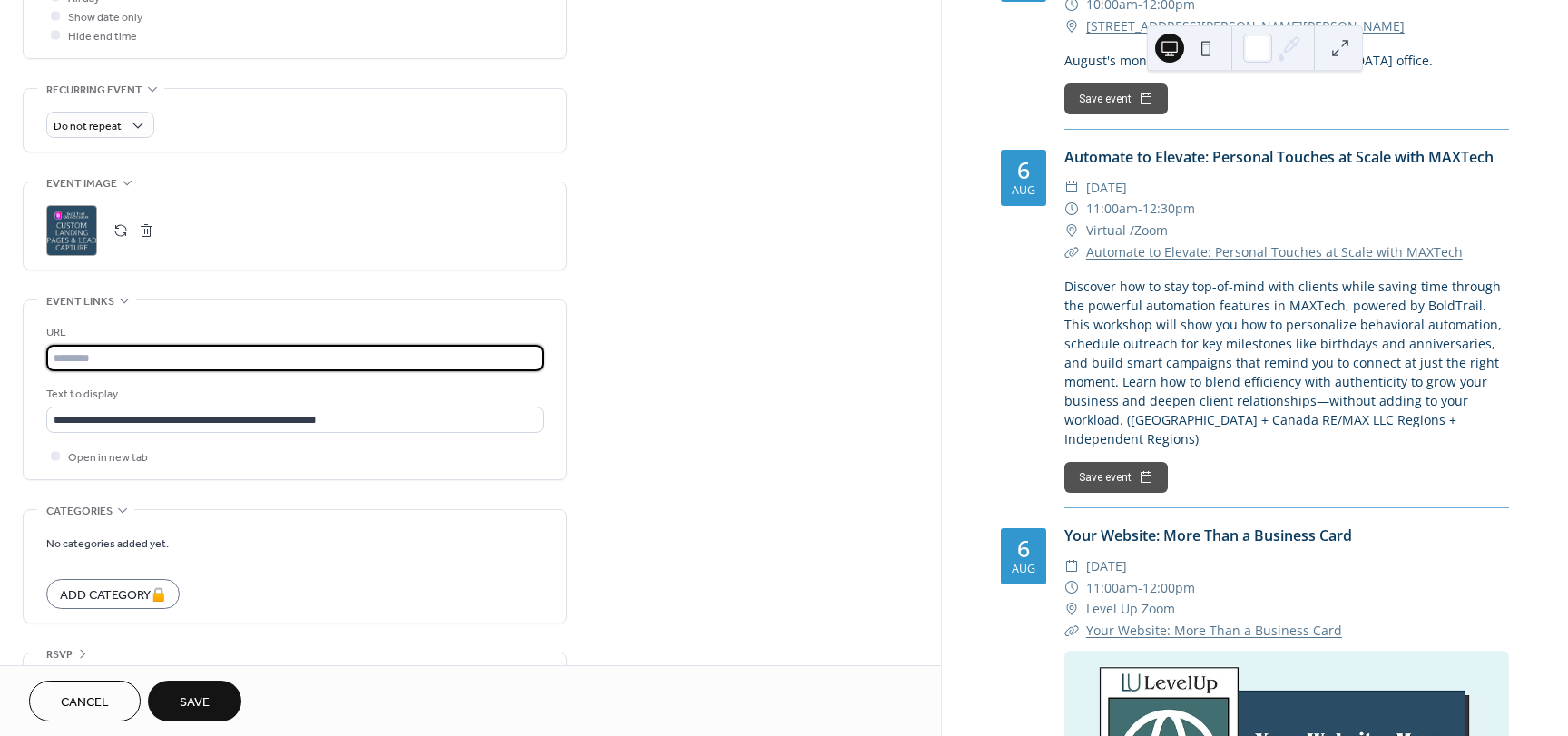 paste on "**********" 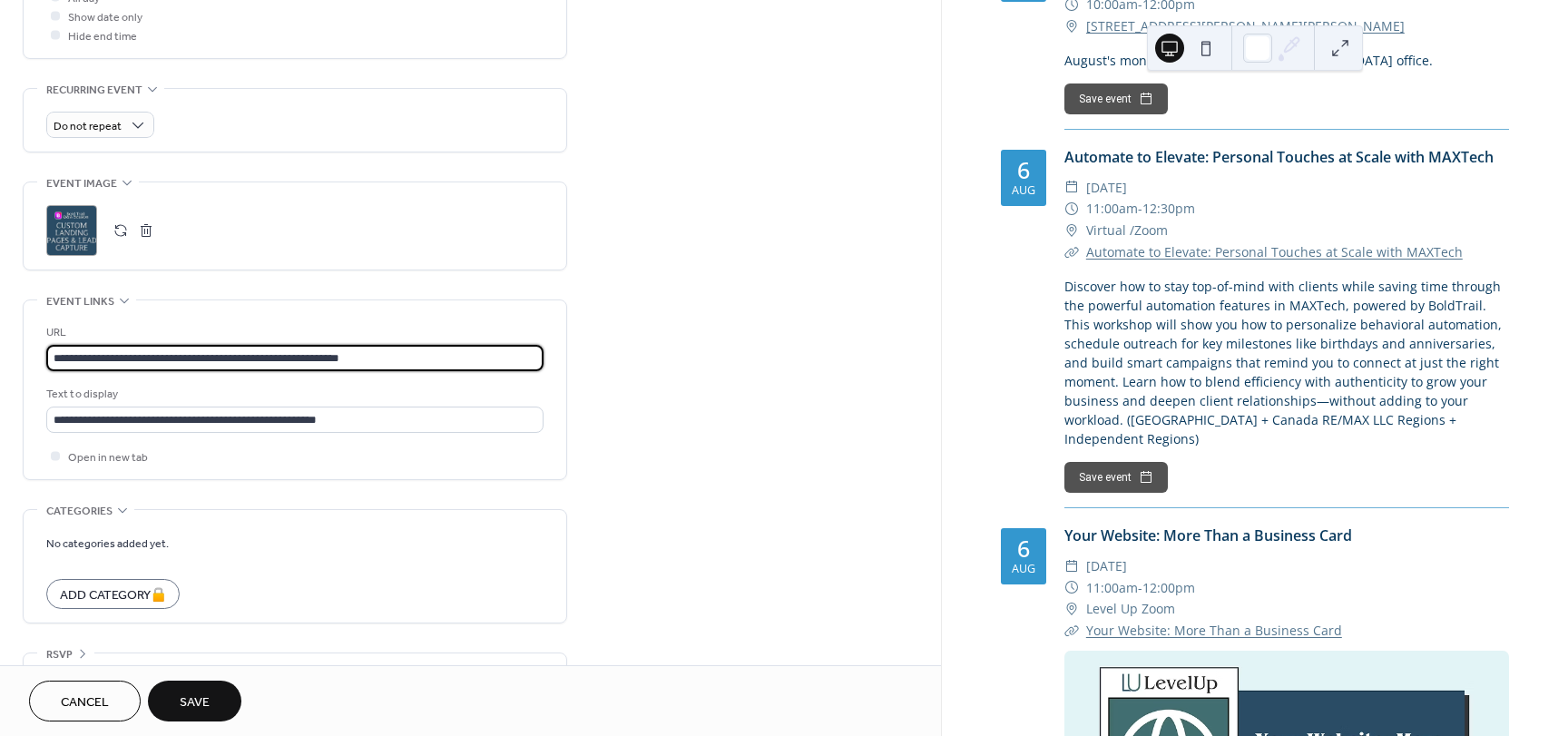 type on "**********" 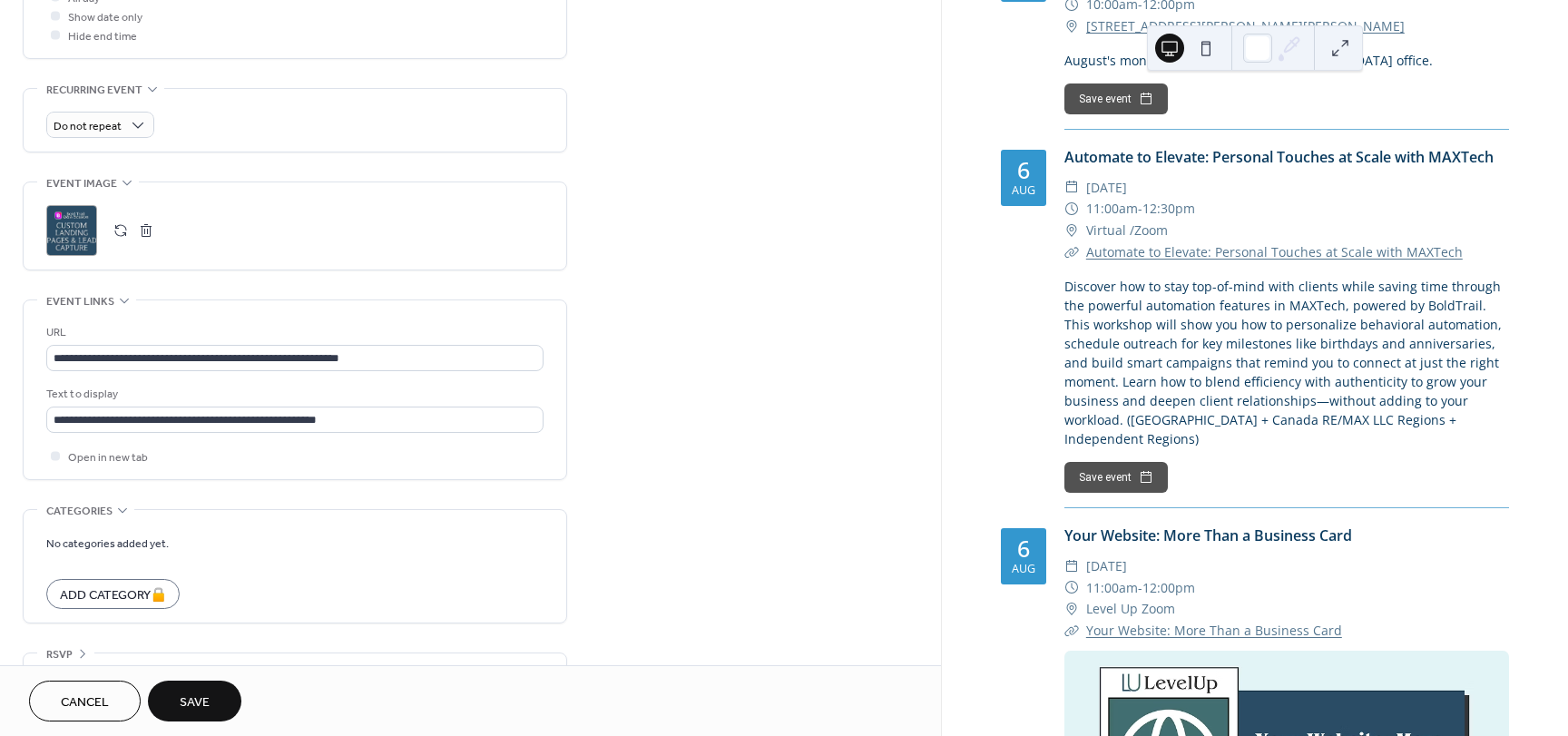 click on "Save" at bounding box center [194, 701] 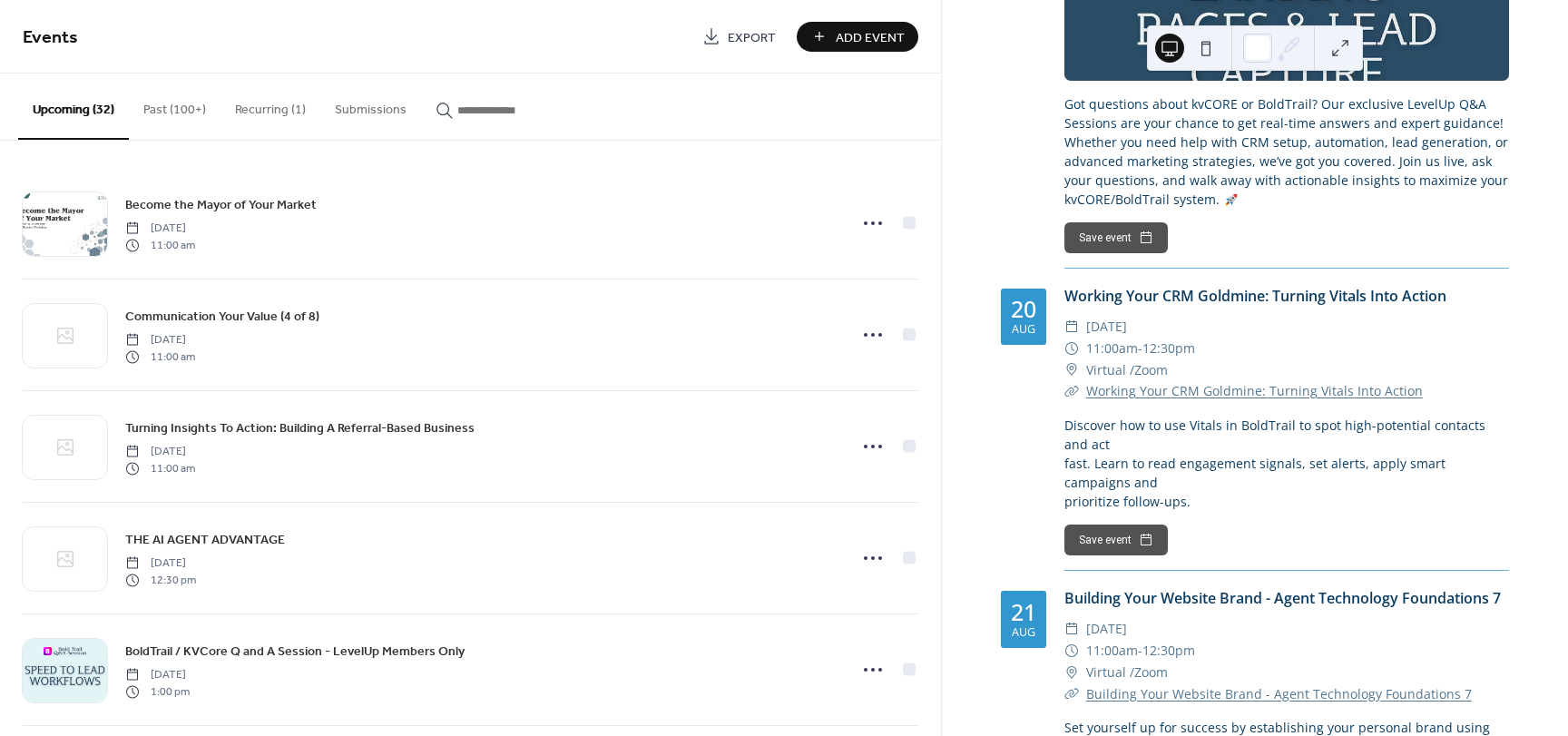 scroll, scrollTop: 6246, scrollLeft: 0, axis: vertical 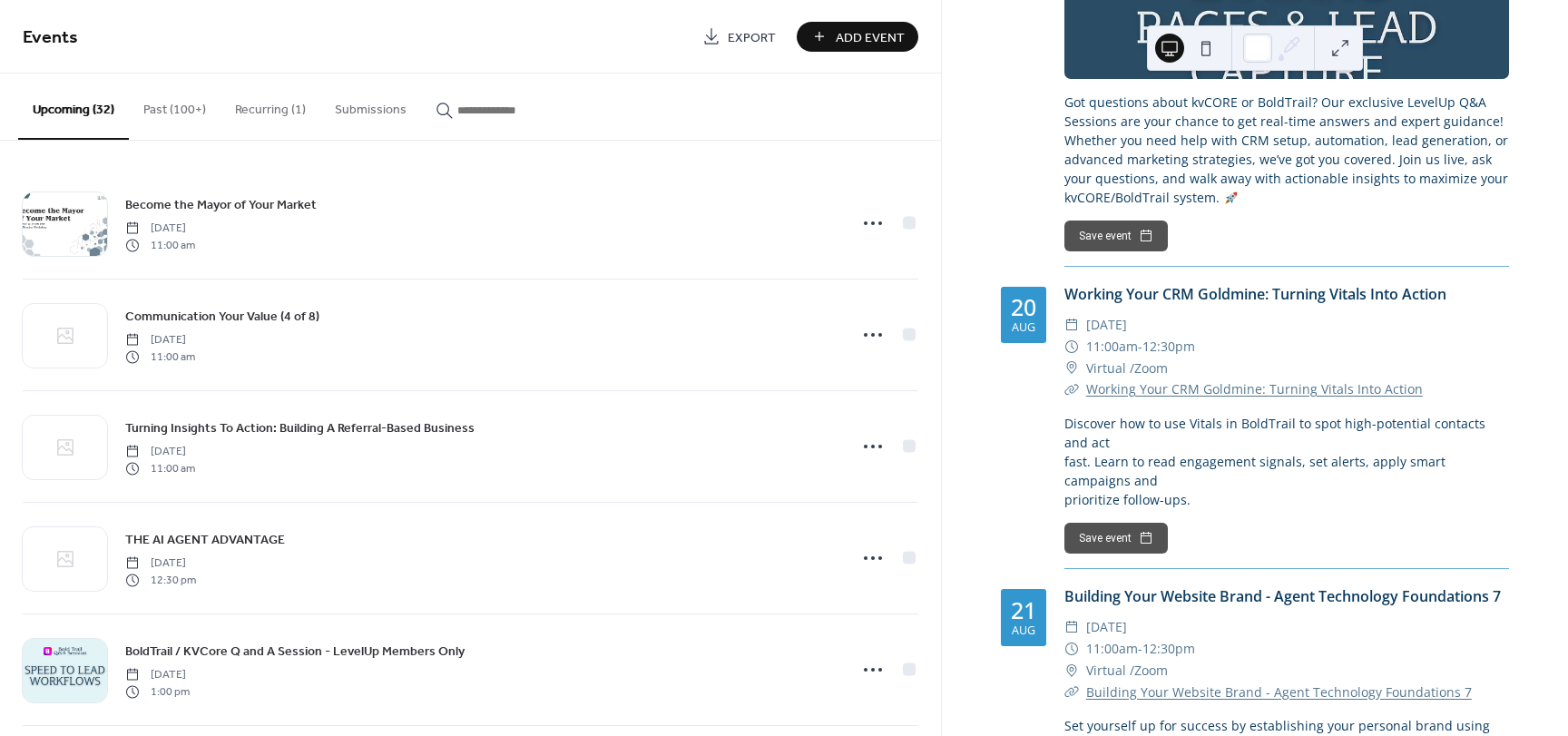 click on "Add Event" at bounding box center [858, 36] 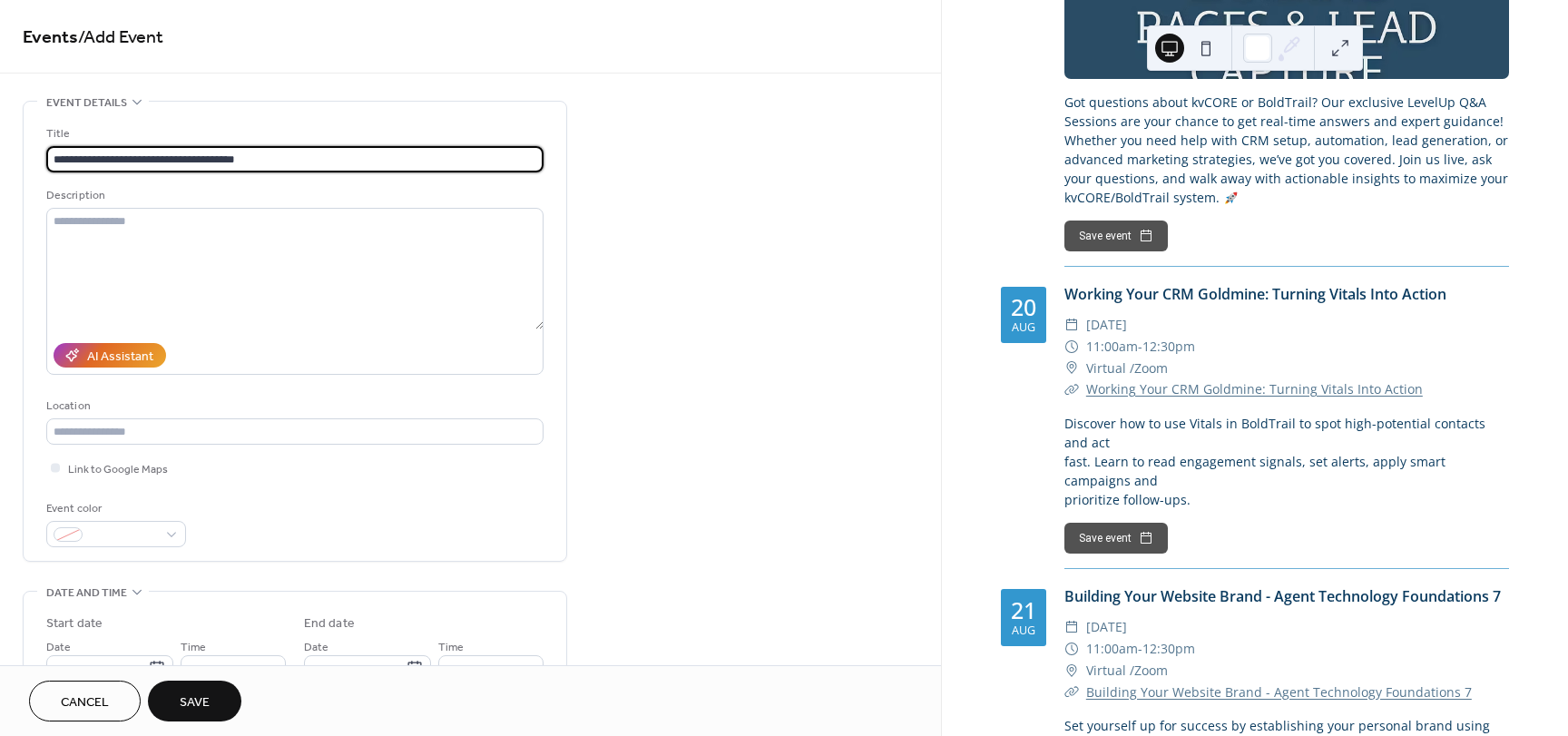 type on "**********" 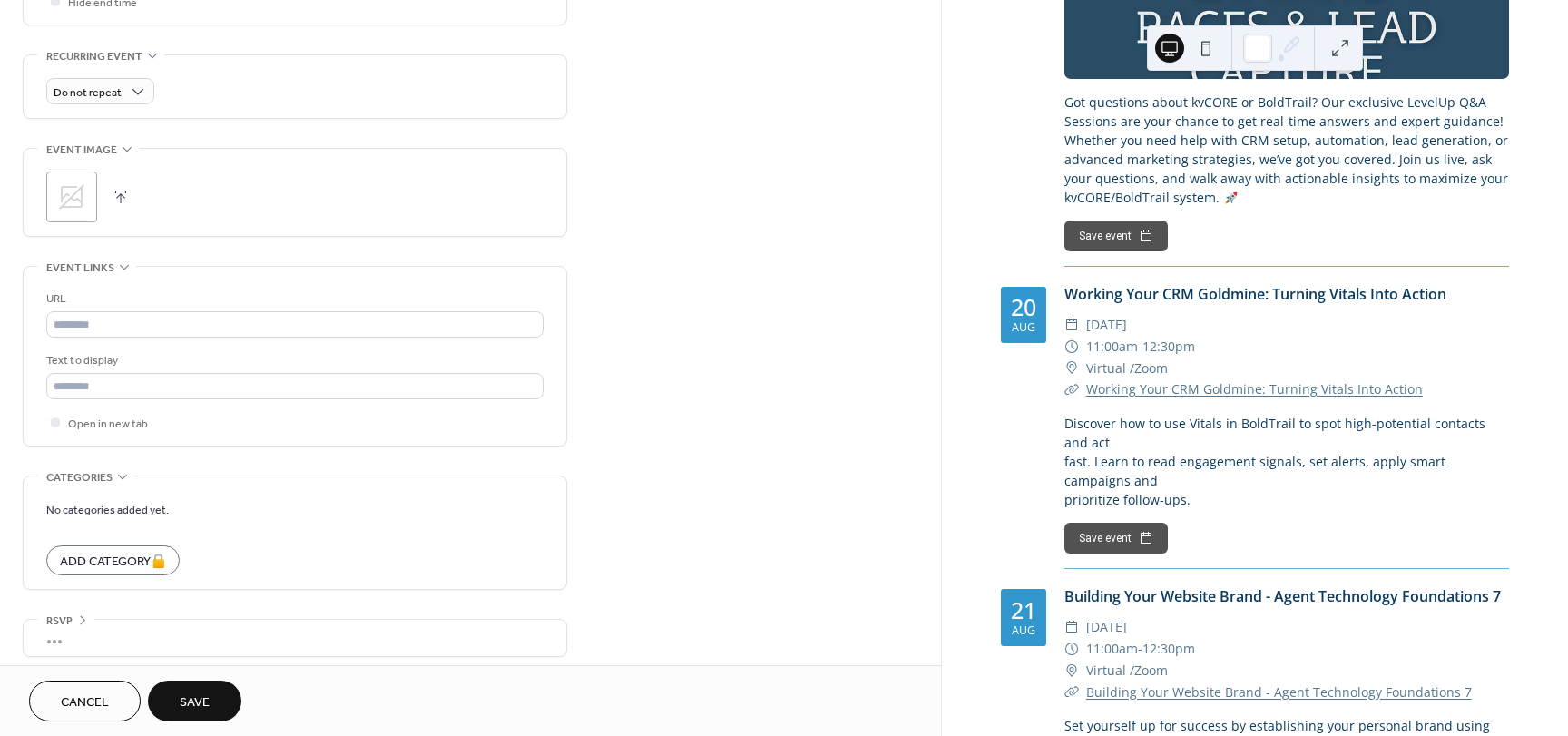 scroll, scrollTop: 760, scrollLeft: 0, axis: vertical 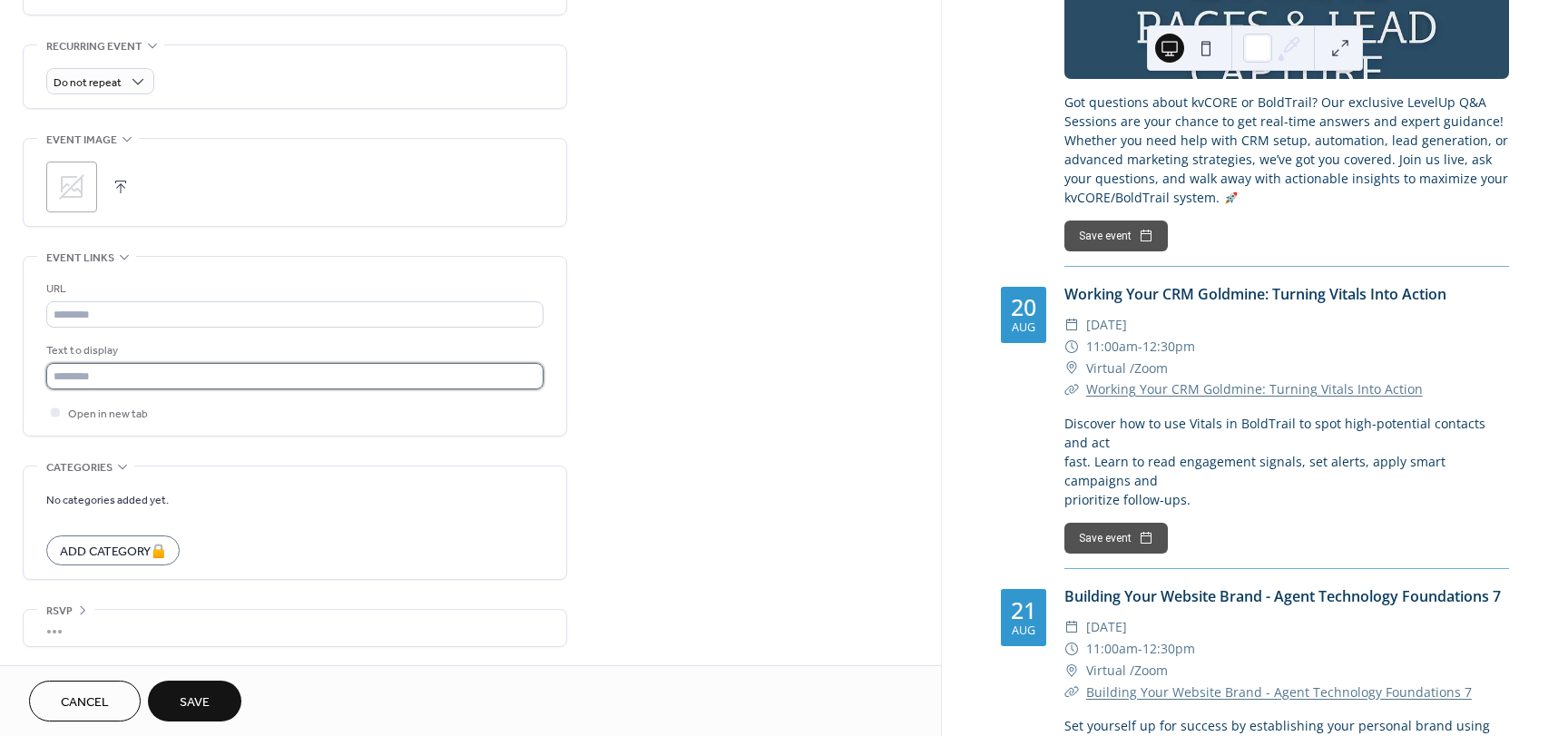 click at bounding box center (295, 376) 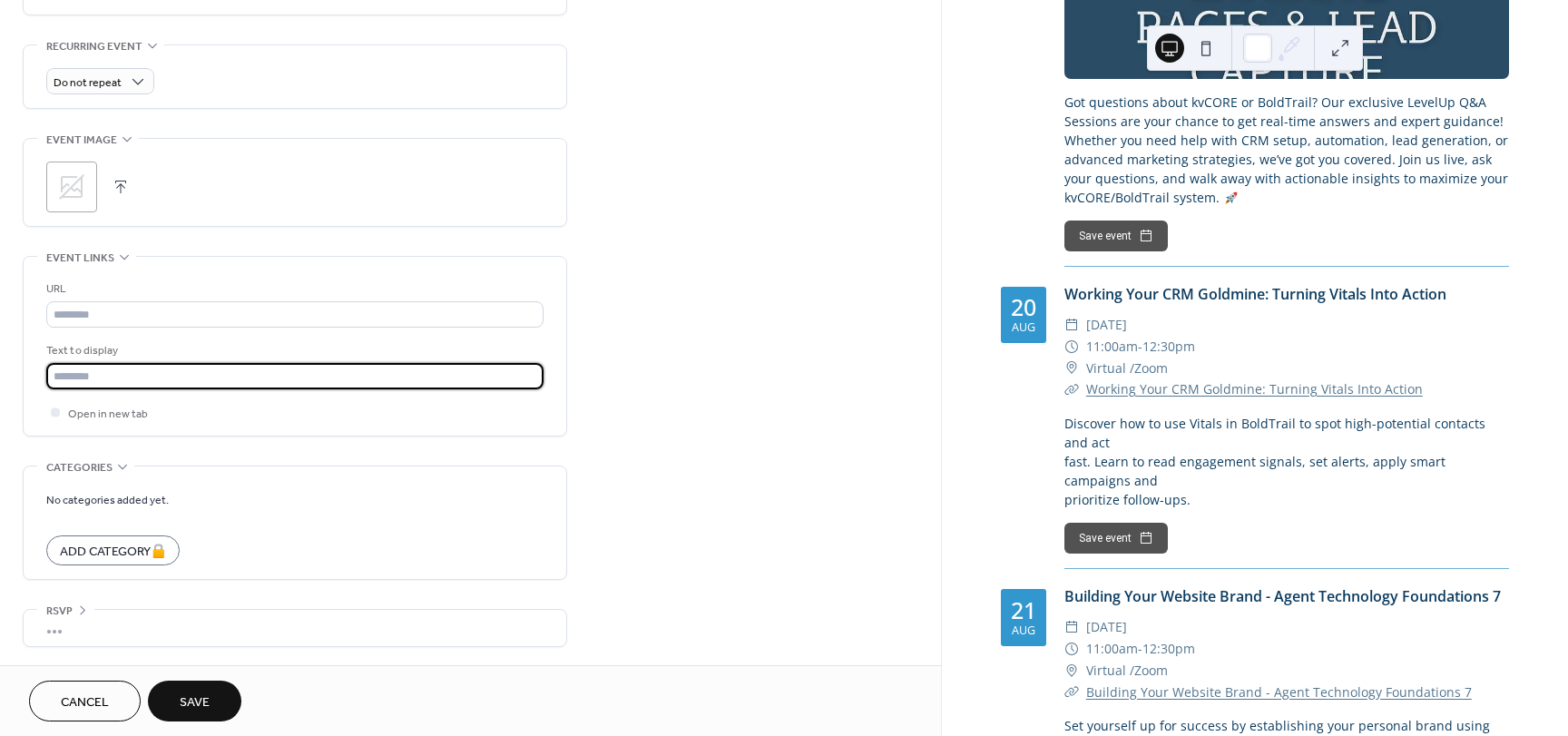 paste on "**********" 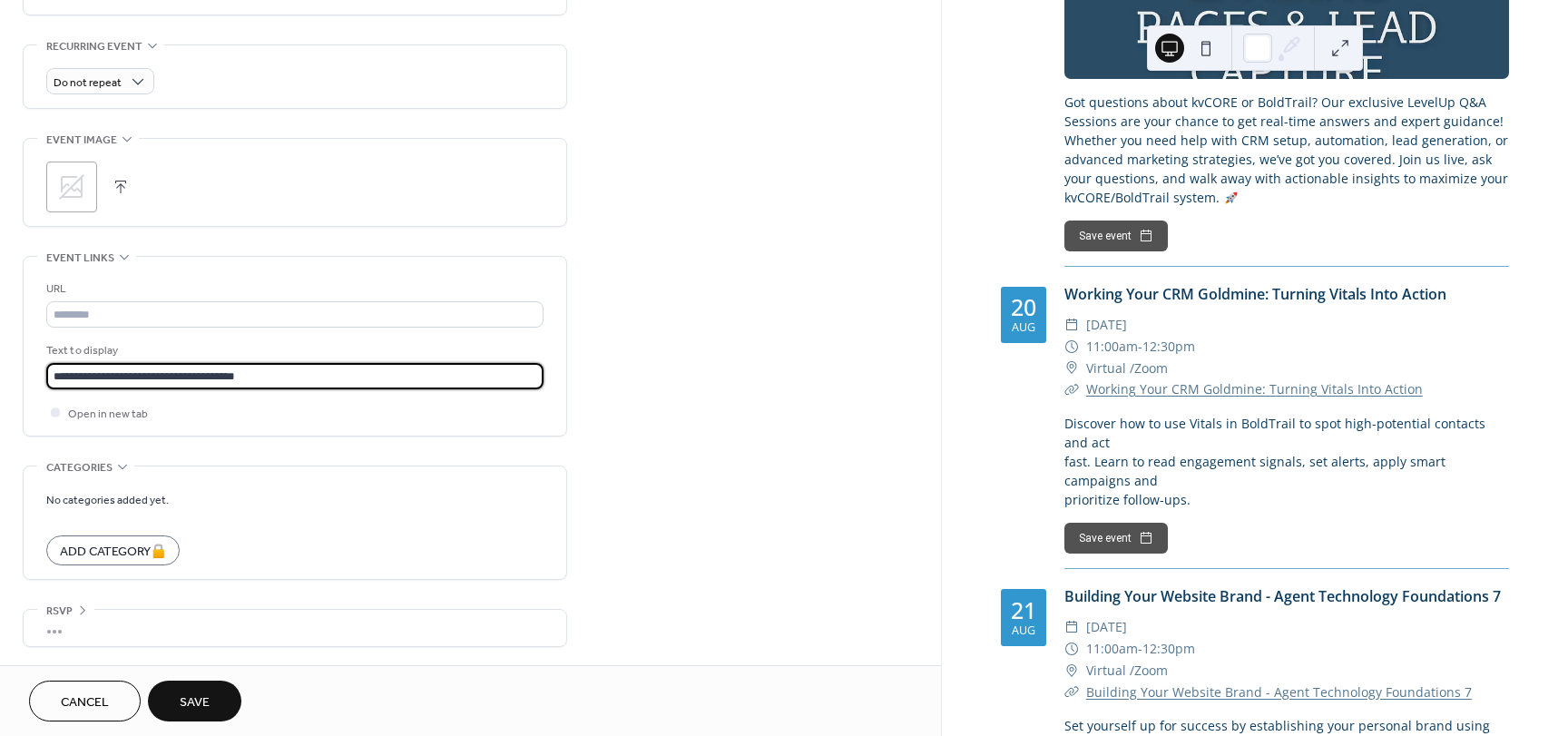 type on "**********" 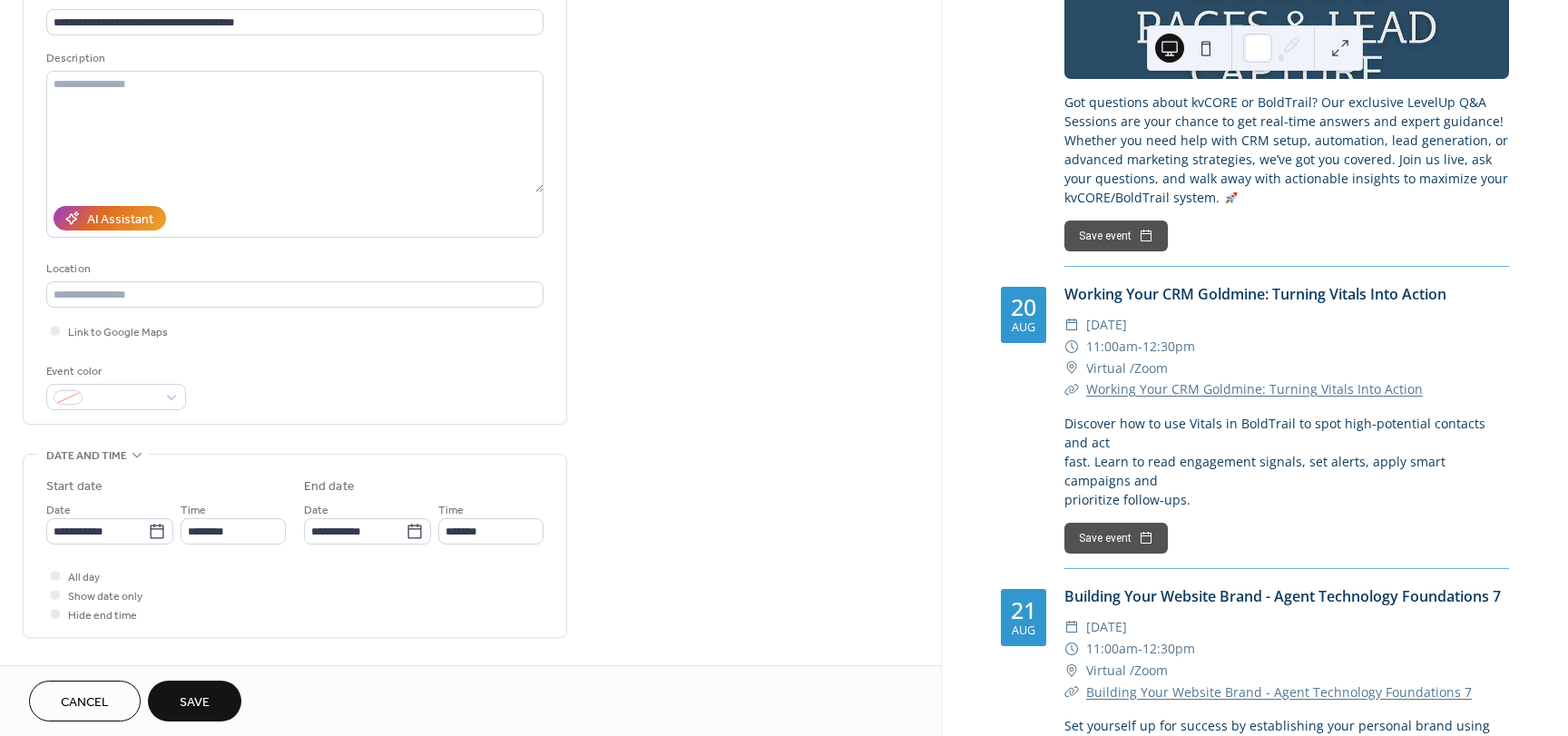 scroll, scrollTop: 0, scrollLeft: 0, axis: both 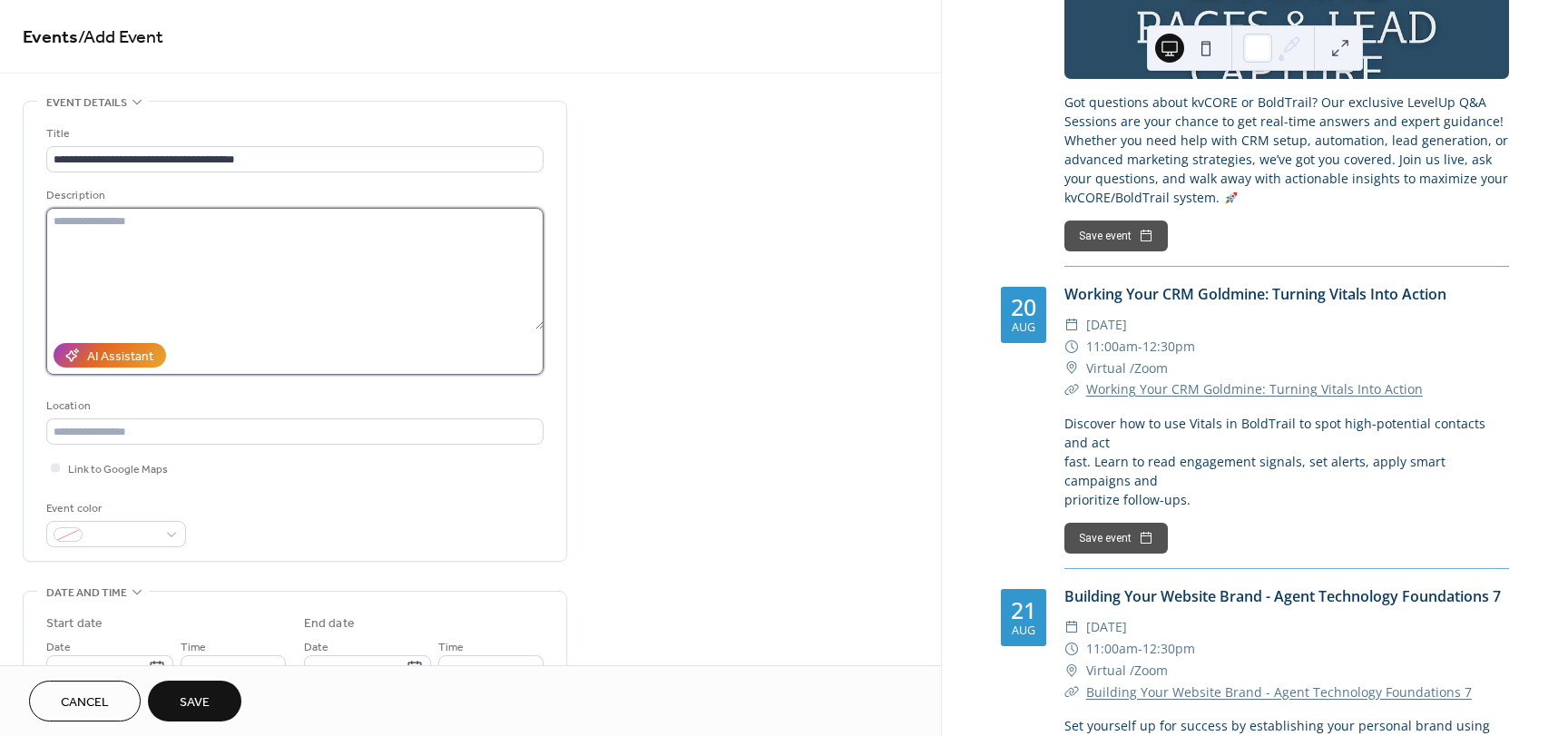 click at bounding box center [295, 269] 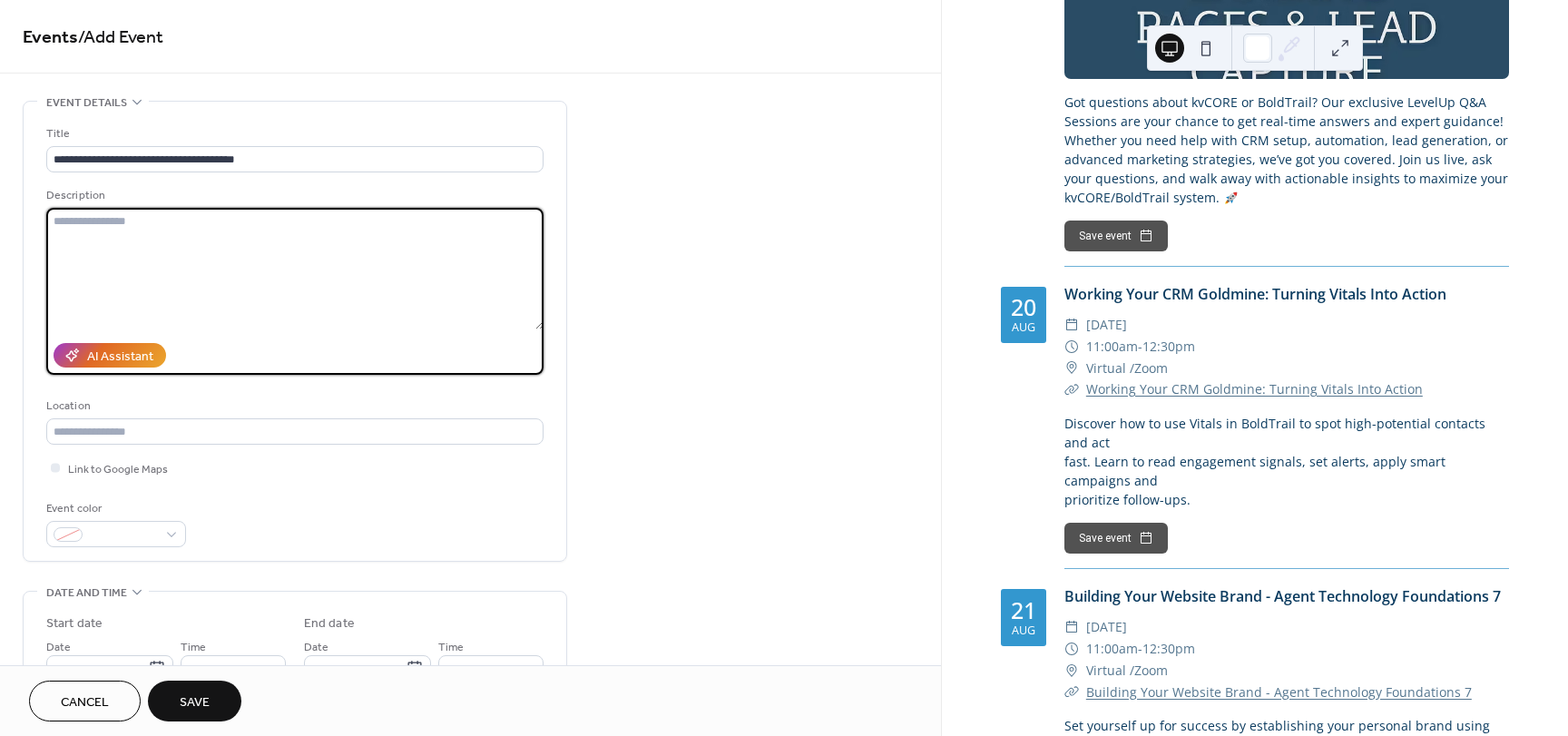 paste on "**********" 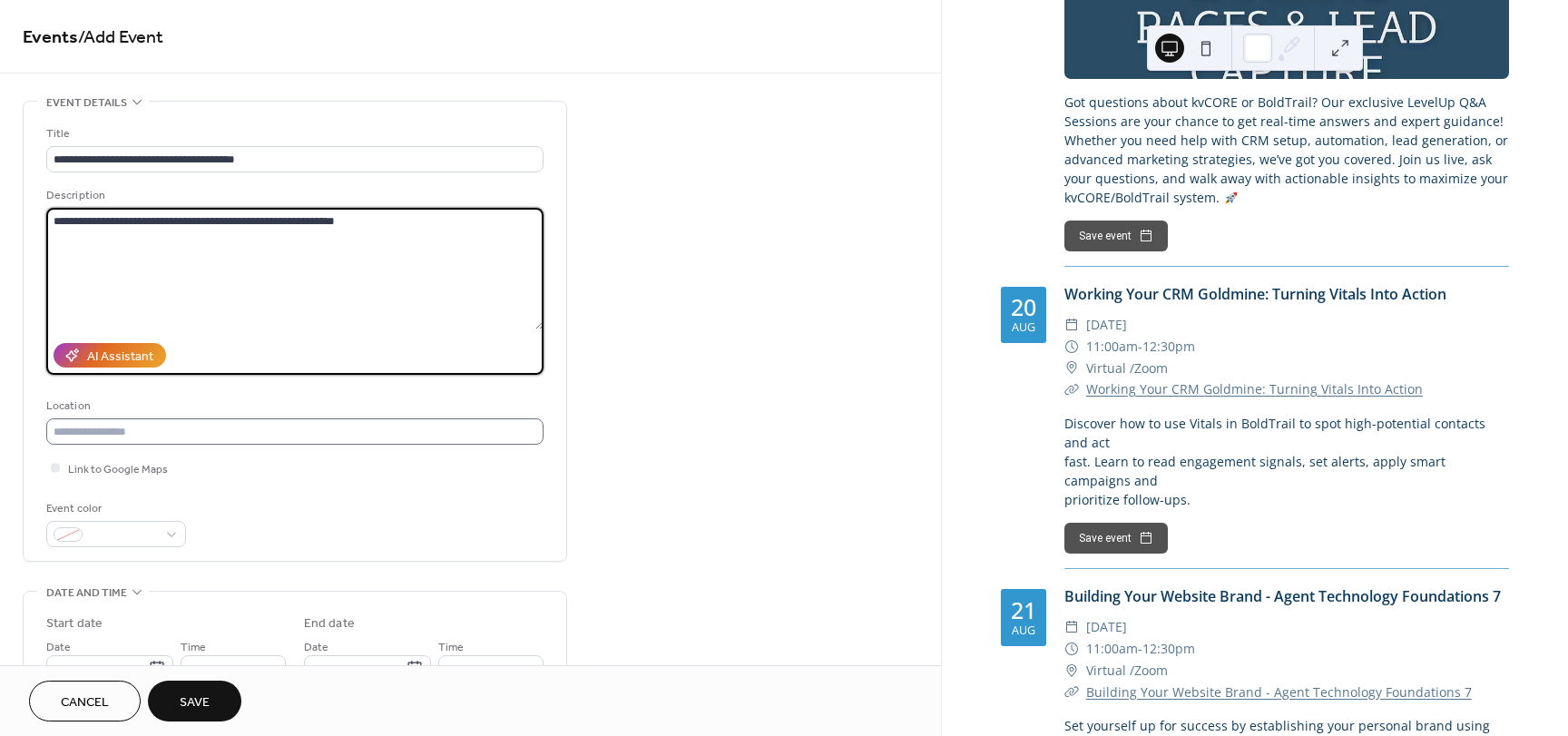 type on "**********" 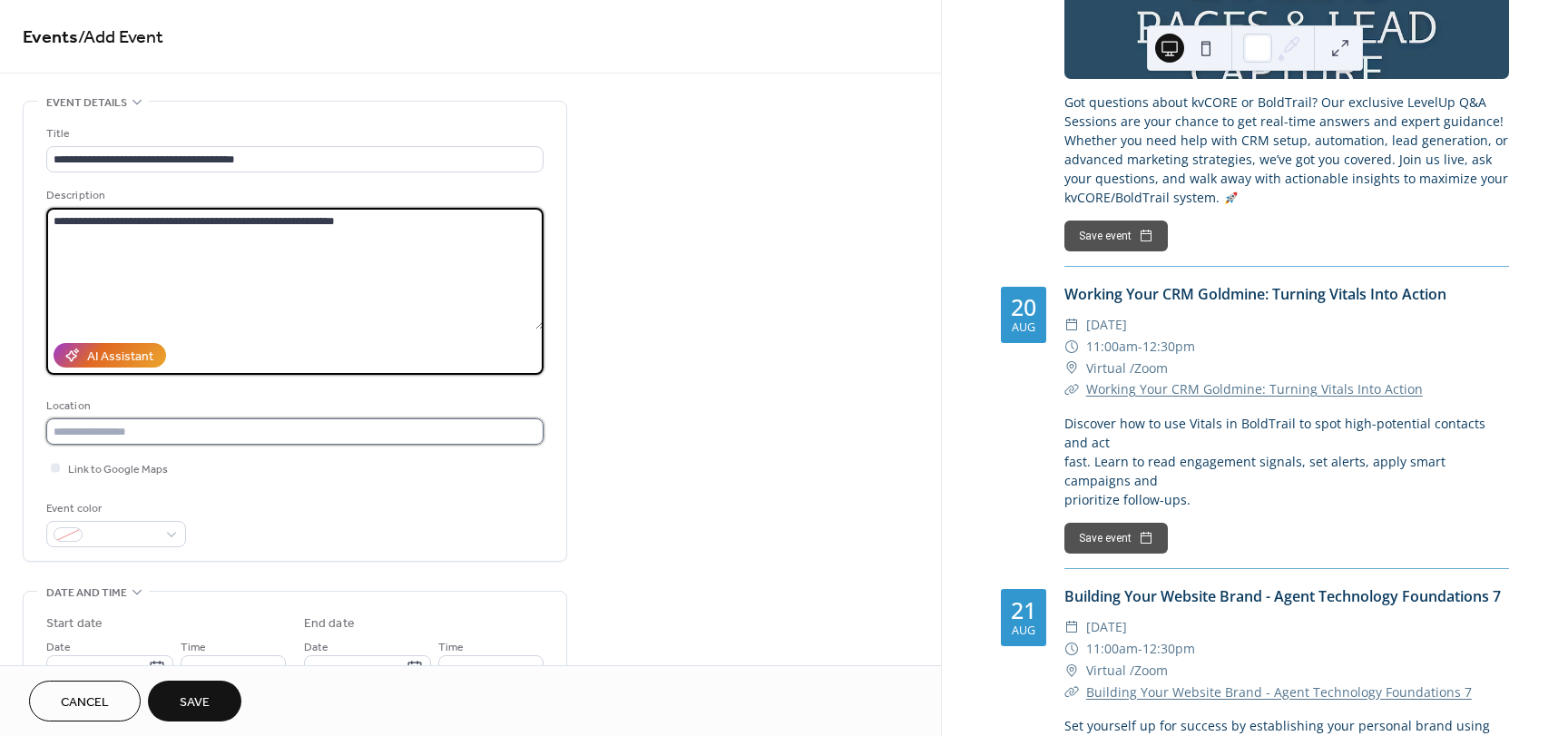 click at bounding box center (295, 431) 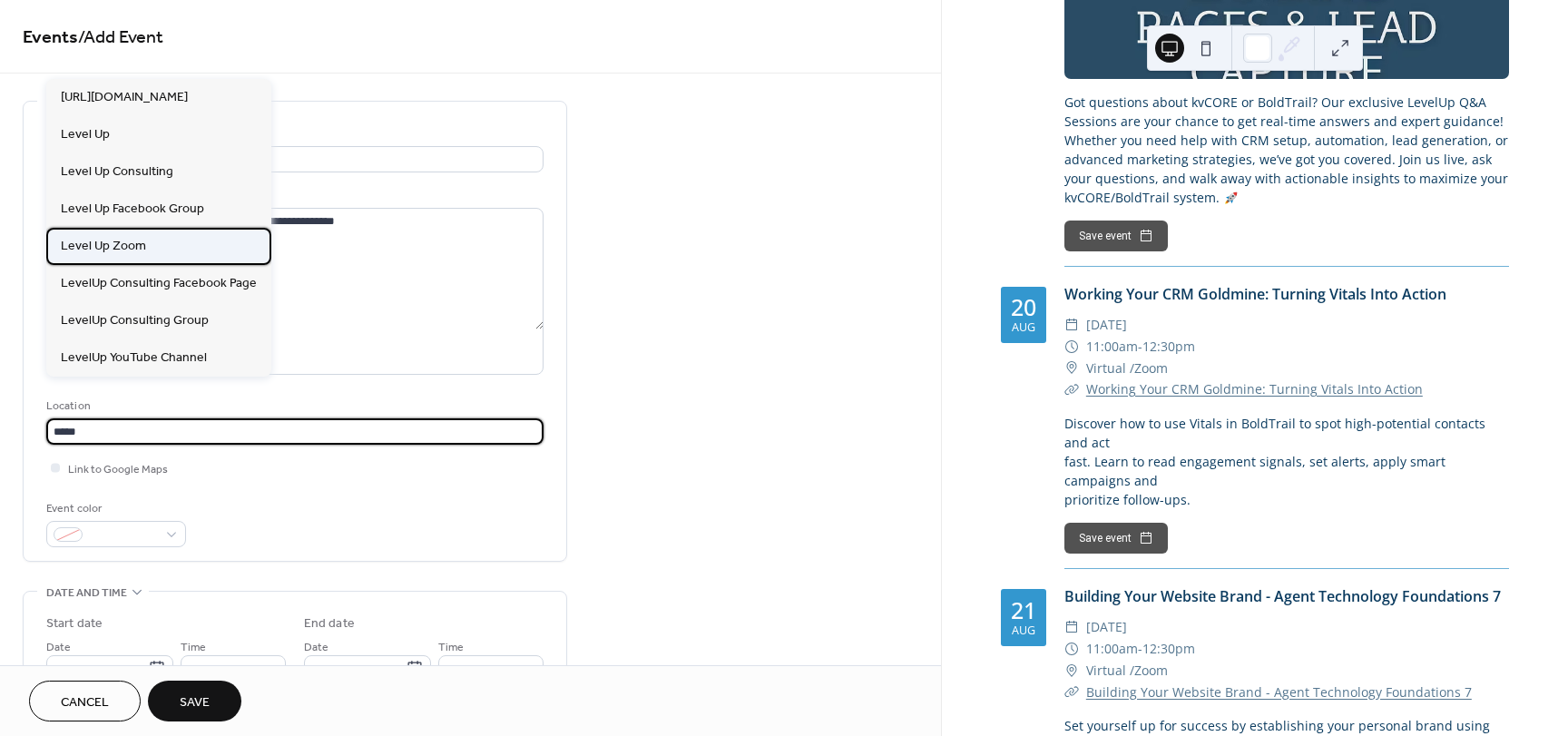 click on "Level Up Zoom" at bounding box center (159, 246) 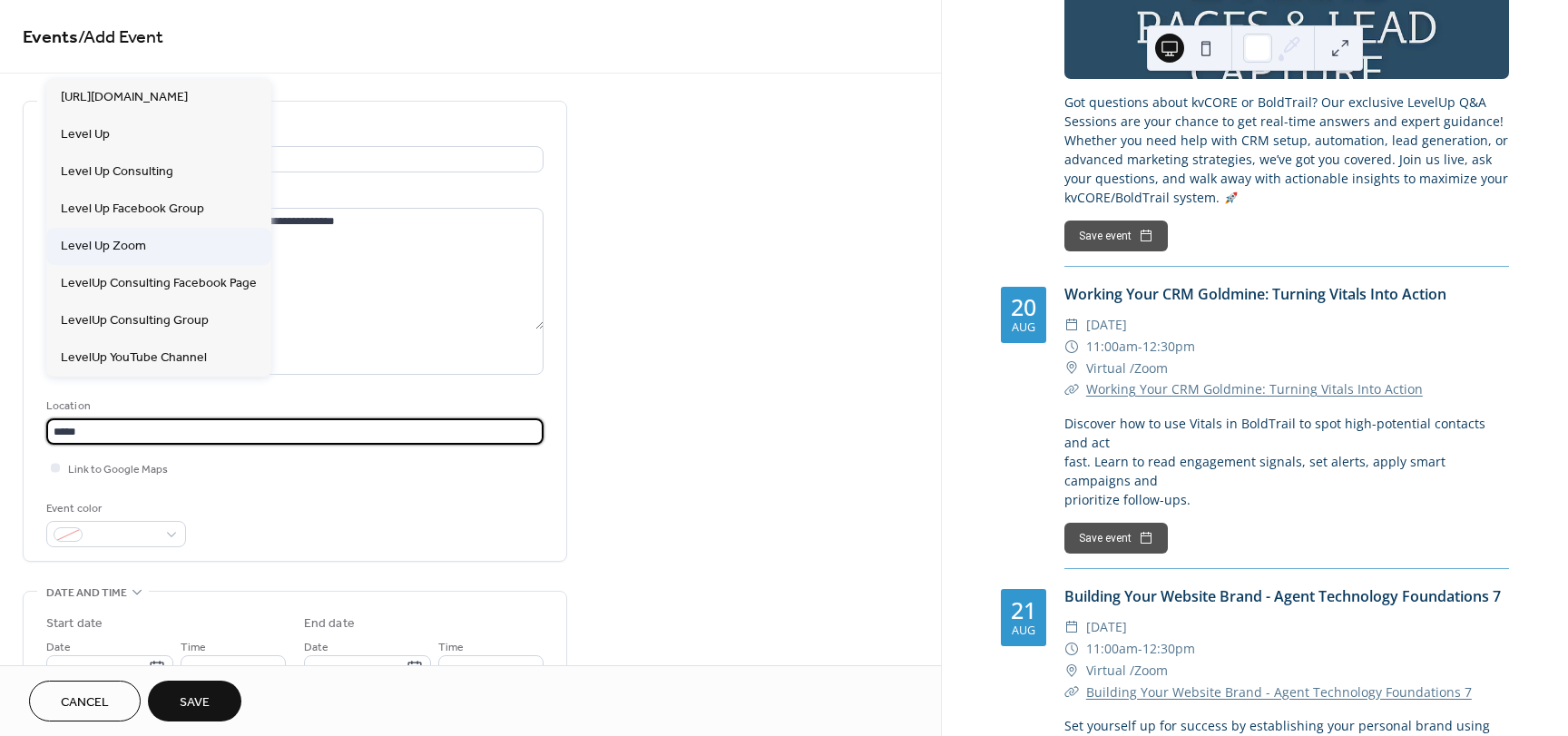 type on "**********" 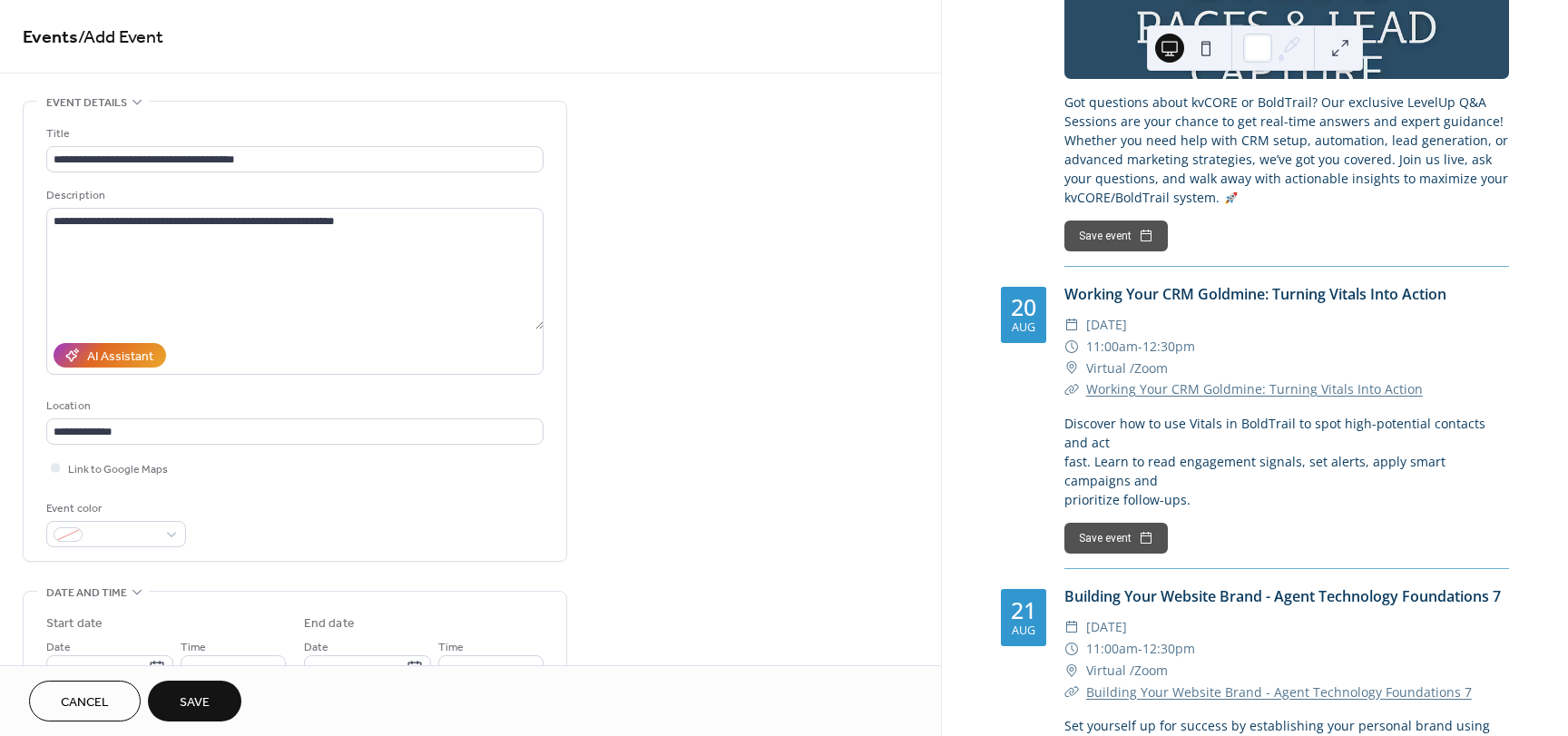 click on "**********" at bounding box center (470, 762) 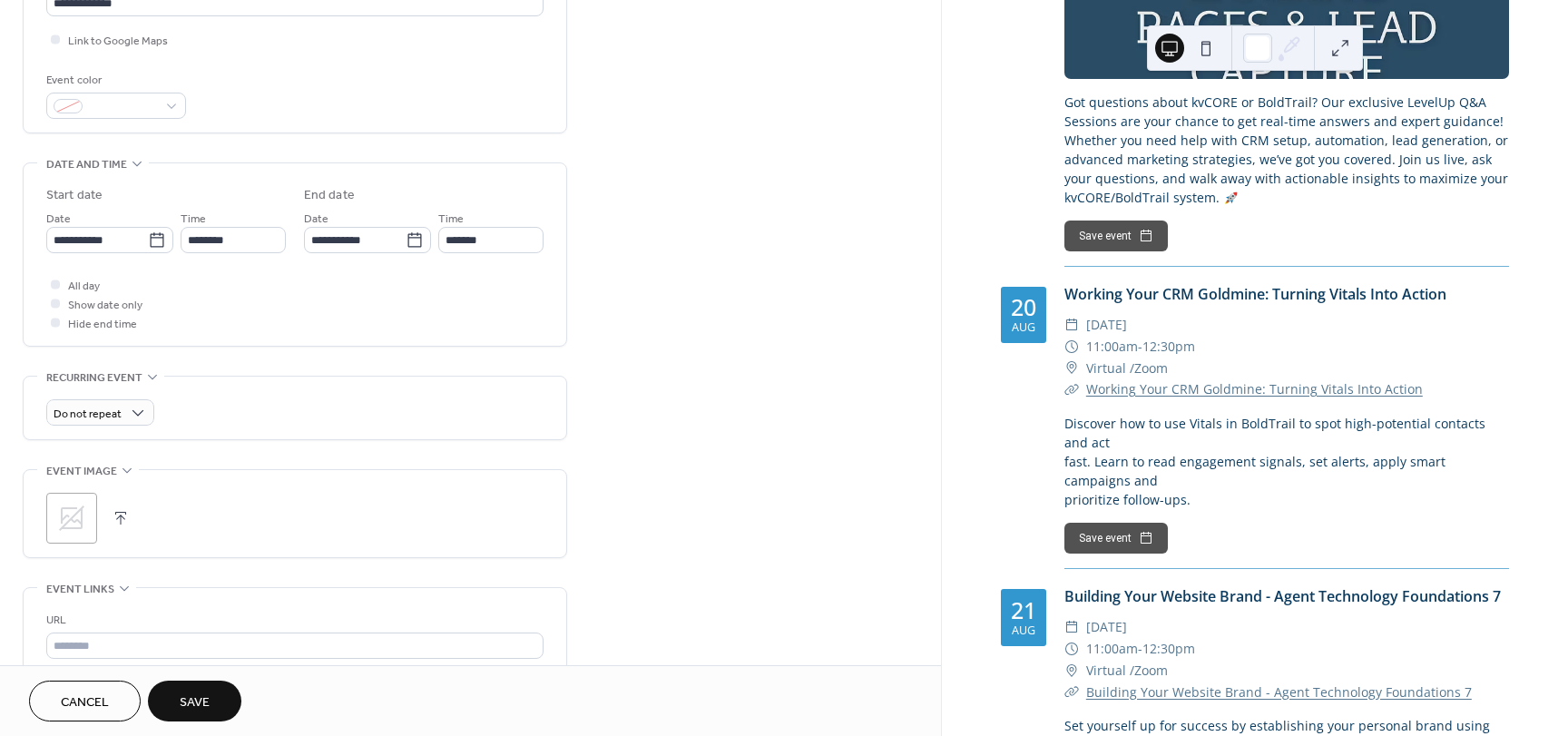 scroll, scrollTop: 429, scrollLeft: 0, axis: vertical 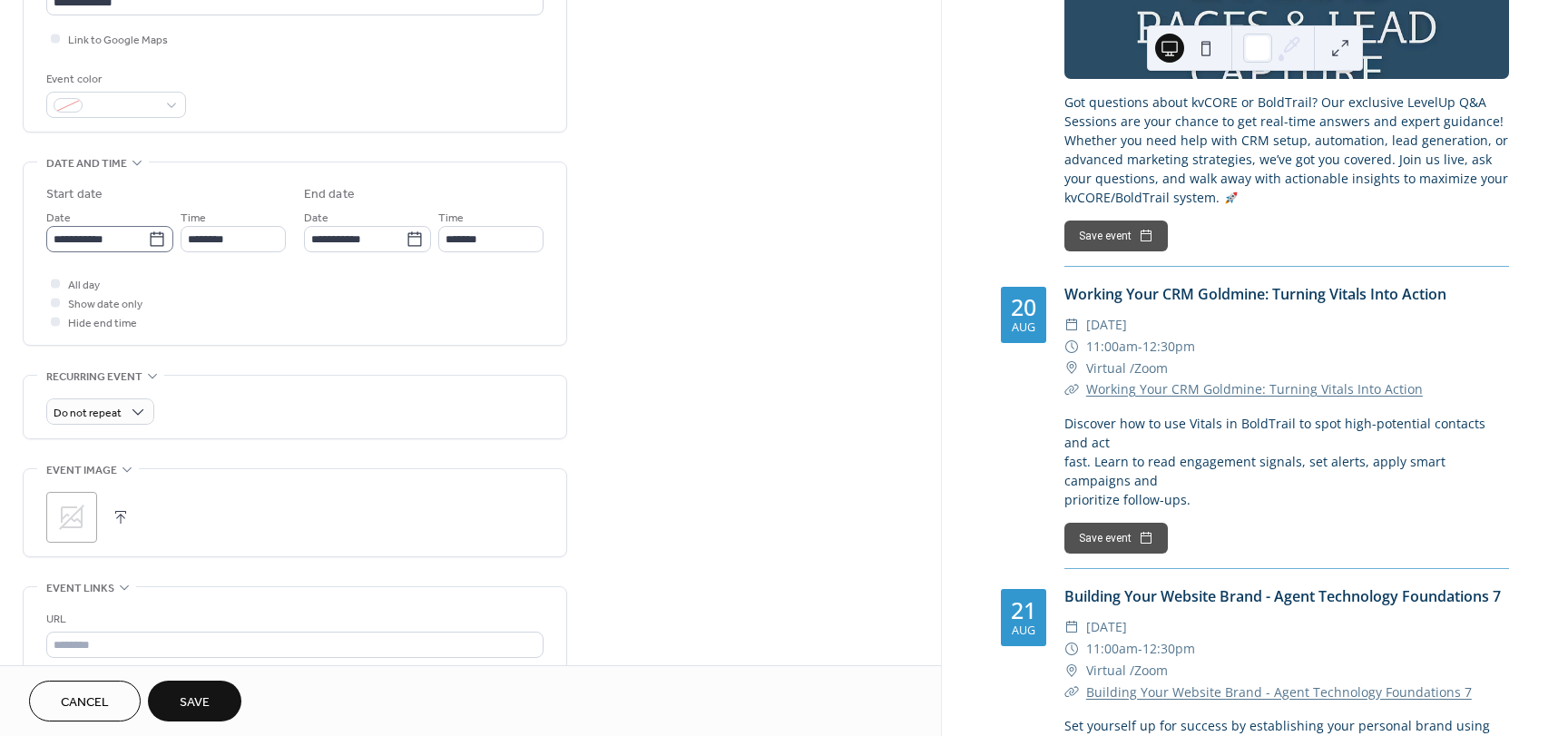 click 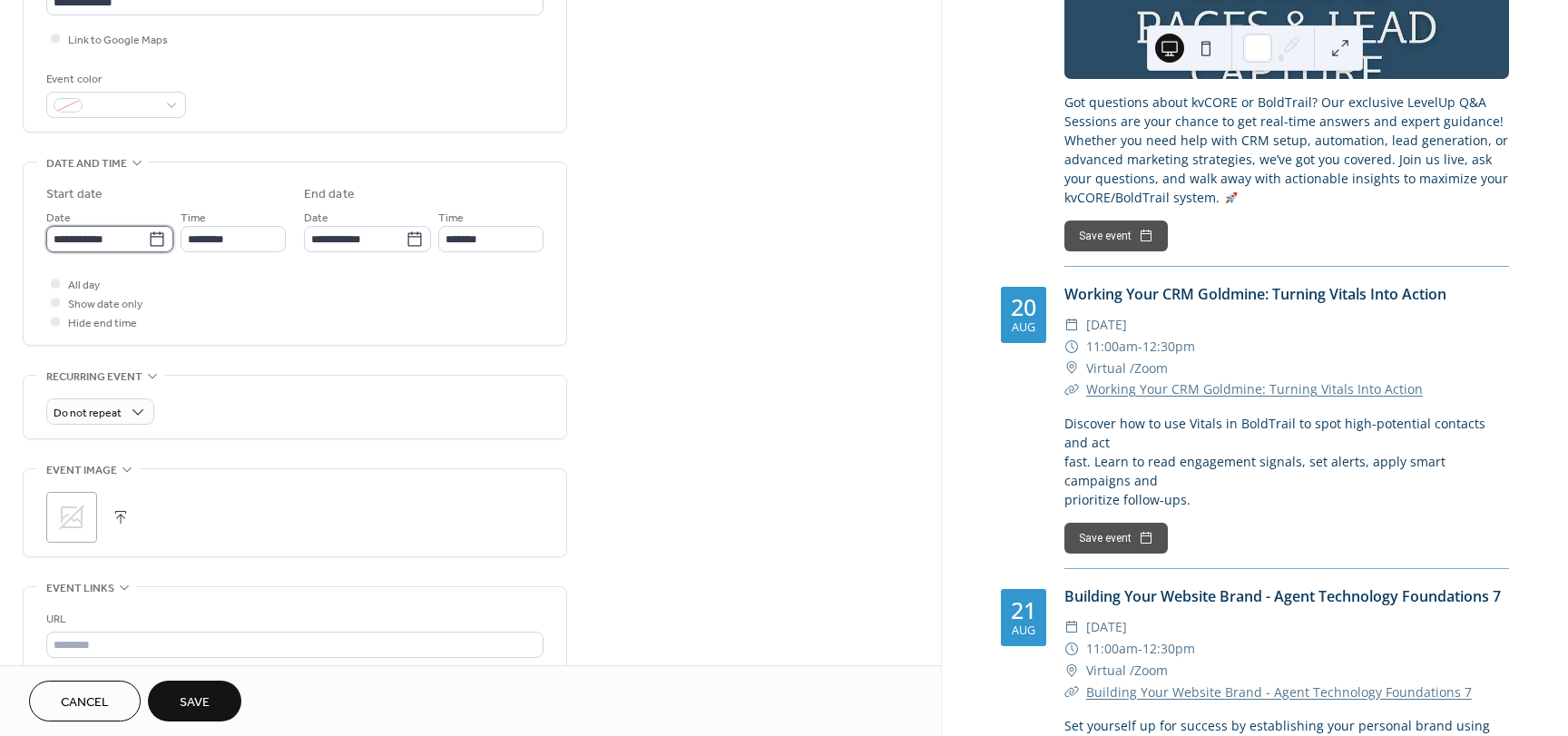 click on "**********" at bounding box center (97, 239) 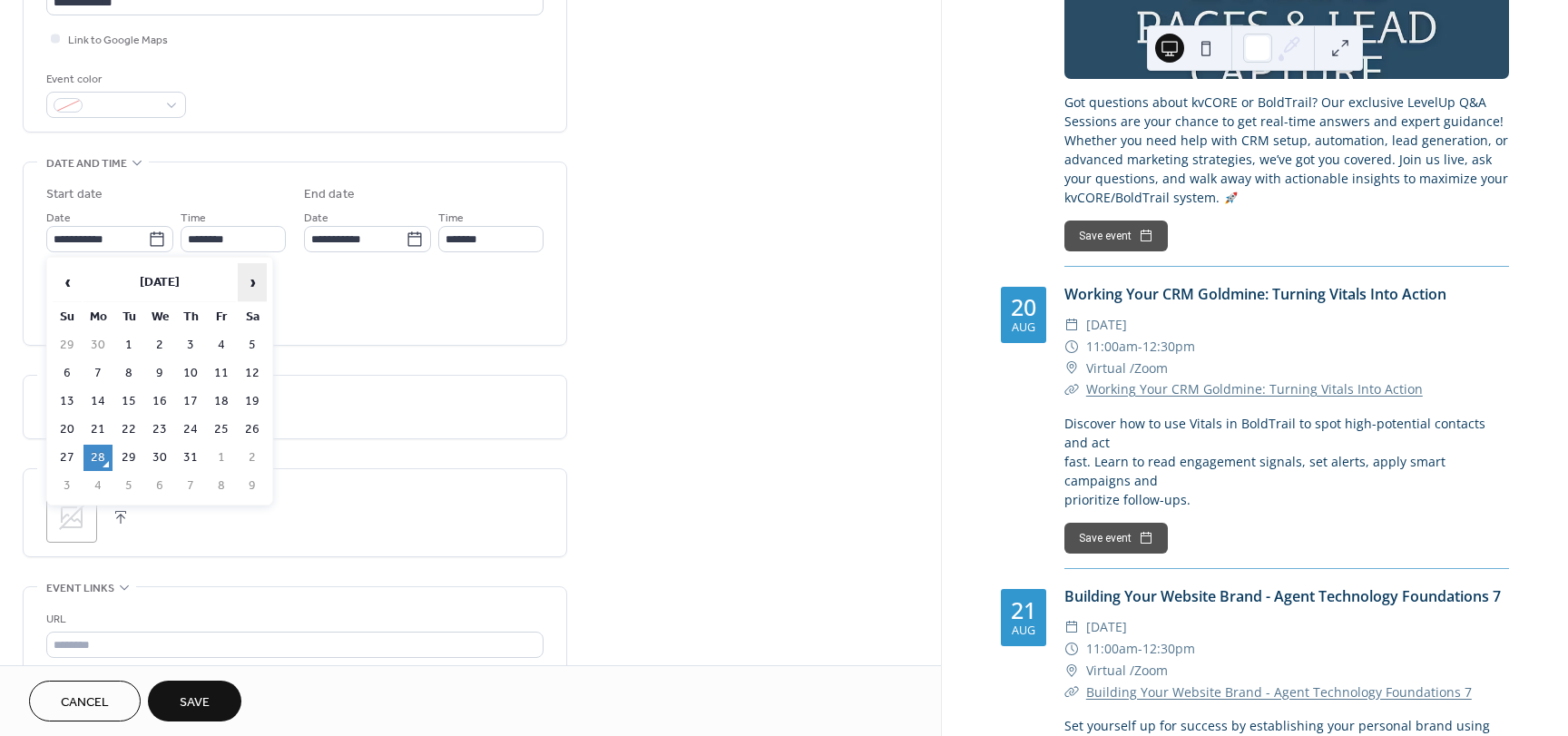 click on "›" at bounding box center (252, 282) 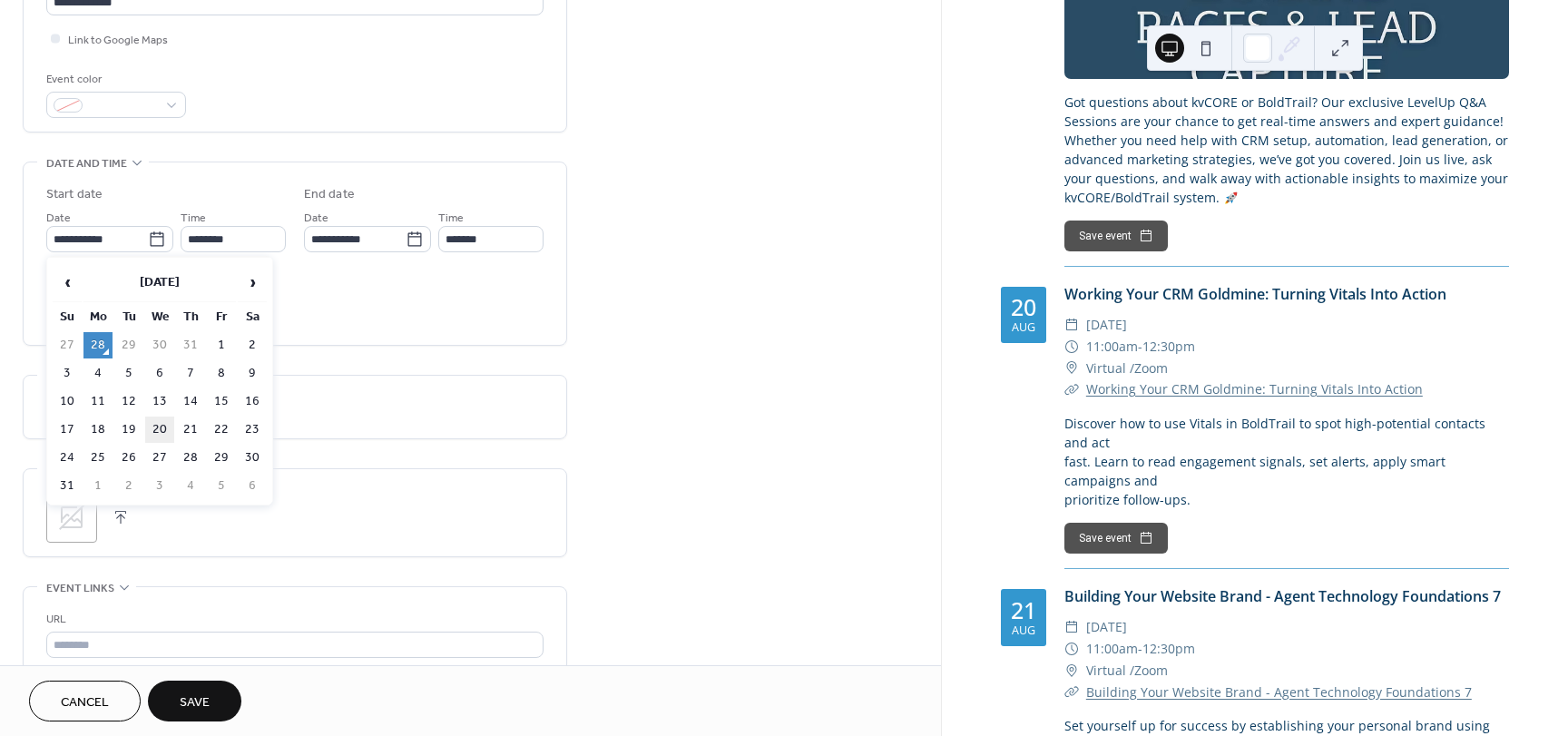 click on "20" at bounding box center (160, 429) 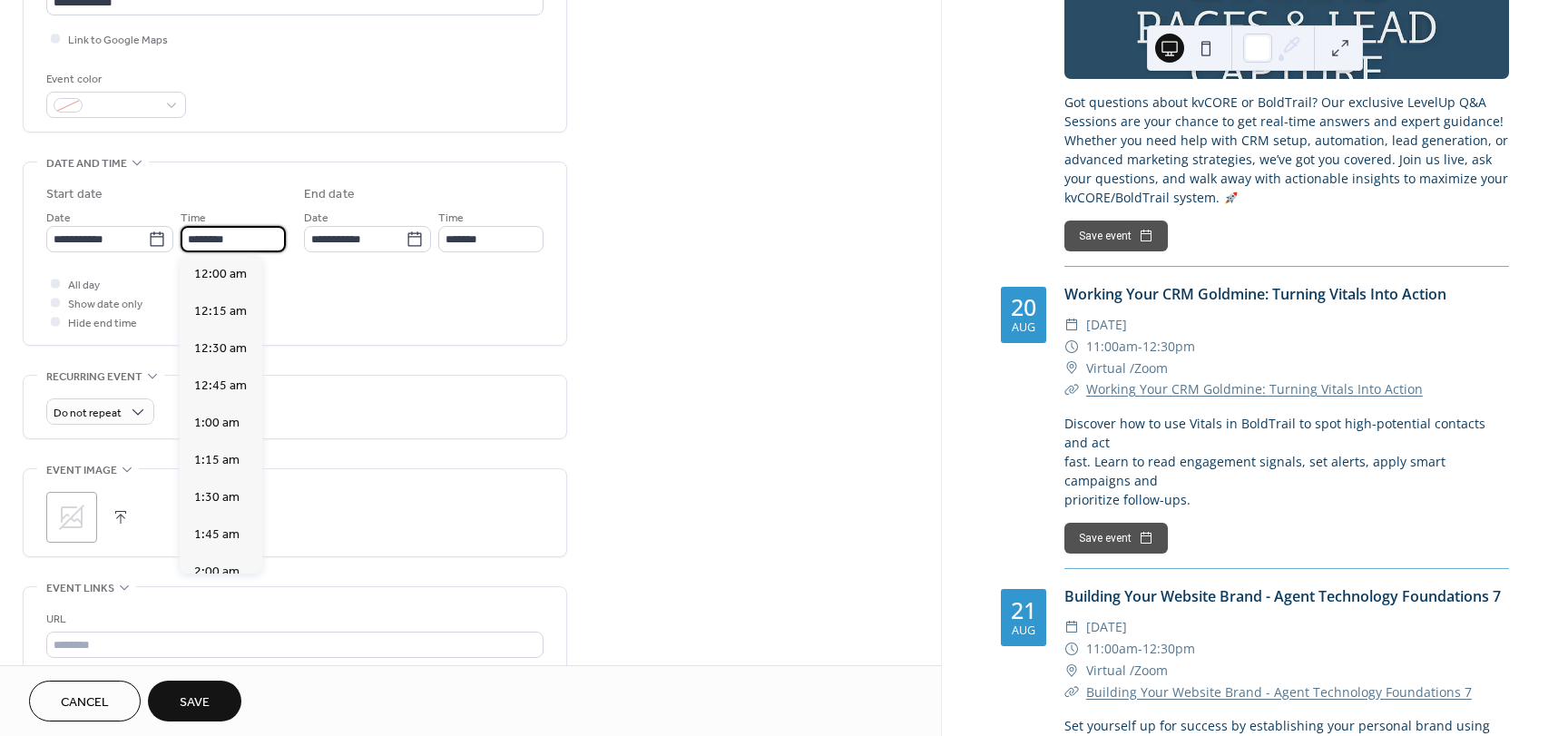 click on "********" at bounding box center [233, 239] 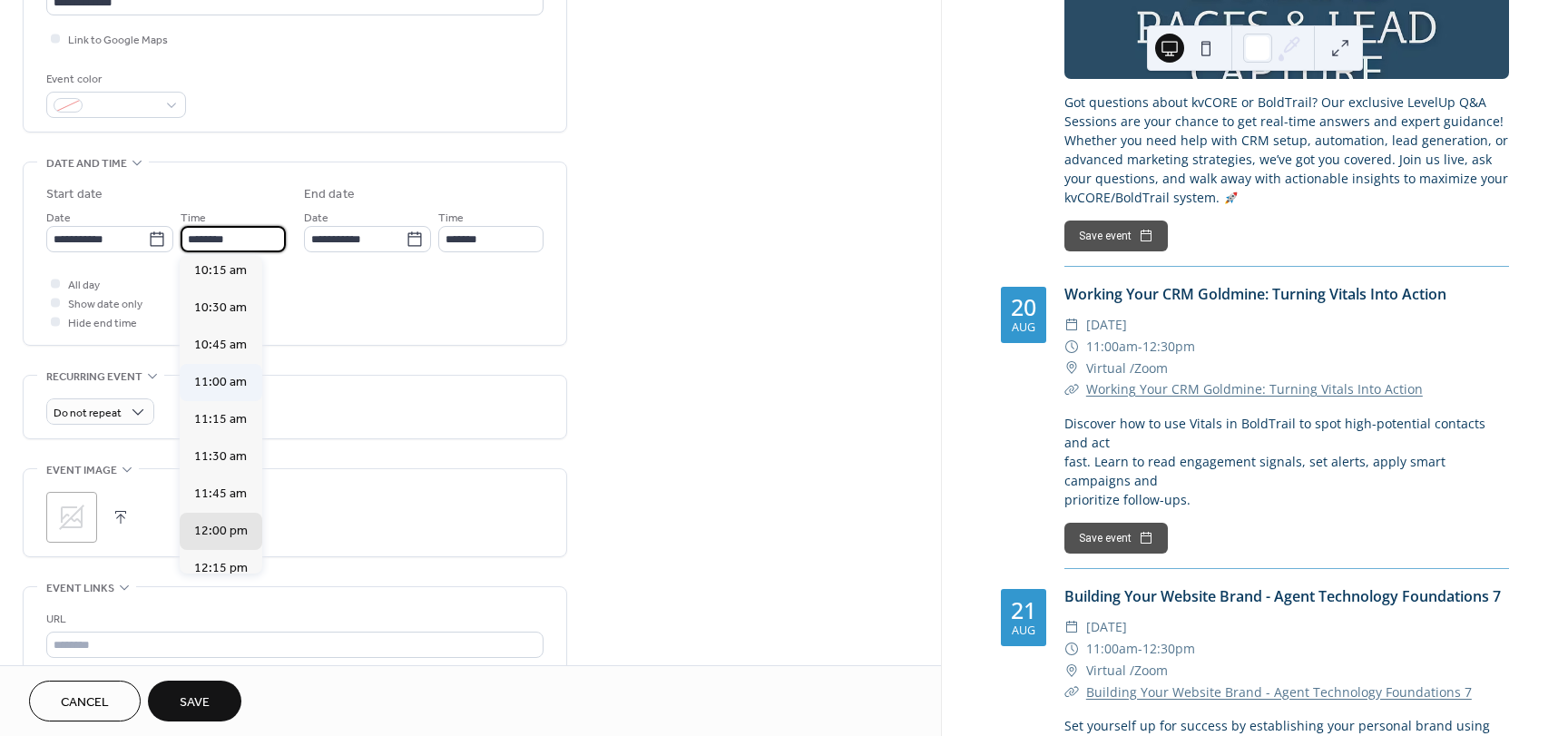 scroll, scrollTop: 1523, scrollLeft: 0, axis: vertical 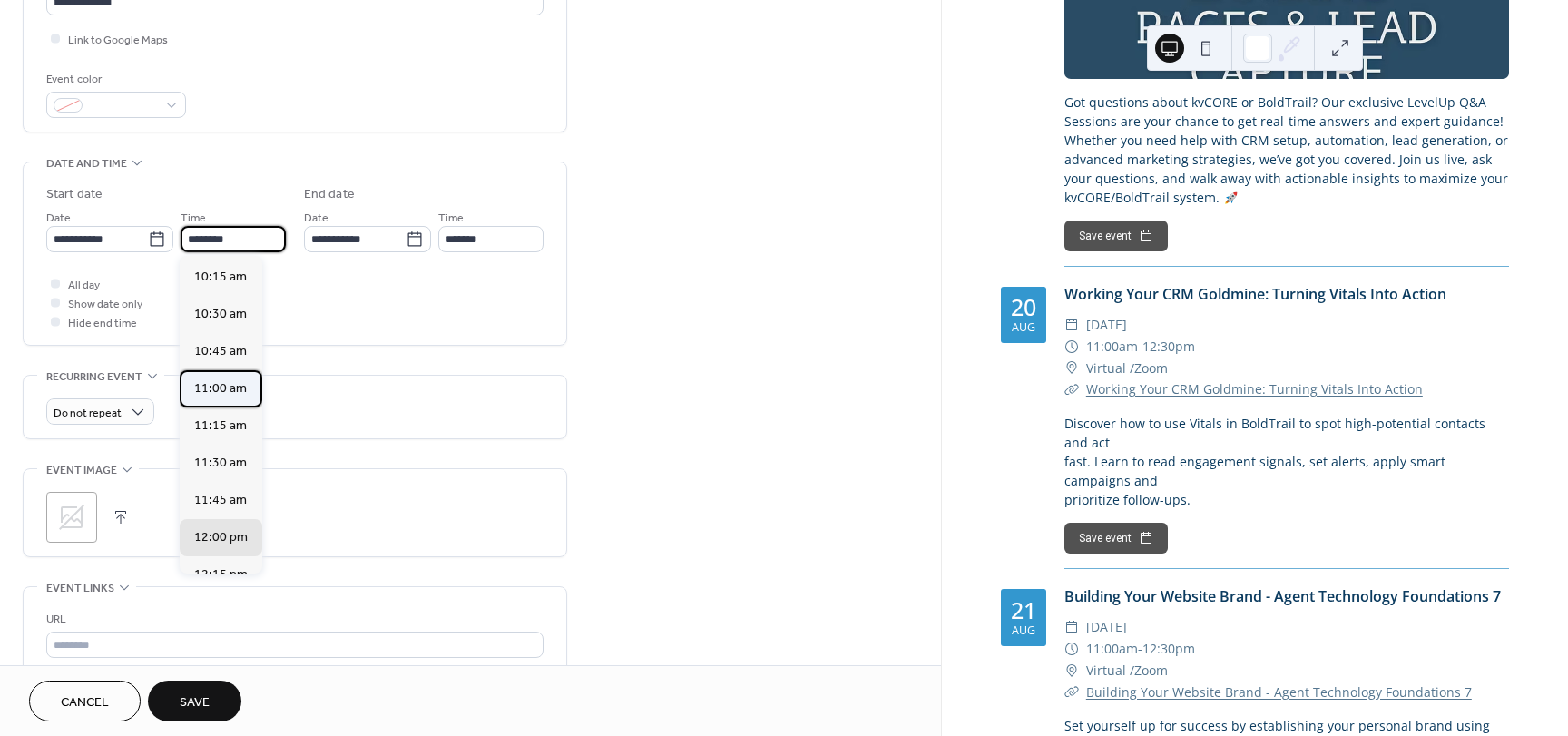 click on "11:00 am" at bounding box center (220, 388) 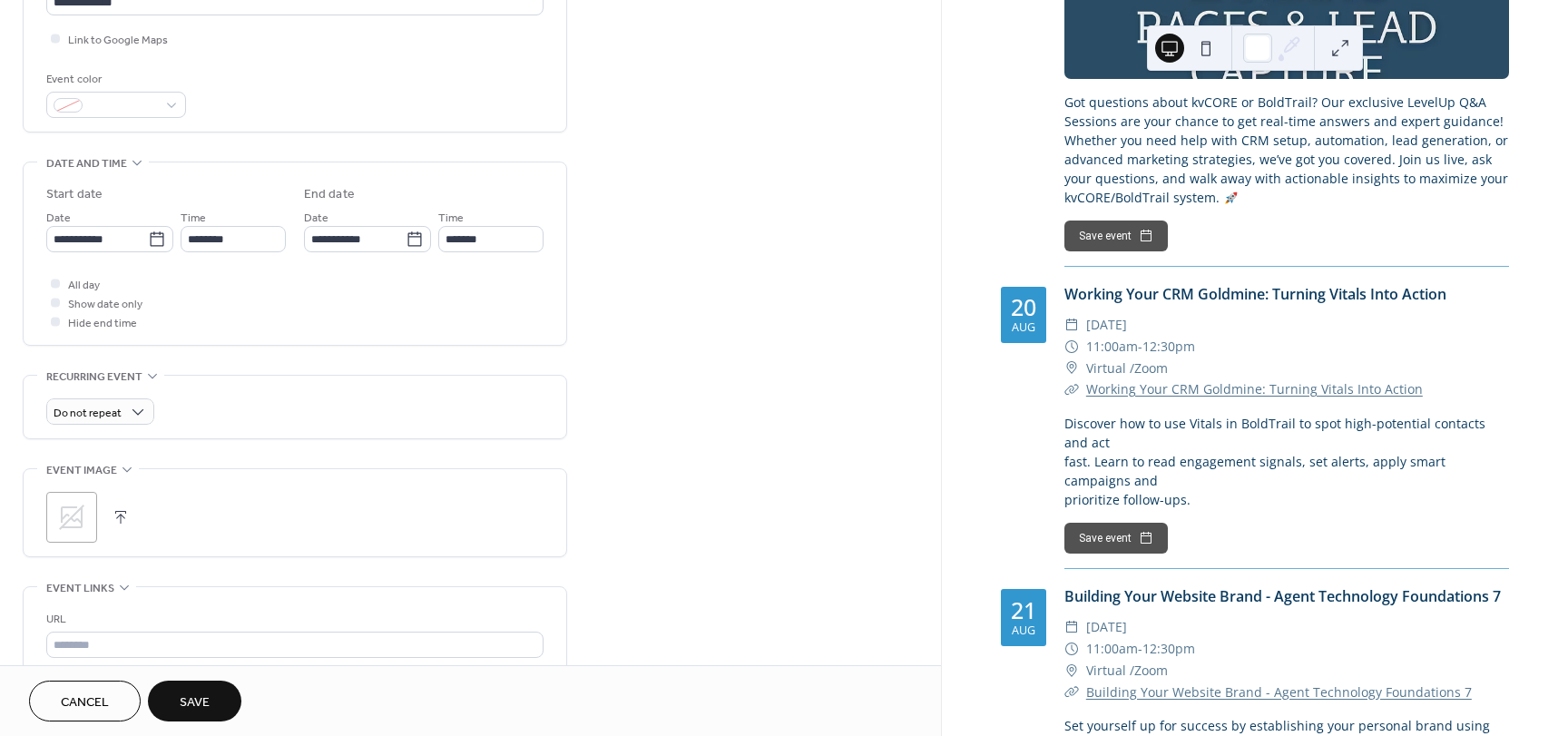type on "********" 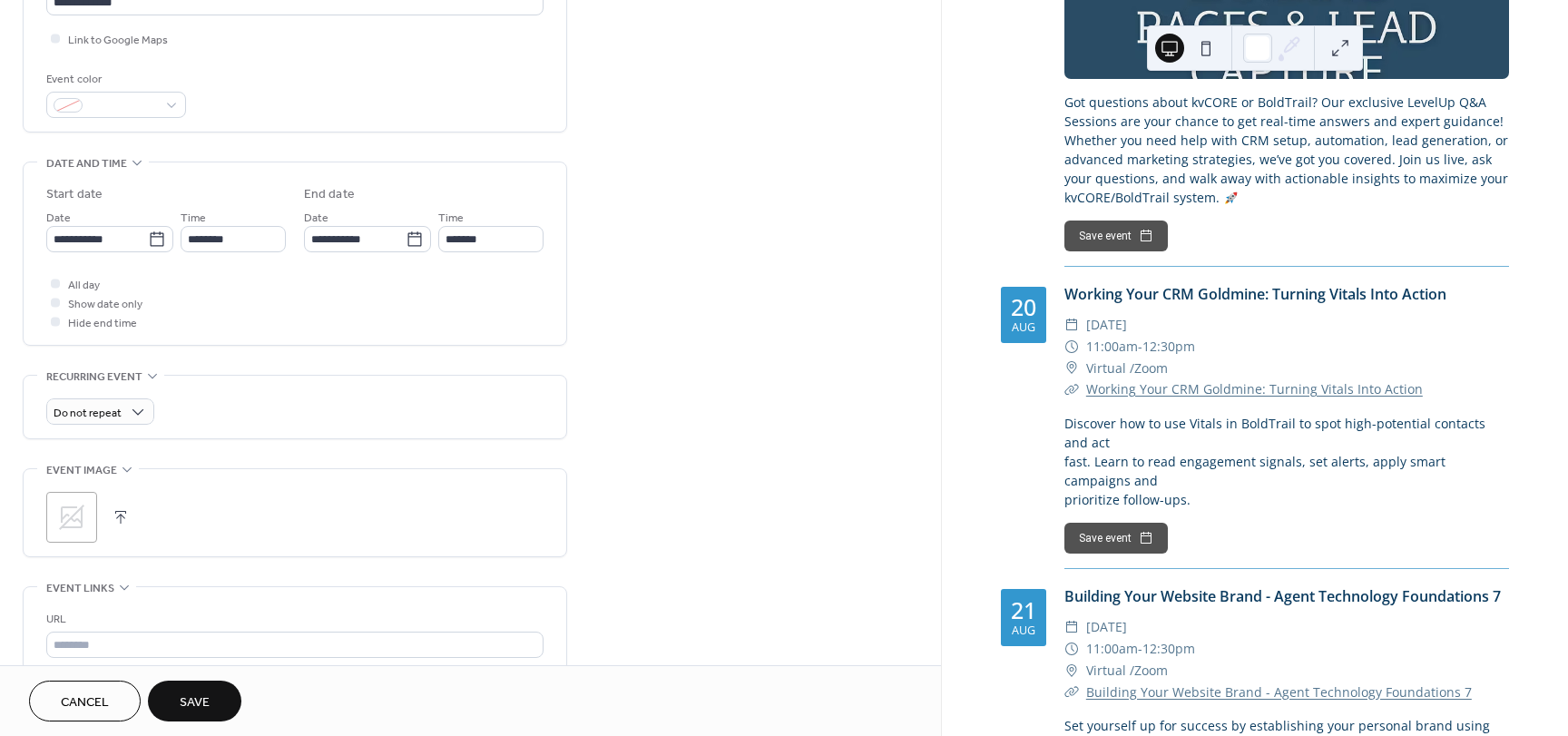 type on "********" 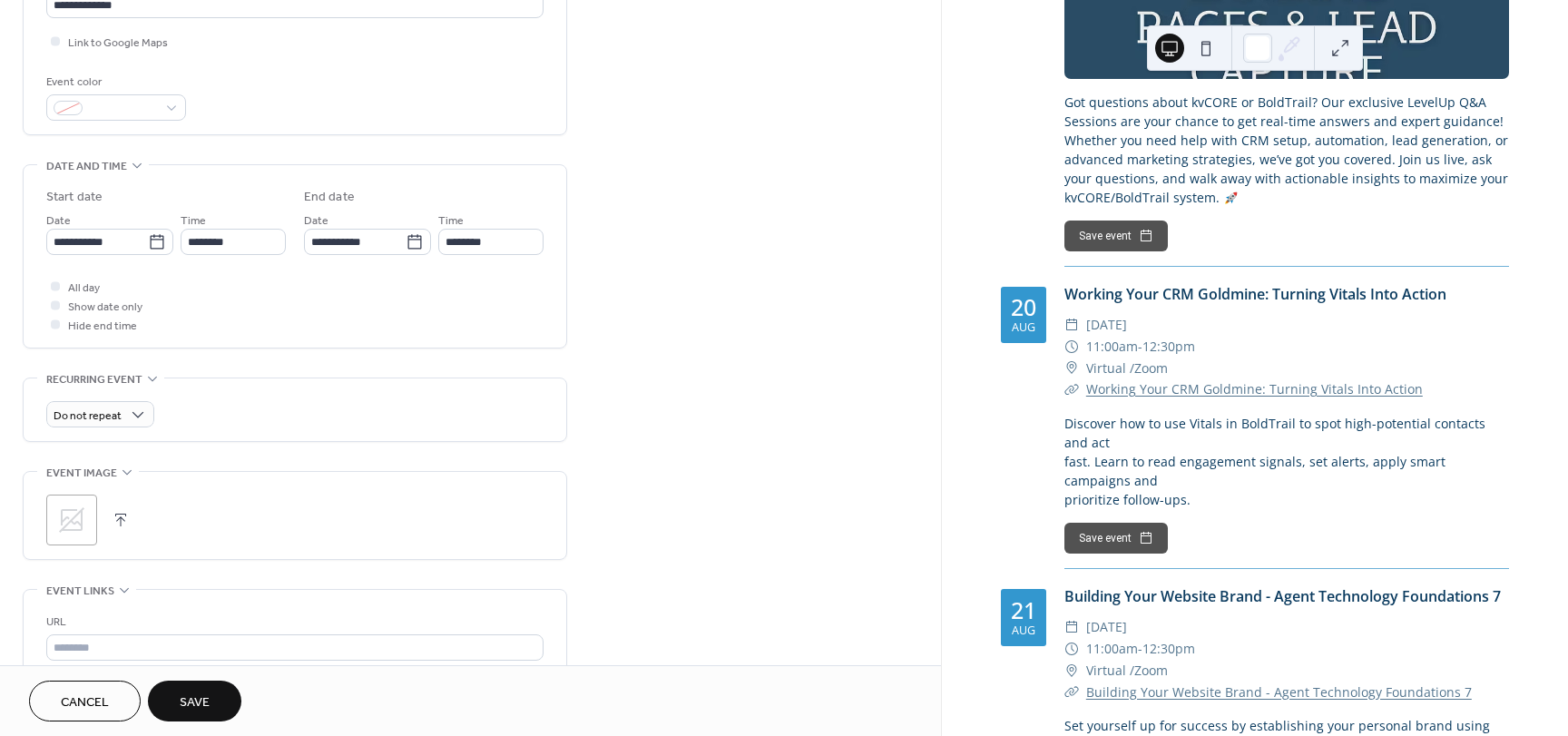 click on "All day Show date only Hide end time" at bounding box center (295, 305) 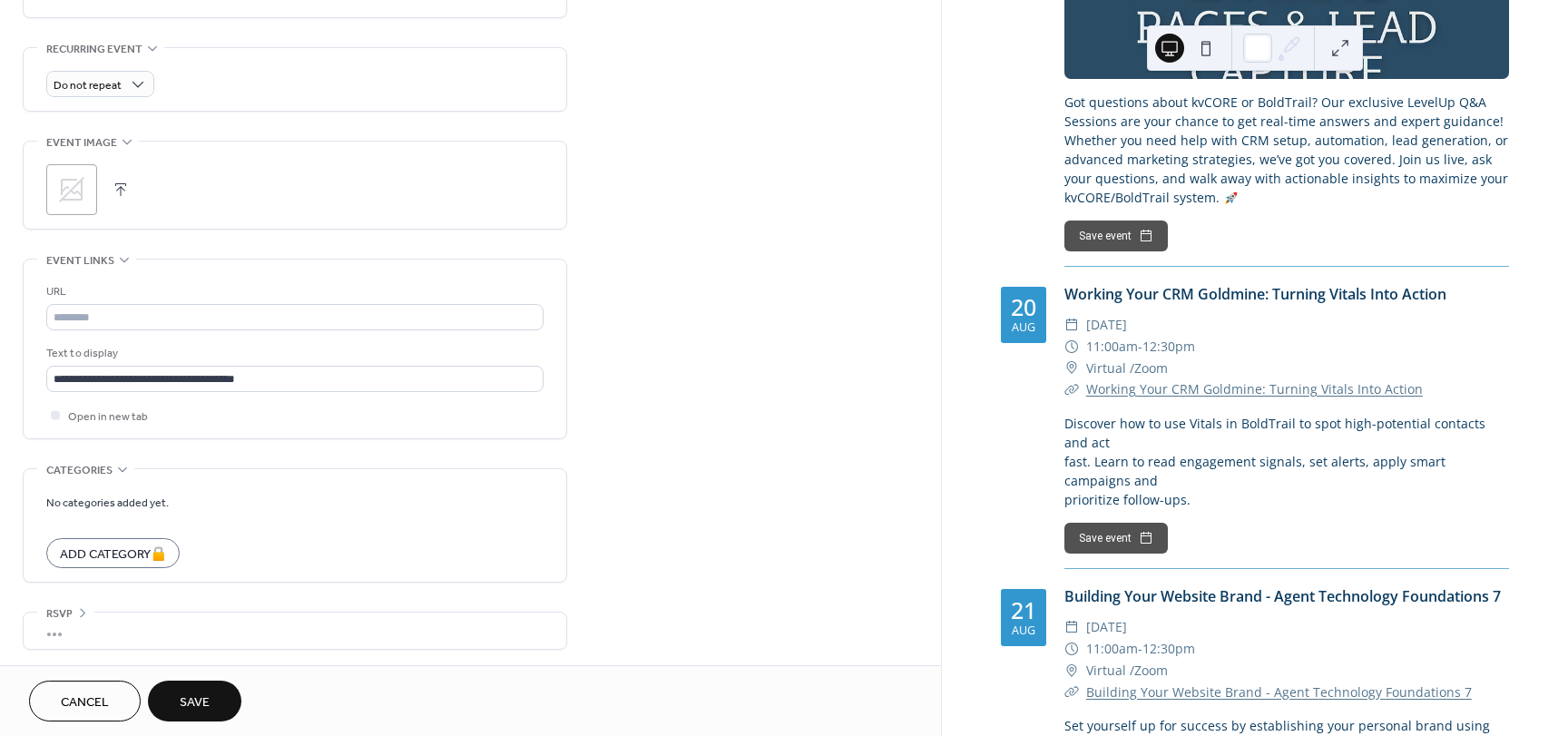 scroll, scrollTop: 760, scrollLeft: 0, axis: vertical 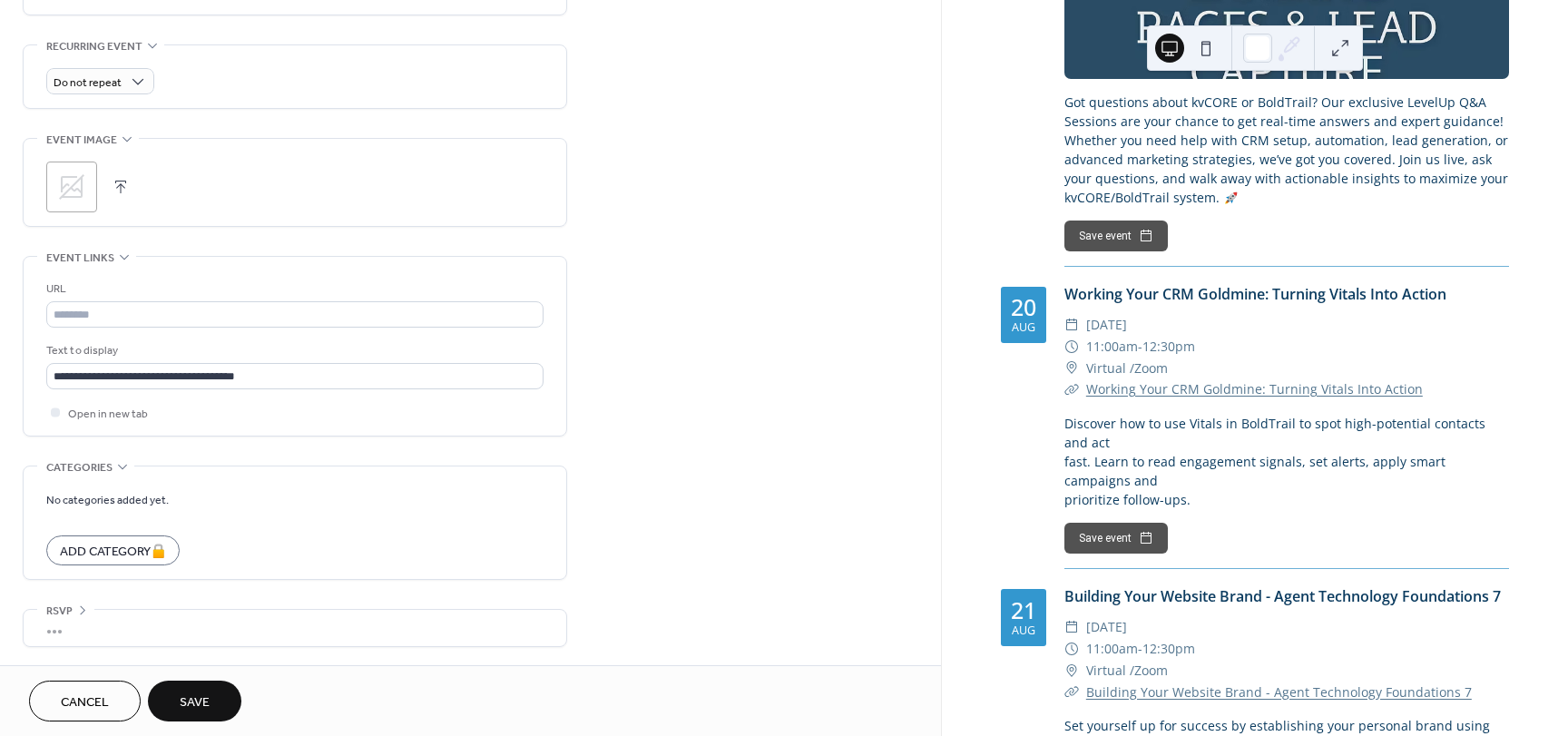 click 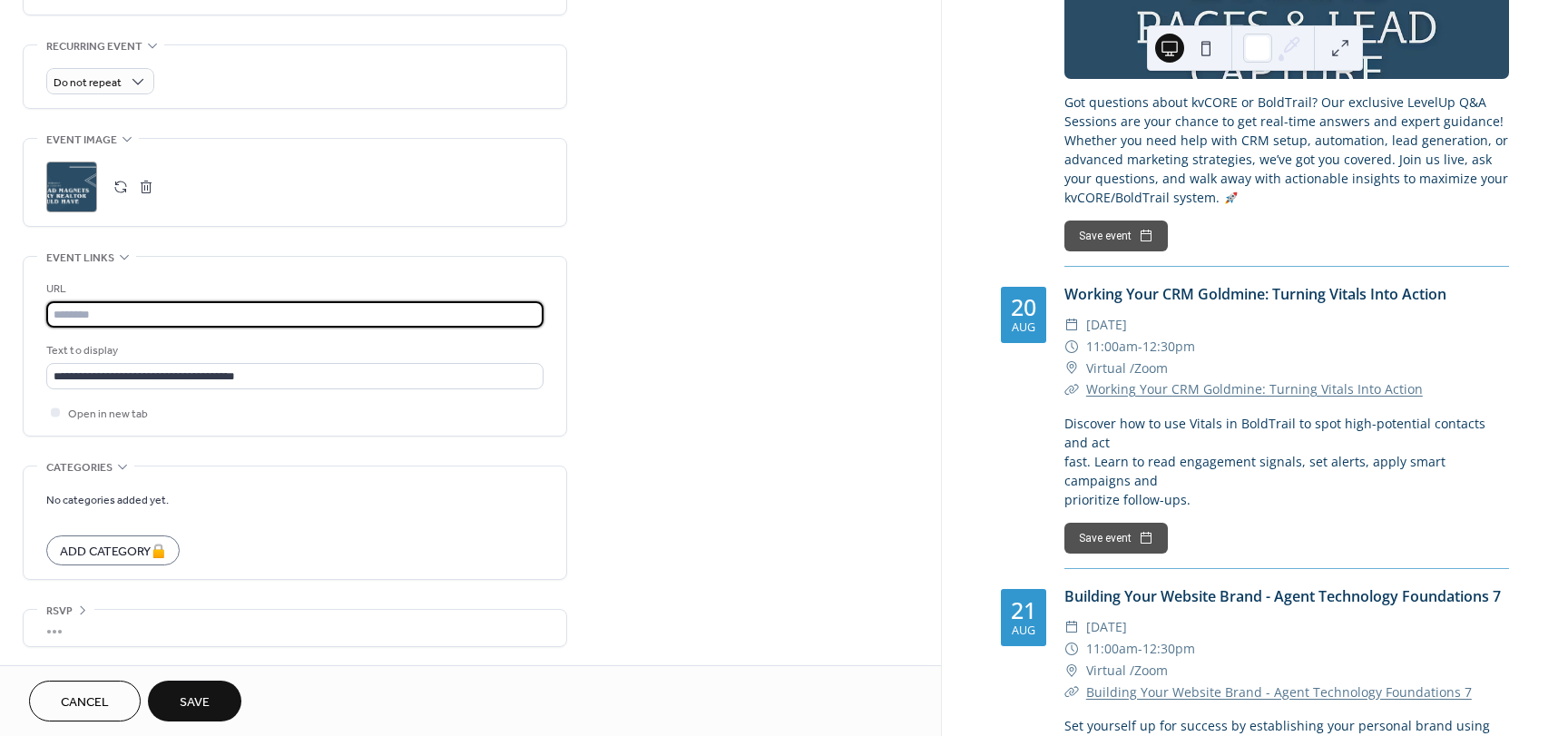 click at bounding box center (295, 314) 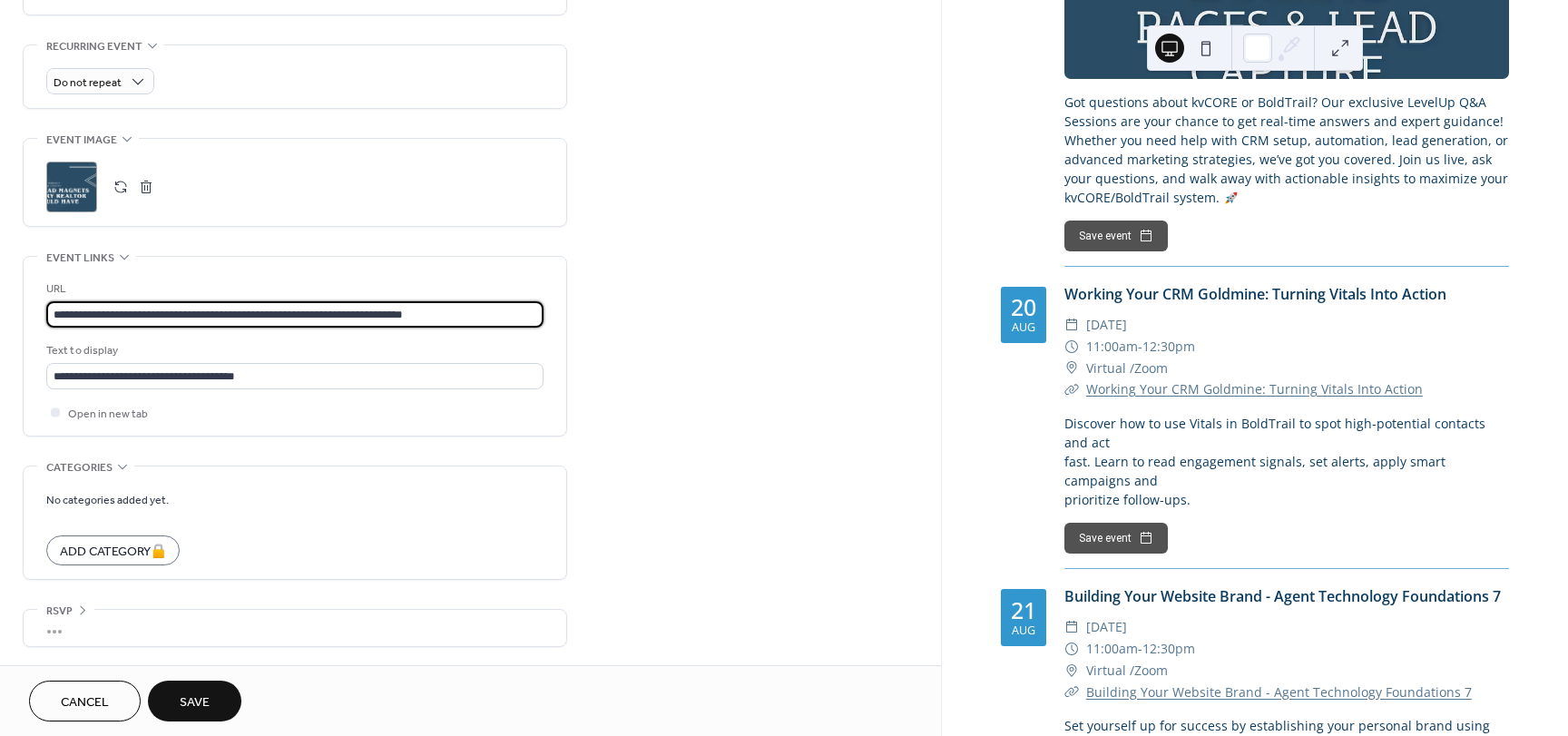 type on "**********" 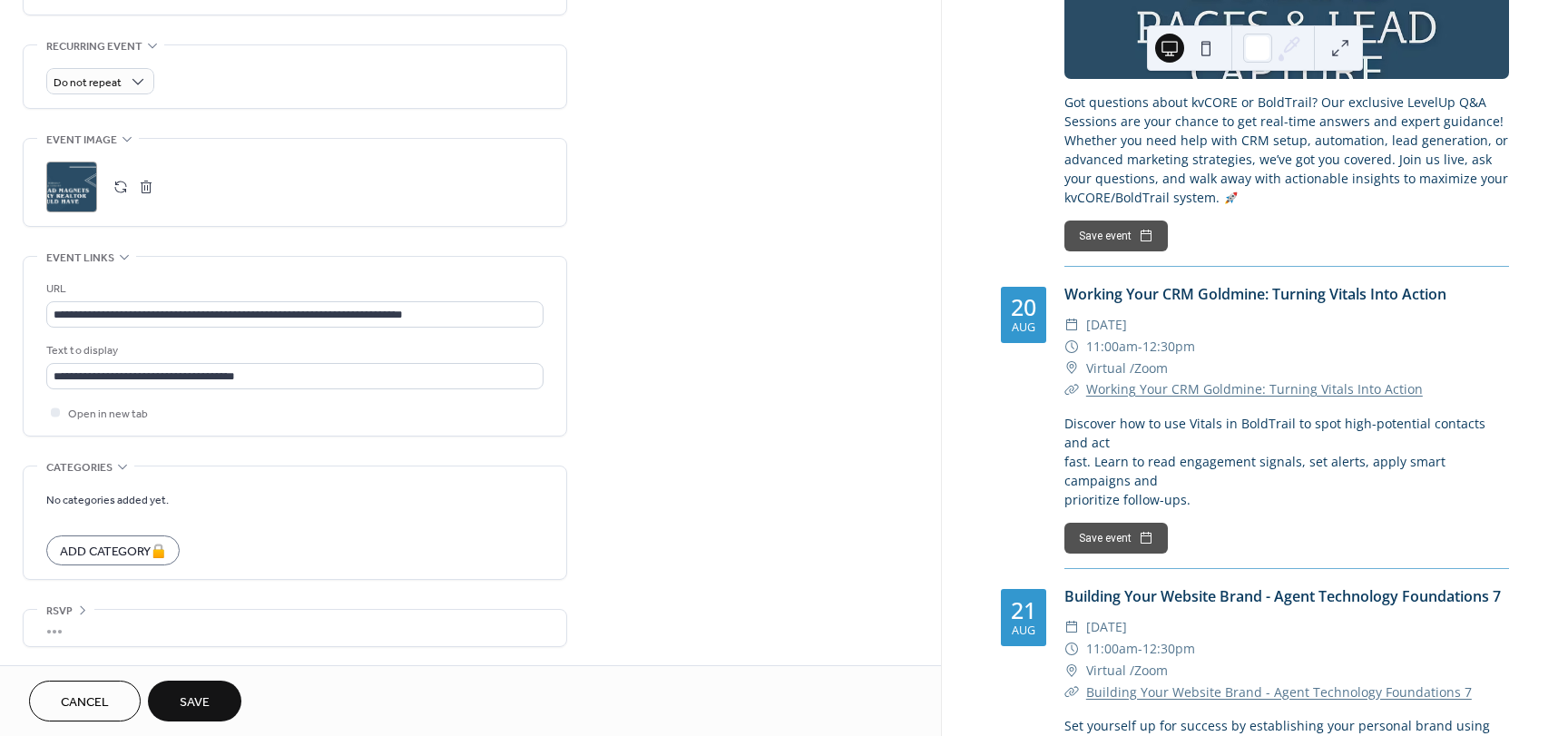 click on "Save" at bounding box center (194, 701) 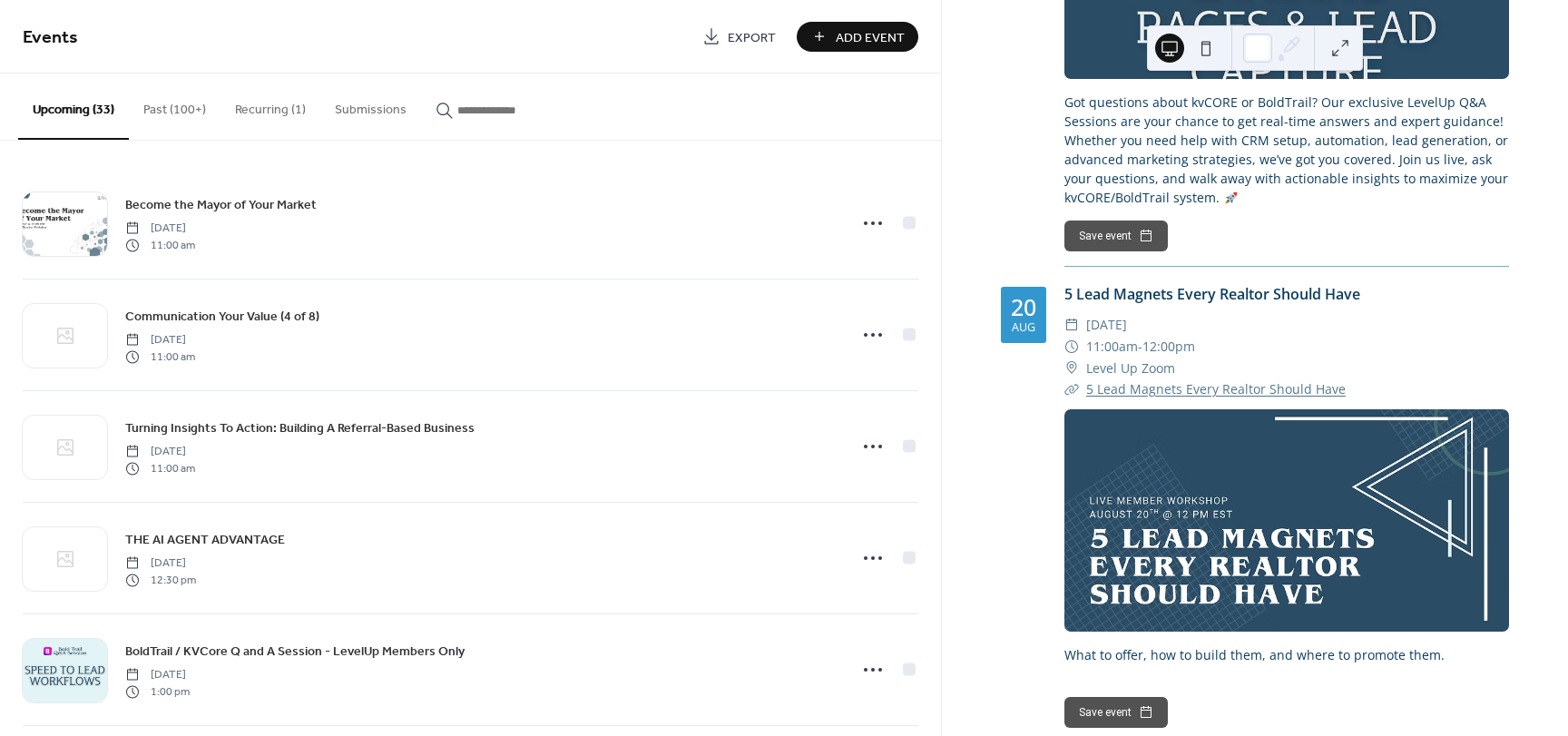 click on "Add Event" at bounding box center (870, 37) 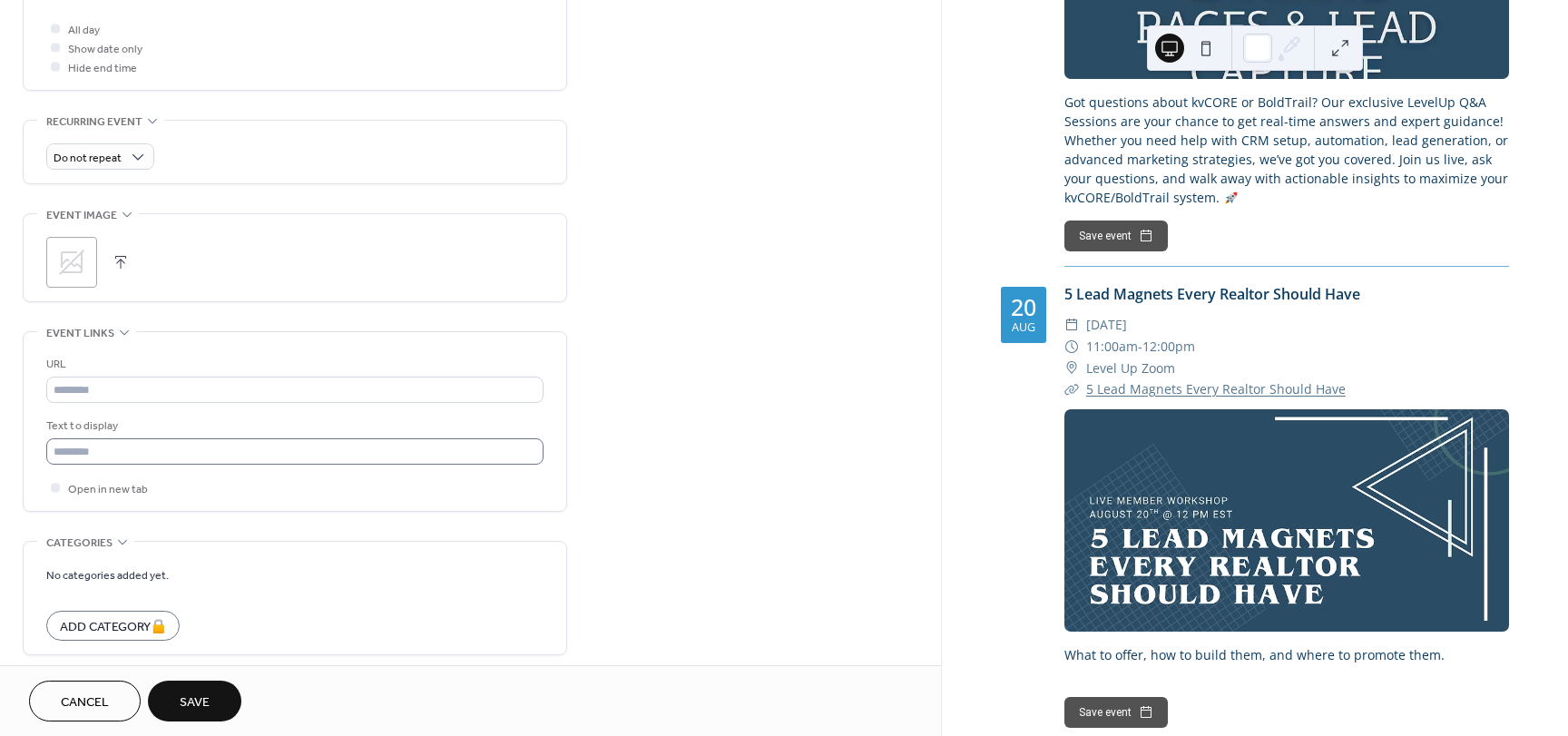 type on "**********" 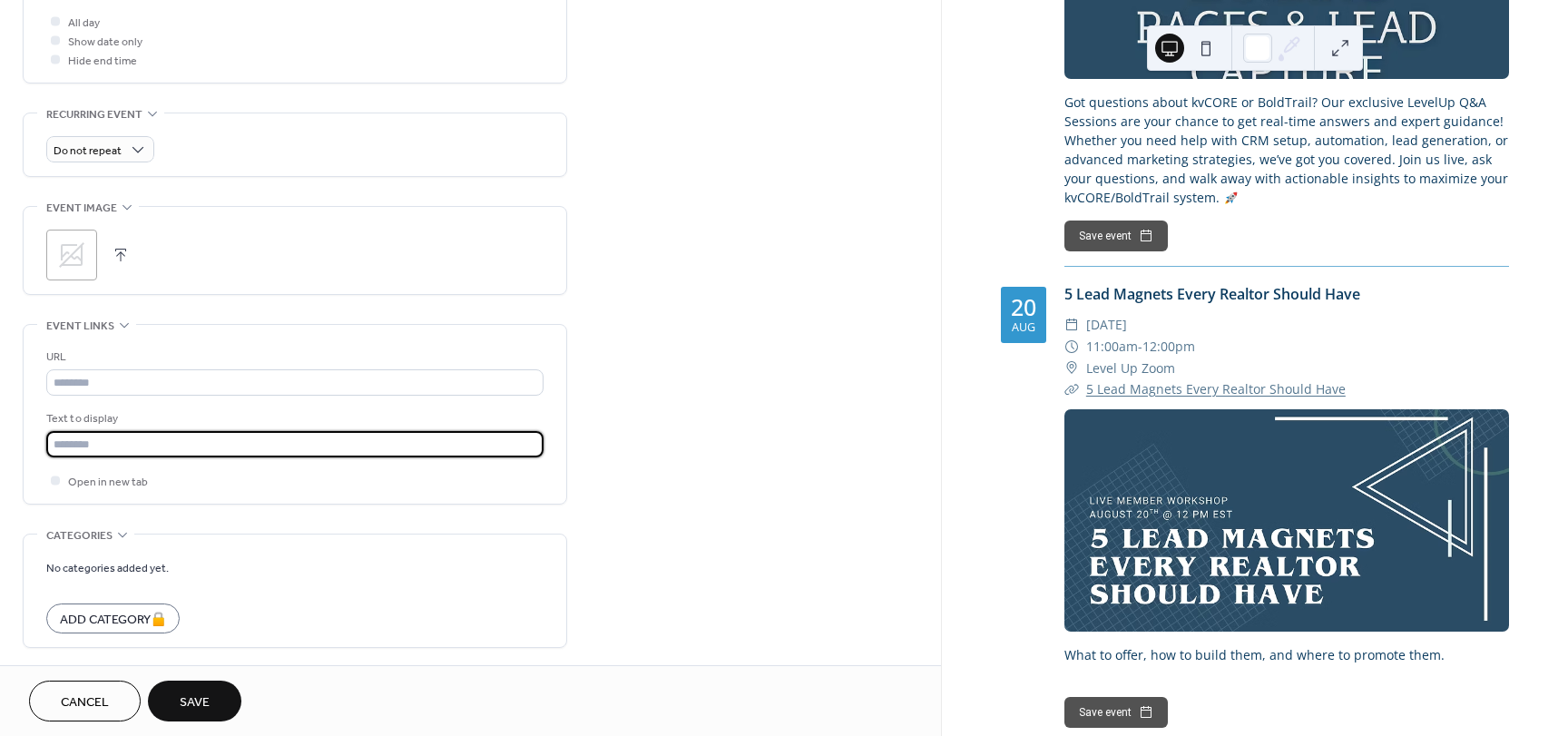 click at bounding box center (295, 444) 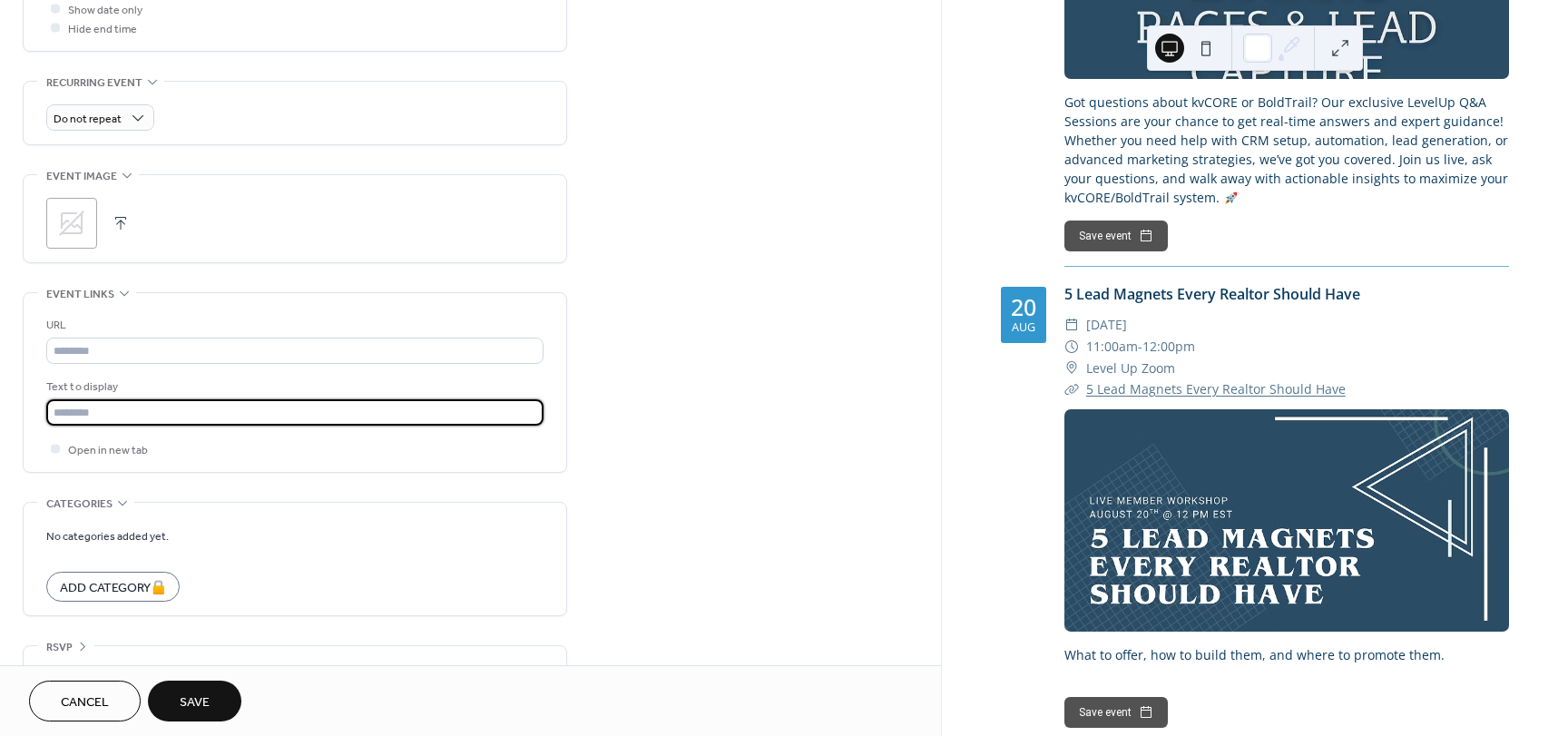 scroll, scrollTop: 724, scrollLeft: 0, axis: vertical 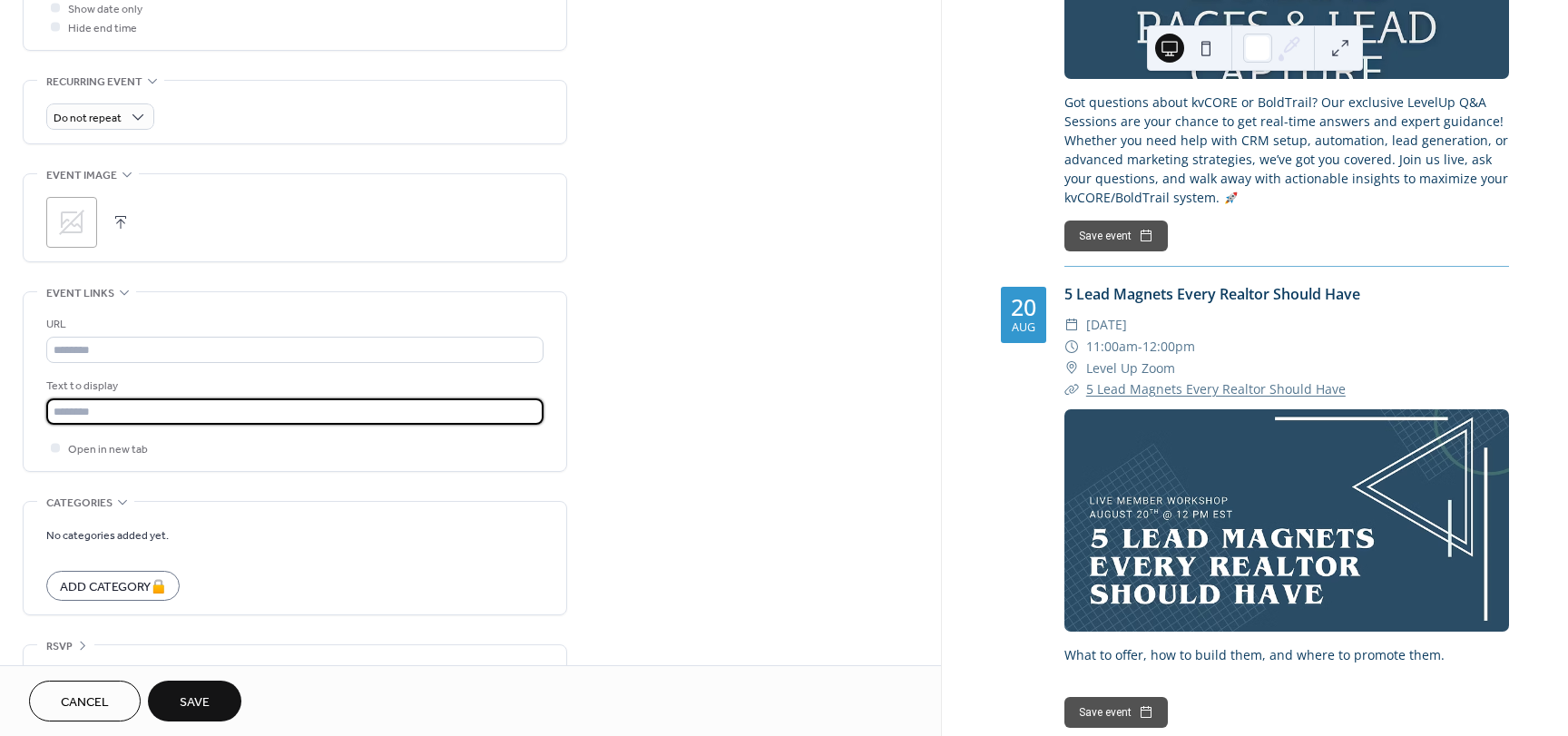 paste on "**********" 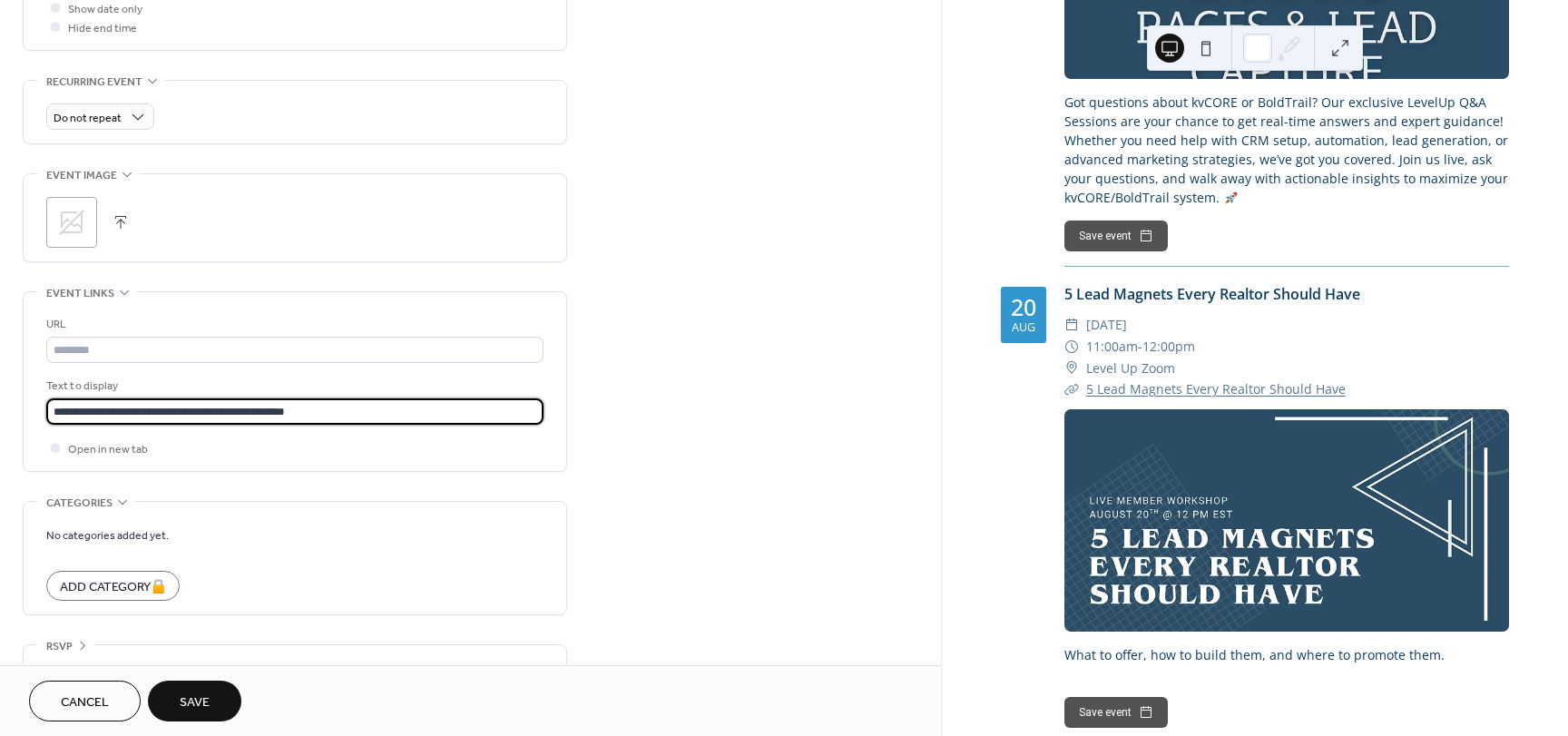 type on "**********" 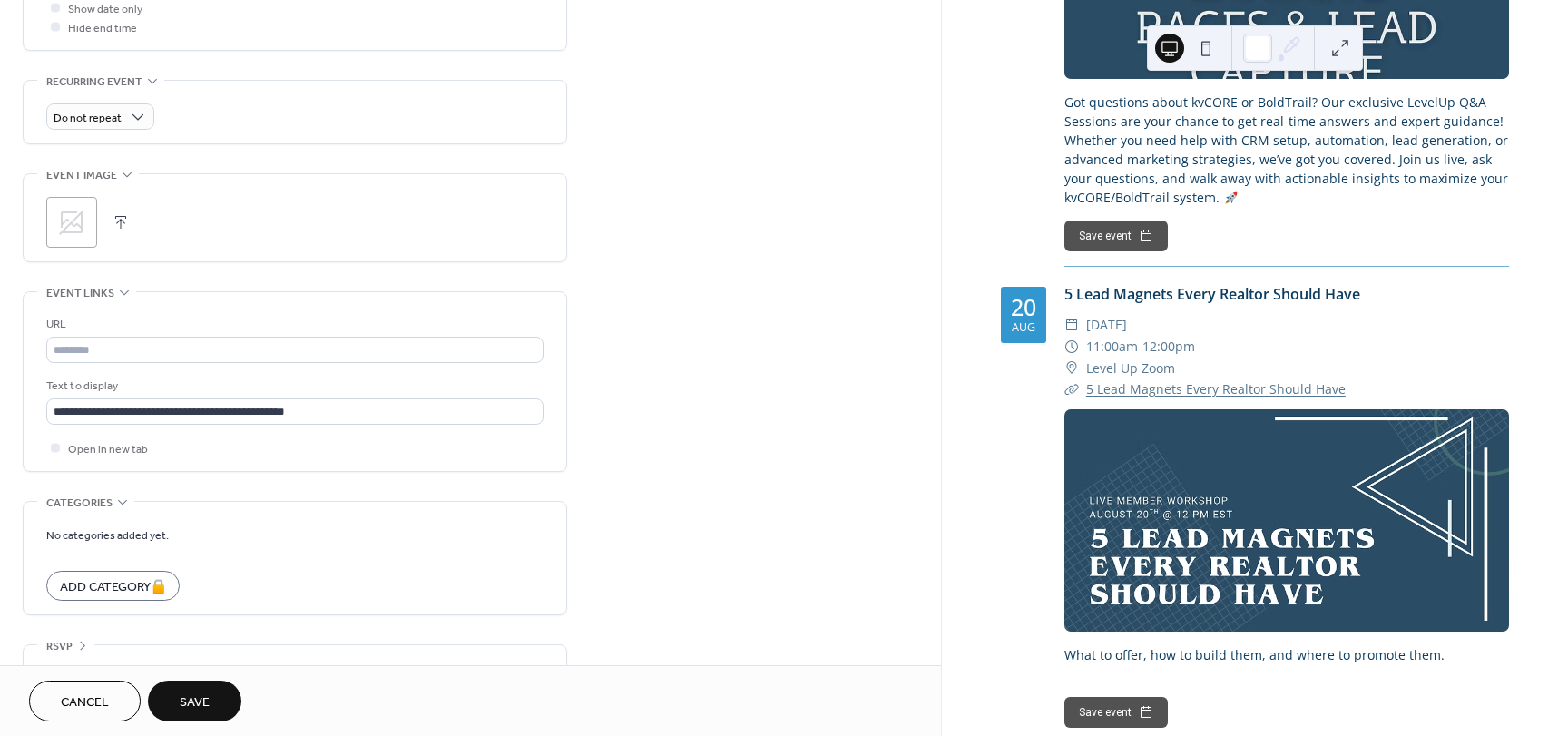 click on "**********" at bounding box center (470, 38) 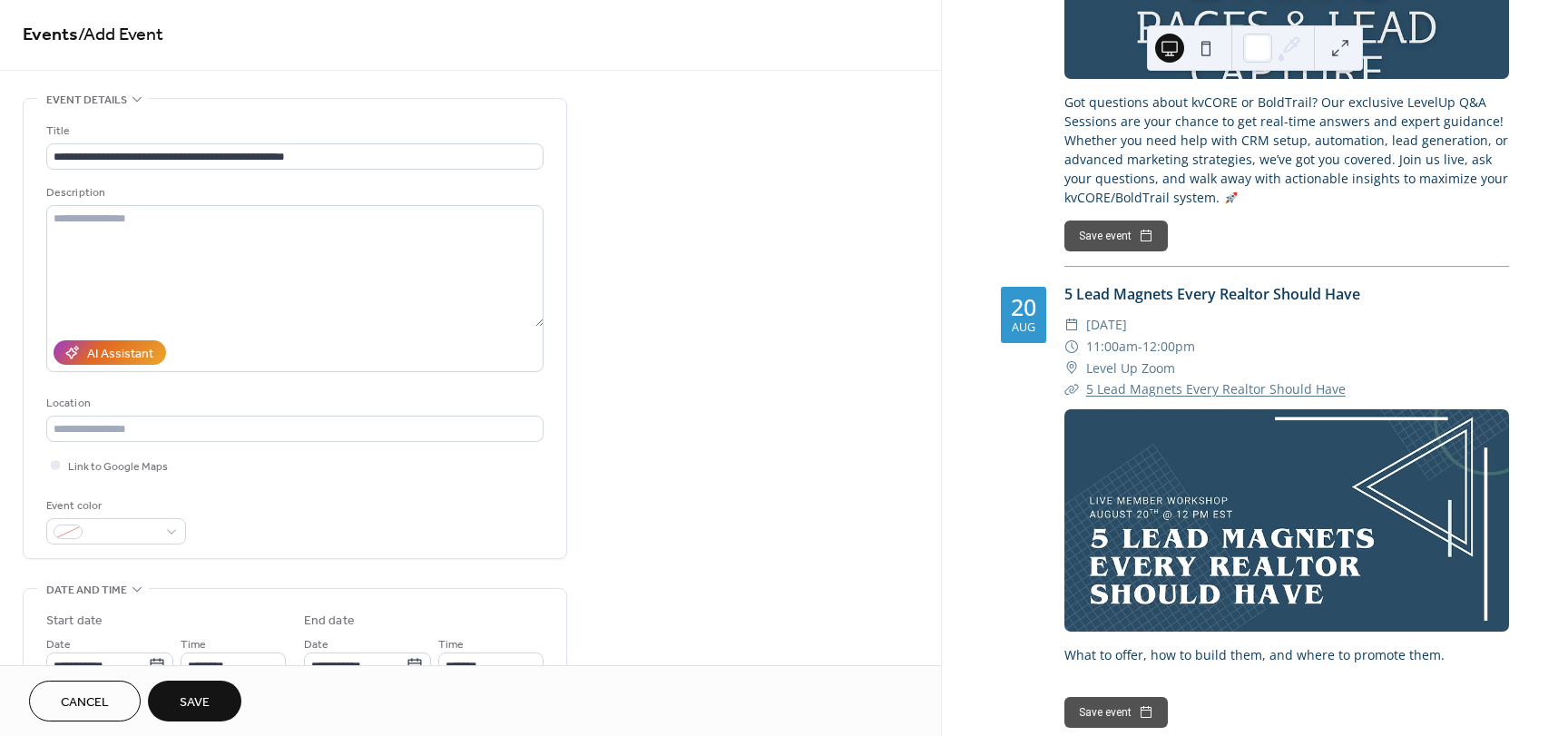 scroll, scrollTop: 0, scrollLeft: 0, axis: both 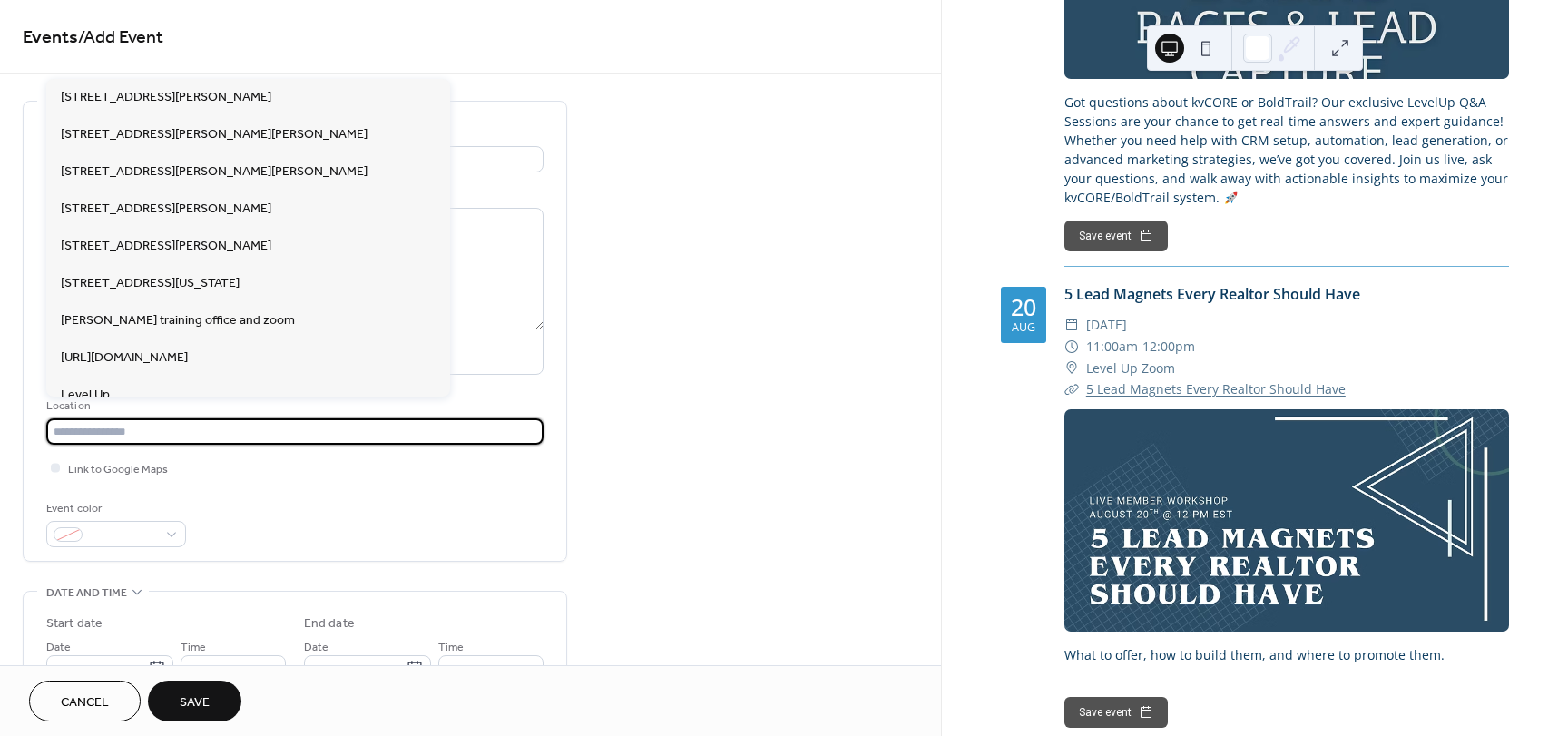 click at bounding box center (295, 431) 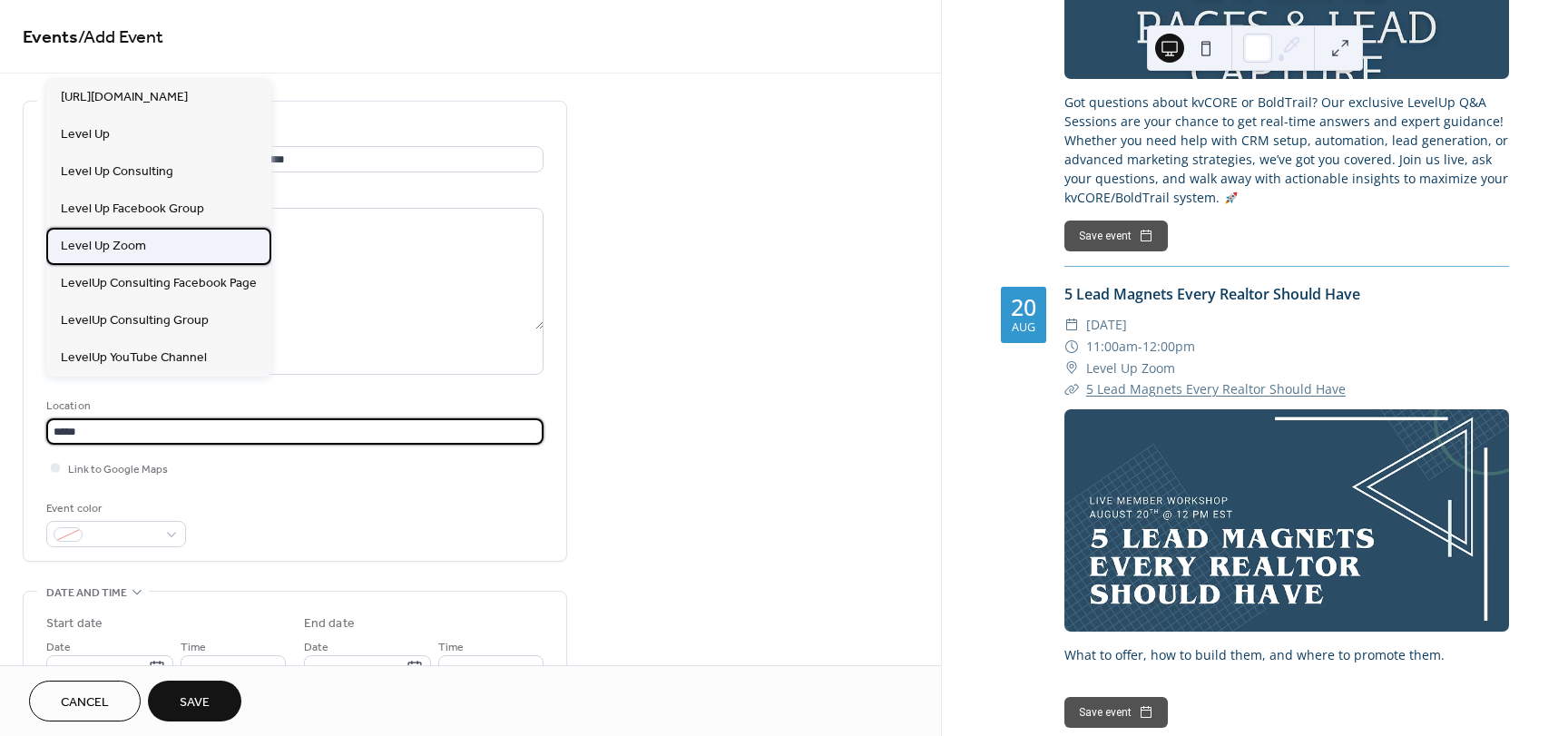 click on "Level Up Zoom" at bounding box center [103, 246] 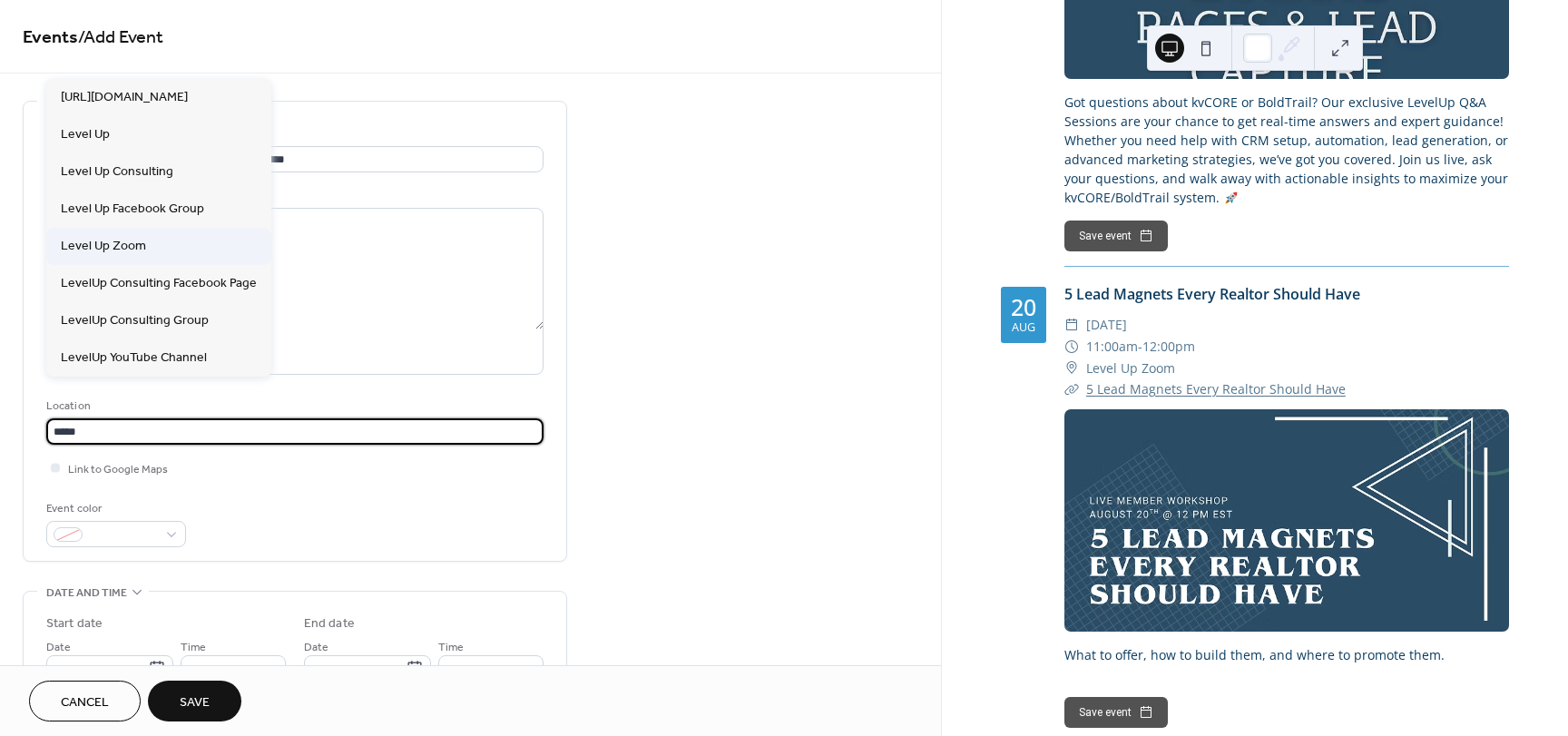type on "**********" 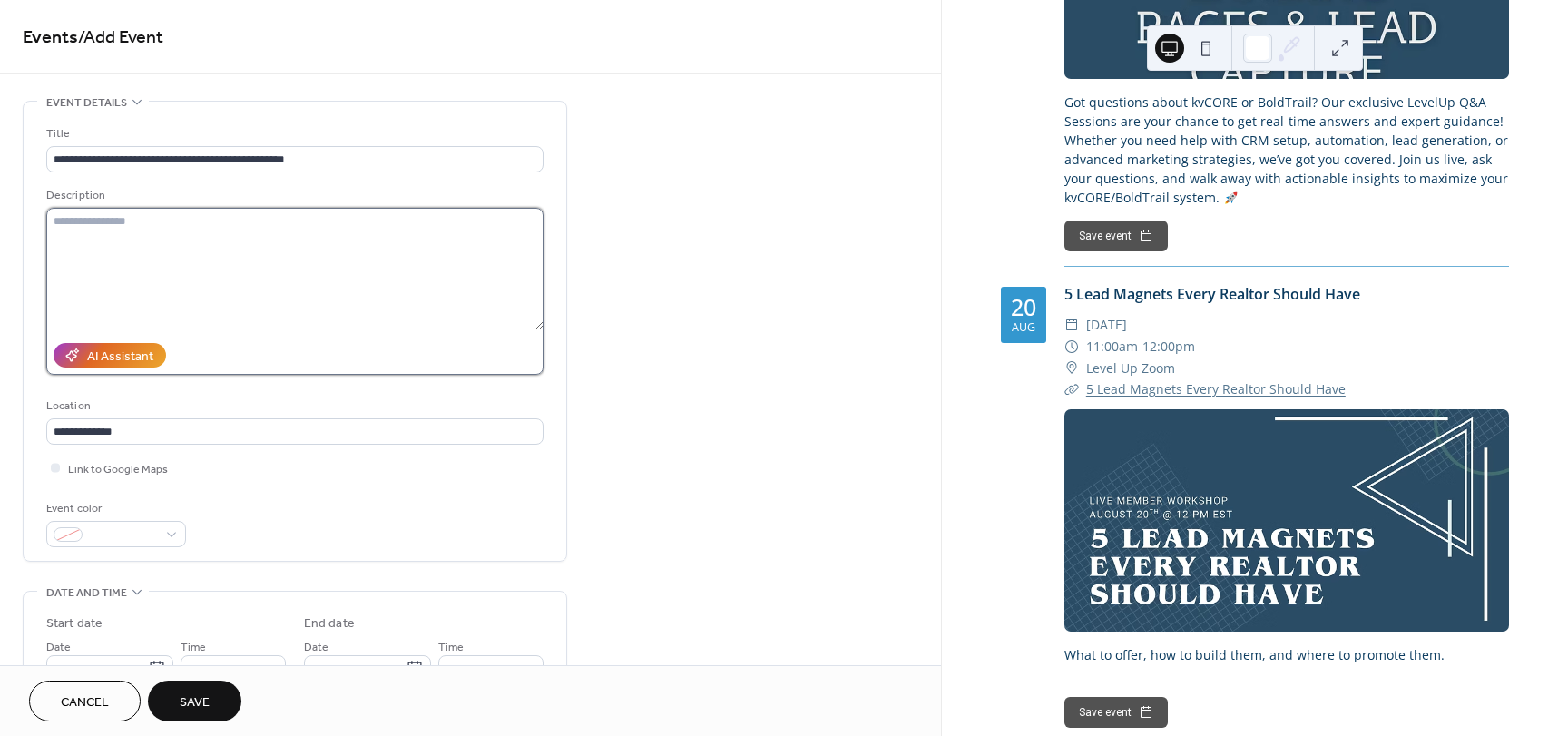 click at bounding box center [295, 269] 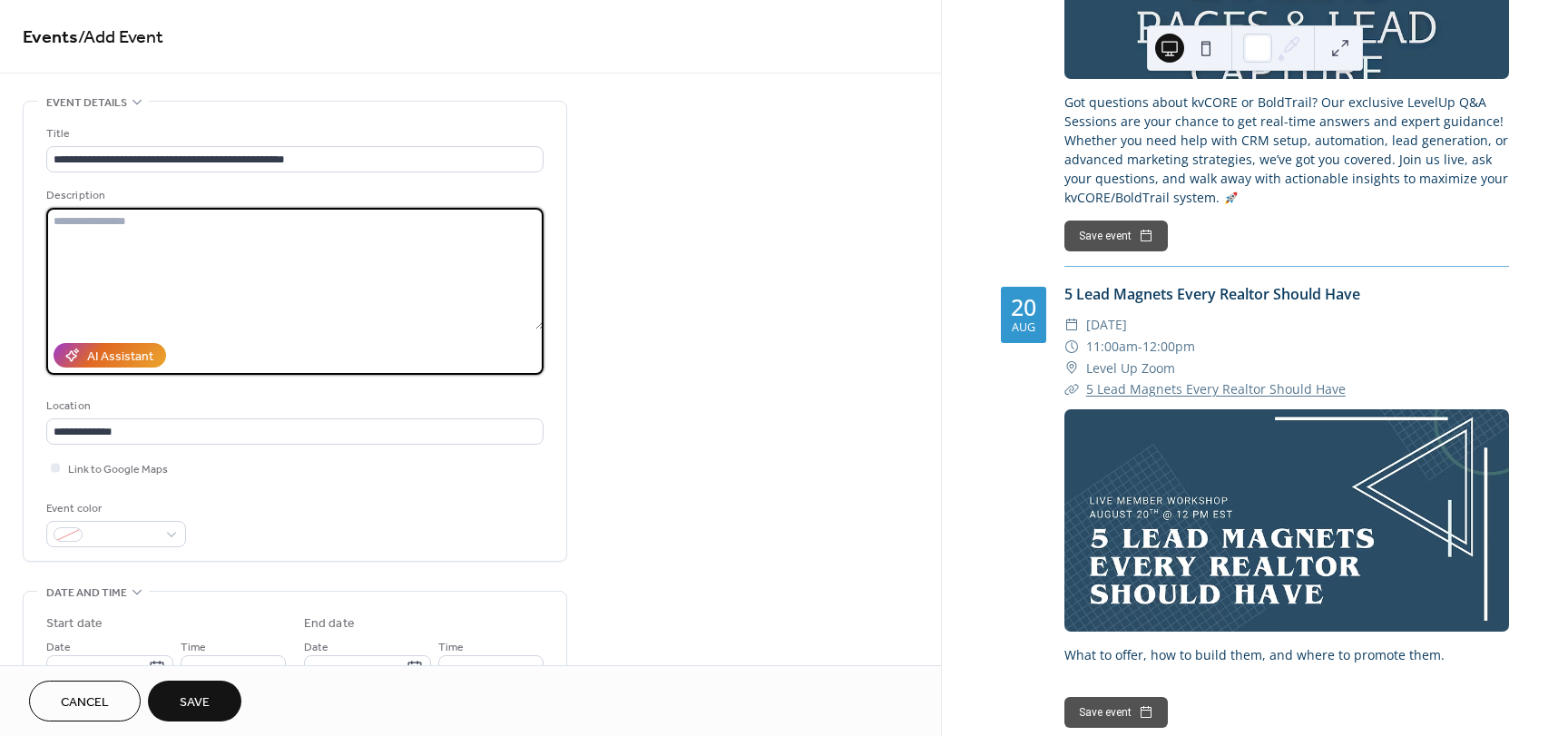 paste on "**********" 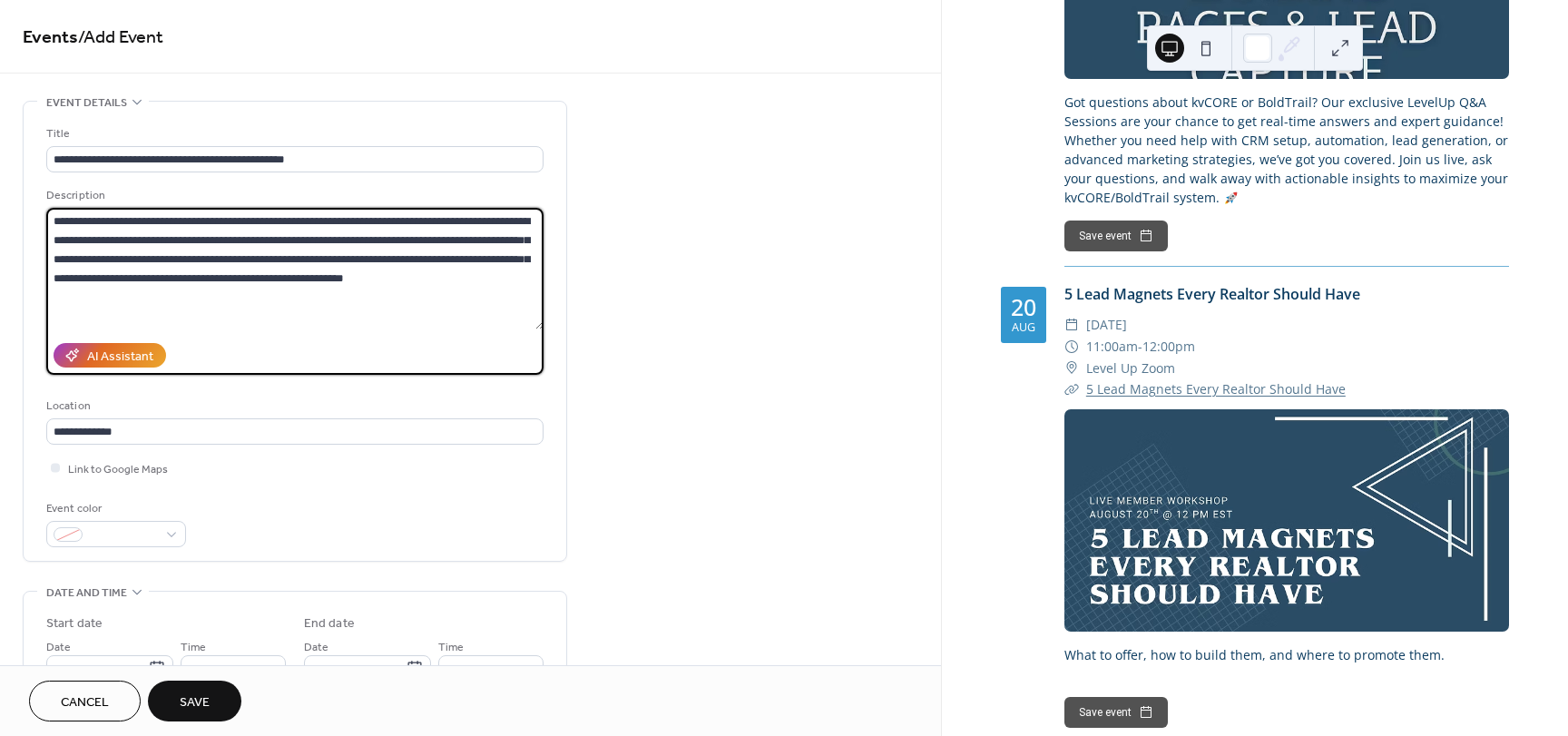 type on "**********" 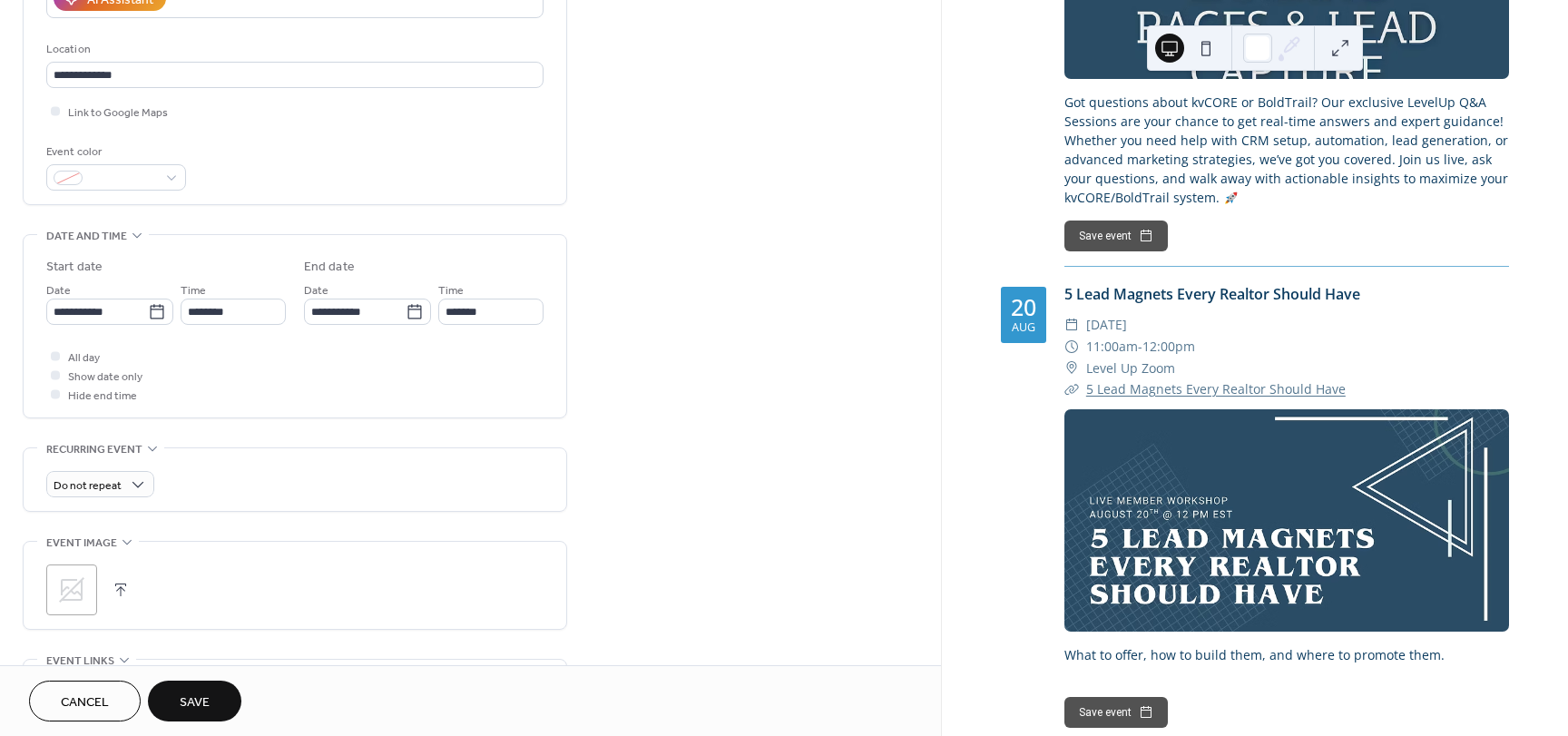 scroll, scrollTop: 358, scrollLeft: 0, axis: vertical 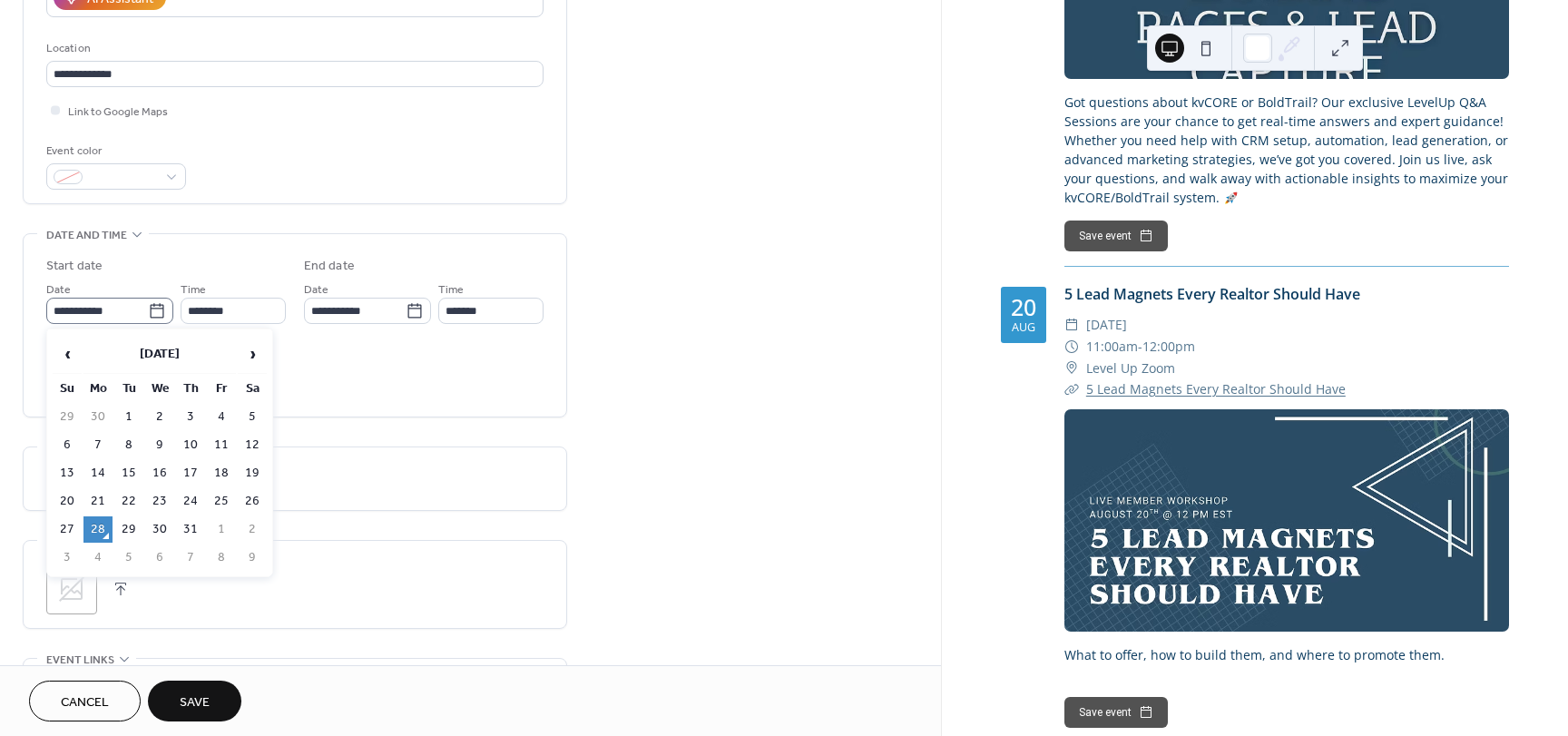 click 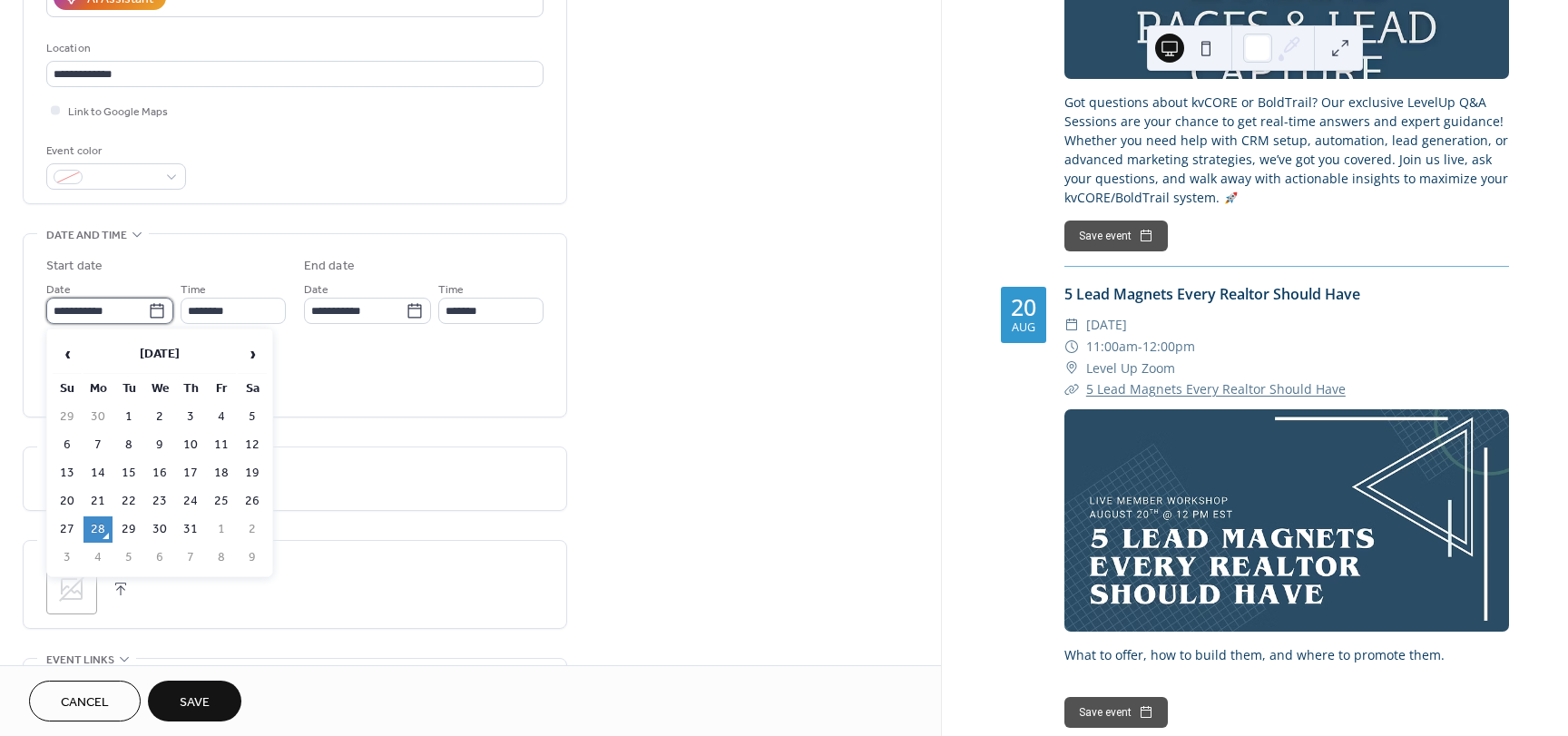 click on "**********" at bounding box center (97, 310) 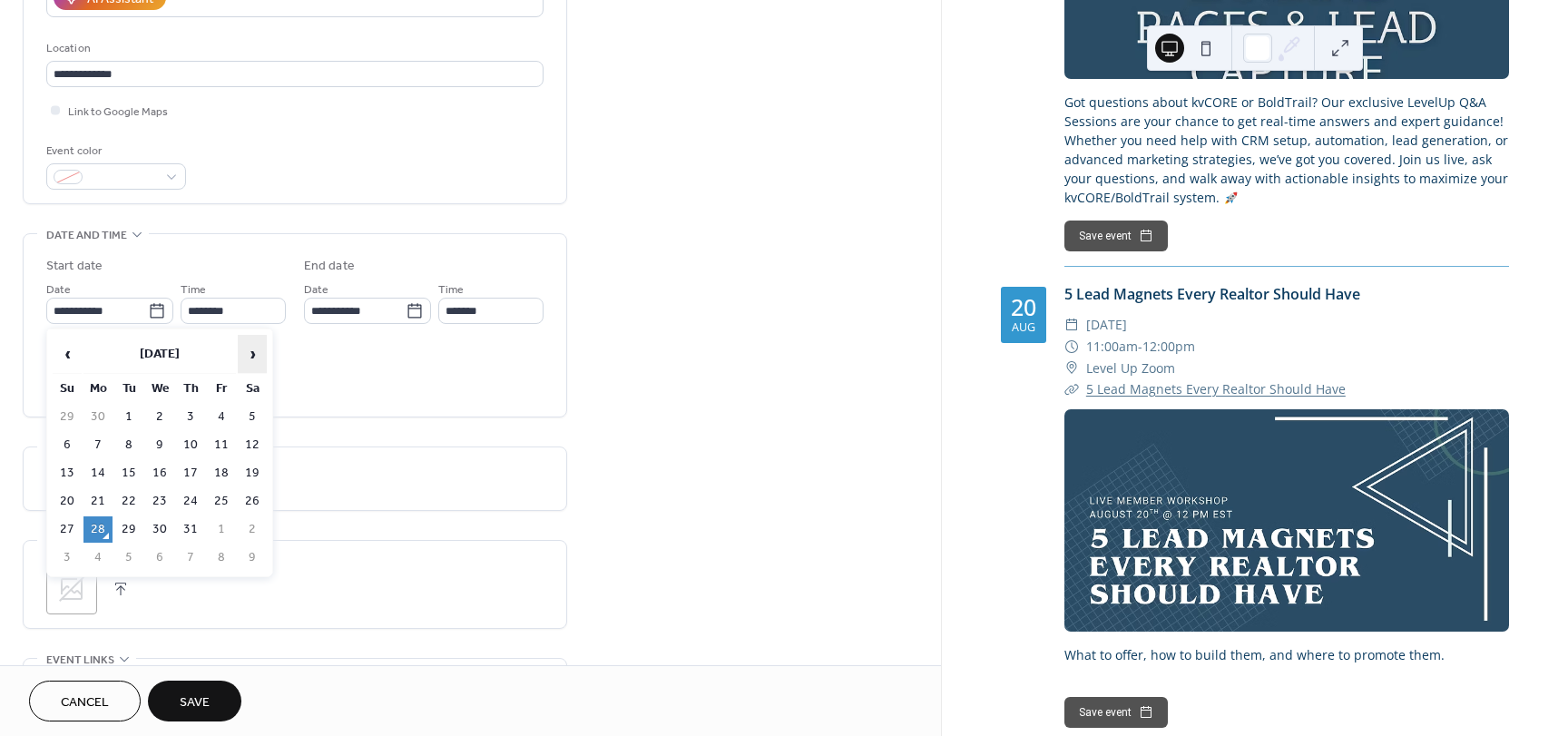 click on "›" at bounding box center [252, 354] 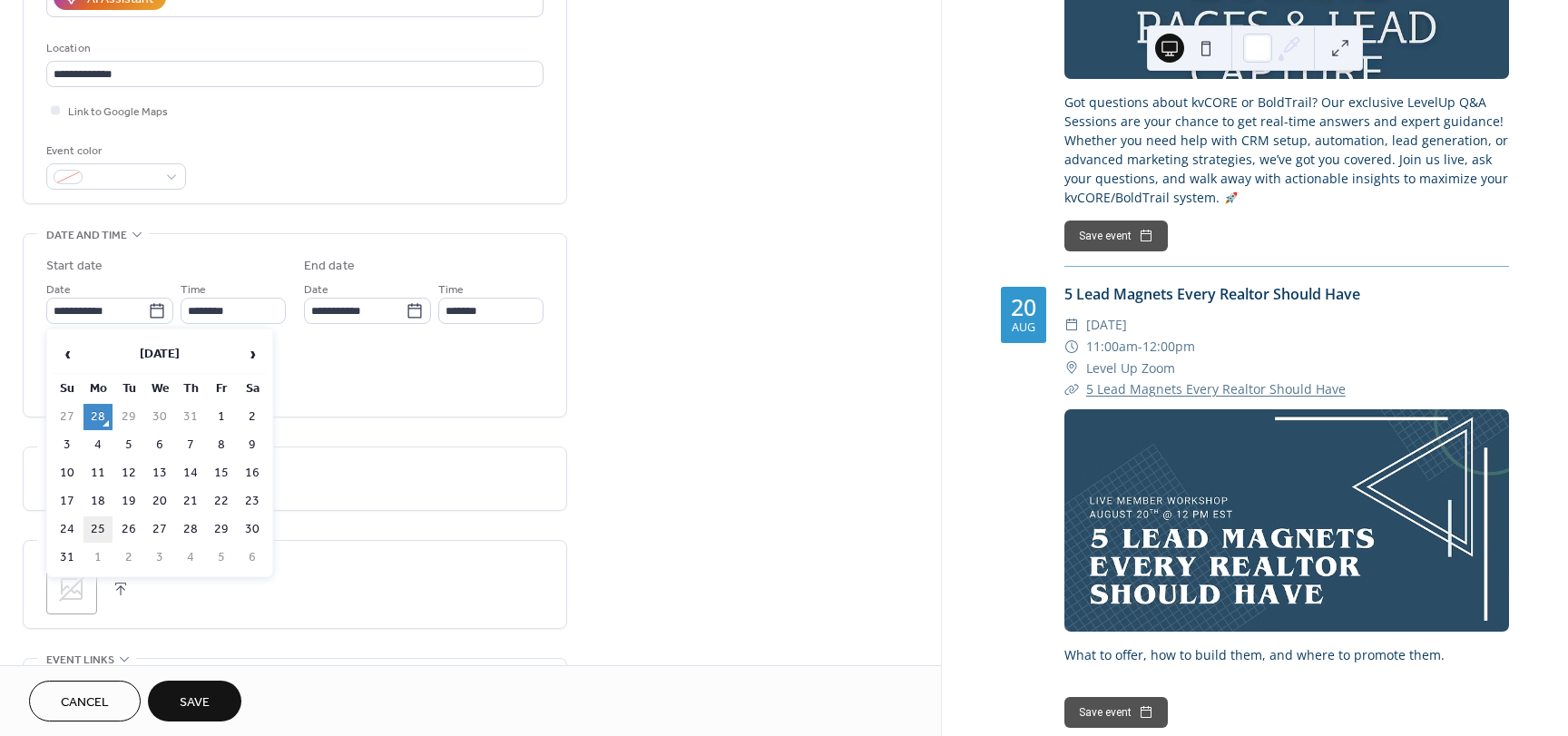 click on "25" at bounding box center (98, 529) 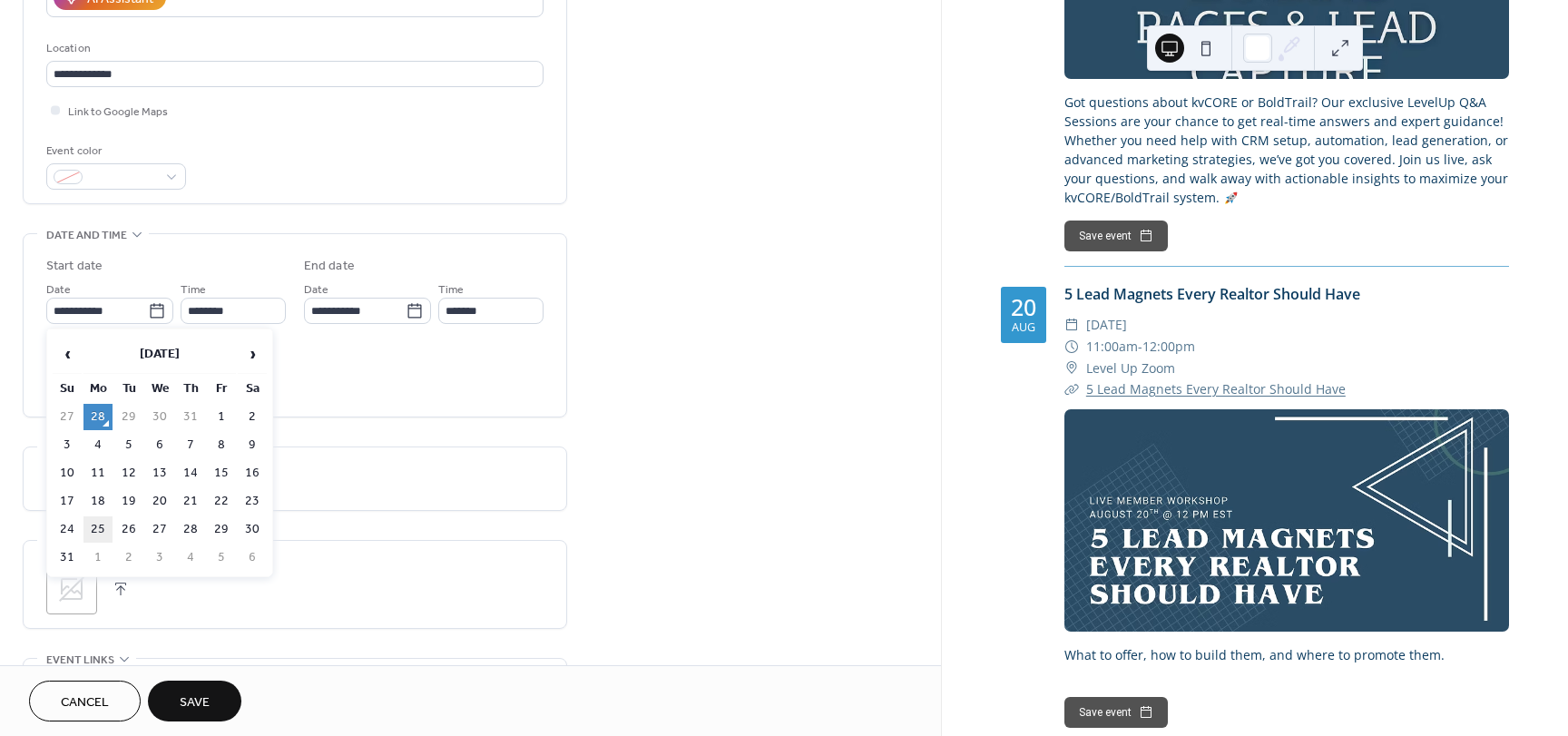 type on "**********" 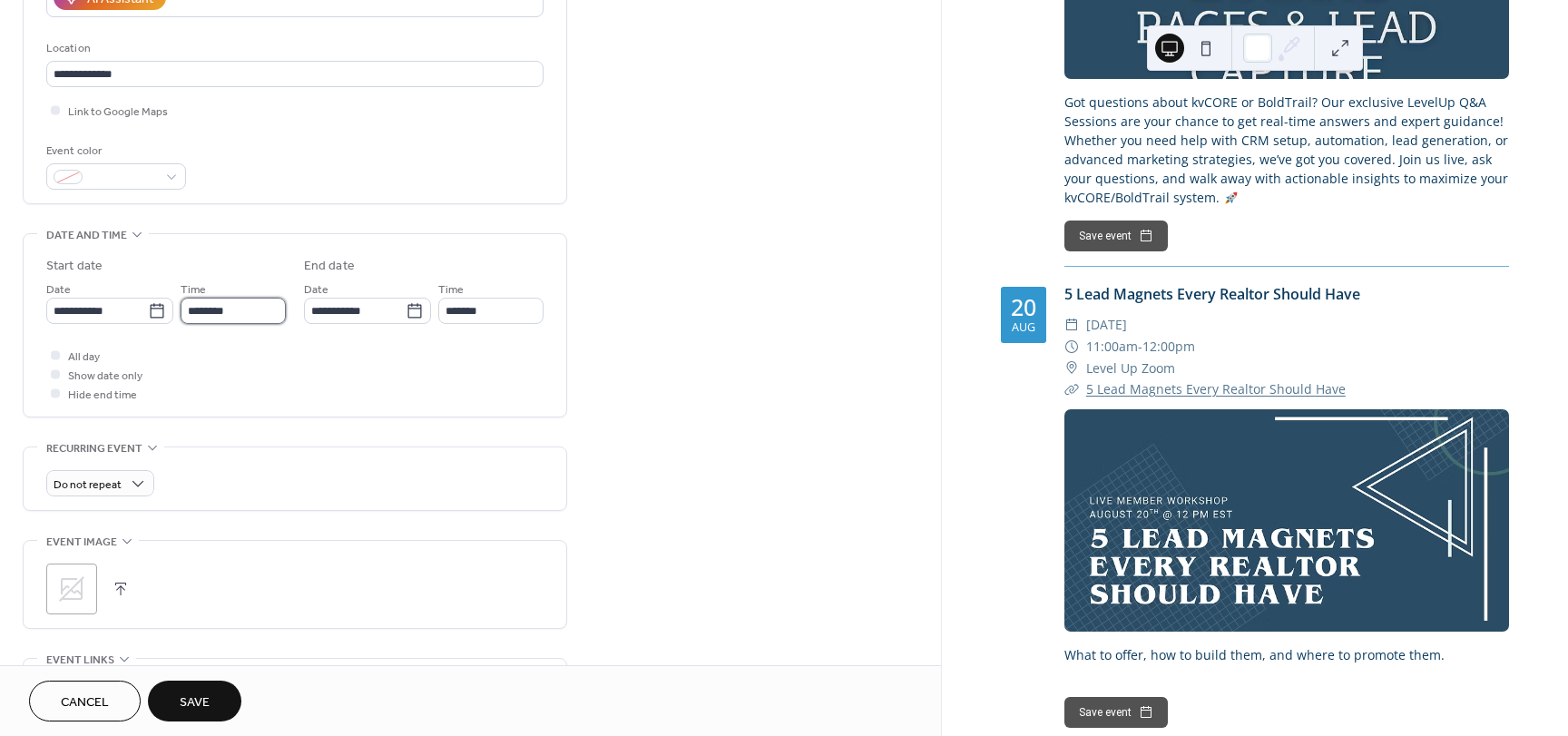 click on "********" at bounding box center (233, 310) 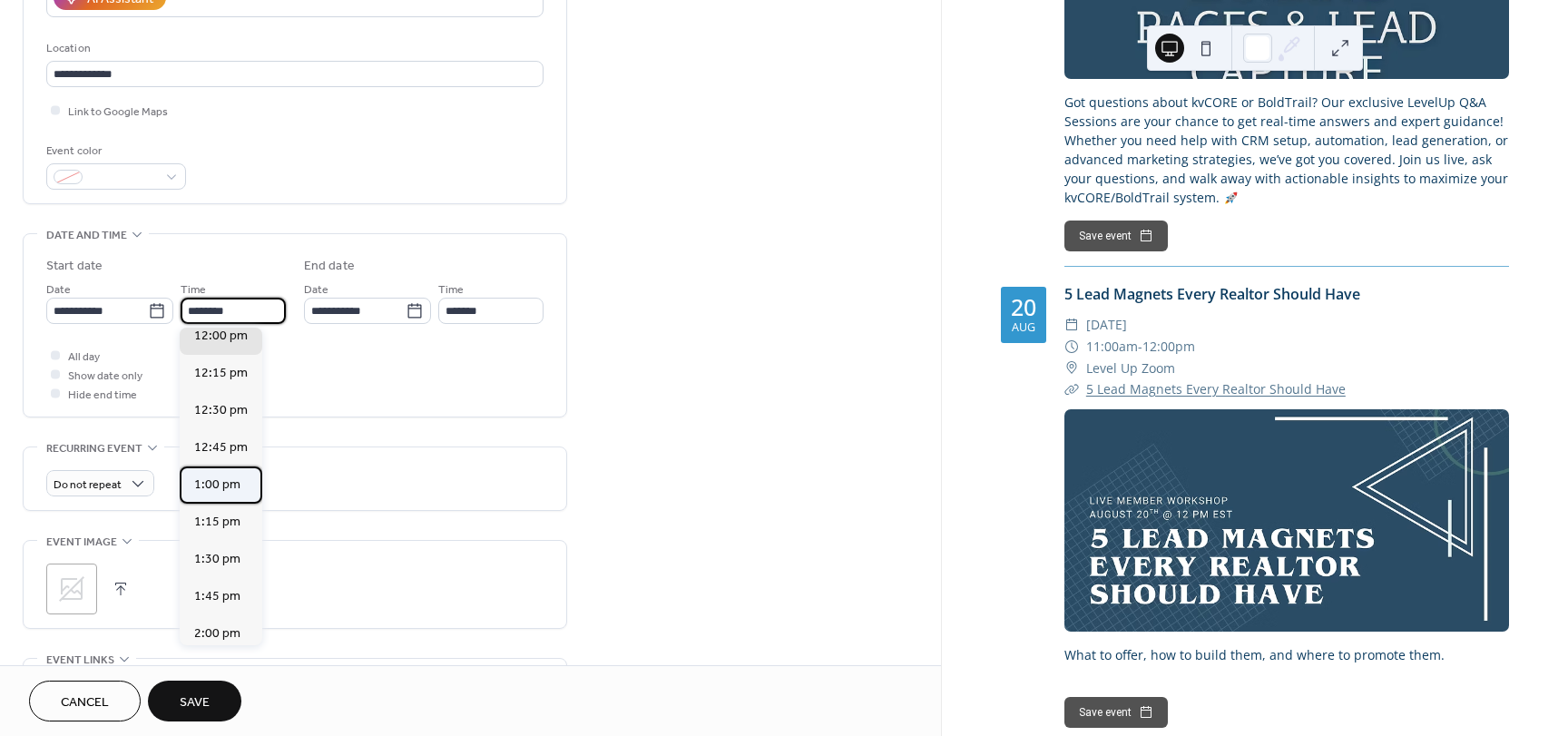 scroll, scrollTop: 1794, scrollLeft: 0, axis: vertical 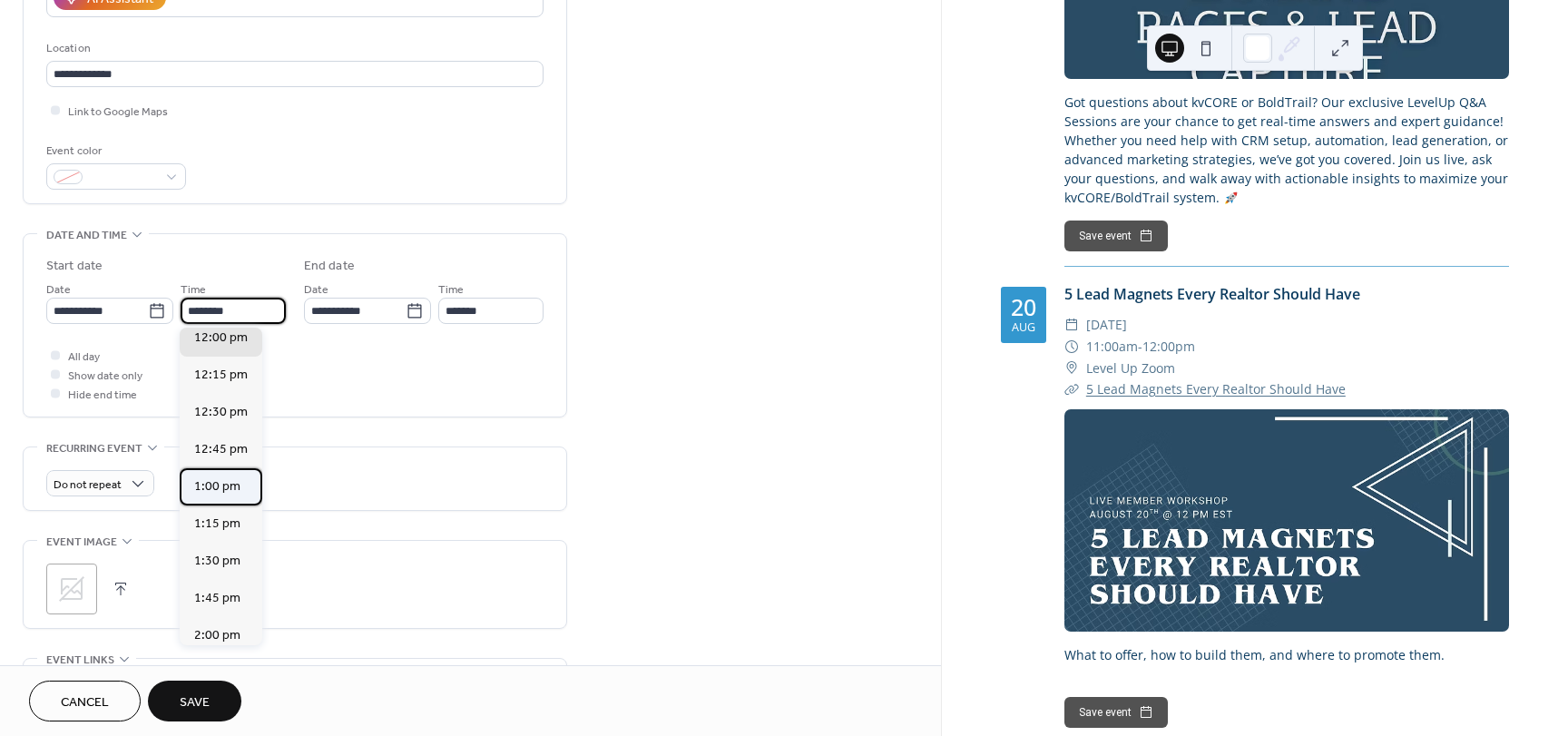 click on "1:00 pm" at bounding box center (217, 486) 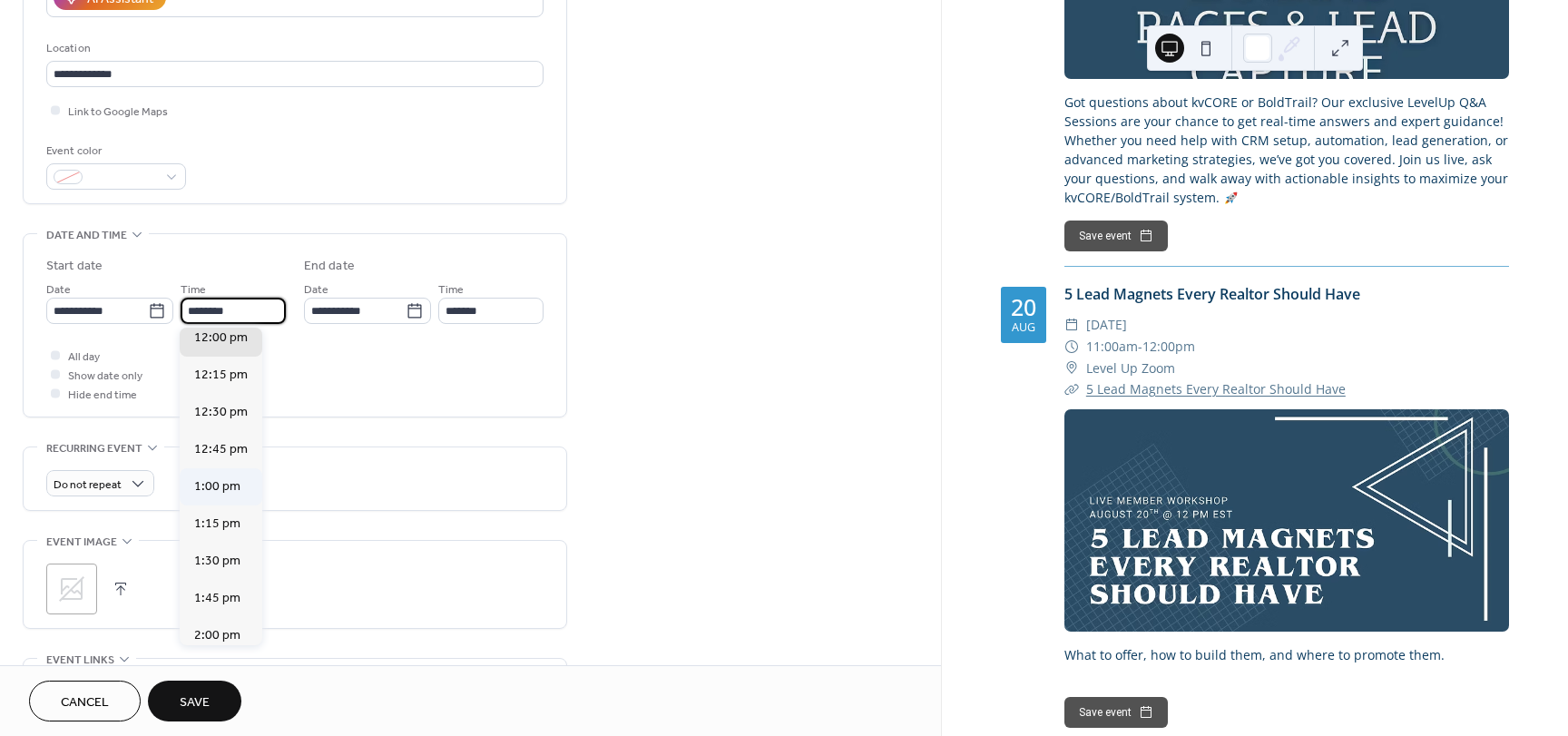 type on "*******" 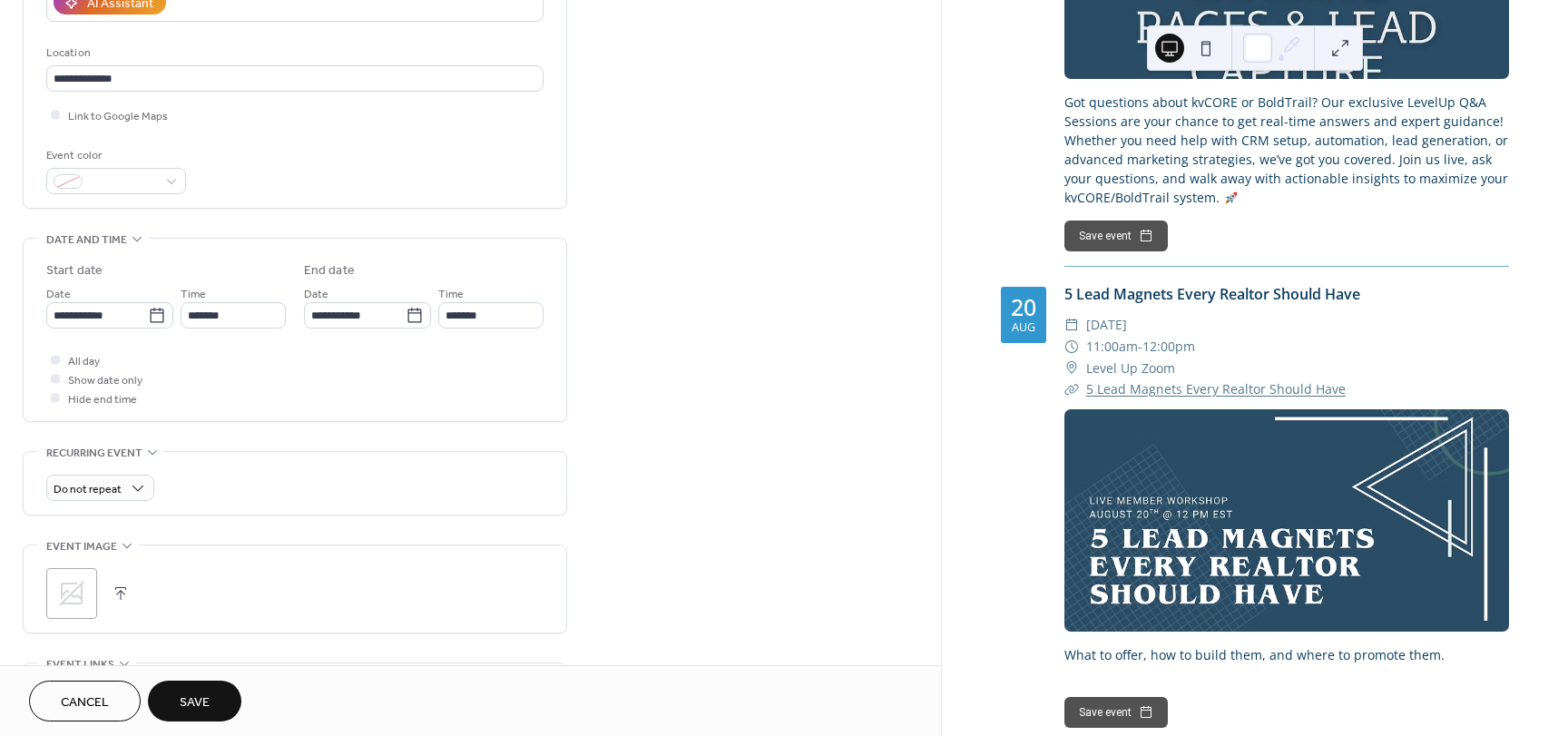 click on "All day Show date only Hide end time" at bounding box center (295, 378) 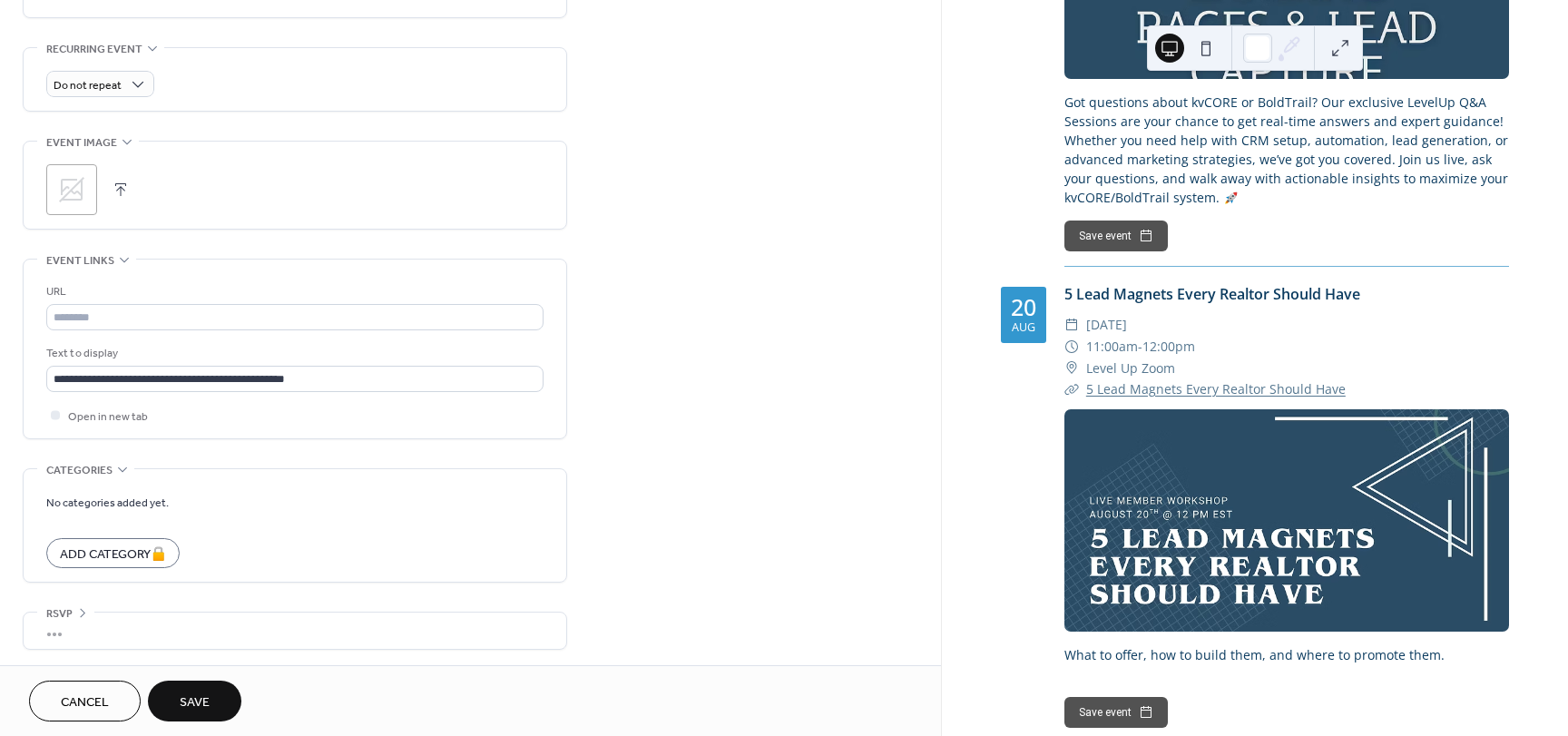 scroll, scrollTop: 760, scrollLeft: 0, axis: vertical 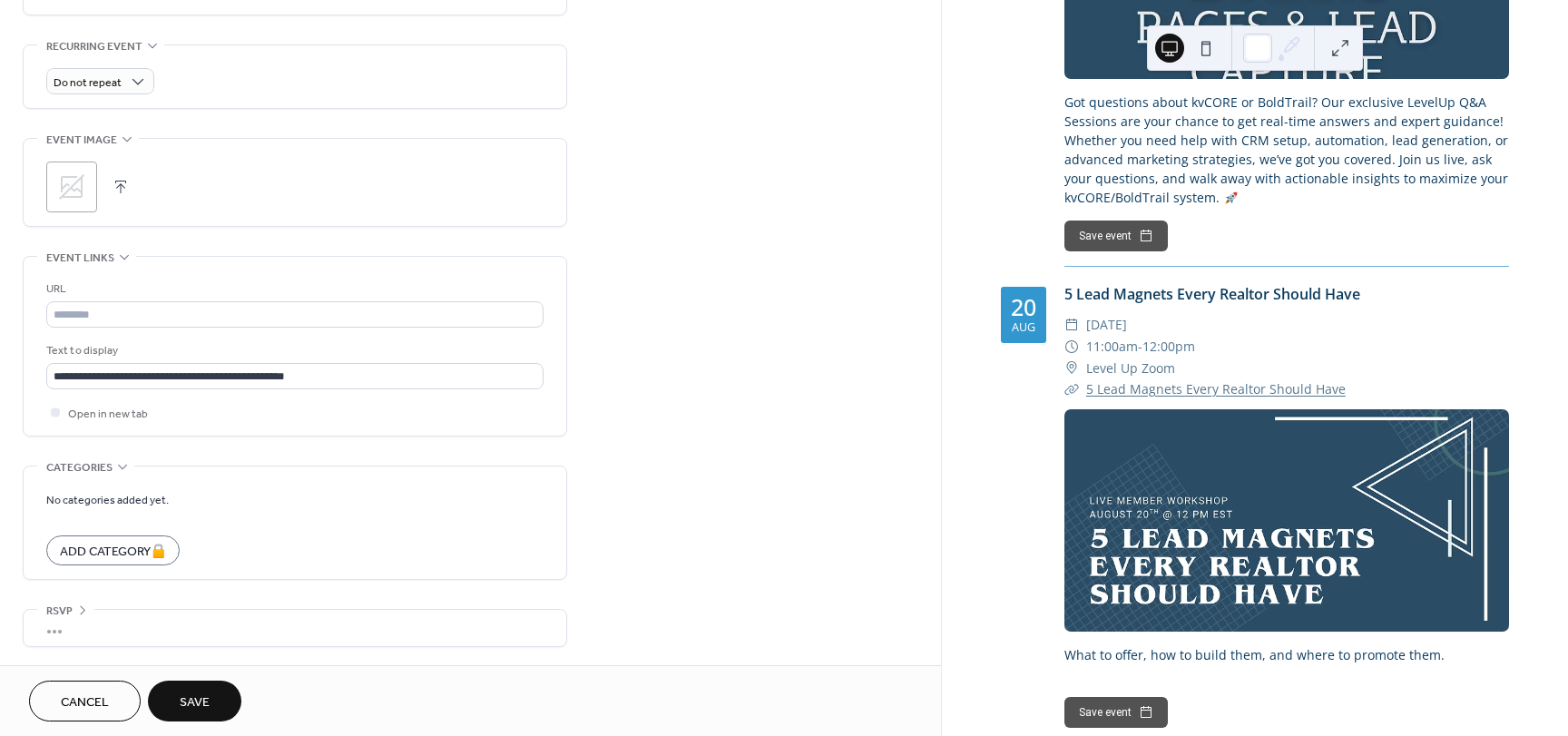 click 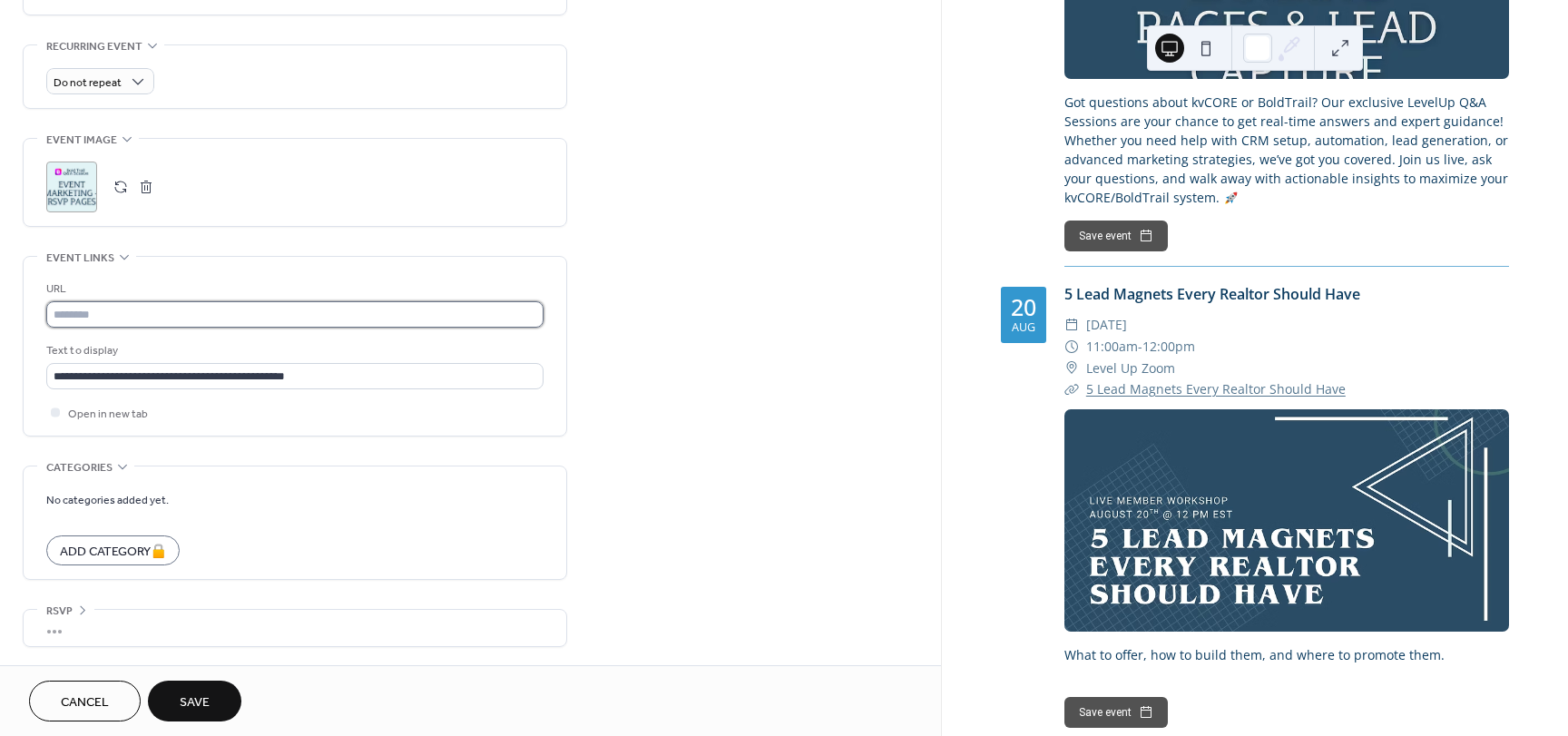 click at bounding box center (295, 314) 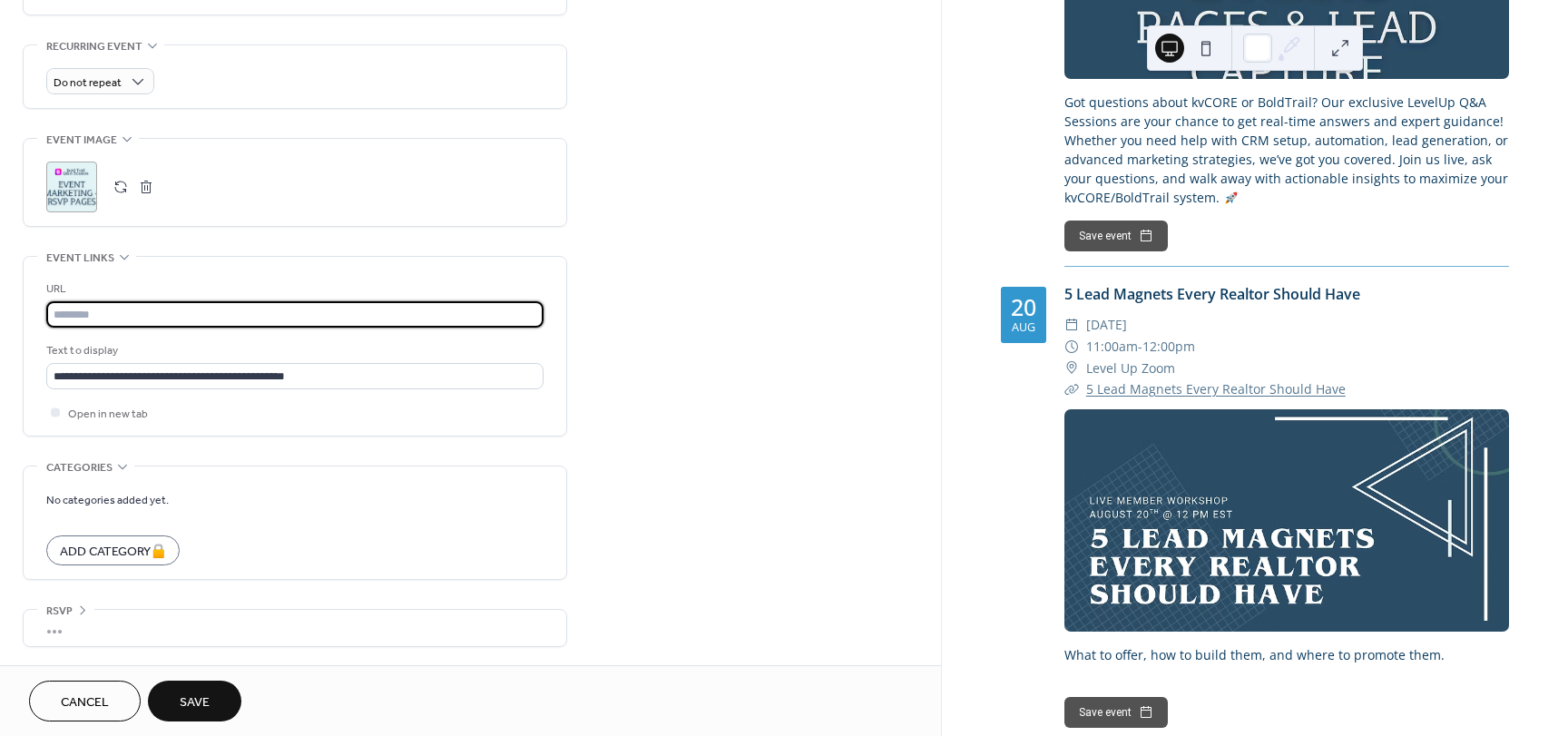 paste on "**********" 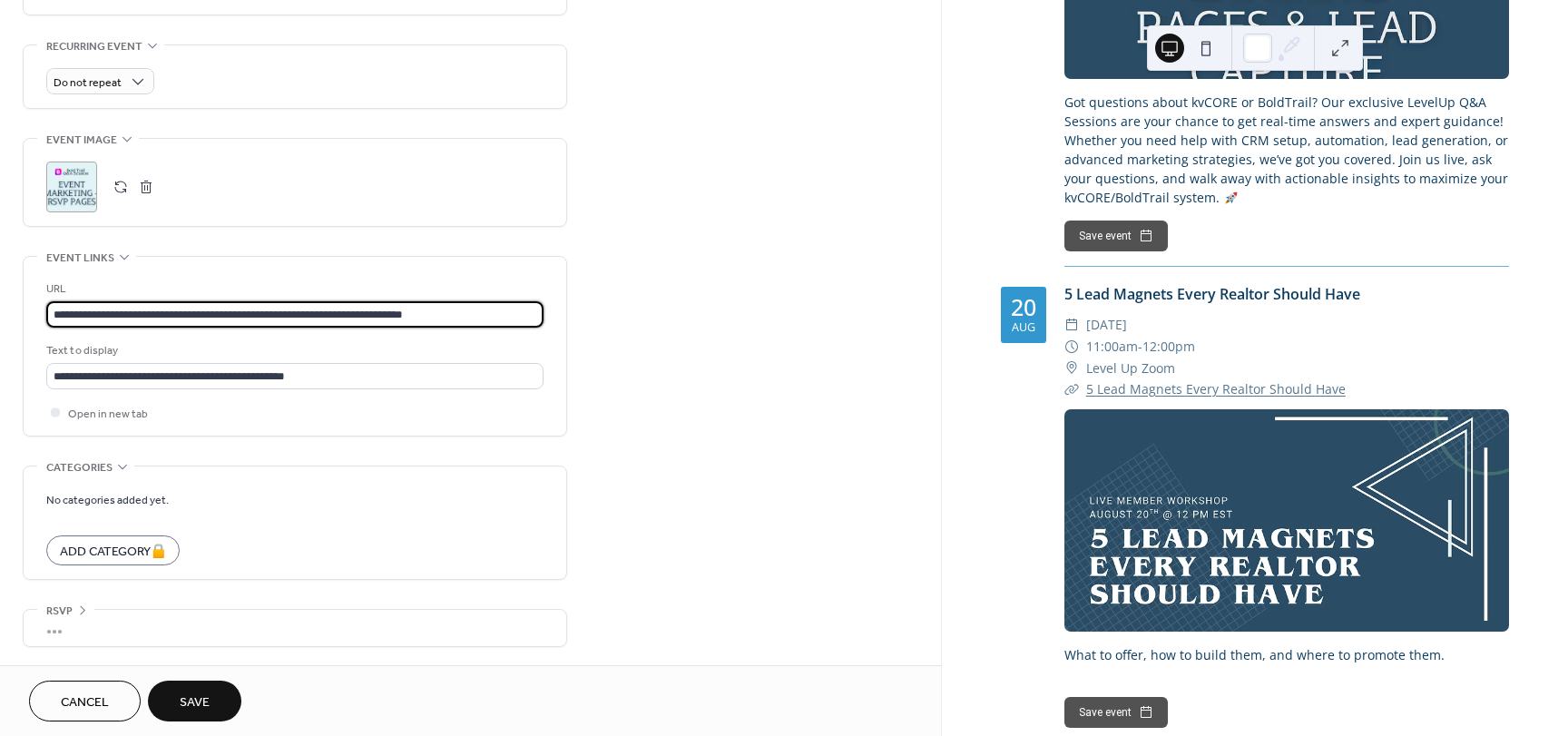 type on "**********" 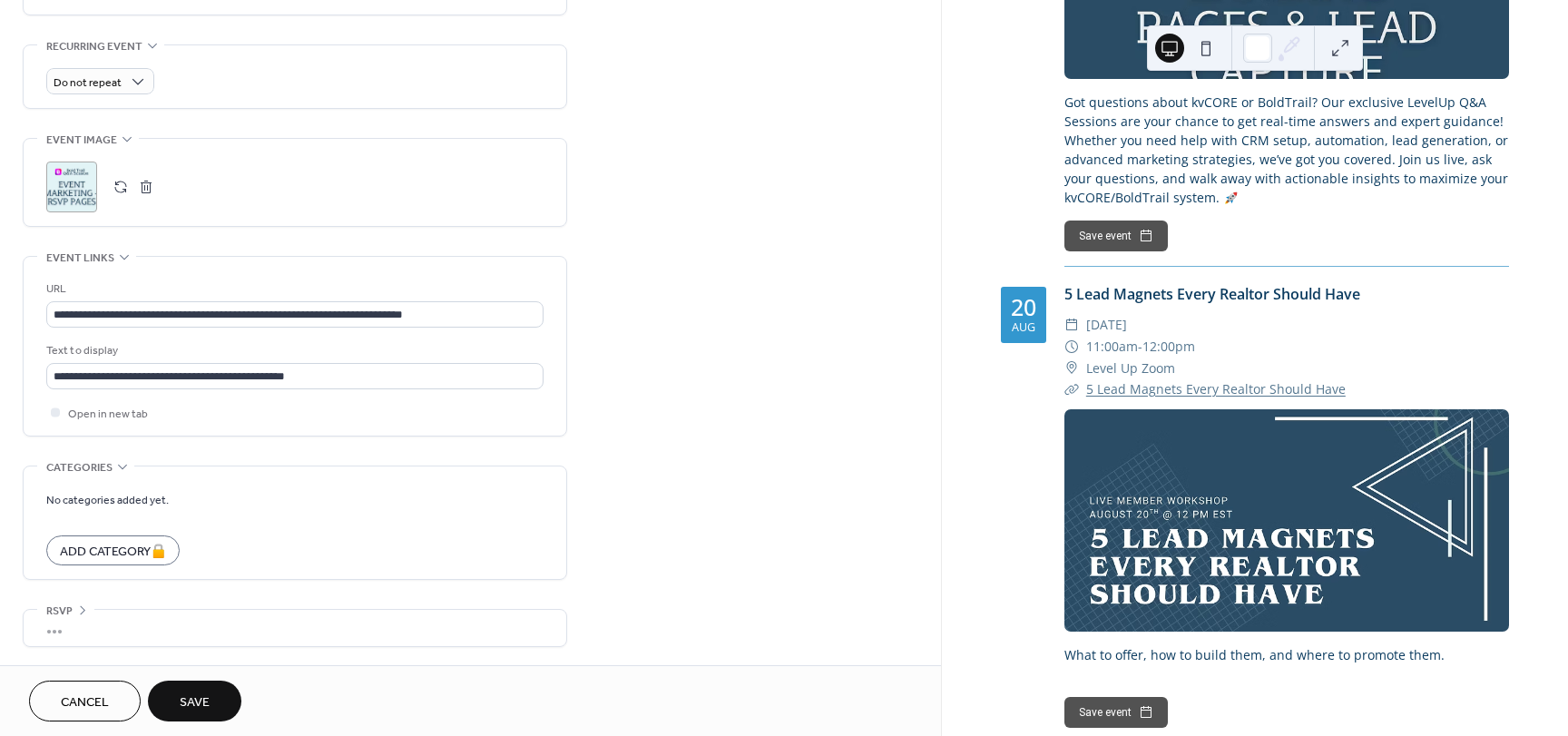 click on "Save" at bounding box center [194, 702] 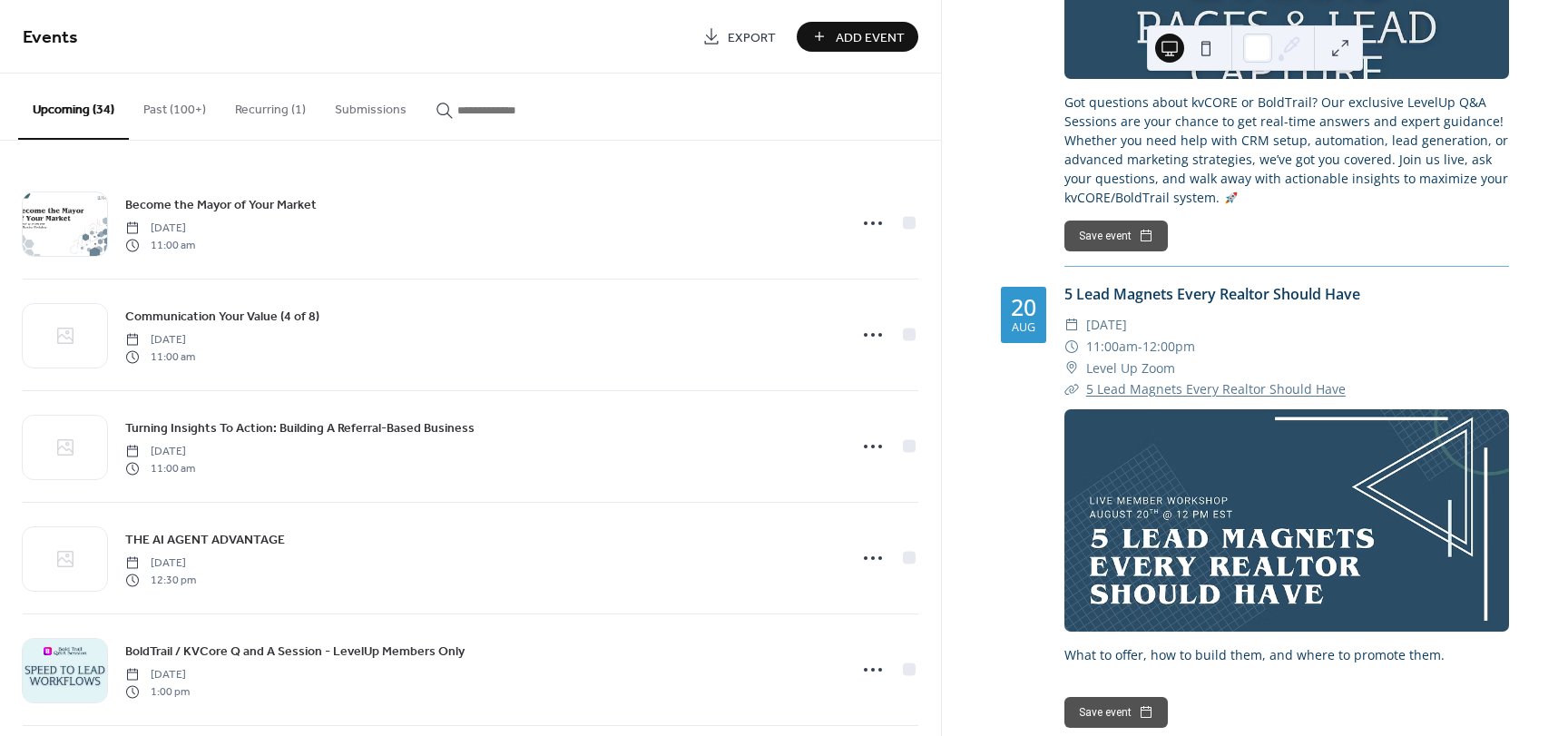 click on "Add Event" at bounding box center [870, 37] 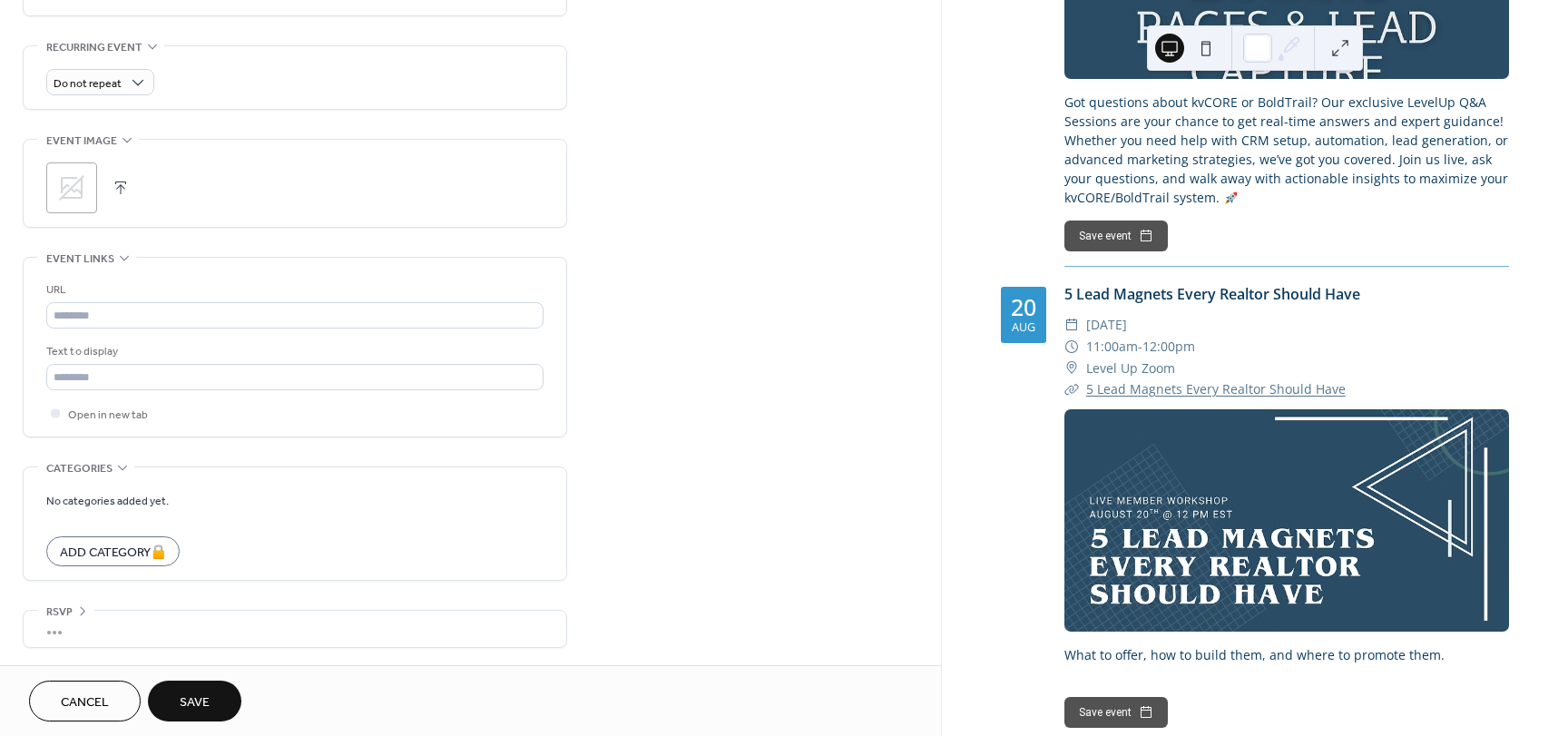 scroll, scrollTop: 760, scrollLeft: 0, axis: vertical 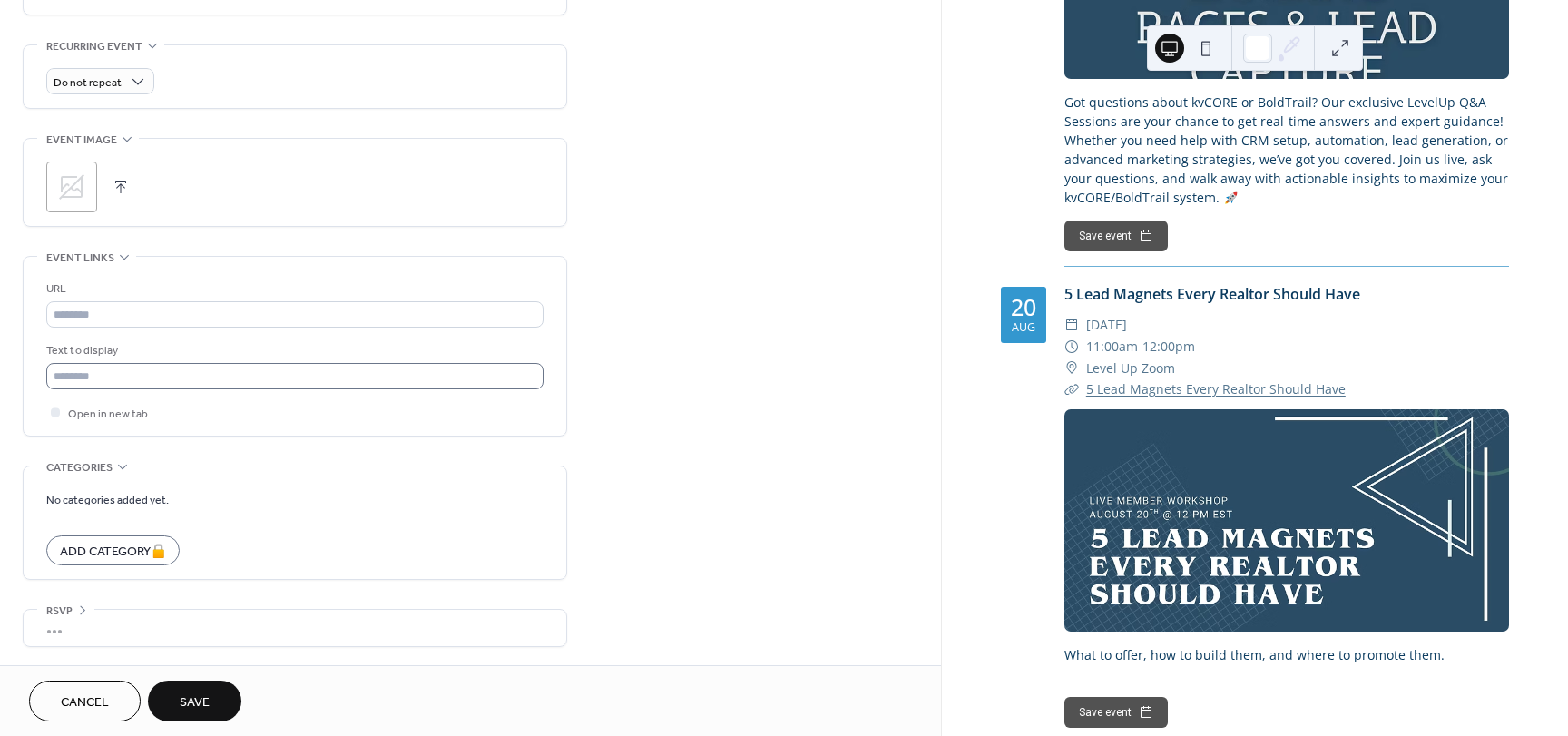 type on "**********" 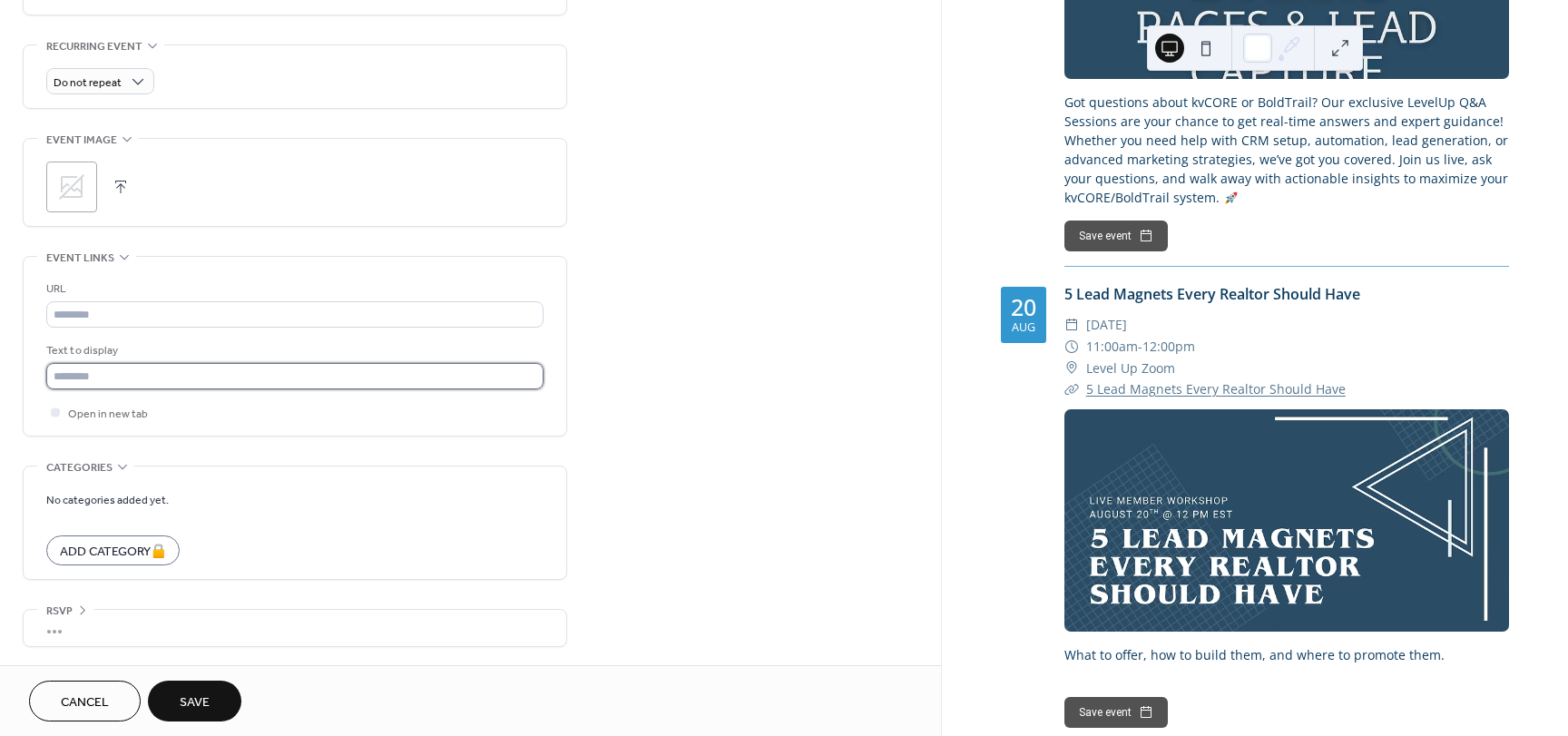 click at bounding box center [295, 376] 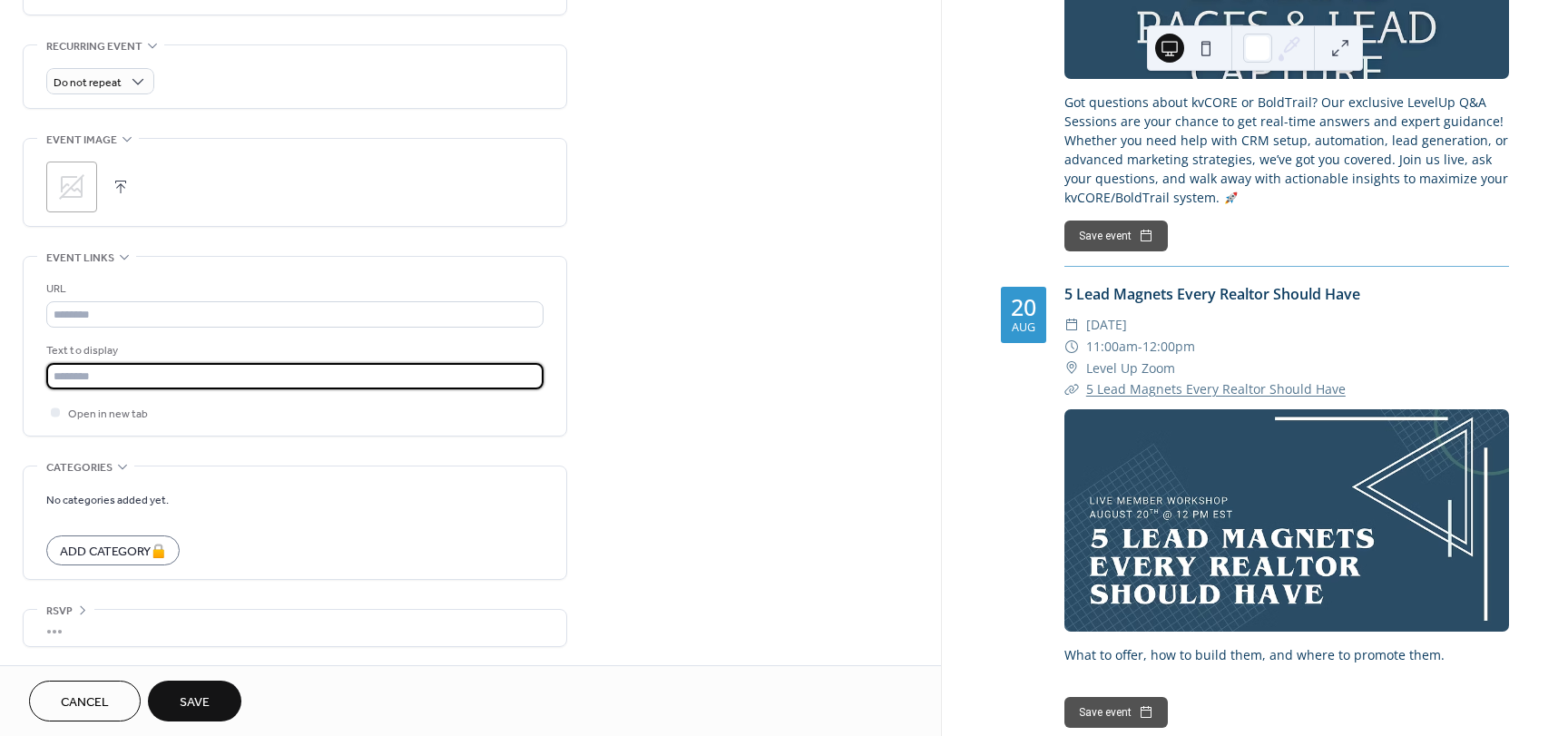 paste on "**********" 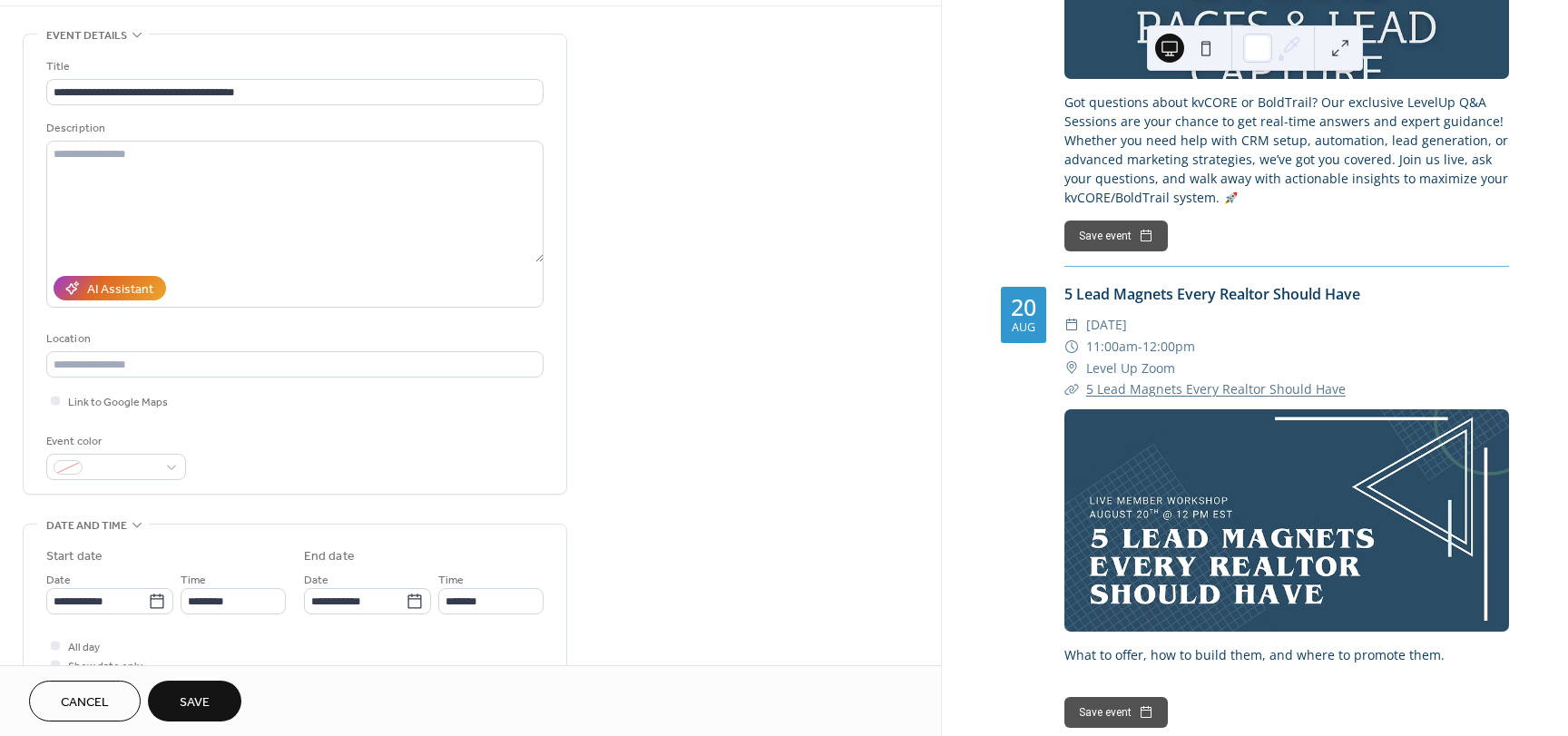 scroll, scrollTop: 0, scrollLeft: 0, axis: both 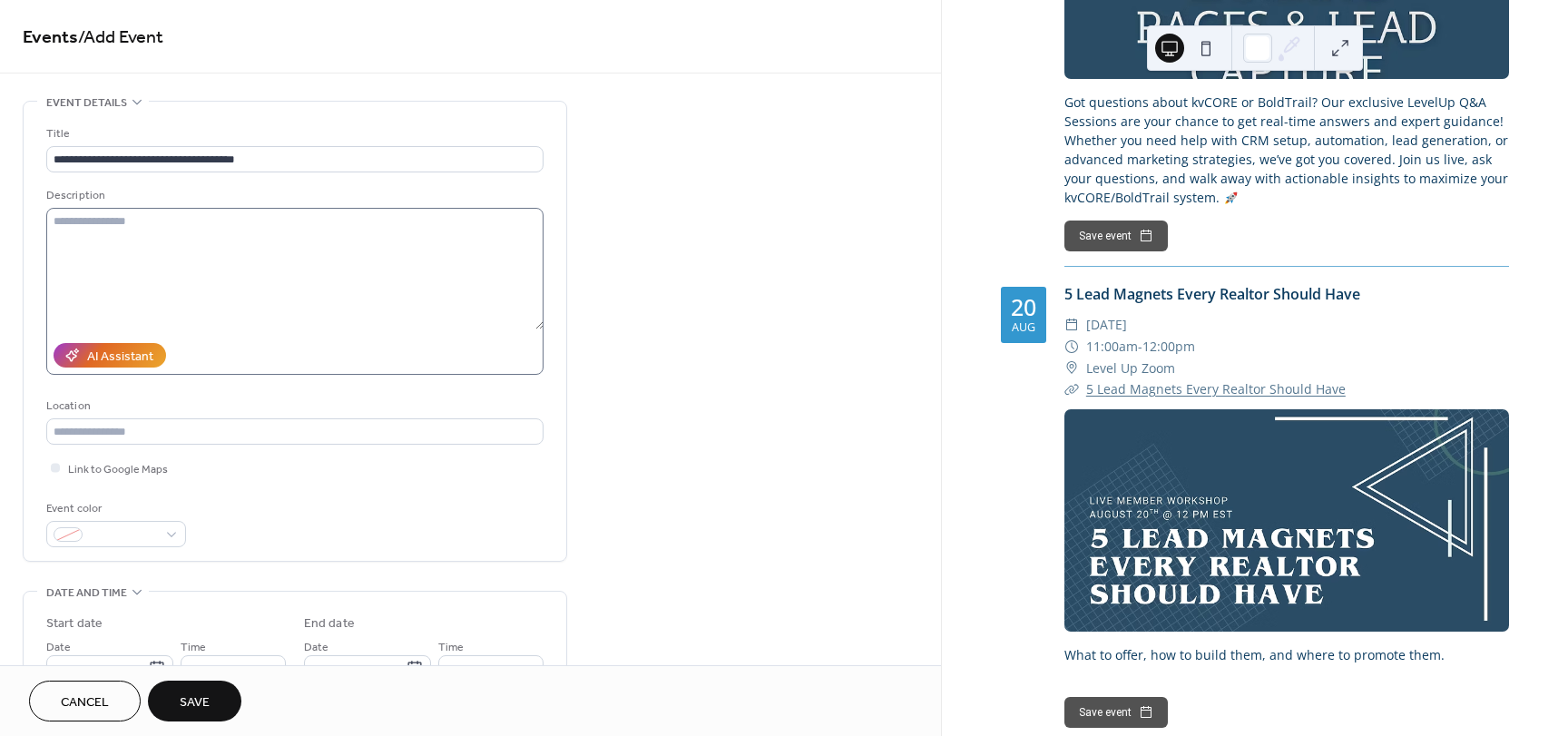 type on "**********" 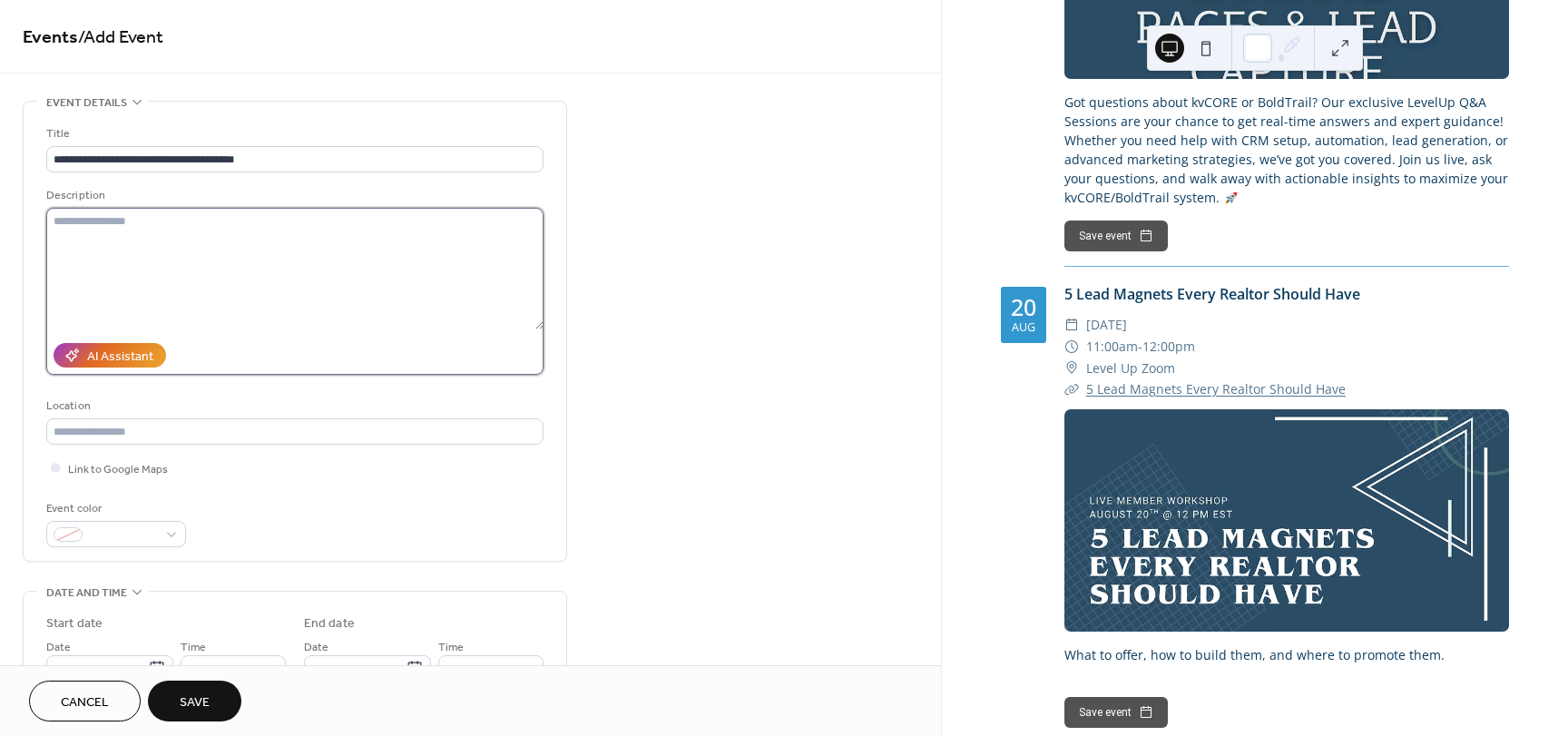 click at bounding box center [295, 269] 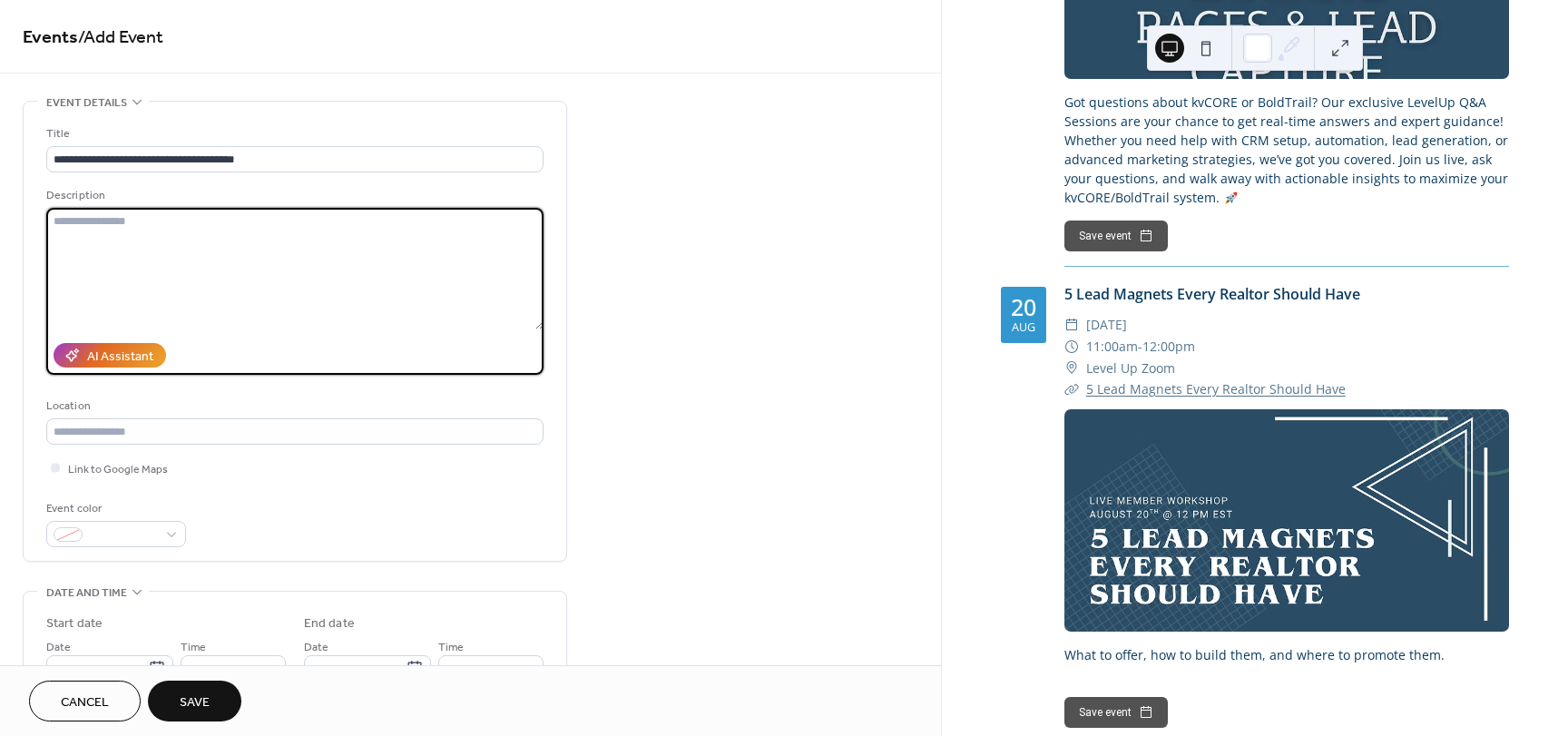 paste on "**********" 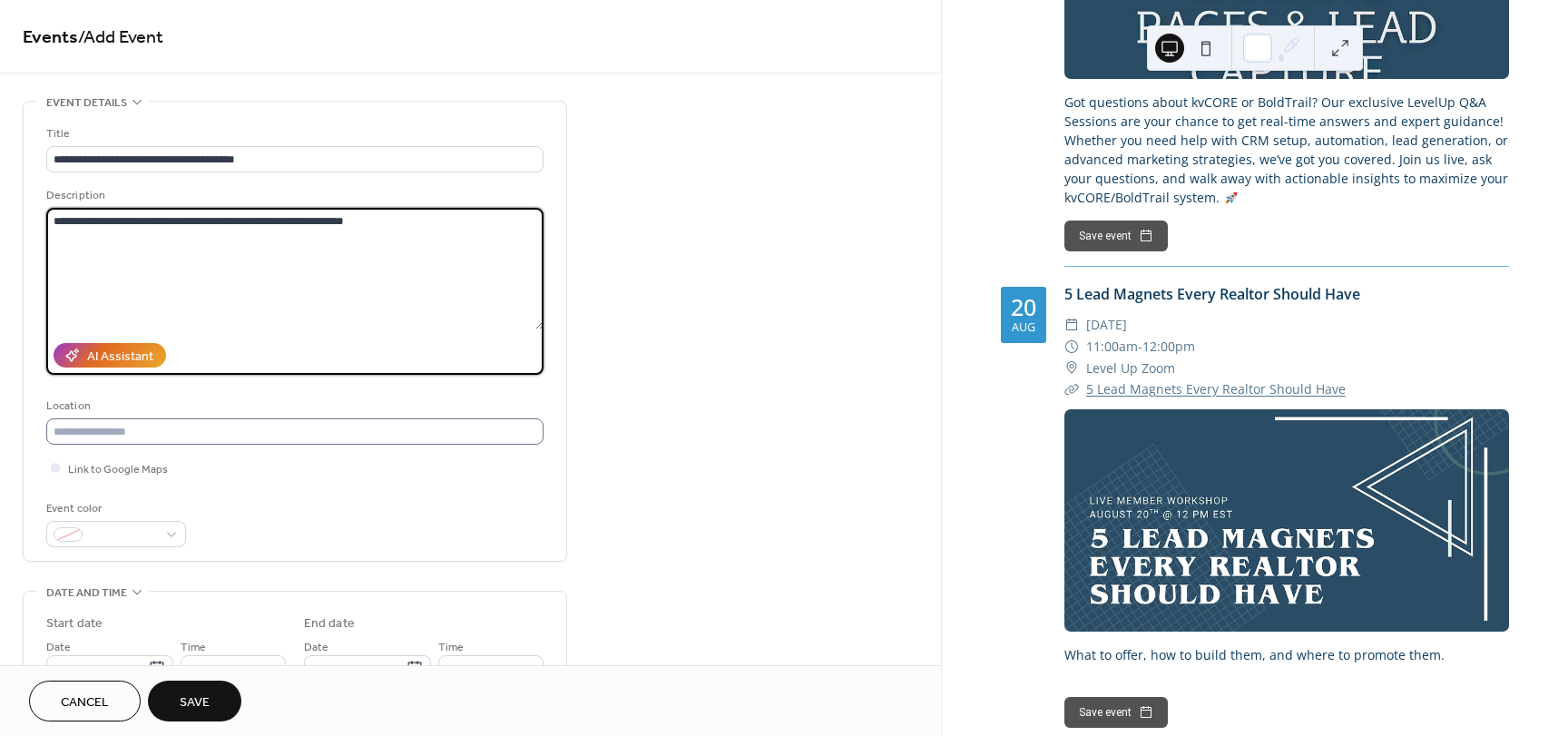 type on "**********" 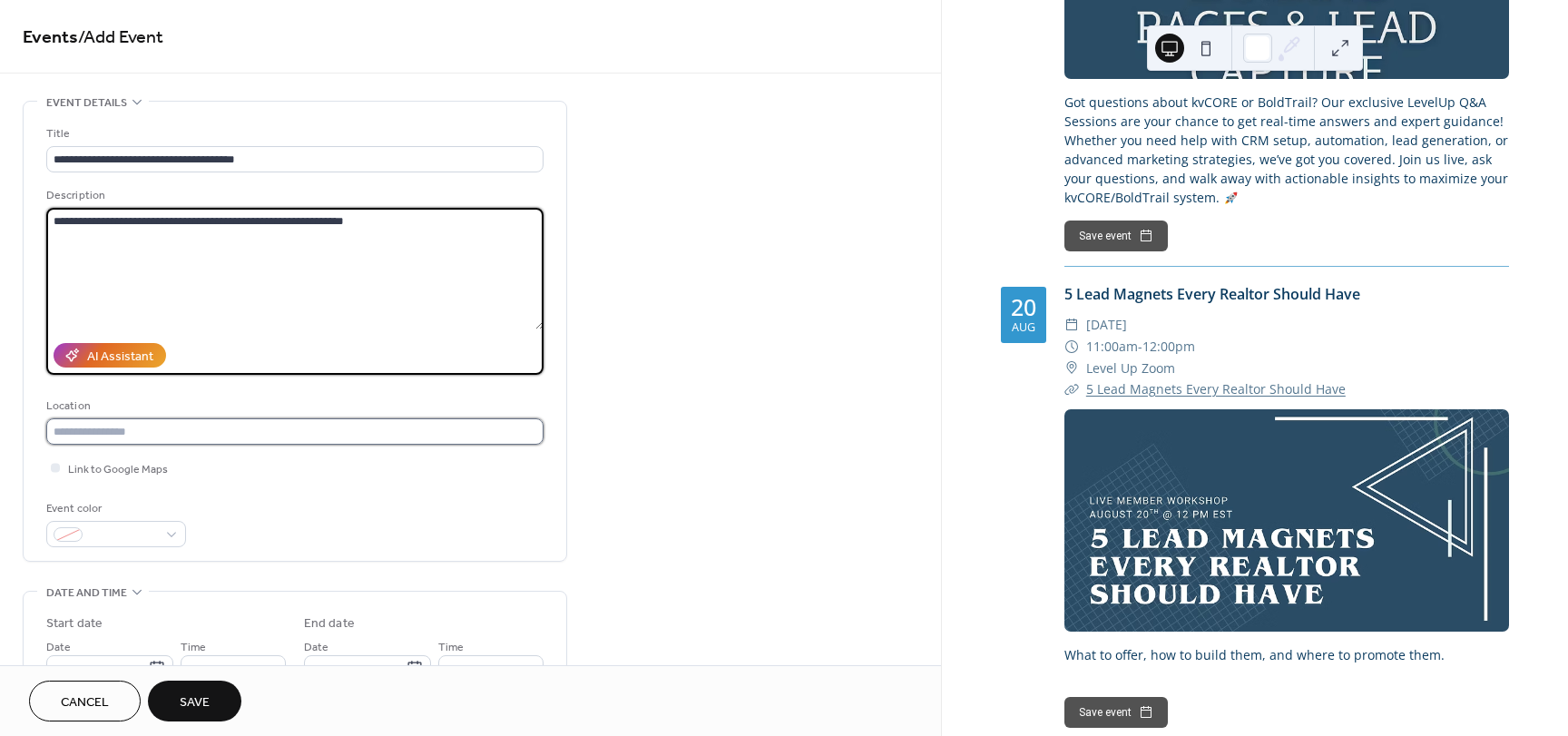 click at bounding box center (295, 431) 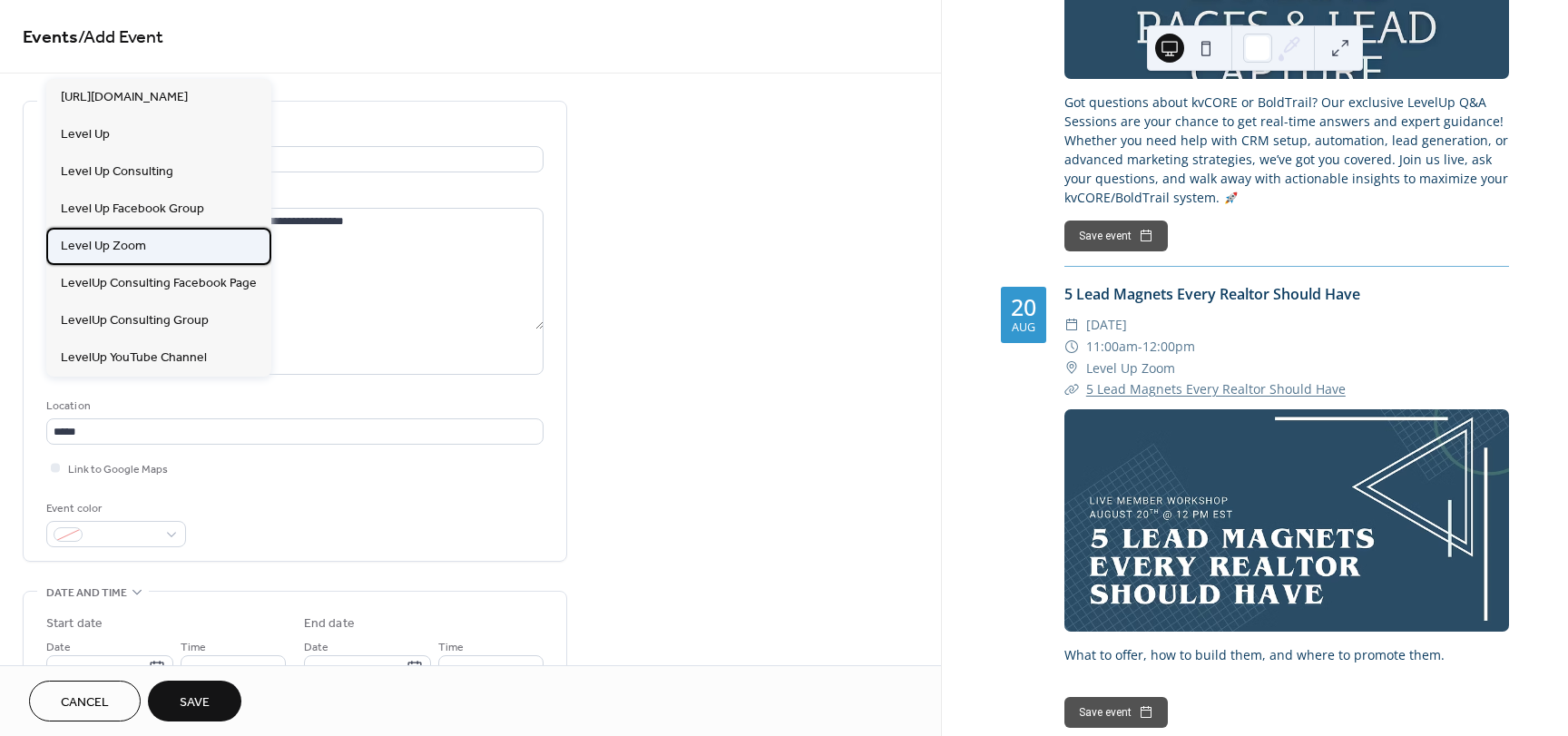 click on "Level Up Zoom" at bounding box center (103, 246) 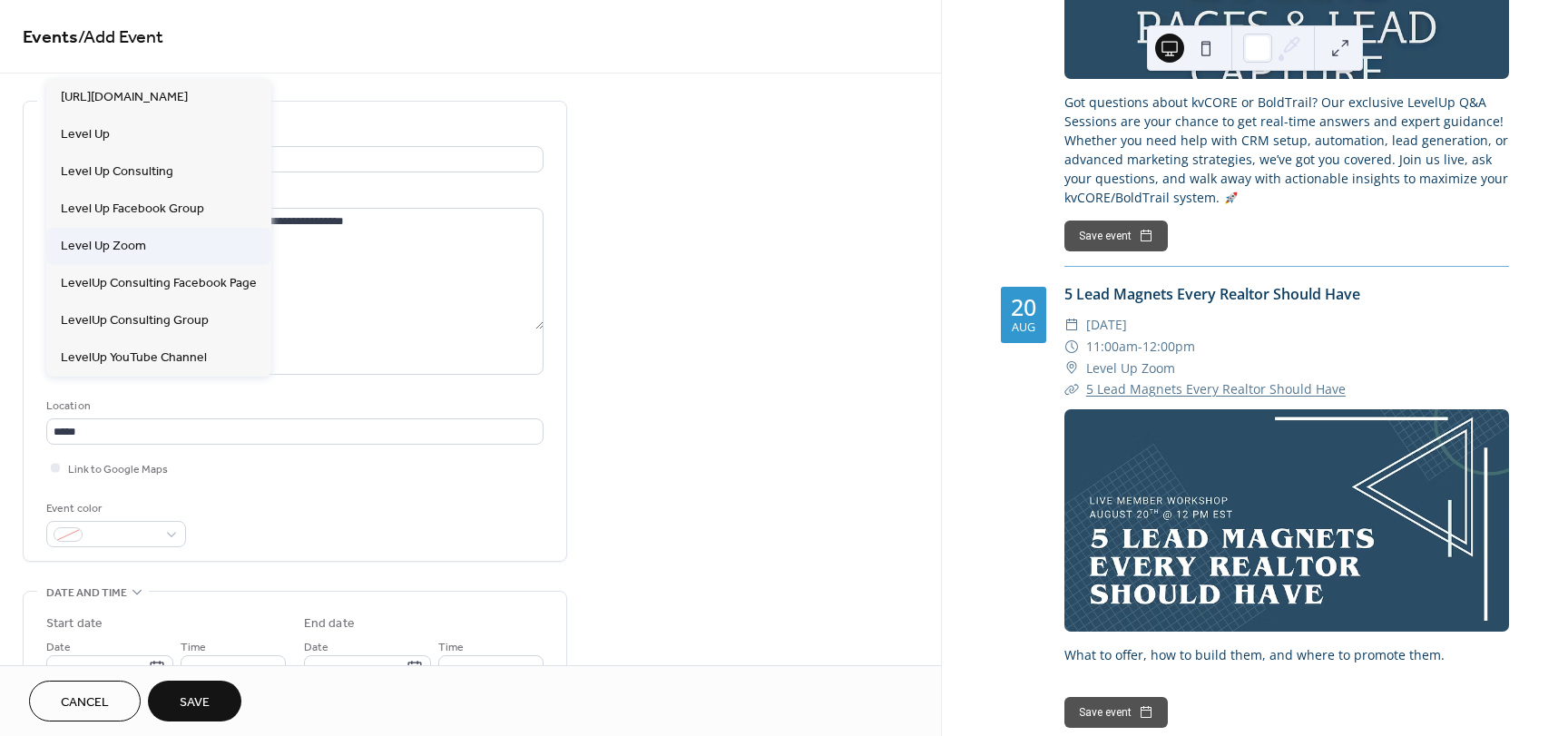 type on "**********" 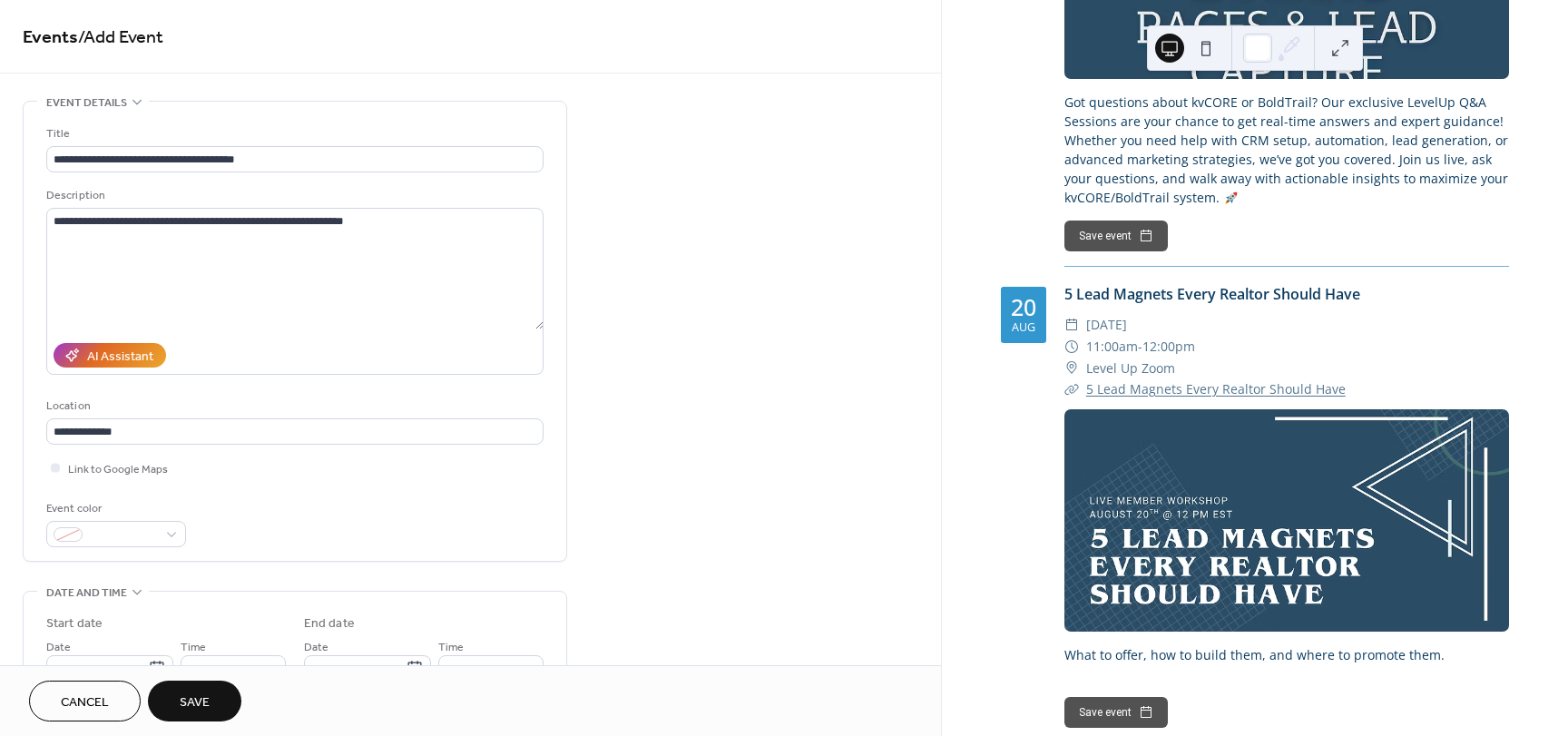 click on "**********" at bounding box center [295, 336] 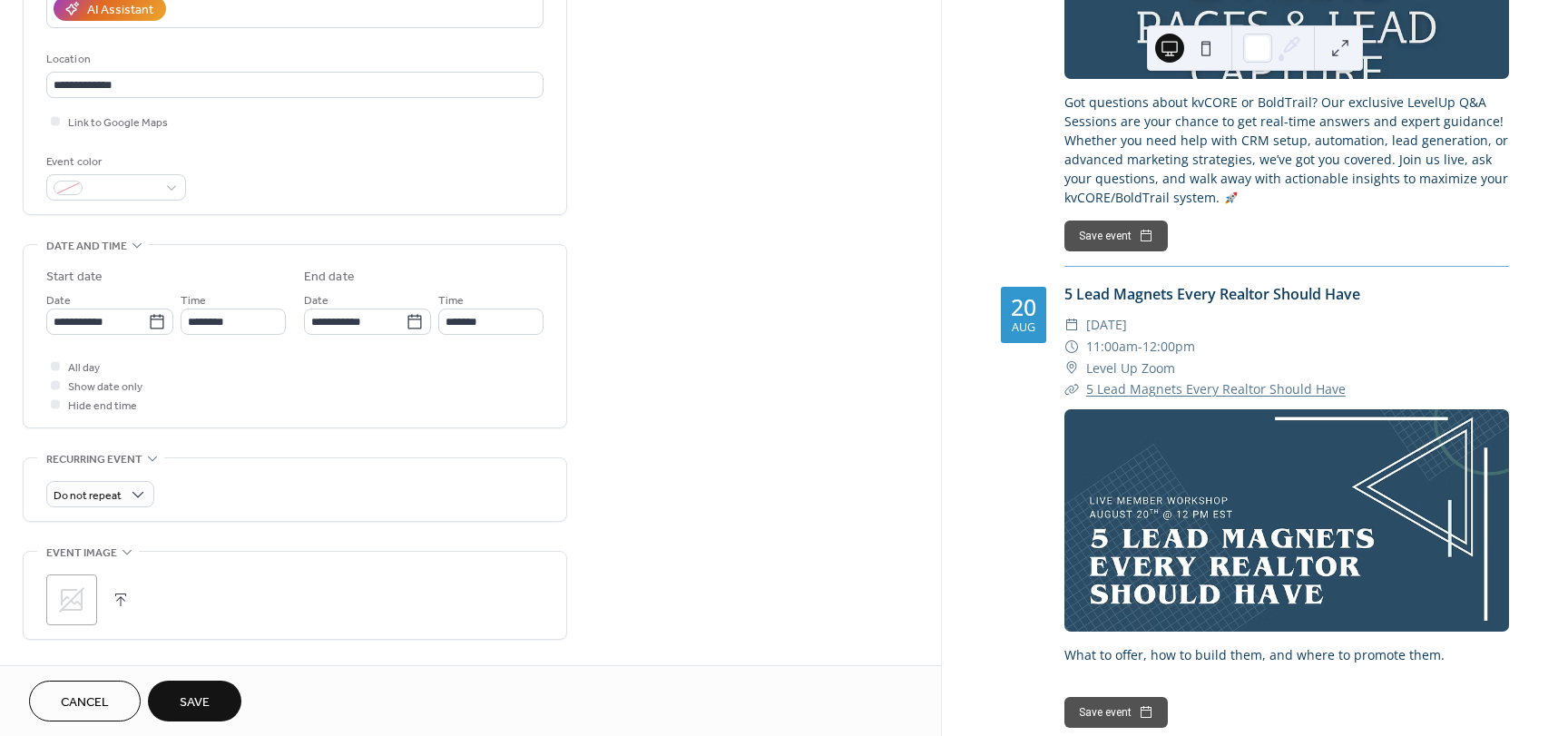 scroll, scrollTop: 349, scrollLeft: 0, axis: vertical 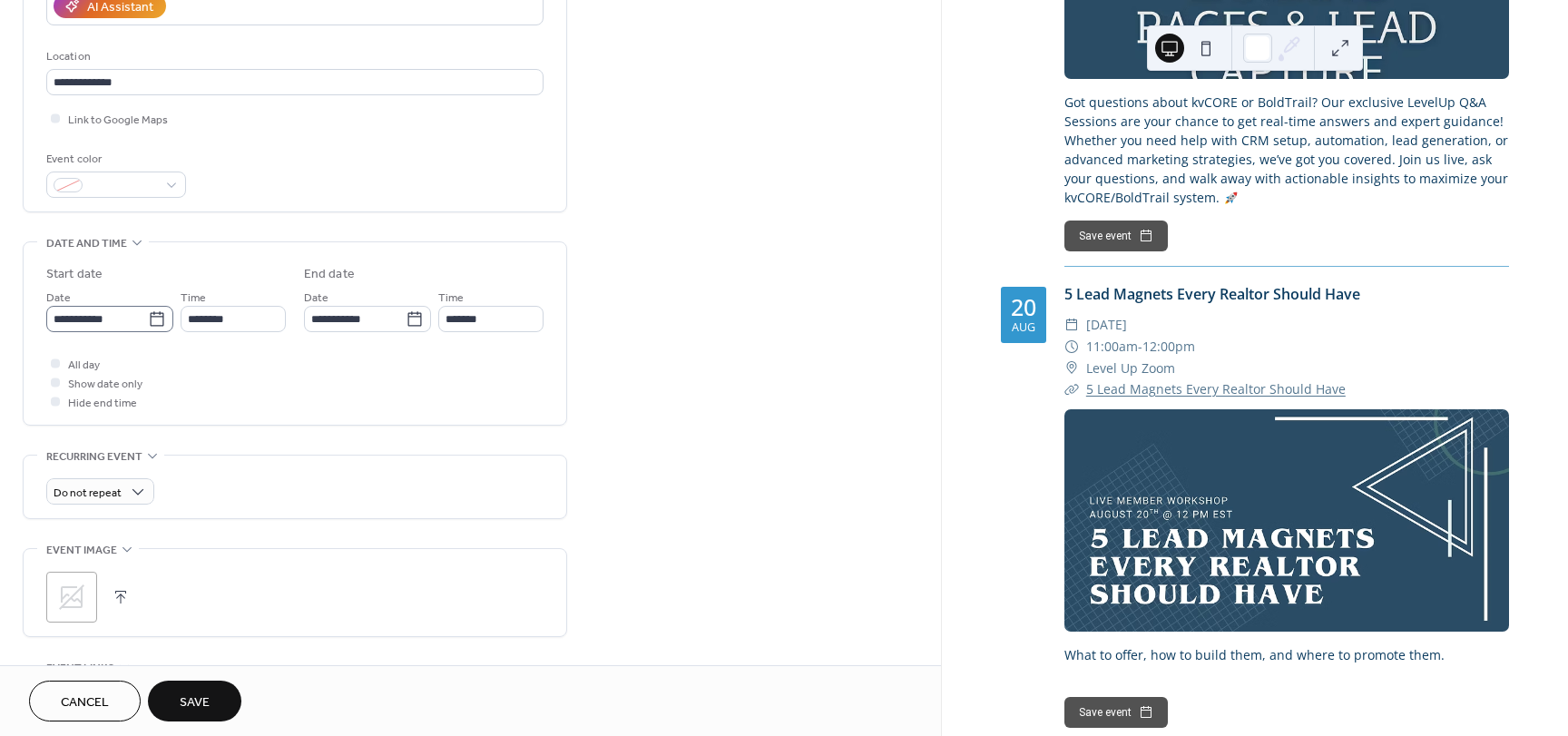 click 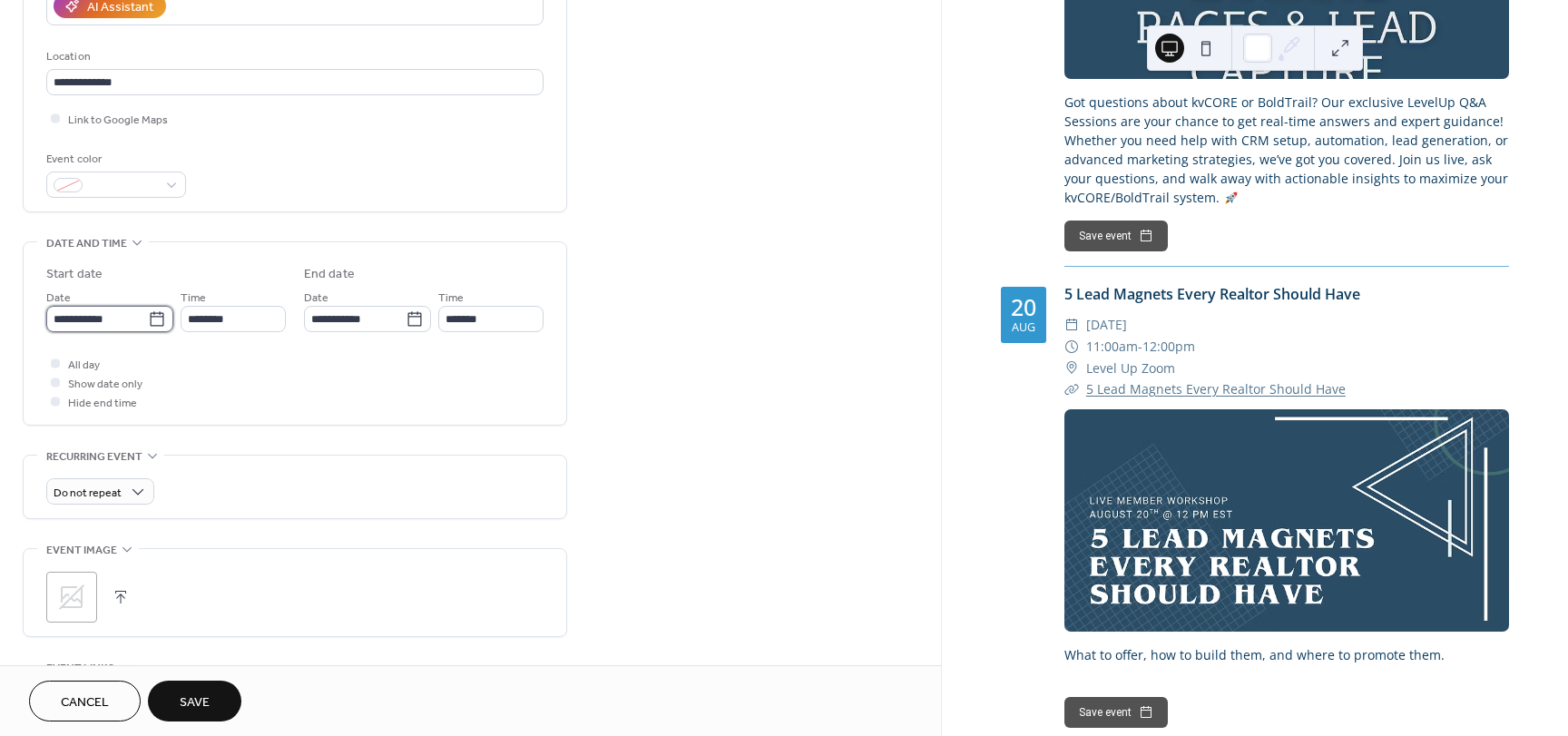 click on "**********" at bounding box center [97, 319] 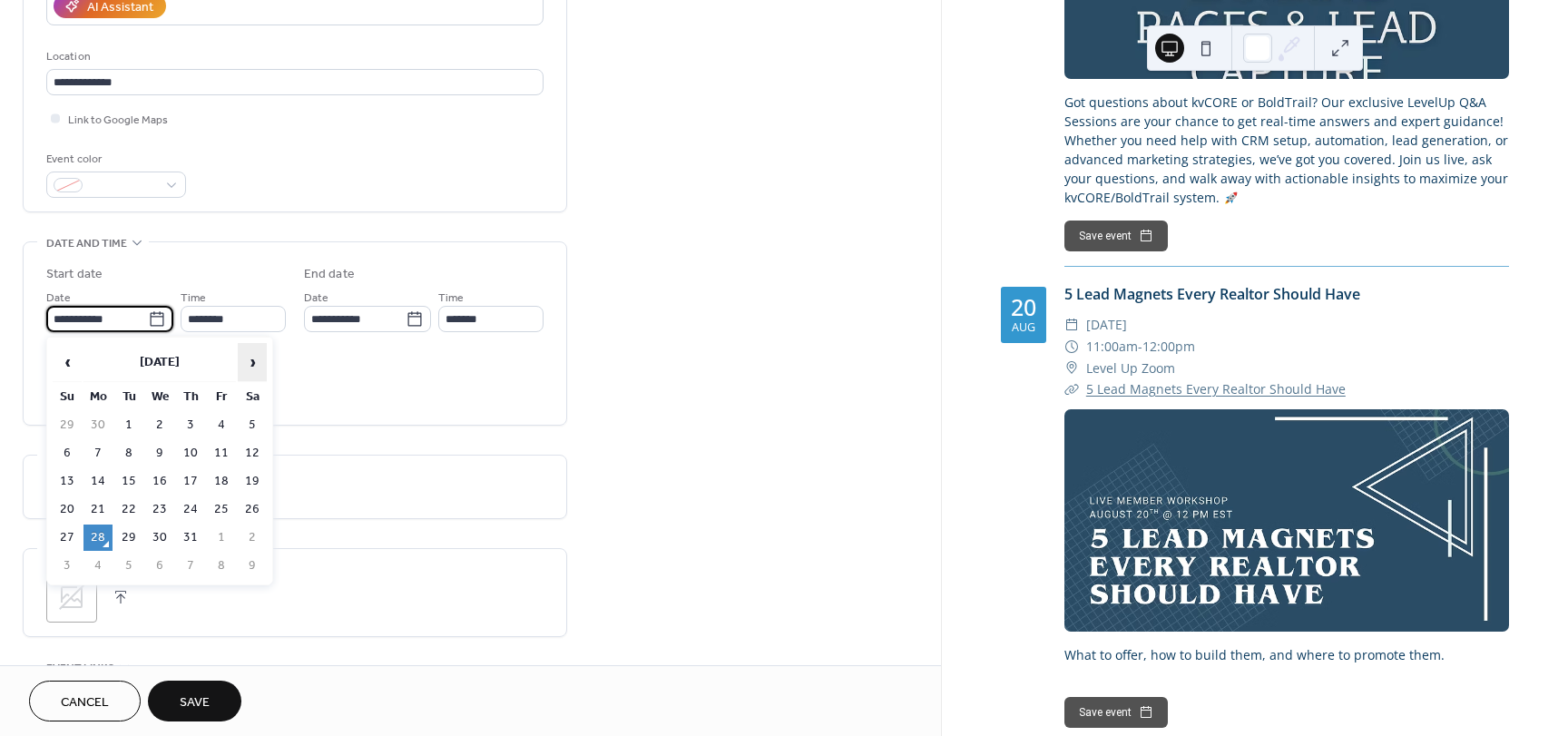 click on "›" at bounding box center (252, 362) 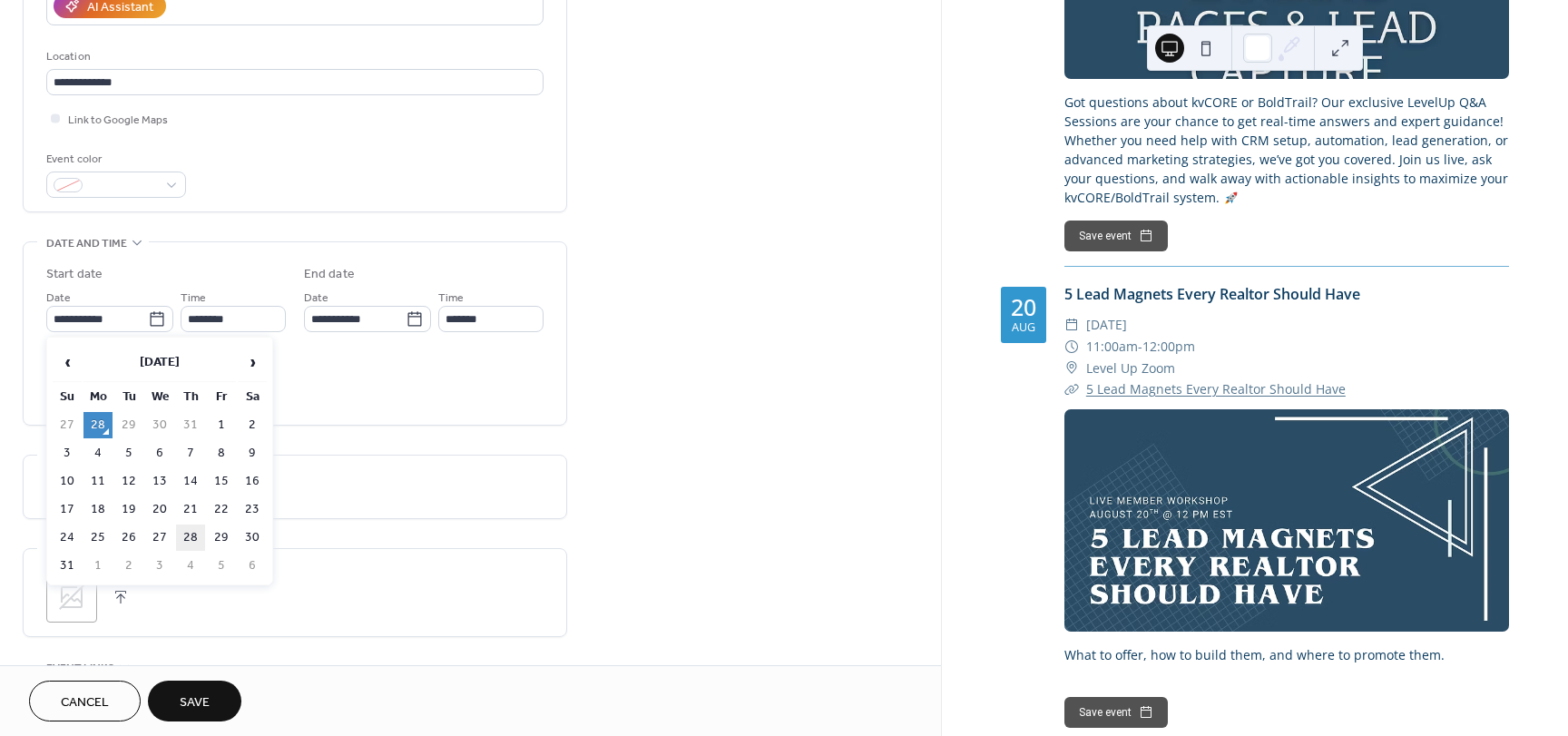 click on "28" at bounding box center [191, 537] 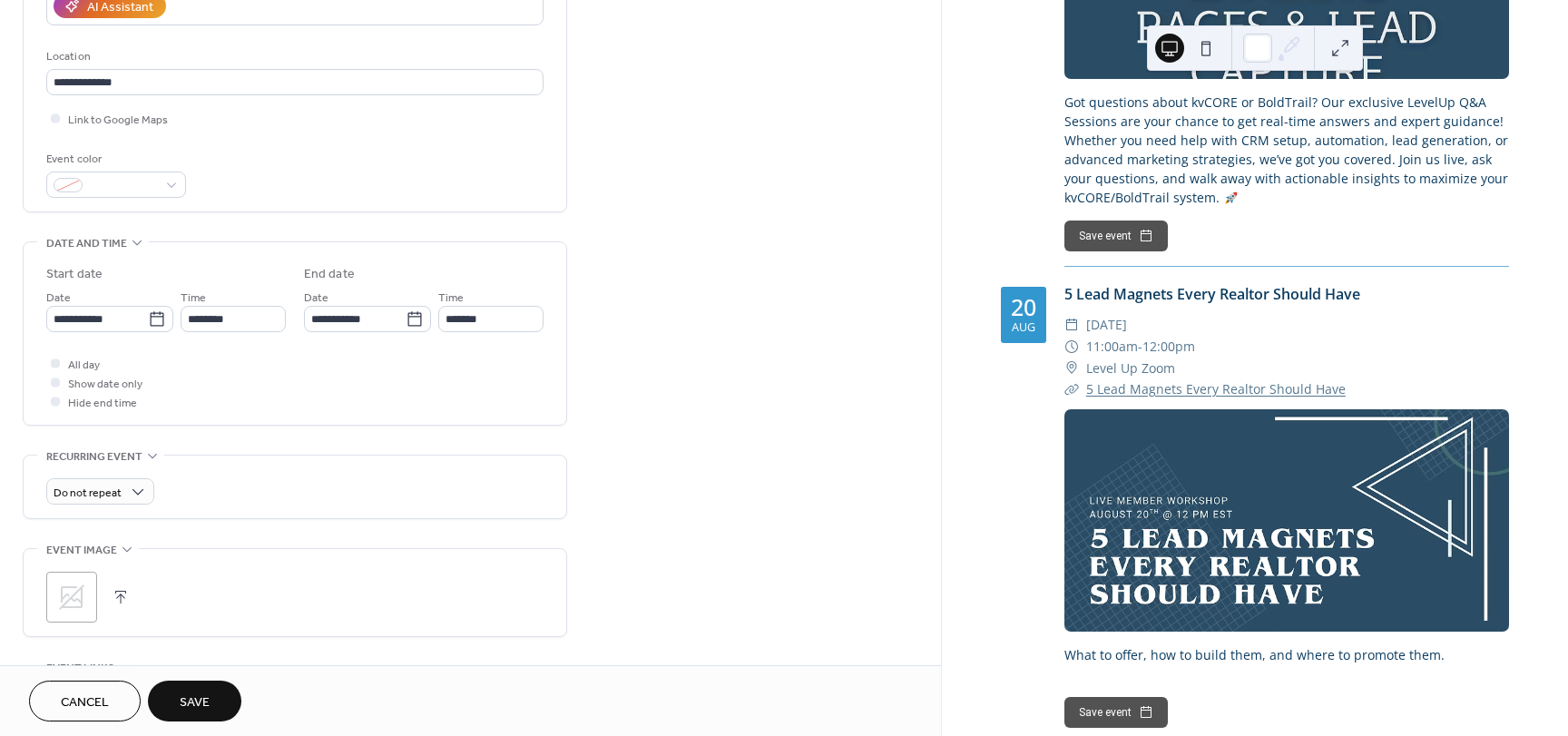 click on "All day Show date only Hide end time" at bounding box center [295, 382] 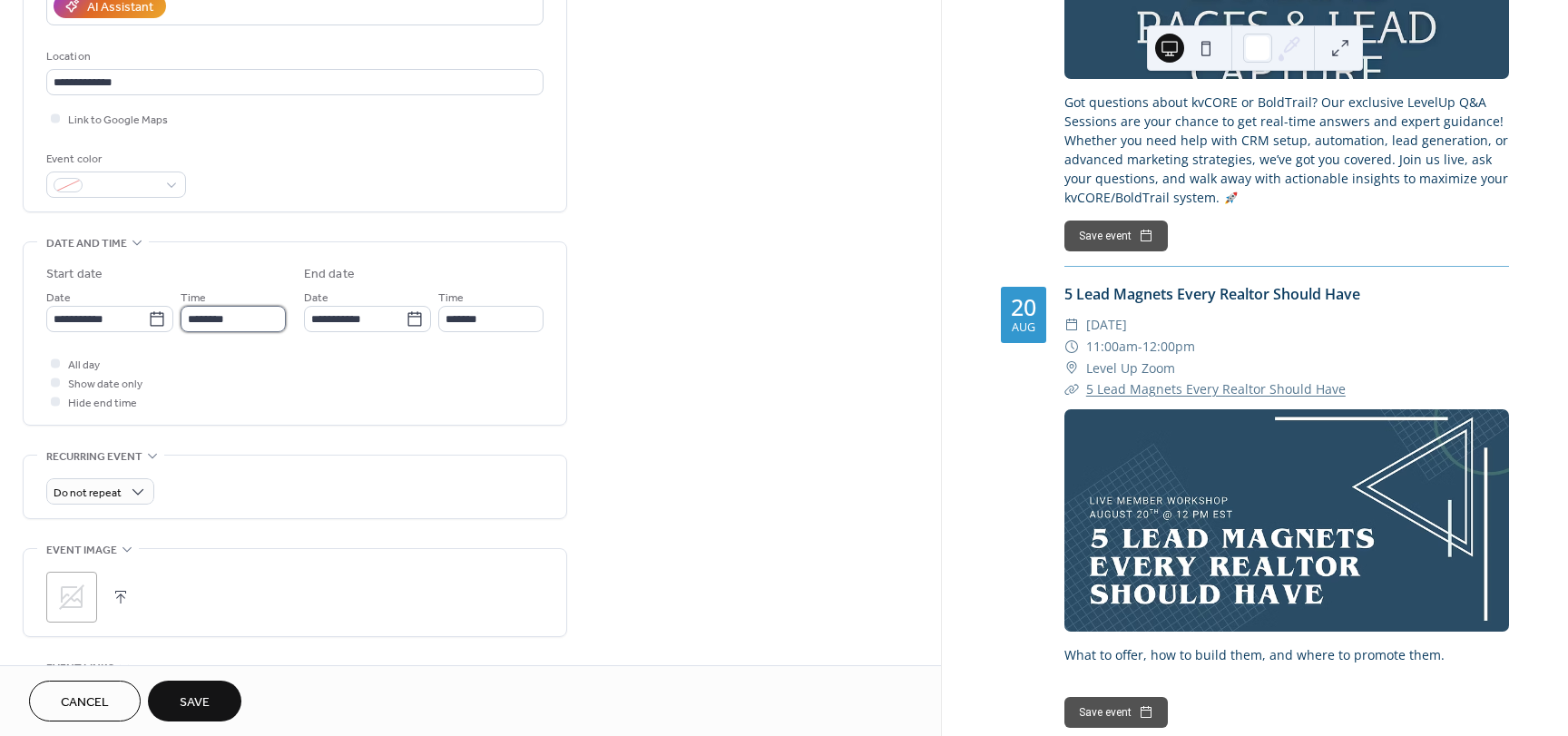 click on "********" at bounding box center [233, 319] 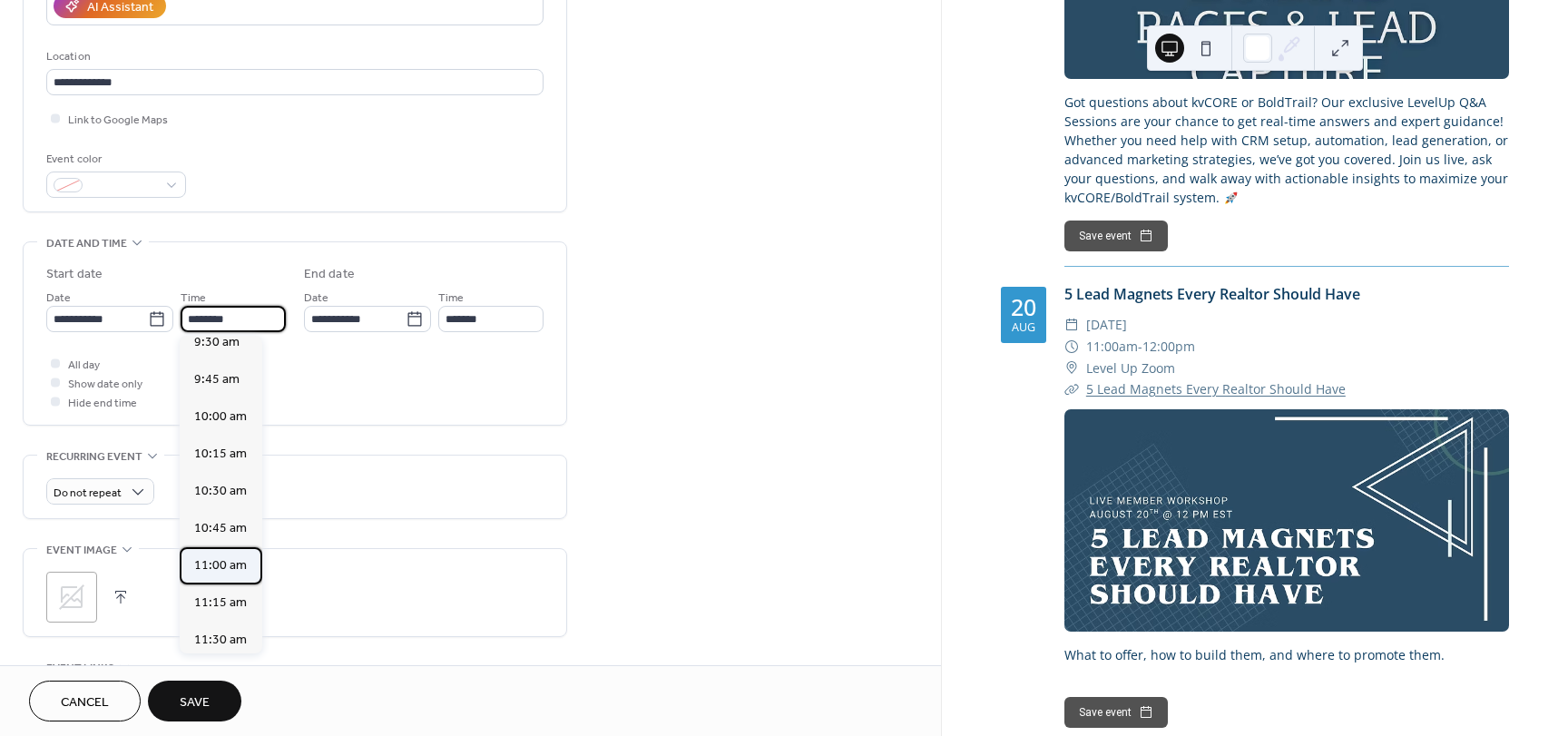 scroll, scrollTop: 1425, scrollLeft: 0, axis: vertical 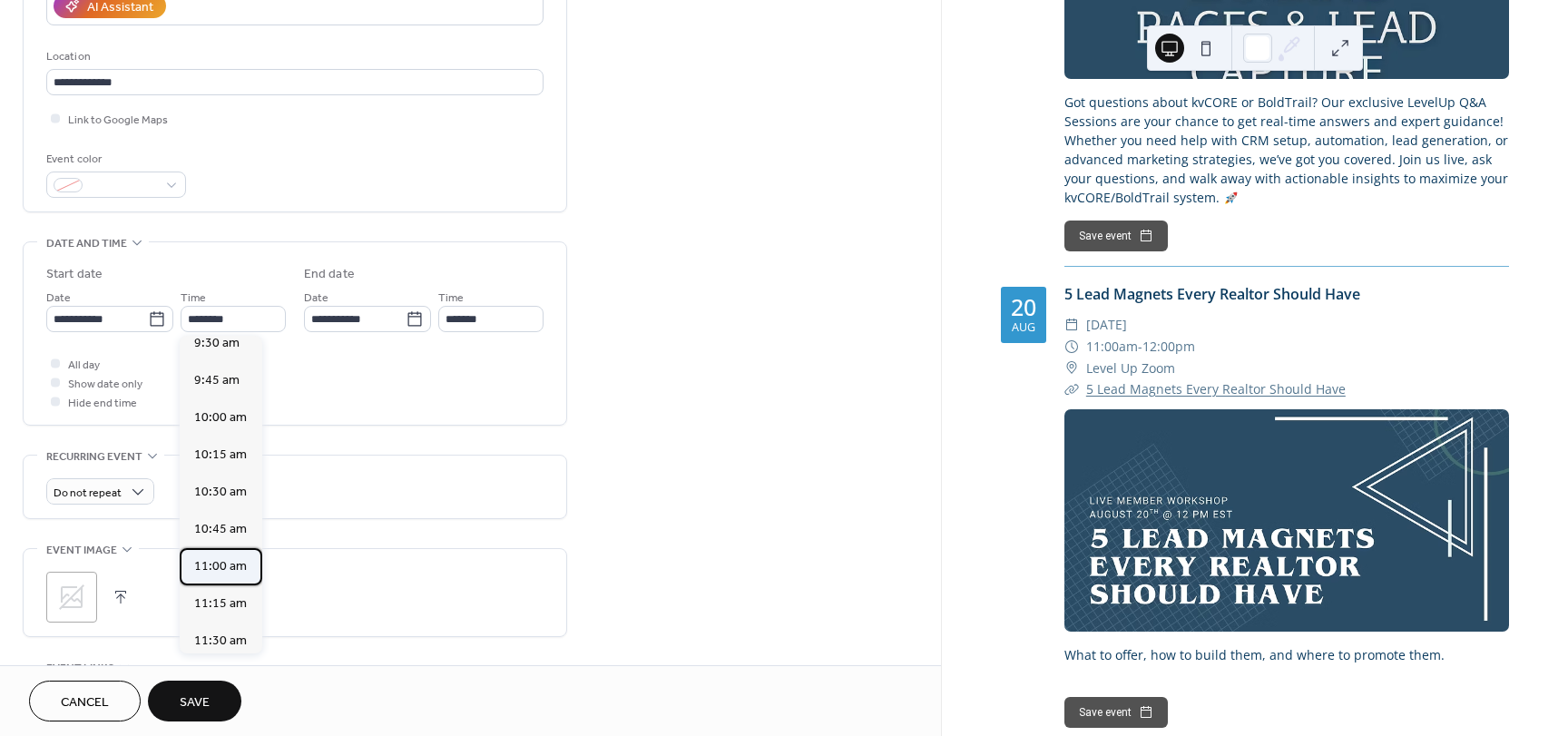click on "11:00 am" at bounding box center [220, 566] 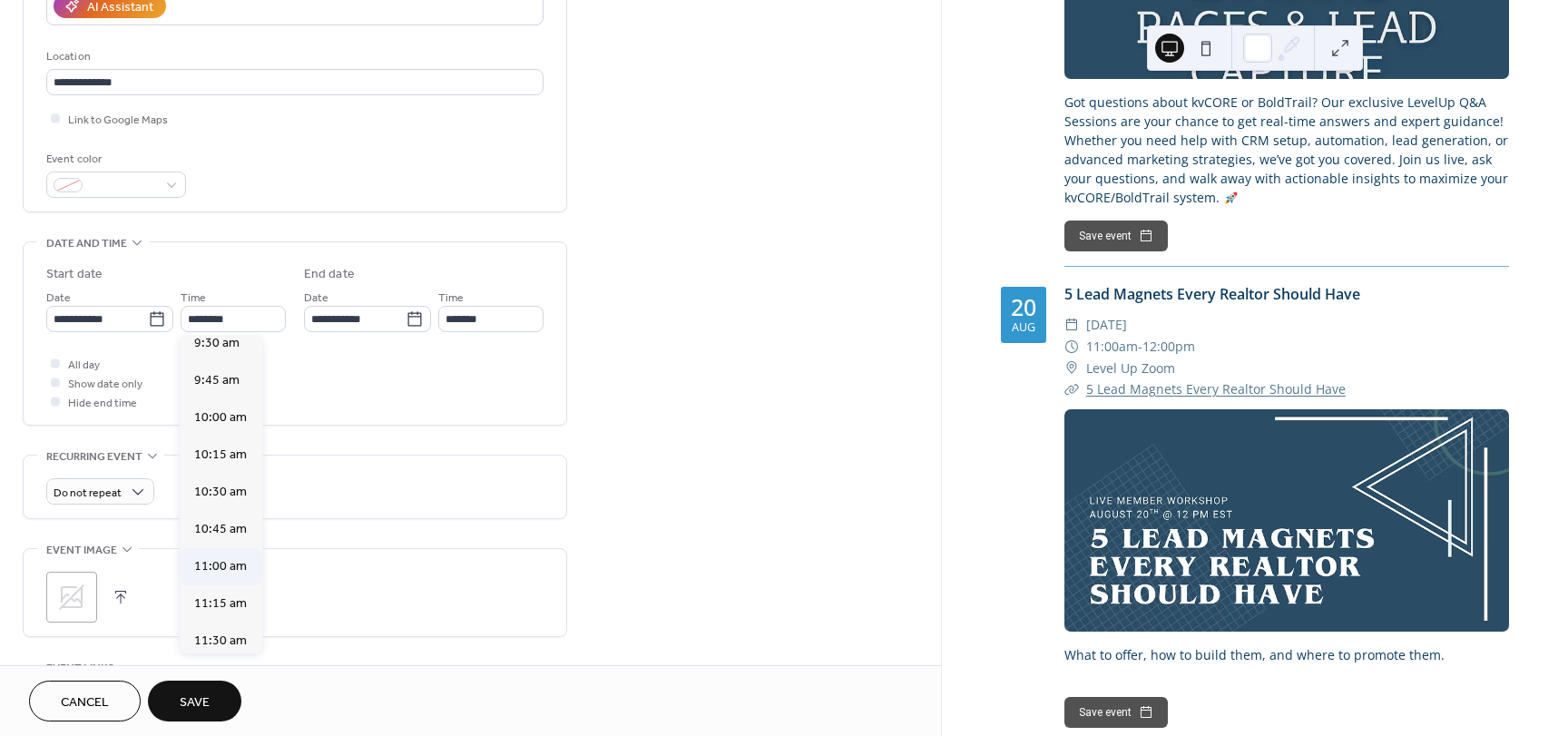 type on "********" 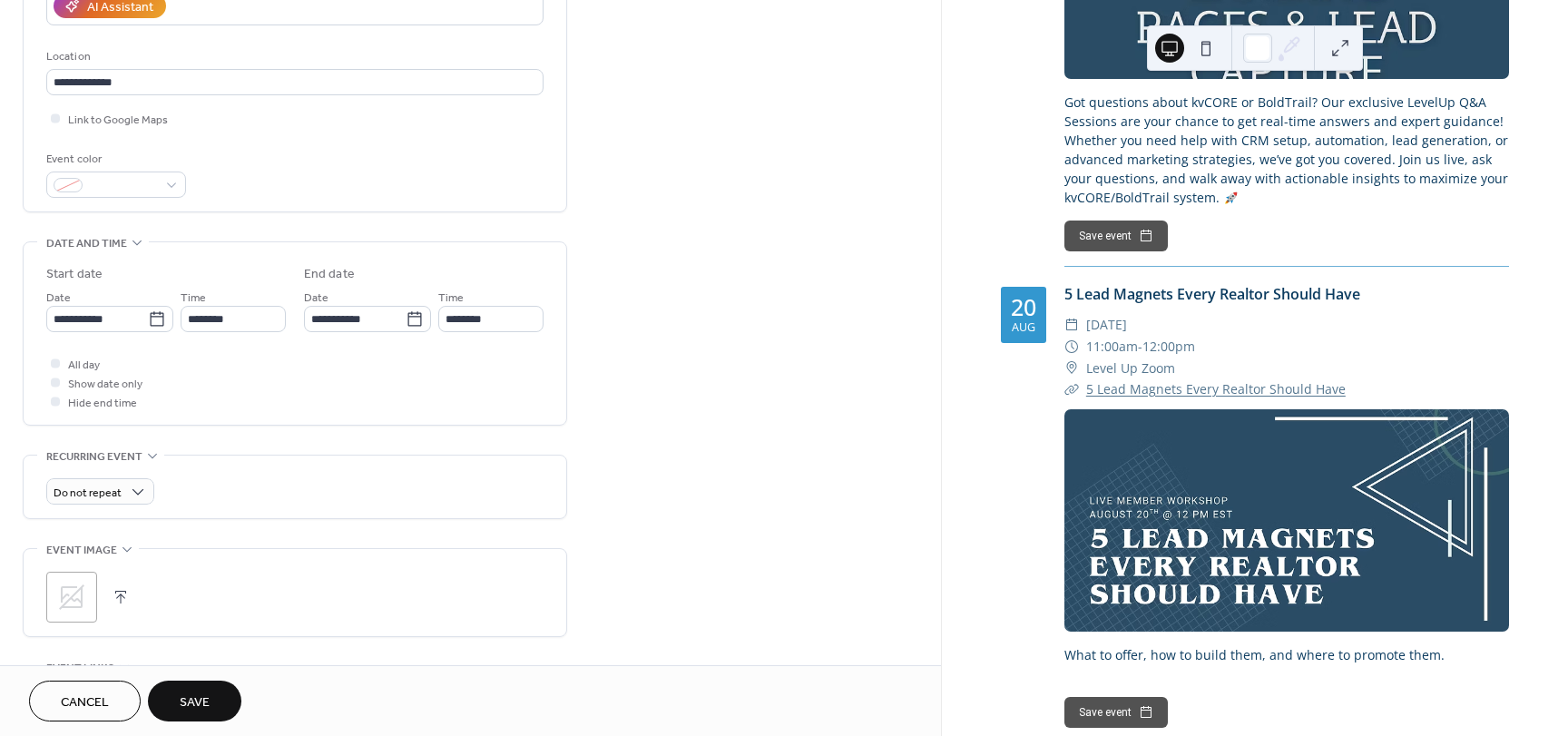 click on "All day Show date only Hide end time" at bounding box center (295, 382) 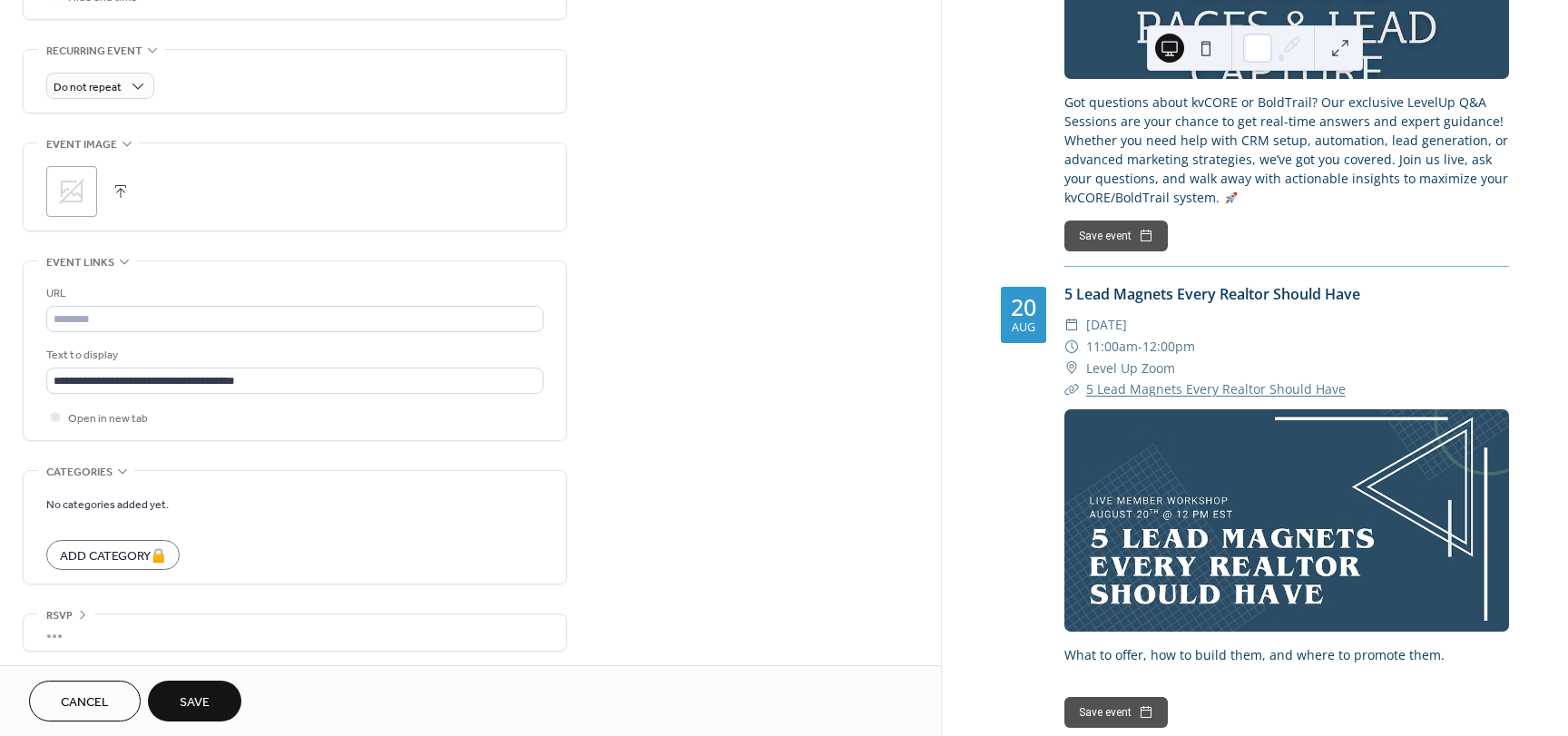 scroll, scrollTop: 760, scrollLeft: 0, axis: vertical 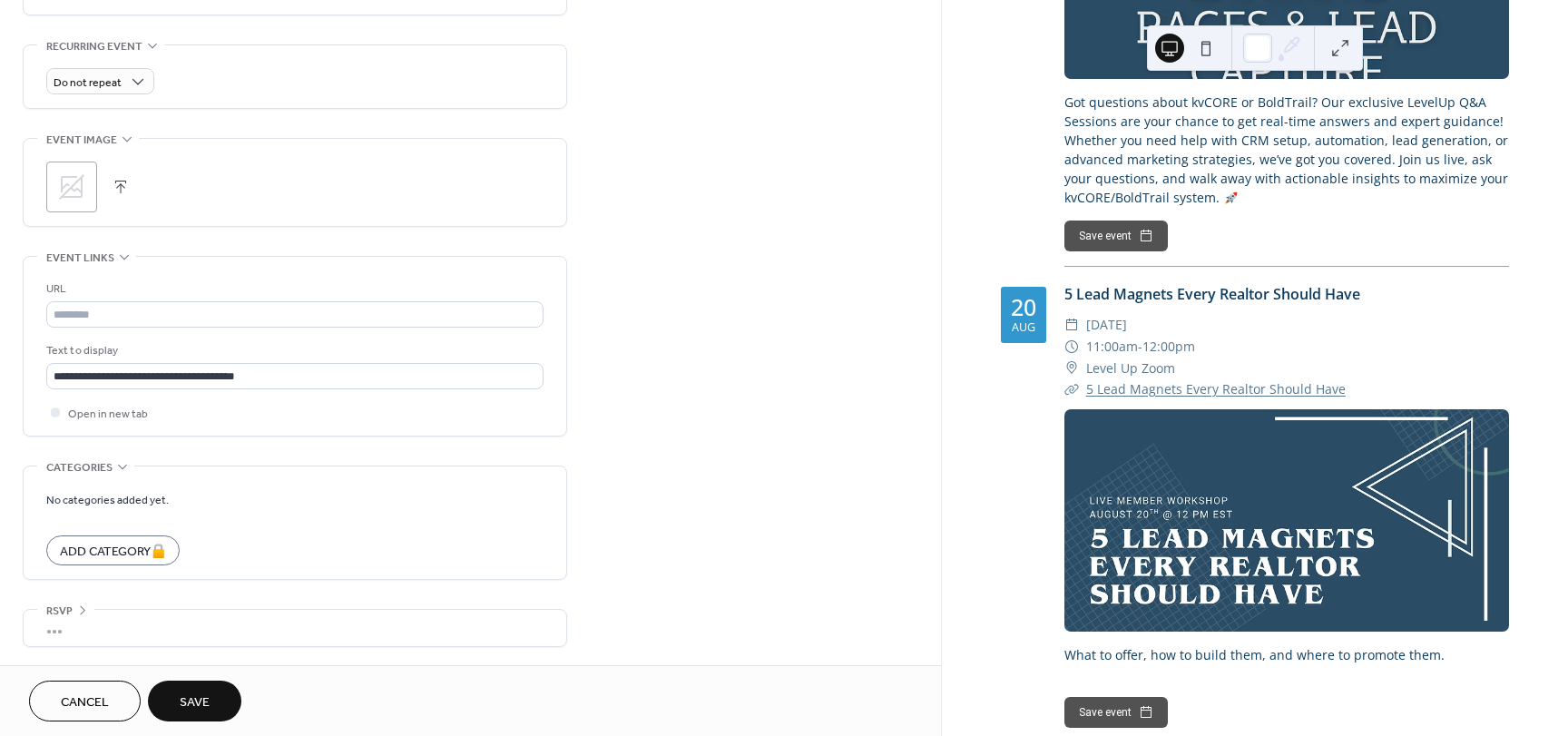 click 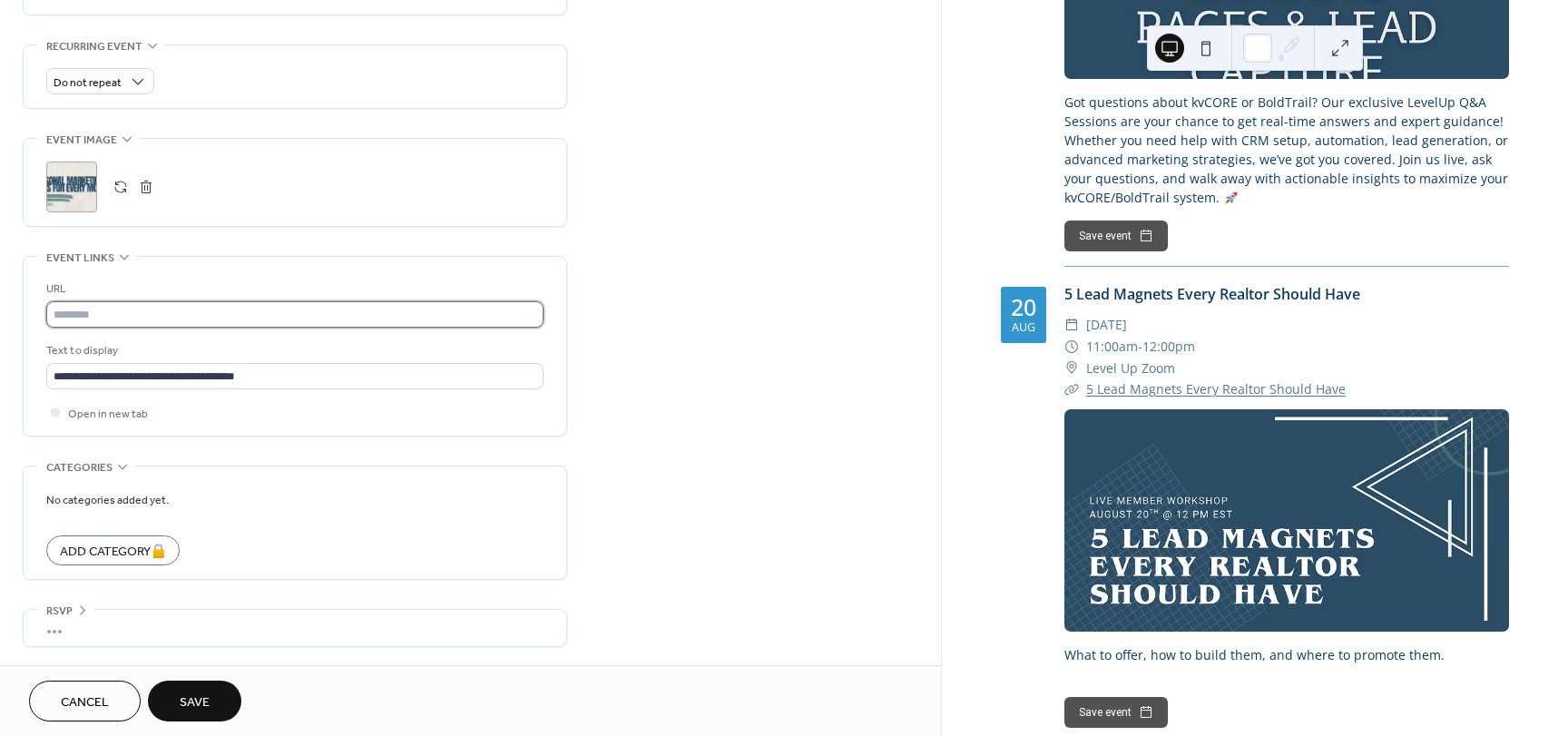 click at bounding box center [295, 314] 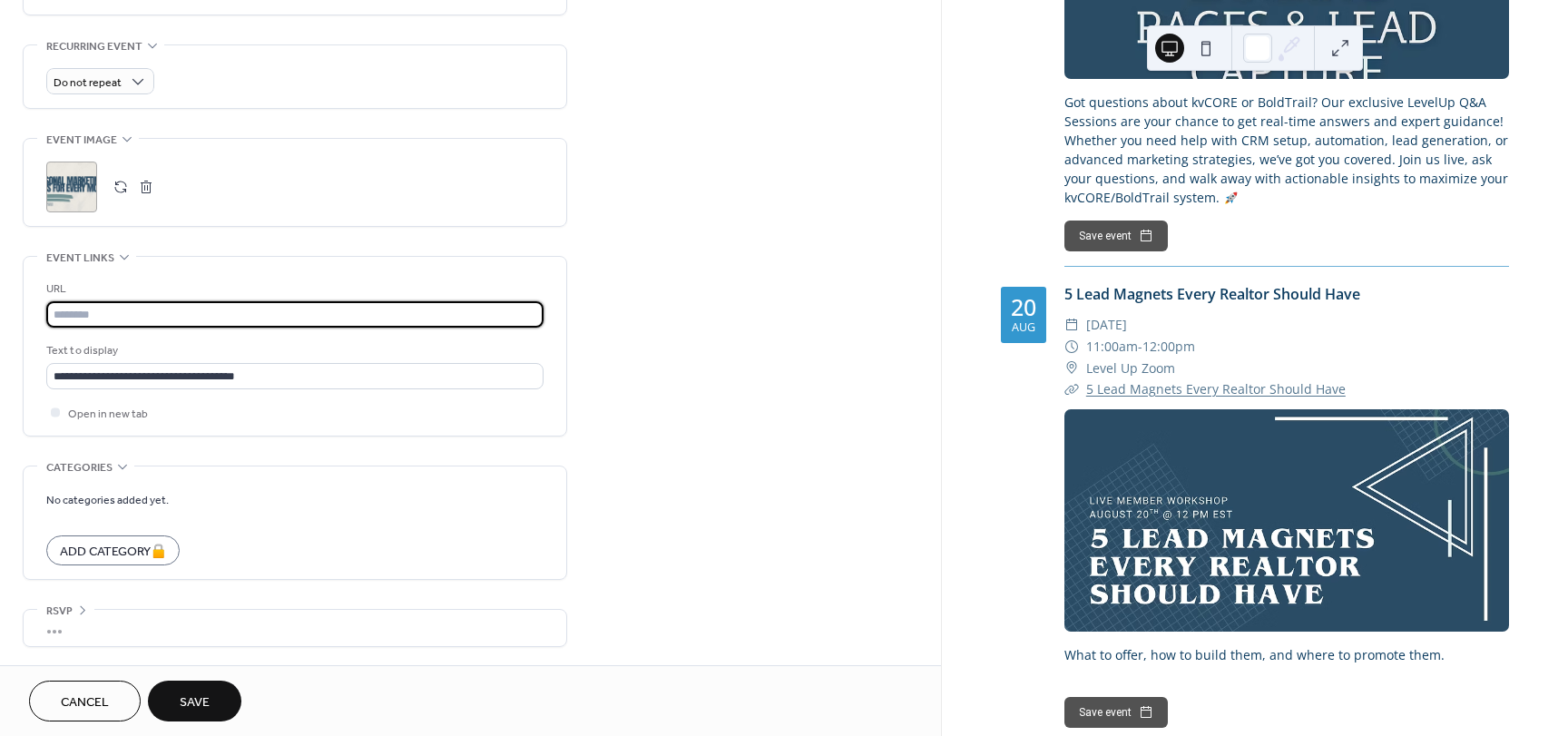 paste on "**********" 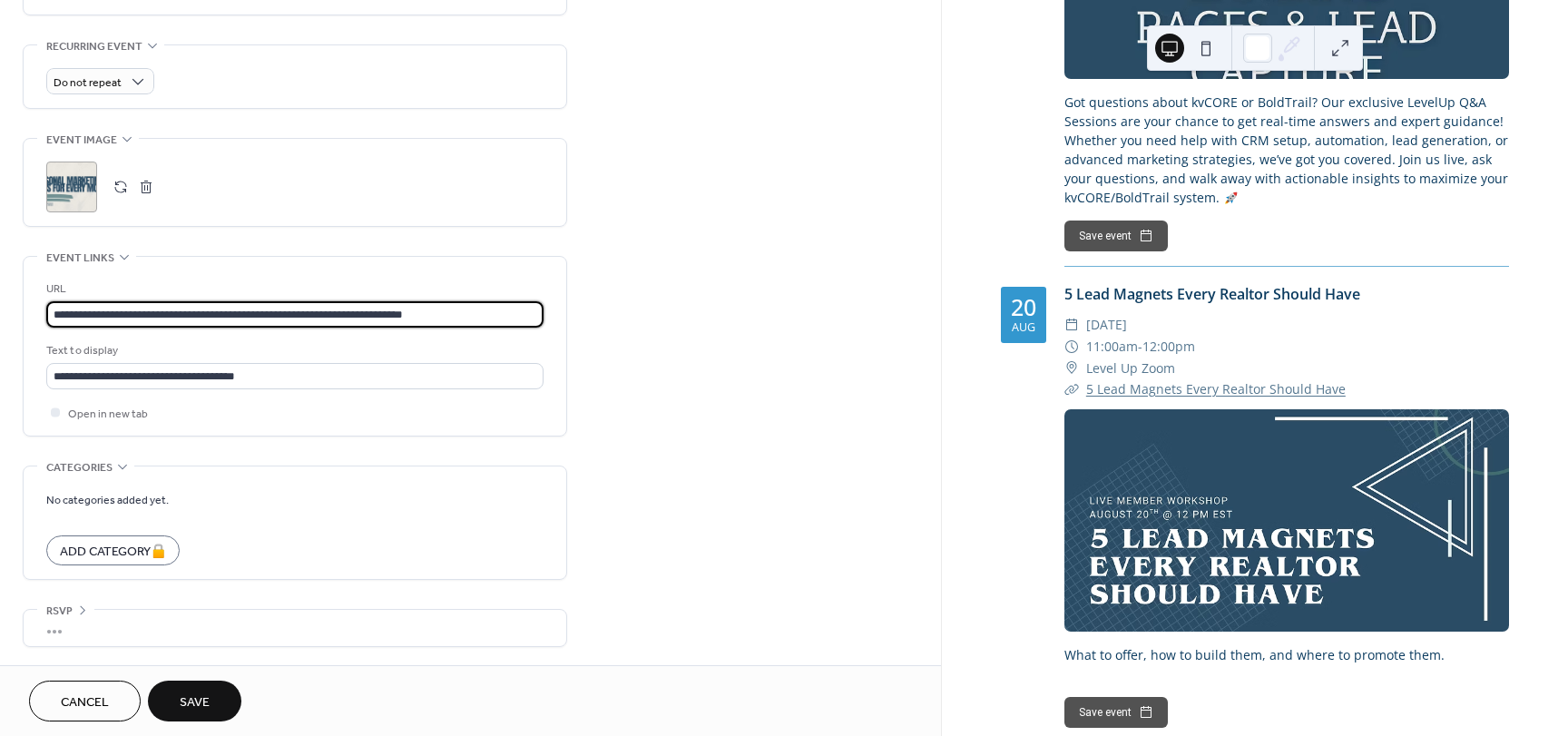 type on "**********" 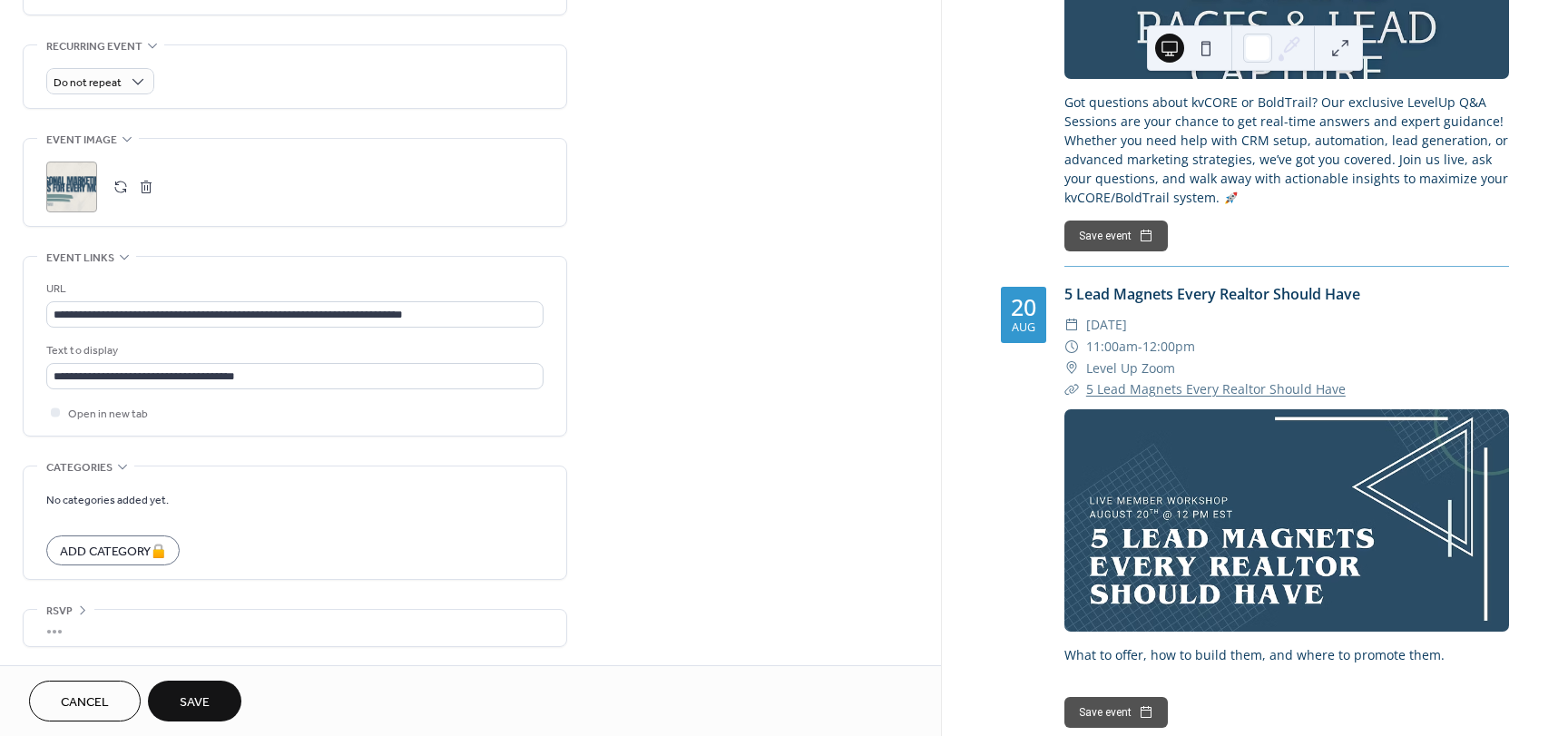 click on "Save" at bounding box center (194, 702) 